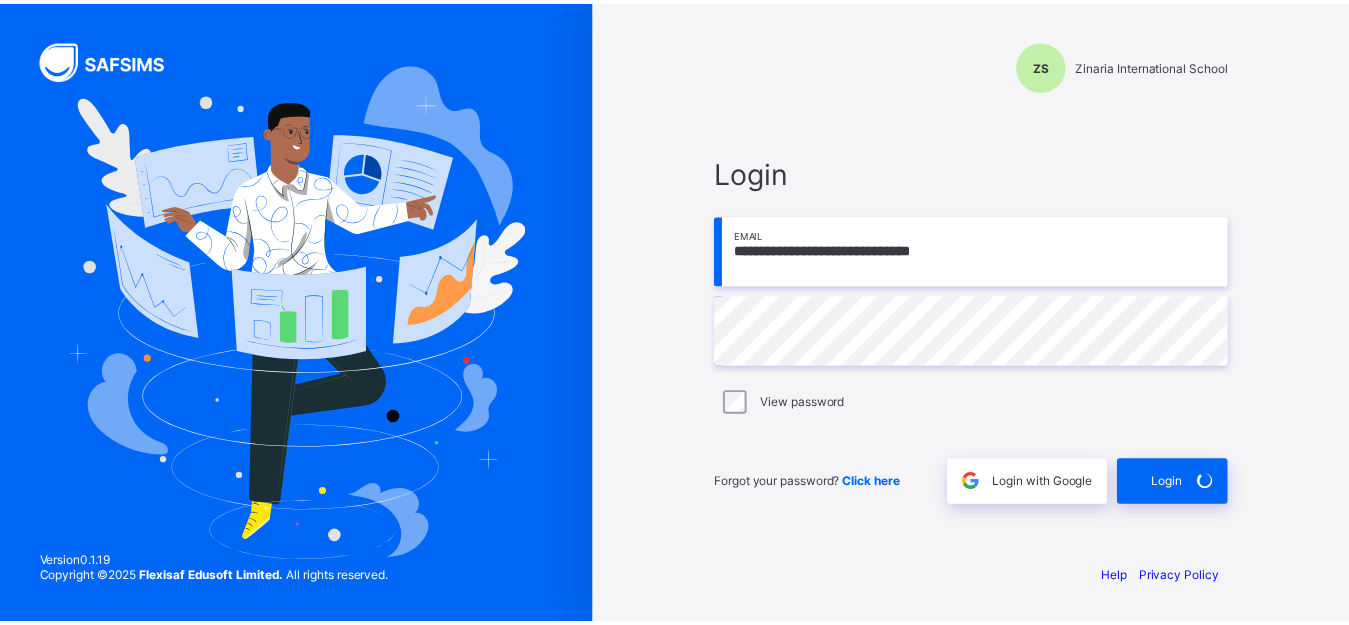 scroll, scrollTop: 0, scrollLeft: 0, axis: both 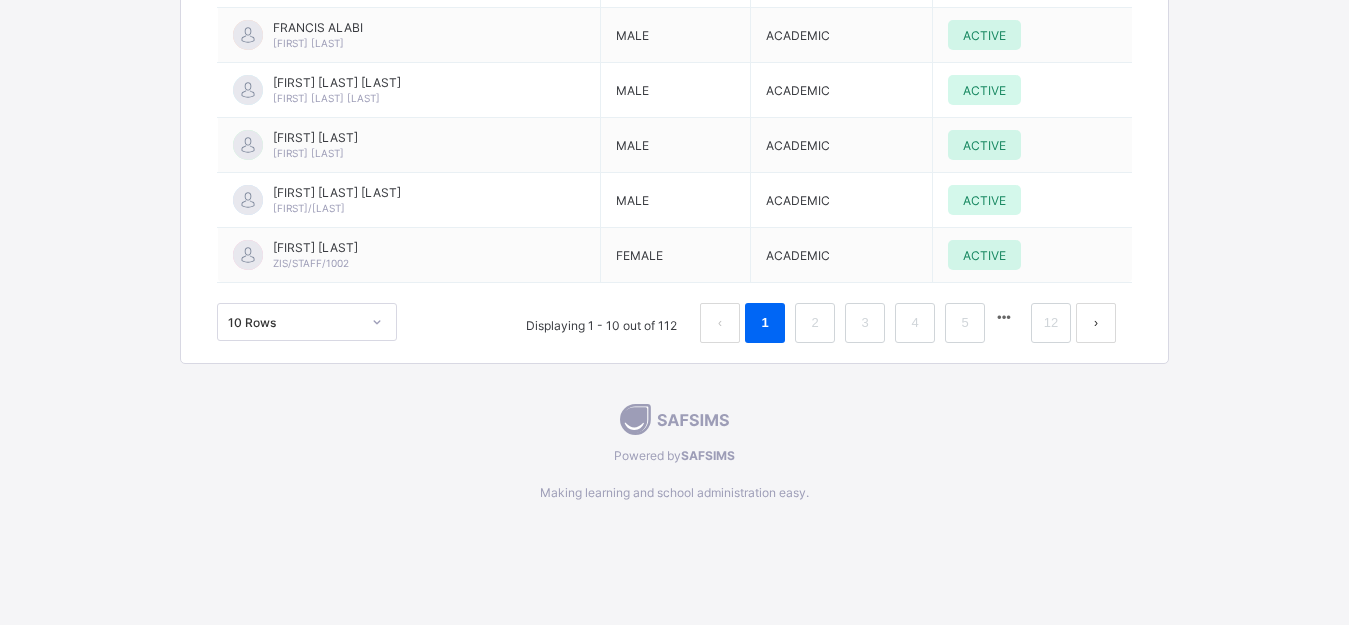 click at bounding box center (1096, 323) 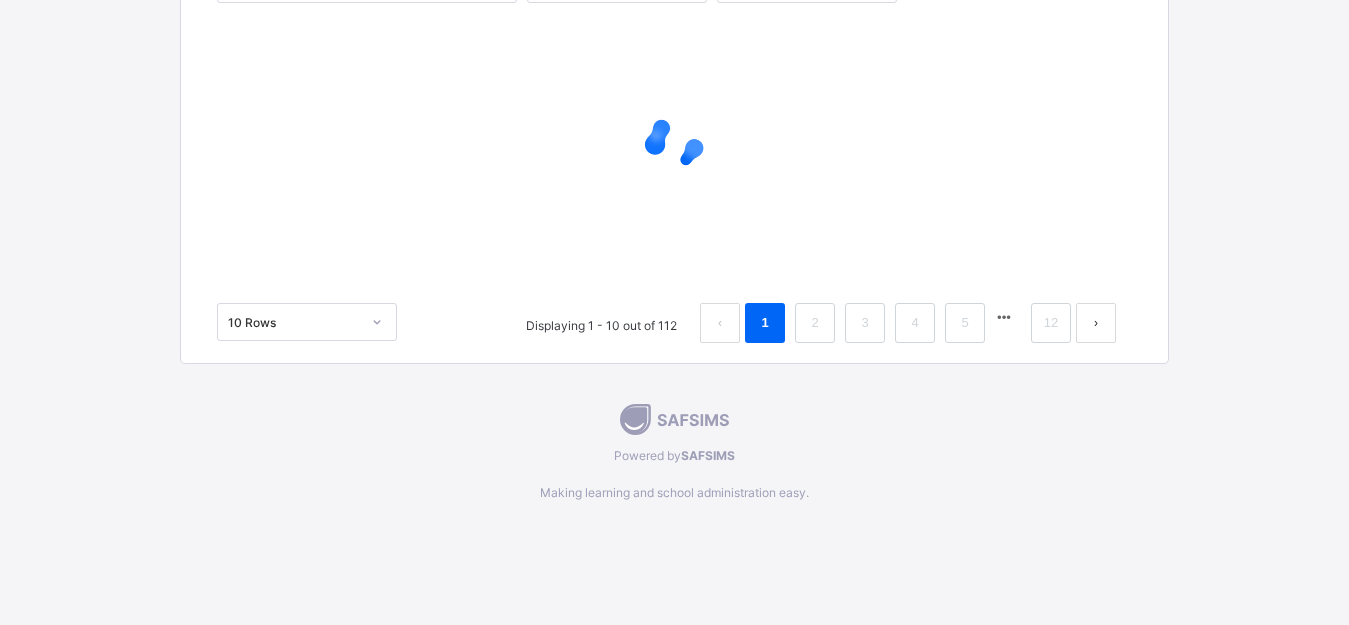 click at bounding box center (1096, 323) 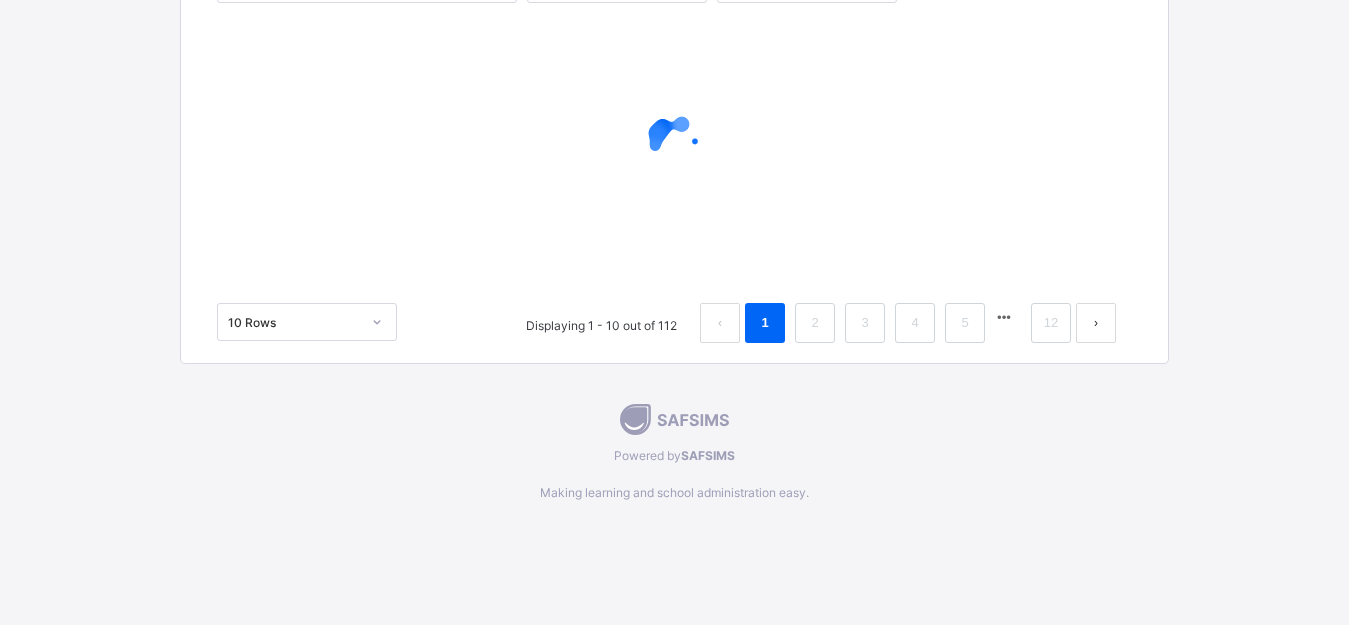 click at bounding box center [1096, 323] 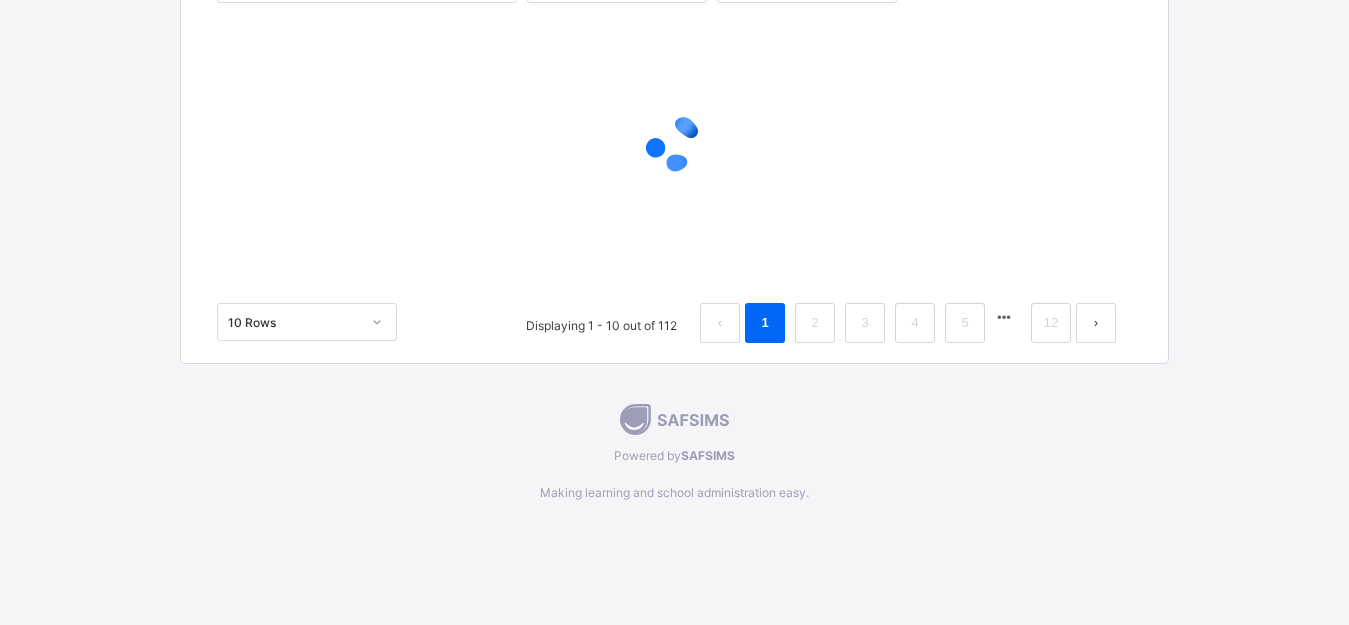 scroll, scrollTop: 2963, scrollLeft: 0, axis: vertical 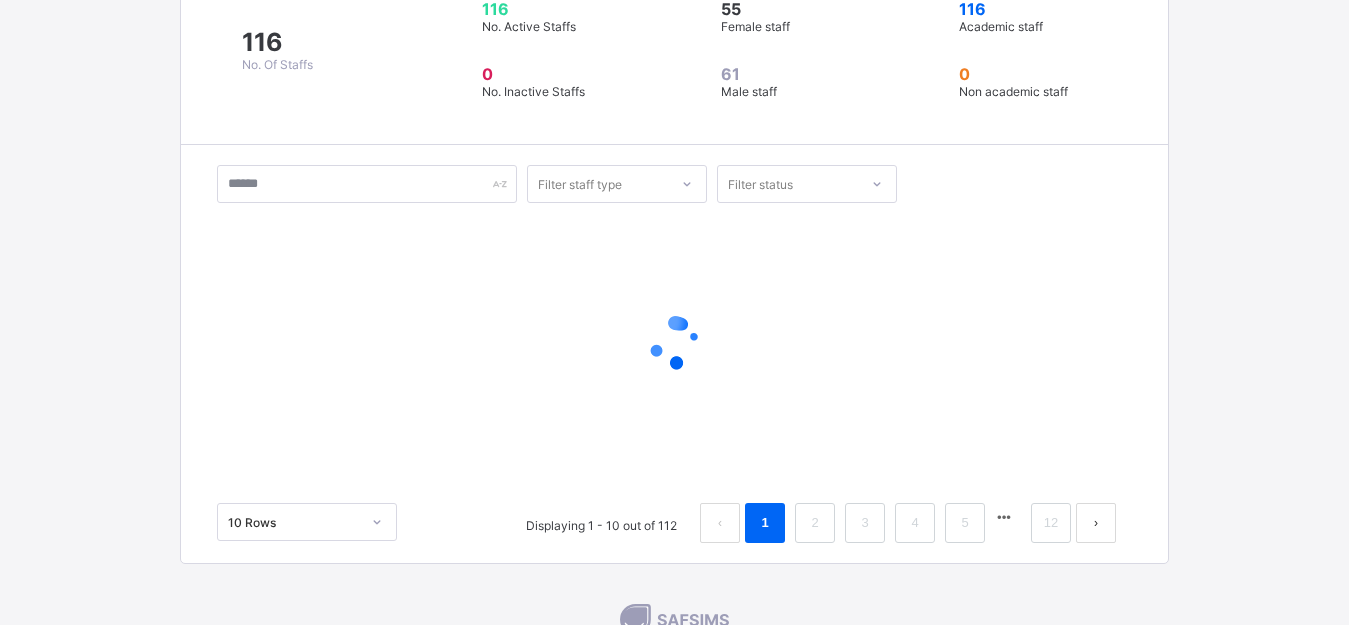 click at bounding box center [1096, 523] 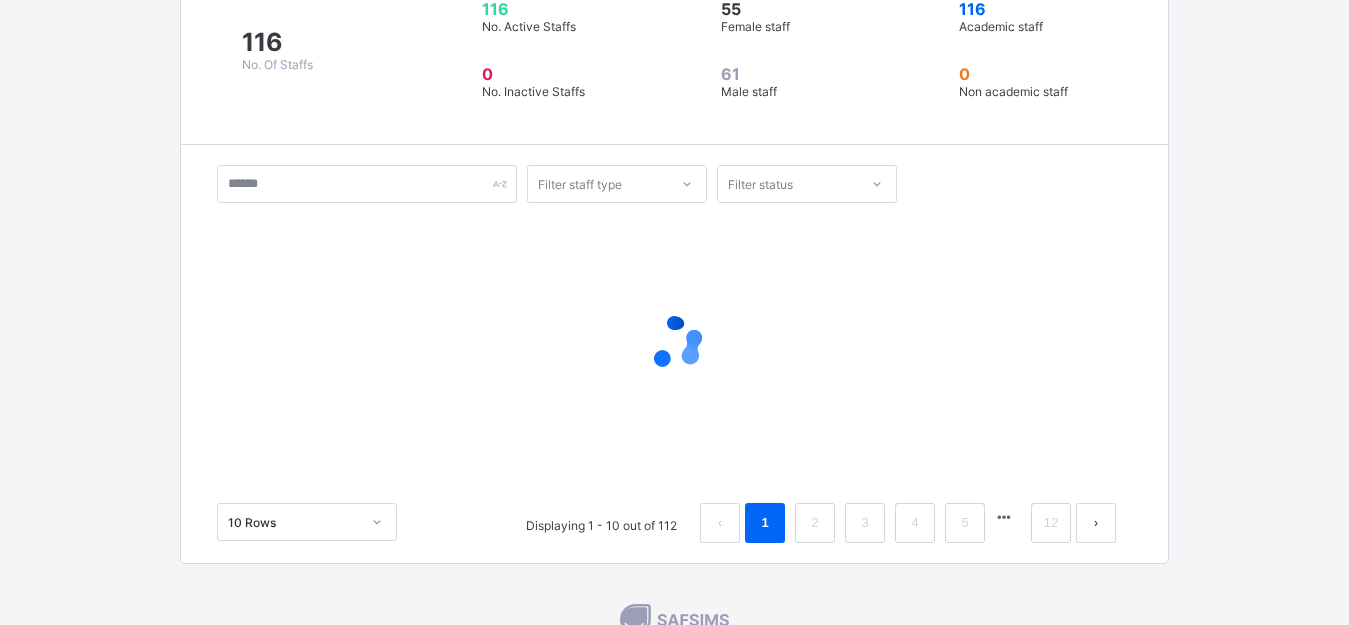 click at bounding box center (1096, 523) 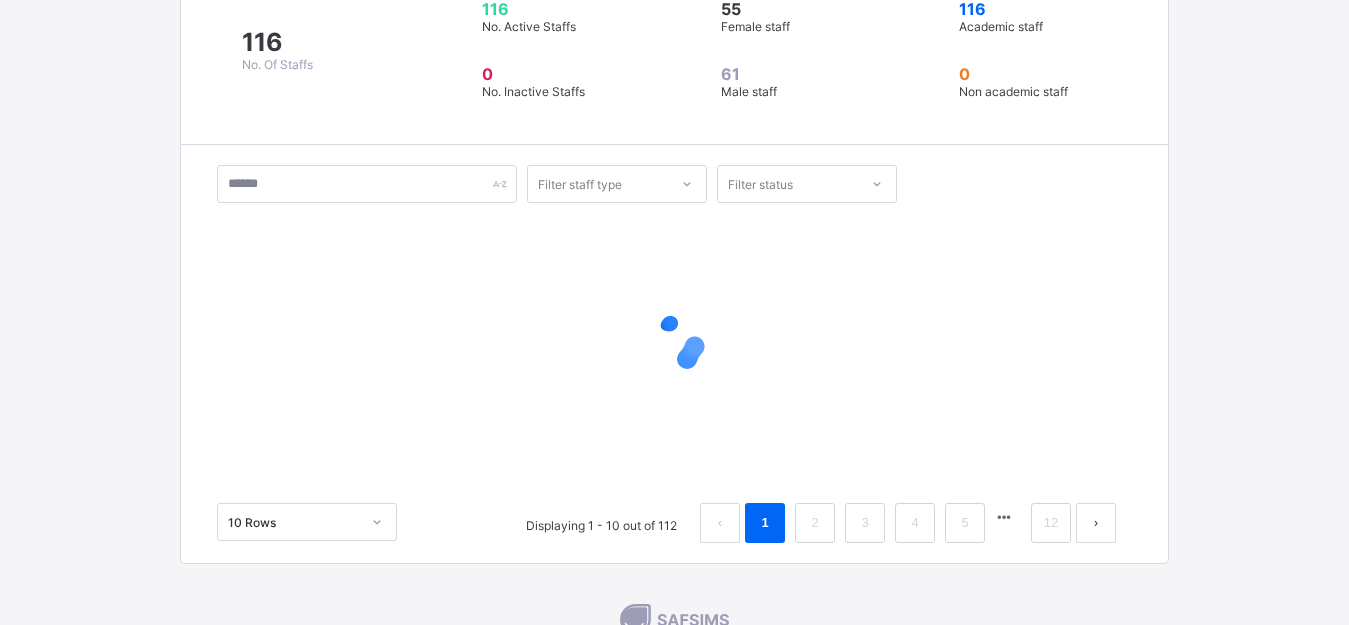click at bounding box center [1096, 523] 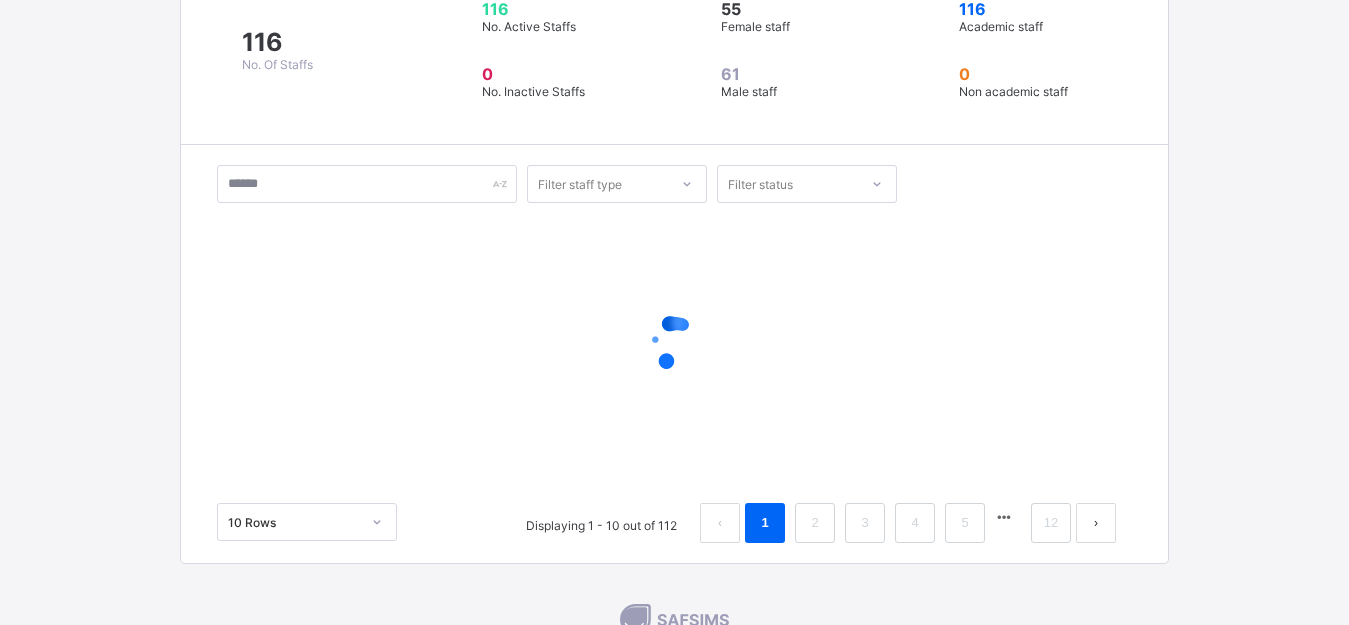 click at bounding box center [1096, 523] 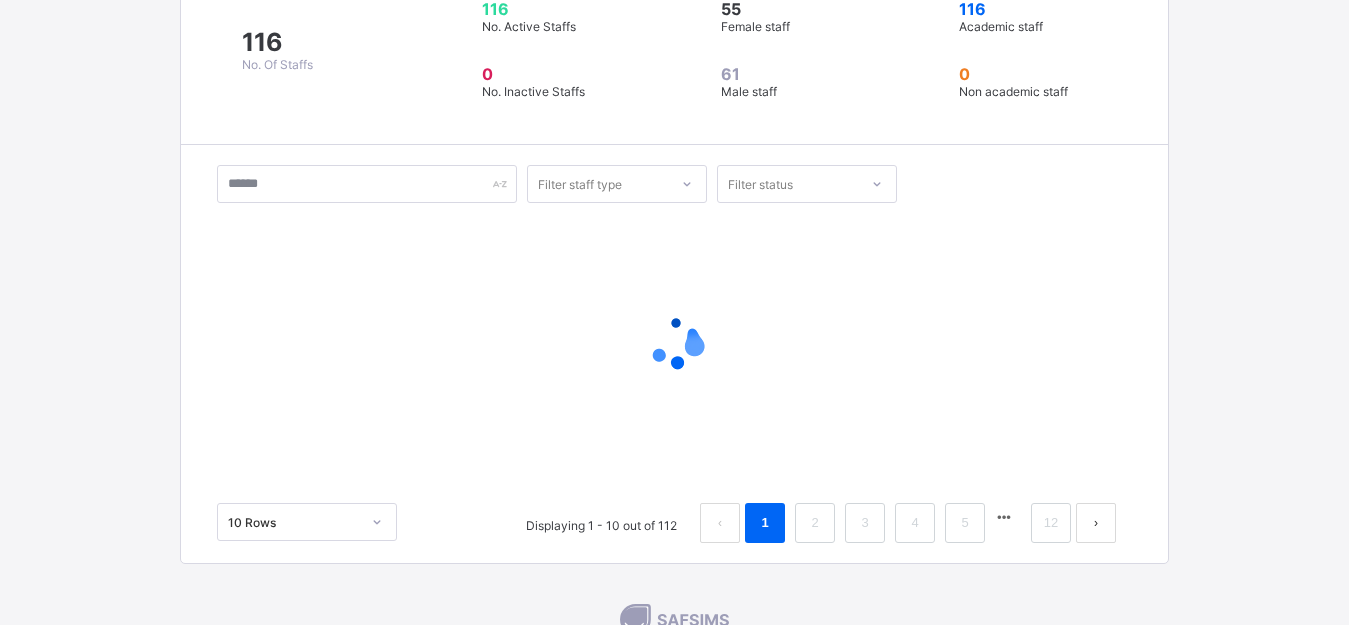 click at bounding box center [1096, 523] 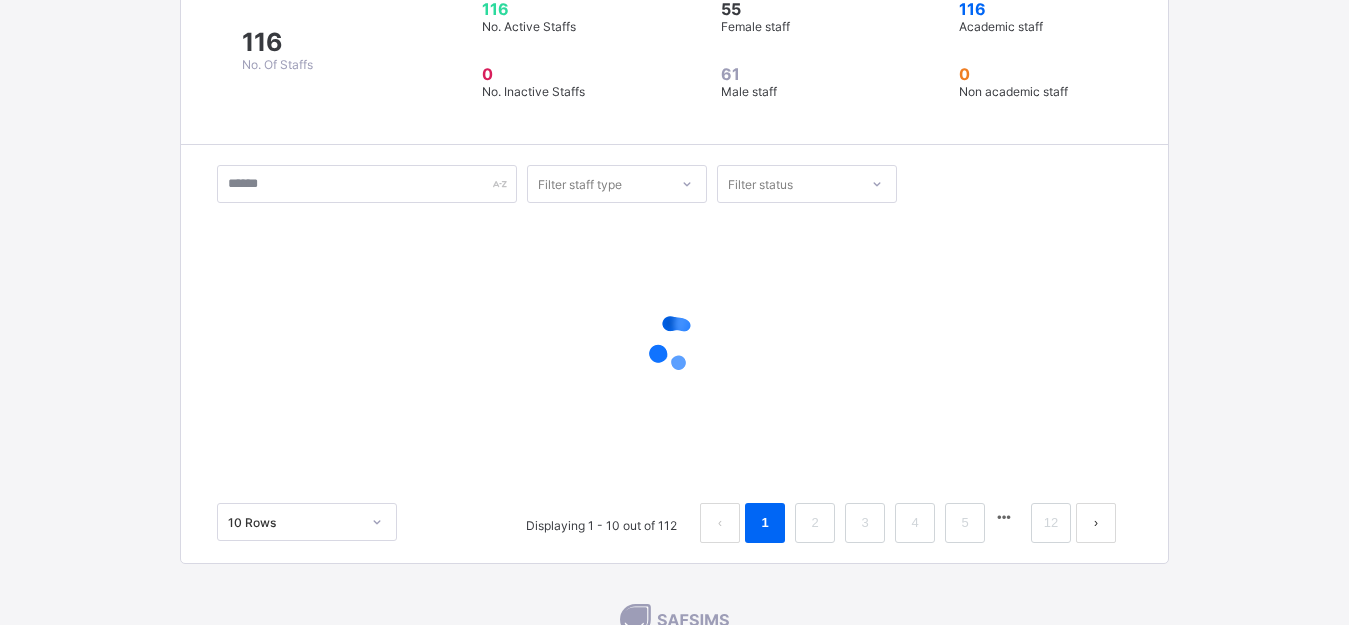 click at bounding box center (1096, 523) 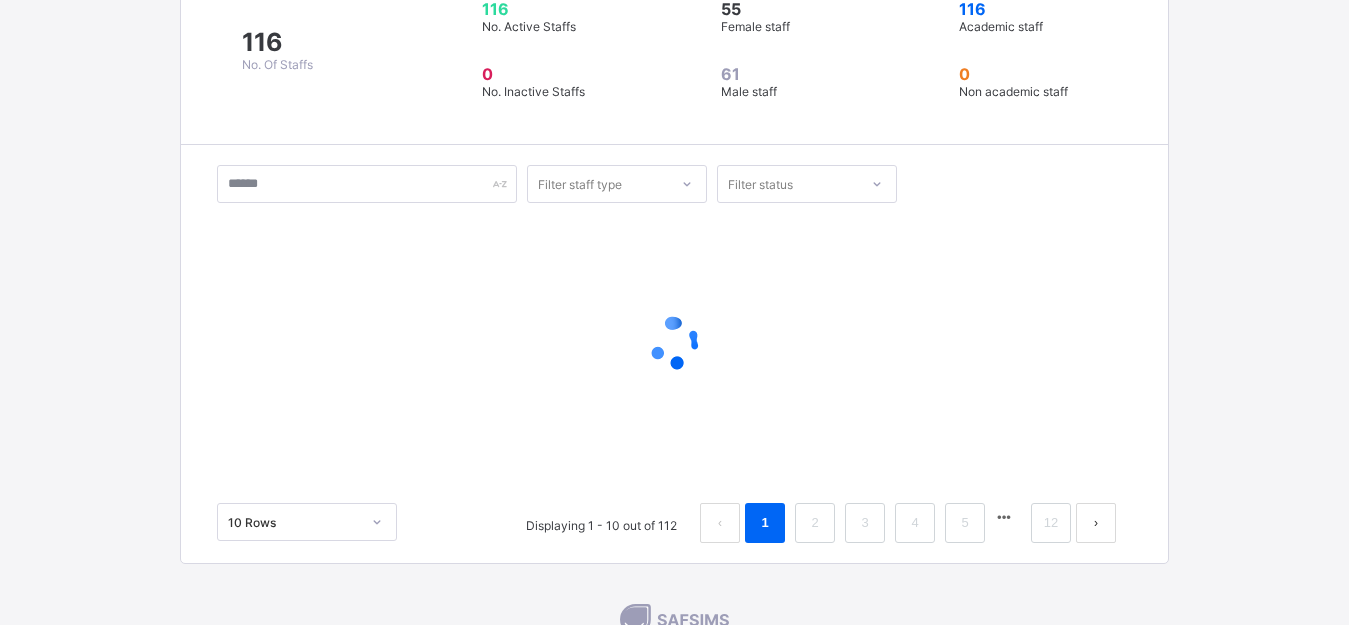 click at bounding box center (1096, 523) 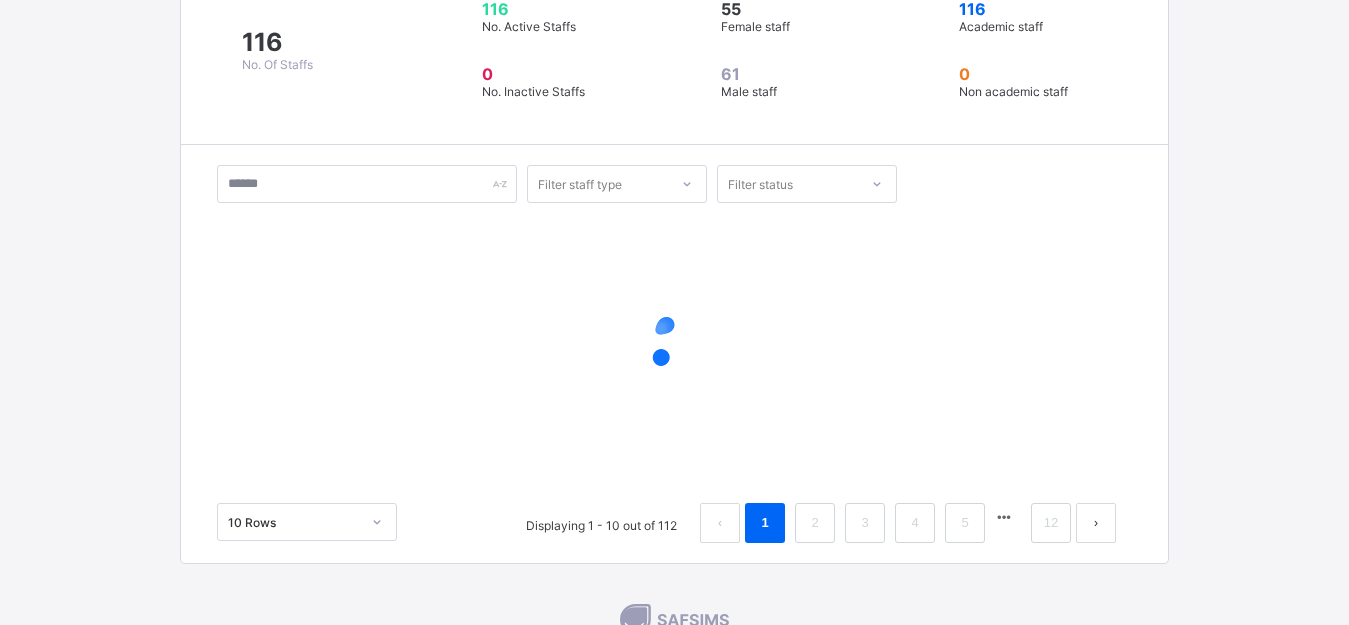 click at bounding box center [1096, 523] 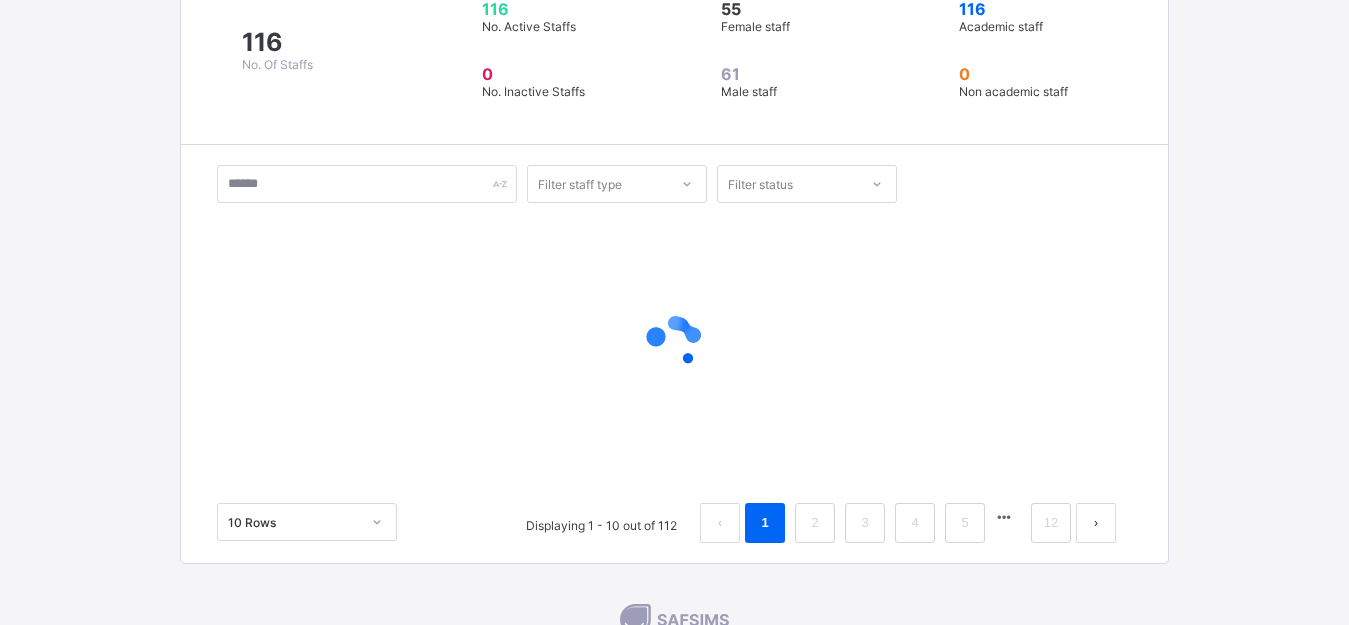 click at bounding box center [1096, 523] 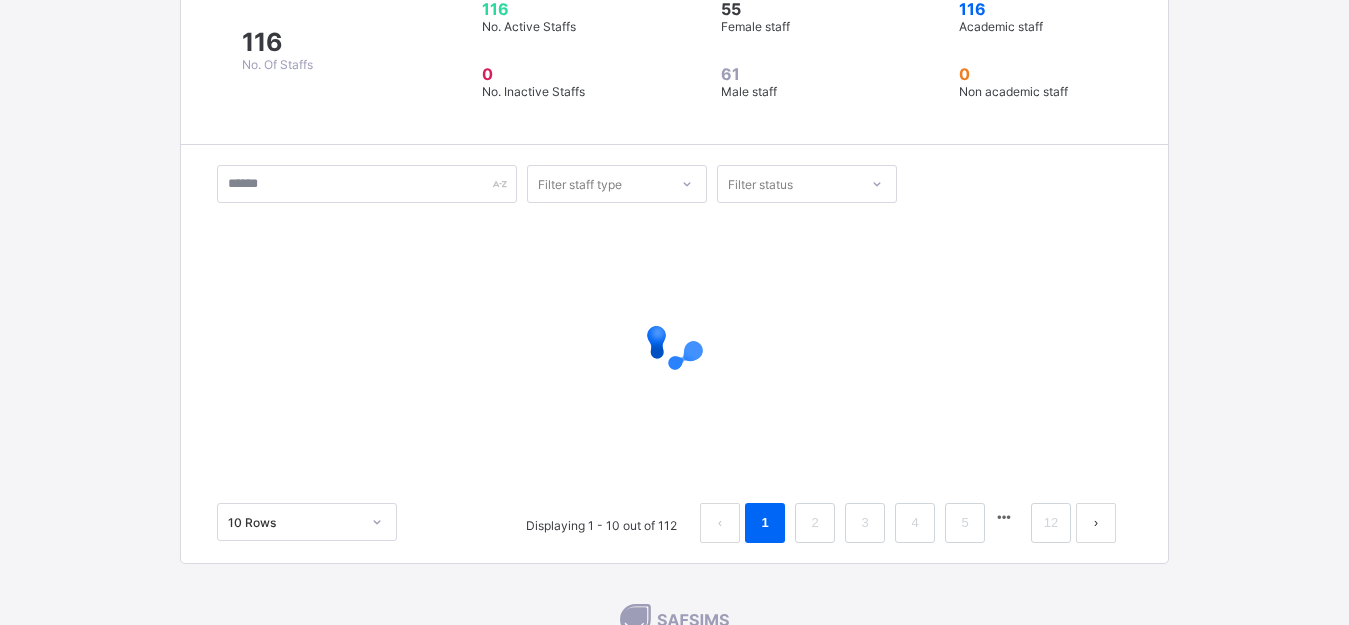 click at bounding box center (1096, 523) 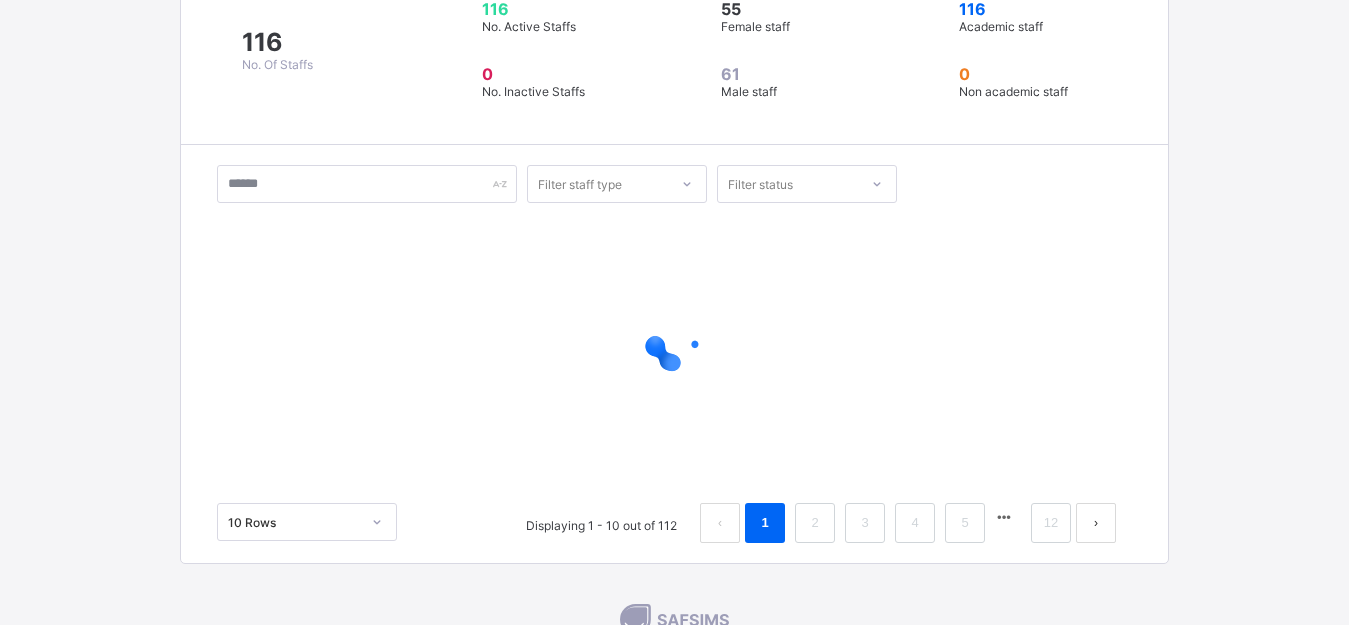 click at bounding box center (1096, 523) 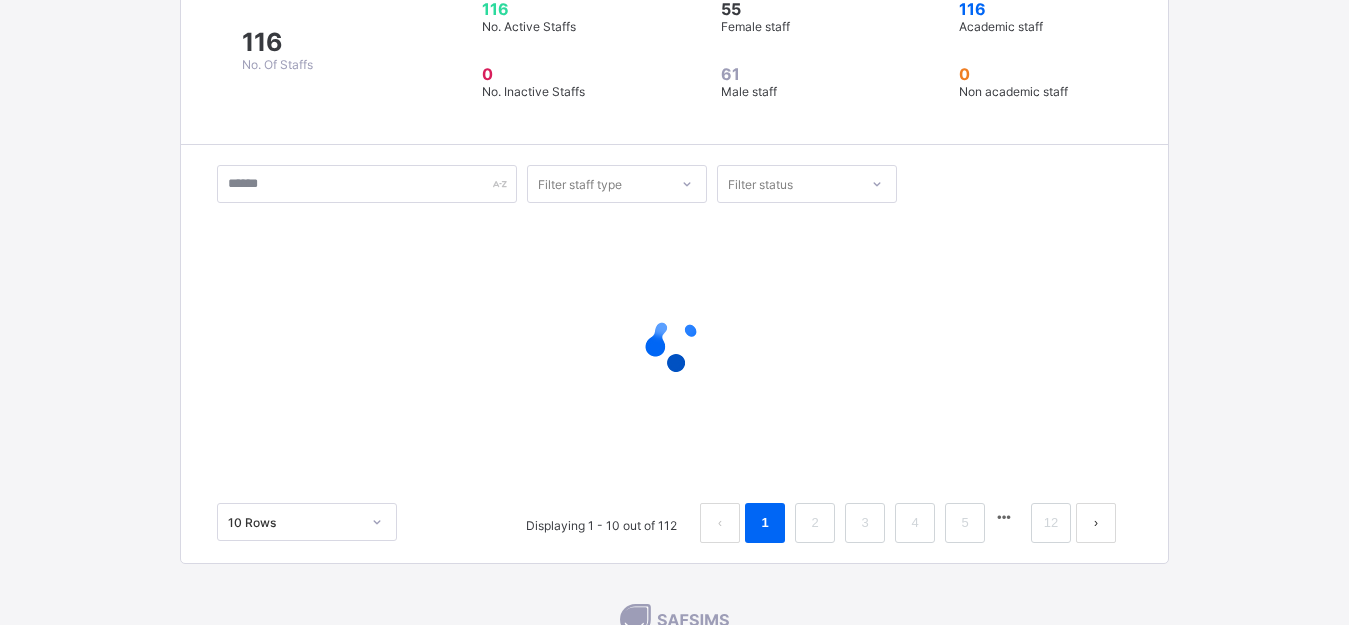 click at bounding box center [1096, 523] 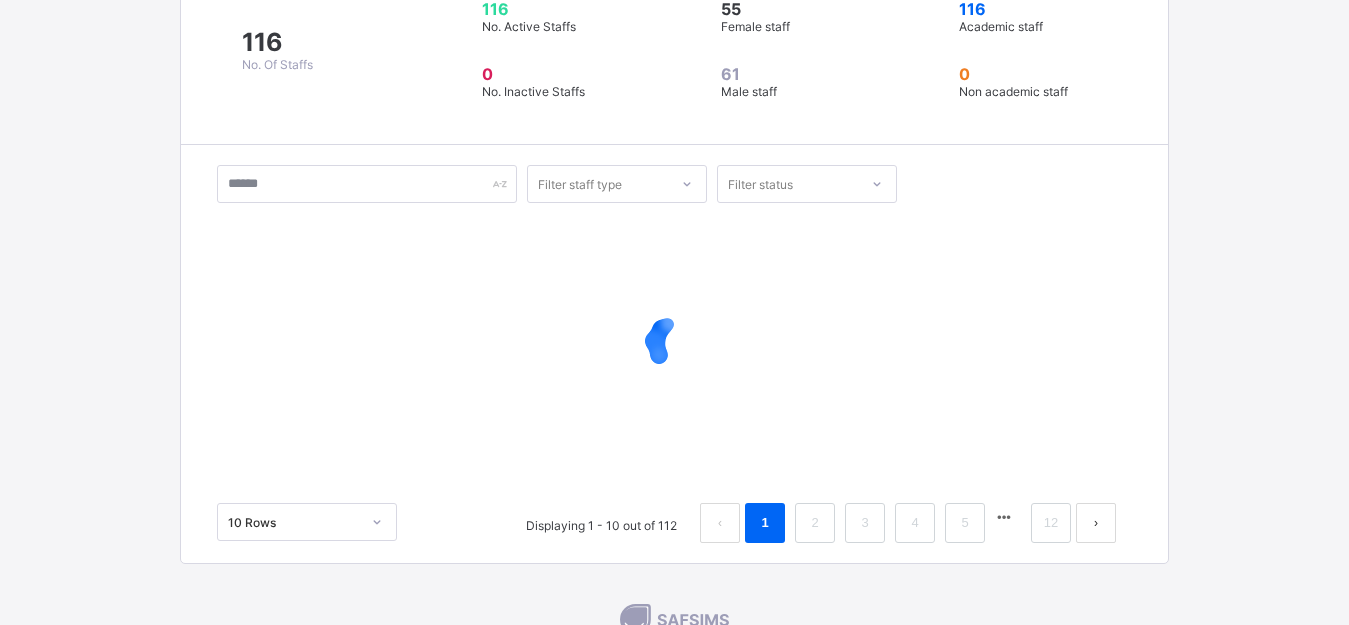 click on "Filter staff type Filter status 10 Rows Displaying 1 - 10 out of 112 1 2 3 4 5 12" at bounding box center (674, 353) 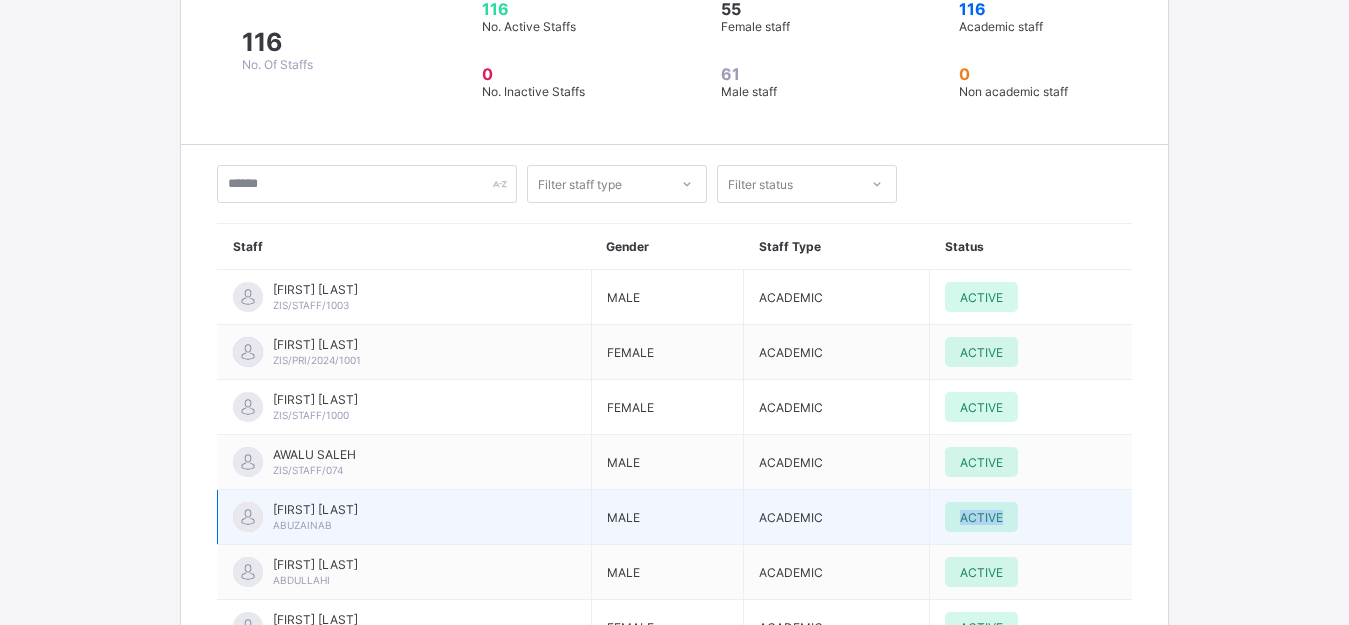 click on "ACTIVE" at bounding box center [1031, 517] 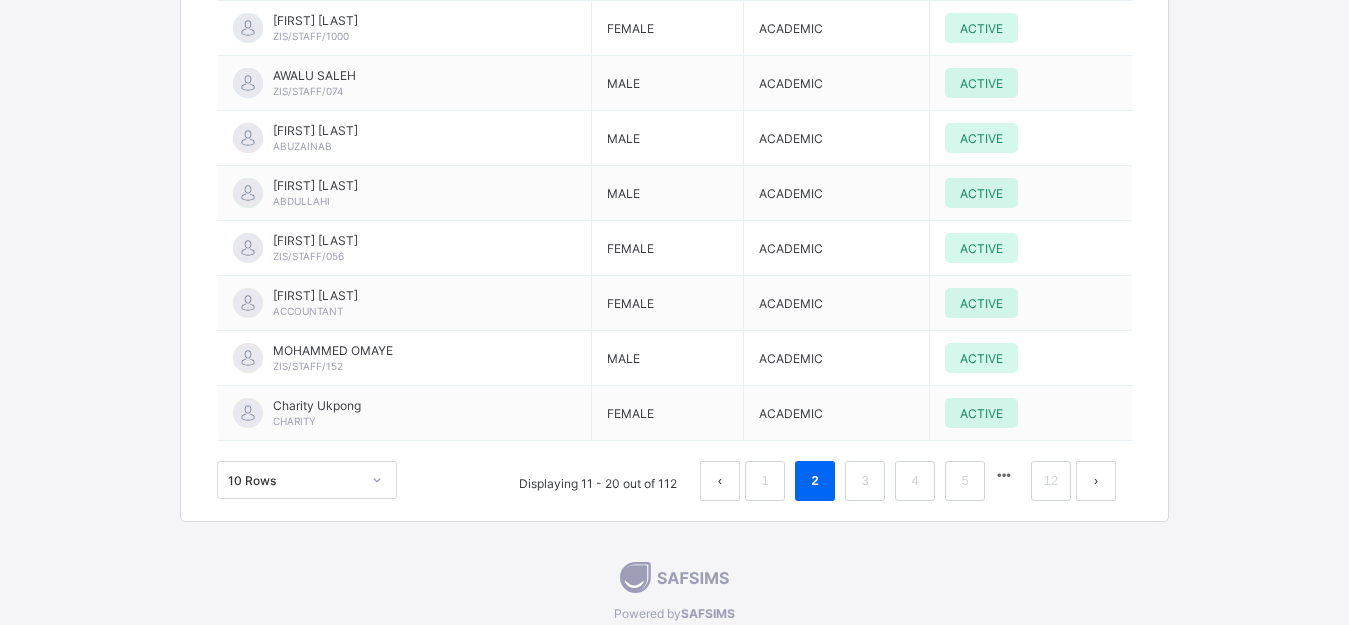scroll, scrollTop: 3552, scrollLeft: 0, axis: vertical 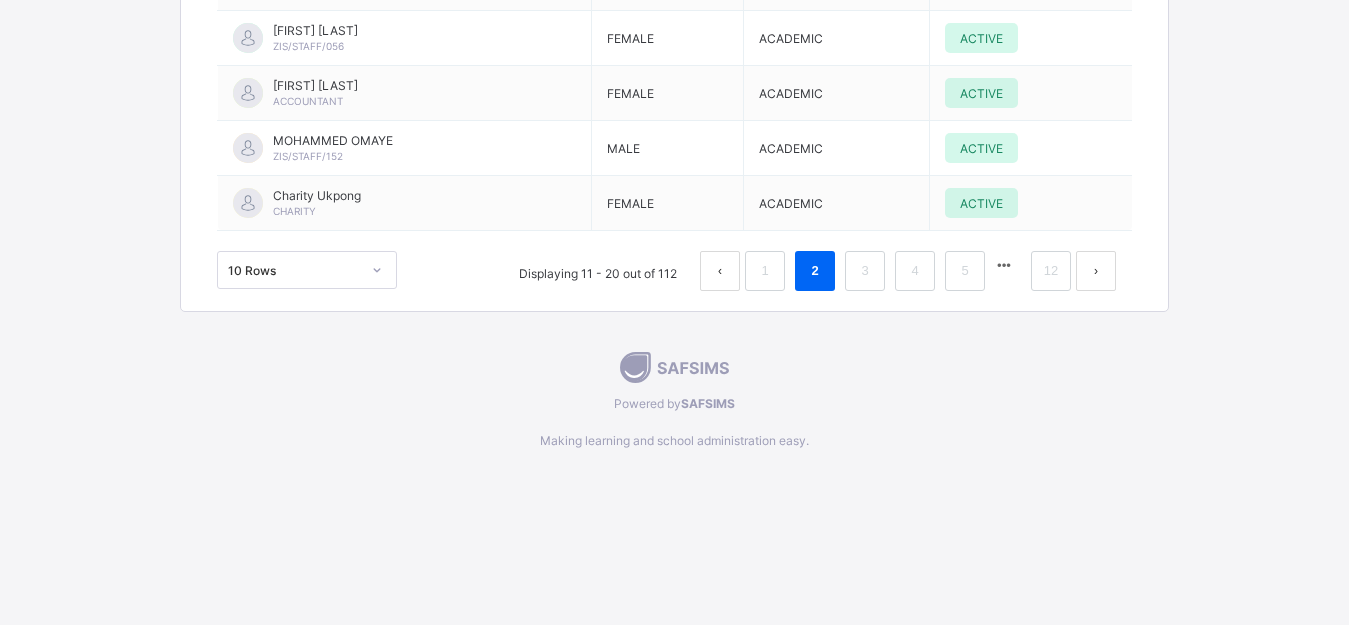 click at bounding box center (1096, 271) 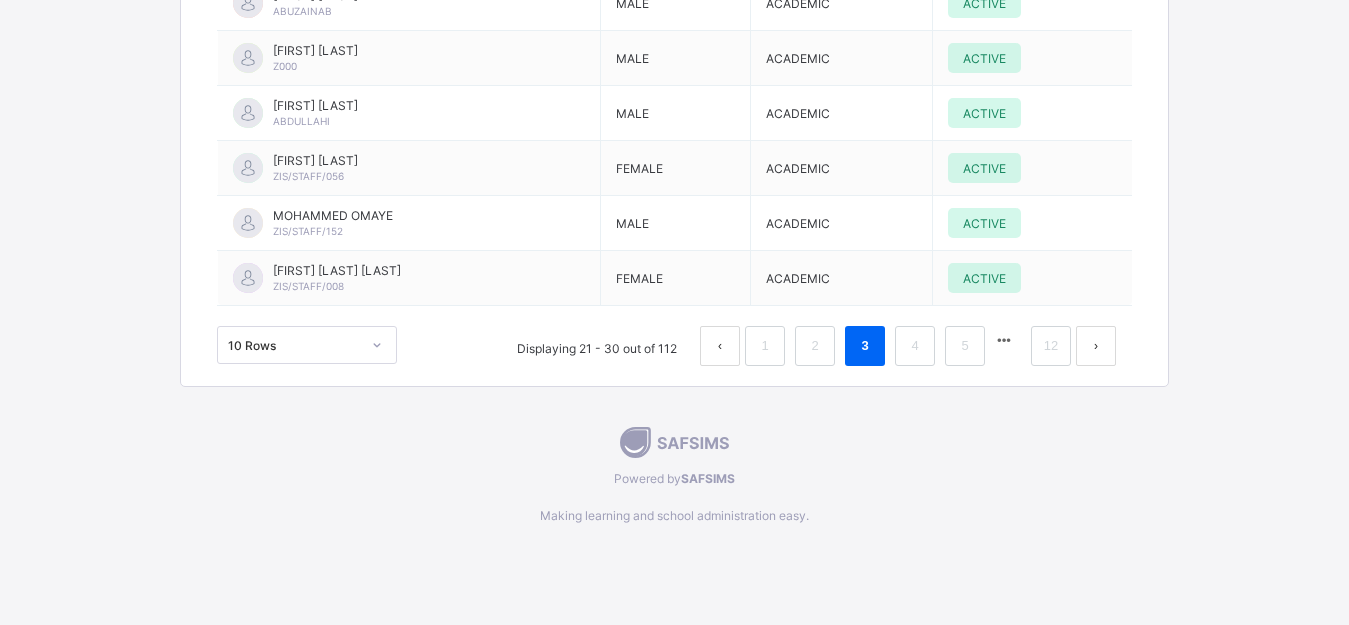 scroll, scrollTop: 3515, scrollLeft: 0, axis: vertical 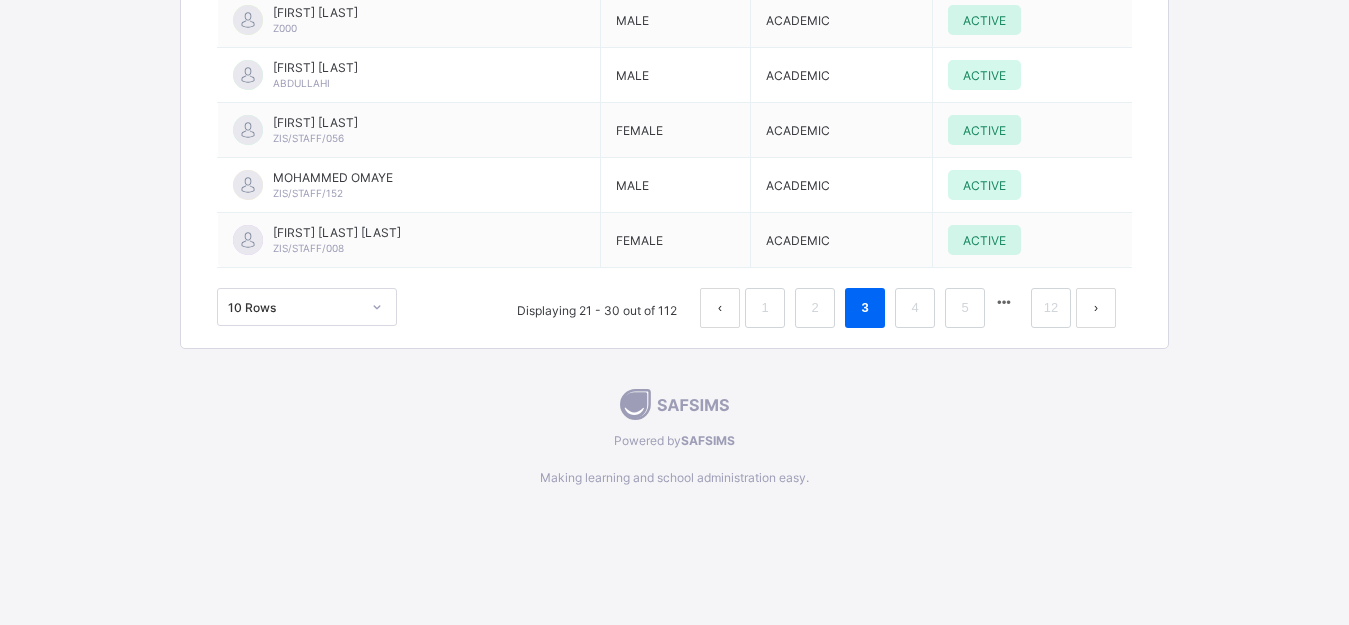 click at bounding box center (1096, 308) 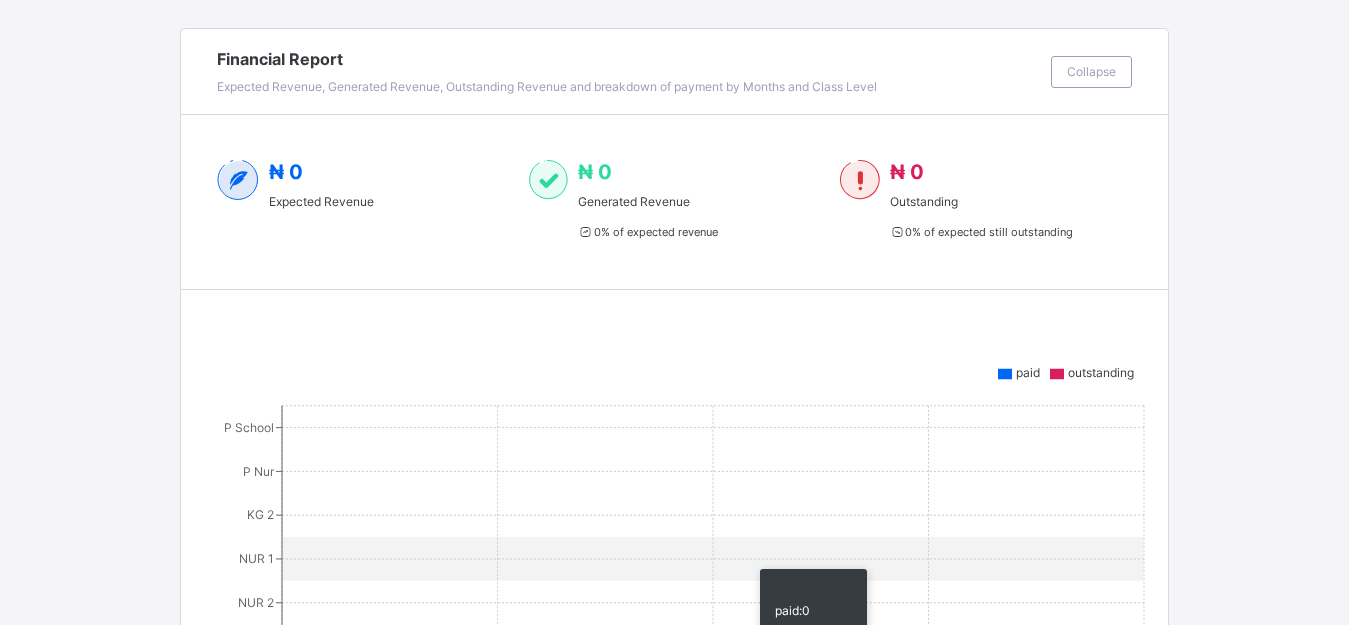 scroll, scrollTop: 0, scrollLeft: 0, axis: both 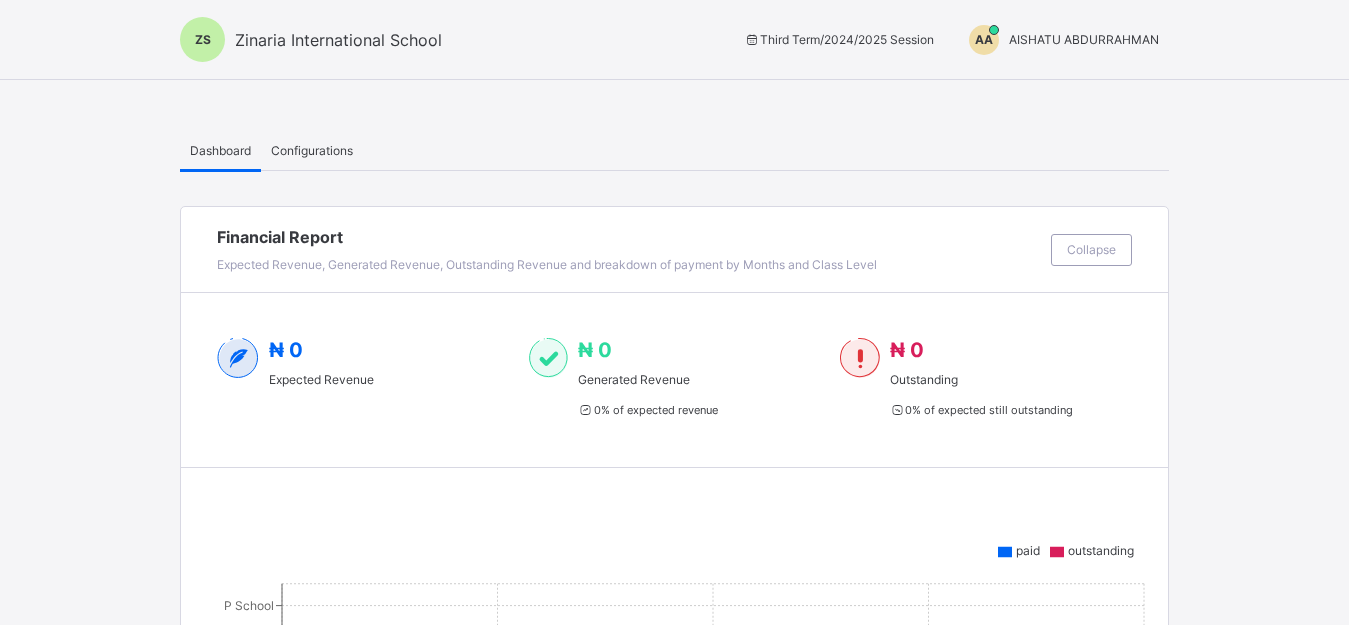 click on "Configurations" at bounding box center [312, 150] 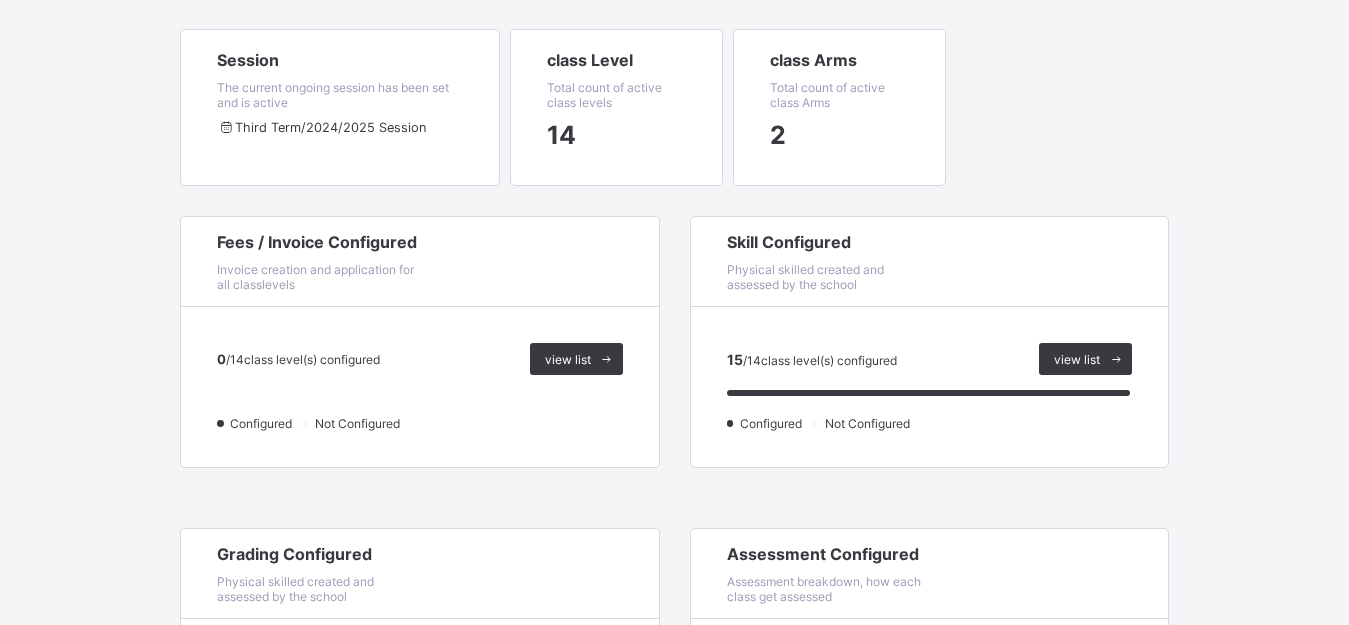 scroll, scrollTop: 0, scrollLeft: 0, axis: both 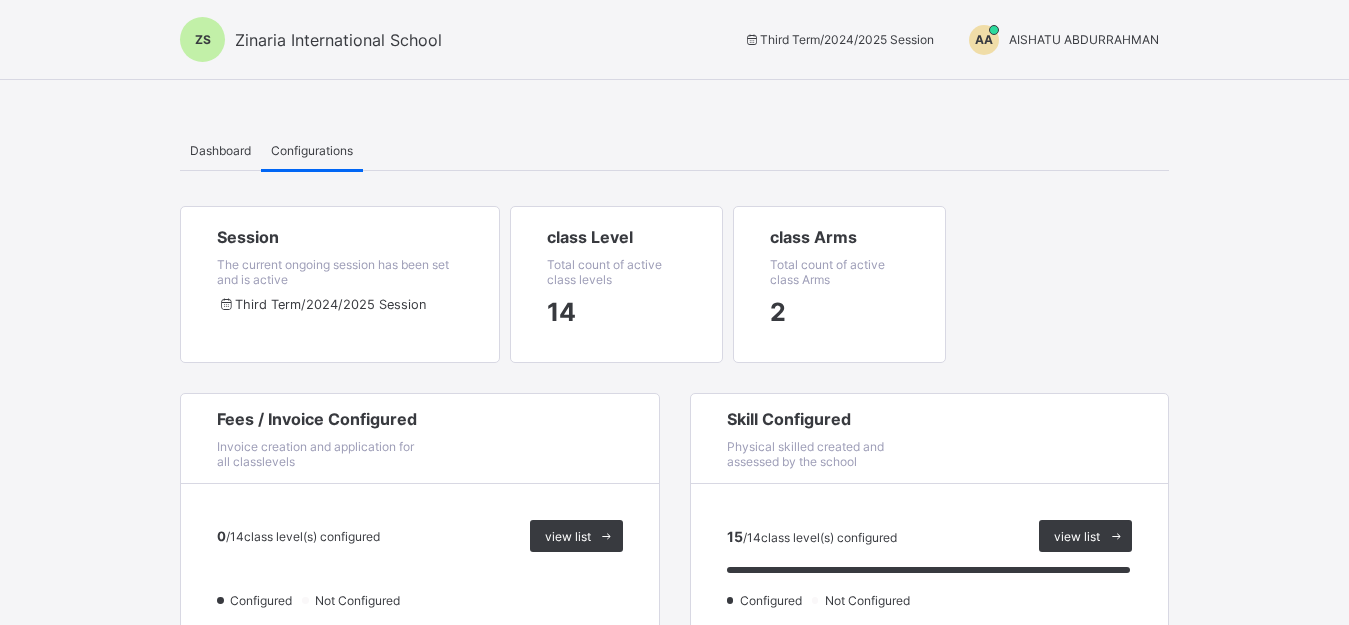 click on "AA [FIRST] [LAST]" at bounding box center [1059, 40] 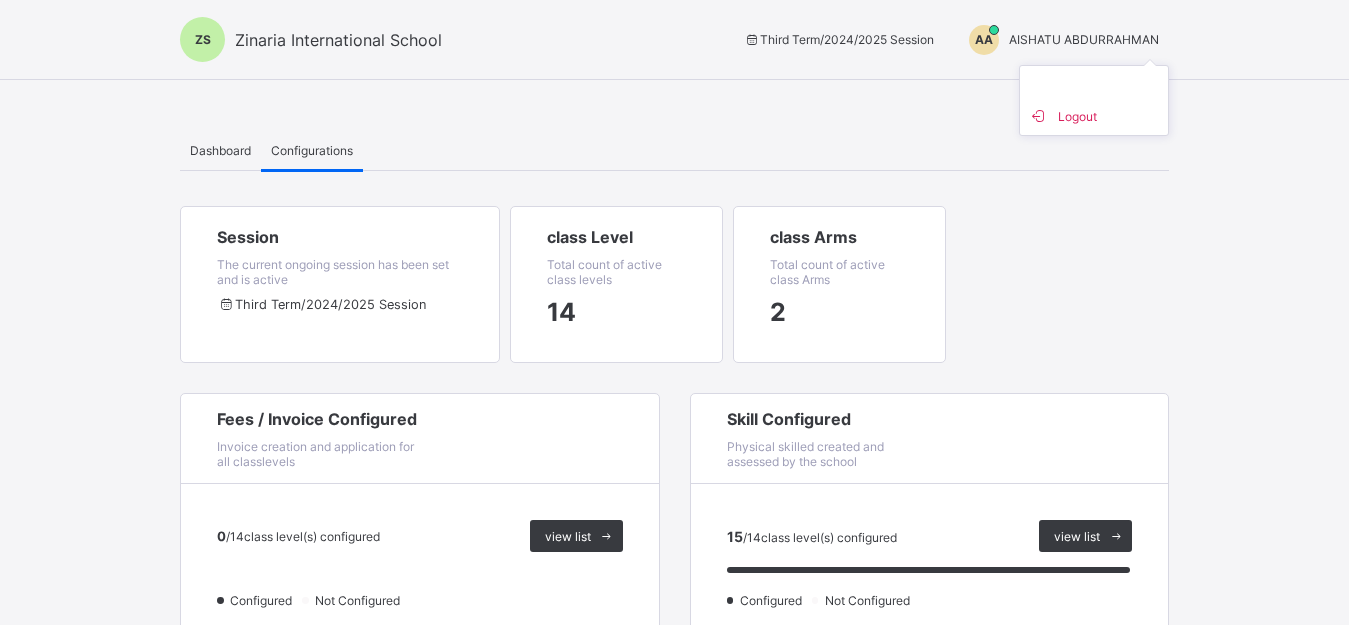 click on "ZS   Zinaria International School   Third Term  /  2024/2025 Session AA [FIRST] Logout" at bounding box center [674, 40] 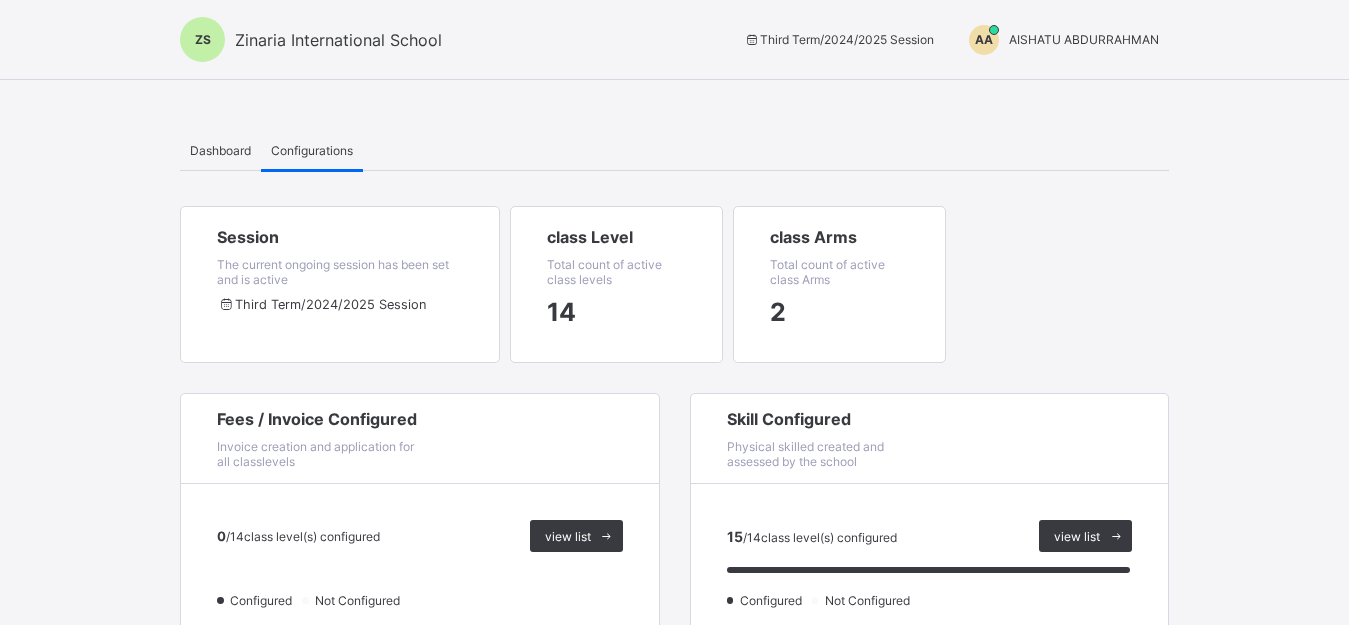 click on "Zinaria International School" at bounding box center (338, 40) 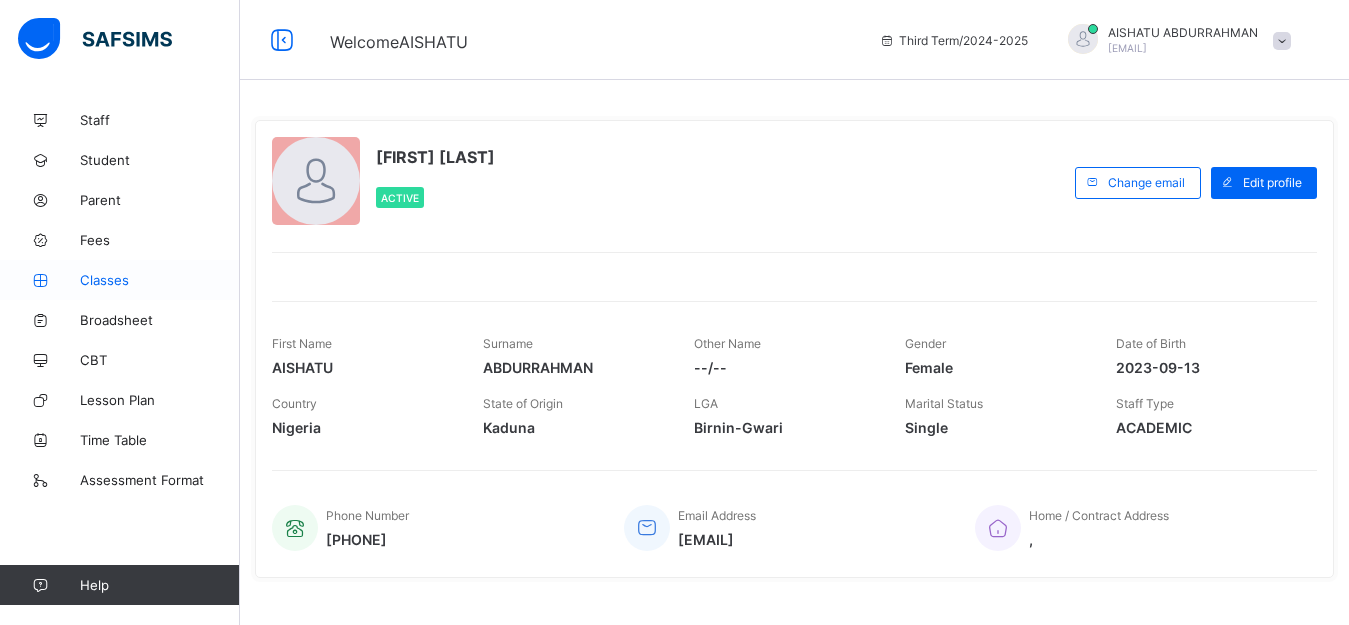 click on "Classes" at bounding box center (120, 280) 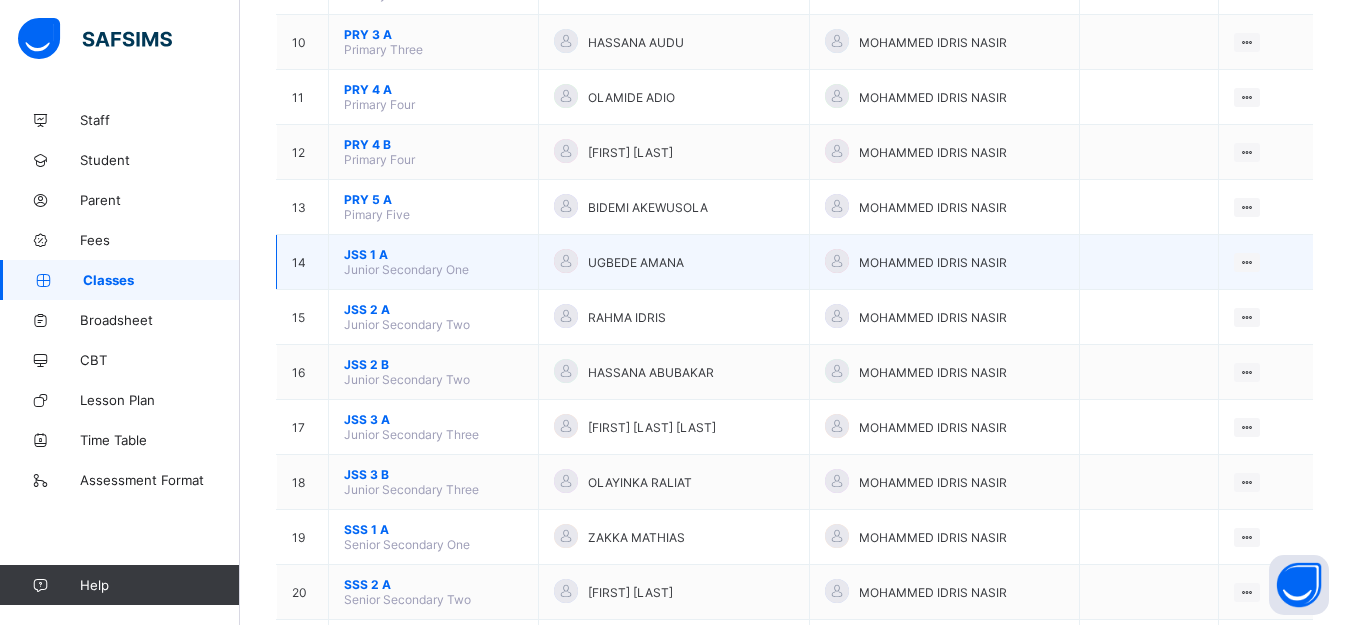 scroll, scrollTop: 815, scrollLeft: 0, axis: vertical 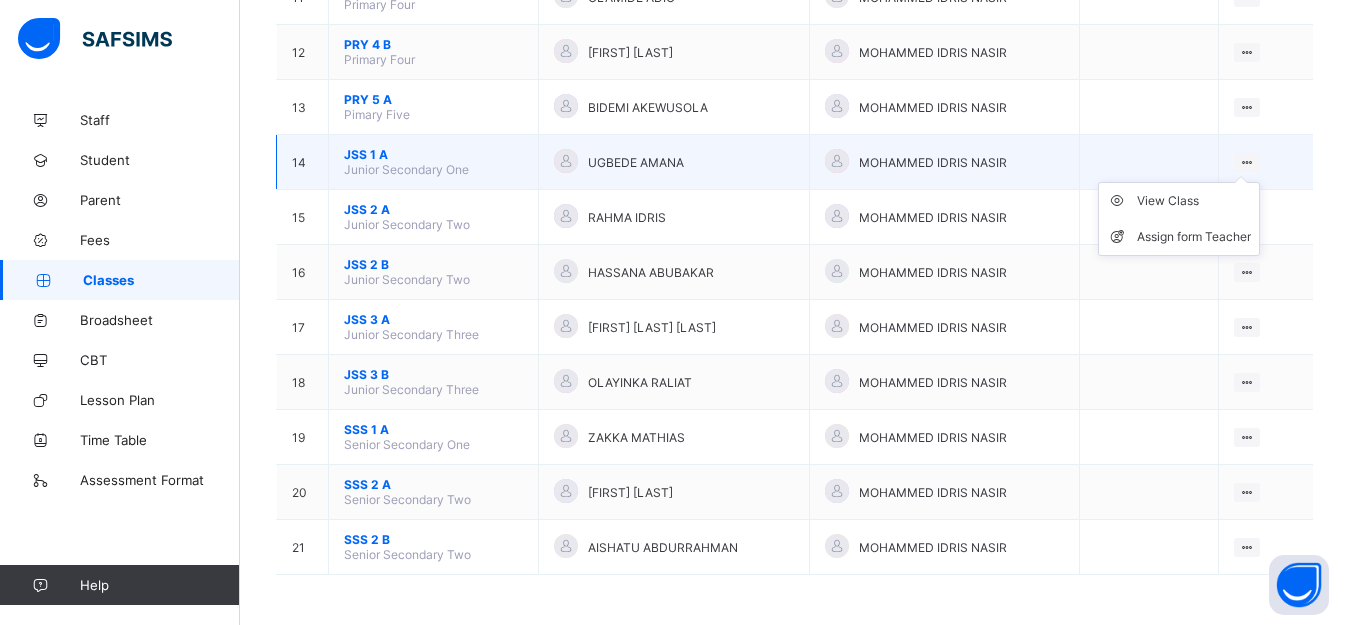 click on "View Class Assign form Teacher" at bounding box center (1179, 219) 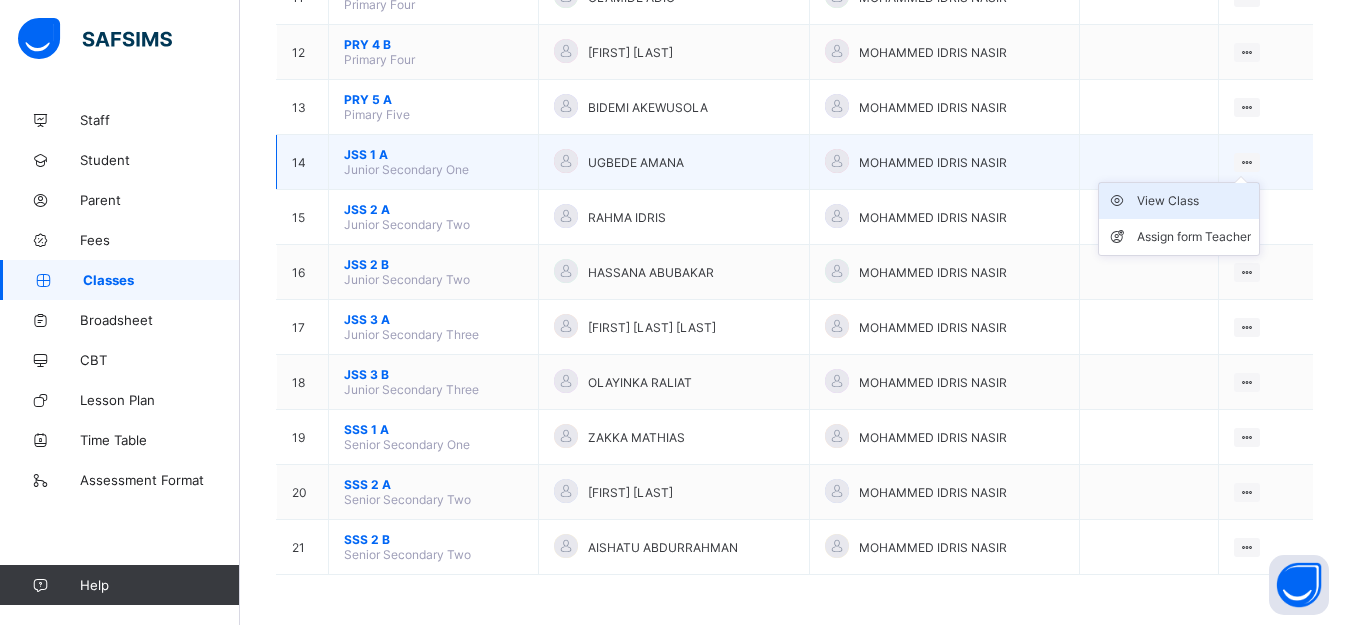 click on "View Class" at bounding box center (1194, 201) 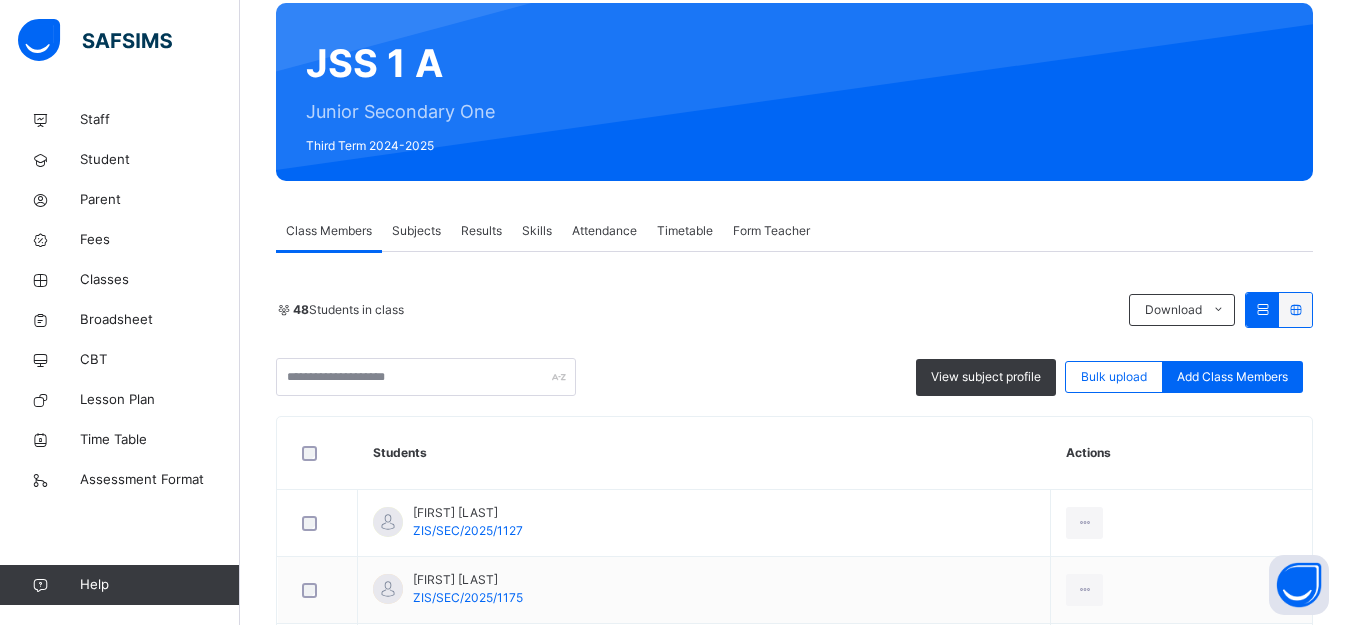 scroll, scrollTop: 200, scrollLeft: 0, axis: vertical 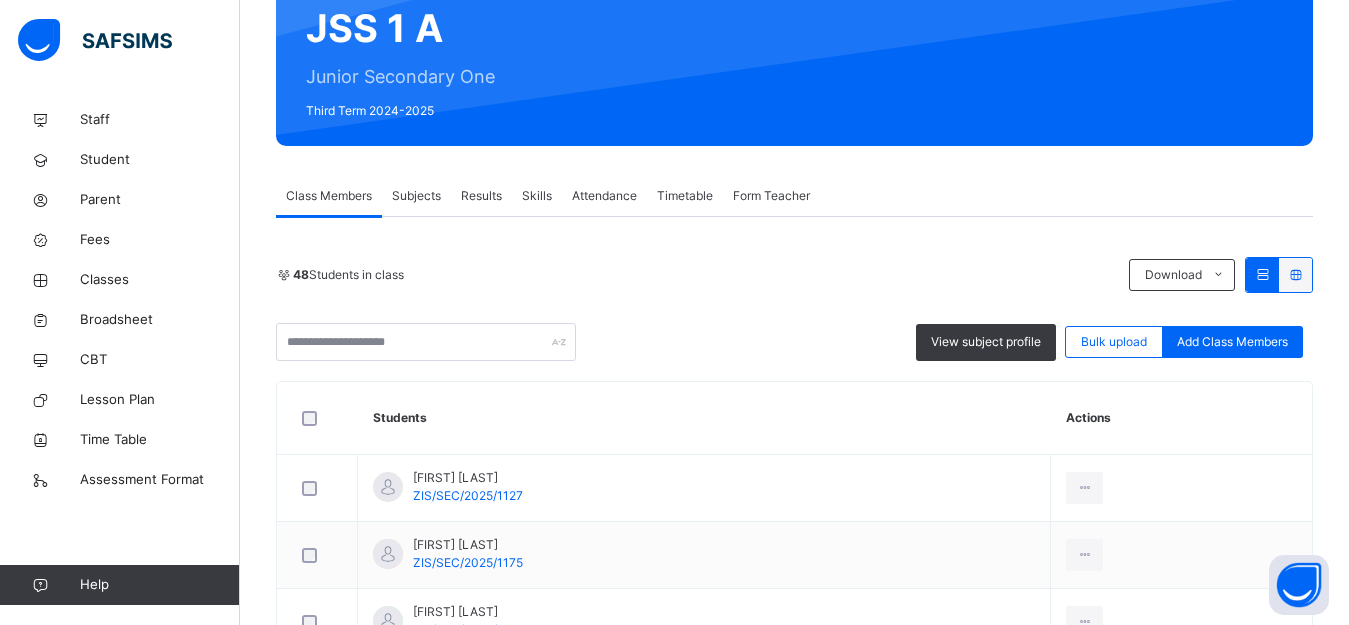 click on "Subjects" at bounding box center (416, 196) 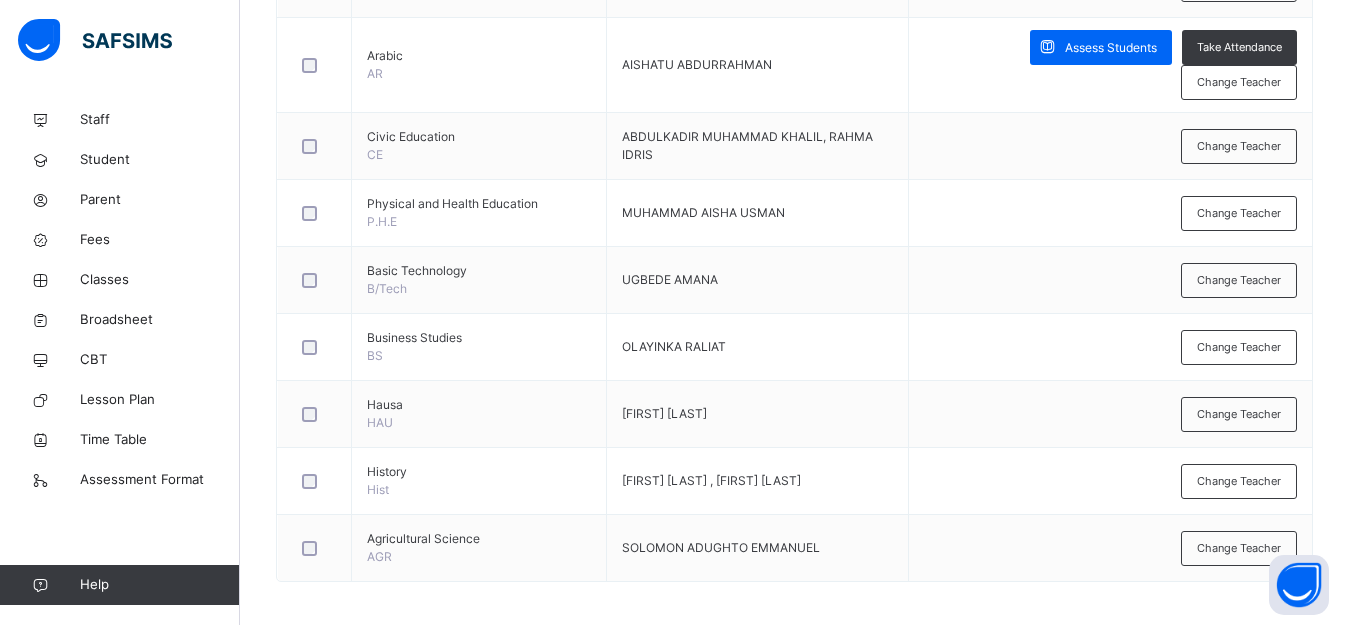scroll, scrollTop: 1244, scrollLeft: 0, axis: vertical 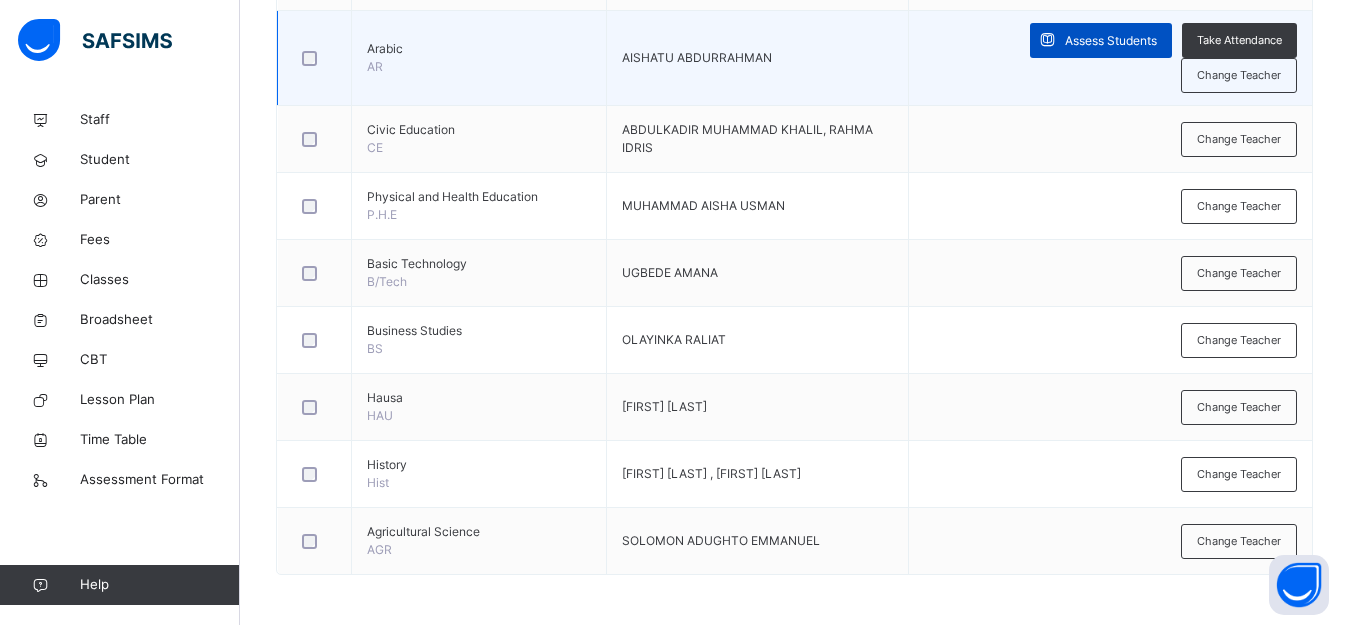 click on "Assess Students" at bounding box center [1111, 41] 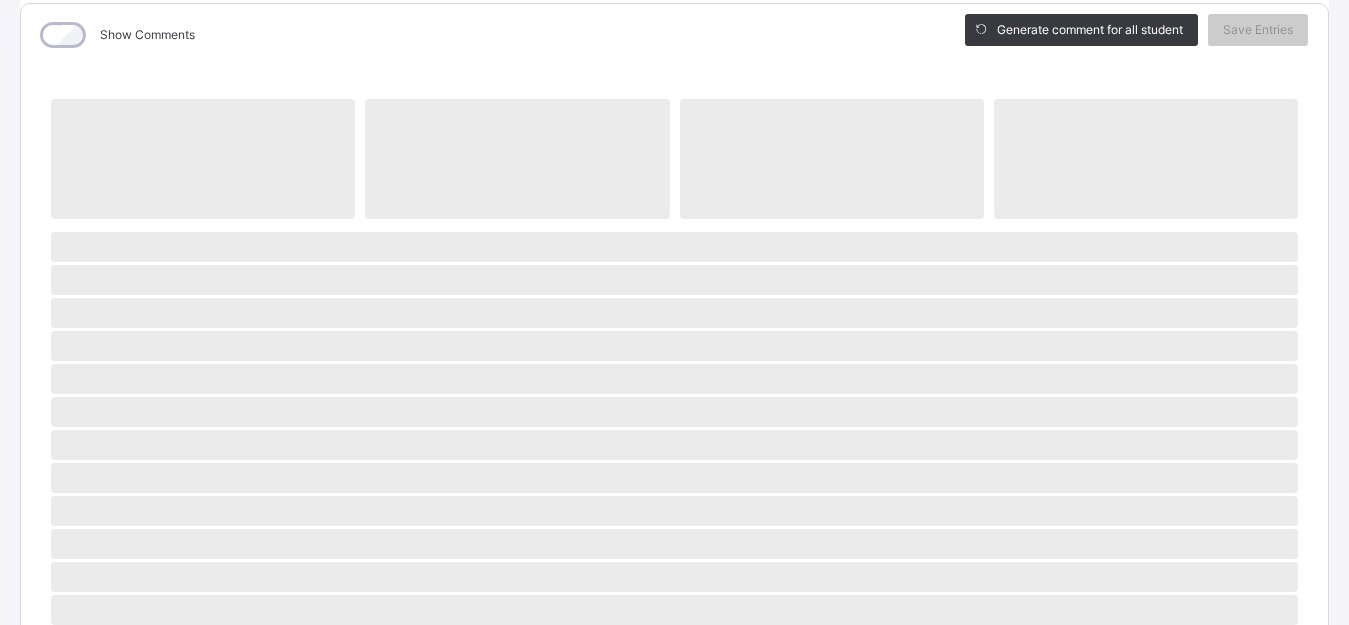scroll, scrollTop: 200, scrollLeft: 0, axis: vertical 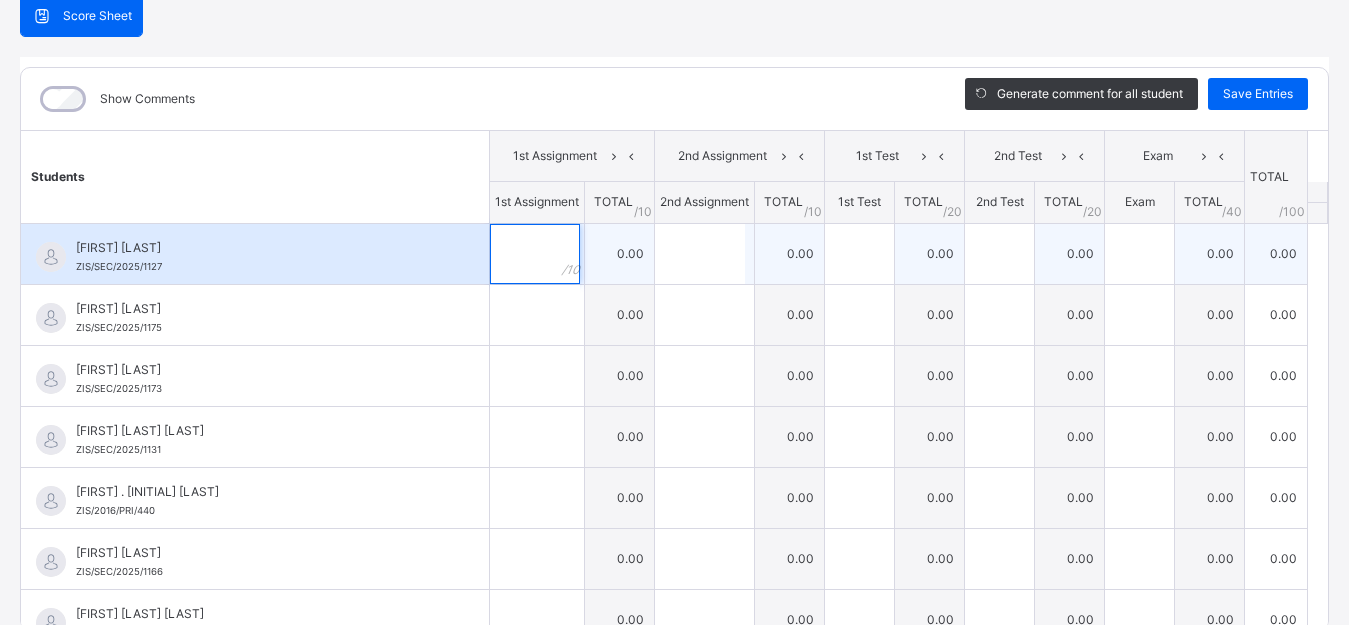 click at bounding box center [535, 254] 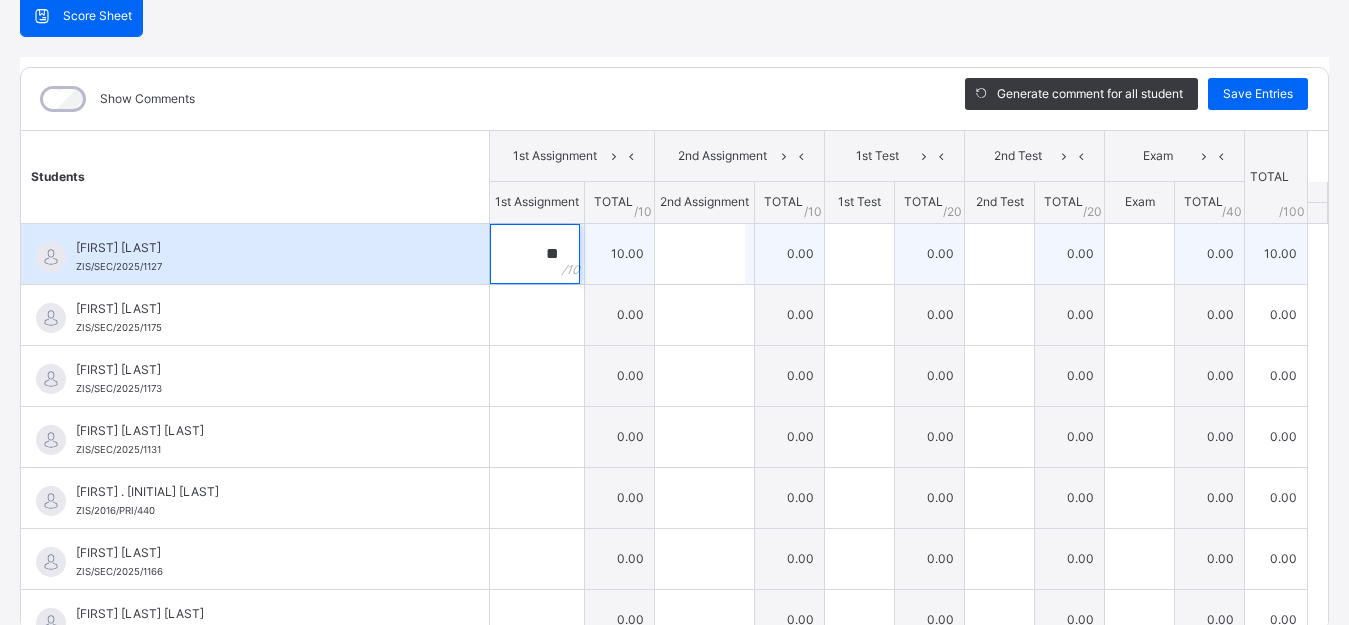 type on "**" 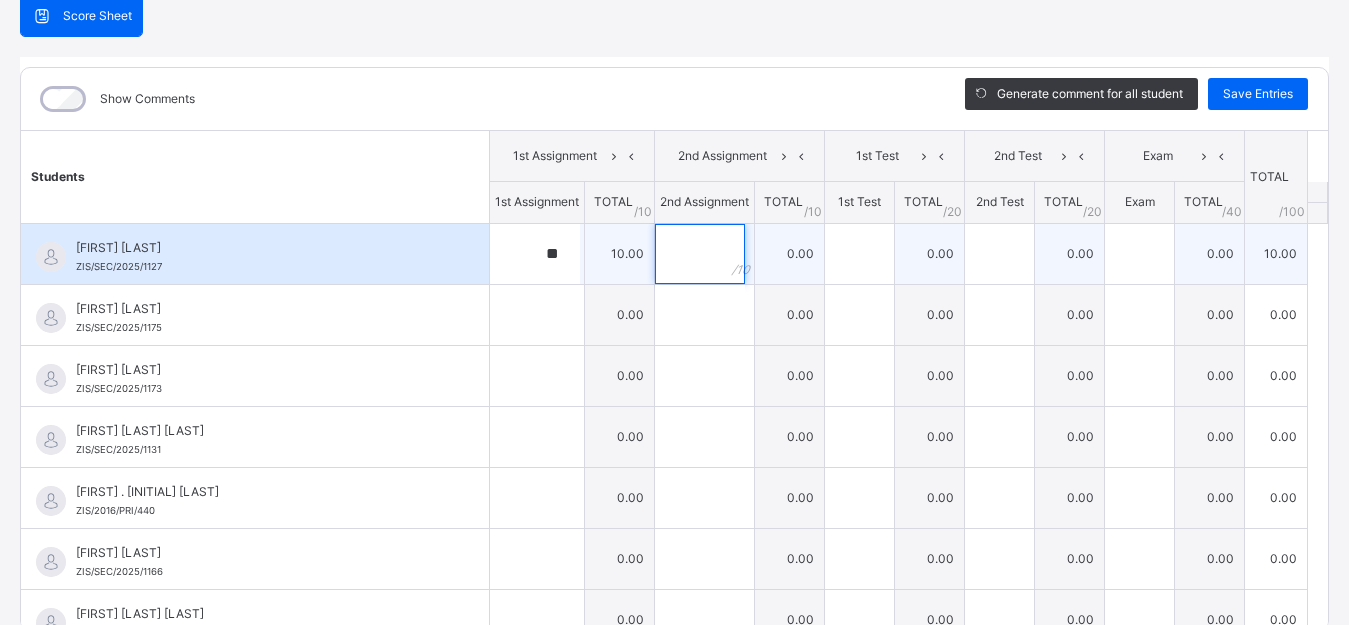 click at bounding box center (704, 254) 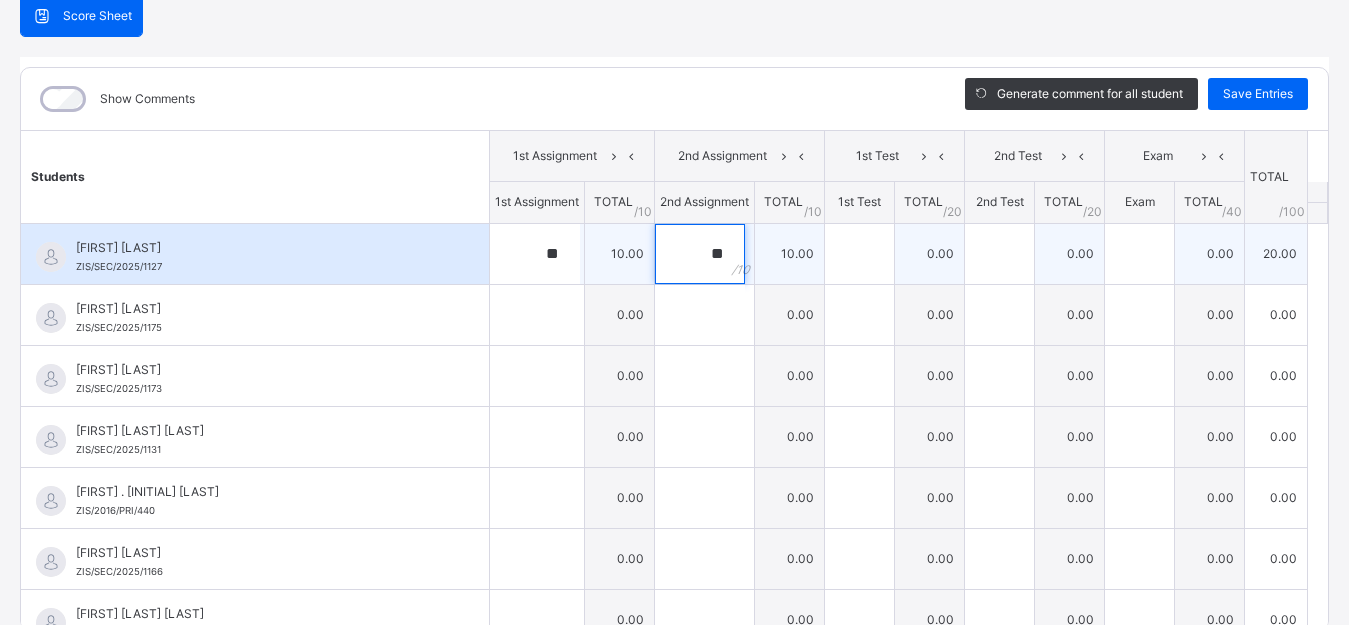 type on "**" 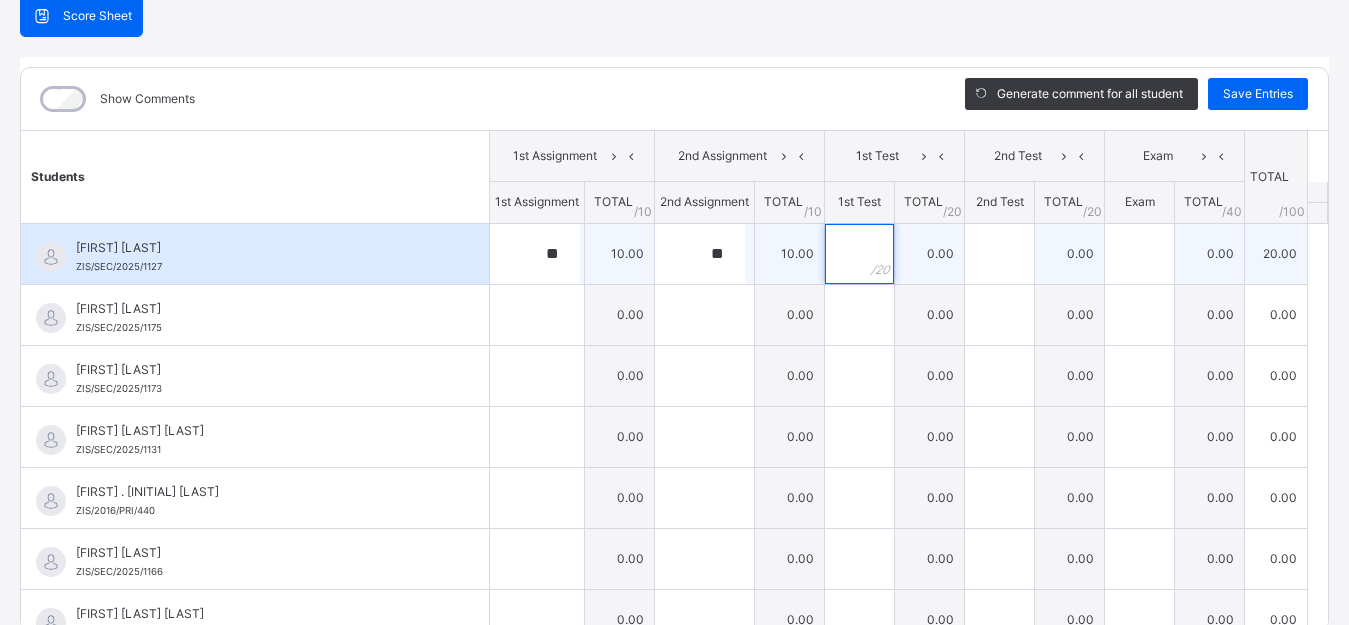 click at bounding box center (859, 254) 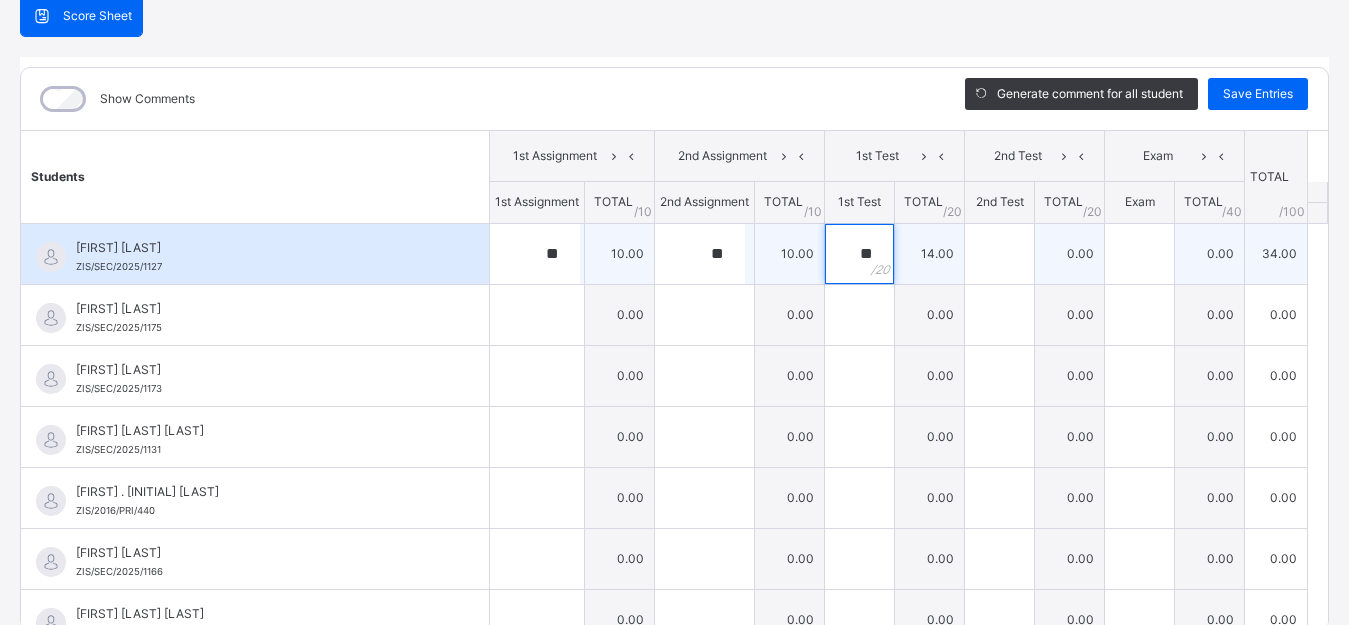 type on "**" 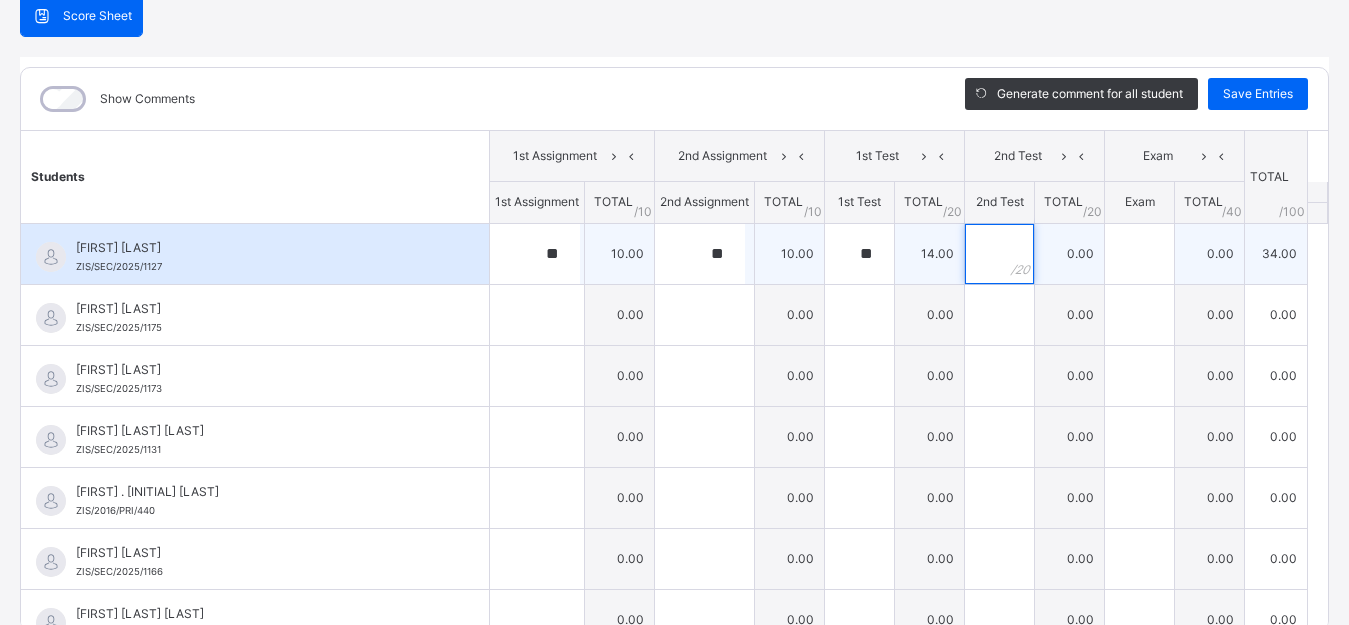 click at bounding box center [999, 254] 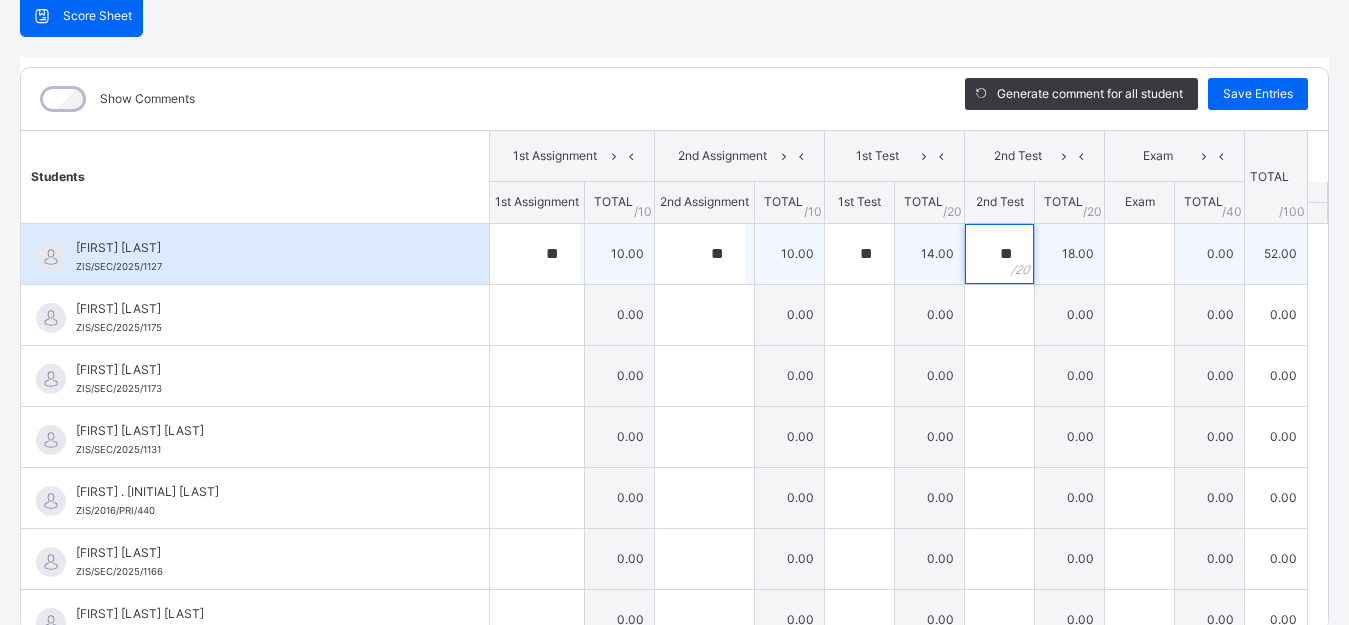 type on "**" 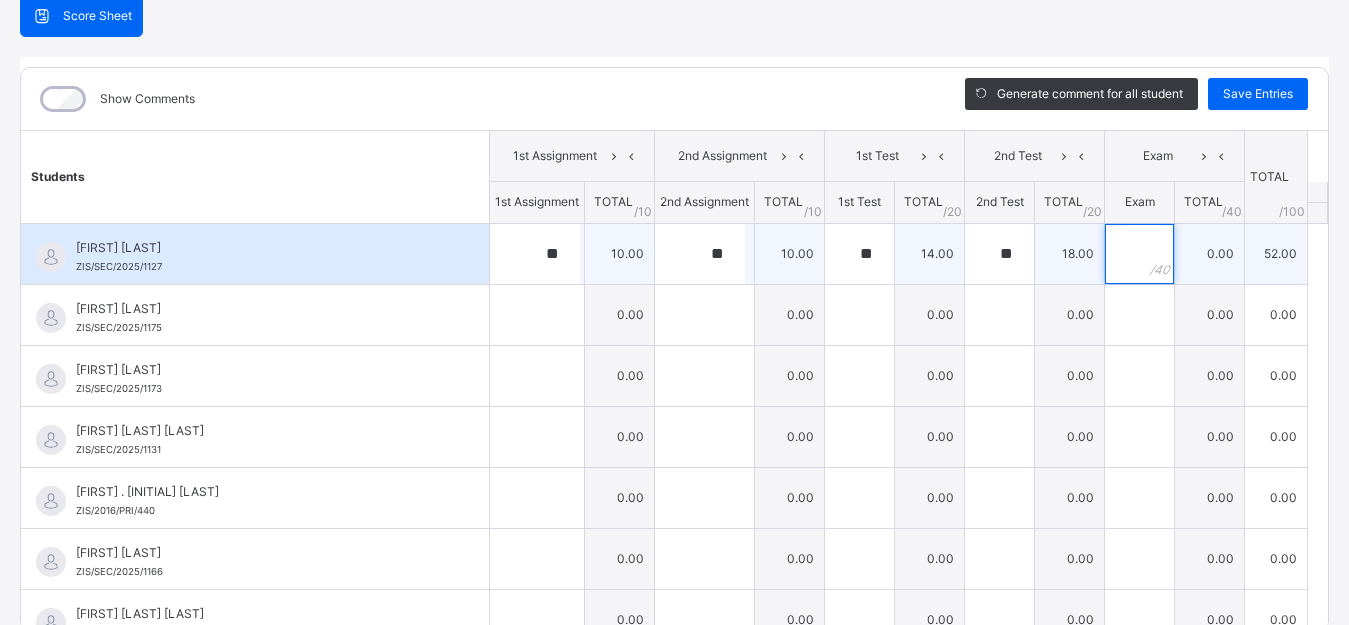 click at bounding box center (1139, 254) 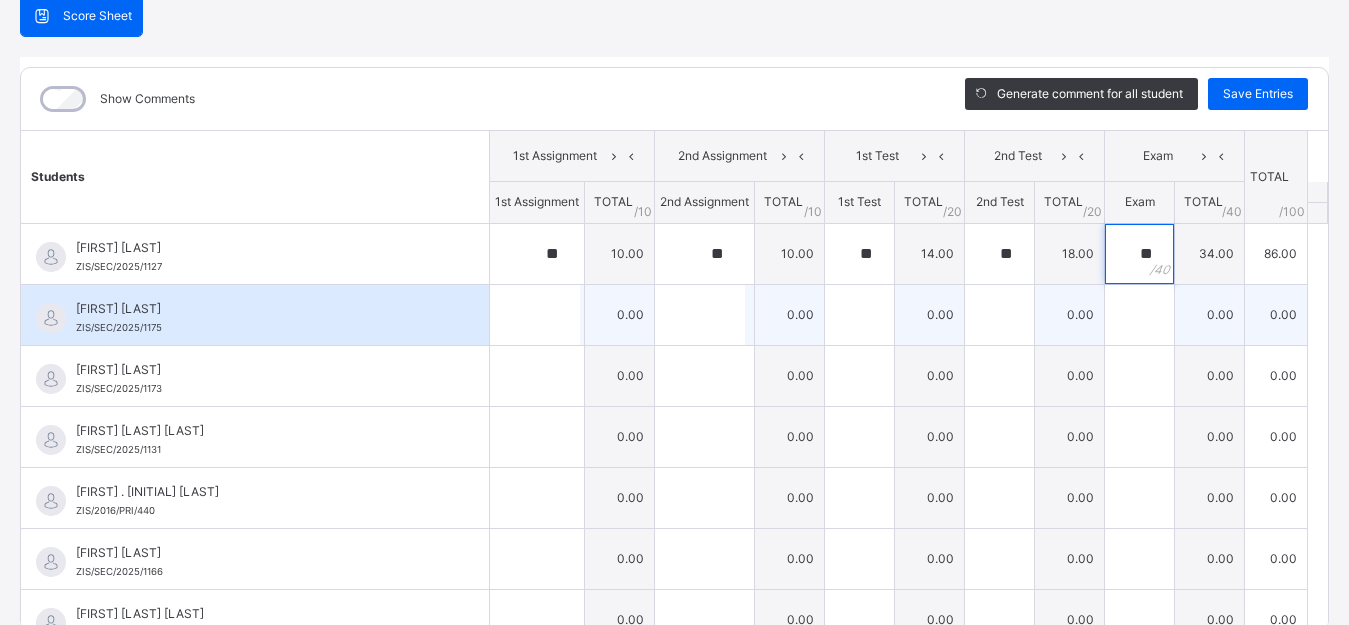 type on "**" 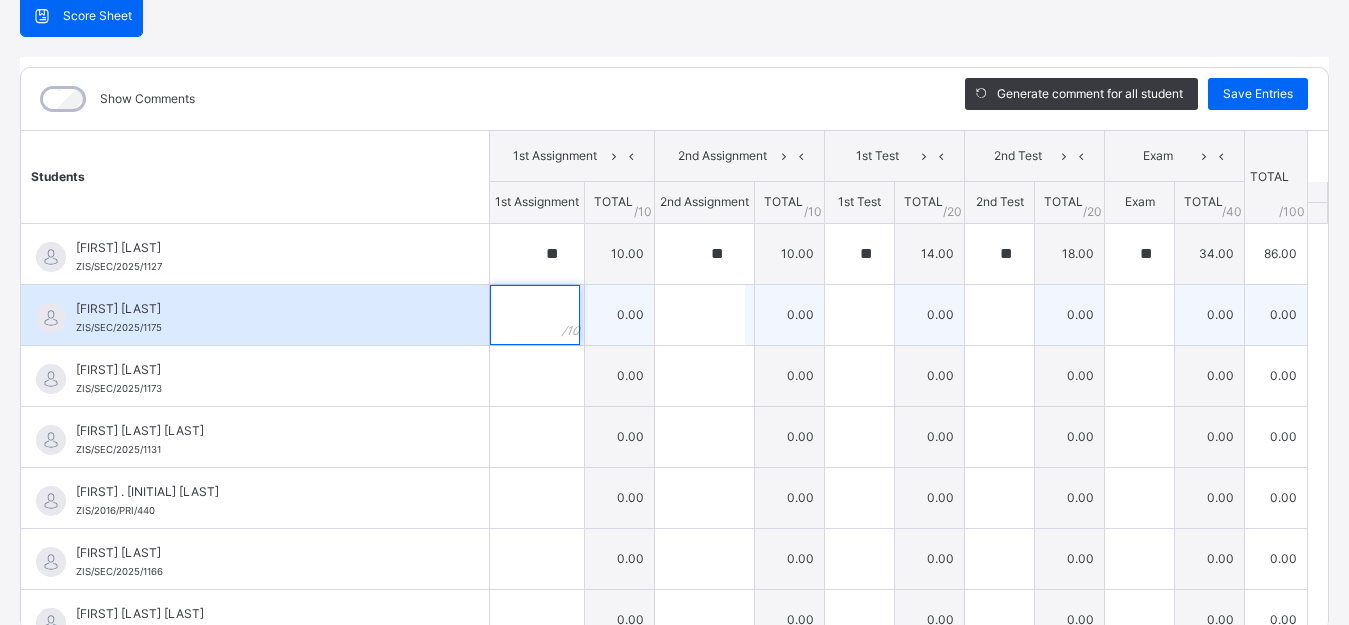click at bounding box center (535, 315) 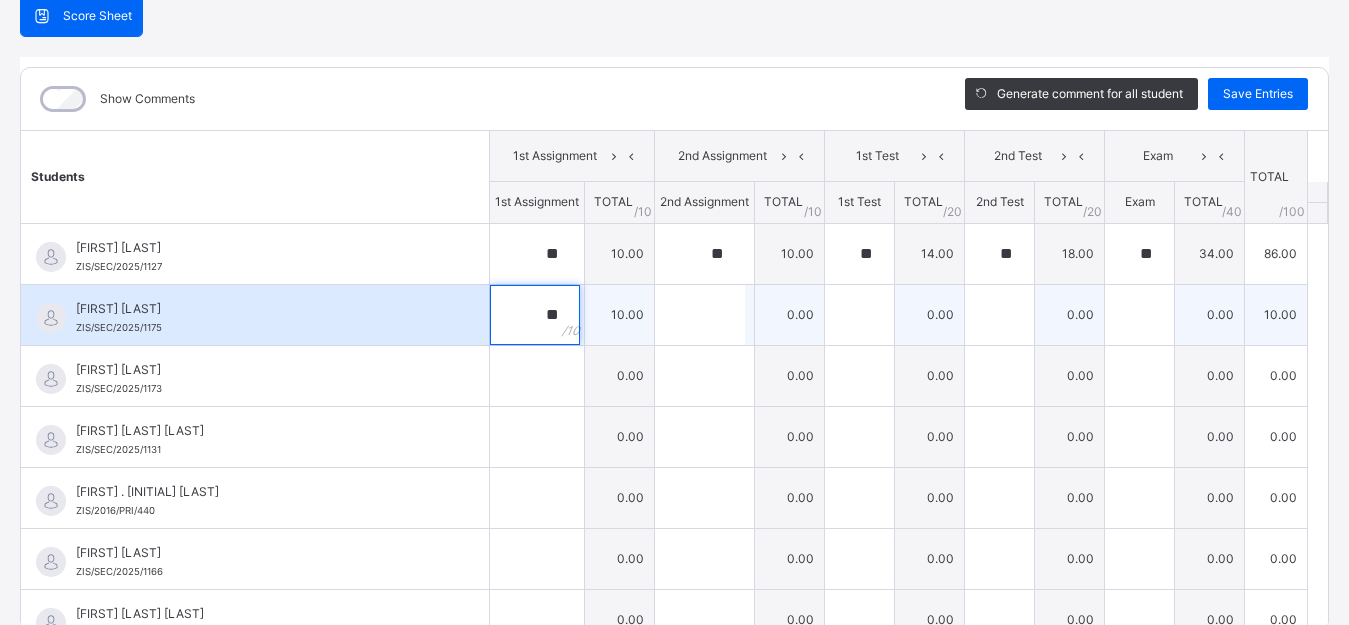 type on "**" 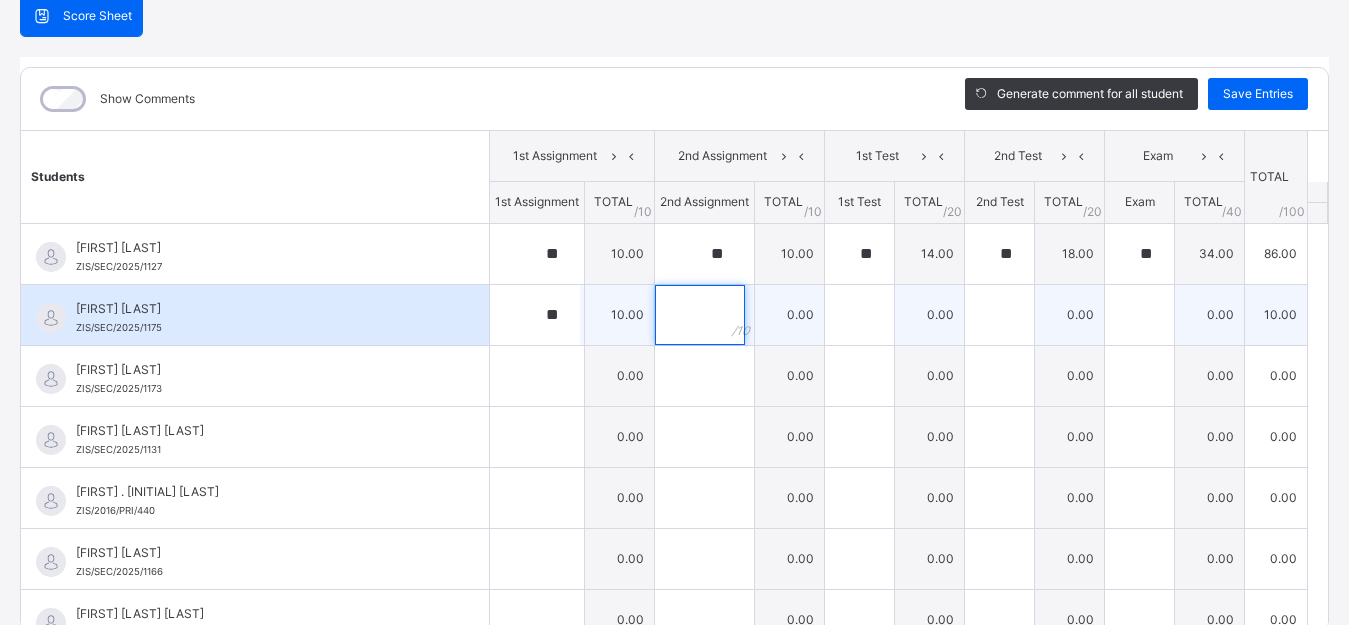 click at bounding box center [700, 315] 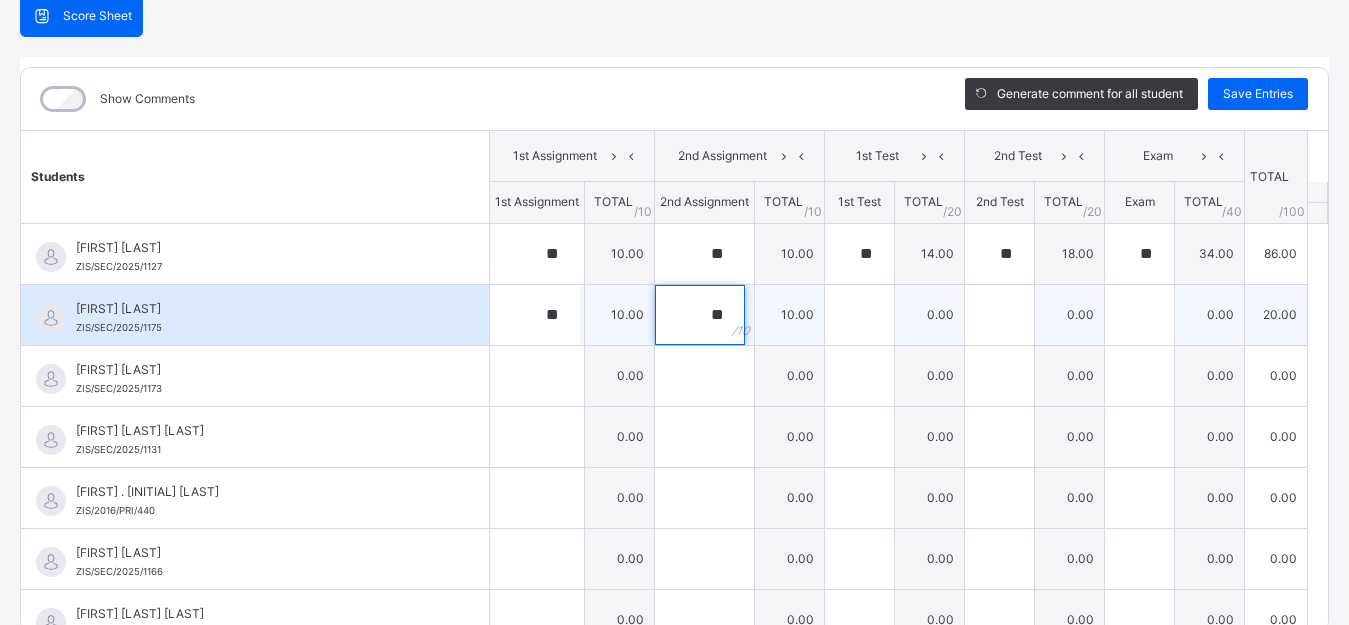 type on "**" 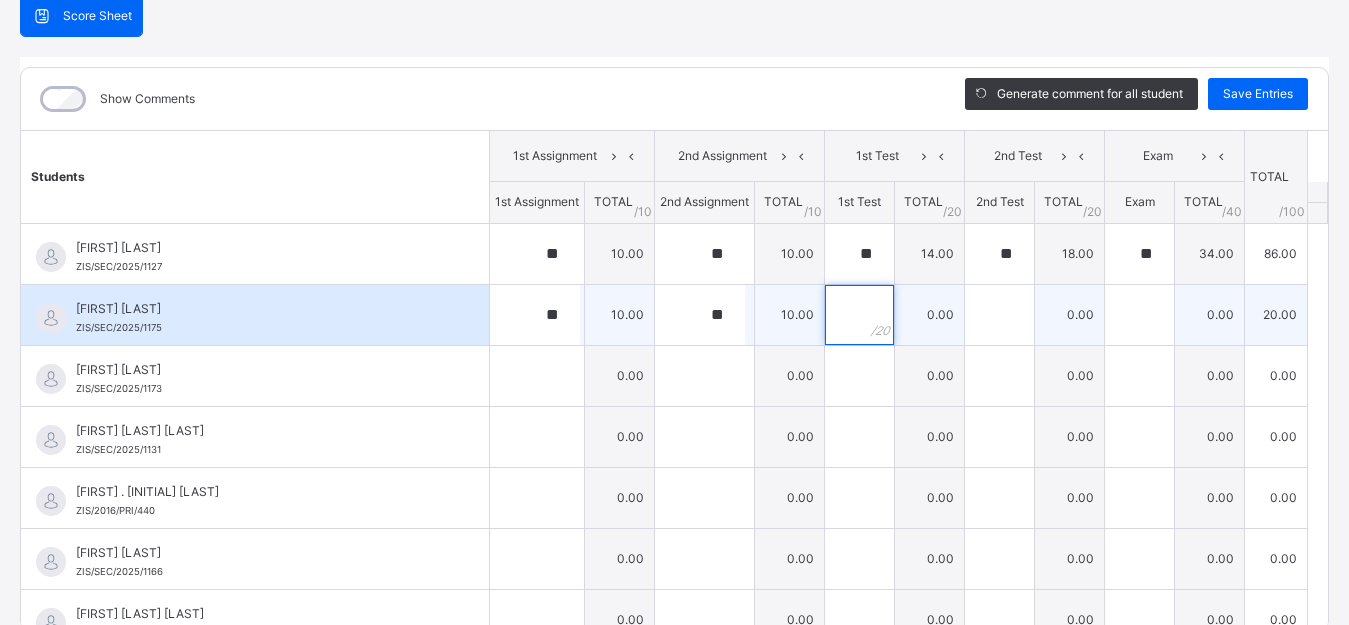 click at bounding box center (859, 315) 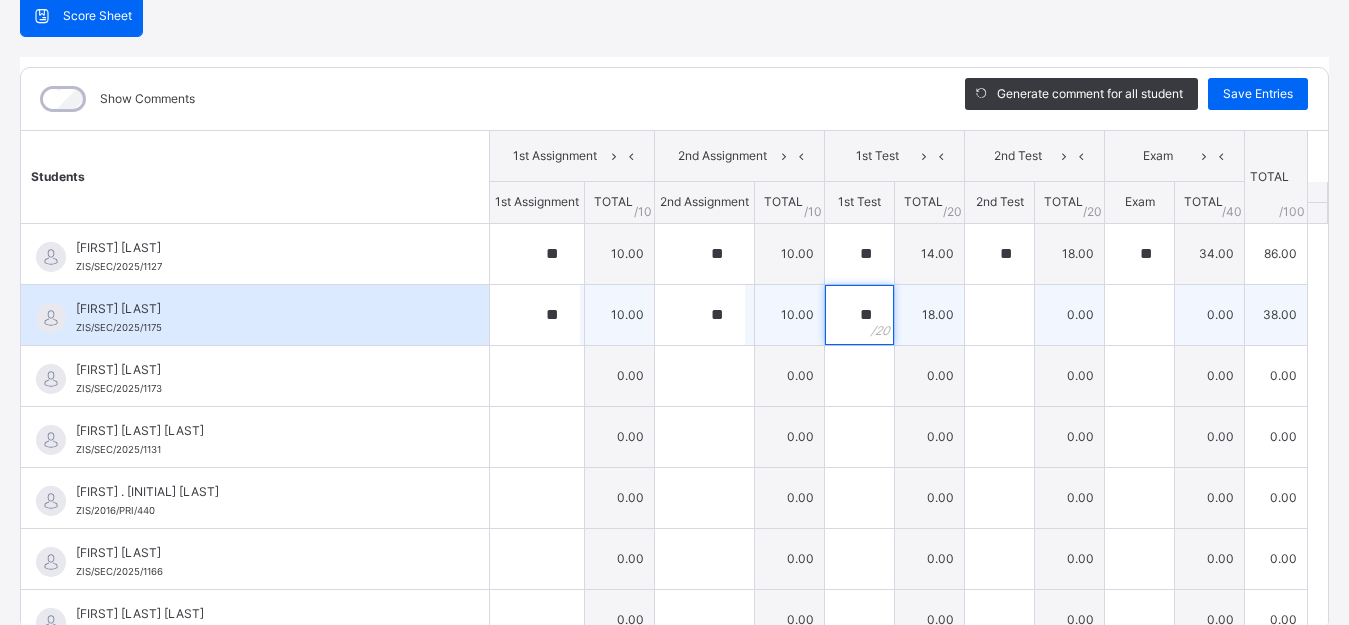 type on "**" 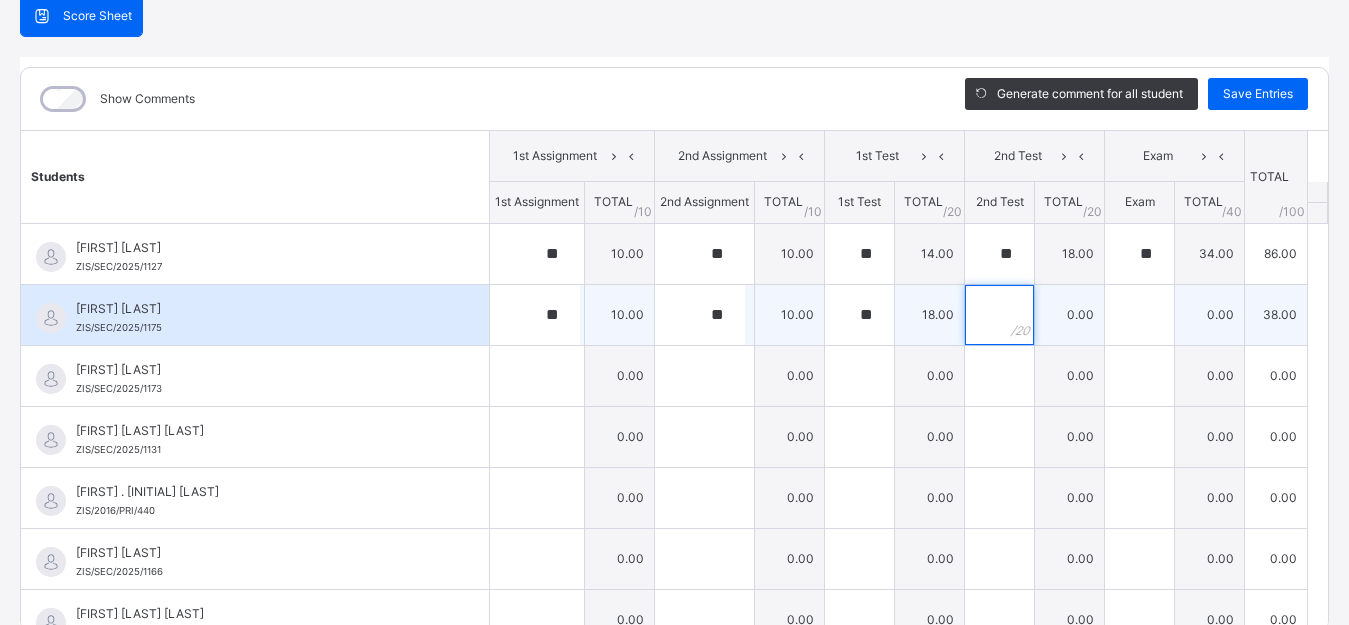 click at bounding box center [999, 315] 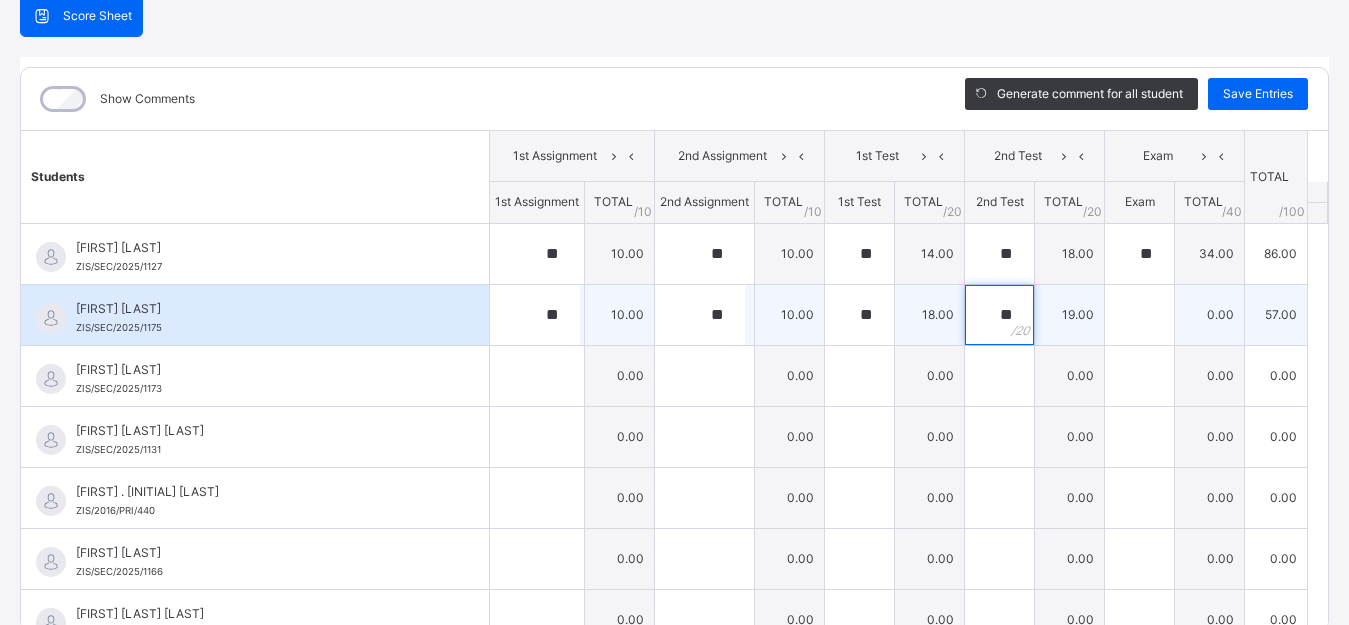 type on "**" 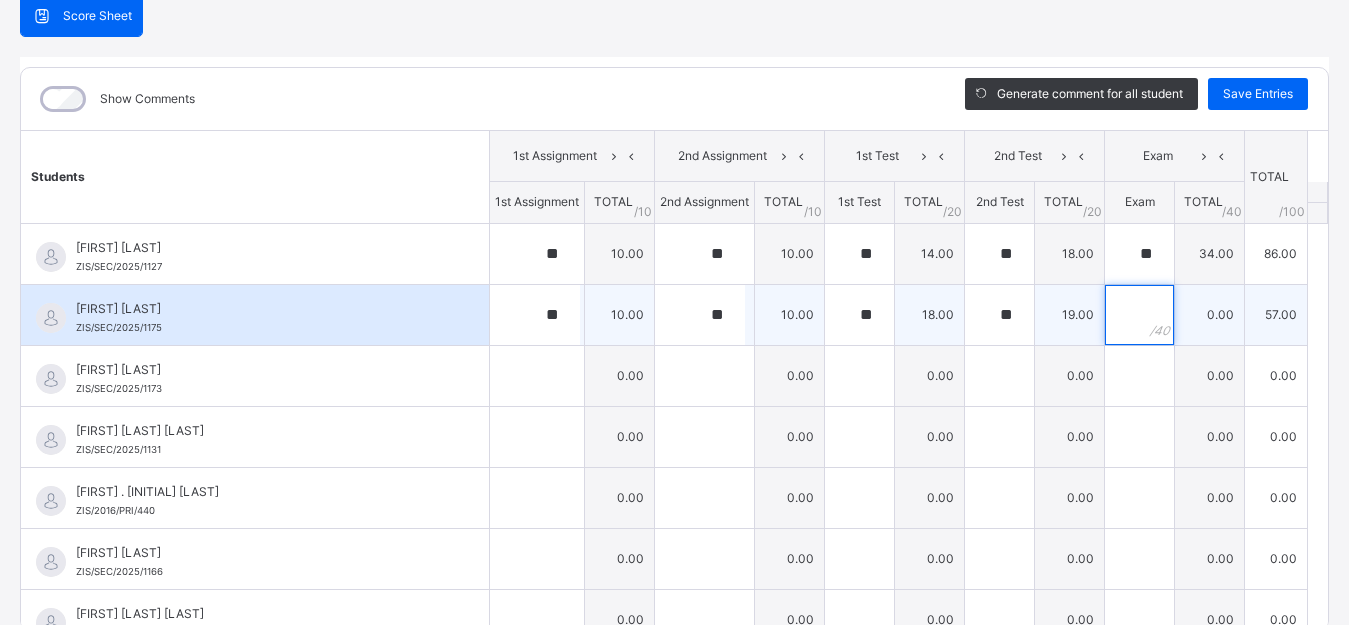 click at bounding box center (1139, 315) 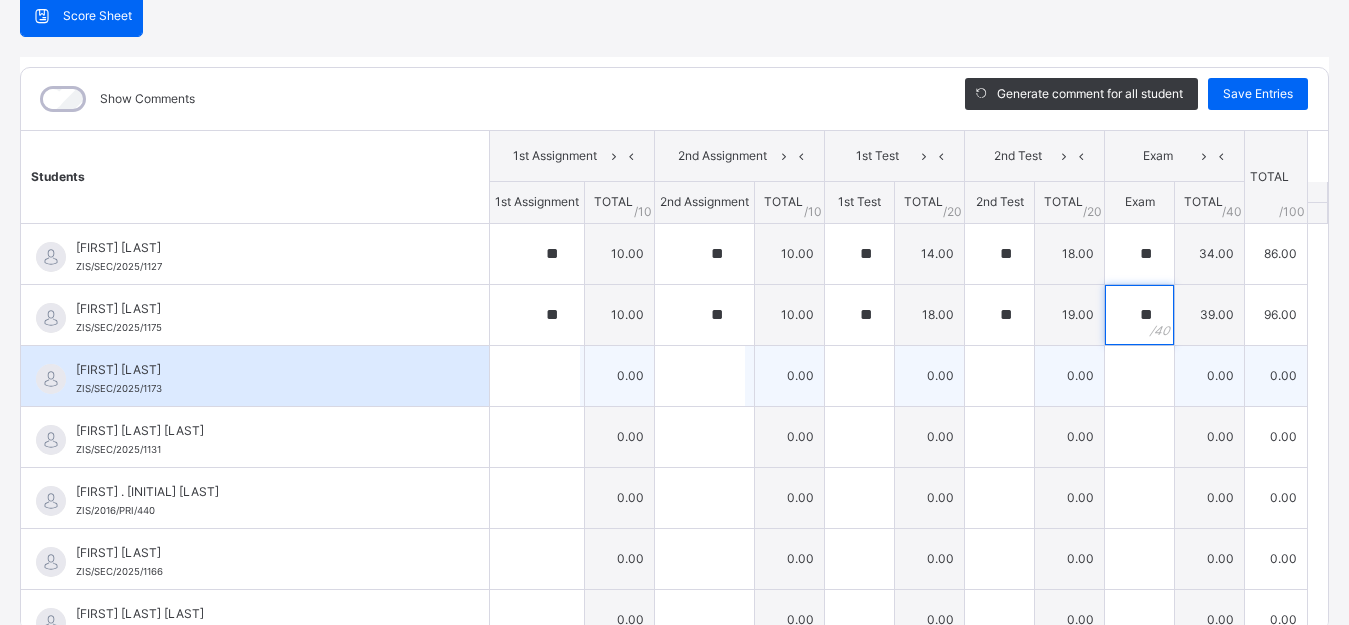 type on "**" 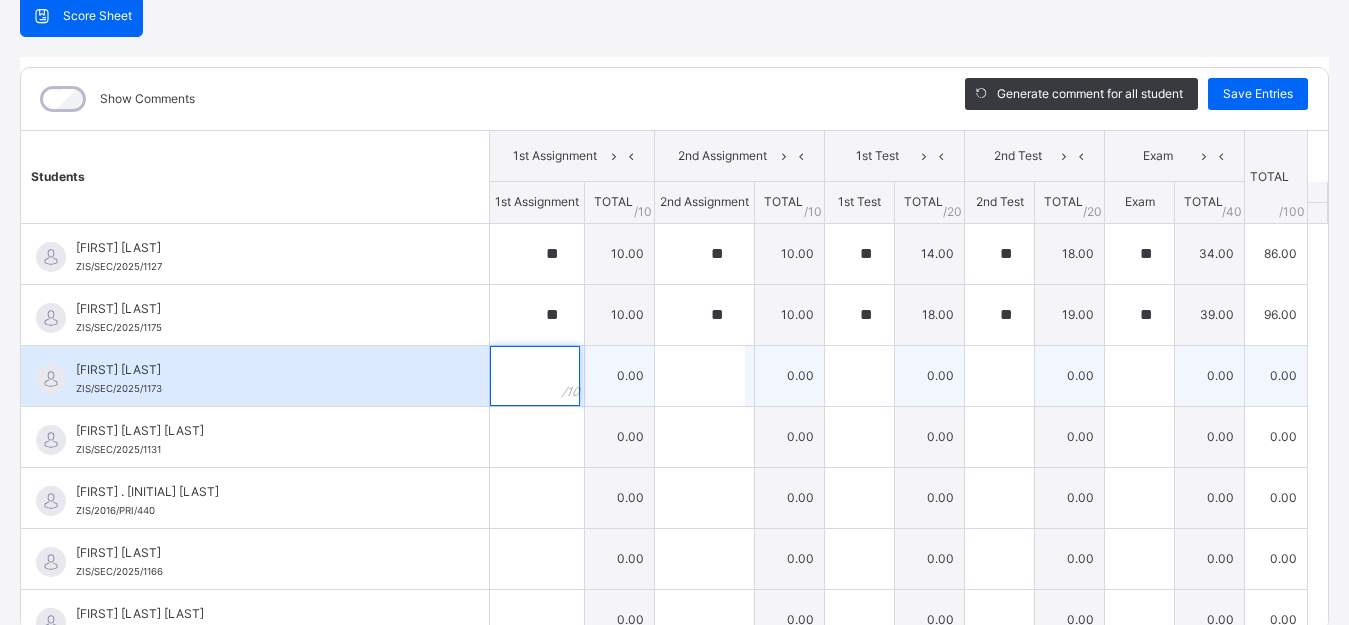 click at bounding box center (535, 376) 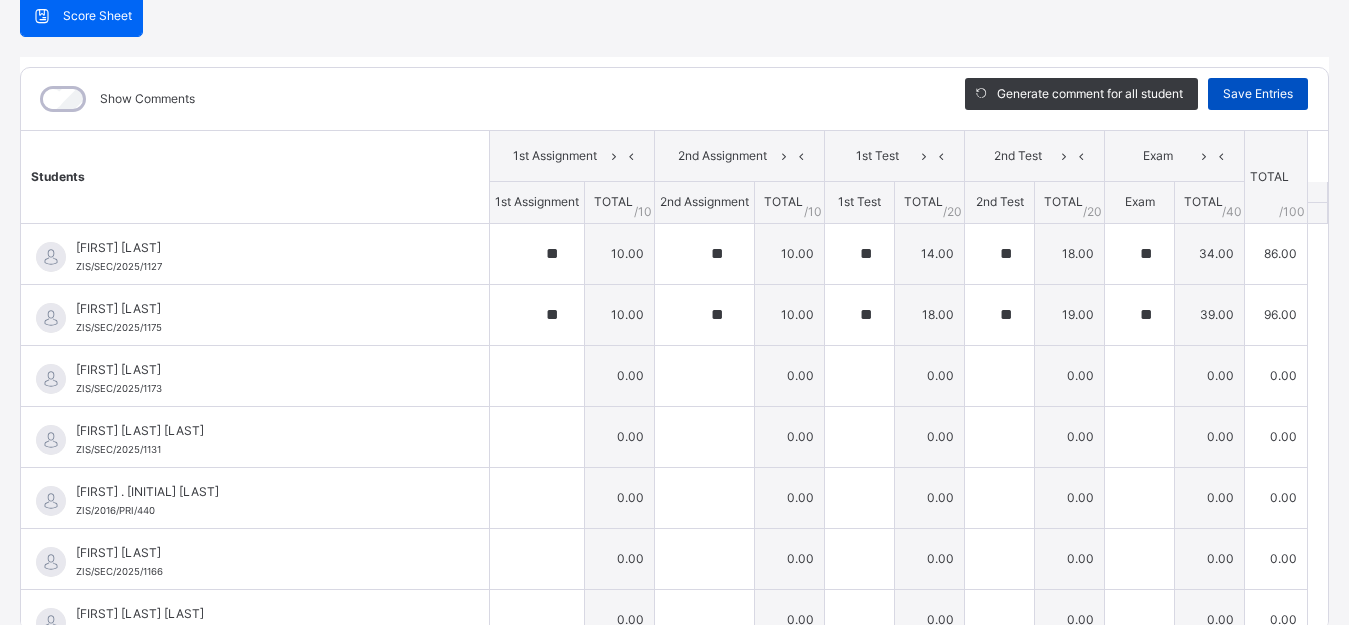 click on "Save Entries" at bounding box center (1258, 94) 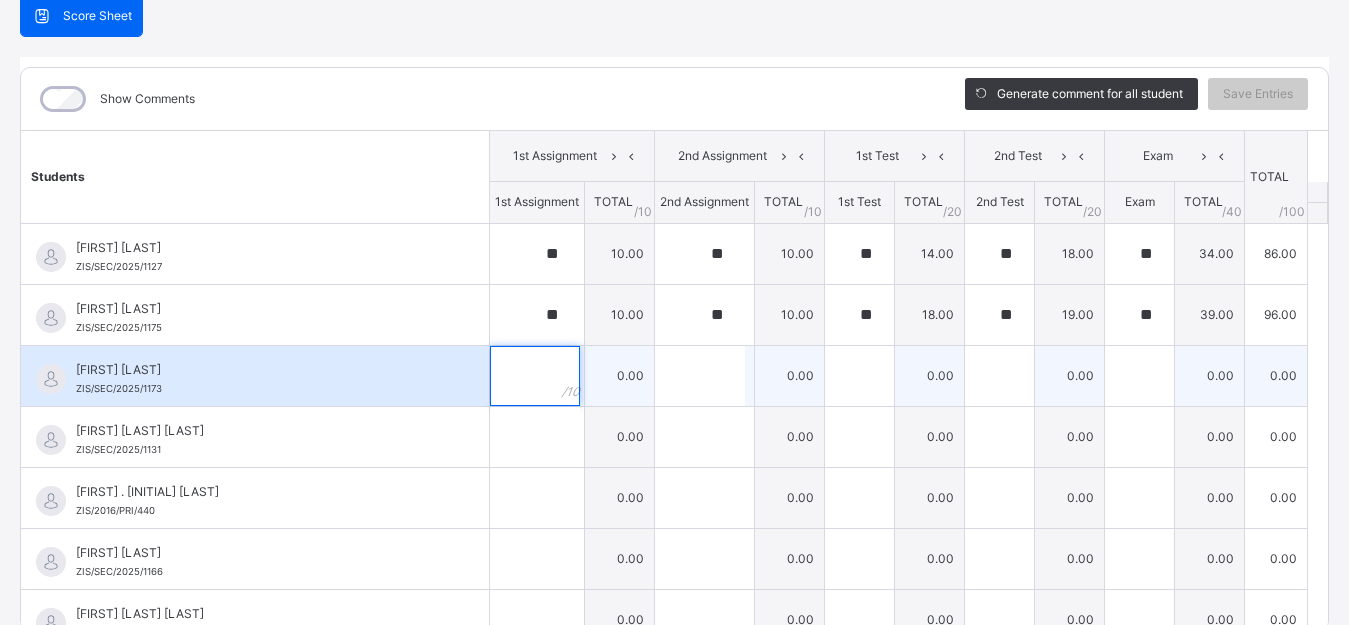 click at bounding box center [537, 376] 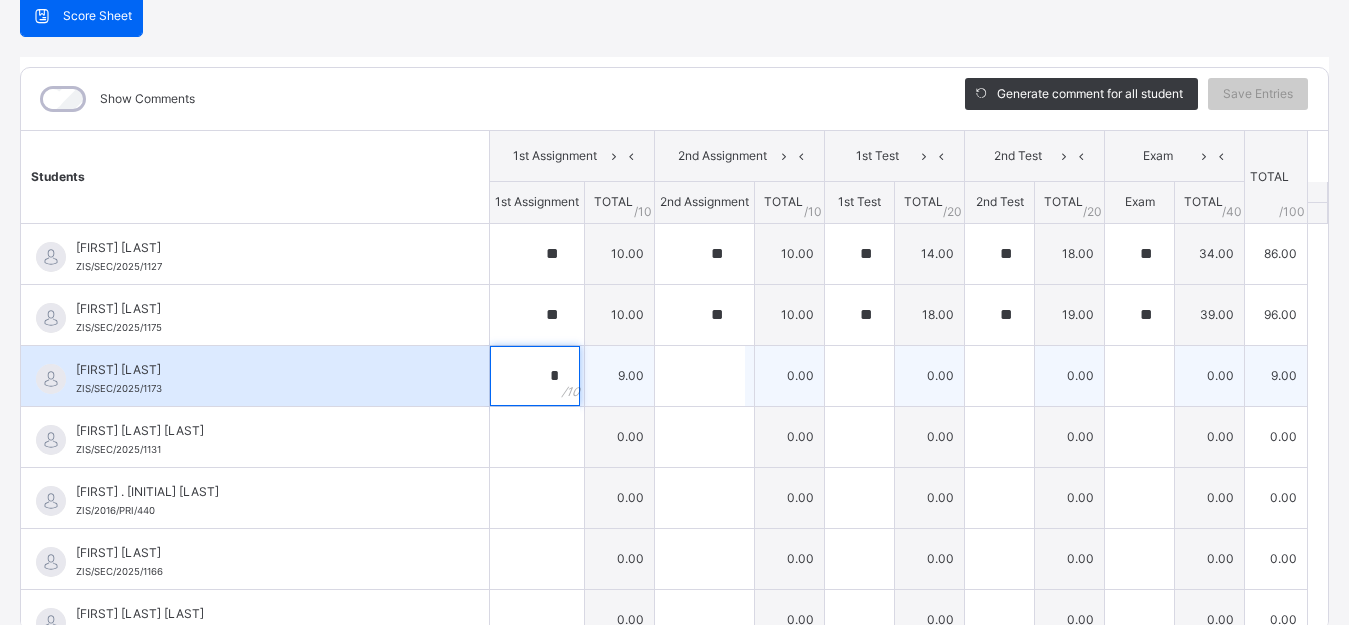 type on "*" 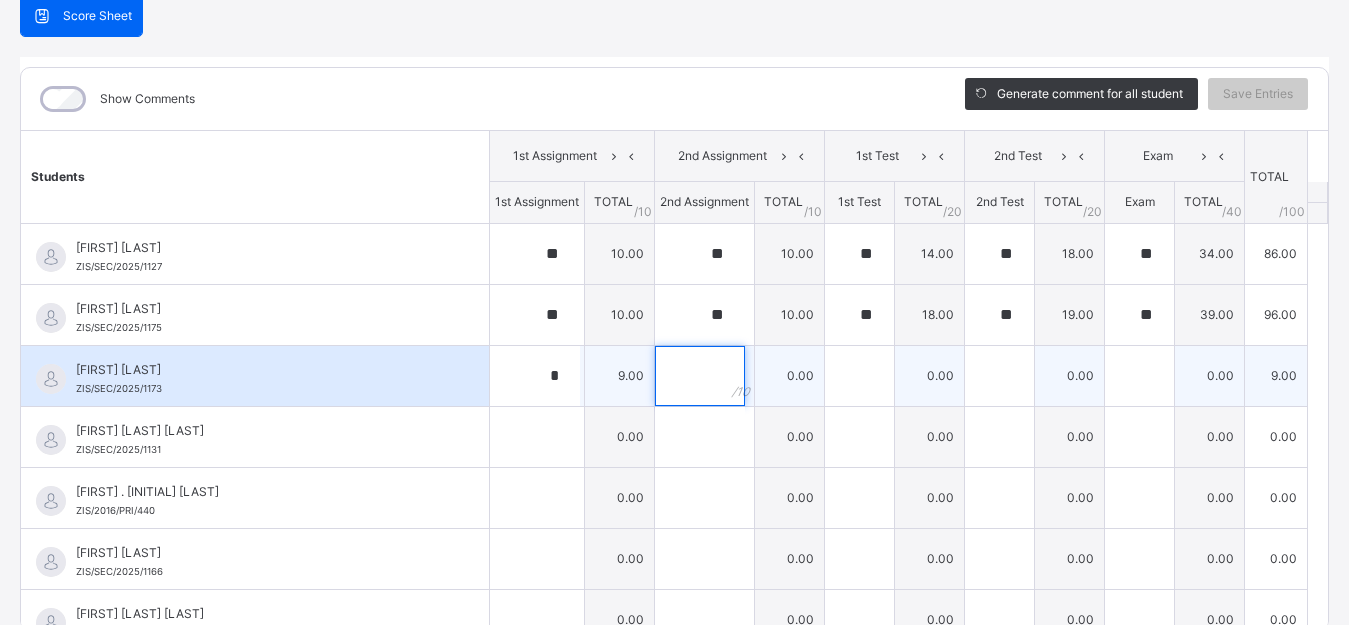 click at bounding box center [700, 376] 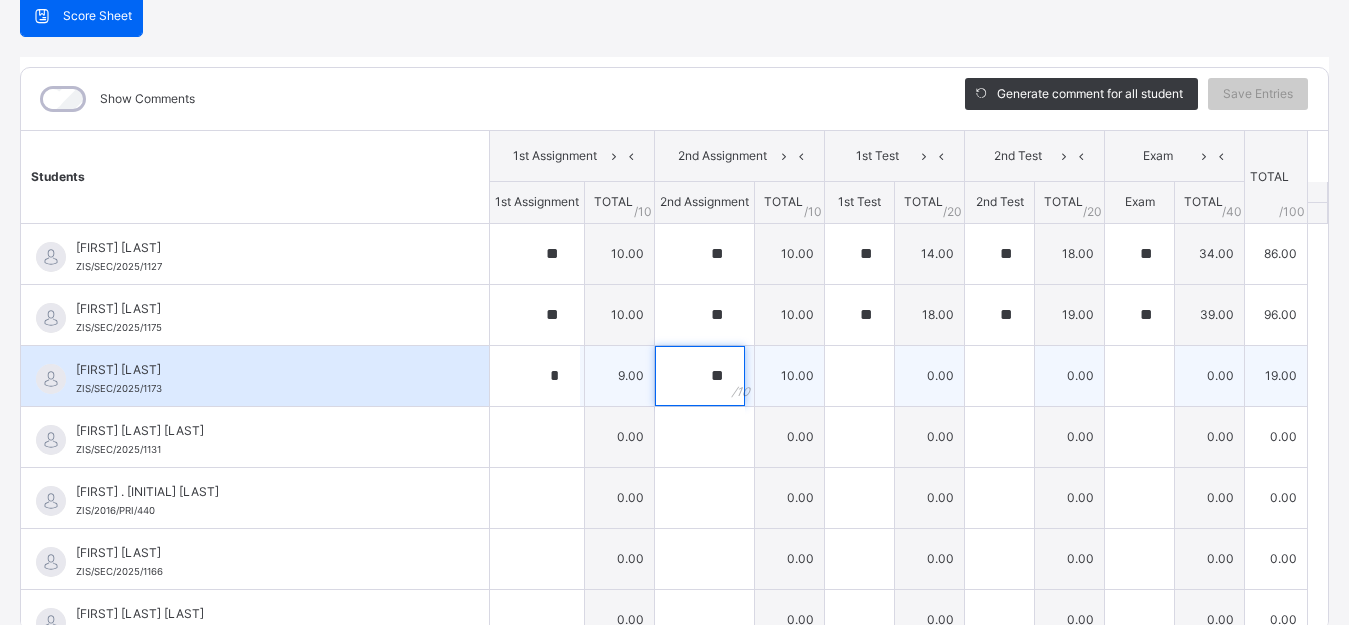 type on "**" 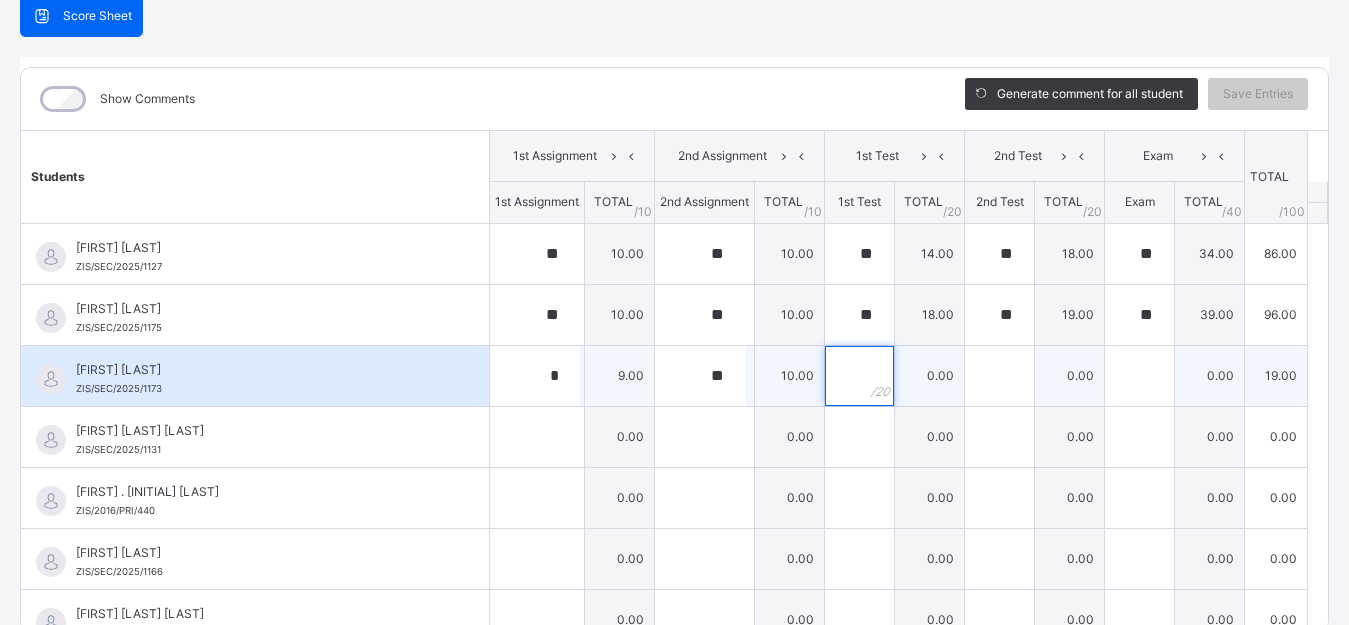click at bounding box center (859, 376) 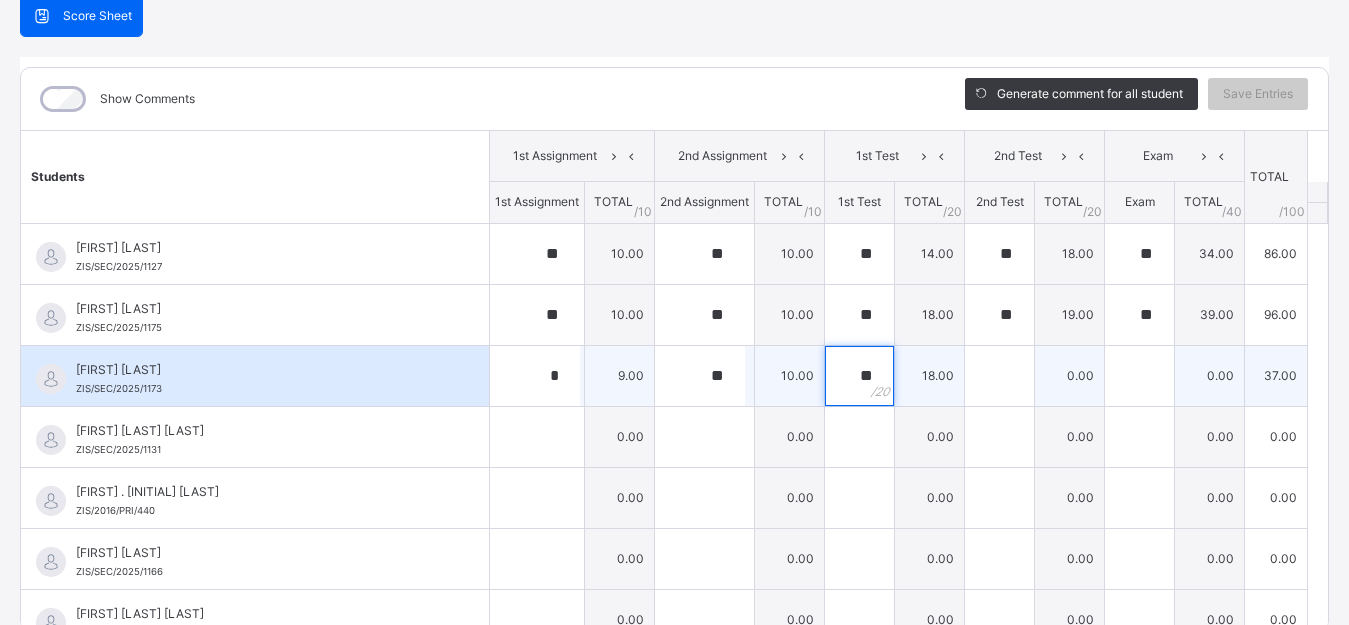 type on "**" 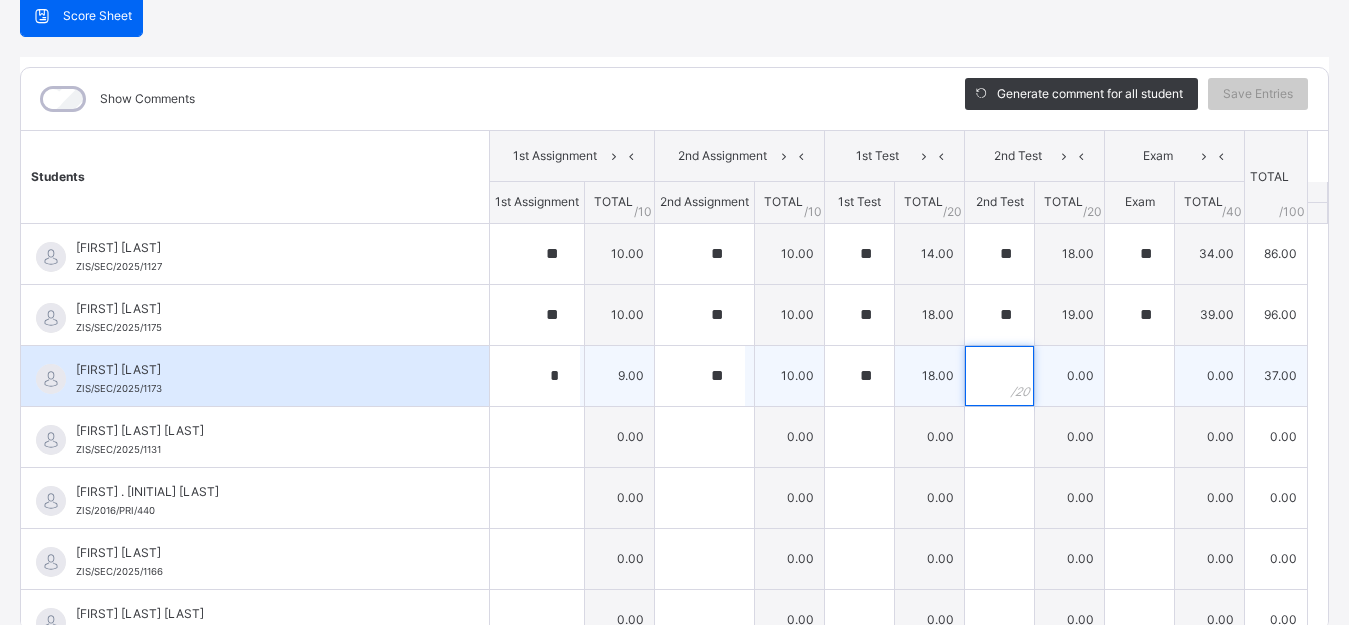 click at bounding box center [999, 376] 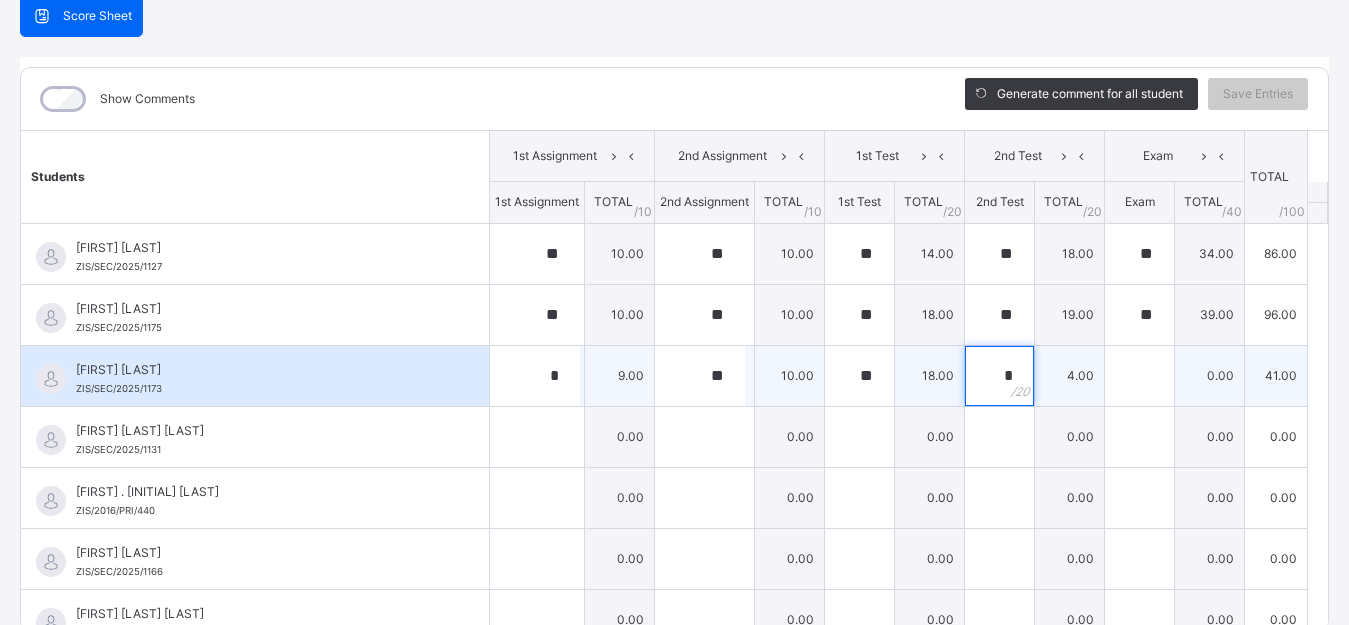 type on "*" 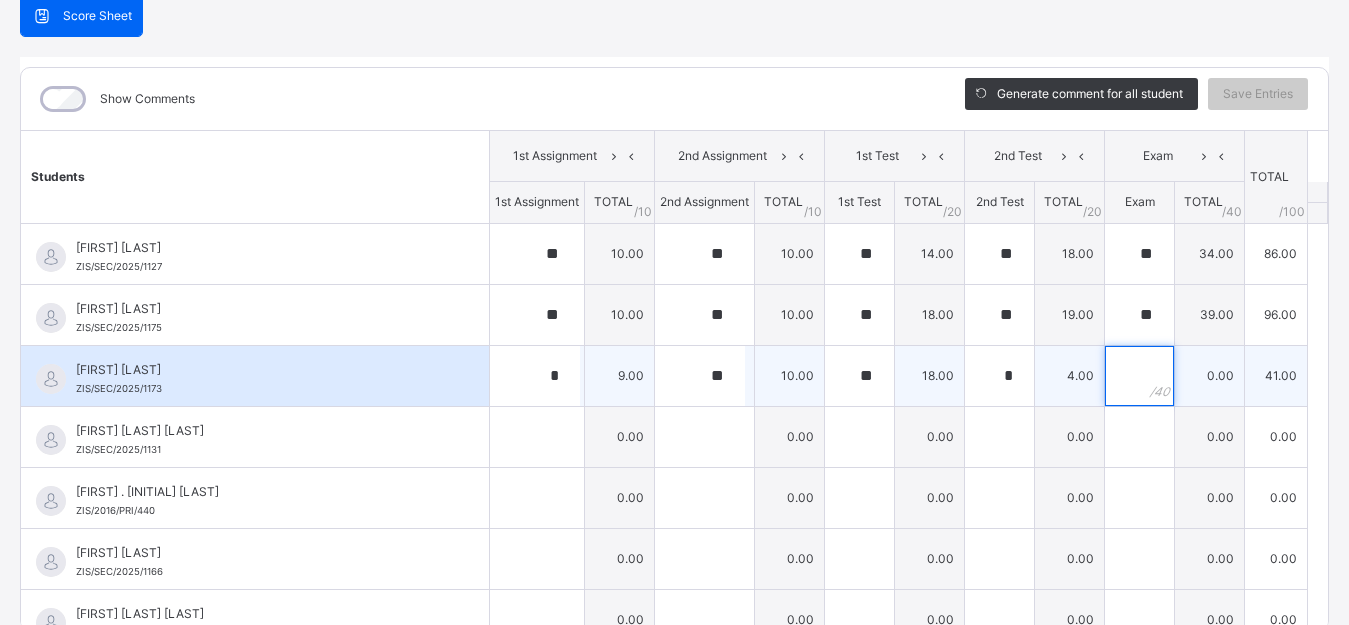 click at bounding box center [1139, 376] 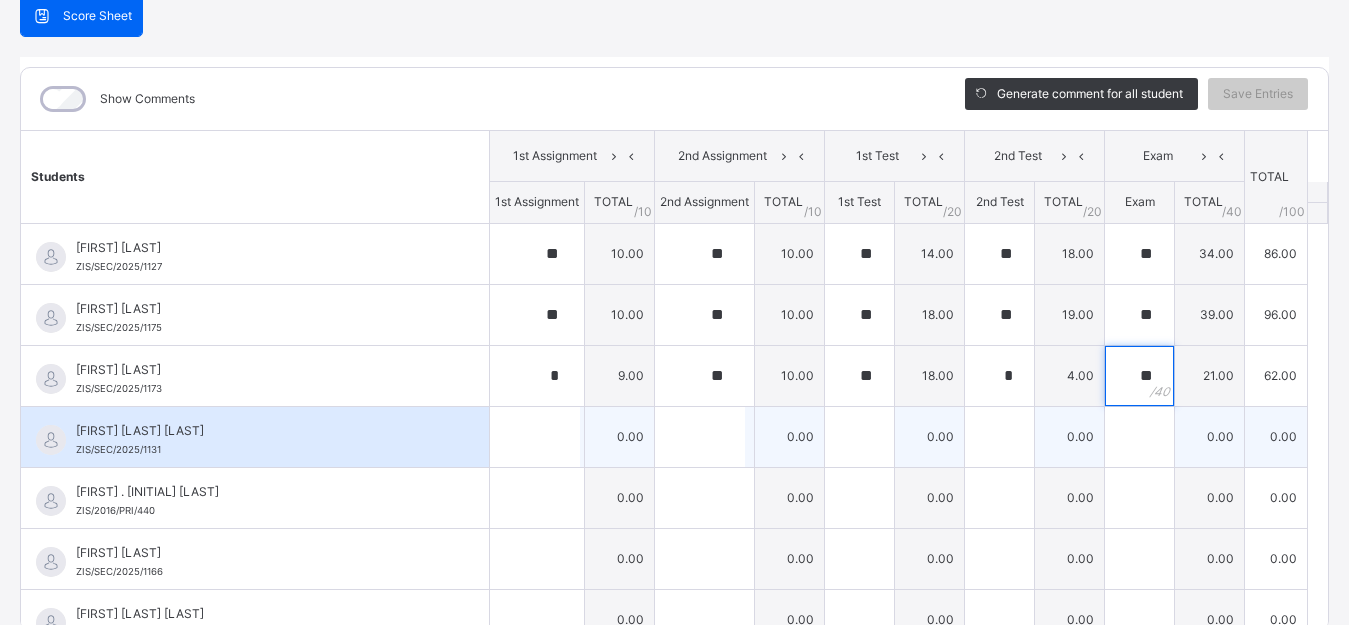 type on "**" 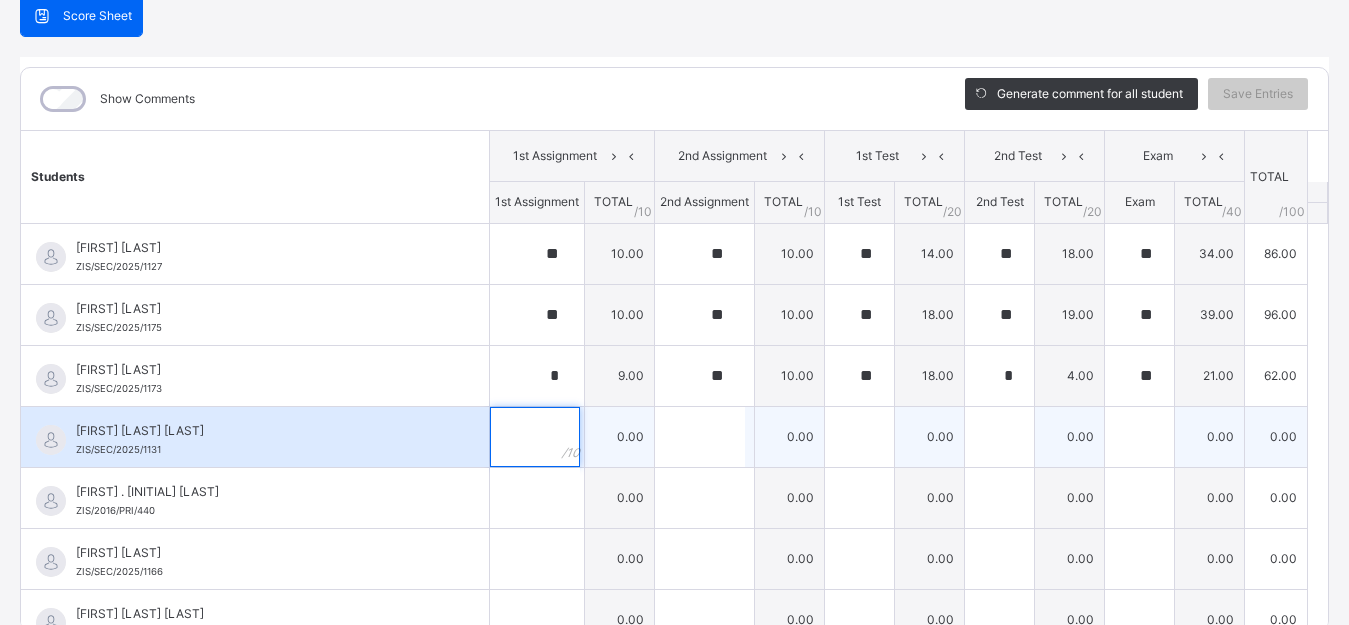 click at bounding box center (535, 437) 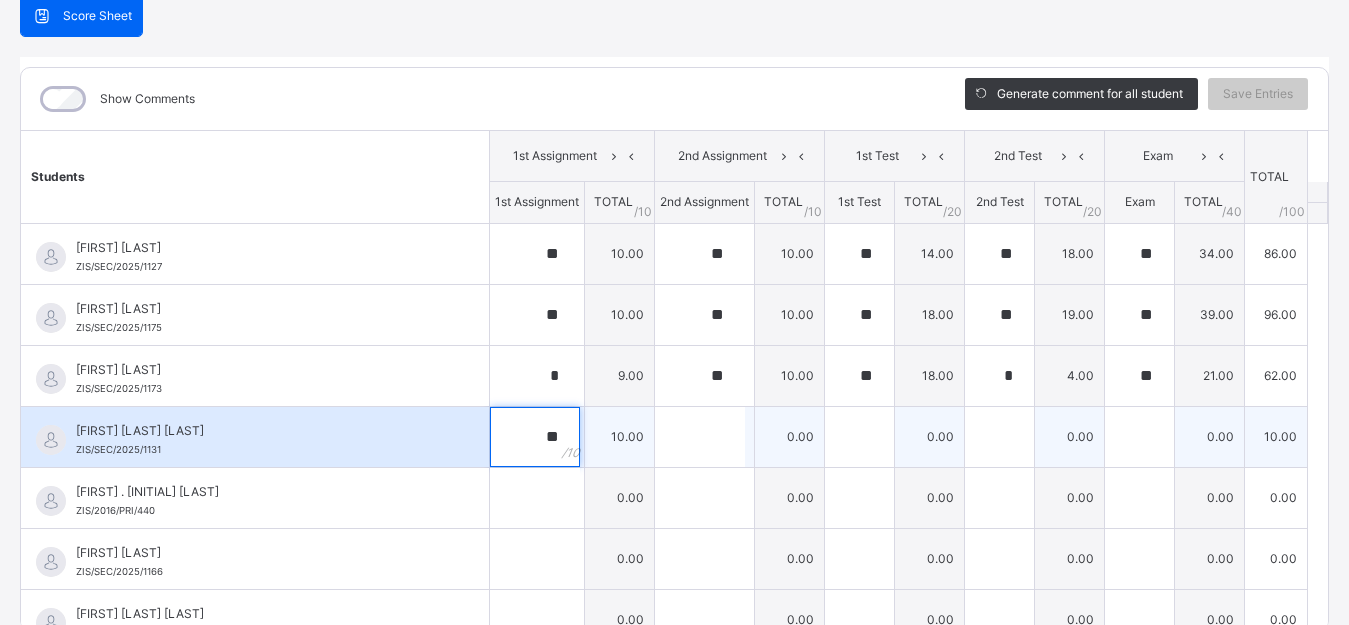 type on "**" 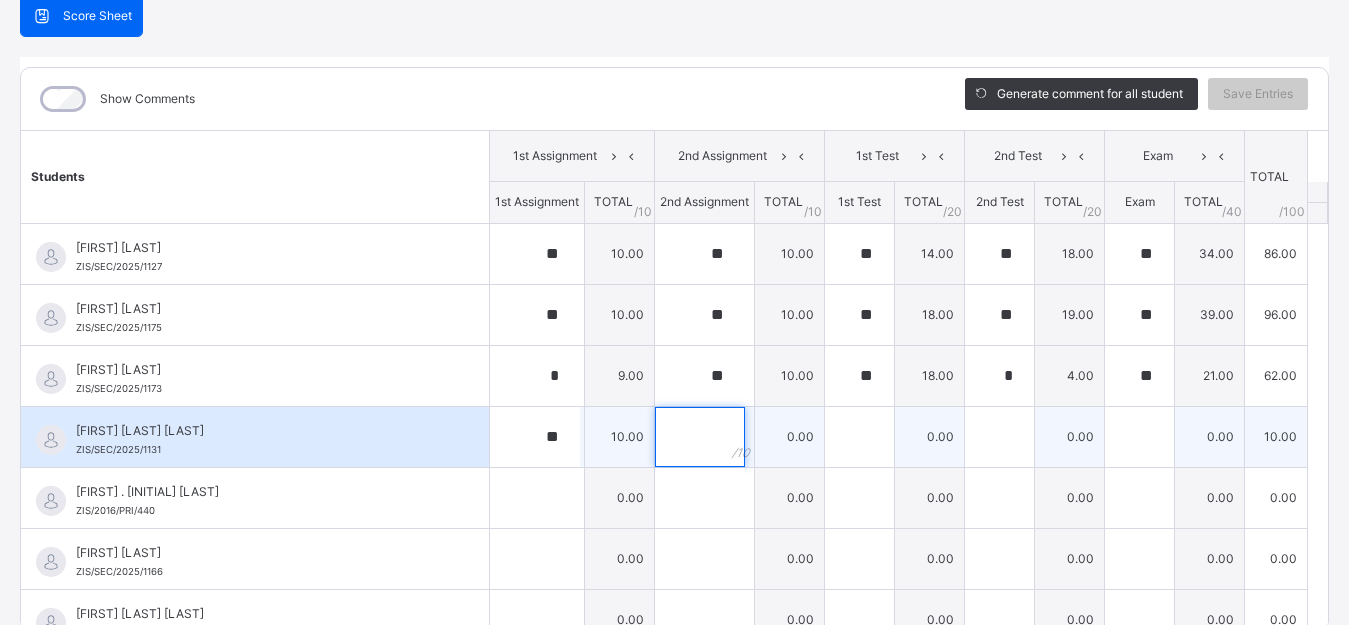 click at bounding box center [700, 437] 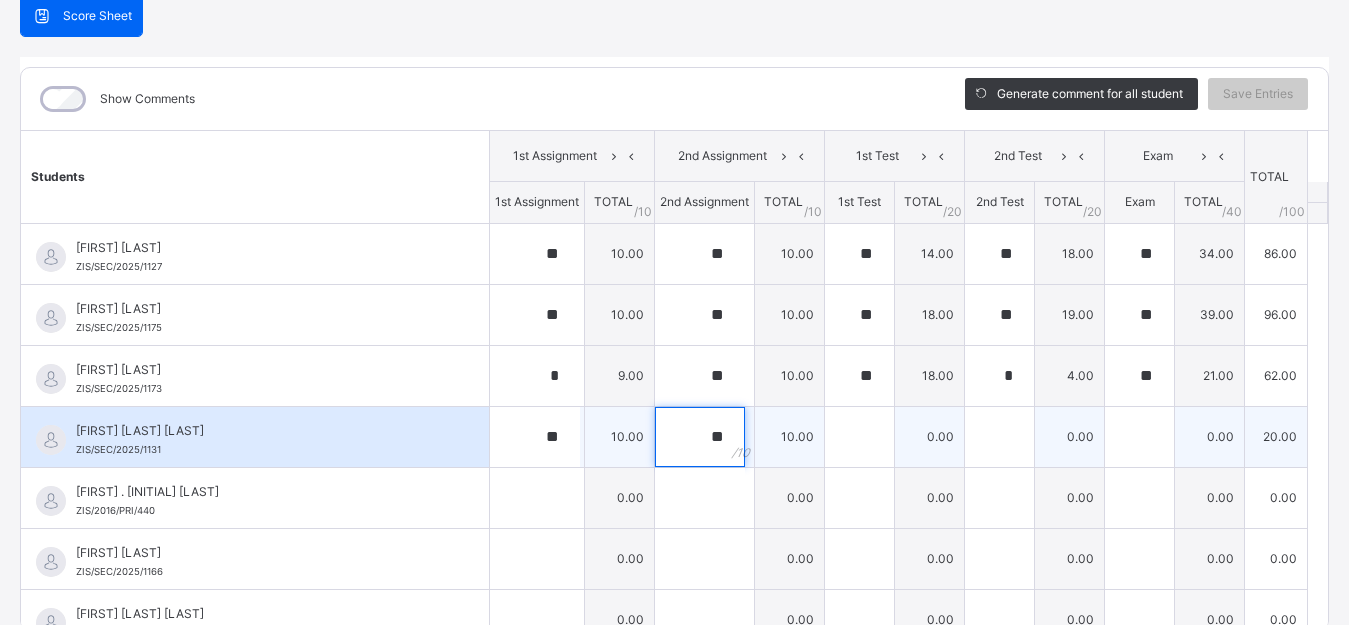 type on "**" 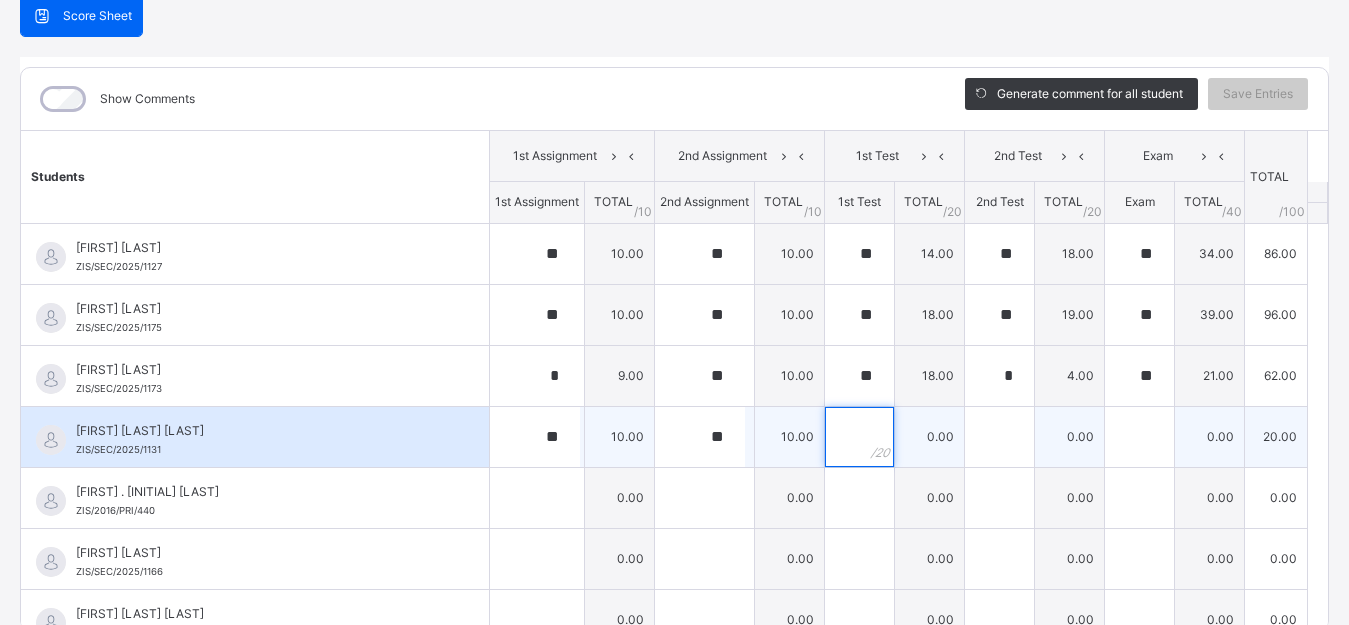 click at bounding box center (859, 437) 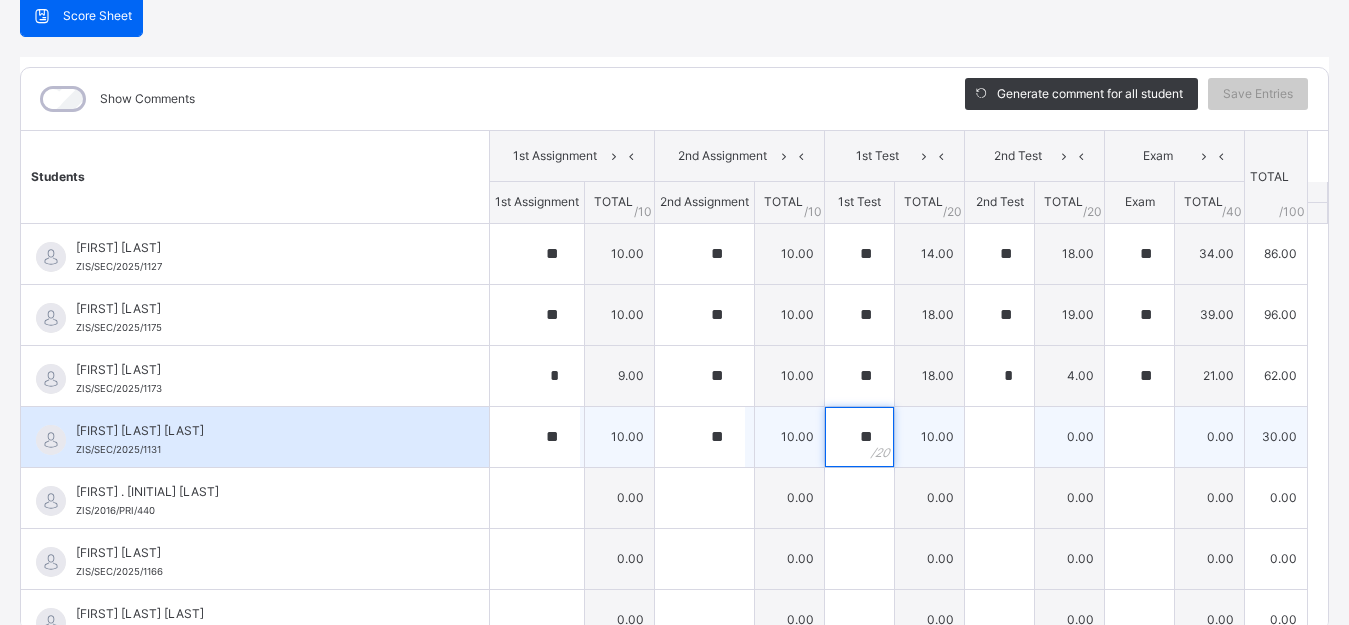 type on "*" 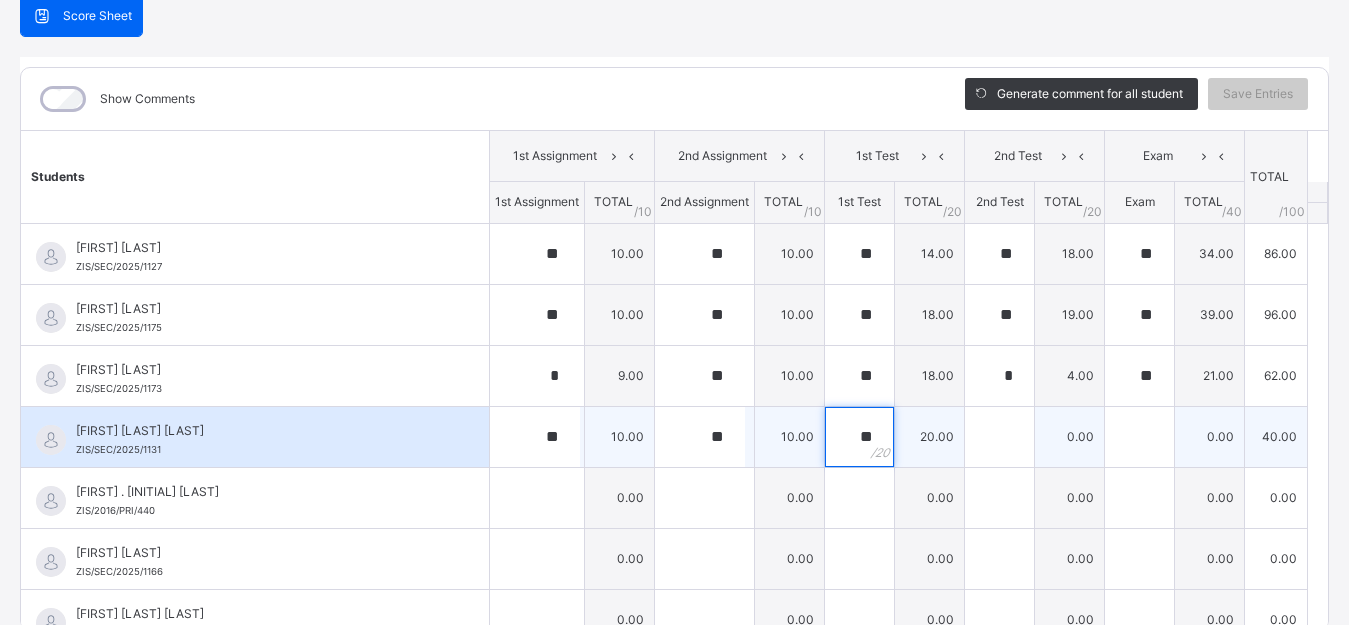 type on "**" 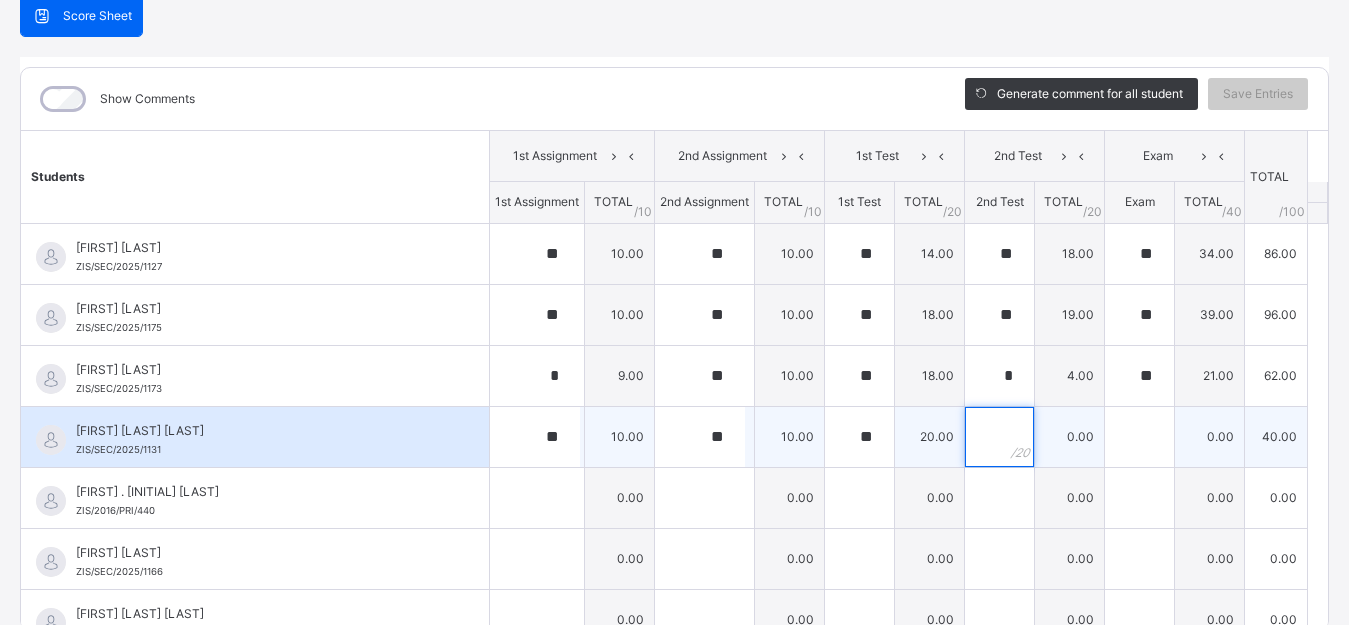 click at bounding box center (999, 437) 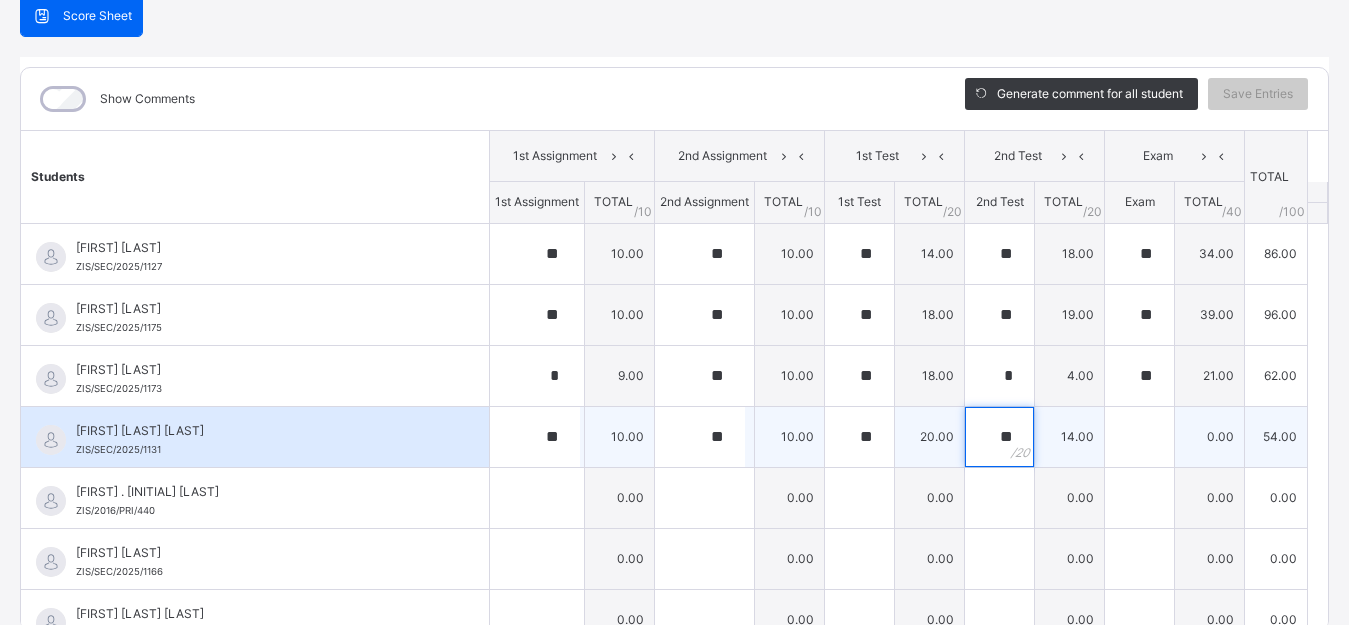 type on "**" 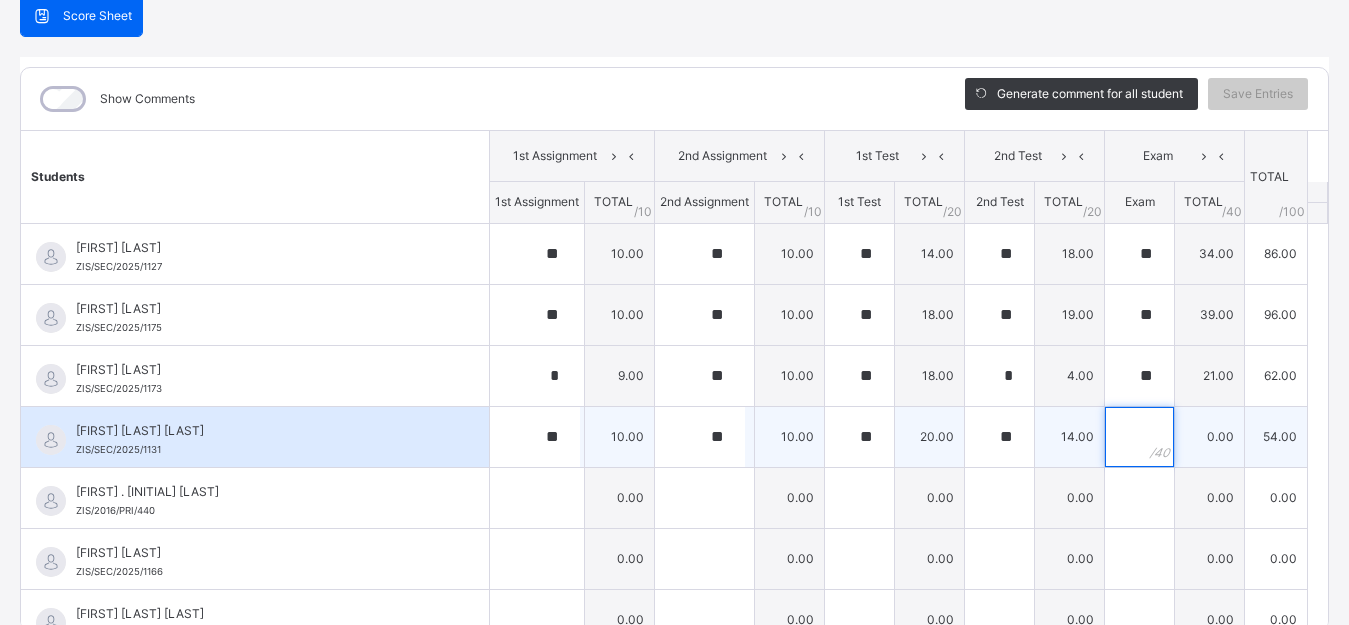 click at bounding box center (1139, 437) 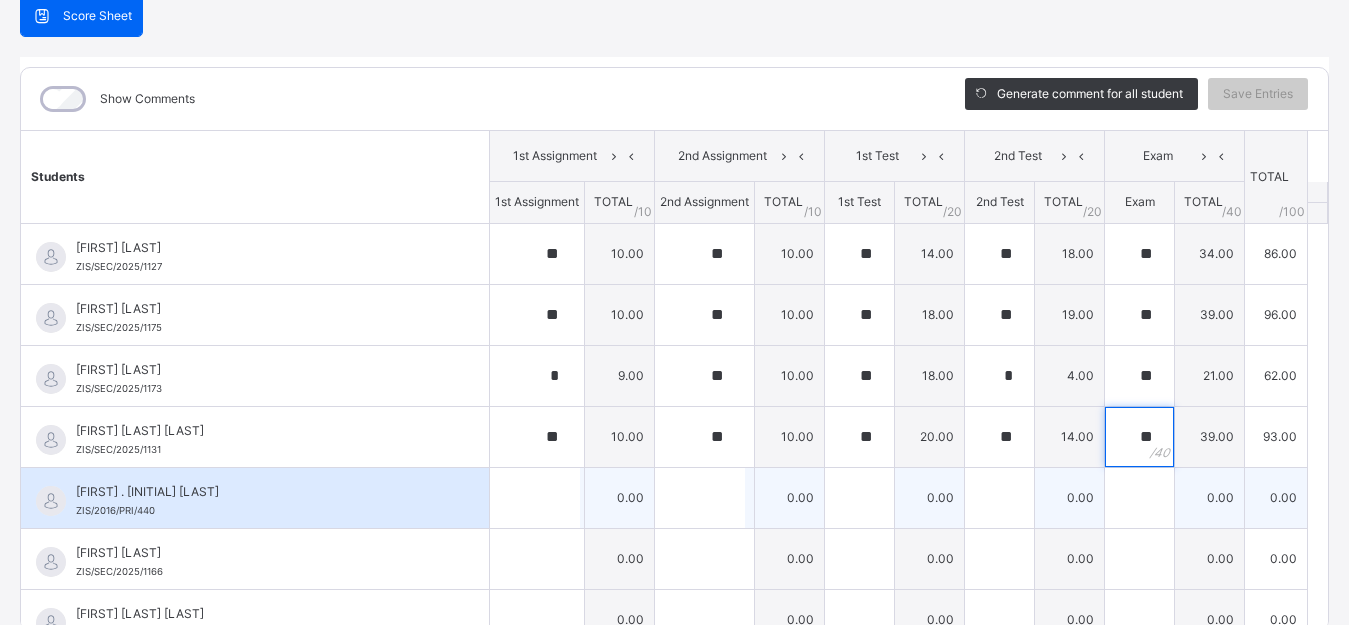 type on "**" 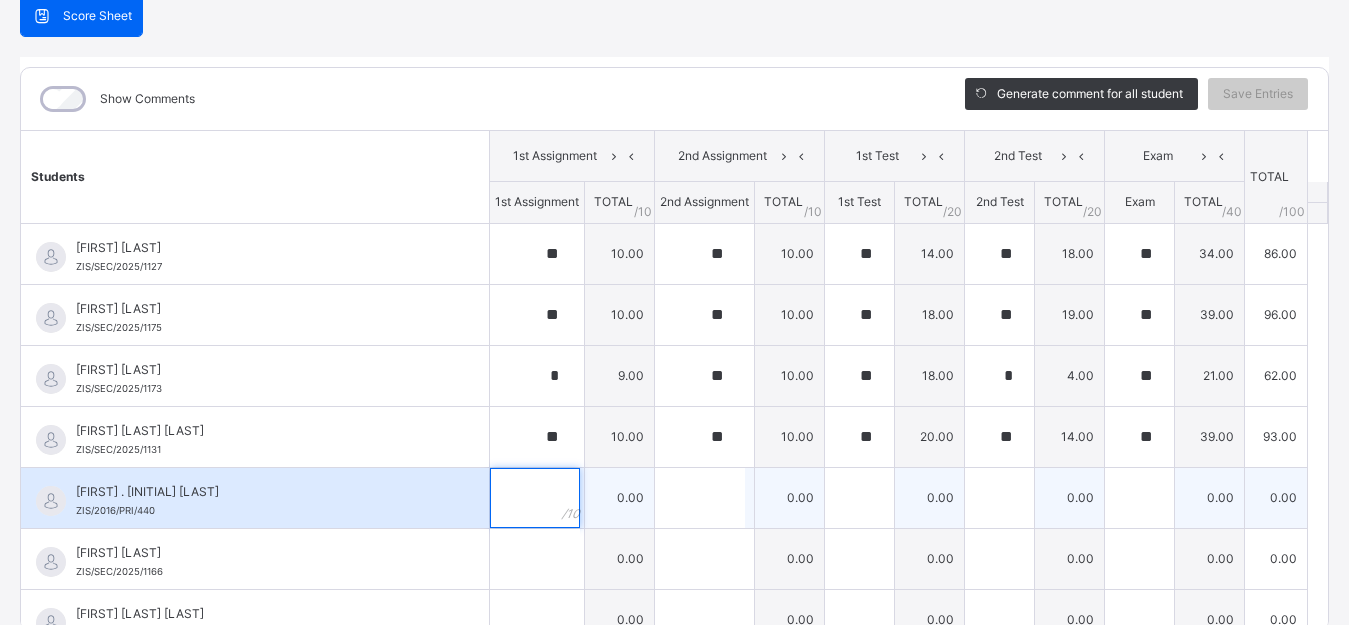 click at bounding box center [537, 498] 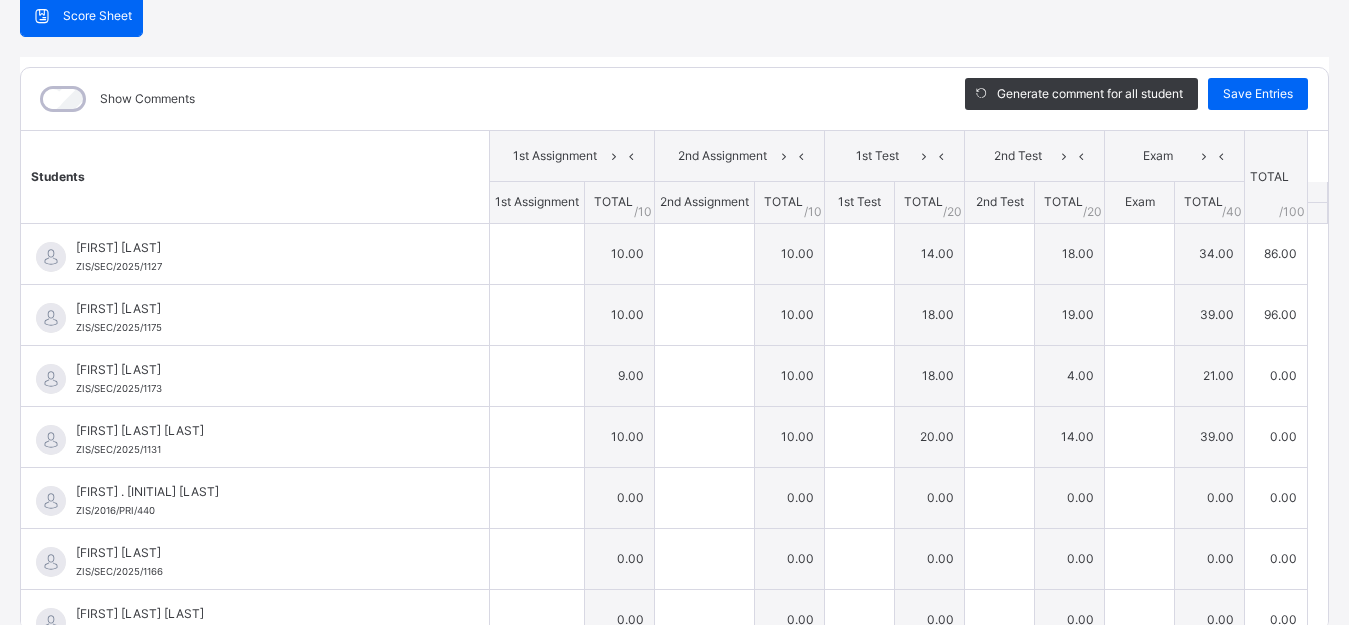 type on "**" 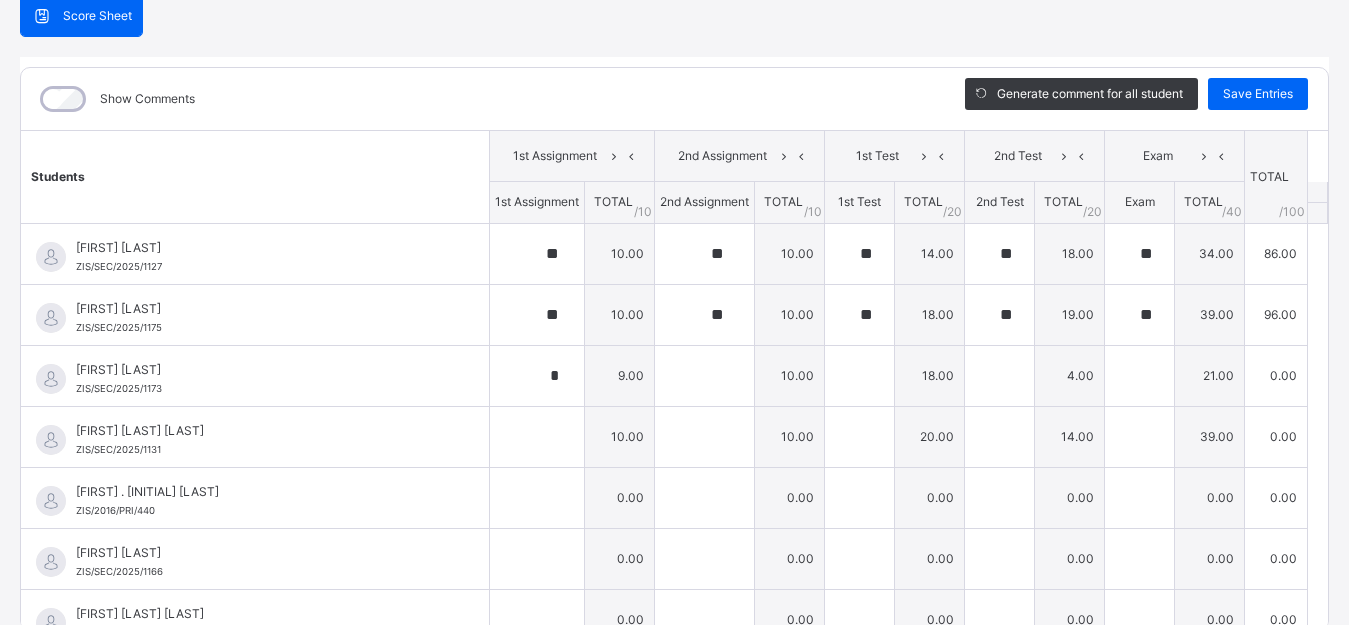 type on "**" 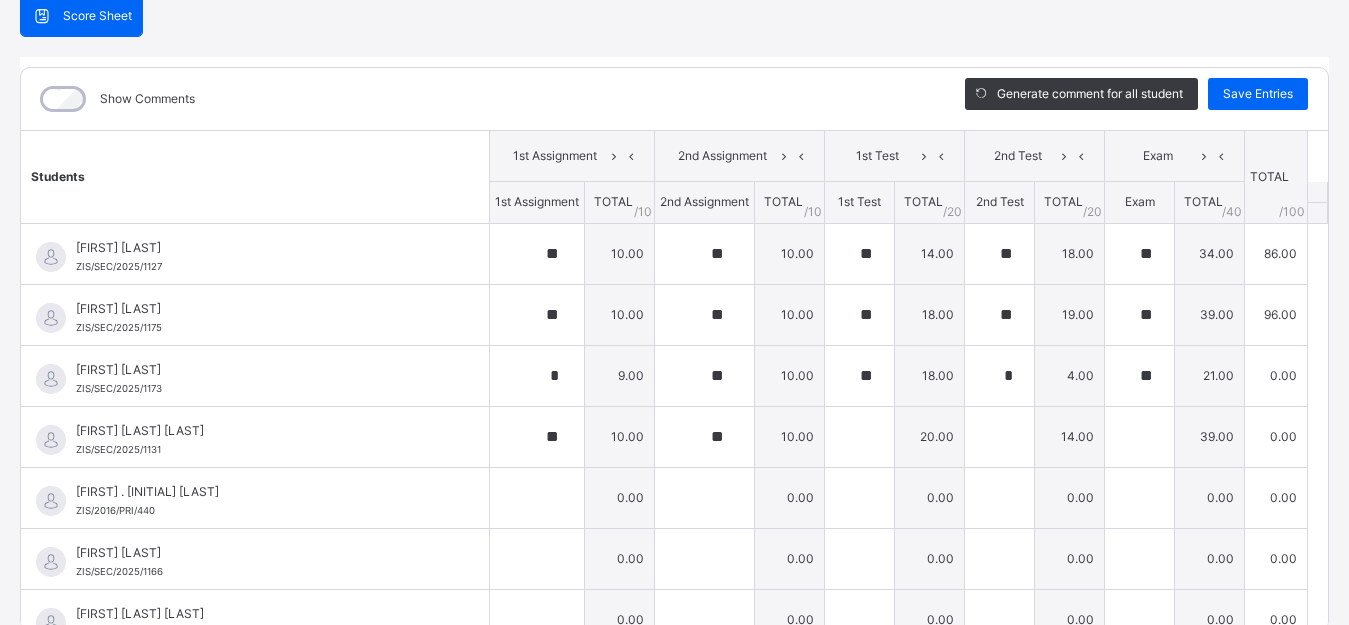 type on "**" 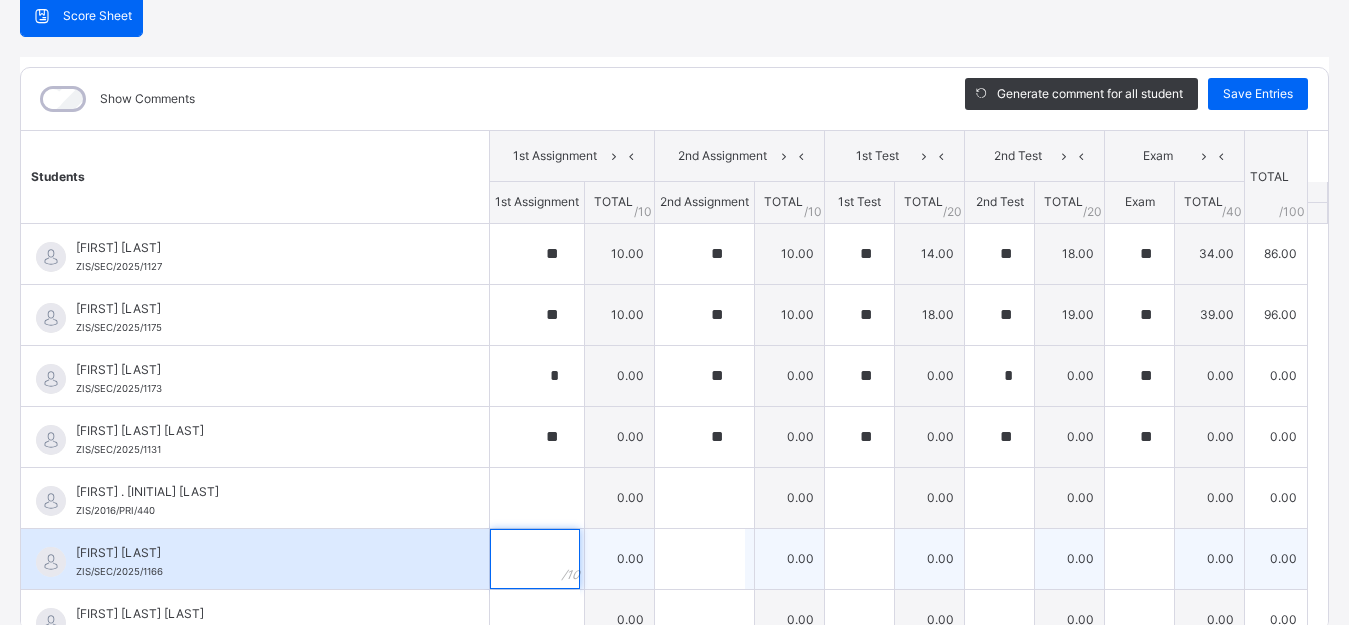 click at bounding box center [537, 559] 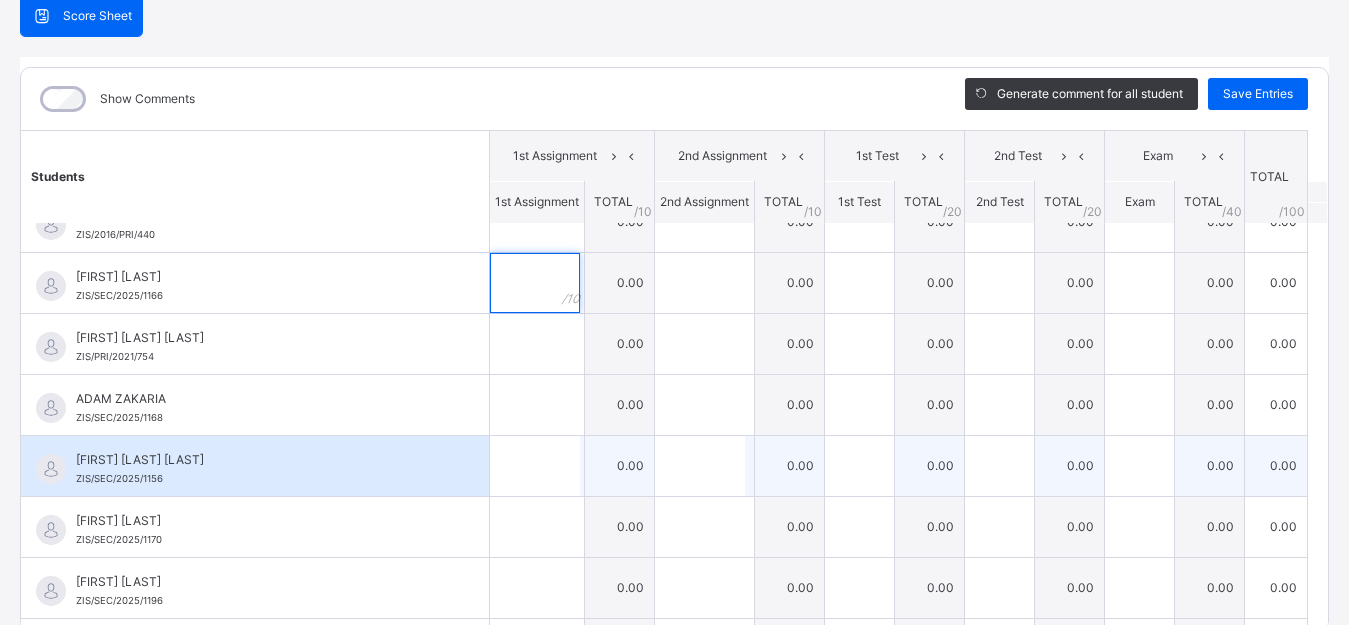 scroll, scrollTop: 300, scrollLeft: 0, axis: vertical 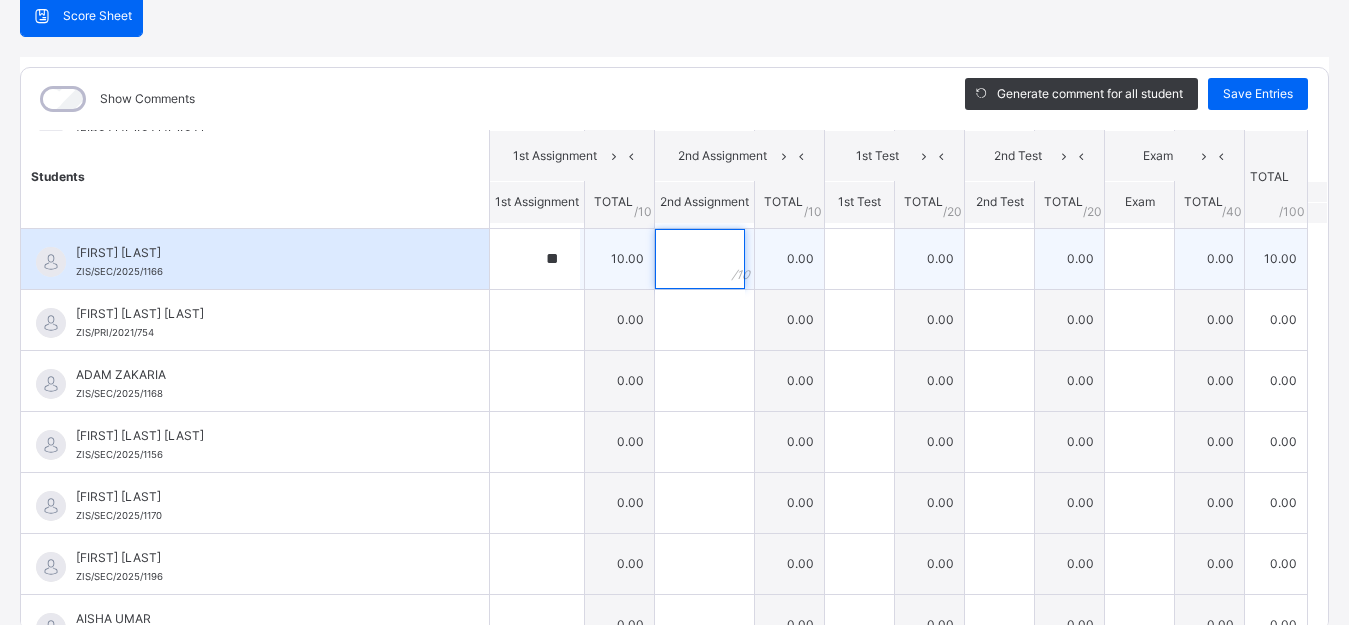 click at bounding box center (700, 259) 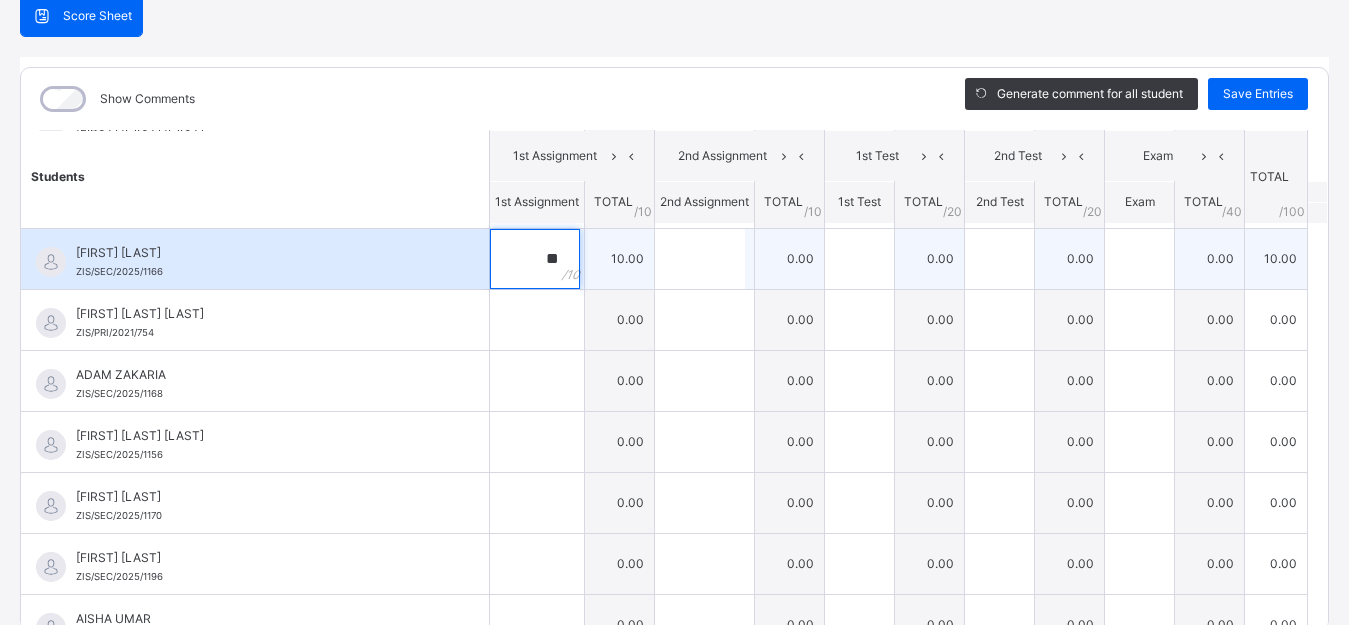 click on "**" at bounding box center [537, 259] 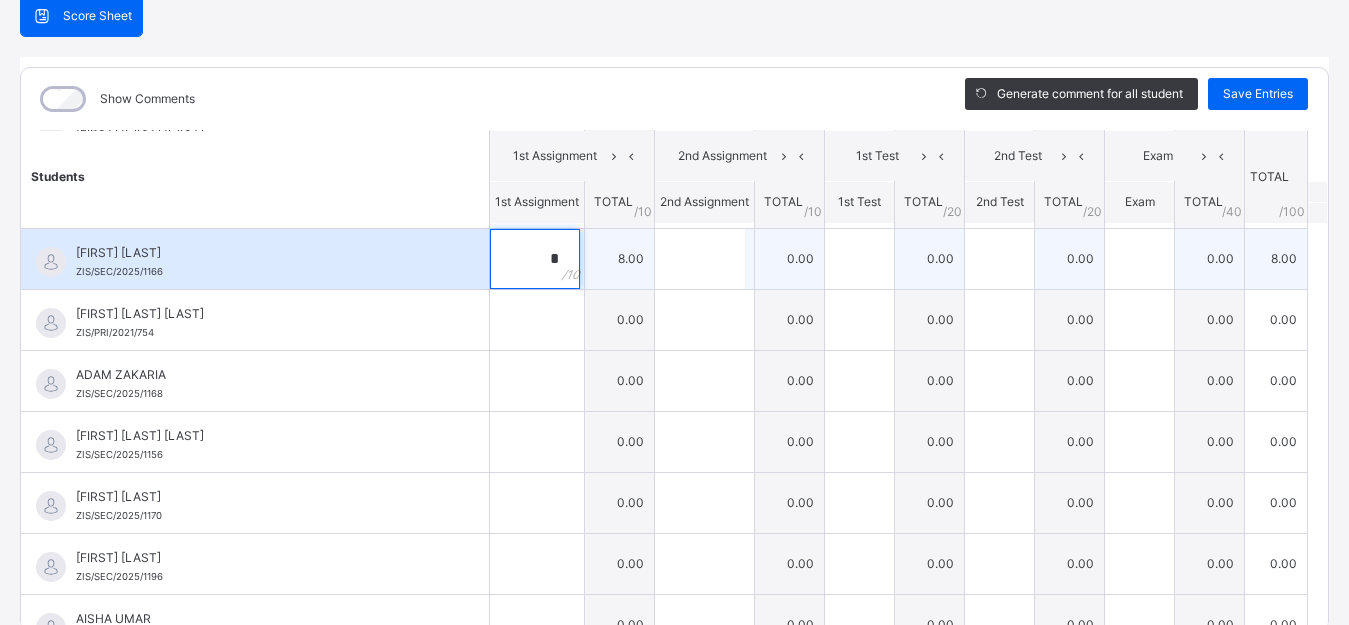 type on "*" 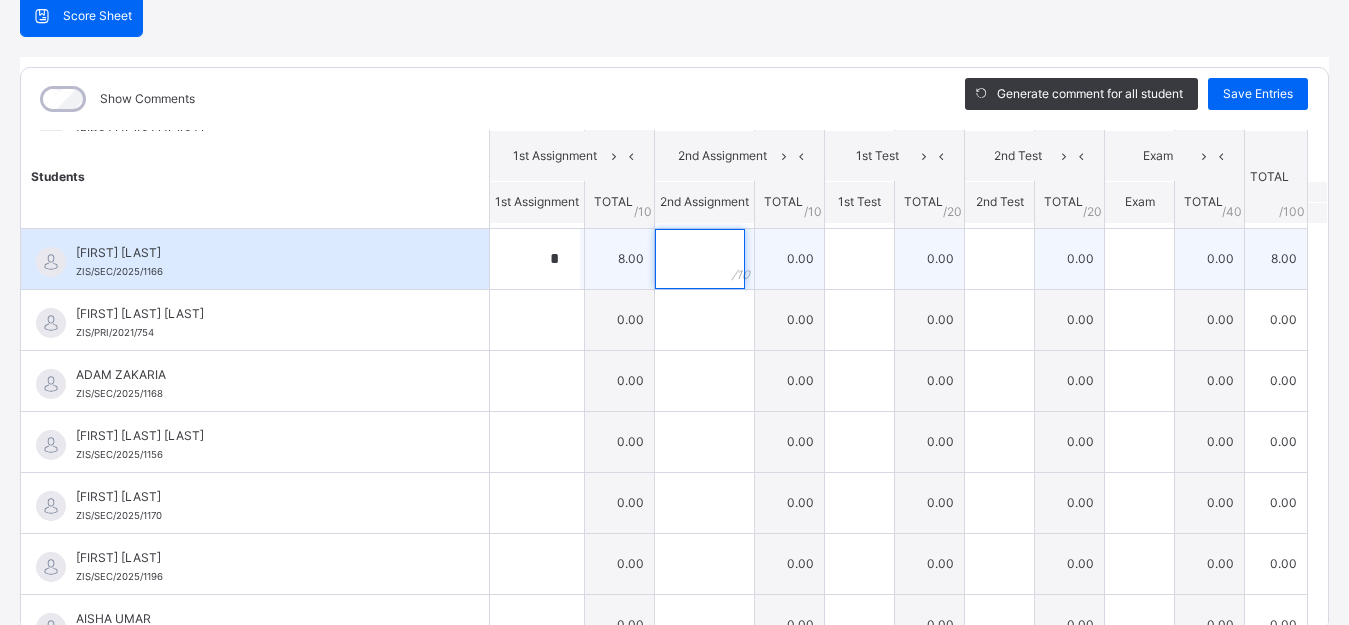 click at bounding box center [700, 259] 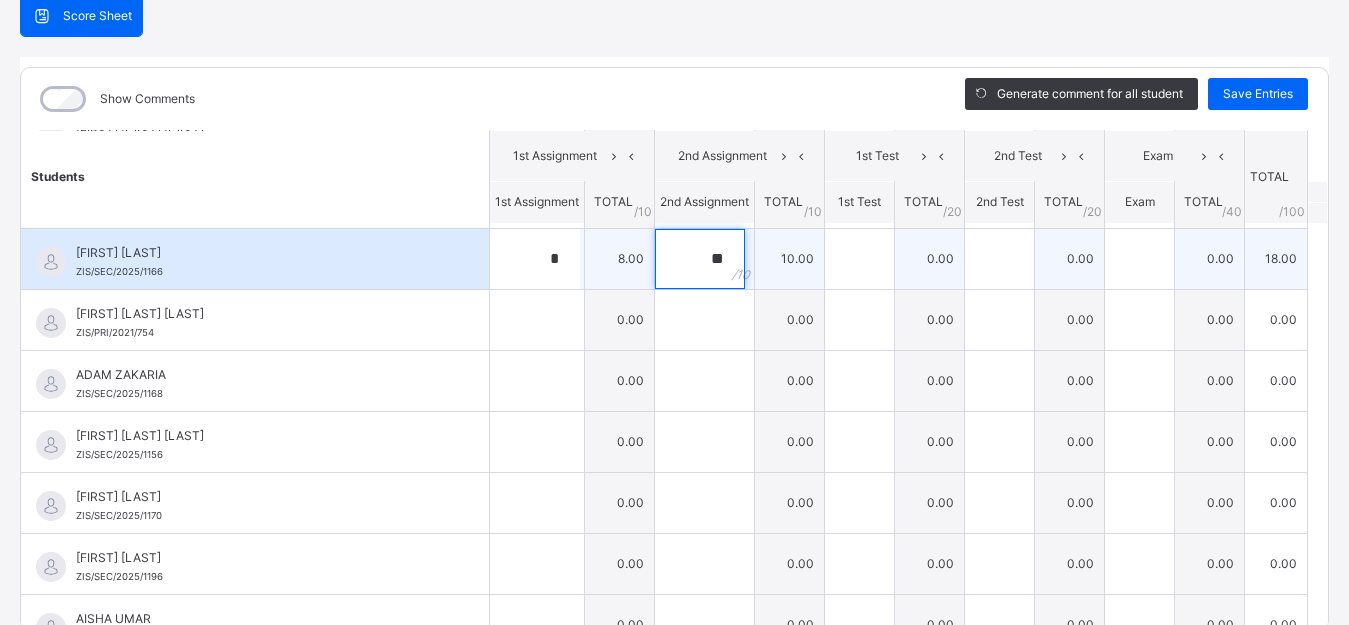 type on "**" 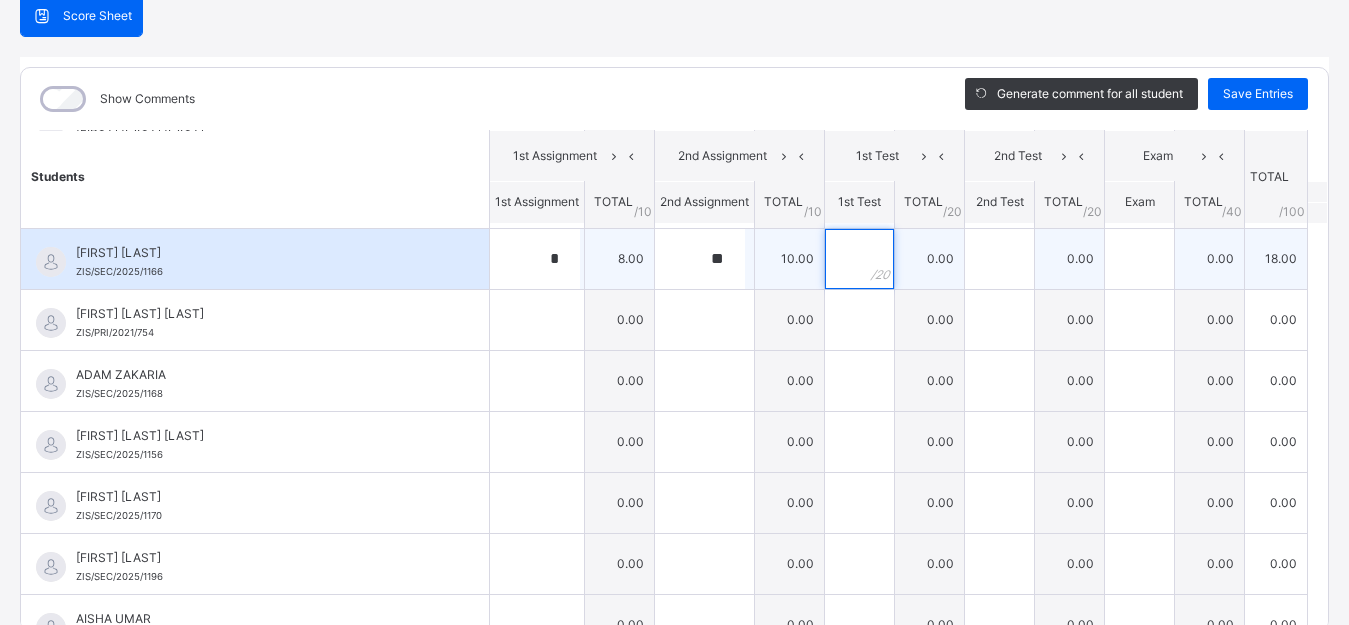 click at bounding box center [859, 259] 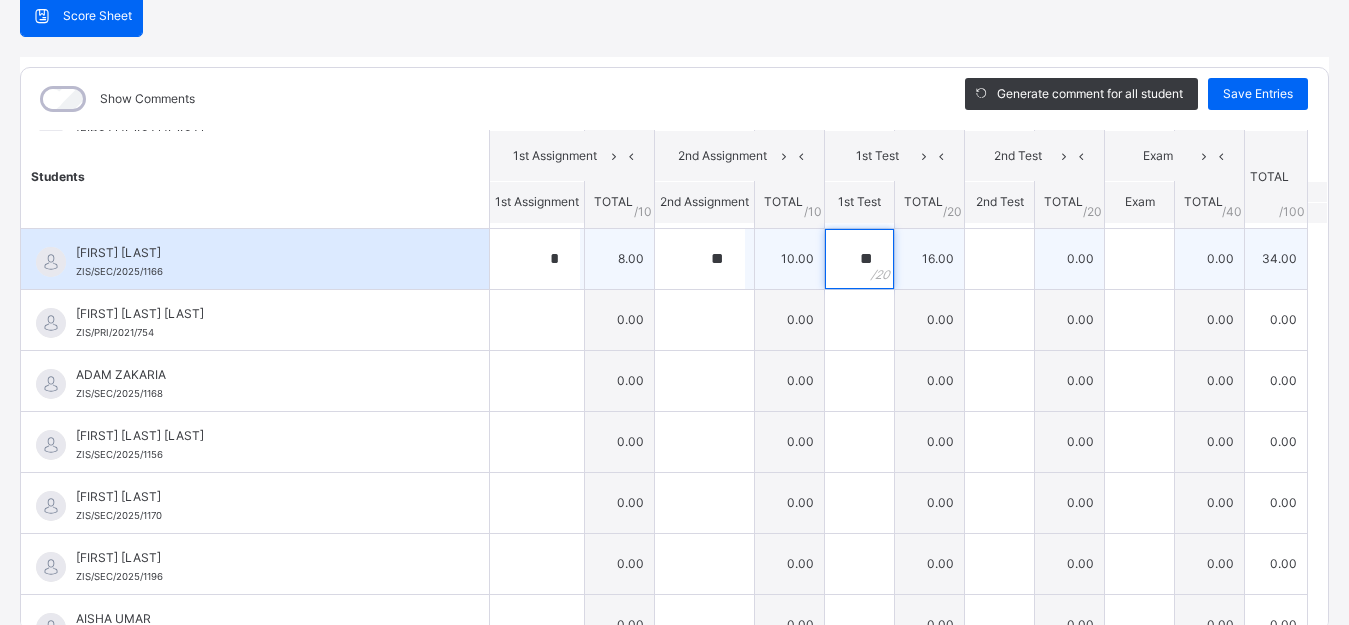 type on "**" 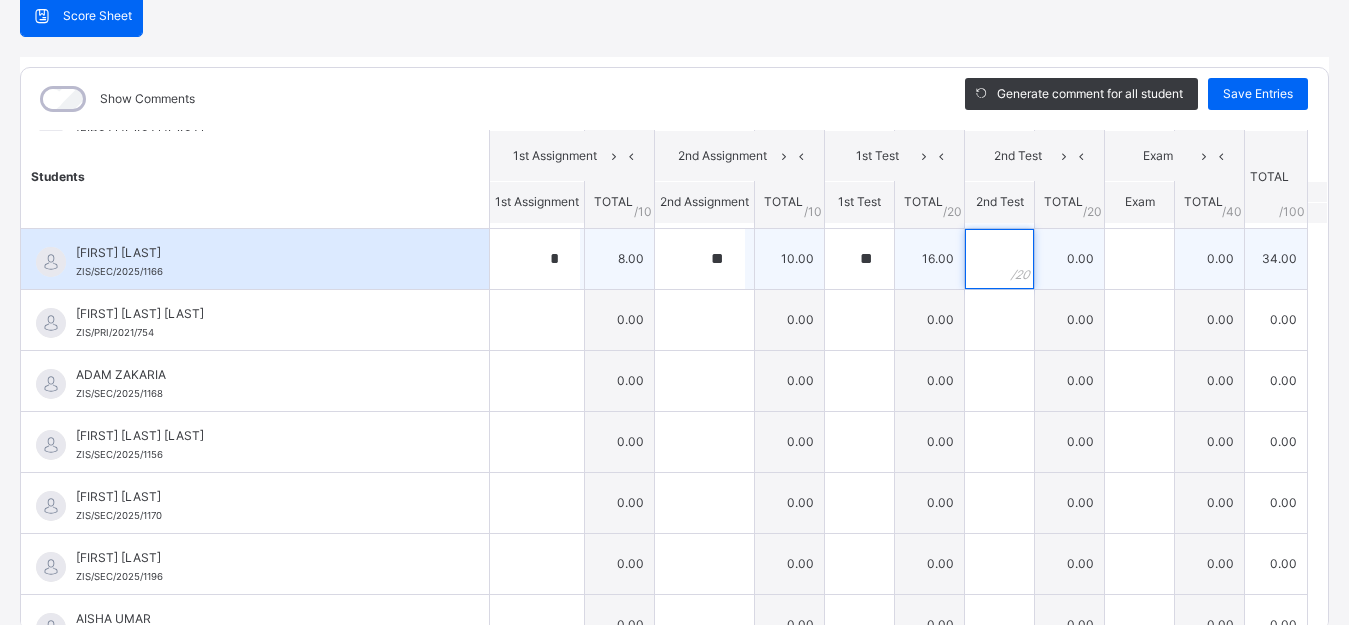 click at bounding box center [999, 259] 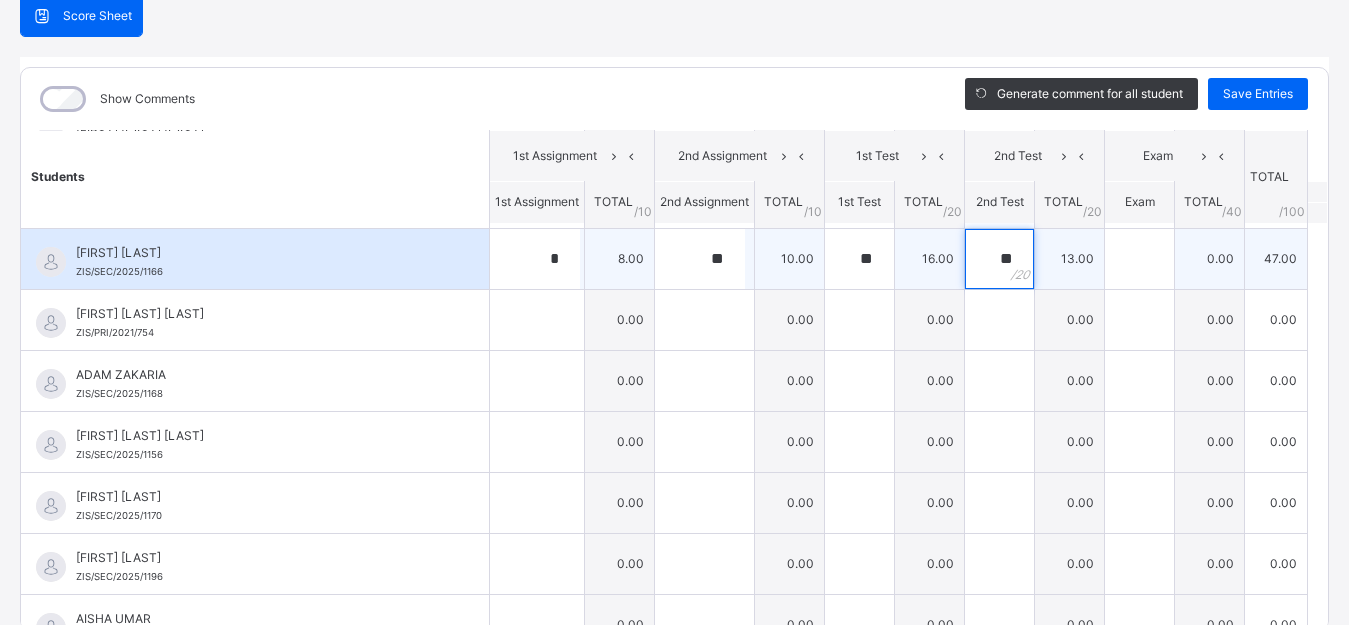 type on "**" 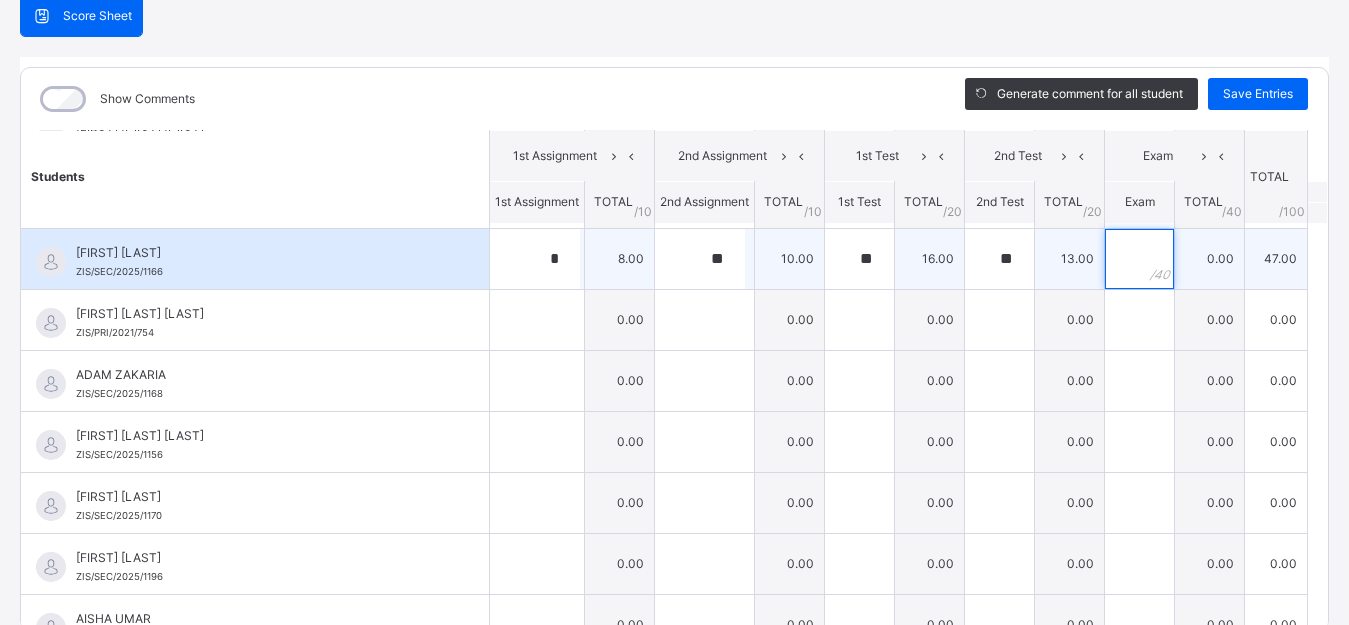 click at bounding box center [1139, 259] 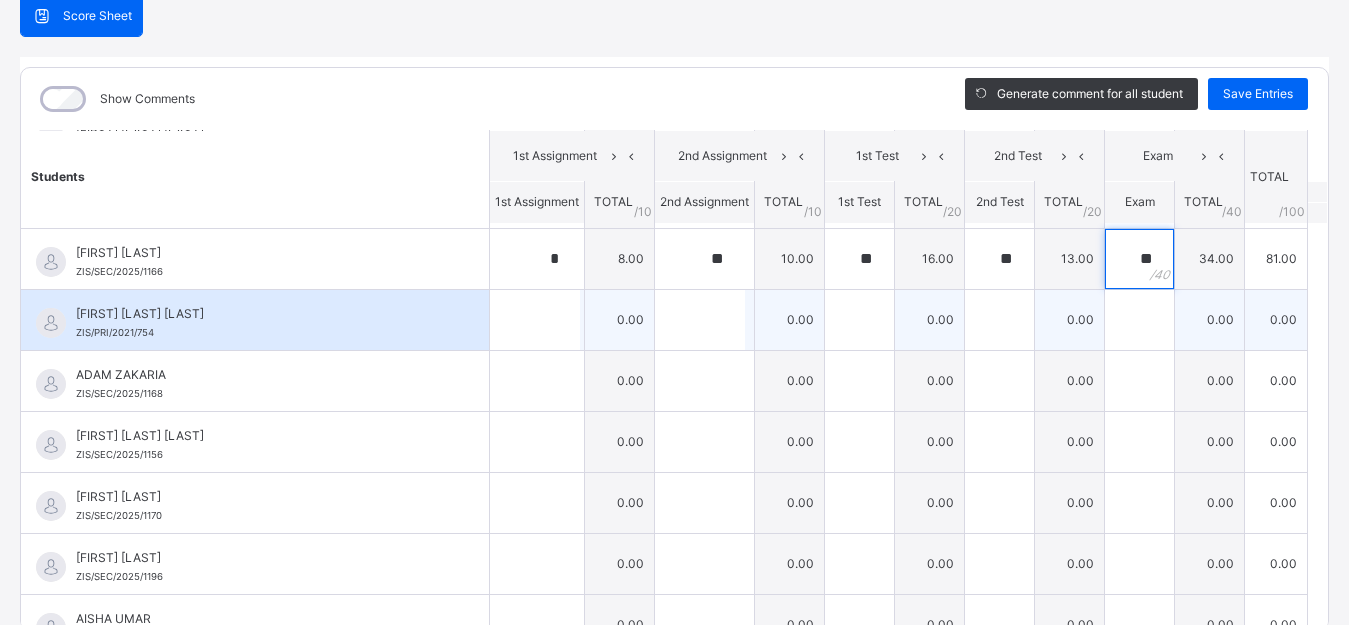 type on "**" 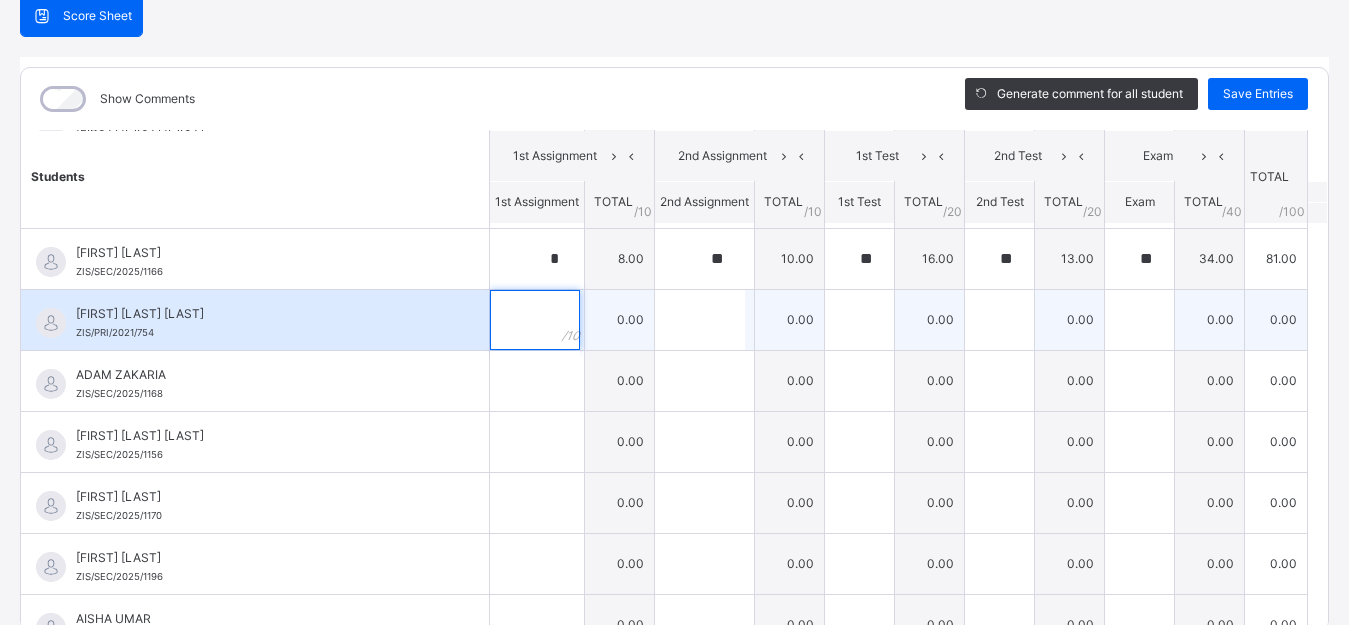 click at bounding box center (535, 320) 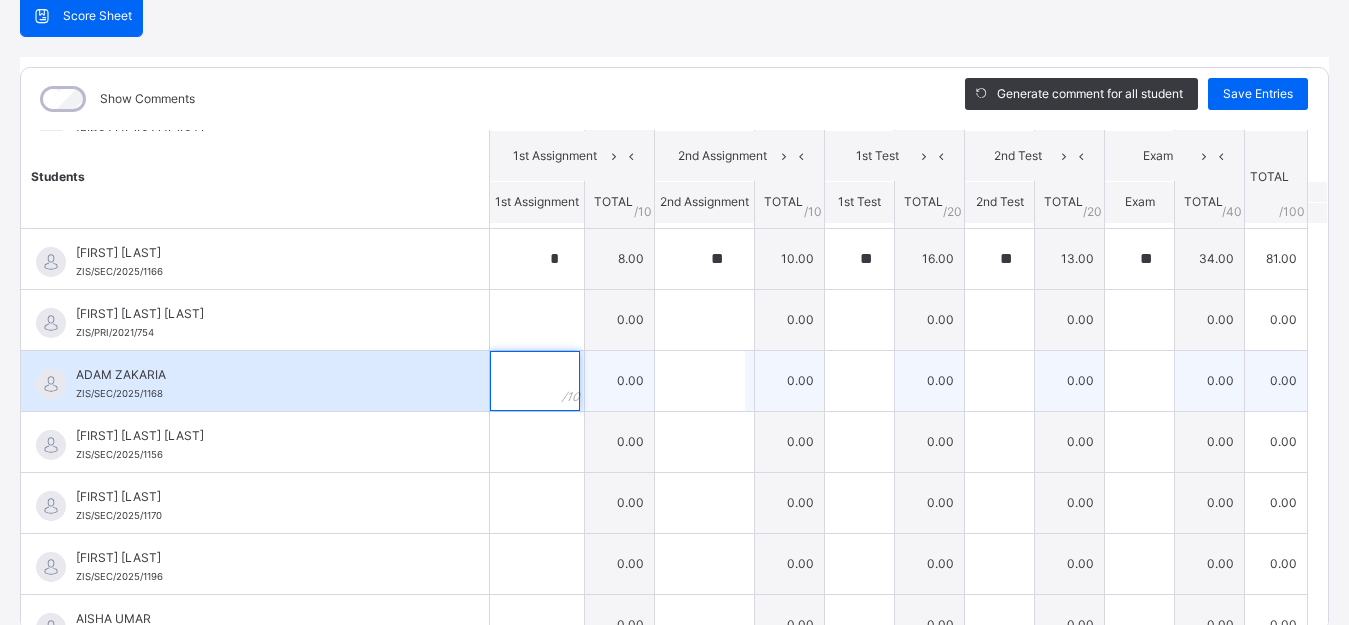 click at bounding box center [535, 381] 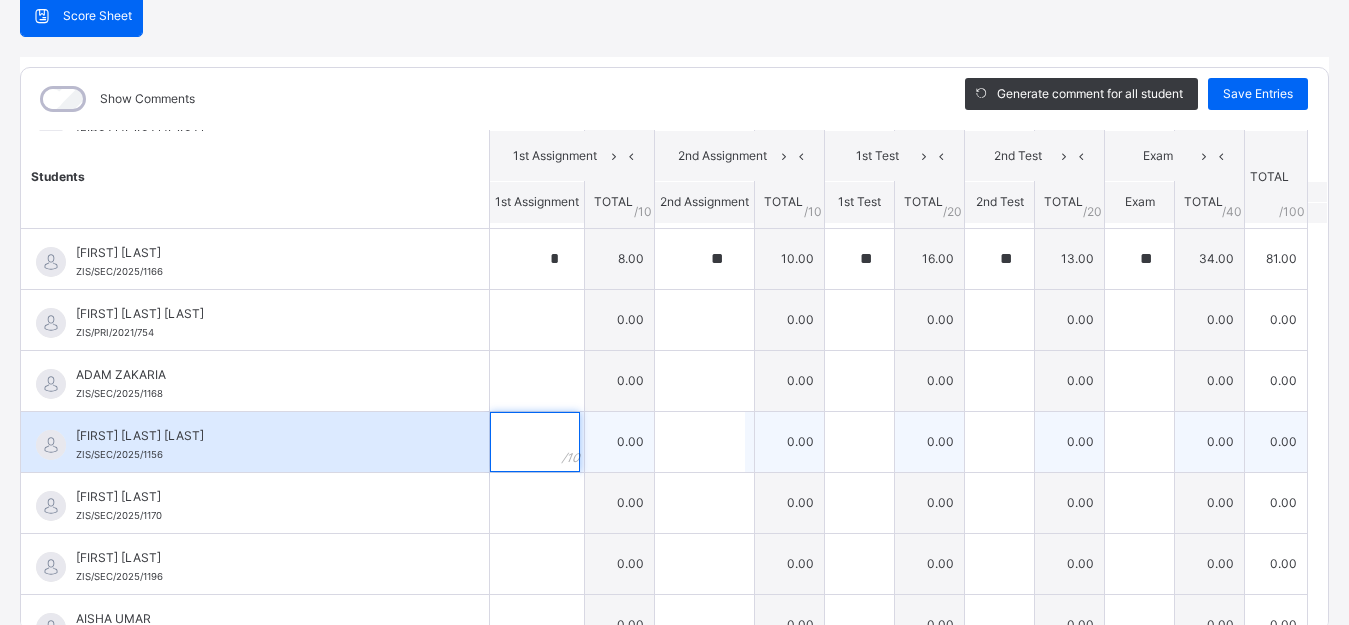 click at bounding box center [535, 442] 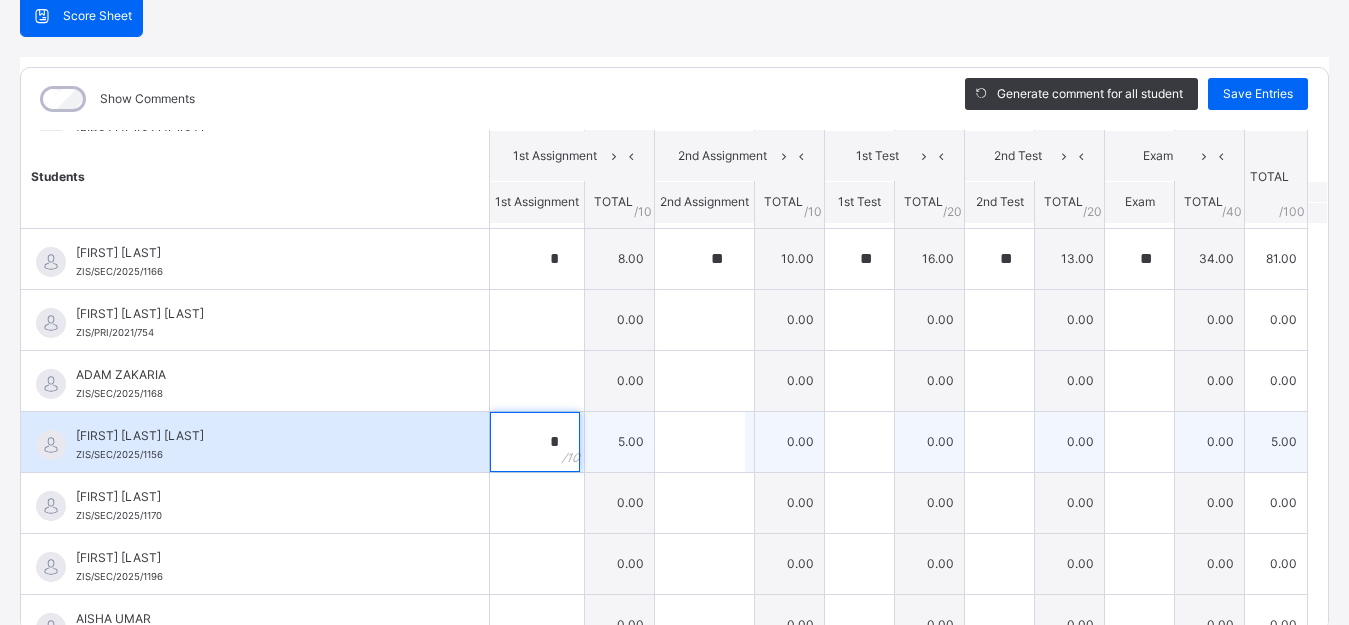 type on "*" 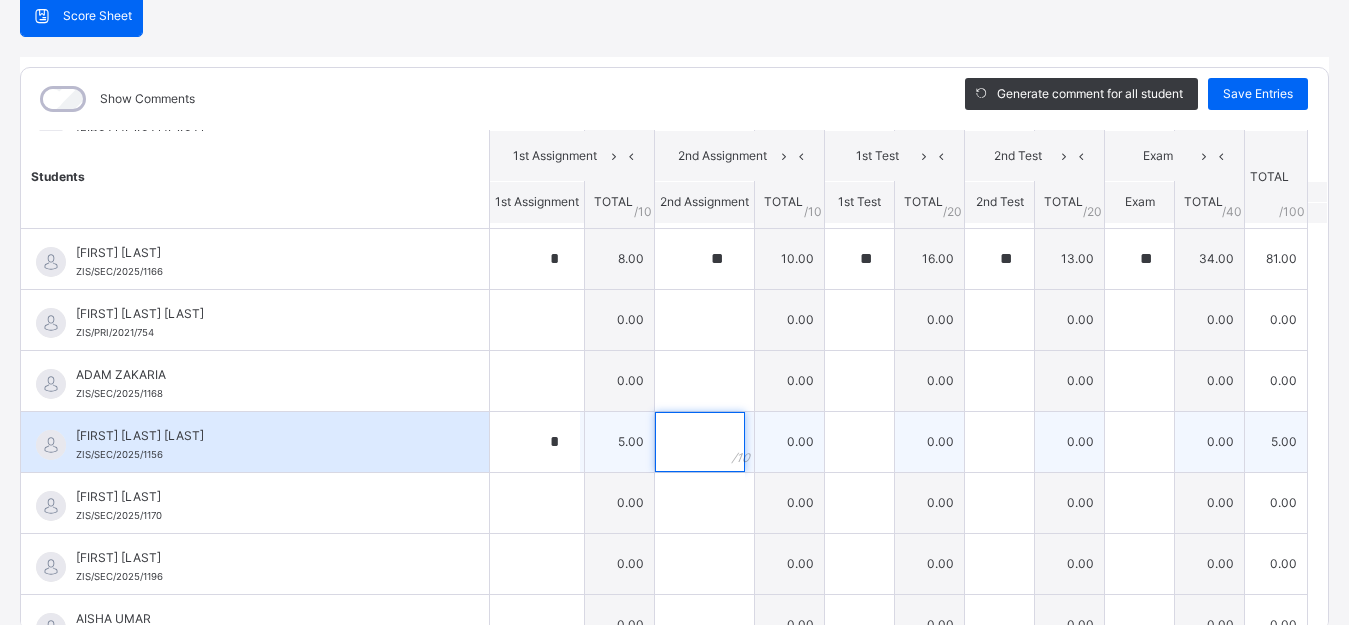 click at bounding box center (700, 442) 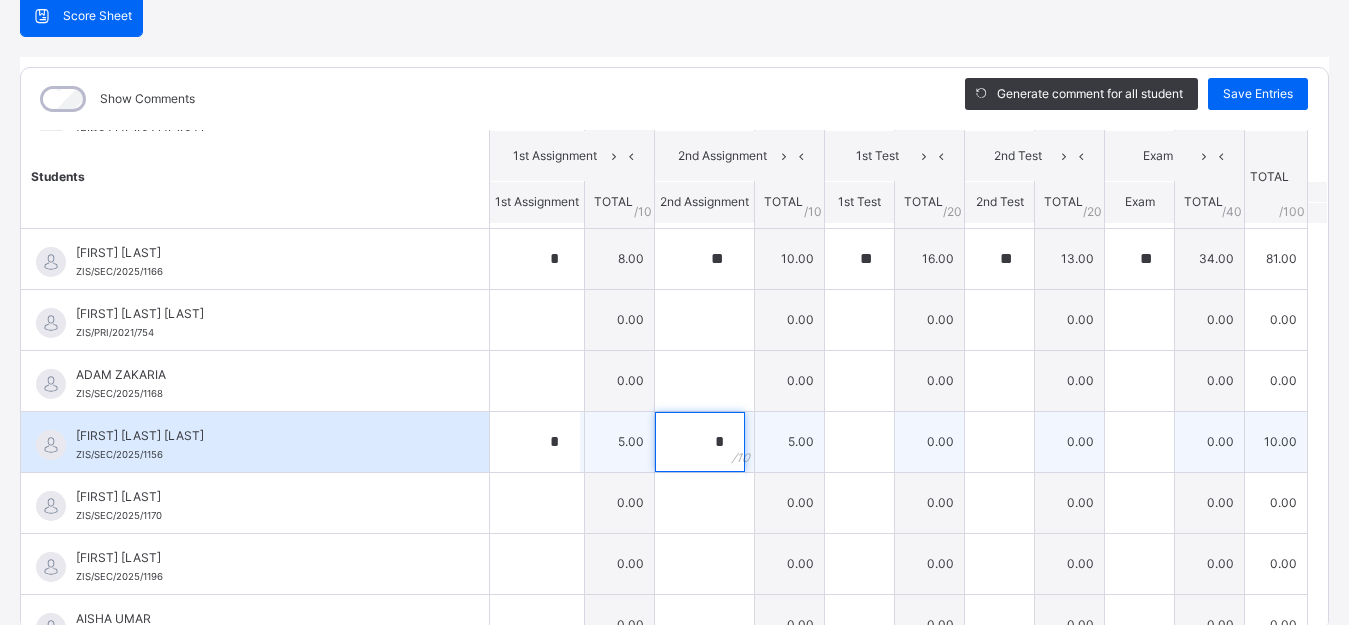 type on "*" 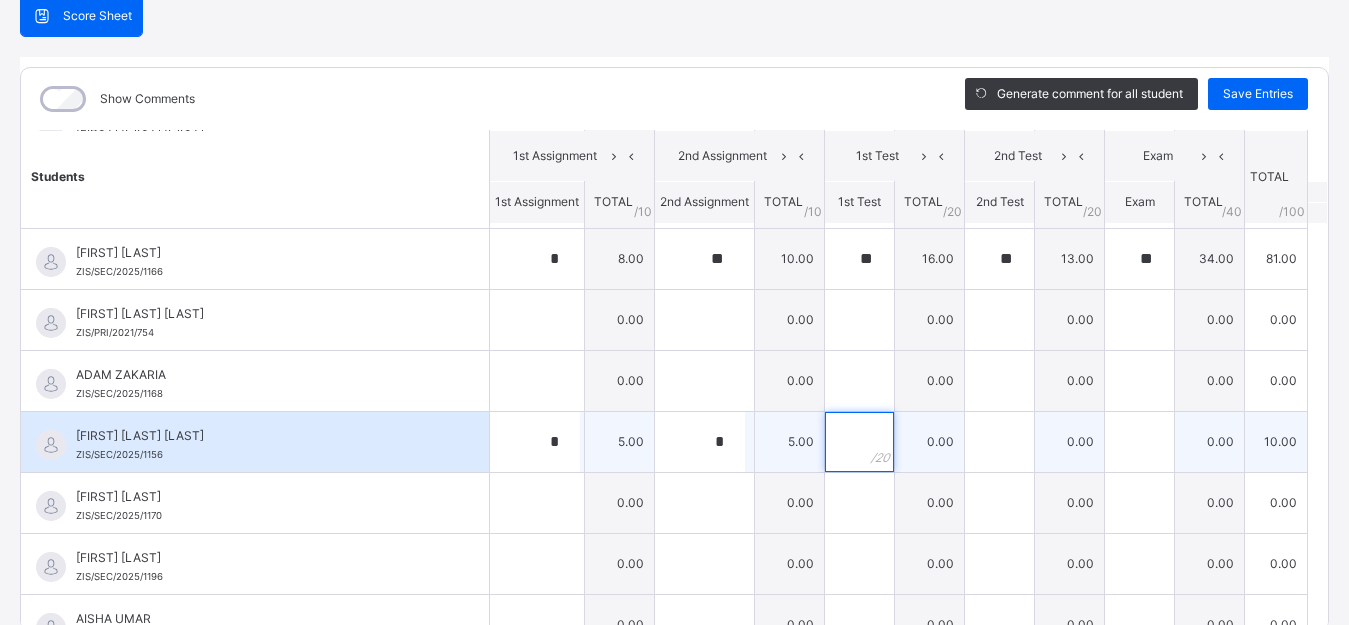 click at bounding box center [859, 442] 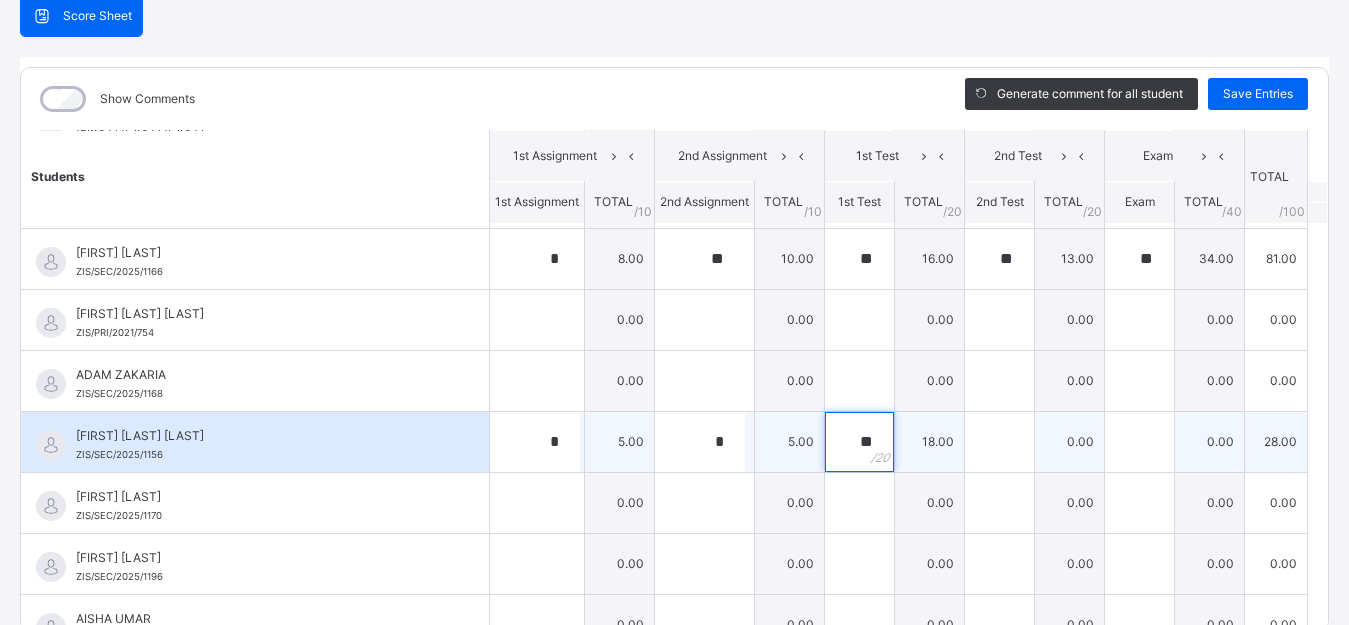 type on "**" 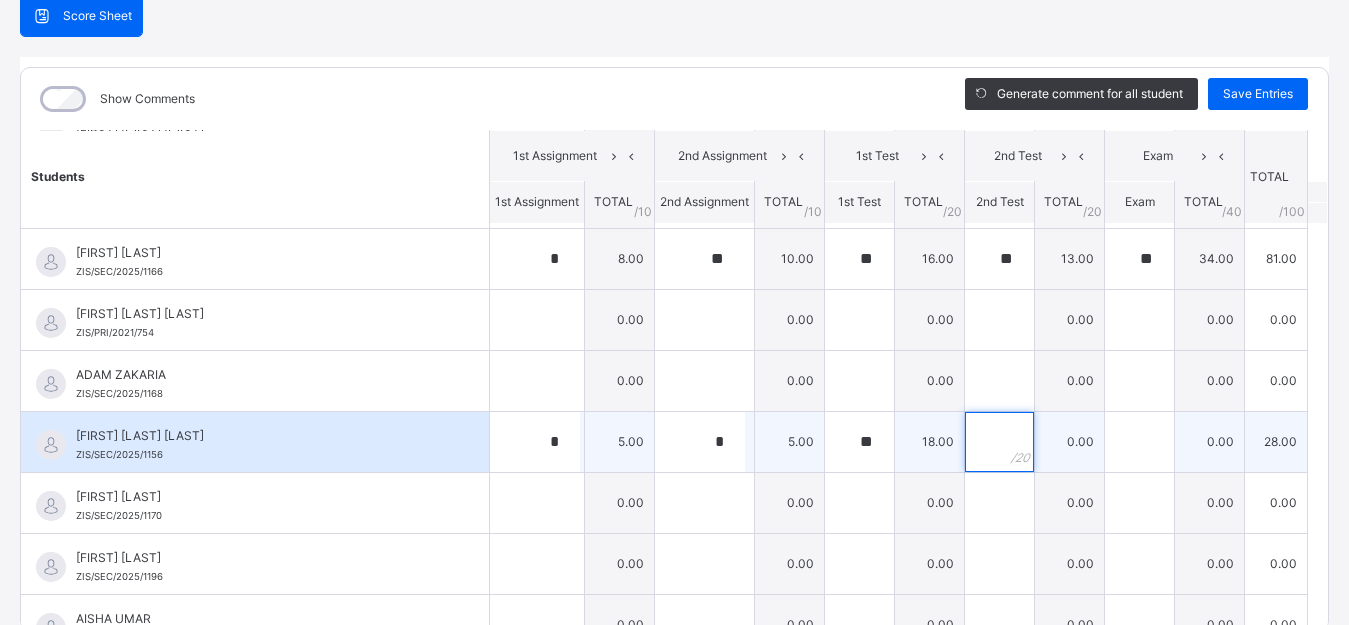 click at bounding box center (999, 442) 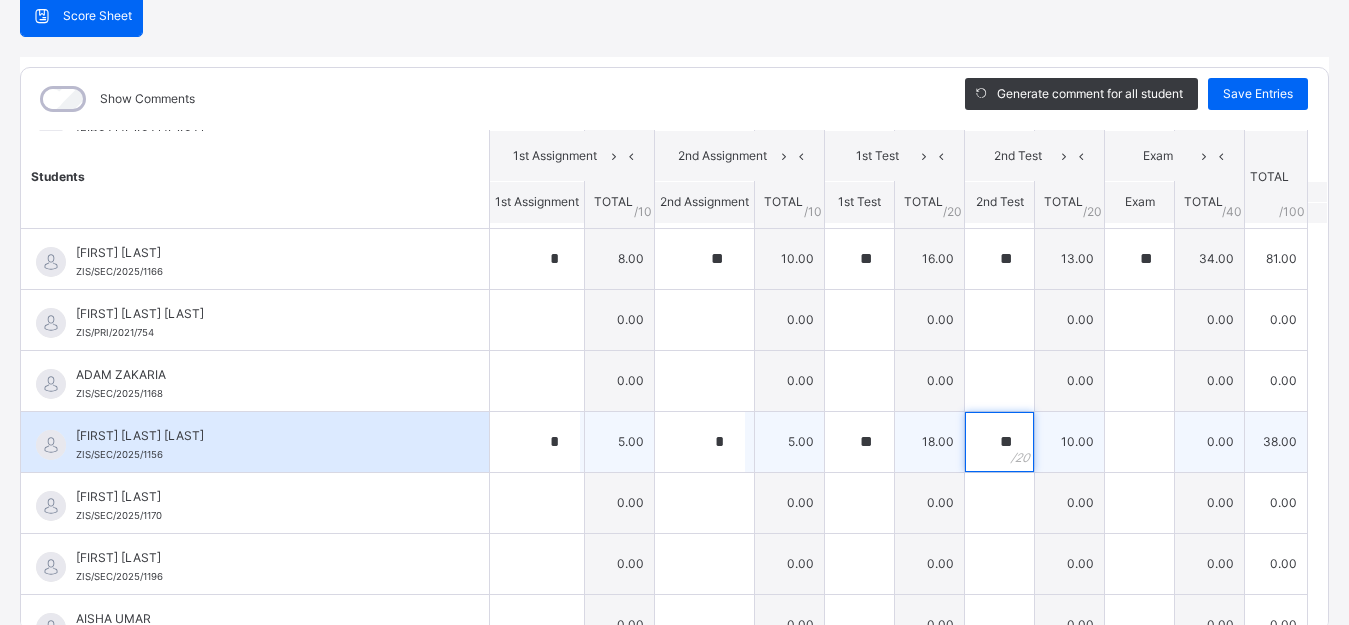 type on "**" 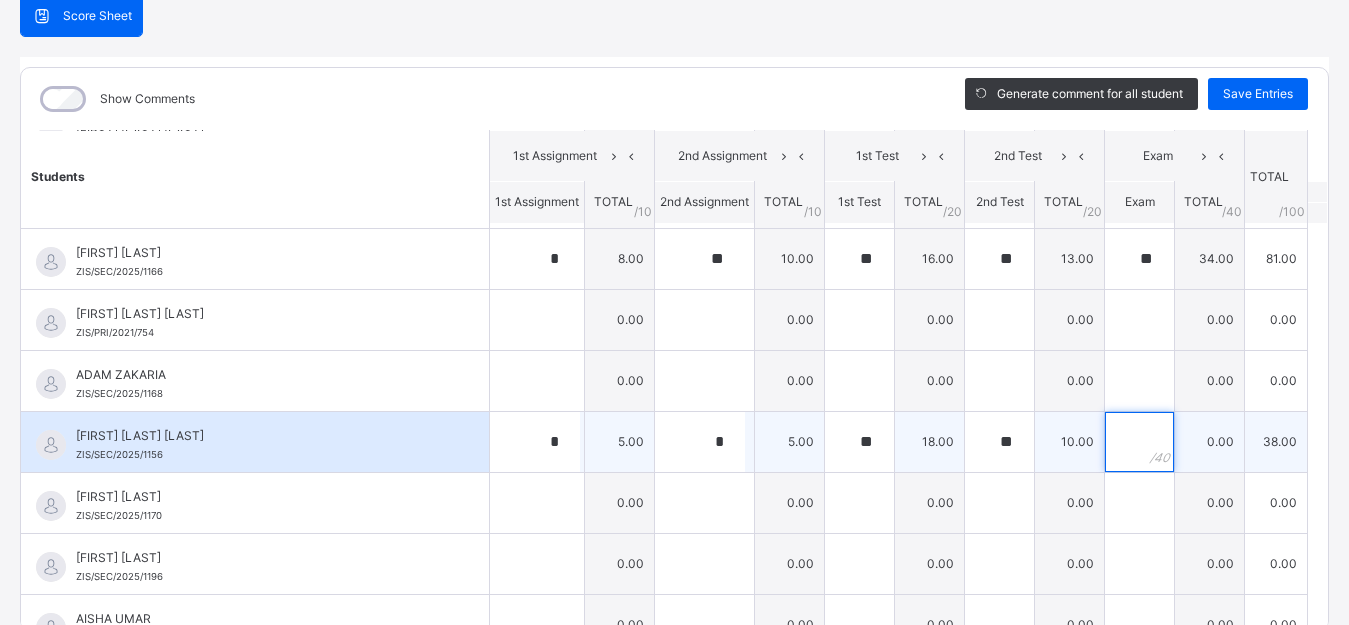 click at bounding box center (1139, 442) 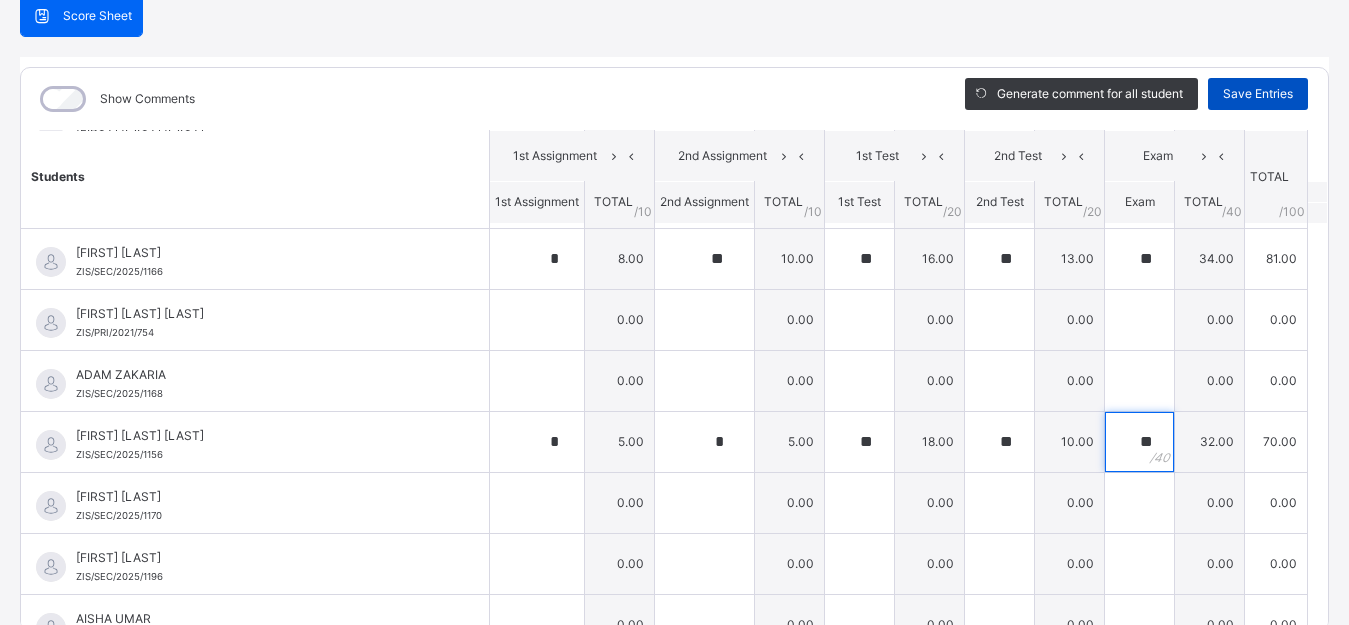 type on "**" 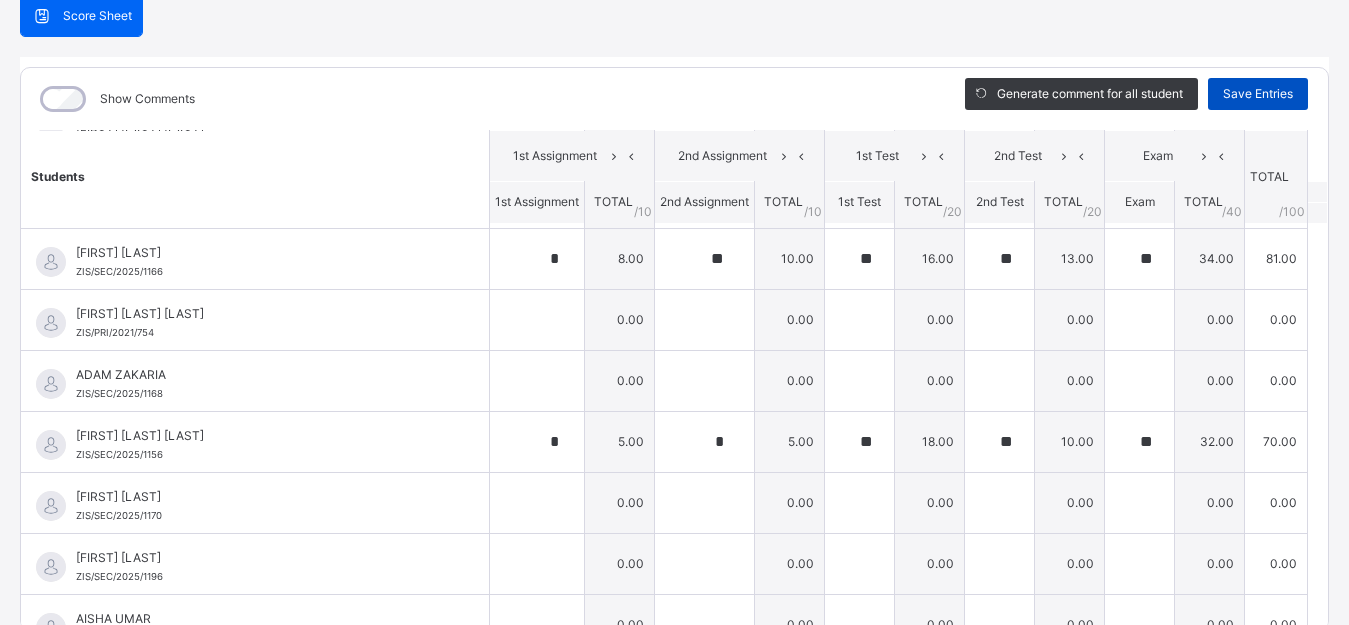 click on "Save Entries" at bounding box center [1258, 94] 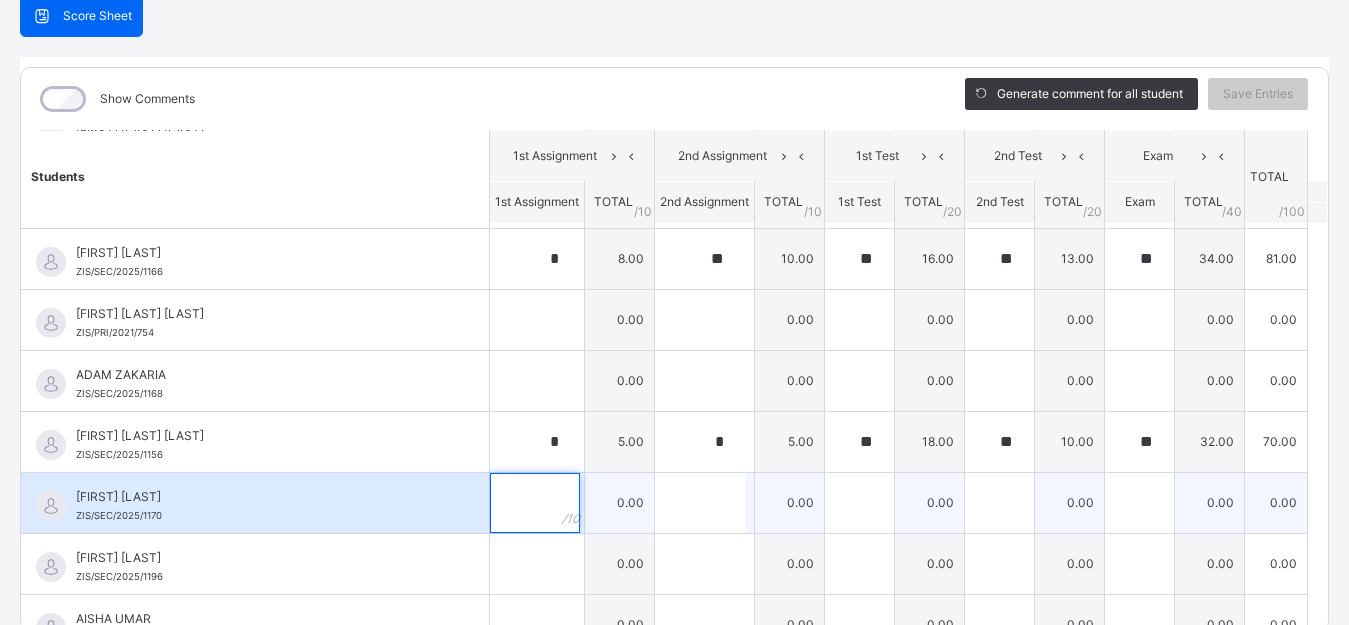 click at bounding box center [535, 503] 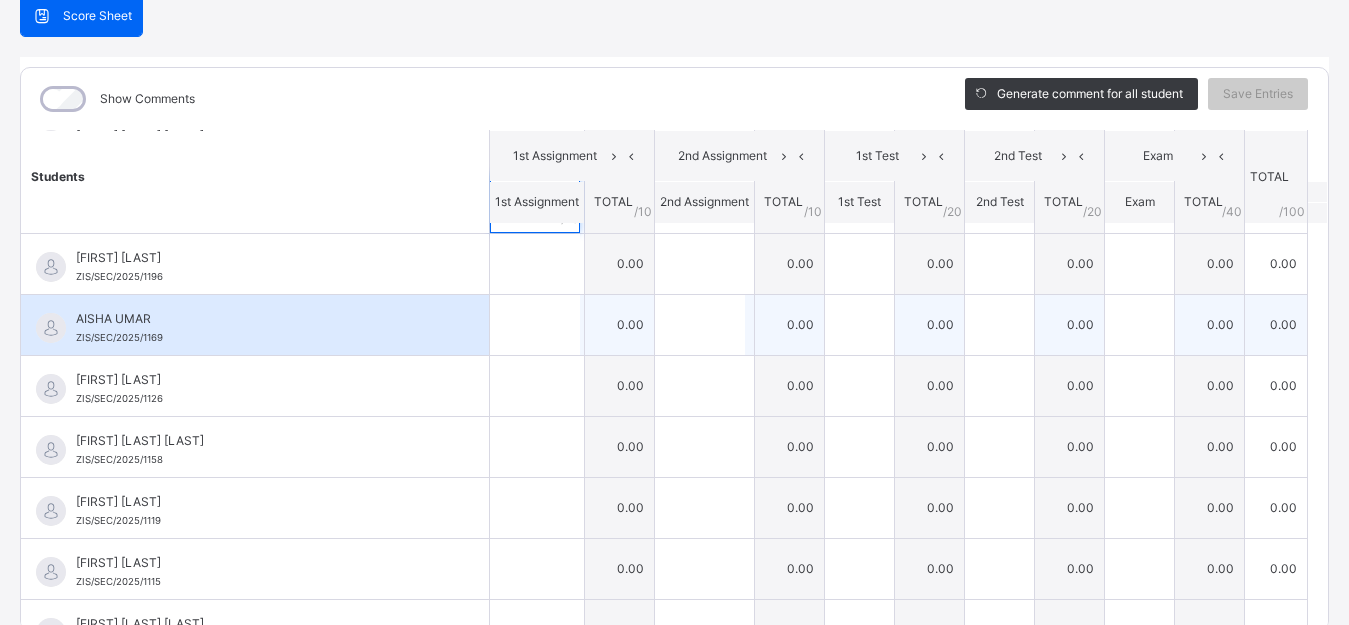 scroll, scrollTop: 500, scrollLeft: 0, axis: vertical 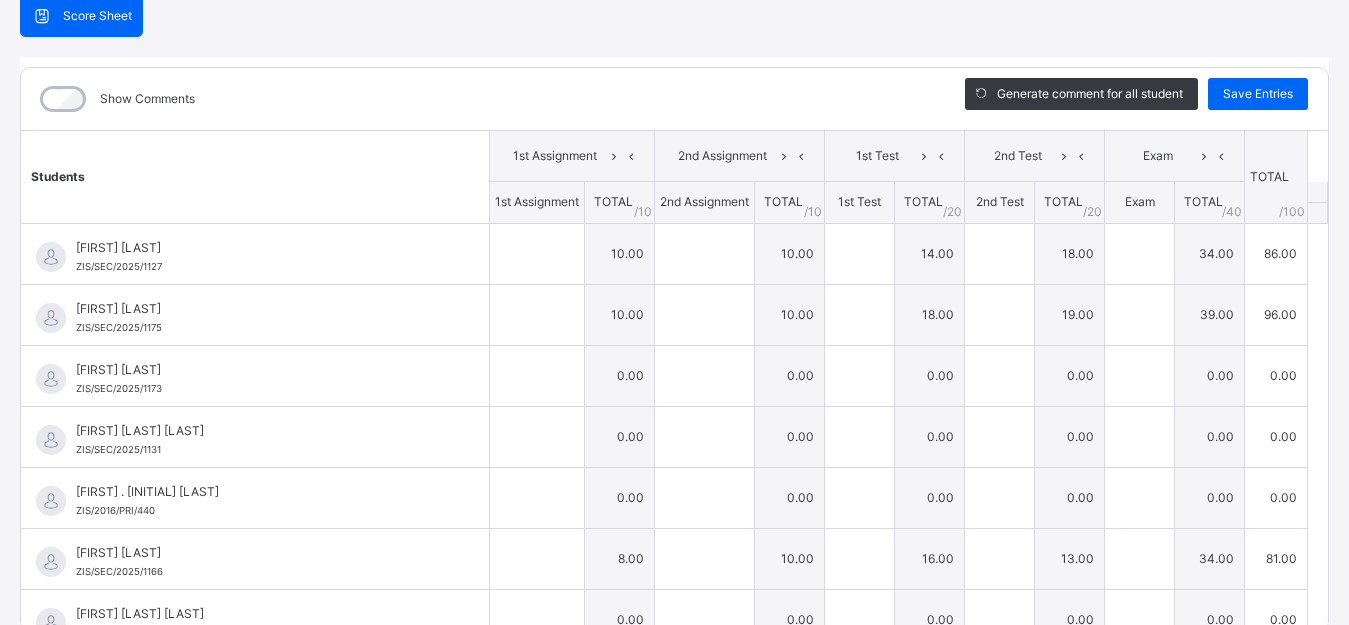 type on "**" 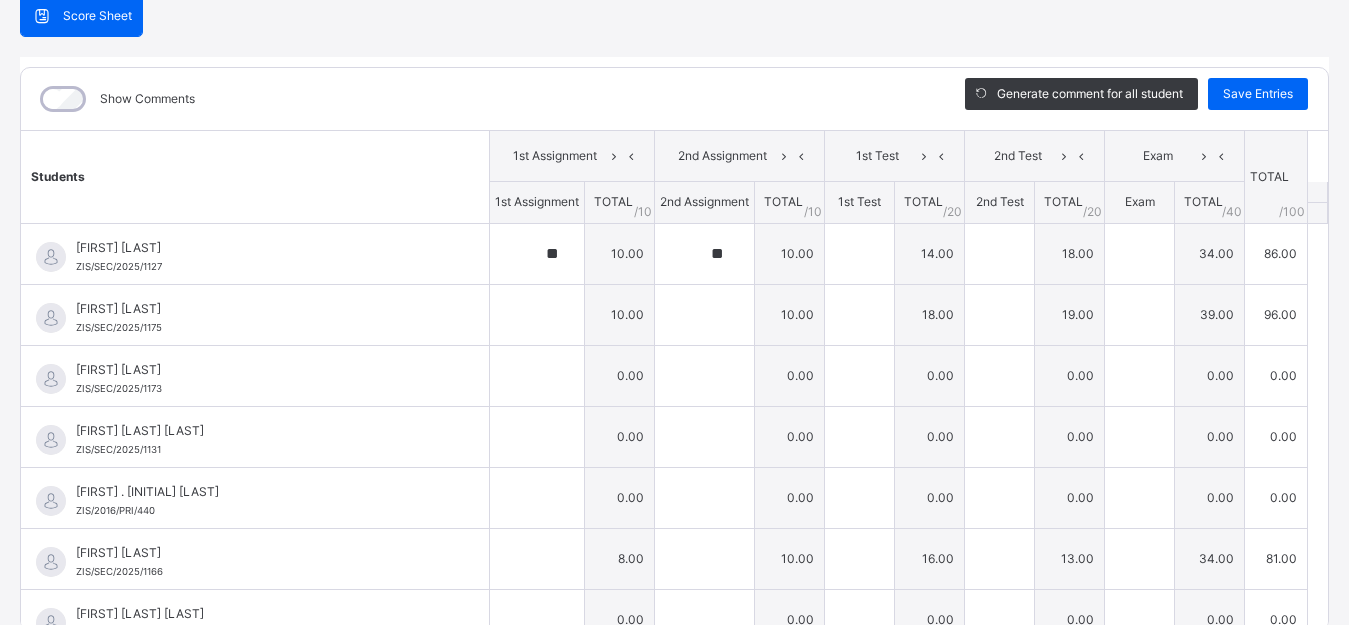 type on "**" 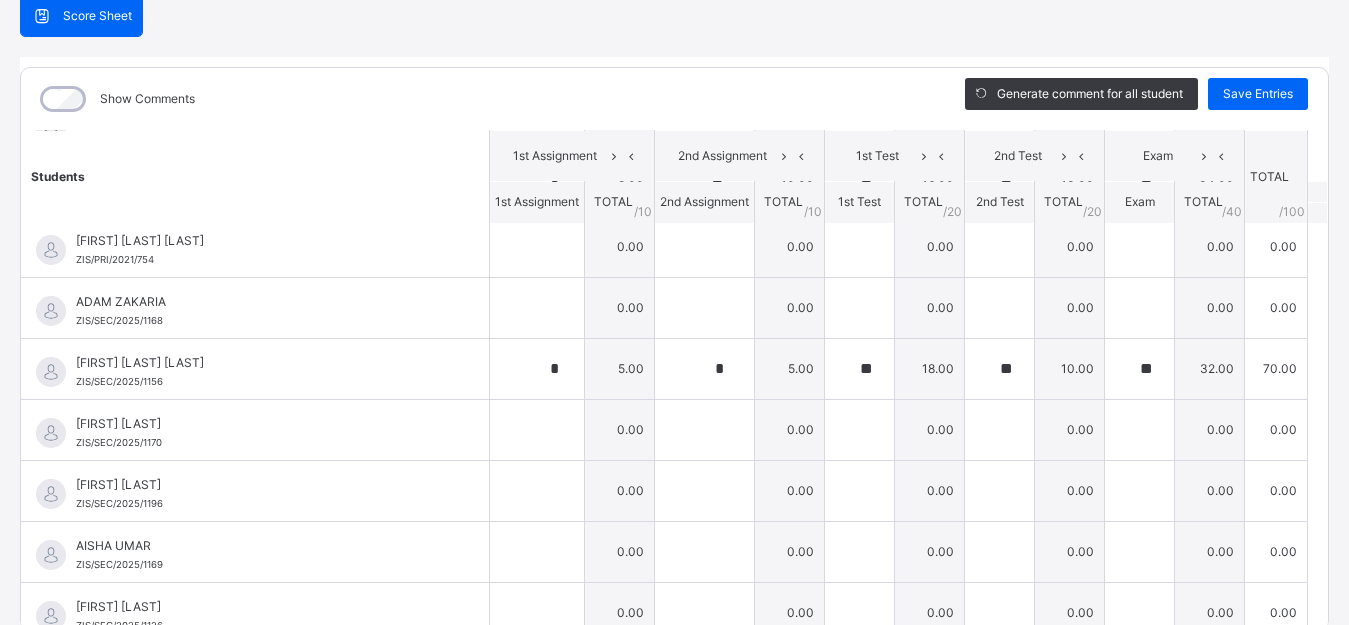 scroll, scrollTop: 400, scrollLeft: 0, axis: vertical 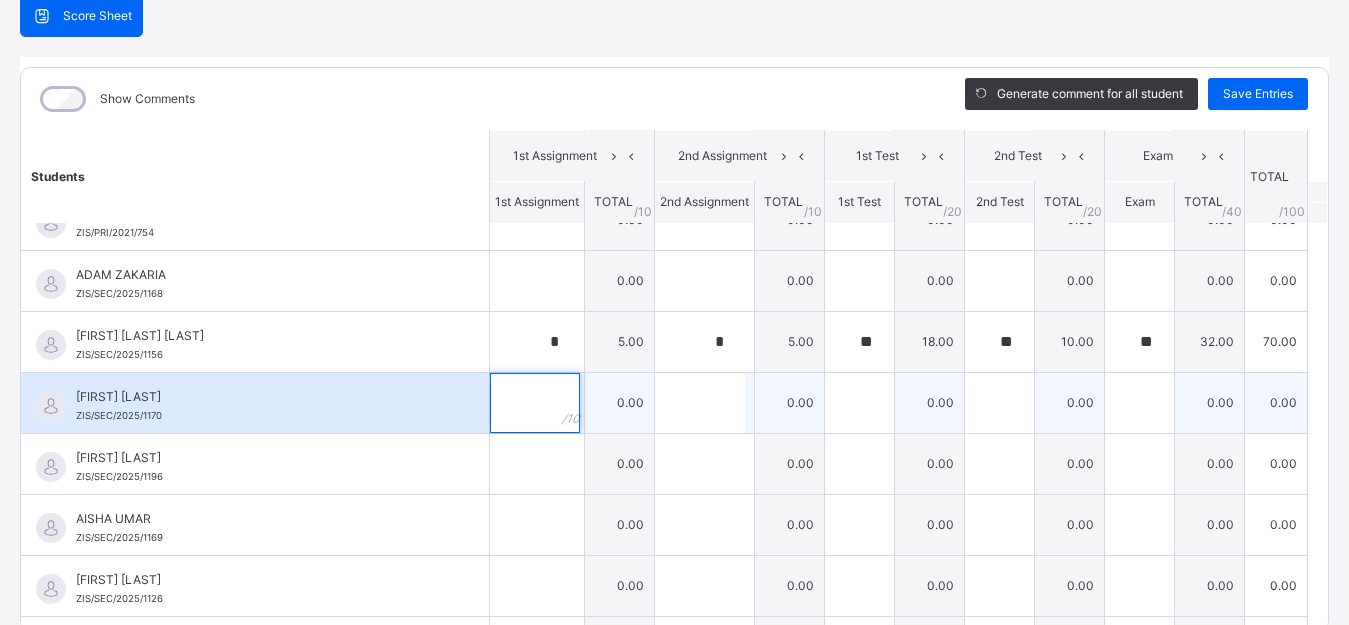 click at bounding box center (535, 403) 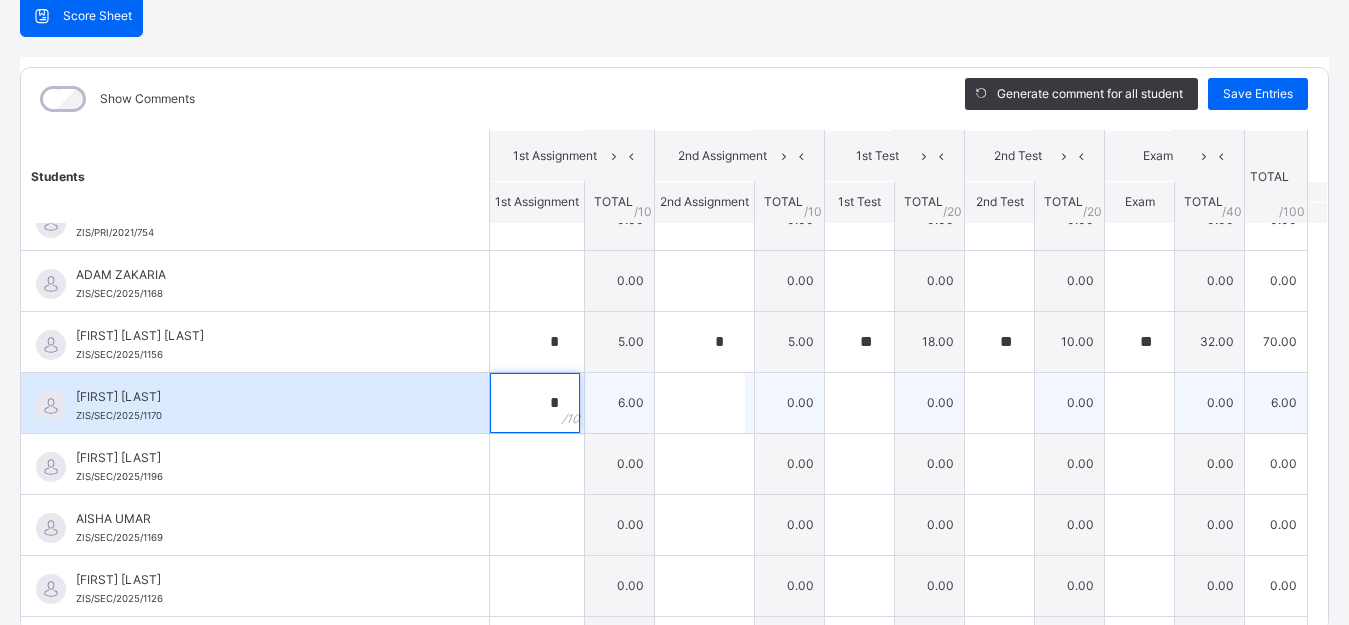 type on "*" 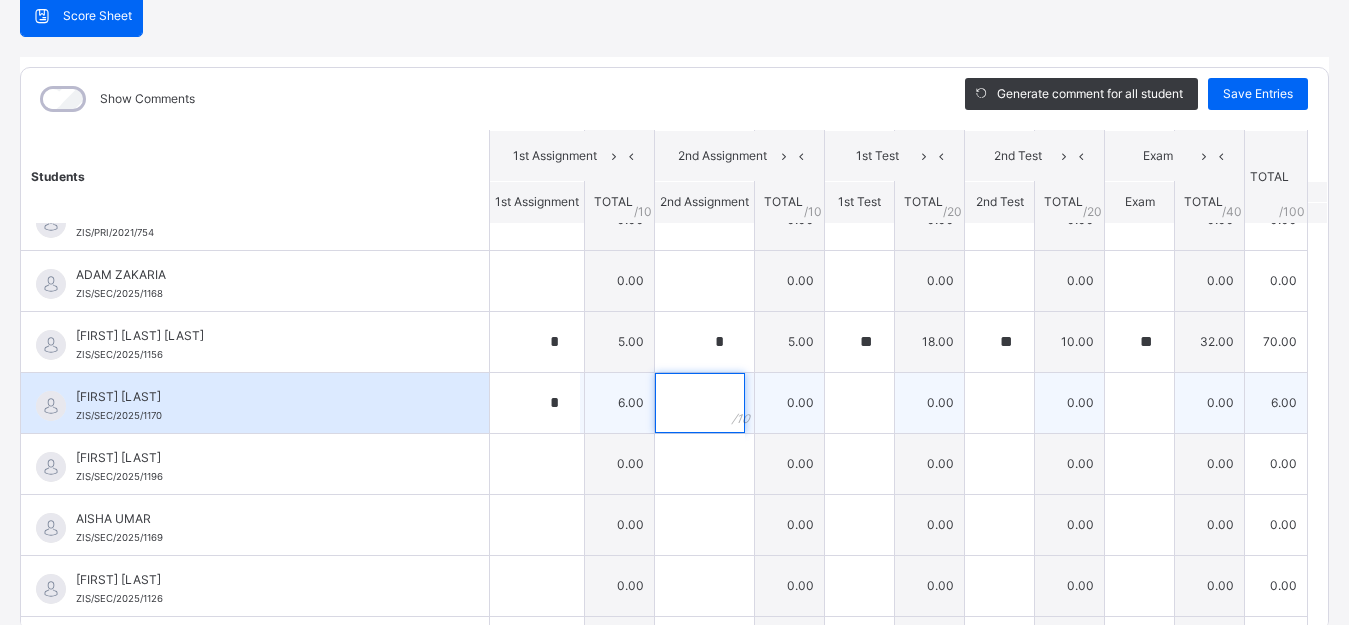 click at bounding box center (700, 403) 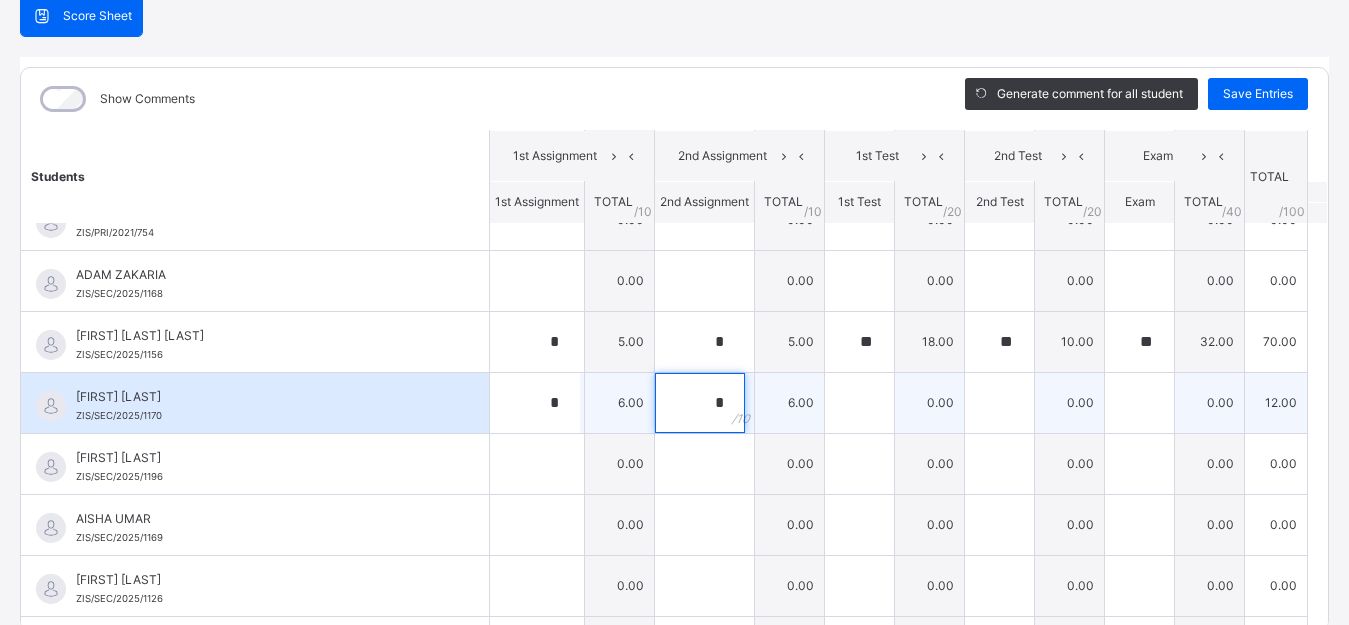 type on "*" 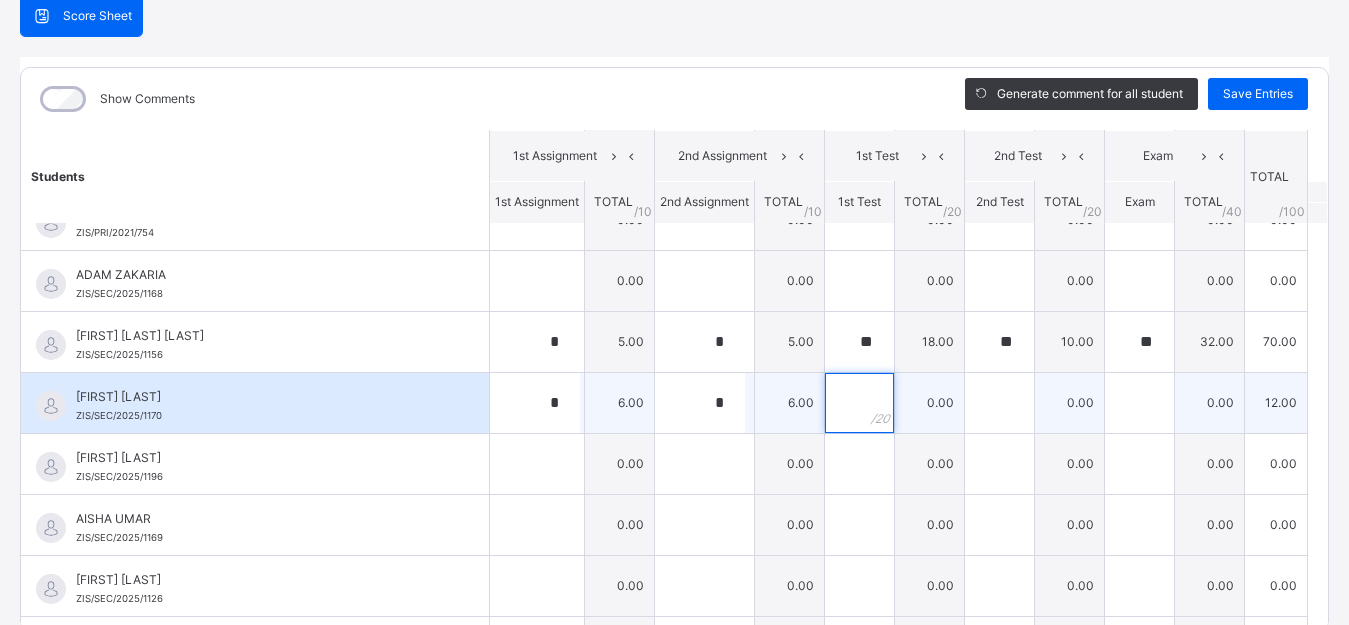 click at bounding box center [859, 403] 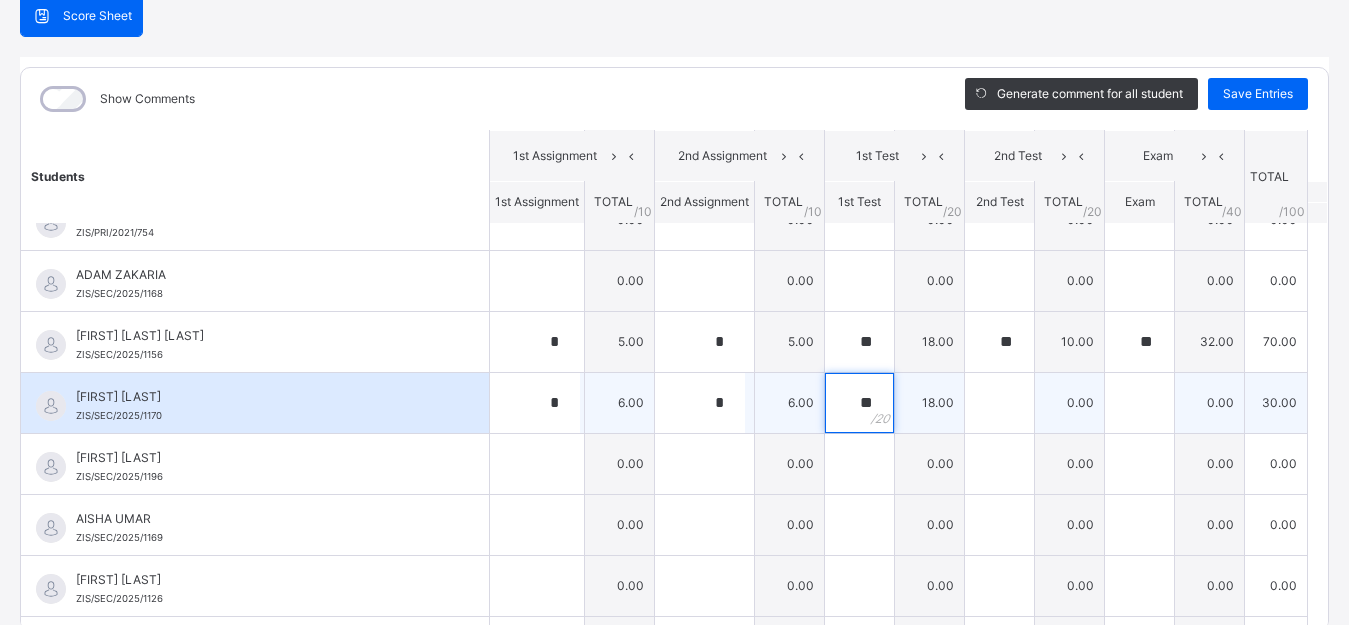 type on "**" 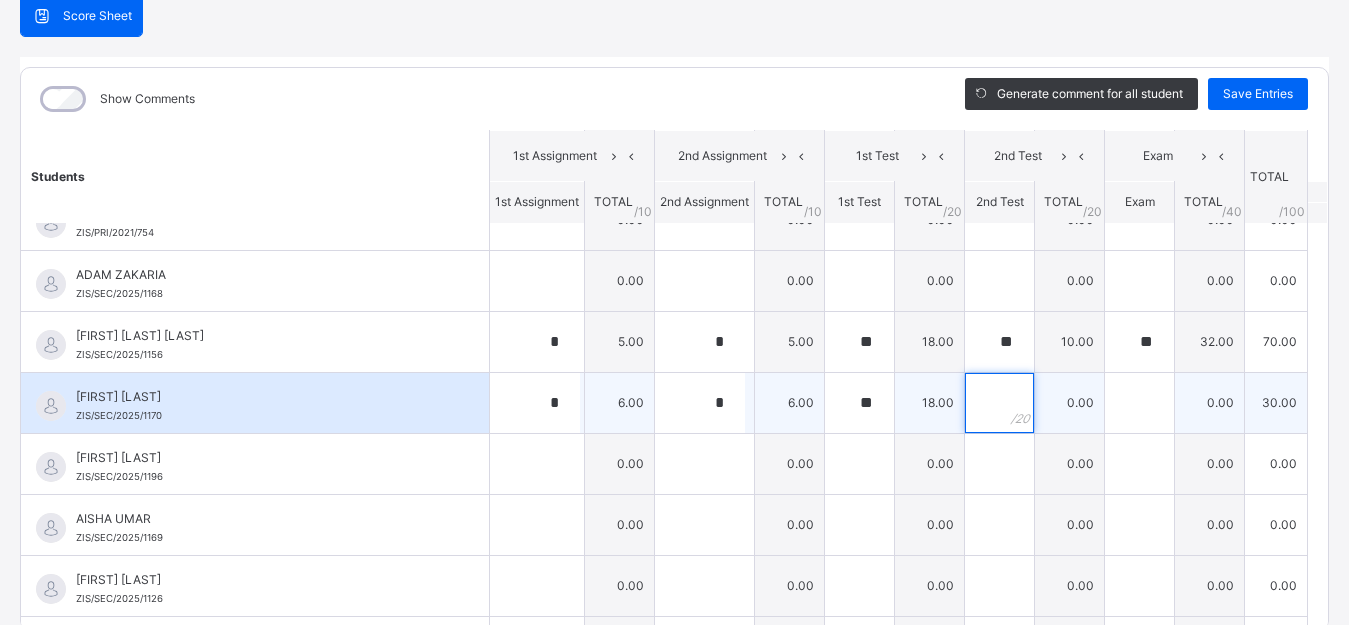 click at bounding box center (999, 403) 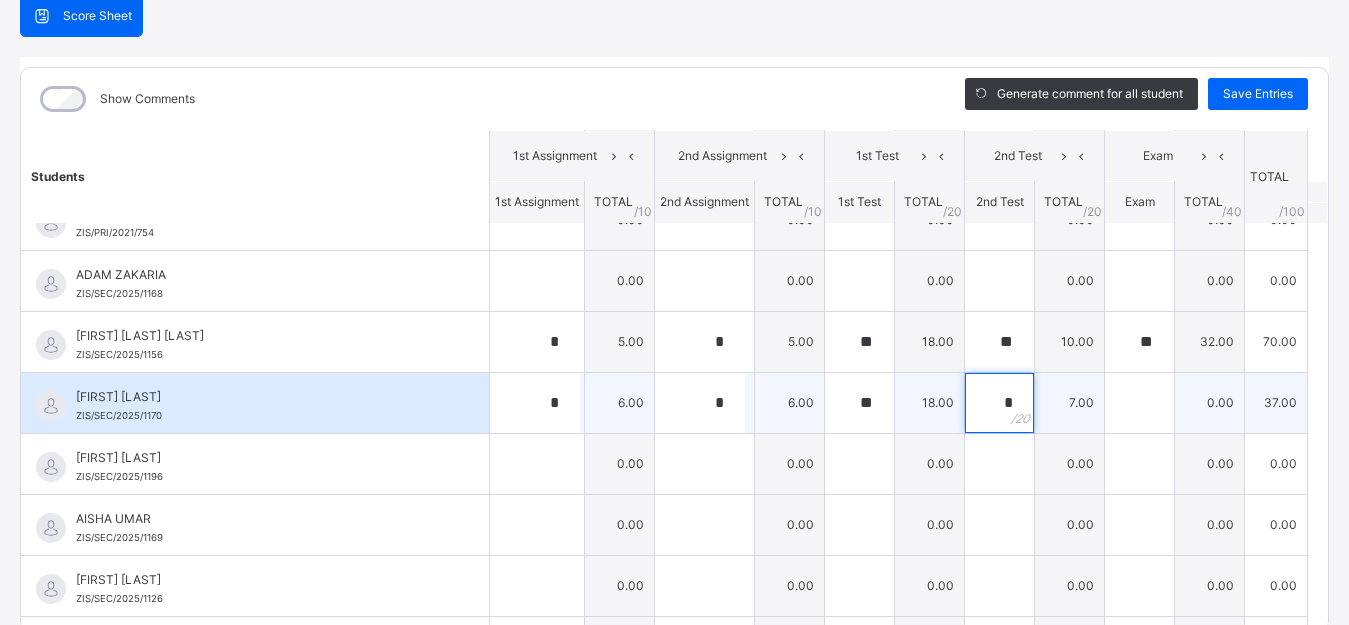 type on "*" 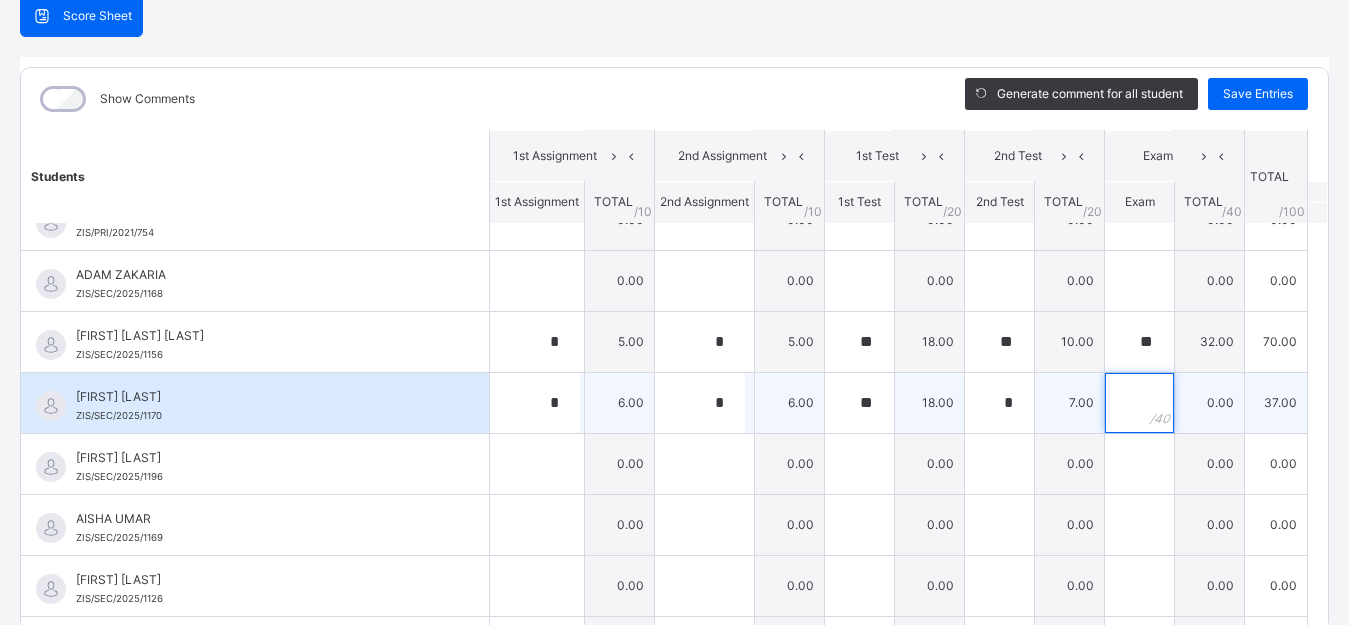 click at bounding box center (1139, 403) 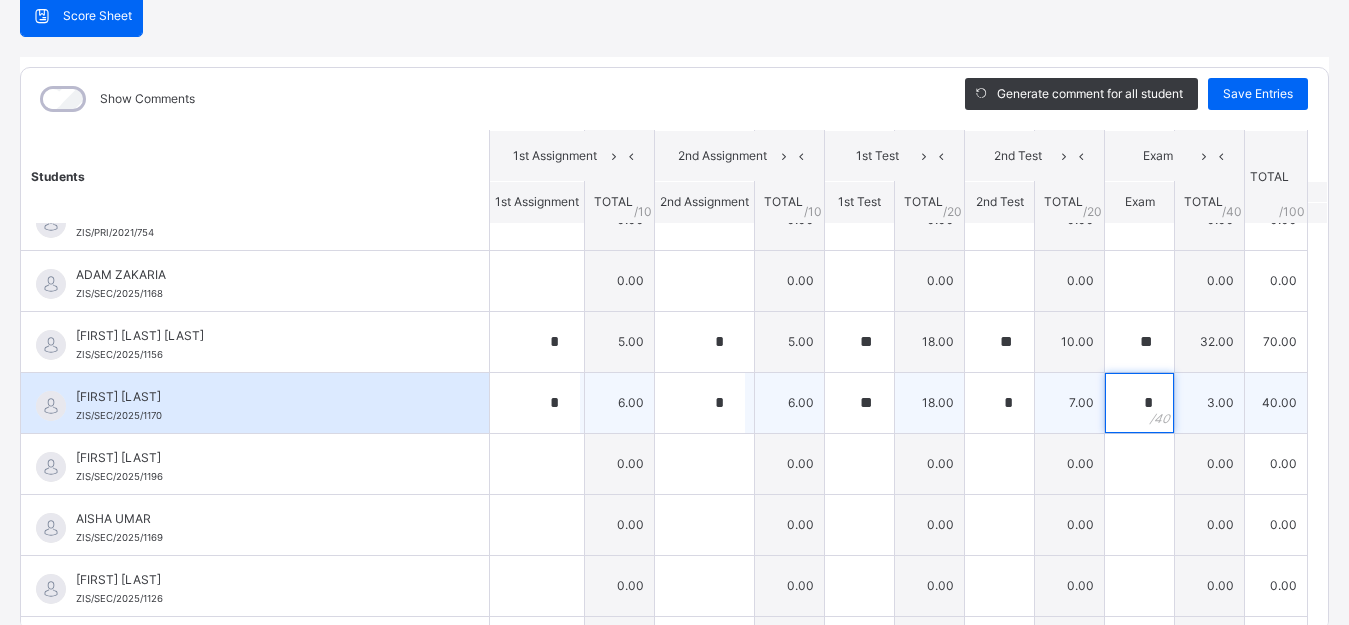 type on "**" 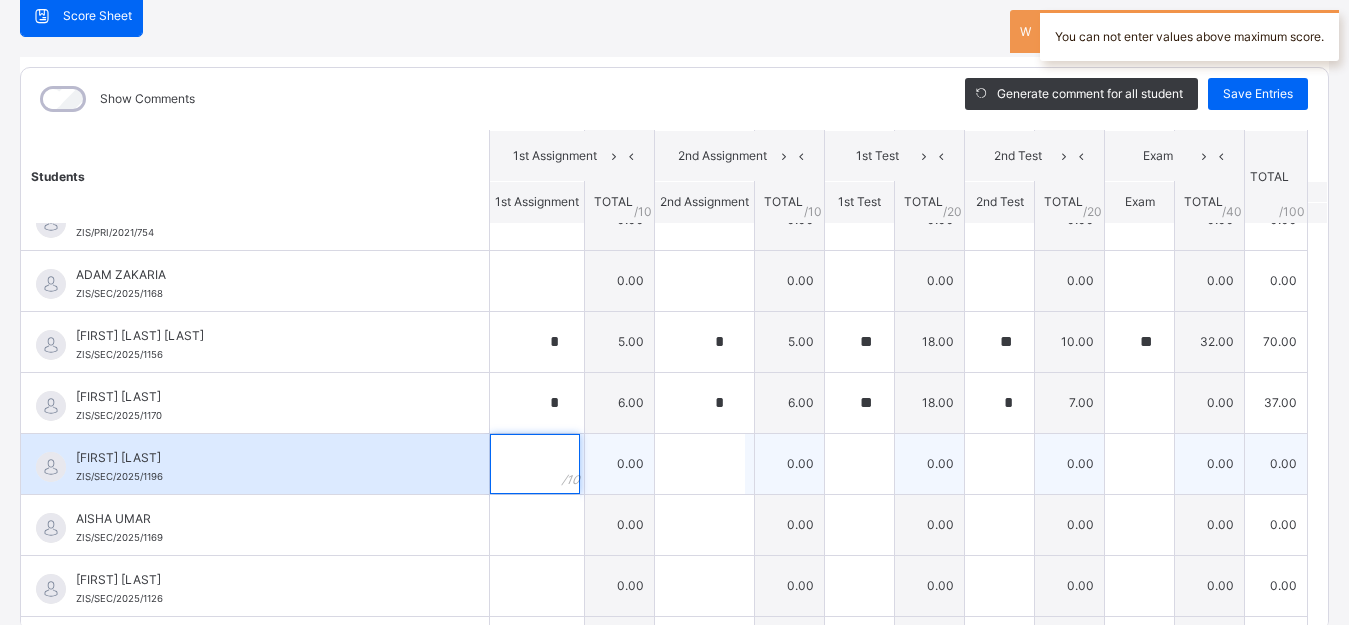 click at bounding box center (535, 464) 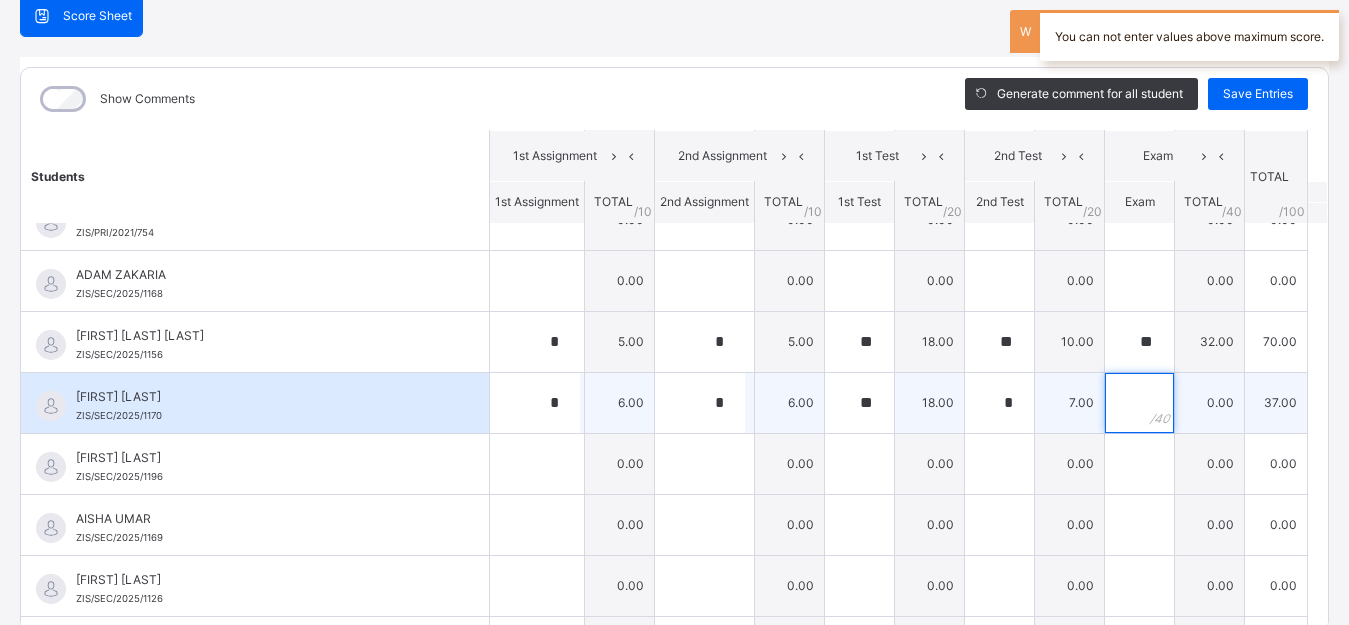 click at bounding box center [1139, 403] 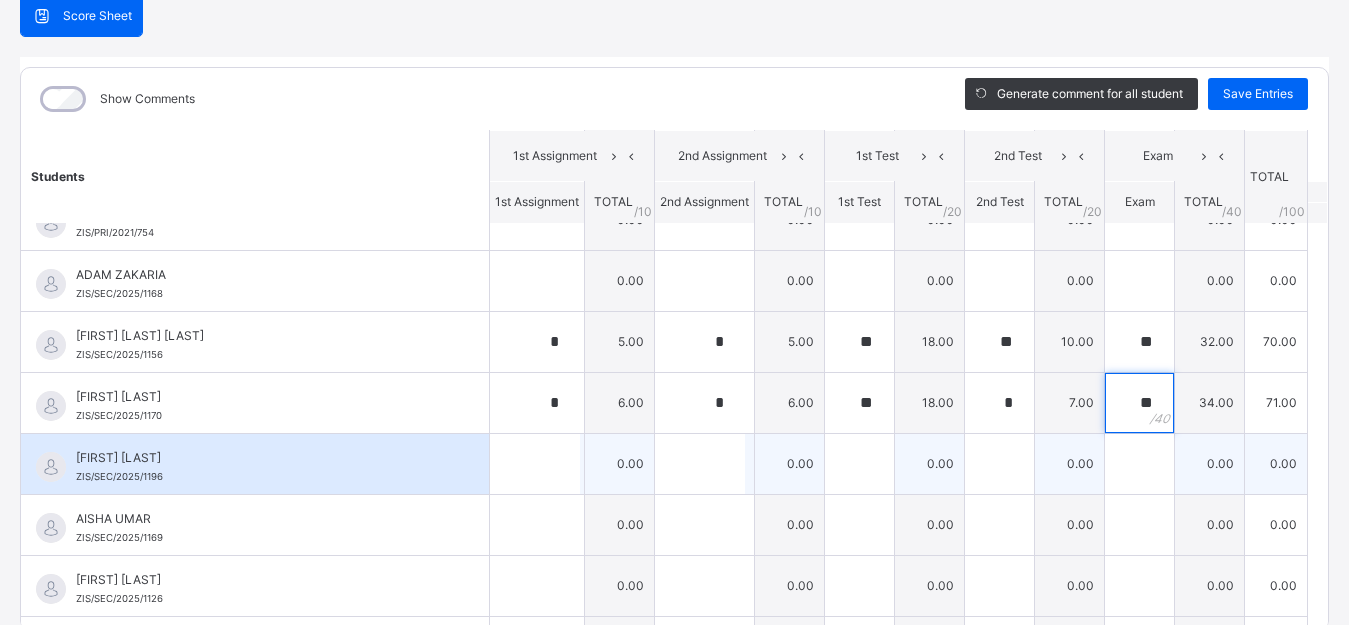 type on "**" 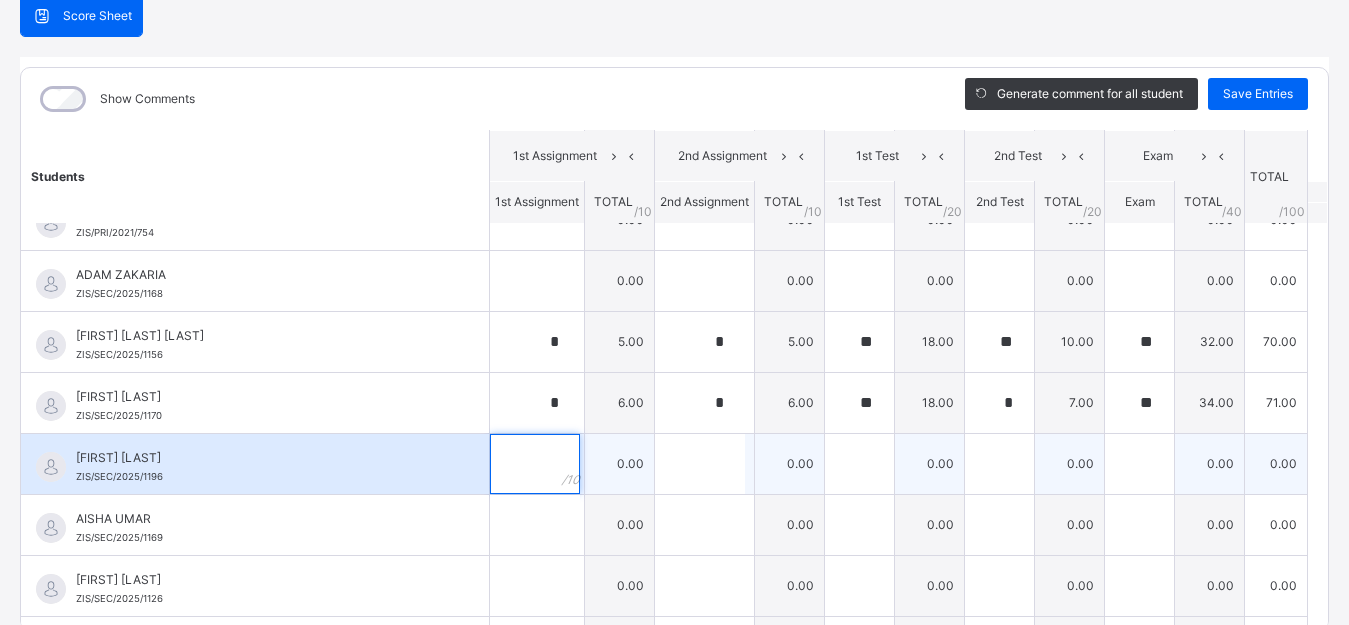 click at bounding box center [535, 464] 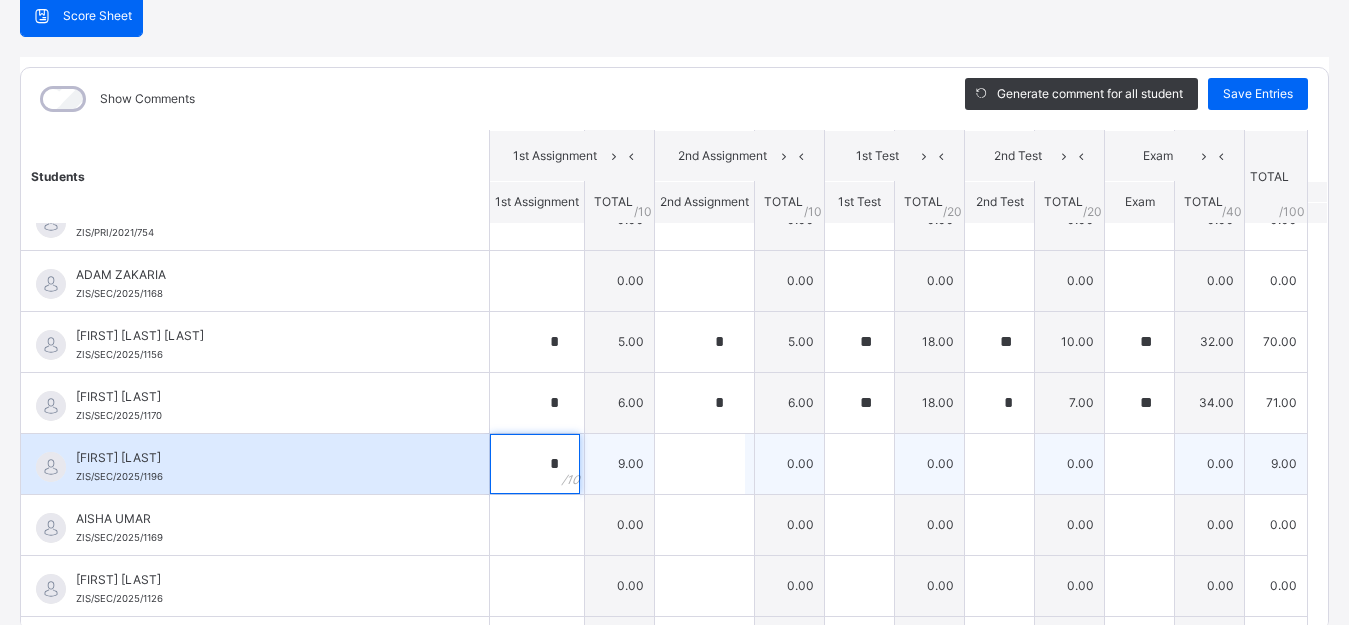 type on "*" 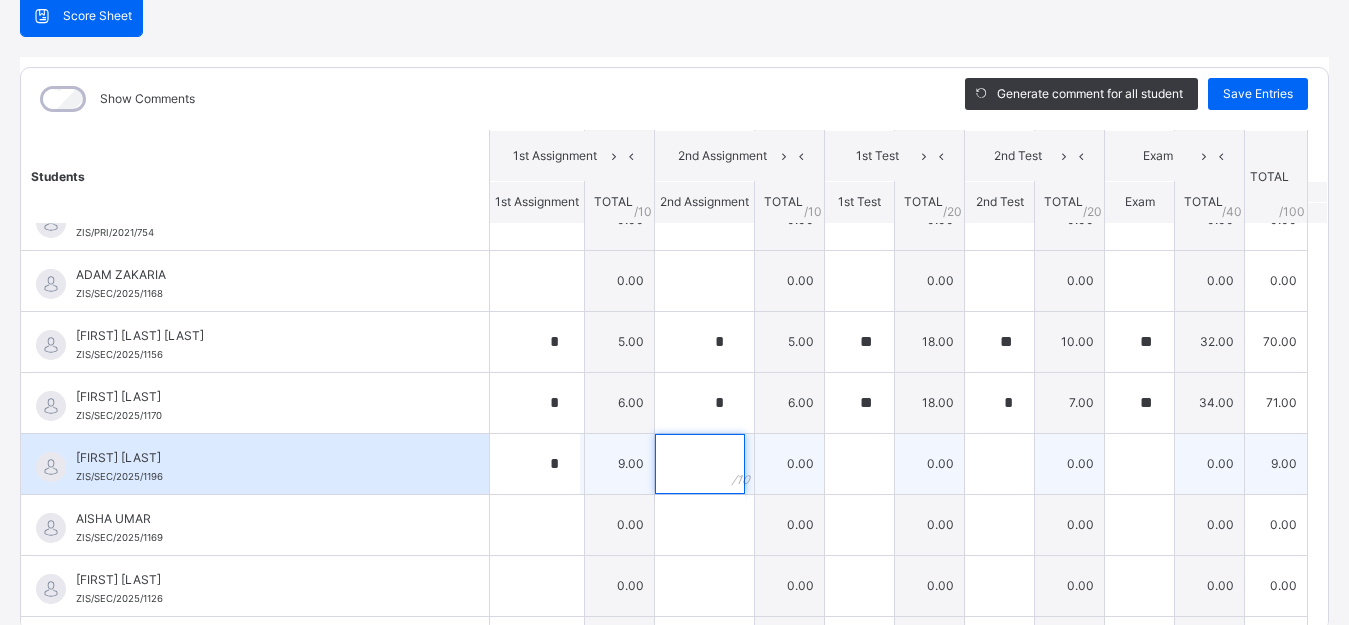 click at bounding box center [700, 464] 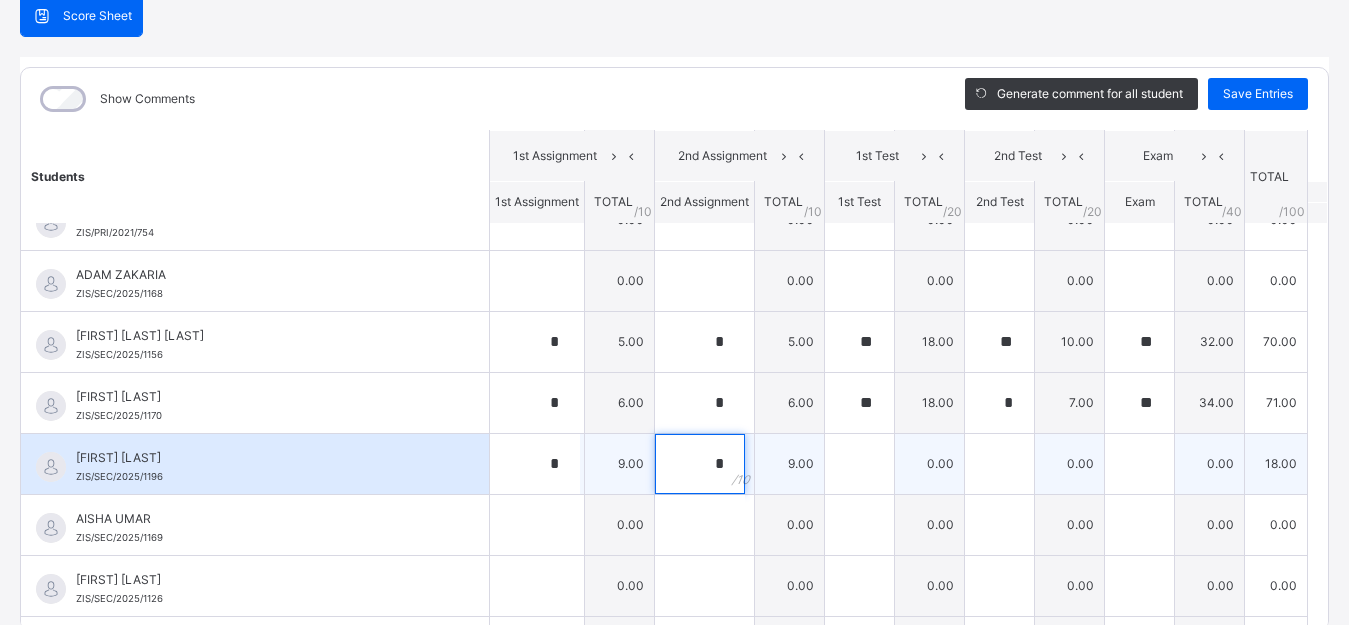 type on "*" 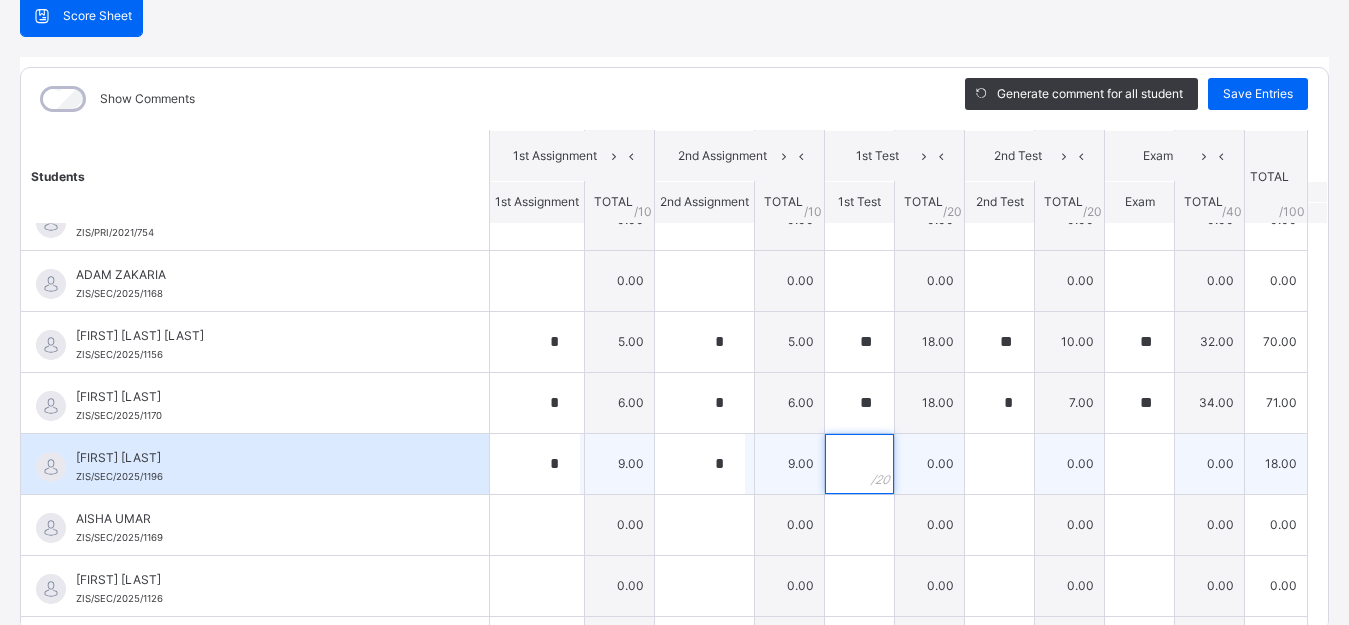 click at bounding box center (859, 464) 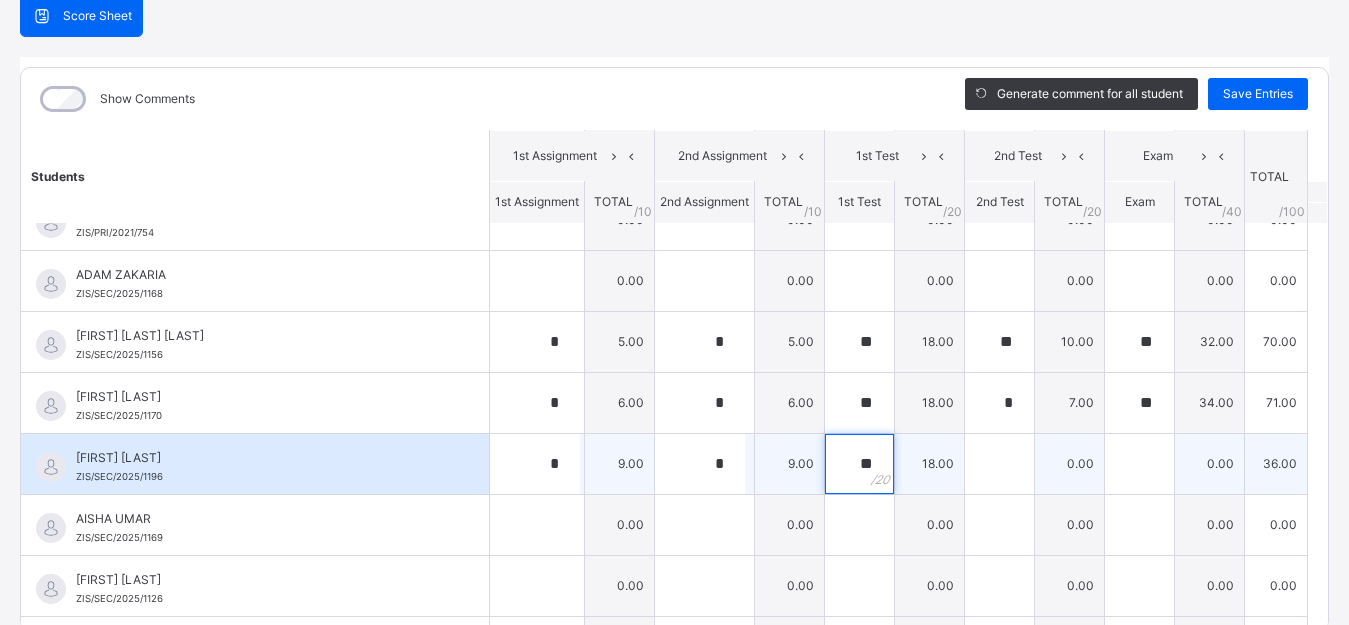 type on "**" 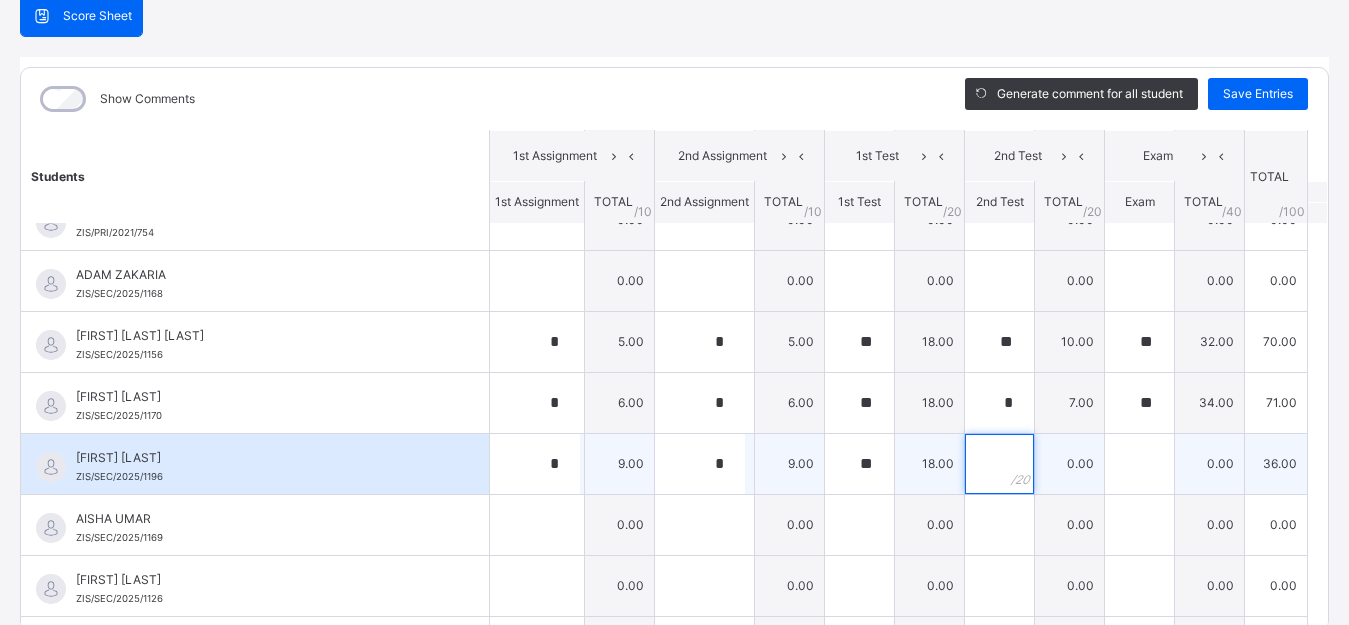 click at bounding box center (999, 464) 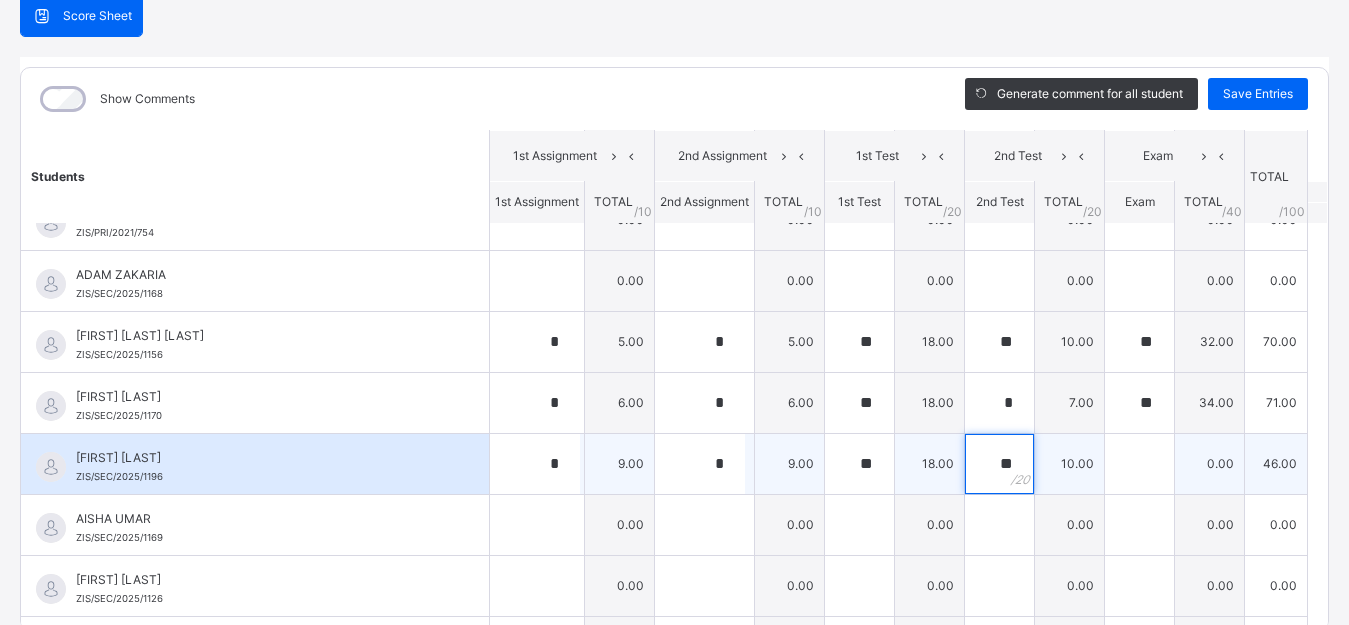 type on "**" 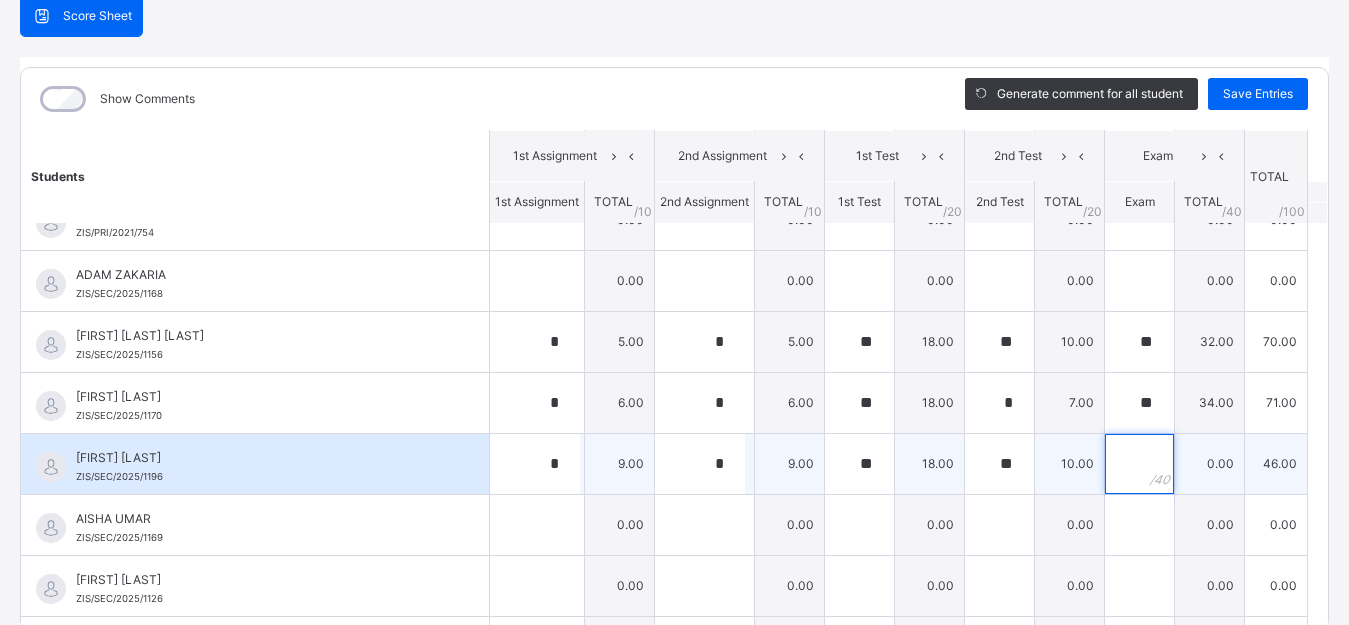 click at bounding box center [1139, 464] 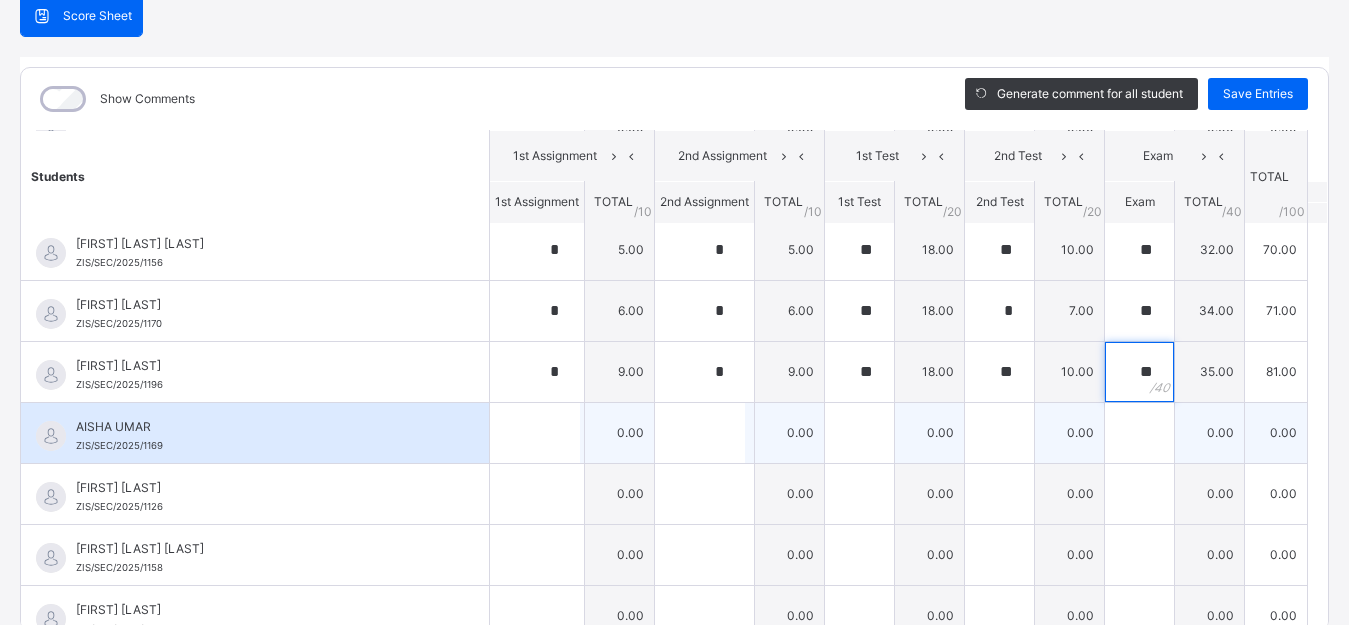 scroll, scrollTop: 500, scrollLeft: 0, axis: vertical 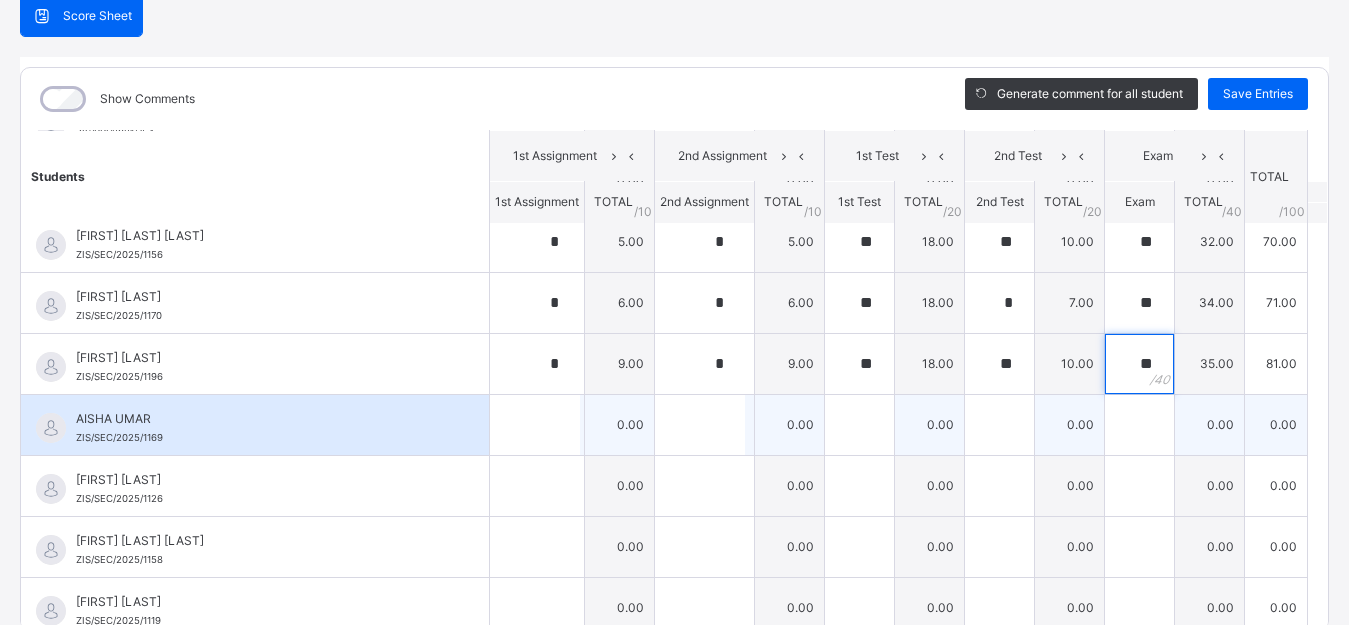 type on "**" 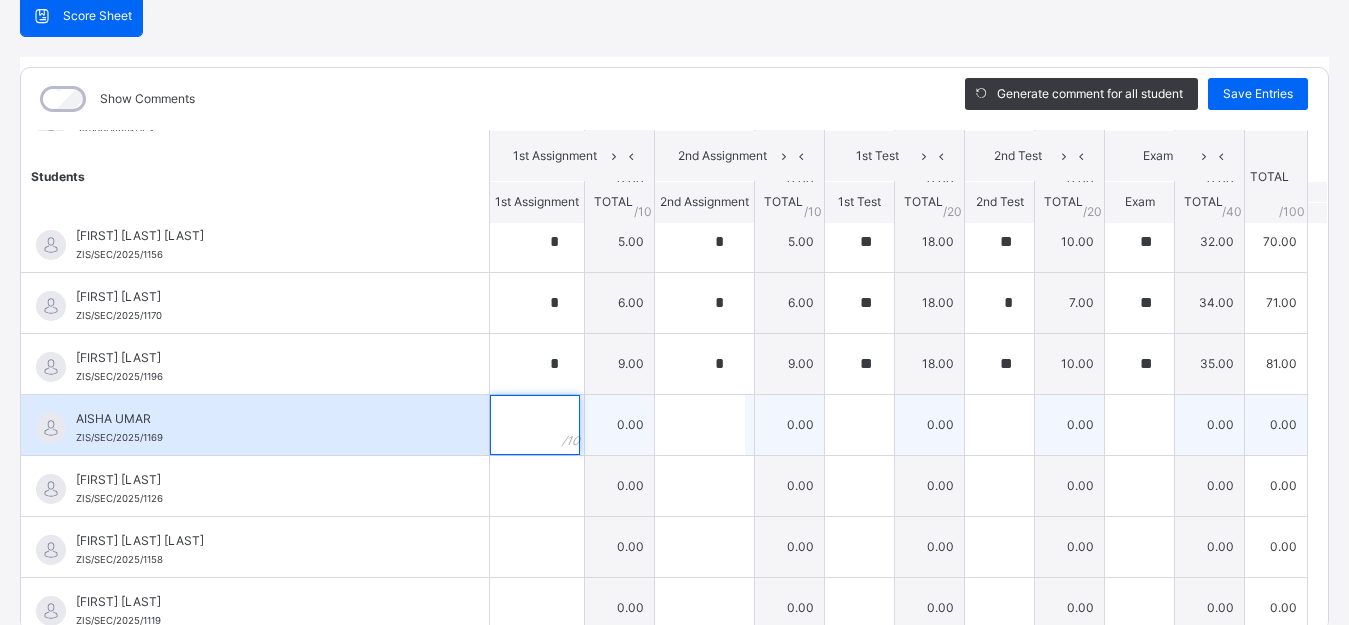 click at bounding box center (535, 425) 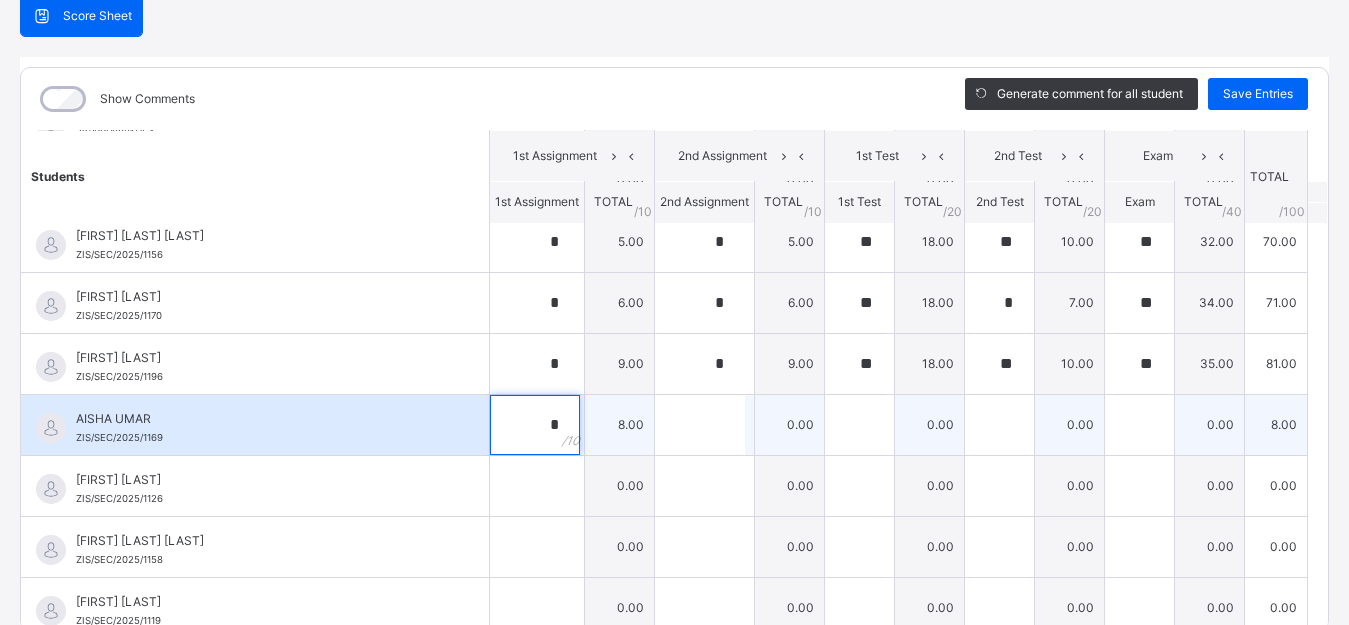 type on "*" 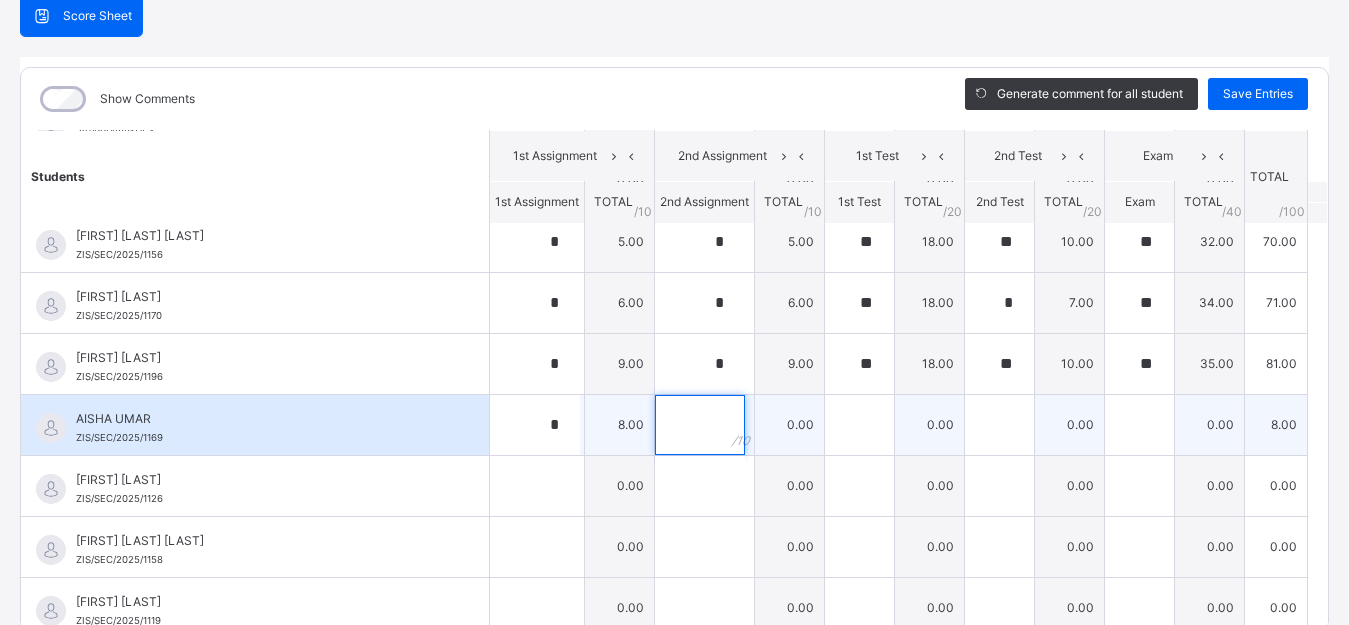click at bounding box center (700, 425) 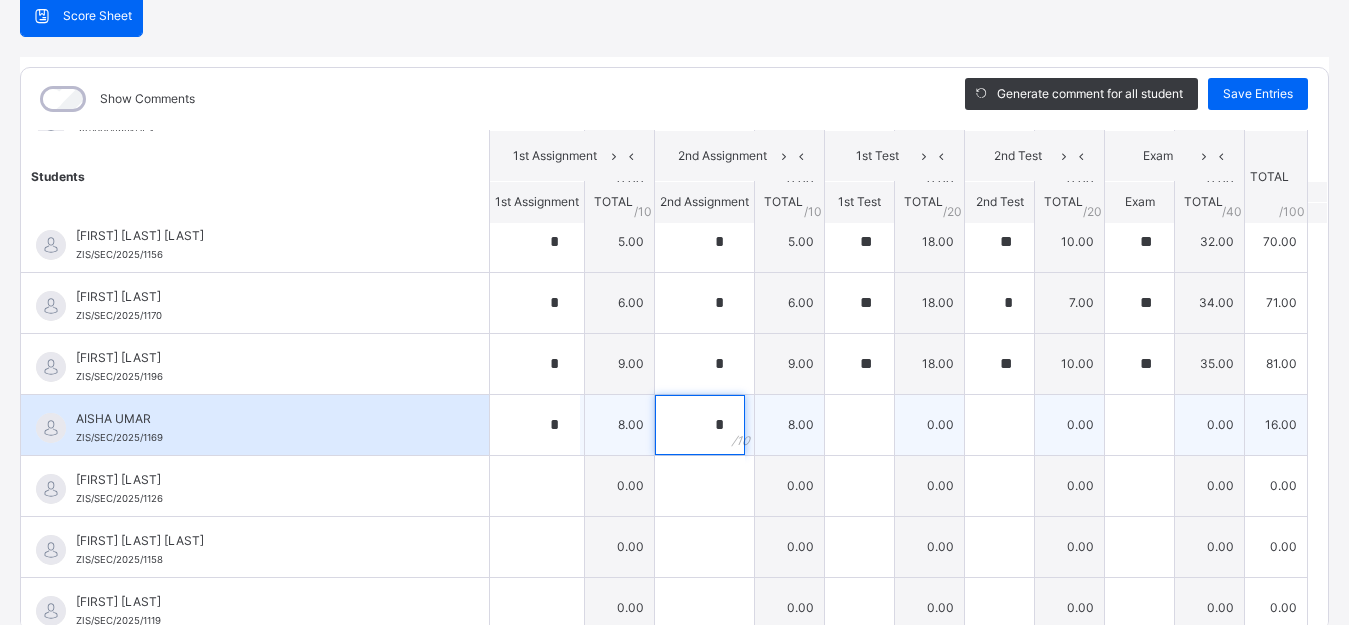 type on "*" 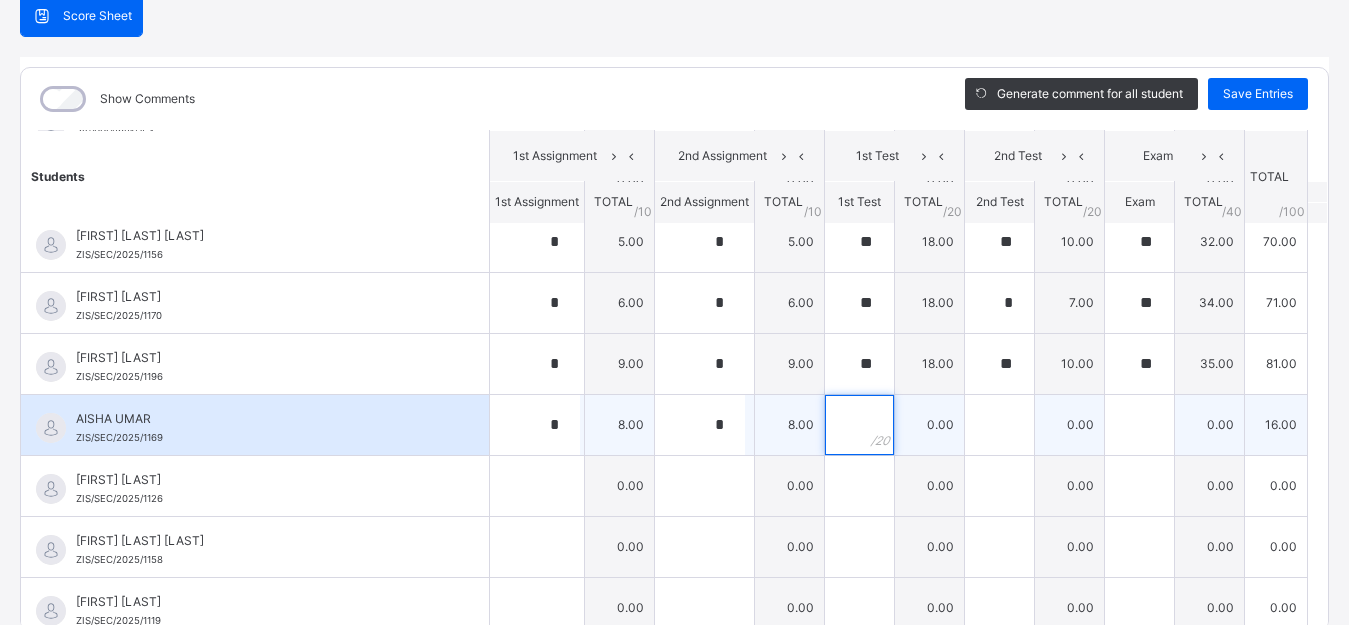 click at bounding box center (859, 425) 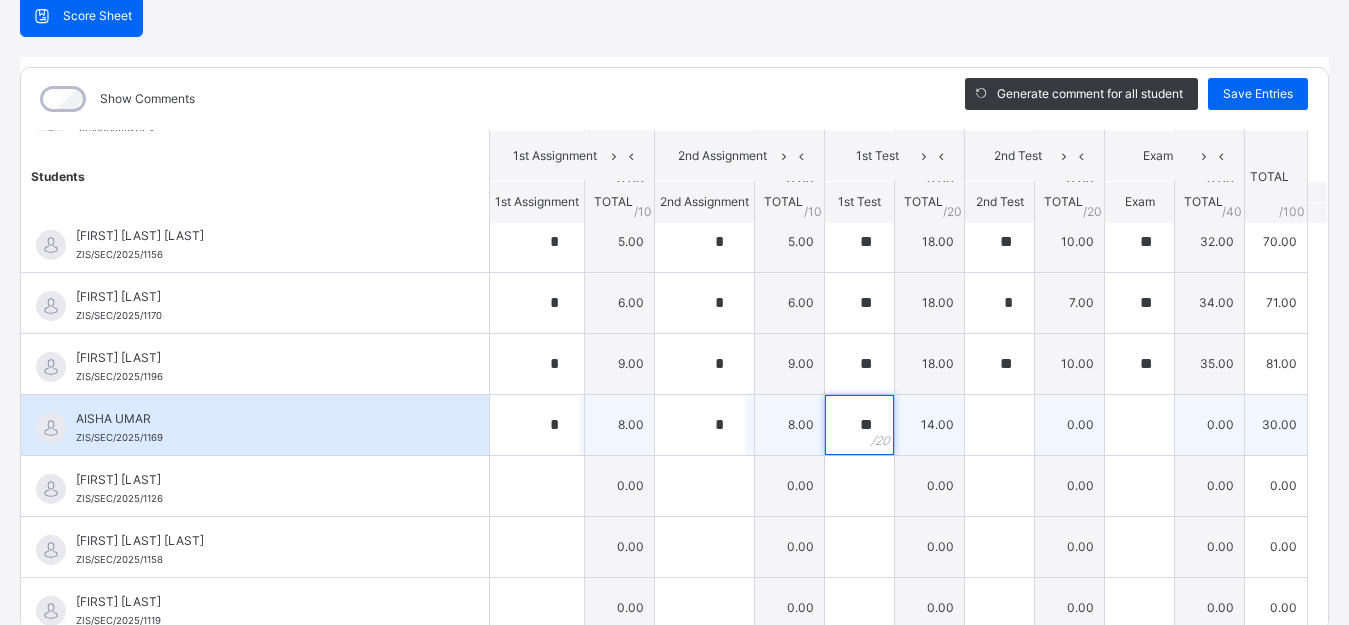 type on "**" 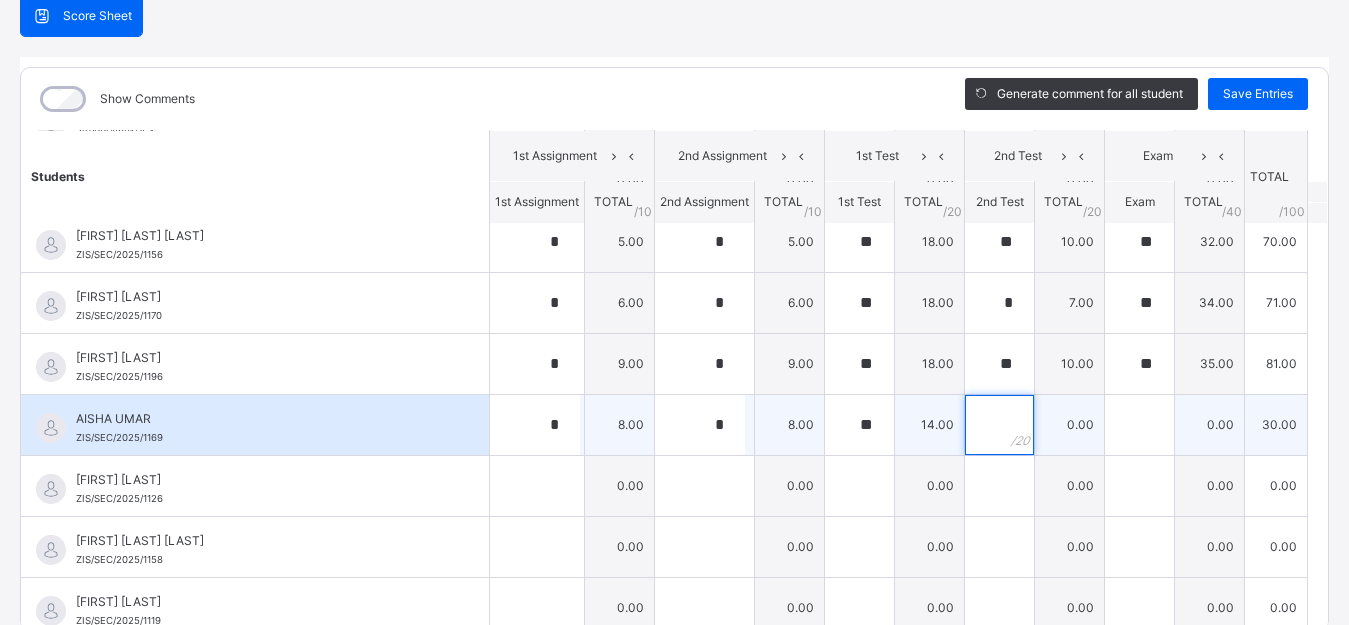 click at bounding box center [999, 425] 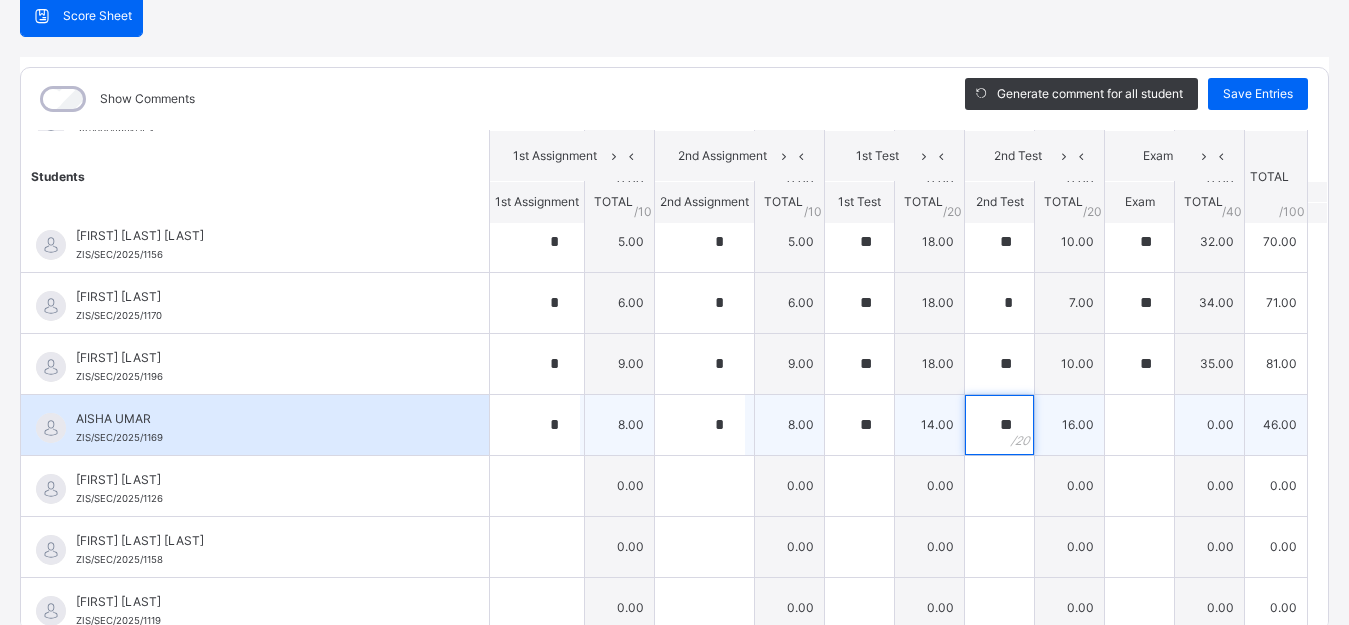 type on "**" 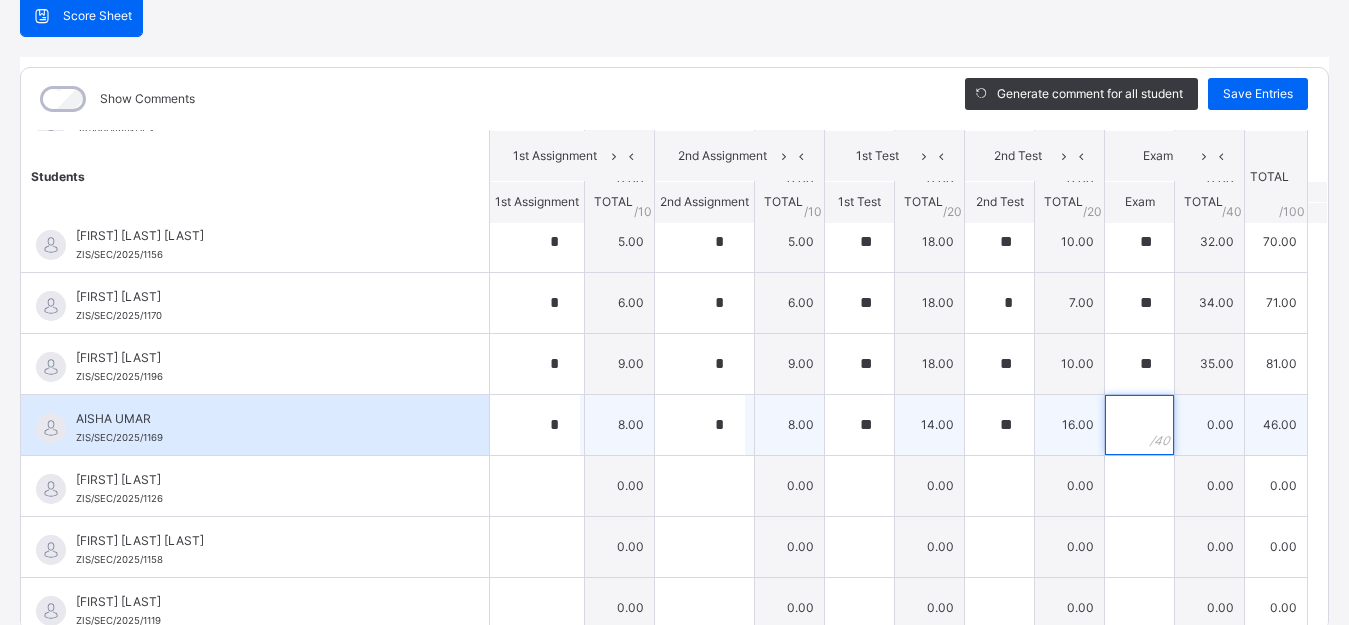 click at bounding box center [1139, 425] 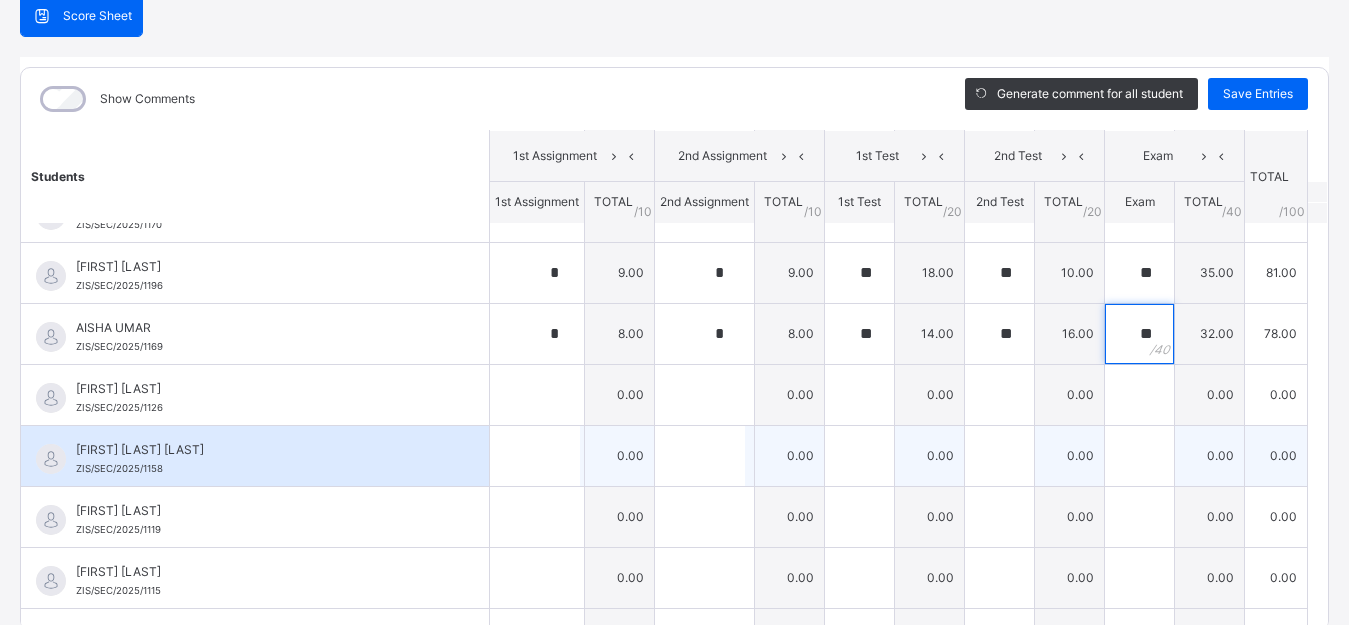 scroll, scrollTop: 600, scrollLeft: 0, axis: vertical 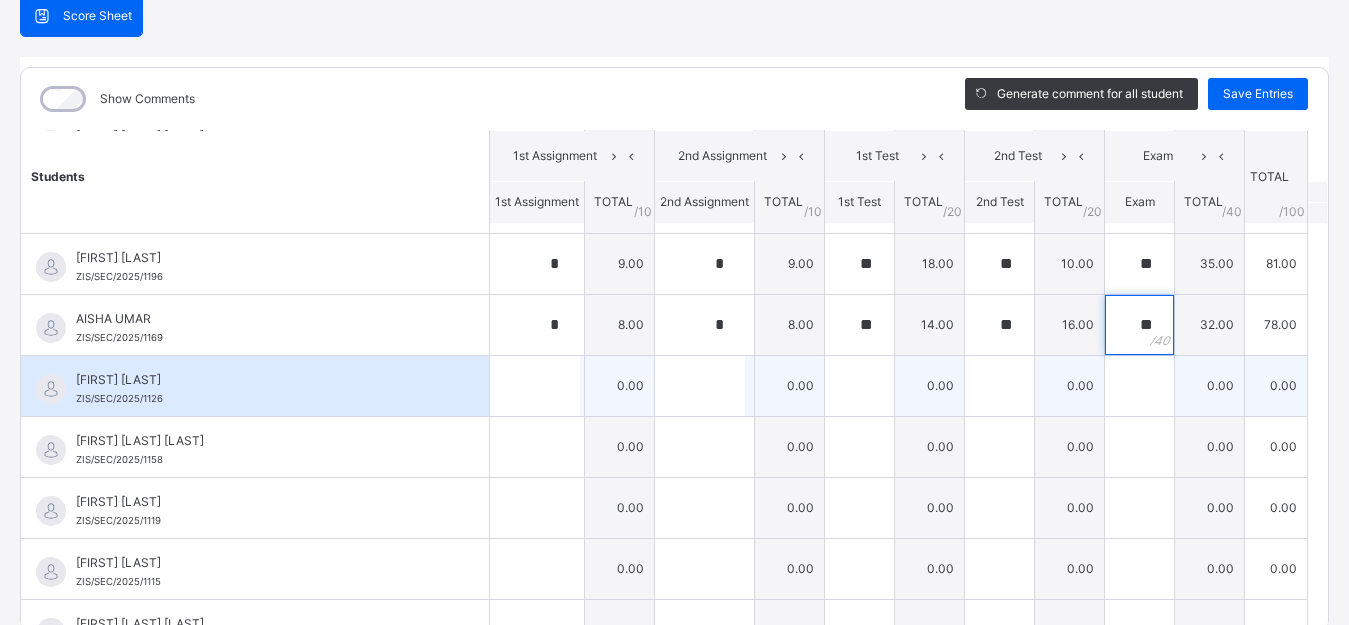 type on "**" 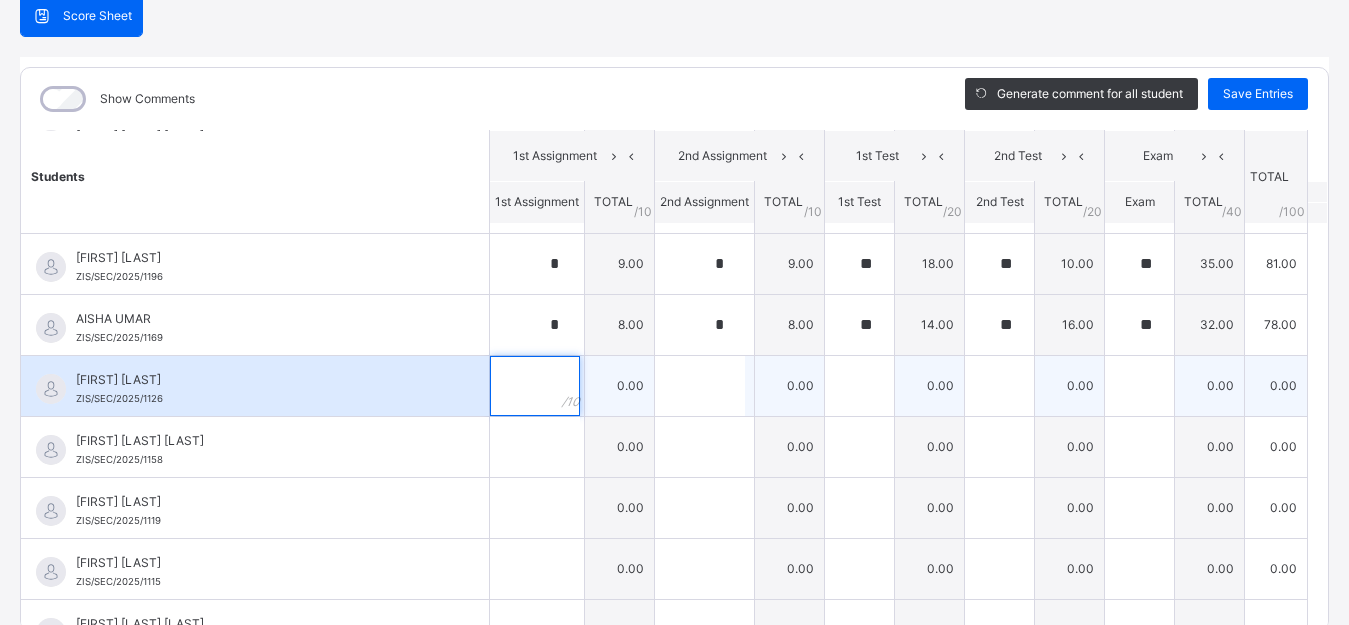 click at bounding box center (535, 386) 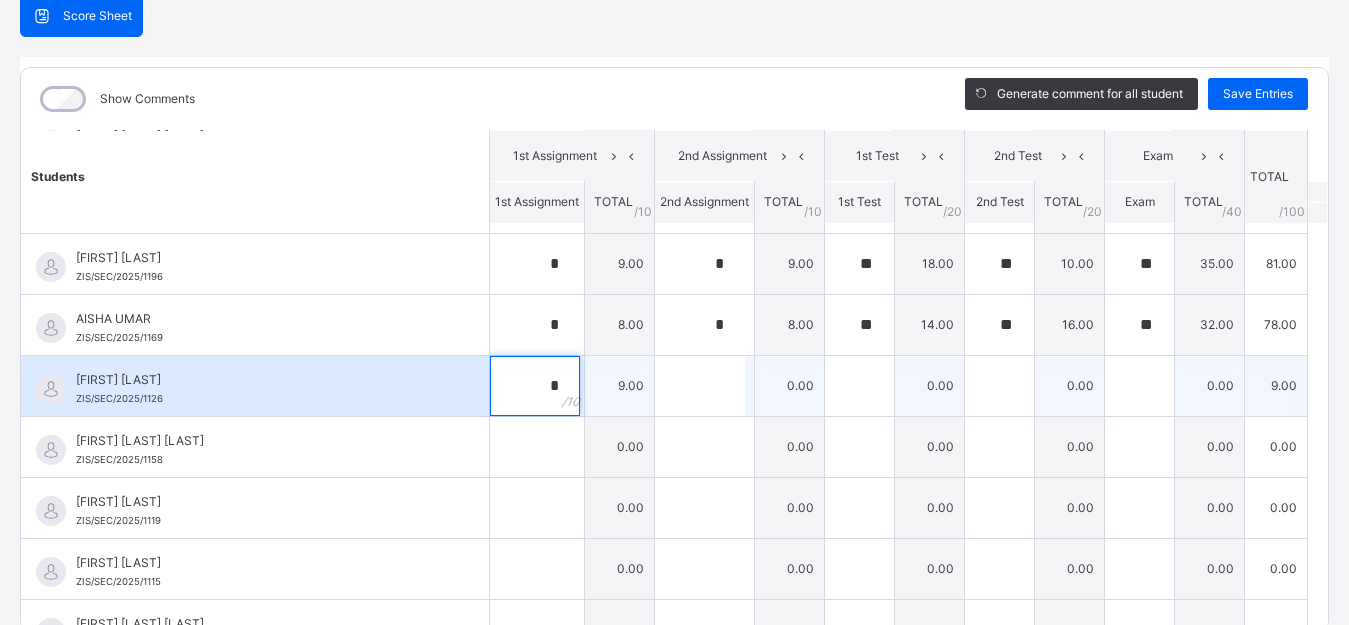 type on "*" 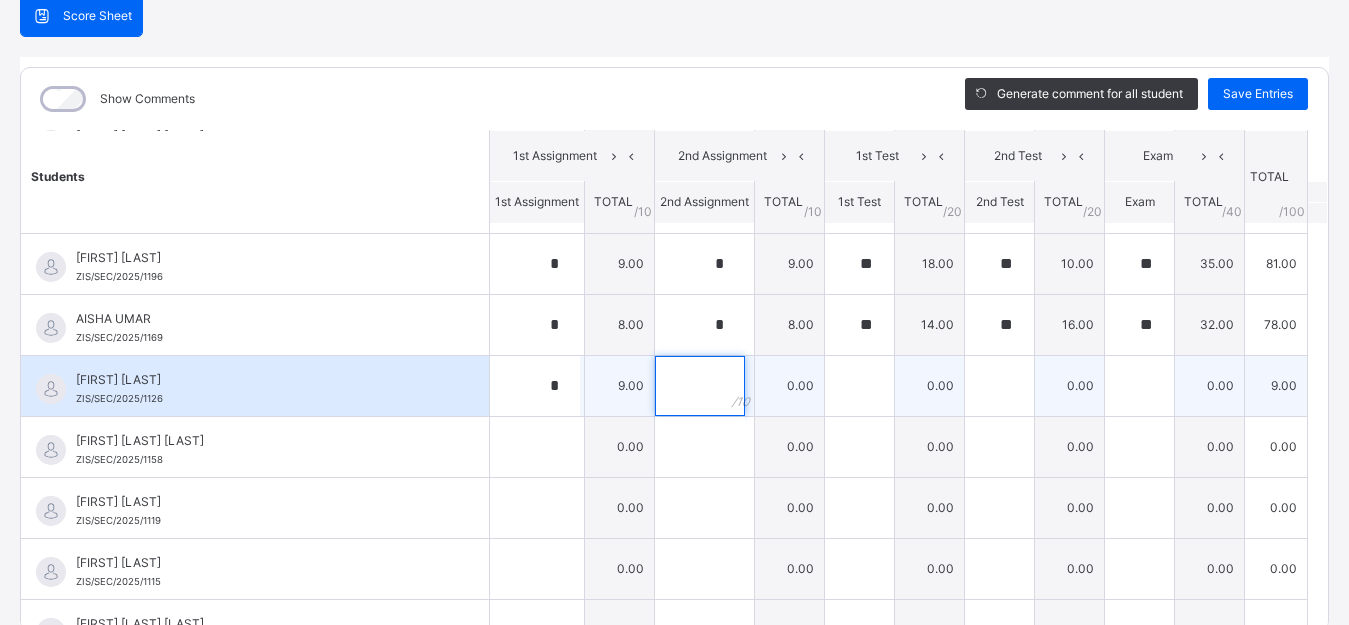 click at bounding box center (704, 386) 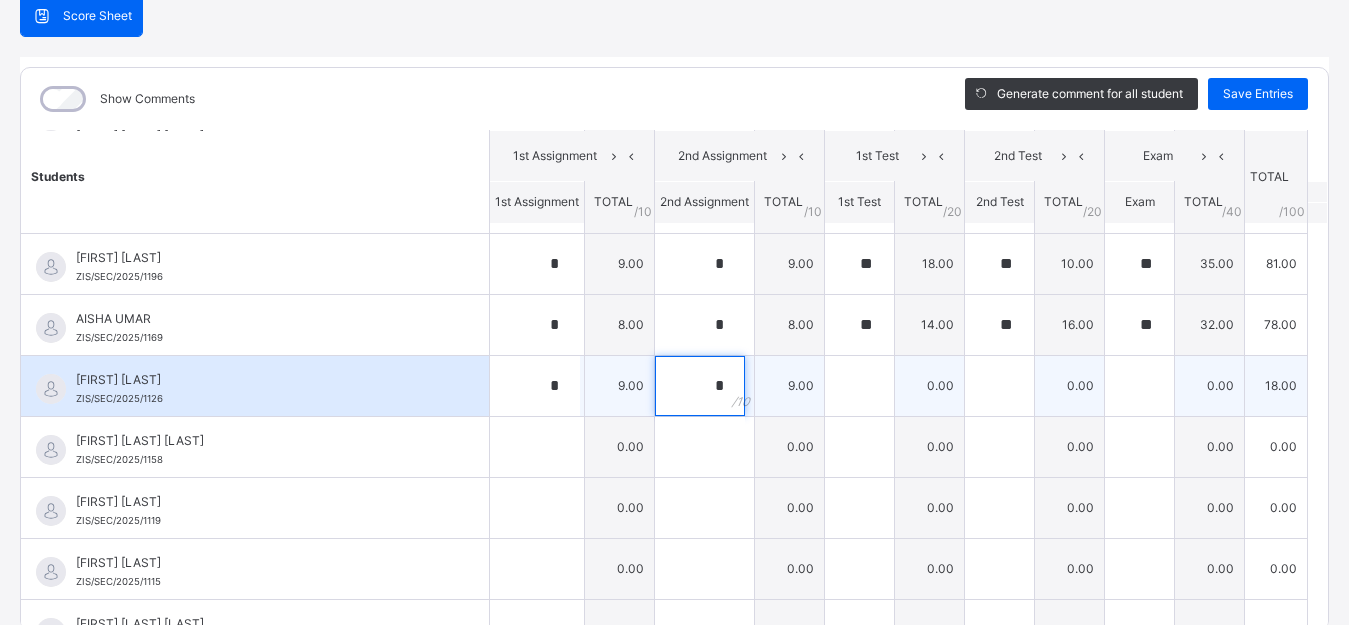 type on "*" 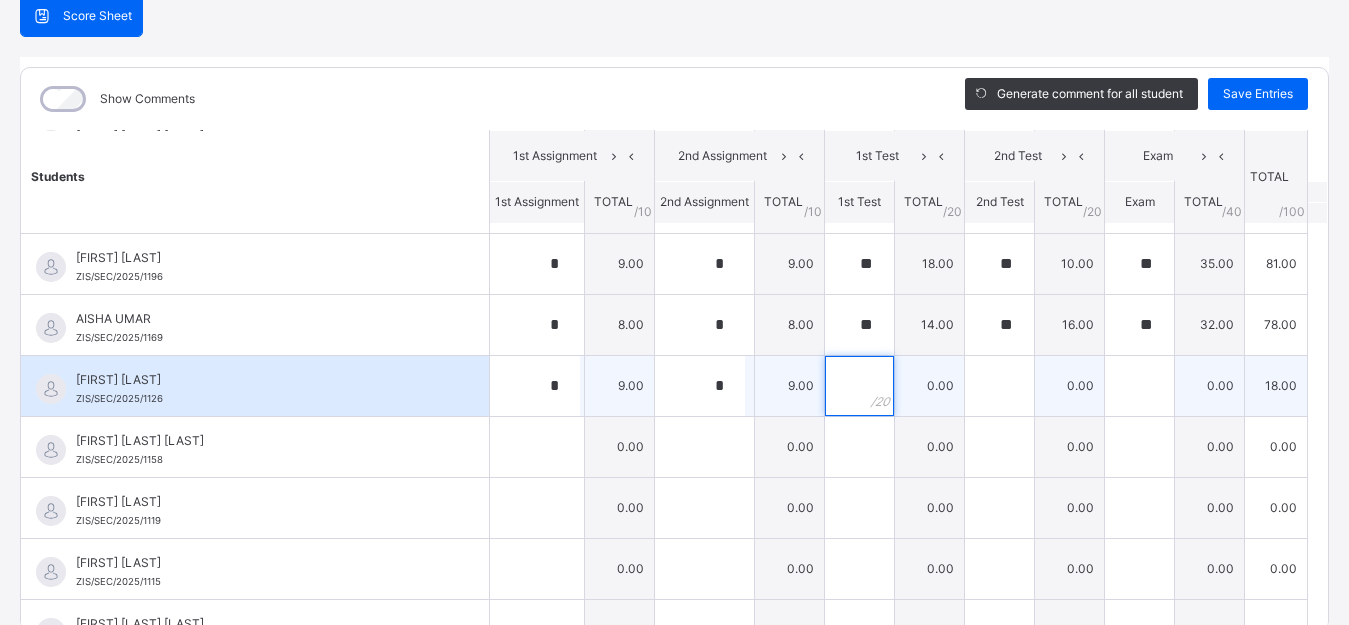click at bounding box center (859, 386) 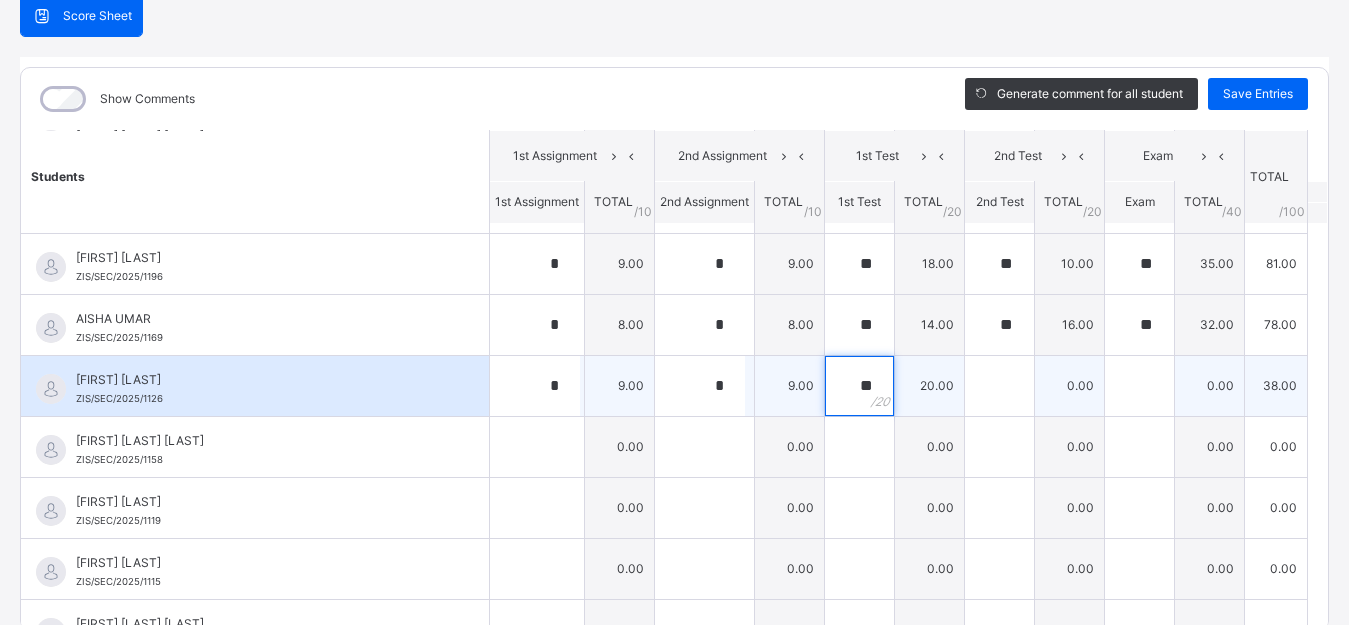 type on "**" 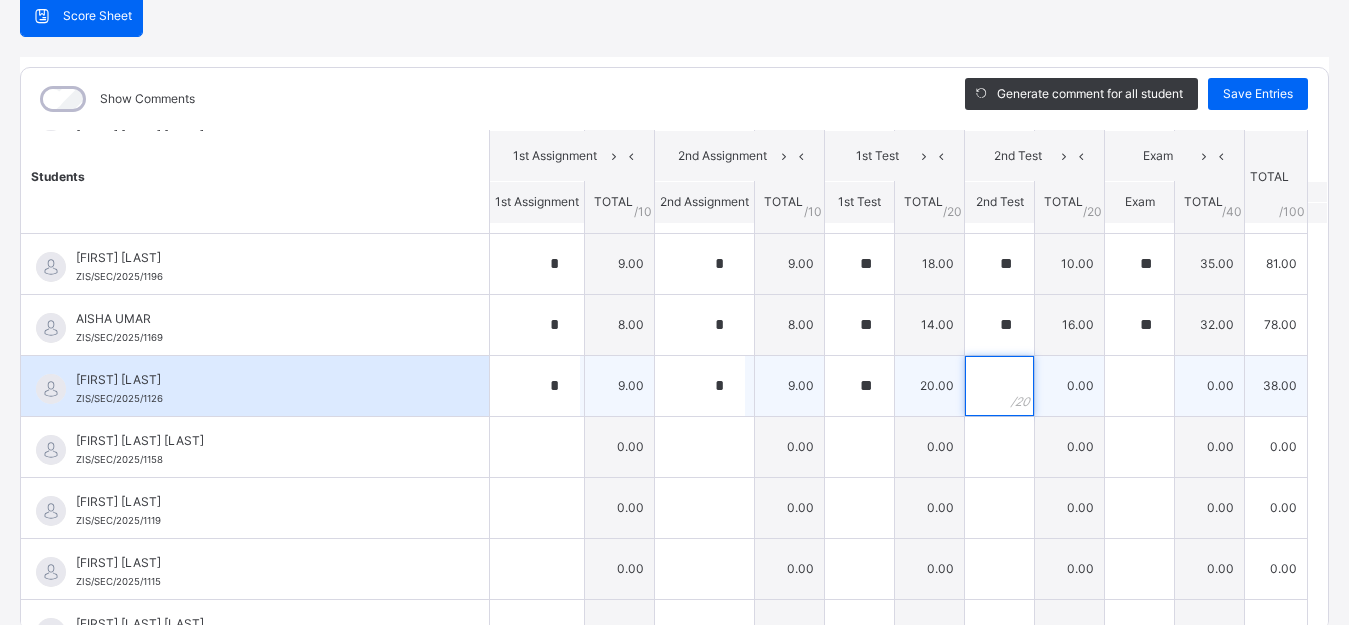 click at bounding box center (999, 386) 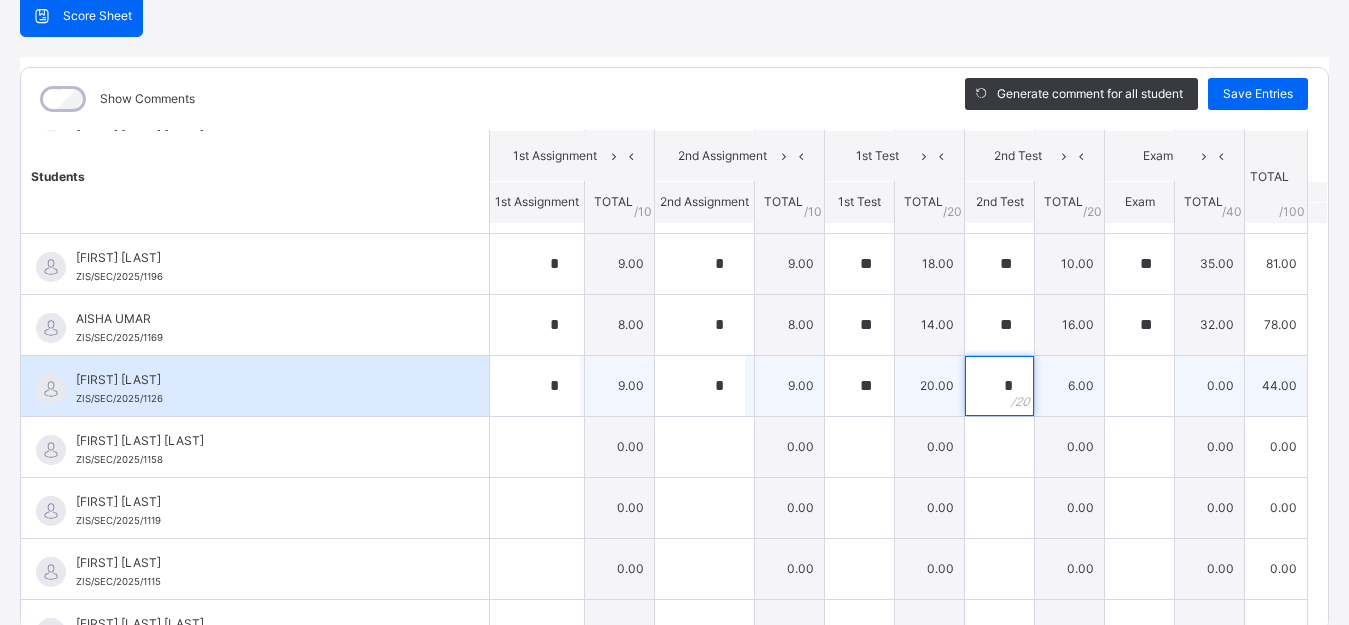 type on "*" 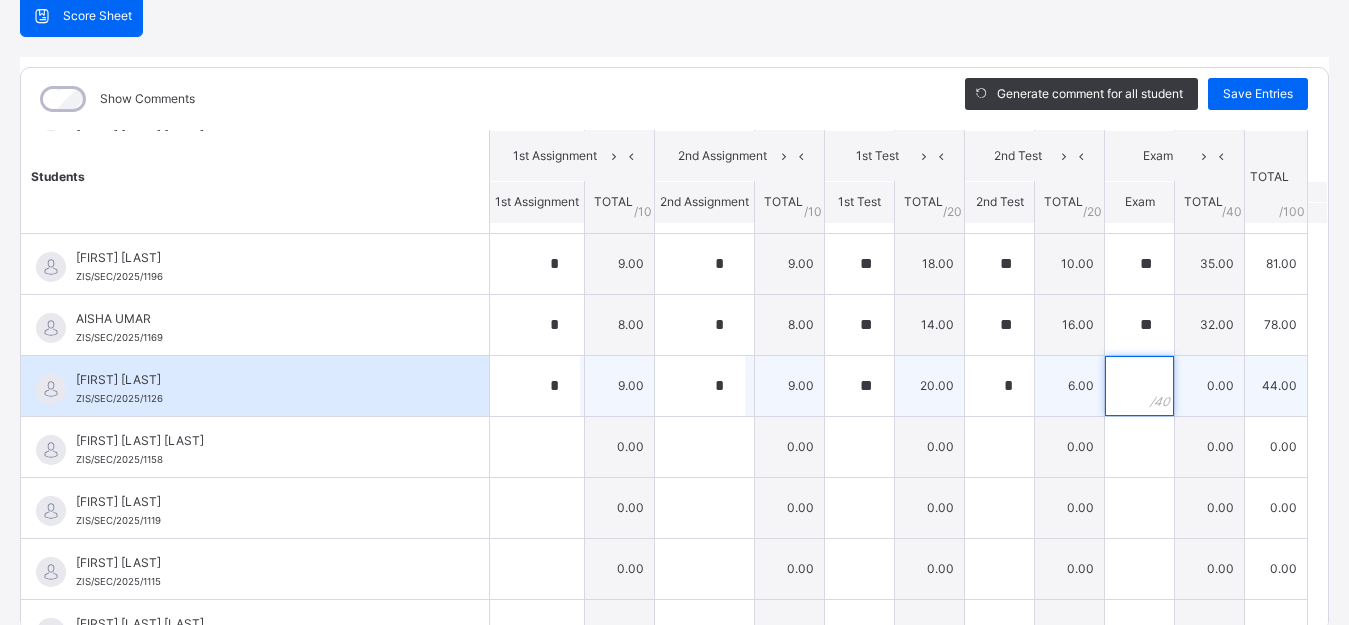 click at bounding box center [1139, 386] 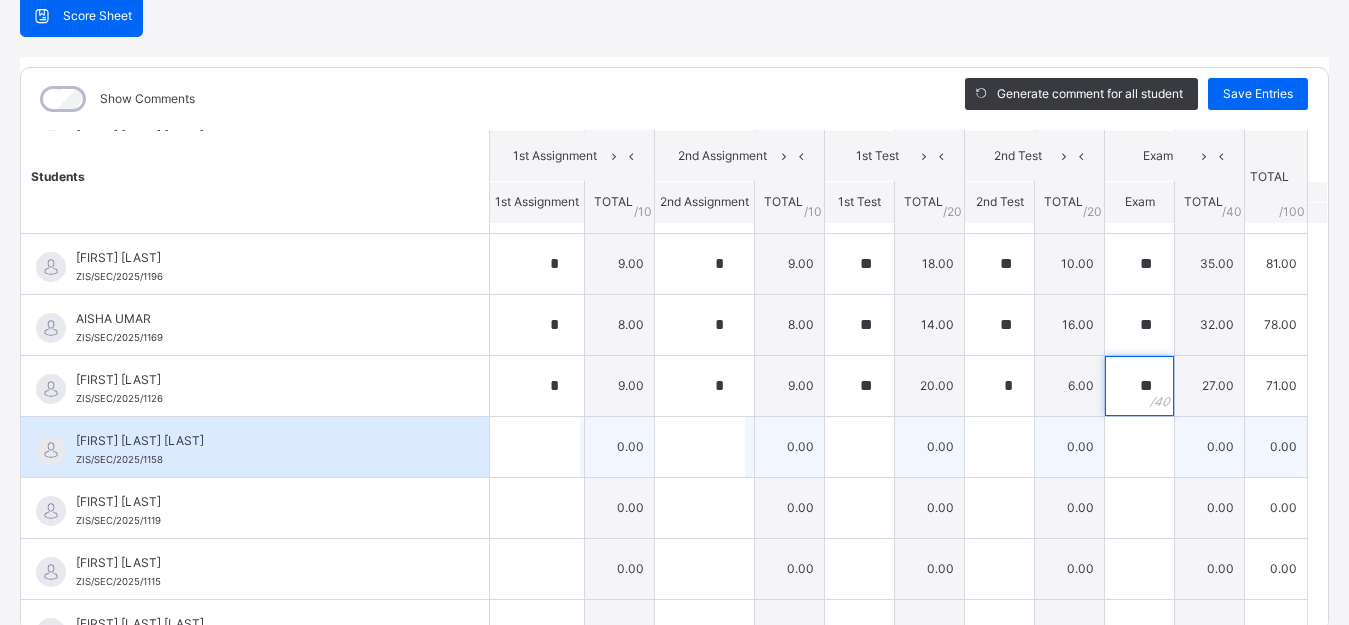 type on "**" 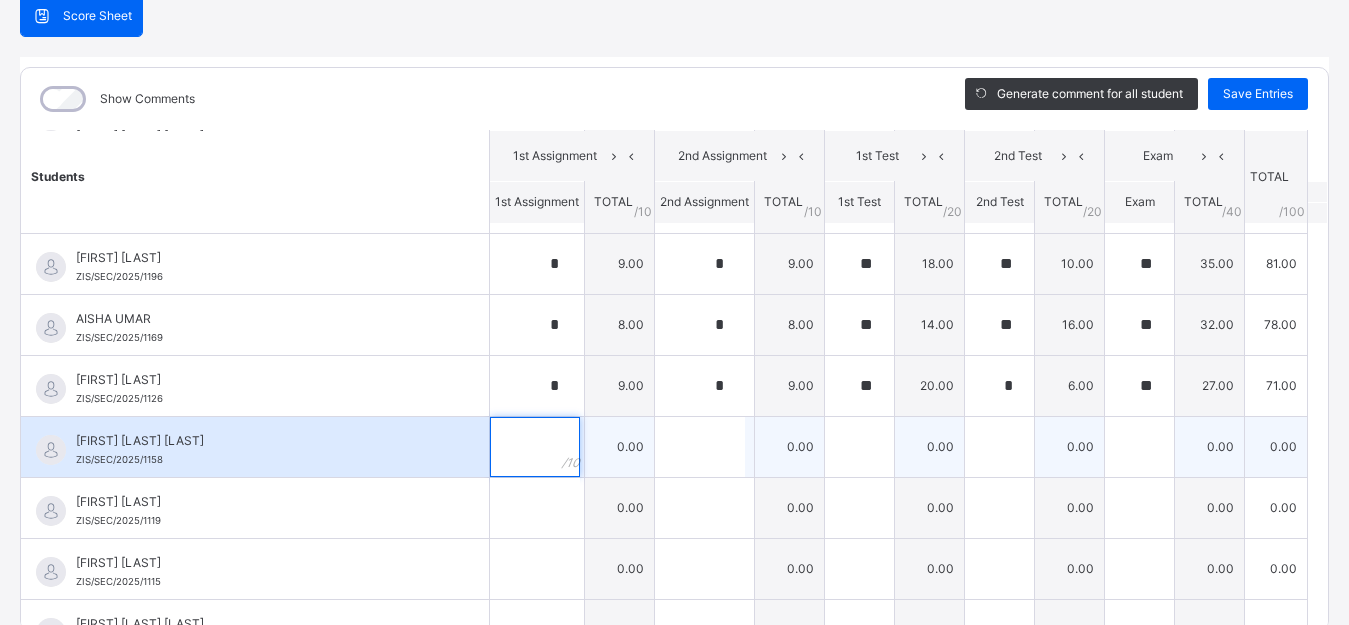 click at bounding box center [535, 447] 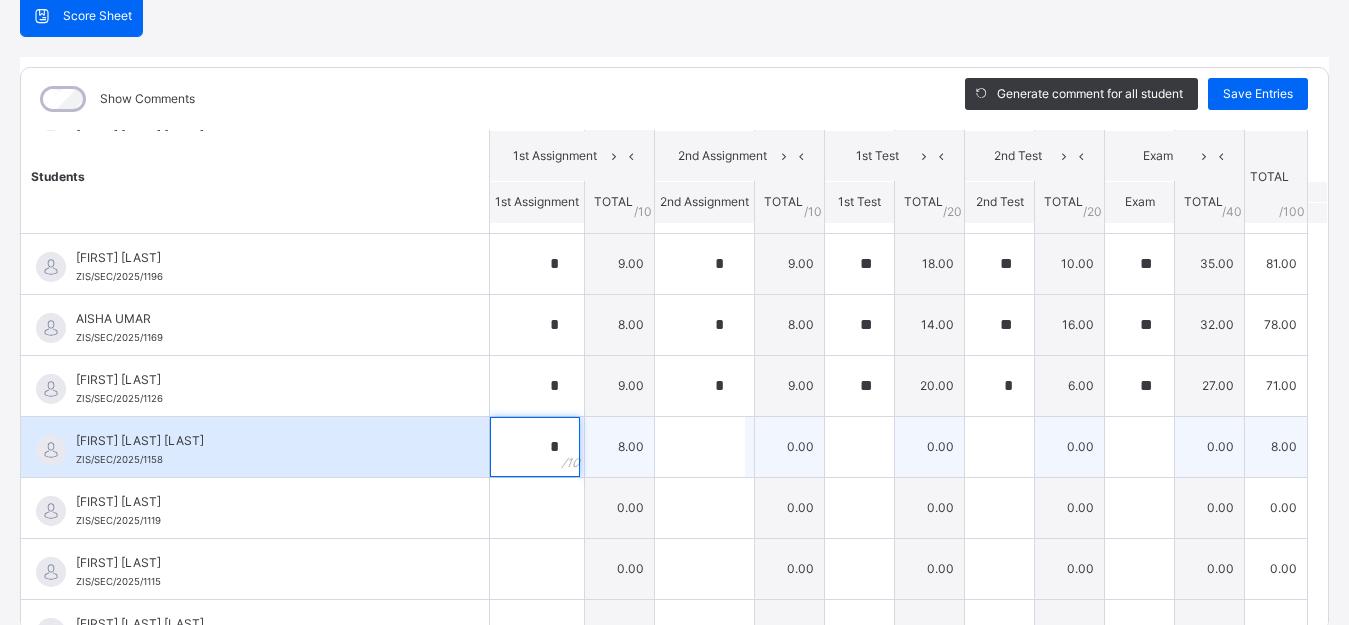 type on "*" 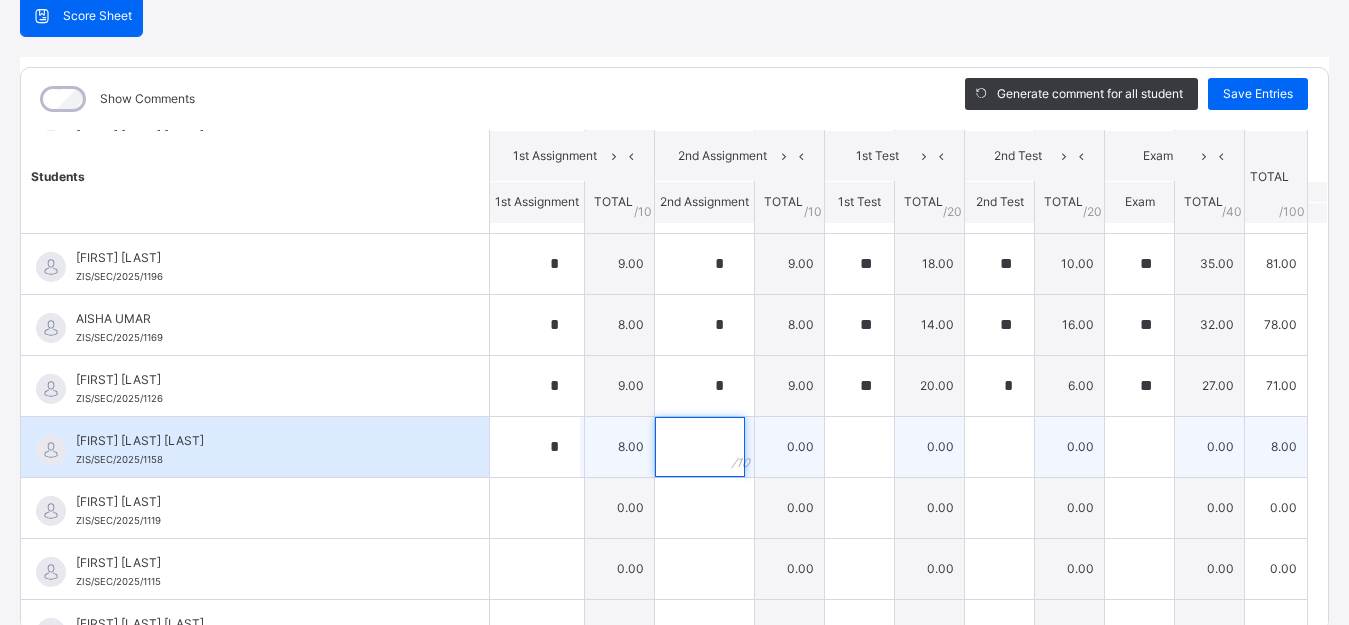 click at bounding box center [700, 447] 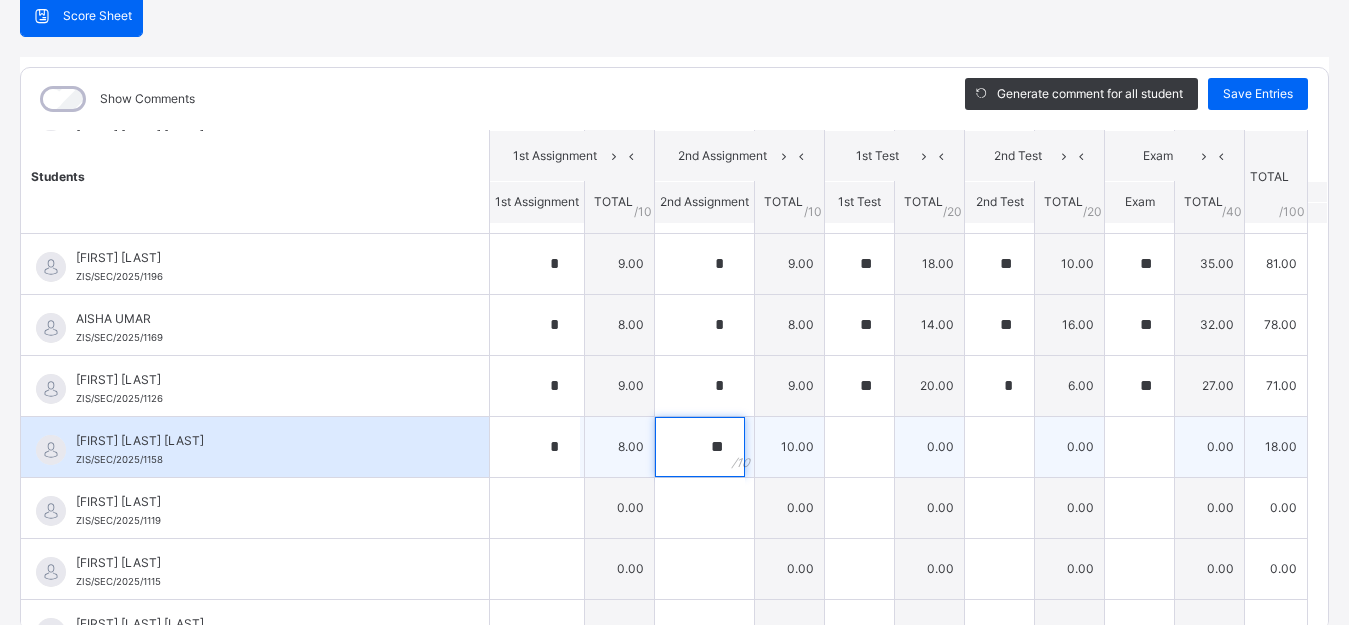 type on "**" 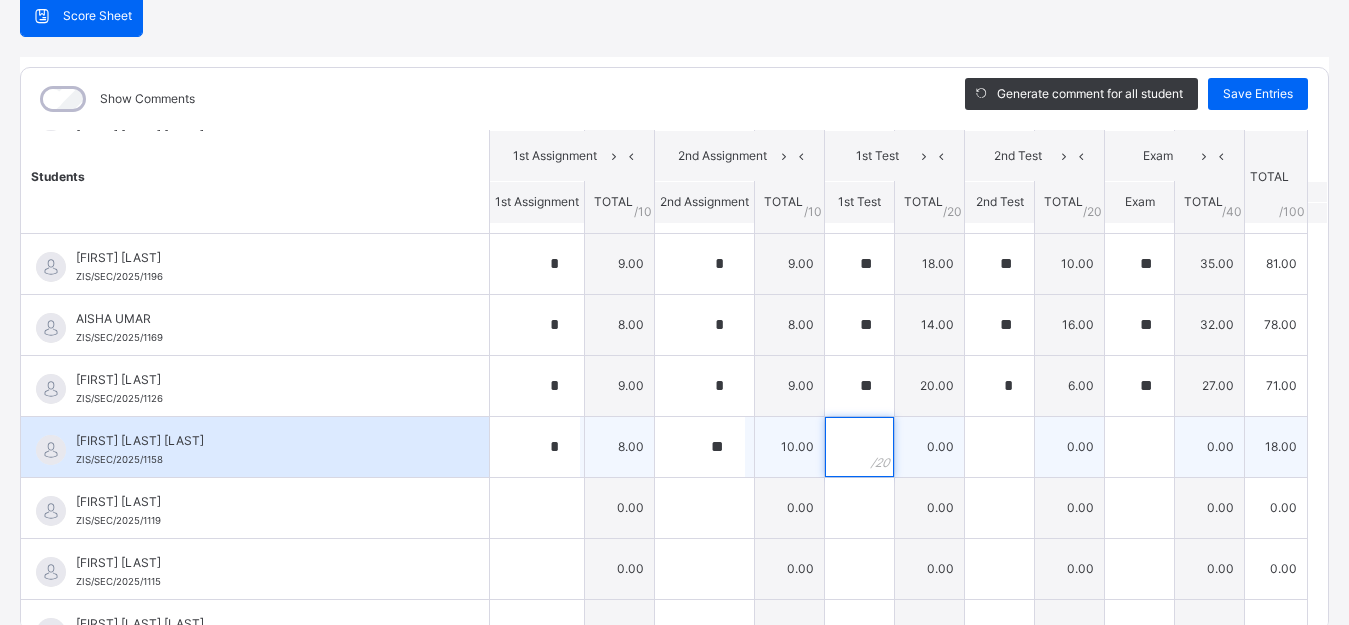 click at bounding box center [859, 447] 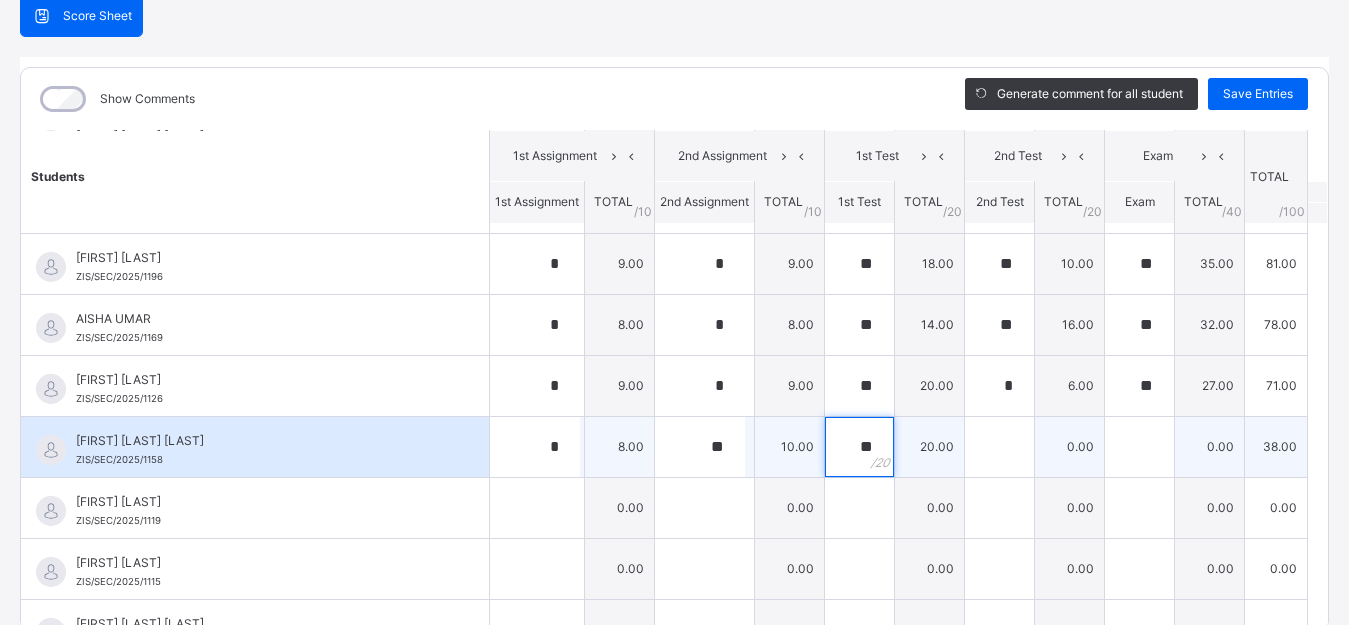 type on "**" 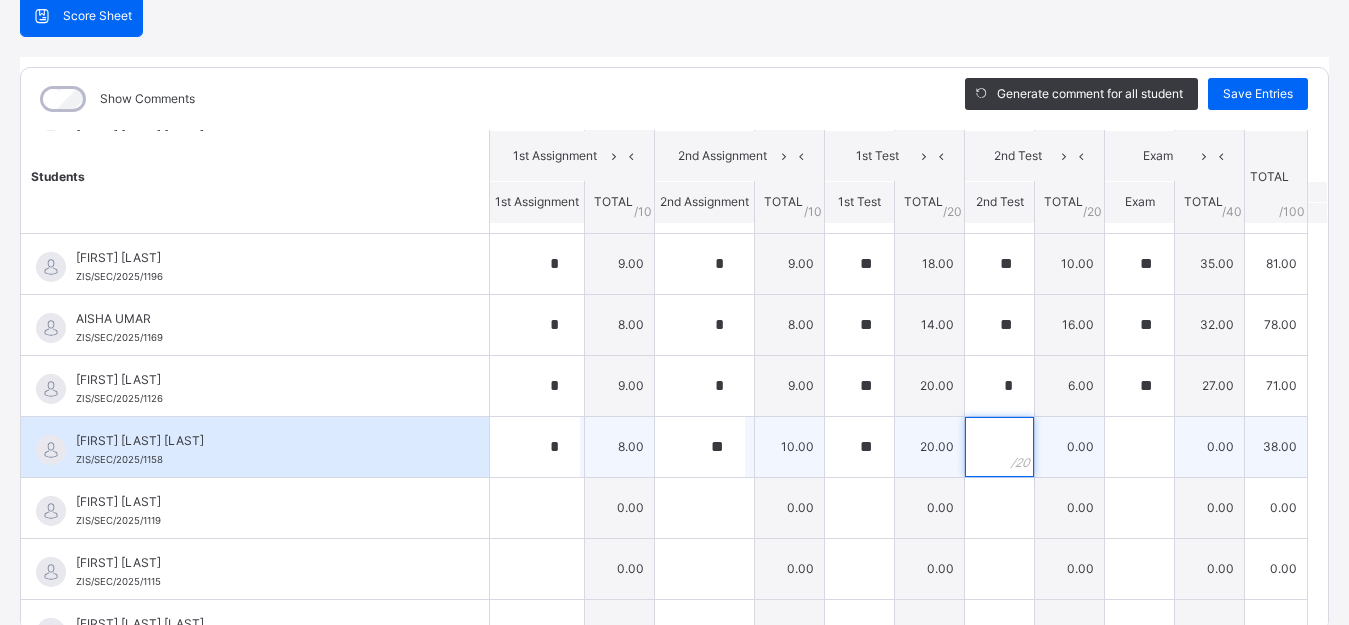 click at bounding box center (999, 447) 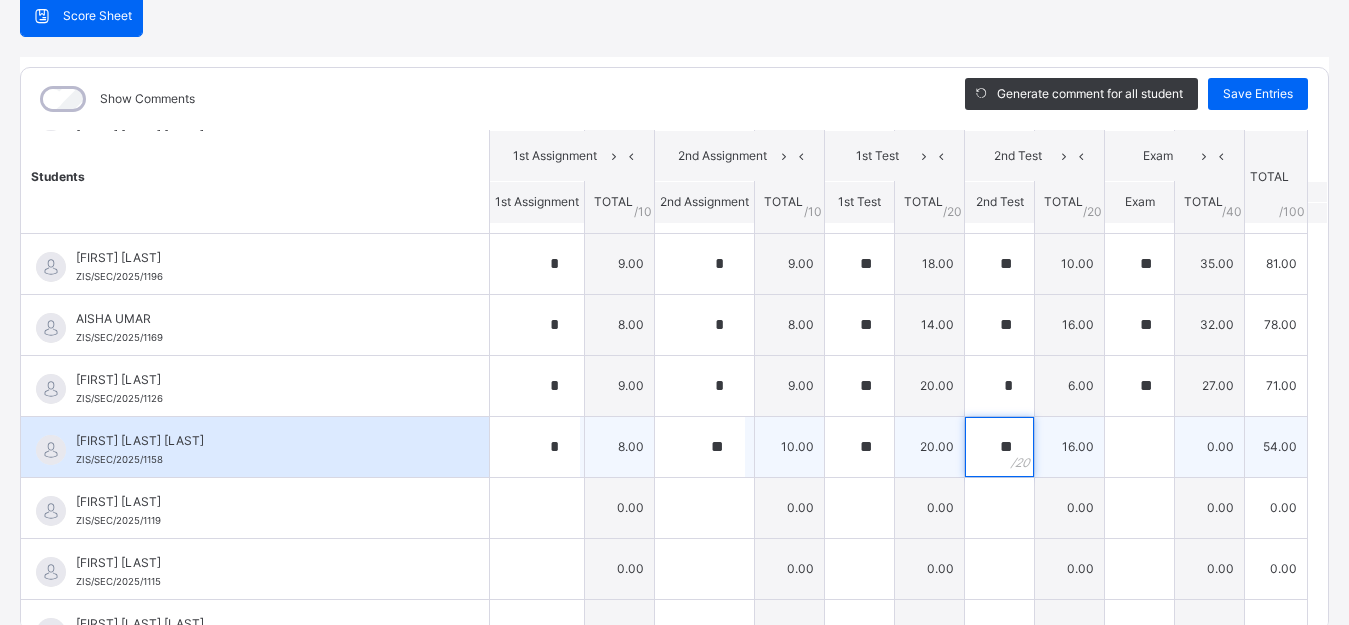 type on "**" 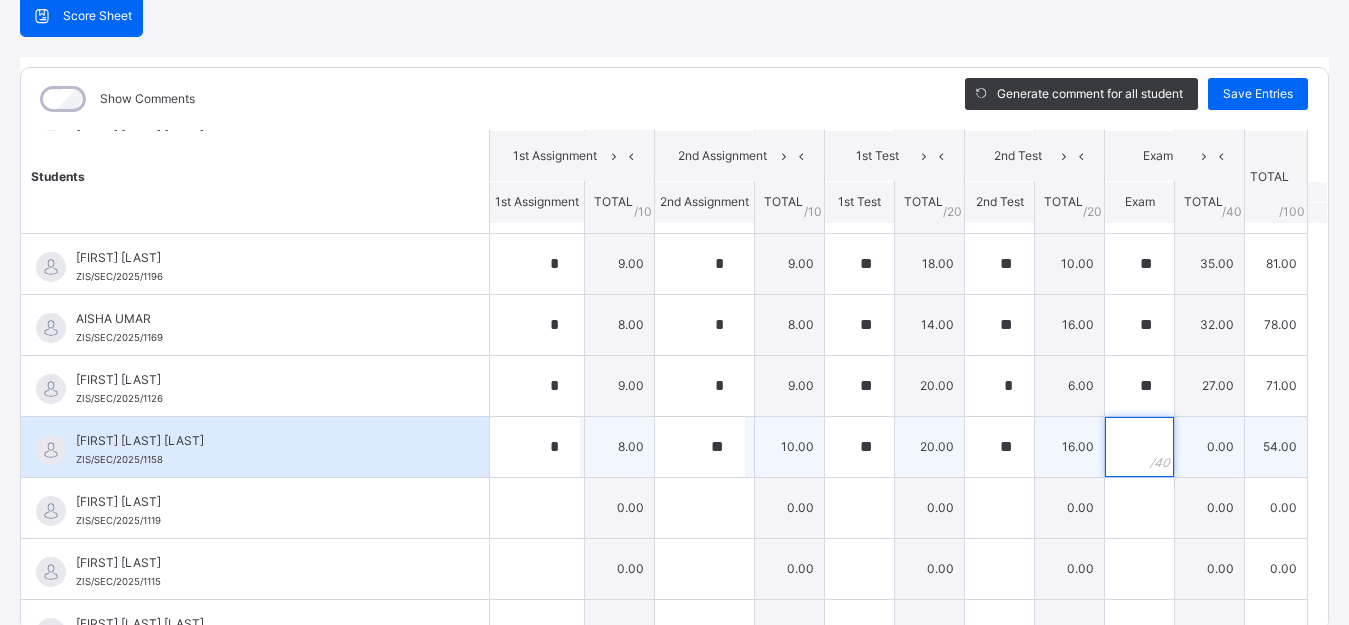 click at bounding box center [1139, 447] 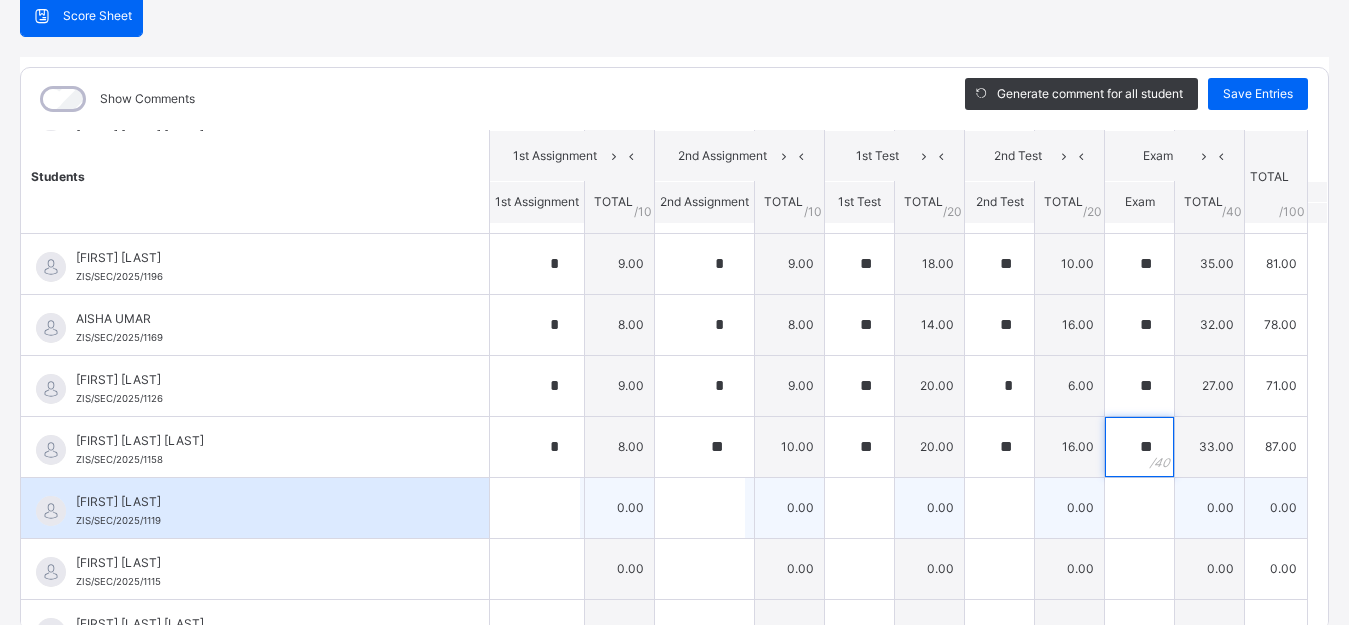 type on "**" 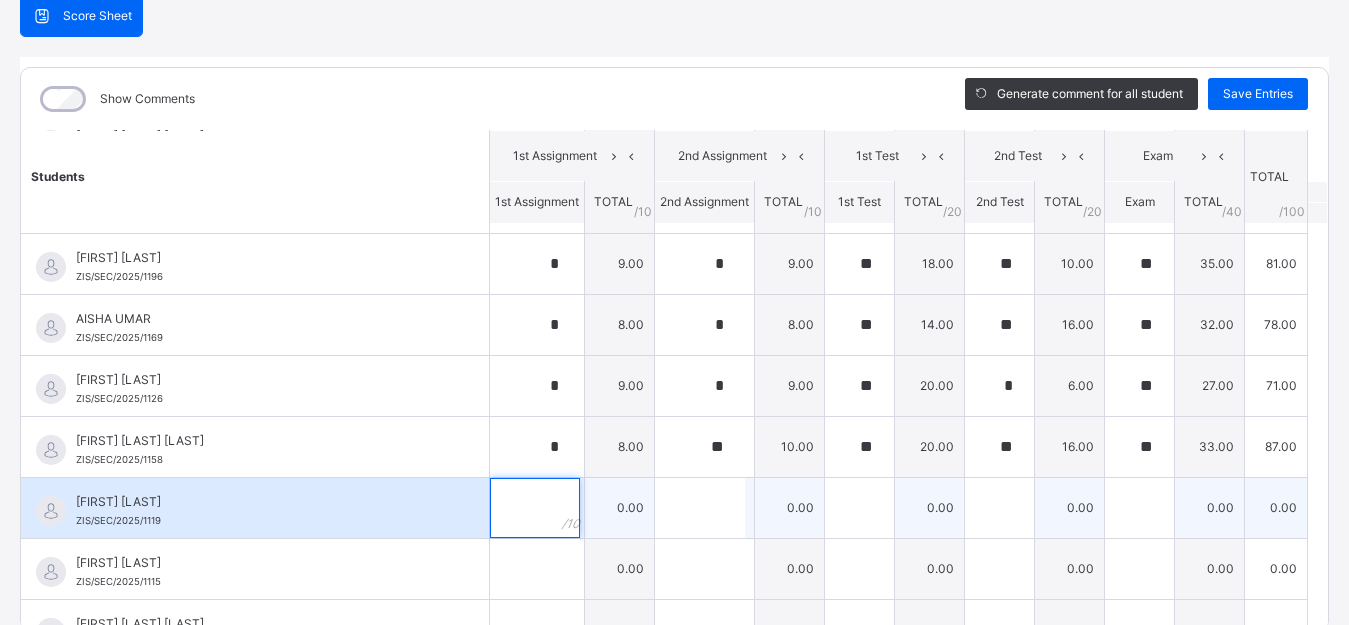 click at bounding box center (535, 508) 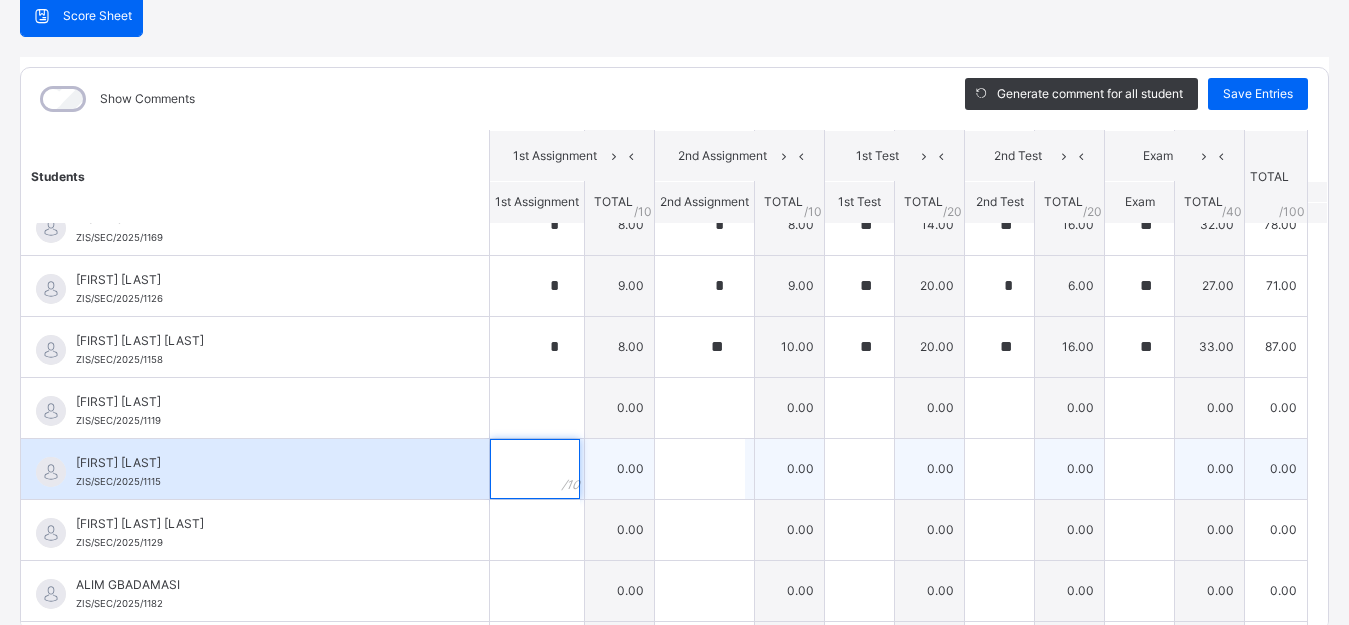 click at bounding box center (535, 469) 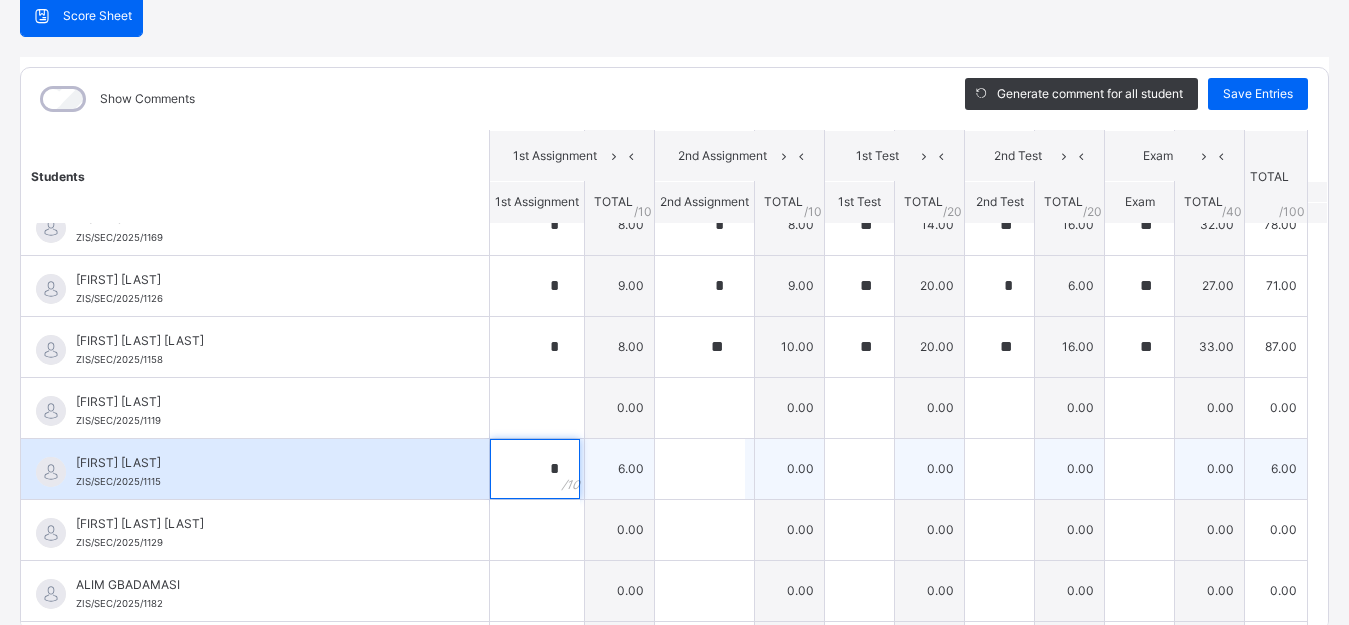 type on "*" 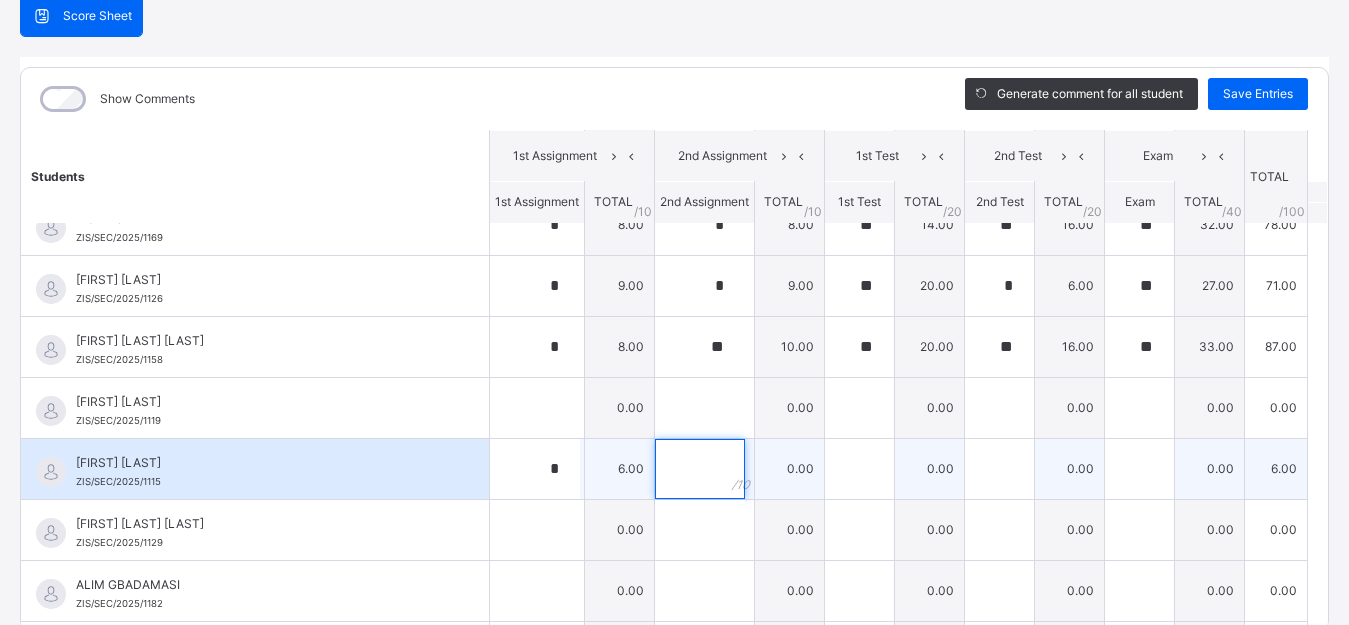 click at bounding box center (700, 469) 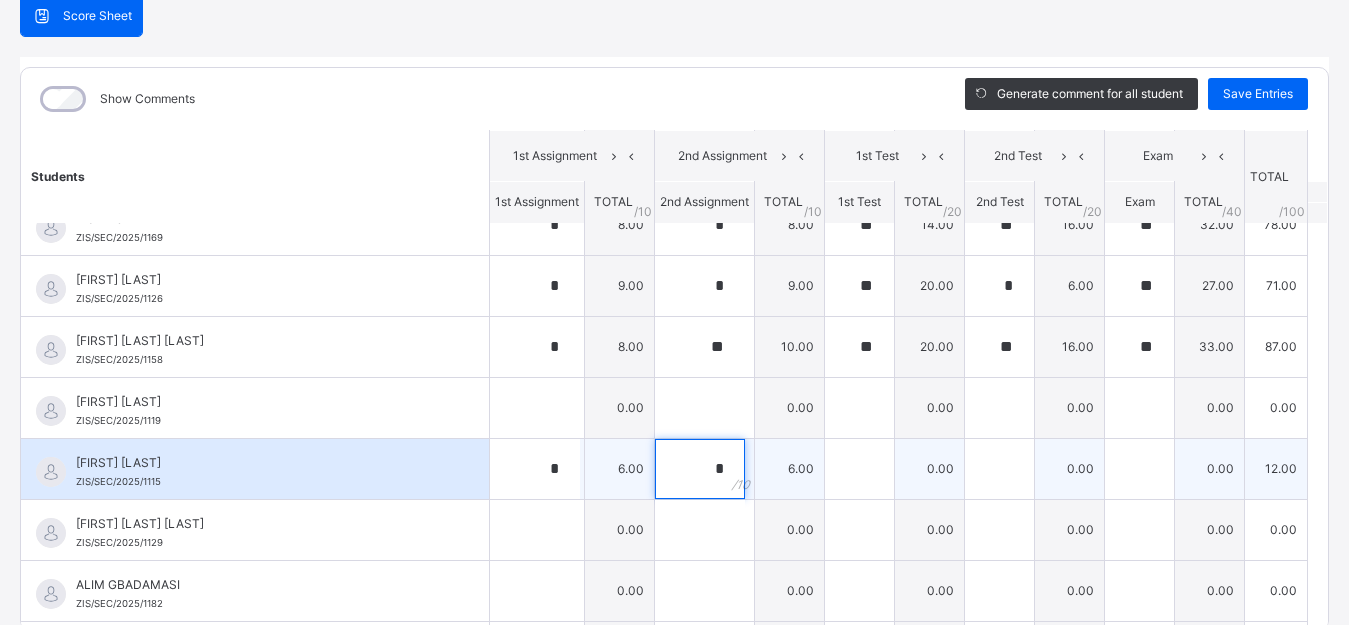 type on "*" 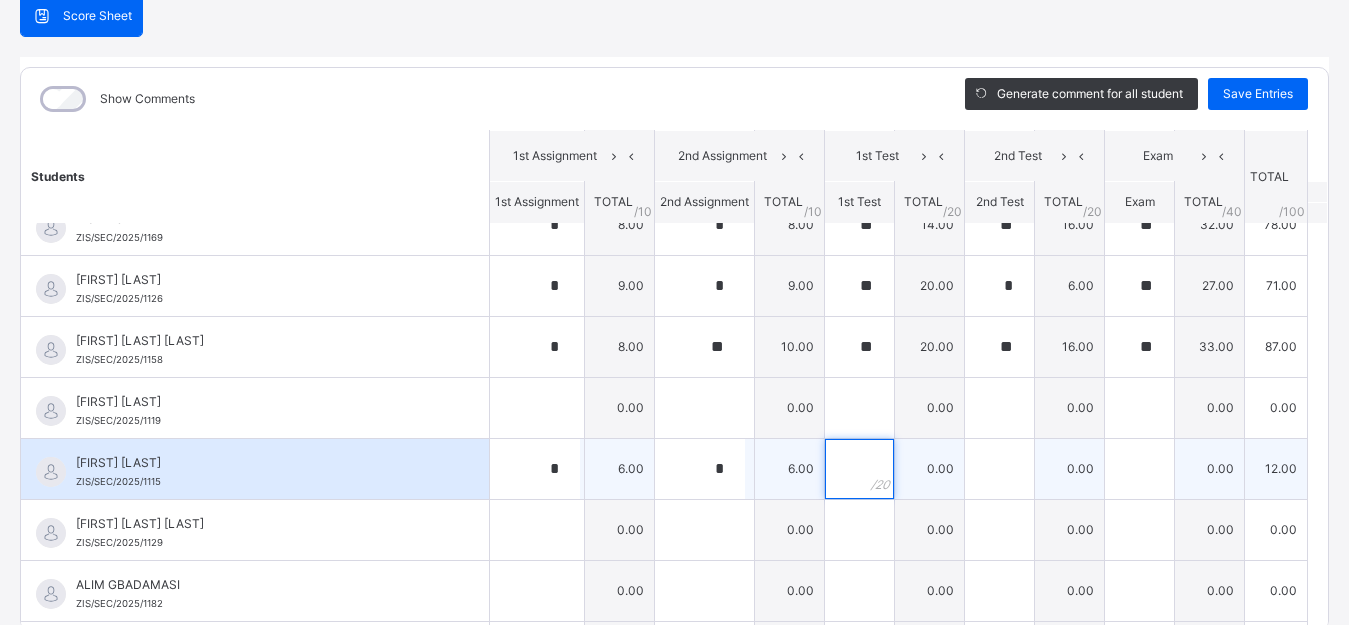 click at bounding box center [859, 469] 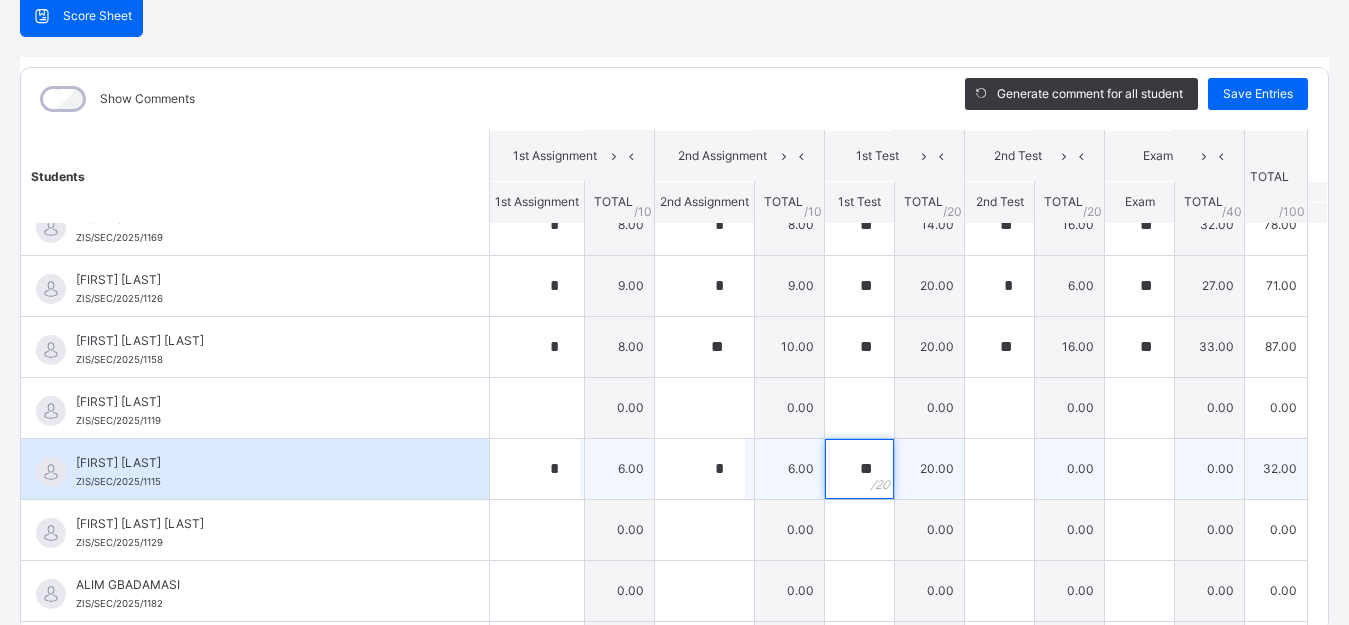 type on "**" 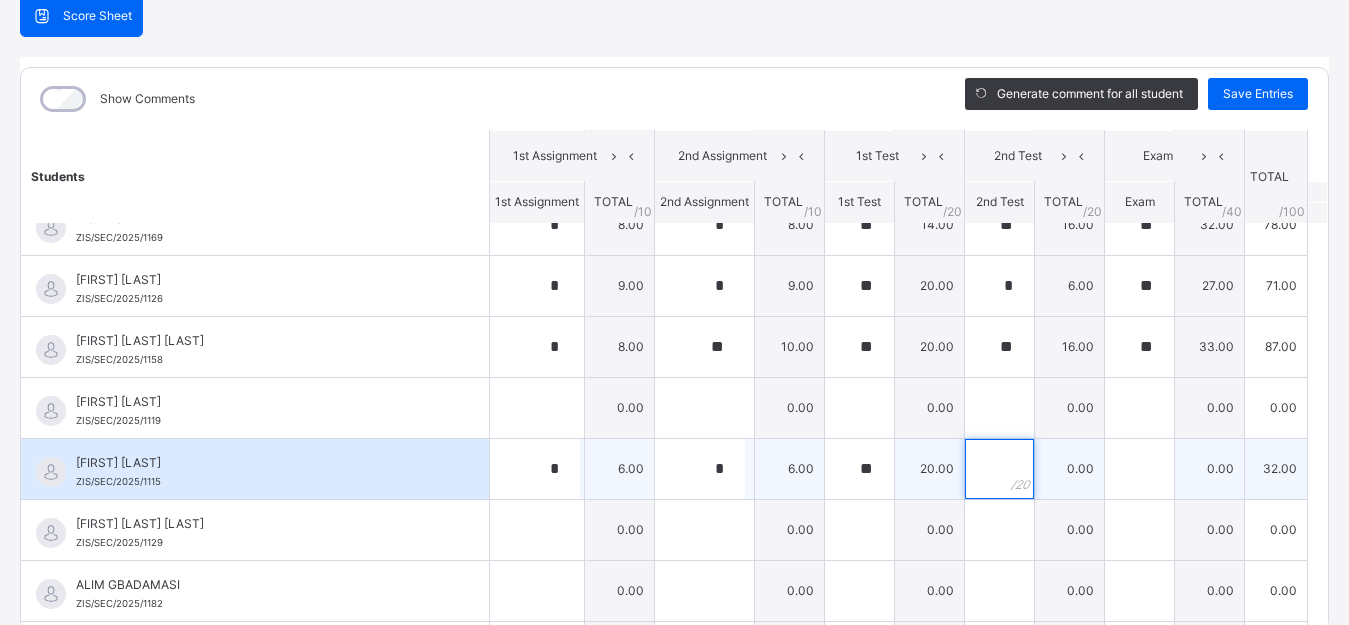 click at bounding box center (999, 469) 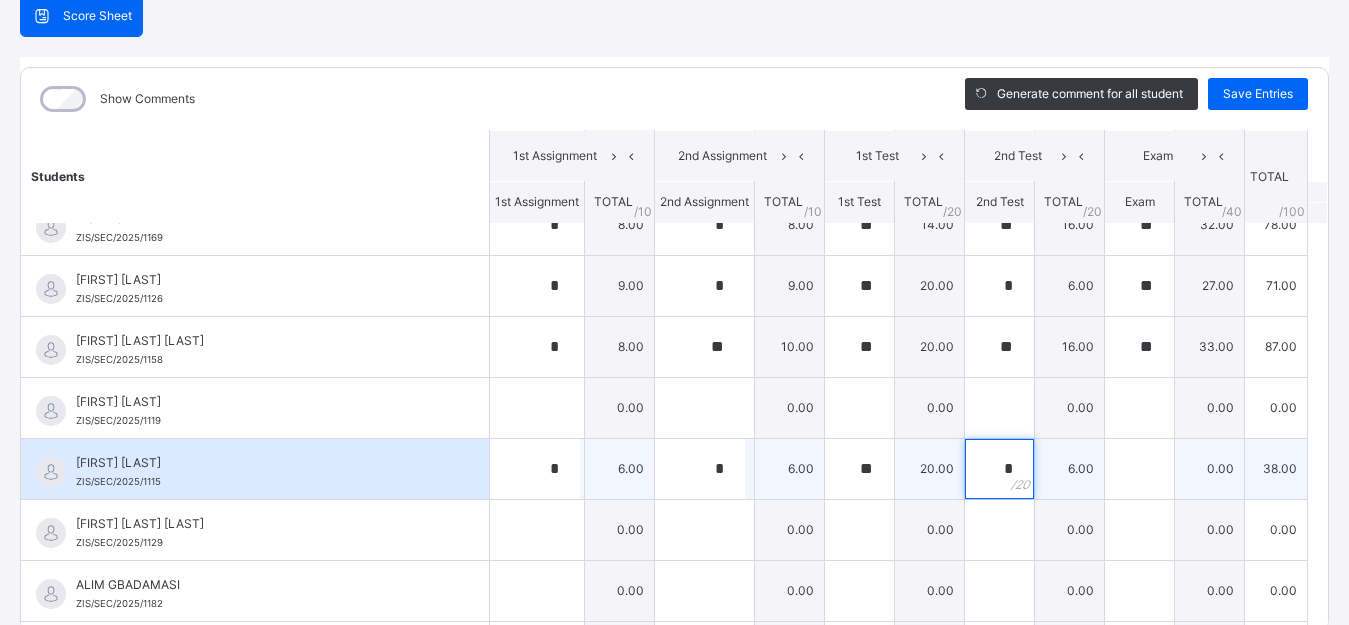 type on "*" 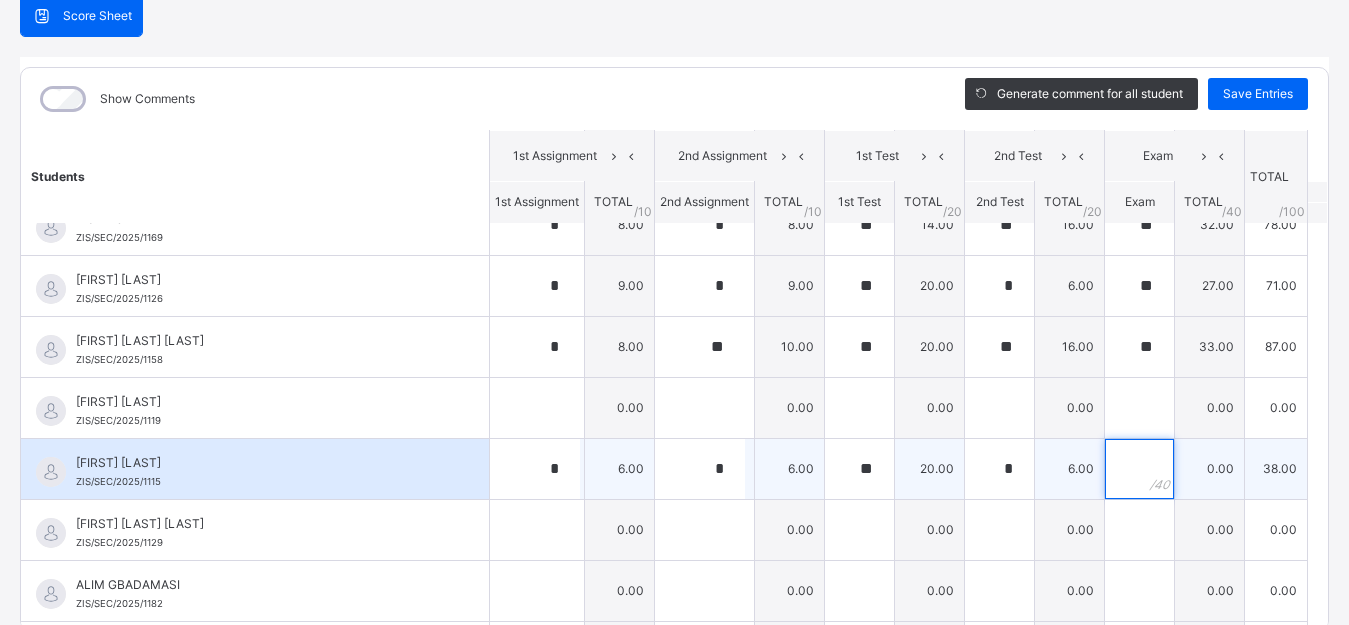 click at bounding box center (1139, 469) 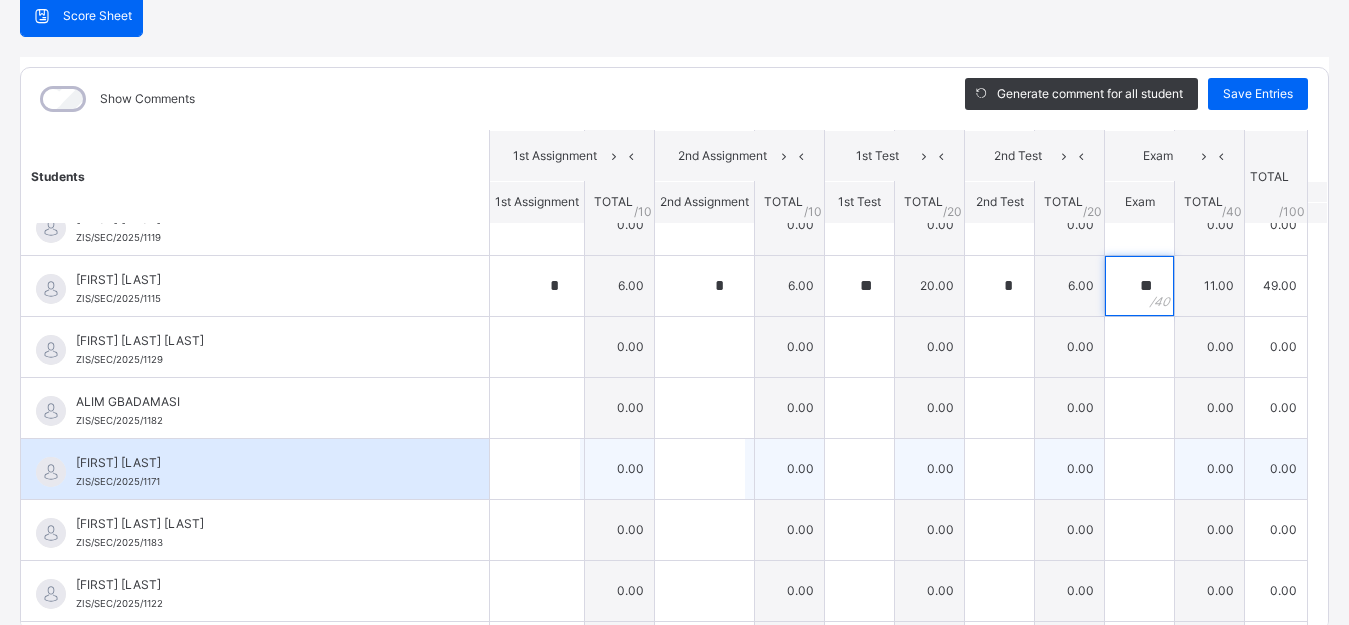 scroll, scrollTop: 900, scrollLeft: 0, axis: vertical 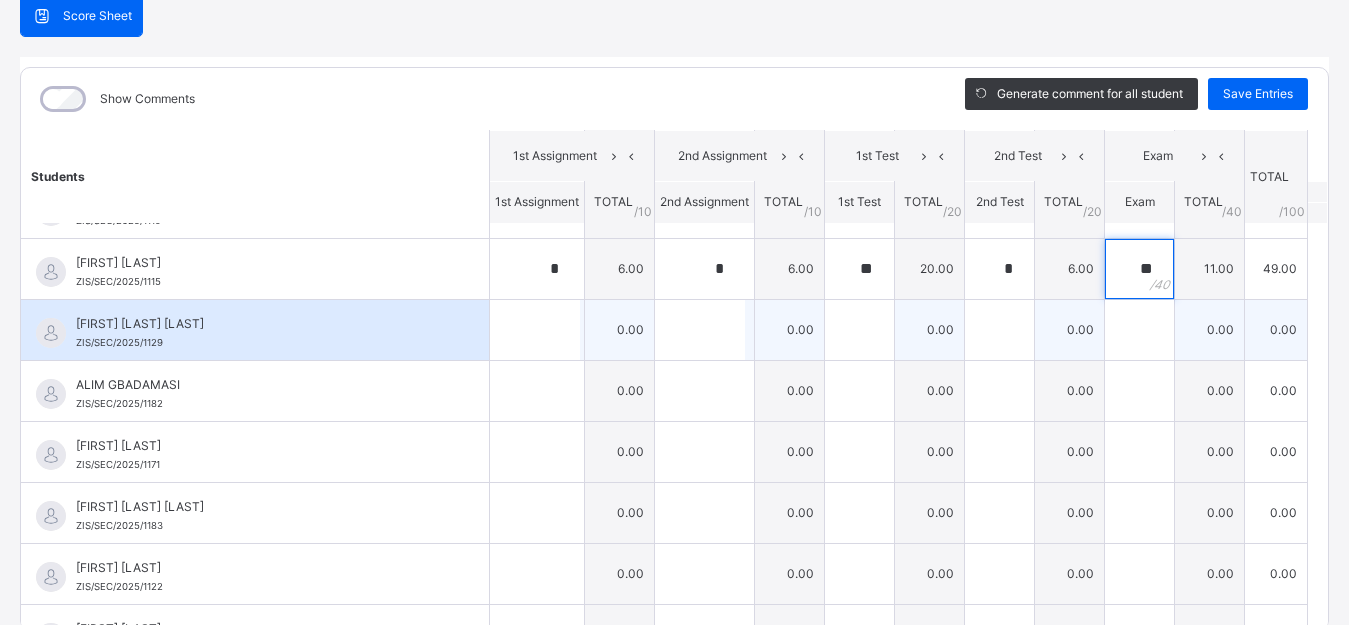 type on "**" 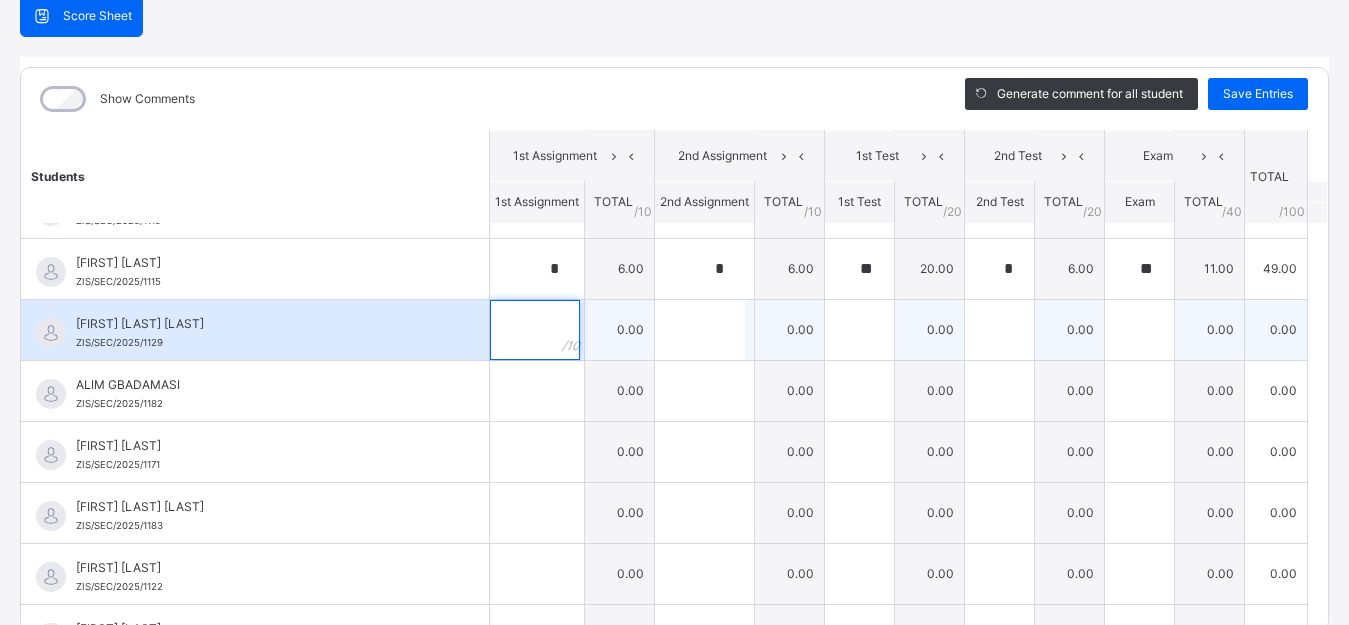 click at bounding box center (535, 330) 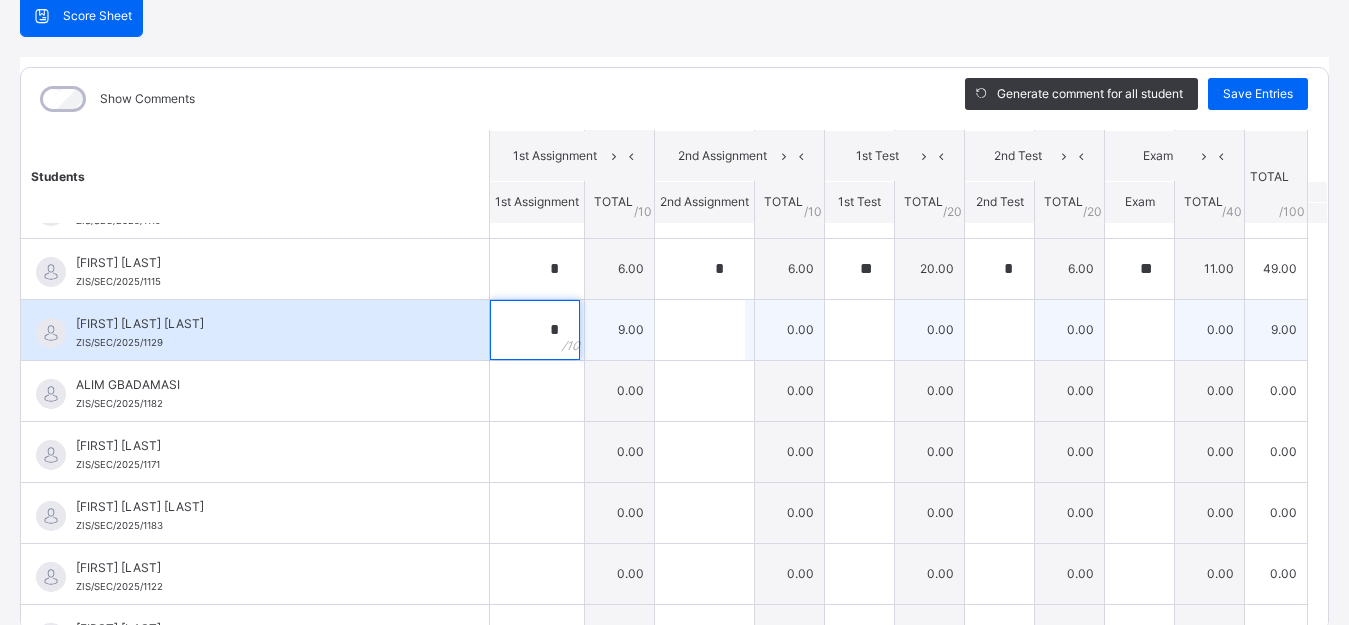 type on "*" 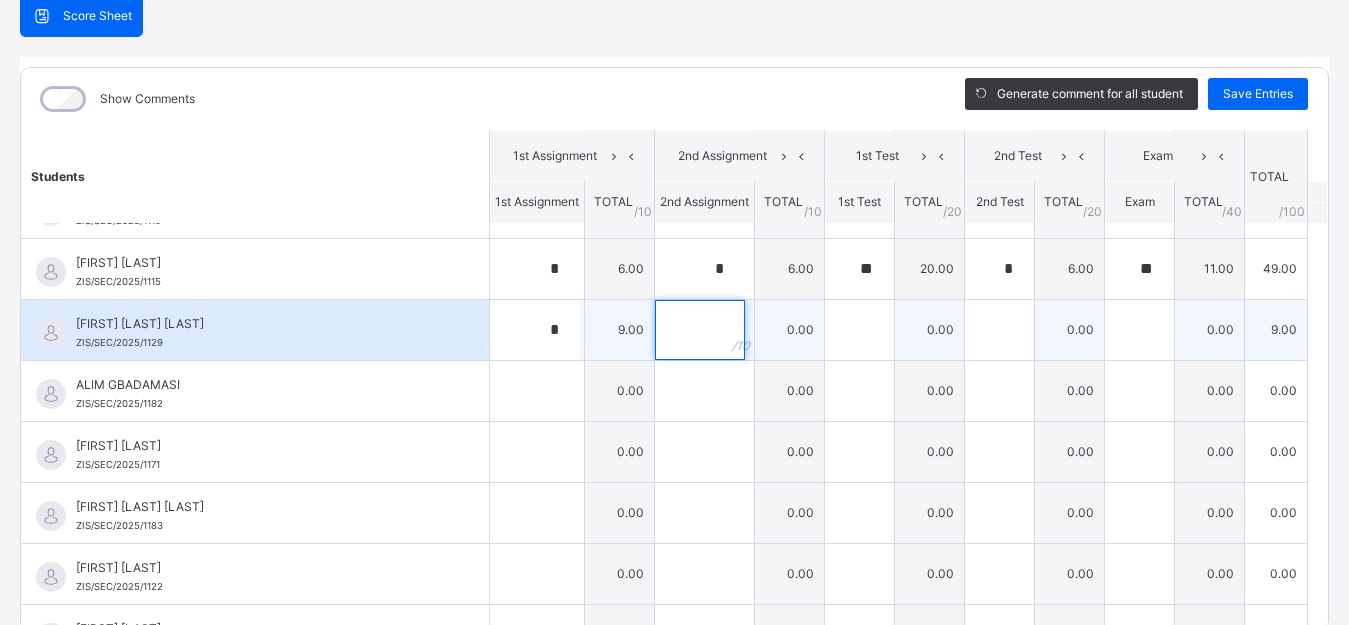 click at bounding box center [700, 330] 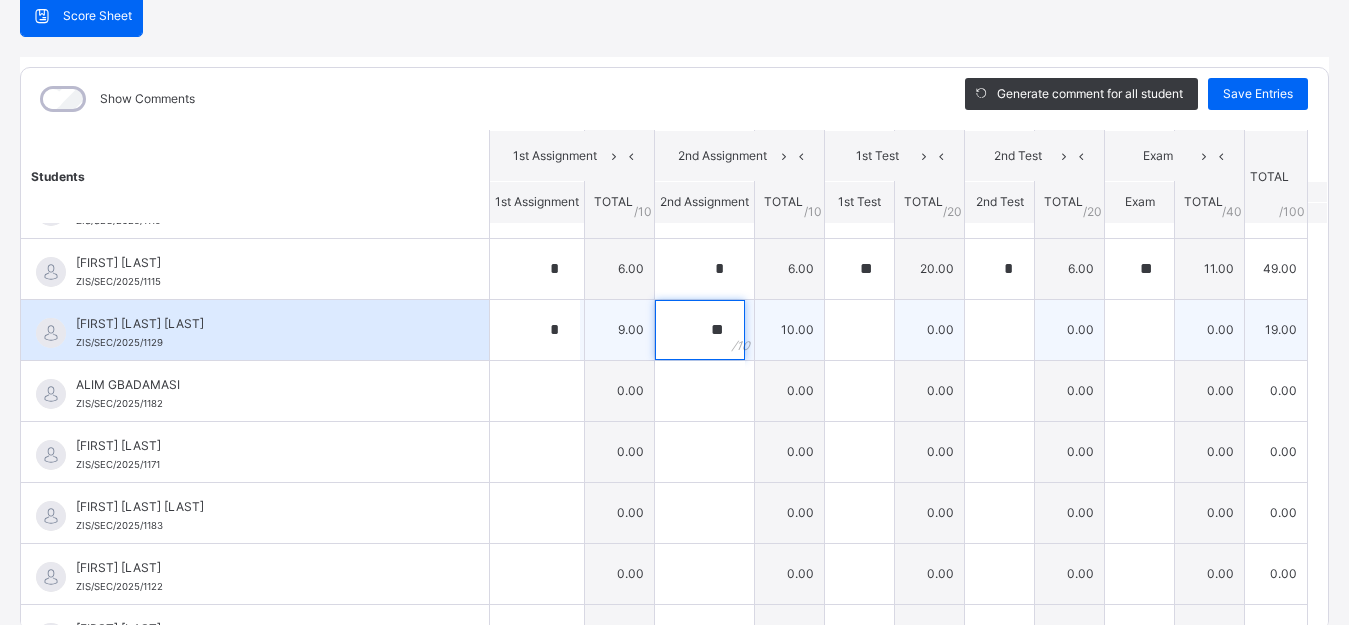 type on "**" 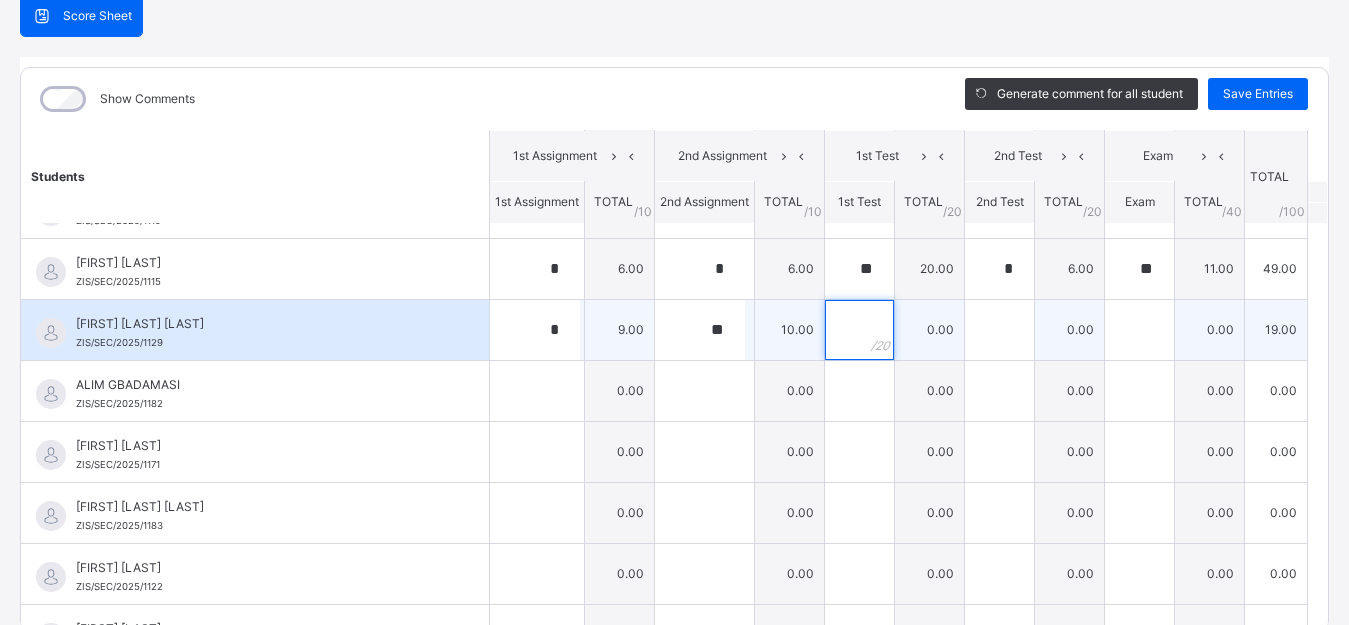 click at bounding box center (859, 330) 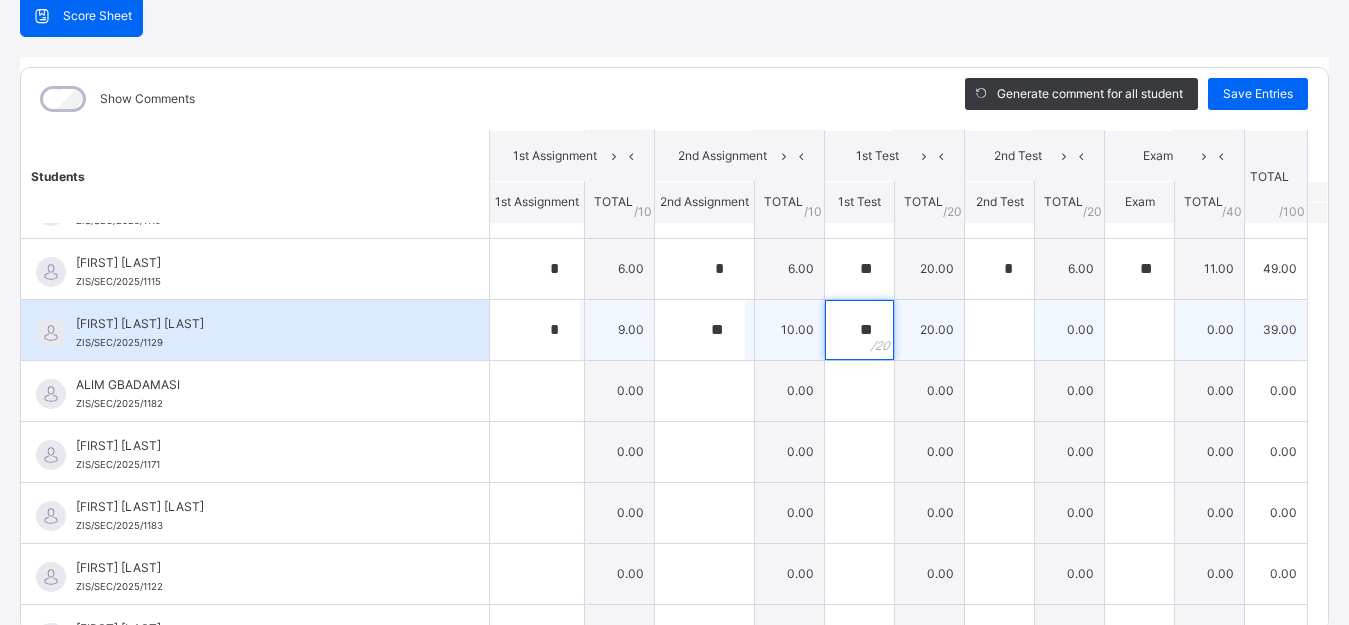 type on "**" 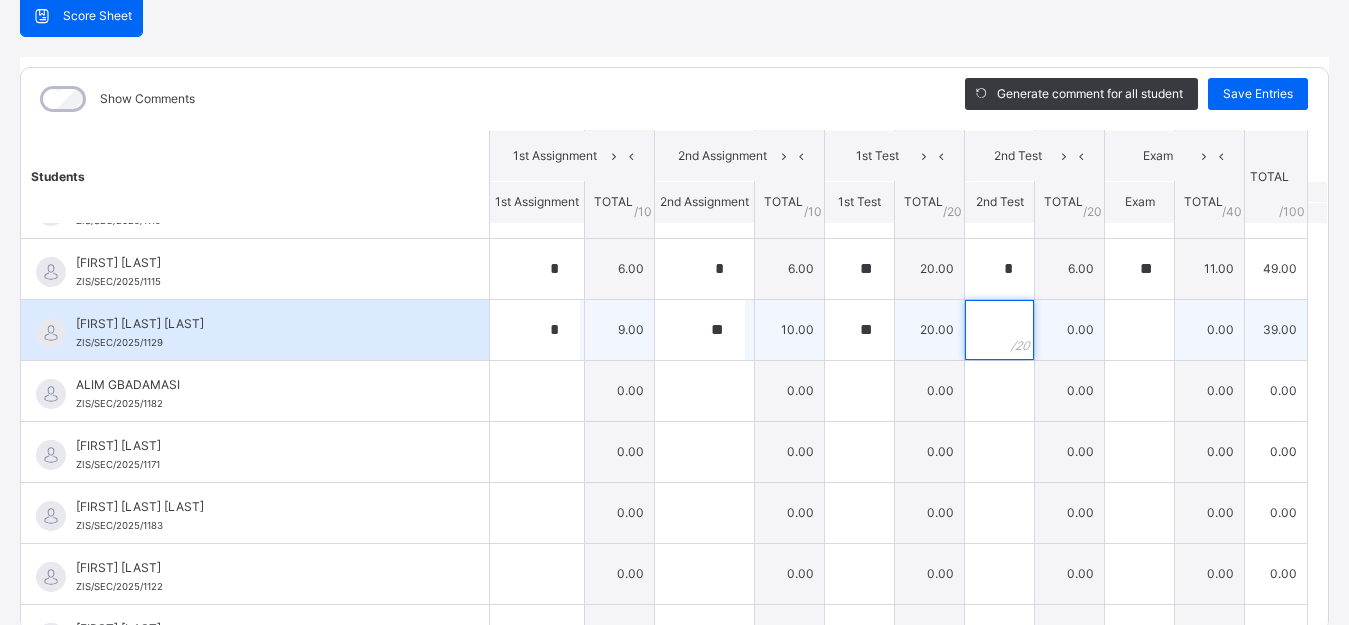 click at bounding box center [999, 330] 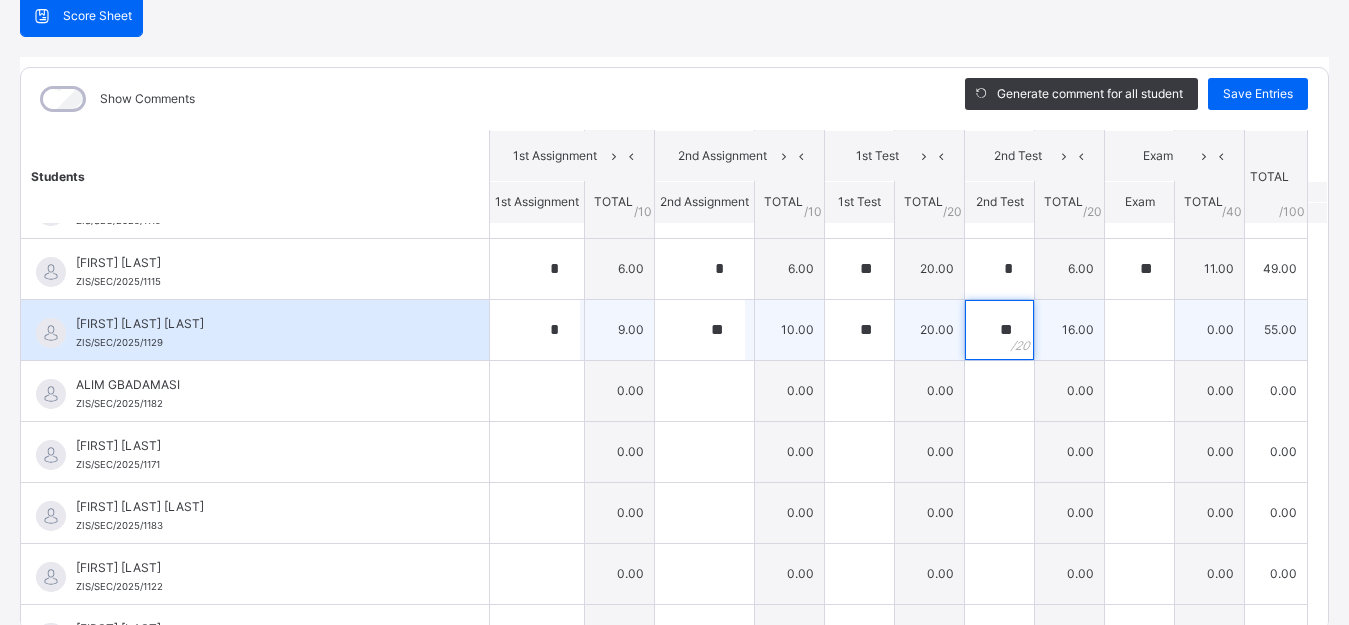 type on "**" 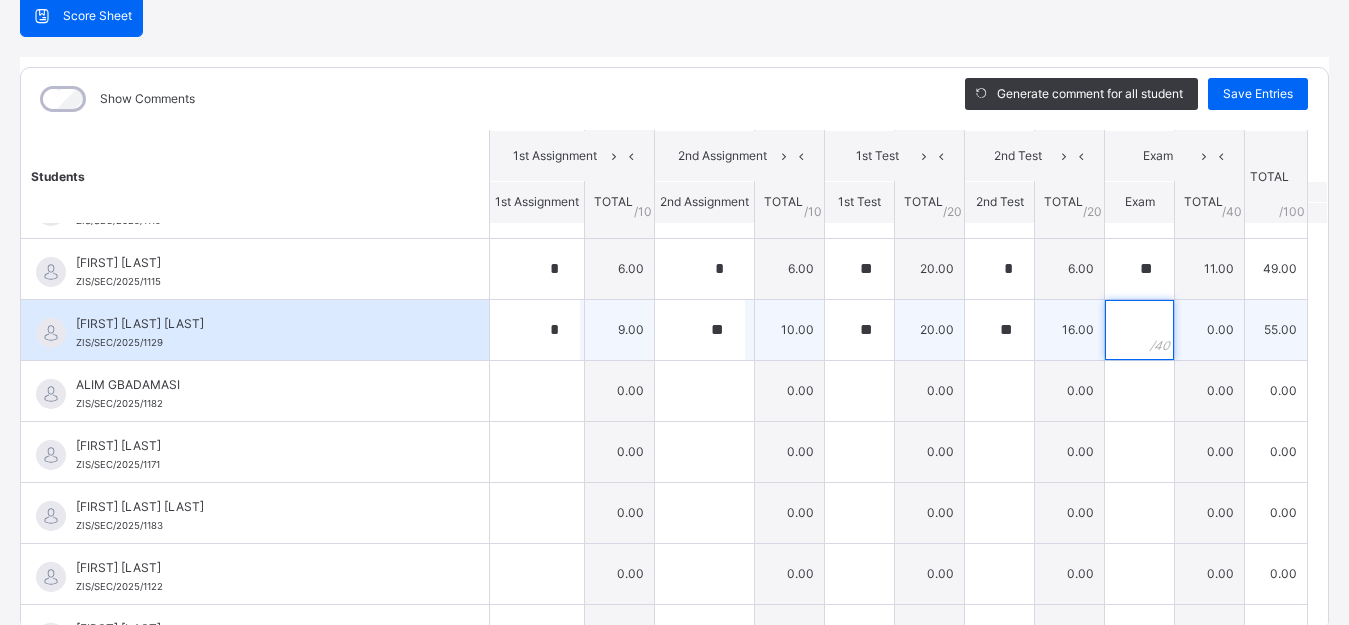 click at bounding box center [1139, 330] 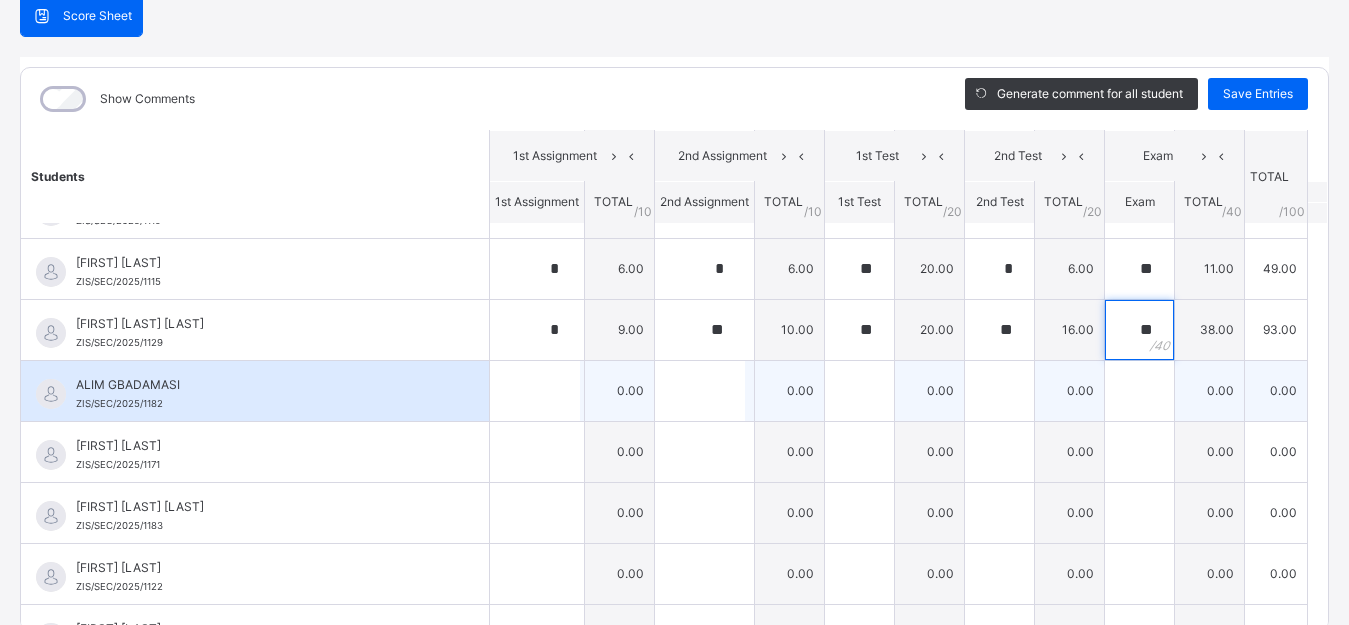 type on "**" 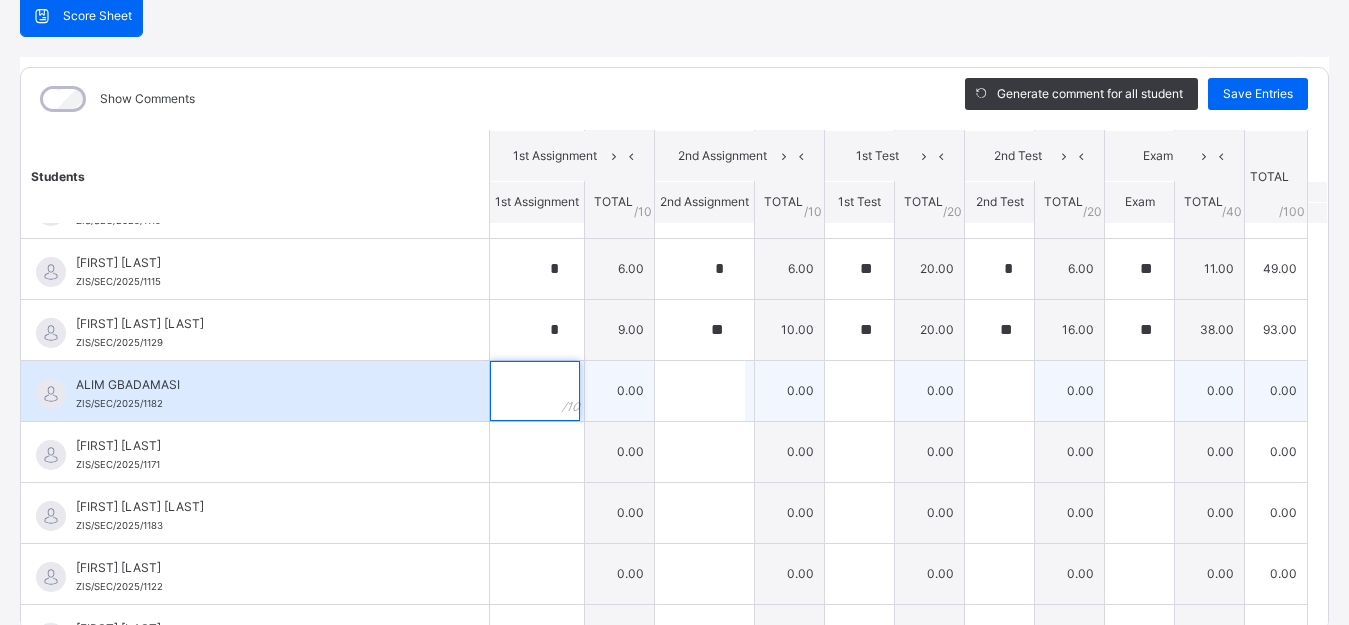 click at bounding box center [535, 391] 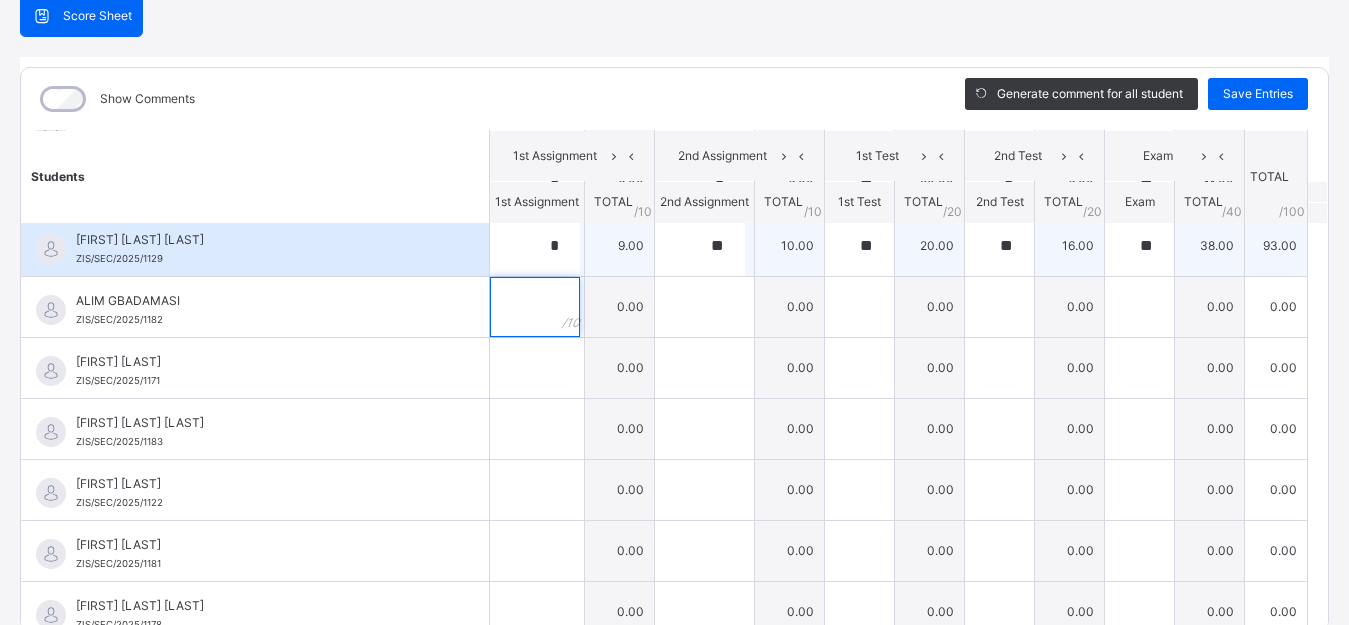 scroll, scrollTop: 1000, scrollLeft: 0, axis: vertical 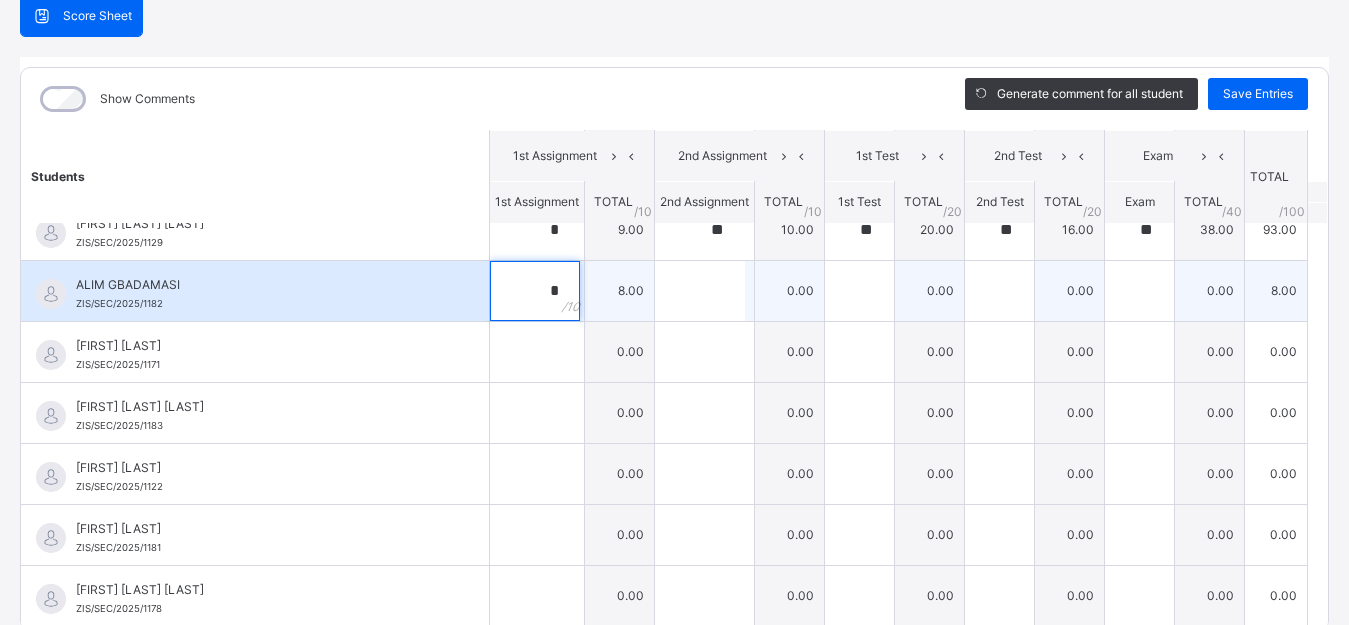type on "*" 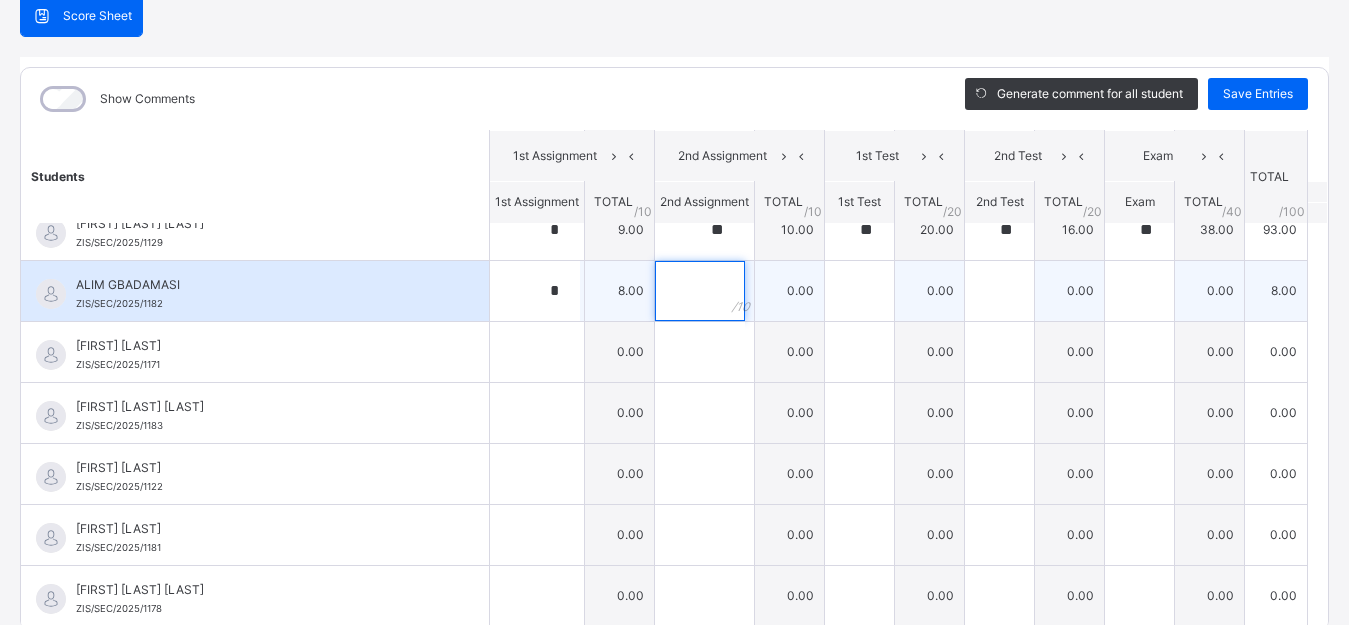 click at bounding box center (700, 291) 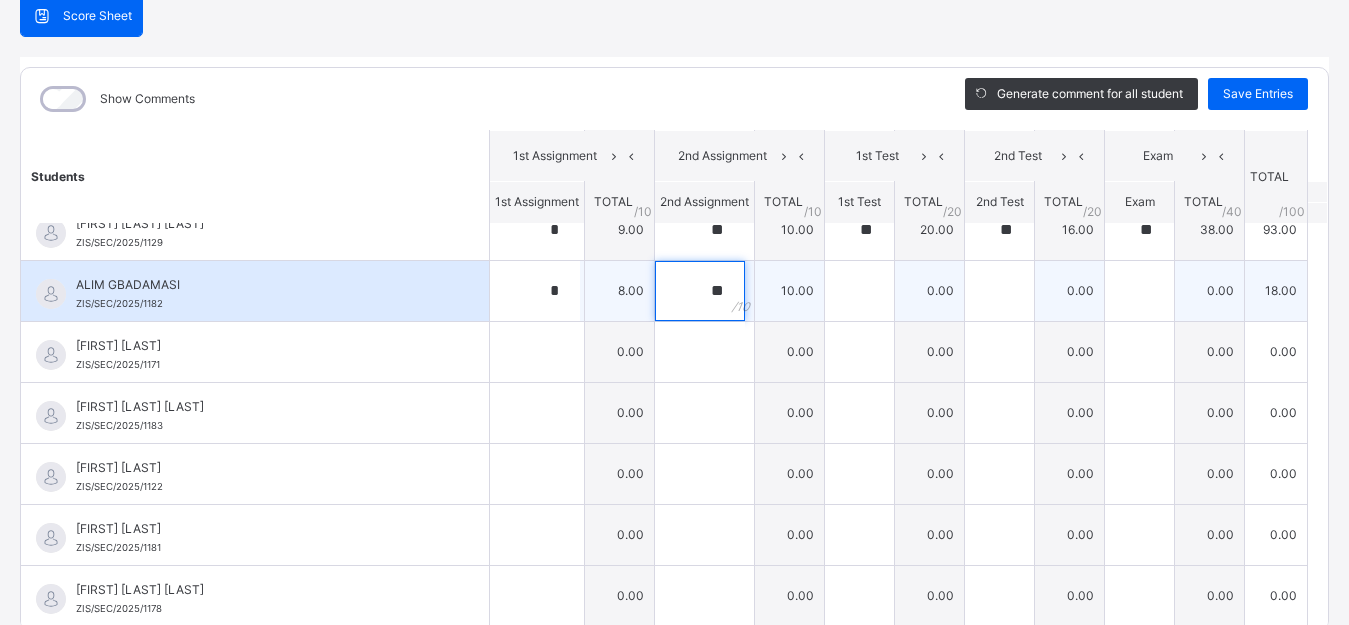 type on "**" 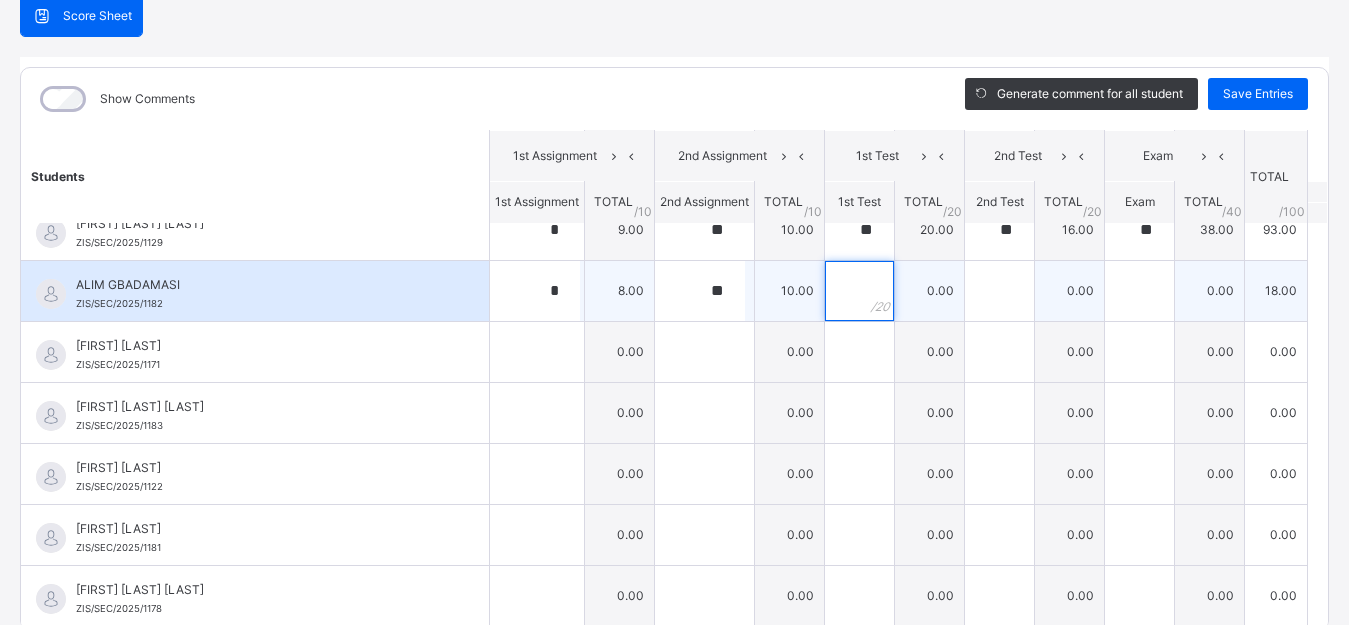 click at bounding box center (859, 291) 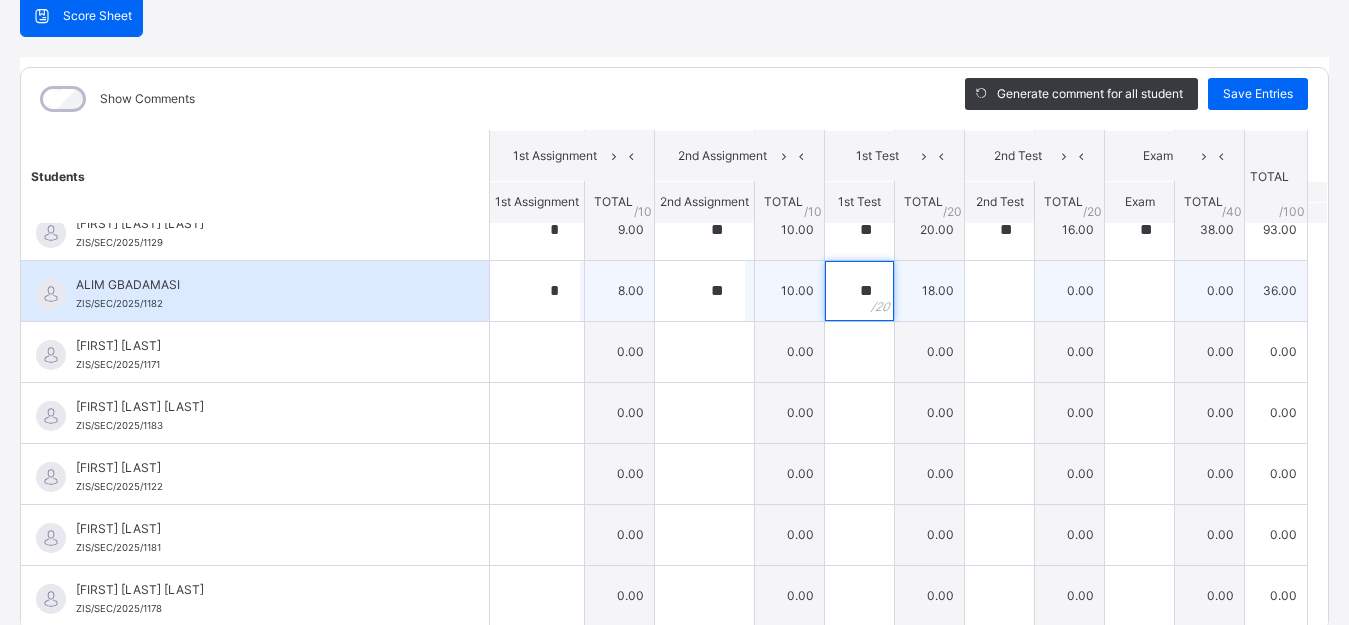 type on "**" 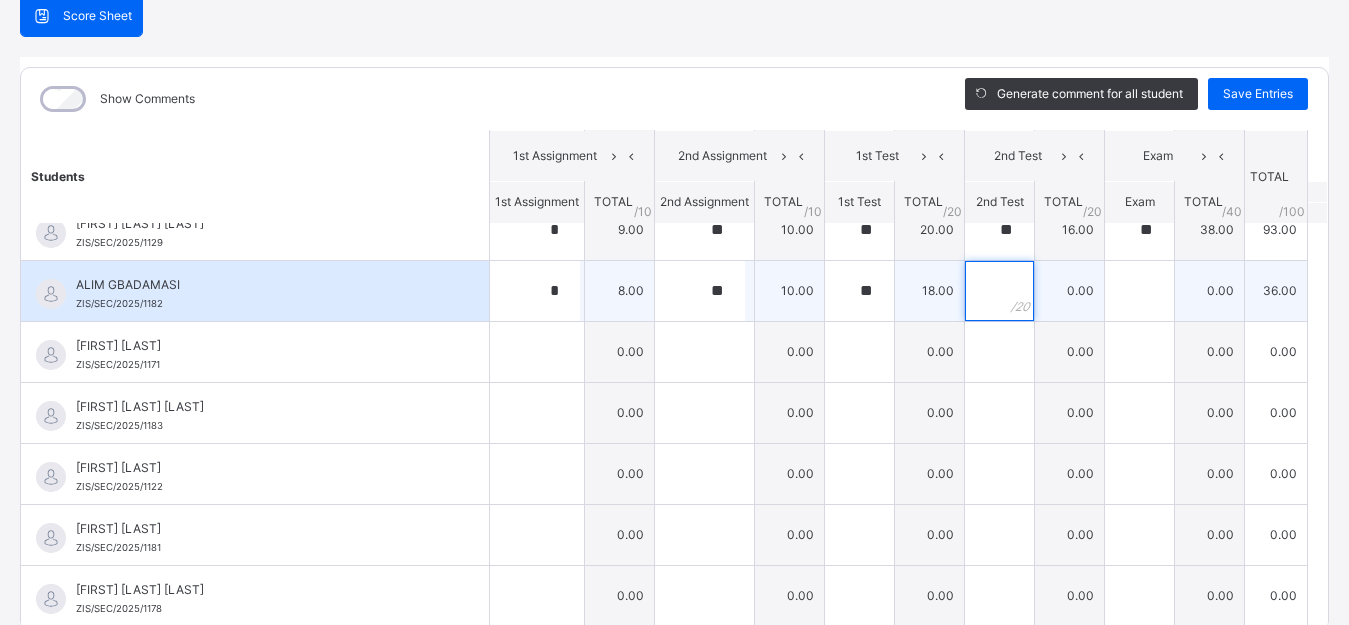 click at bounding box center [999, 291] 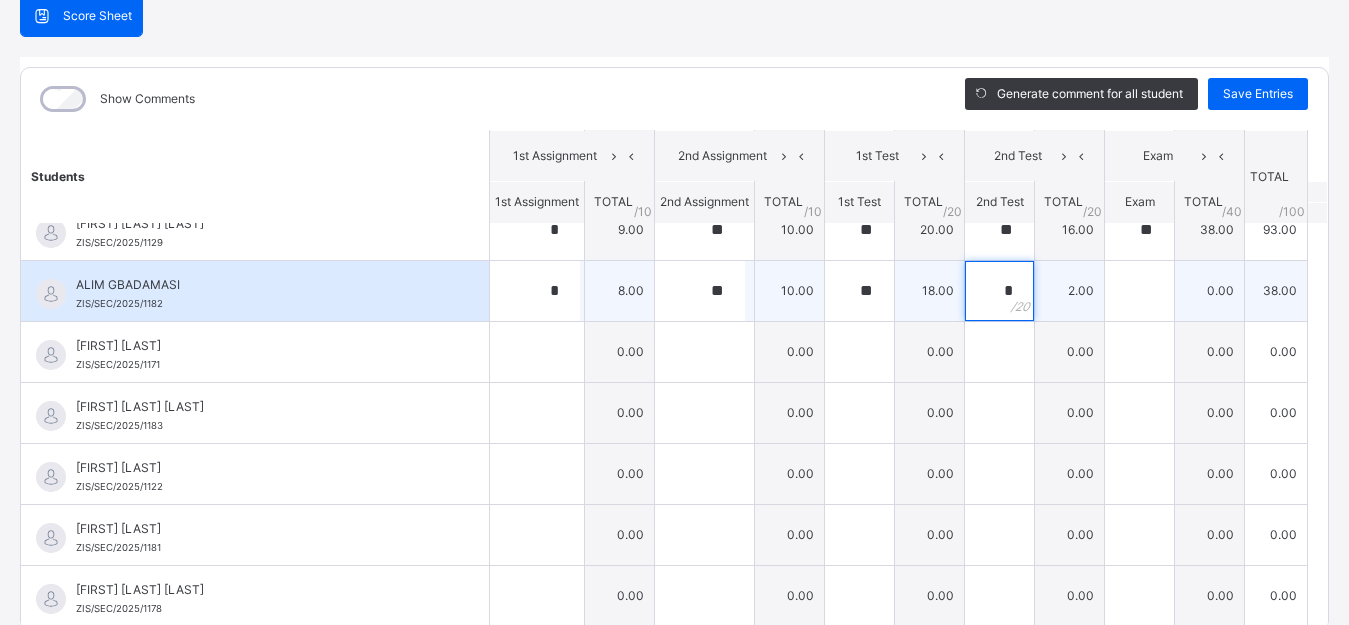 type on "*" 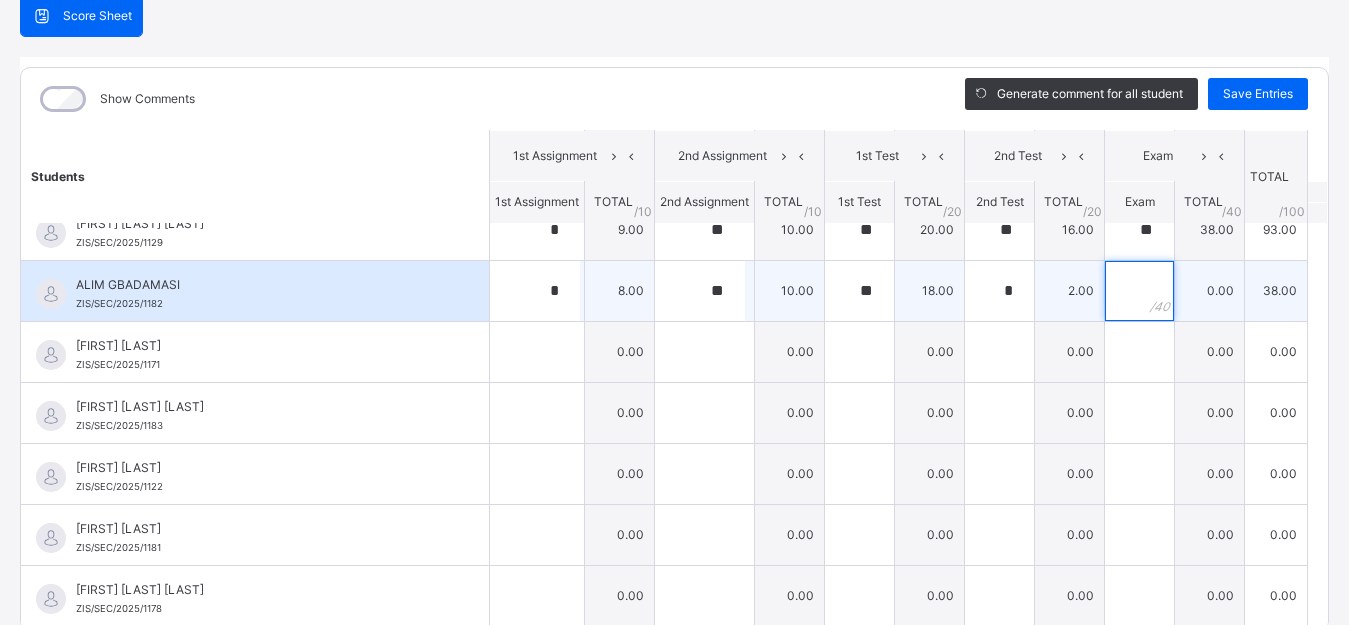 click at bounding box center (1139, 291) 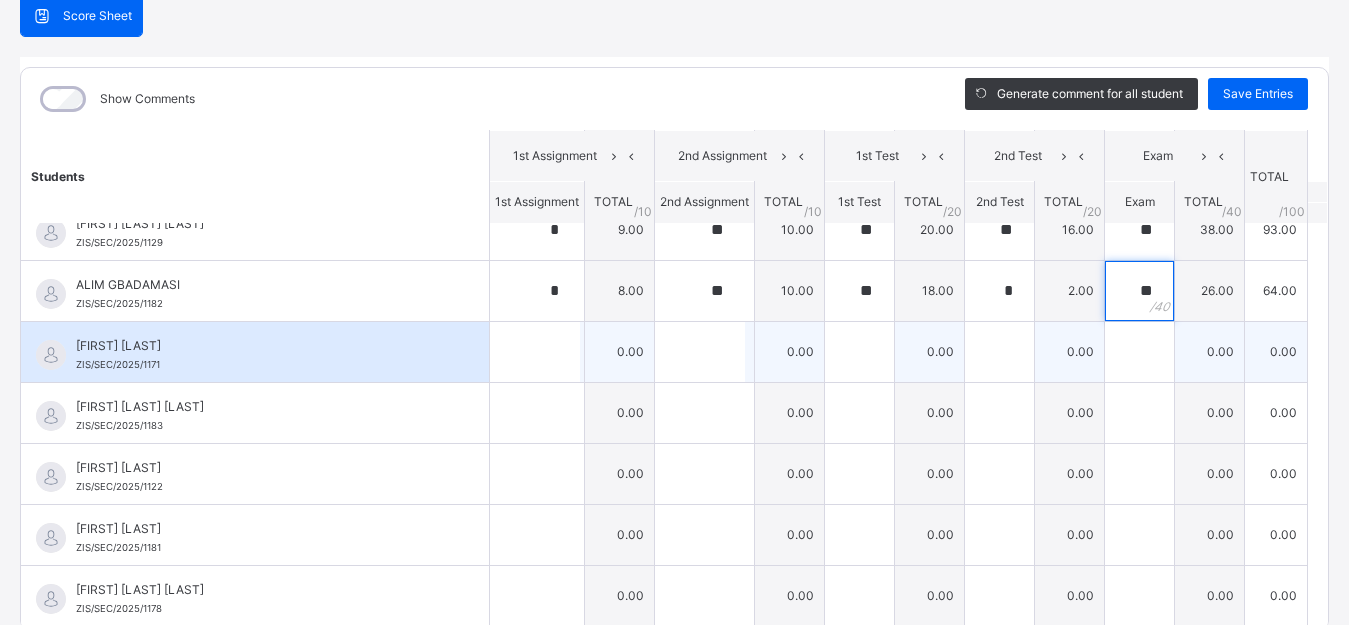 type on "**" 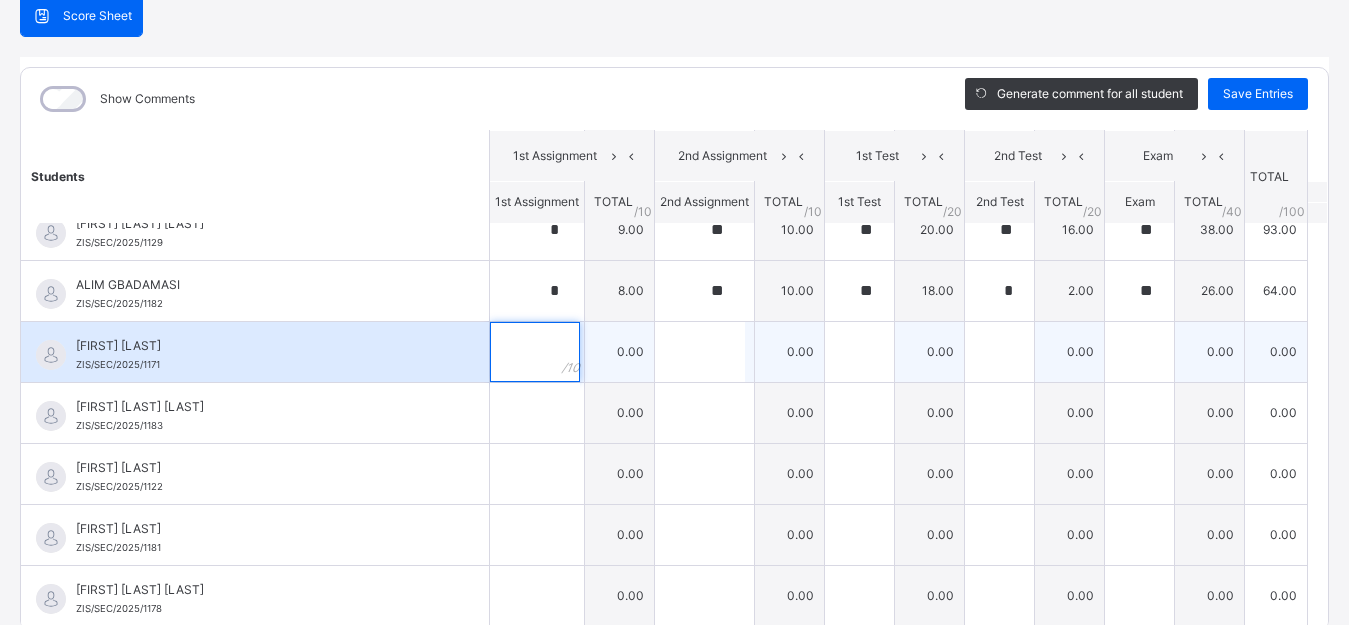 click at bounding box center [535, 352] 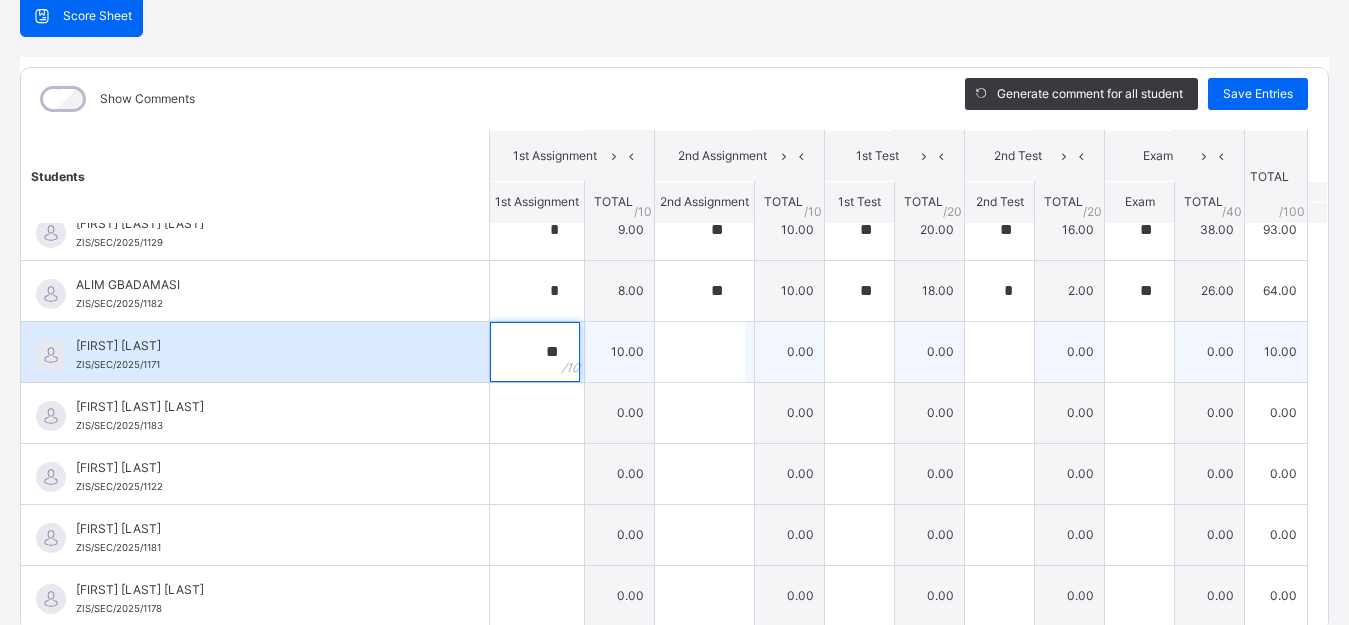 type on "**" 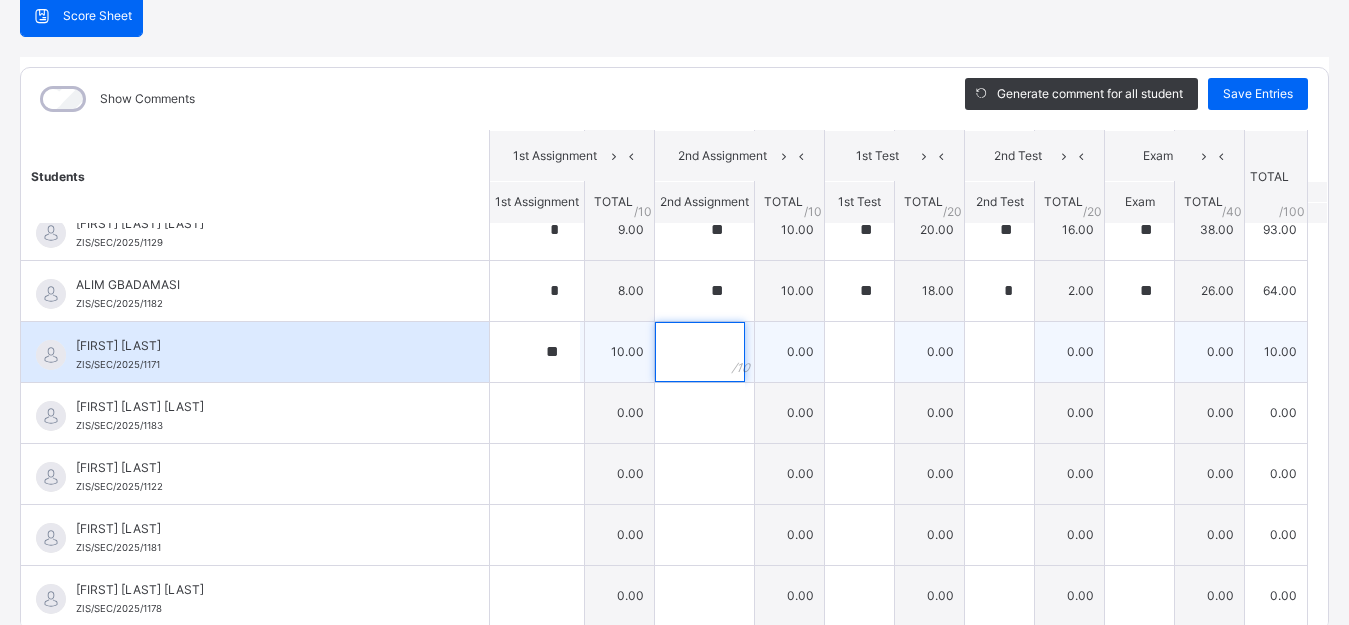 click at bounding box center (700, 352) 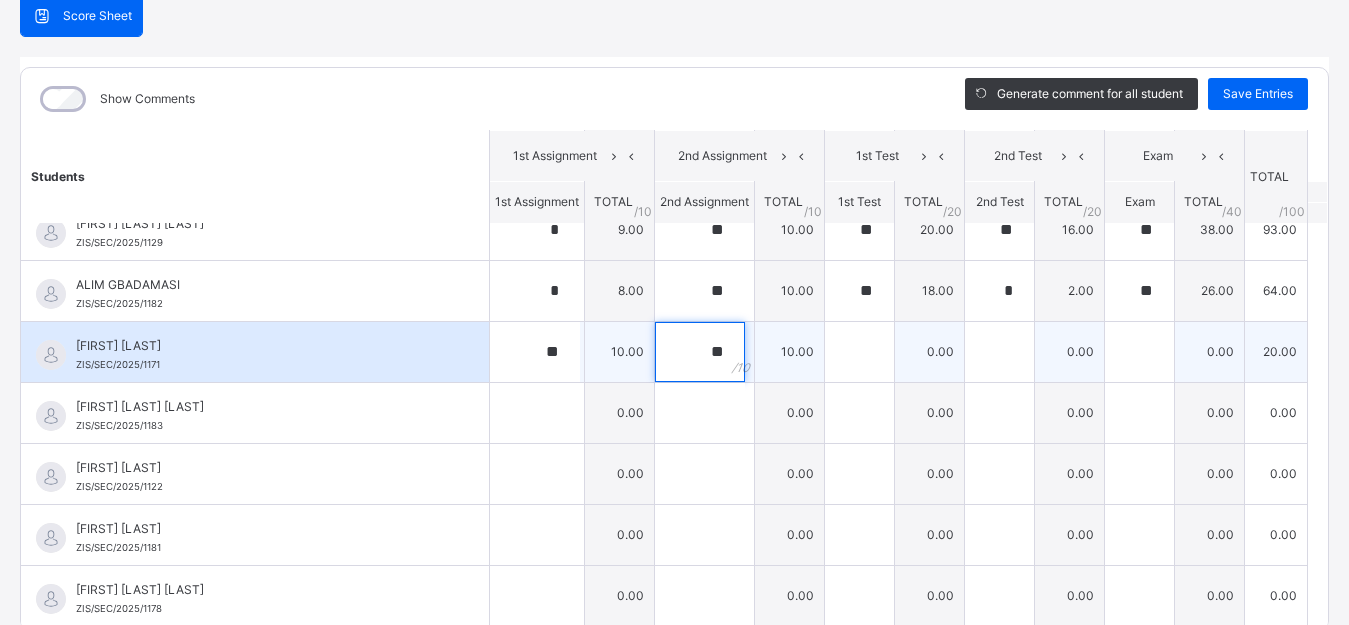 type on "**" 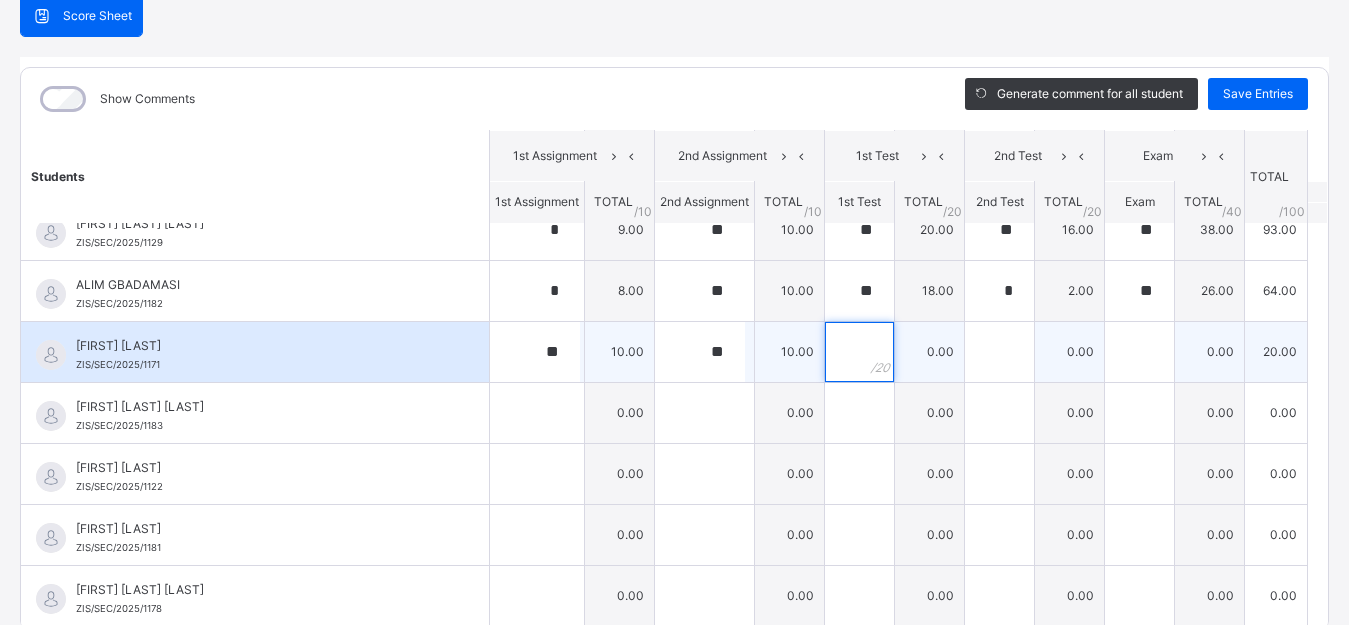 click at bounding box center (859, 352) 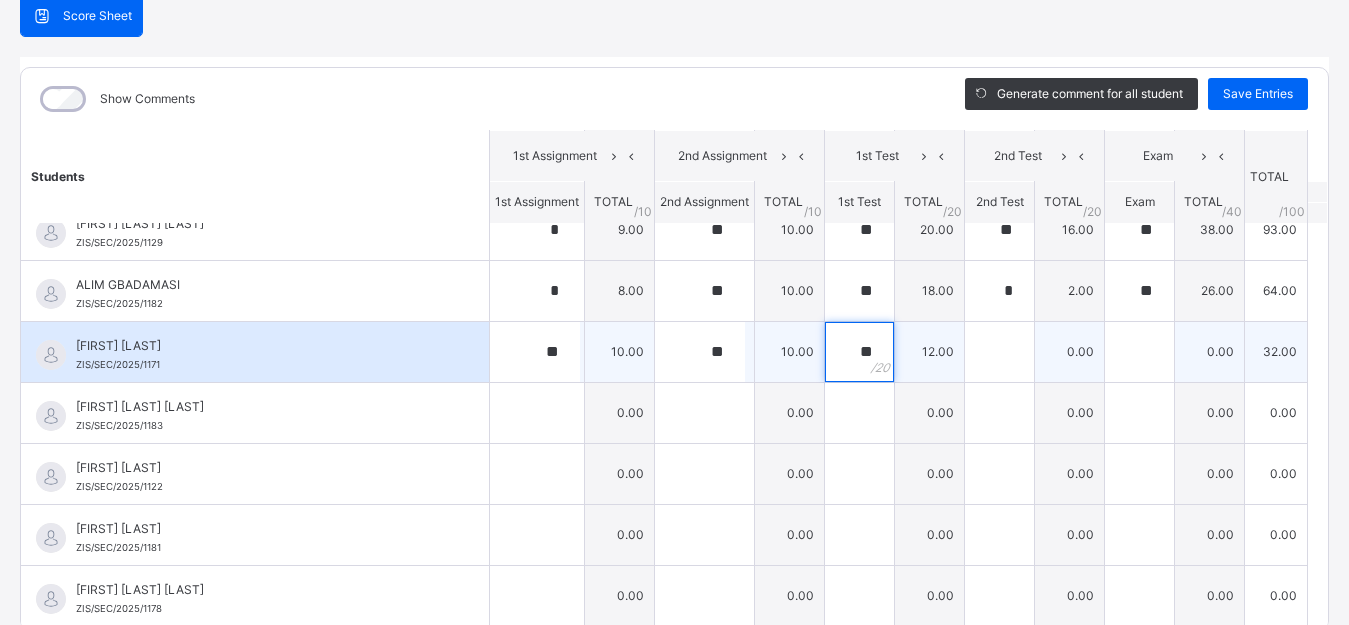 type on "**" 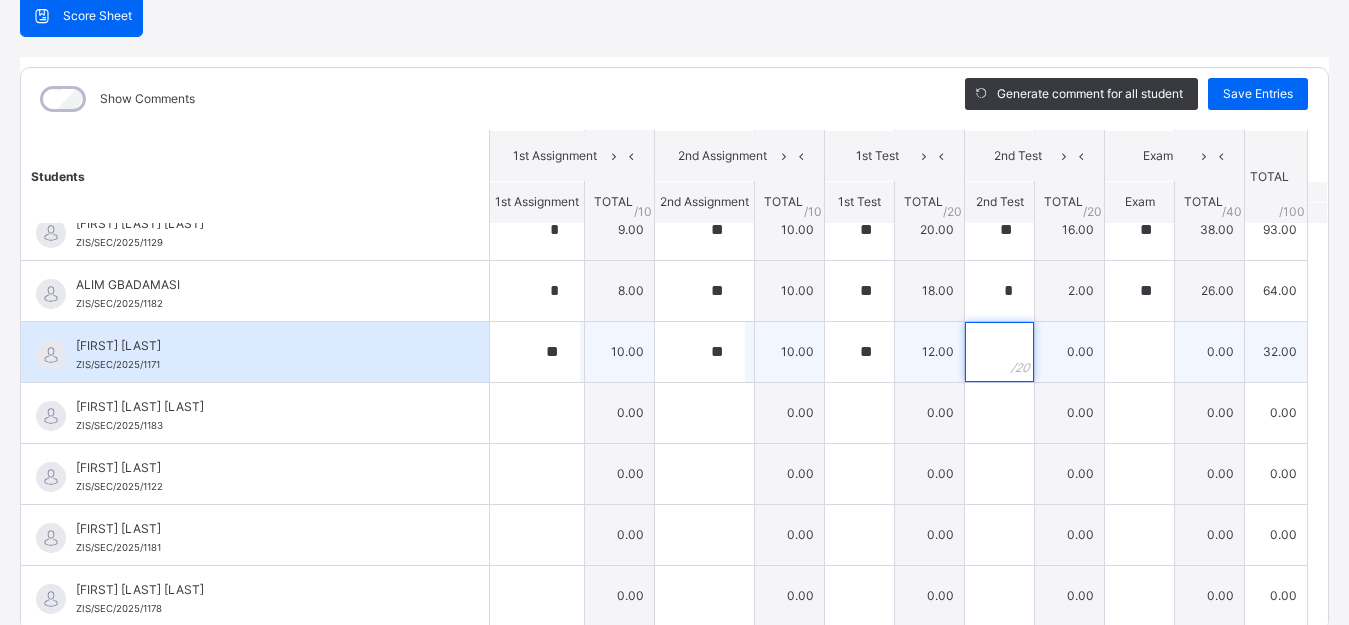 click at bounding box center [999, 352] 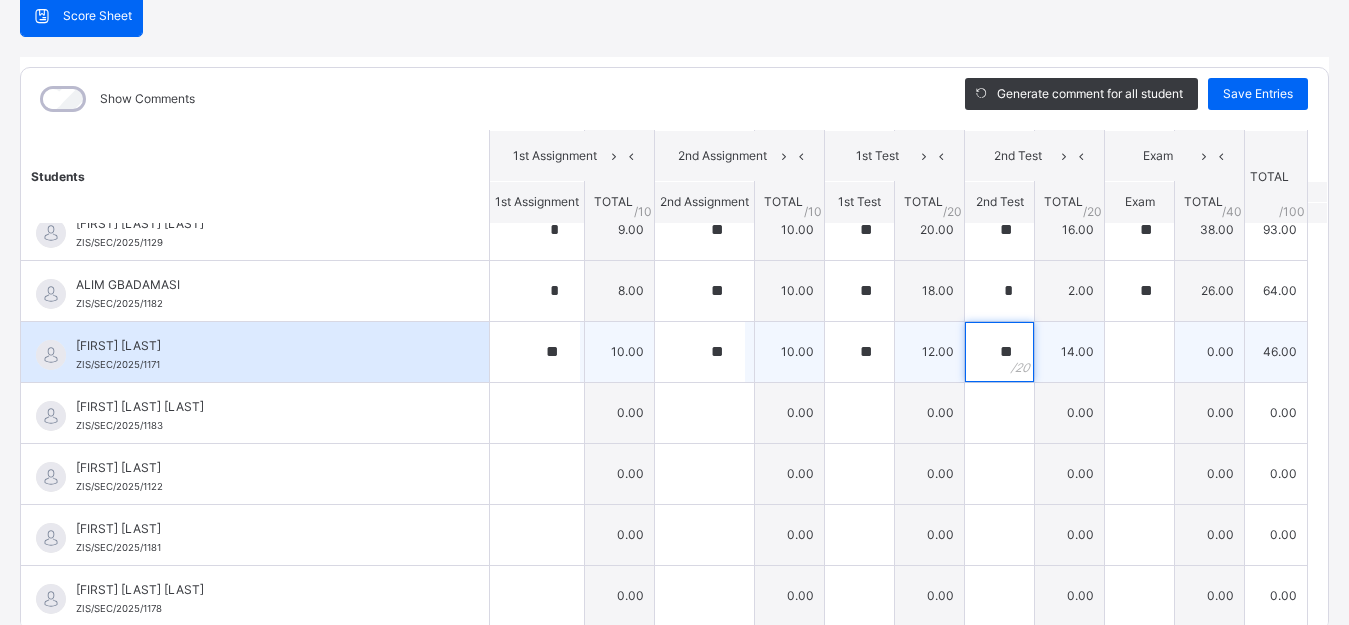 type on "**" 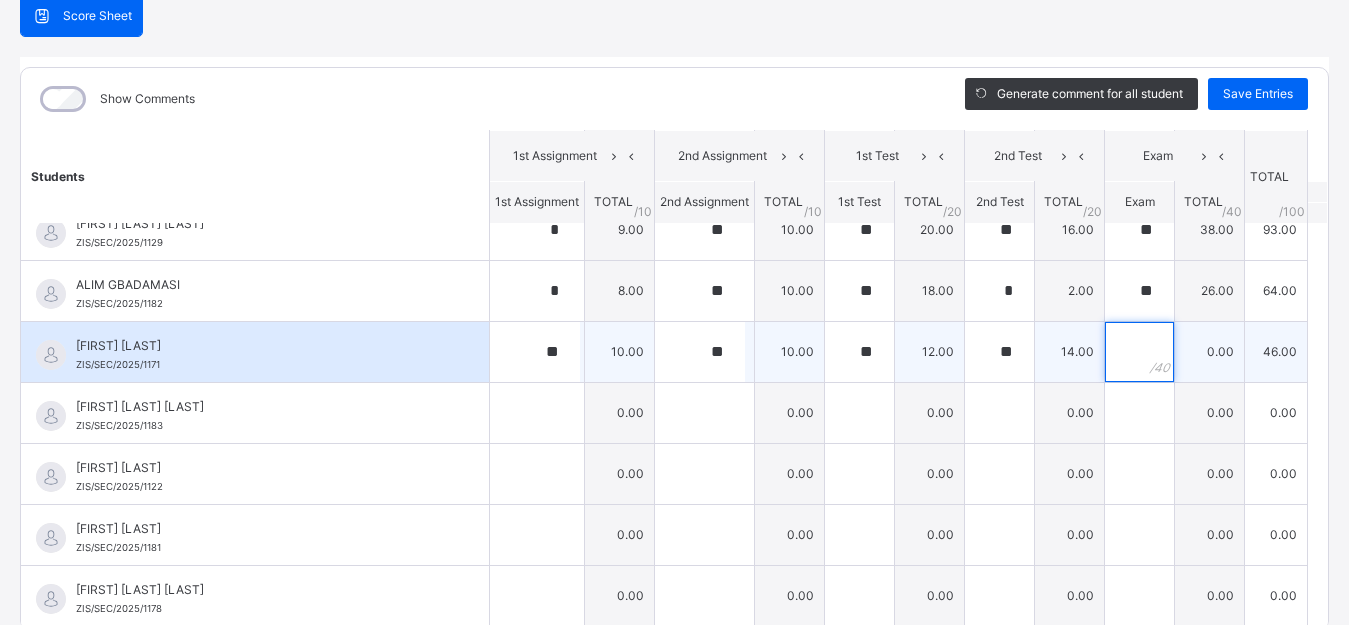 click at bounding box center [1139, 352] 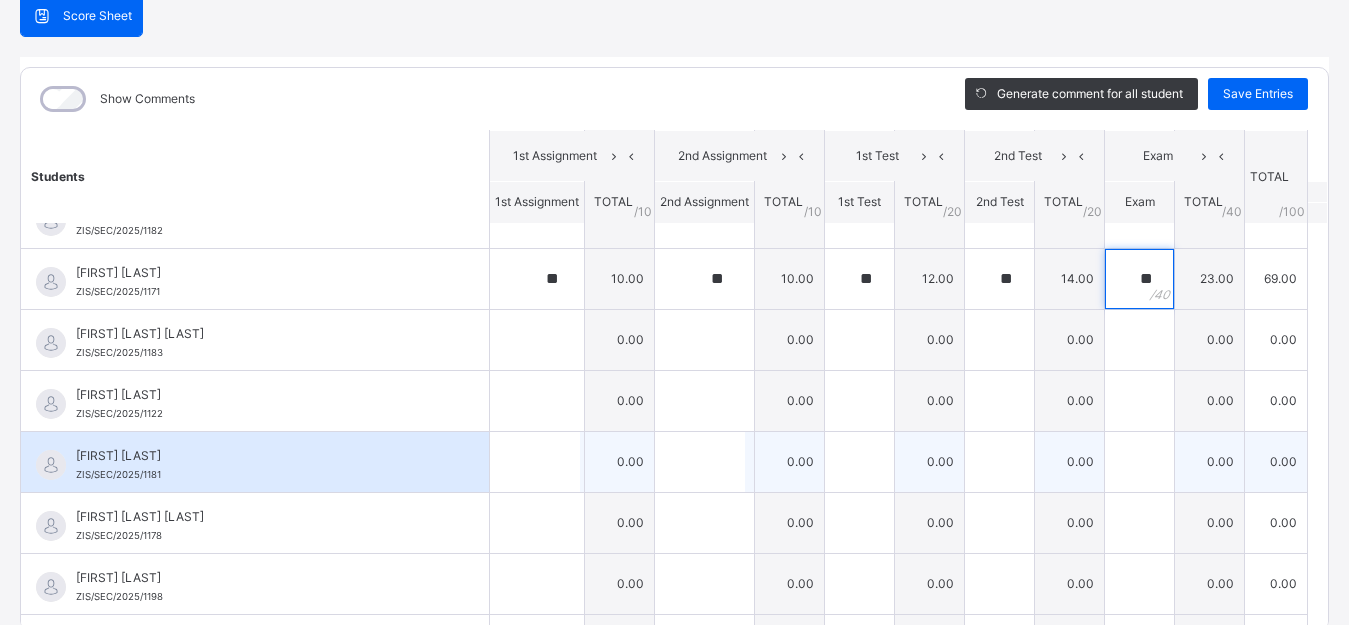 scroll, scrollTop: 1100, scrollLeft: 0, axis: vertical 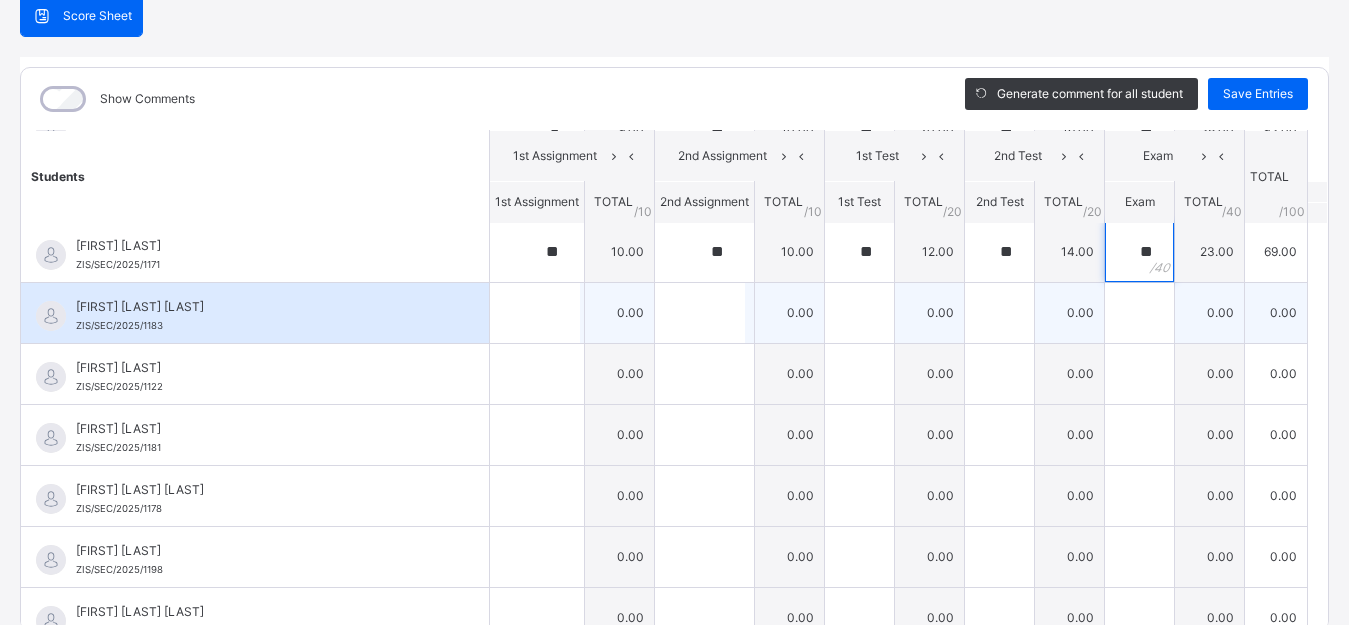 type on "**" 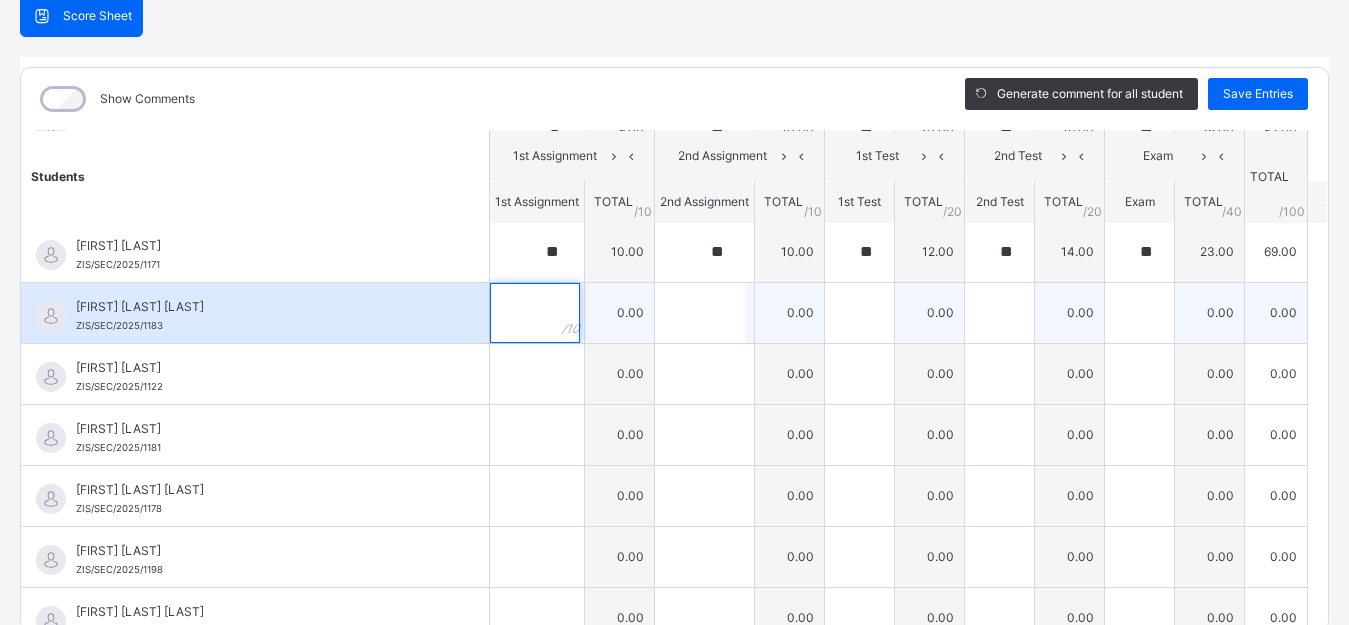 click at bounding box center [535, 313] 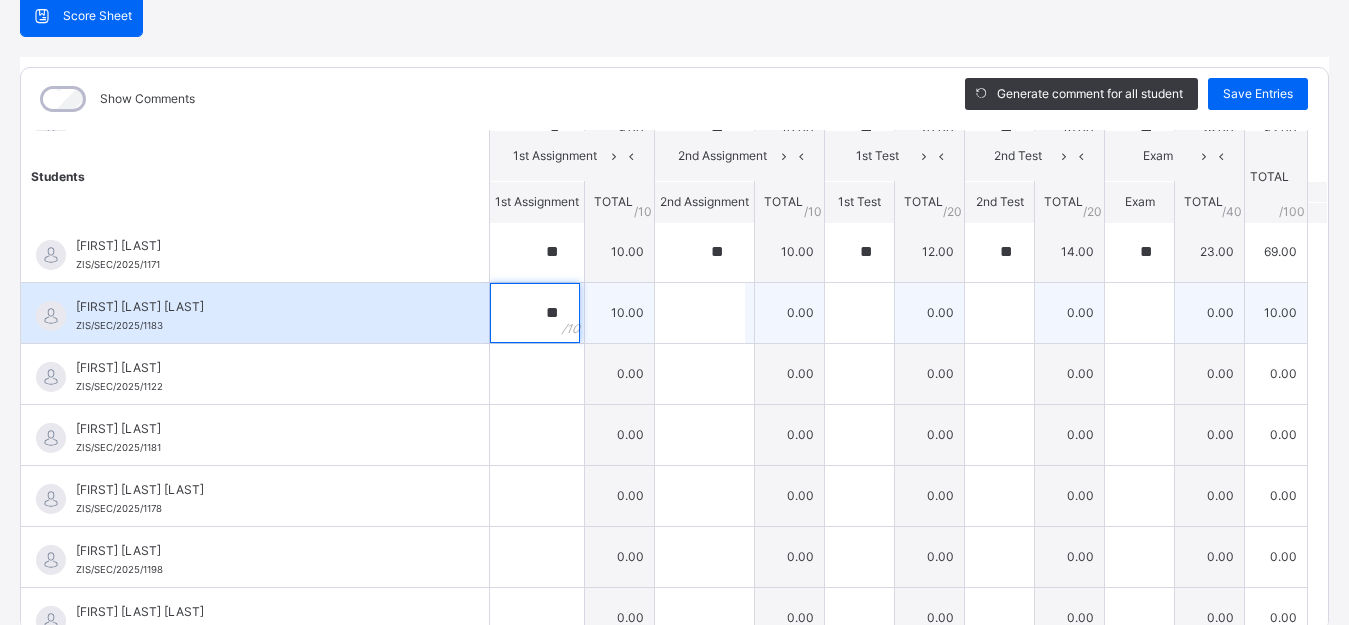type on "**" 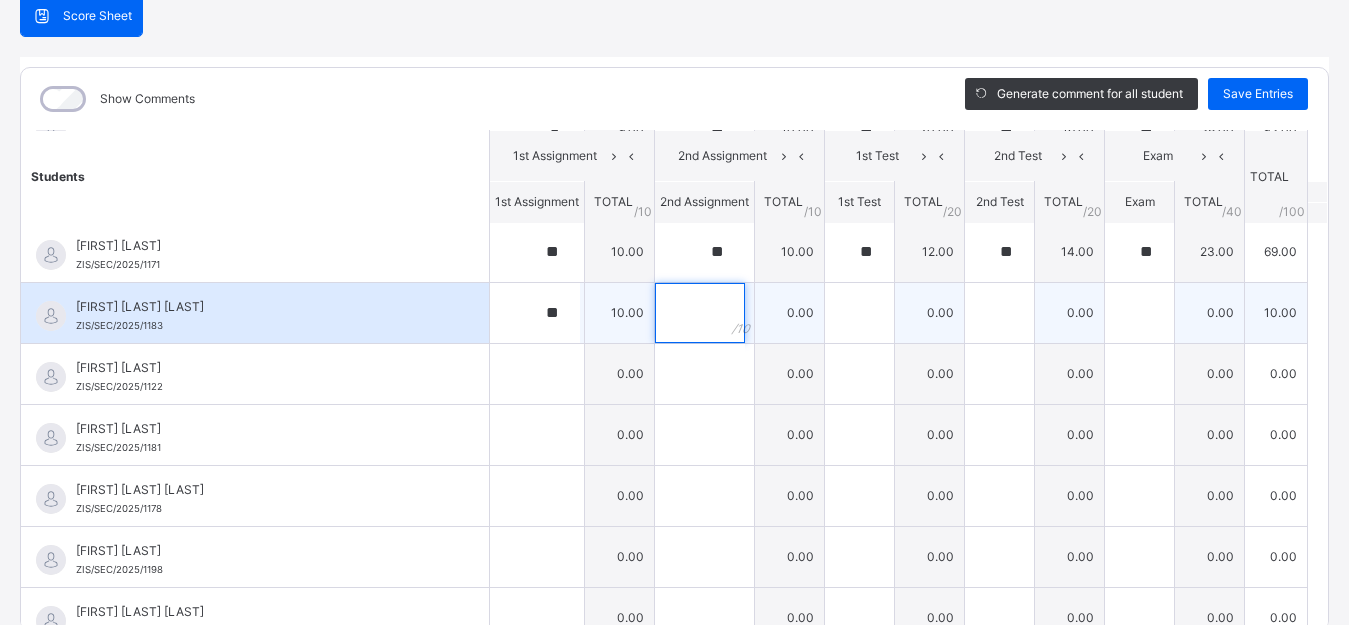 click at bounding box center (700, 313) 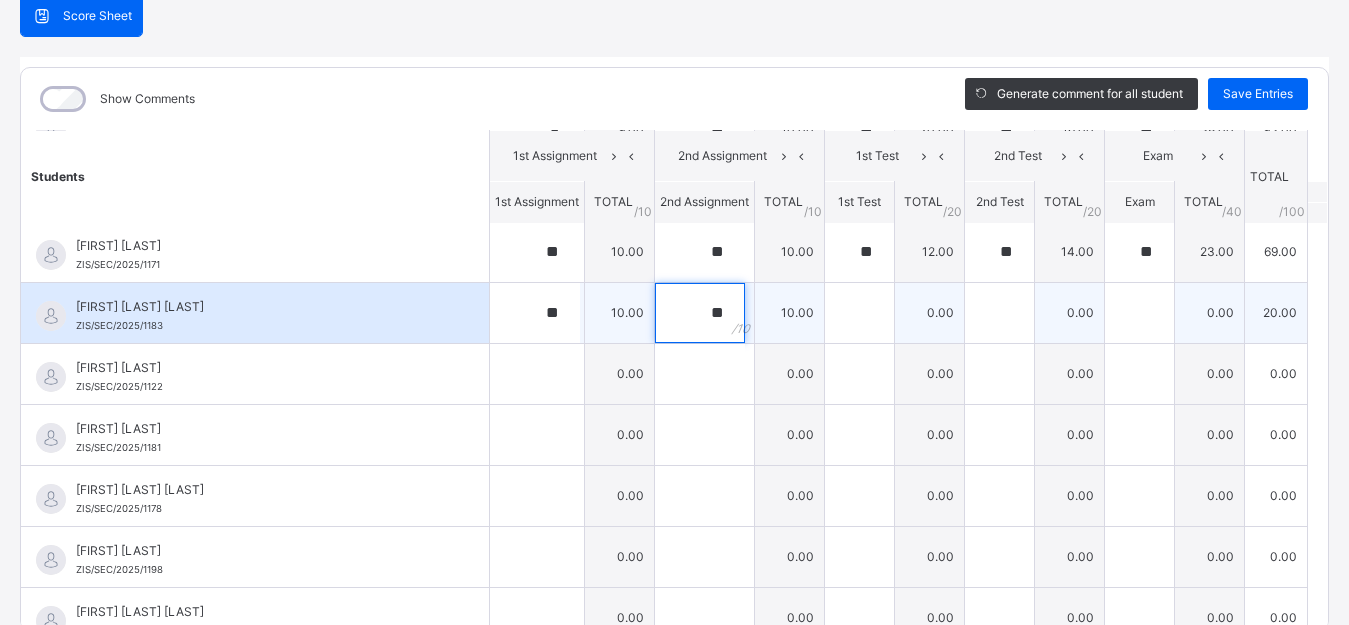 type on "*" 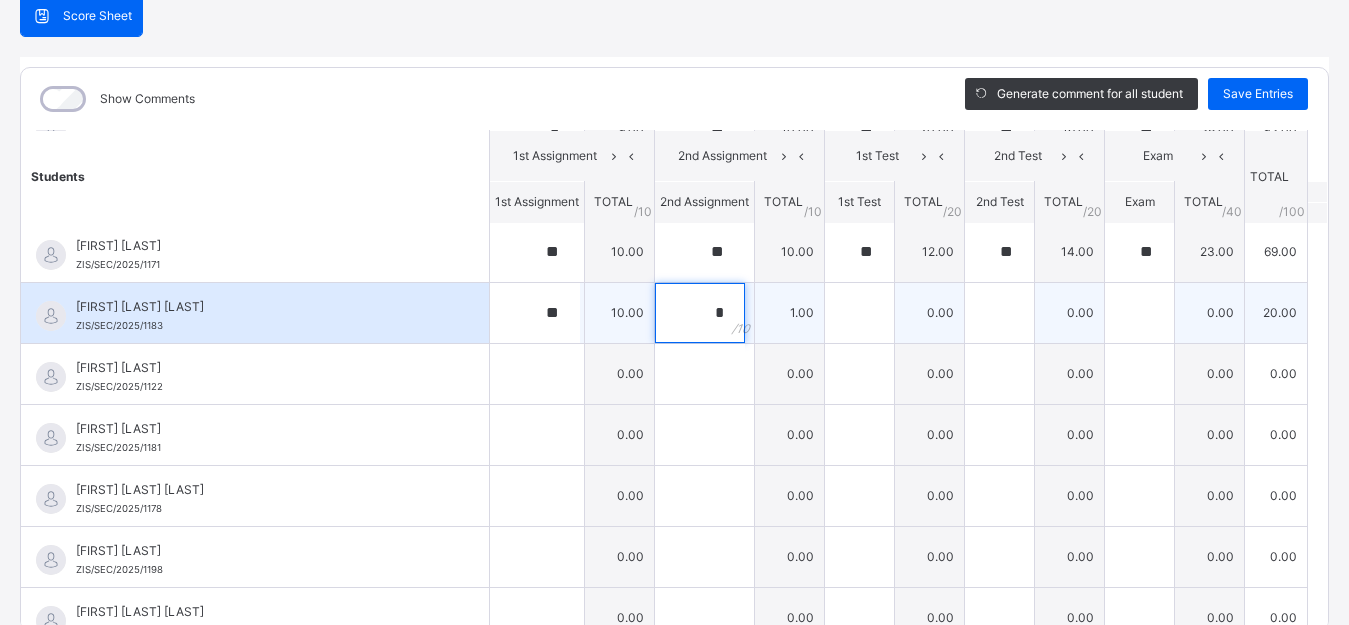 type 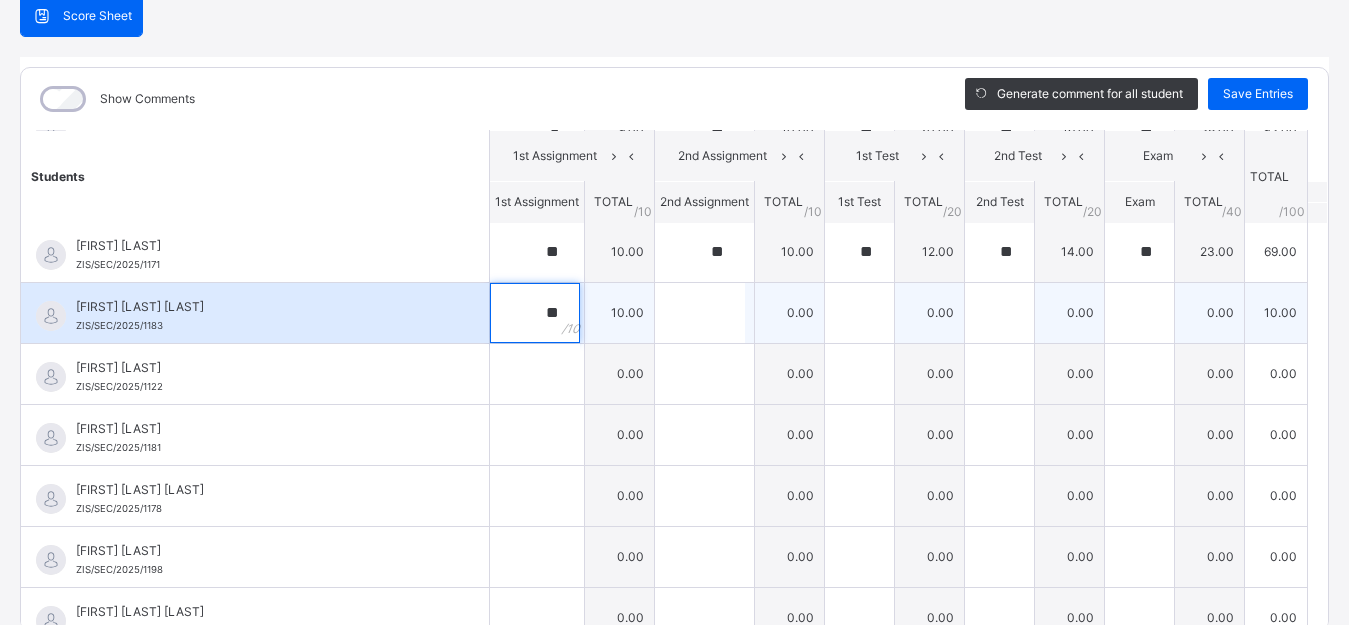 click on "**" at bounding box center (537, 313) 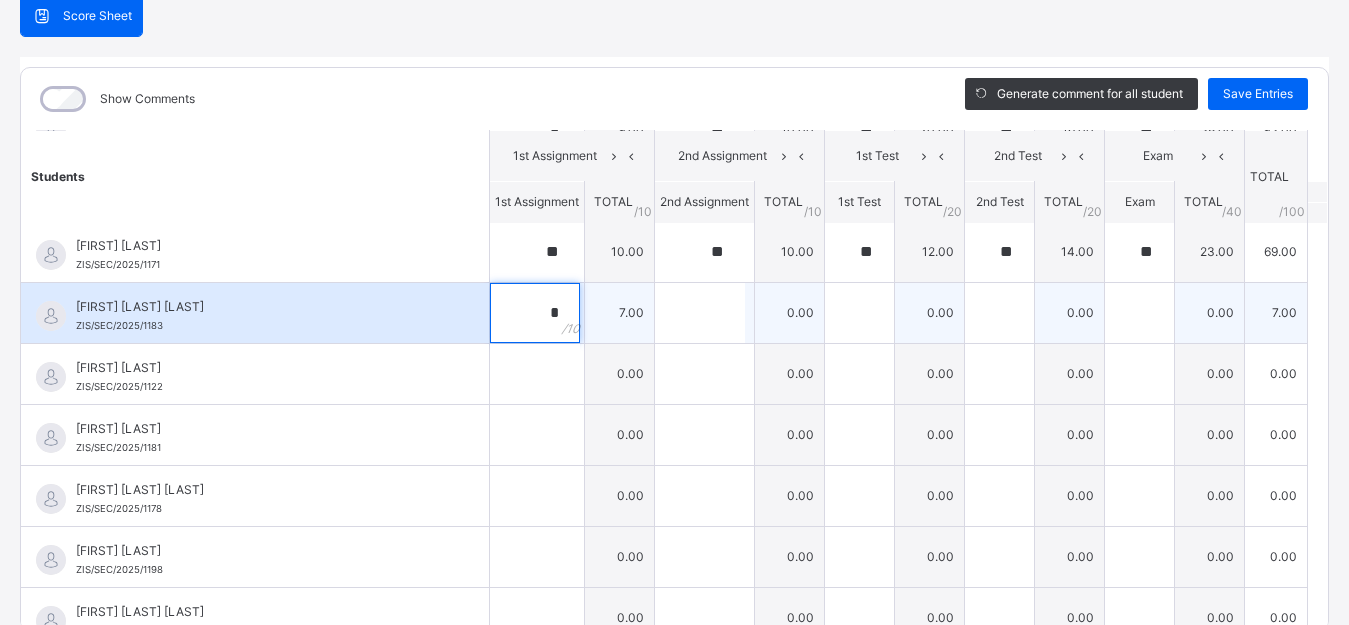 type on "*" 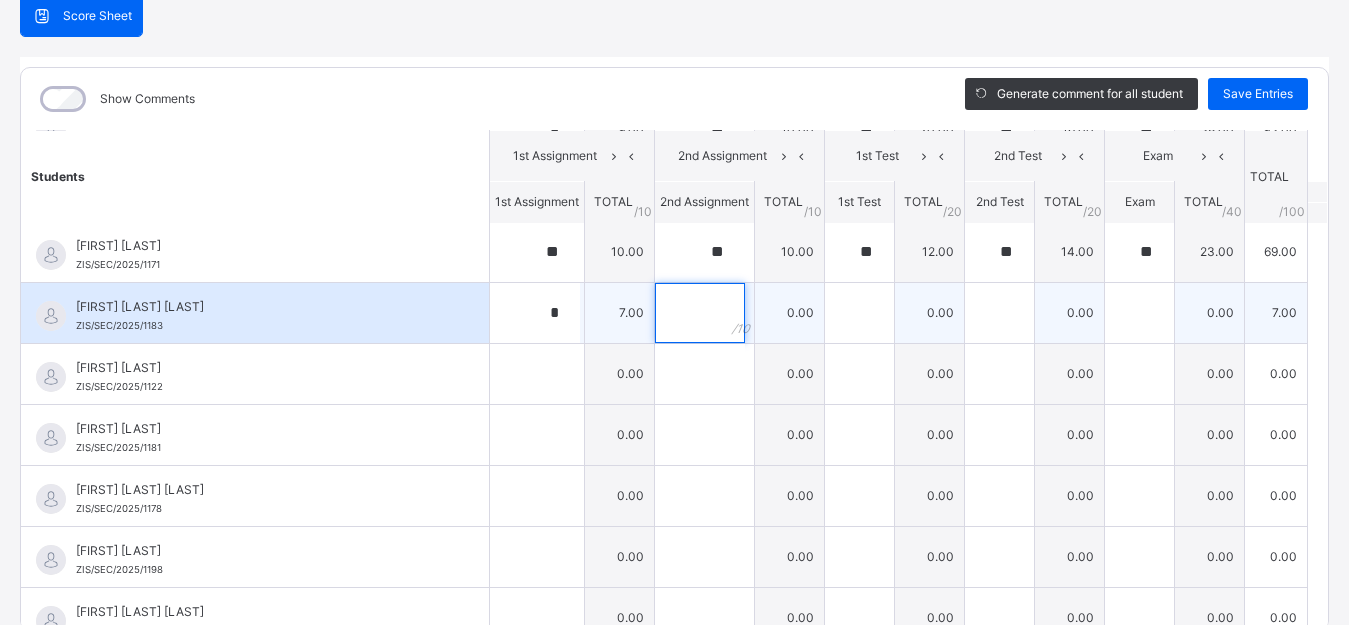 click at bounding box center (700, 313) 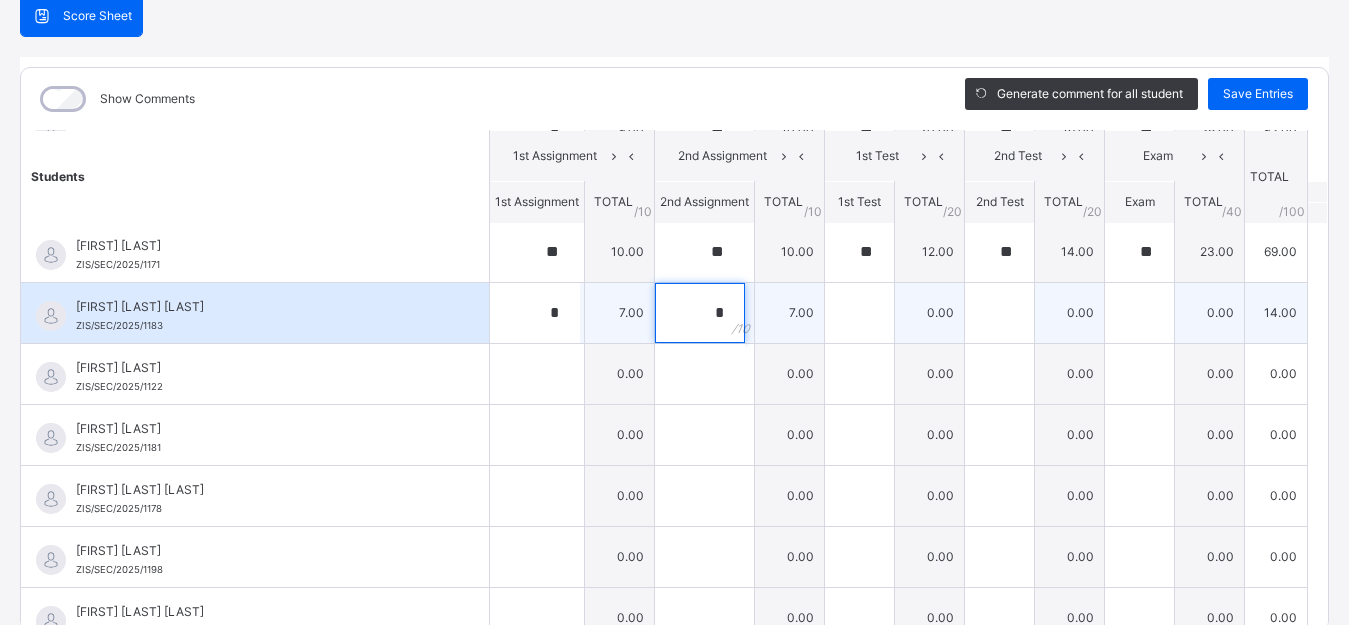 type on "*" 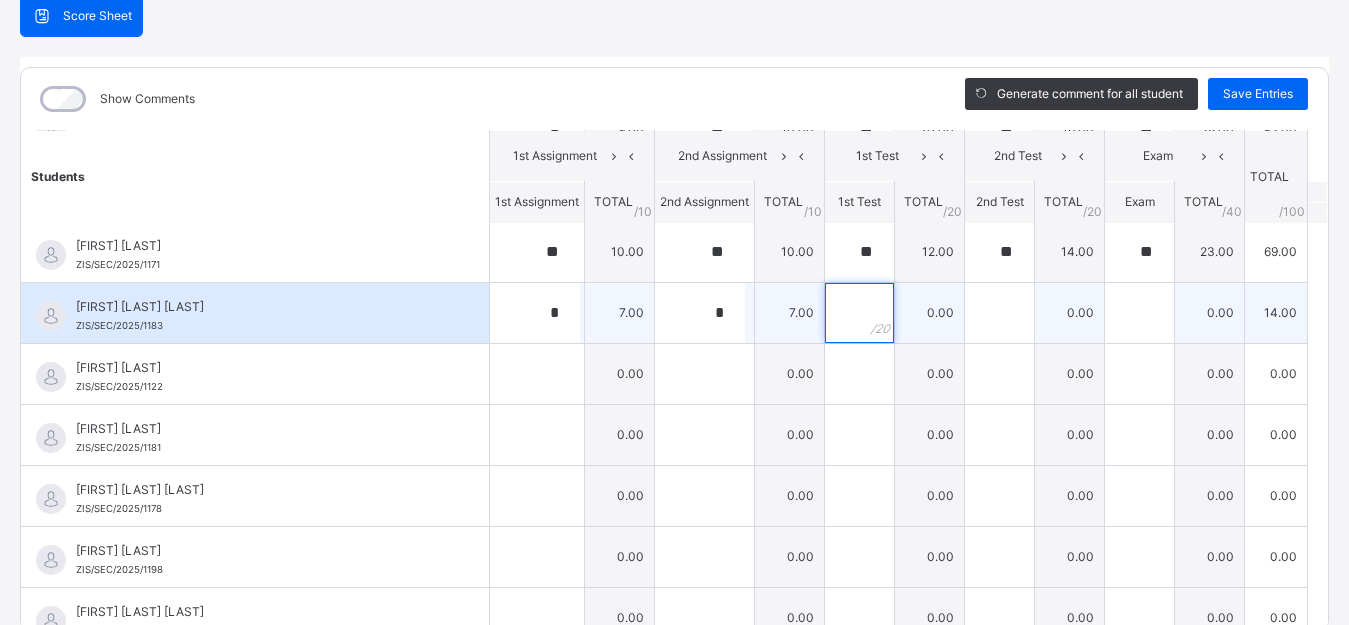 click at bounding box center [859, 313] 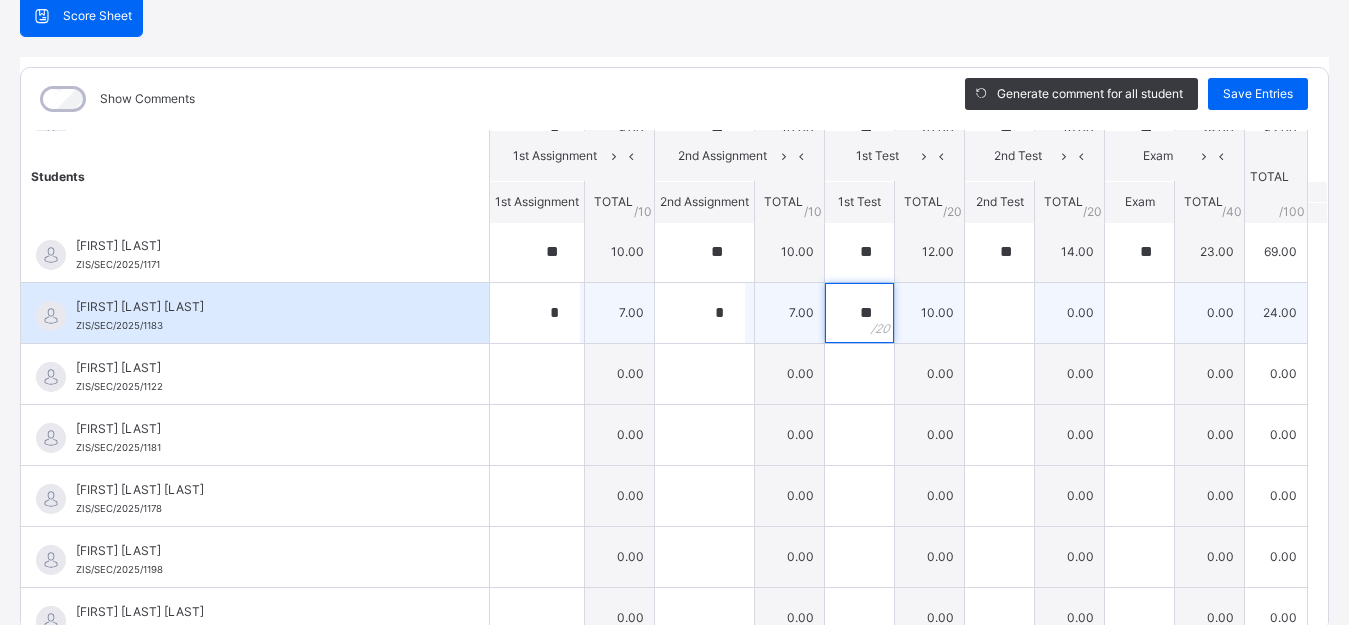 type on "**" 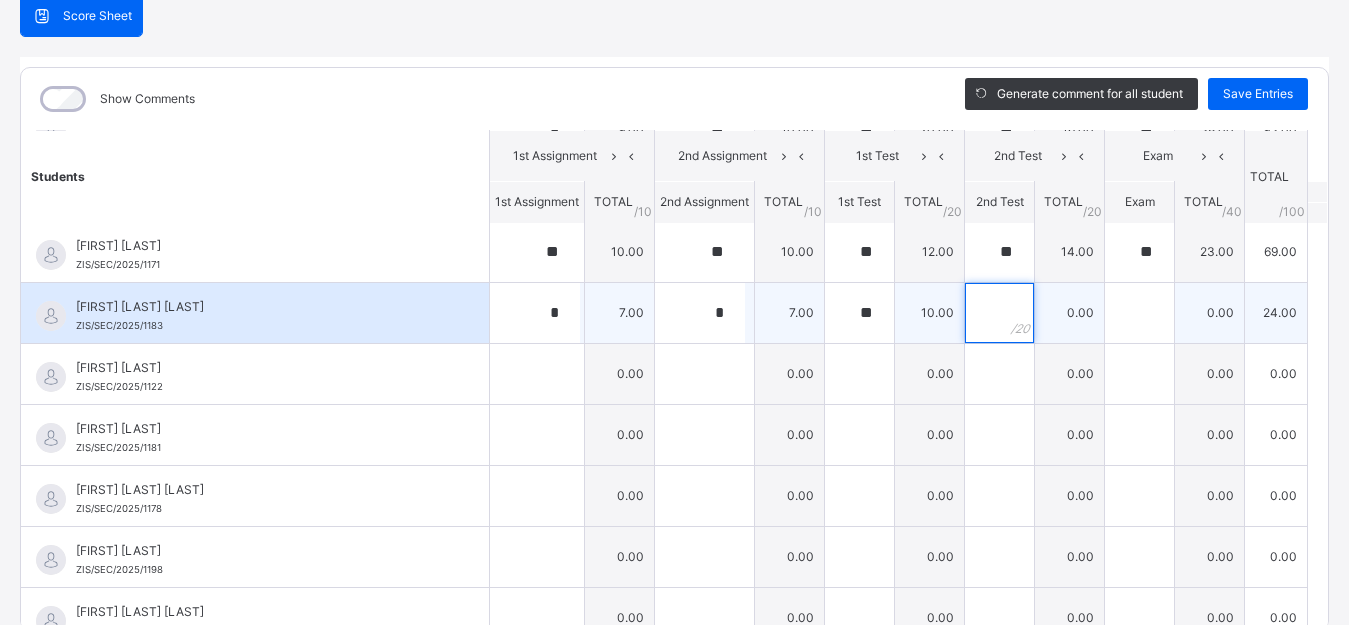 click at bounding box center [999, 313] 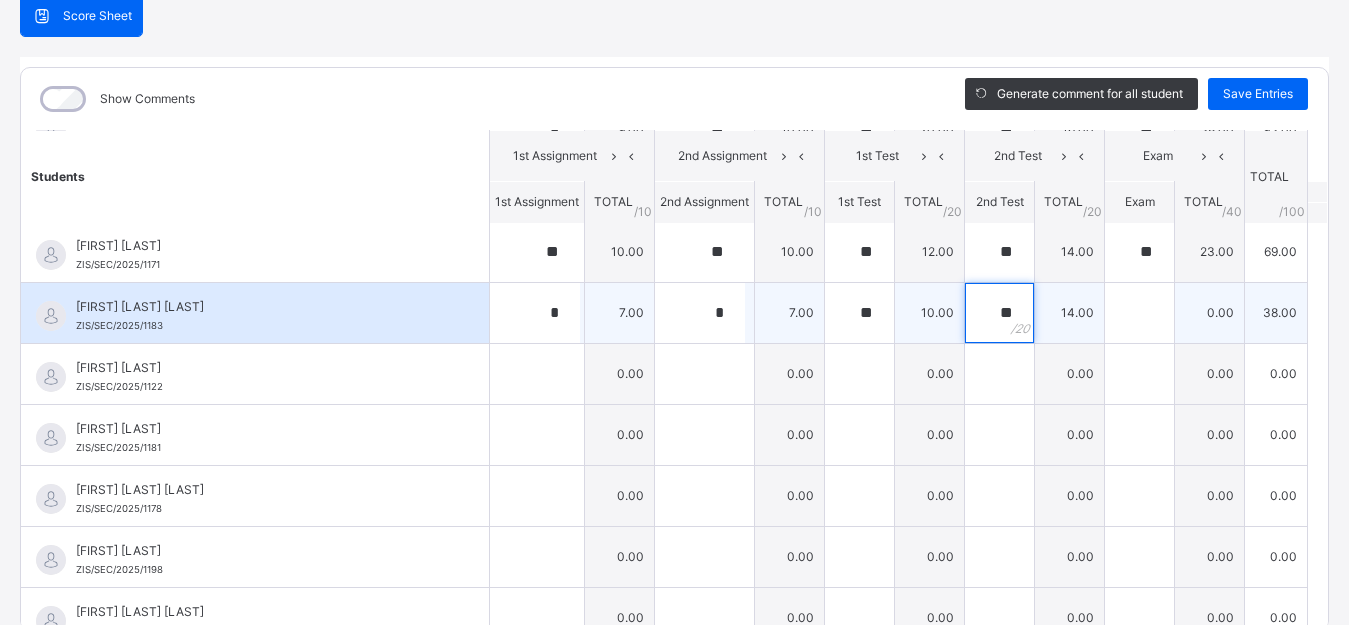 type on "**" 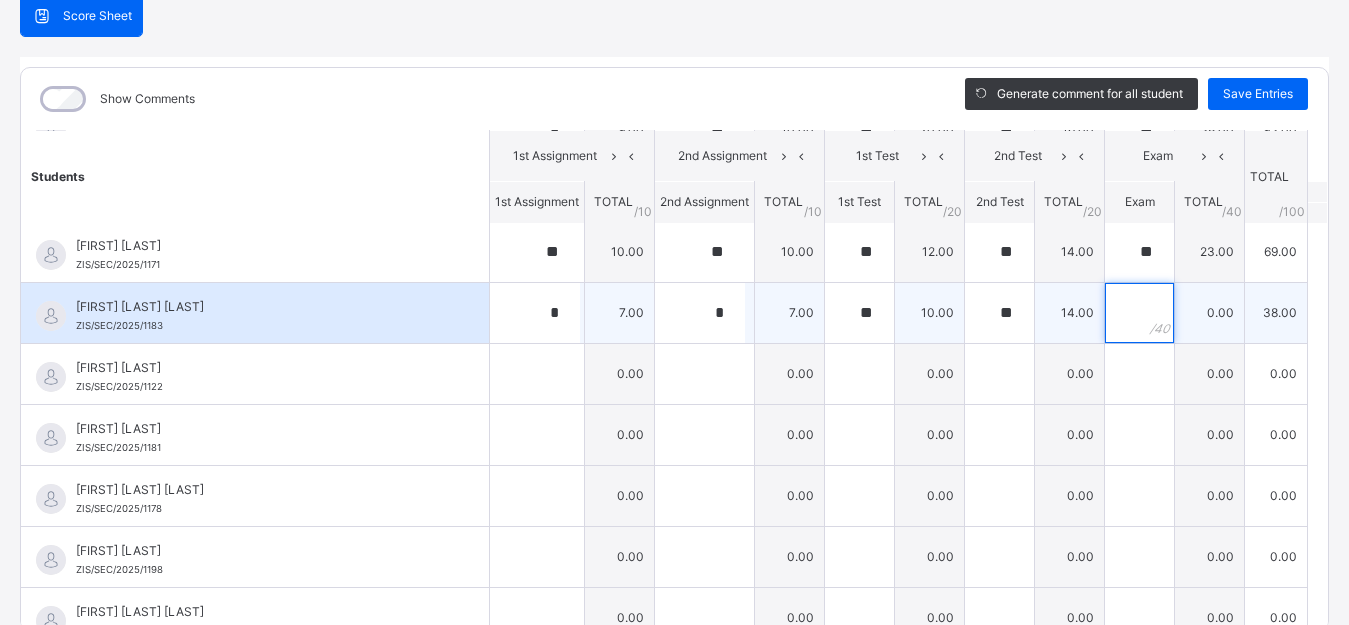 click at bounding box center (1139, 313) 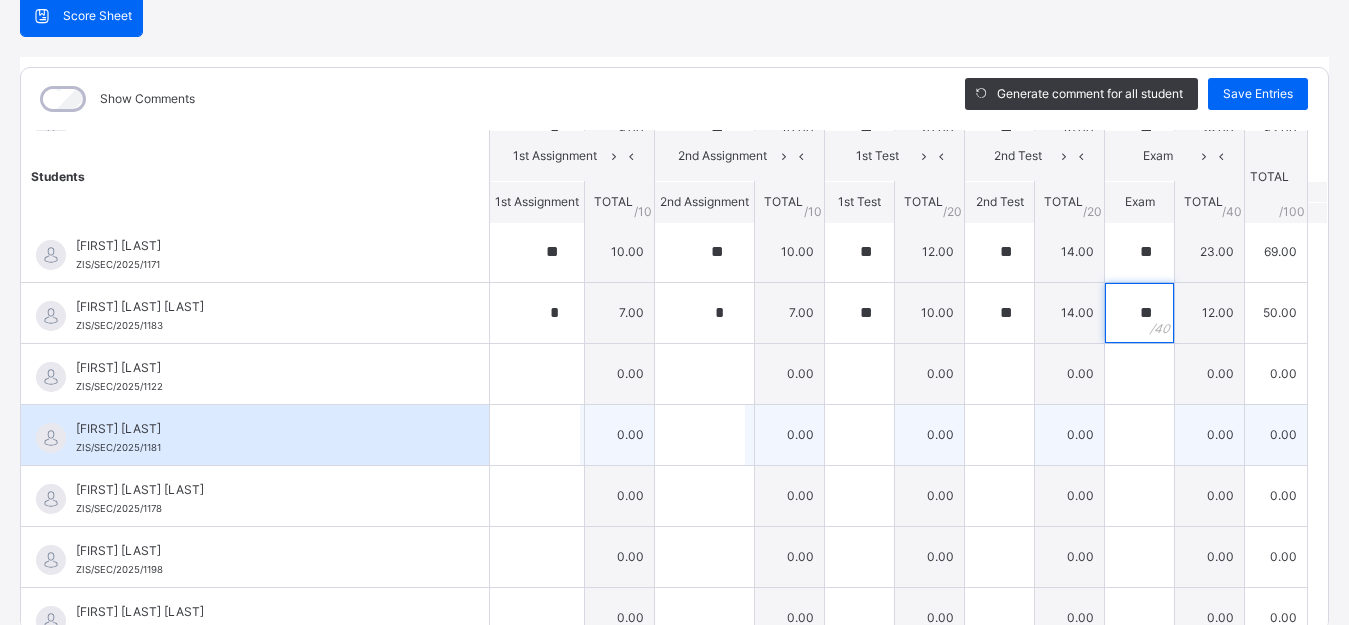 type on "**" 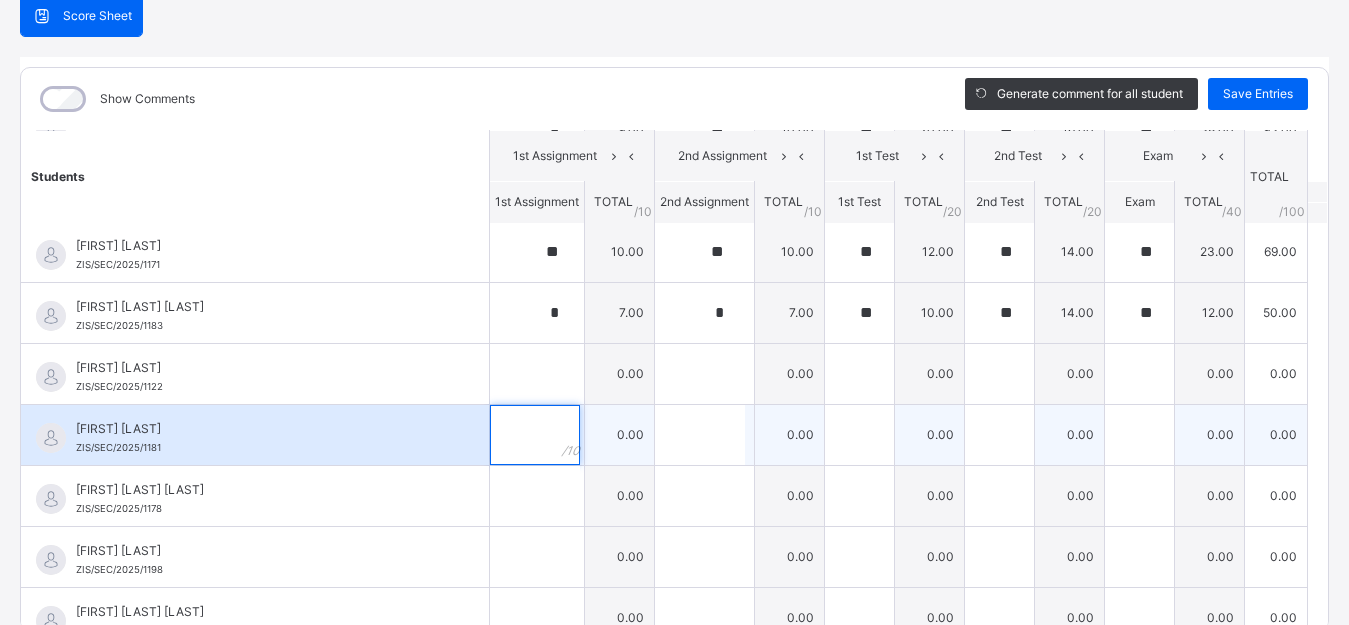 click at bounding box center [537, 435] 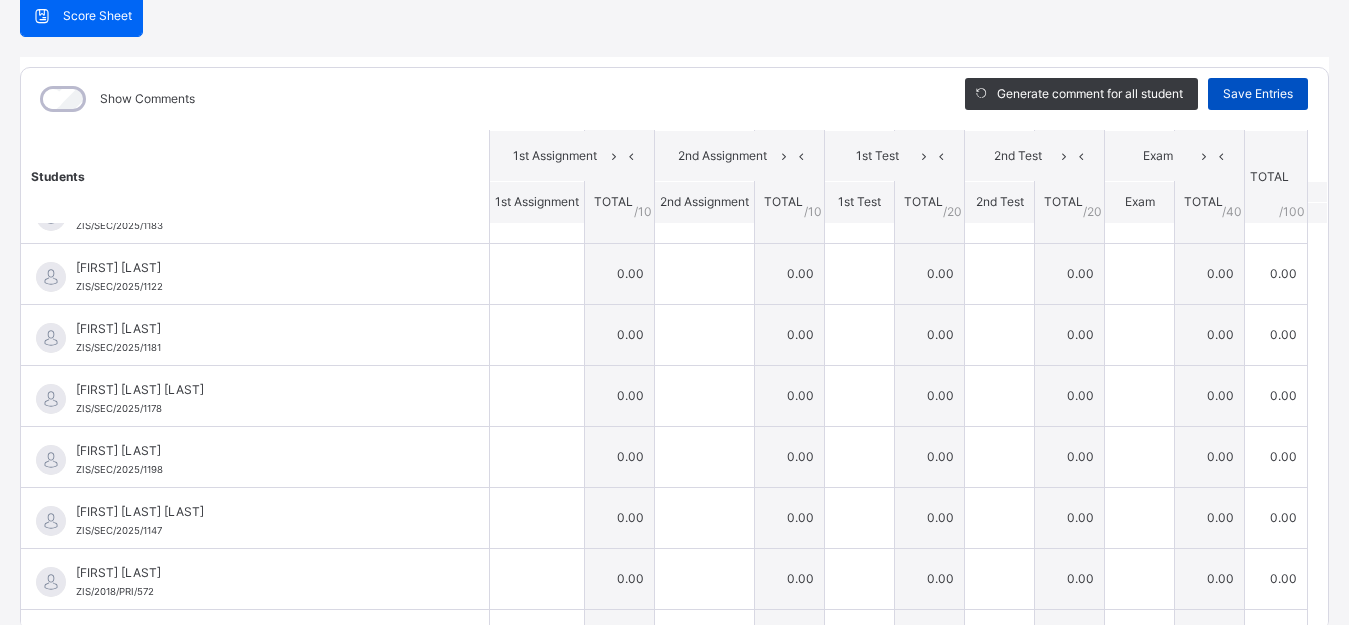 click on "Save Entries" at bounding box center [1258, 94] 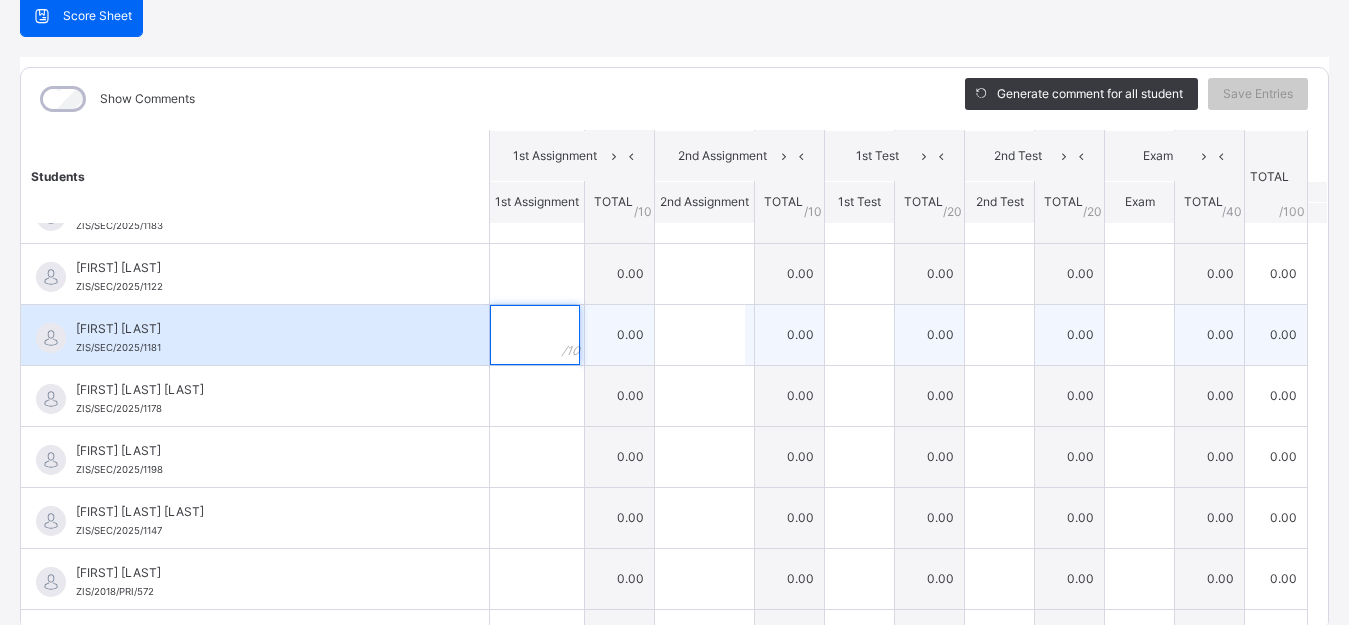 click at bounding box center [535, 335] 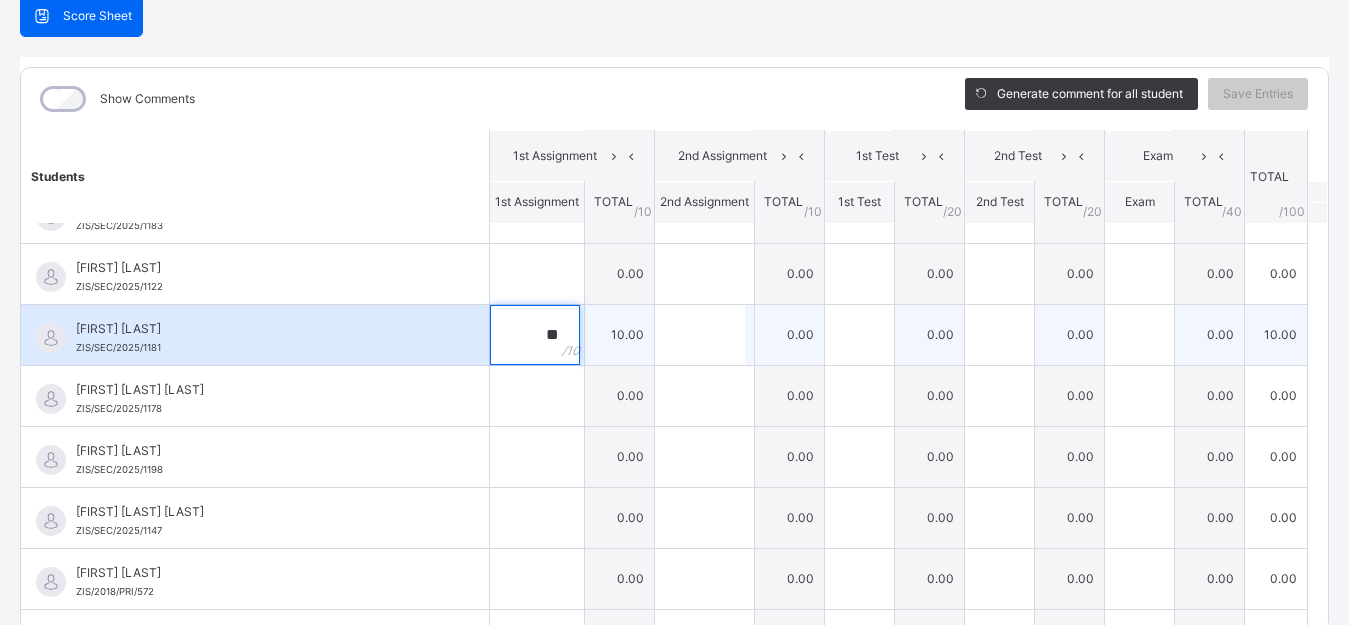 type on "**" 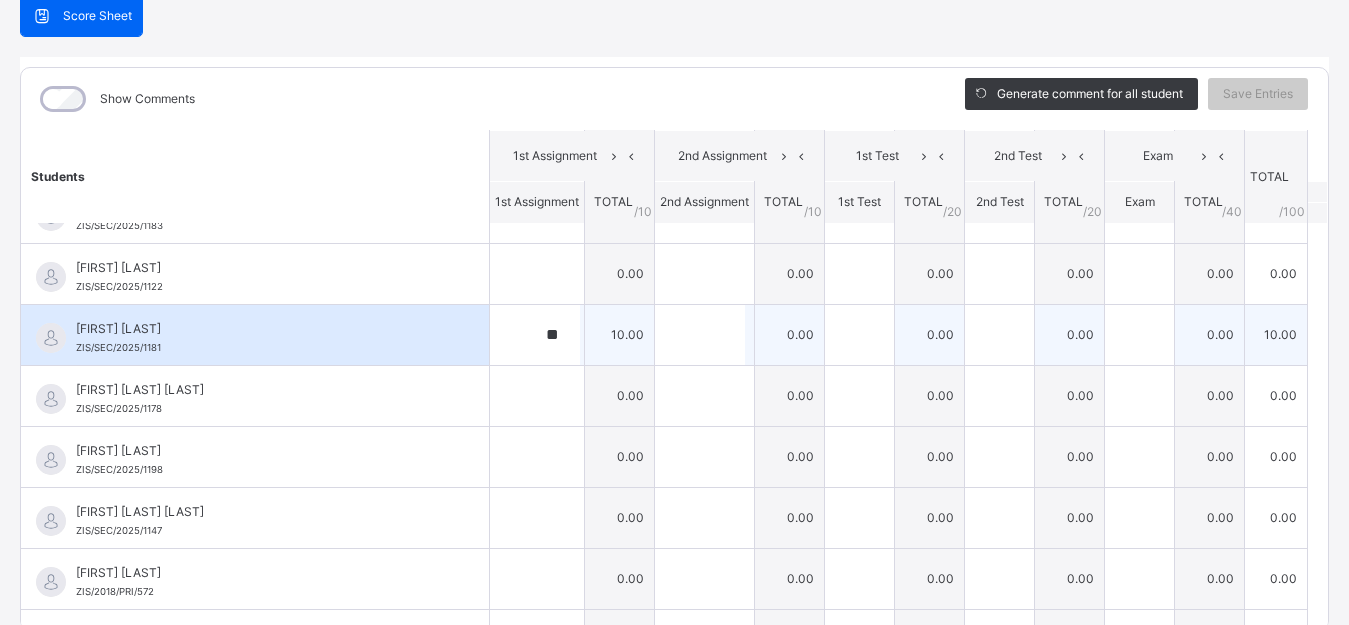 click at bounding box center [704, 335] 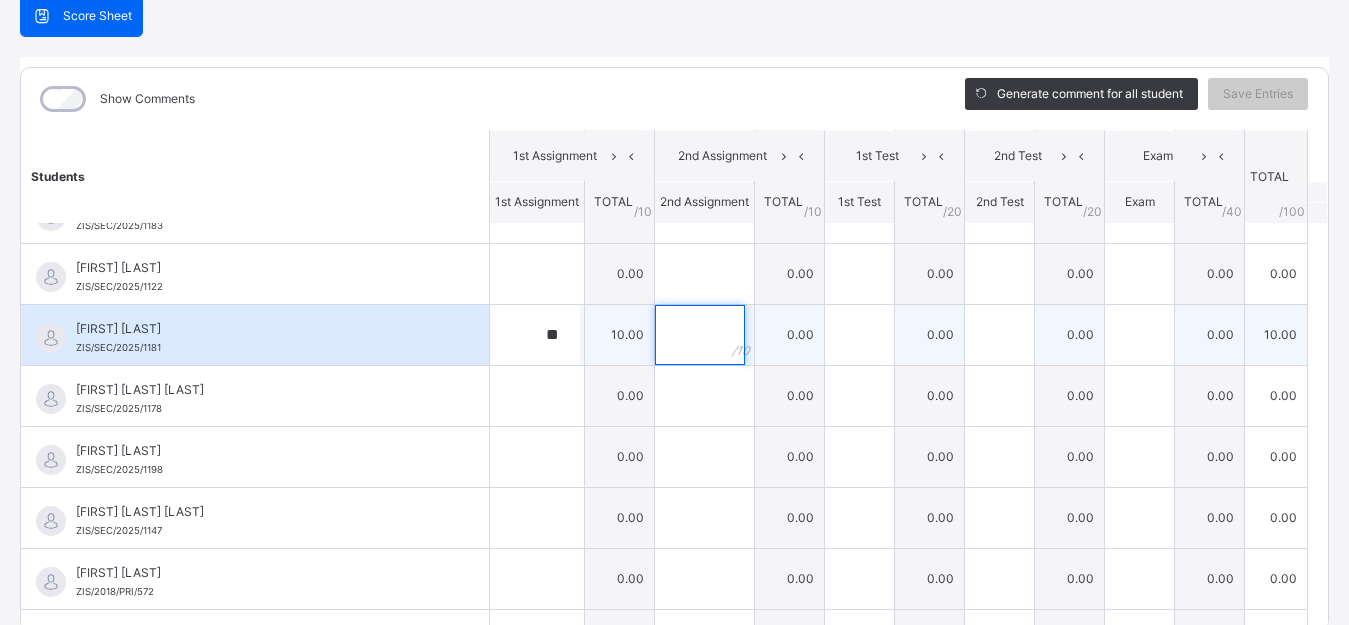 click at bounding box center [704, 335] 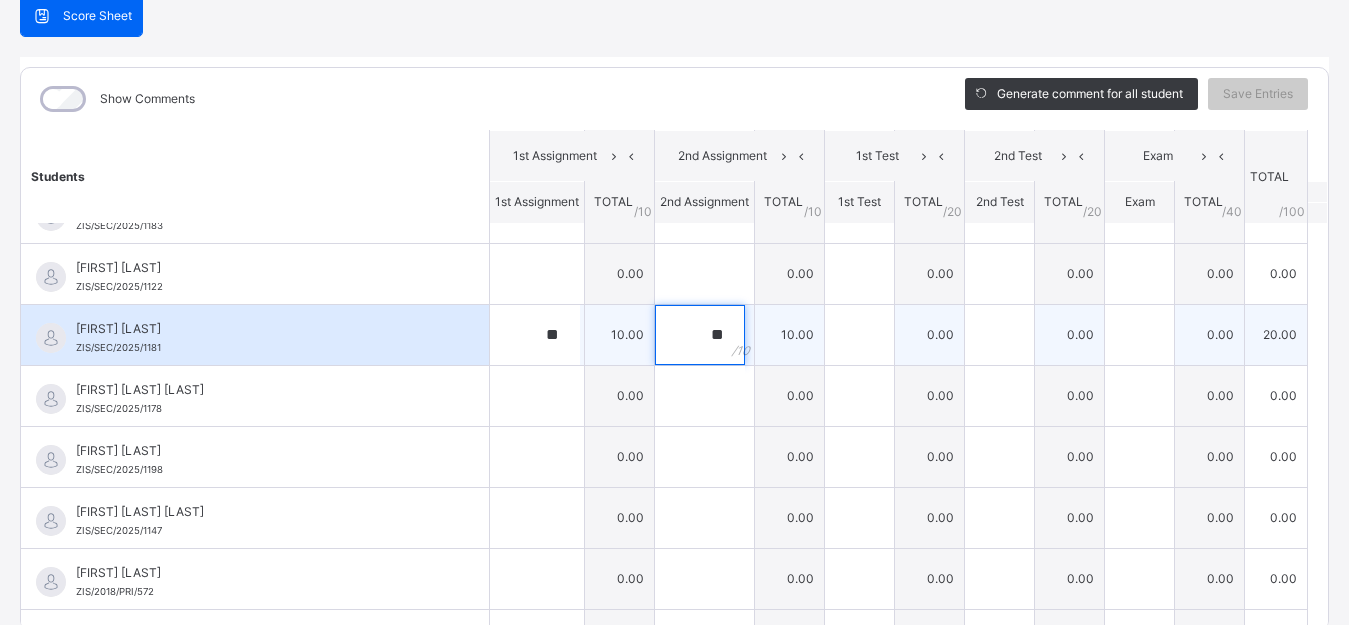 type on "**" 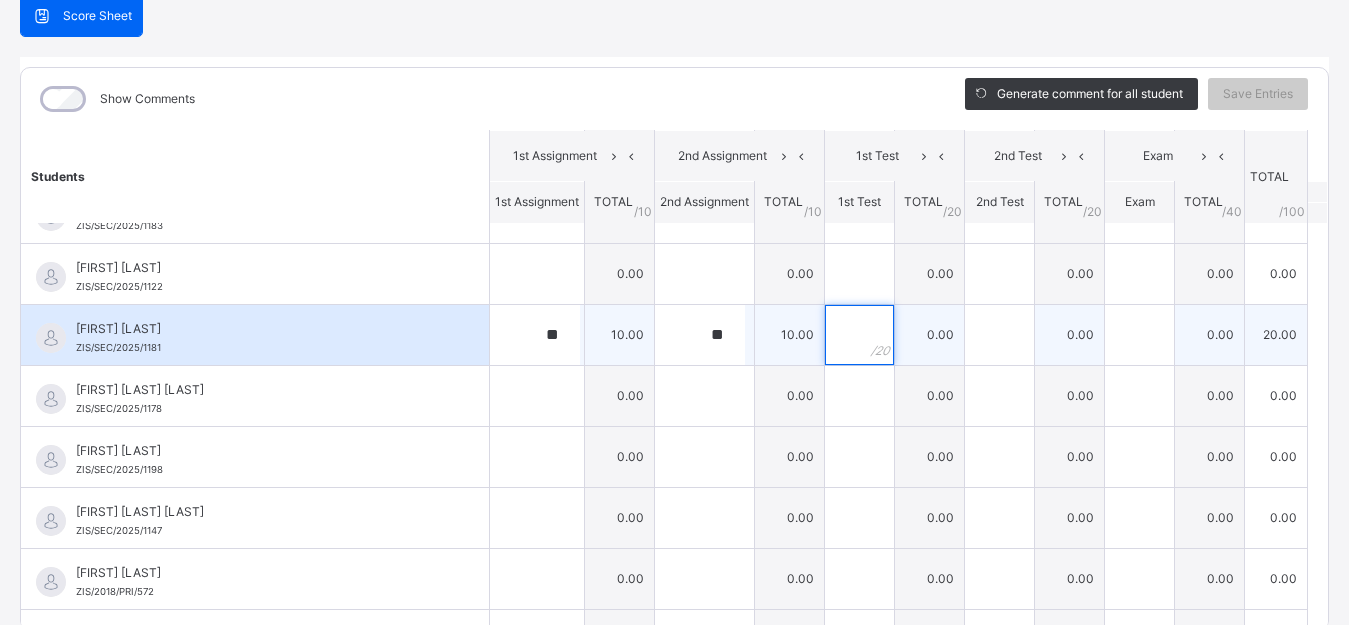 click at bounding box center (859, 335) 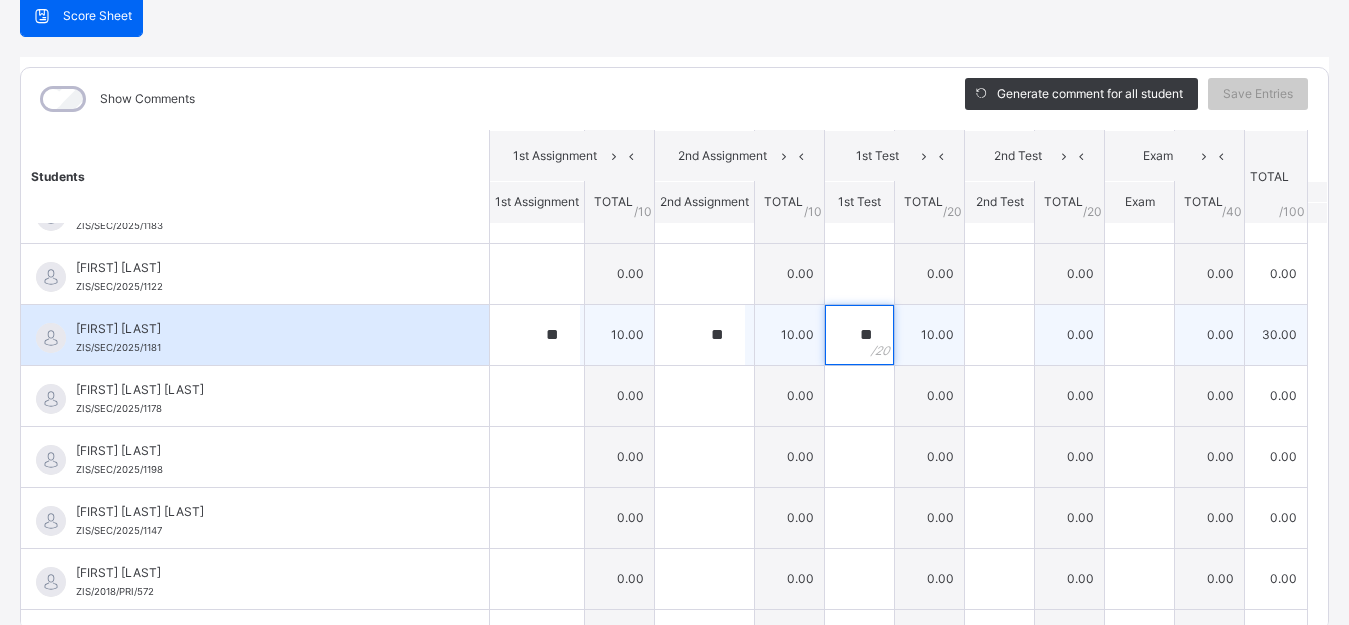 type on "**" 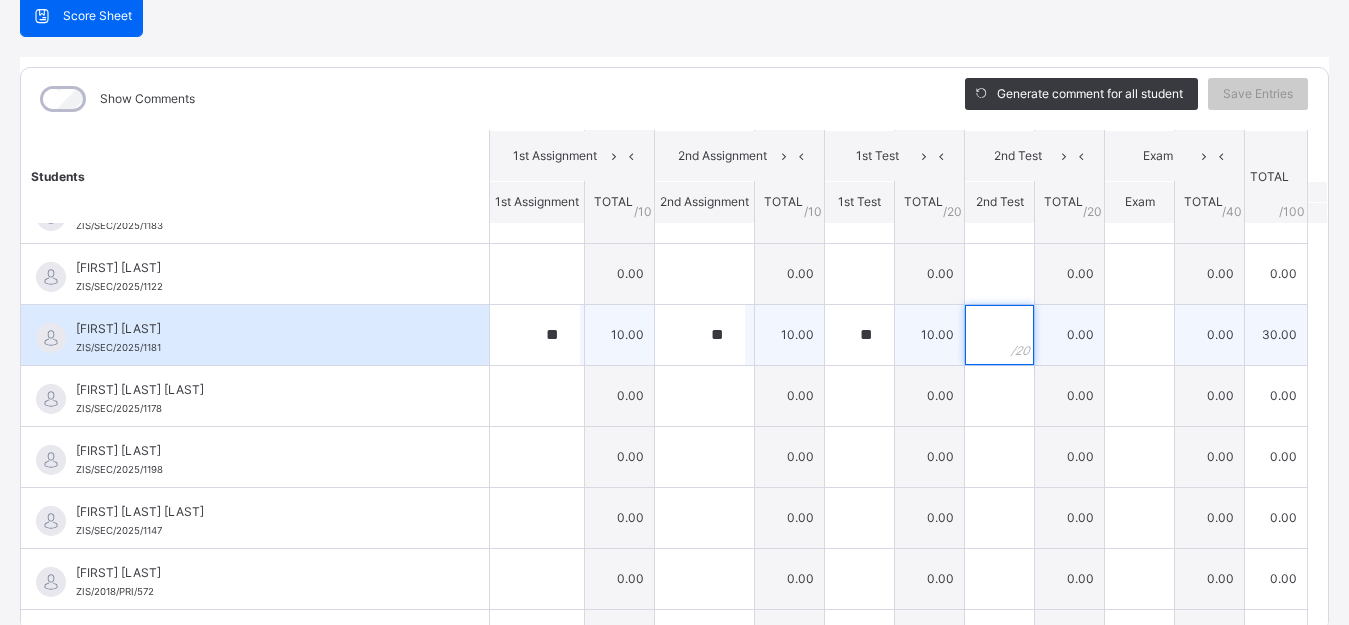 click at bounding box center [999, 335] 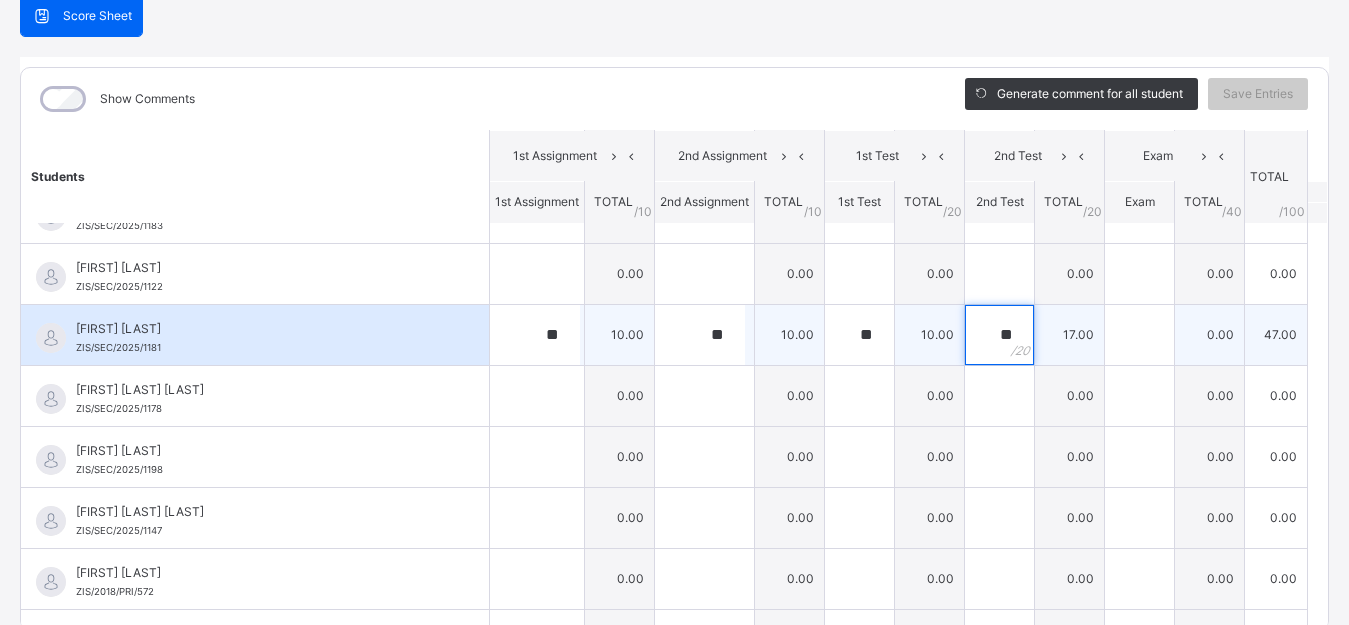 type on "**" 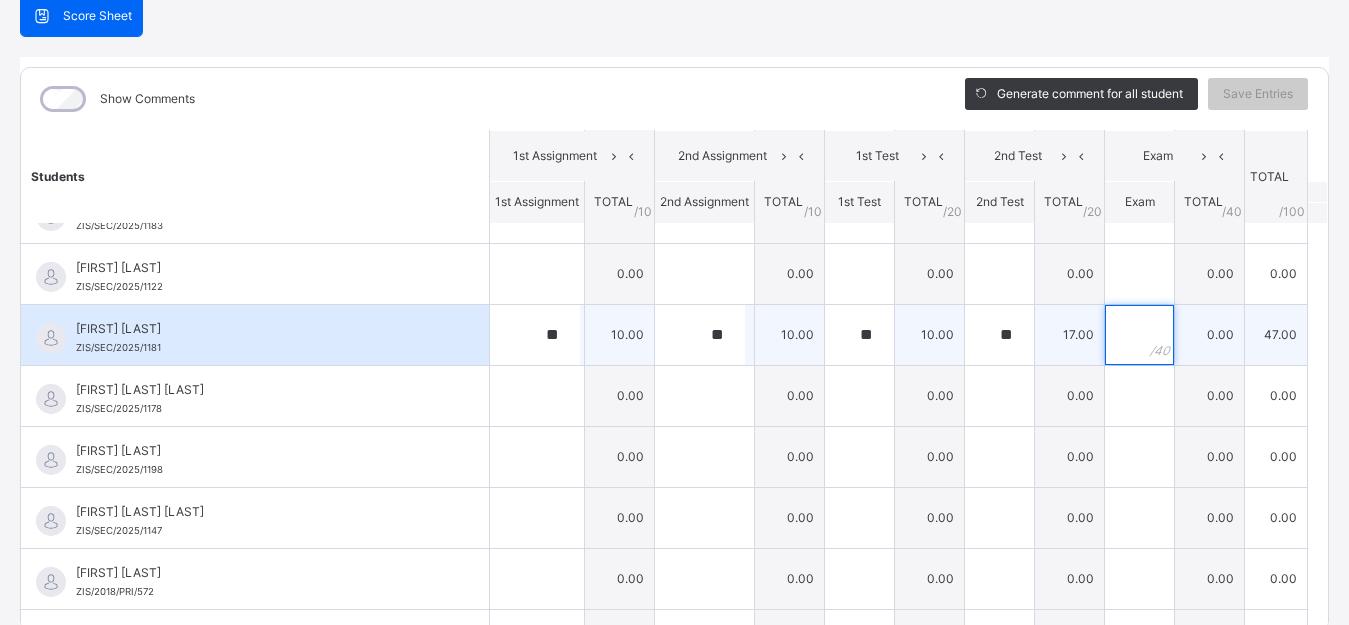 click at bounding box center (1139, 335) 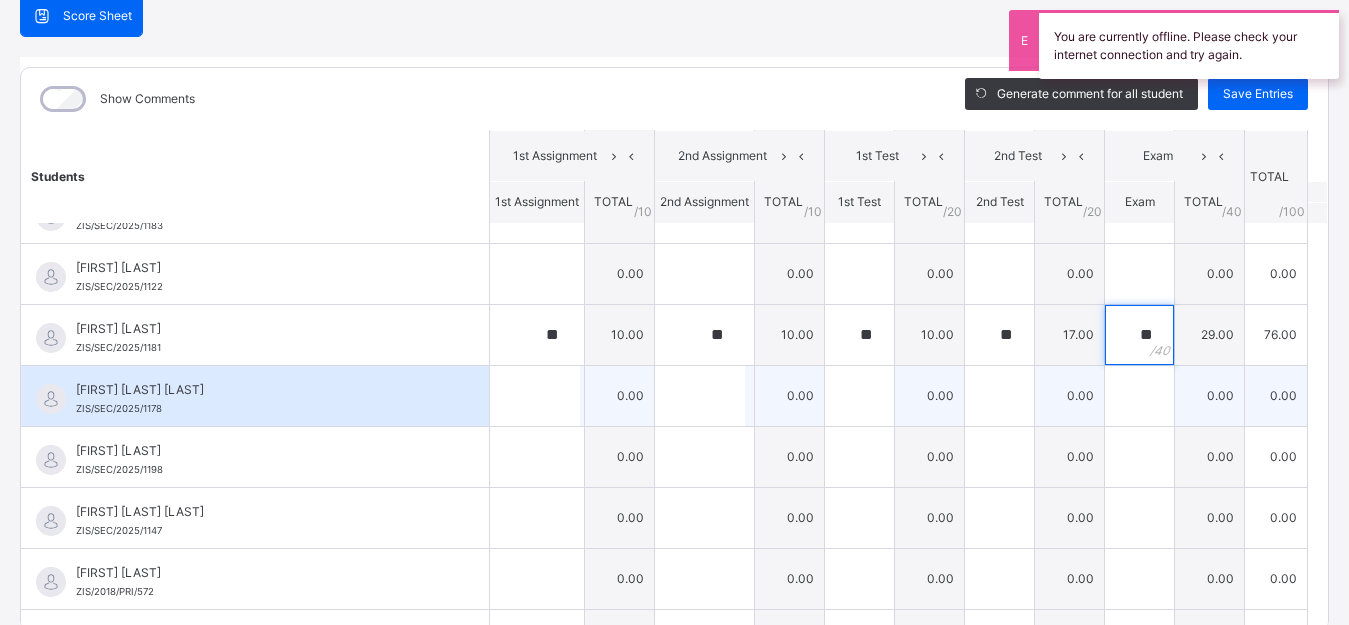 type on "**" 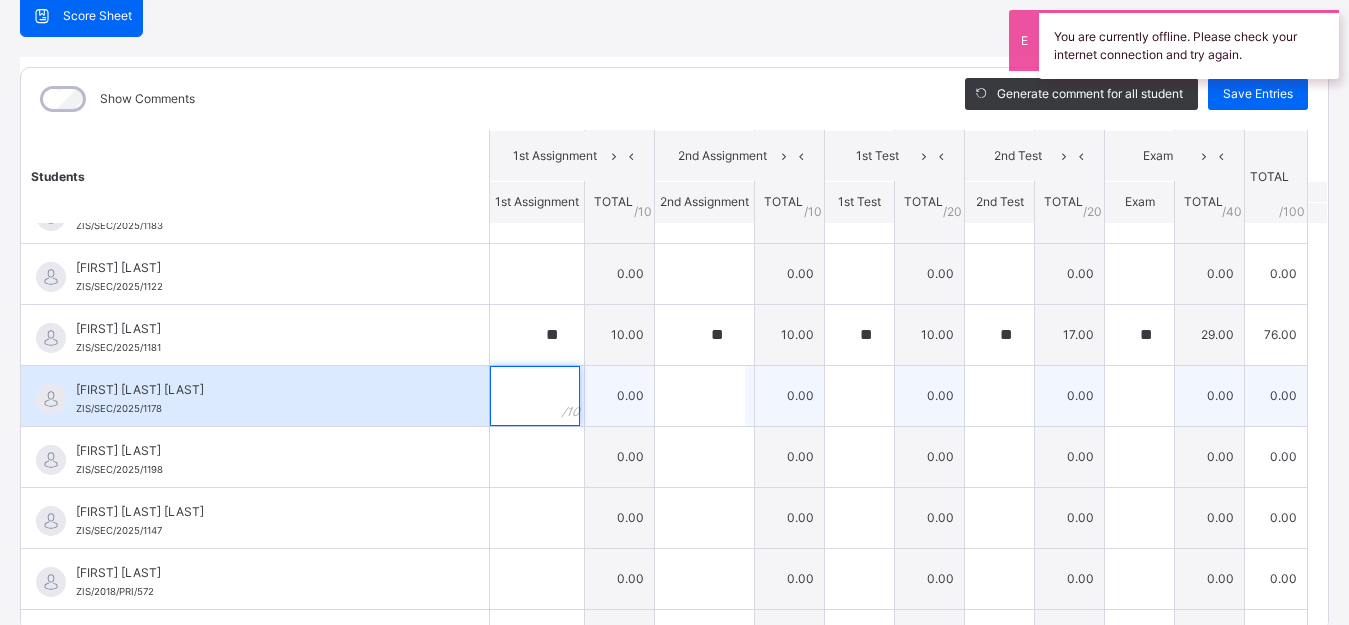click at bounding box center [535, 396] 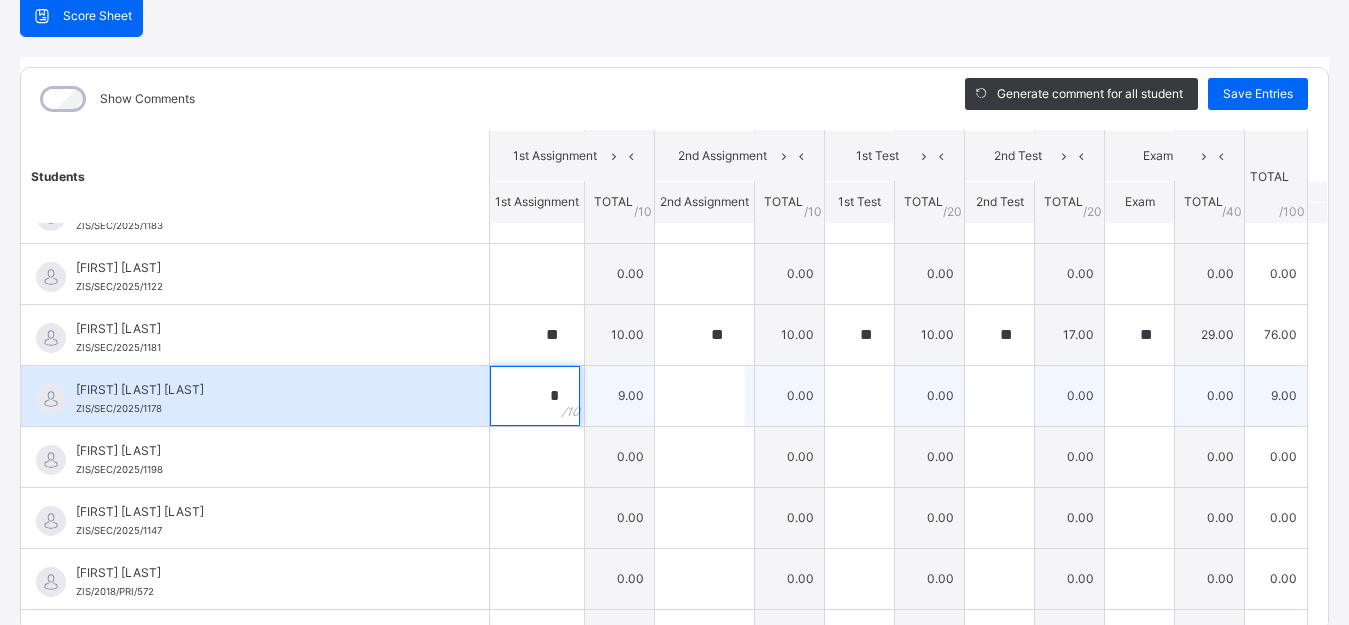 type on "*" 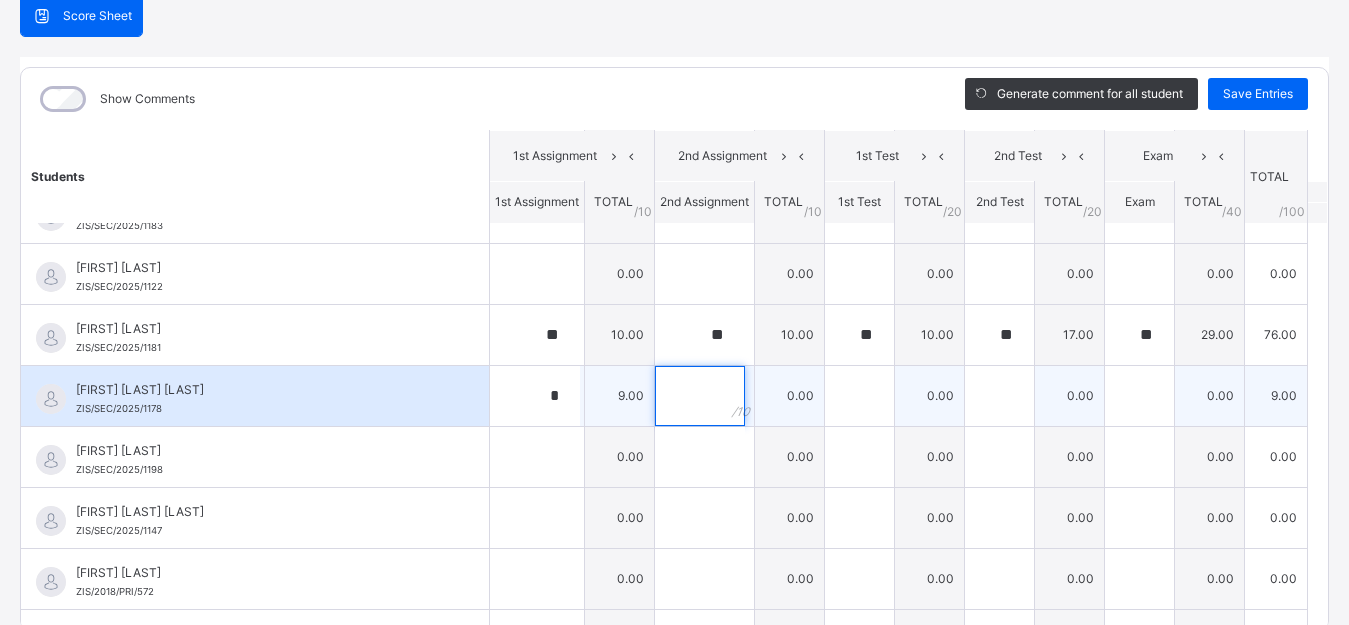 click at bounding box center [700, 396] 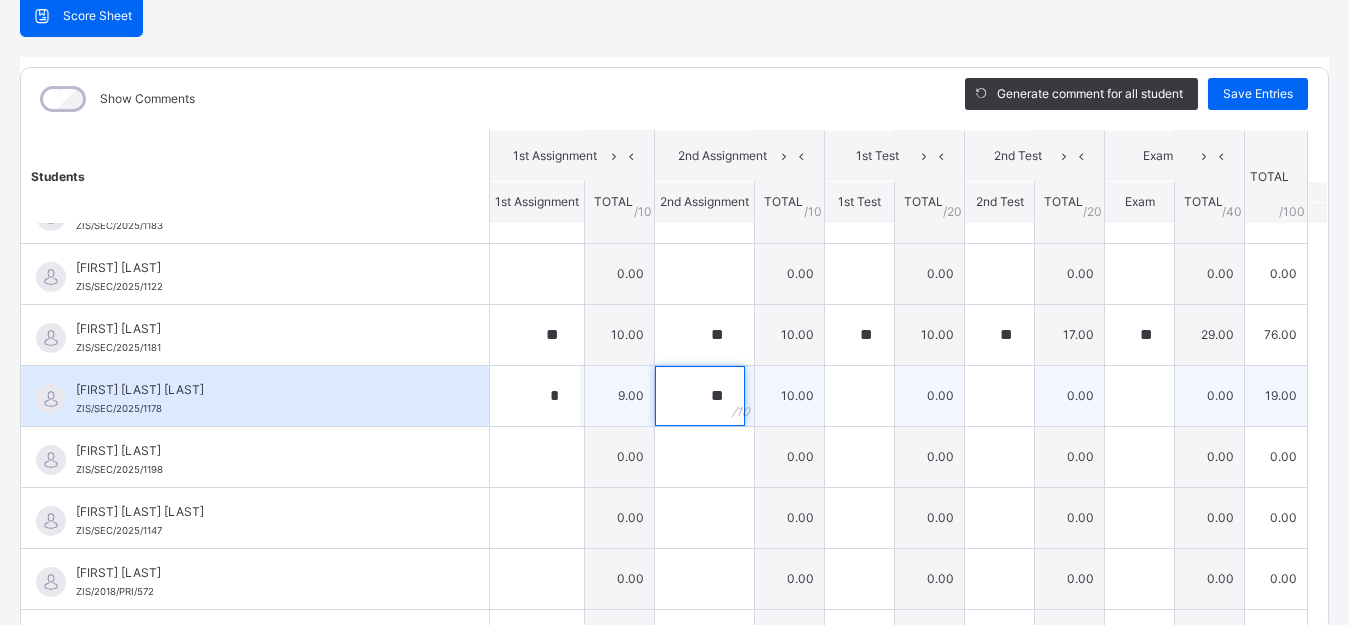 type on "**" 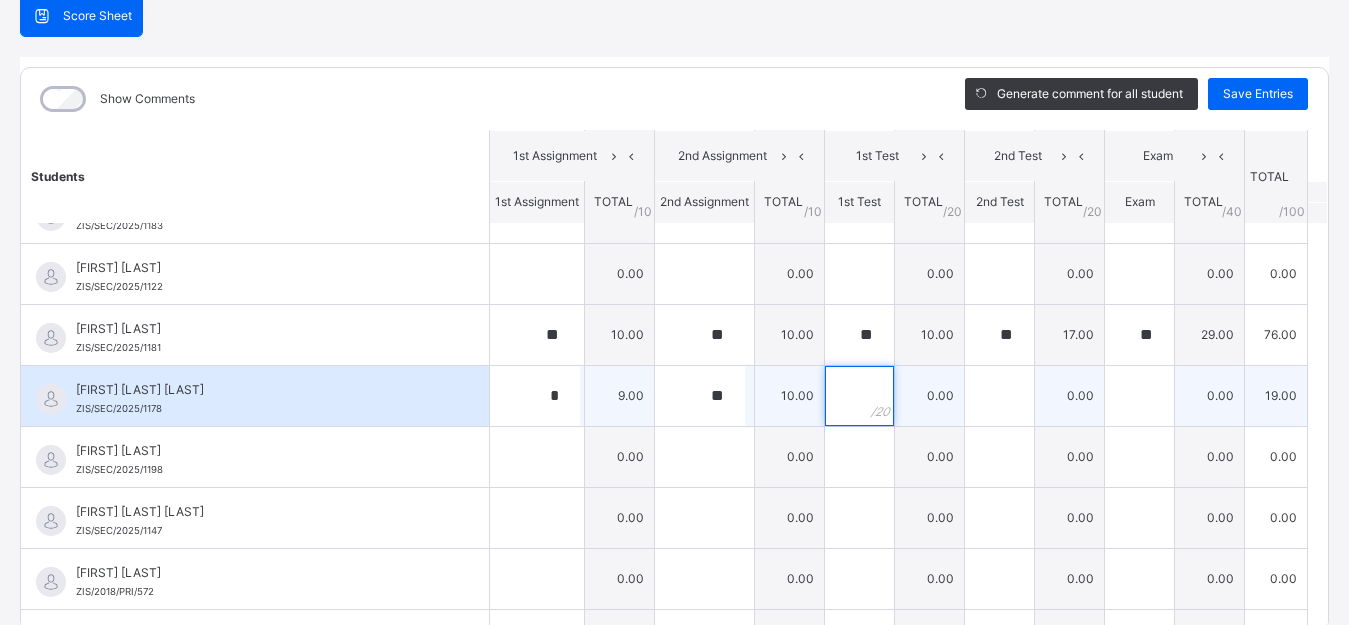 drag, startPoint x: 837, startPoint y: 404, endPoint x: 820, endPoint y: 417, distance: 21.400934 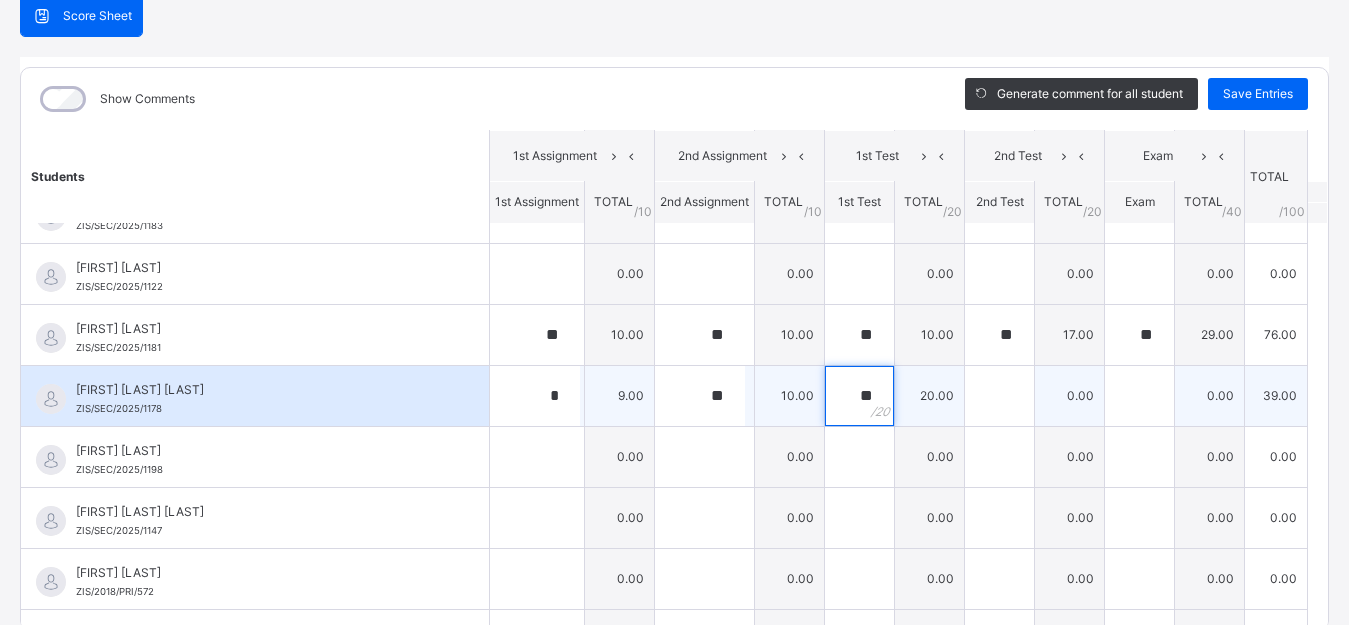 type on "**" 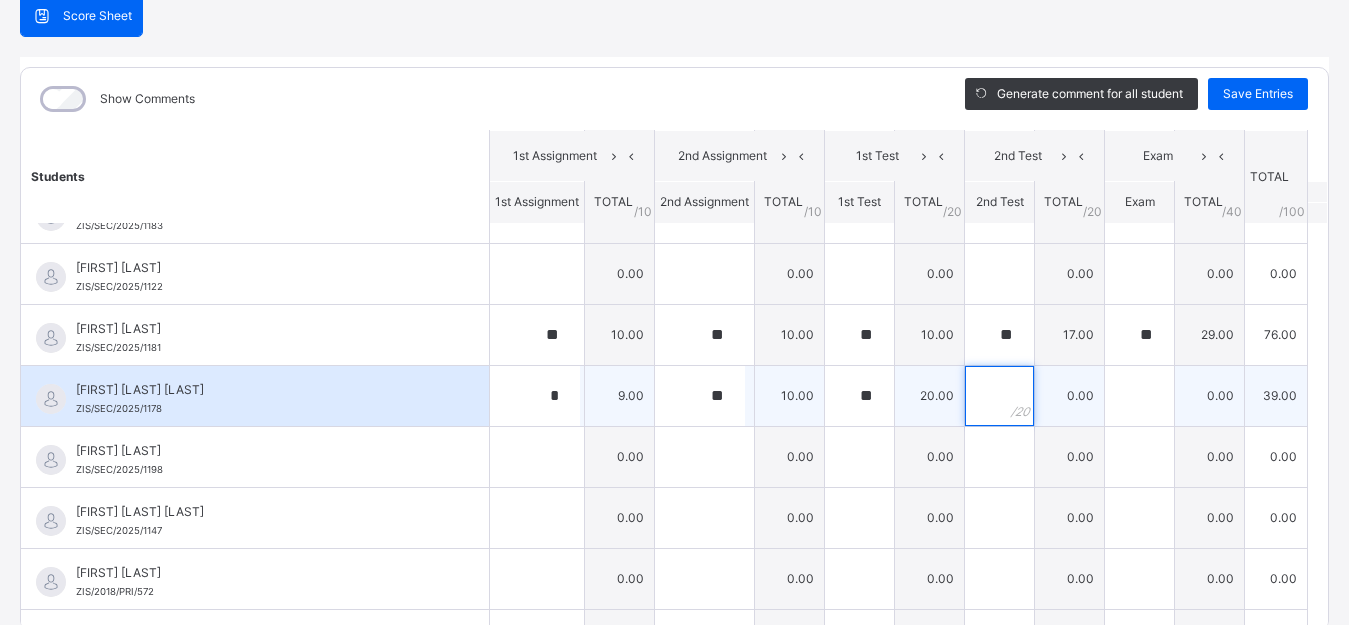 click at bounding box center [999, 396] 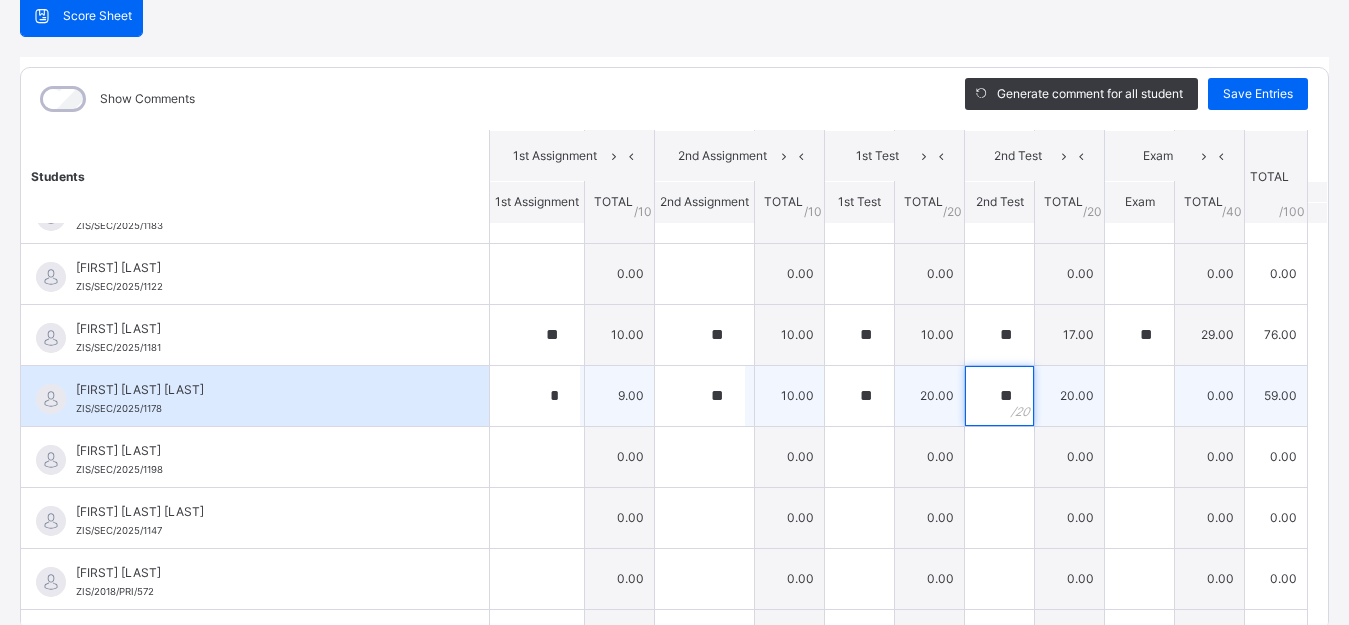 type on "**" 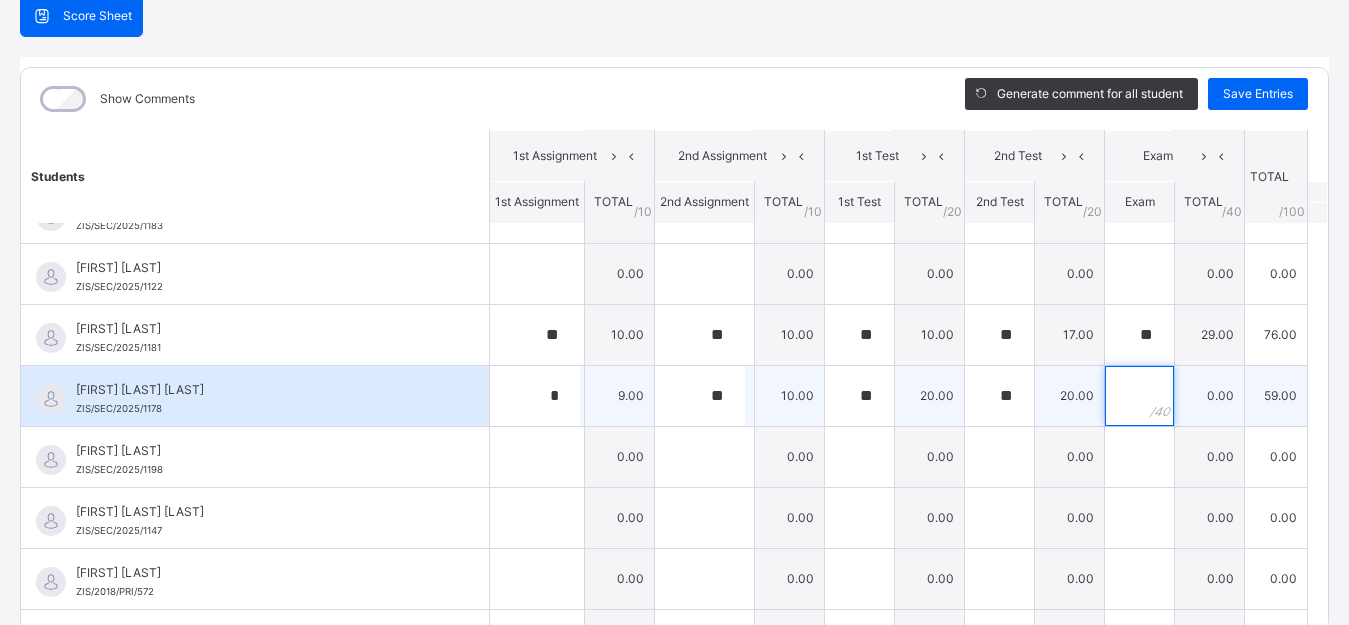 click at bounding box center [1139, 396] 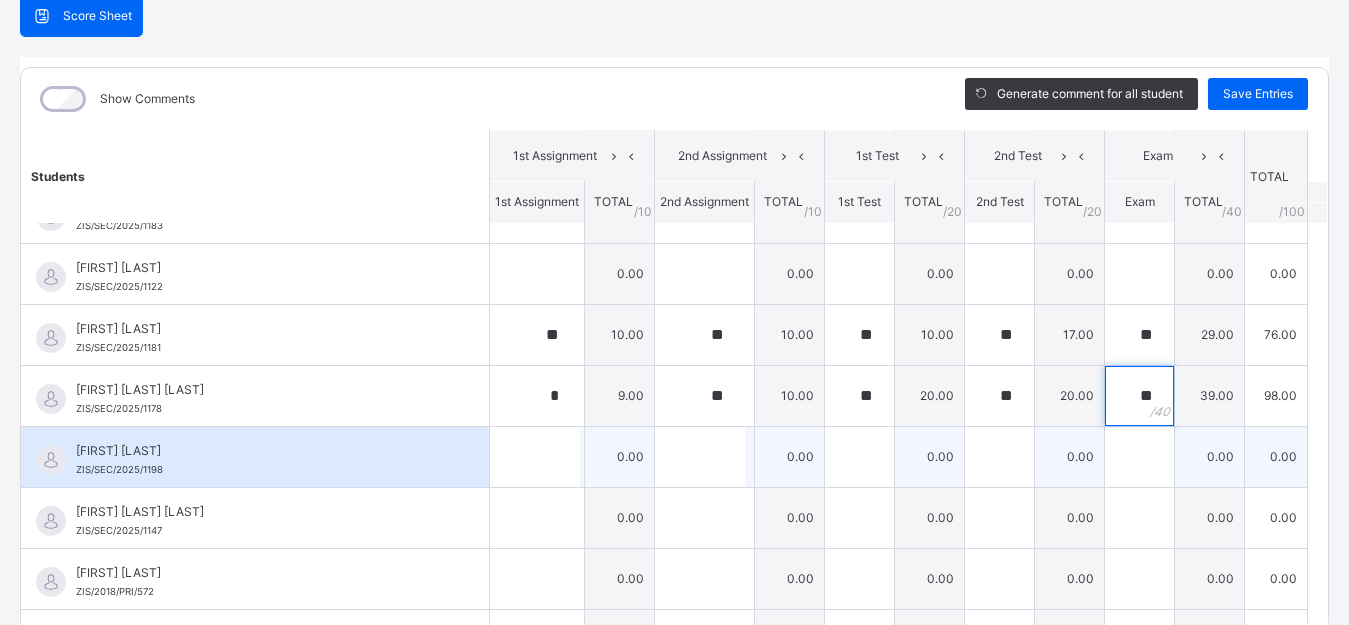 type on "**" 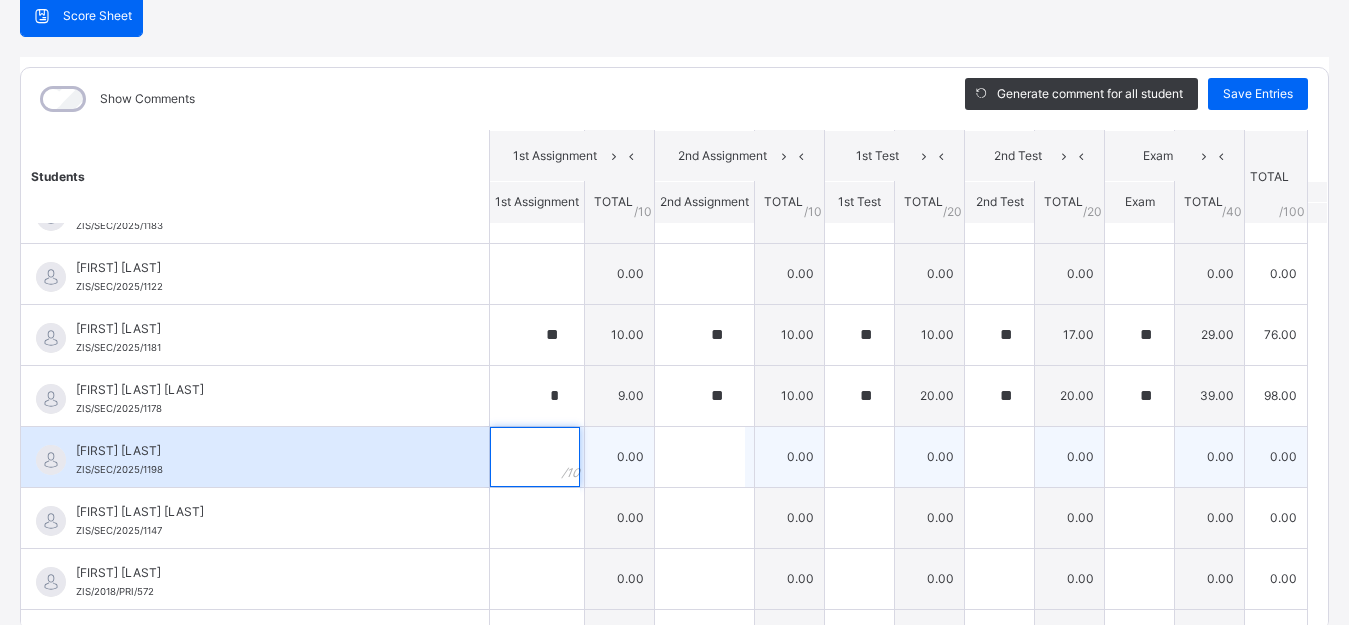 click at bounding box center (535, 457) 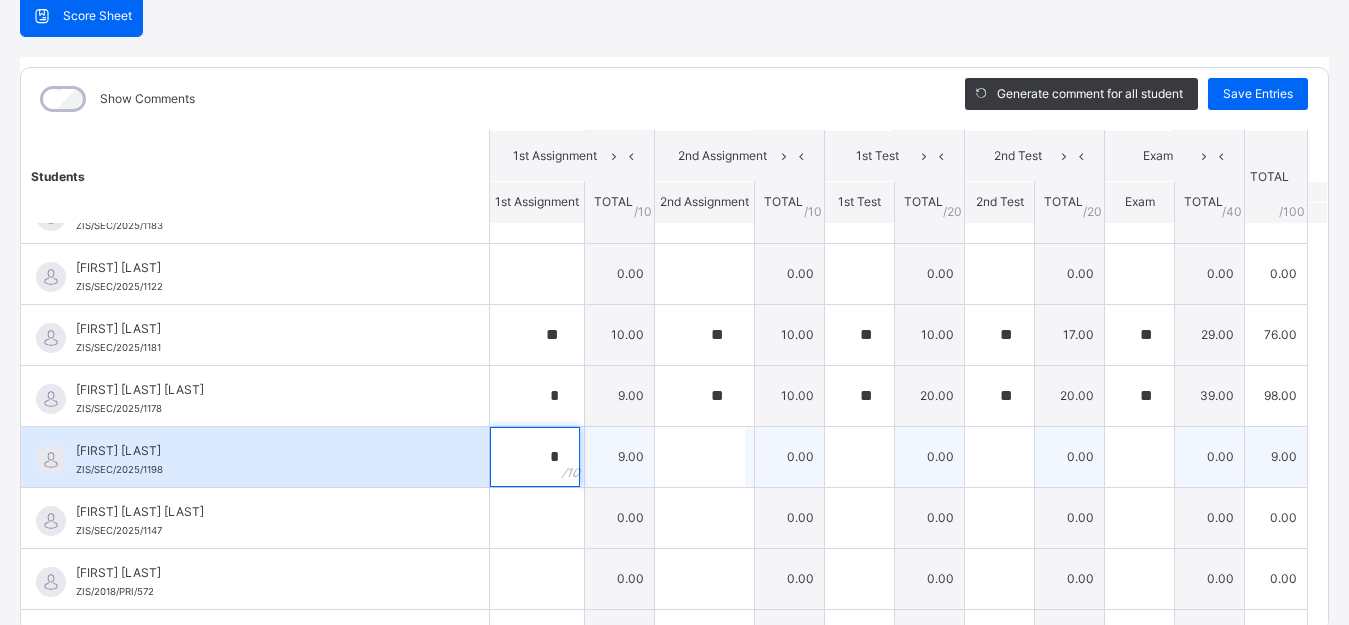 type on "*" 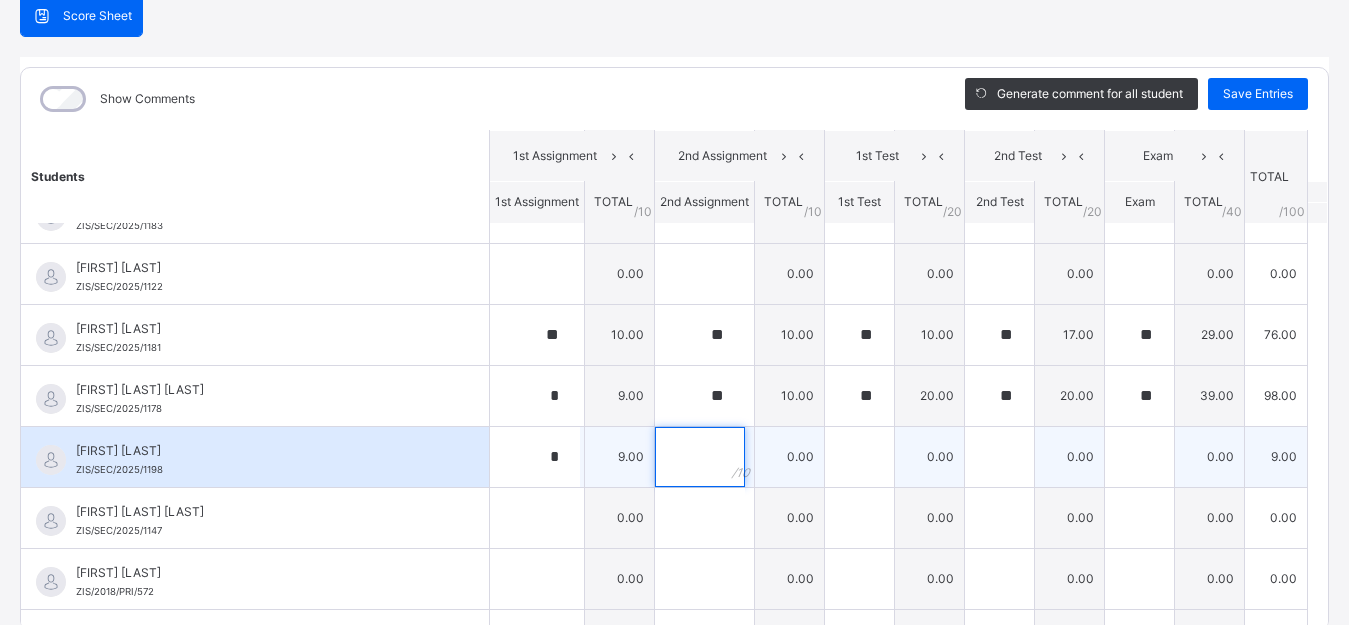 click at bounding box center (700, 457) 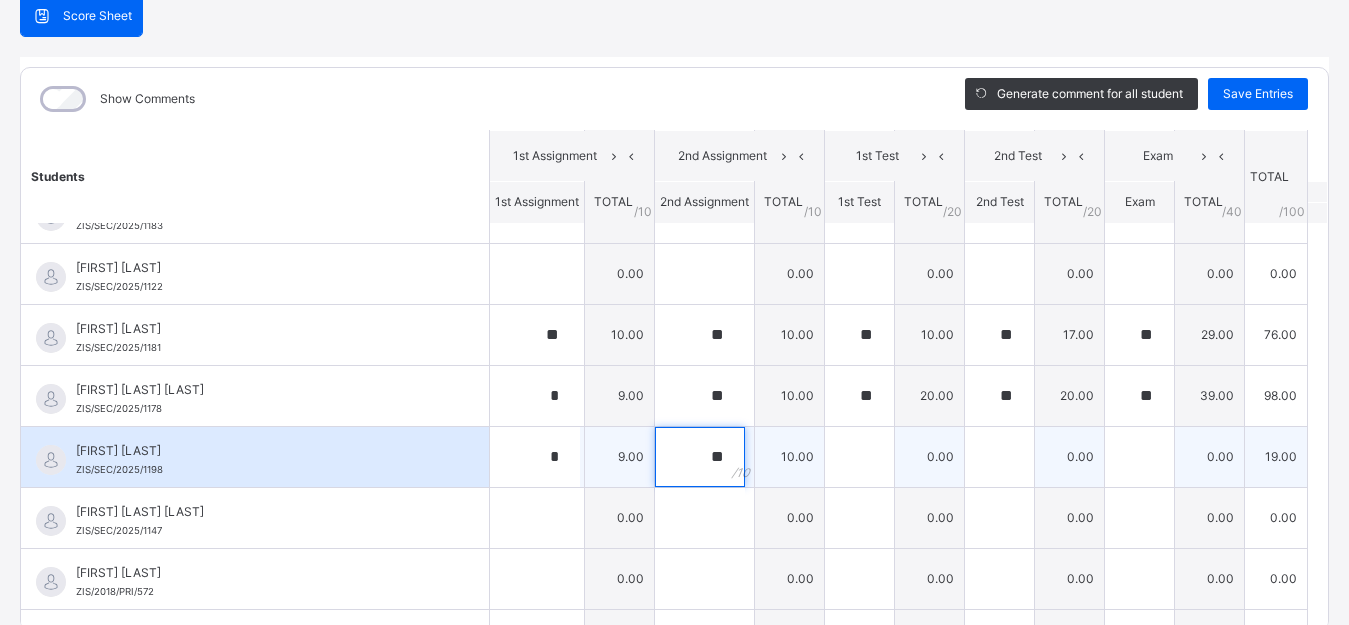 type on "**" 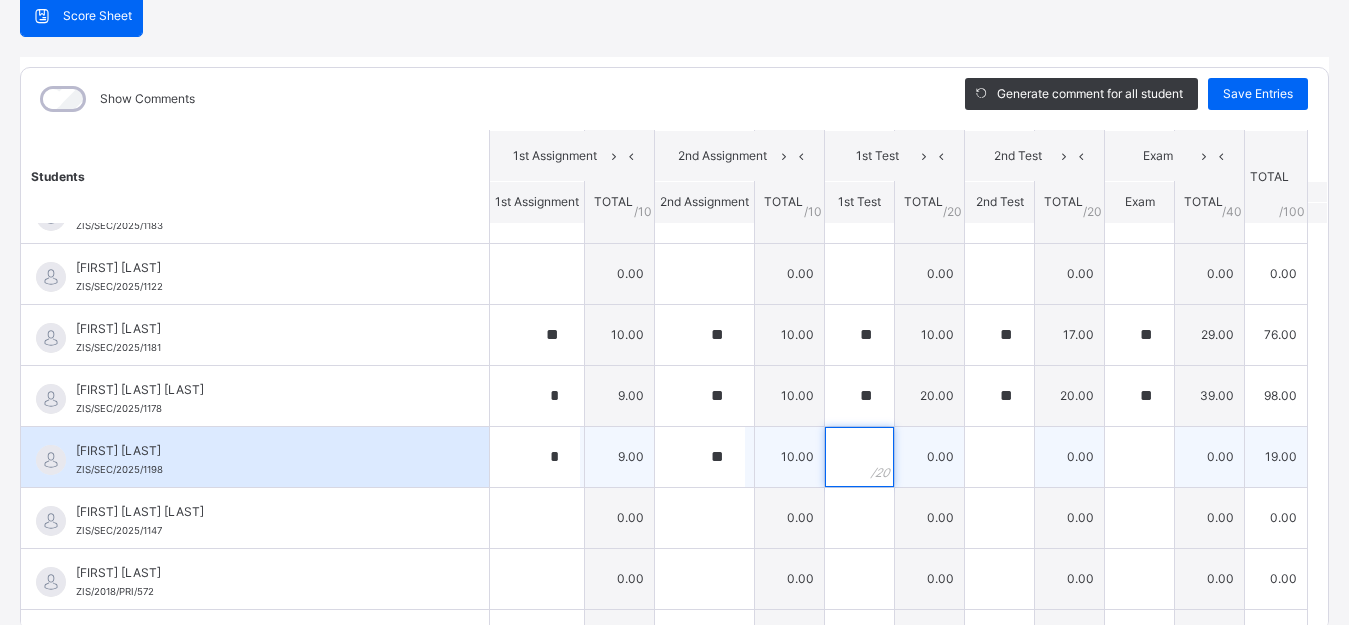 click at bounding box center [859, 457] 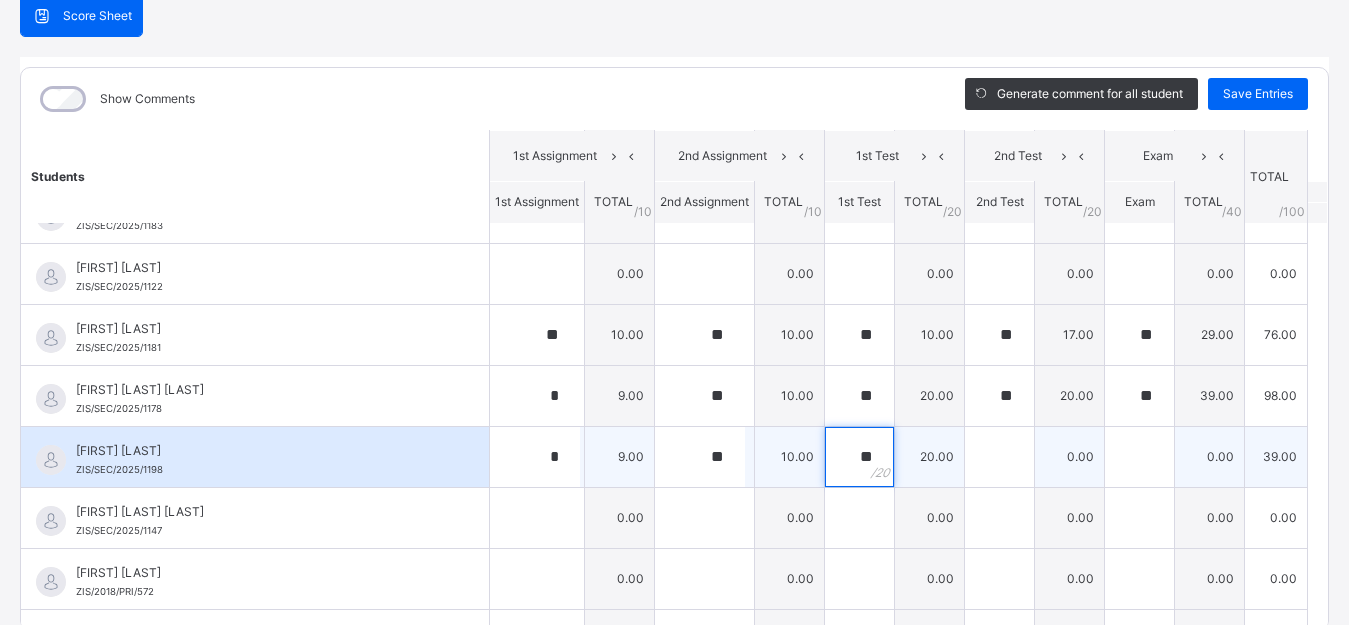 type on "**" 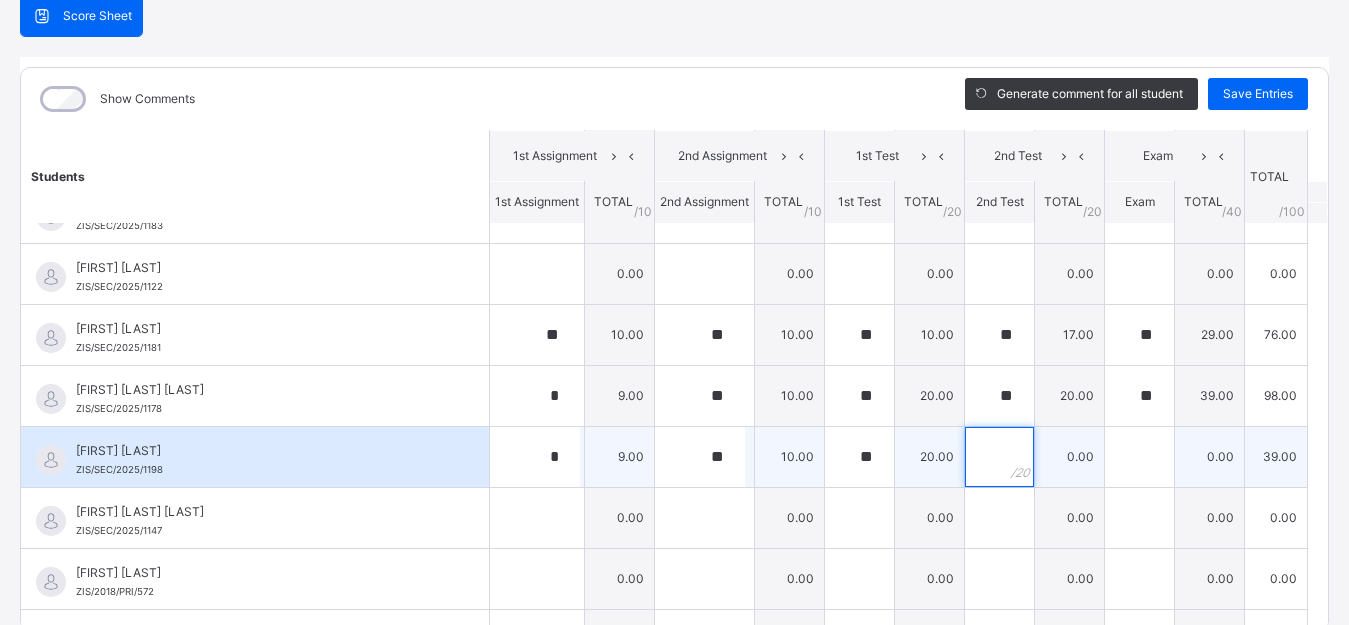 click at bounding box center [999, 457] 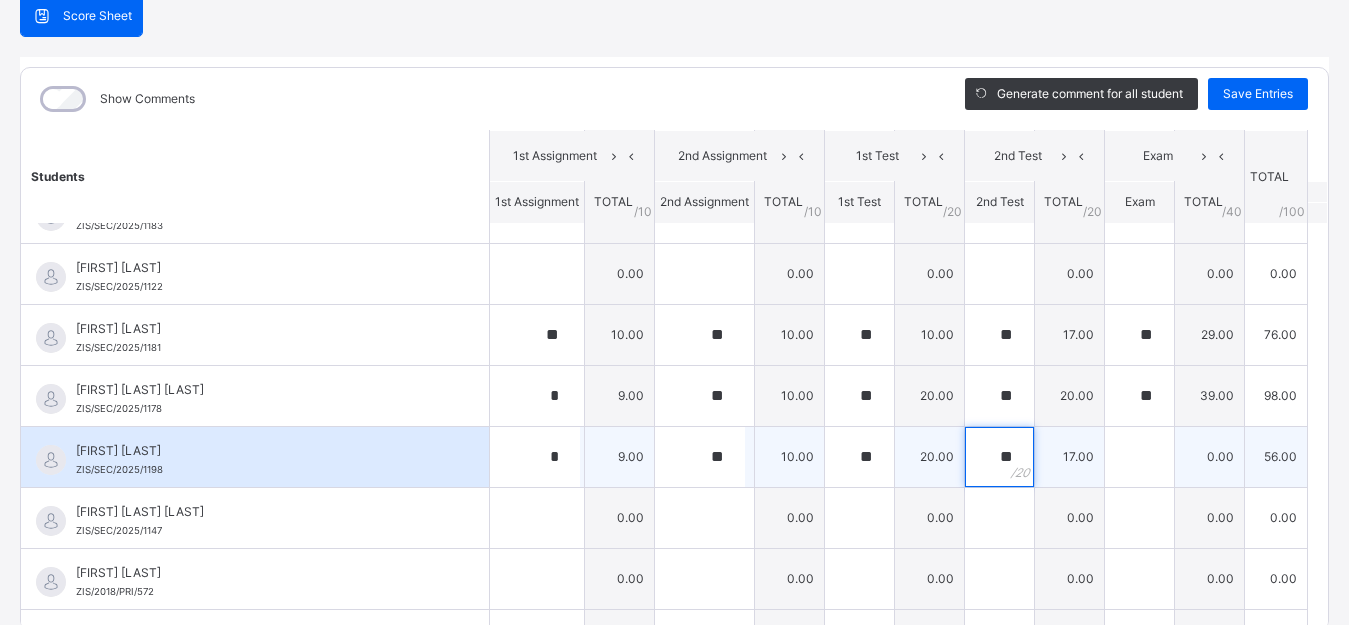 type on "**" 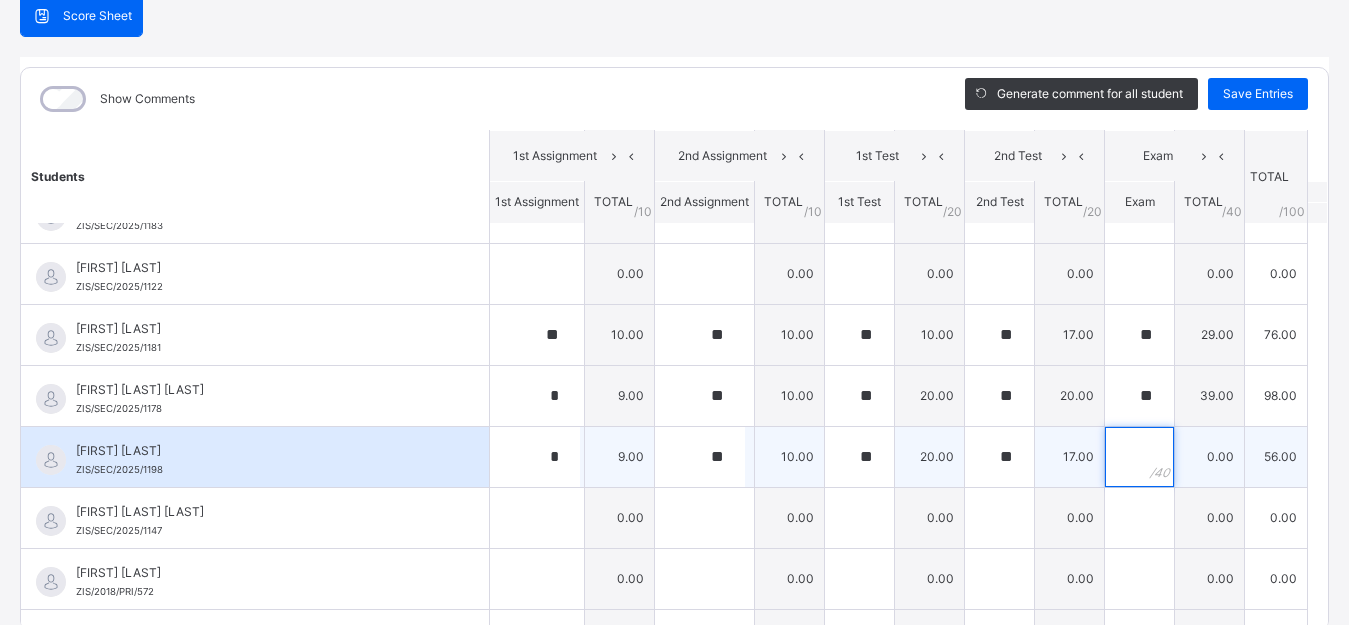 click at bounding box center [1139, 457] 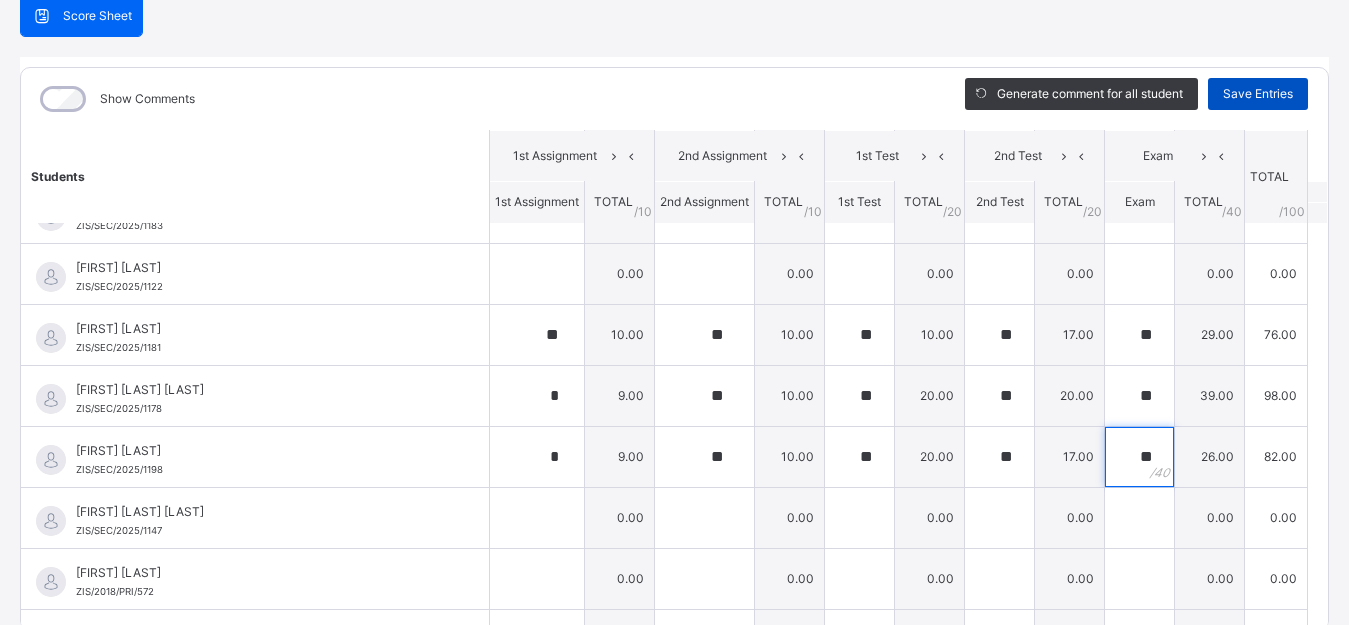 type on "**" 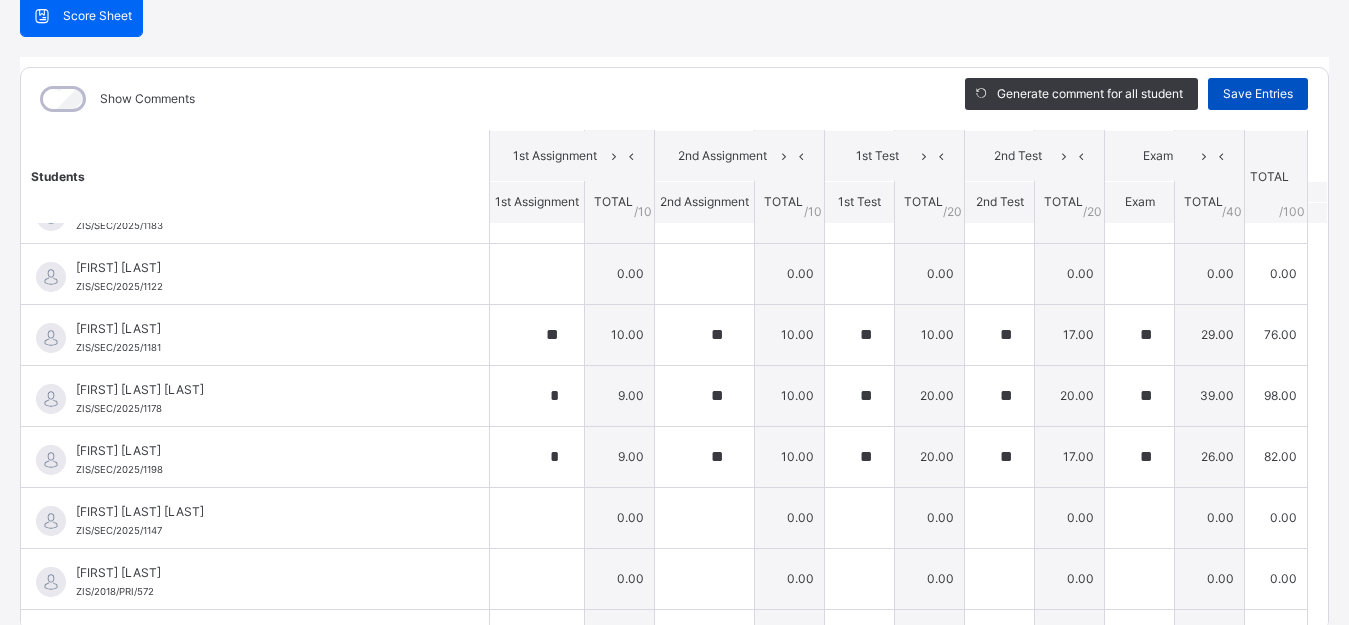 click on "Save Entries" at bounding box center (1258, 94) 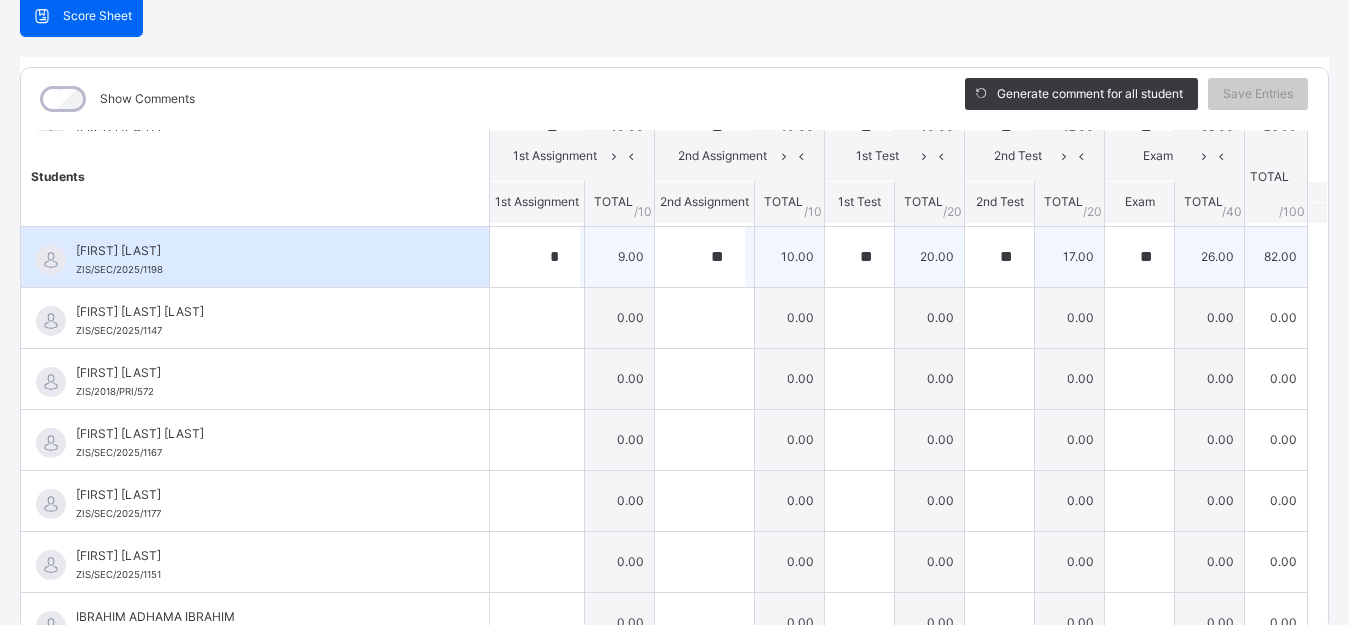 scroll, scrollTop: 1300, scrollLeft: 0, axis: vertical 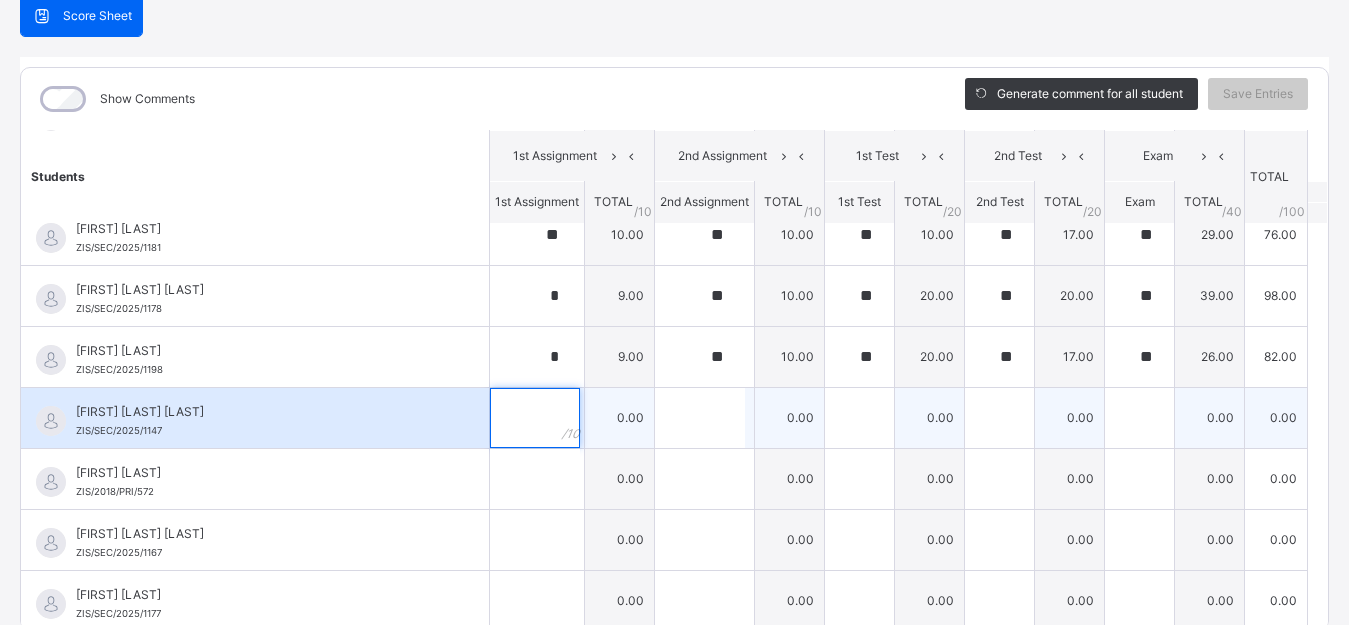 click at bounding box center (537, 418) 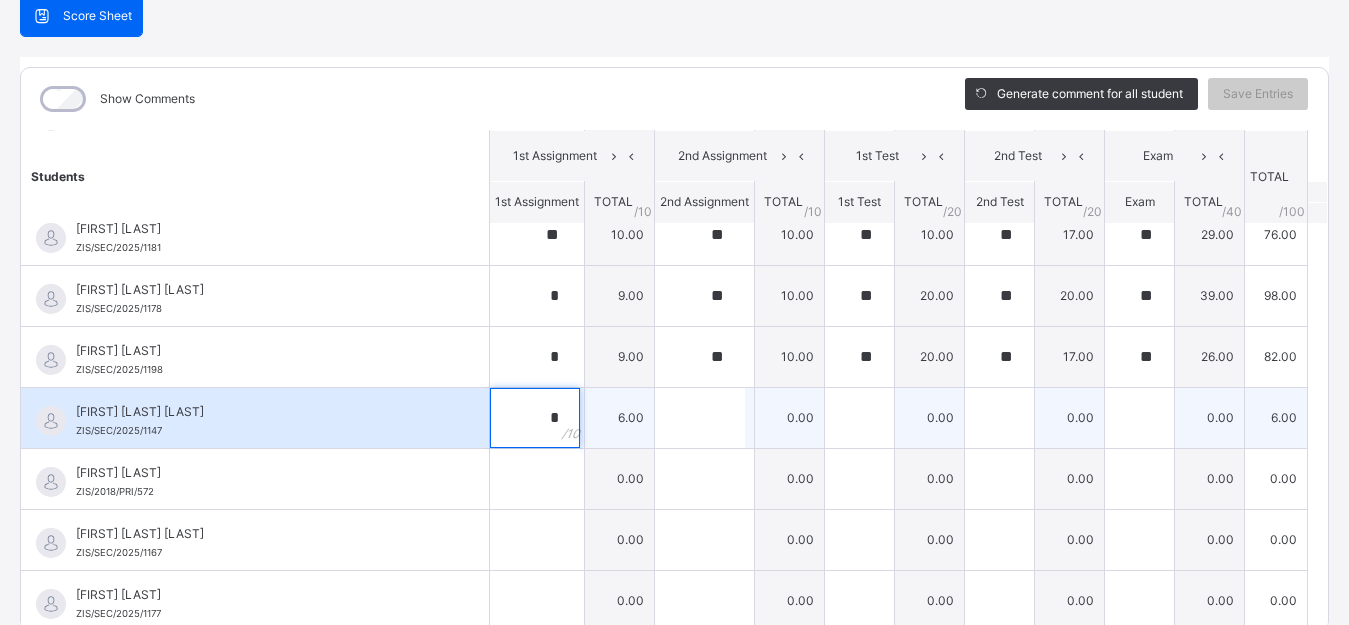 type on "*" 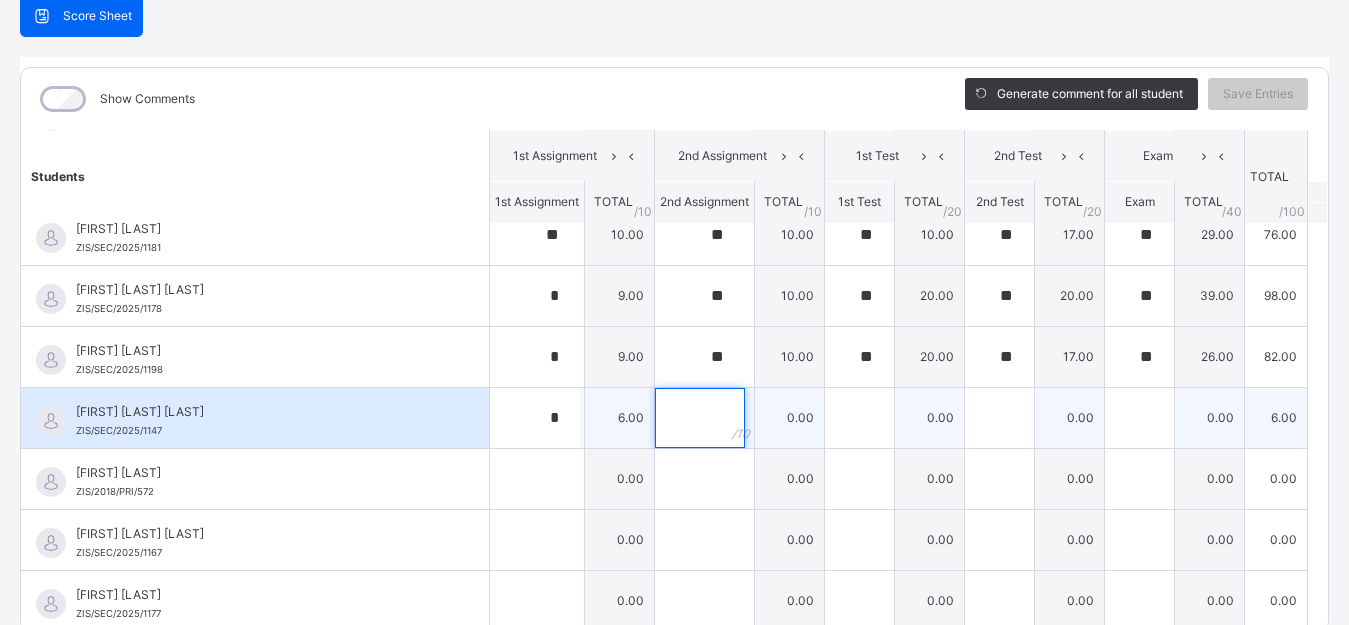 click at bounding box center [700, 418] 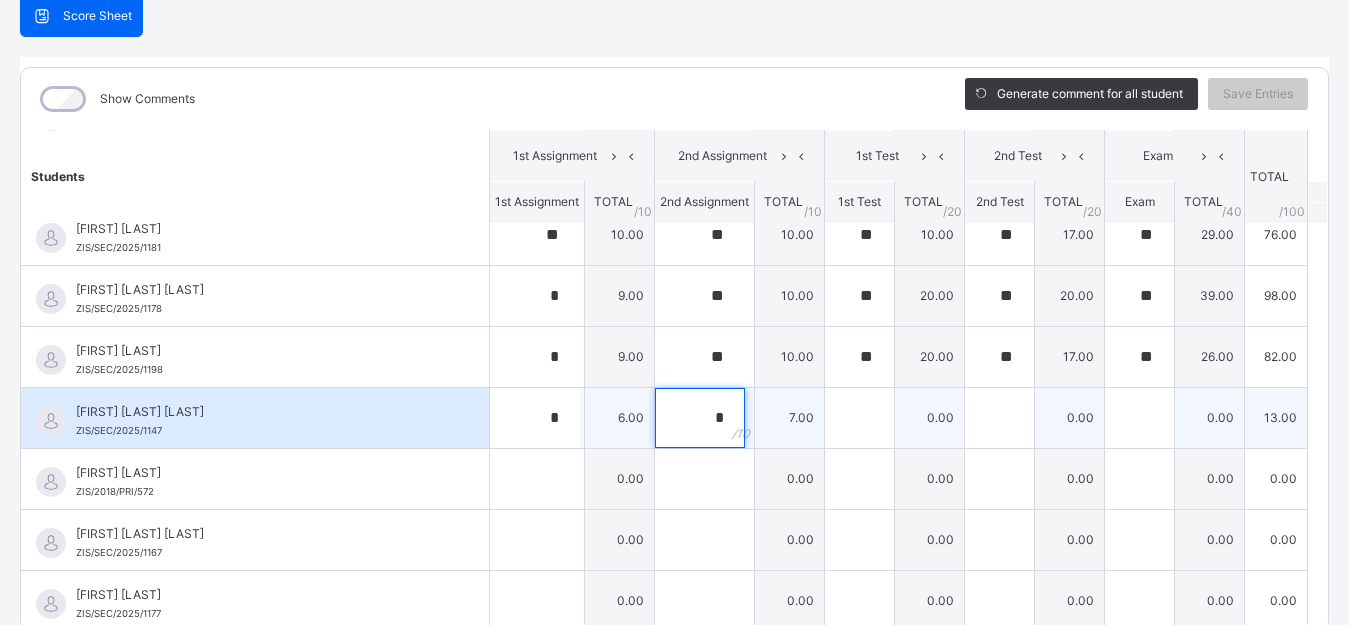 type on "*" 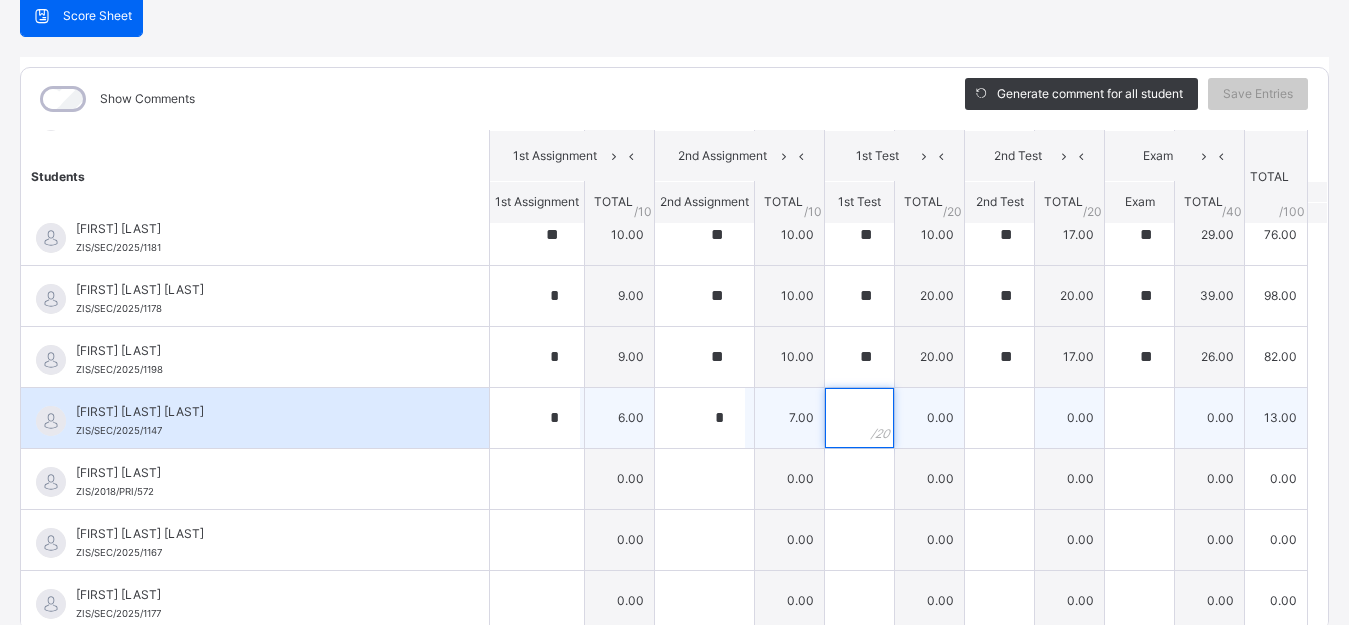 click at bounding box center [859, 418] 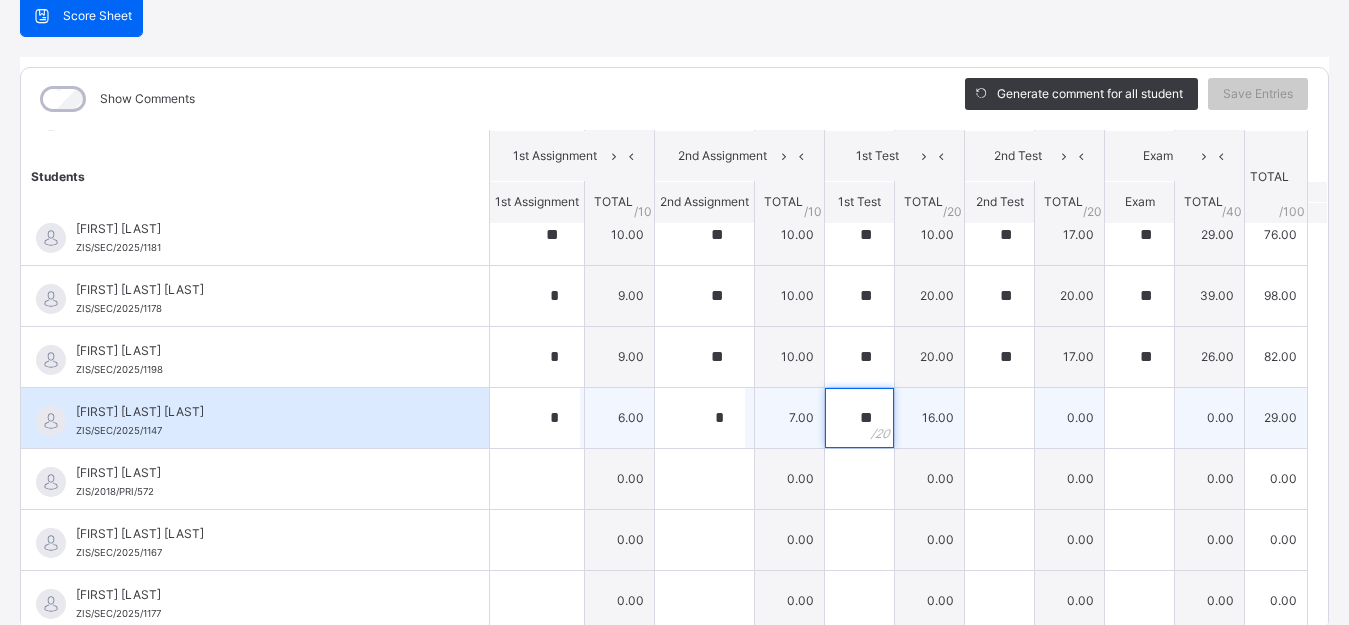 type on "**" 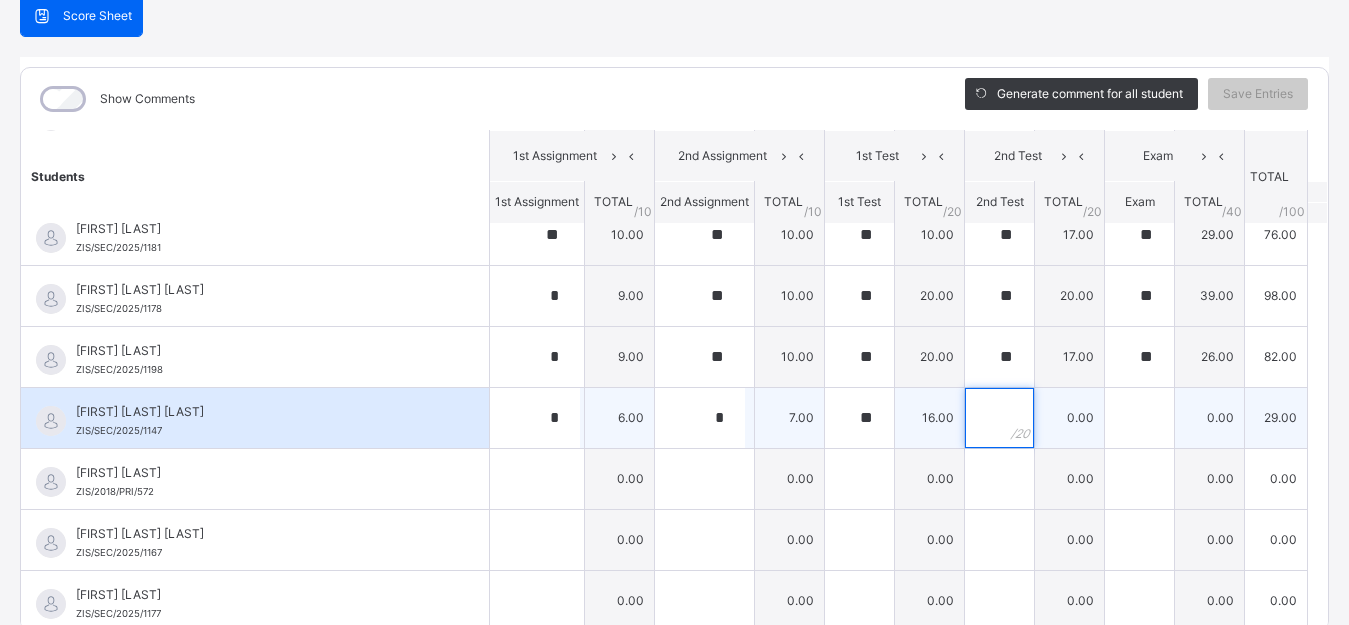 click at bounding box center (999, 418) 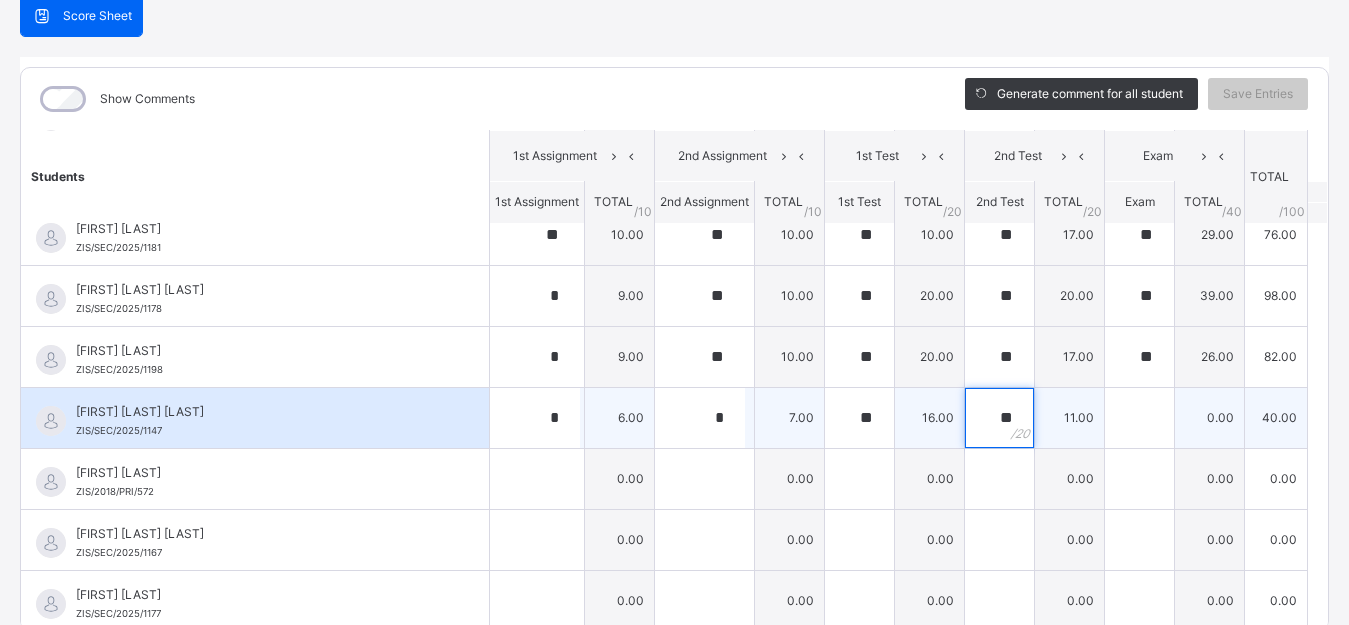 type on "**" 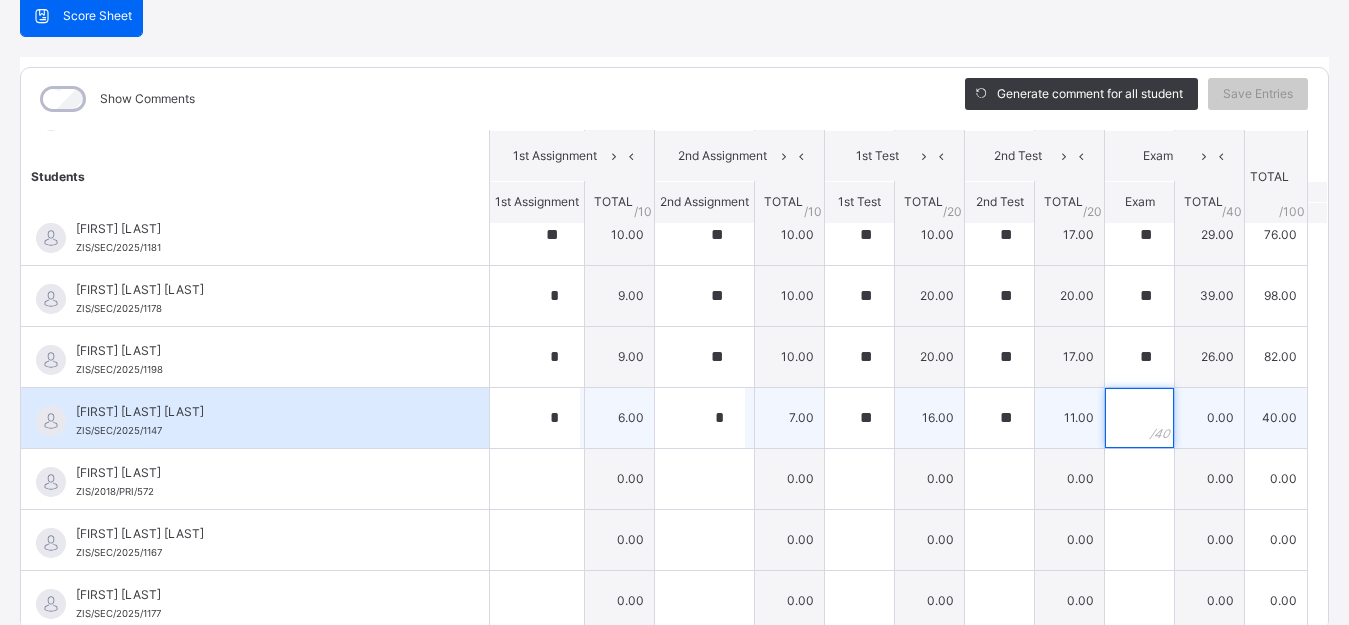 click at bounding box center (1139, 418) 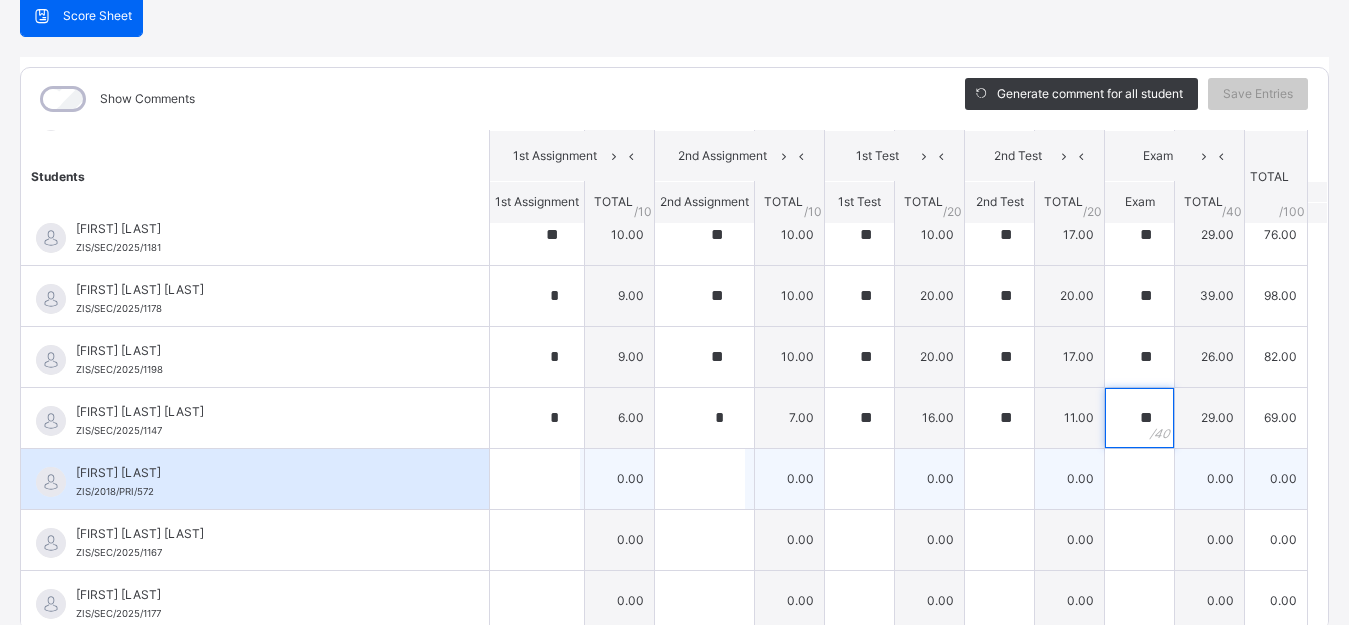 type on "**" 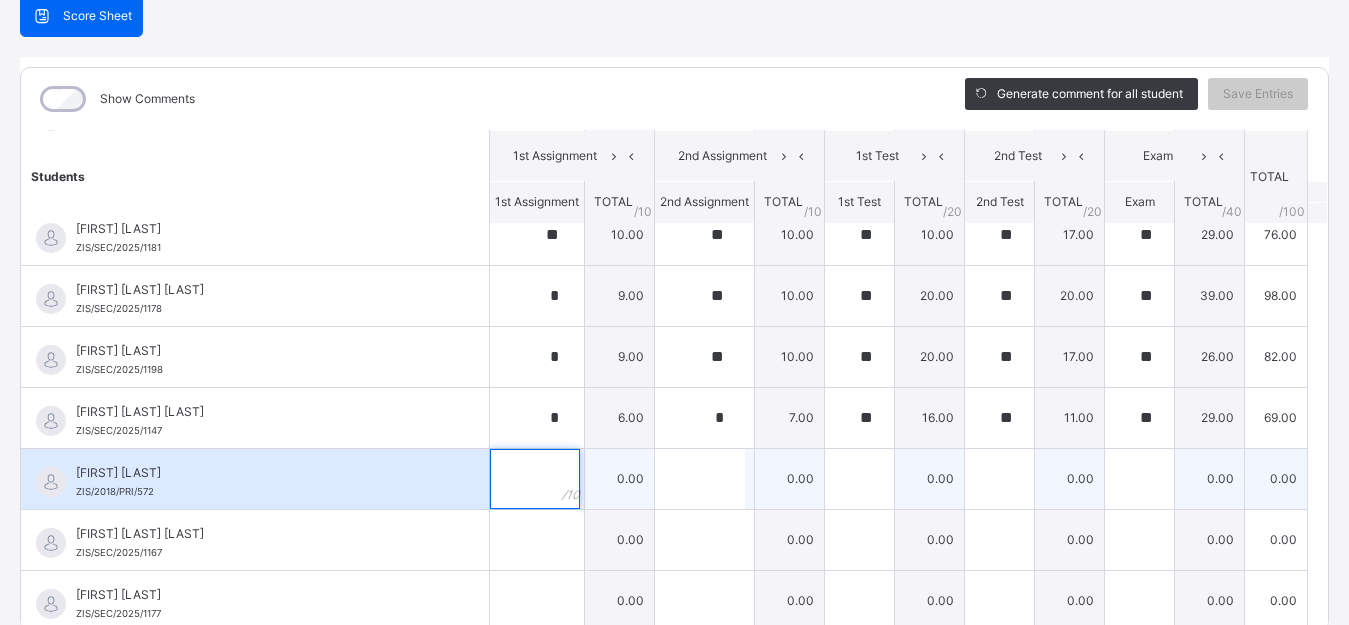 click at bounding box center [535, 479] 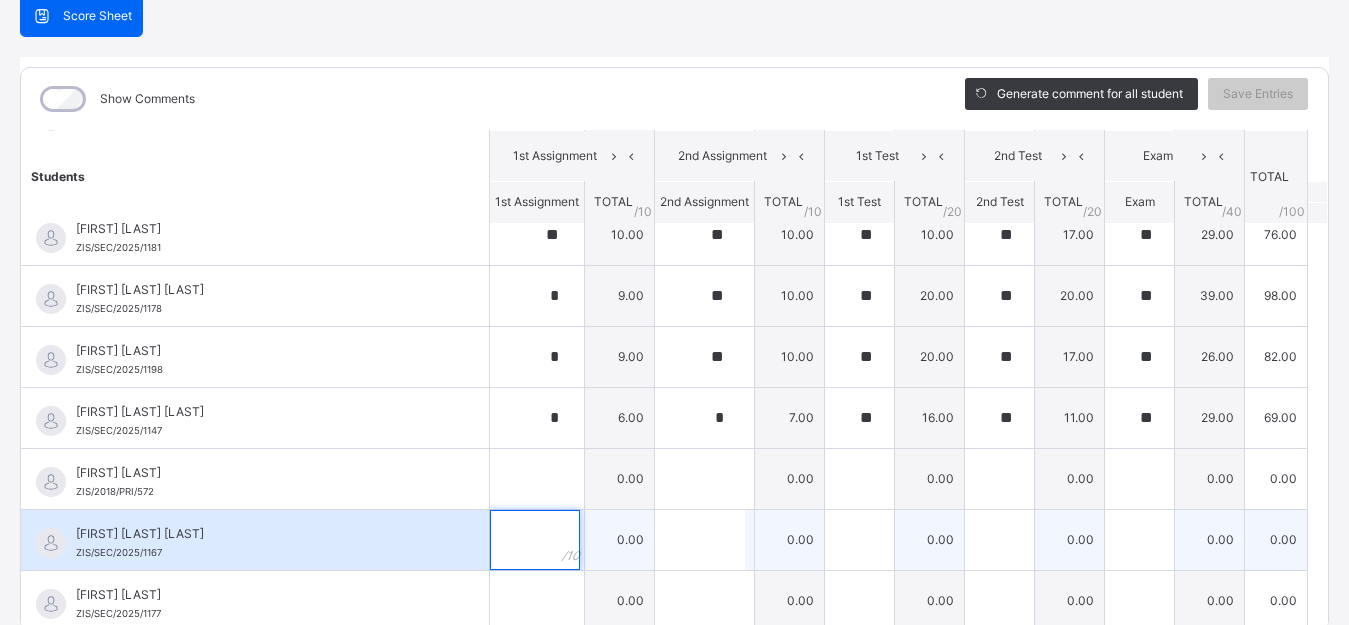 click at bounding box center (535, 540) 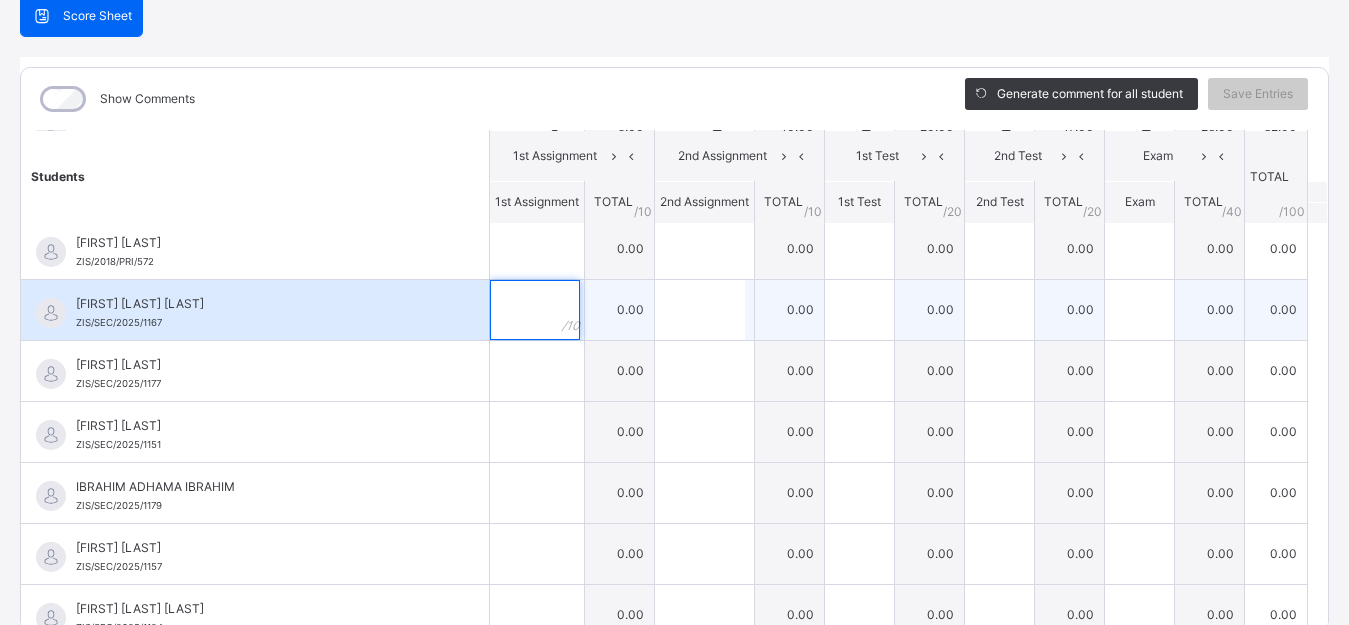 scroll, scrollTop: 1500, scrollLeft: 0, axis: vertical 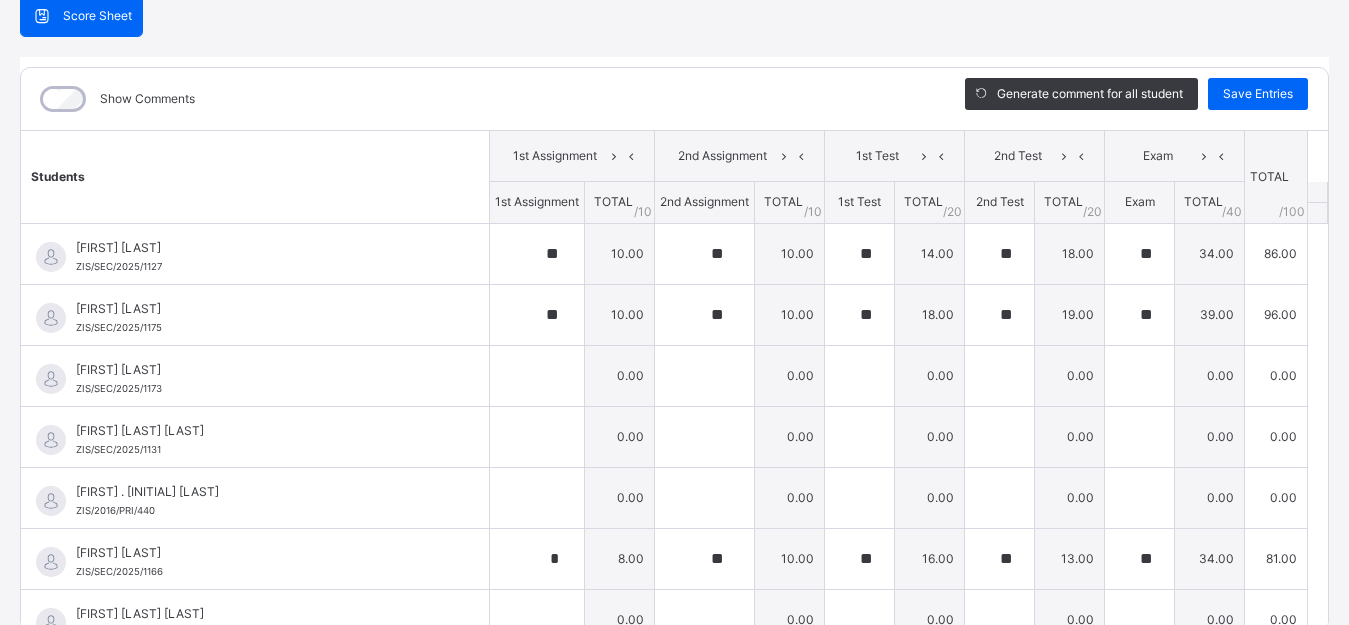 type on "**" 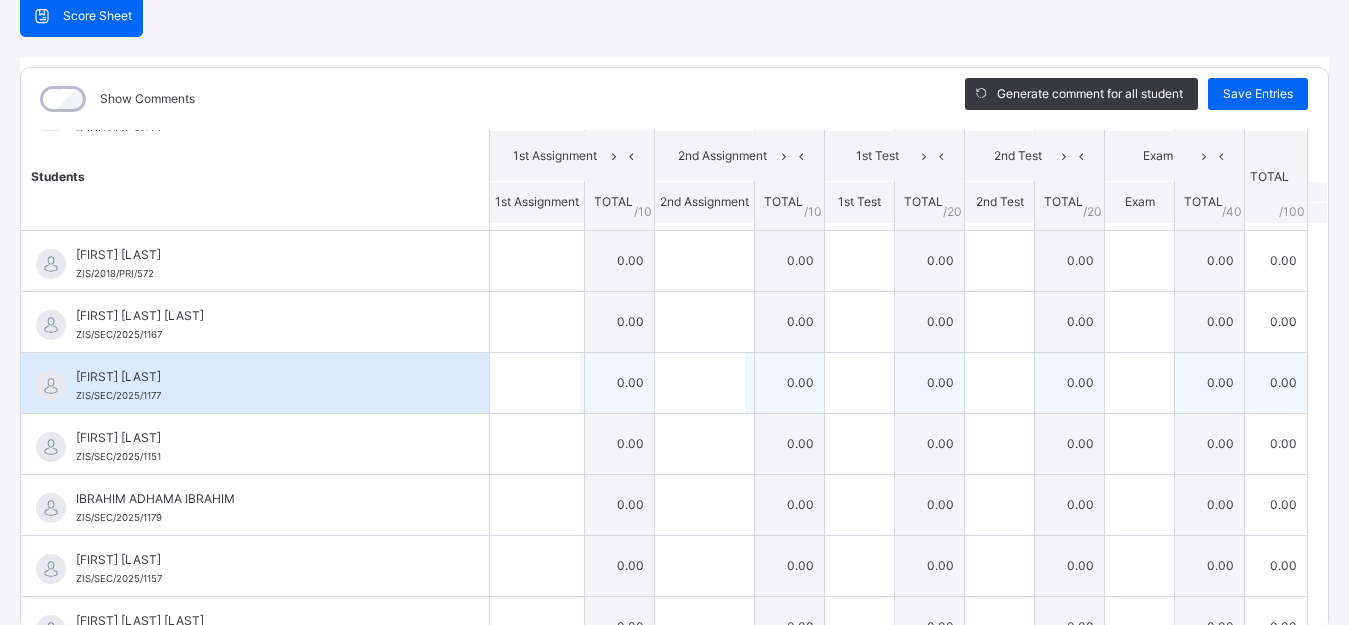 scroll, scrollTop: 1500, scrollLeft: 0, axis: vertical 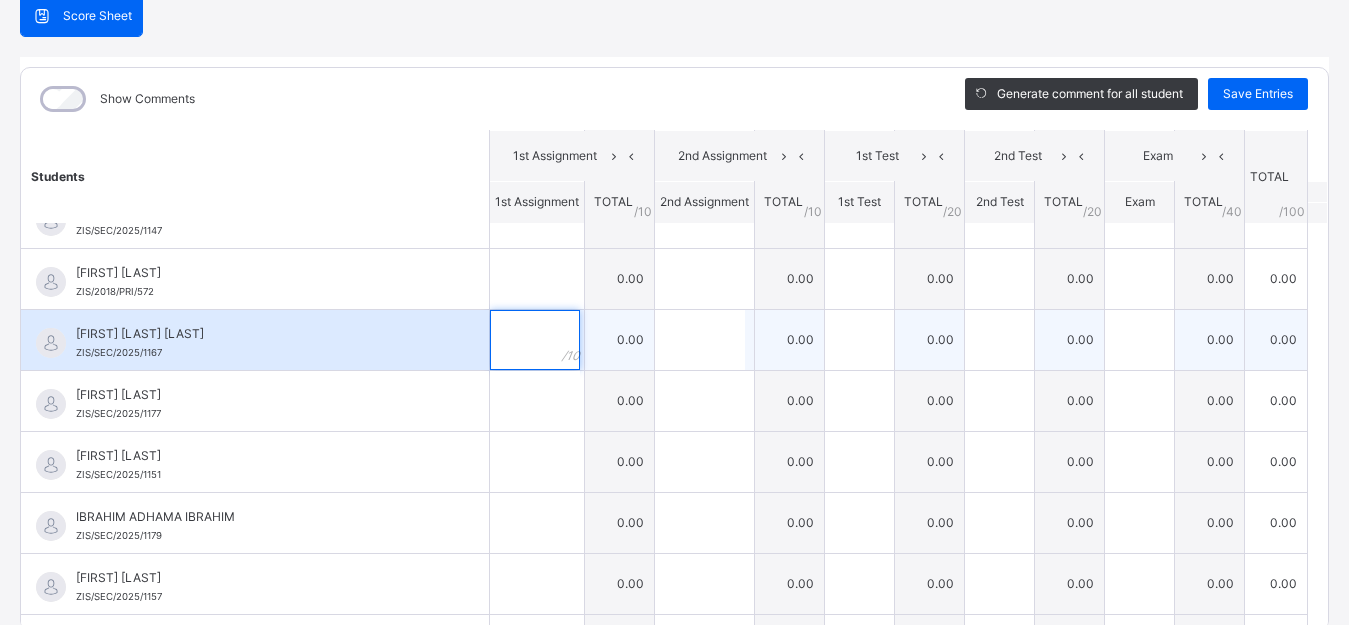 click at bounding box center [535, 340] 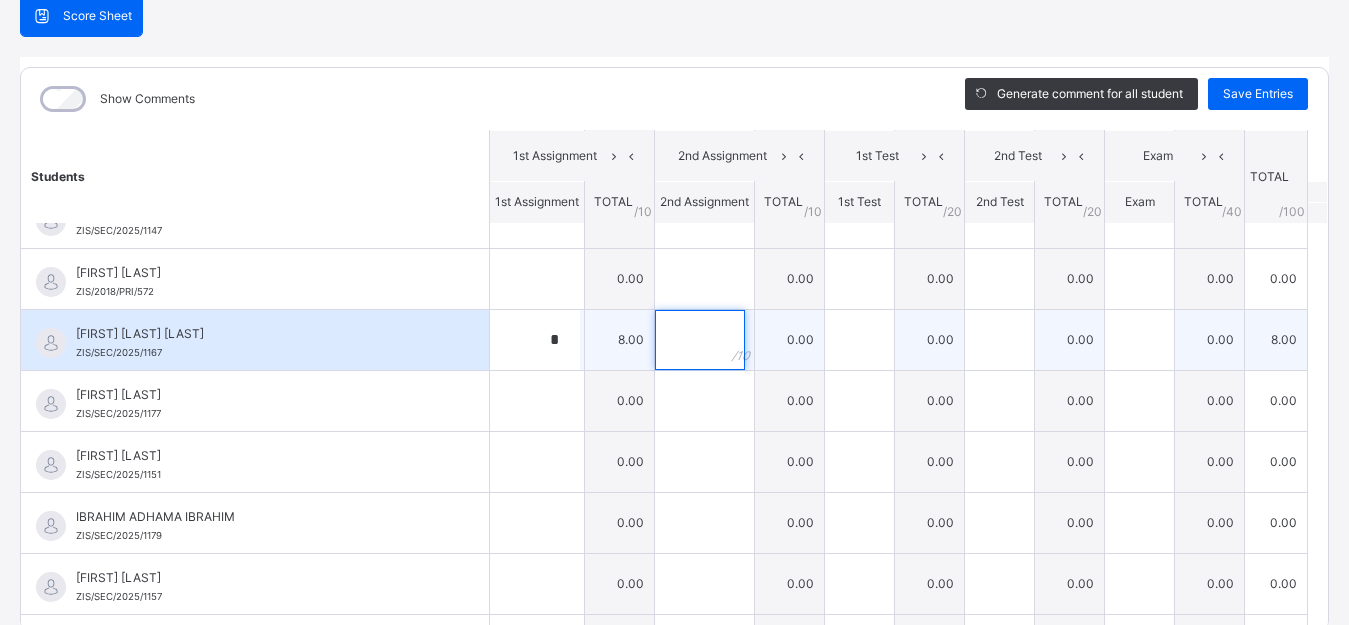 click at bounding box center [700, 340] 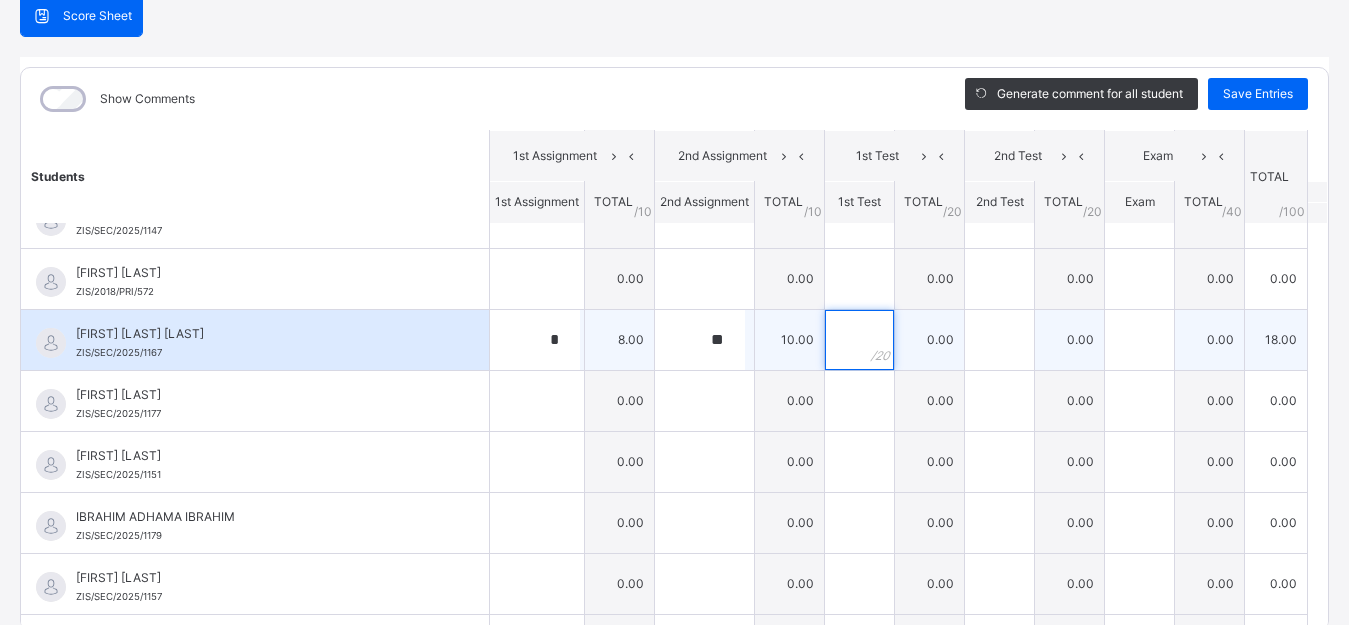 click at bounding box center [859, 340] 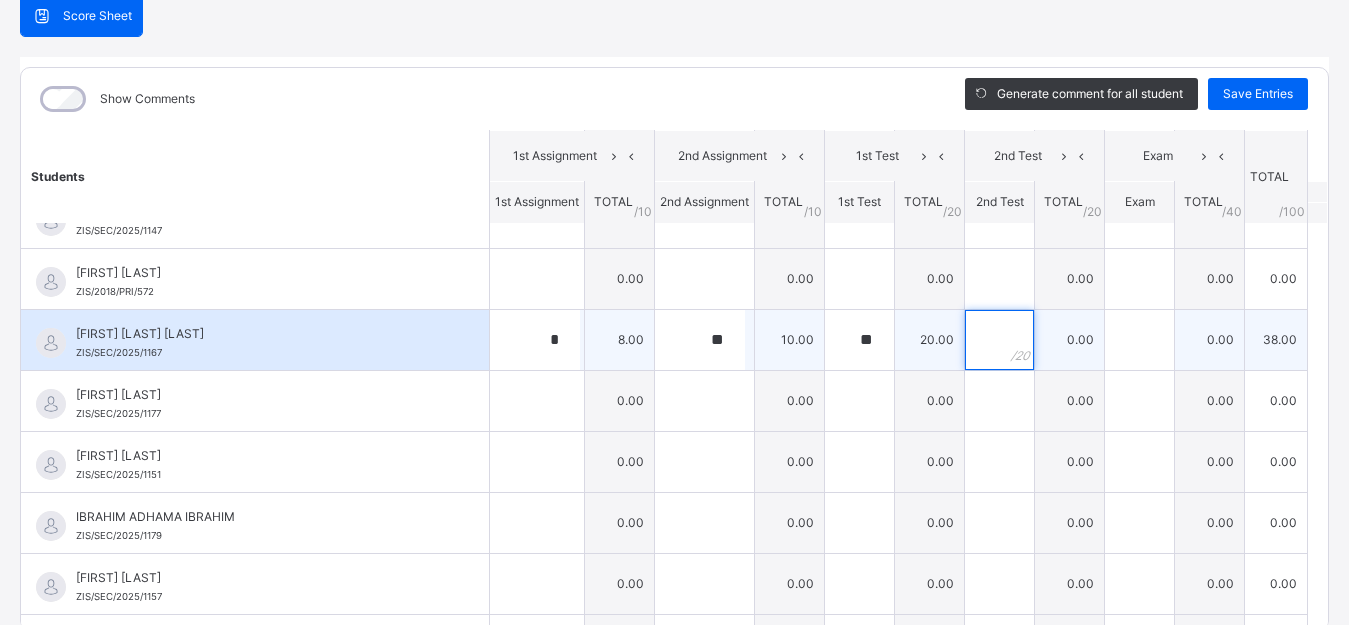 click at bounding box center (999, 340) 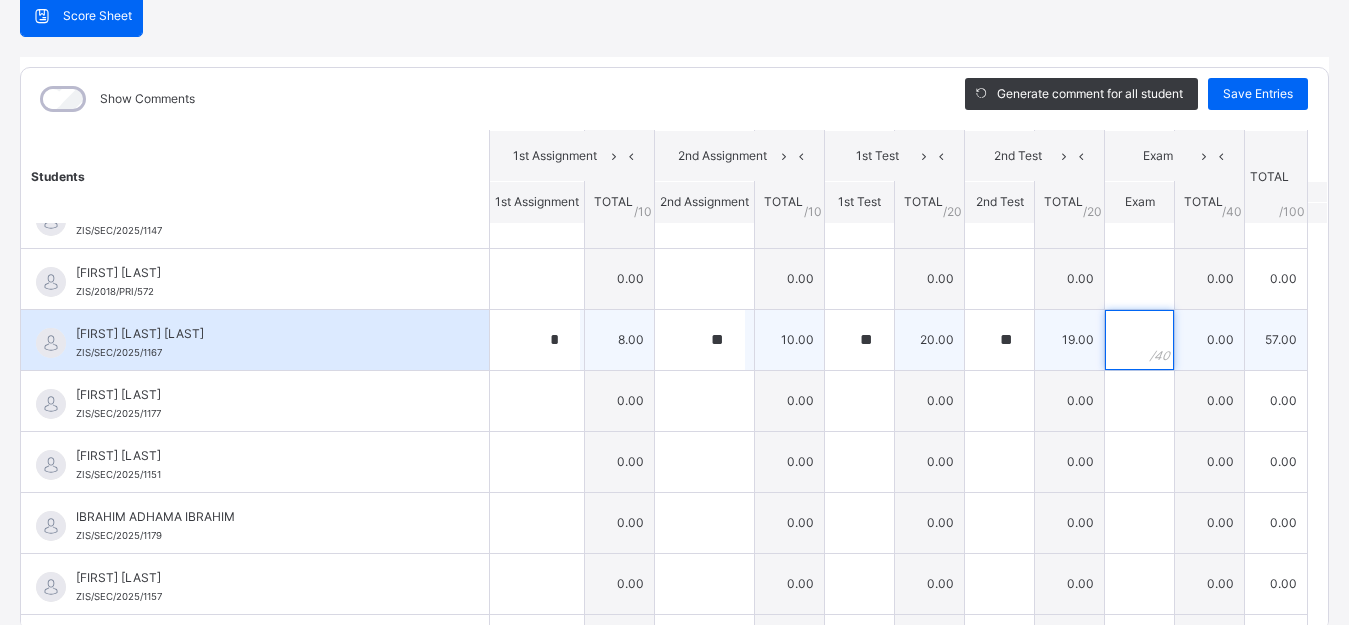 click at bounding box center (1139, 340) 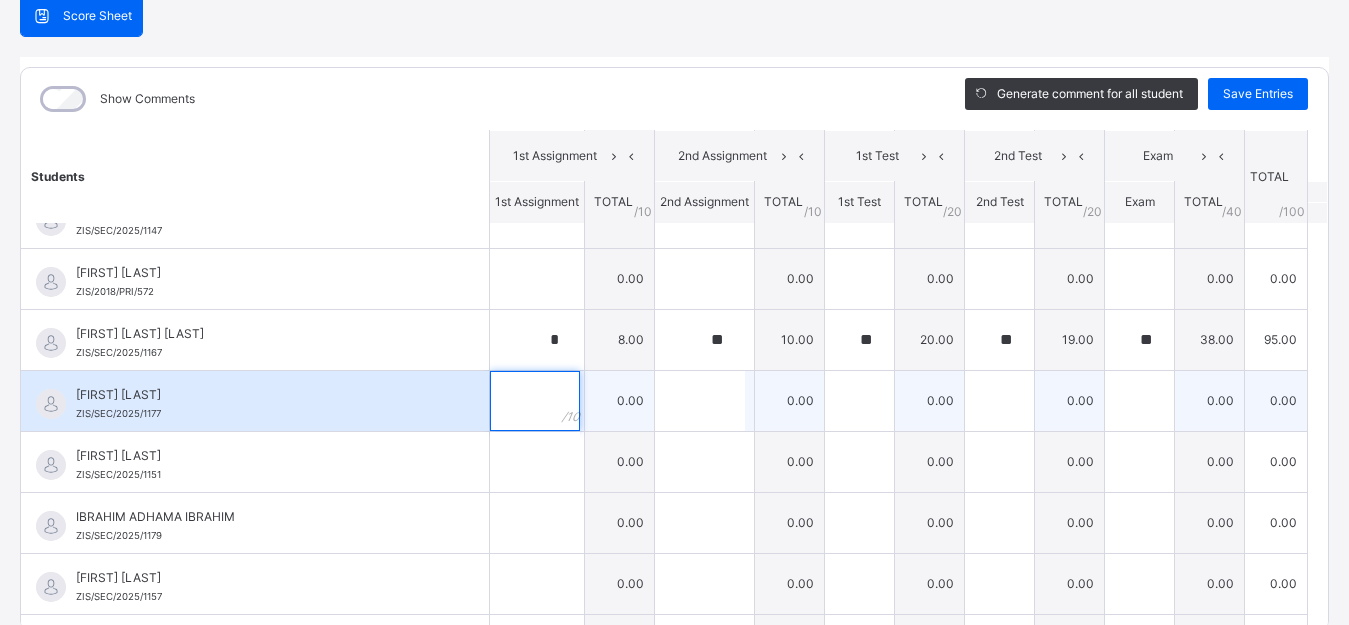 click at bounding box center [535, 401] 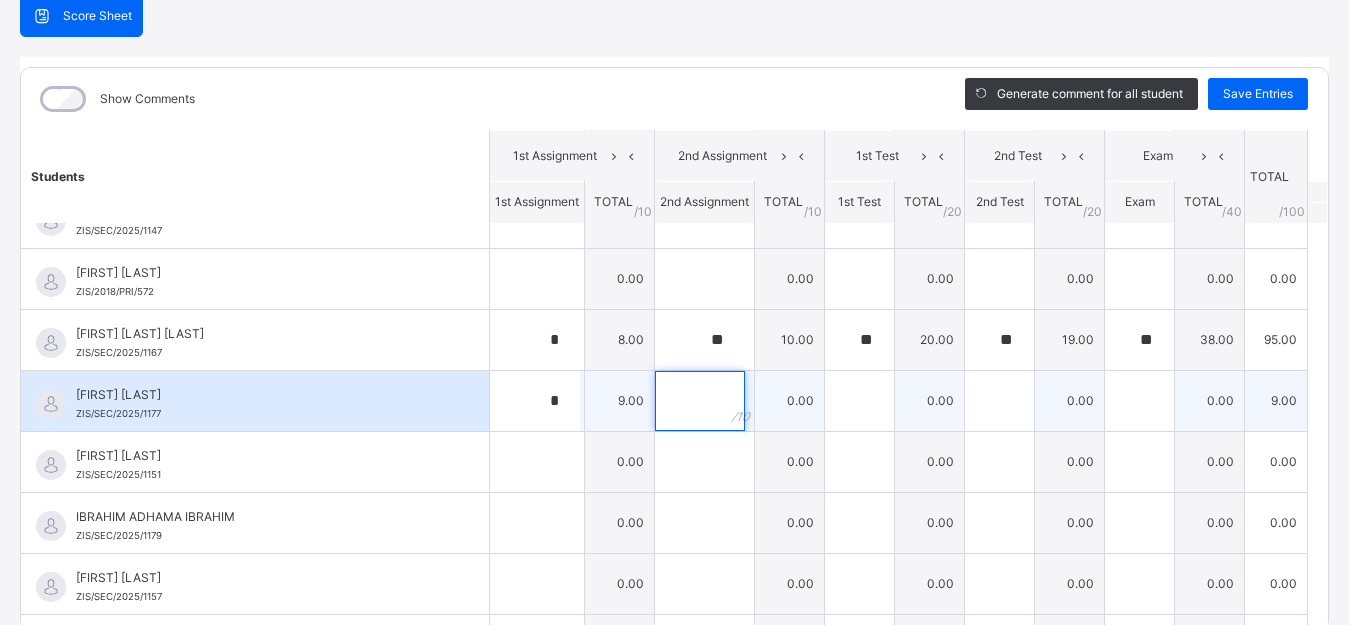 click at bounding box center (700, 401) 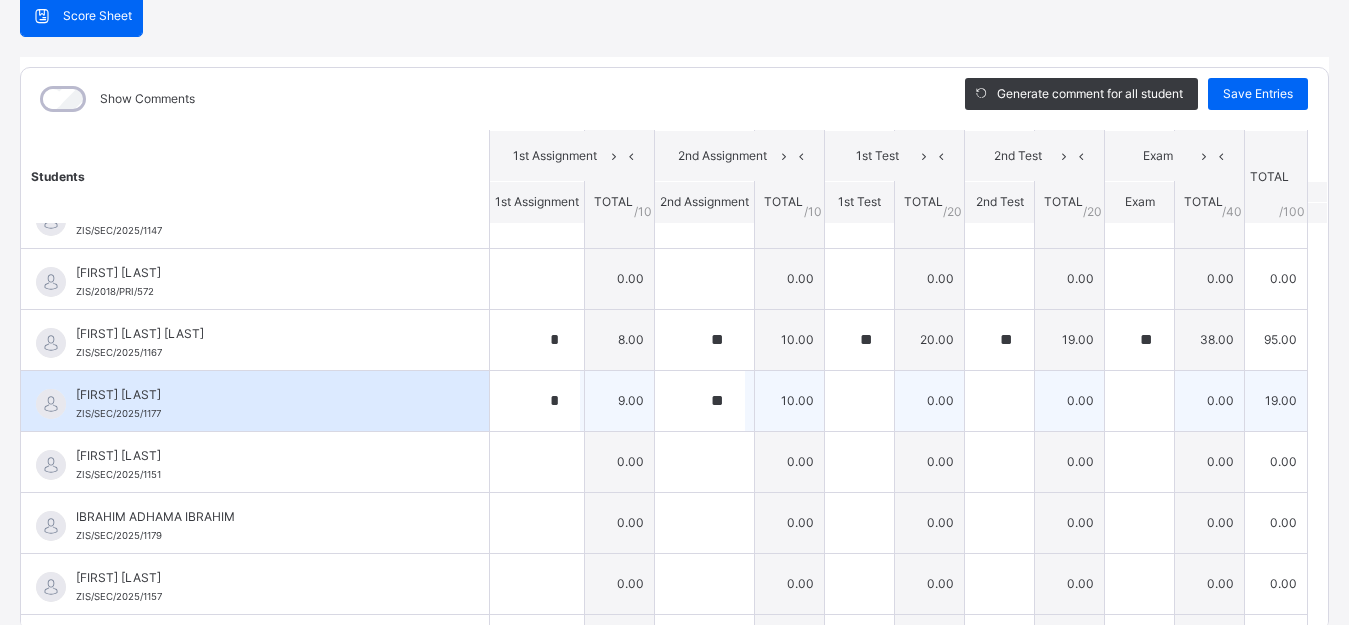 click at bounding box center [860, 400] 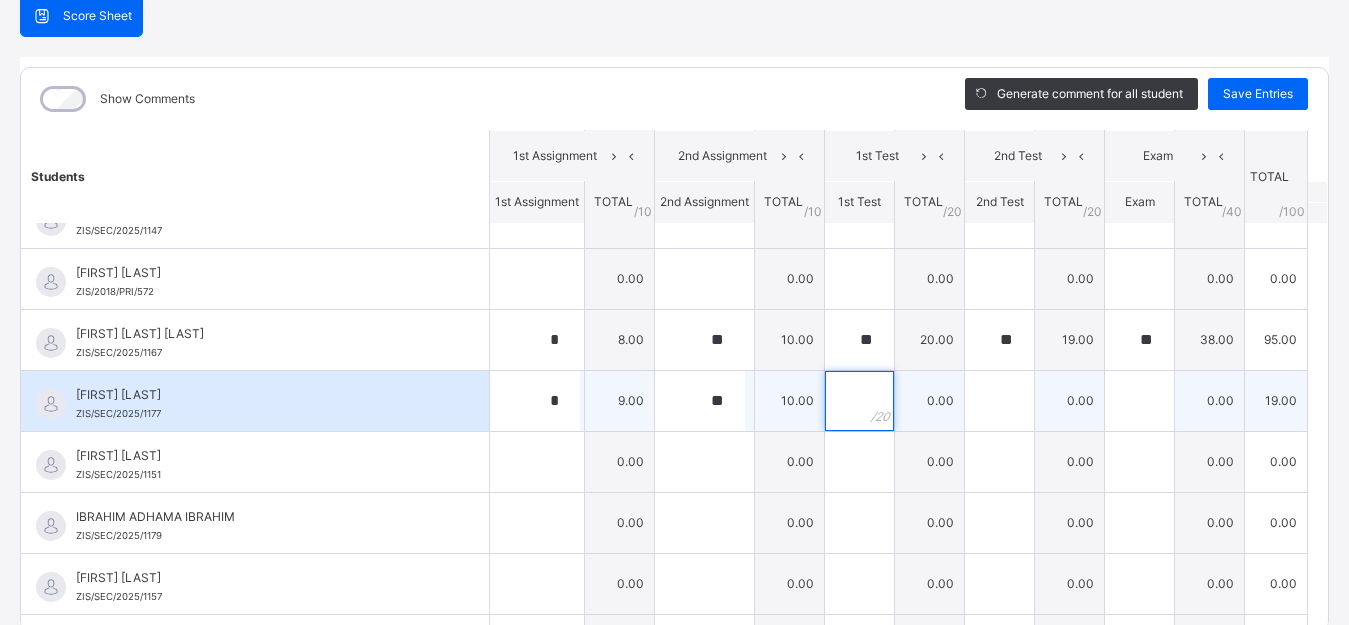 click at bounding box center [859, 401] 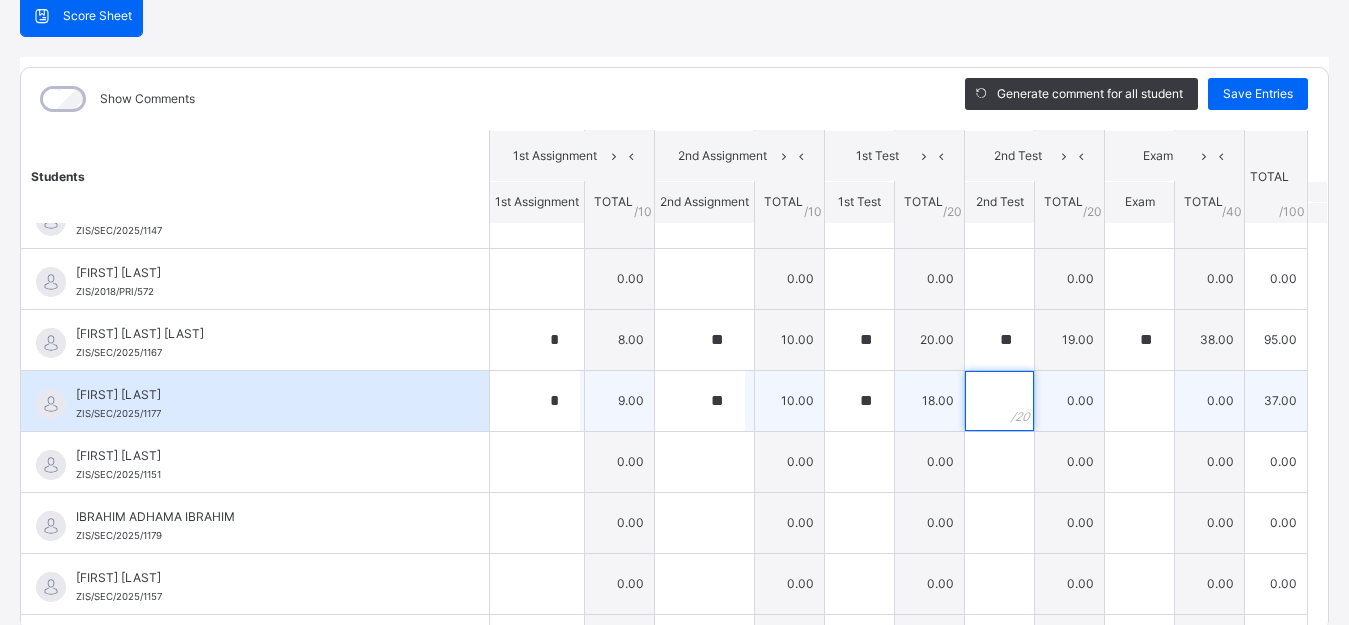click at bounding box center [999, 401] 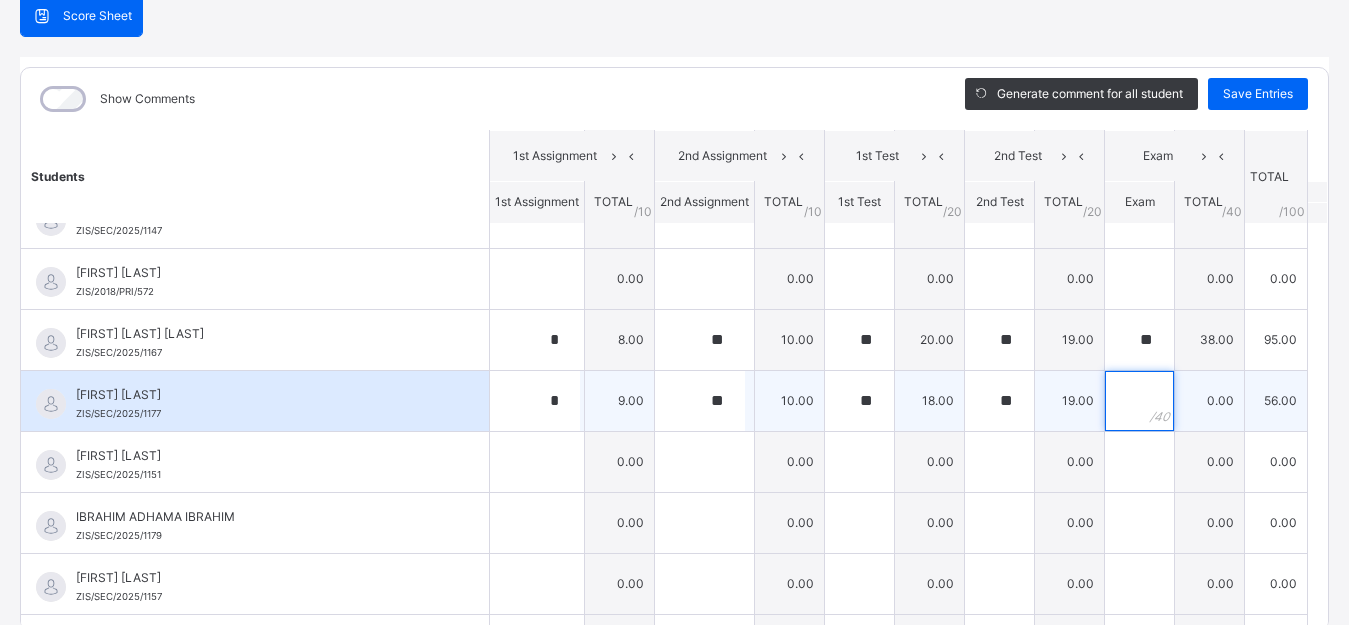 click at bounding box center [1139, 401] 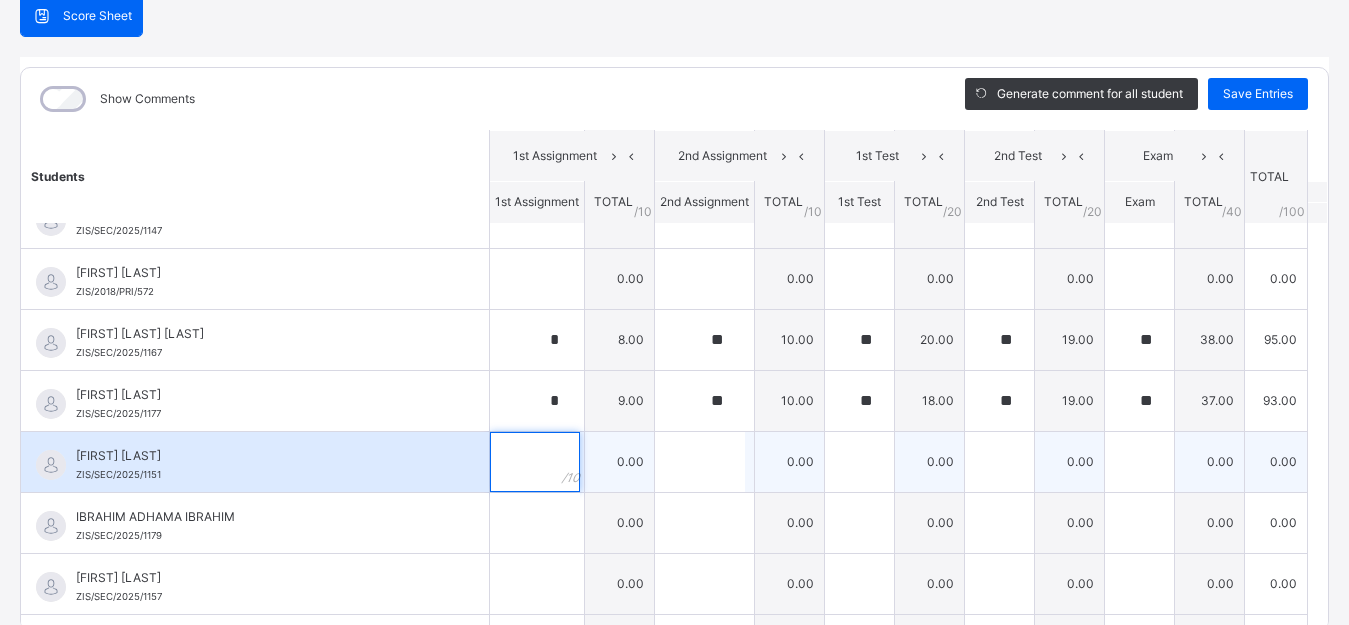 click at bounding box center [535, 462] 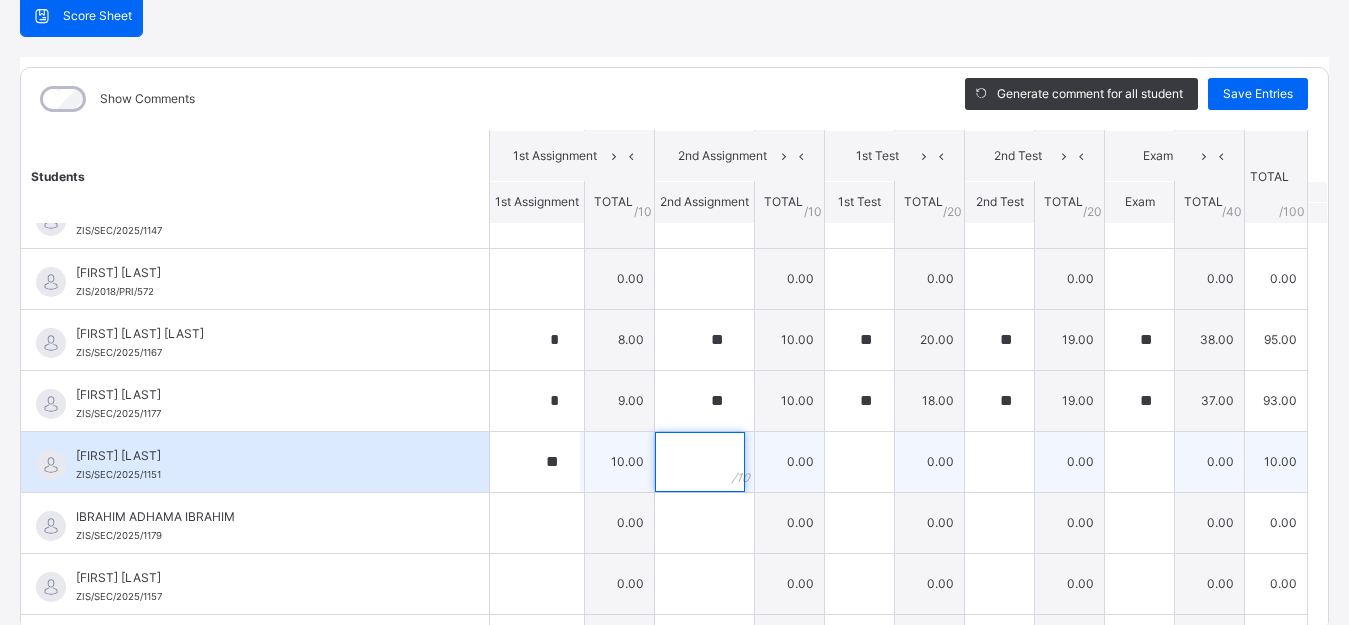 click at bounding box center [700, 462] 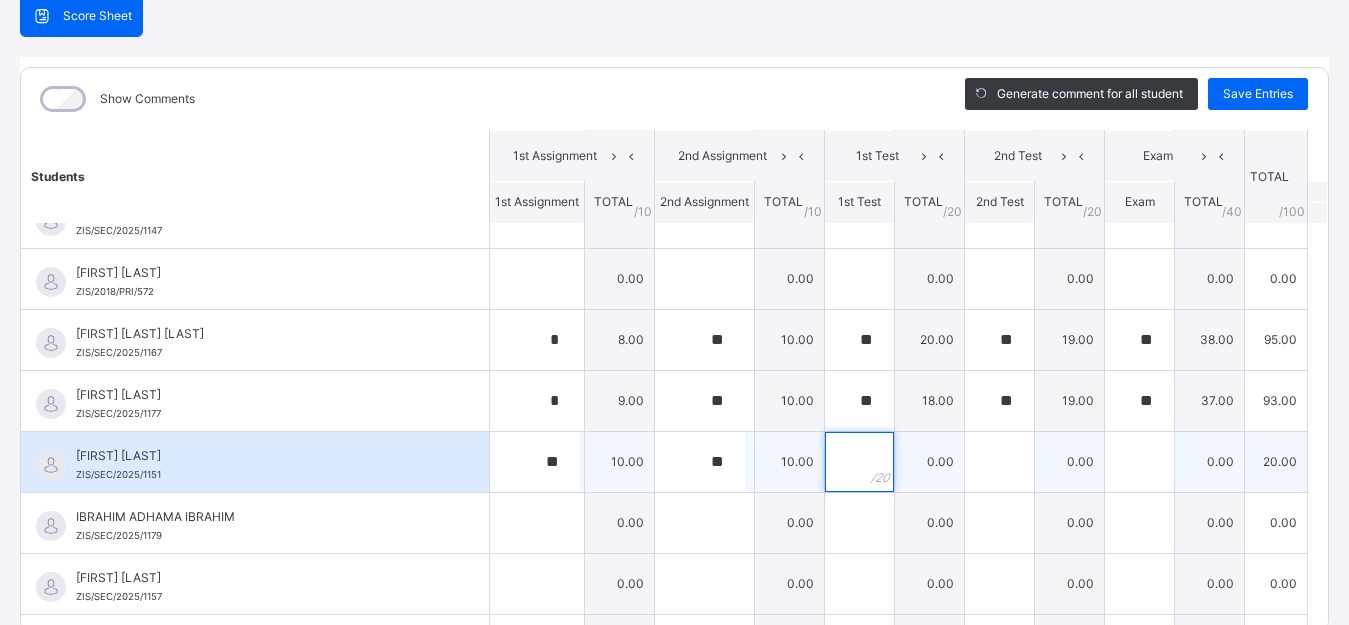 click at bounding box center [859, 462] 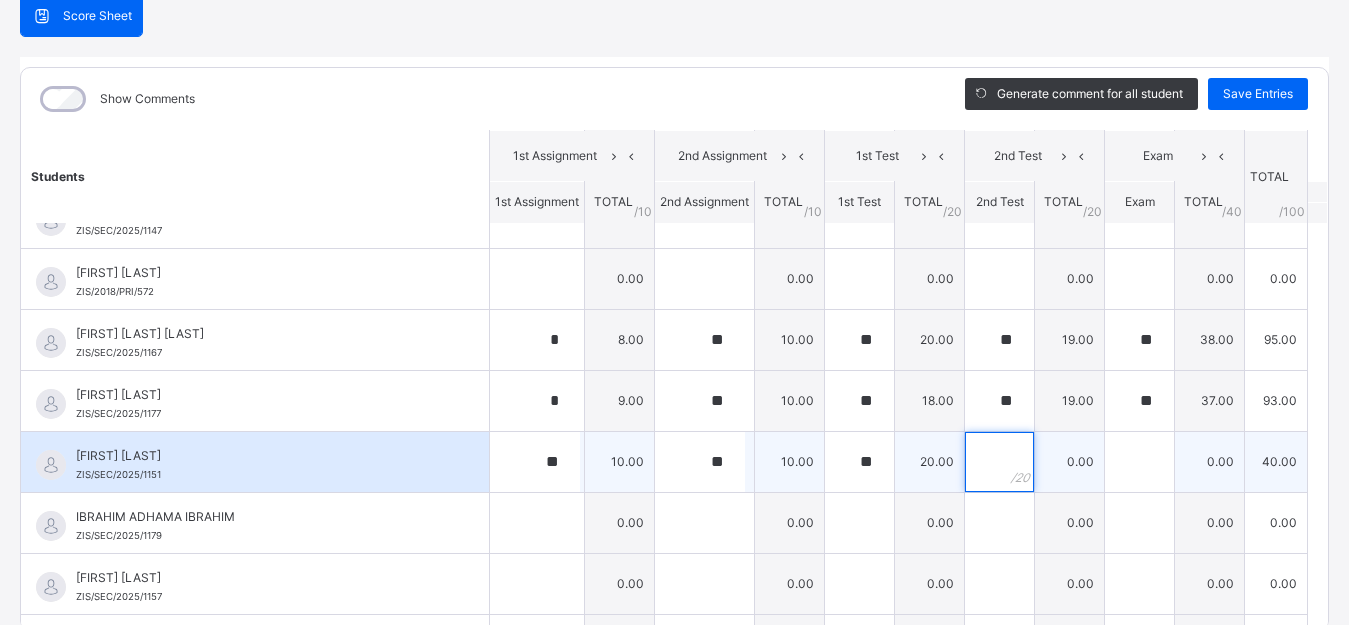 drag, startPoint x: 978, startPoint y: 468, endPoint x: 963, endPoint y: 461, distance: 16.552946 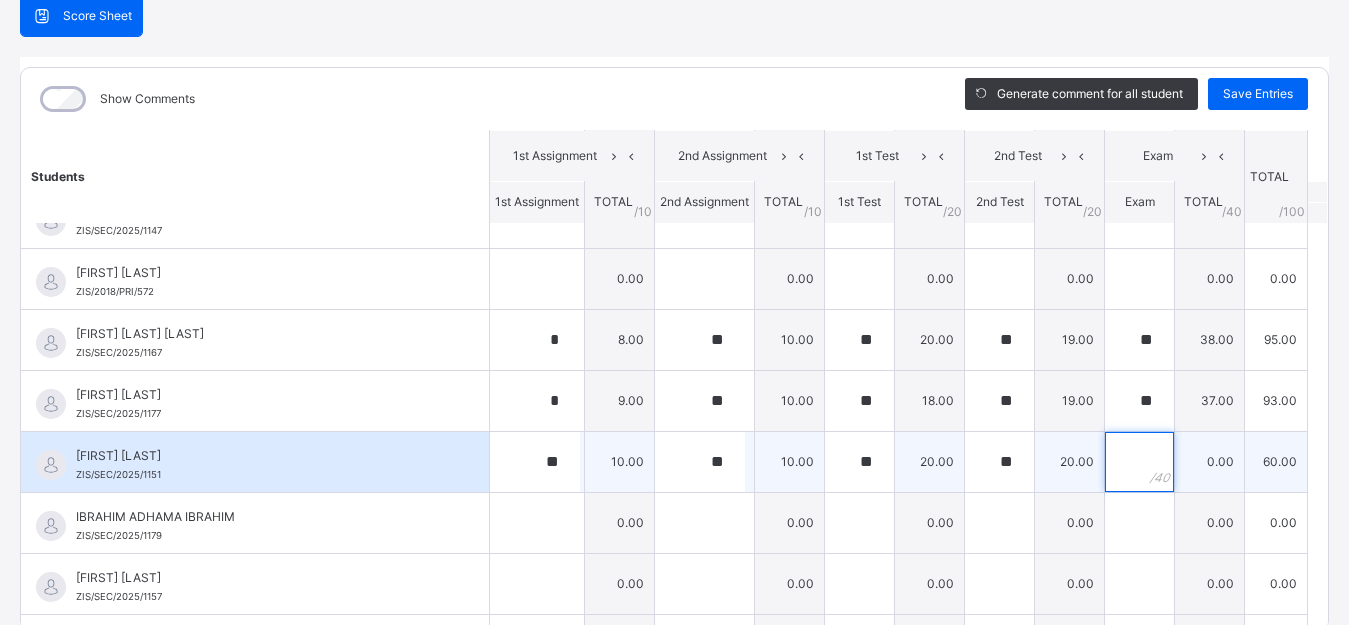 click at bounding box center (1139, 462) 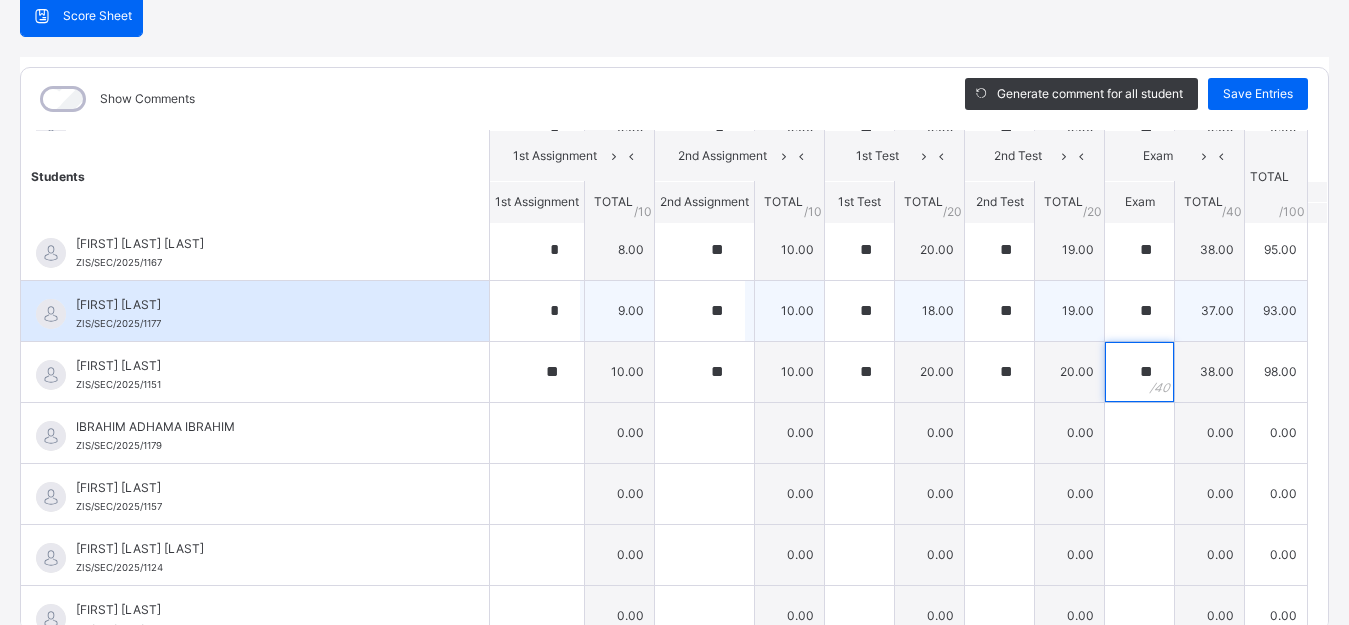 scroll, scrollTop: 1600, scrollLeft: 0, axis: vertical 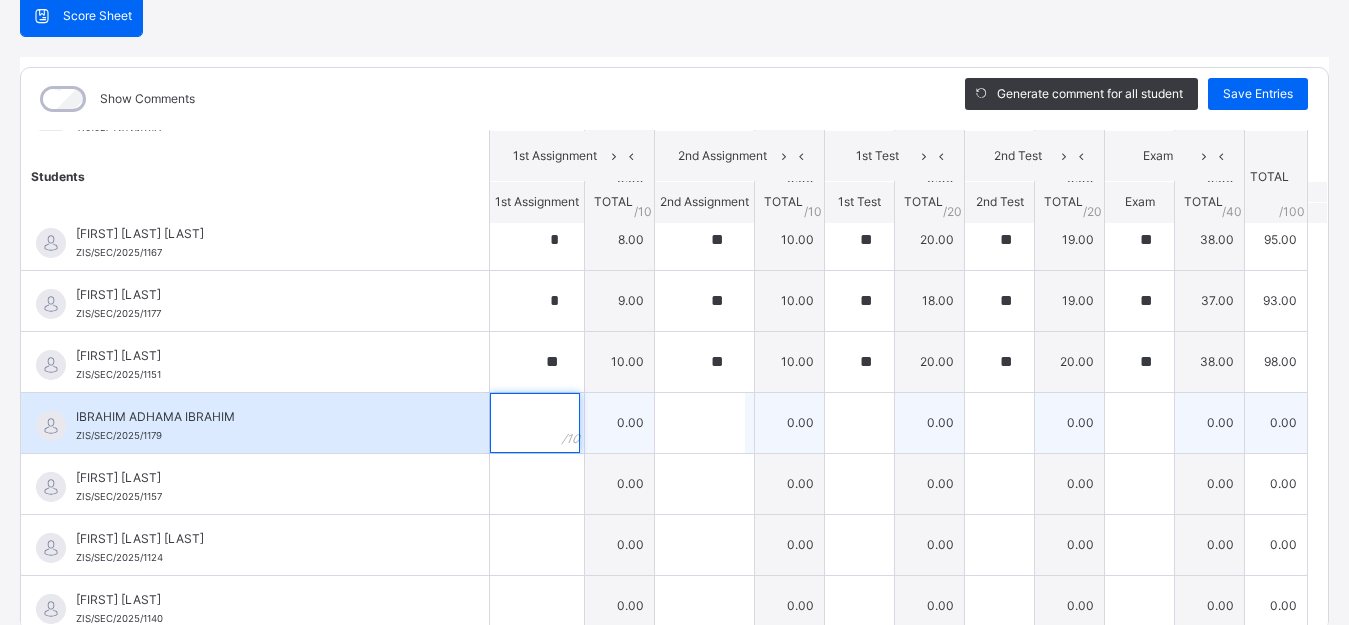 click at bounding box center [535, 423] 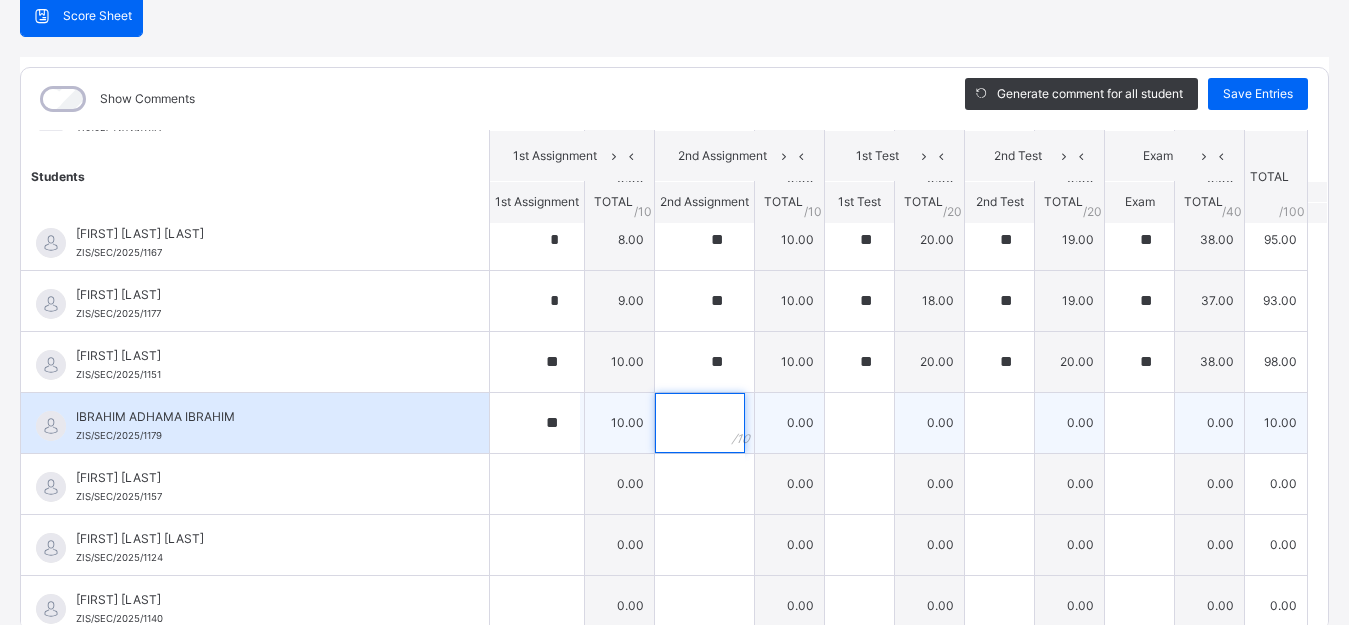 click at bounding box center (700, 423) 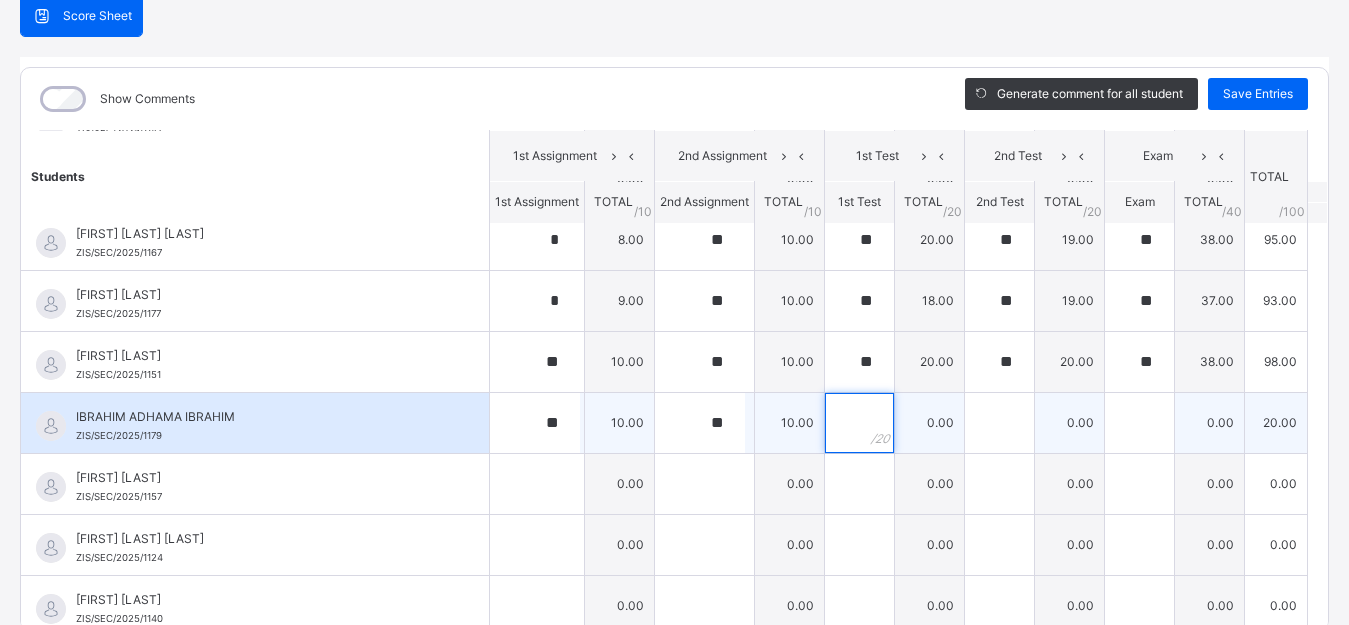 click at bounding box center (859, 423) 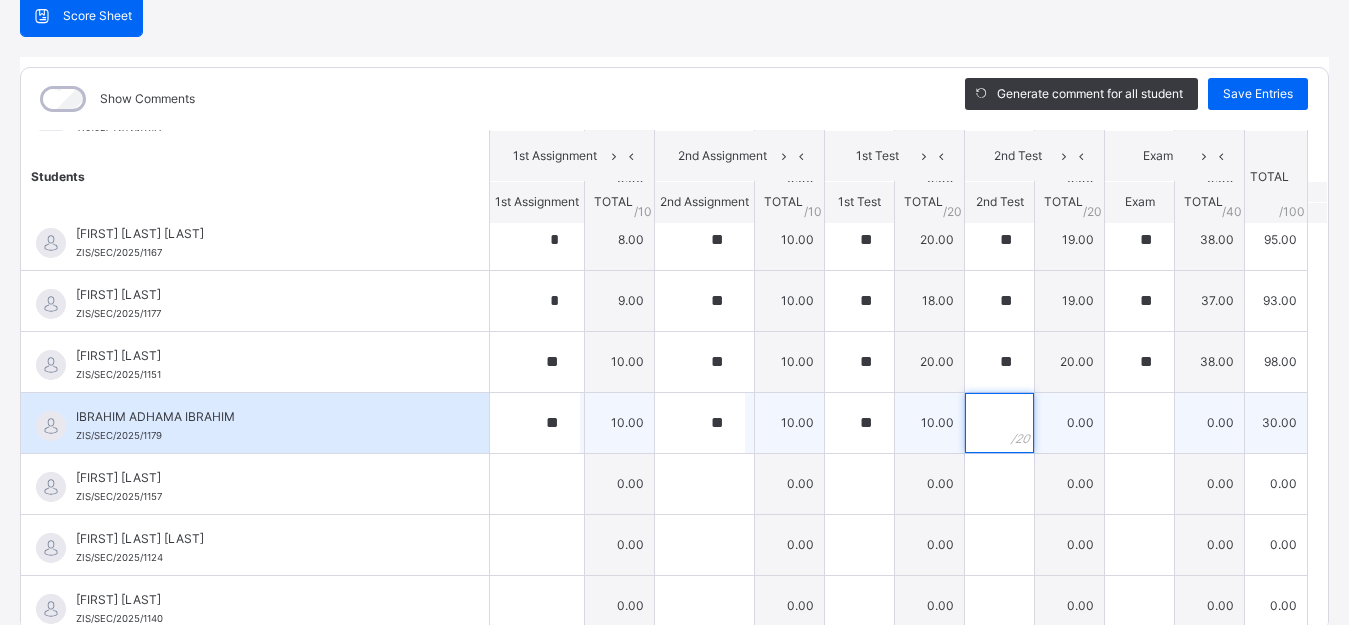 click at bounding box center (999, 423) 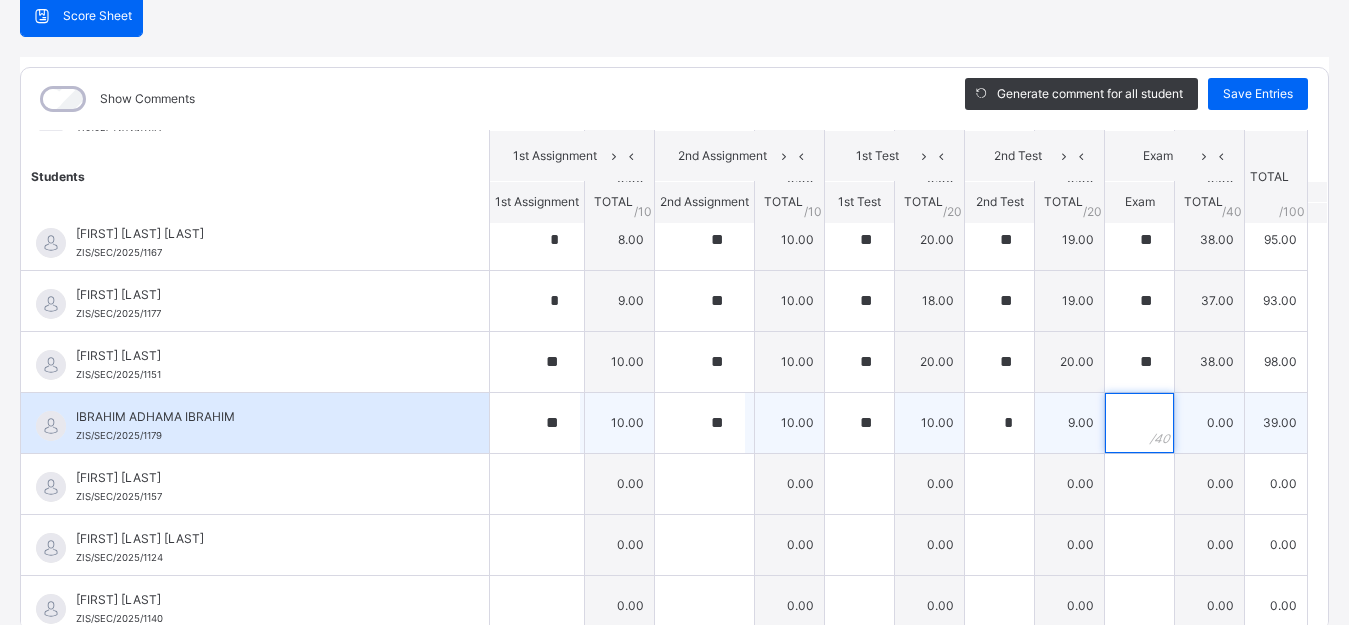 click at bounding box center (1139, 423) 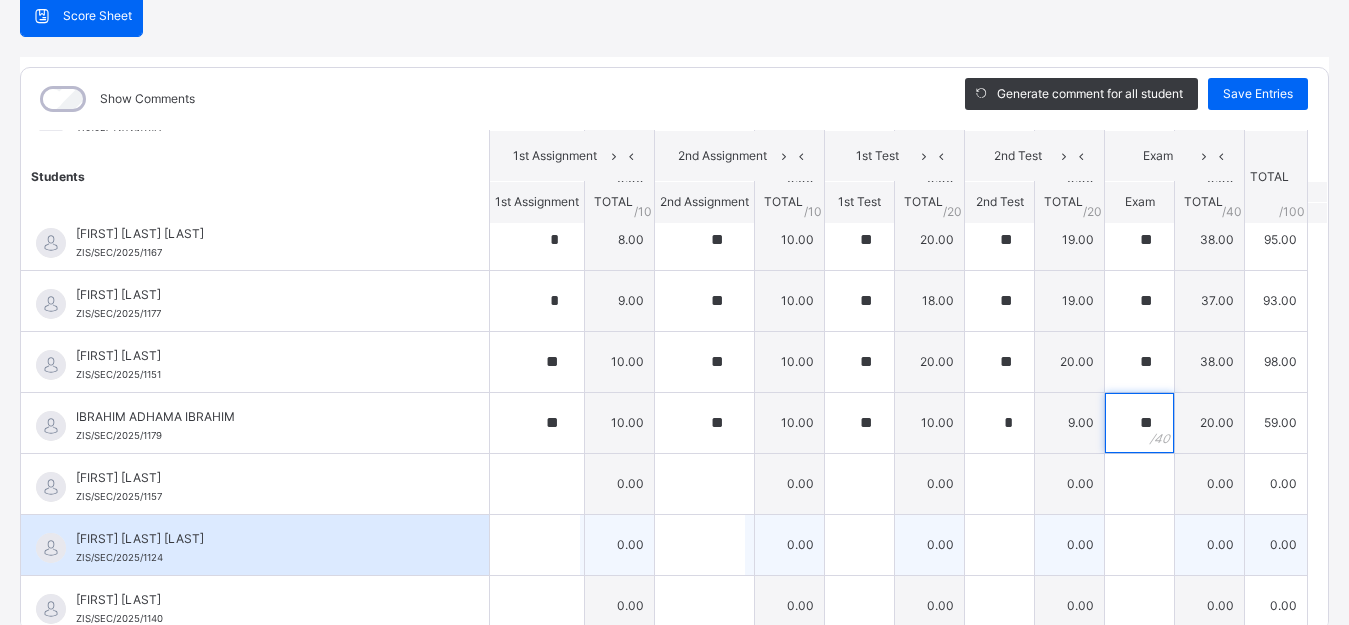 scroll, scrollTop: 1700, scrollLeft: 0, axis: vertical 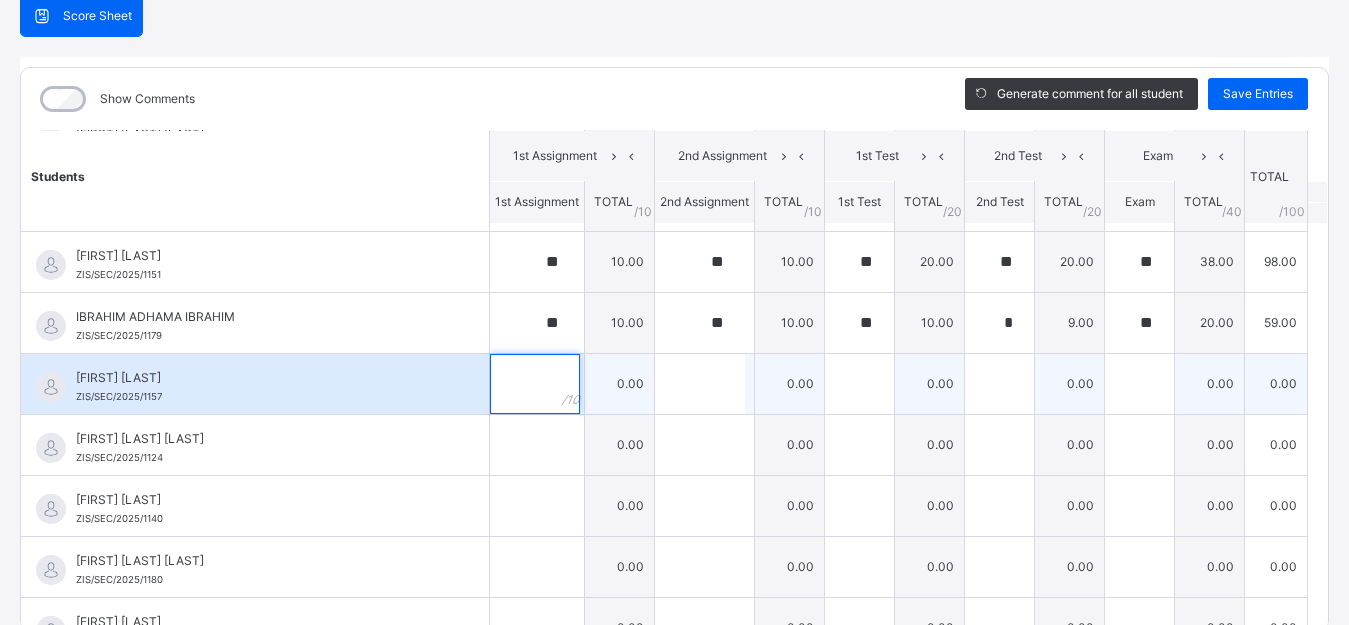 click at bounding box center [537, 384] 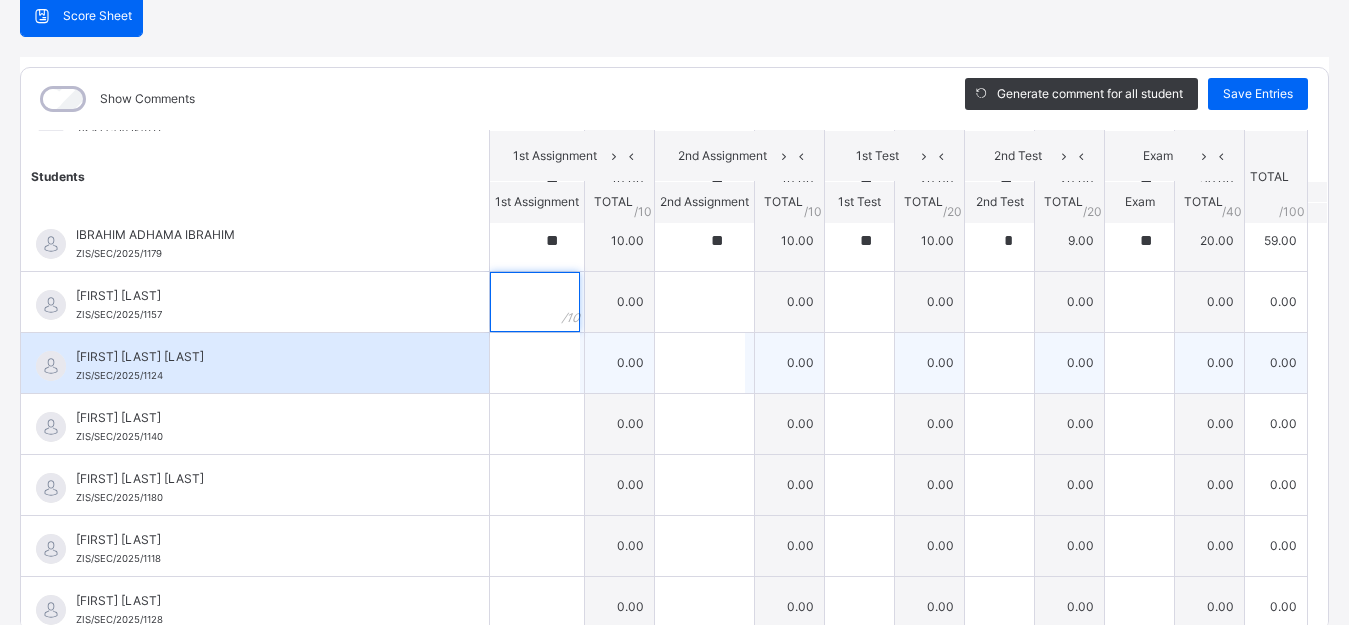scroll, scrollTop: 1800, scrollLeft: 0, axis: vertical 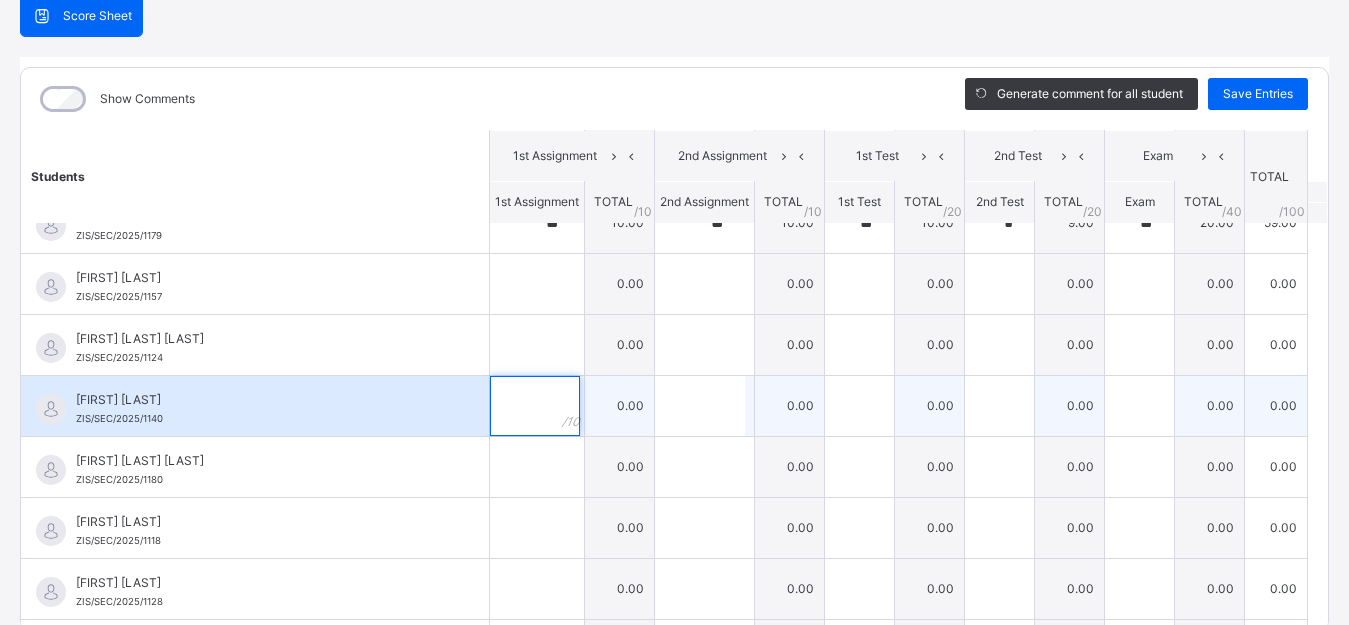 click at bounding box center (535, 406) 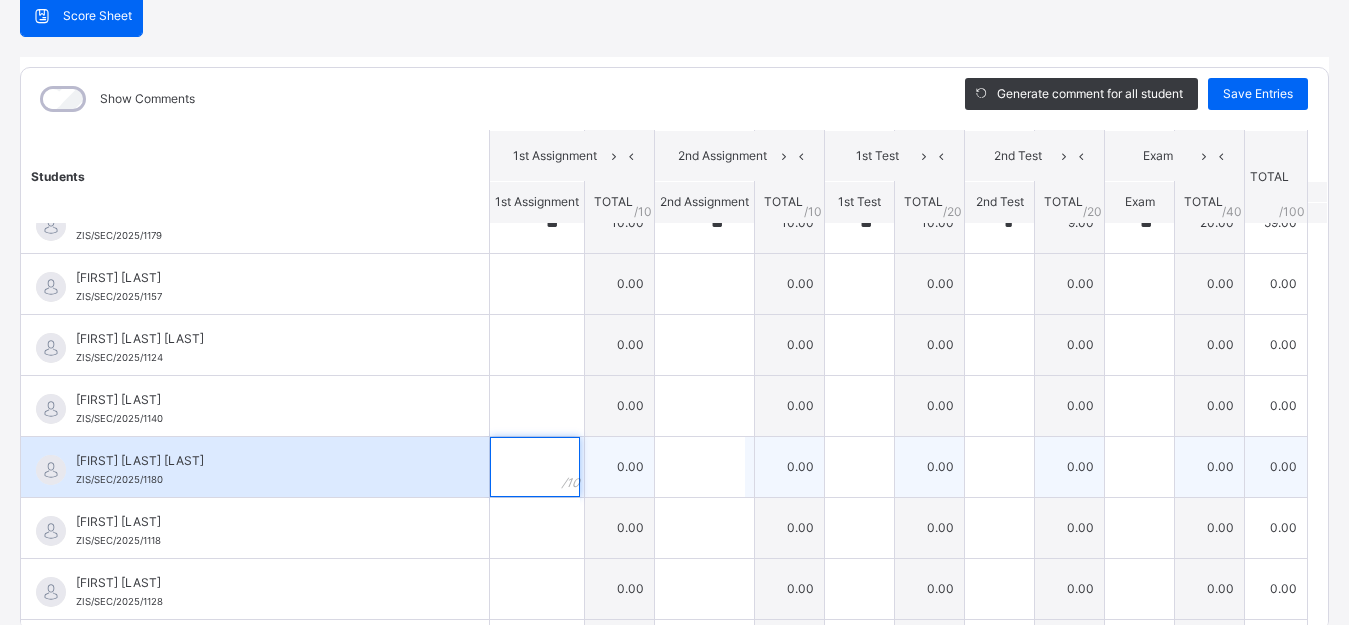 click at bounding box center (537, 467) 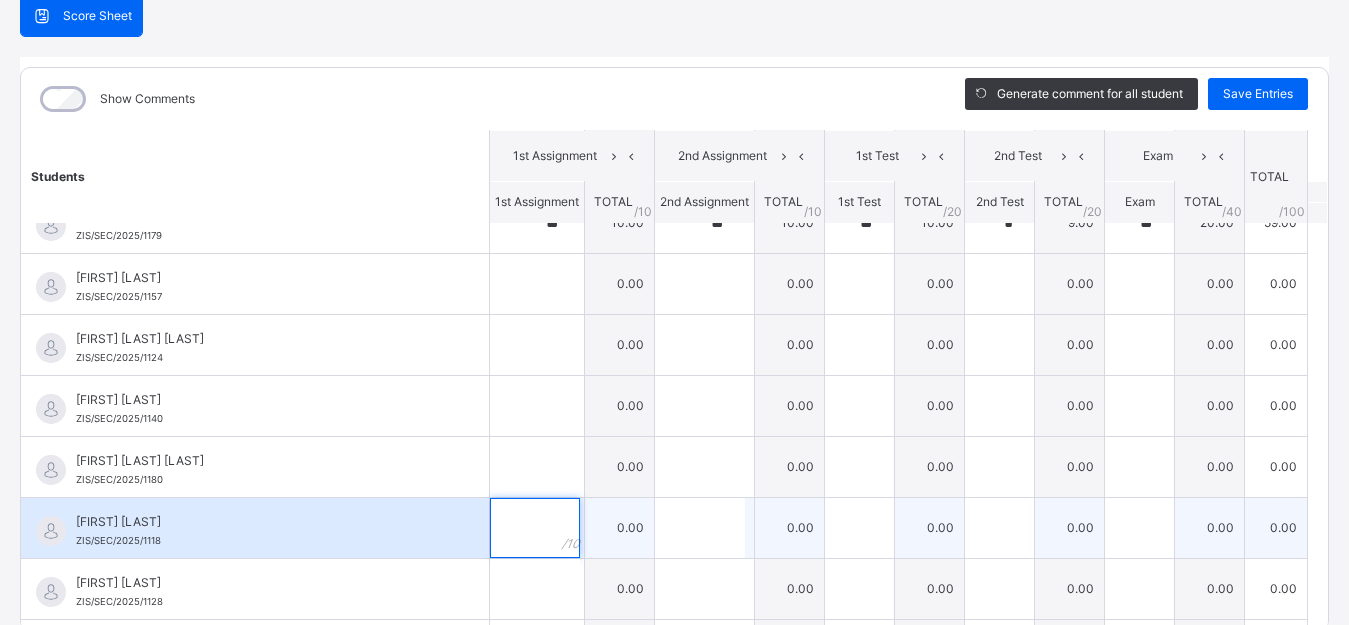 click at bounding box center (535, 528) 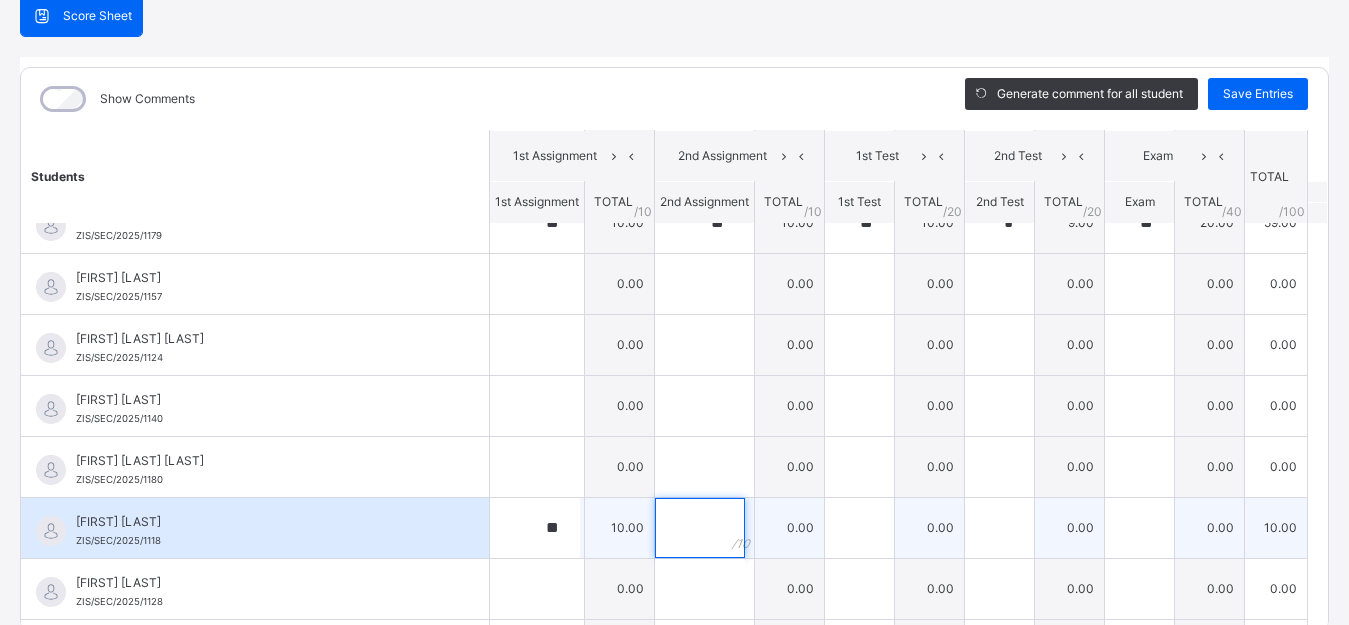 click at bounding box center [700, 528] 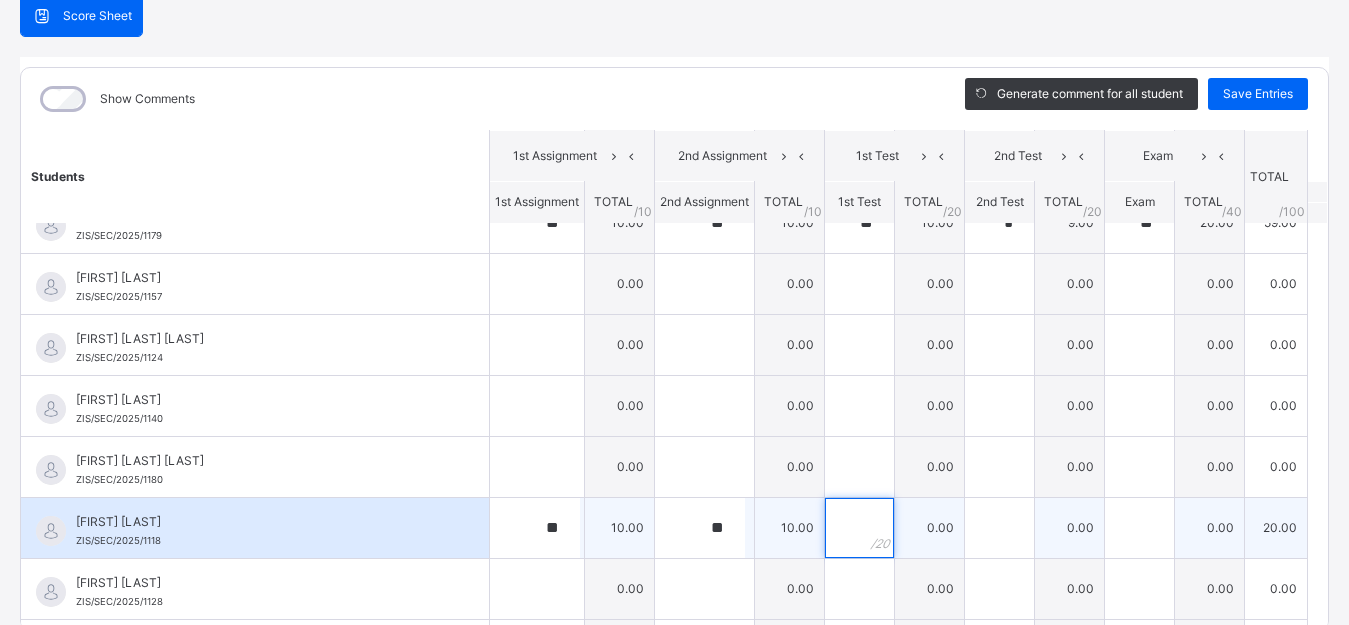 click at bounding box center [859, 528] 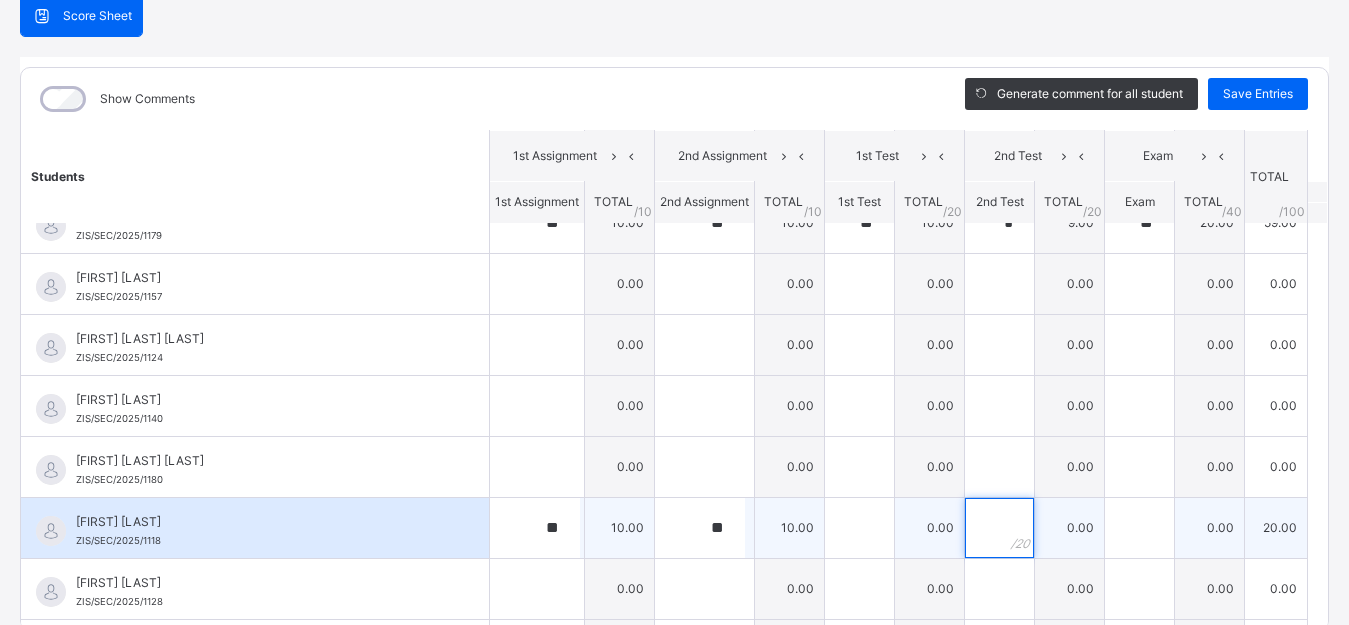 click at bounding box center [999, 528] 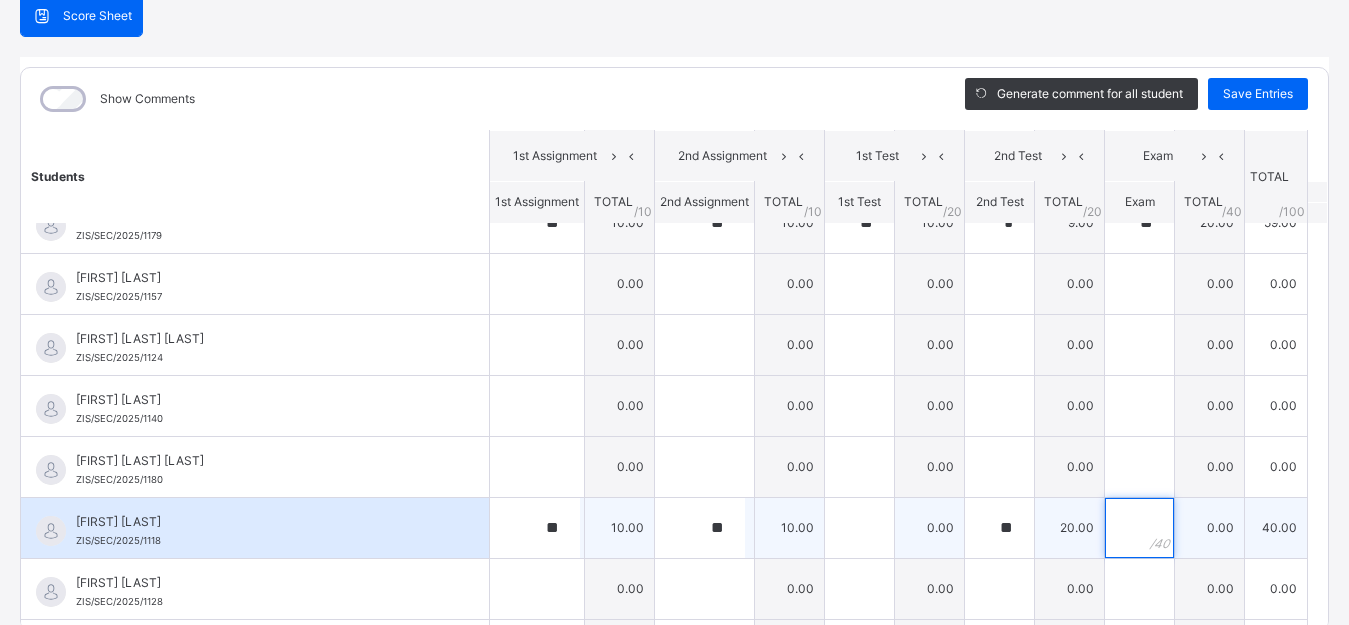 click at bounding box center [1139, 528] 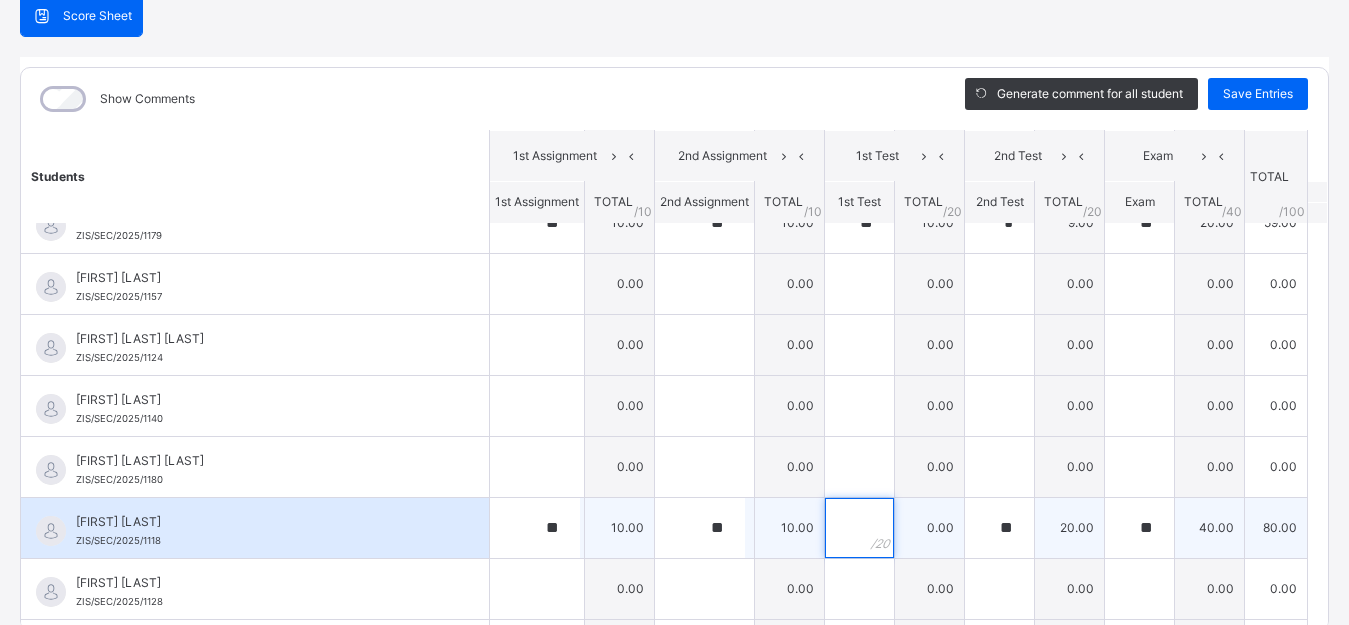 click at bounding box center [859, 528] 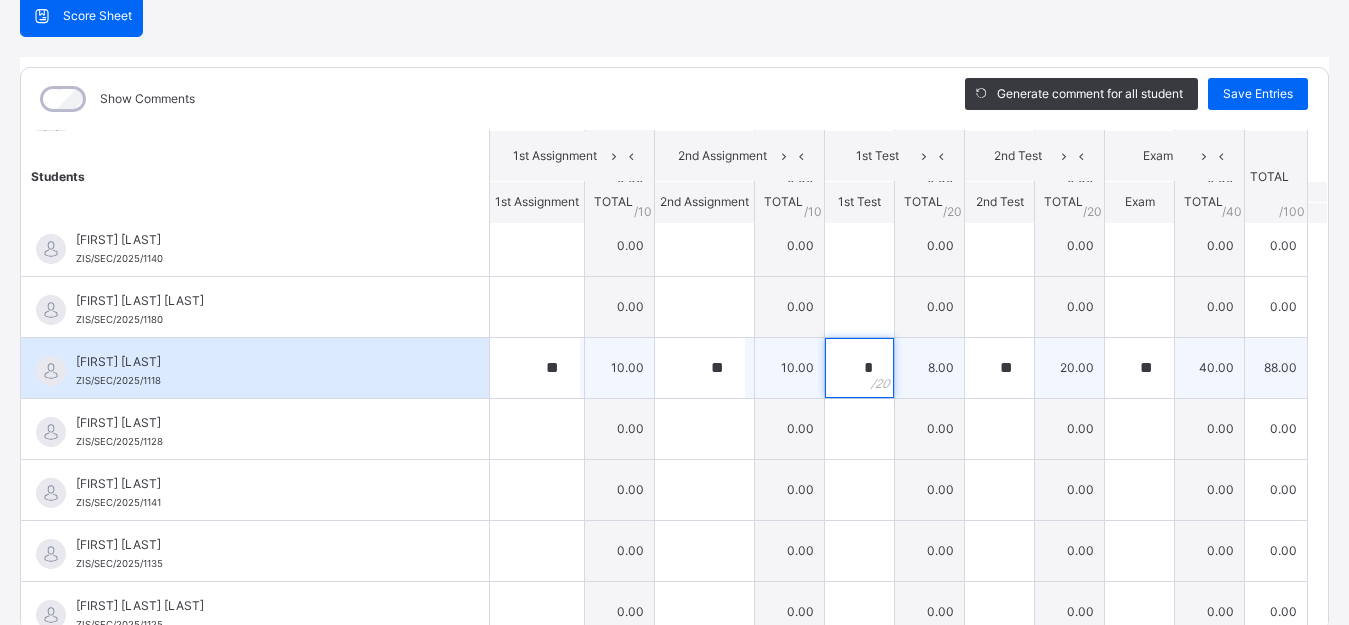 scroll, scrollTop: 2000, scrollLeft: 0, axis: vertical 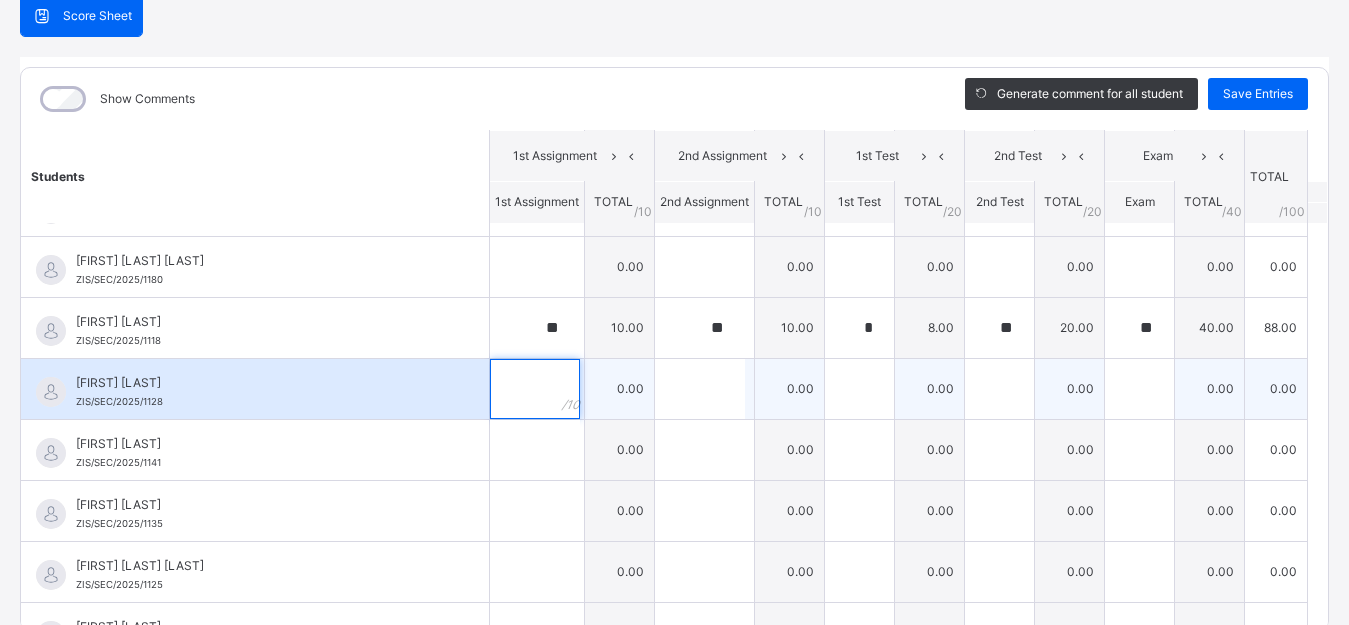click at bounding box center [537, 389] 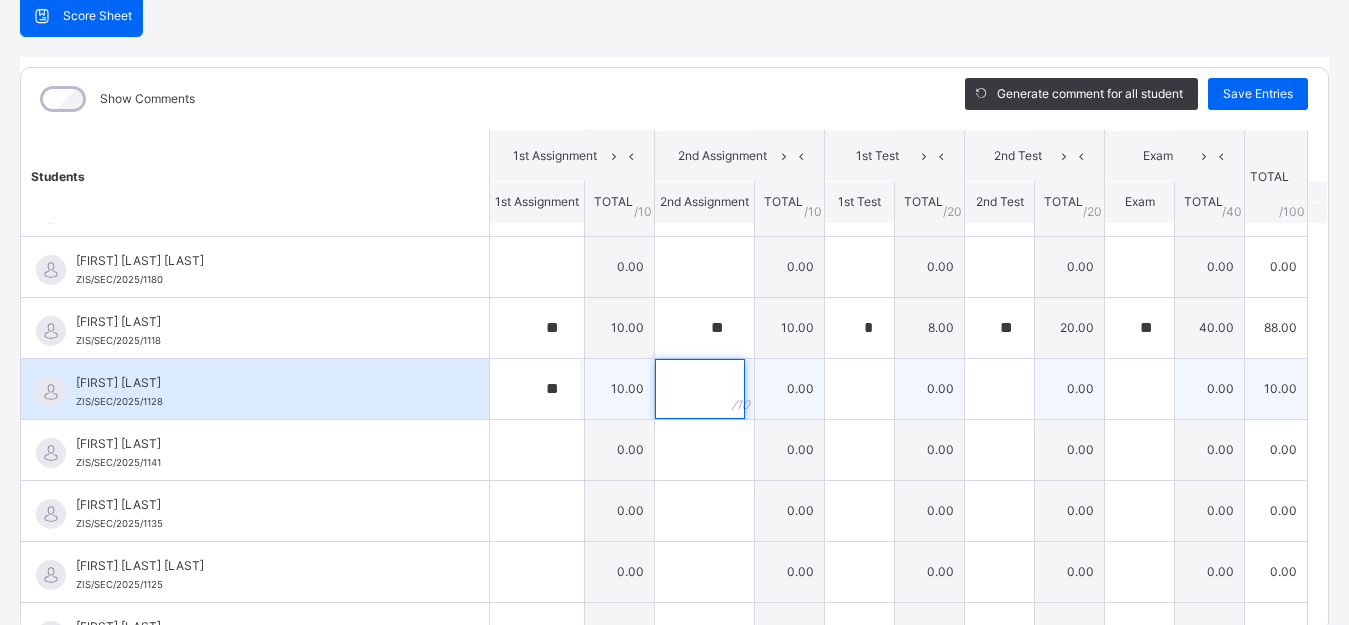 click at bounding box center (700, 389) 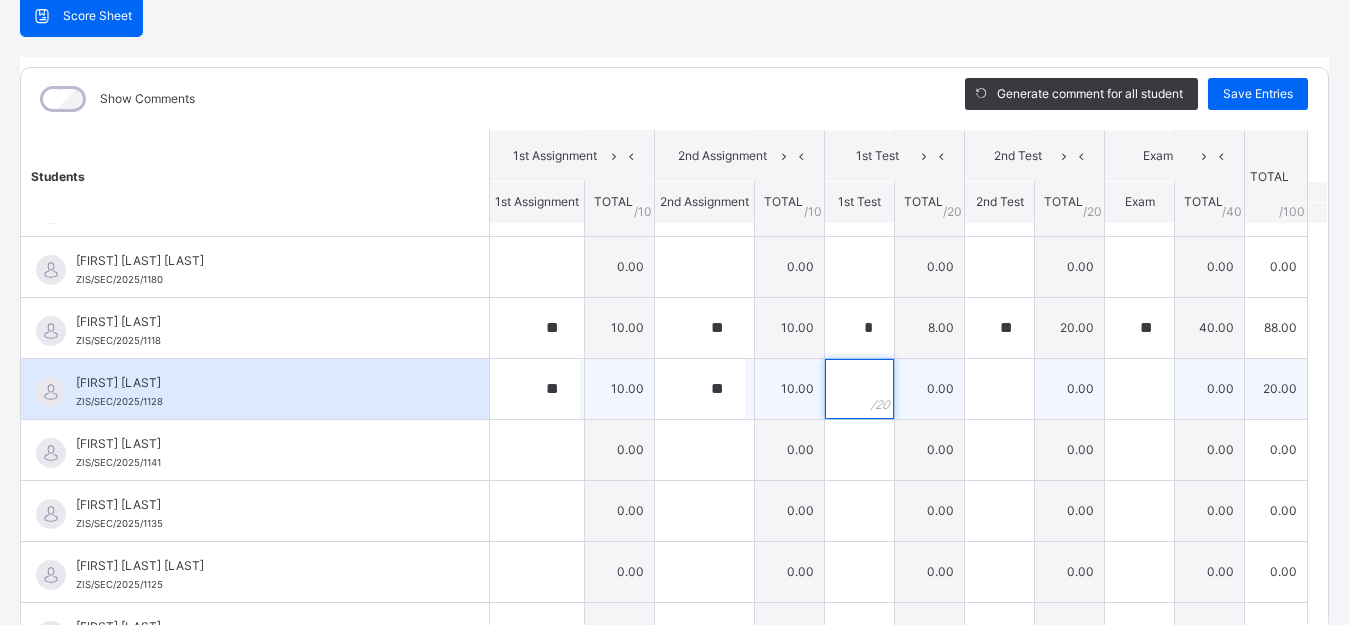 click at bounding box center [859, 389] 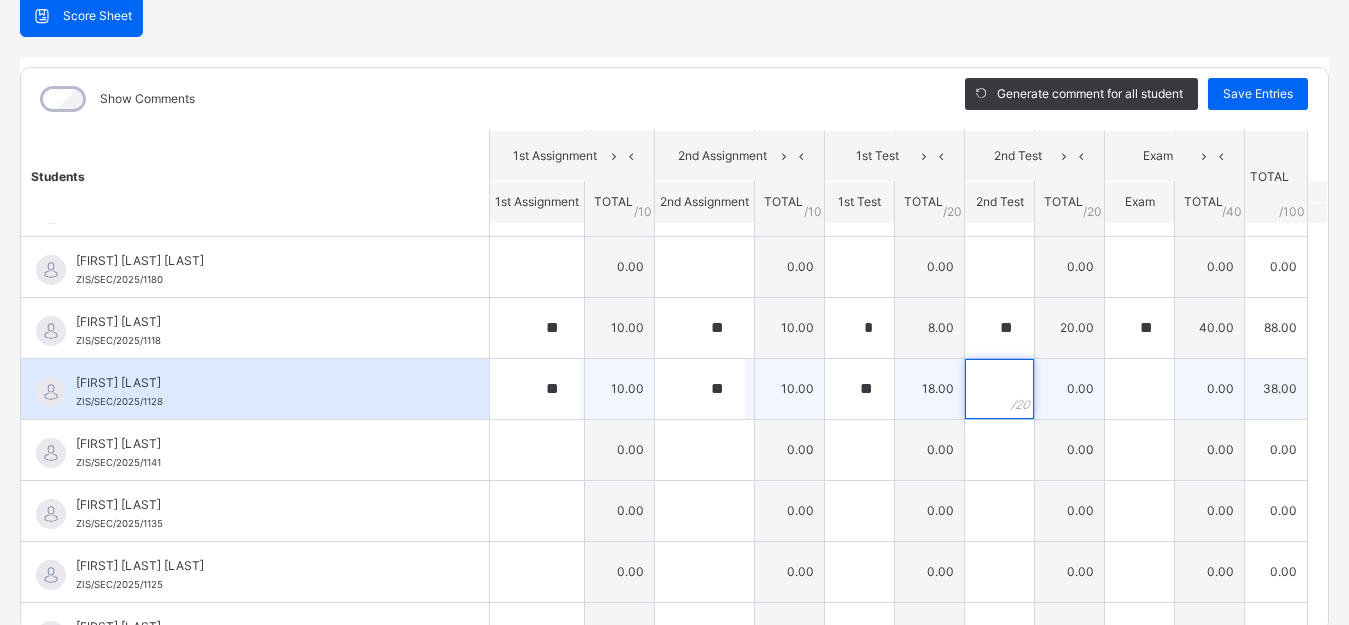 click at bounding box center (999, 389) 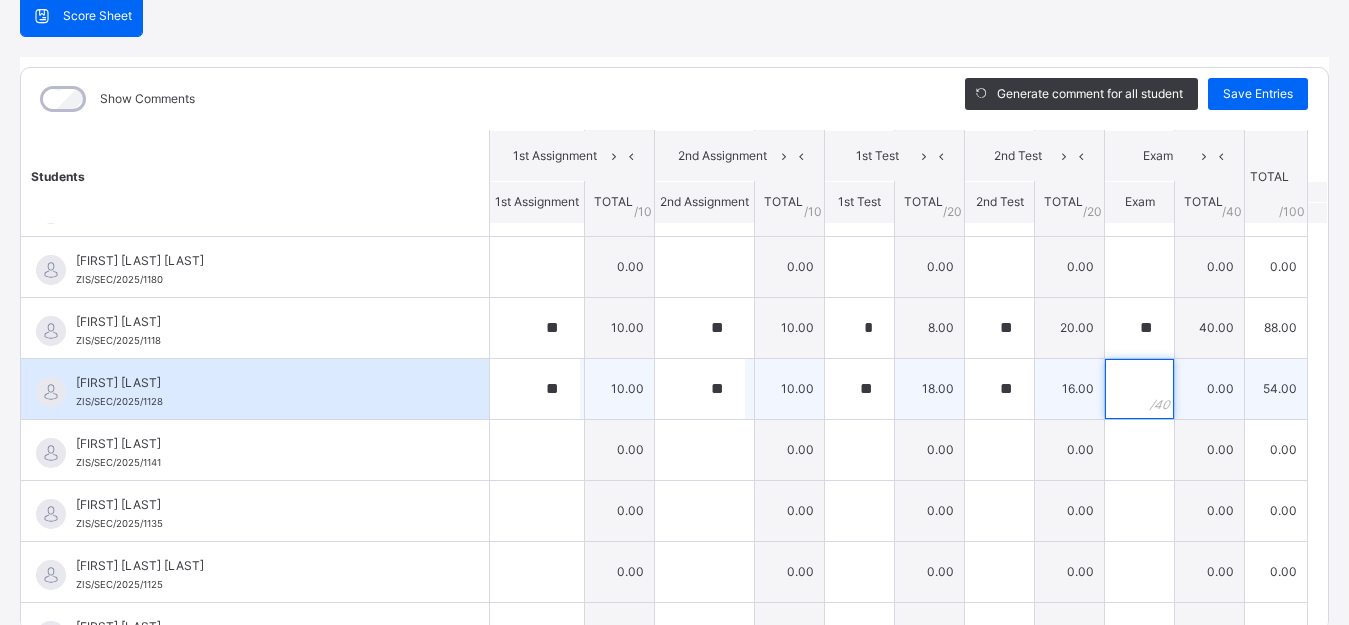 click at bounding box center (1139, 389) 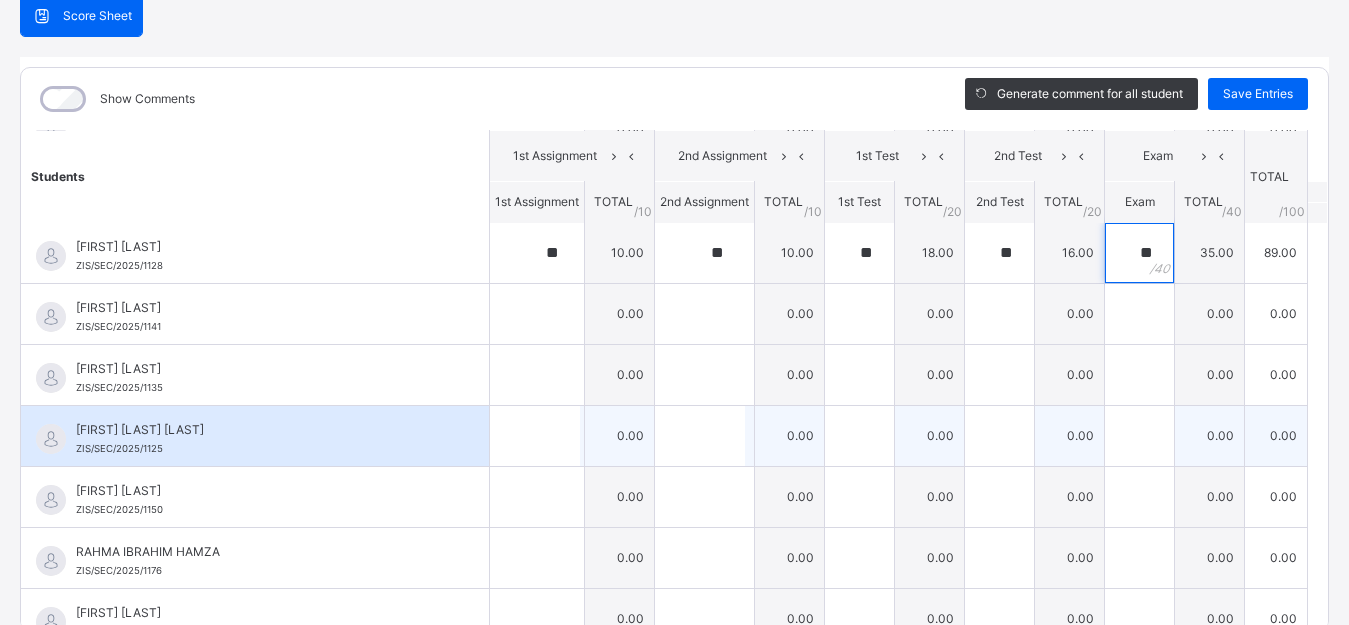 scroll, scrollTop: 2100, scrollLeft: 0, axis: vertical 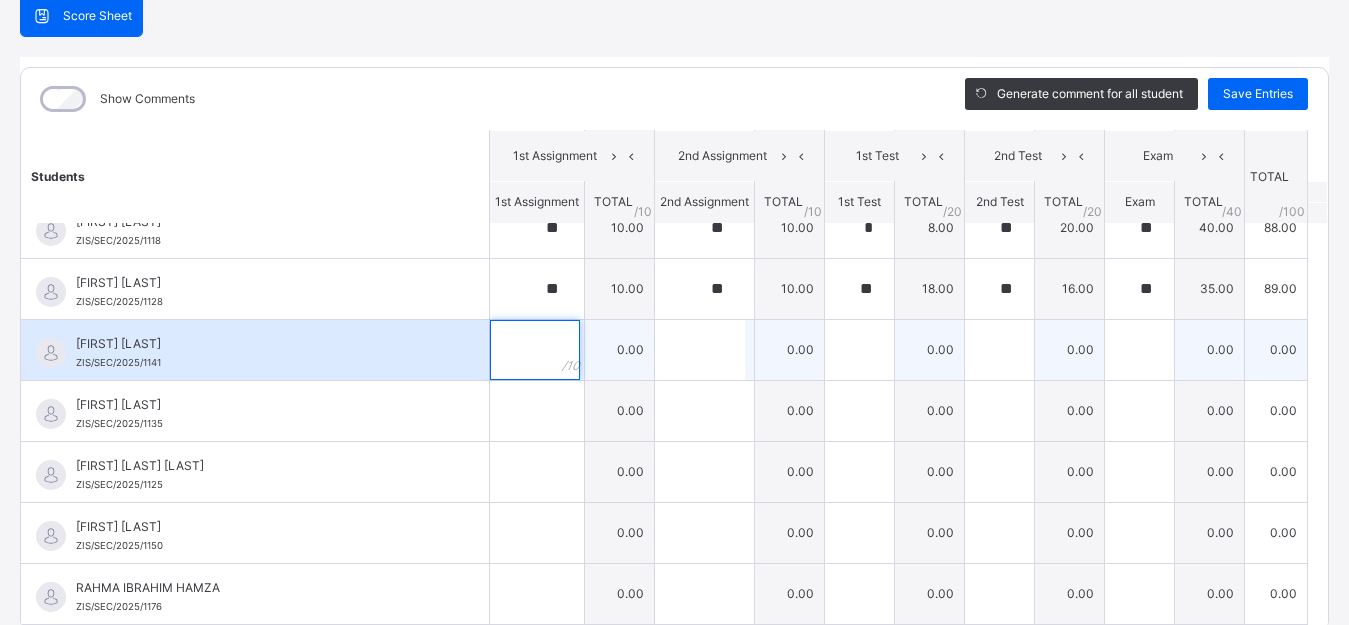 click at bounding box center (535, 350) 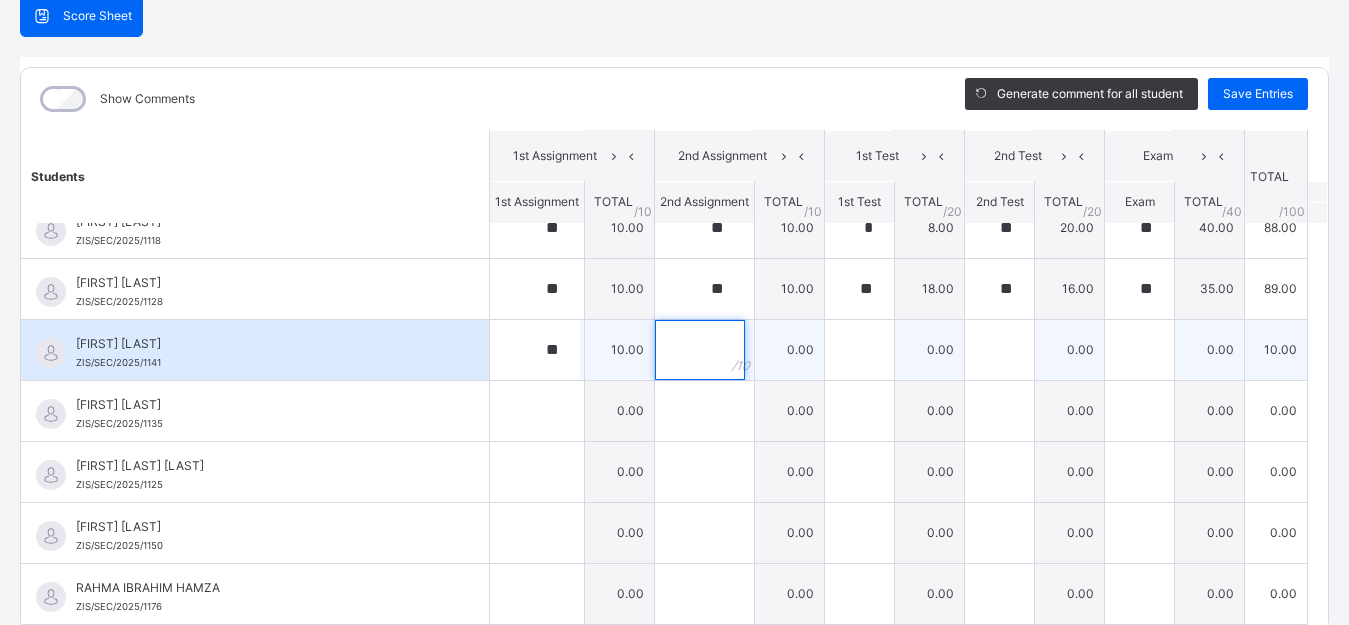 click at bounding box center [700, 350] 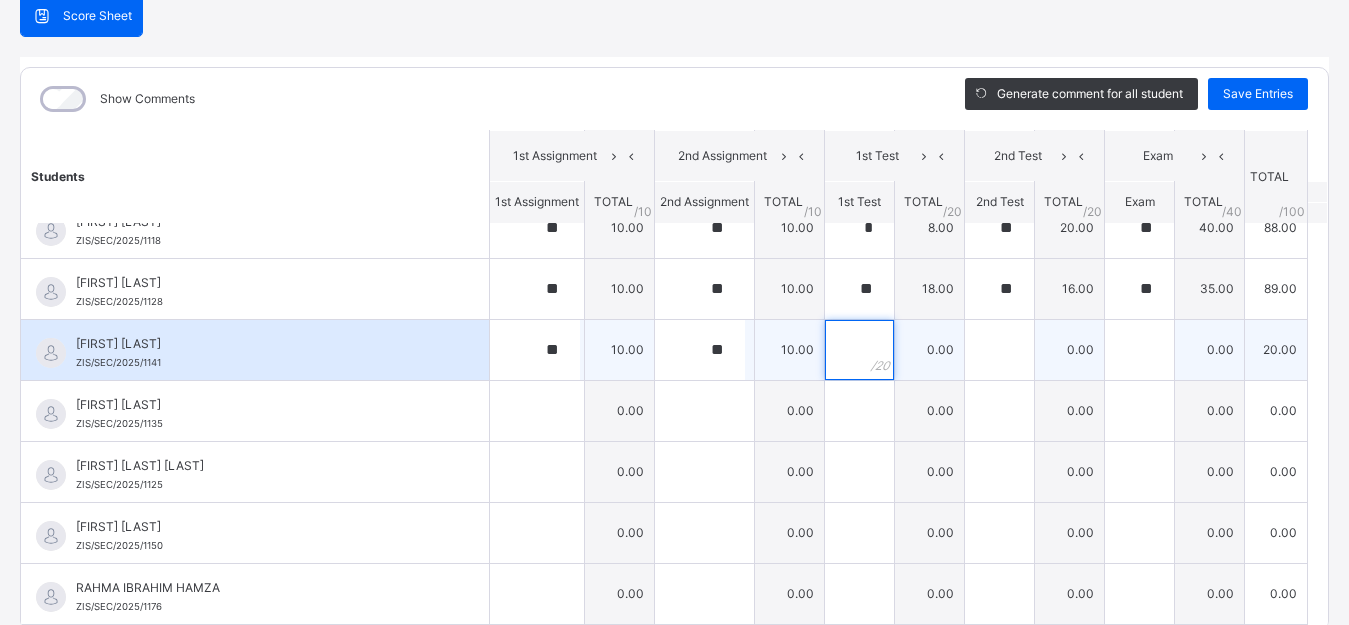 click at bounding box center (859, 350) 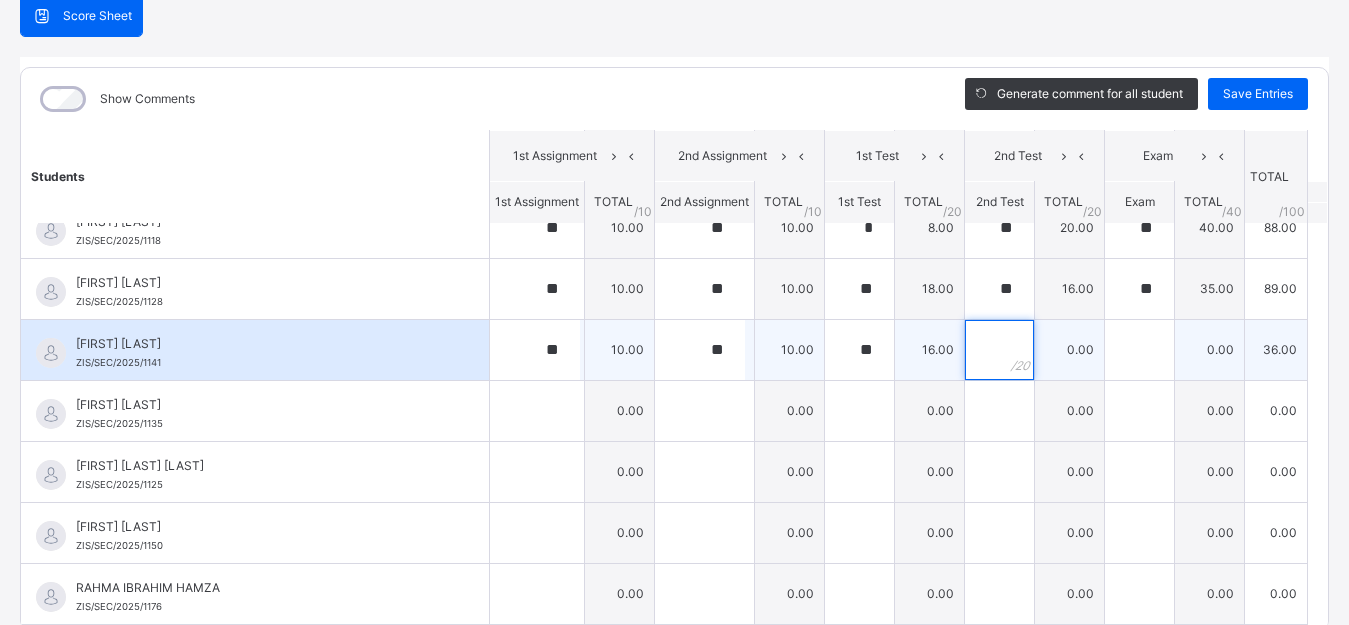 click at bounding box center [999, 350] 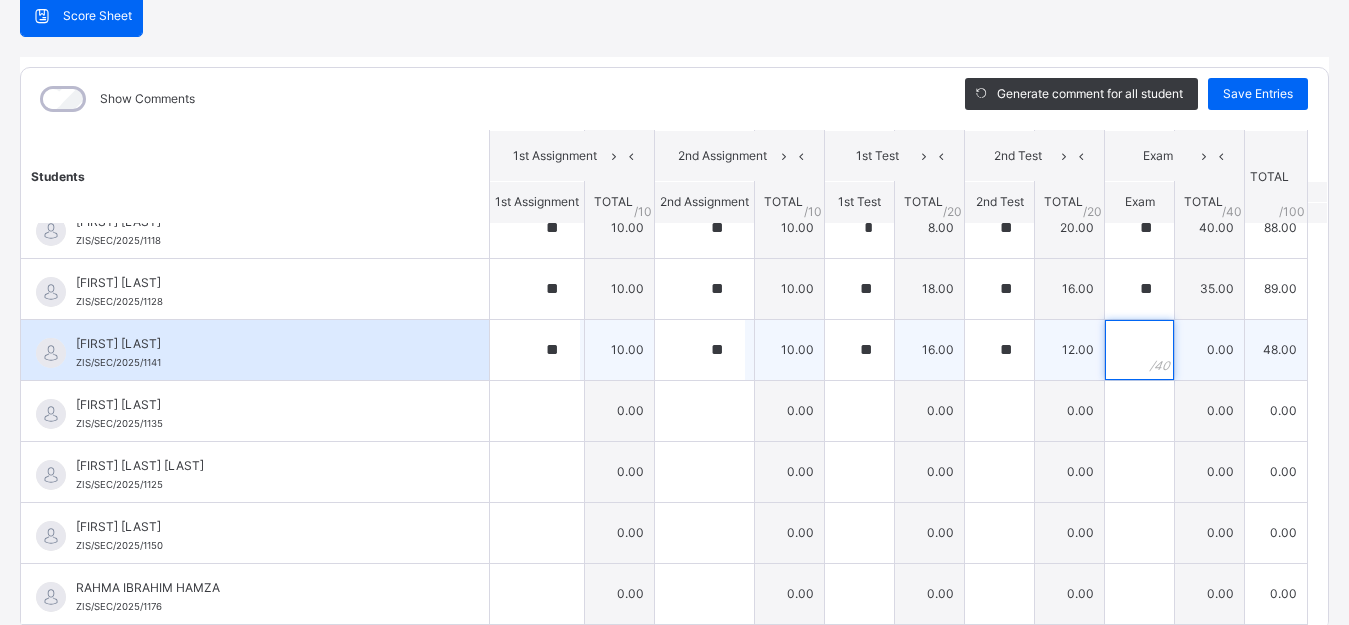 click at bounding box center (1139, 350) 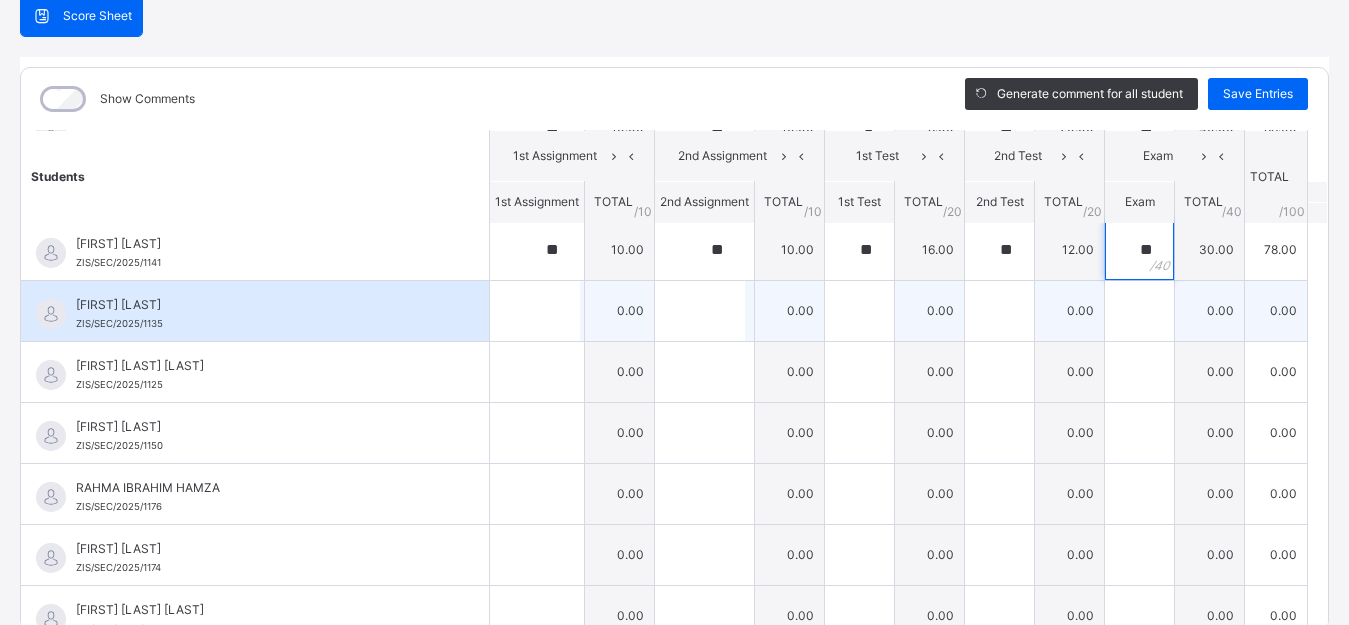 scroll, scrollTop: 2300, scrollLeft: 0, axis: vertical 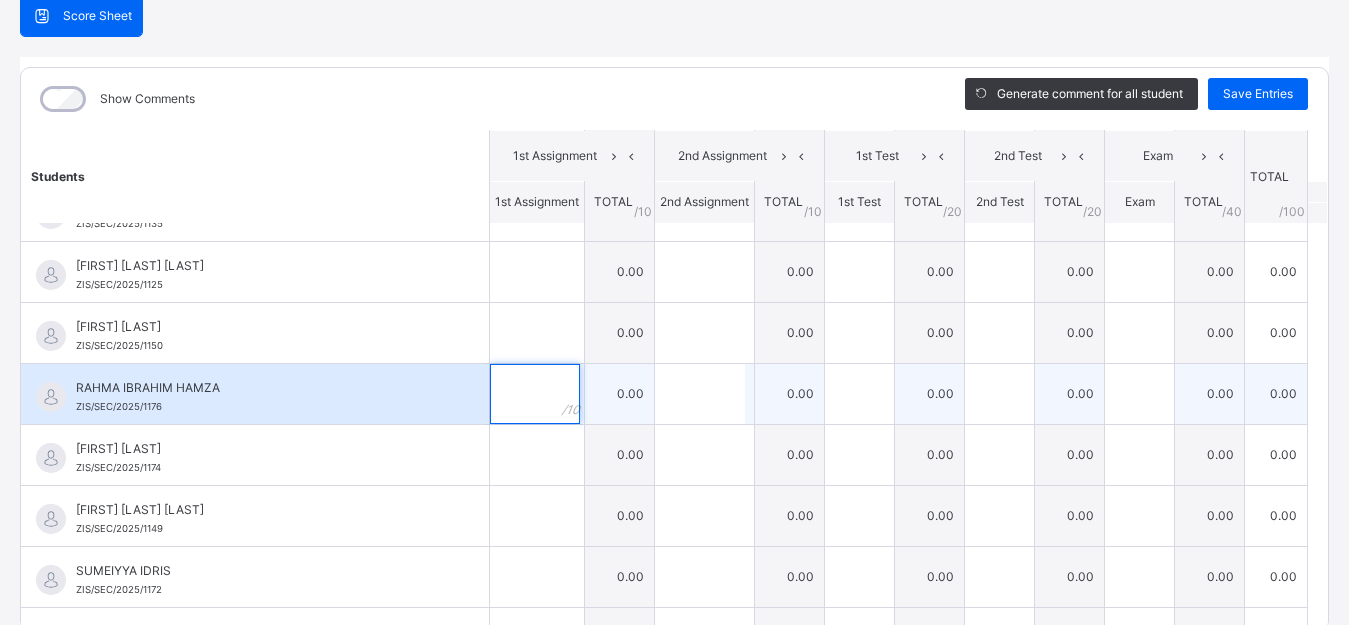 click at bounding box center [537, 394] 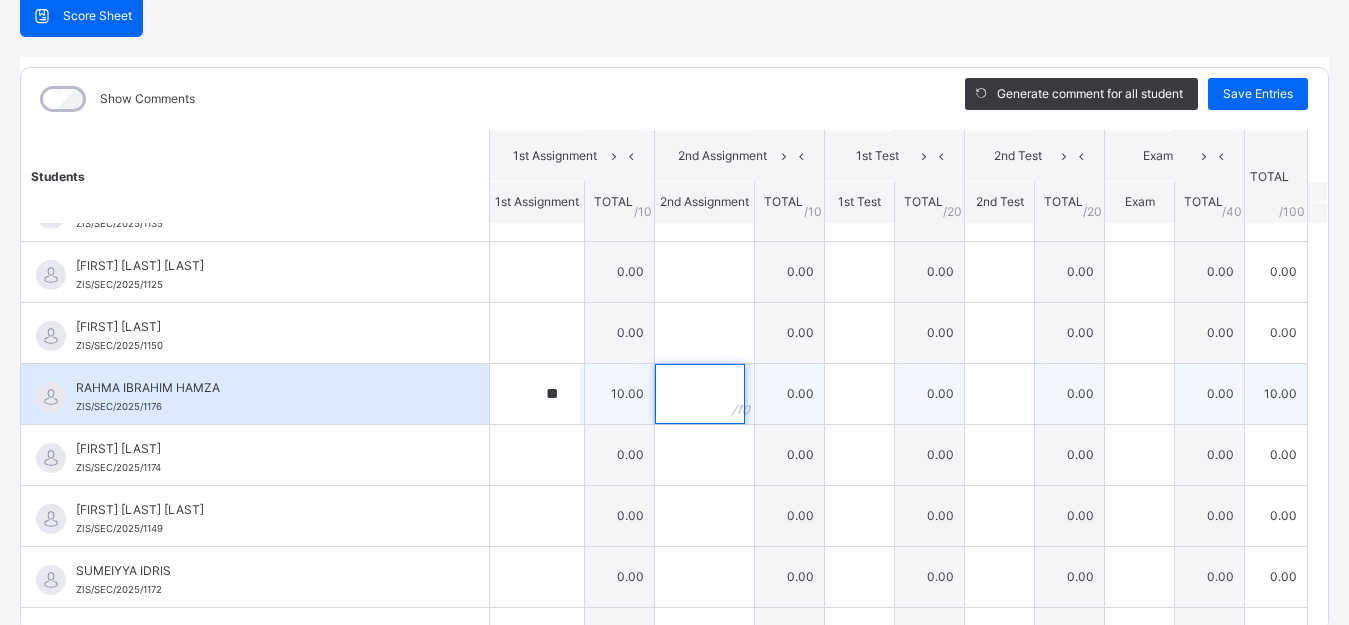 click at bounding box center (700, 394) 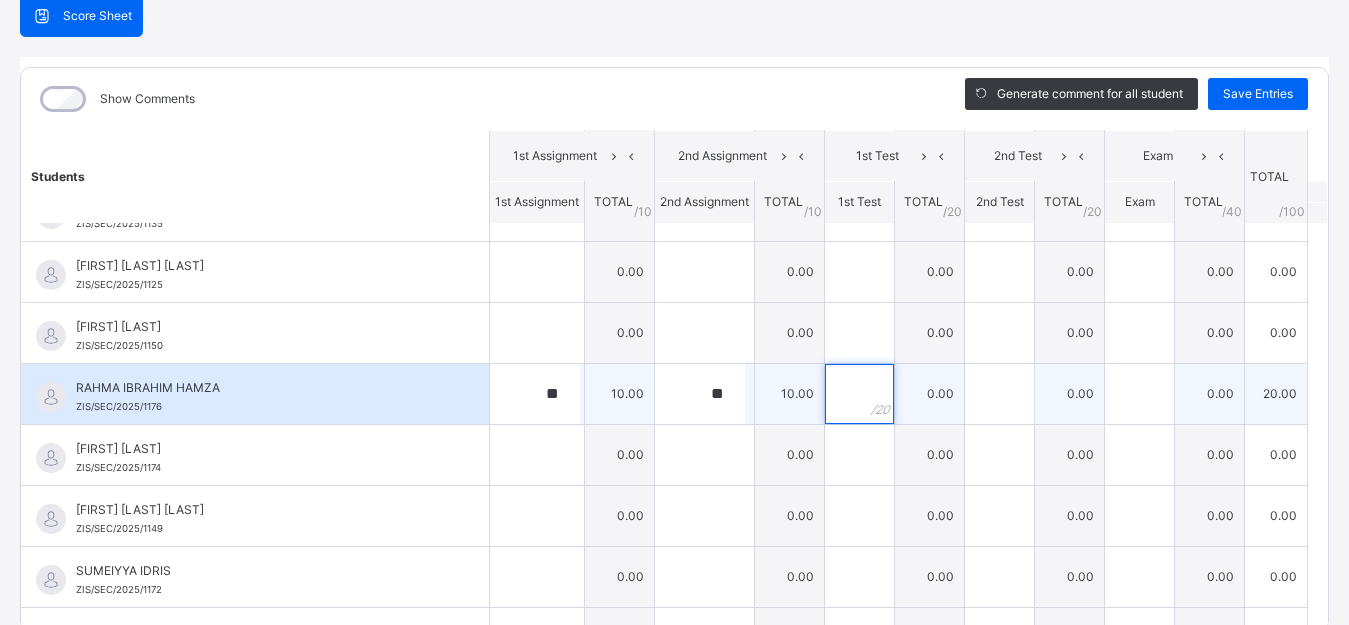 drag, startPoint x: 857, startPoint y: 384, endPoint x: 848, endPoint y: 365, distance: 21.023796 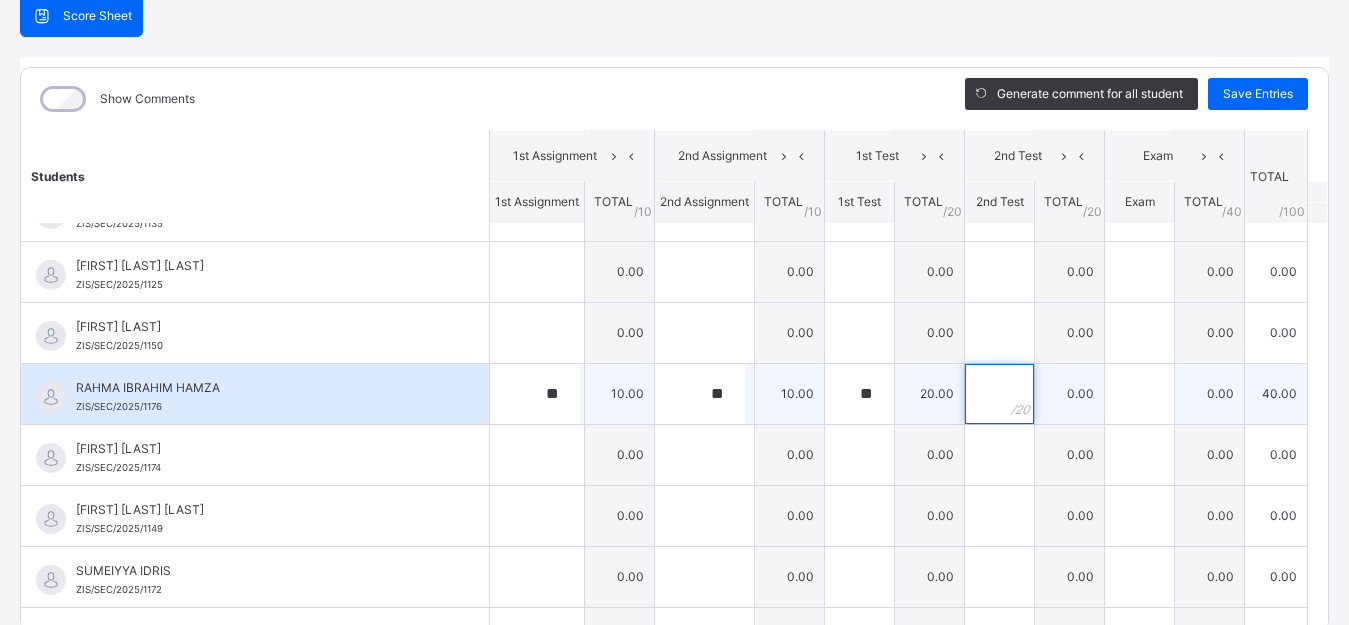 click at bounding box center [999, 394] 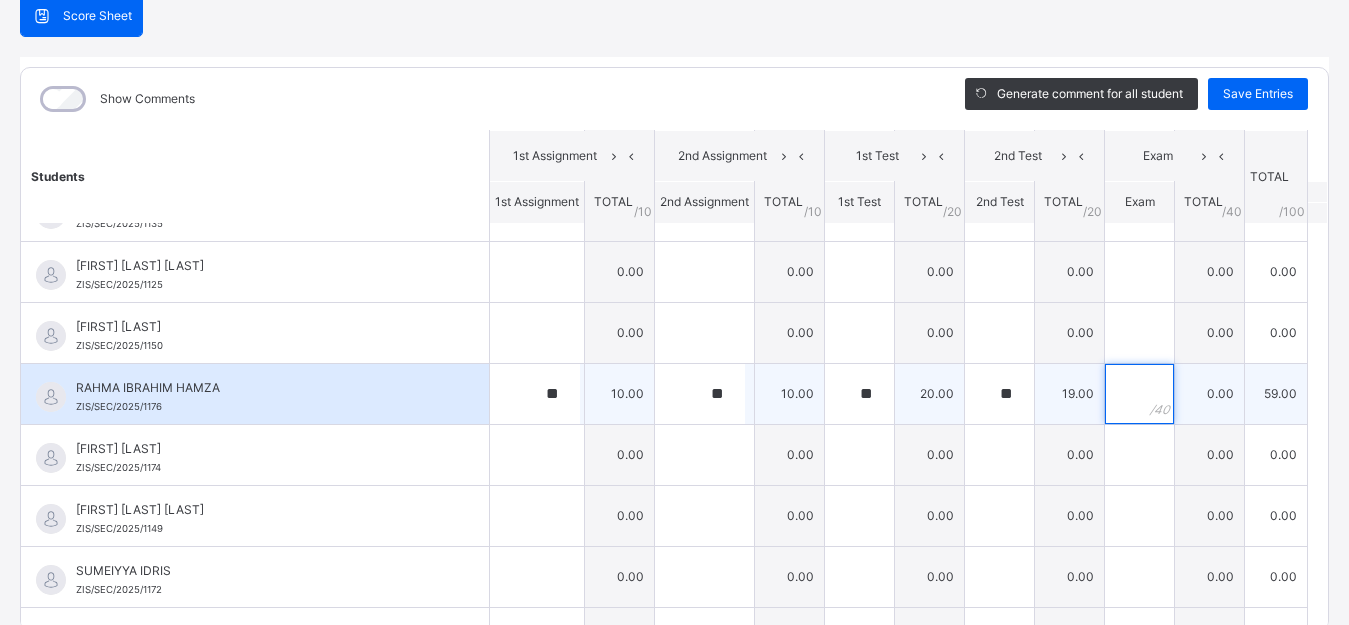 click at bounding box center (1139, 394) 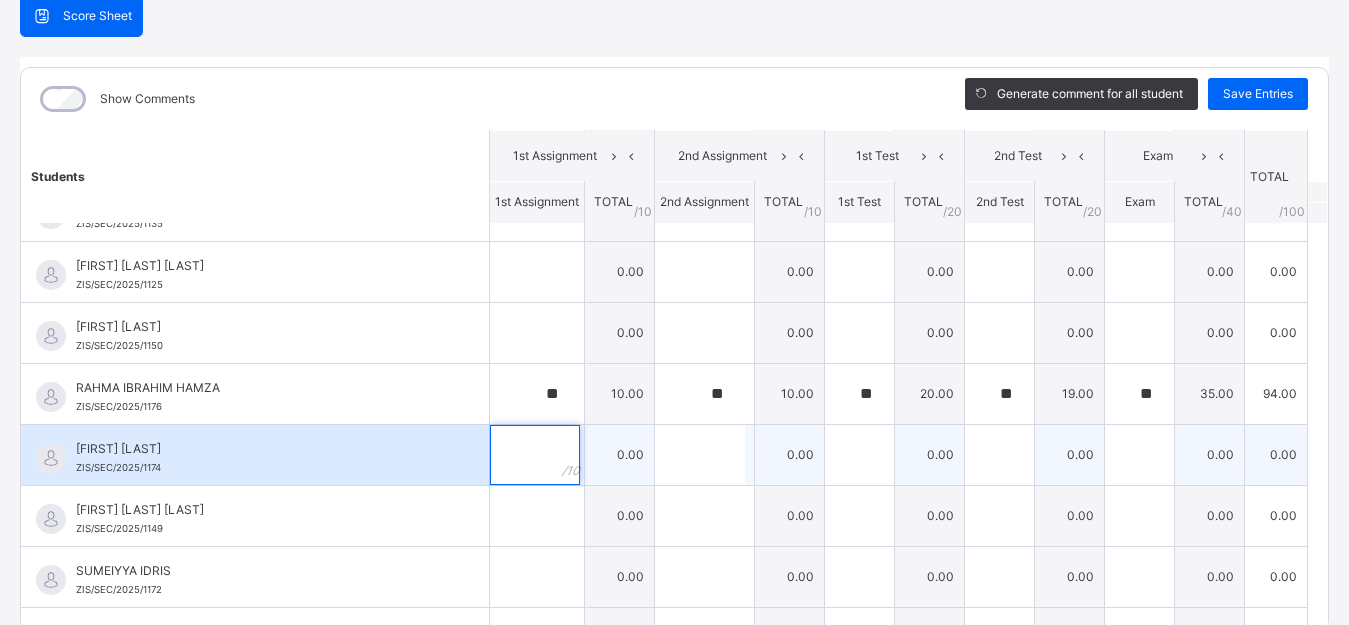 click at bounding box center [535, 455] 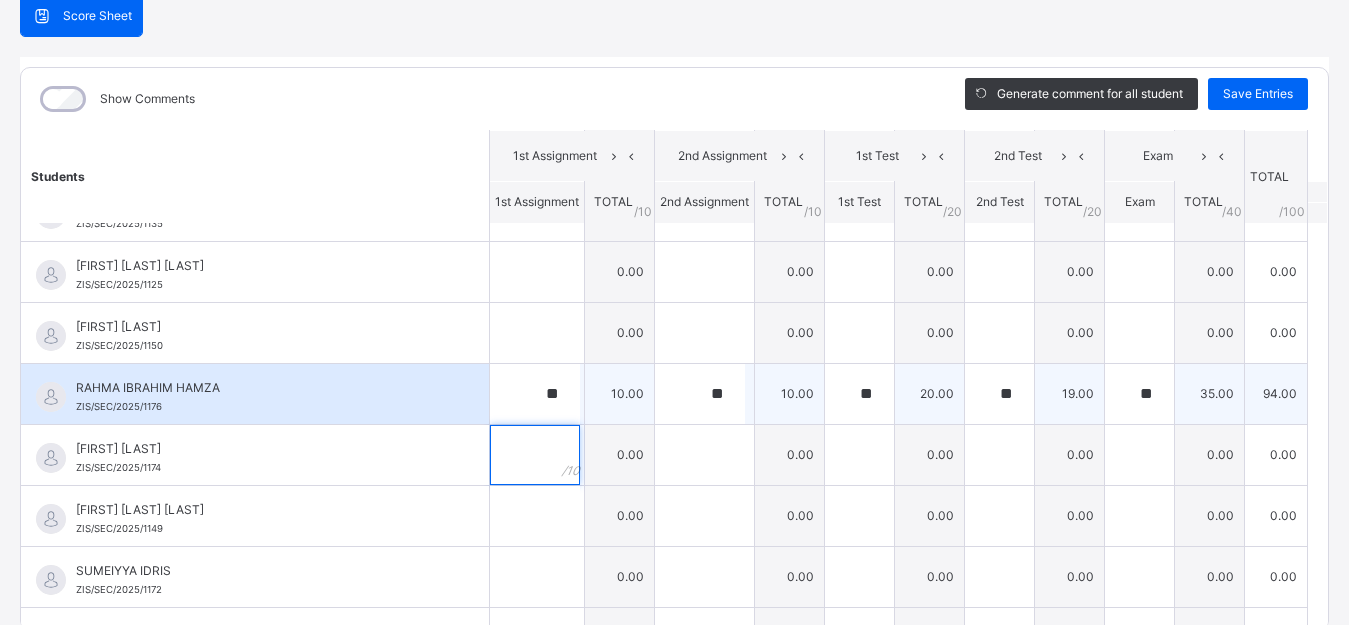 scroll, scrollTop: 2400, scrollLeft: 0, axis: vertical 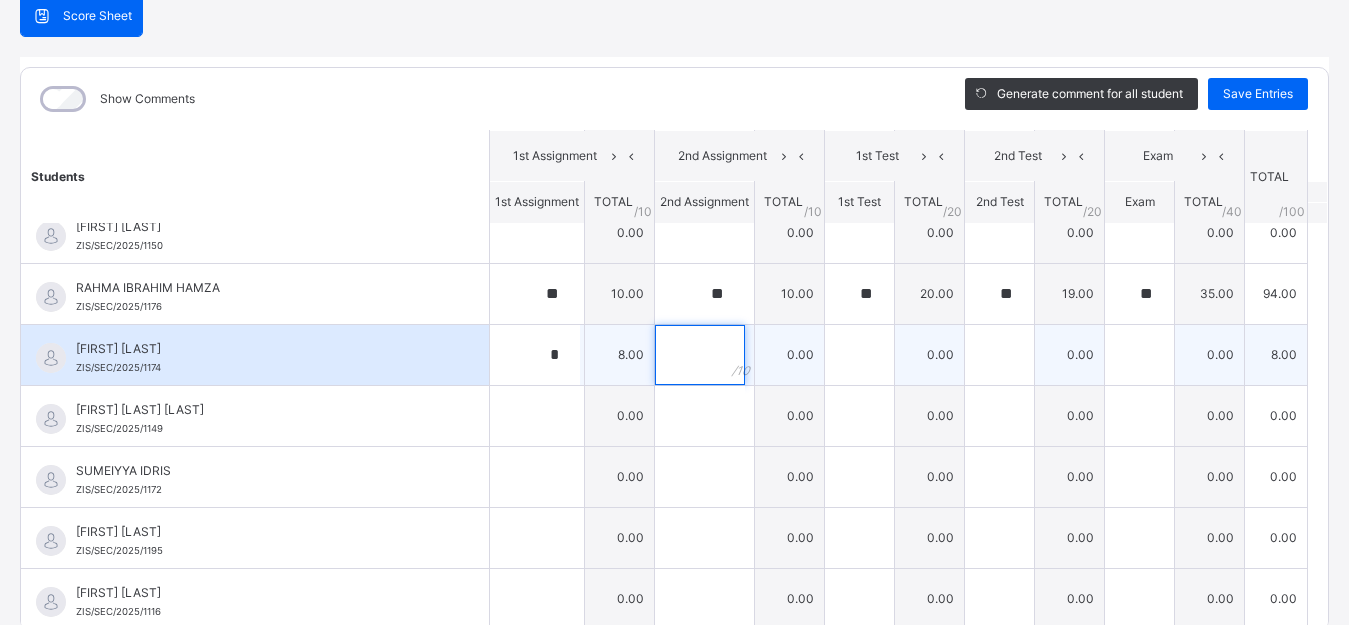 click at bounding box center [700, 355] 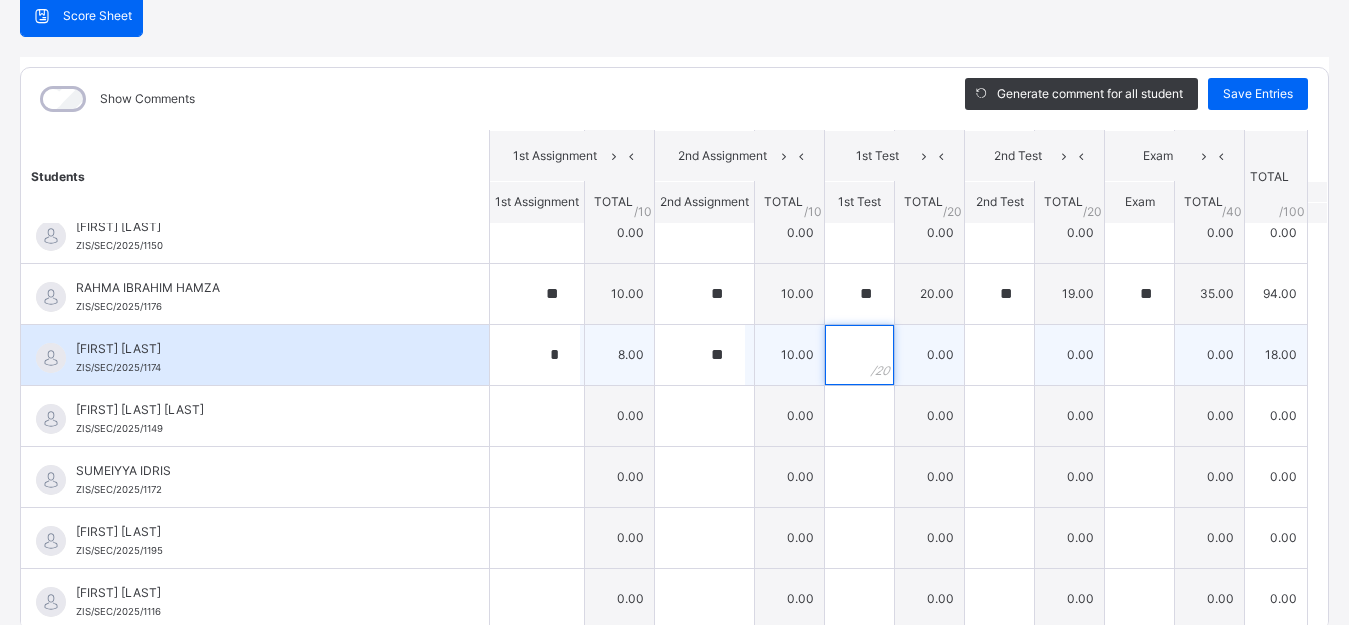 click at bounding box center (859, 355) 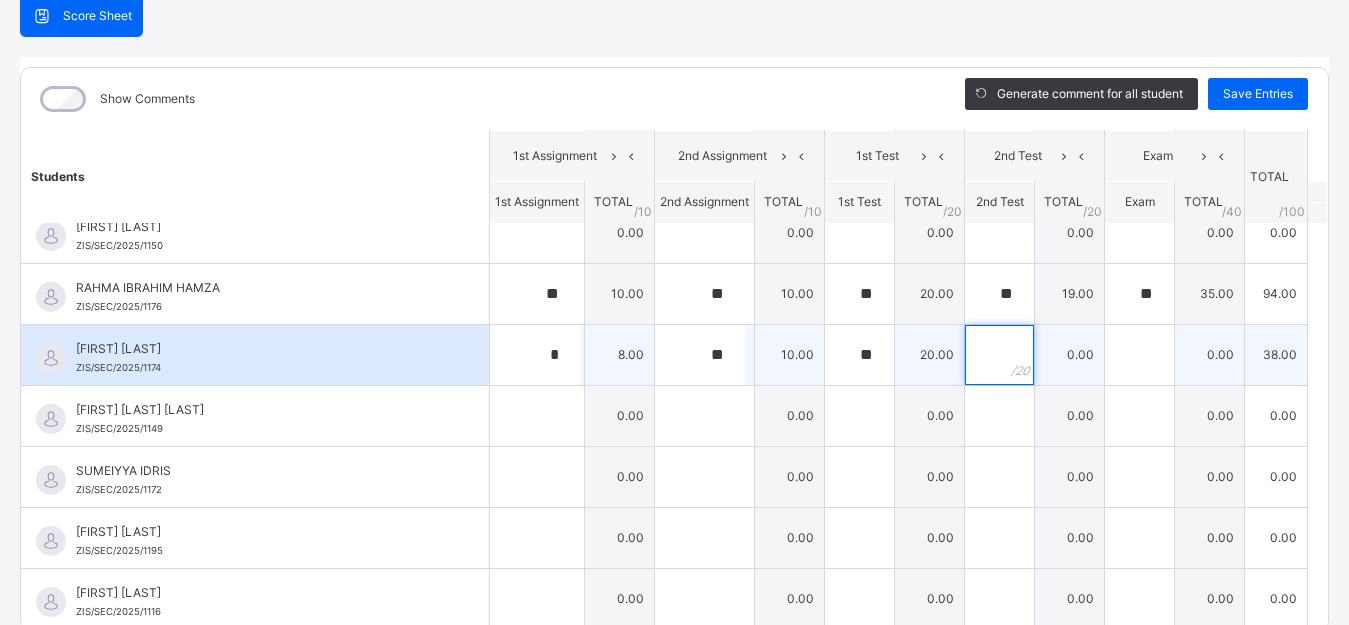 click at bounding box center (999, 355) 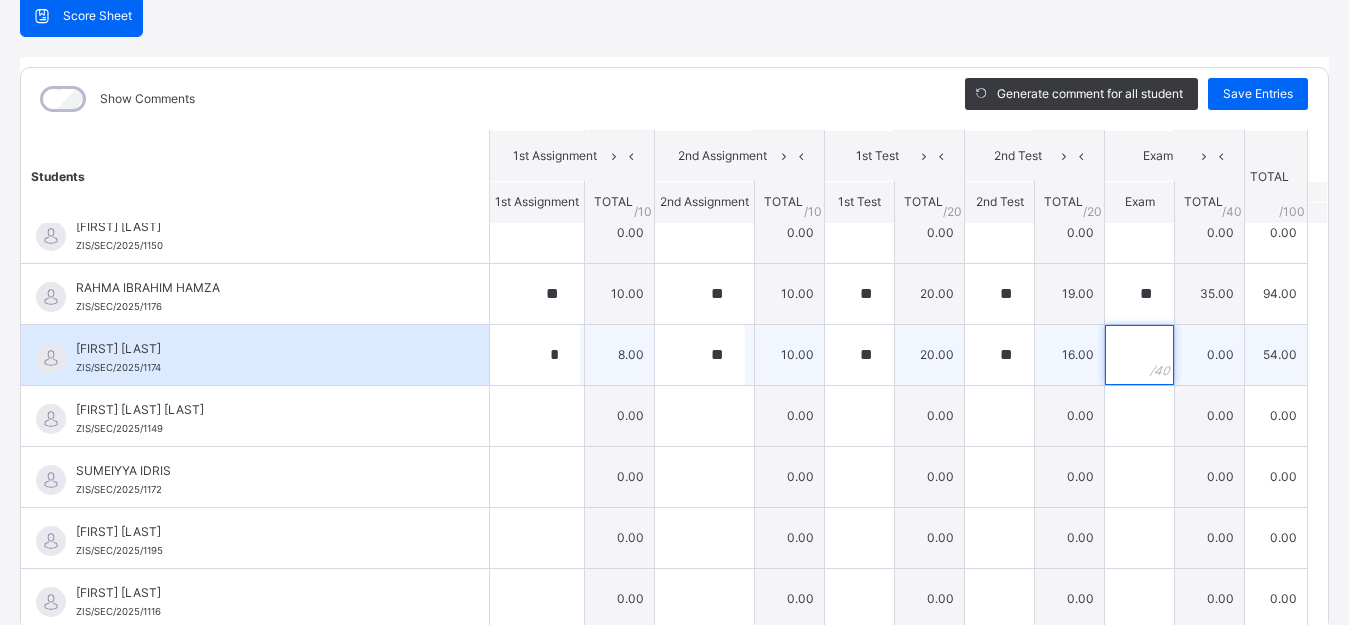 click at bounding box center [1139, 355] 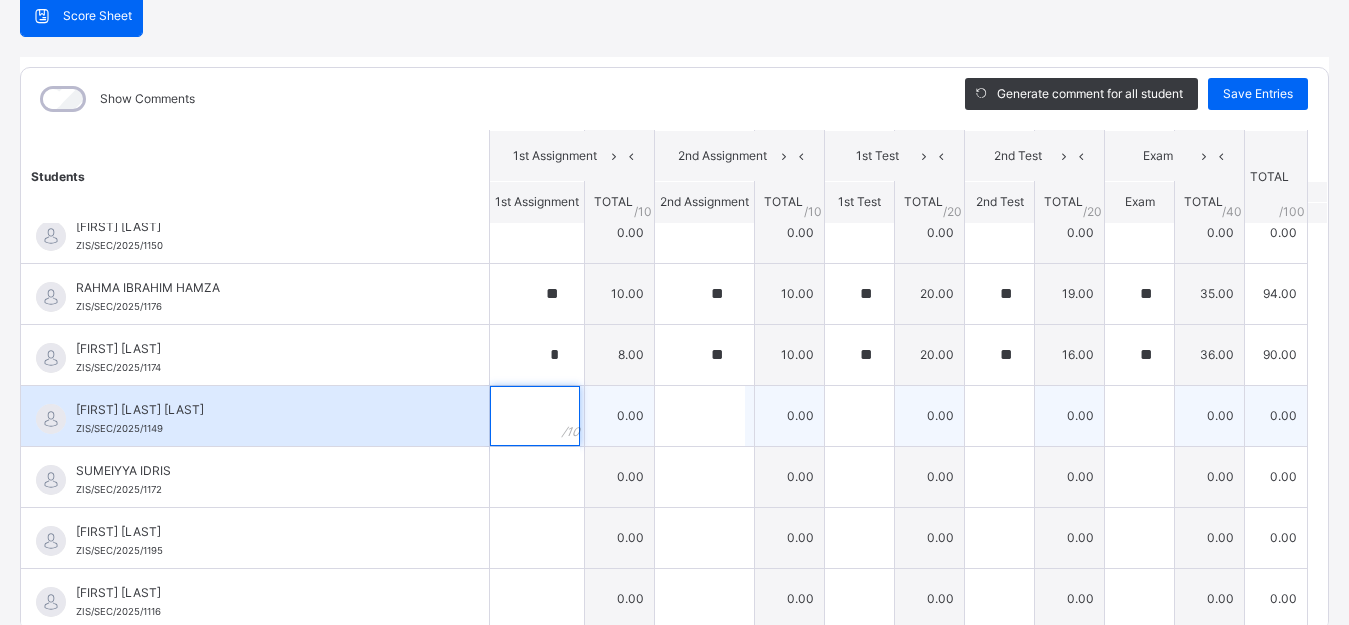 click at bounding box center (535, 416) 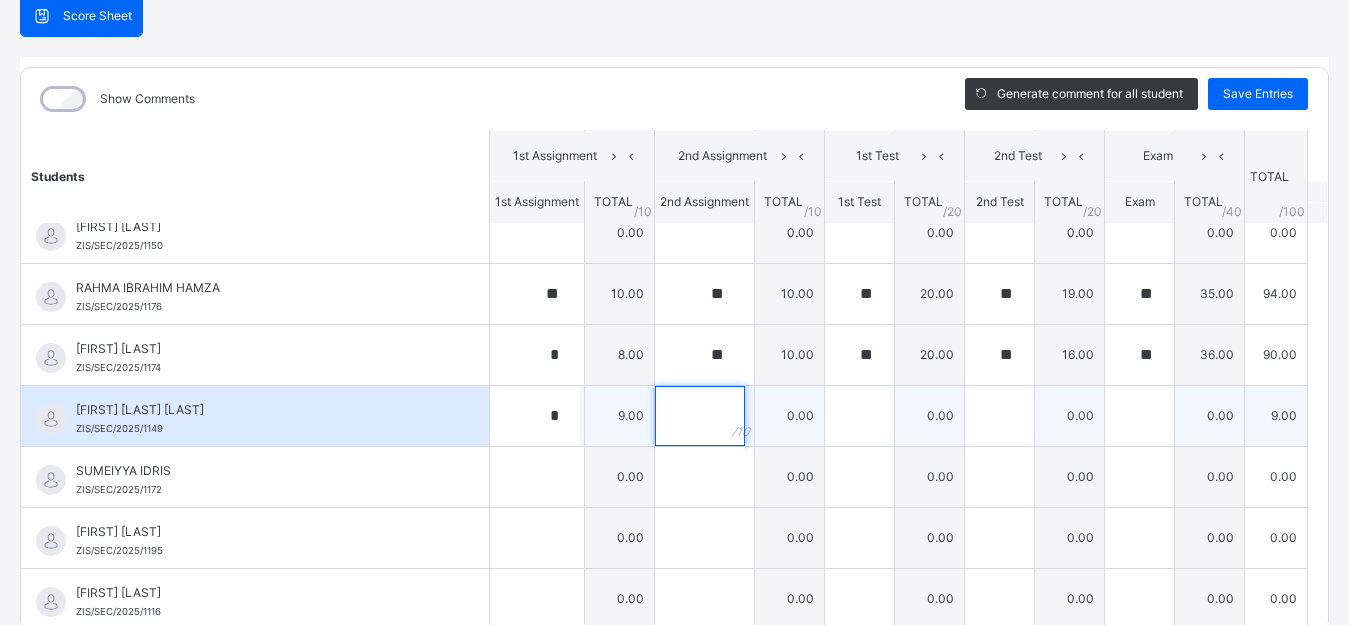 click at bounding box center [700, 416] 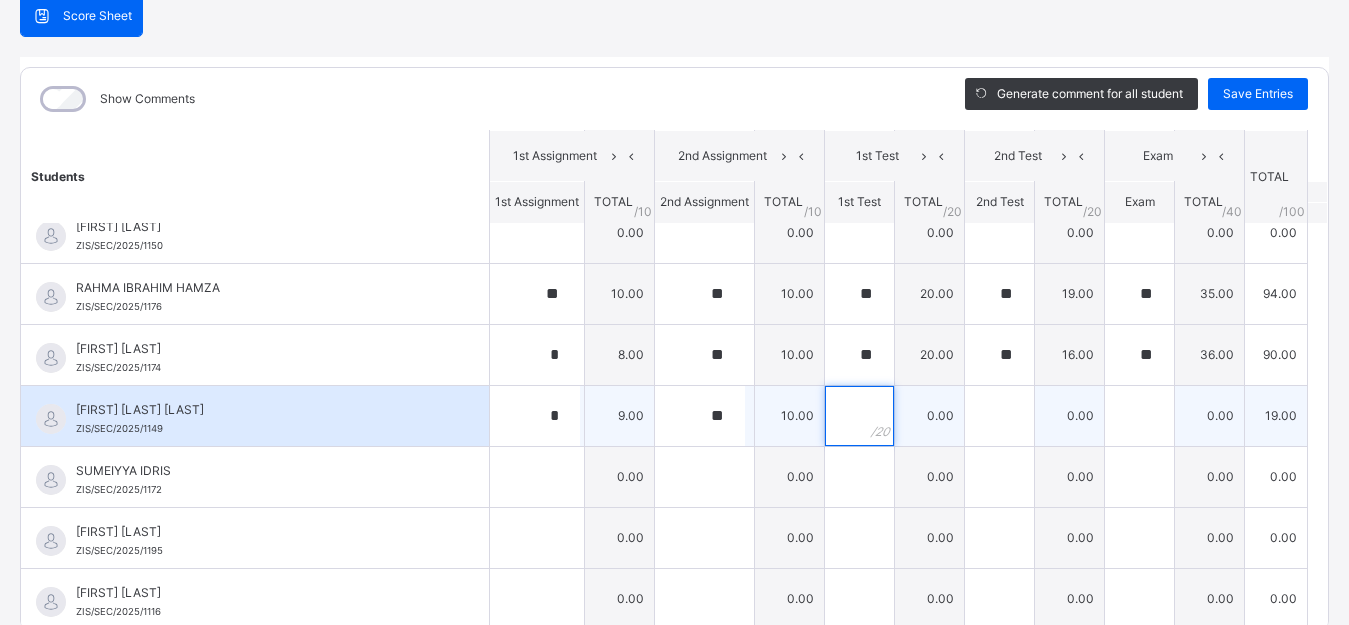 click at bounding box center [859, 416] 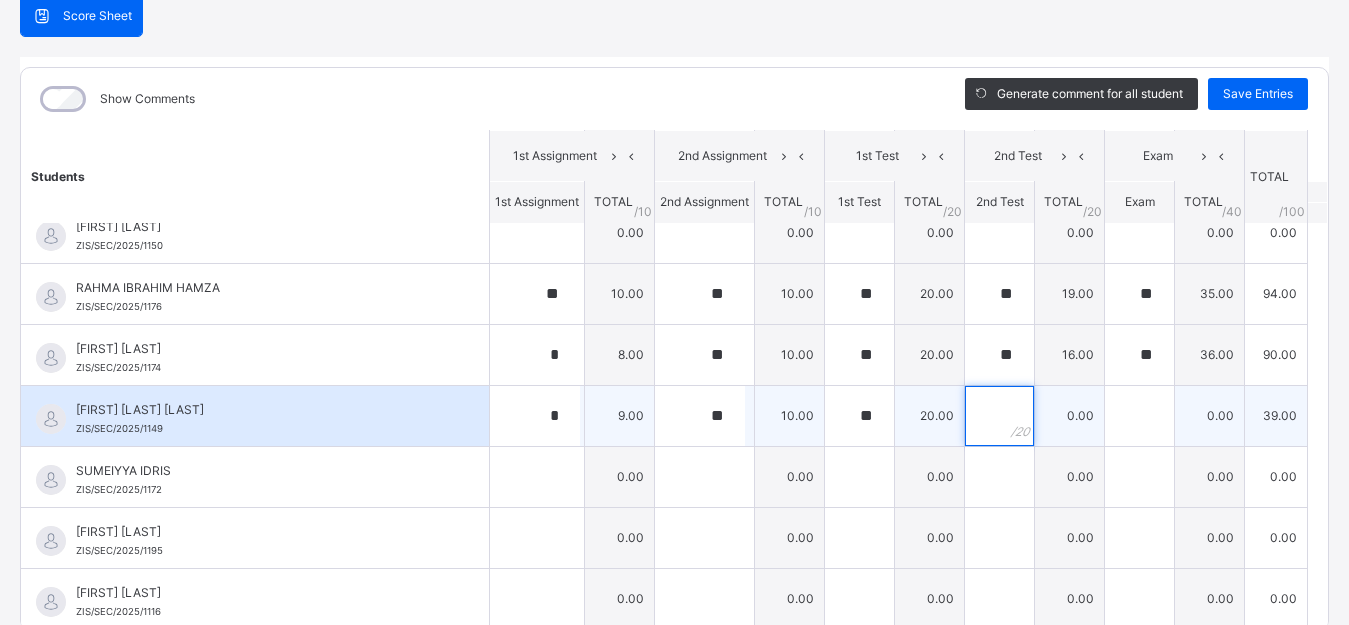 click at bounding box center [999, 416] 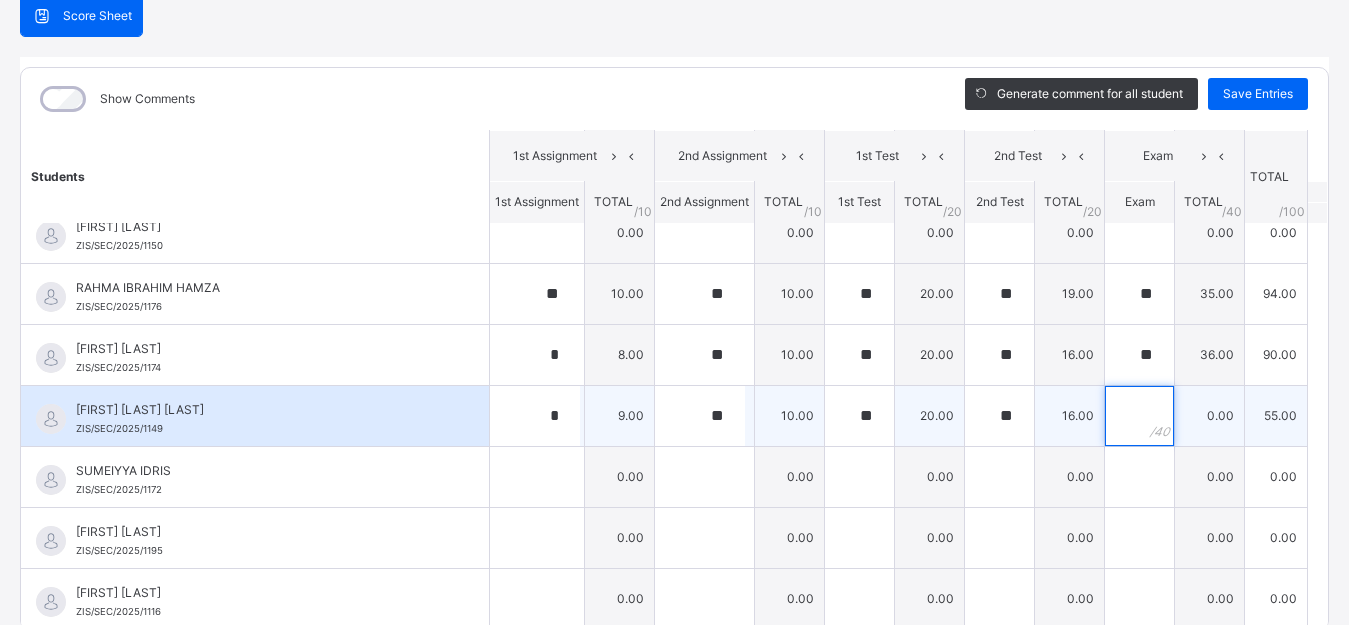 click at bounding box center (1139, 416) 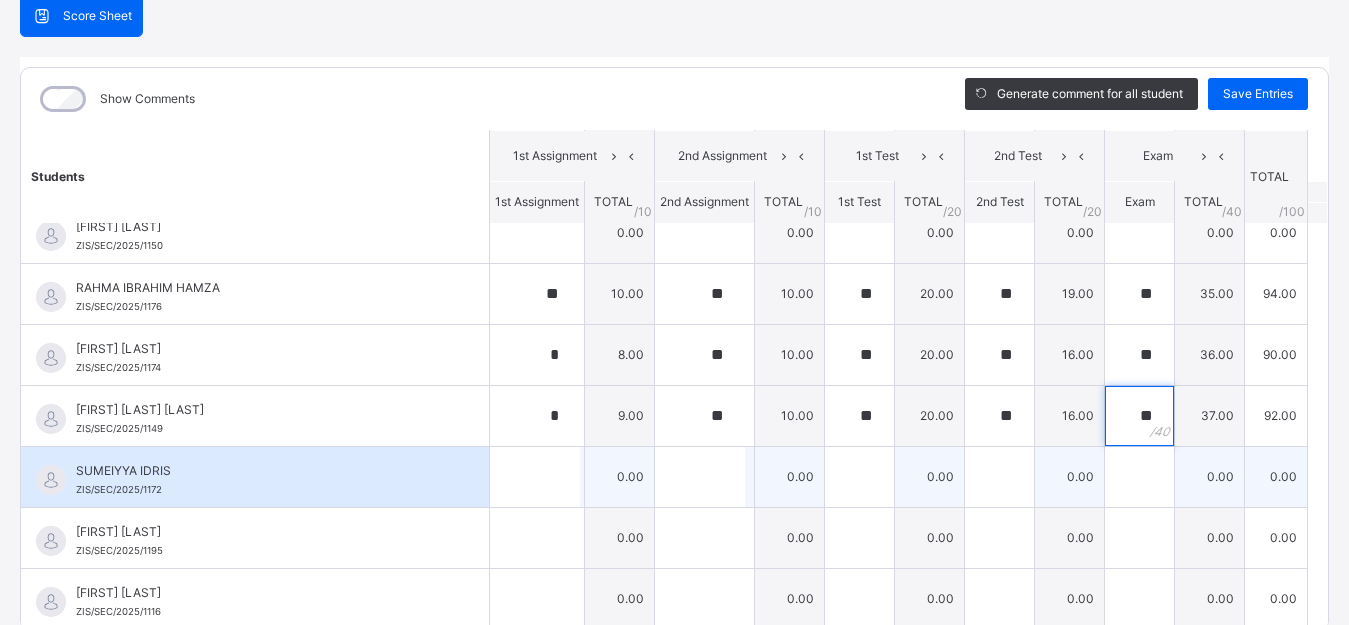 scroll, scrollTop: 2500, scrollLeft: 0, axis: vertical 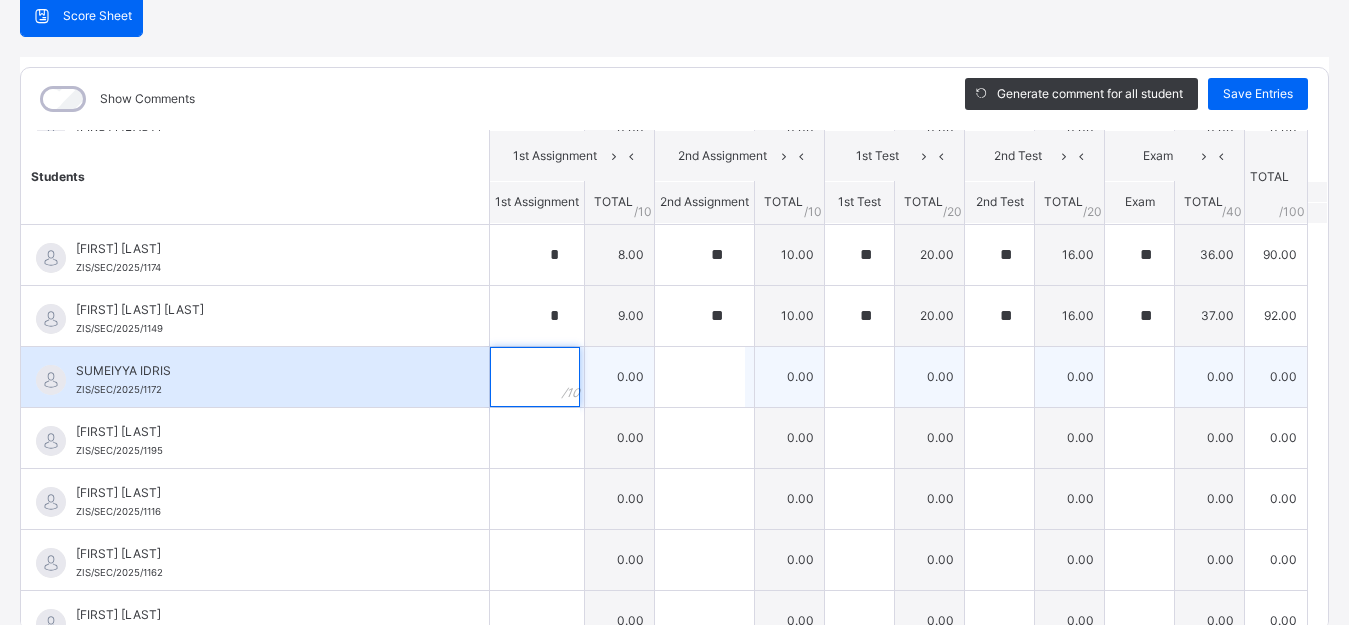 click at bounding box center [535, 377] 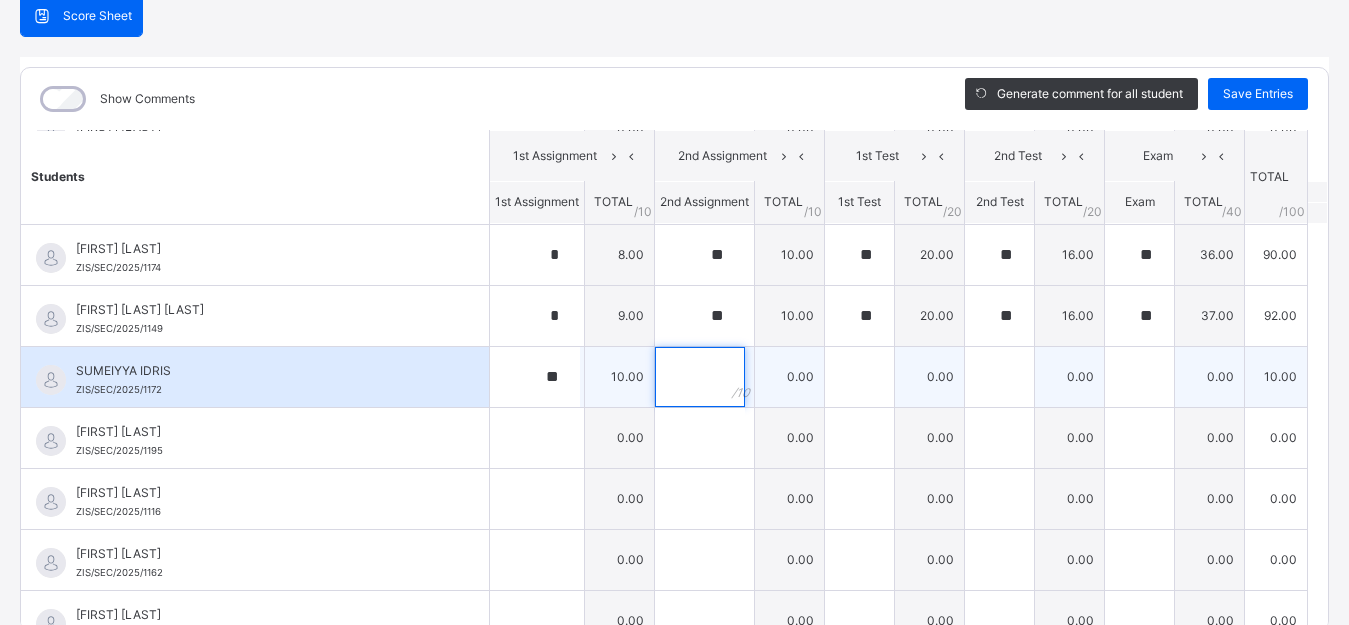 click at bounding box center (700, 377) 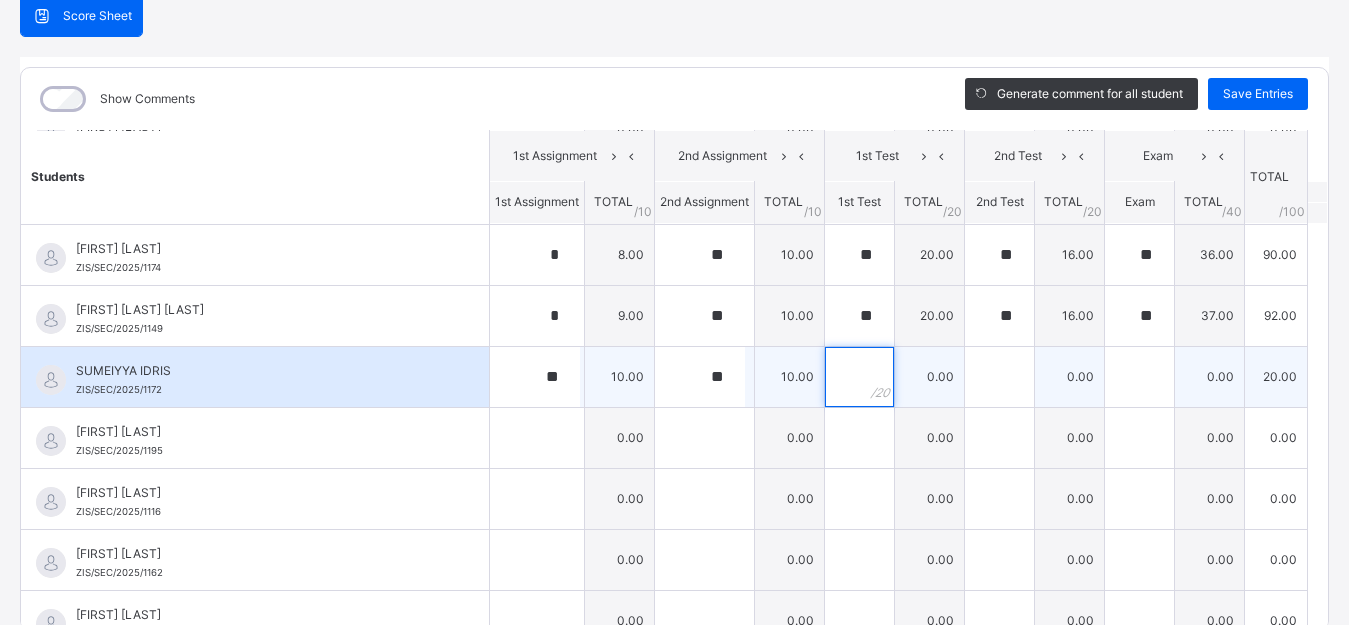 click at bounding box center [859, 377] 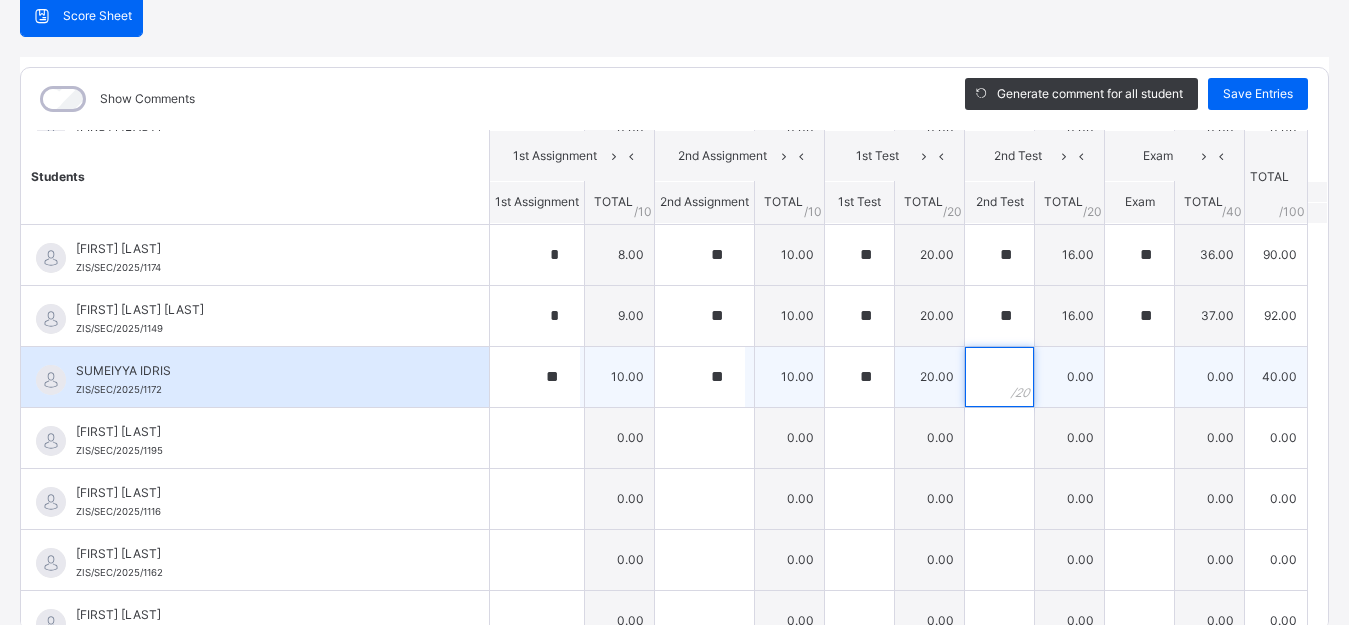click at bounding box center [999, 377] 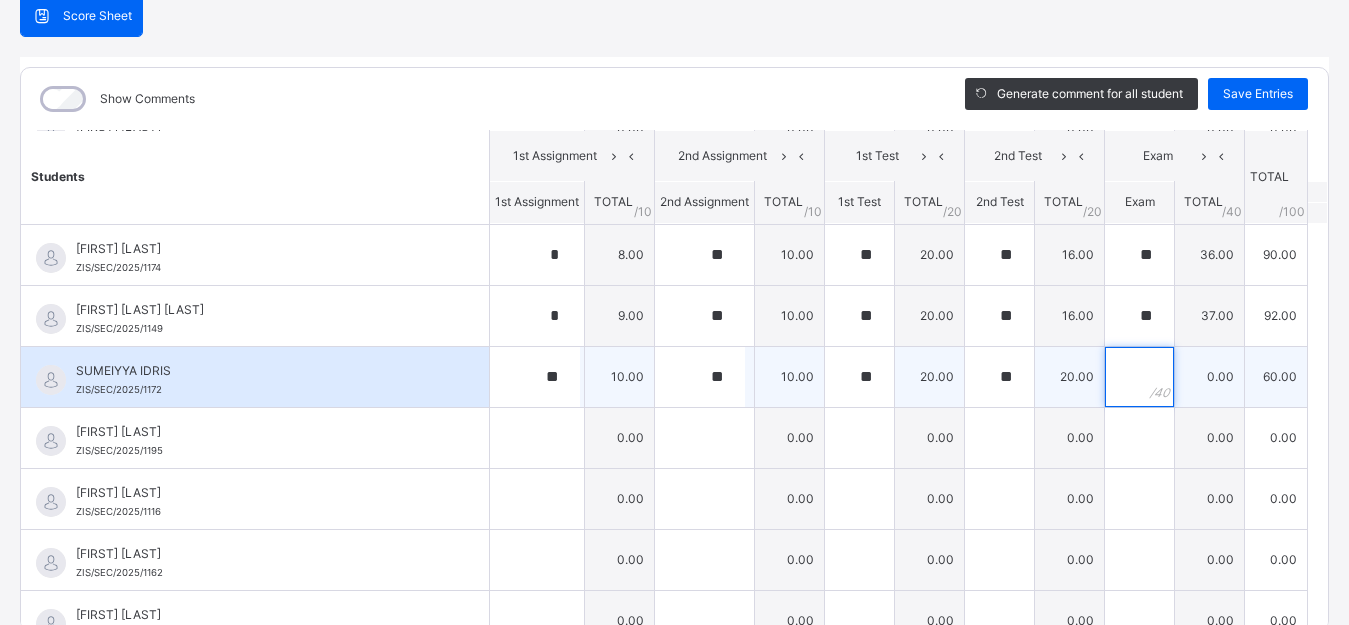 click at bounding box center [1139, 377] 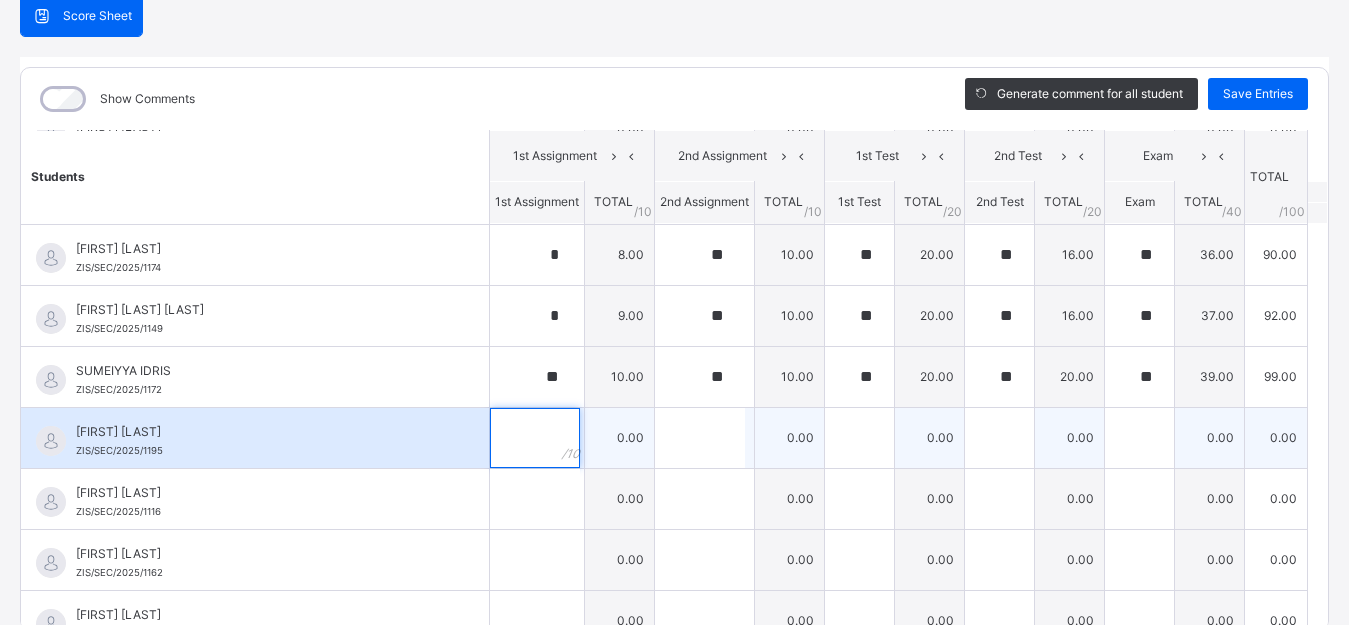 click at bounding box center [535, 438] 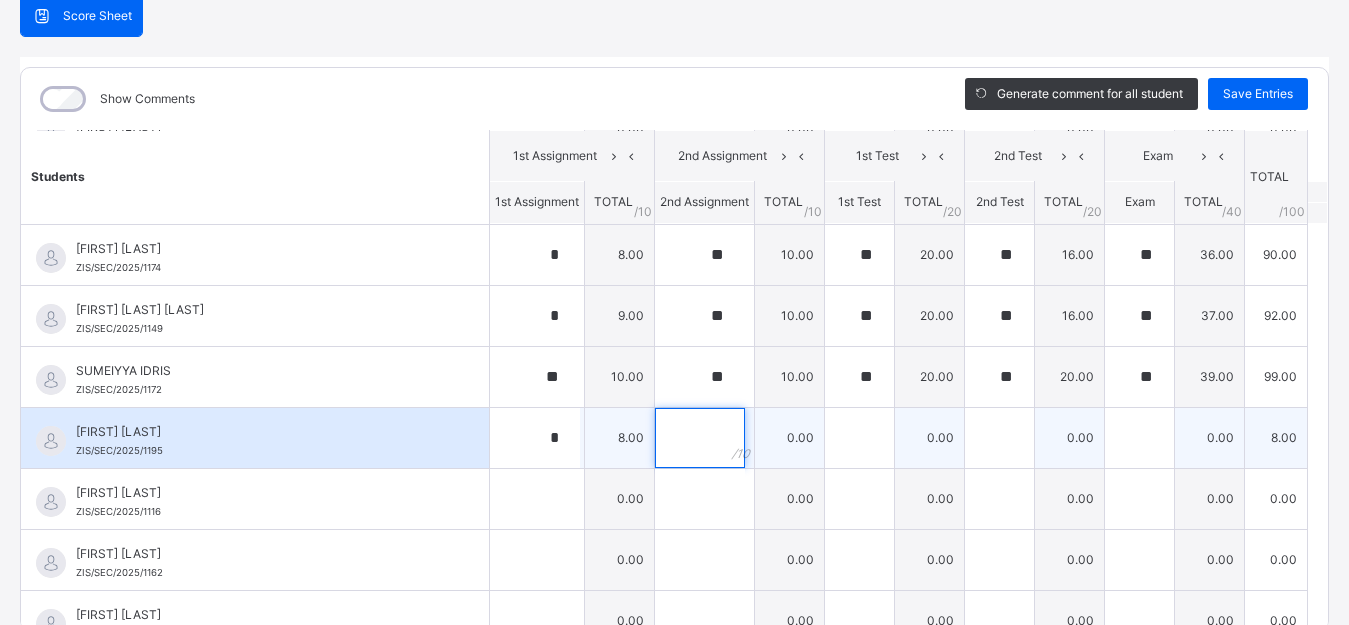 click at bounding box center (700, 438) 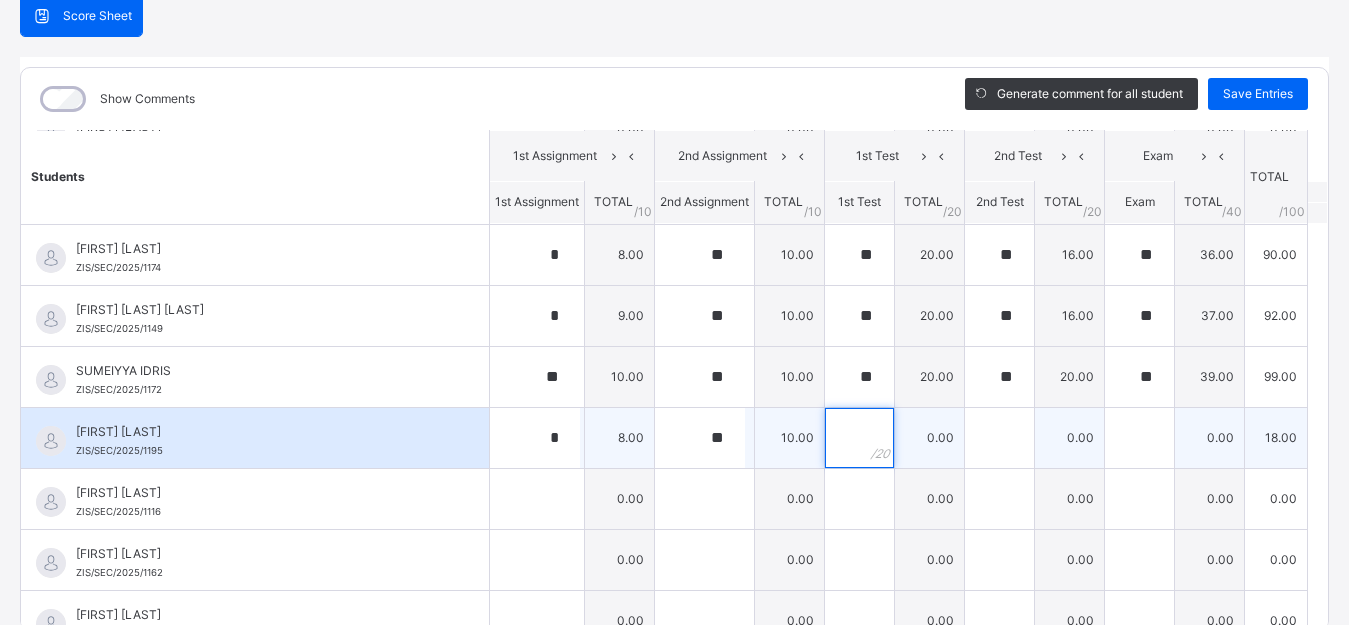 click at bounding box center (859, 438) 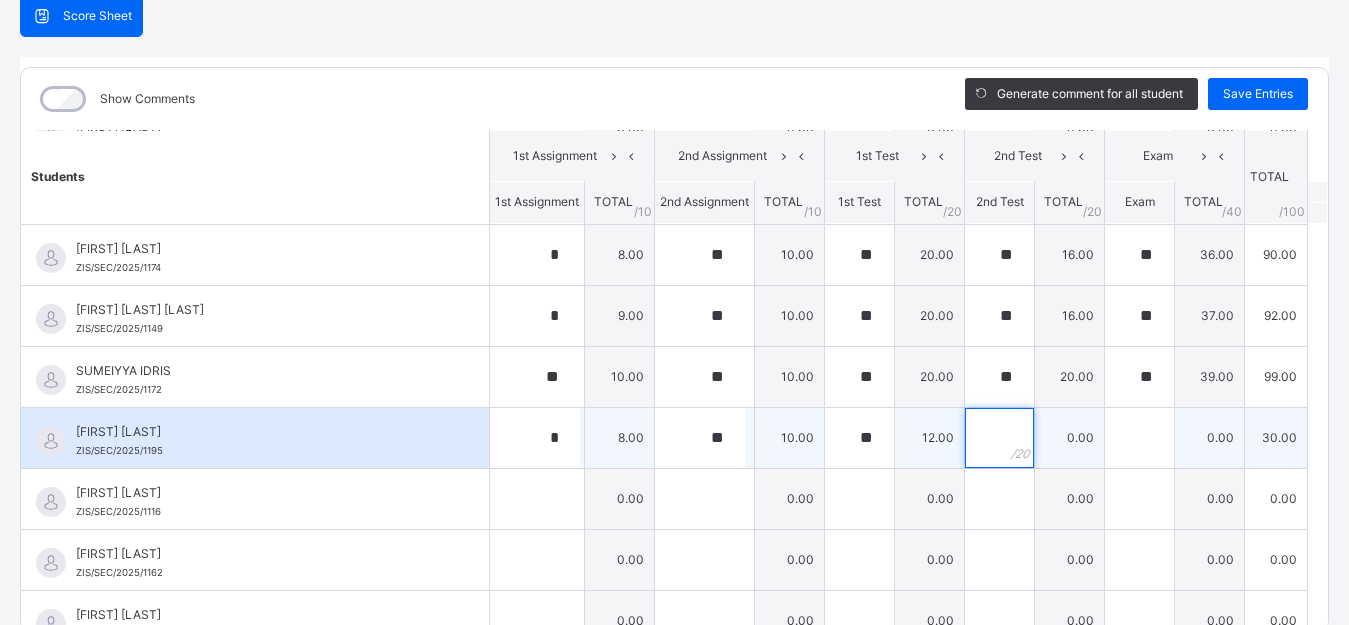 click at bounding box center [999, 438] 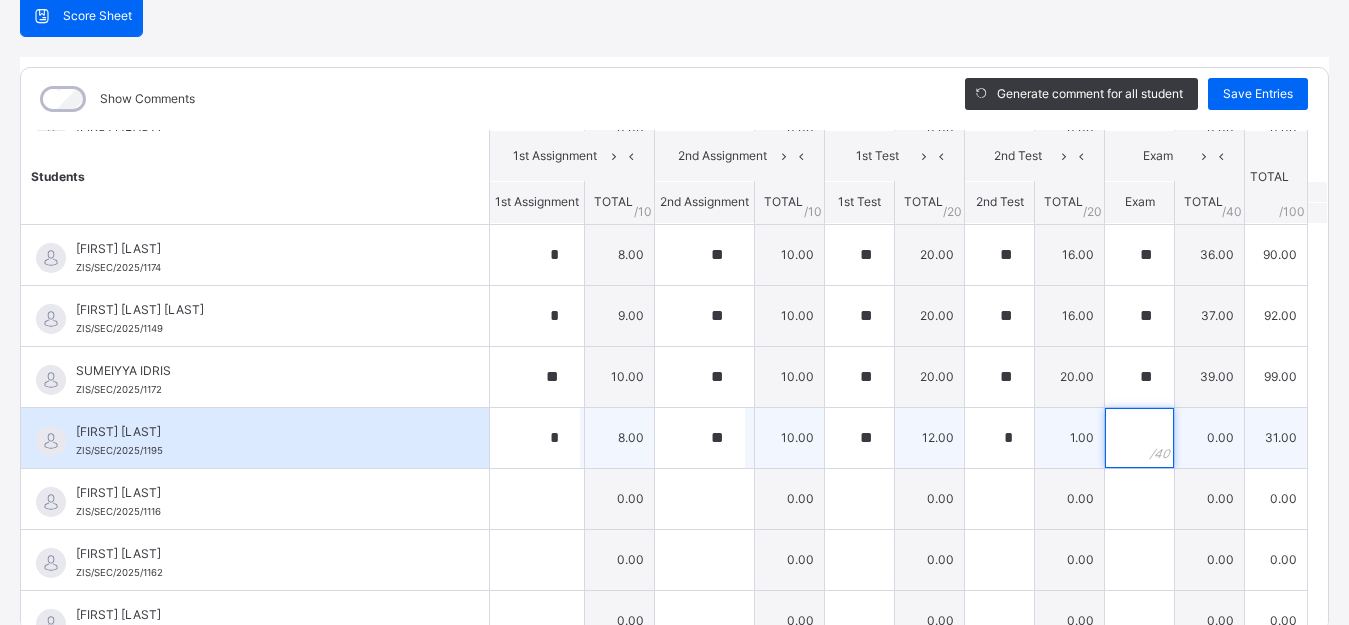 click at bounding box center (1139, 438) 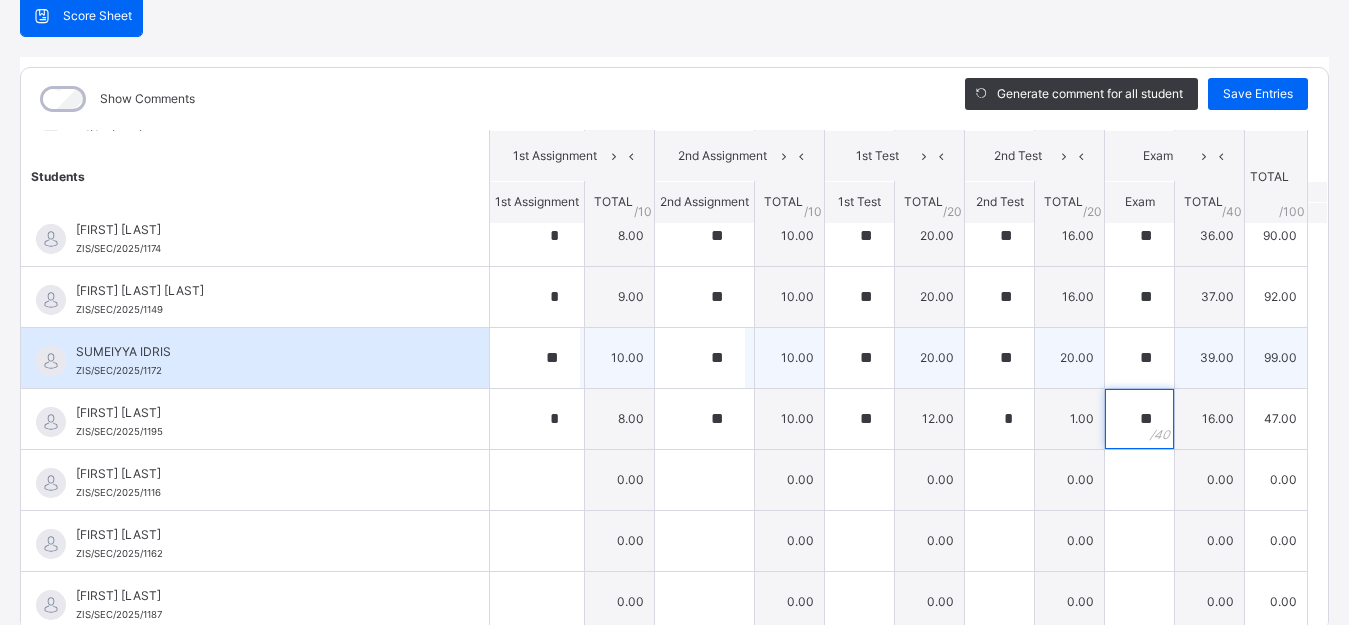 scroll, scrollTop: 2522, scrollLeft: 0, axis: vertical 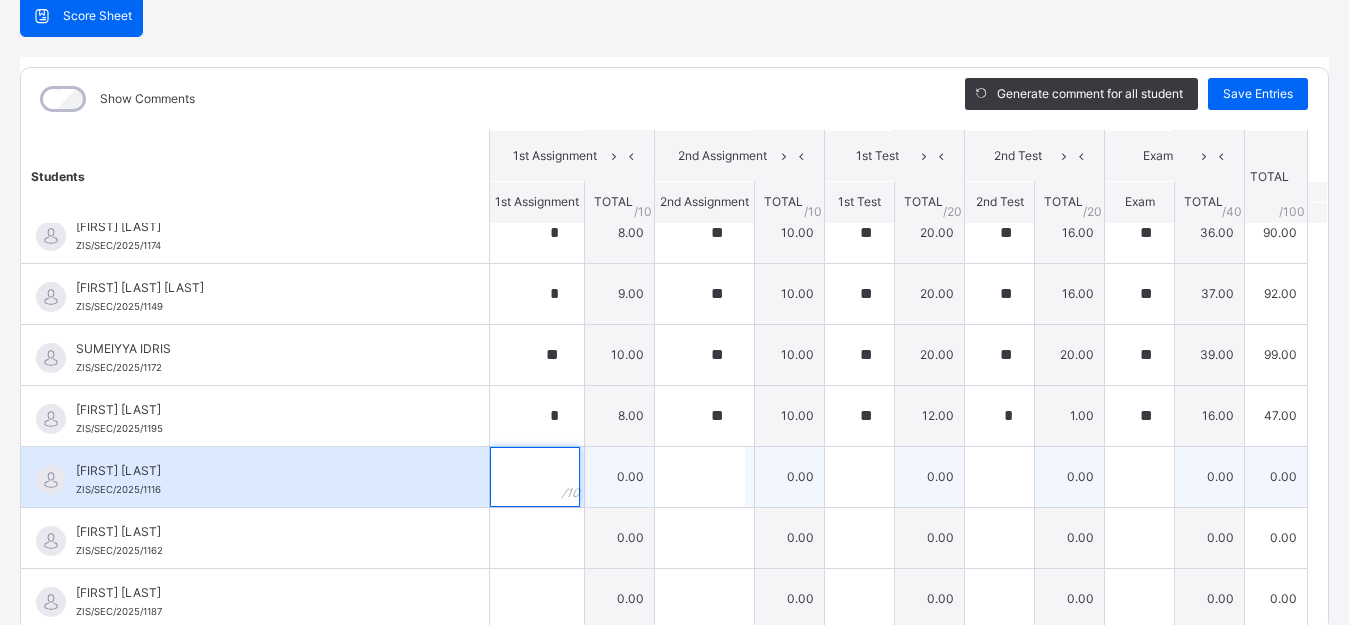 click at bounding box center [537, 477] 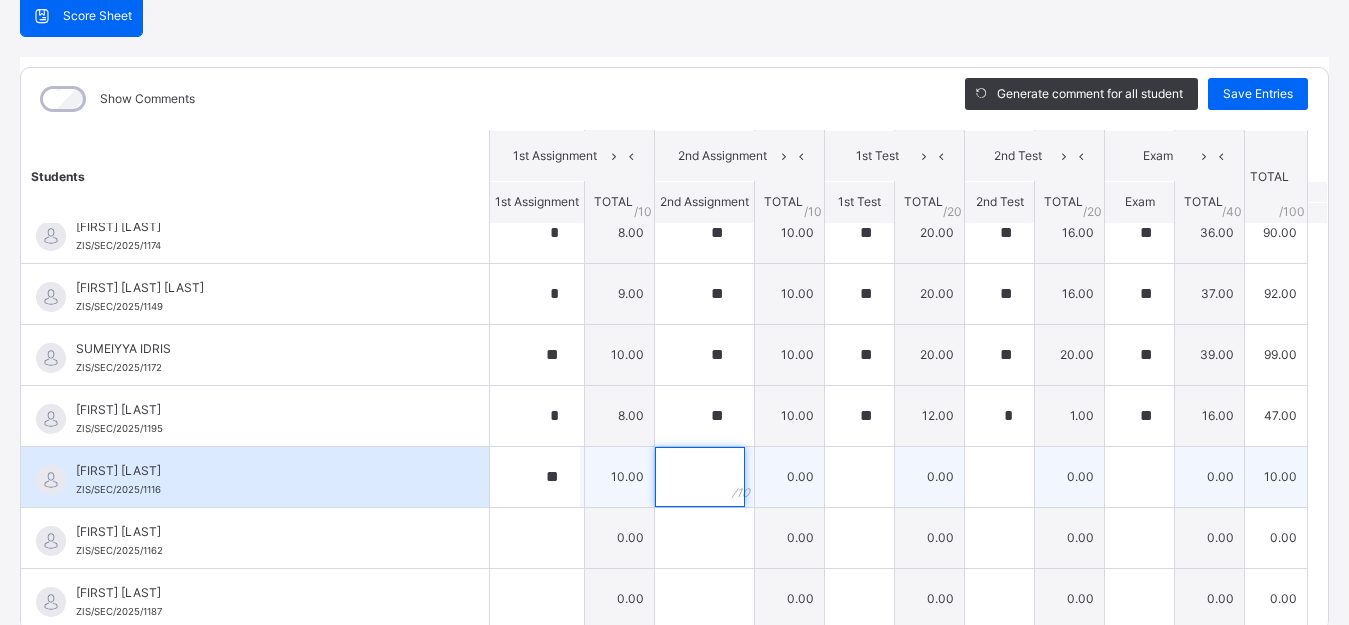 click at bounding box center [700, 477] 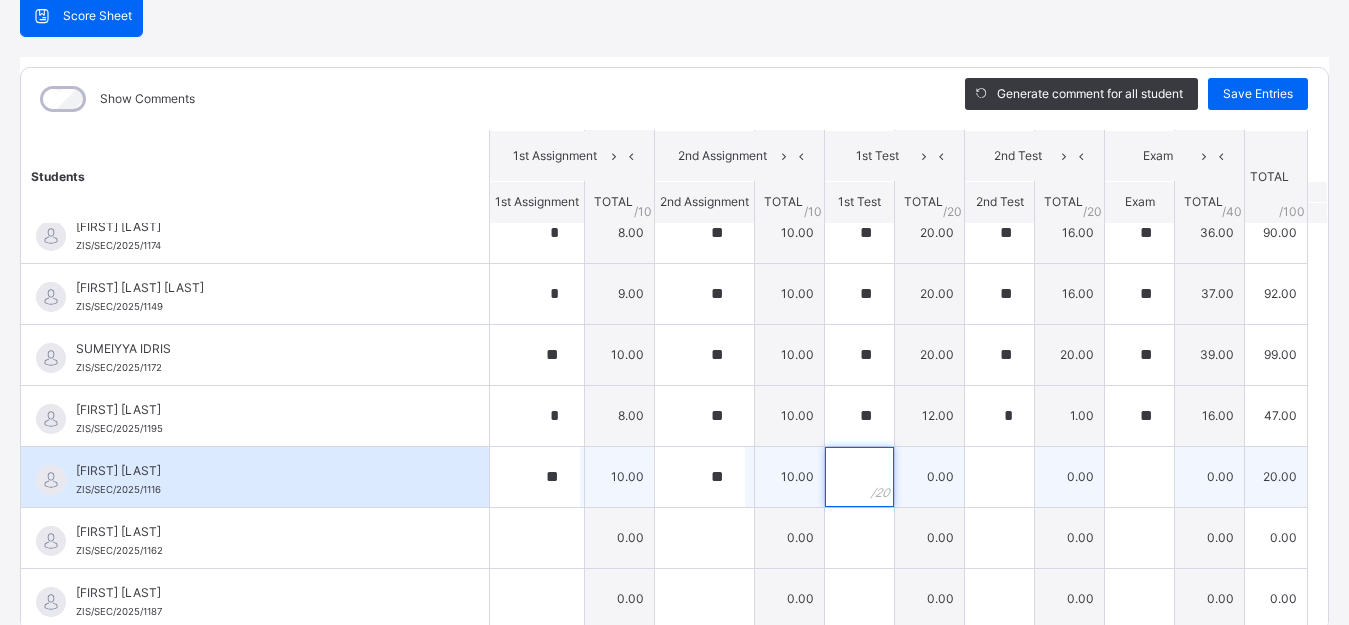 click at bounding box center [859, 477] 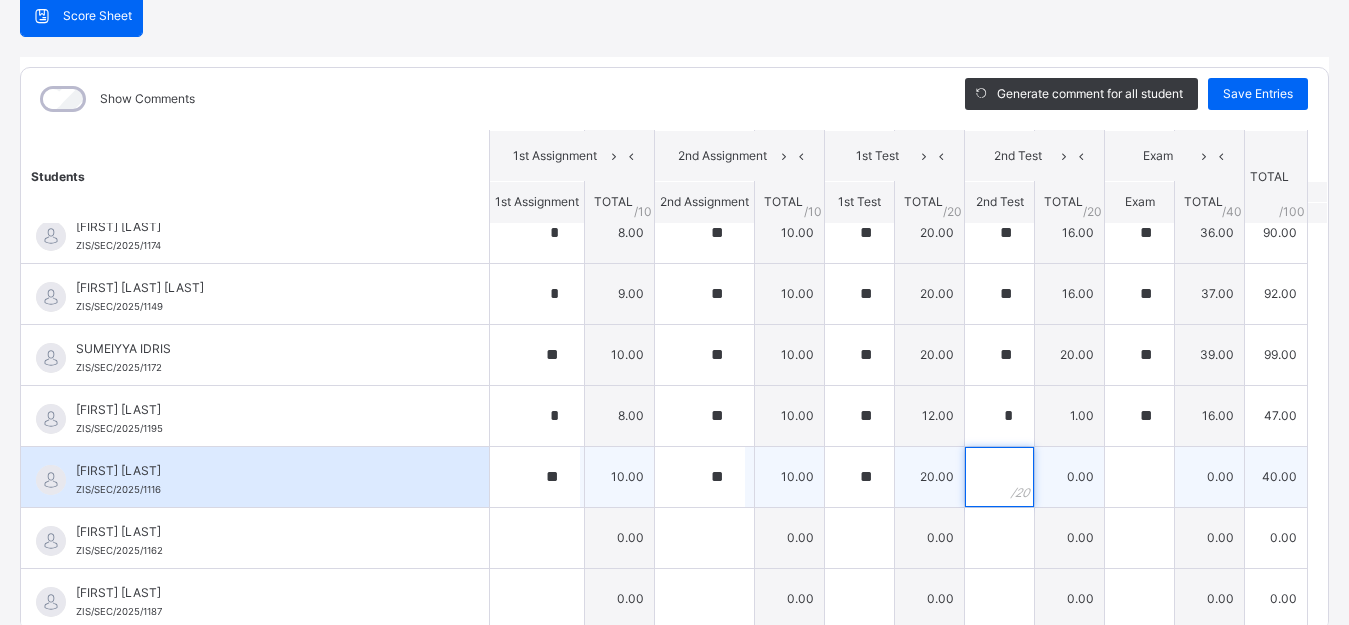 click at bounding box center (999, 477) 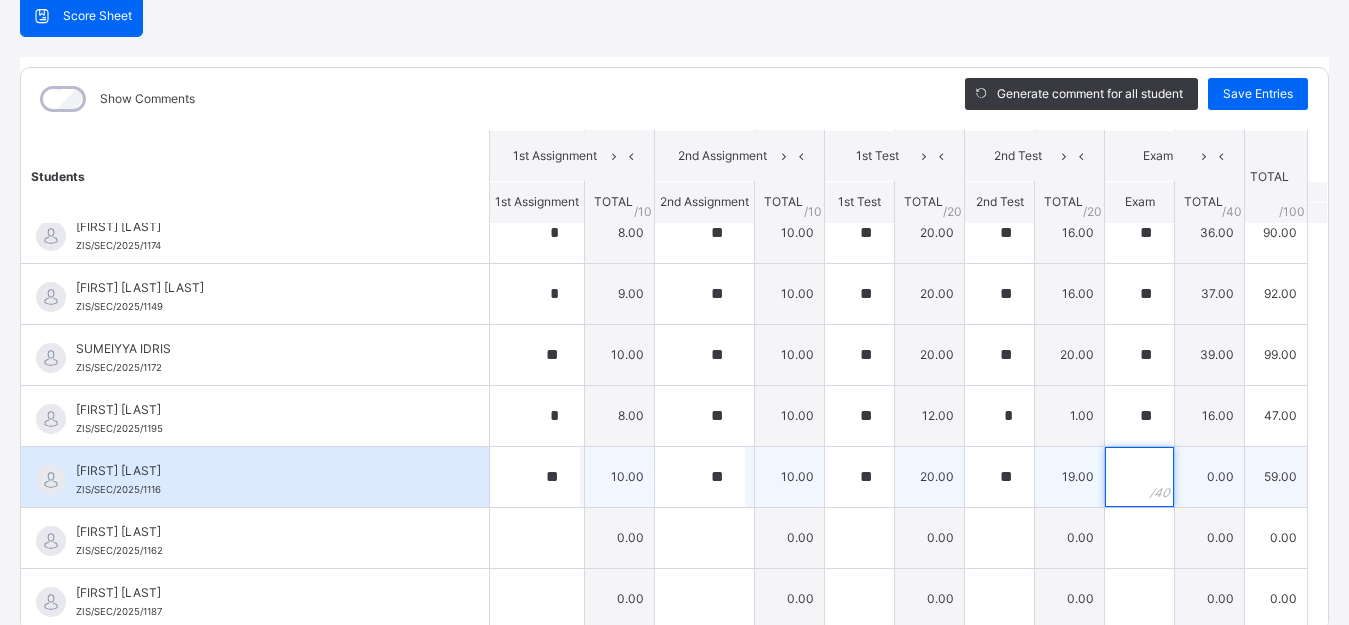 click at bounding box center [1139, 477] 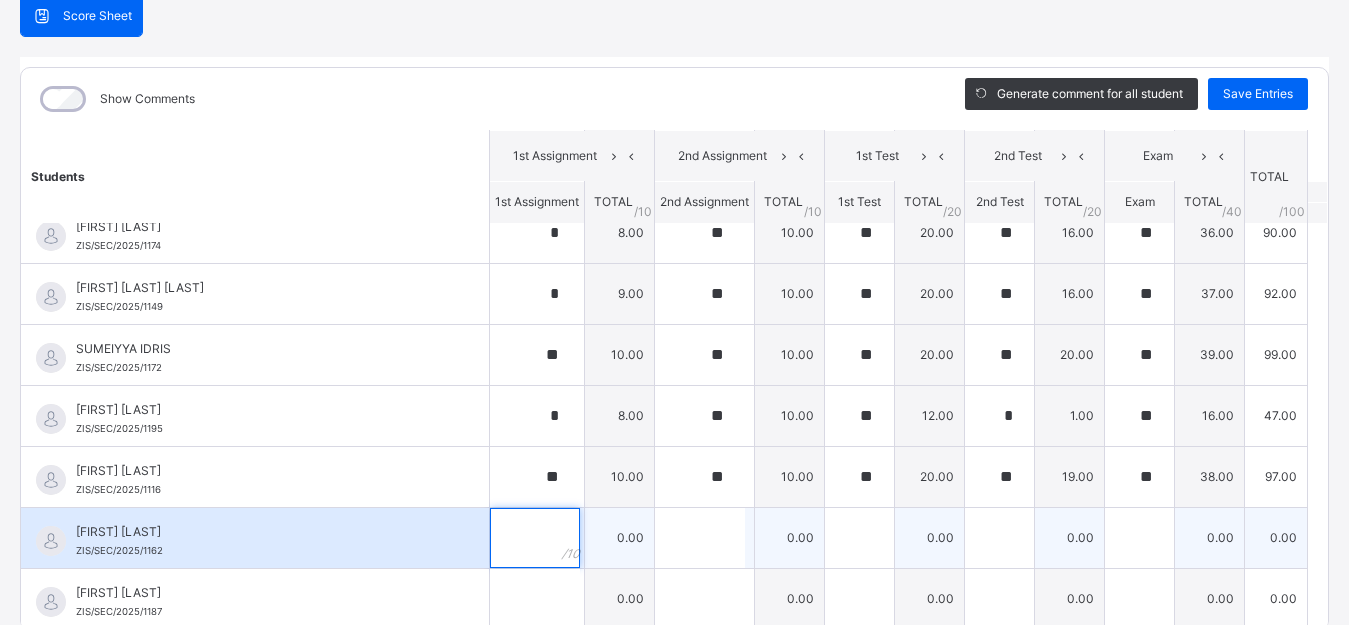 click at bounding box center [535, 538] 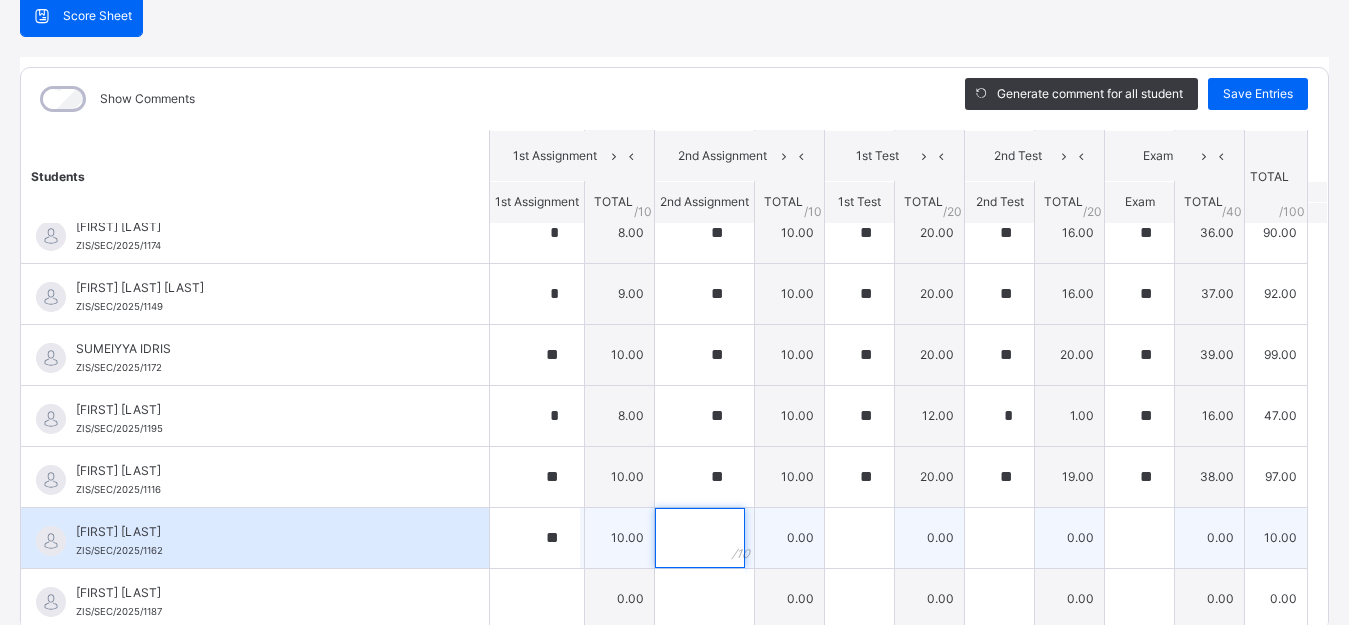 click at bounding box center [700, 538] 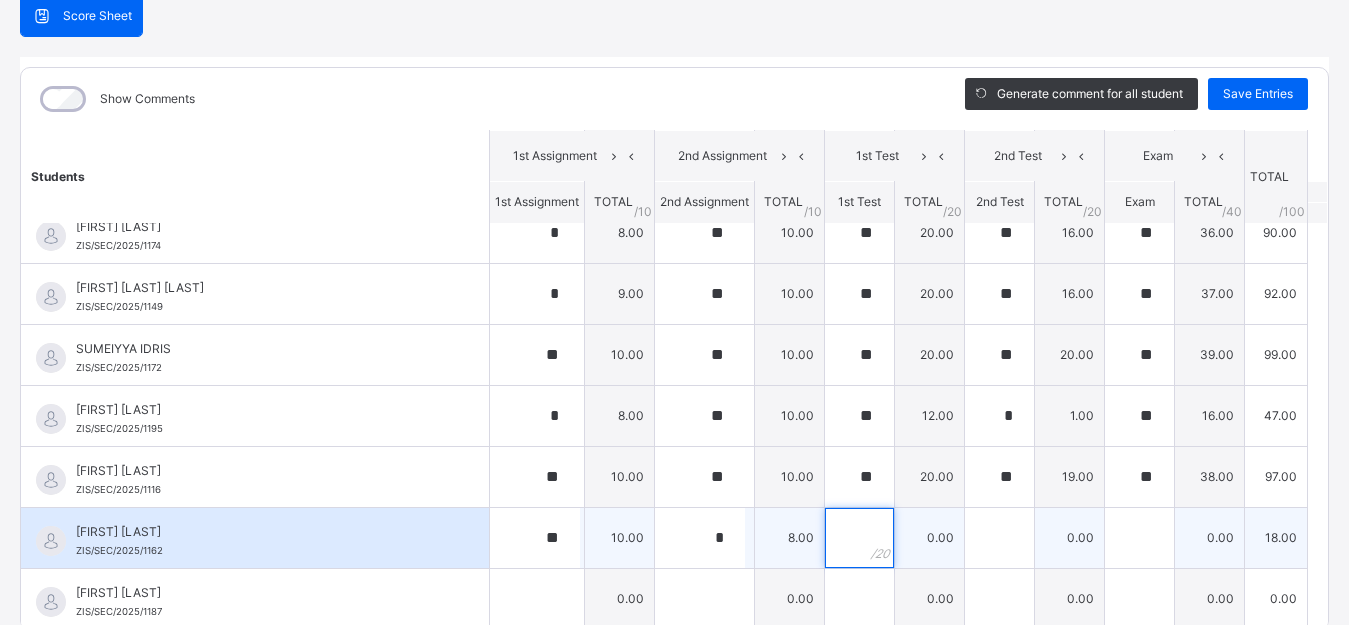 click at bounding box center [859, 538] 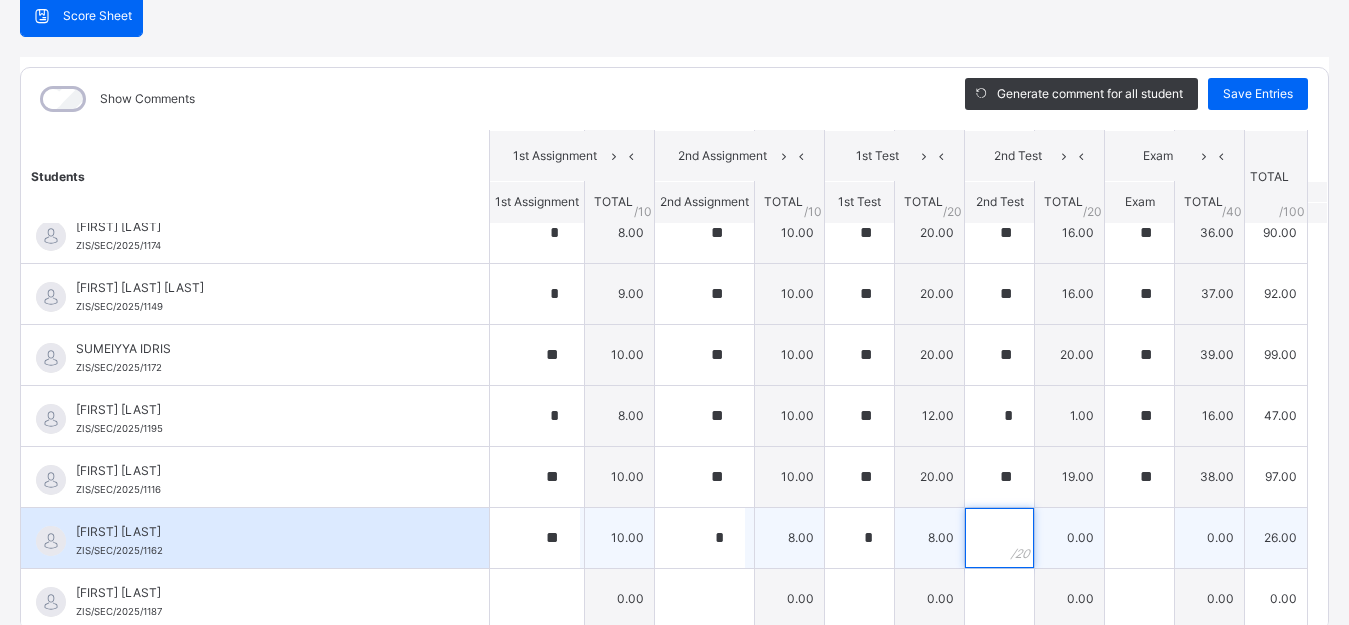 click at bounding box center [999, 538] 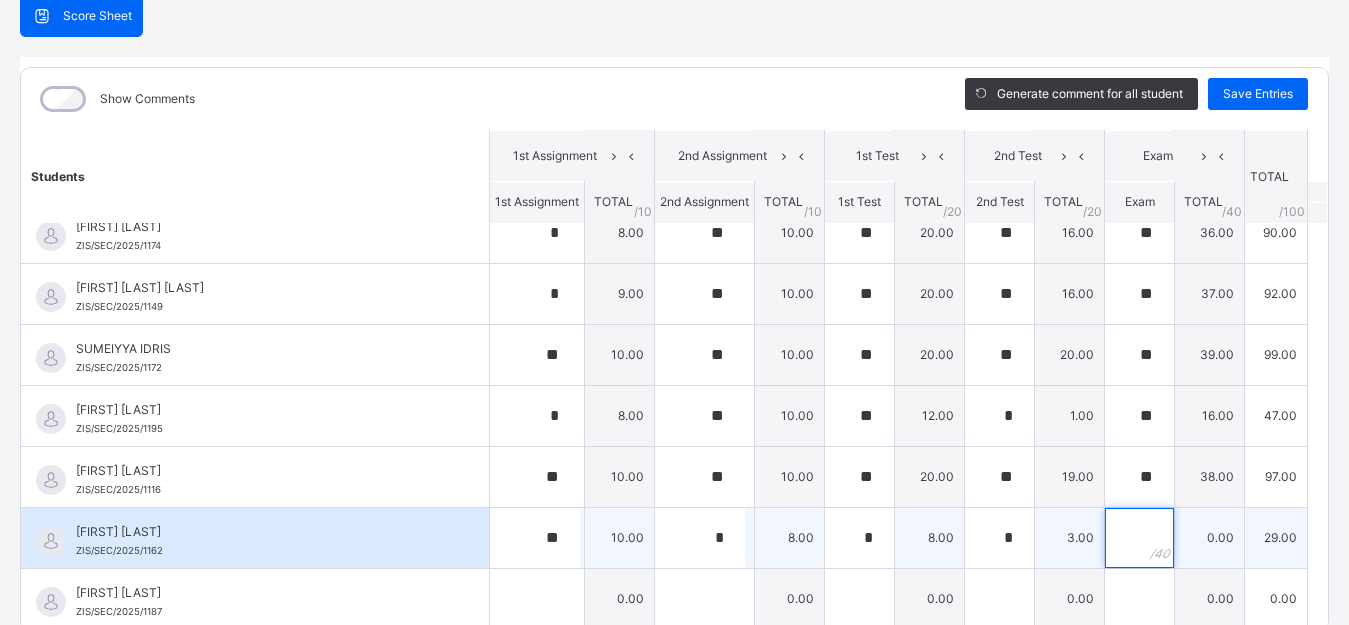 click at bounding box center (1139, 538) 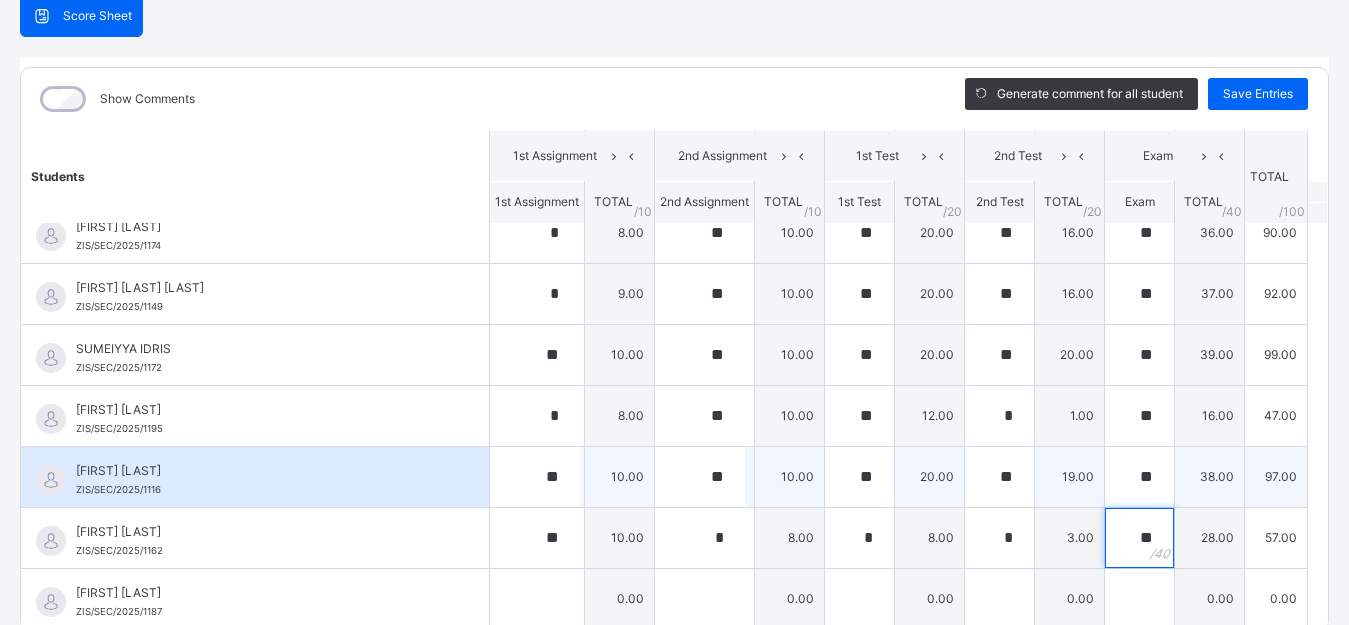 scroll, scrollTop: 286, scrollLeft: 0, axis: vertical 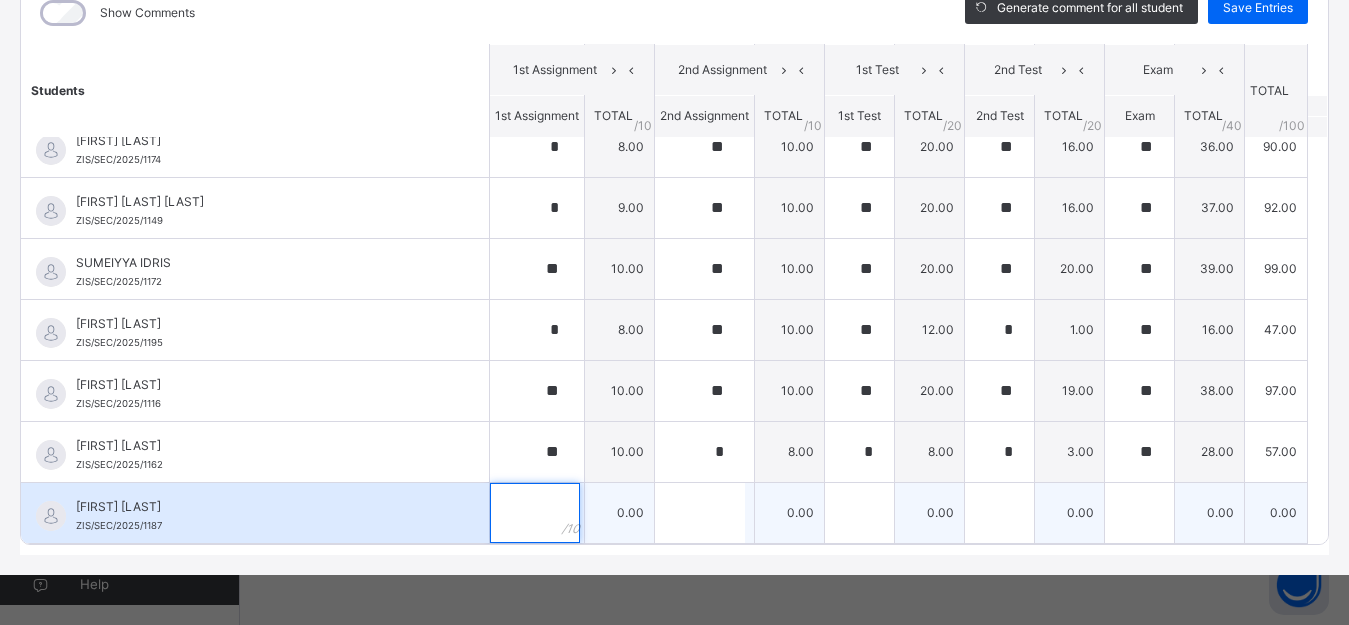 click at bounding box center (535, 513) 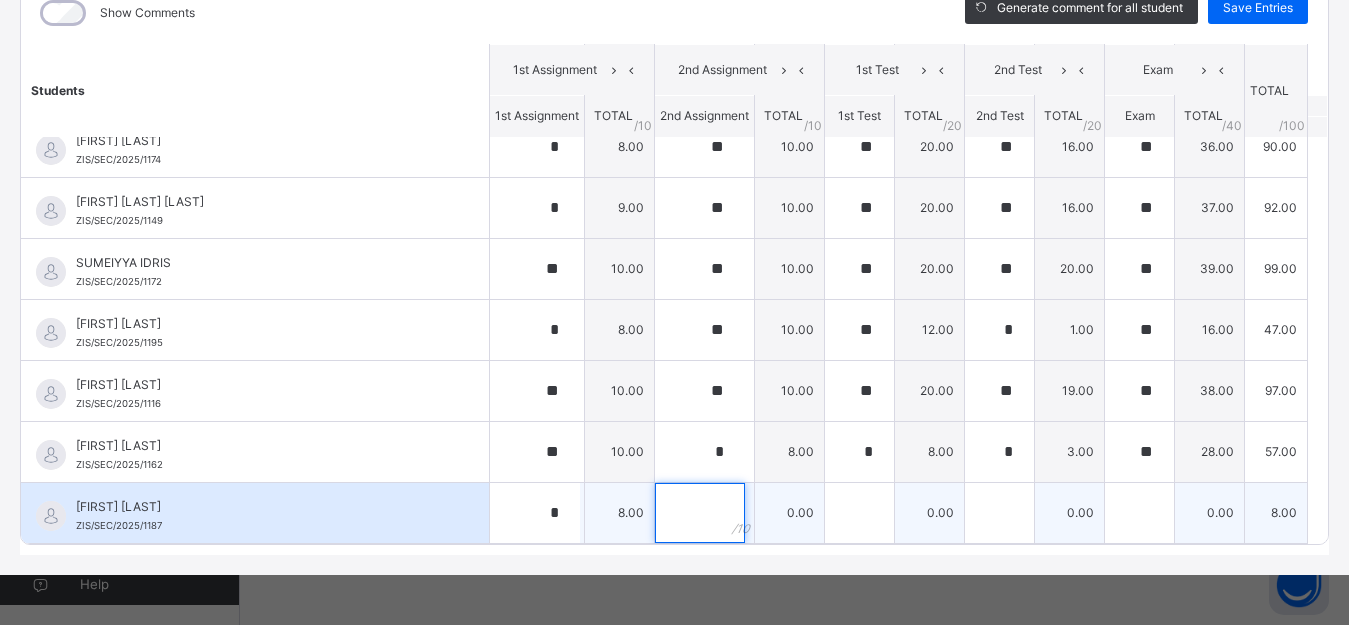 click at bounding box center [700, 513] 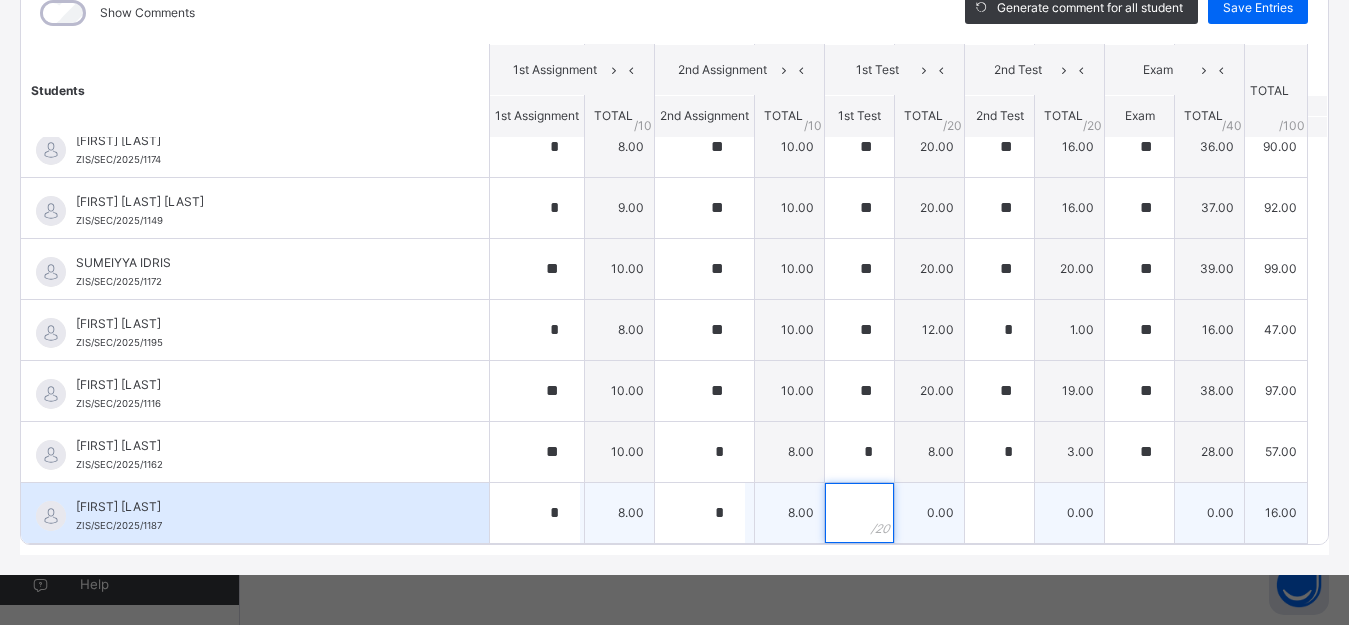 click at bounding box center (859, 513) 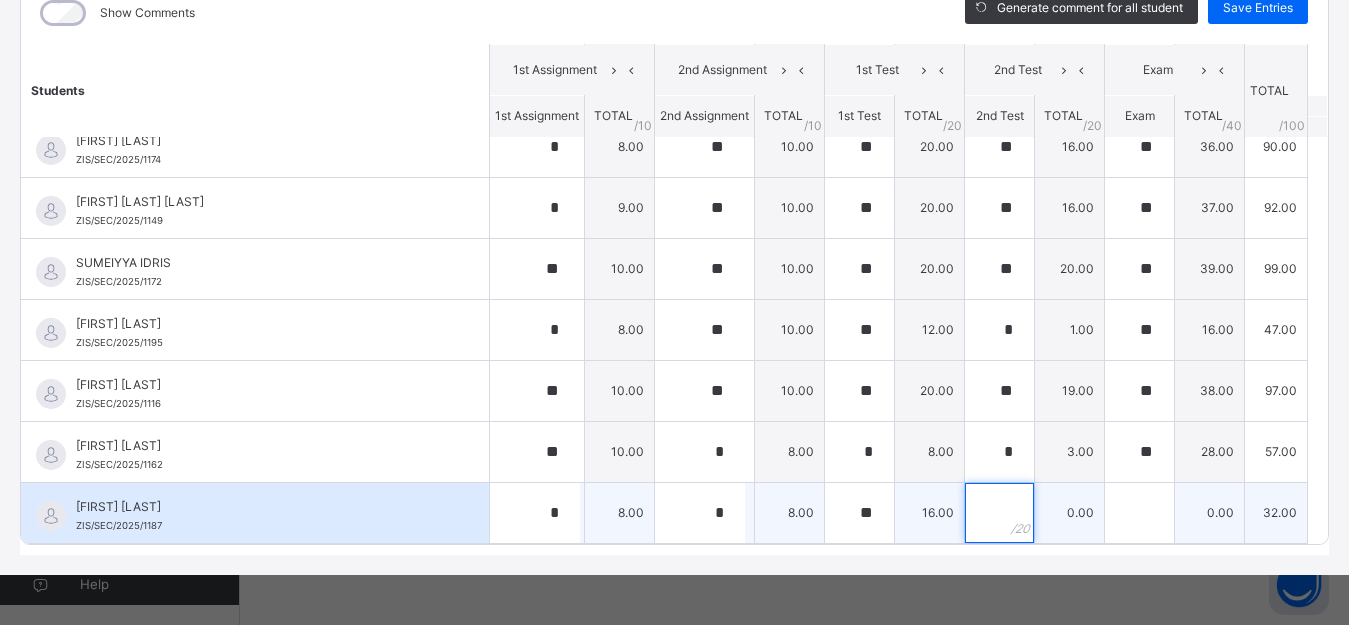 click at bounding box center (999, 513) 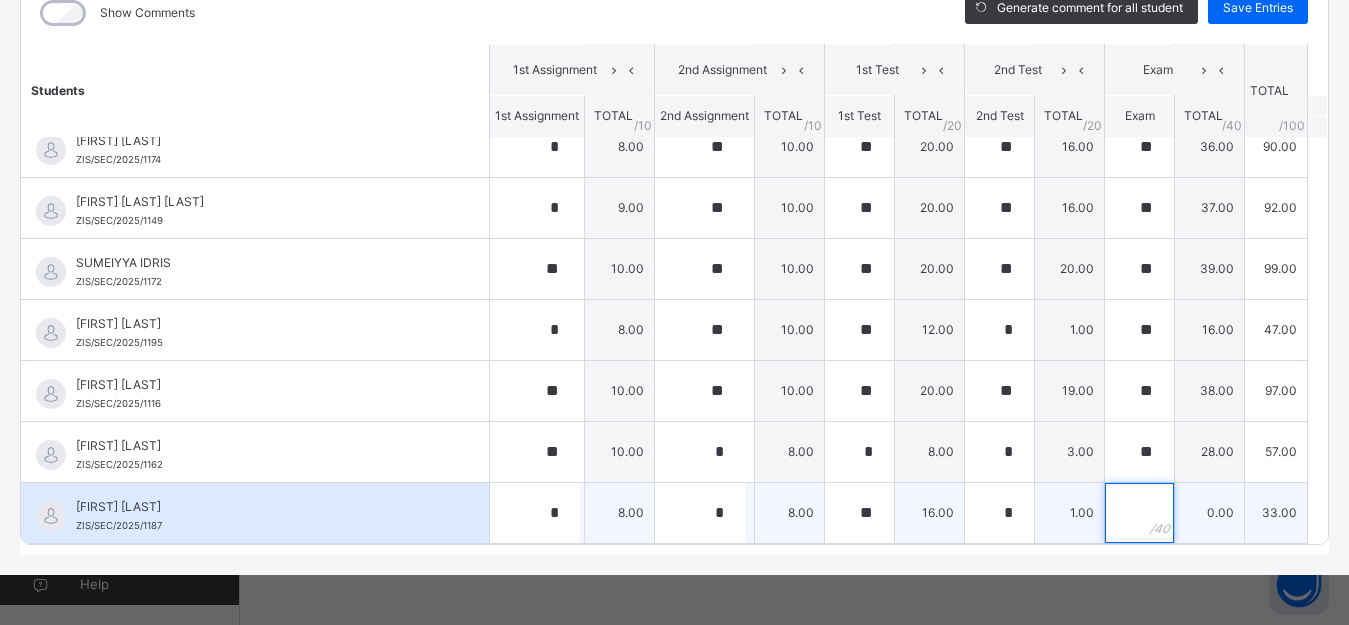 click at bounding box center [1139, 513] 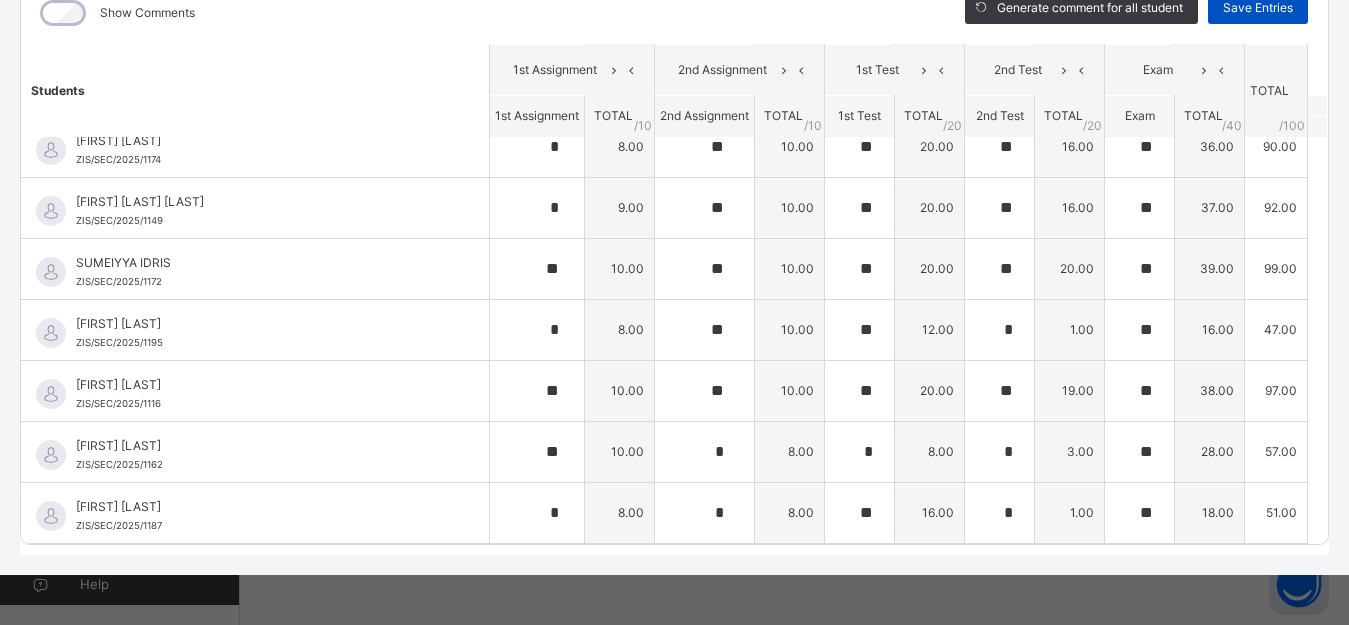 click on "Save Entries" at bounding box center [1258, 8] 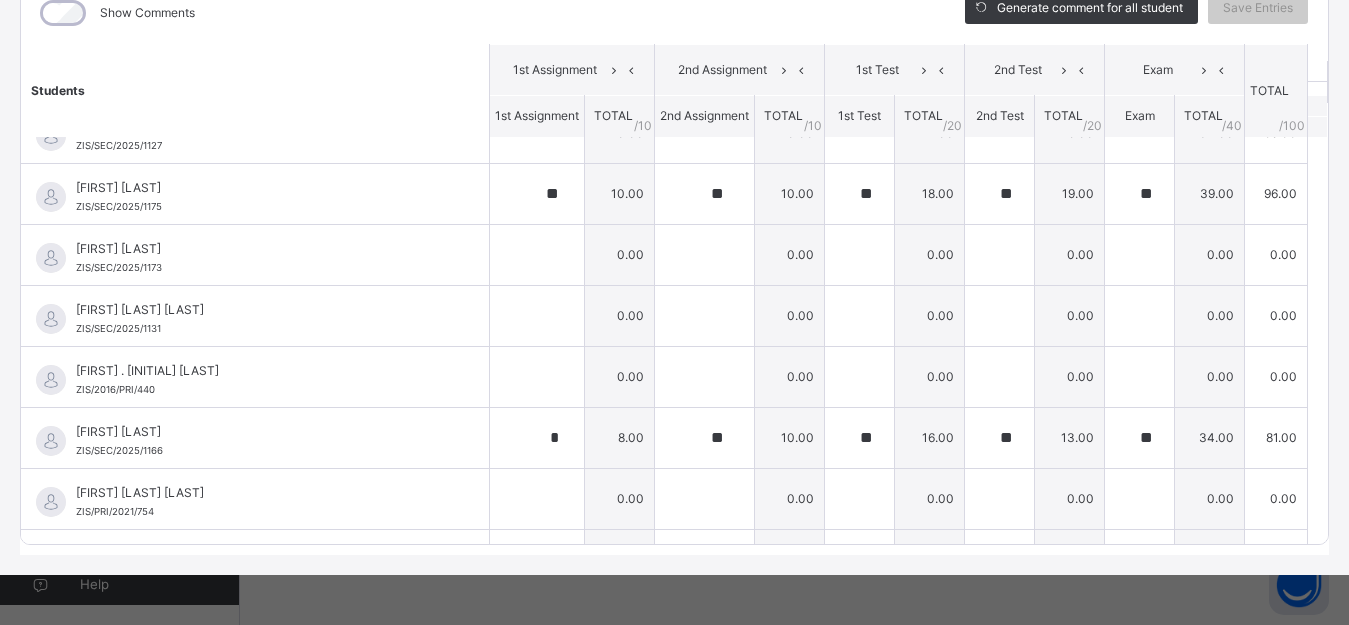 scroll, scrollTop: 22, scrollLeft: 0, axis: vertical 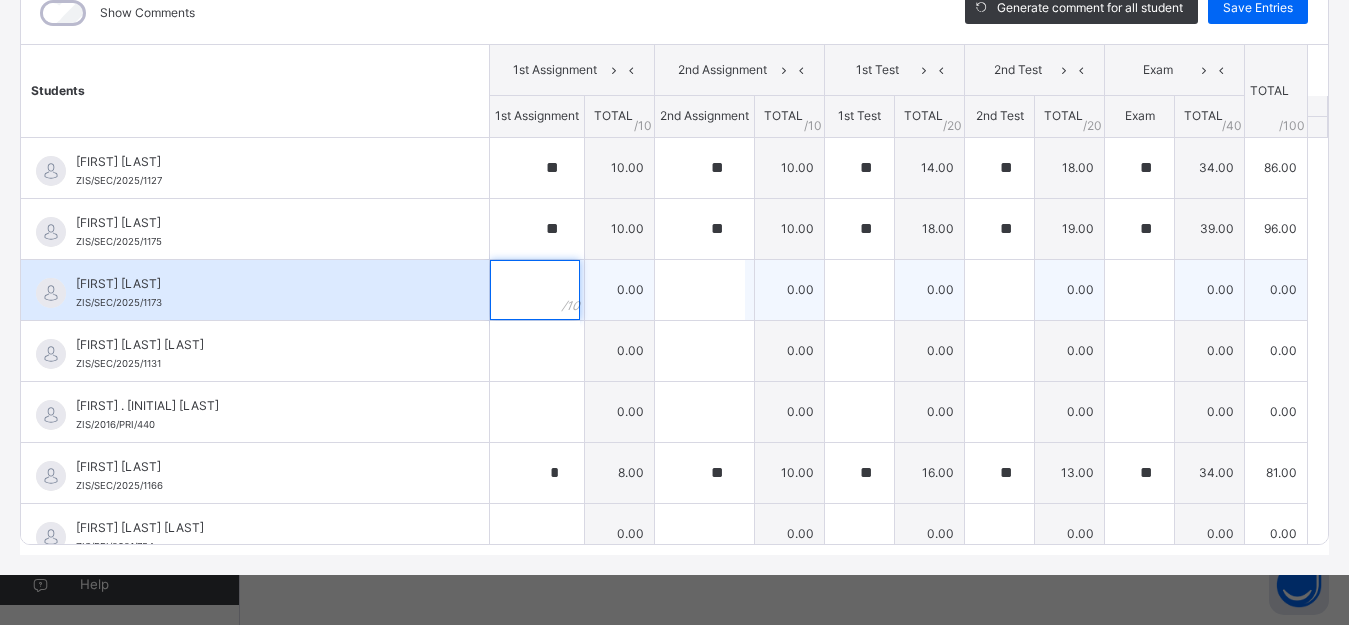 click at bounding box center (535, 290) 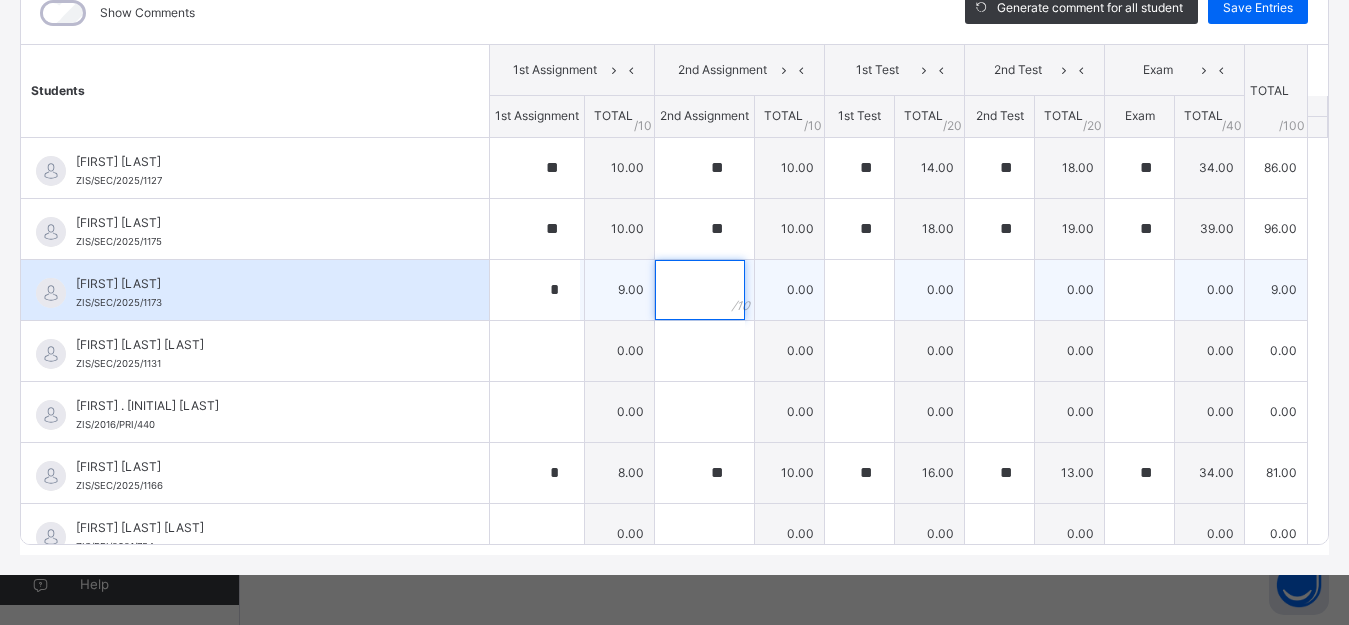 click at bounding box center [700, 290] 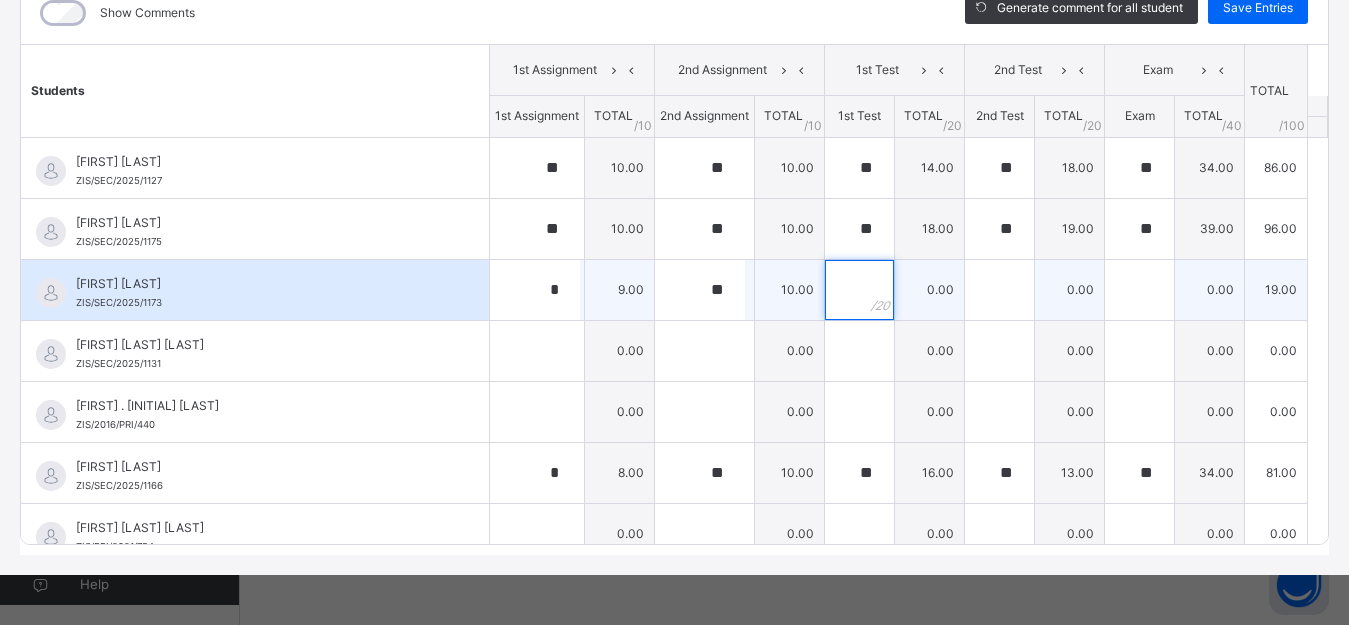 click at bounding box center [859, 290] 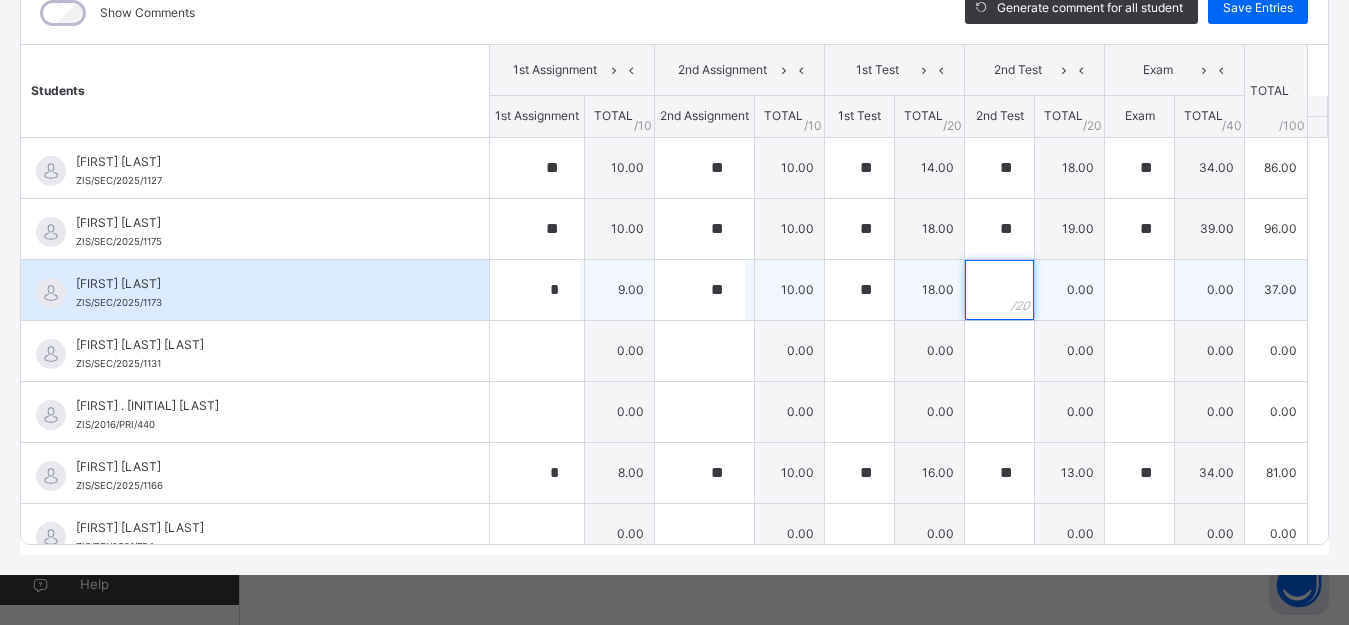 click at bounding box center (999, 290) 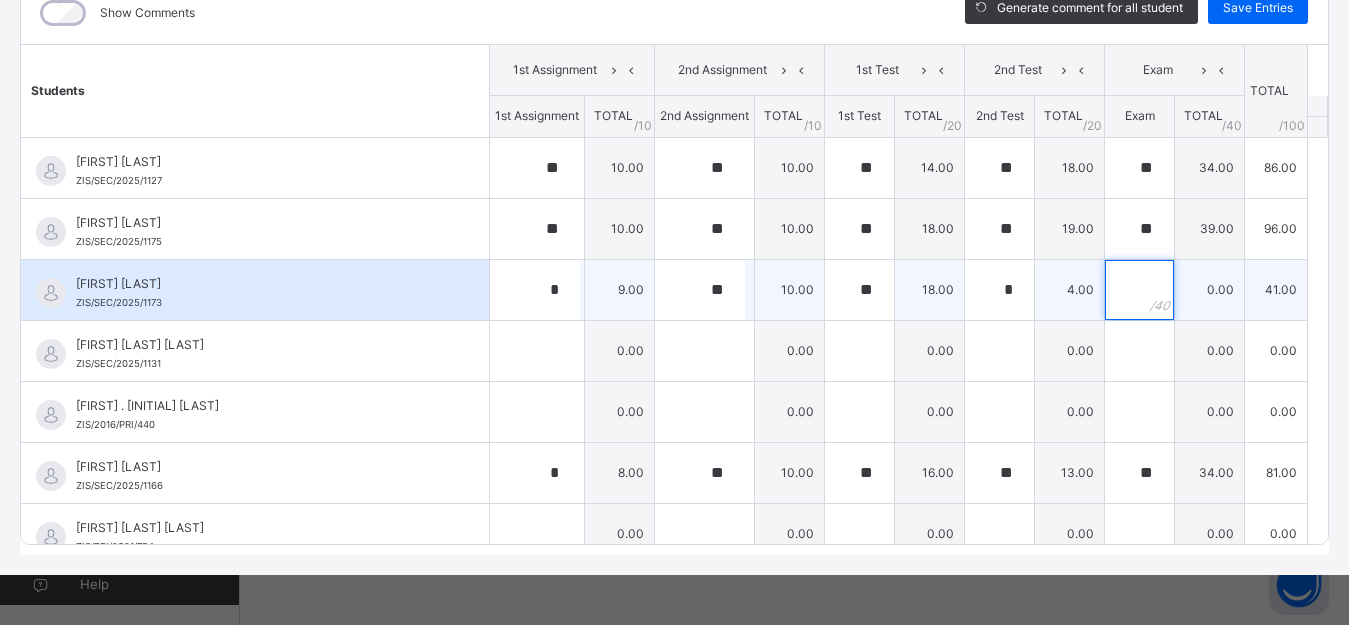click at bounding box center (1139, 290) 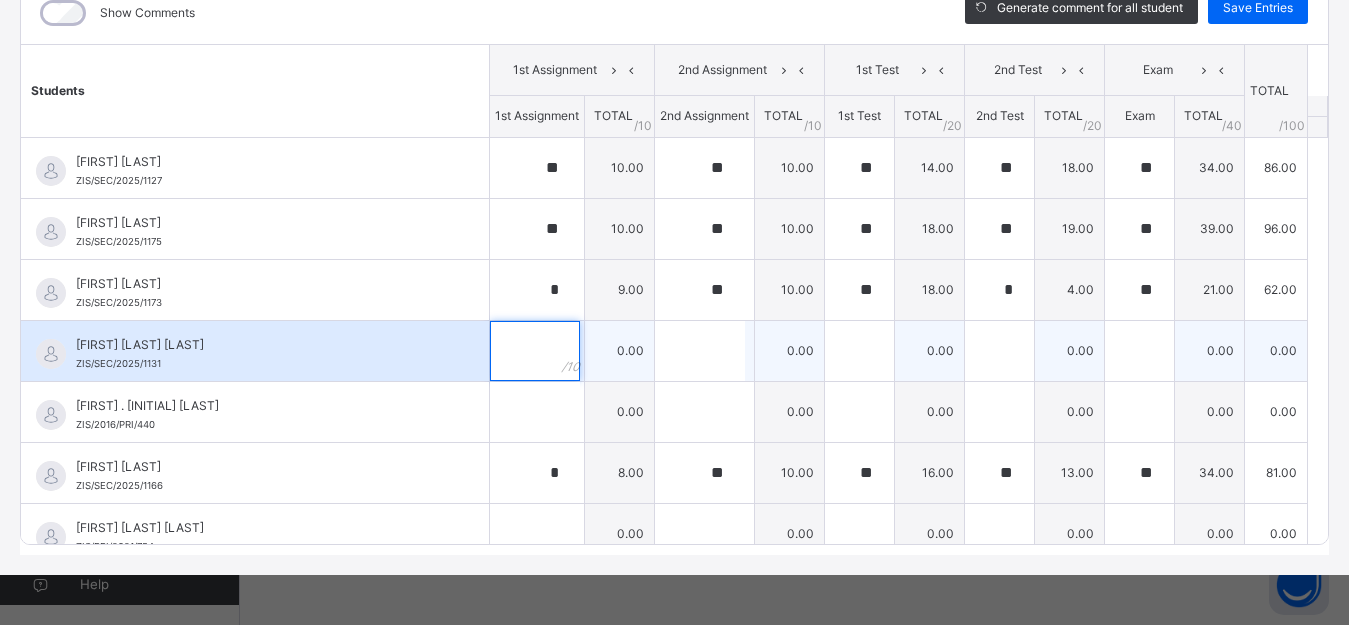 click at bounding box center (535, 351) 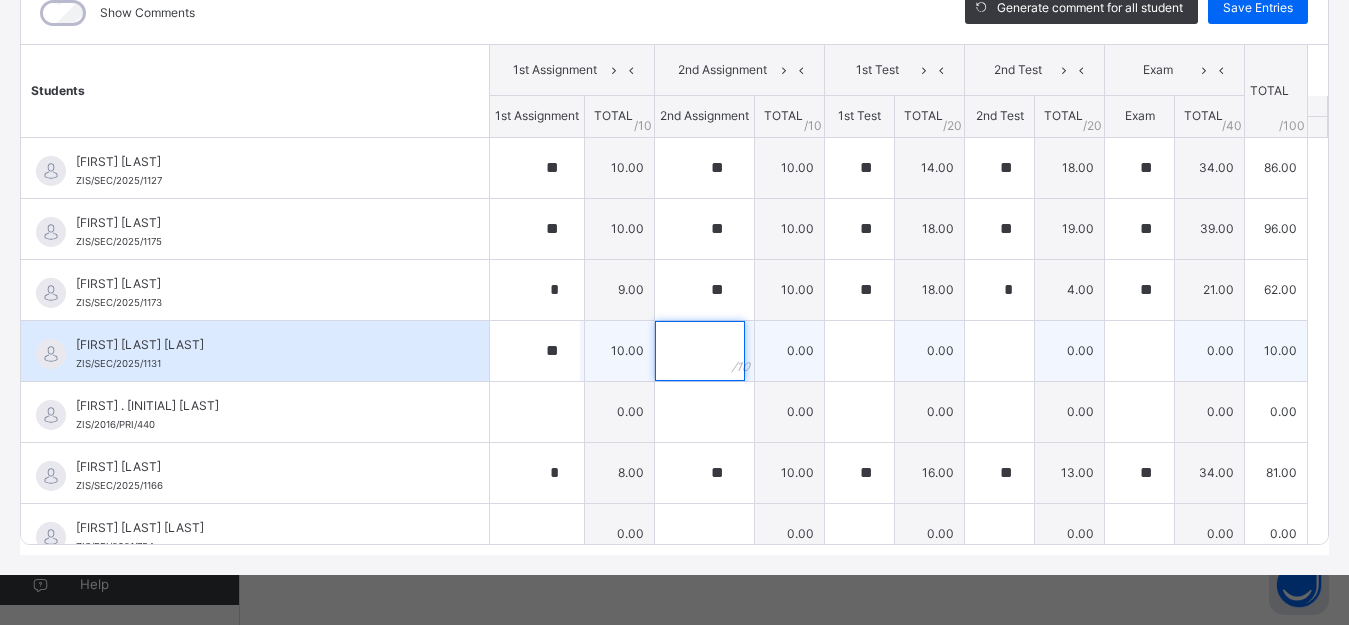 click at bounding box center (700, 351) 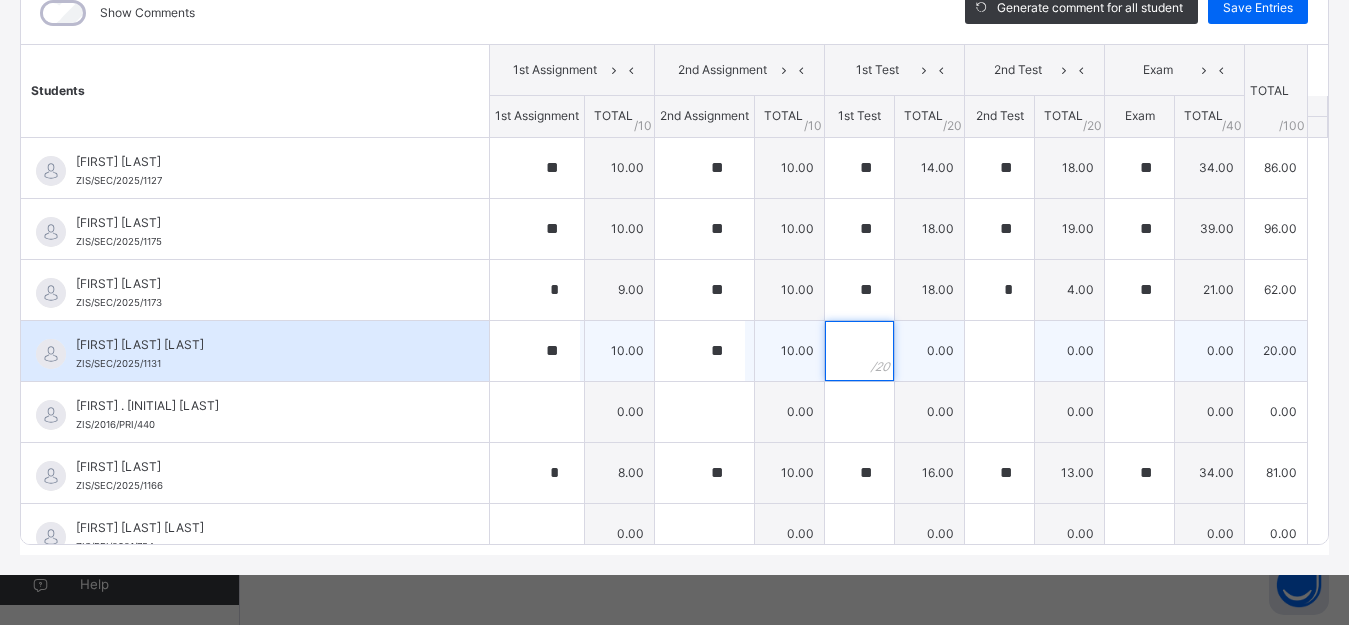click at bounding box center [859, 351] 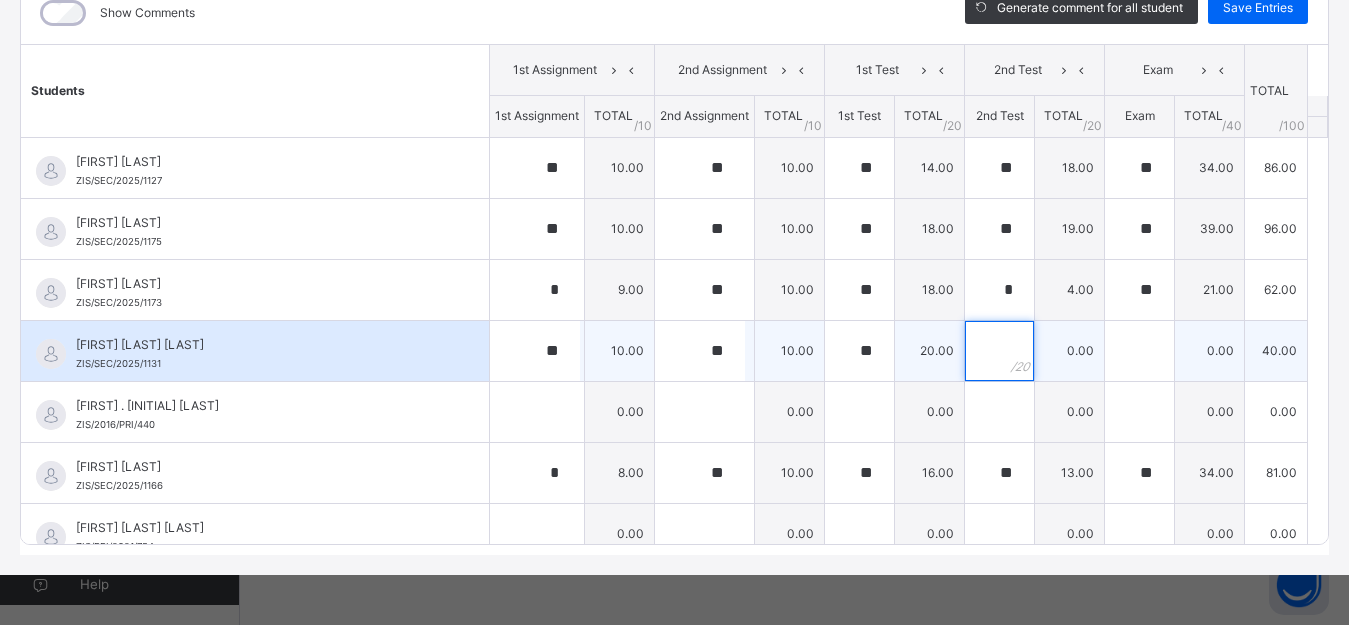click at bounding box center [999, 351] 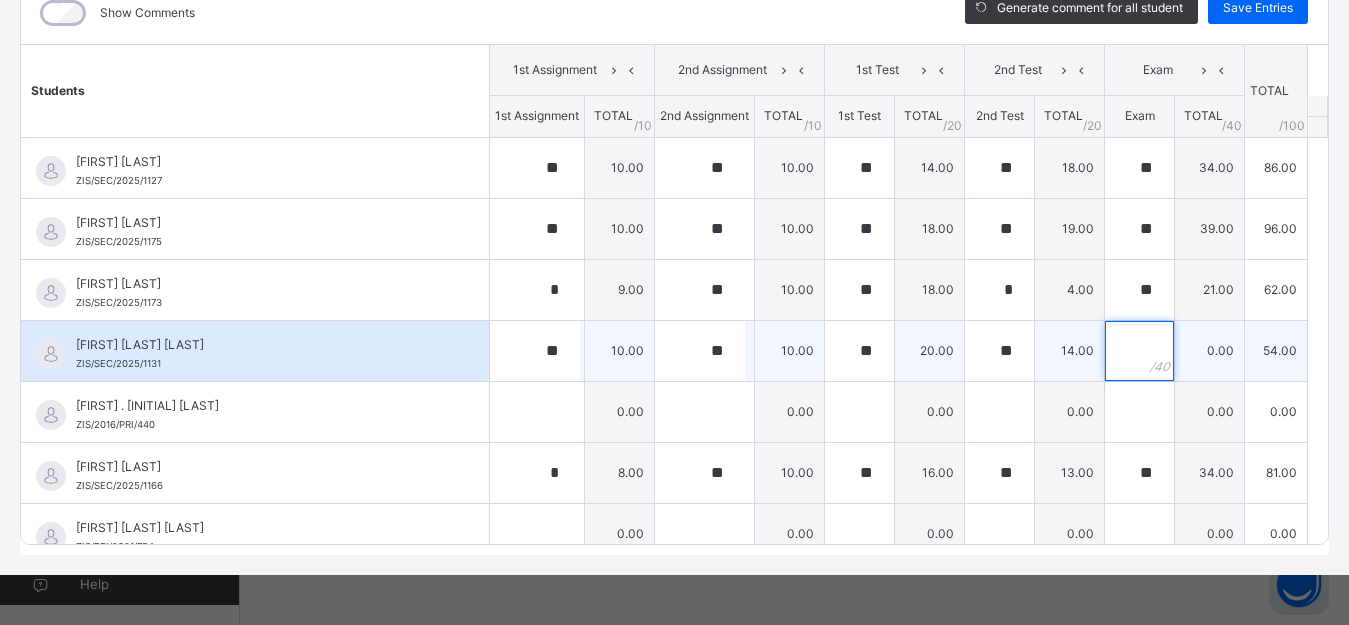 click at bounding box center [1139, 351] 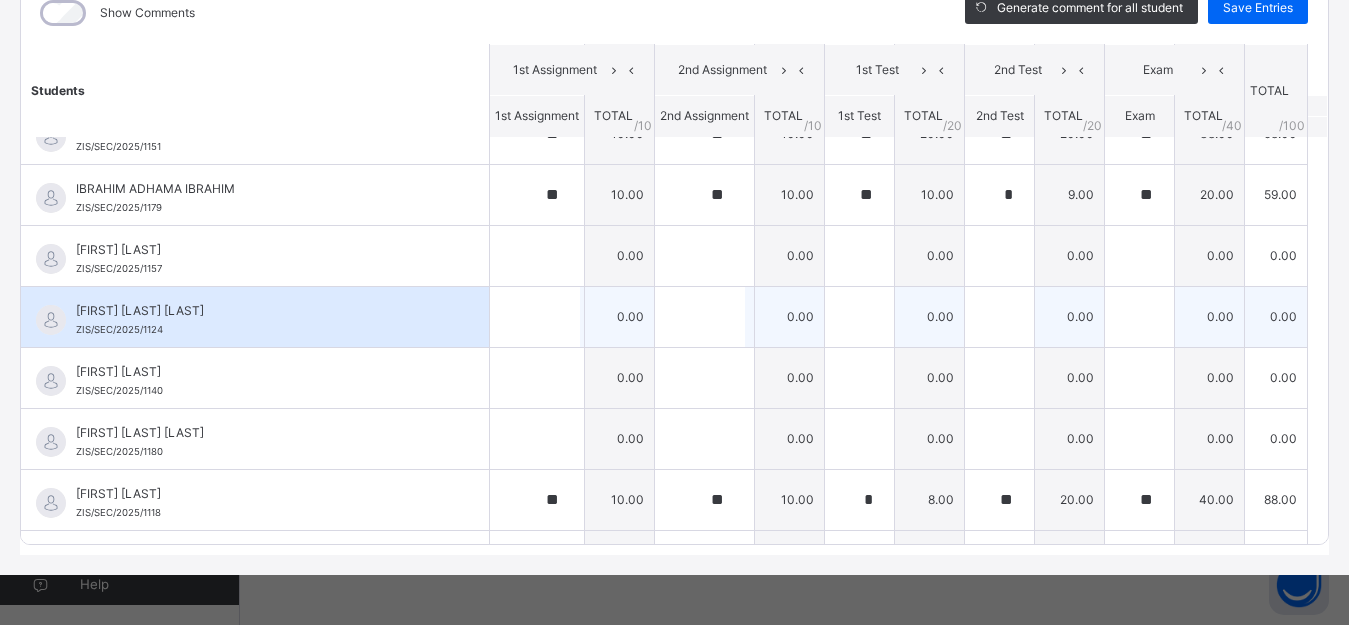 scroll, scrollTop: 1722, scrollLeft: 0, axis: vertical 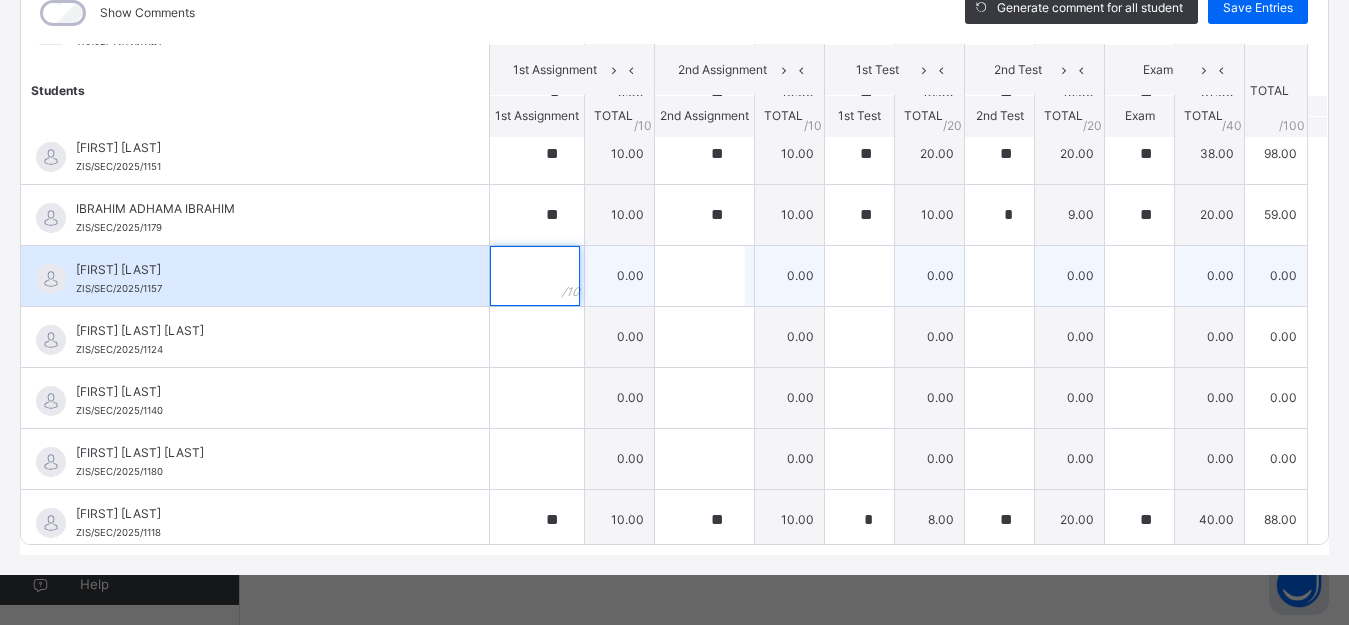 click at bounding box center [535, 276] 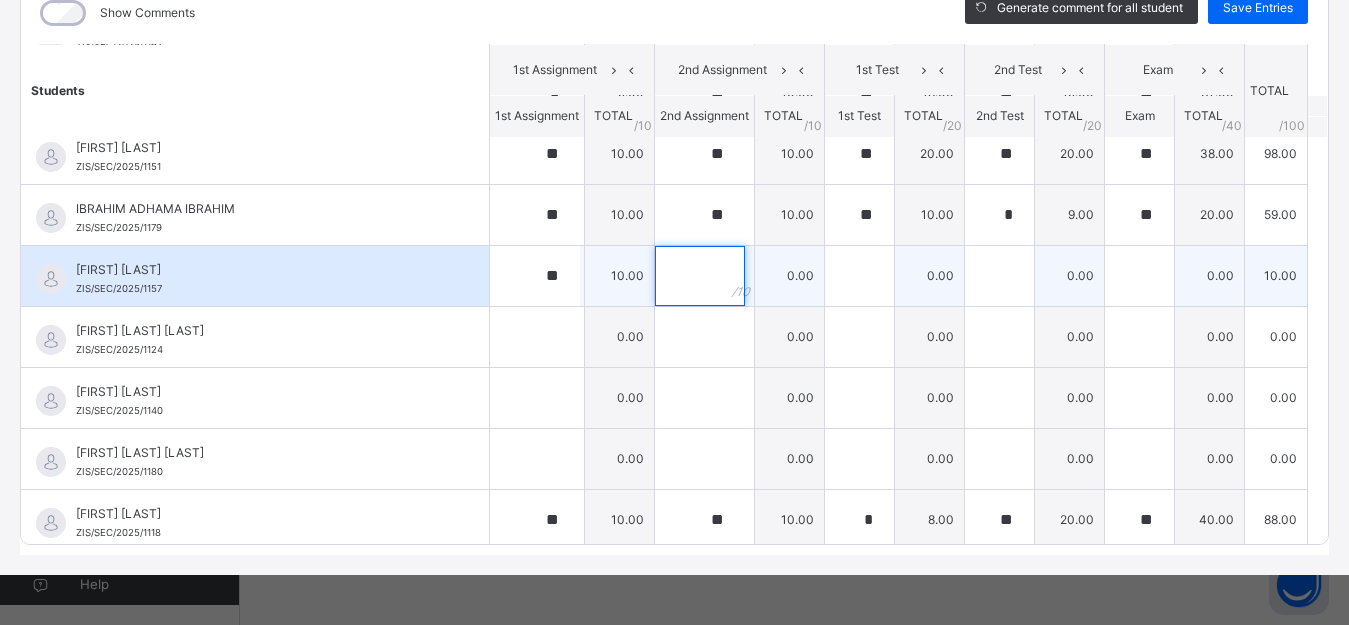 click at bounding box center (700, 276) 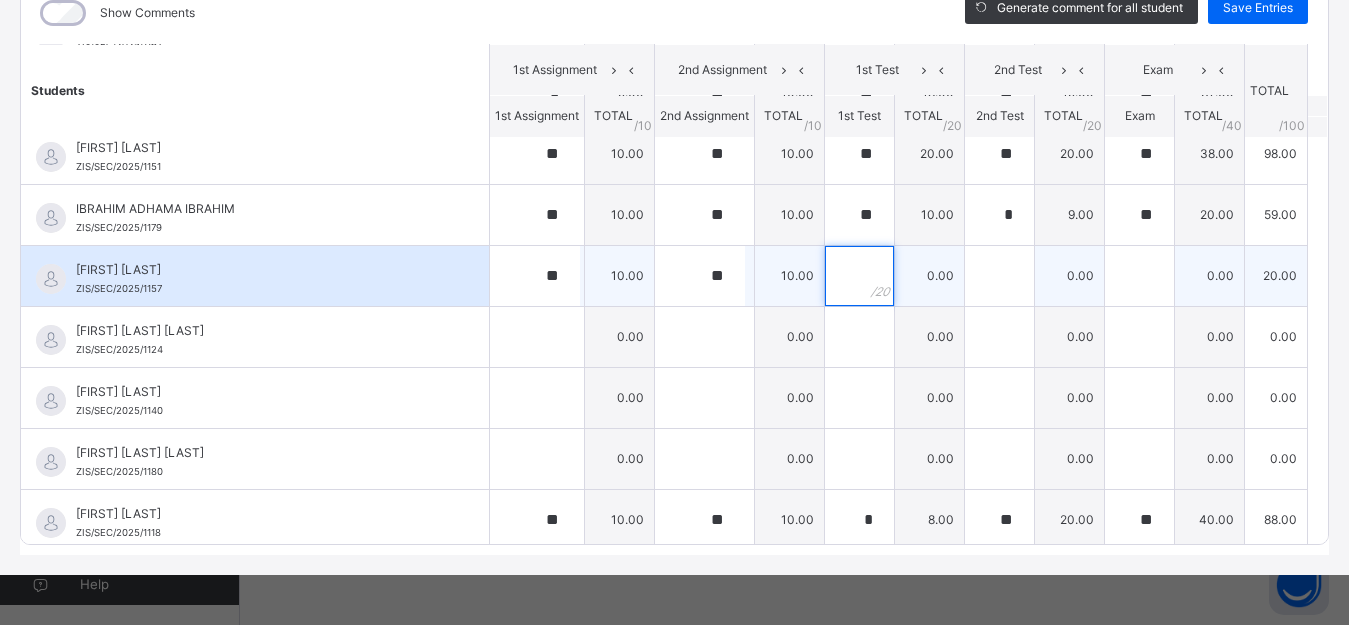 click at bounding box center (859, 276) 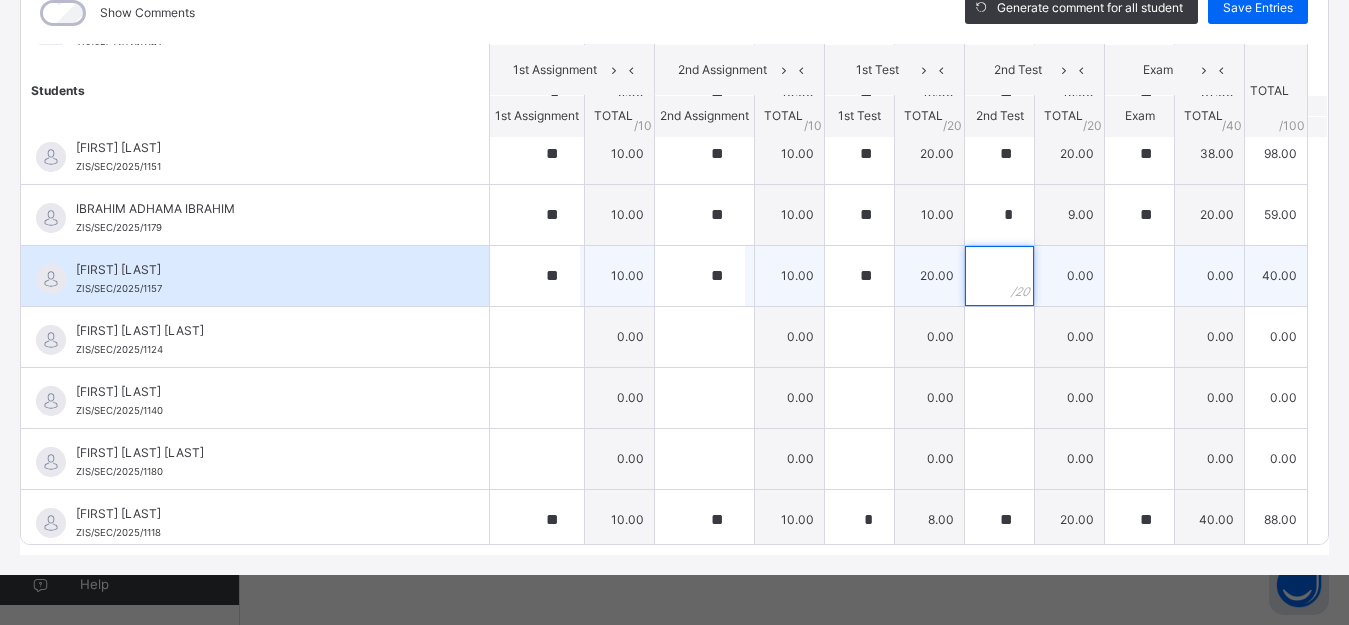 click at bounding box center [999, 276] 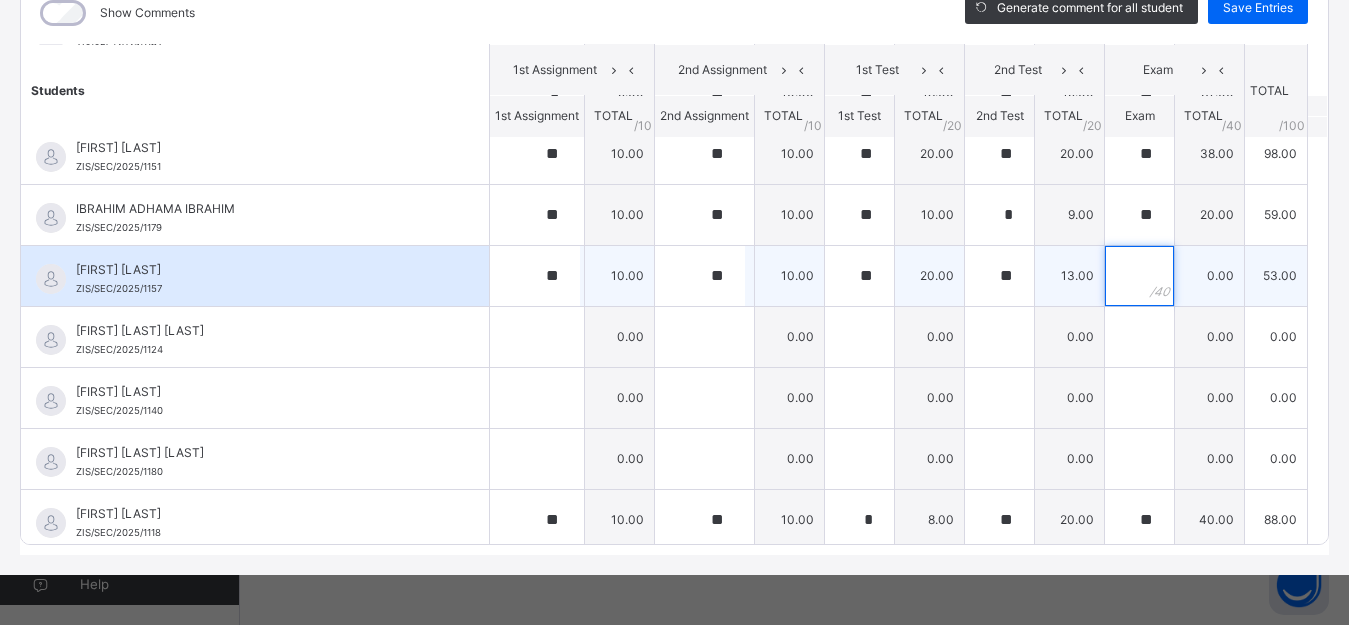 click at bounding box center (1139, 276) 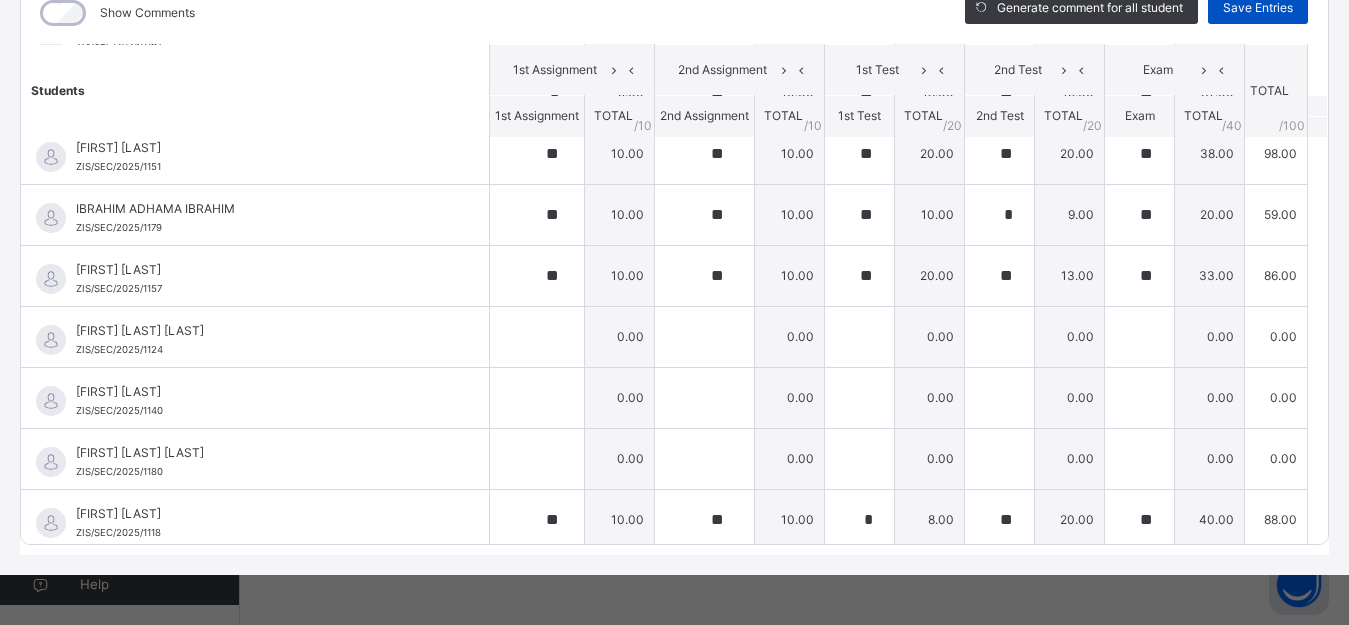 click on "Save Entries" at bounding box center [1258, 8] 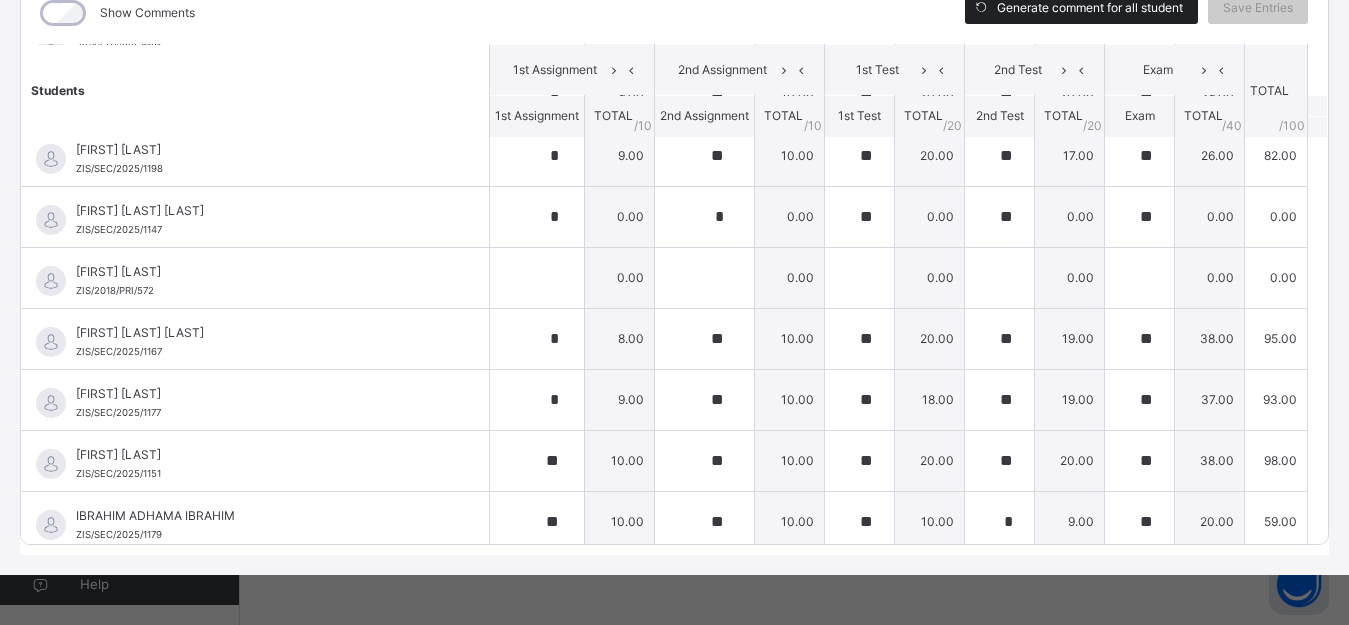 scroll, scrollTop: 1322, scrollLeft: 0, axis: vertical 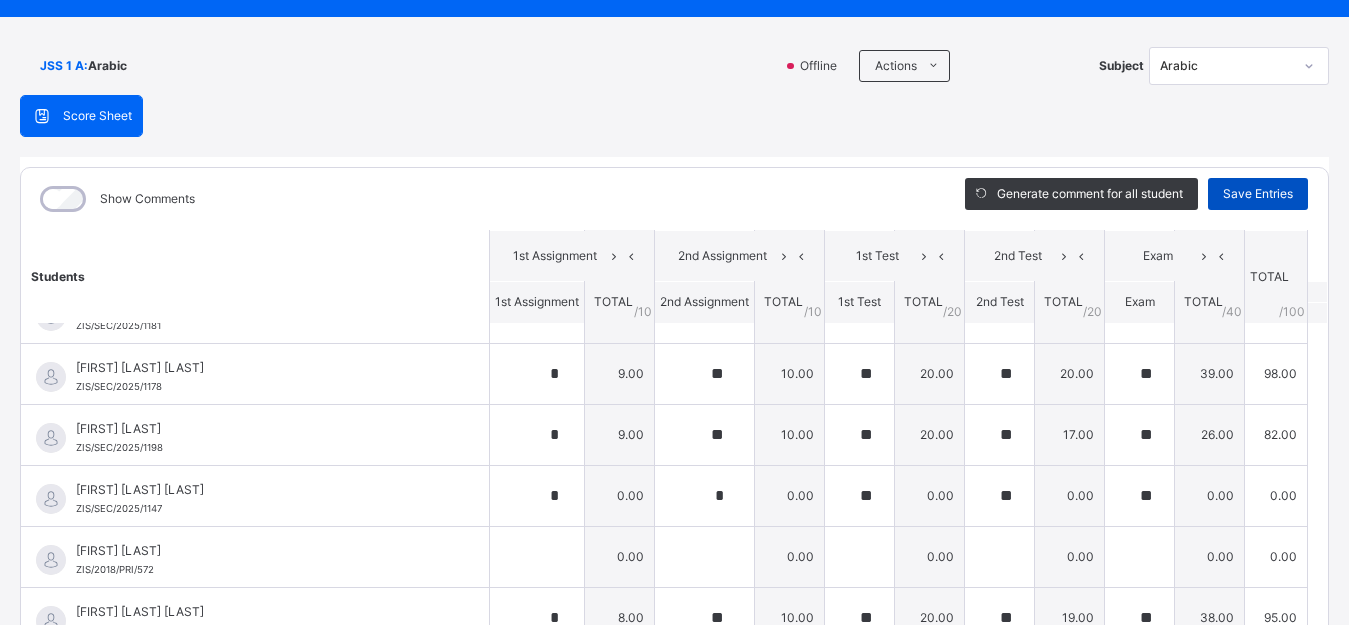 click on "Save Entries" at bounding box center [1258, 194] 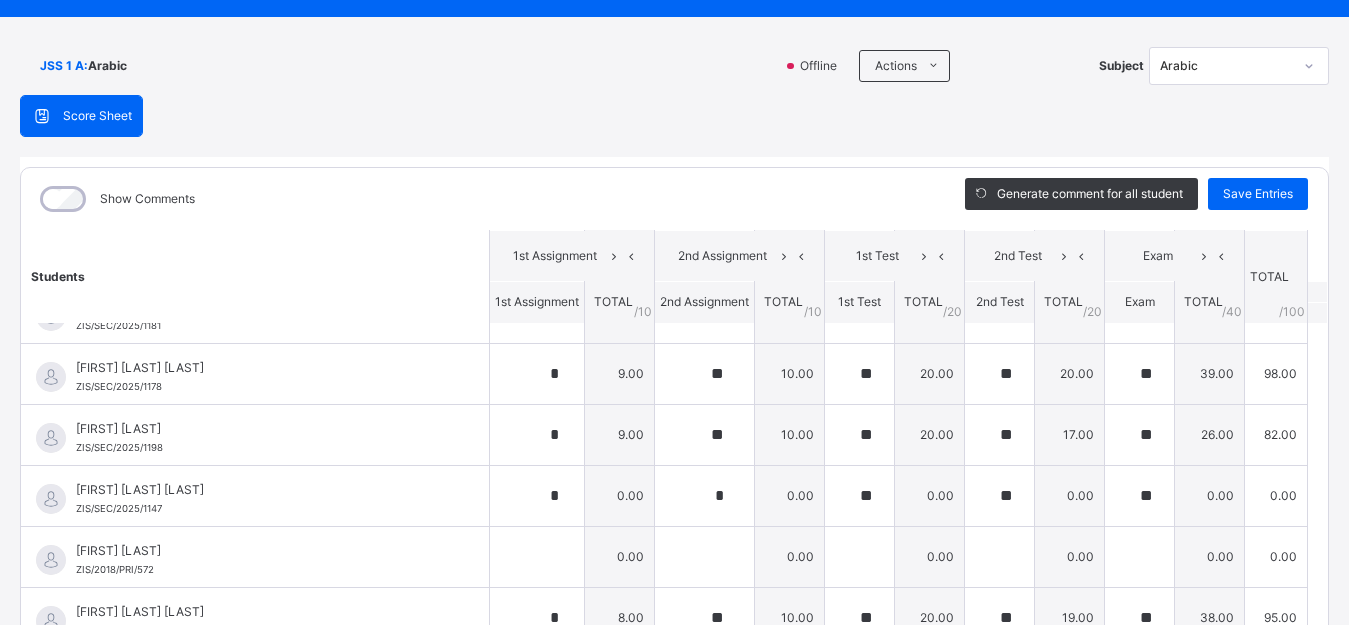 click on "Score Sheet Score Sheet Show Comments   Generate comment for all student   Save Entries Class Level:  JSS 1   A Subject:  Arabic Session:  2024/2025 Session Session:  Third Term Students 1st Assignment 2nd Assignment 1st Test 2nd Test Exam TOTAL /100 Comment 1st Assignment TOTAL / 10 2nd Assignment TOTAL / 10 1st Test TOTAL / 20 2nd Test TOTAL / 20 Exam TOTAL / 40 [FIRST] [LAST] [ID] [FIRST] [LAST] [ID] ** 10.00 ** 10.00 ** 14.00 ** 18.00 ** 34.00 86.00 Generate comment 0 / 250   ×   Subject Teacher’s Comment JS [FIRST] [LAST]   [ID]   Total 86.00  / 100.00 Sims Bot   Regenerate     Use this comment [FIRST] [LAST] [ID] [FIRST] [LAST] [ID] ** 10.00 ** 10.00 ** 18.00 ** 19.00 ** 39.00 96.00 Generate comment 0 / 250   ×   Subject Teacher’s Comment JS [FIRST] [LAST]   [ID]" at bounding box center [674, 418] 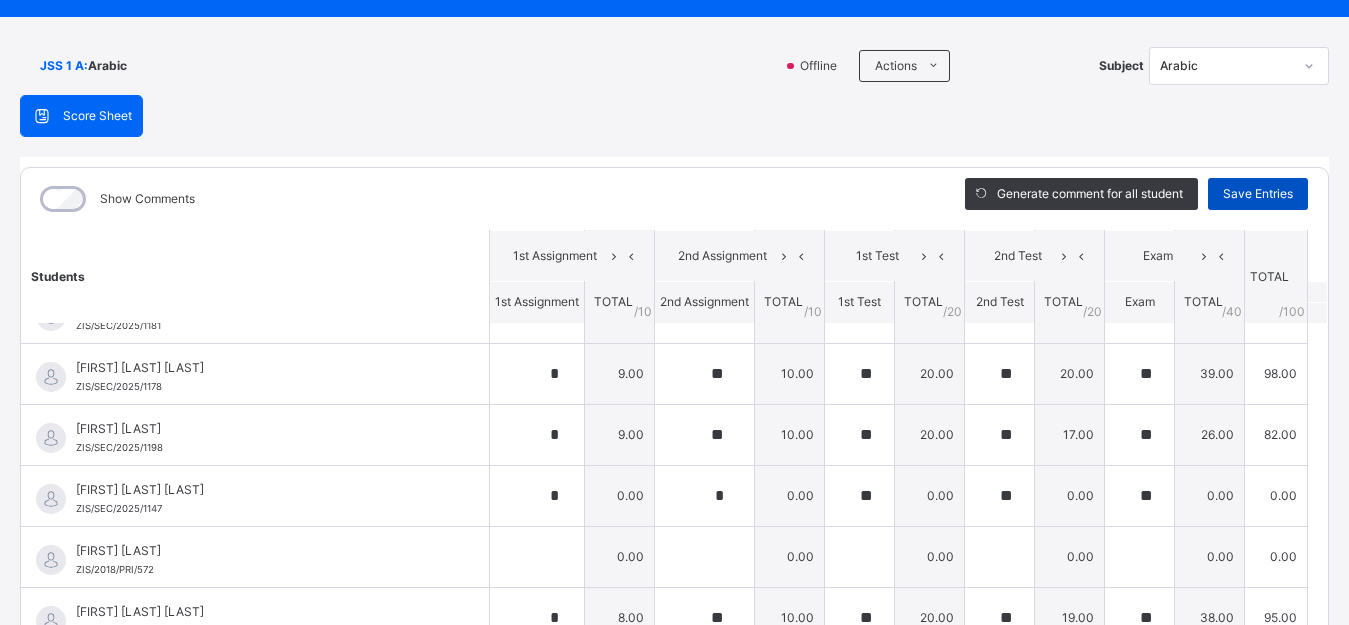 click on "Save Entries" at bounding box center [1258, 194] 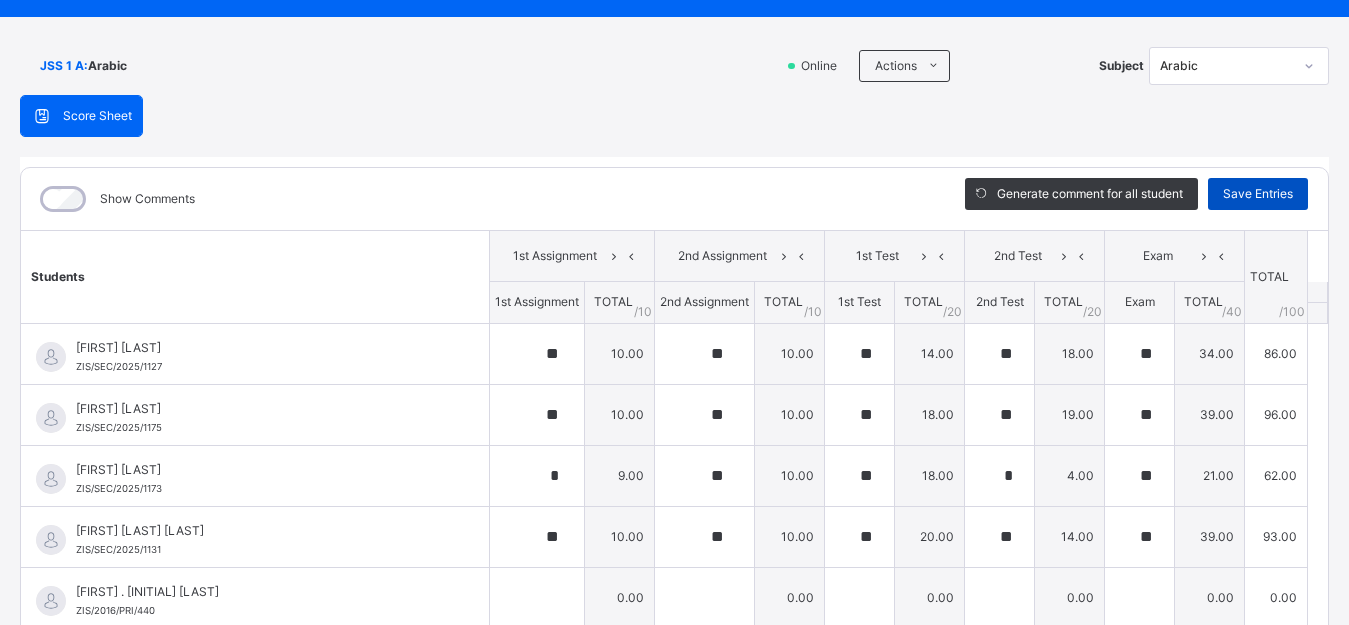 click on "Save Entries" at bounding box center [1258, 194] 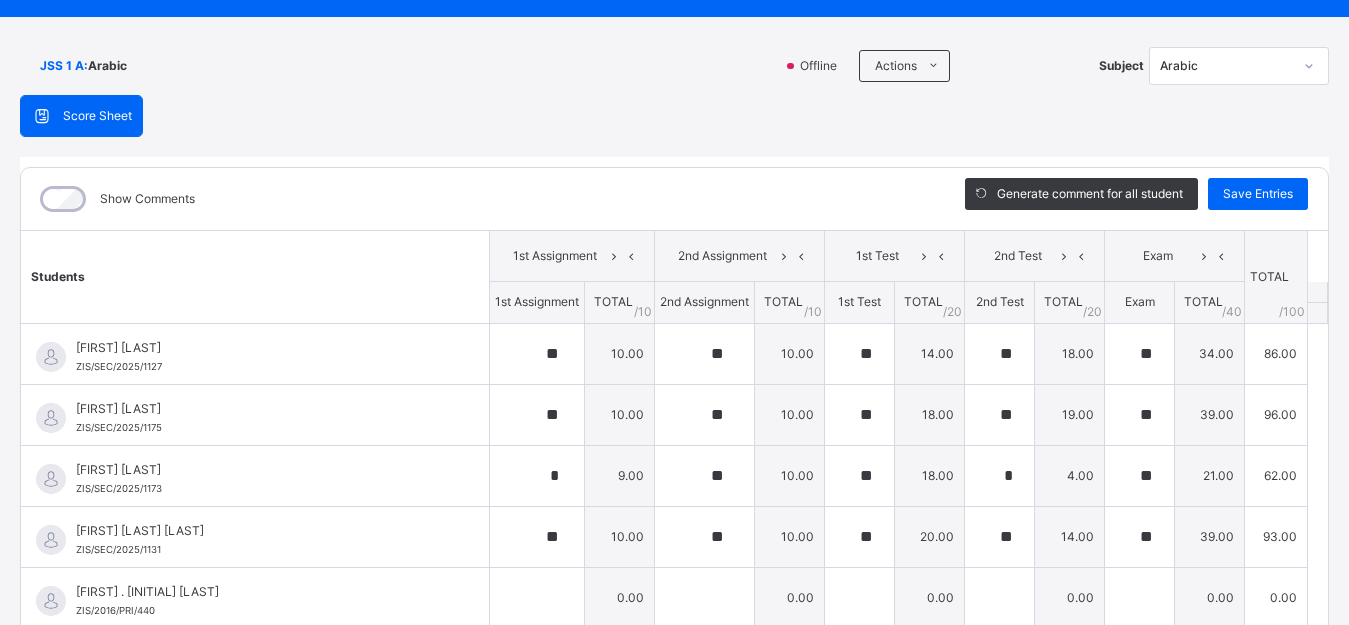 scroll, scrollTop: 0, scrollLeft: 0, axis: both 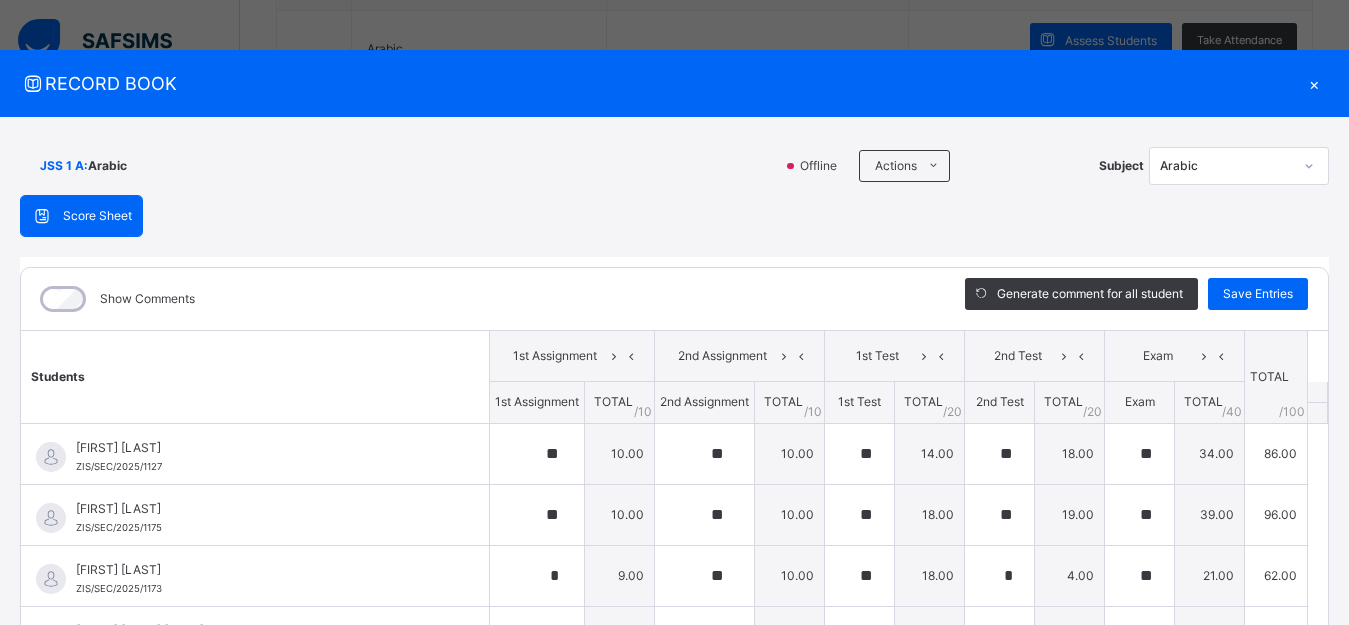 click on "×" at bounding box center [1314, 83] 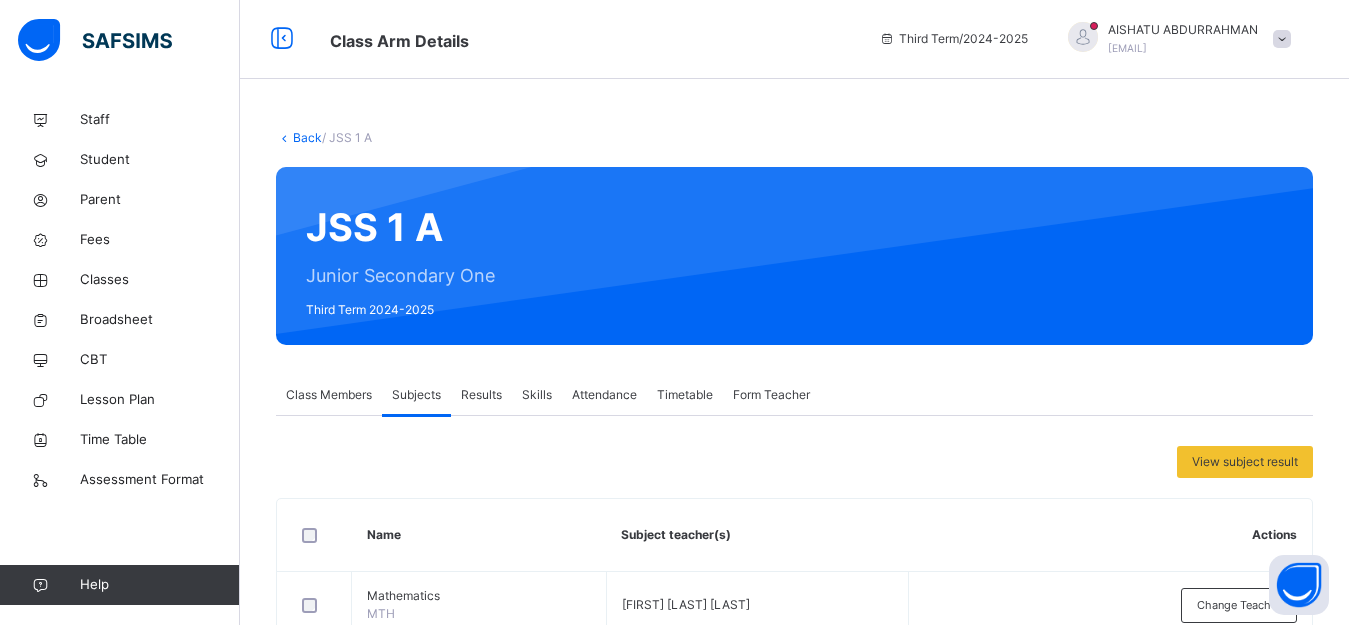 scroll, scrollTop: 0, scrollLeft: 0, axis: both 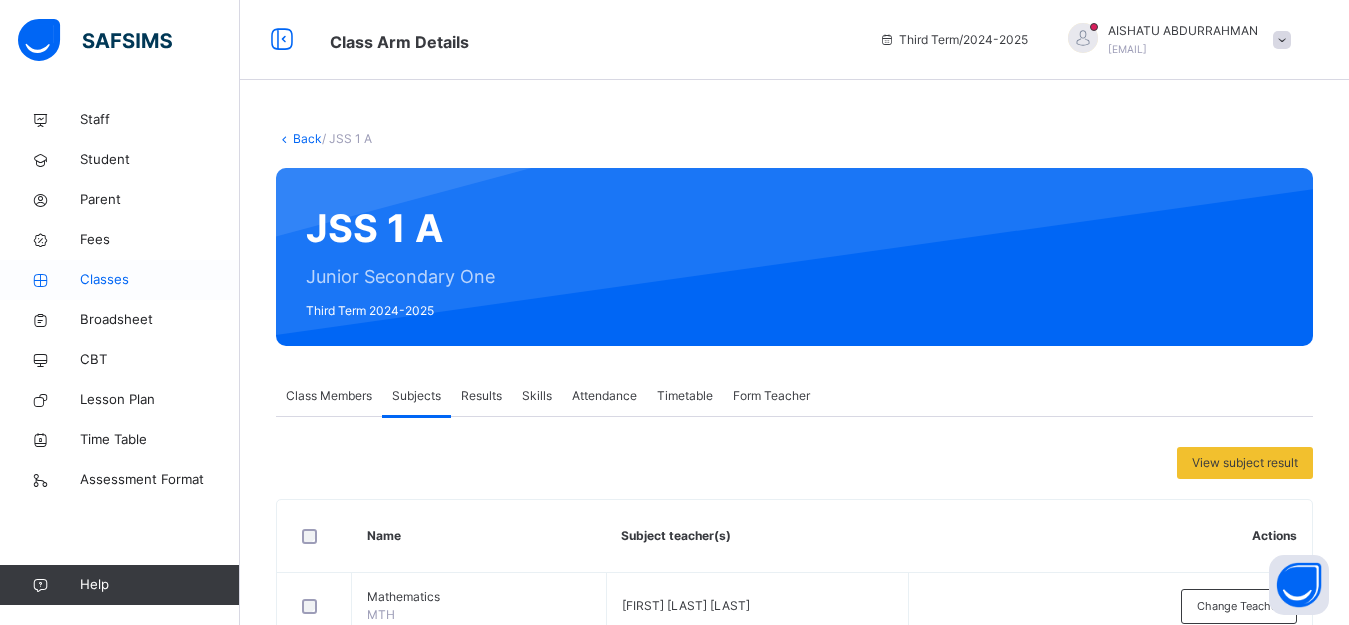 click on "Classes" at bounding box center (160, 280) 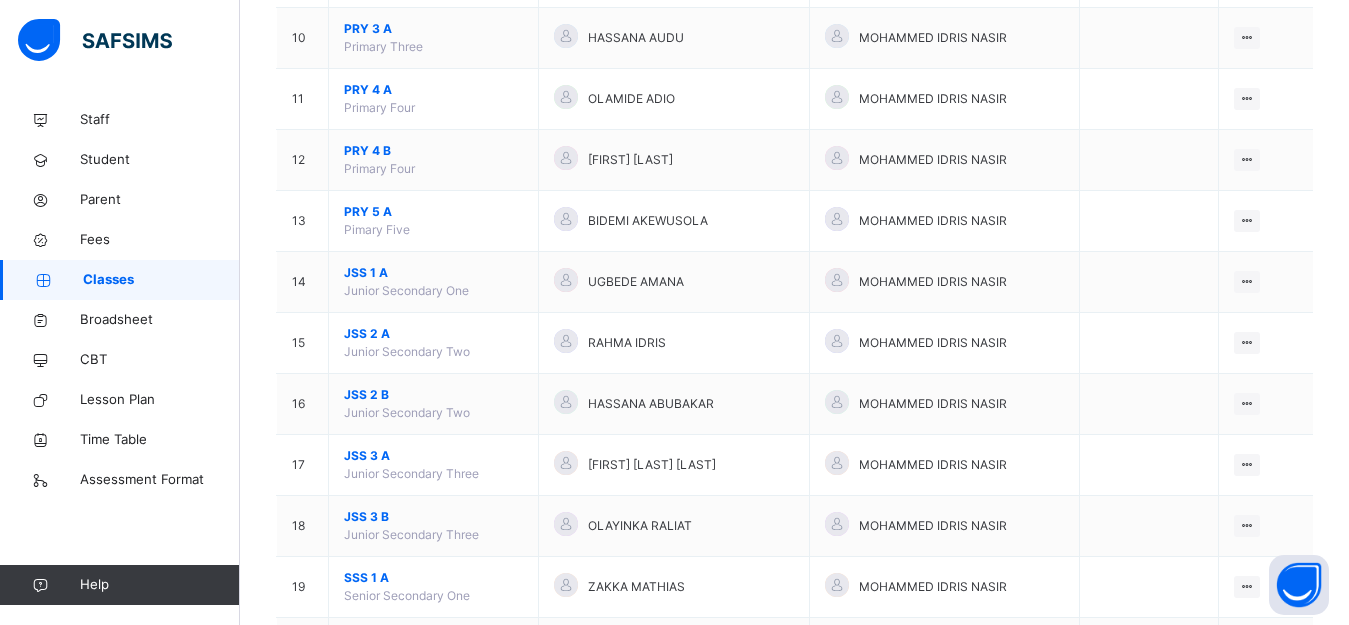 scroll, scrollTop: 900, scrollLeft: 0, axis: vertical 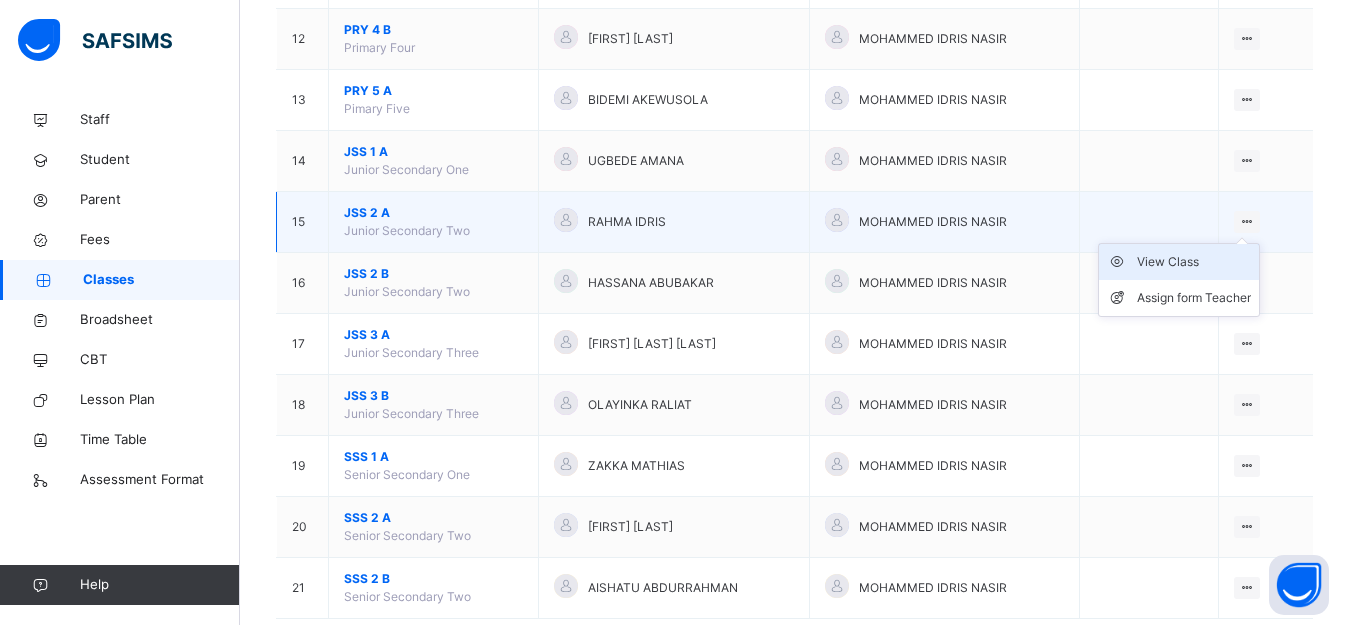 click on "View Class" at bounding box center (1194, 262) 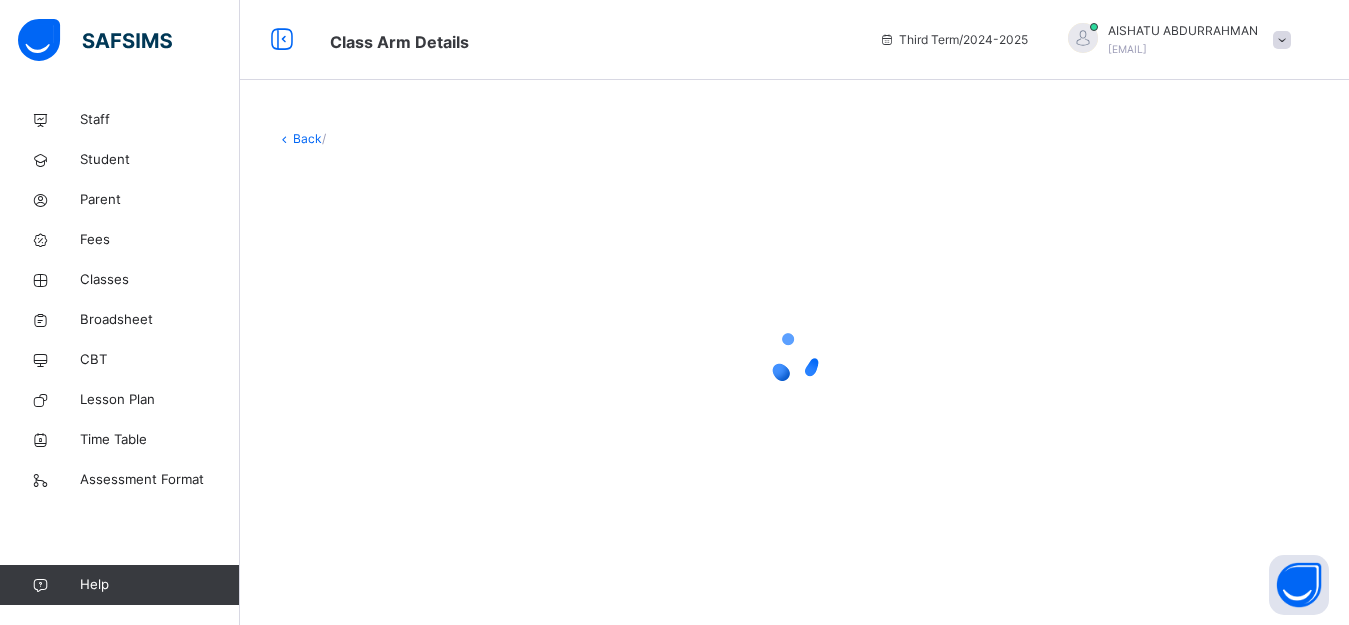 scroll, scrollTop: 0, scrollLeft: 0, axis: both 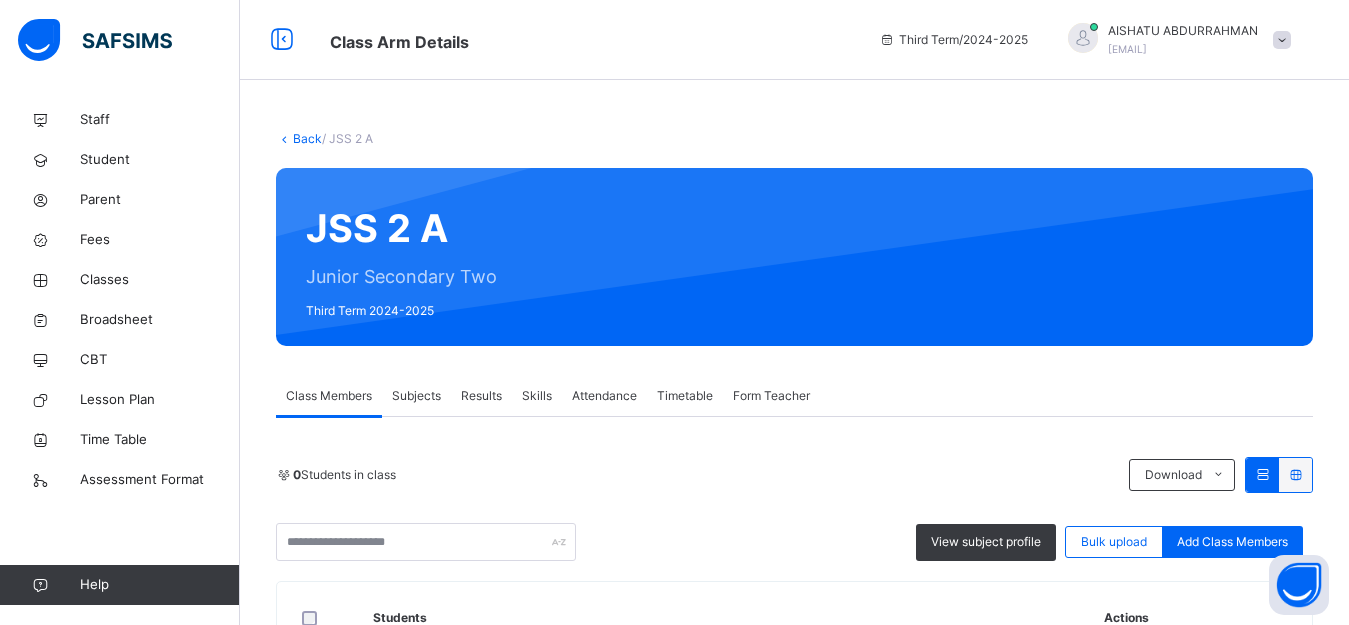 click on "Subjects" at bounding box center (416, 396) 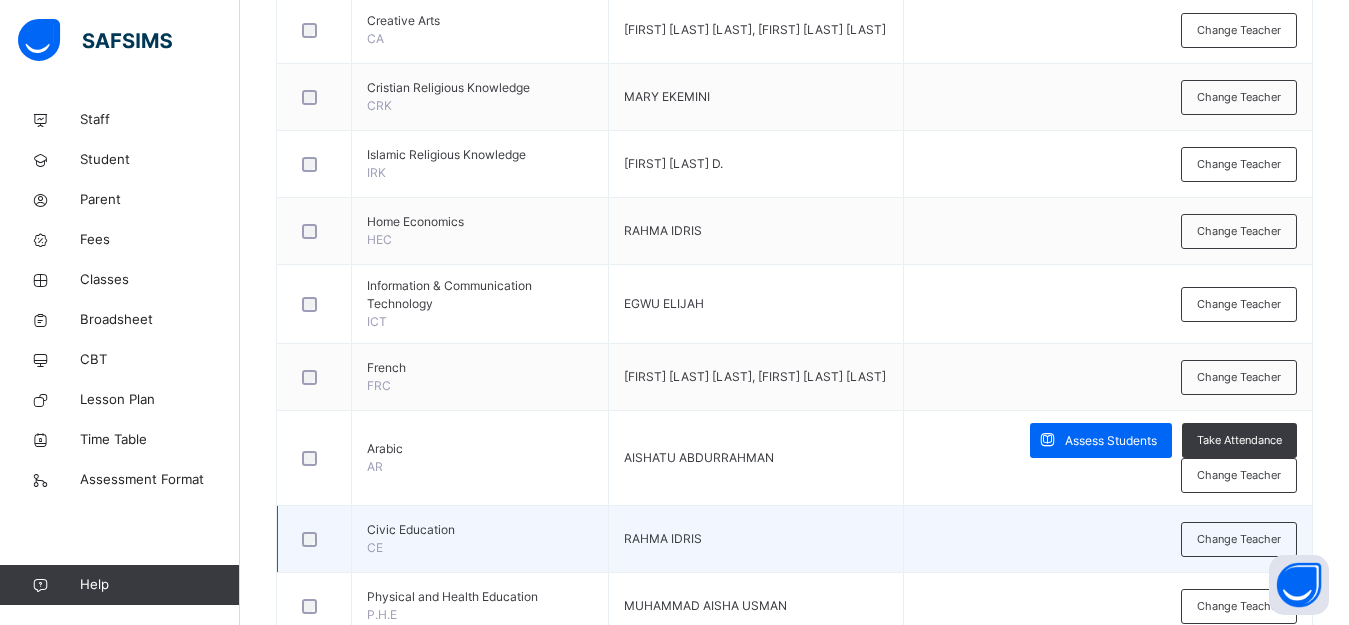 scroll, scrollTop: 1000, scrollLeft: 0, axis: vertical 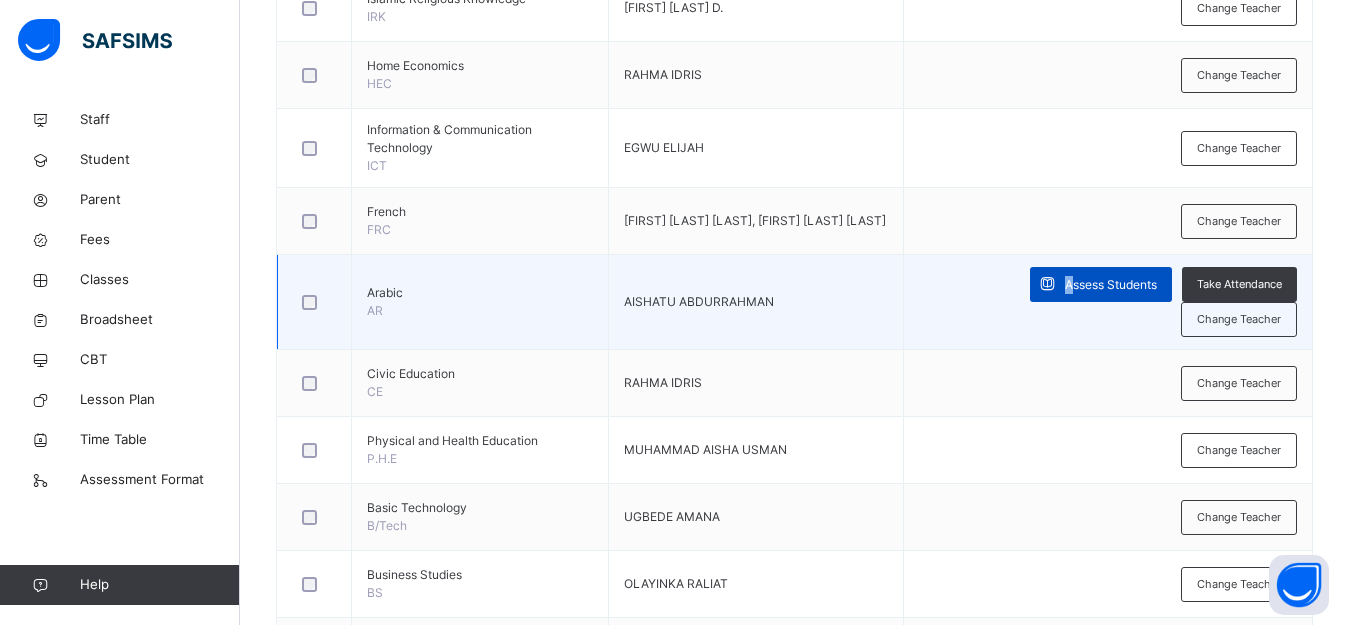 click on "Assess Students" at bounding box center (1111, 285) 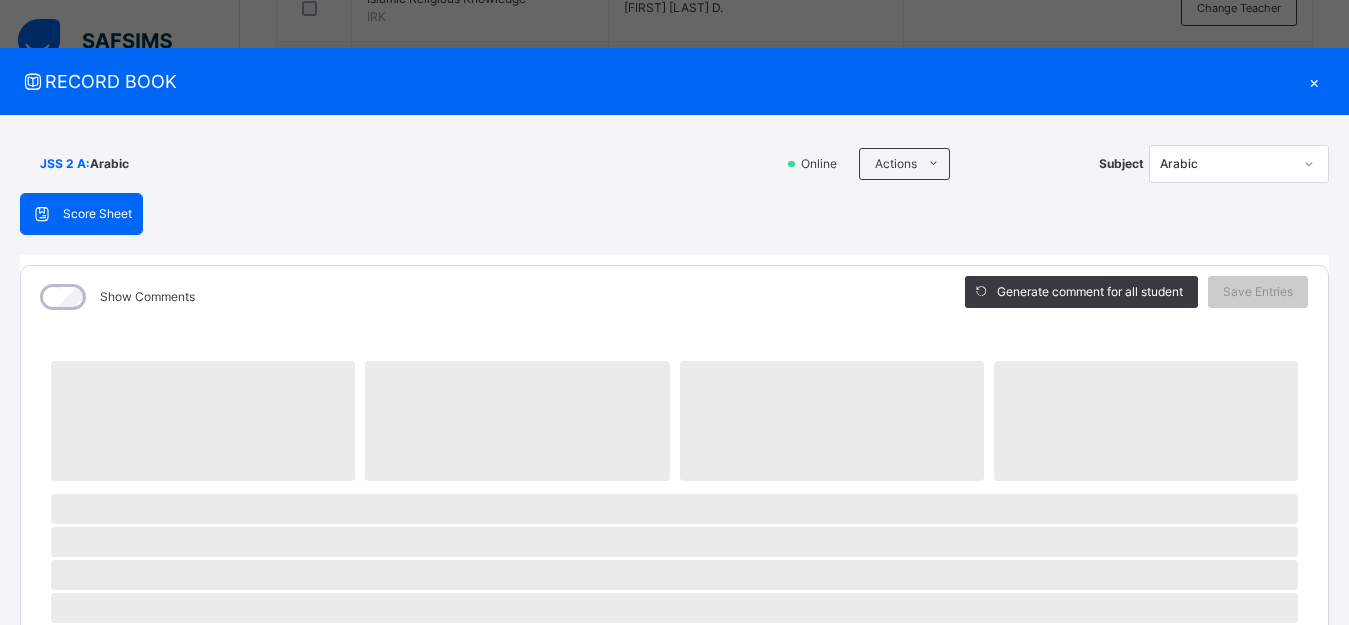 scroll, scrollTop: 0, scrollLeft: 0, axis: both 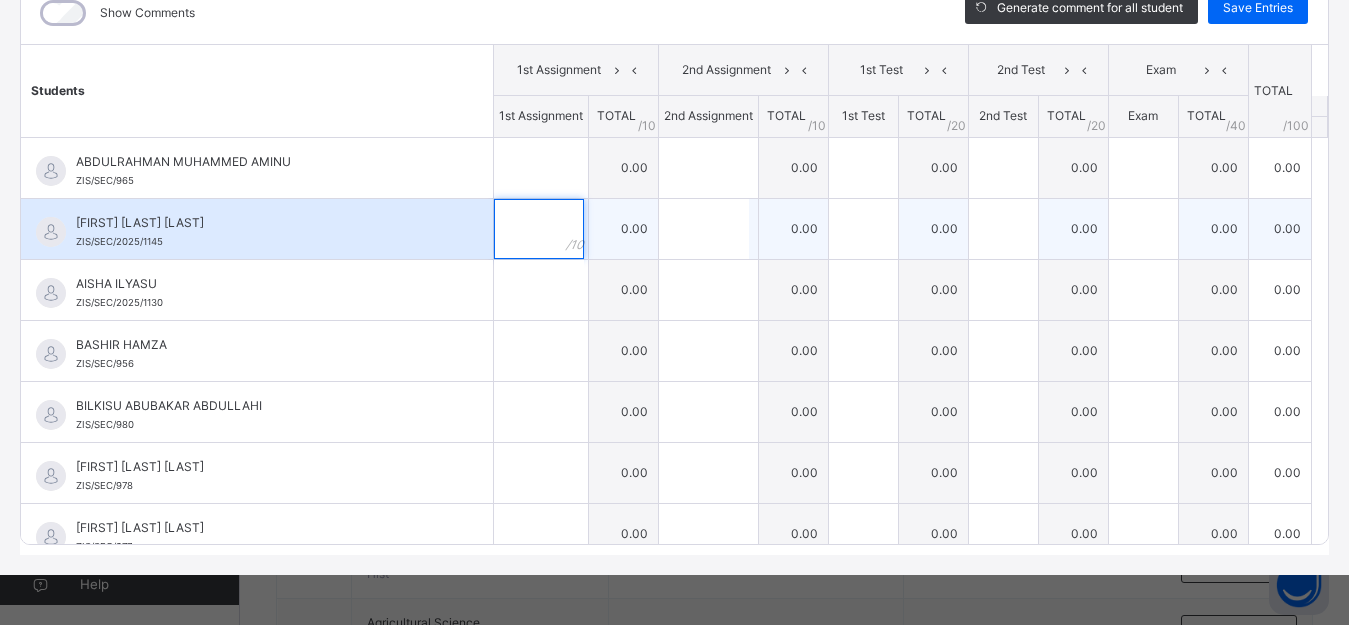 click at bounding box center [539, 229] 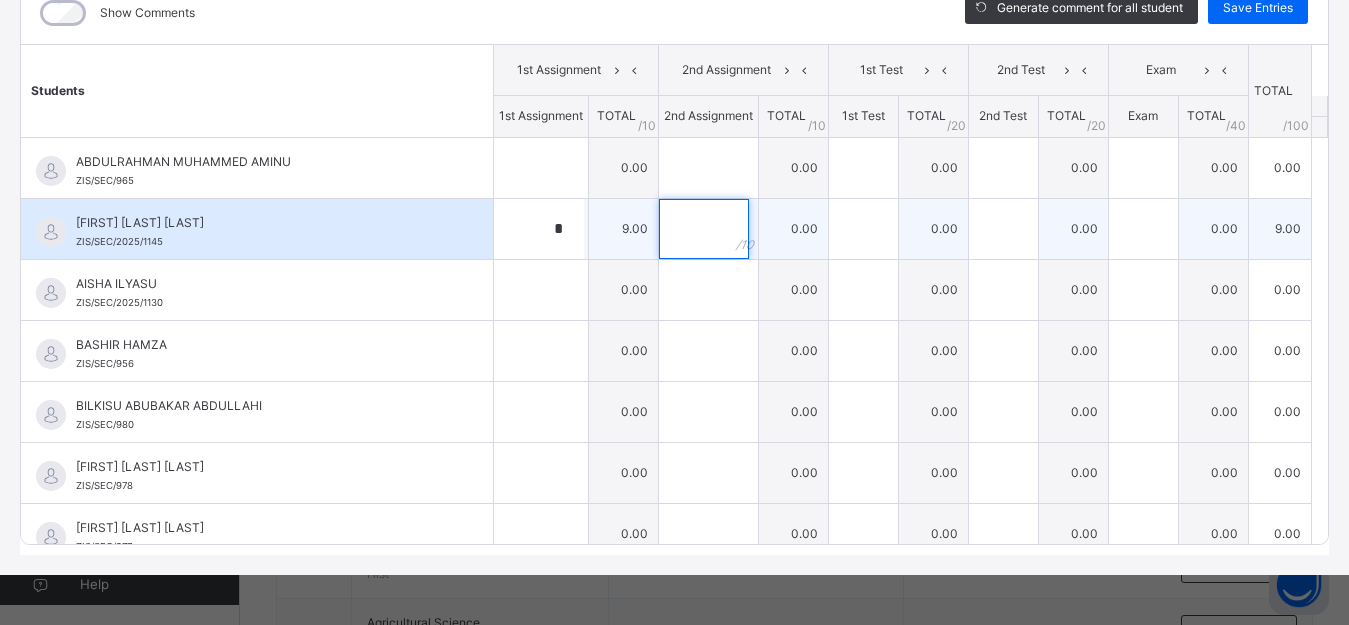 click at bounding box center [704, 229] 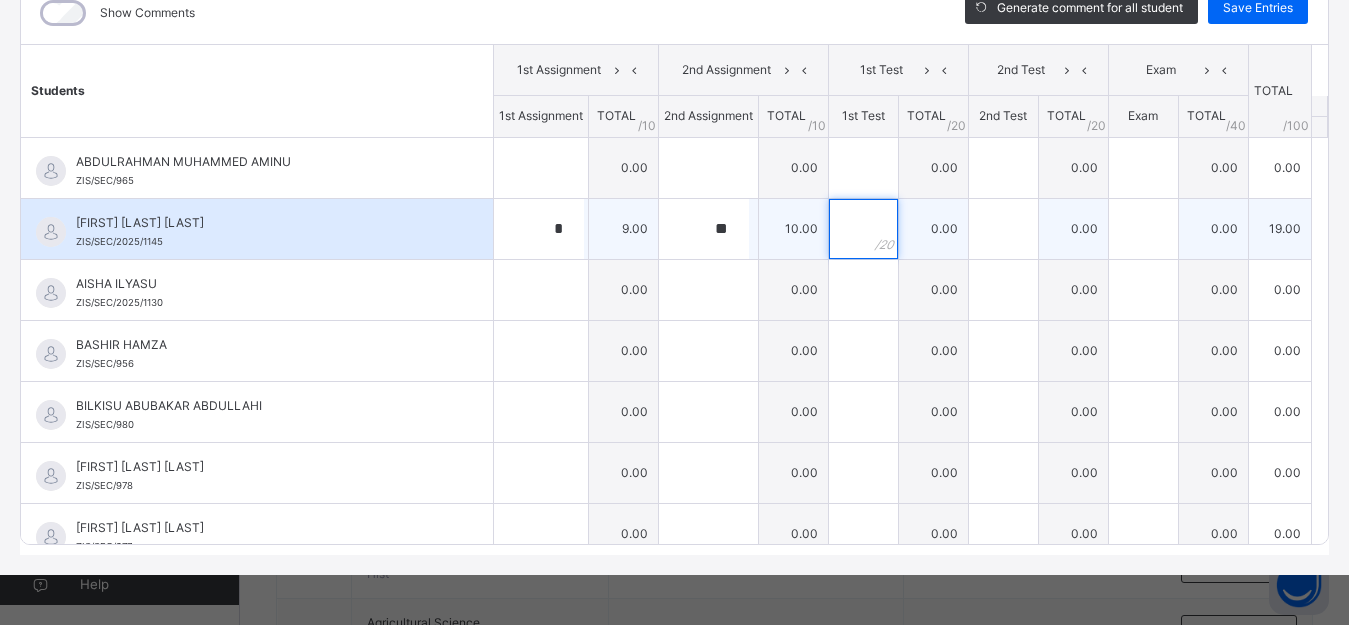 click at bounding box center [863, 229] 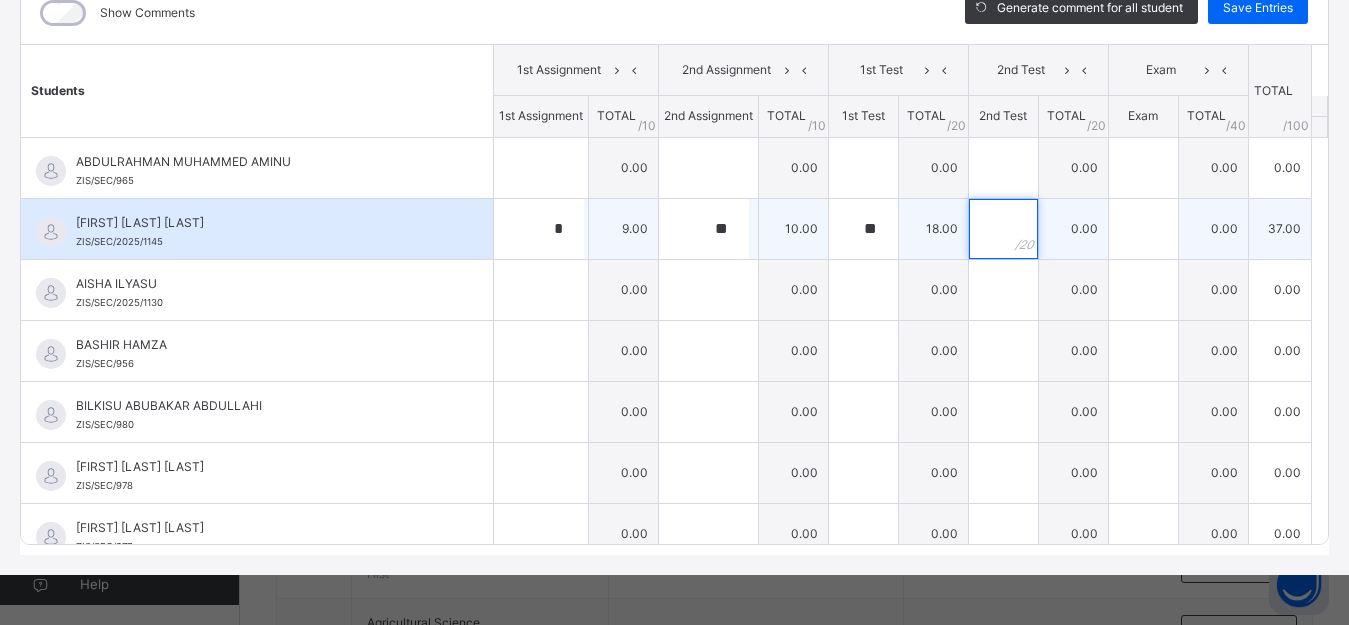 click at bounding box center [1003, 229] 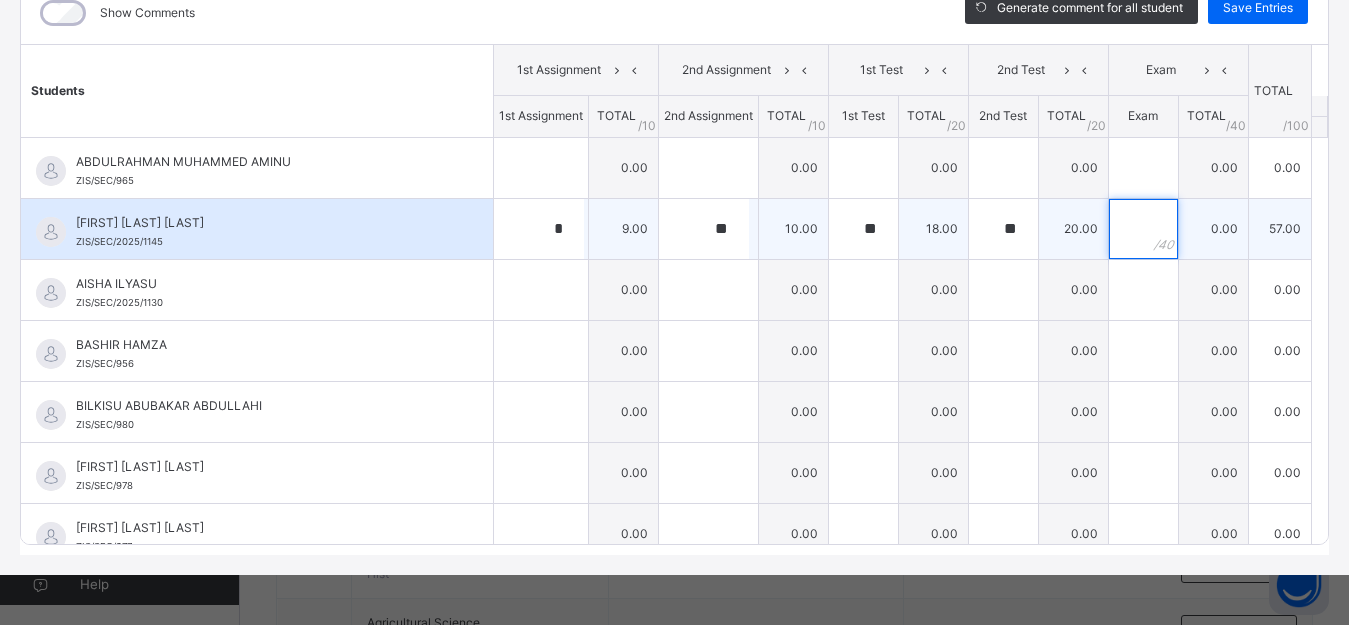 click at bounding box center [1143, 229] 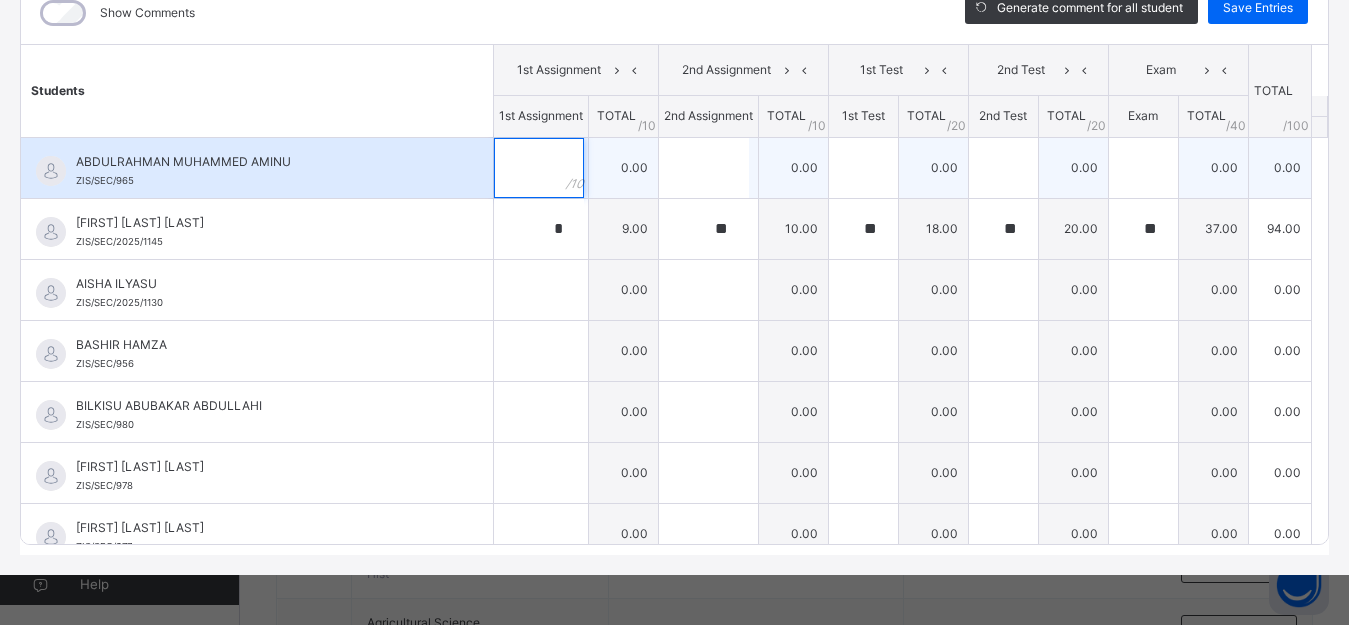 click at bounding box center [539, 168] 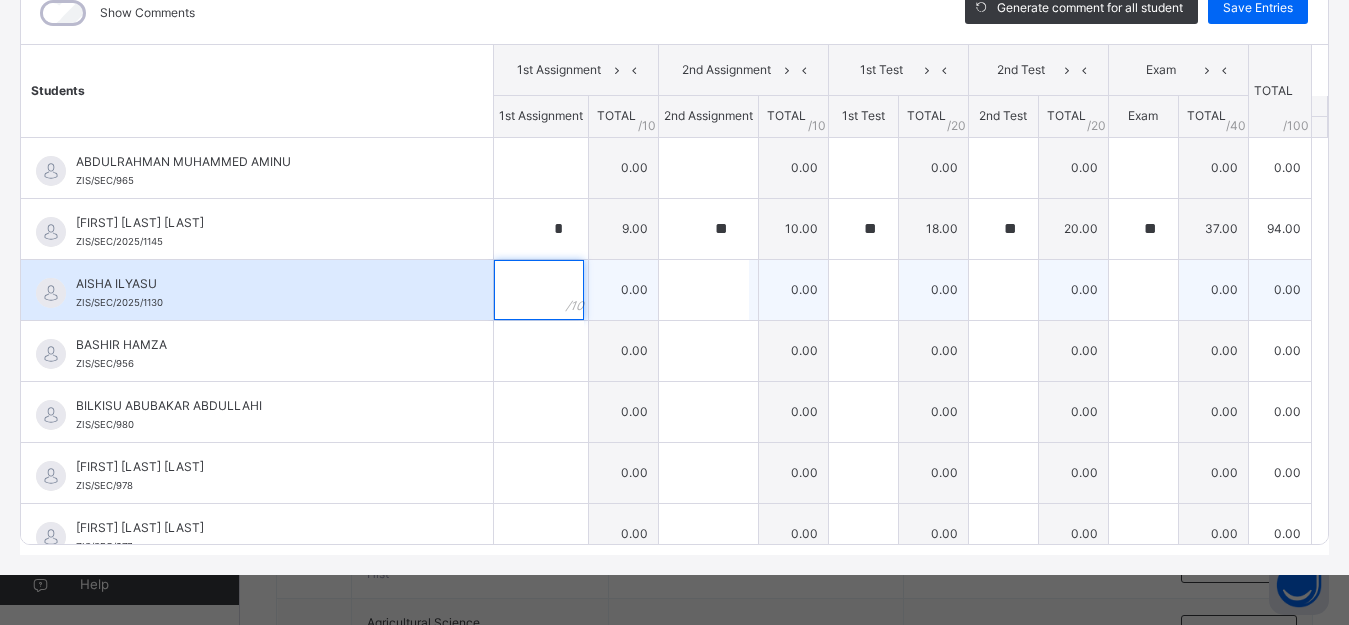 click at bounding box center (539, 290) 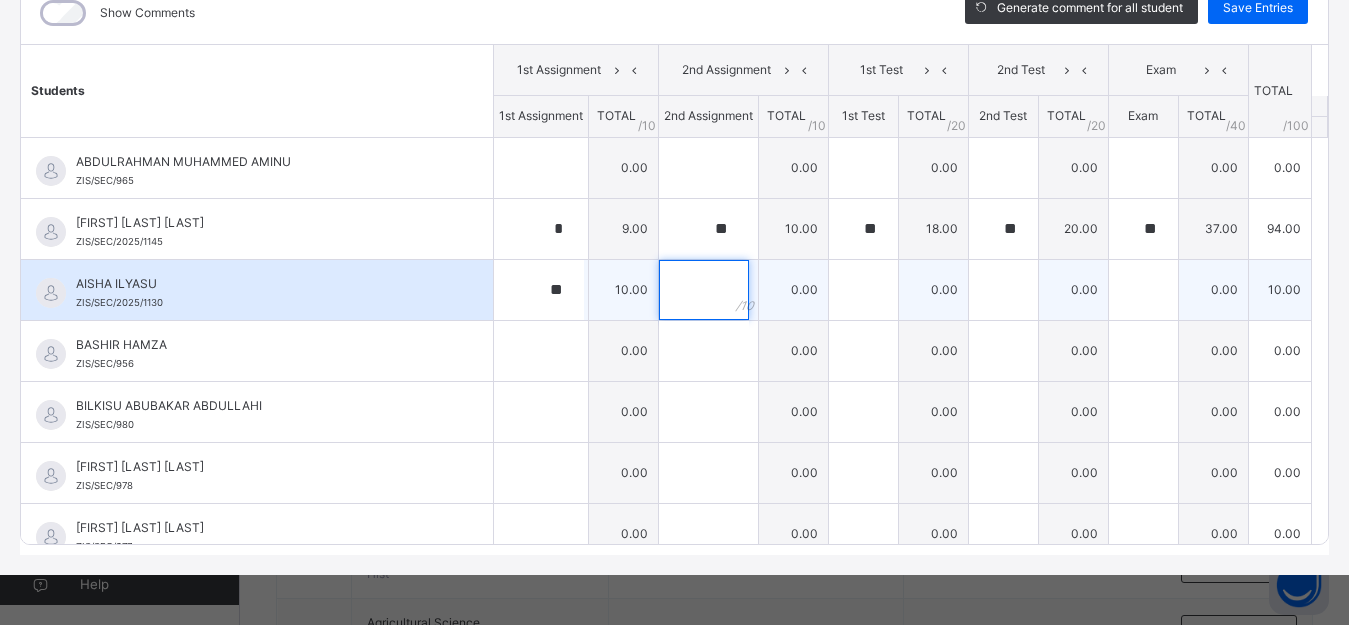 click at bounding box center (704, 290) 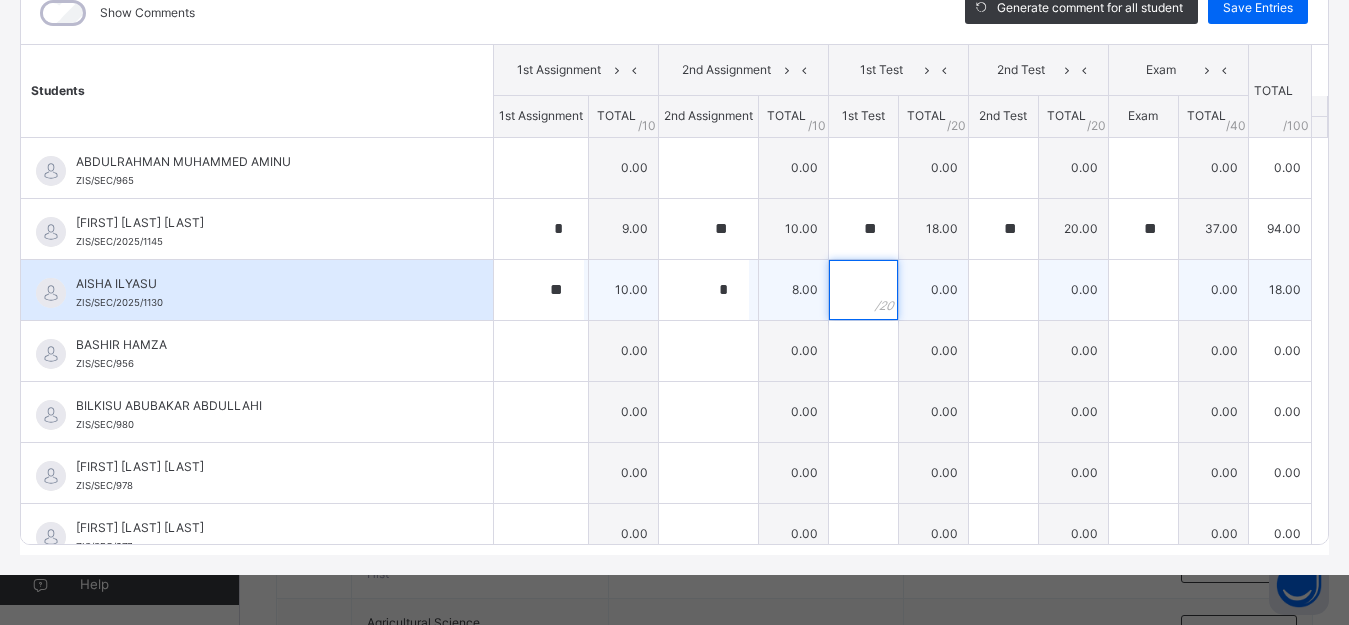 click at bounding box center [863, 290] 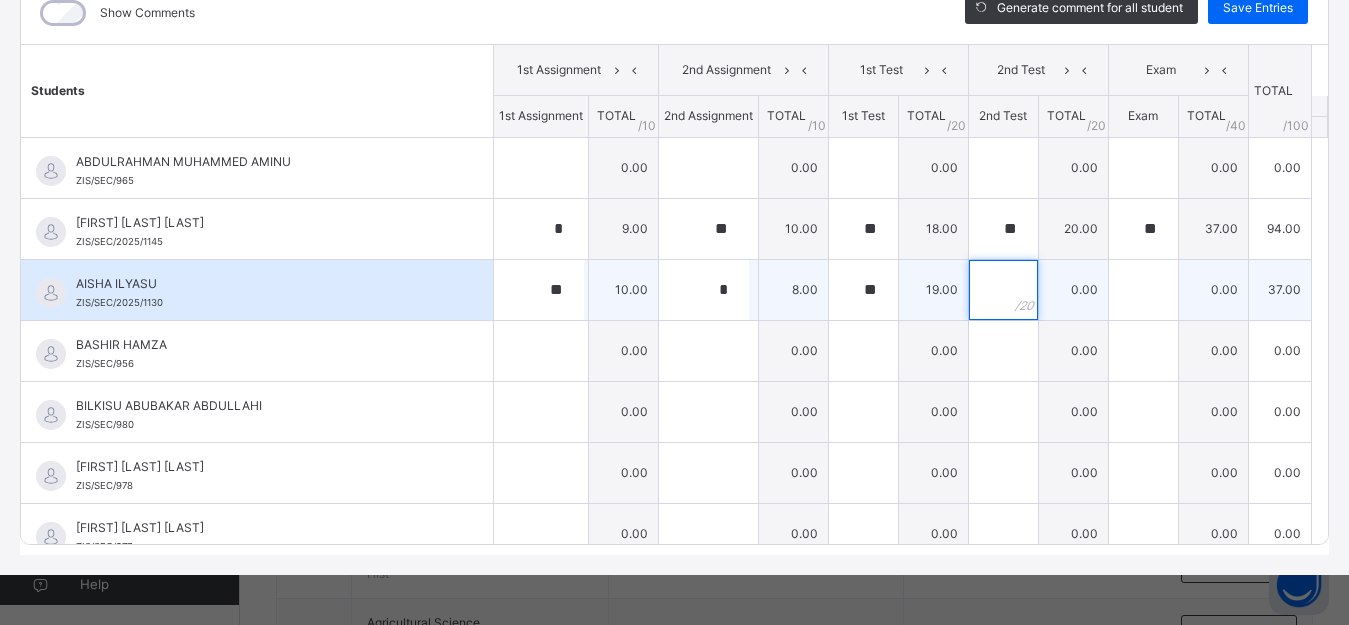 click at bounding box center (1003, 290) 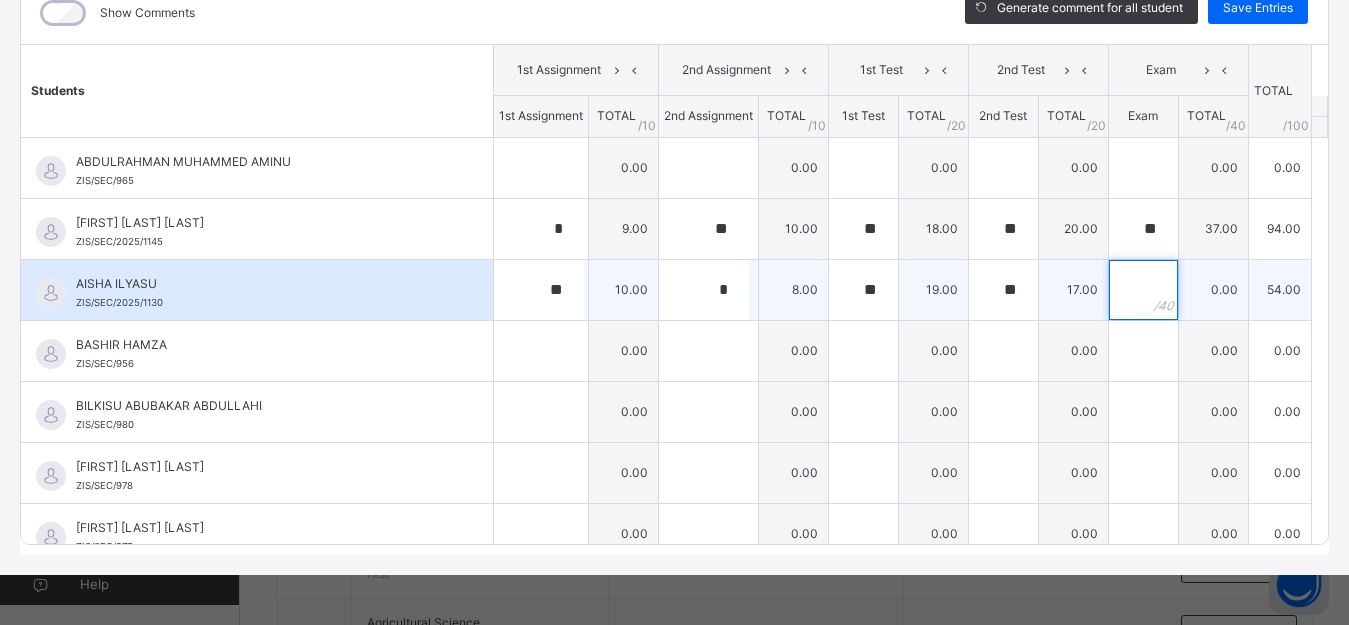 click at bounding box center (1143, 290) 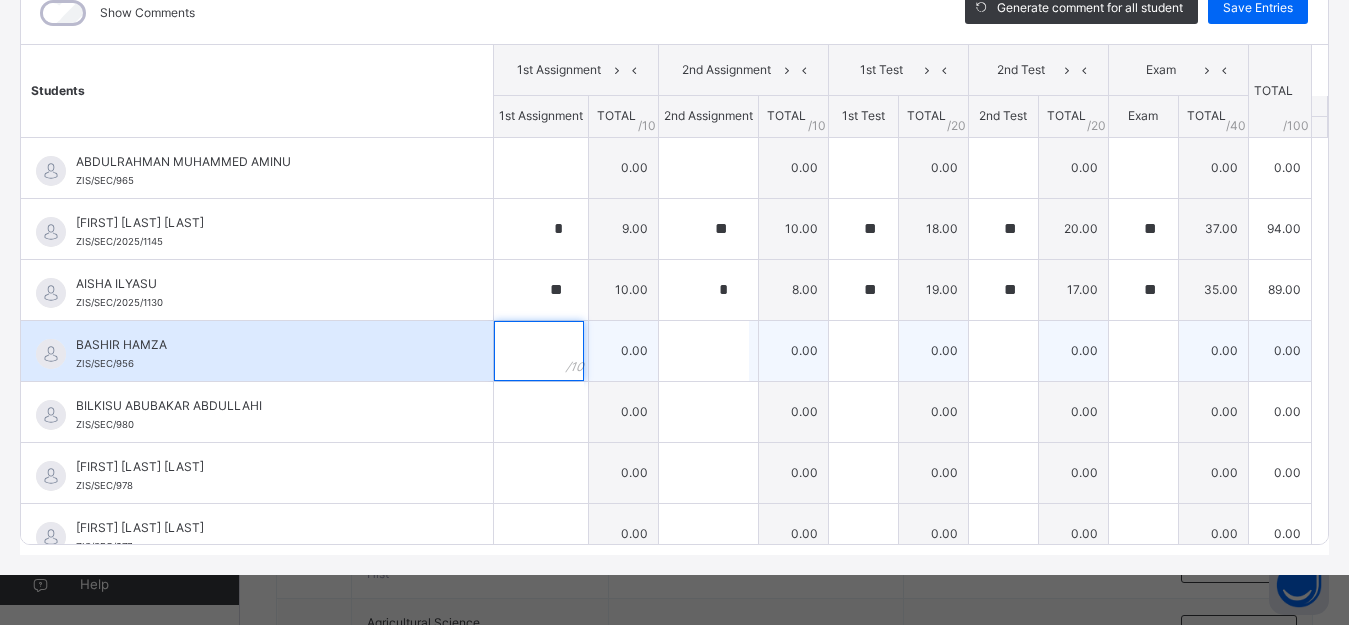 drag, startPoint x: 488, startPoint y: 349, endPoint x: 481, endPoint y: 336, distance: 14.764823 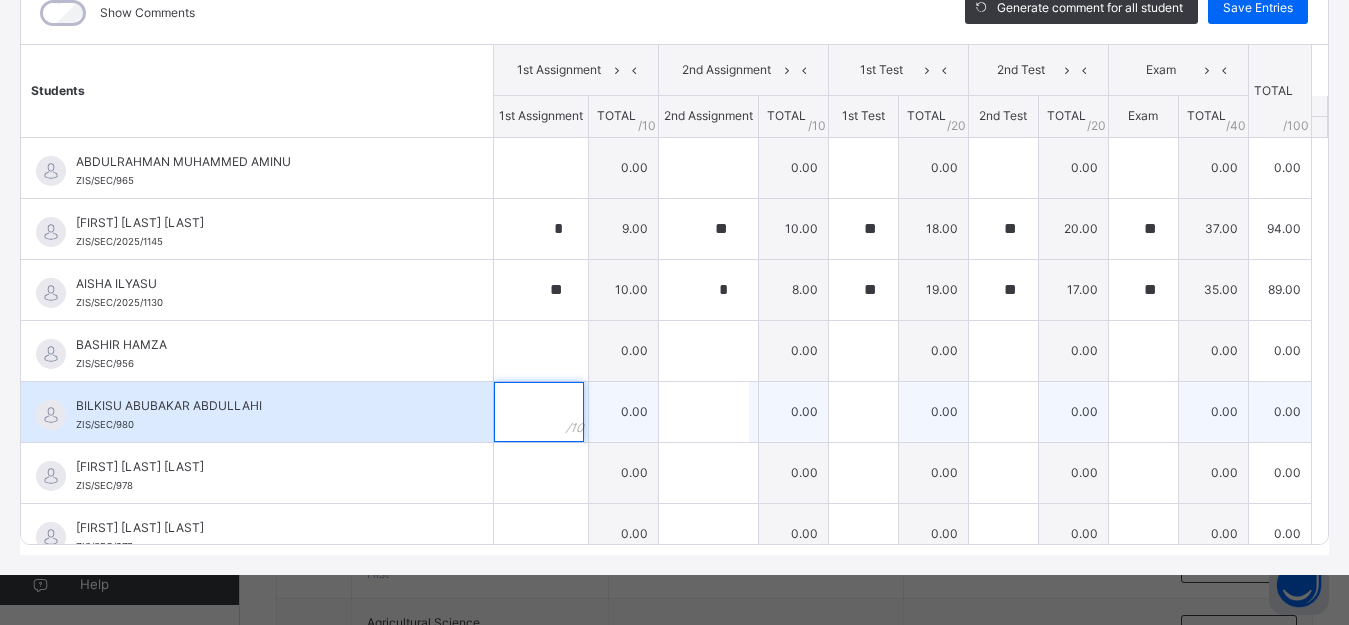 click at bounding box center (539, 412) 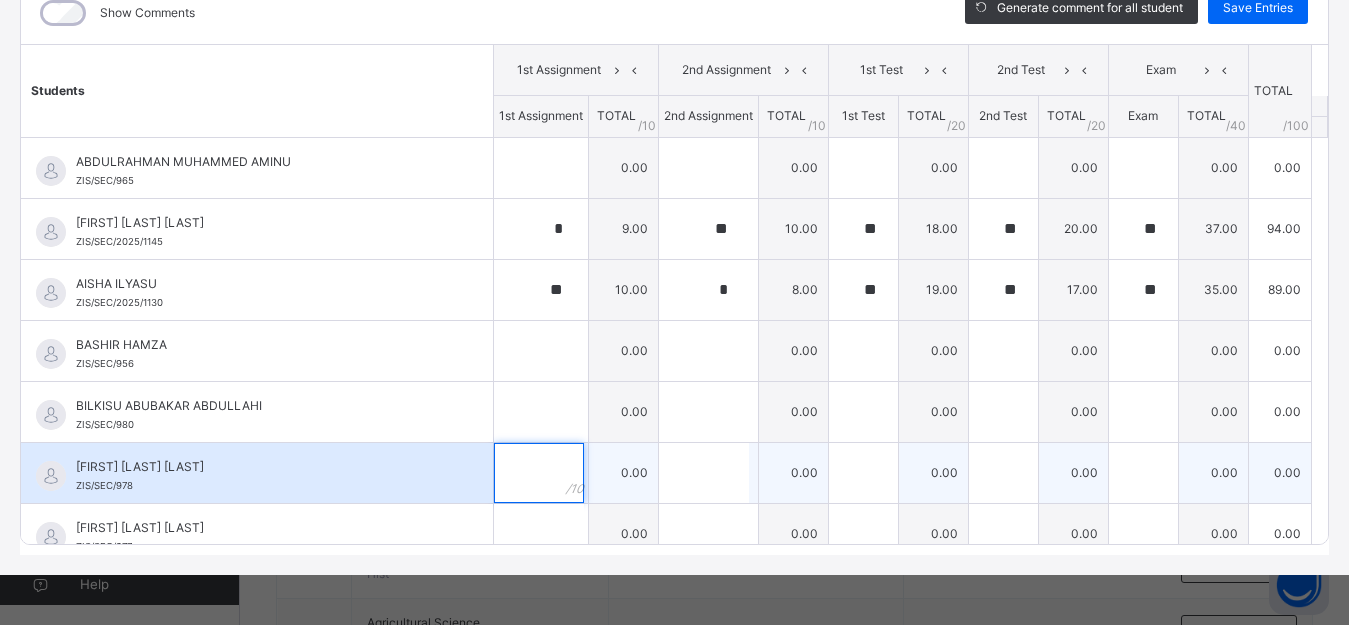 click at bounding box center (539, 473) 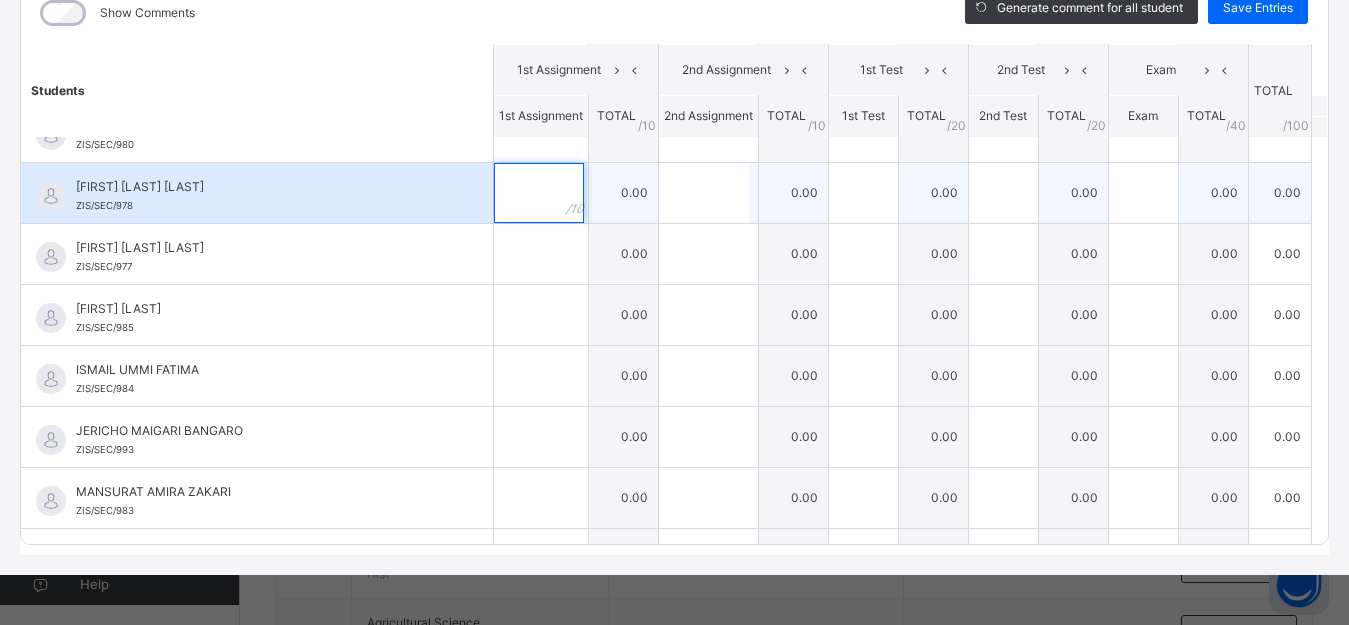 scroll, scrollTop: 300, scrollLeft: 0, axis: vertical 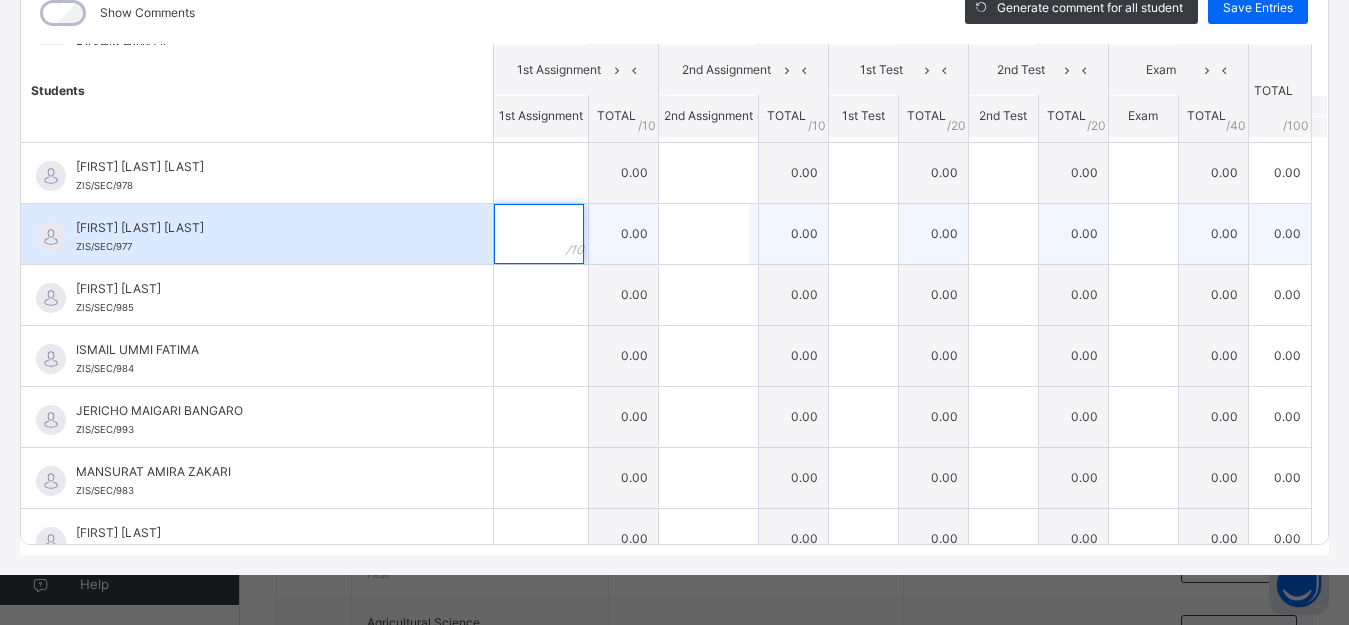 click at bounding box center (539, 234) 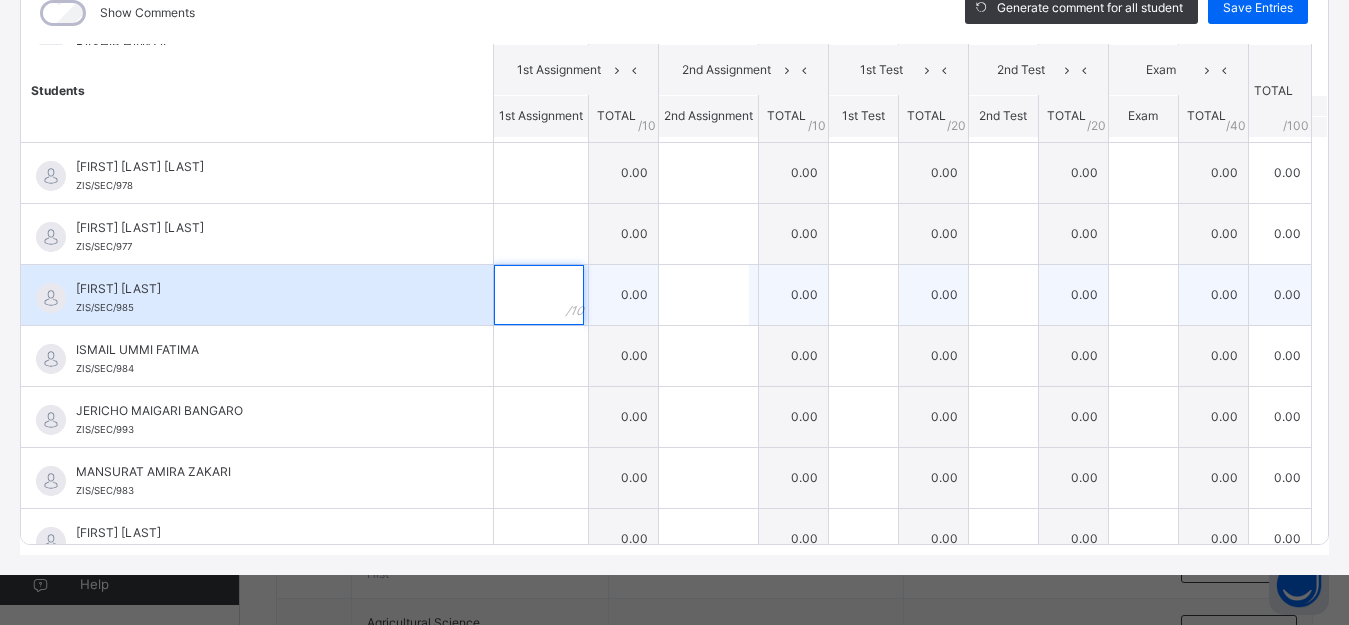 click at bounding box center [541, 295] 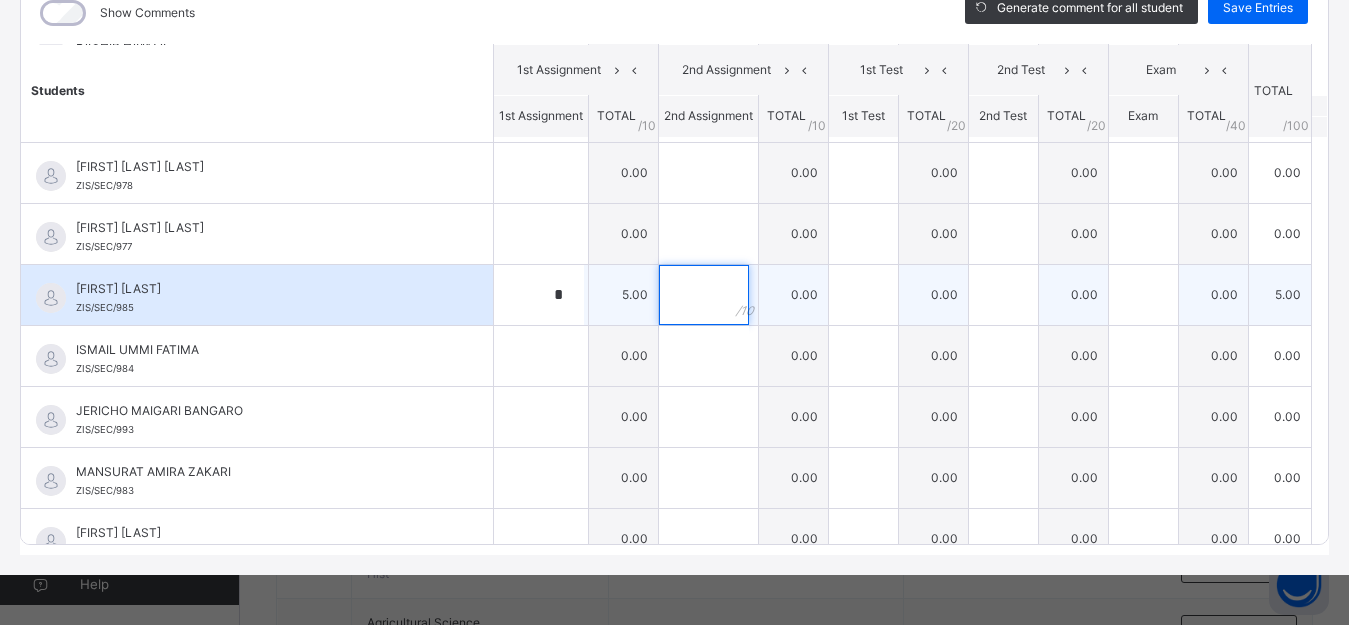 click at bounding box center (704, 295) 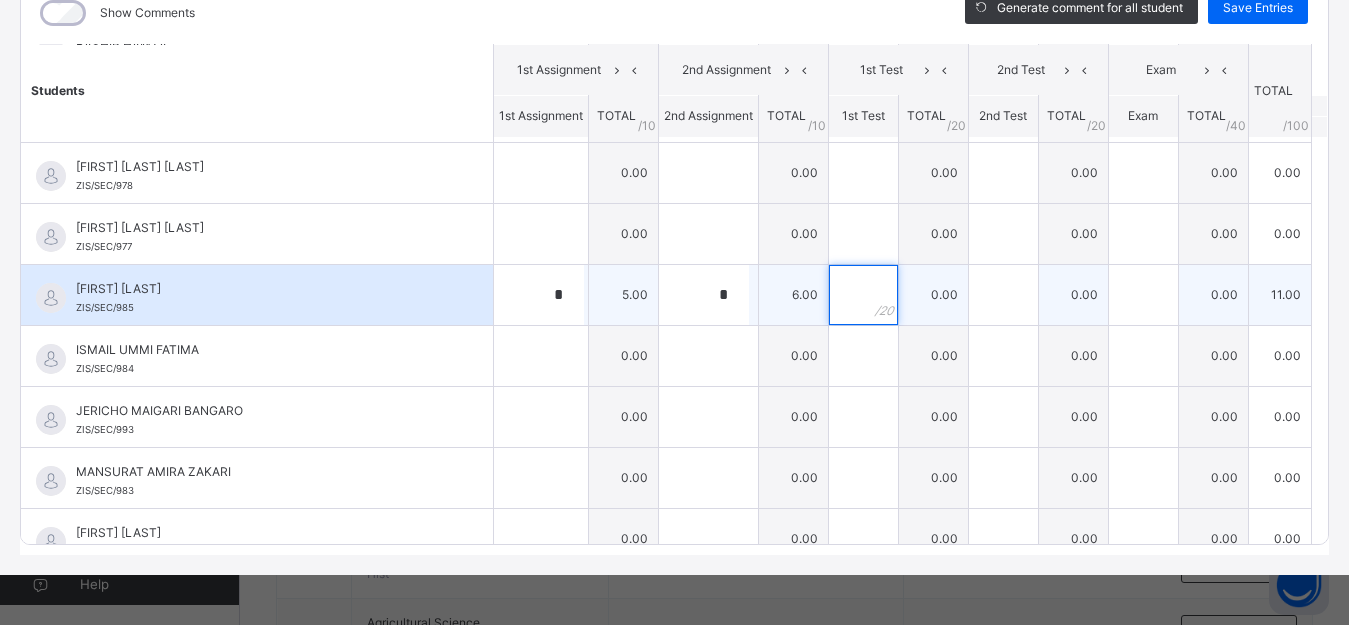 click at bounding box center [863, 295] 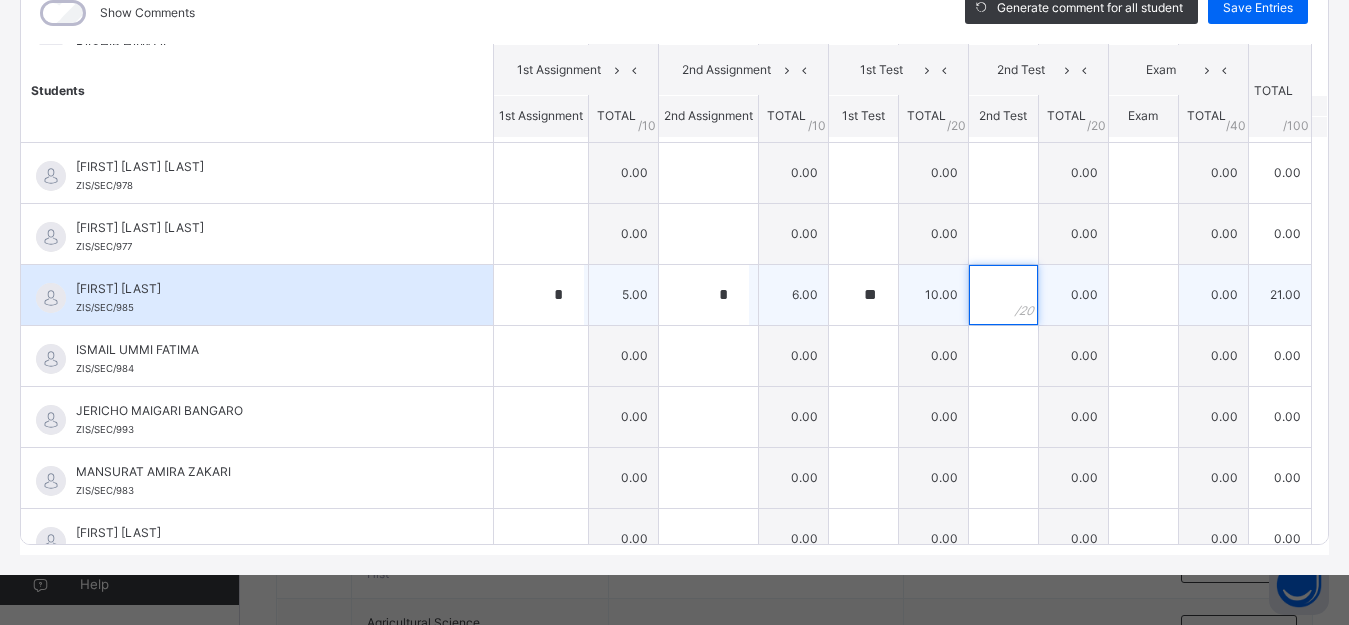 click at bounding box center (1003, 295) 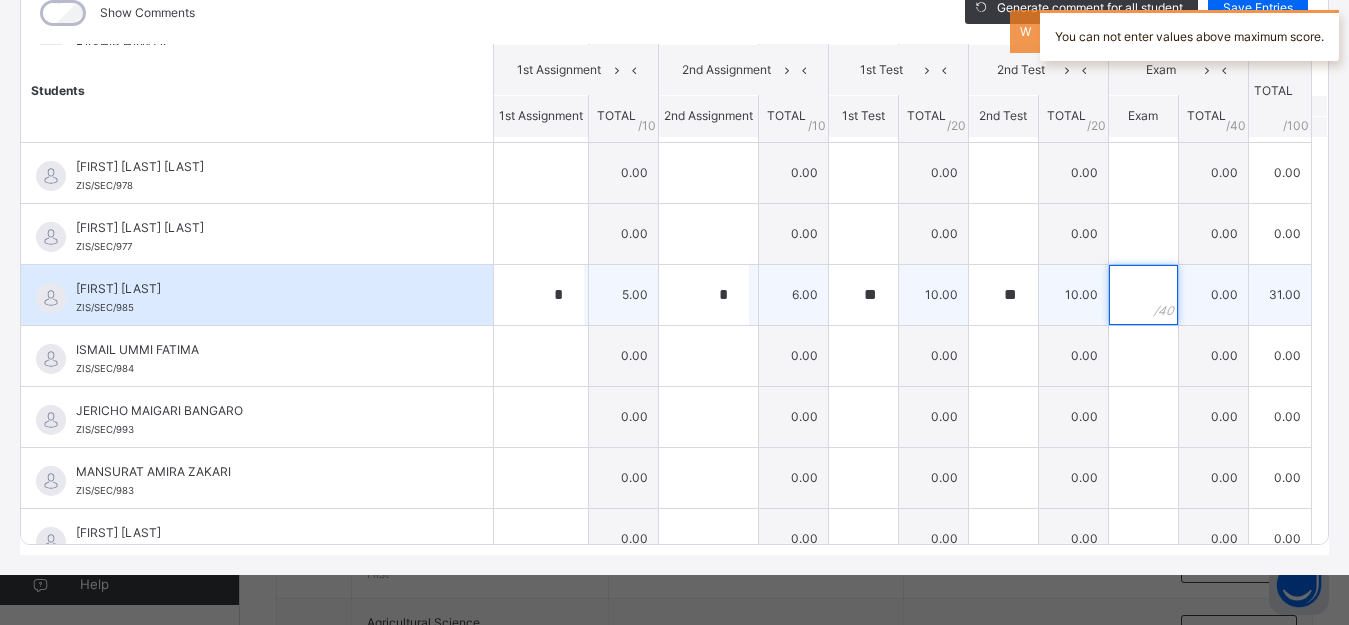 click at bounding box center (1143, 295) 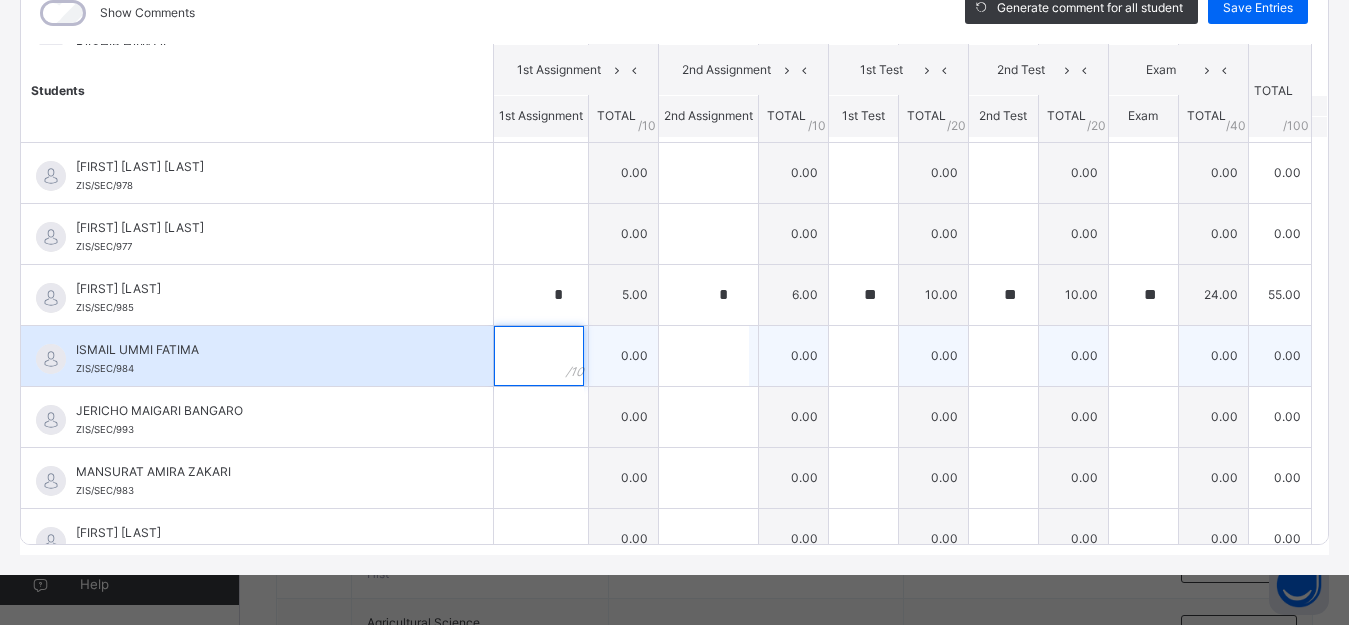 click at bounding box center [541, 356] 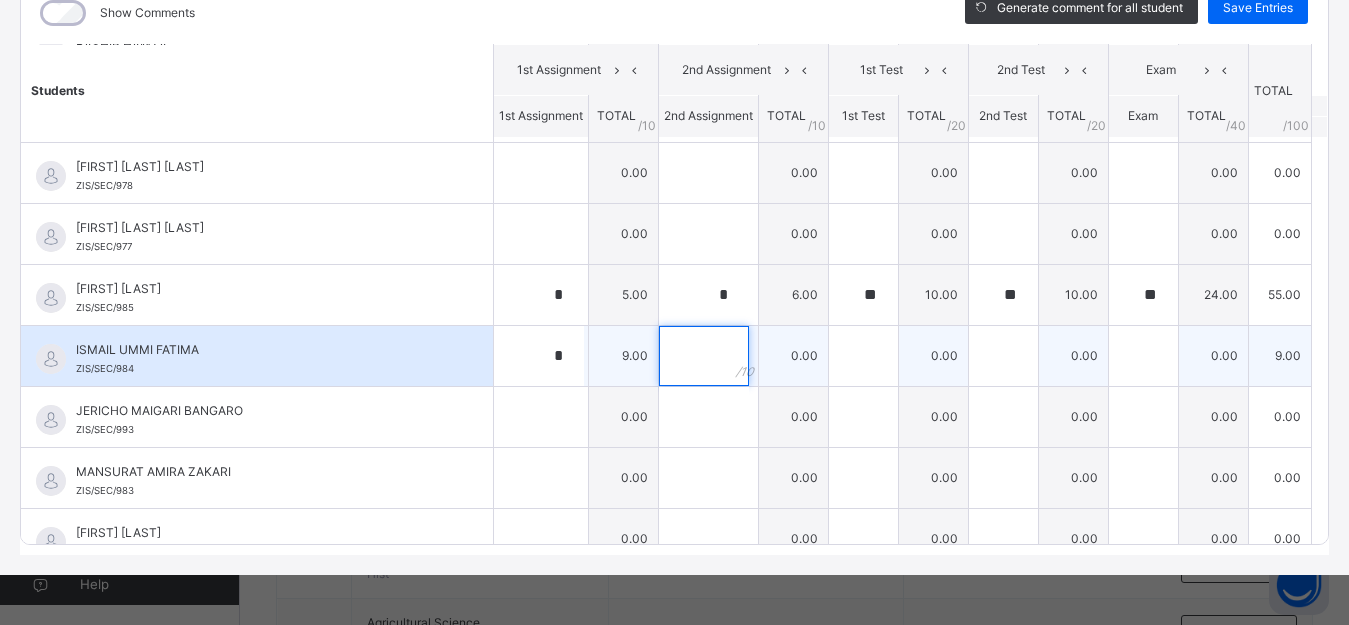 click at bounding box center (704, 356) 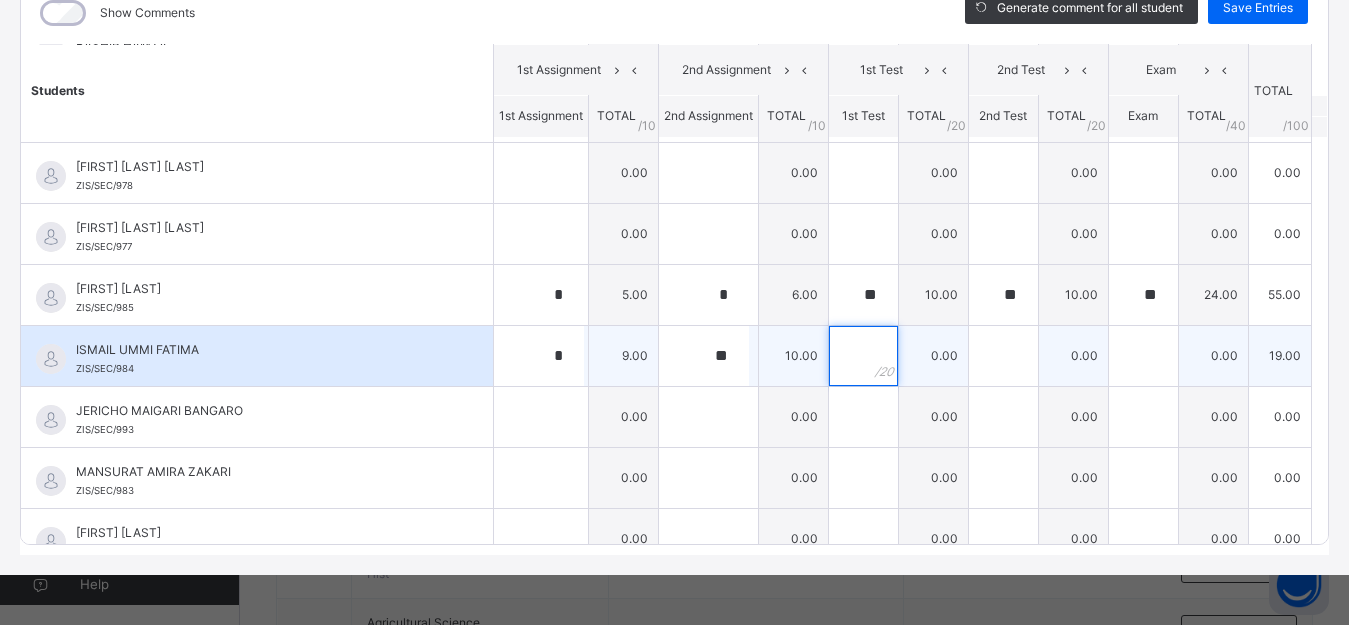 click at bounding box center (863, 356) 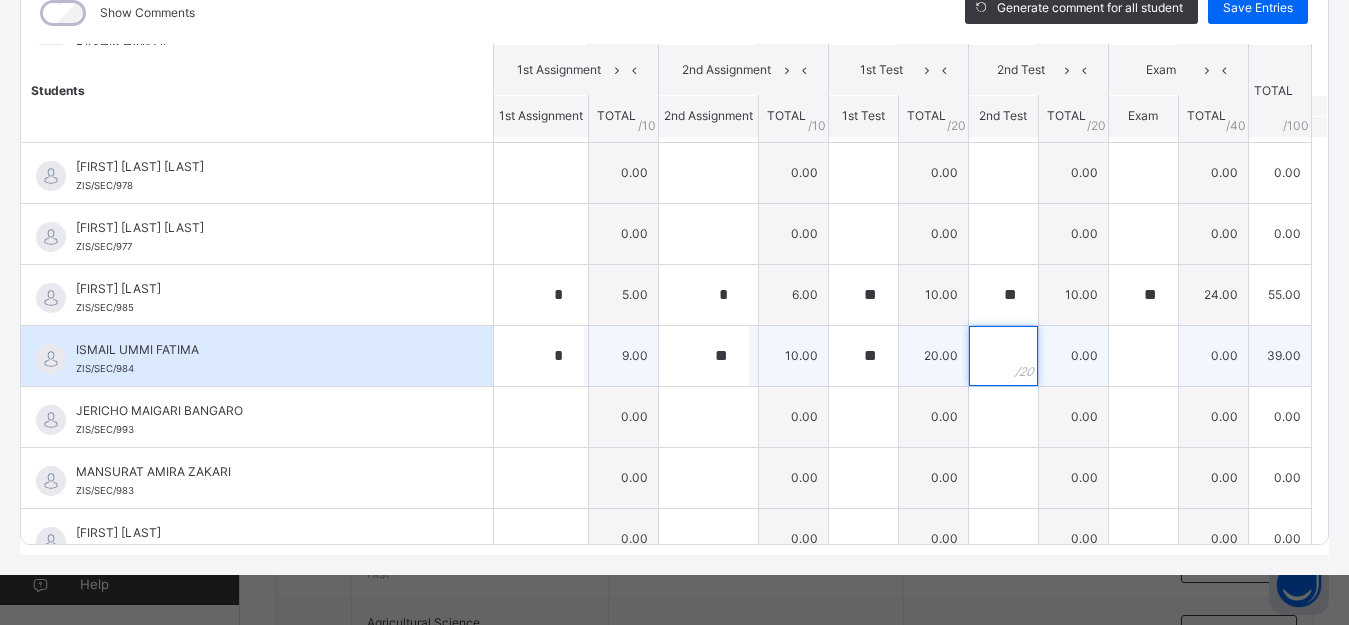 click at bounding box center [1003, 356] 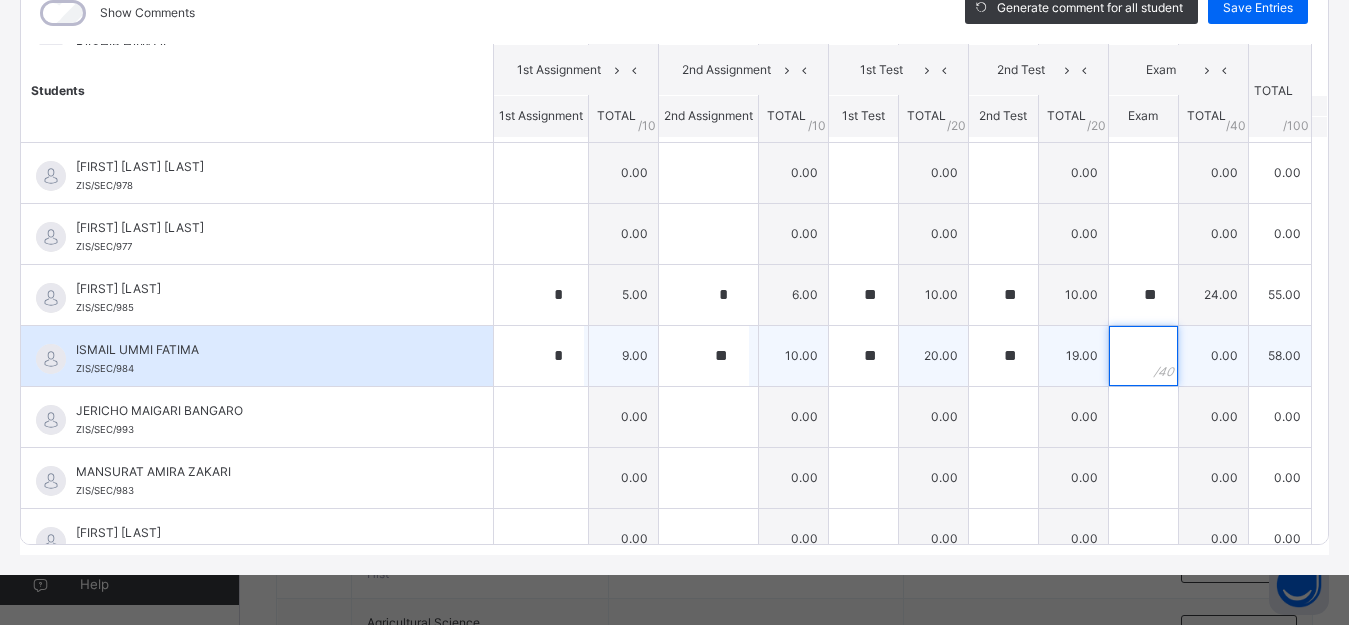 click at bounding box center (1143, 356) 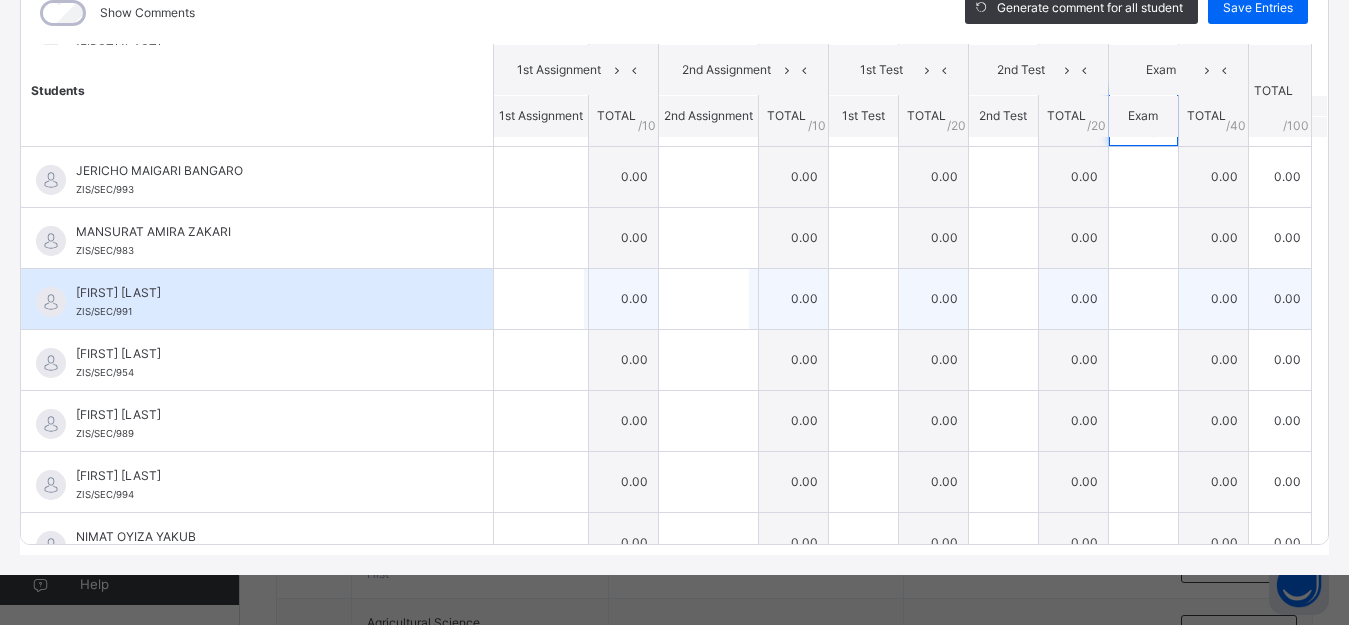 scroll, scrollTop: 600, scrollLeft: 0, axis: vertical 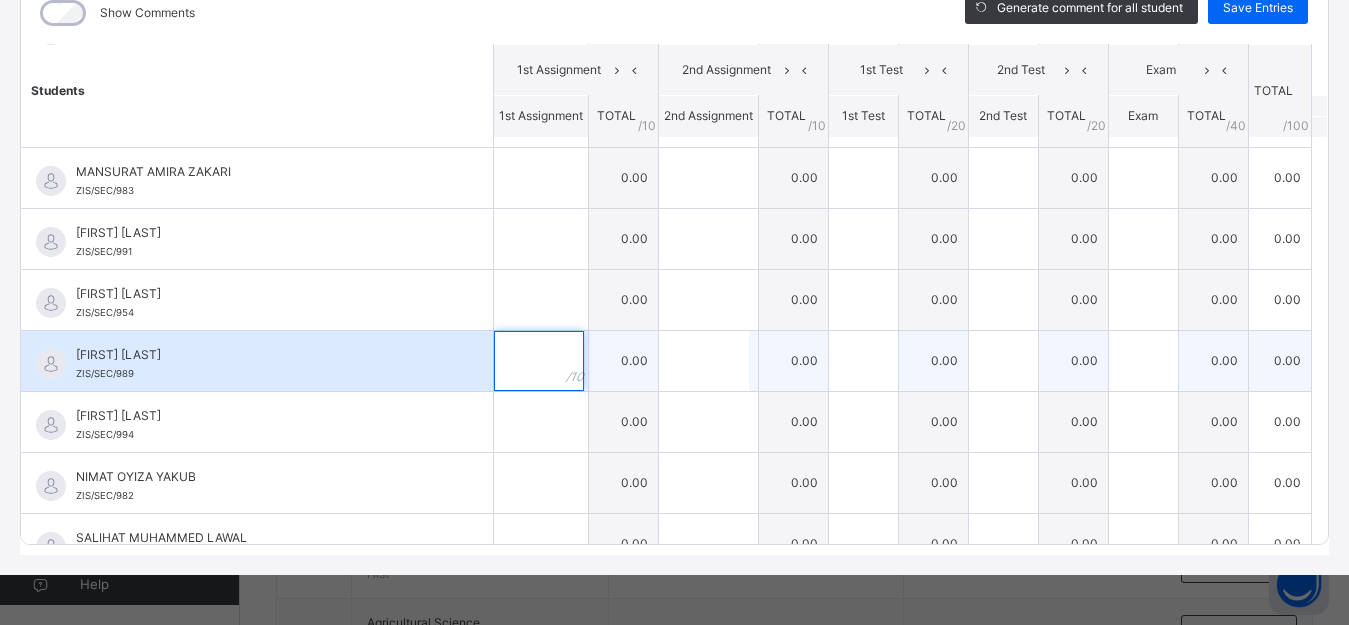 click at bounding box center (539, 361) 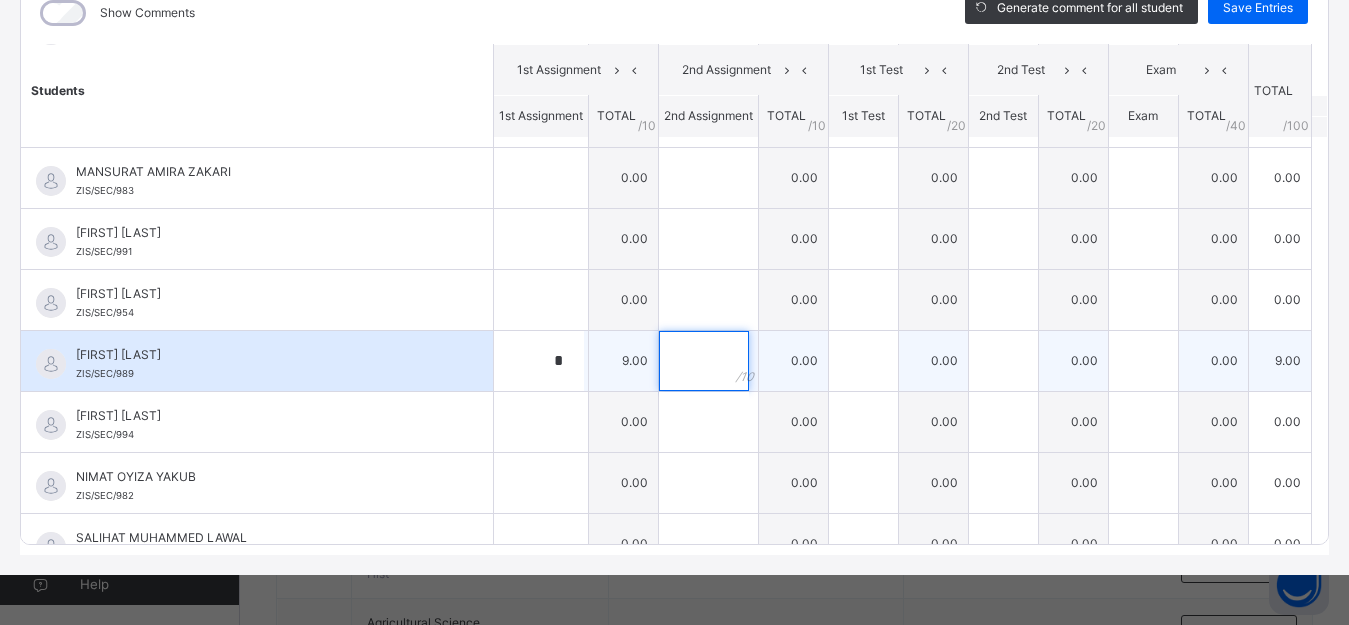 click at bounding box center [704, 361] 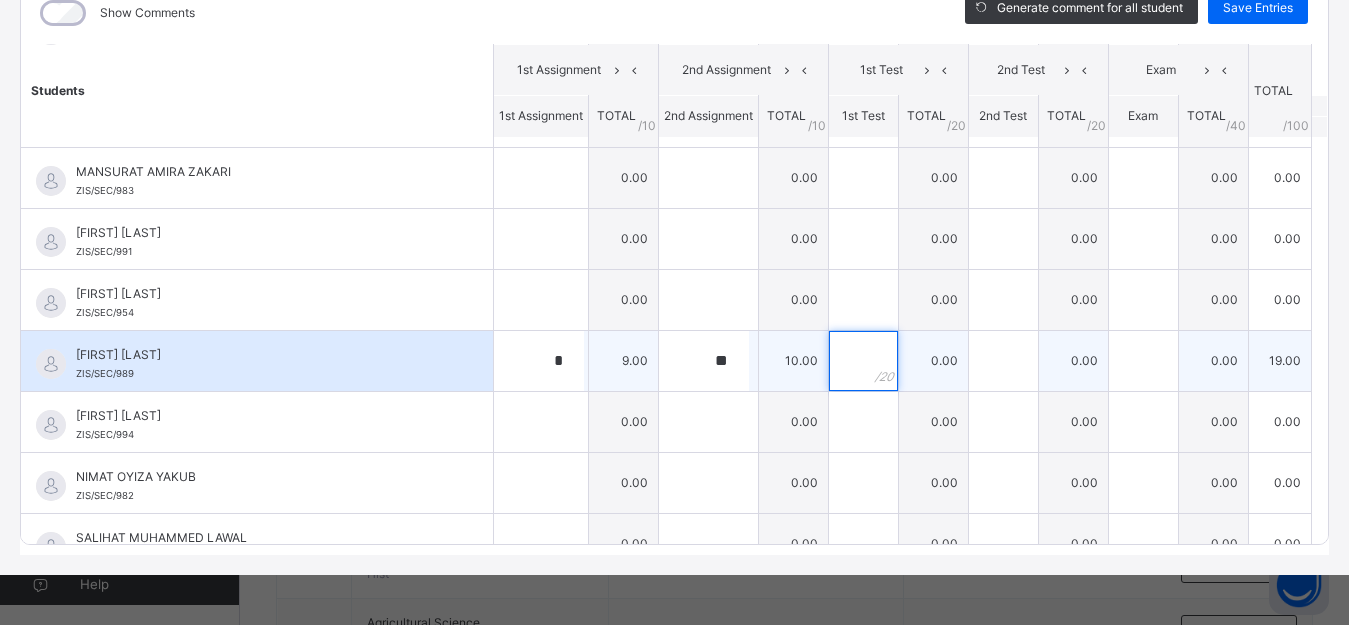 click at bounding box center [863, 361] 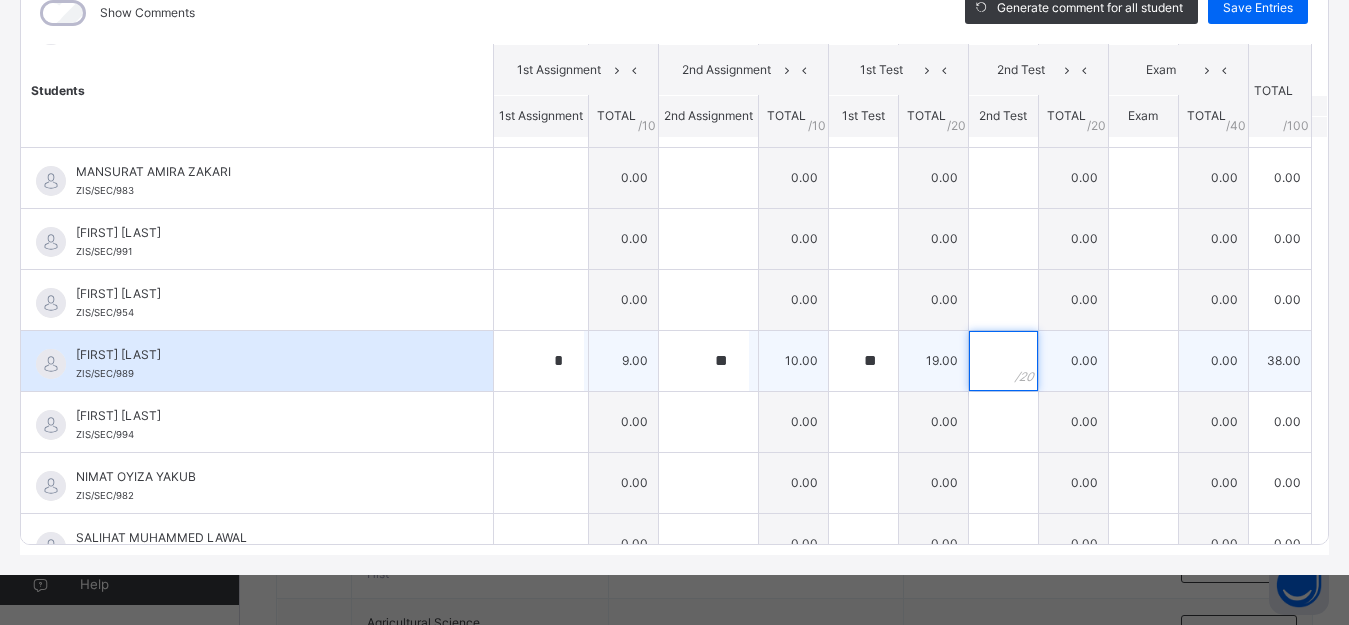 click at bounding box center (1003, 361) 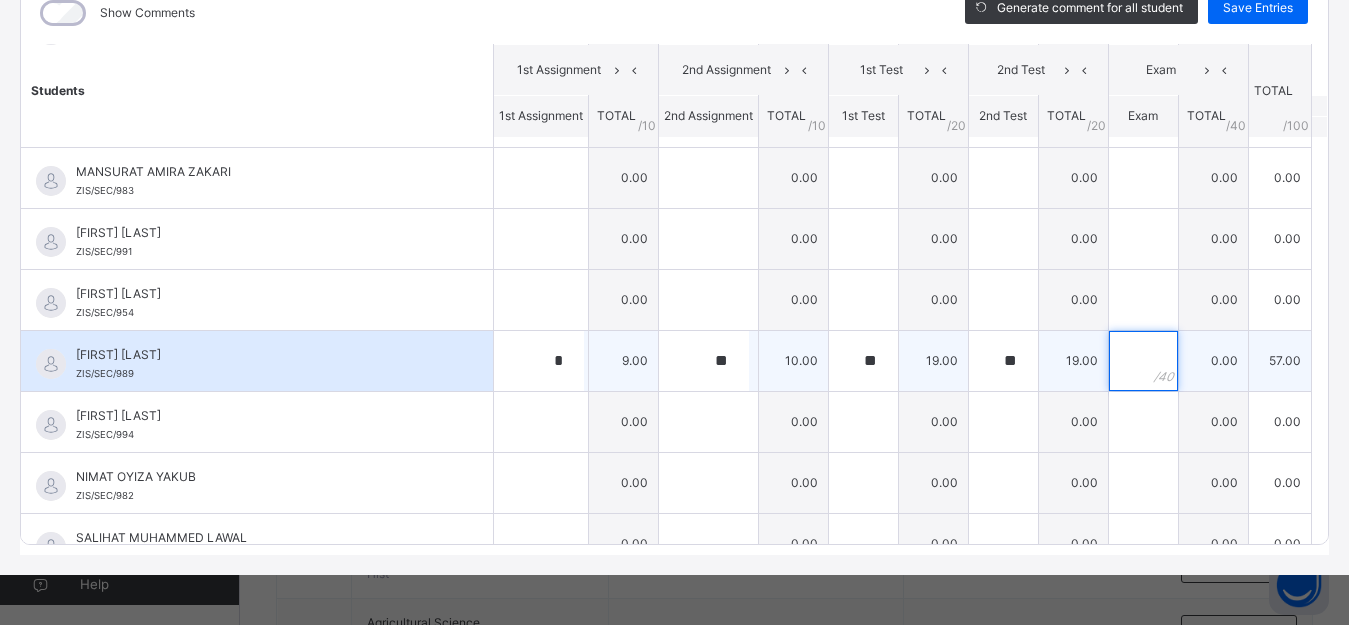 click at bounding box center (1143, 361) 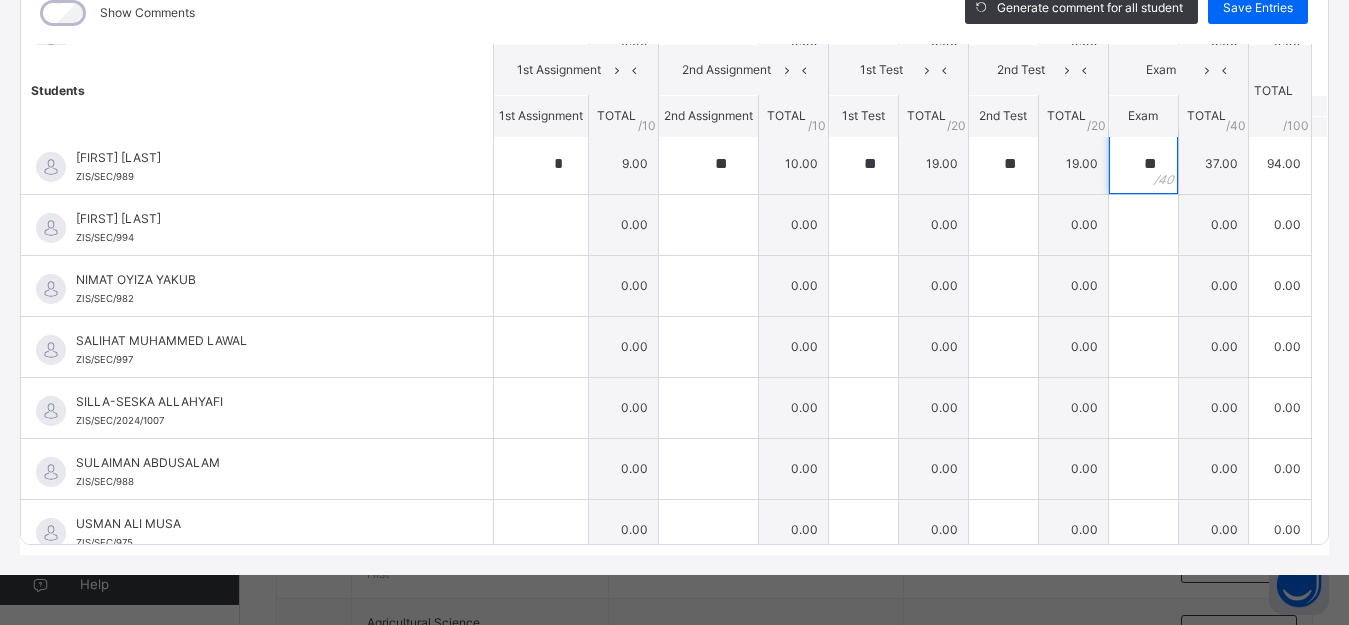 scroll, scrollTop: 800, scrollLeft: 0, axis: vertical 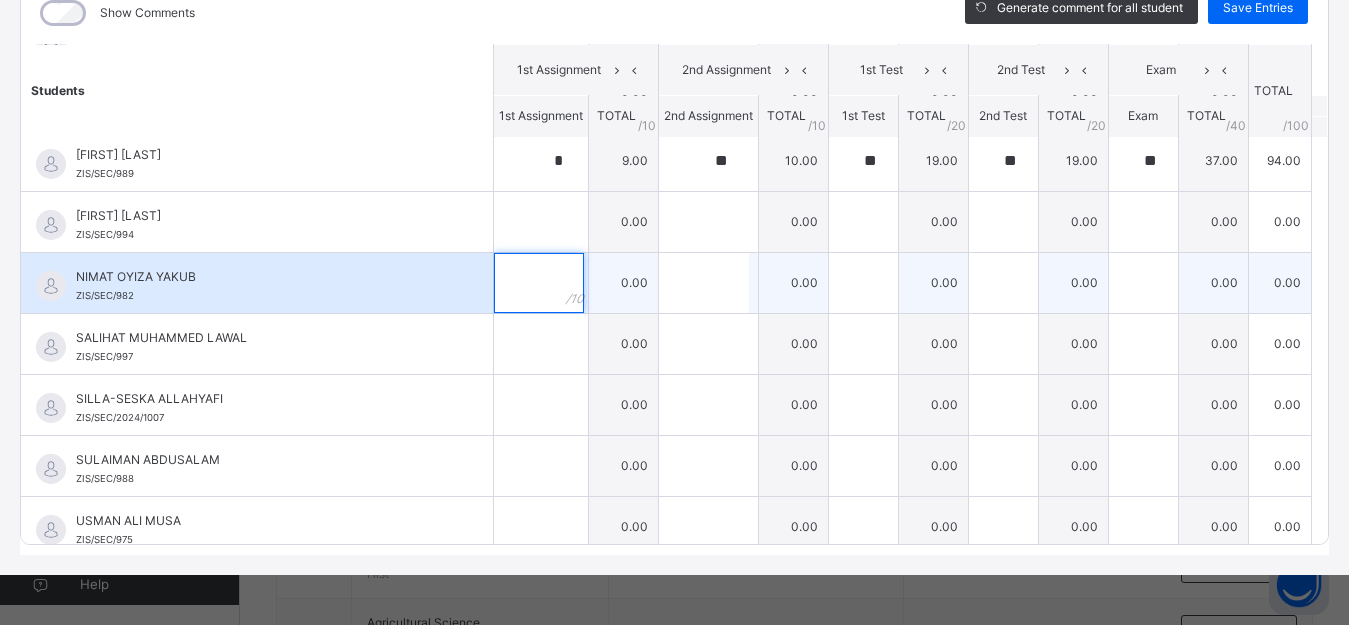 click at bounding box center [541, 283] 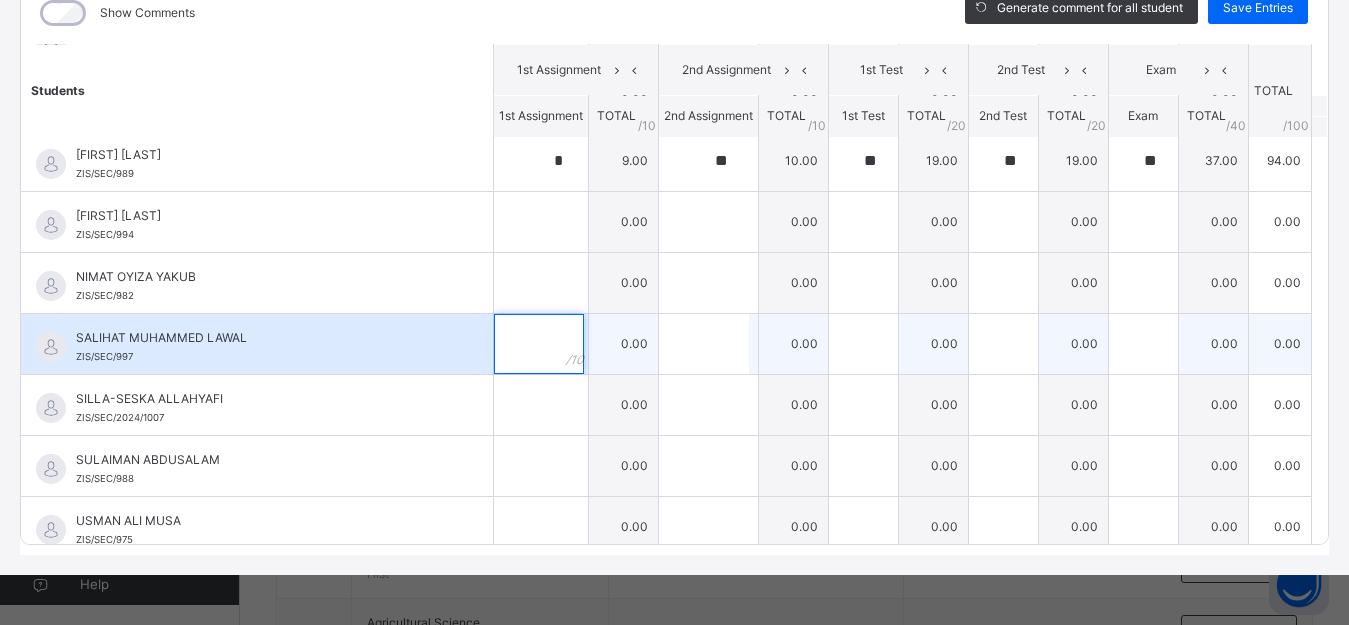 click at bounding box center [539, 344] 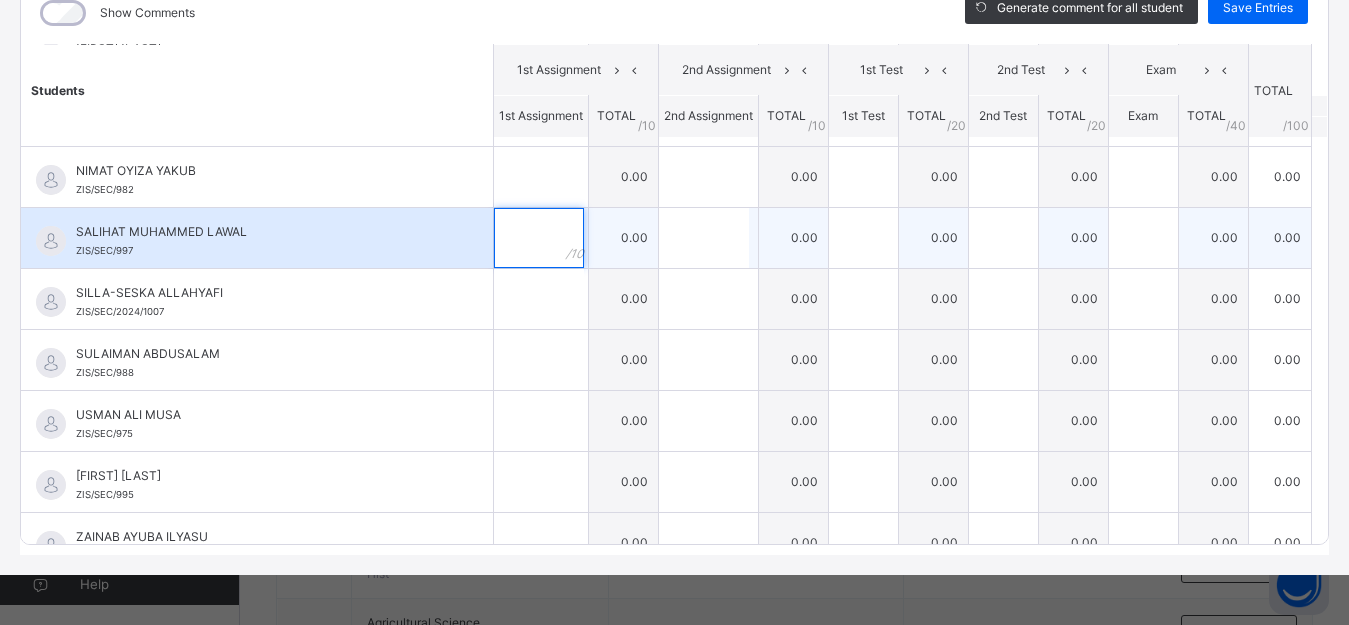 scroll, scrollTop: 997, scrollLeft: 0, axis: vertical 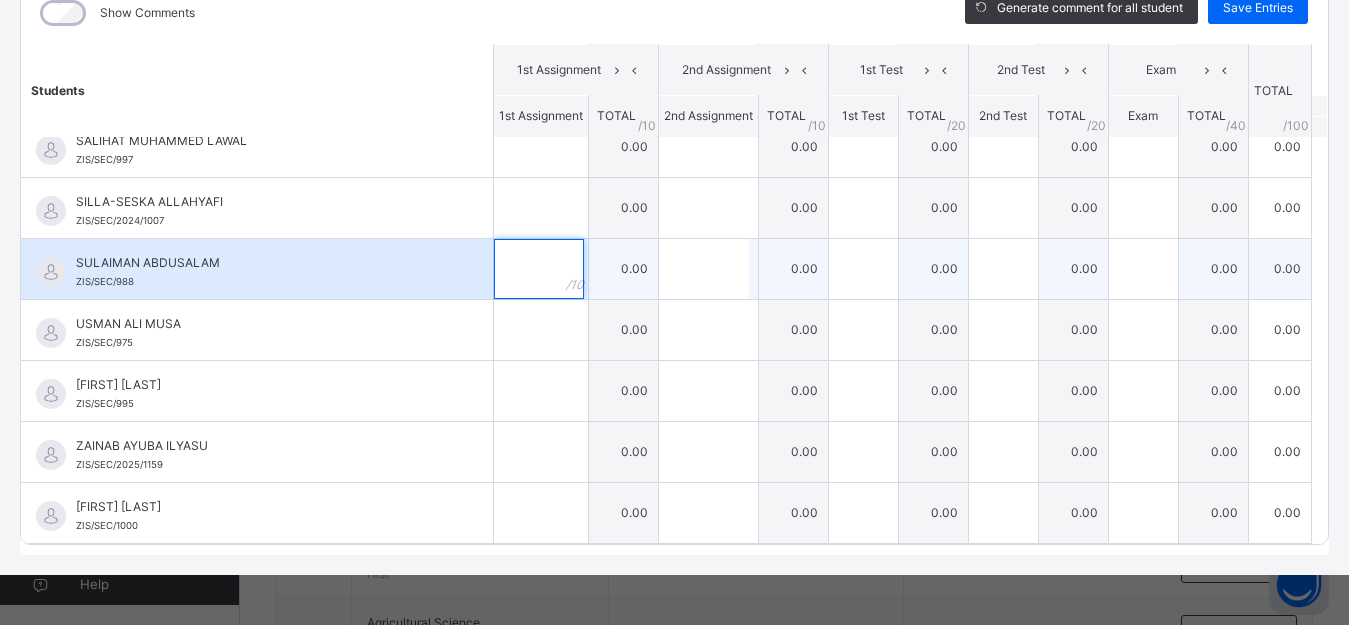 click at bounding box center [539, 269] 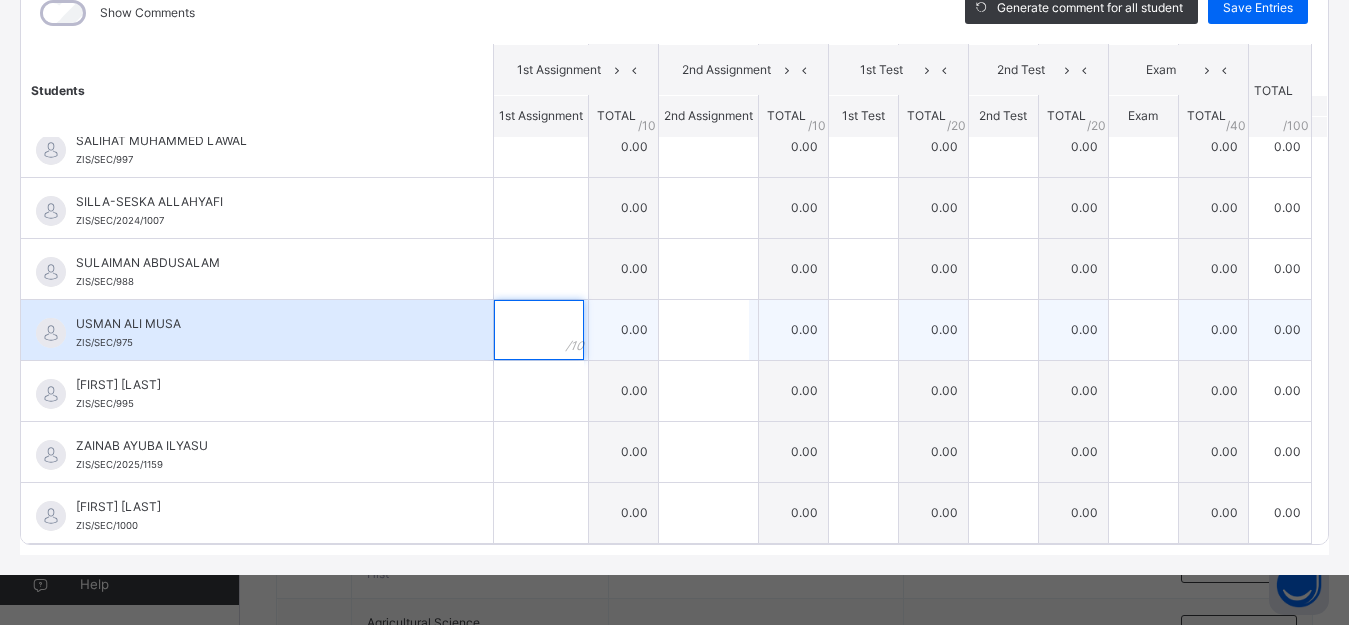 click at bounding box center (541, 330) 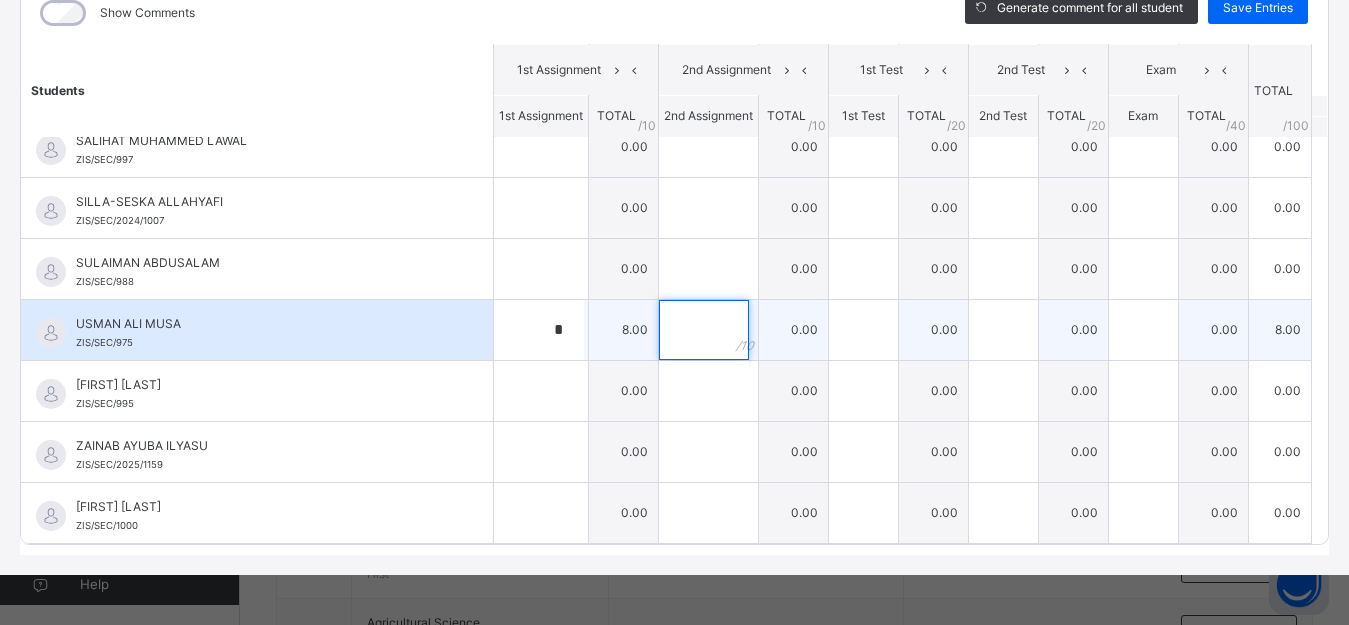 click at bounding box center [704, 330] 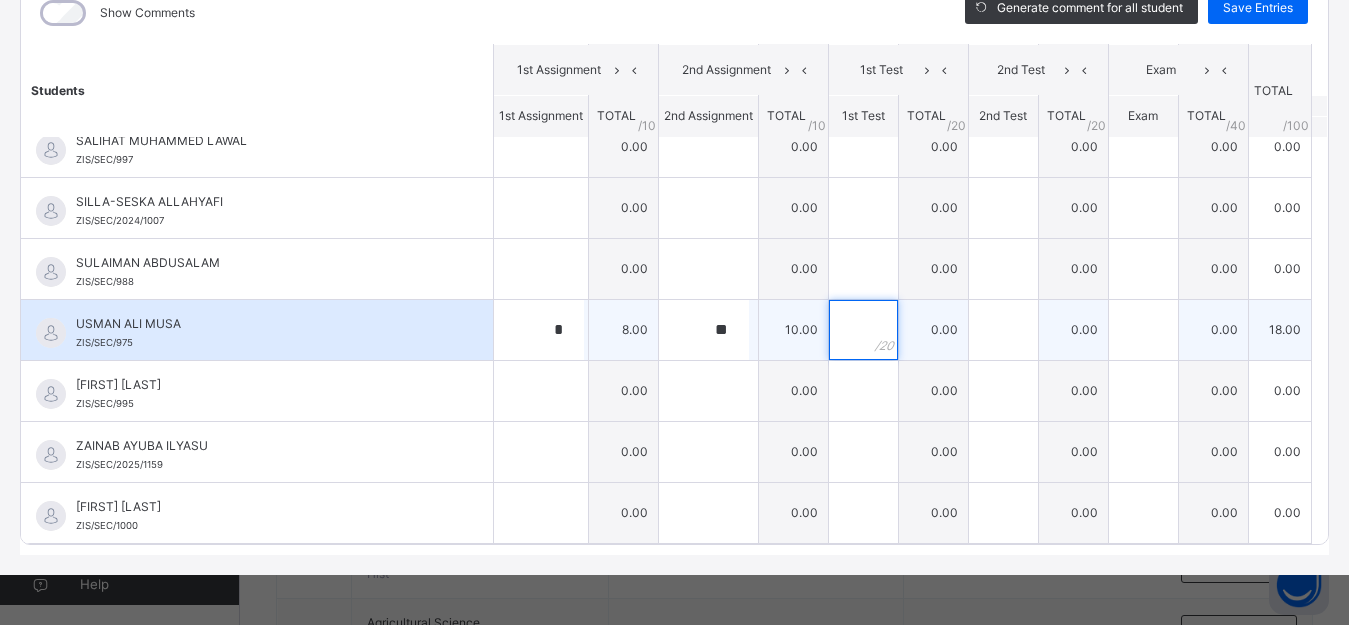 click at bounding box center (863, 330) 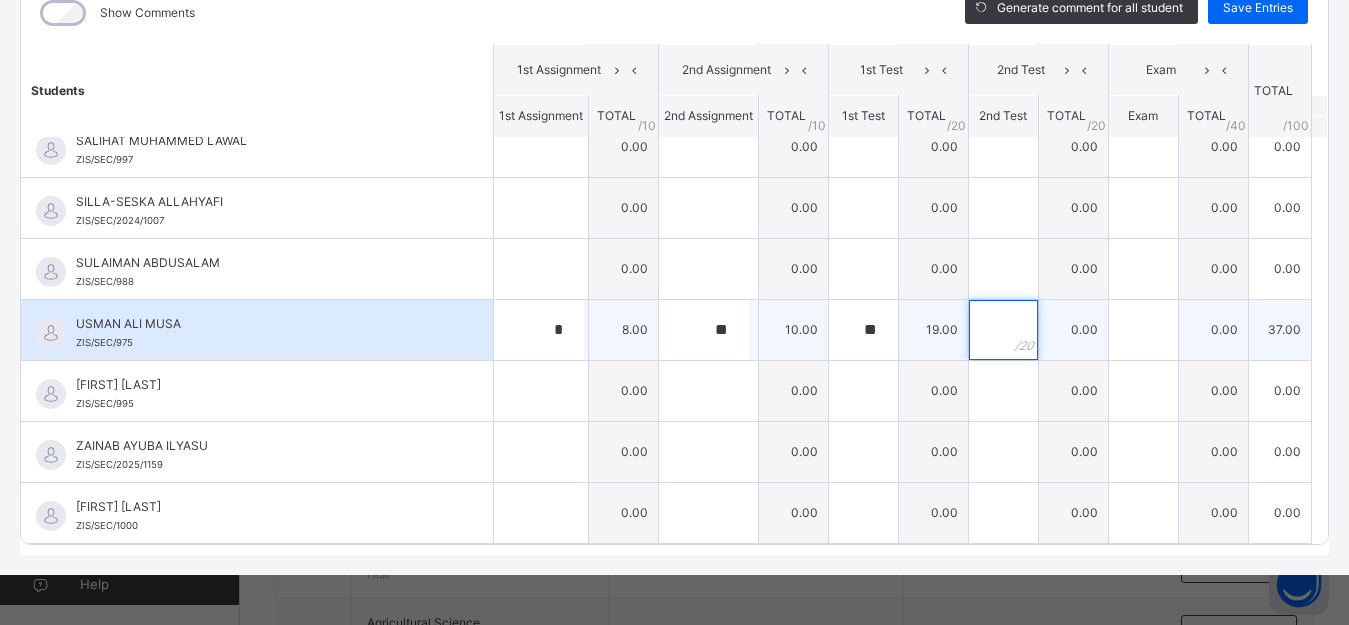 click at bounding box center (1003, 330) 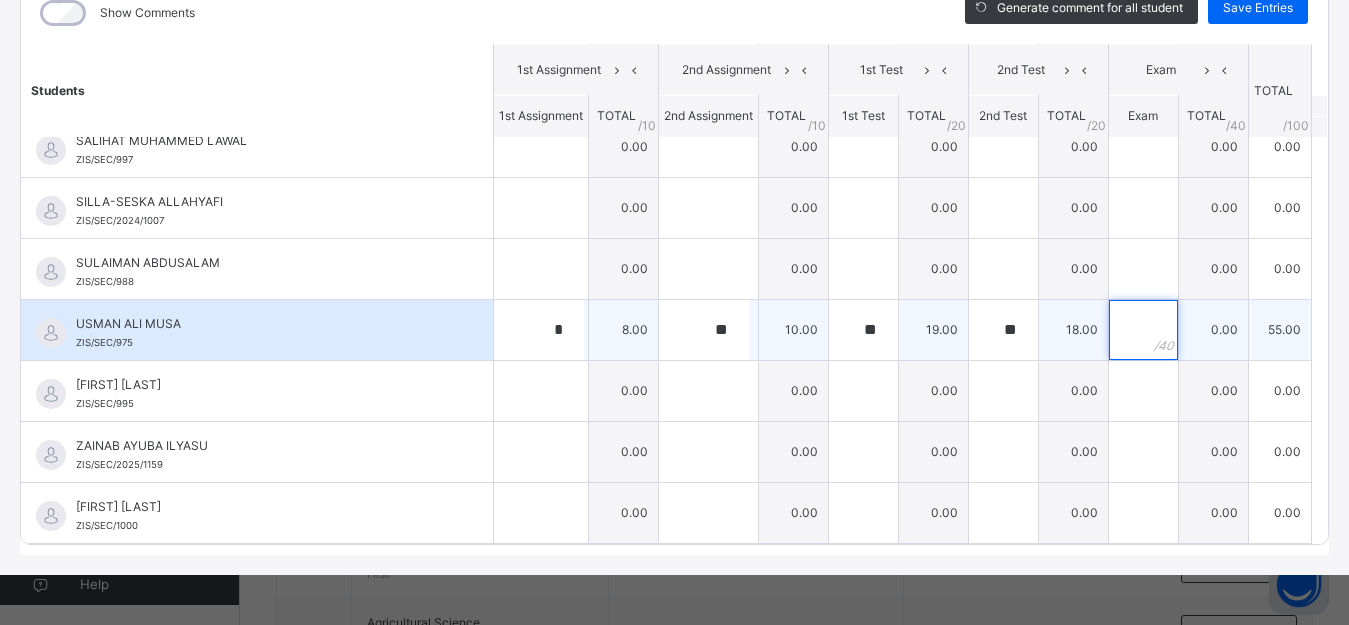 click at bounding box center (1143, 330) 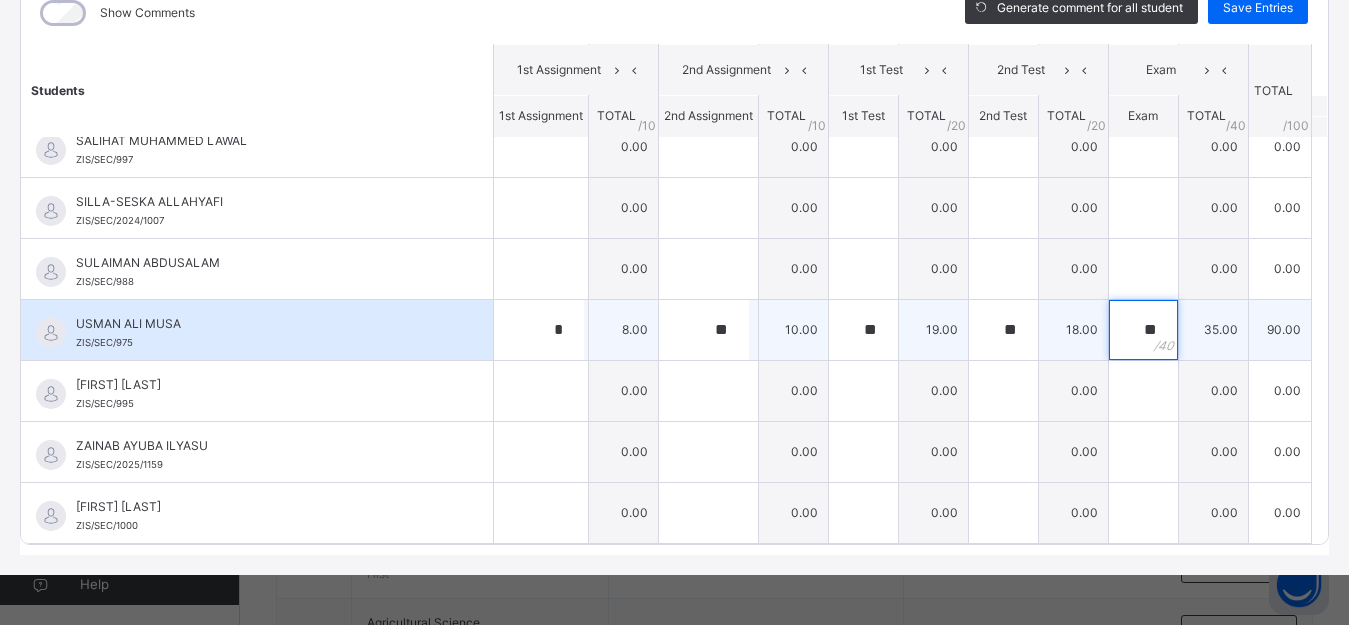 scroll, scrollTop: 1244, scrollLeft: 0, axis: vertical 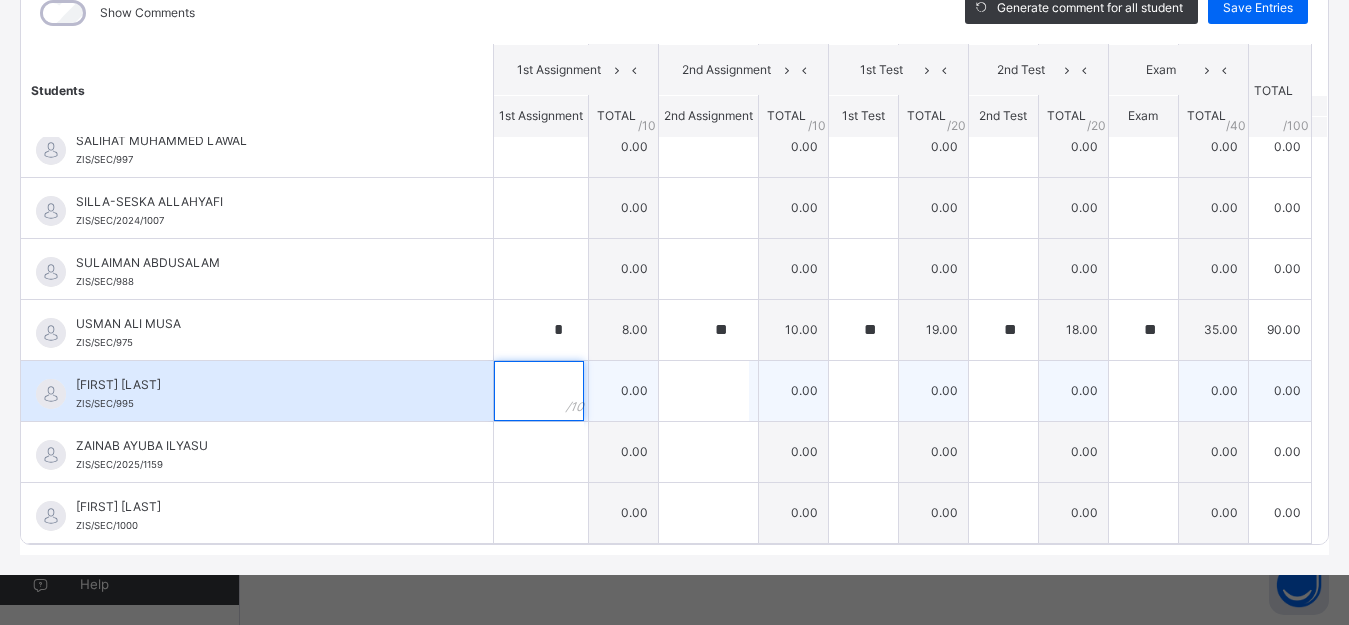 click at bounding box center [539, 391] 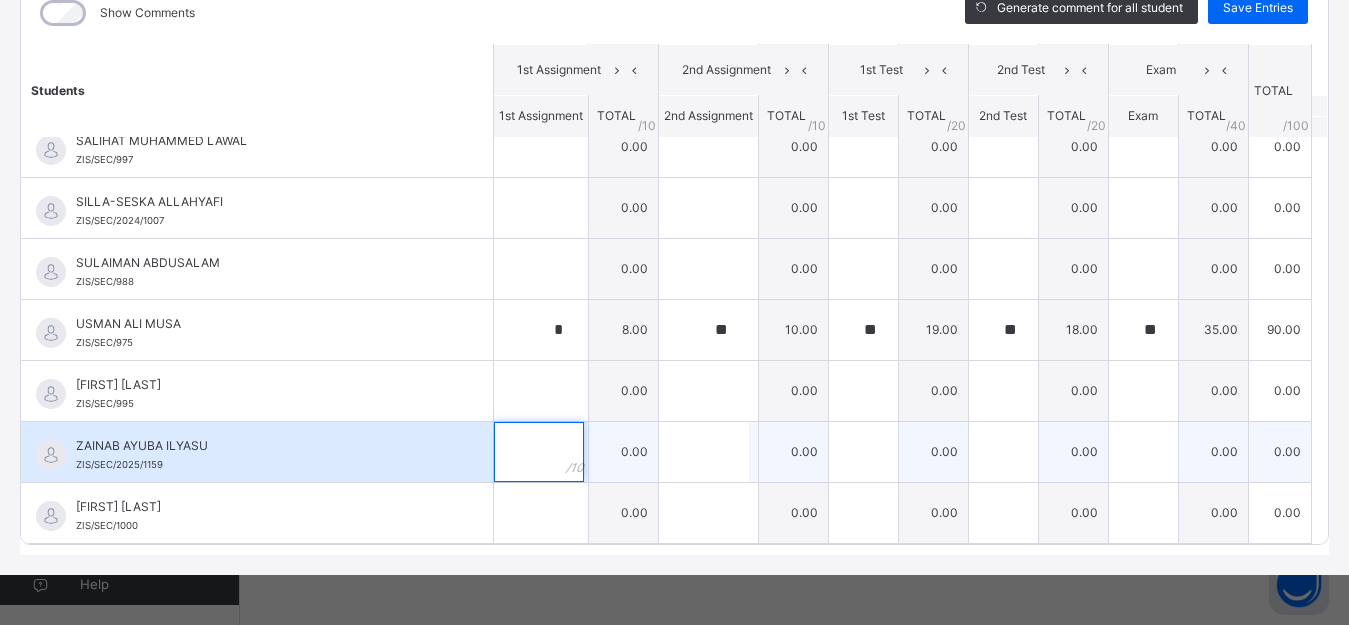click at bounding box center [539, 452] 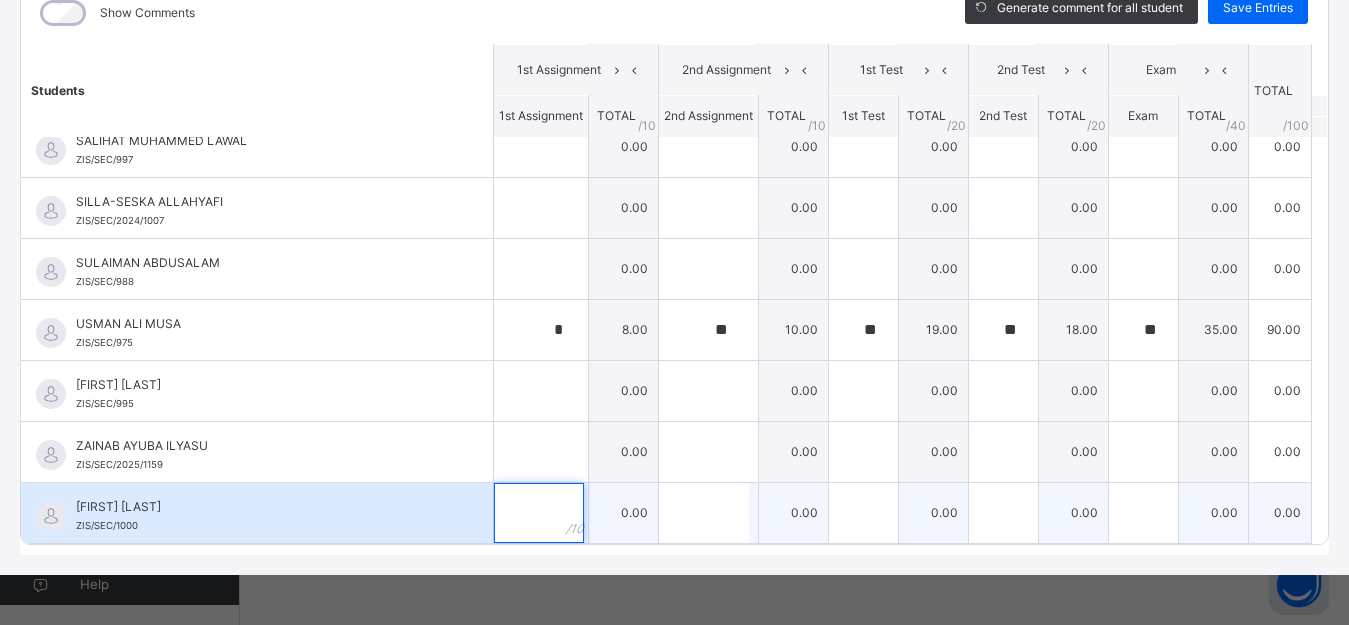 click at bounding box center [541, 513] 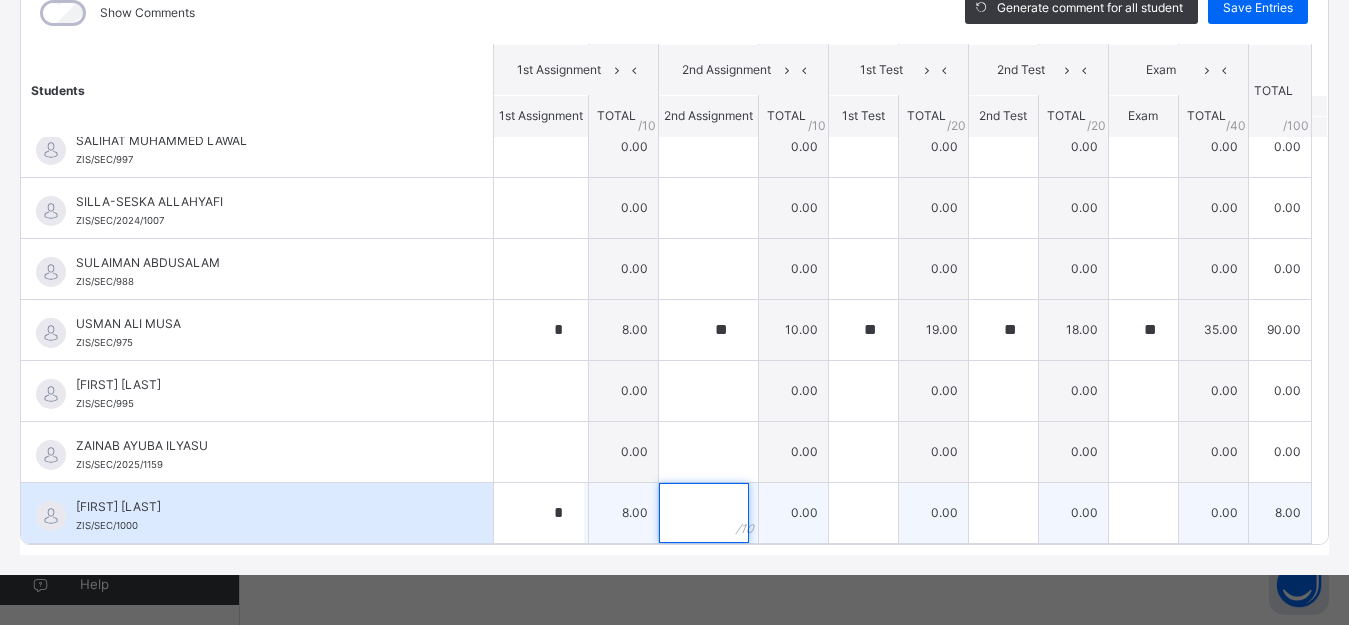 click at bounding box center [704, 513] 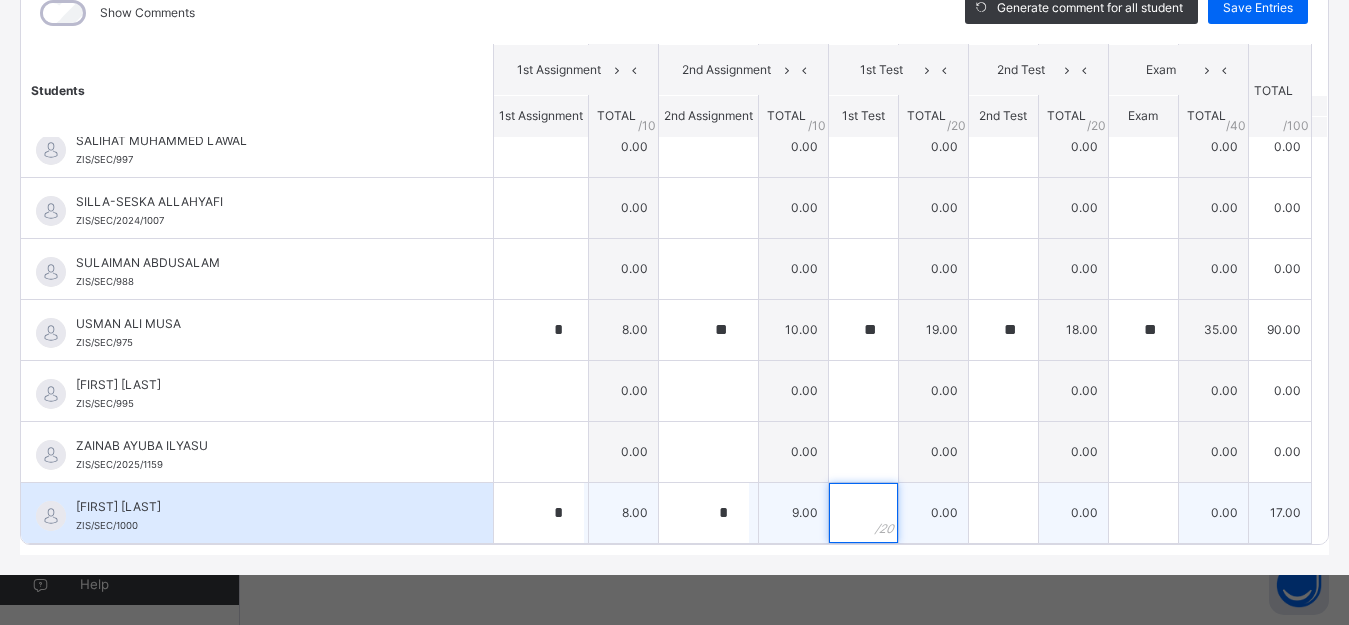click at bounding box center (863, 513) 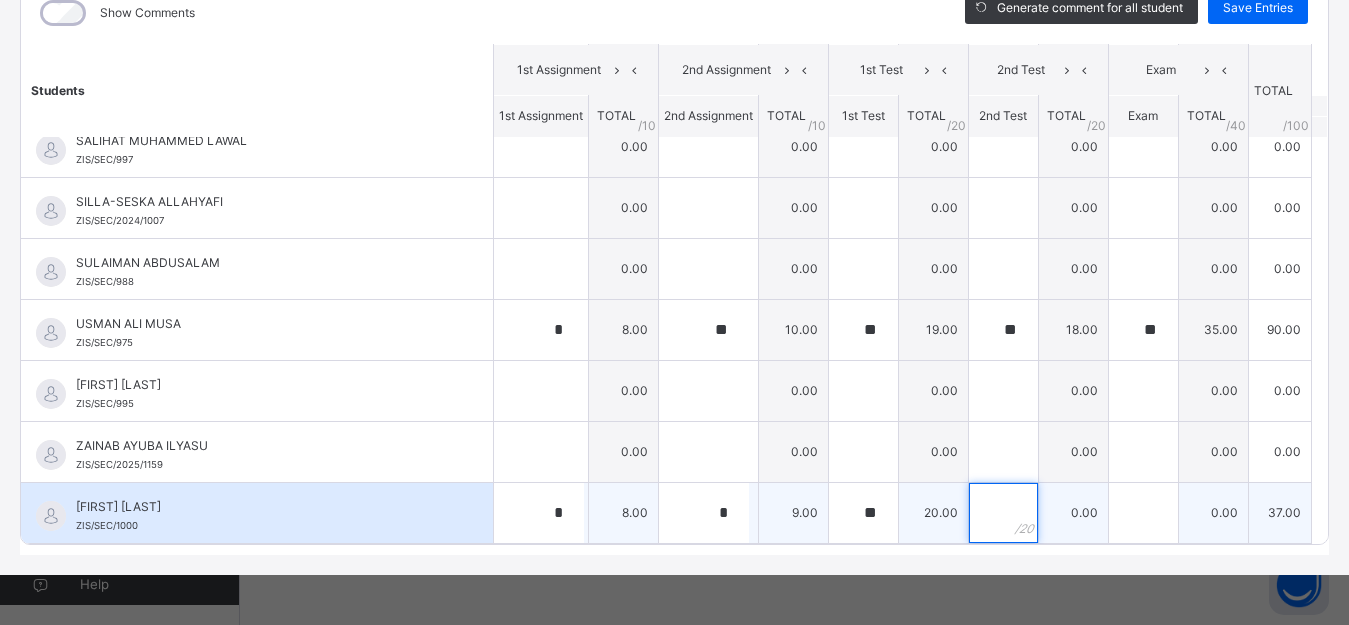 click at bounding box center [1003, 513] 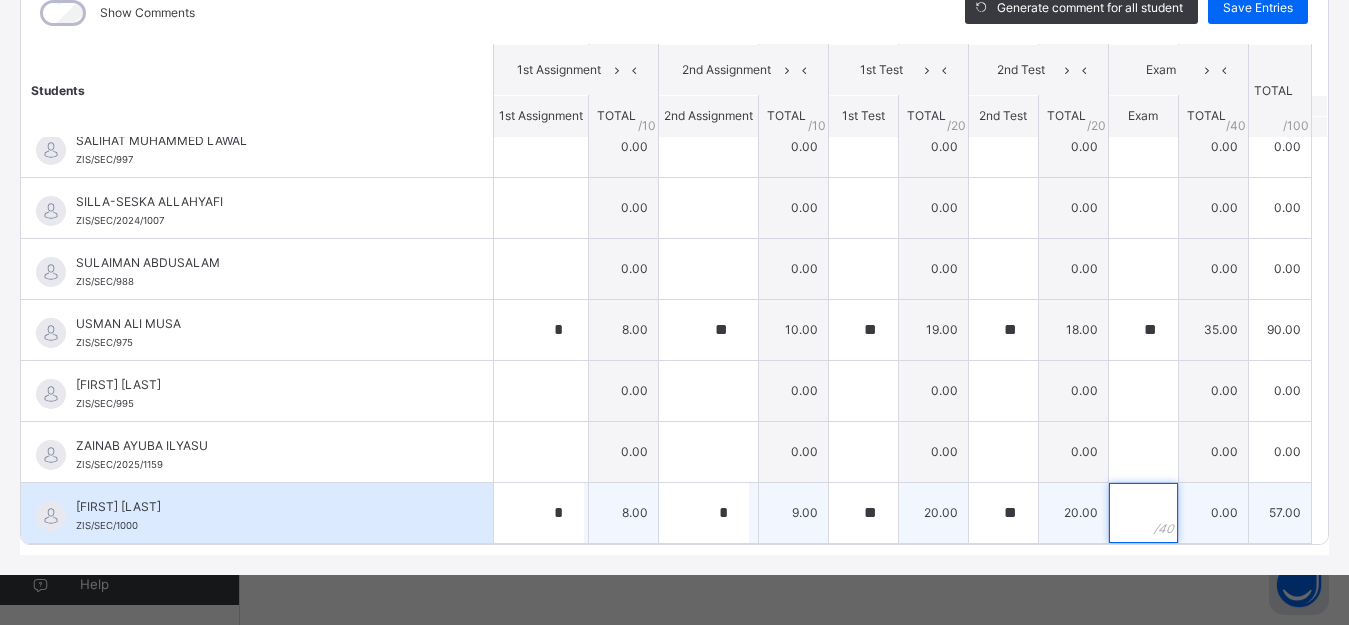 click at bounding box center (1143, 513) 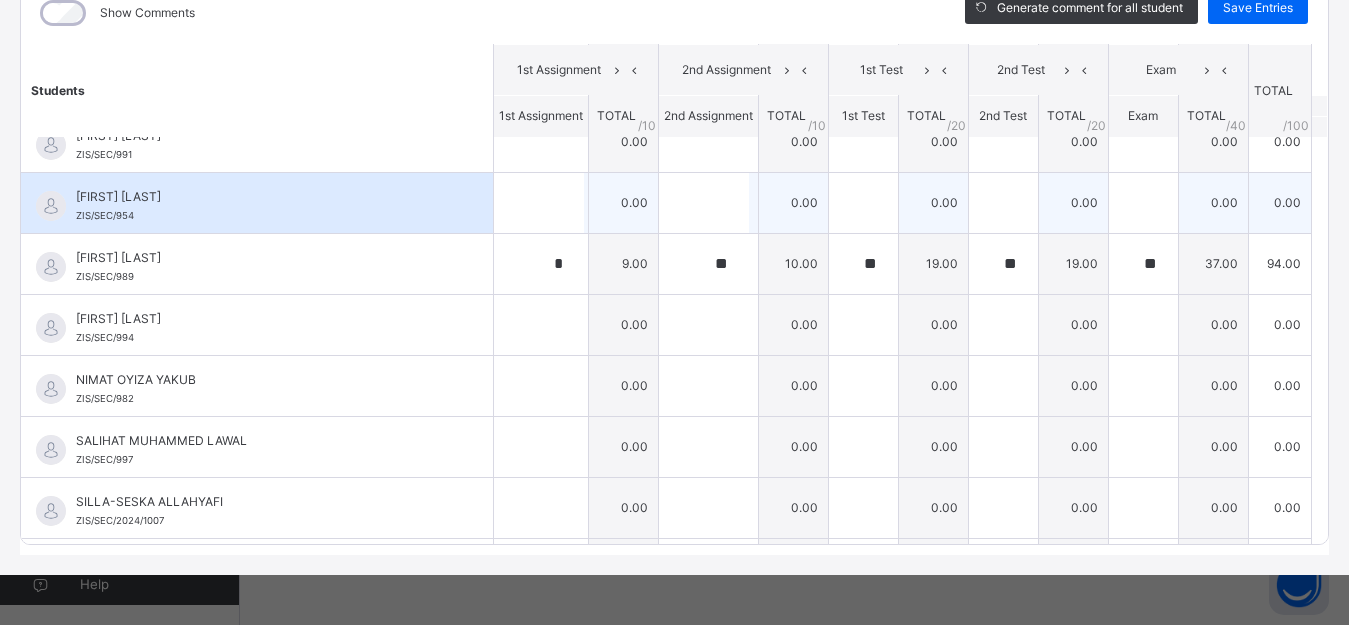 scroll, scrollTop: 397, scrollLeft: 0, axis: vertical 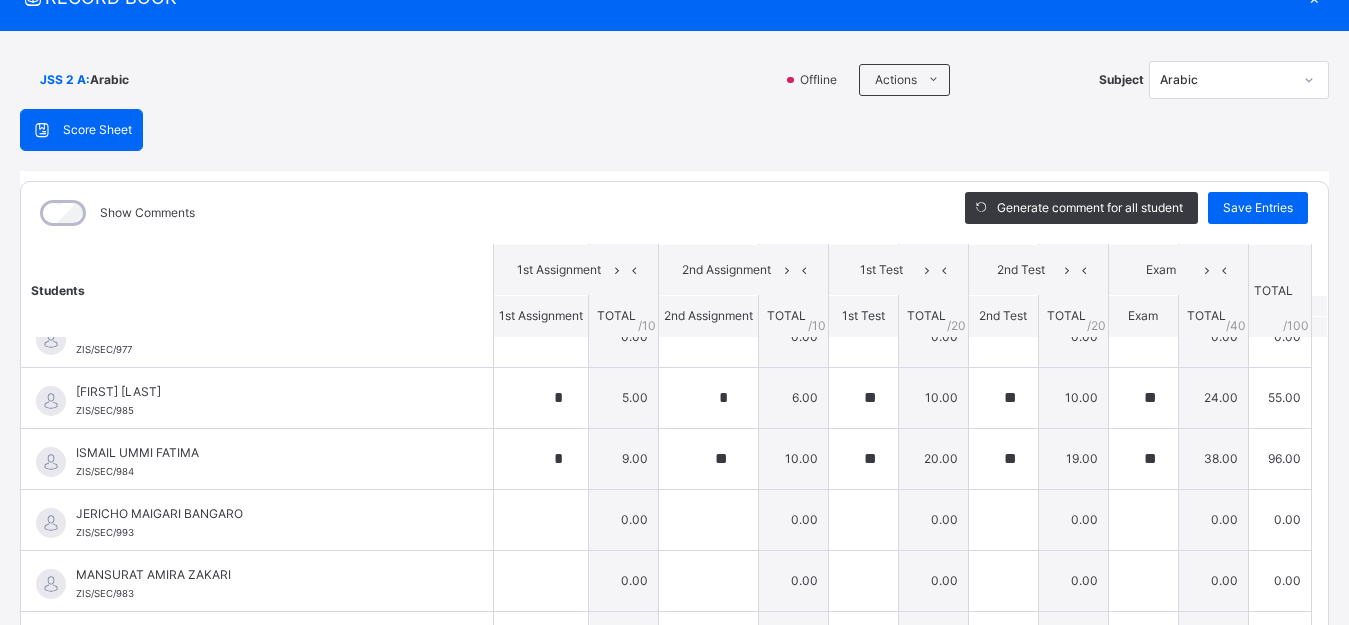 drag, startPoint x: 1249, startPoint y: 200, endPoint x: 1188, endPoint y: 171, distance: 67.54258 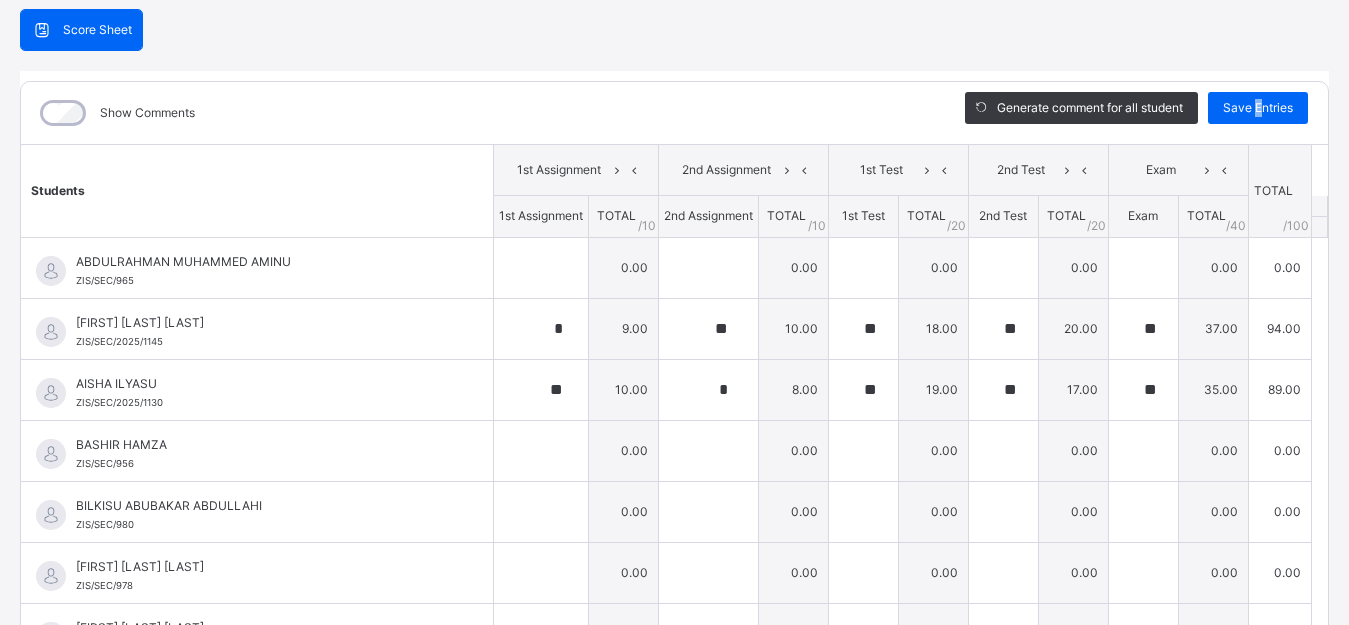 scroll, scrollTop: 286, scrollLeft: 0, axis: vertical 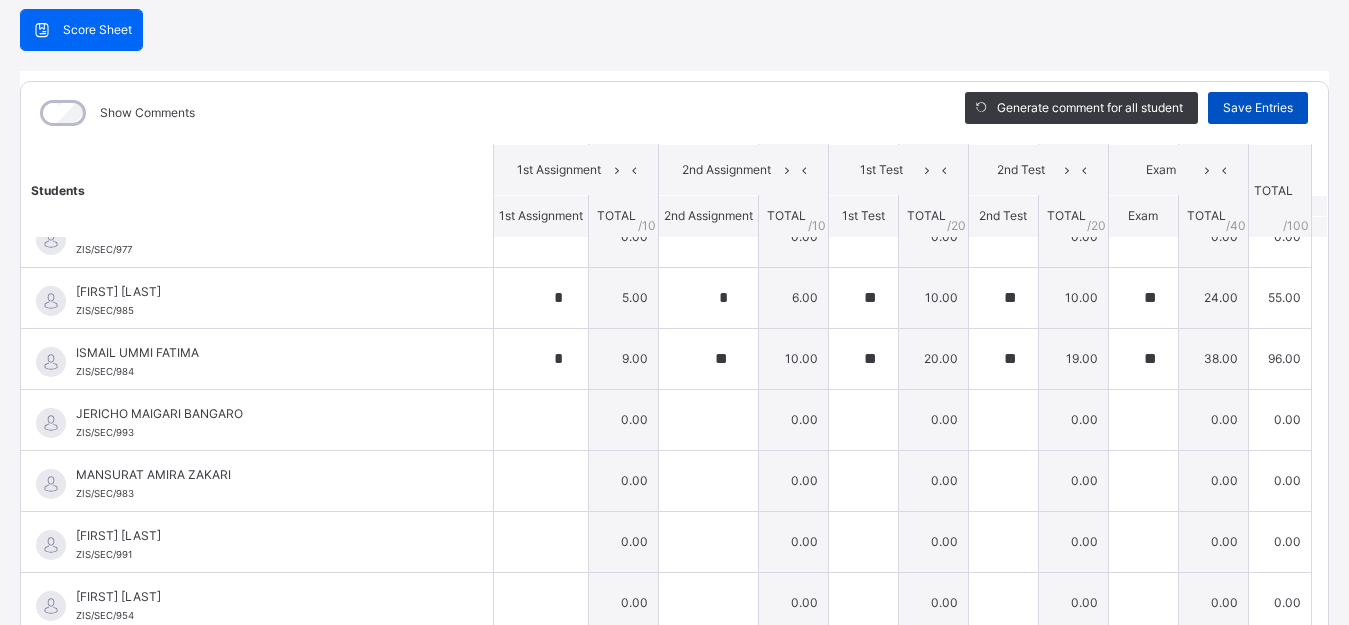 click on "Save Entries" at bounding box center (1258, 108) 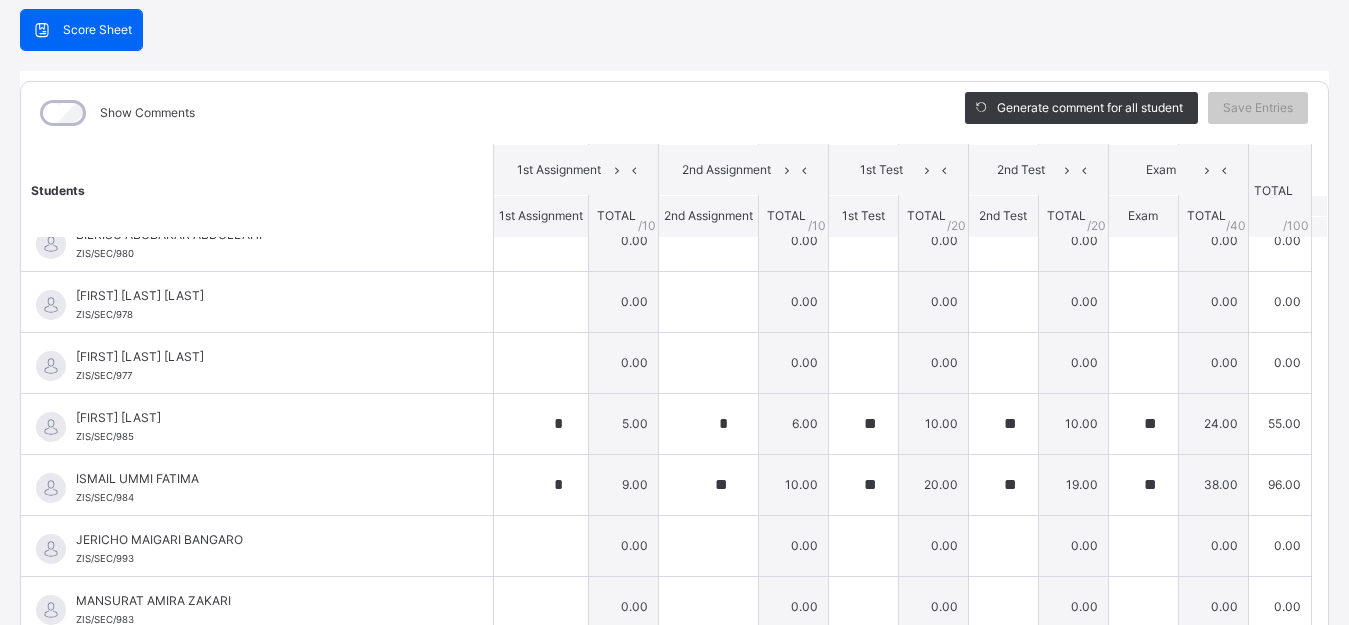 scroll, scrollTop: 0, scrollLeft: 0, axis: both 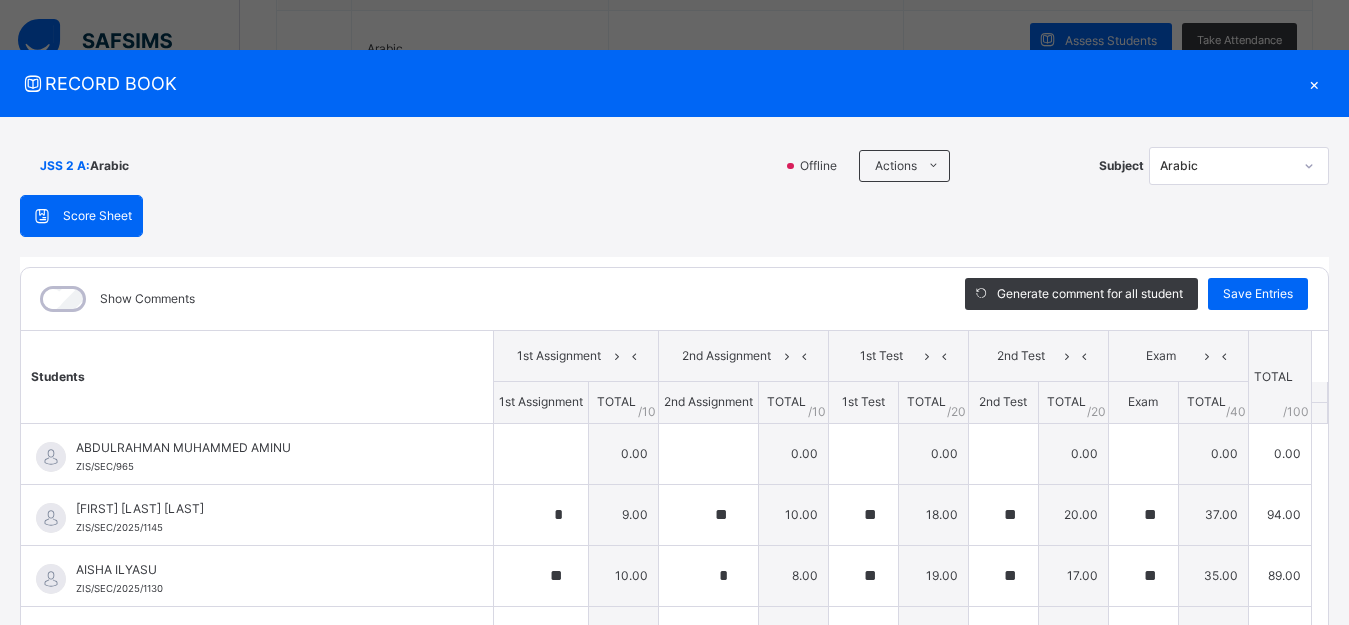 click on "JSS 2   A :" at bounding box center (65, 166) 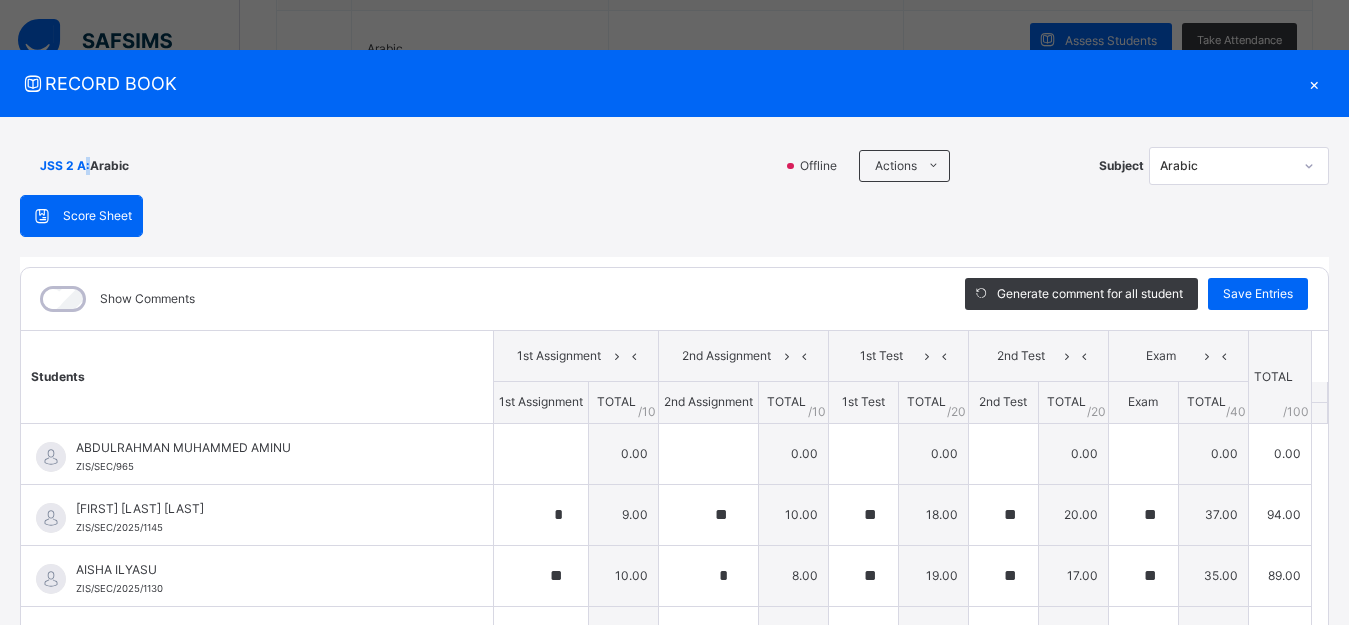 click on "JSS 2   A :" at bounding box center [65, 166] 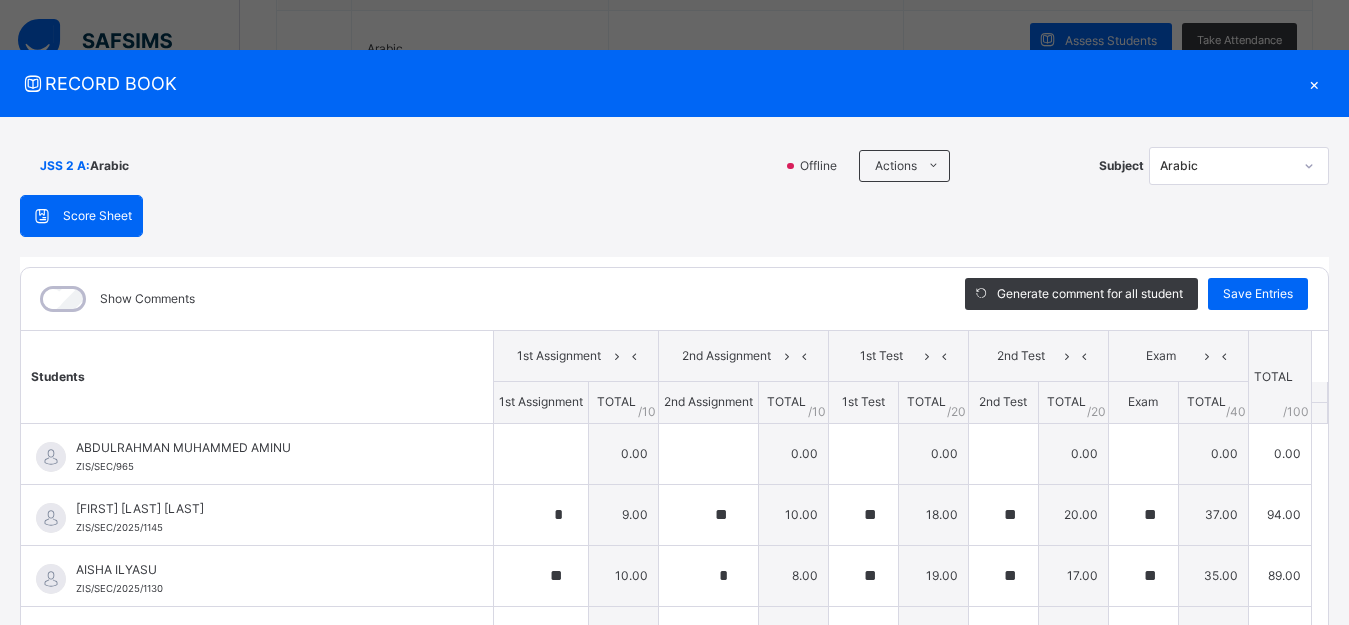 click on "JSS 2   A :" at bounding box center (65, 166) 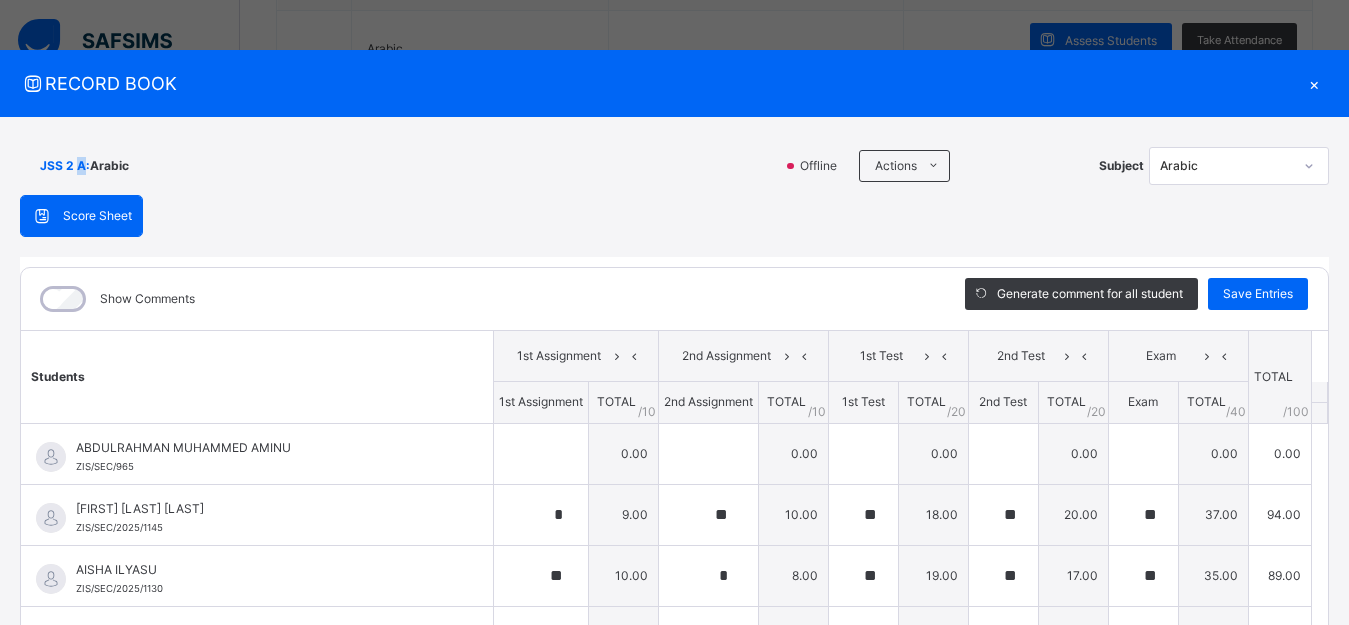 click on "JSS 2   A :" at bounding box center [65, 166] 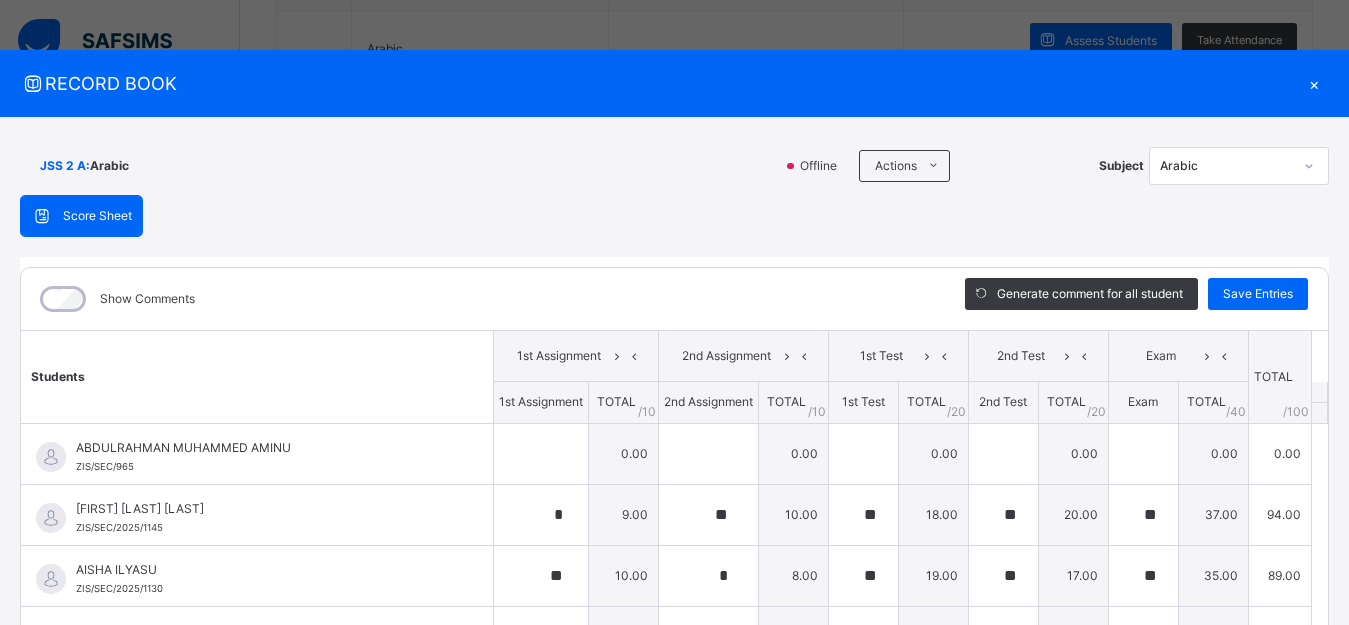 click on "×" at bounding box center (1314, 83) 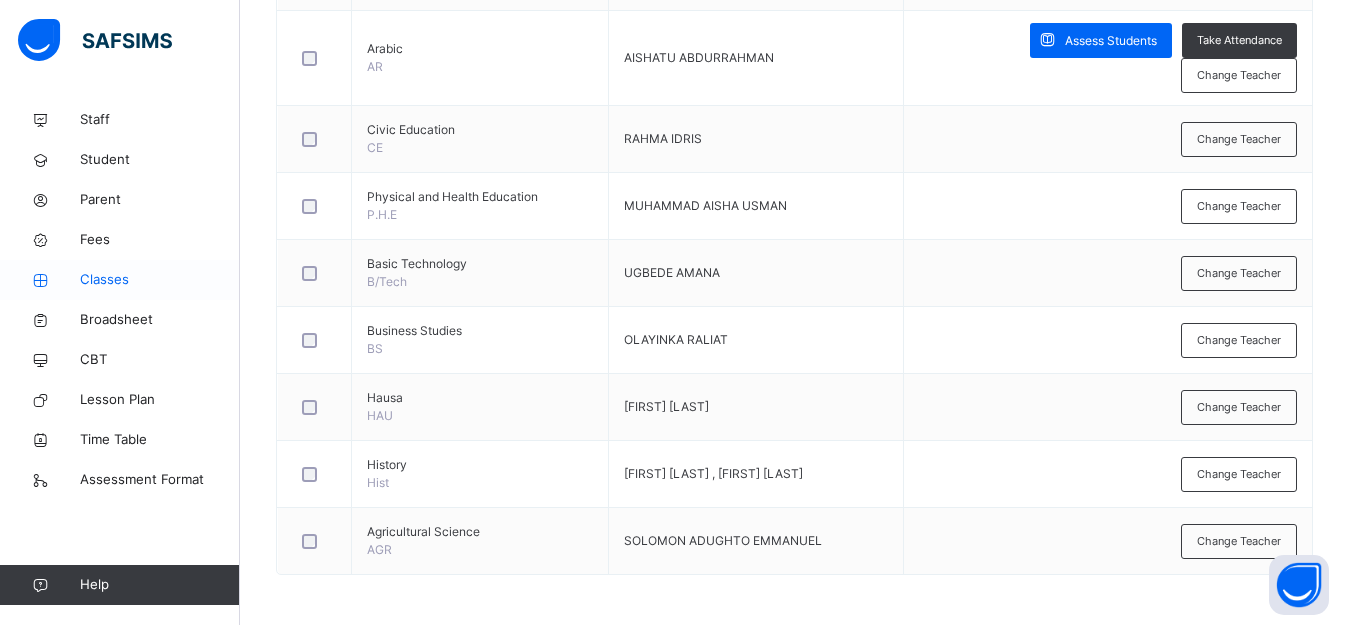 click on "Classes" at bounding box center (160, 280) 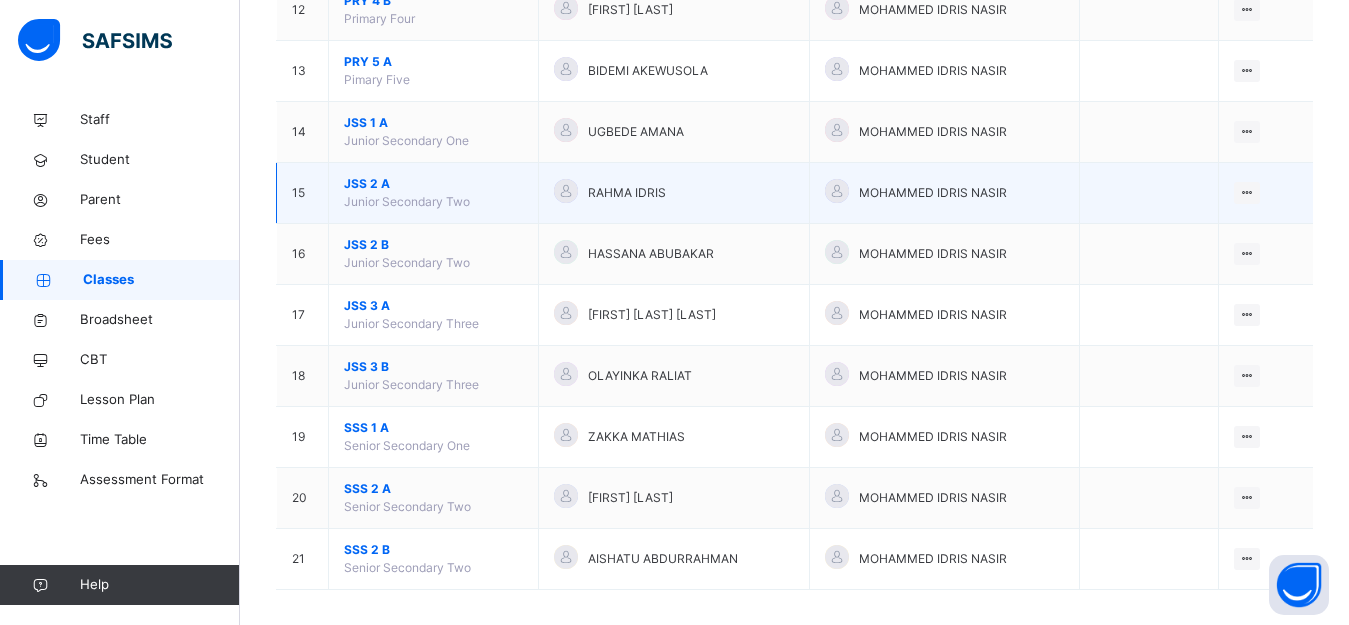 scroll, scrollTop: 944, scrollLeft: 0, axis: vertical 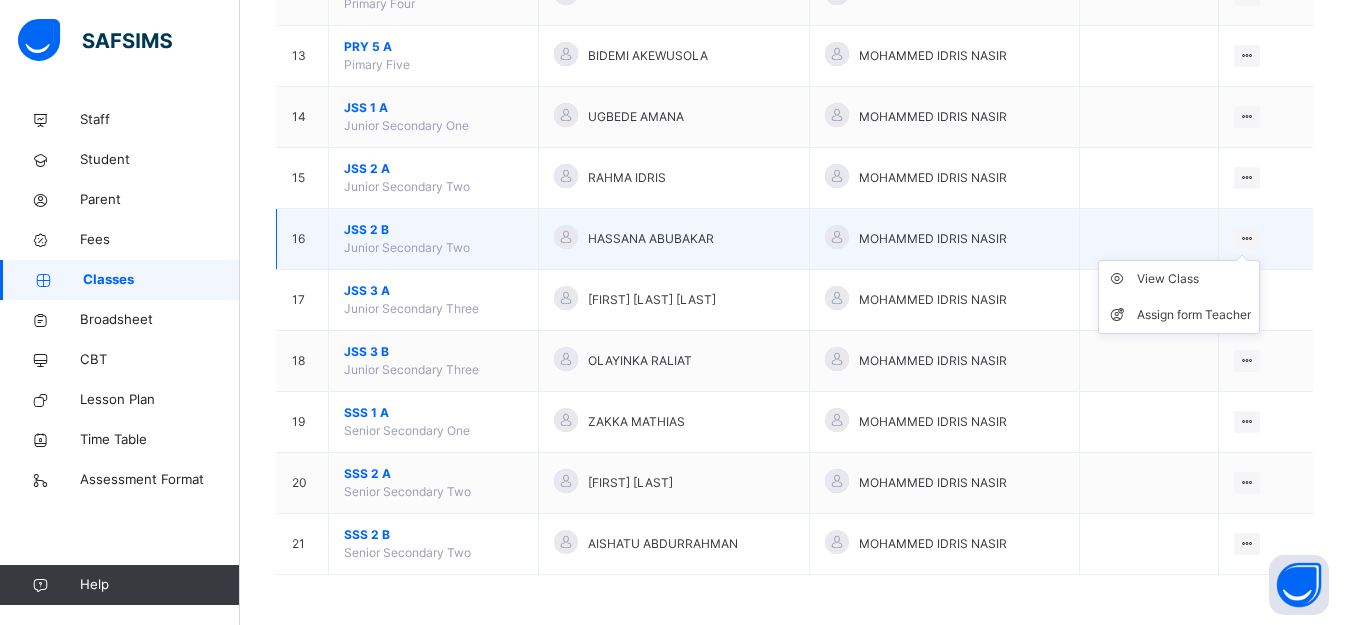 click at bounding box center [1247, 238] 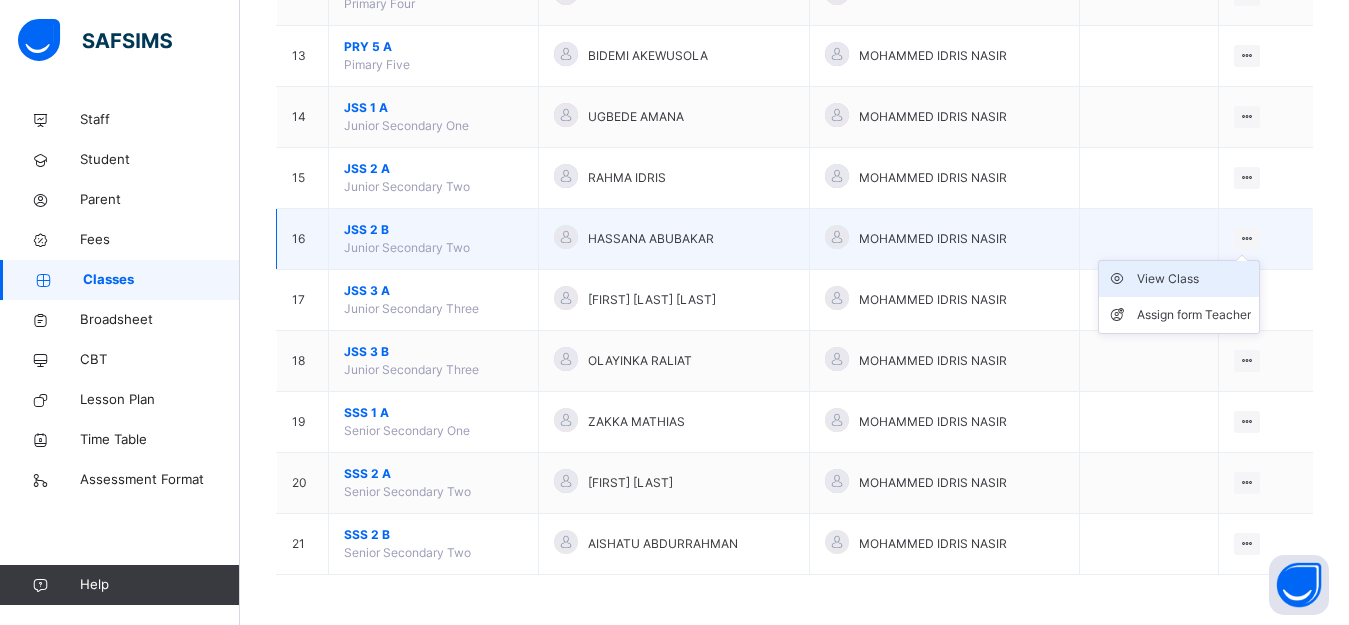 click on "View Class" at bounding box center [1194, 279] 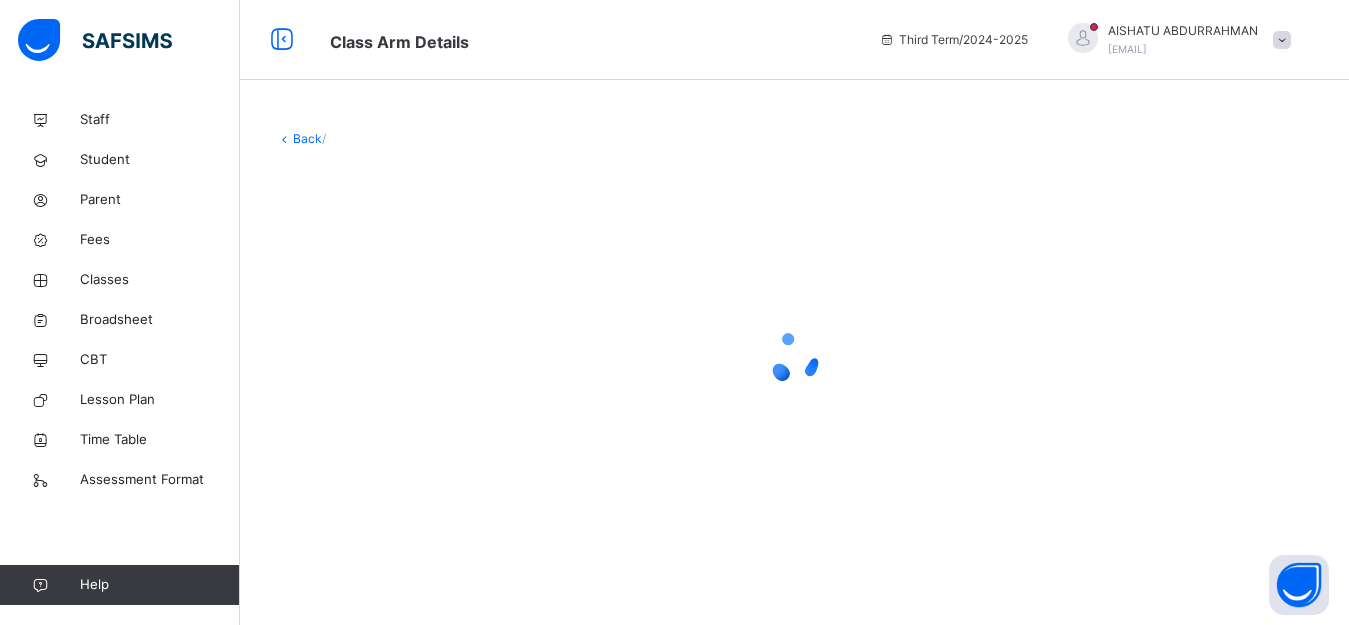 scroll, scrollTop: 0, scrollLeft: 0, axis: both 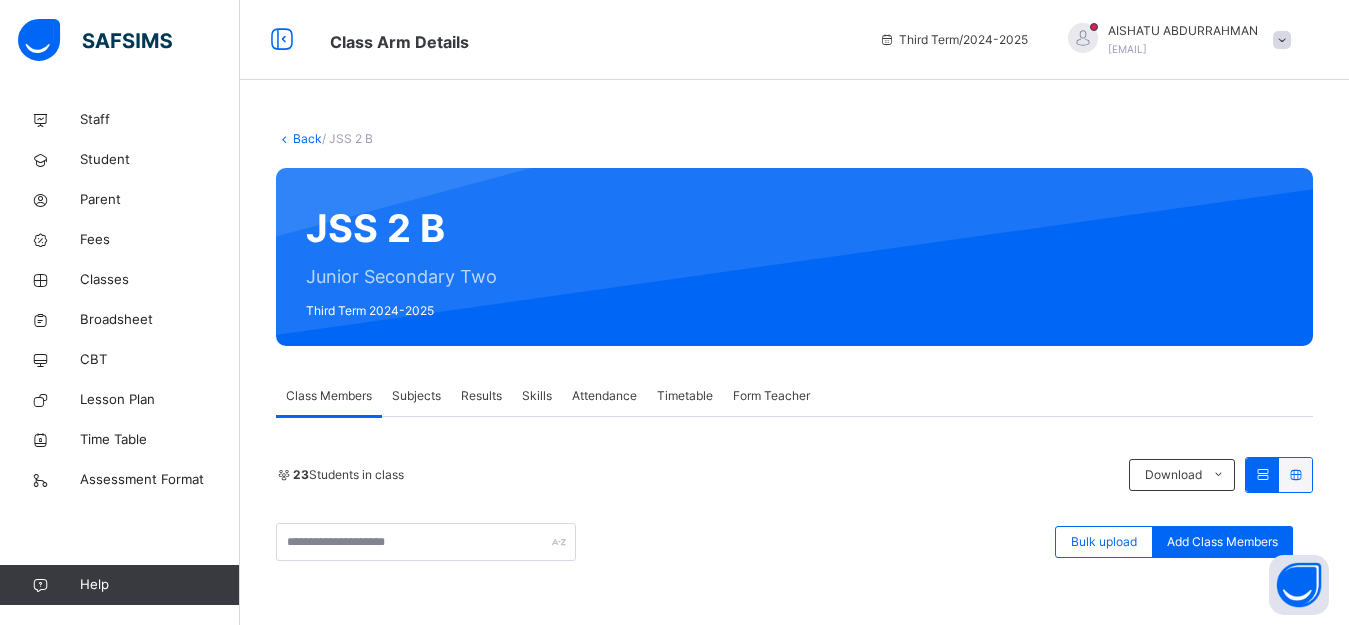 click on "Back  / JSS 2 B" at bounding box center (794, 139) 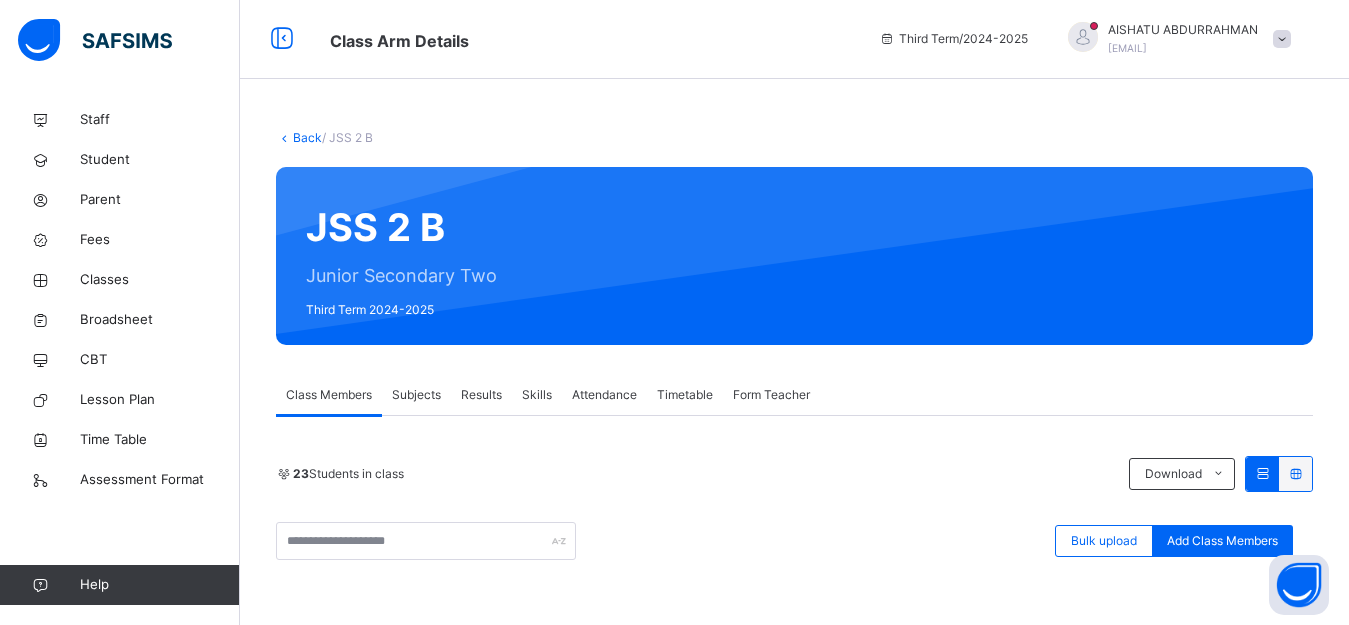 scroll, scrollTop: 0, scrollLeft: 0, axis: both 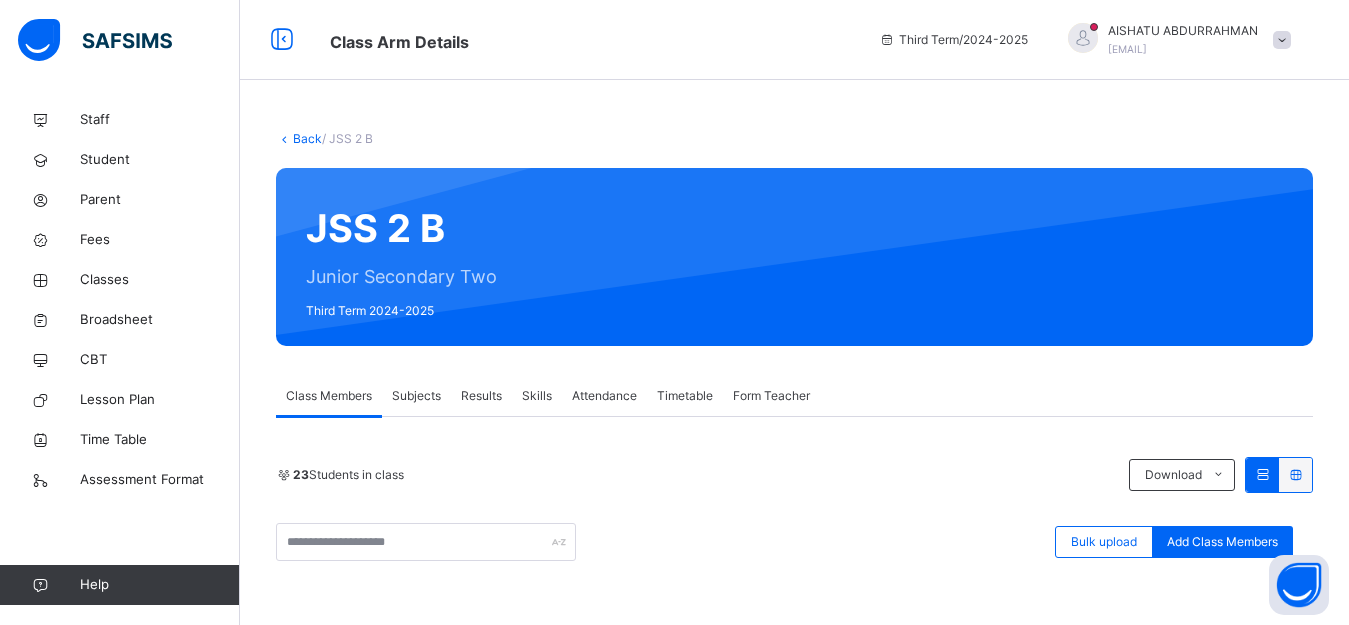 click on "Subjects" at bounding box center (416, 396) 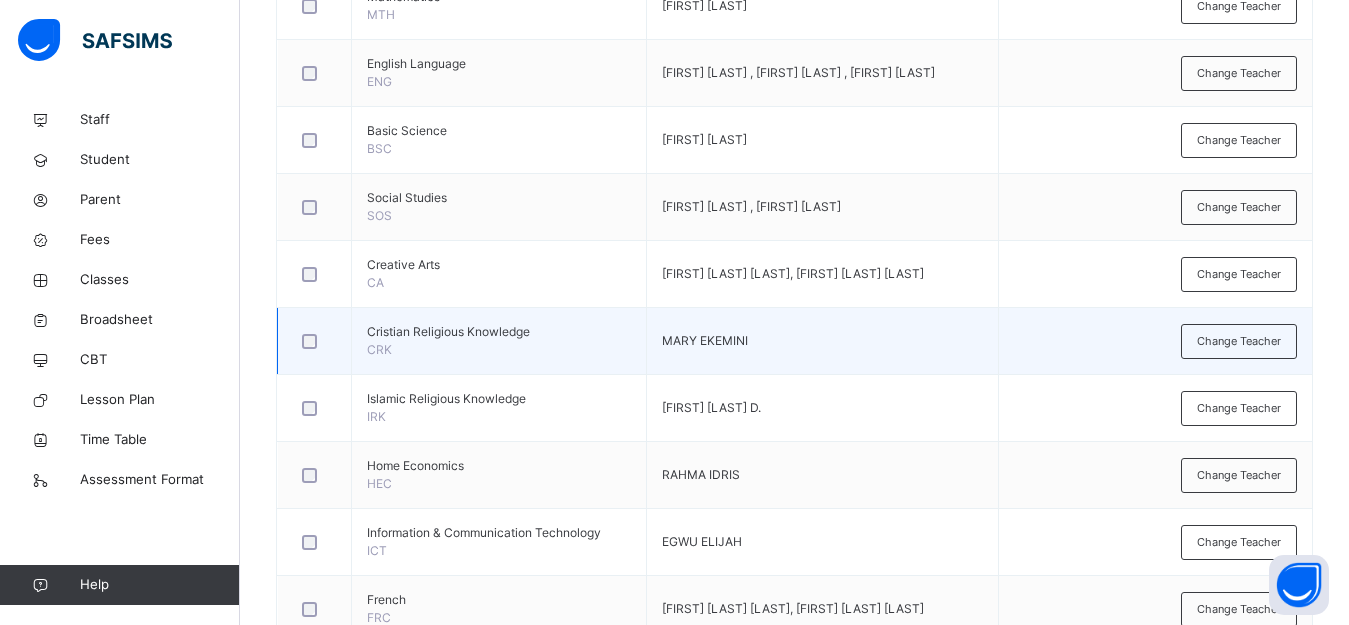 scroll, scrollTop: 1100, scrollLeft: 0, axis: vertical 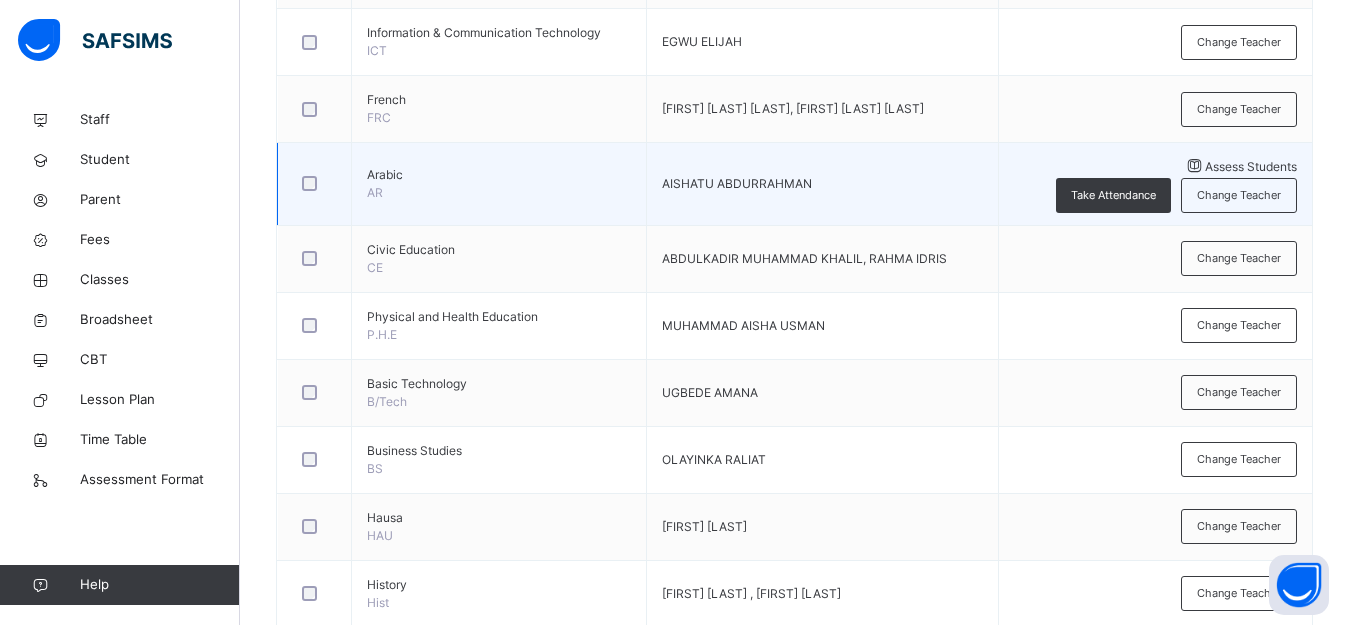 click on "Assess Students" at bounding box center [1251, 166] 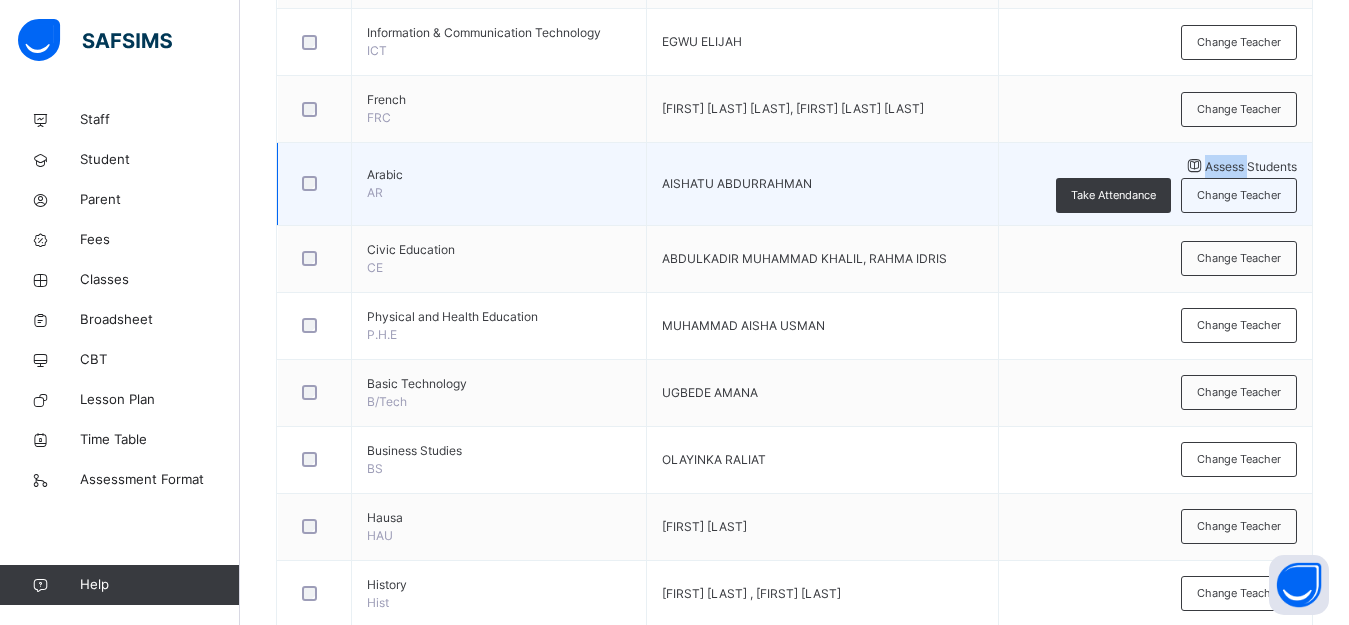 click on "Assess Students" at bounding box center (1251, 166) 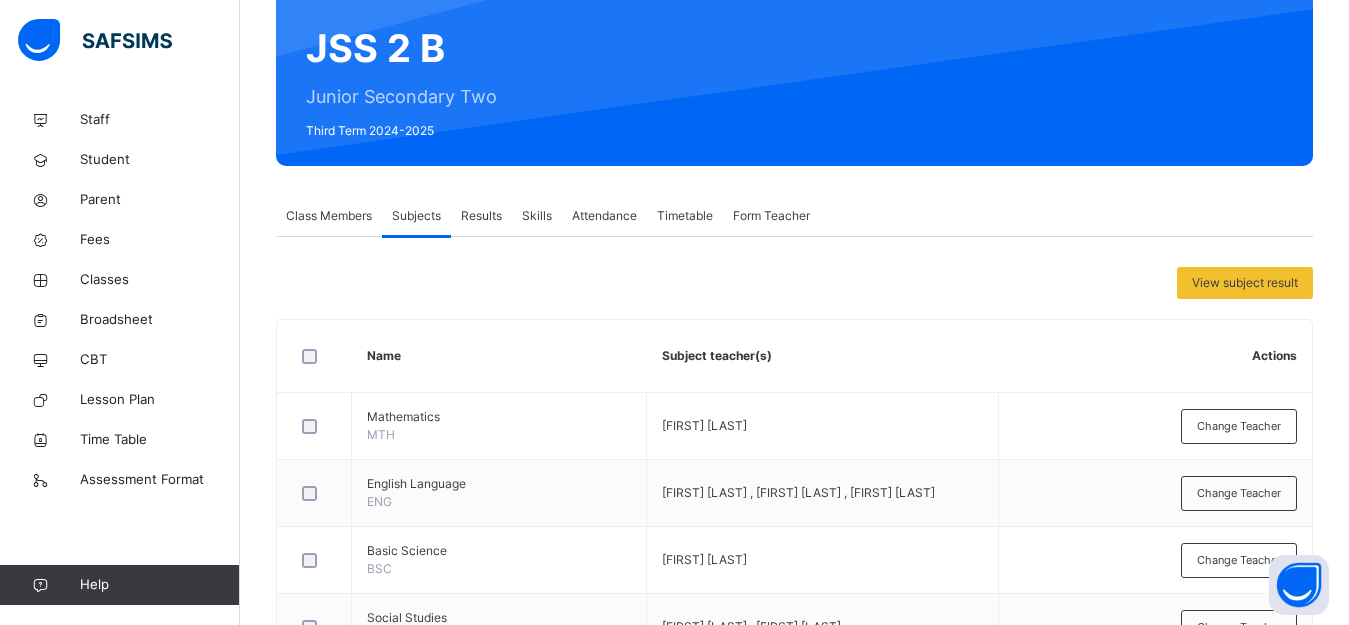 scroll, scrollTop: 44, scrollLeft: 0, axis: vertical 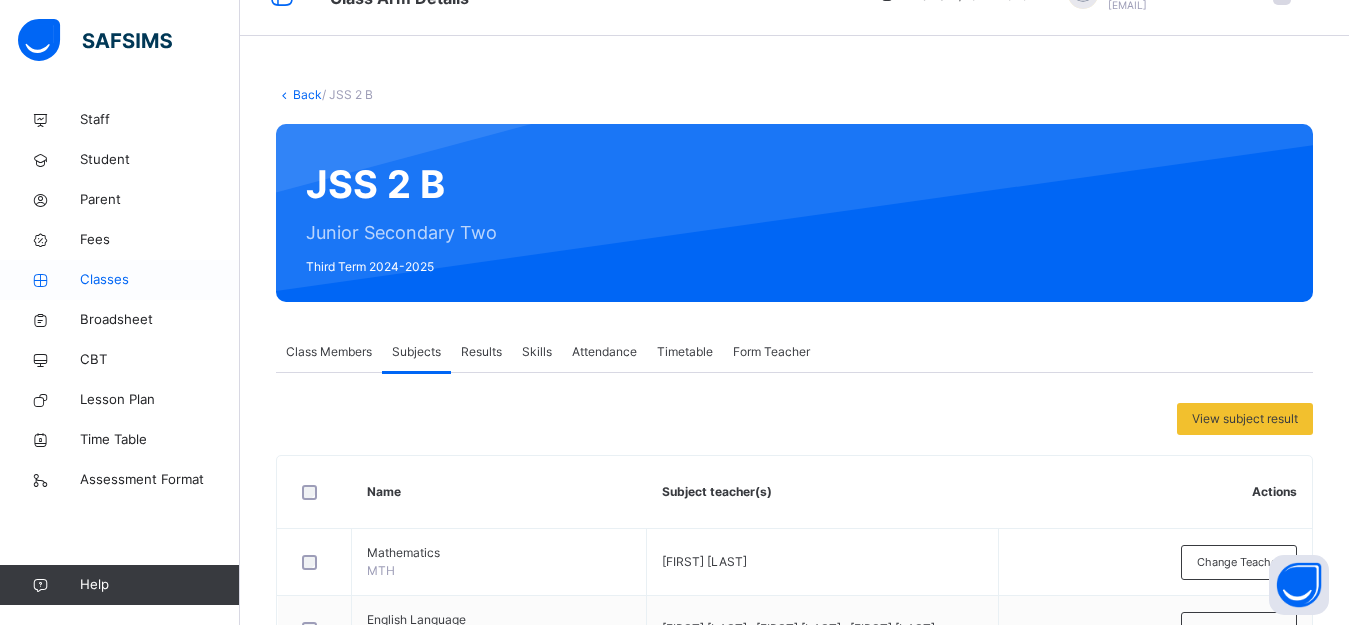 click at bounding box center (40, 280) 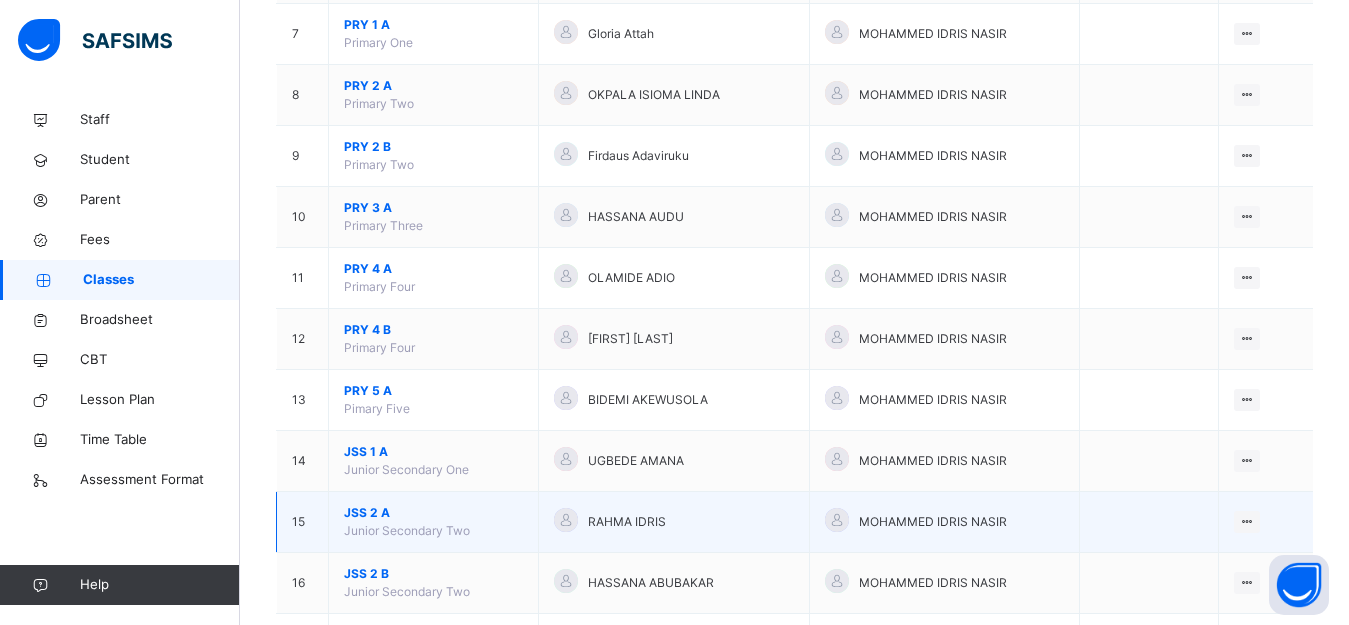 scroll, scrollTop: 944, scrollLeft: 0, axis: vertical 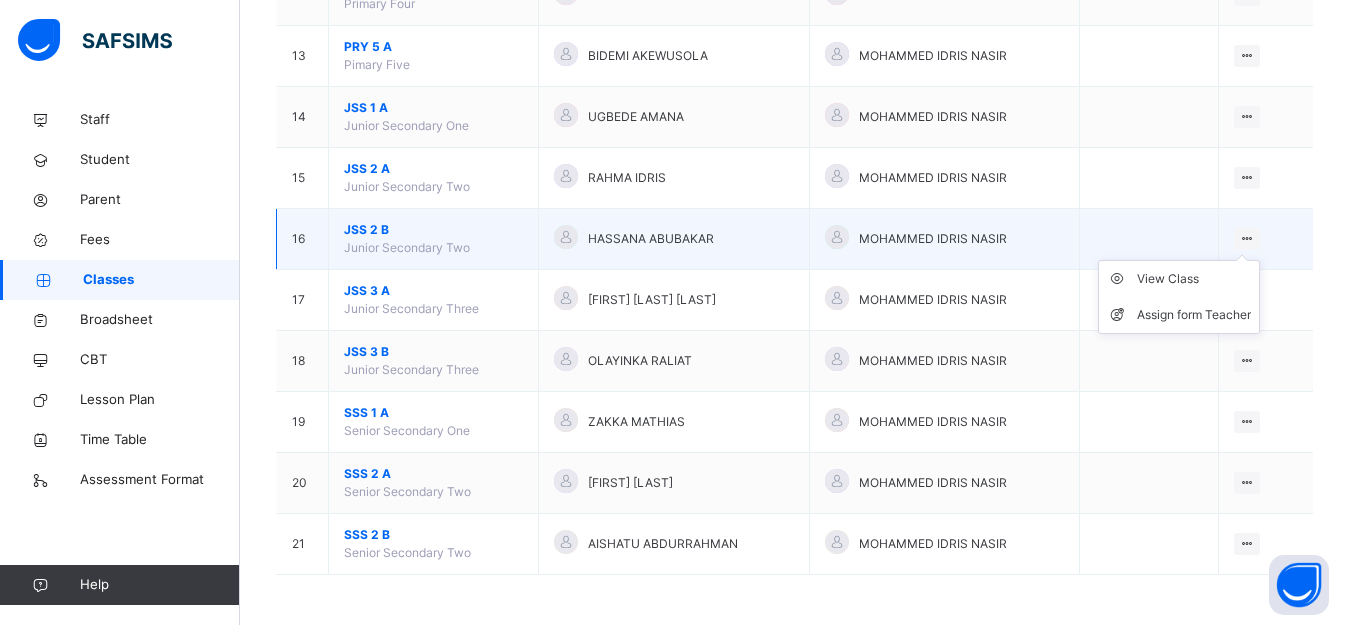 click at bounding box center [1247, 238] 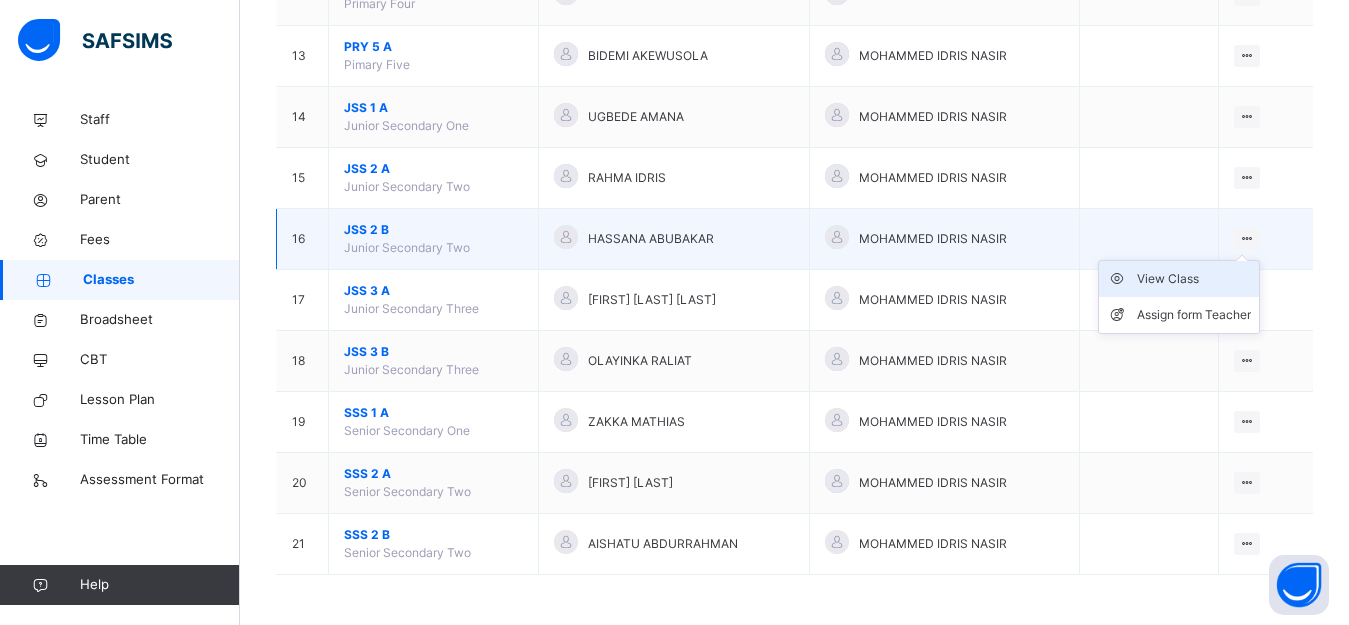 click on "View Class" at bounding box center (1194, 279) 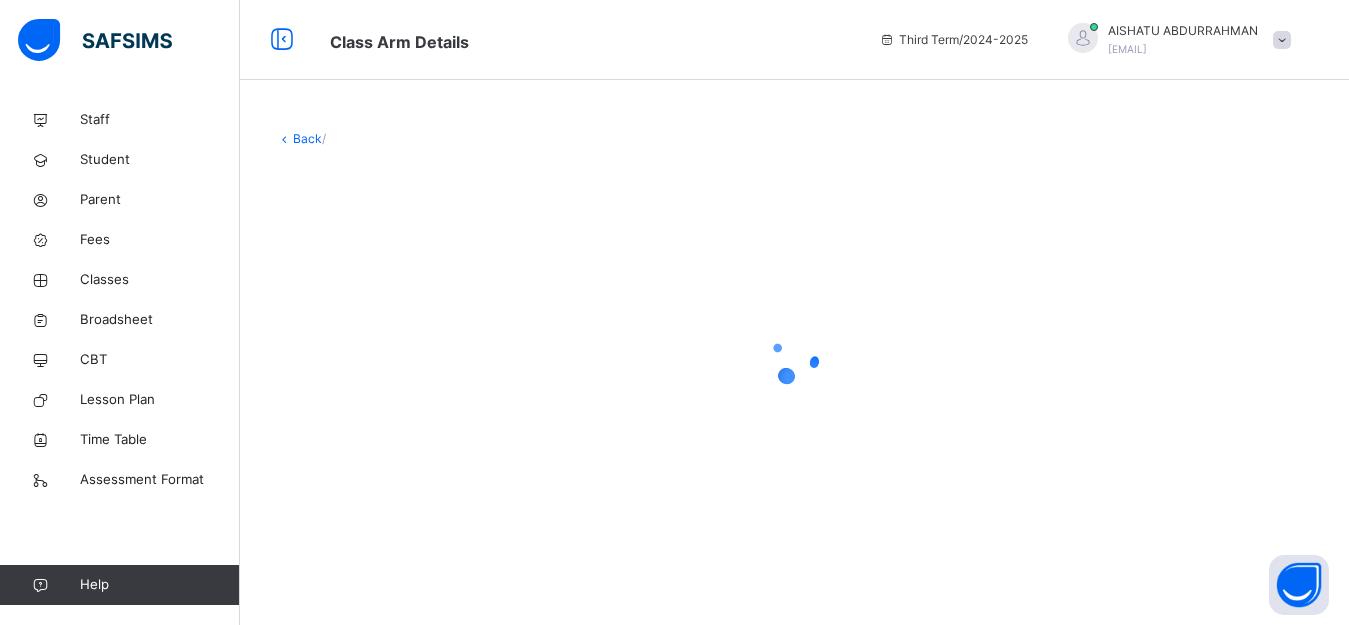 scroll, scrollTop: 0, scrollLeft: 0, axis: both 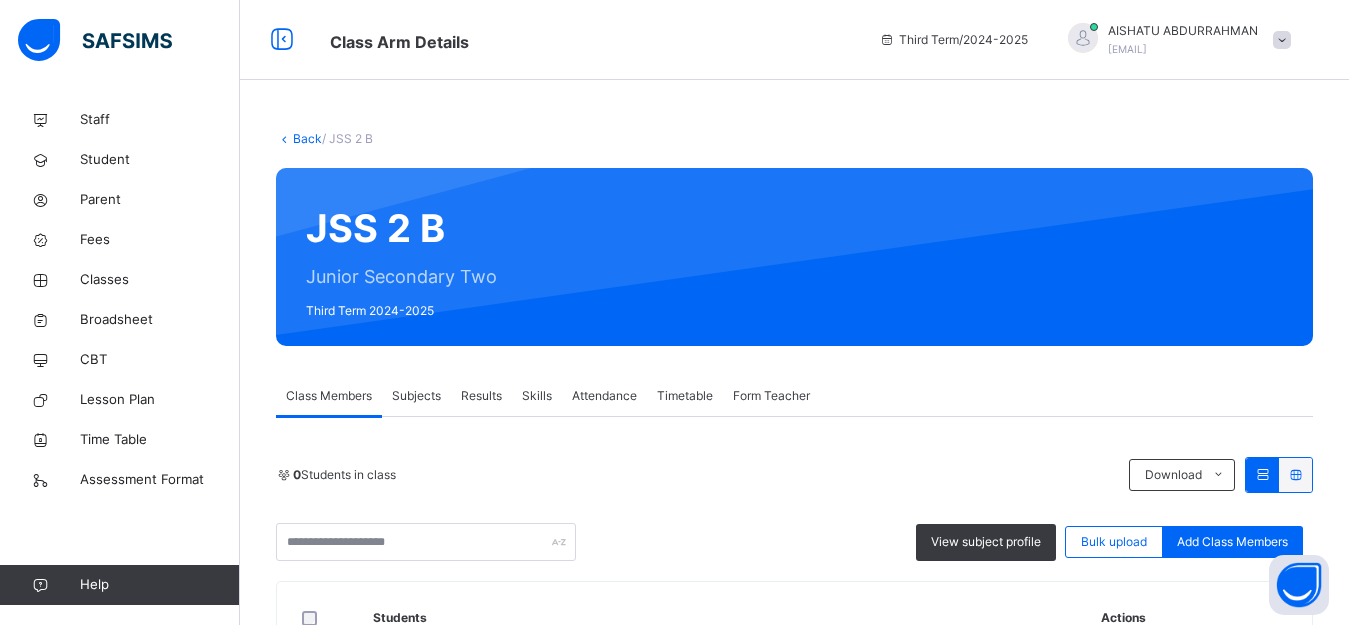 click on "Subjects" at bounding box center [416, 396] 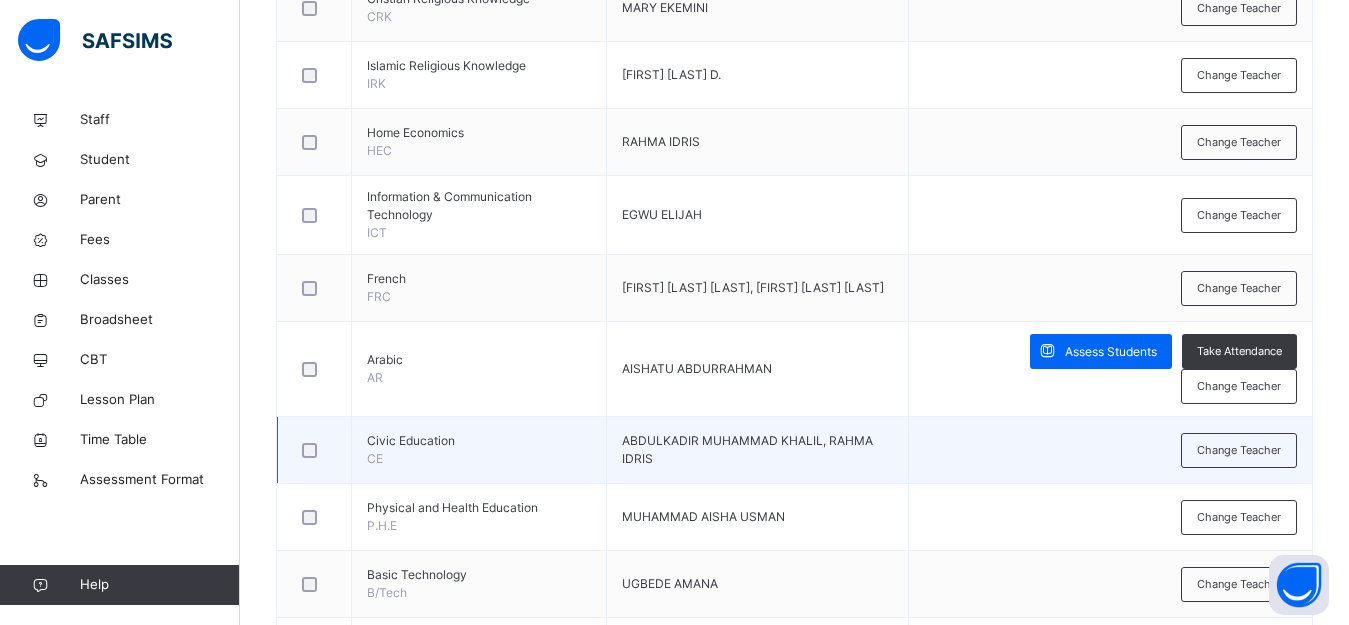 scroll, scrollTop: 1100, scrollLeft: 0, axis: vertical 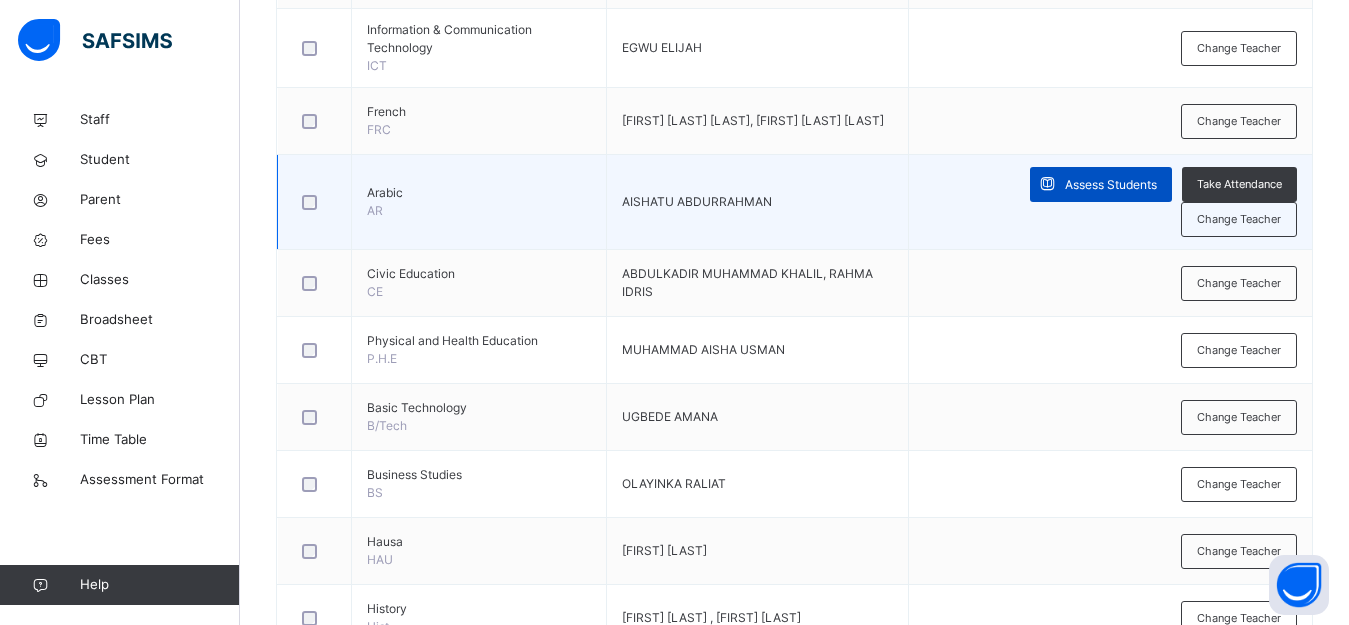 click on "Assess Students" at bounding box center [1111, 185] 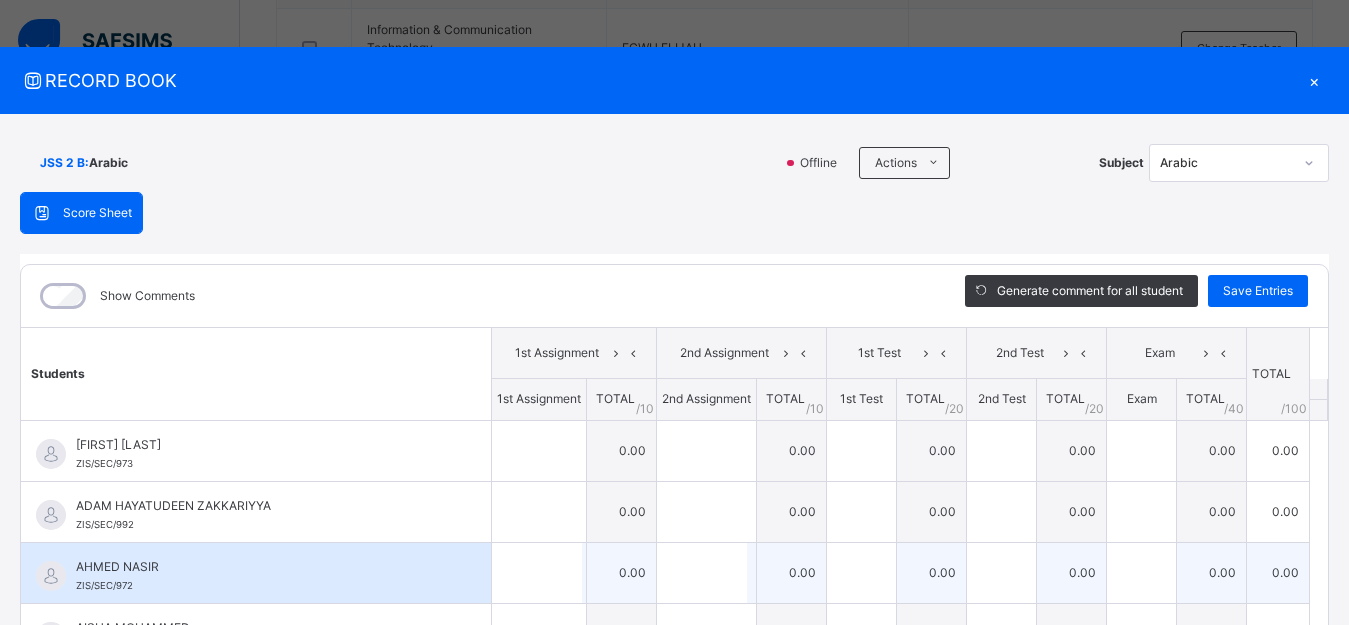 scroll, scrollTop: 0, scrollLeft: 0, axis: both 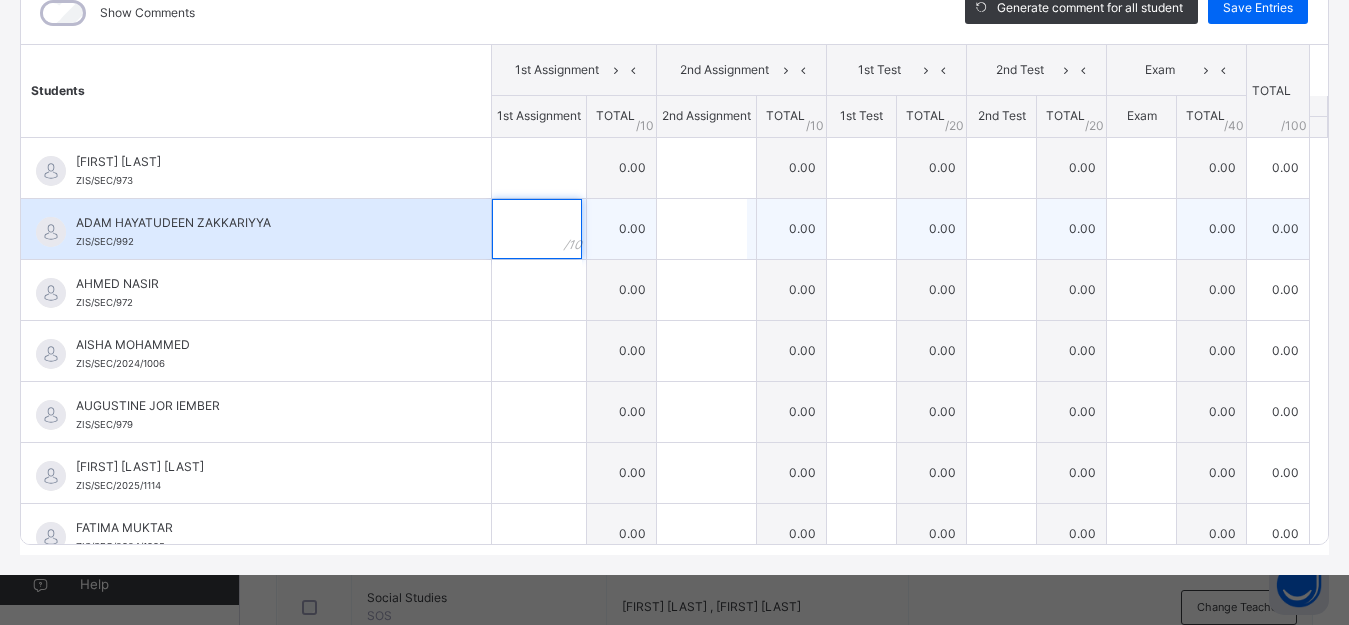 click at bounding box center [537, 229] 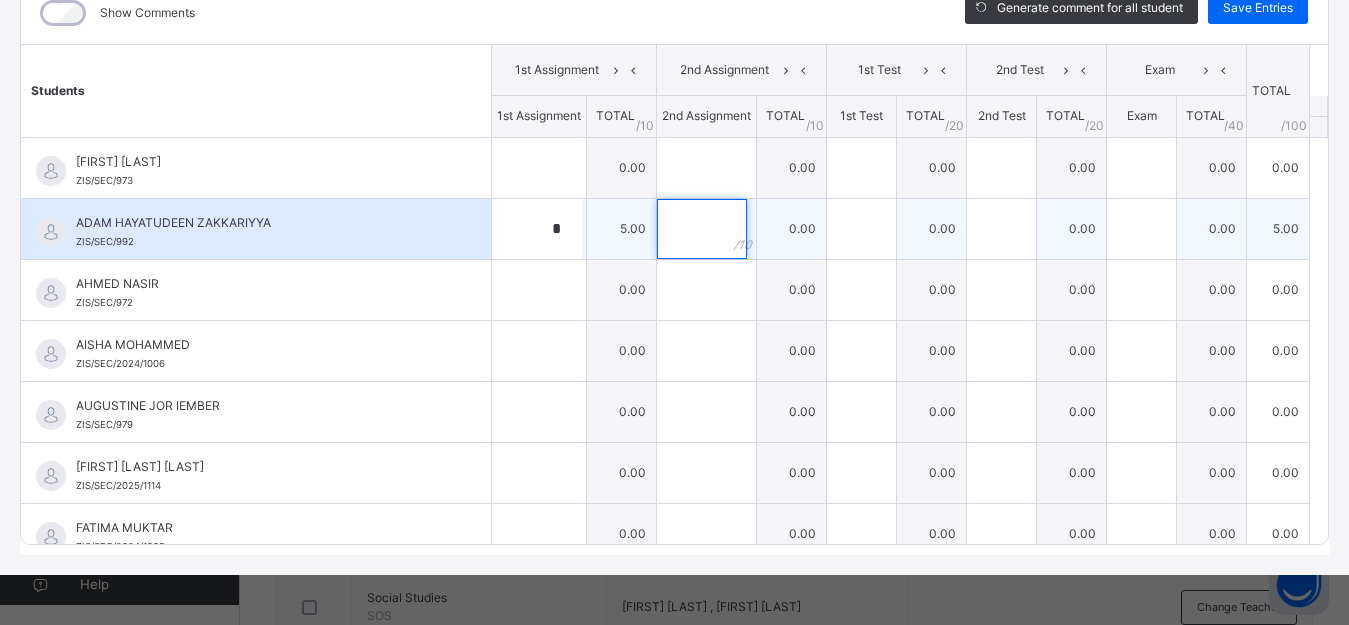 click at bounding box center (702, 229) 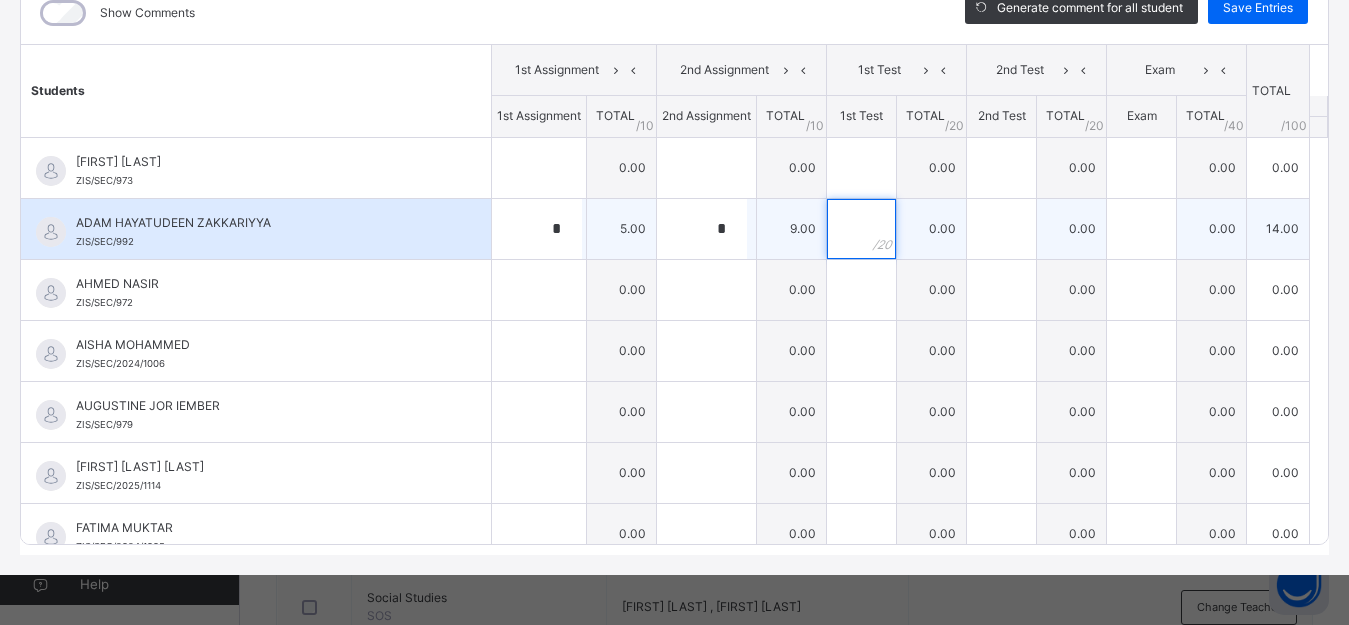 click at bounding box center [861, 229] 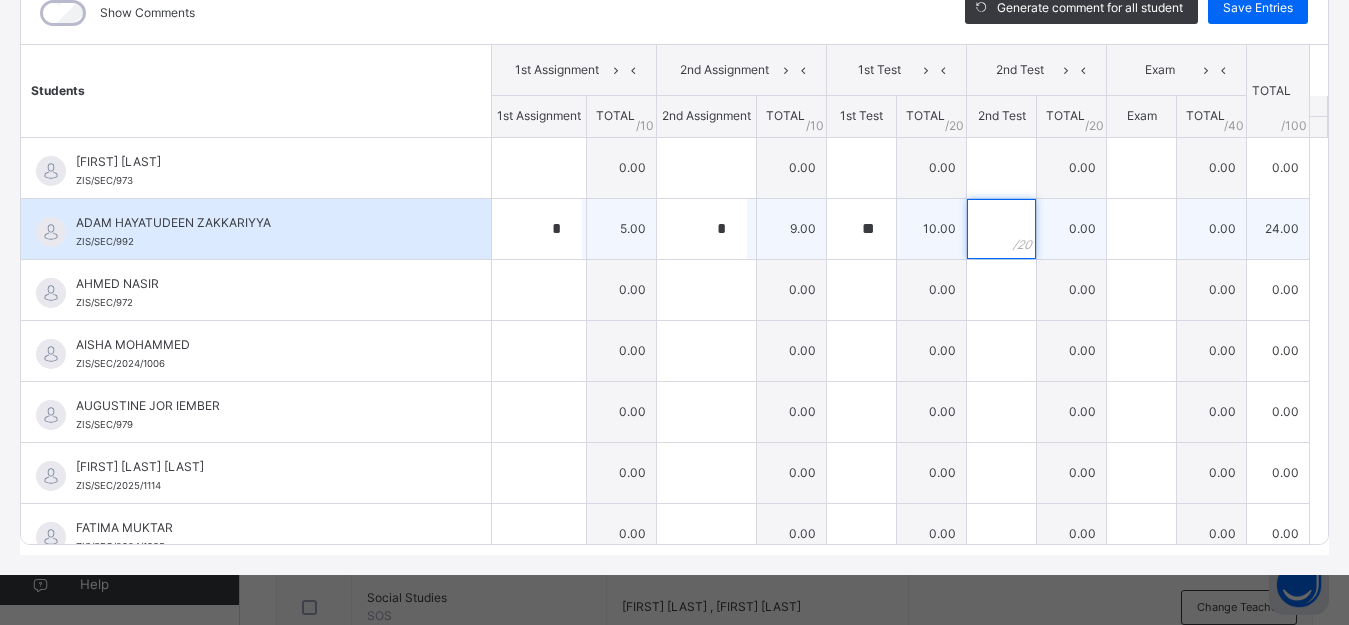 click at bounding box center [1001, 229] 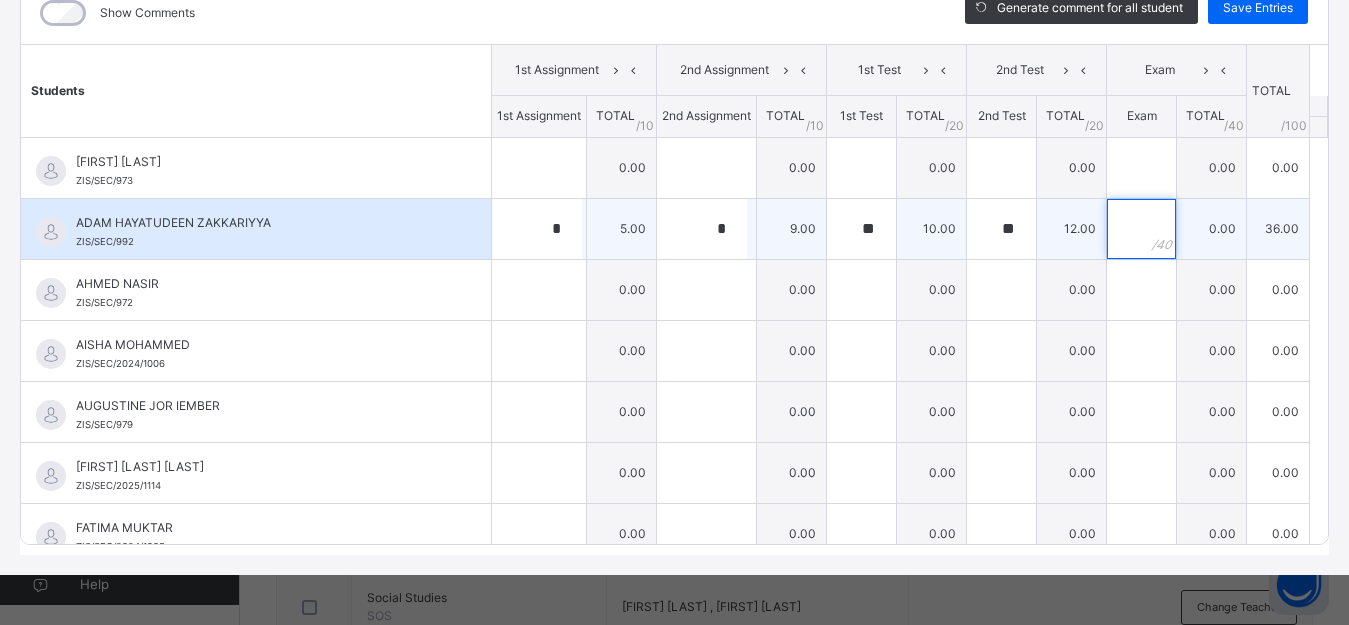 click at bounding box center [1141, 229] 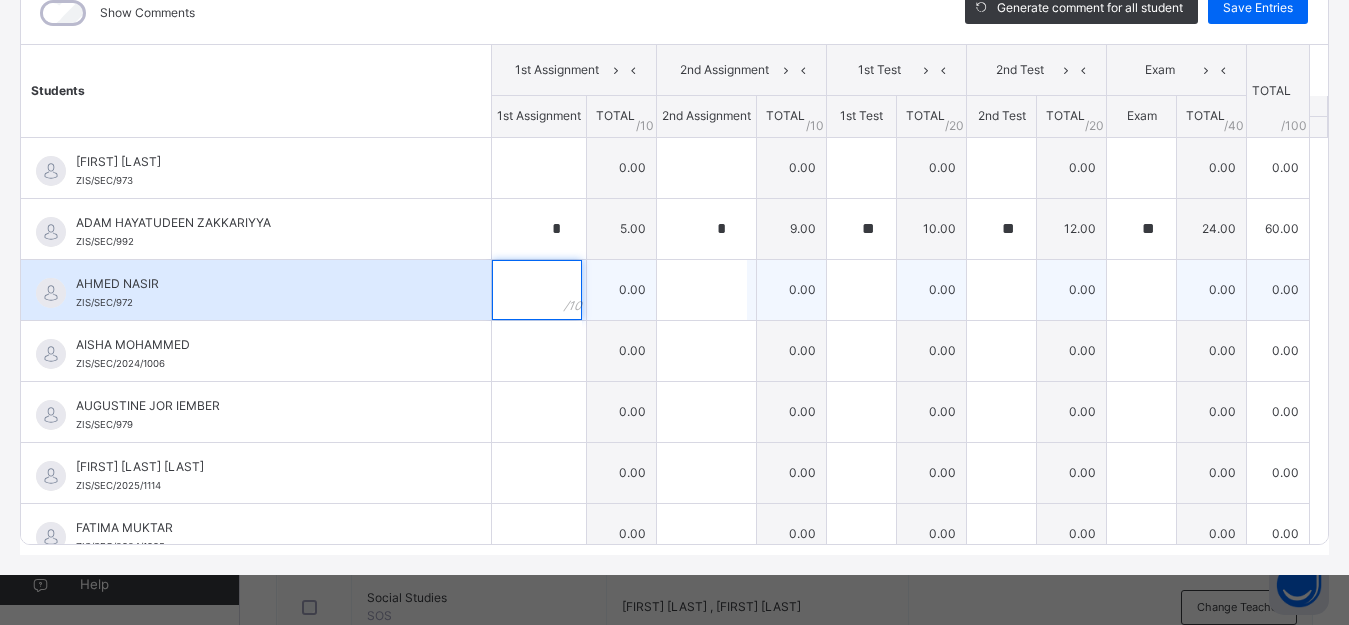 click at bounding box center (537, 290) 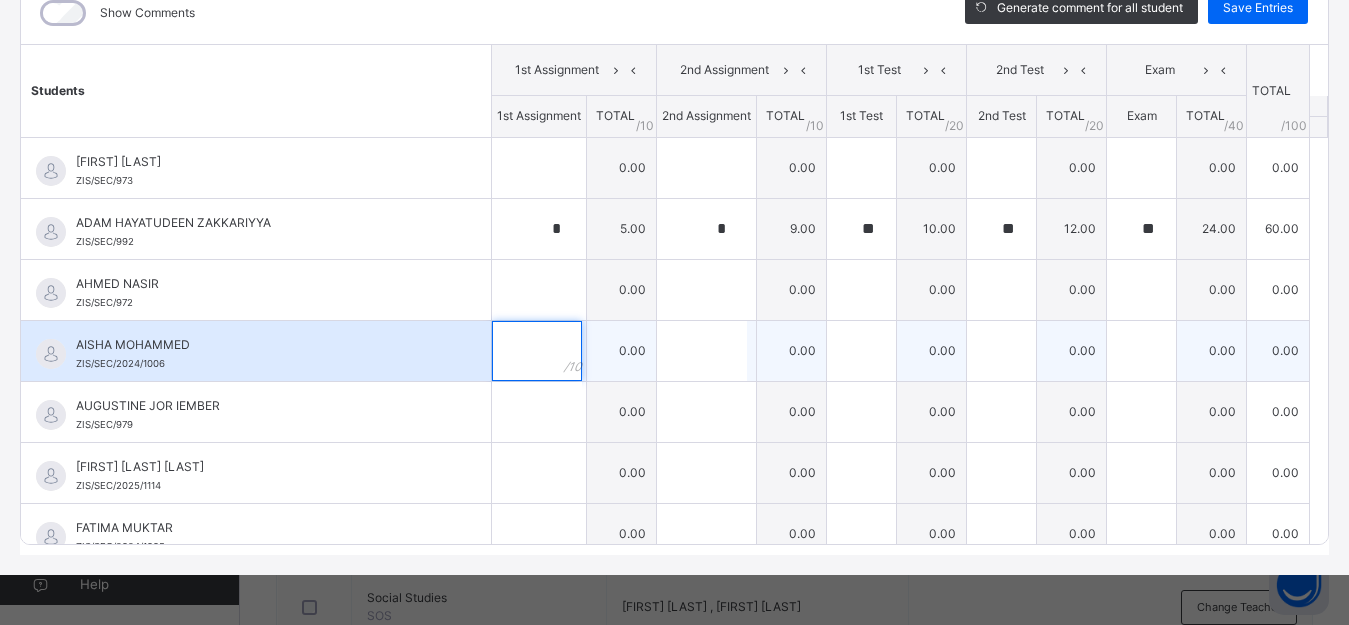 click at bounding box center [537, 351] 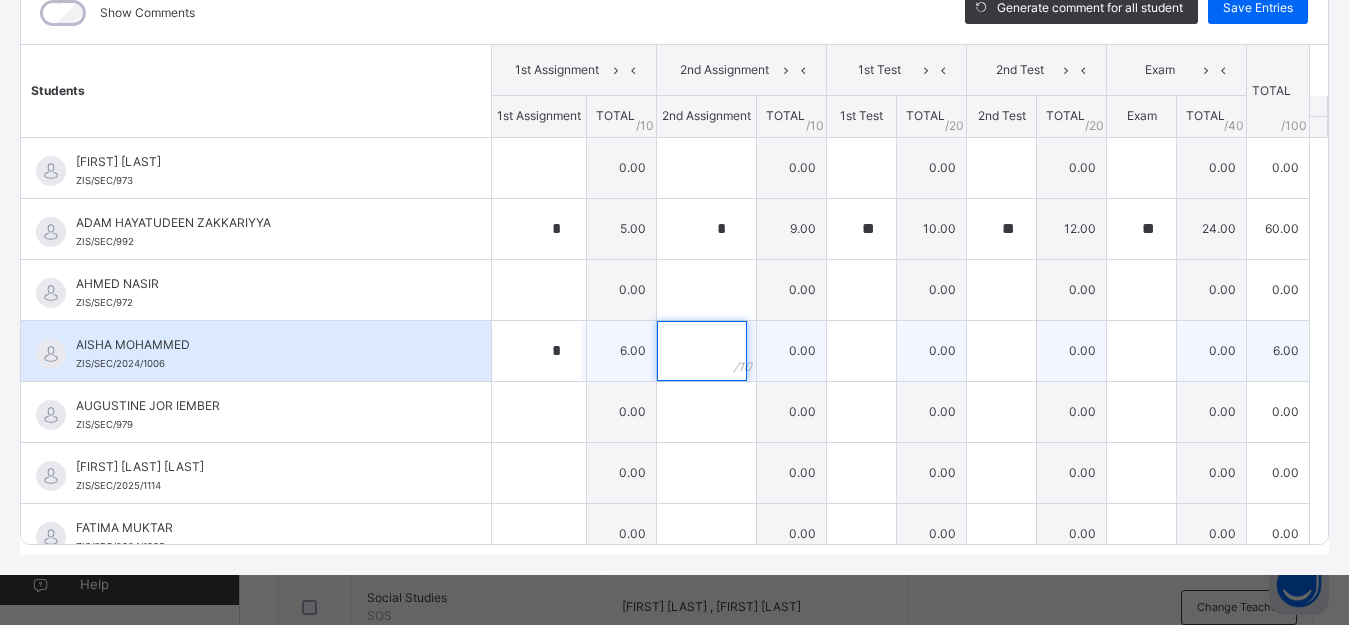 click at bounding box center (702, 351) 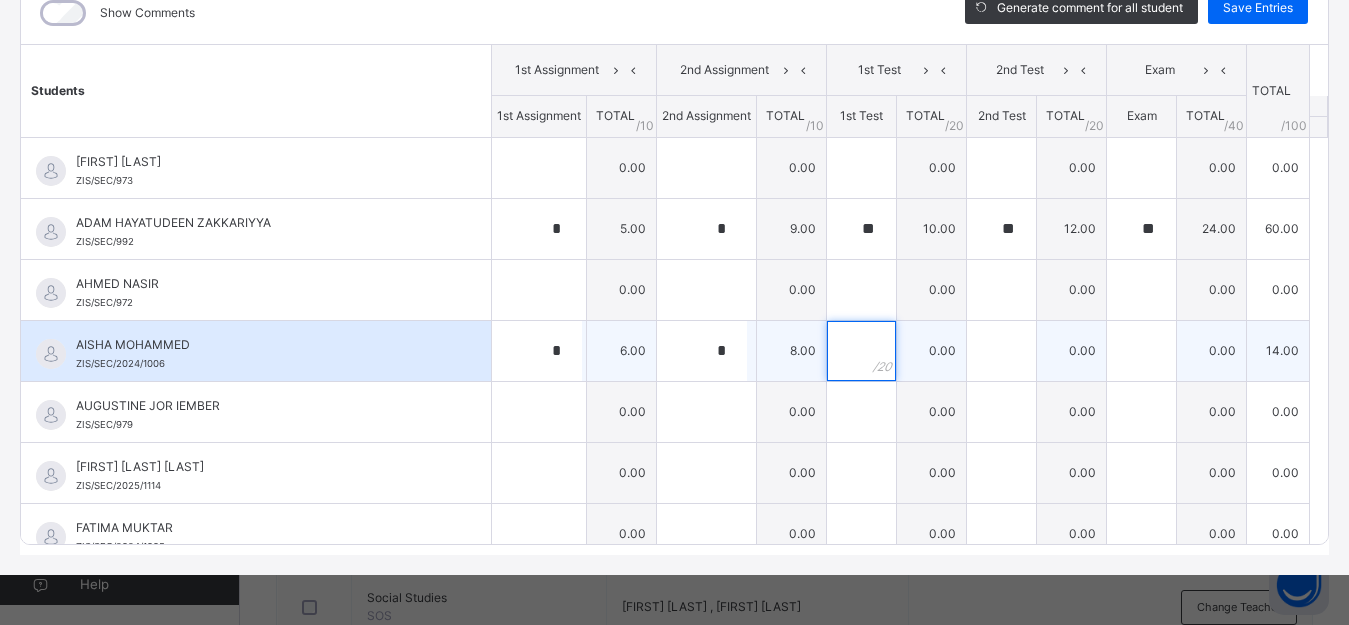 click at bounding box center [861, 351] 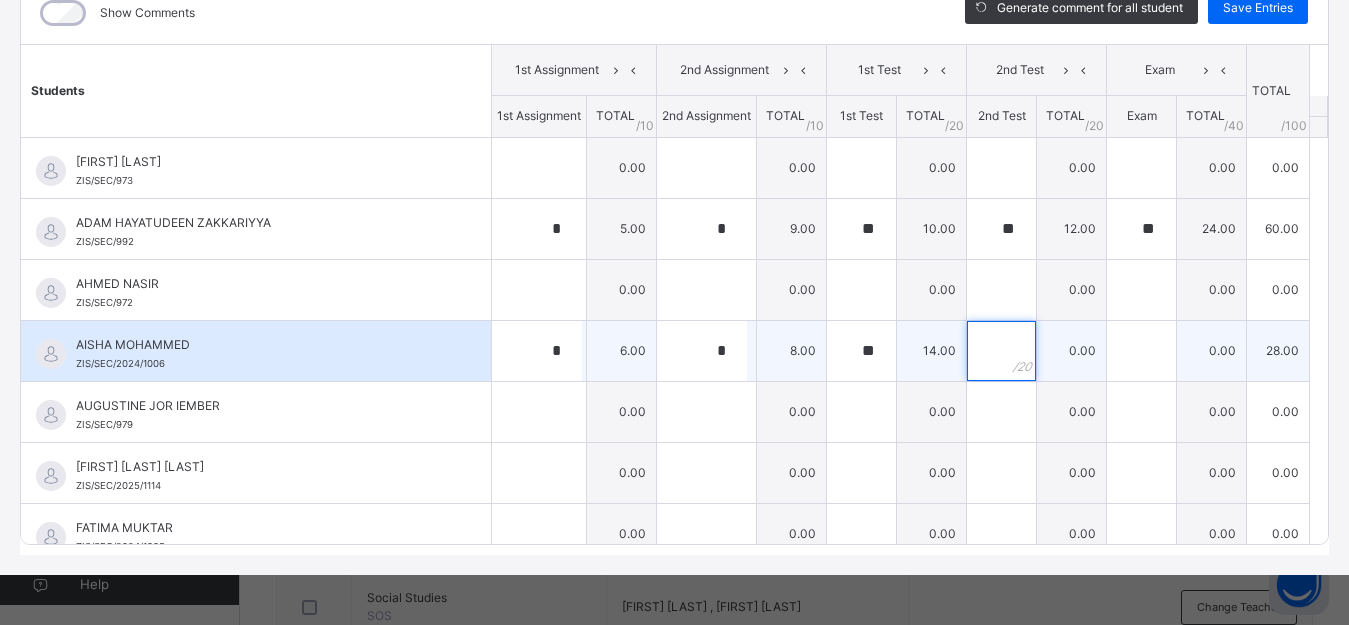 click at bounding box center (1001, 351) 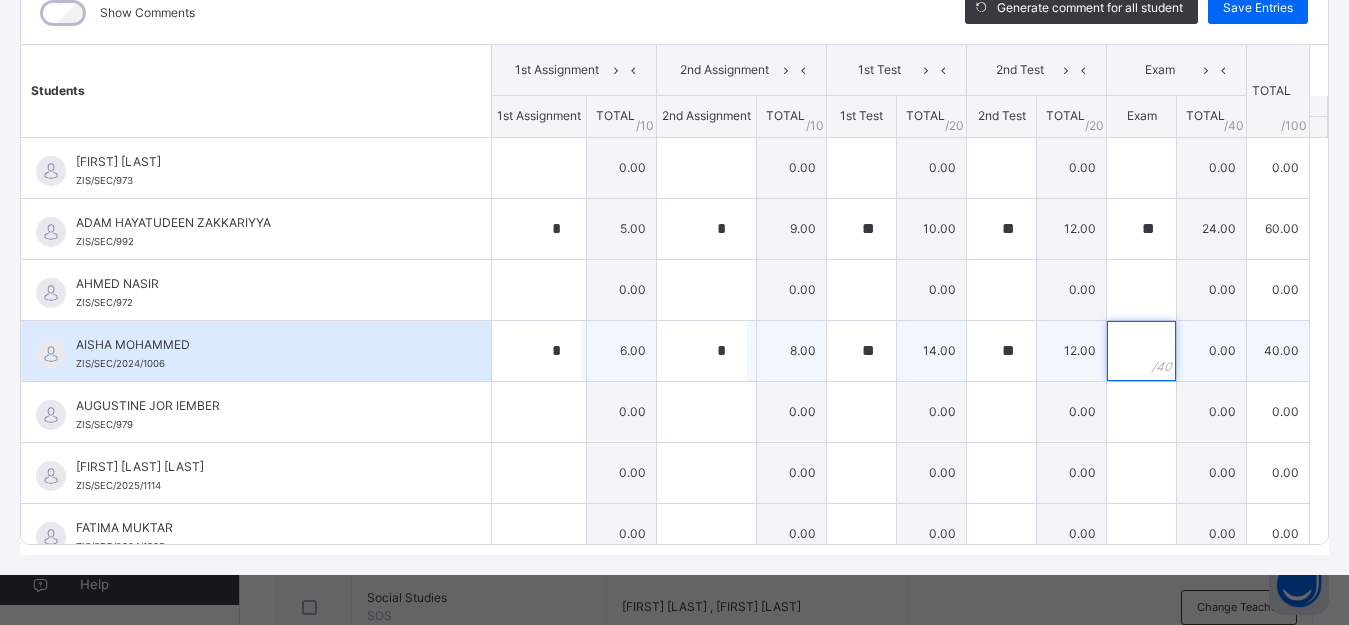 click at bounding box center [1141, 351] 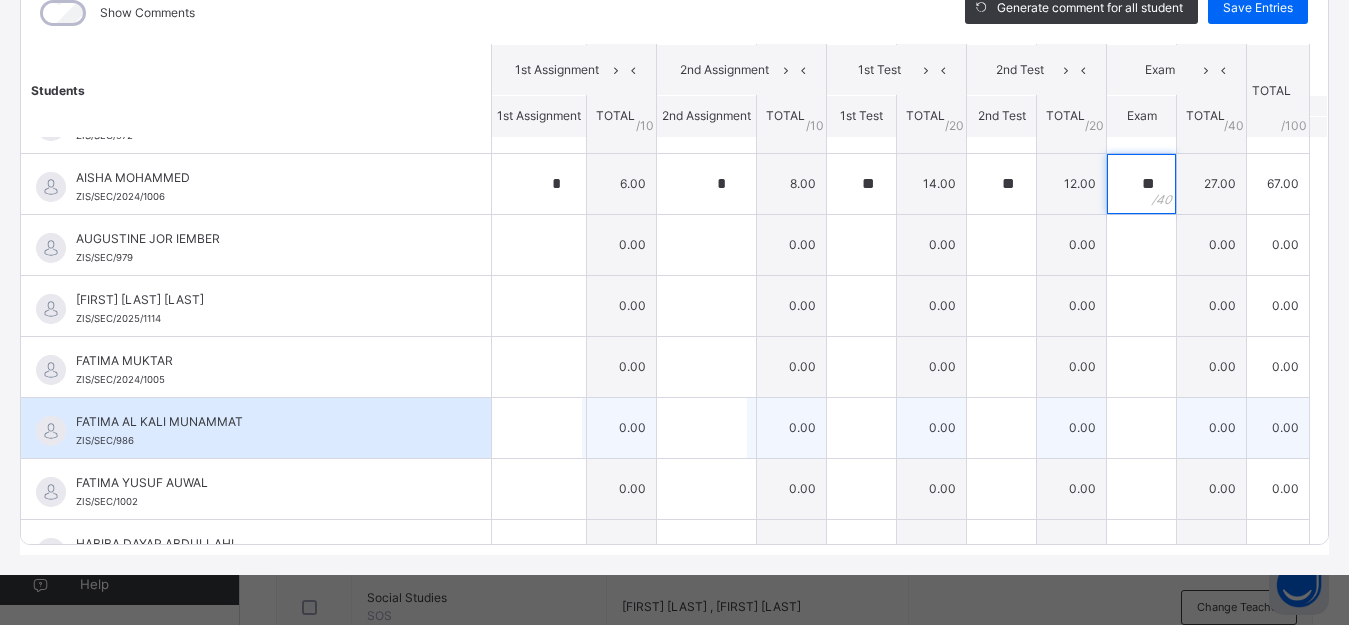 scroll, scrollTop: 200, scrollLeft: 0, axis: vertical 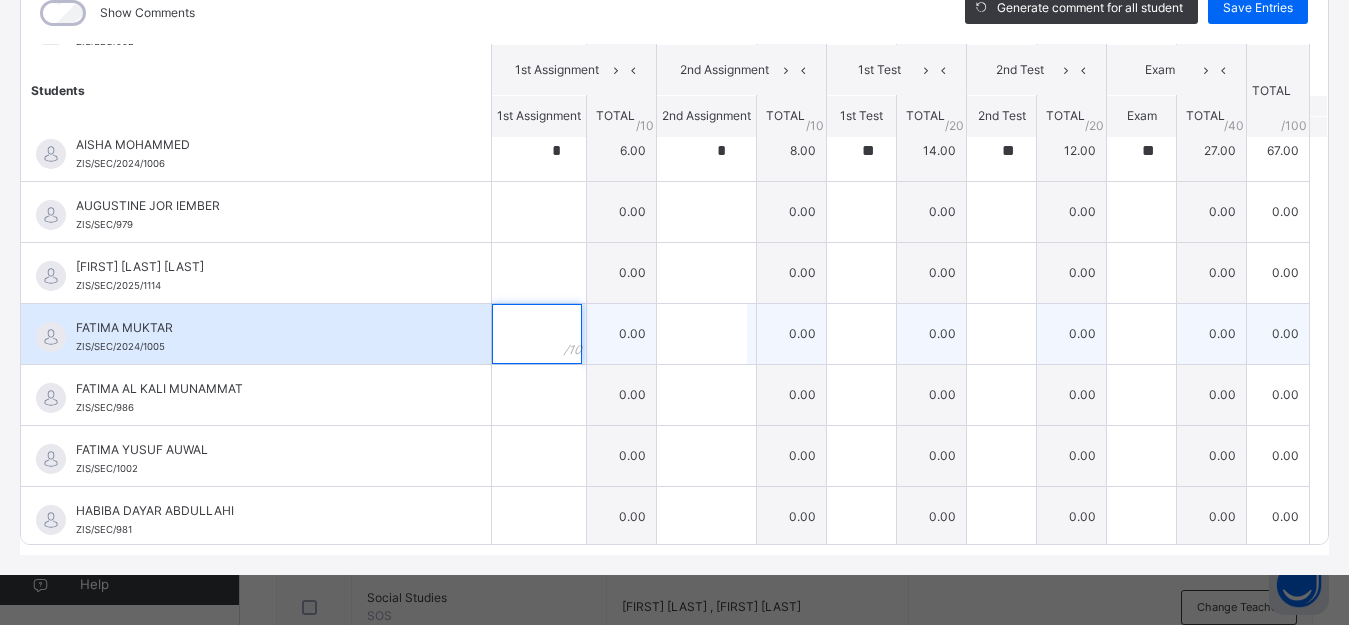 click at bounding box center [537, 334] 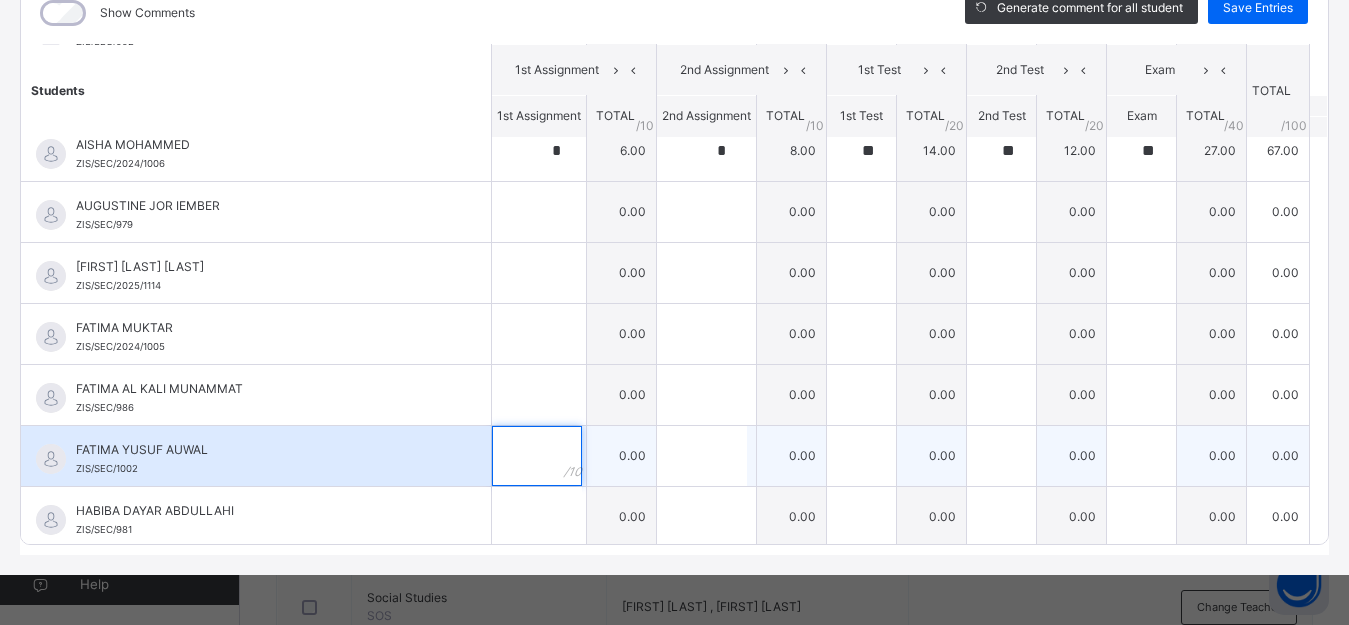 click at bounding box center [537, 456] 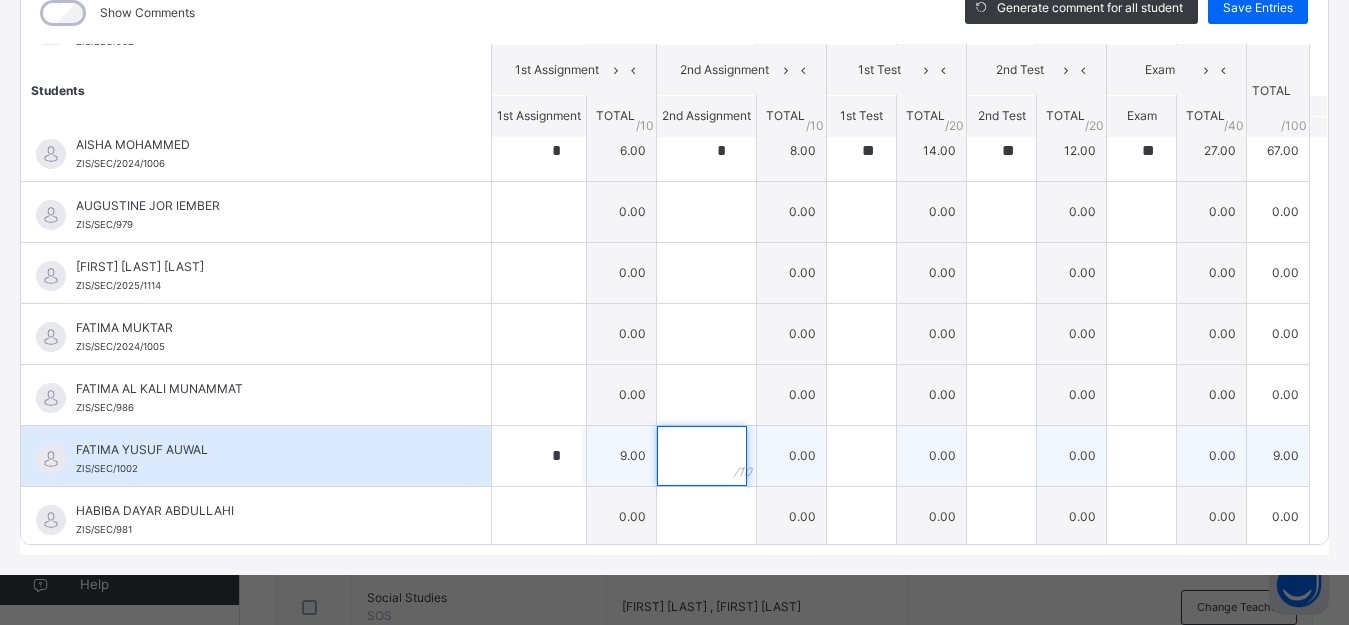 click at bounding box center [702, 456] 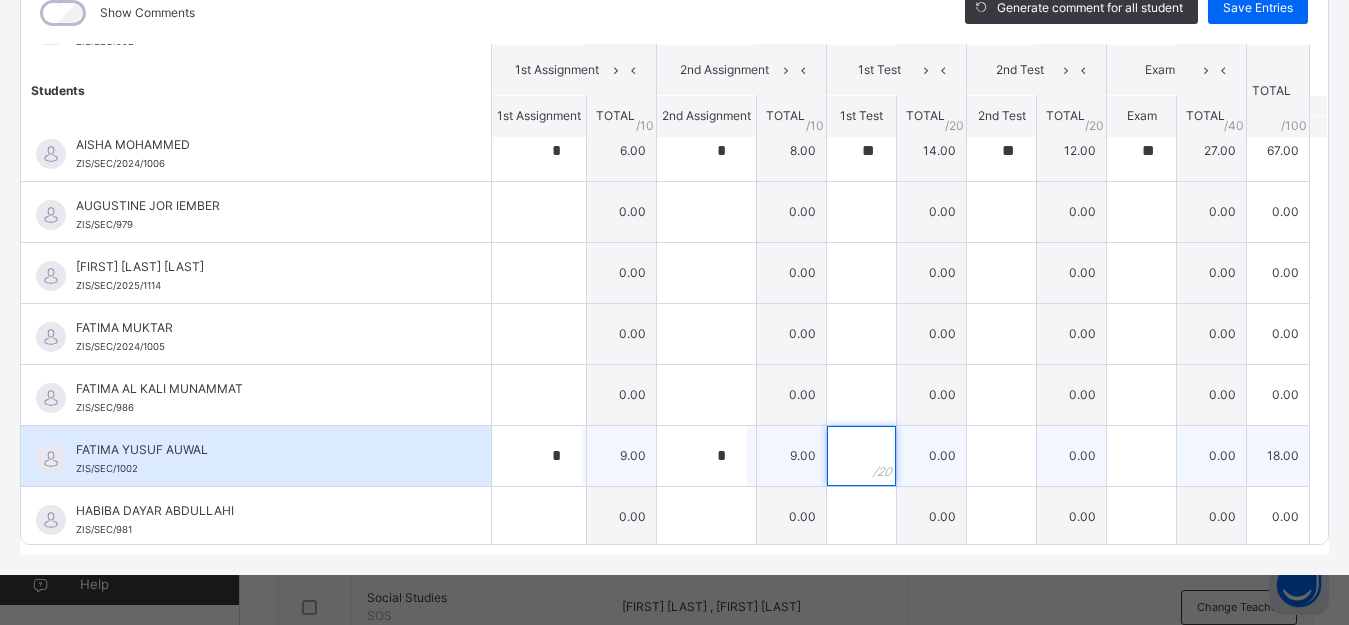 click at bounding box center [861, 456] 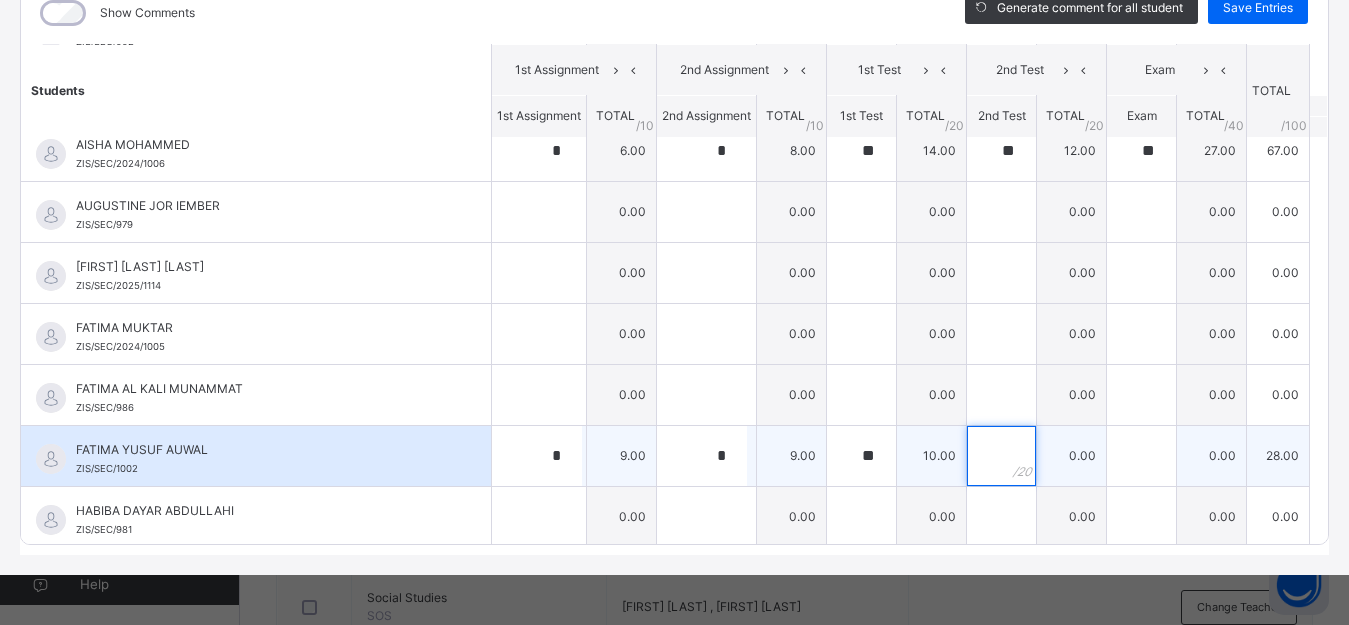 click at bounding box center [1001, 456] 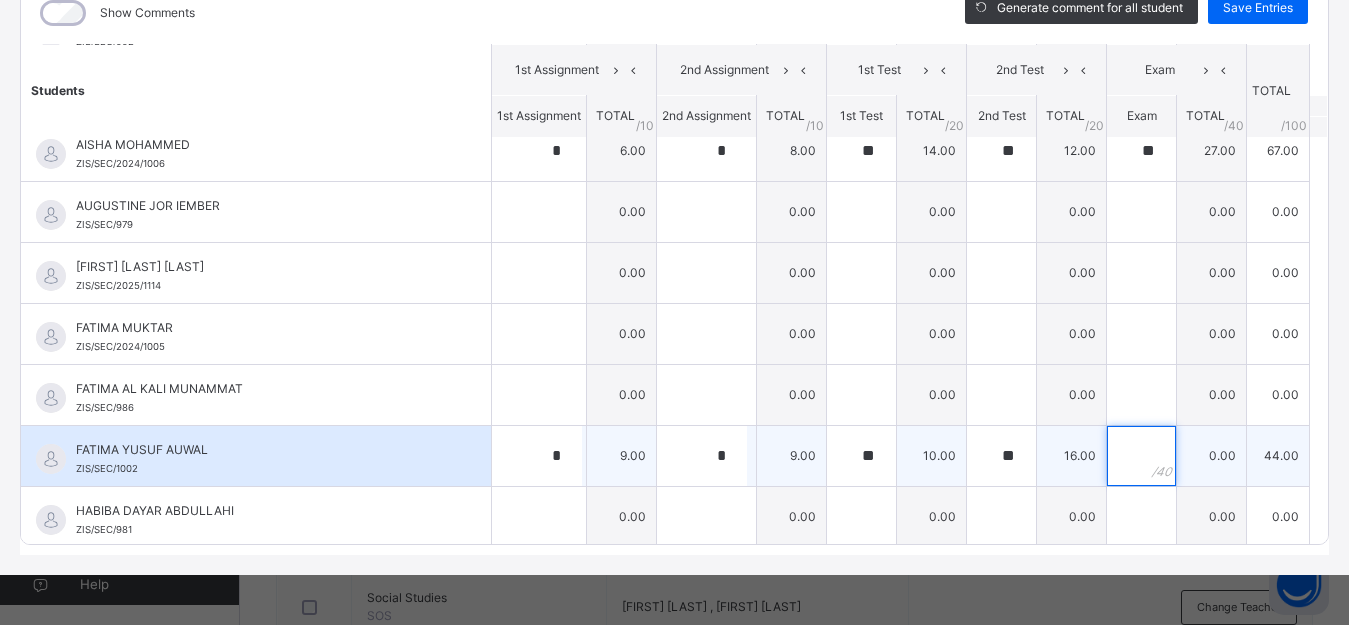 click at bounding box center [1141, 456] 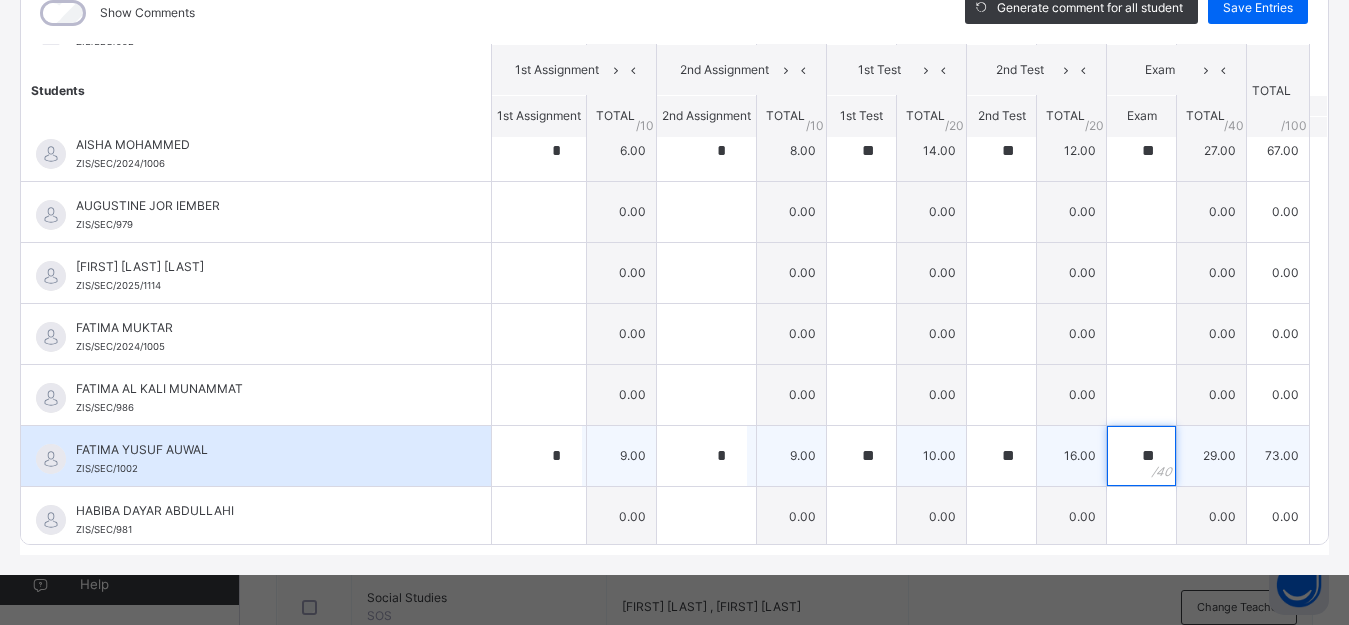 scroll, scrollTop: 400, scrollLeft: 0, axis: vertical 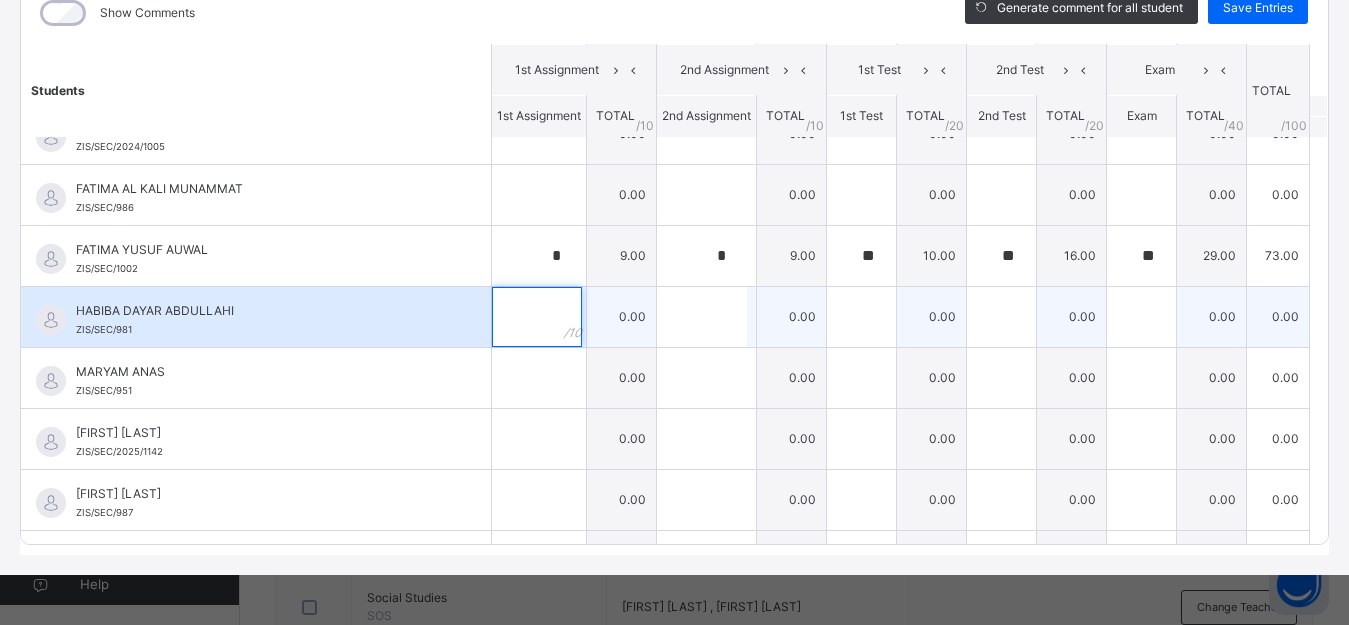 click at bounding box center [537, 317] 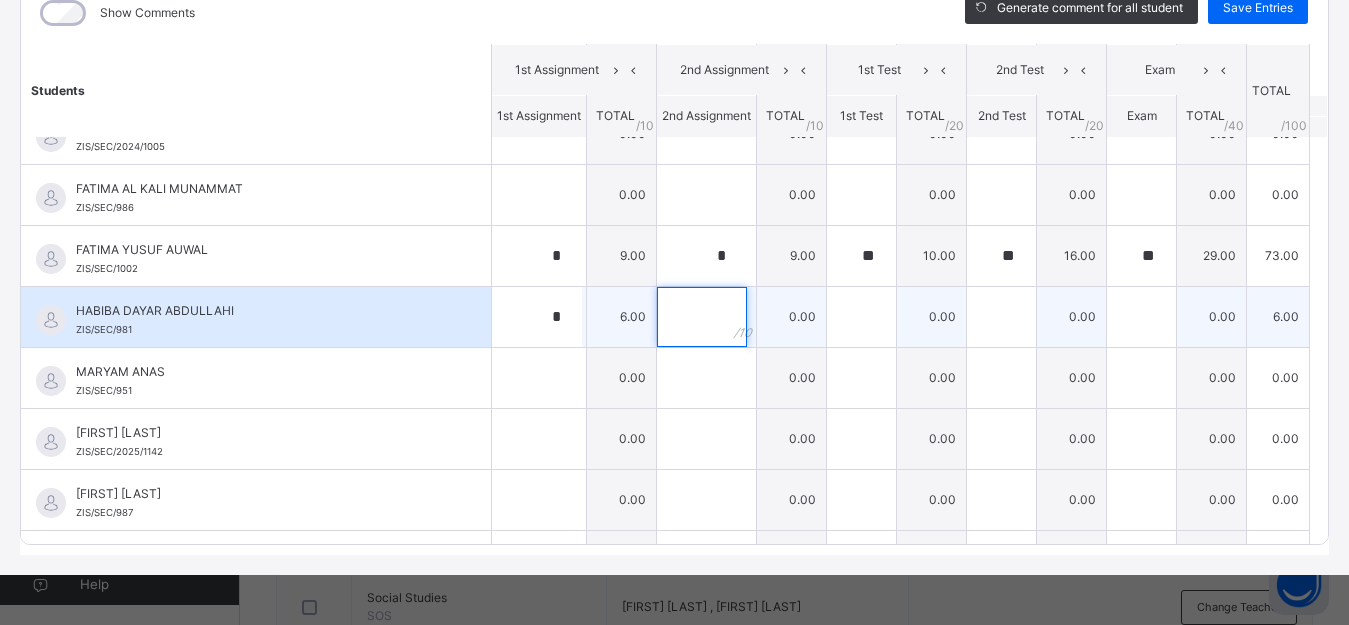 click at bounding box center [702, 317] 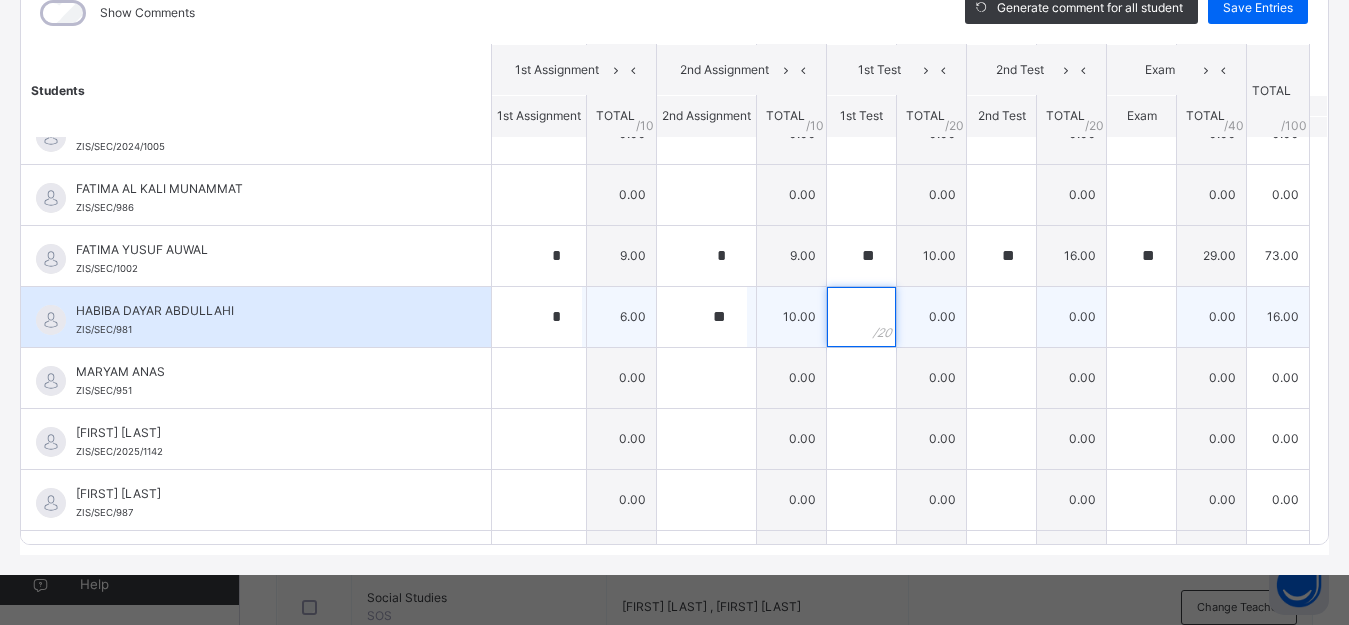 click at bounding box center [861, 317] 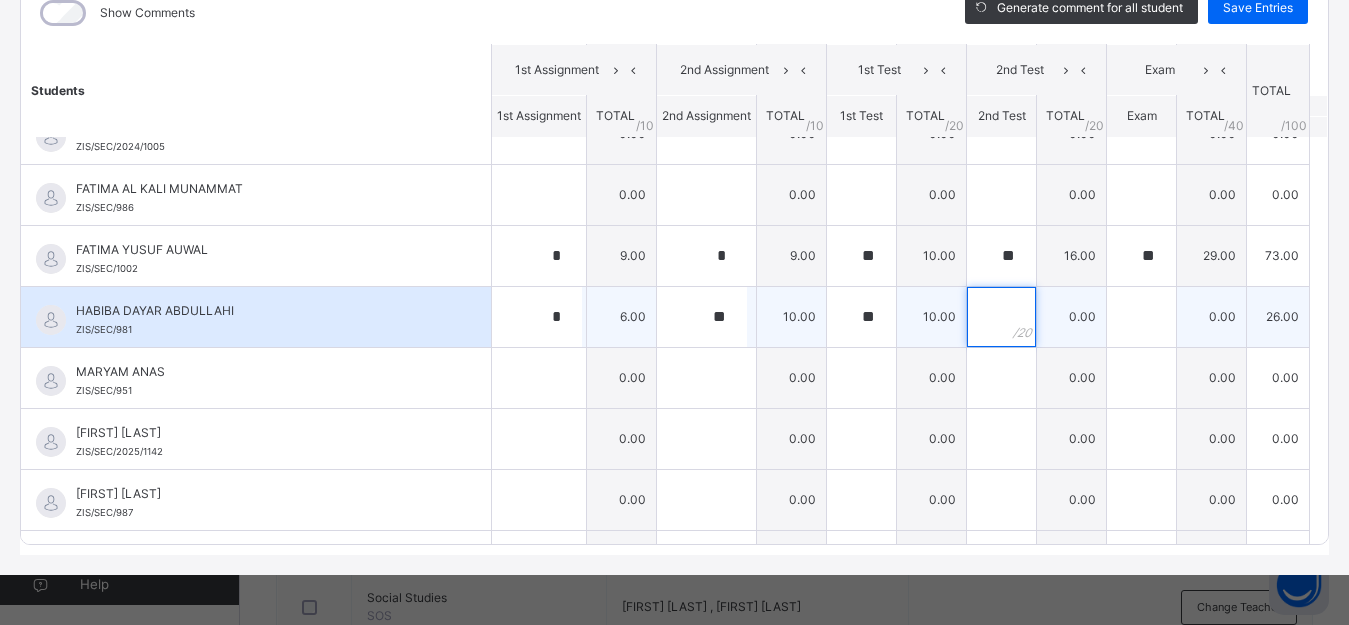 click at bounding box center [1001, 317] 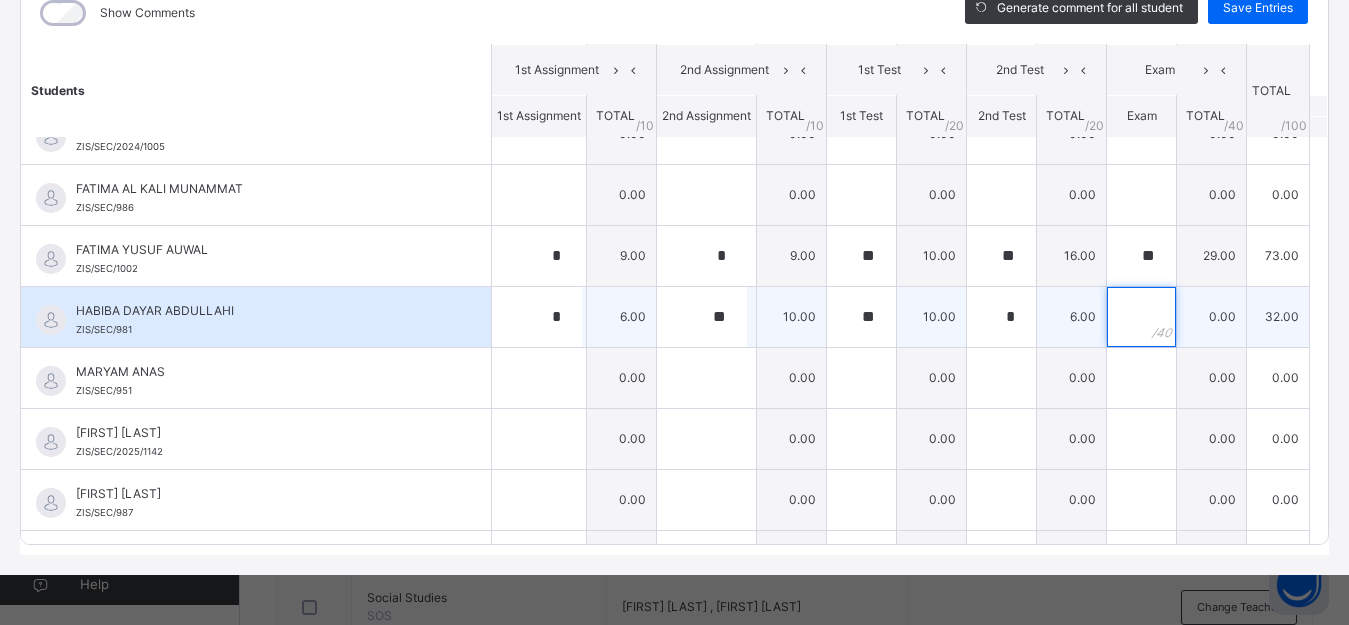 drag, startPoint x: 1091, startPoint y: 313, endPoint x: 1078, endPoint y: 310, distance: 13.341664 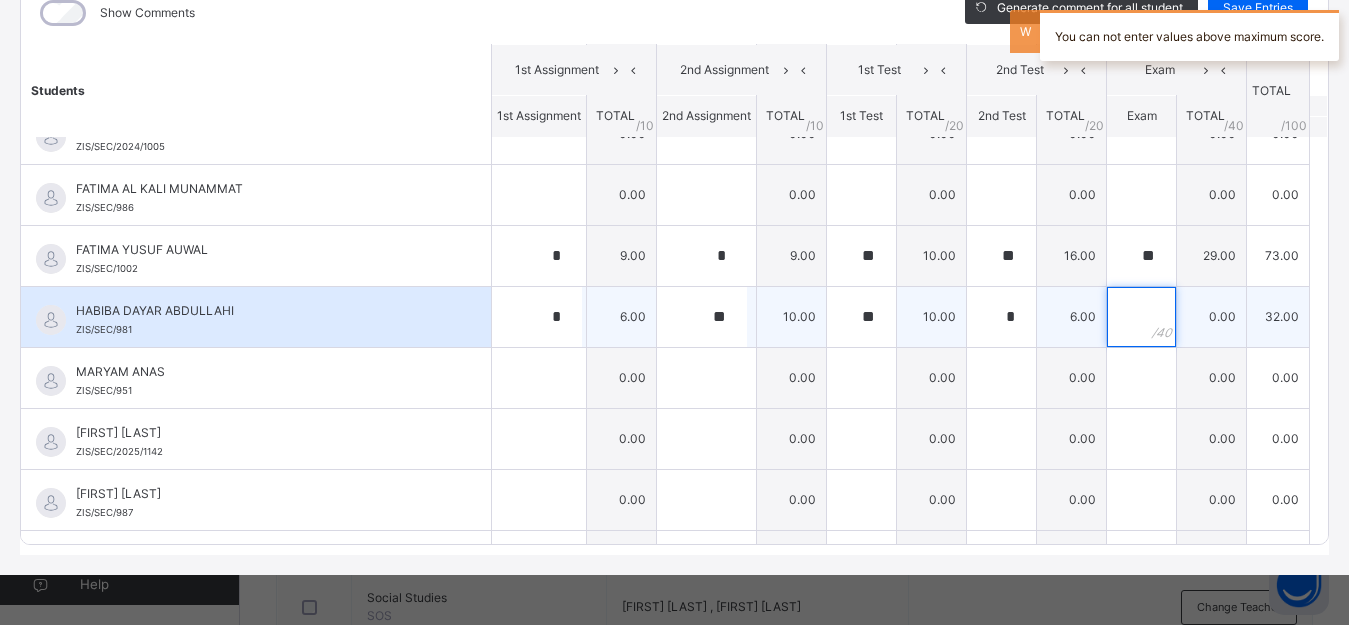 click at bounding box center [1141, 317] 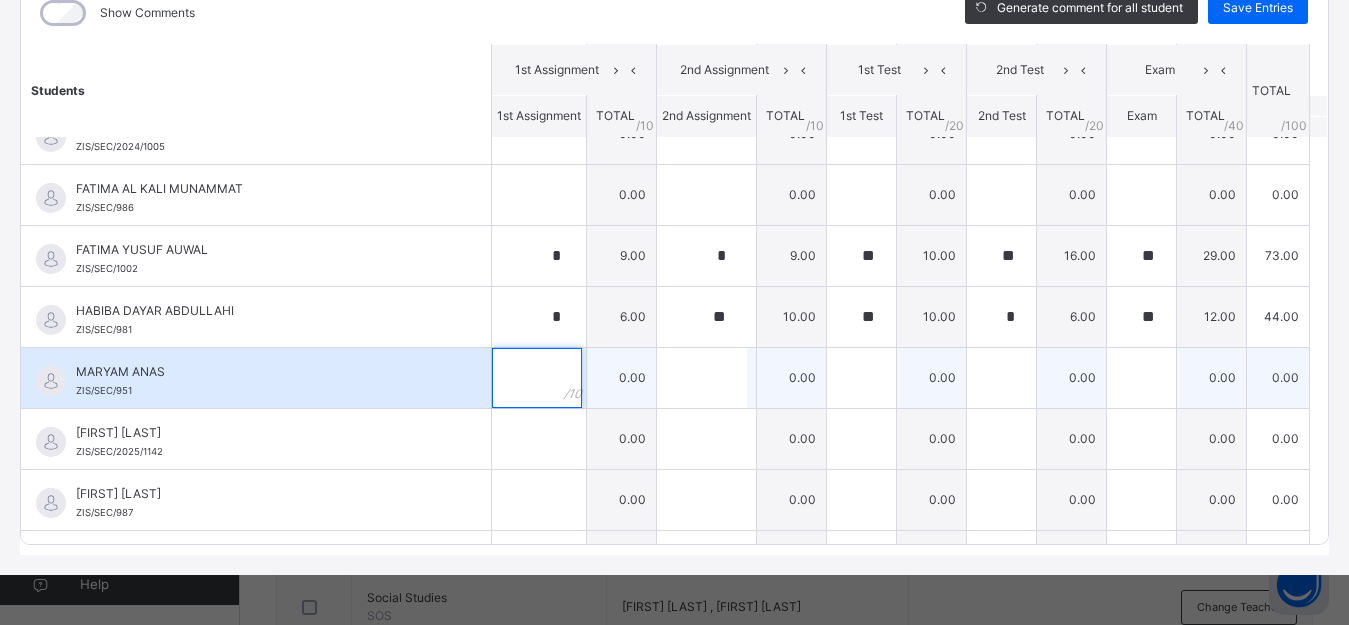 click at bounding box center [537, 378] 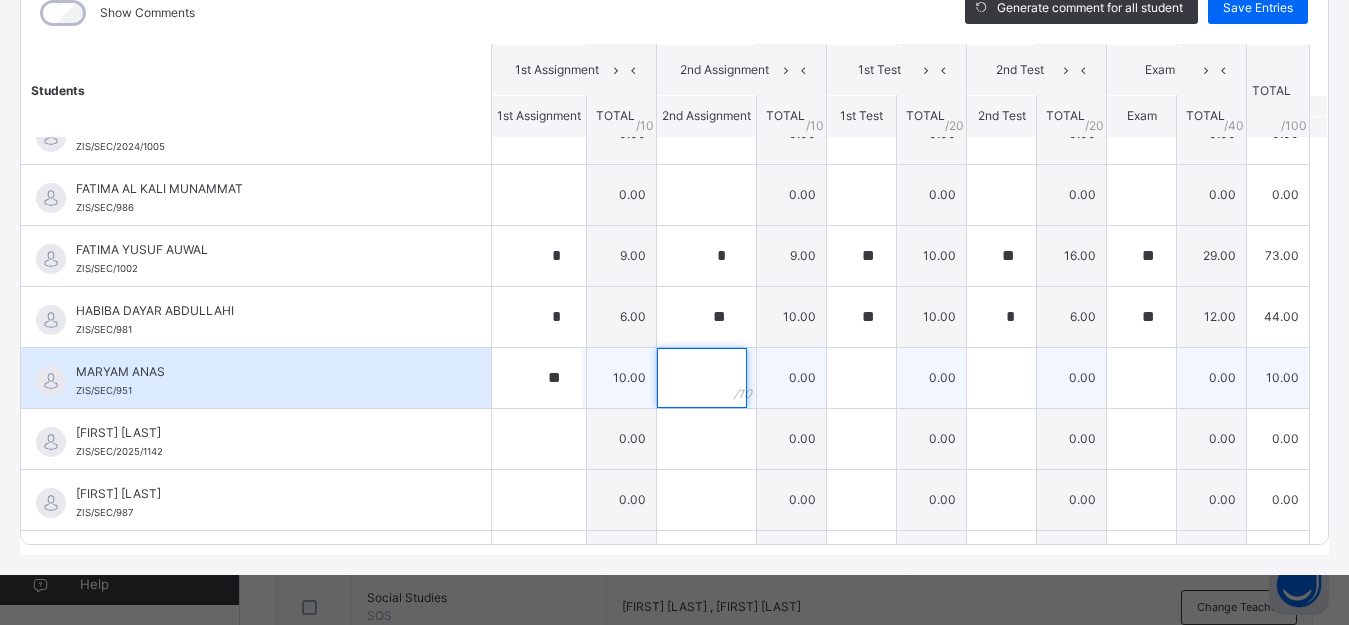 click at bounding box center [702, 378] 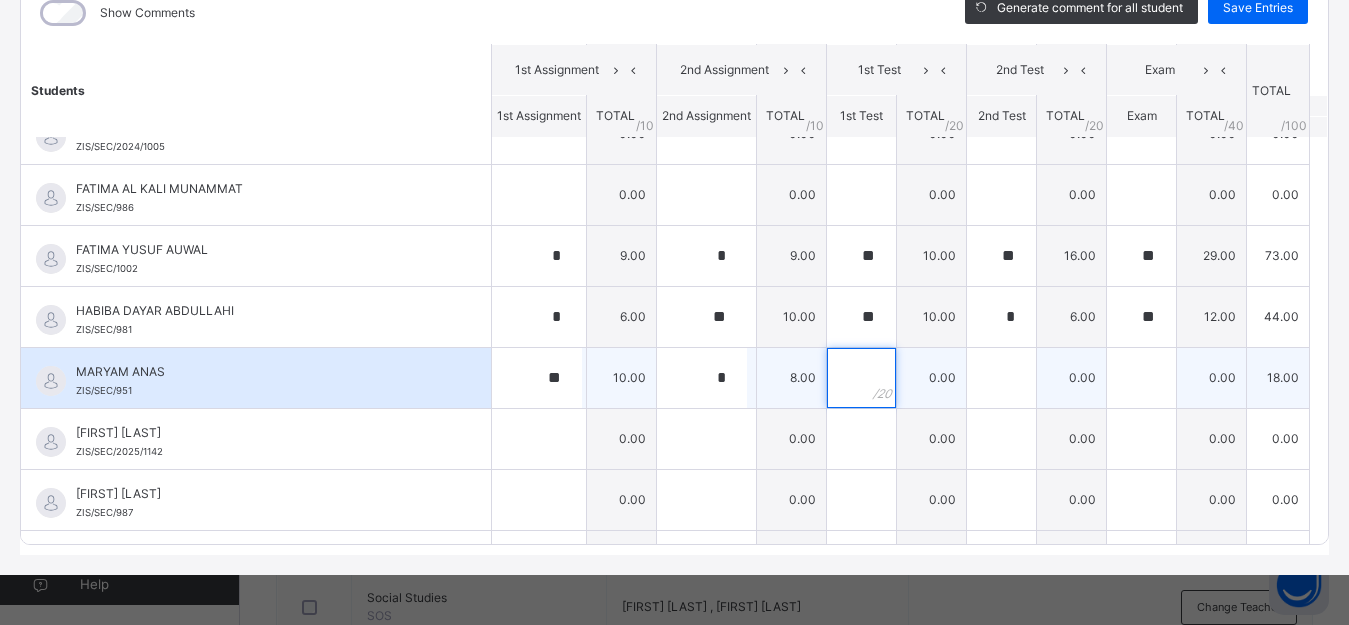 click at bounding box center (861, 378) 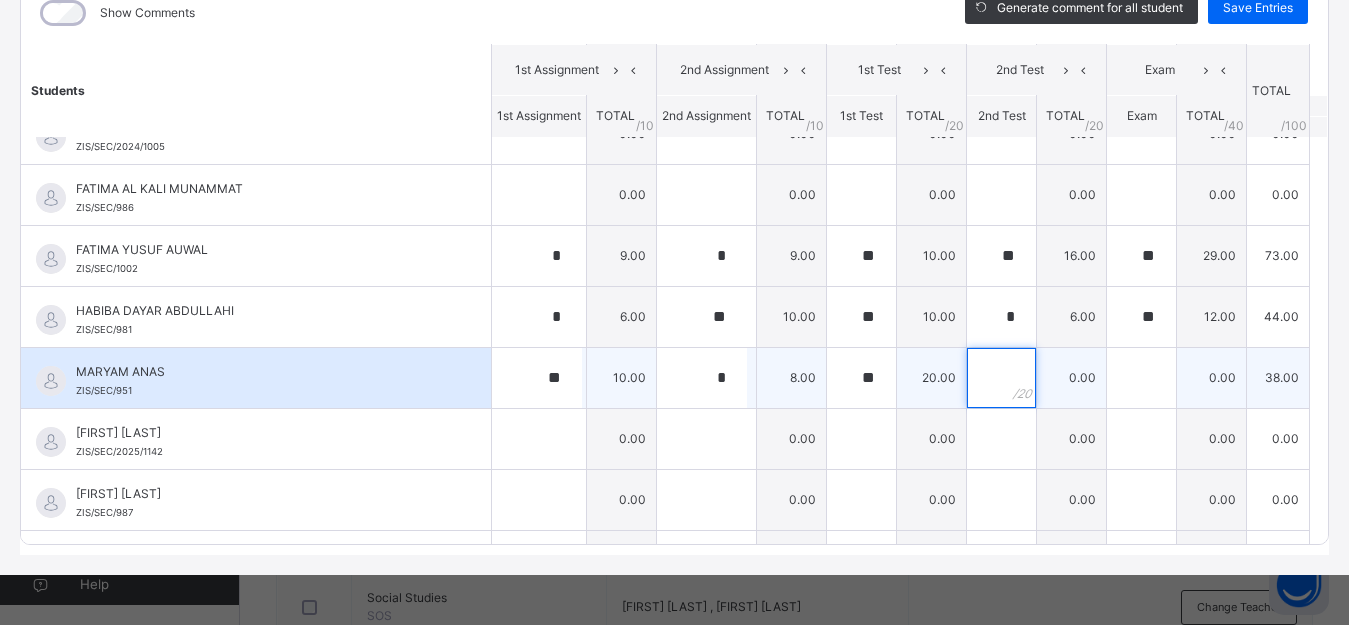 click at bounding box center [1001, 378] 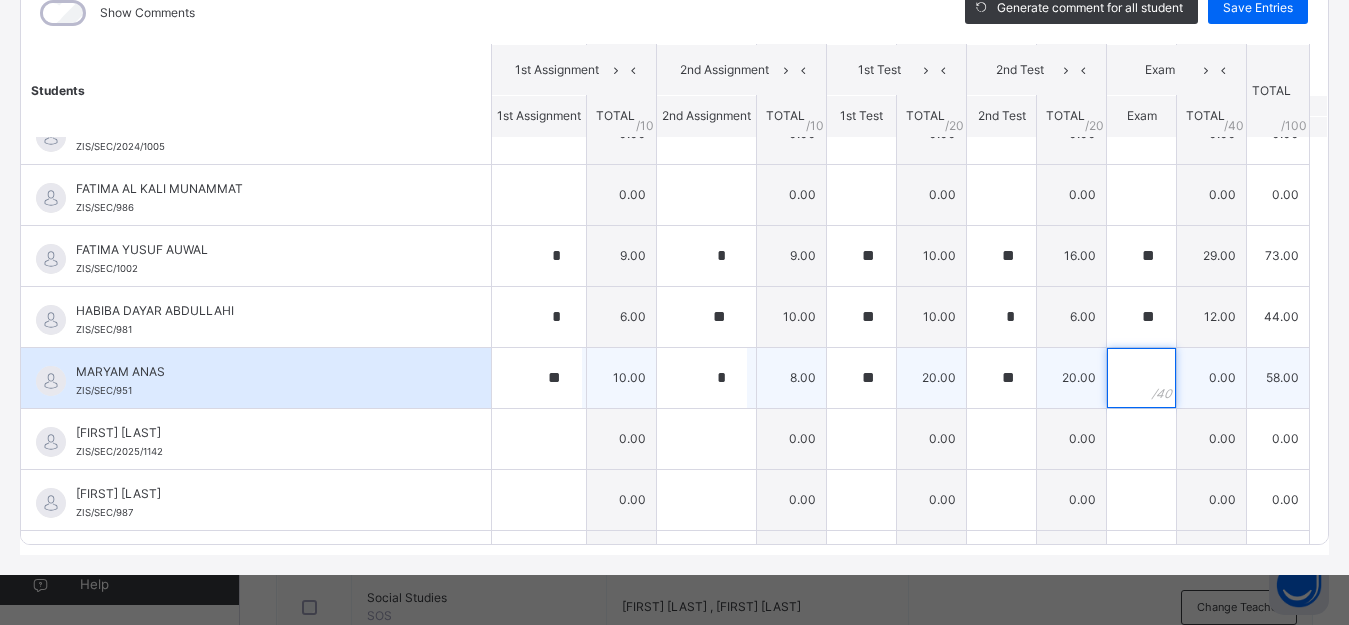 click at bounding box center (1141, 378) 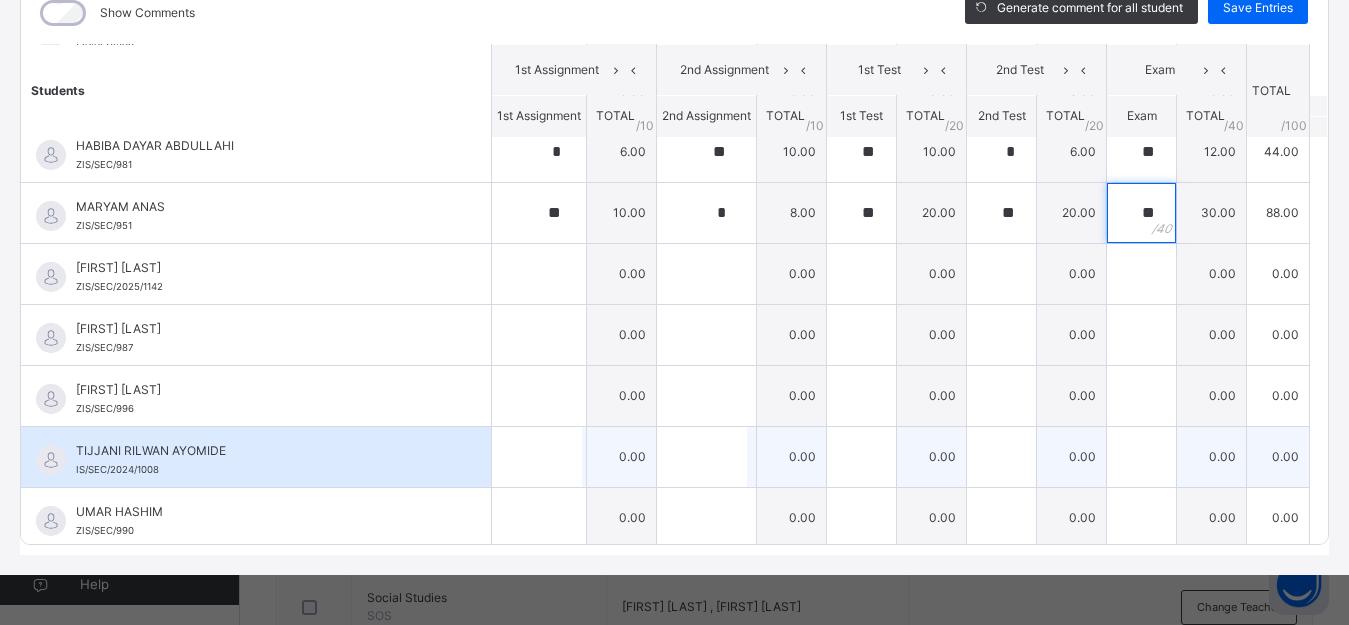 scroll, scrollTop: 600, scrollLeft: 0, axis: vertical 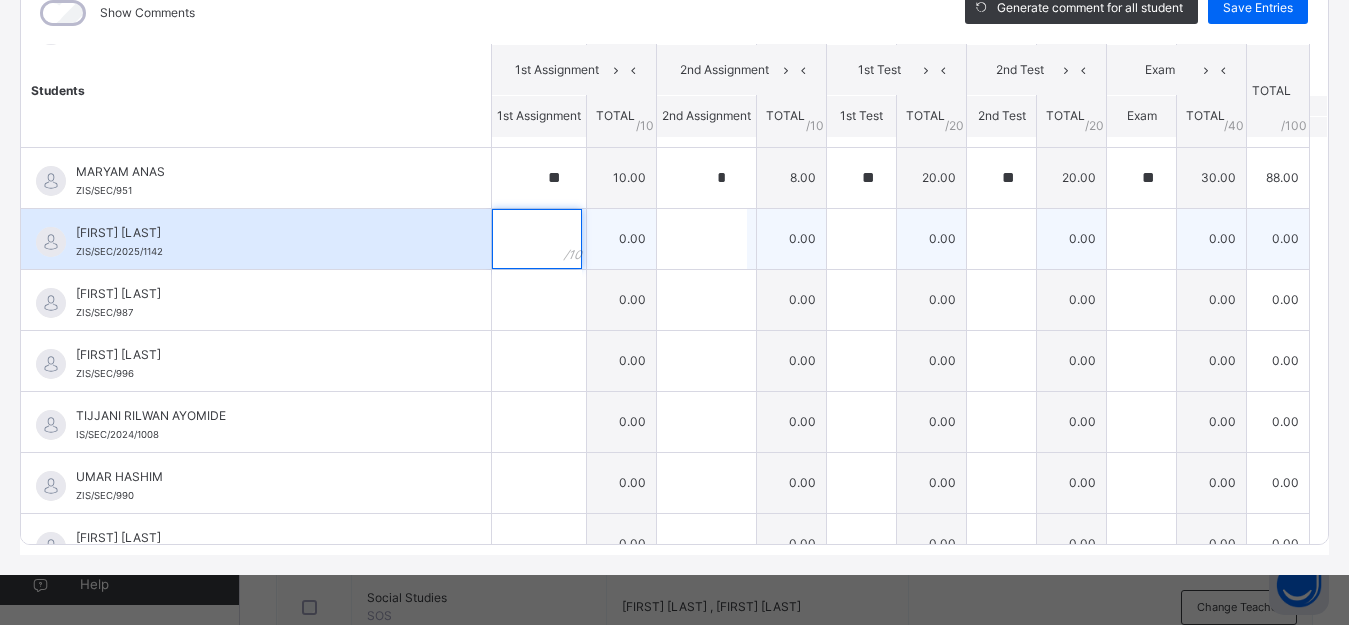 click at bounding box center [537, 239] 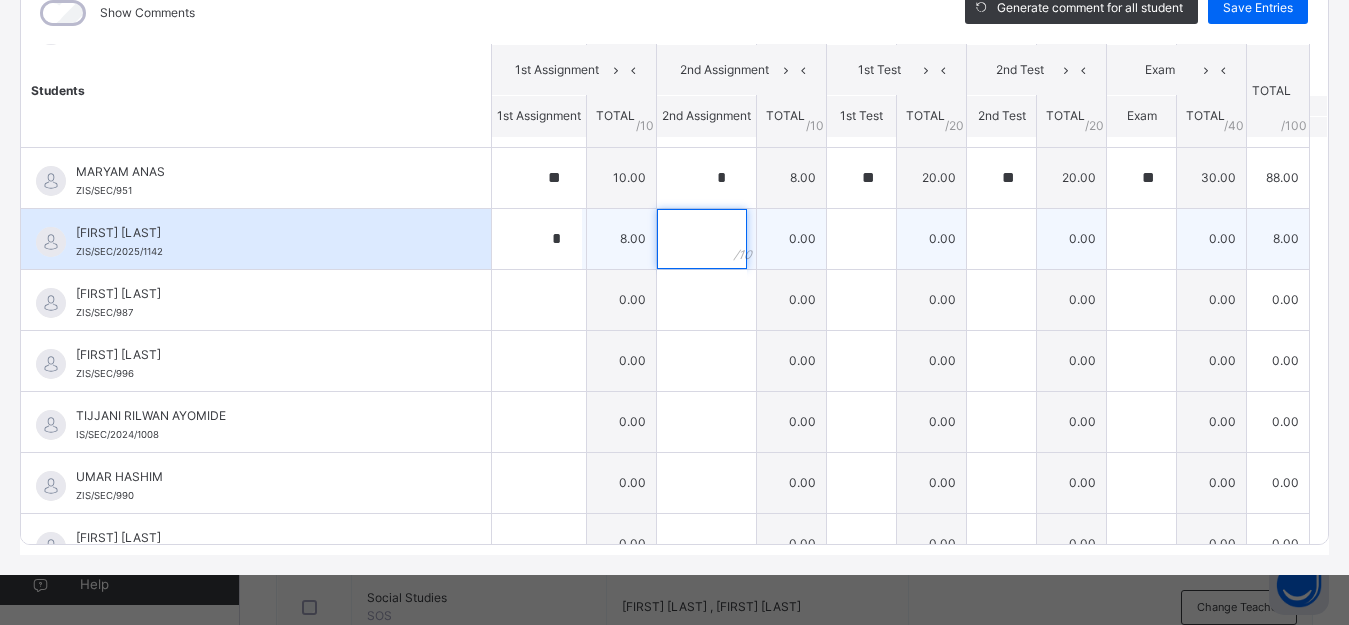 click at bounding box center (702, 239) 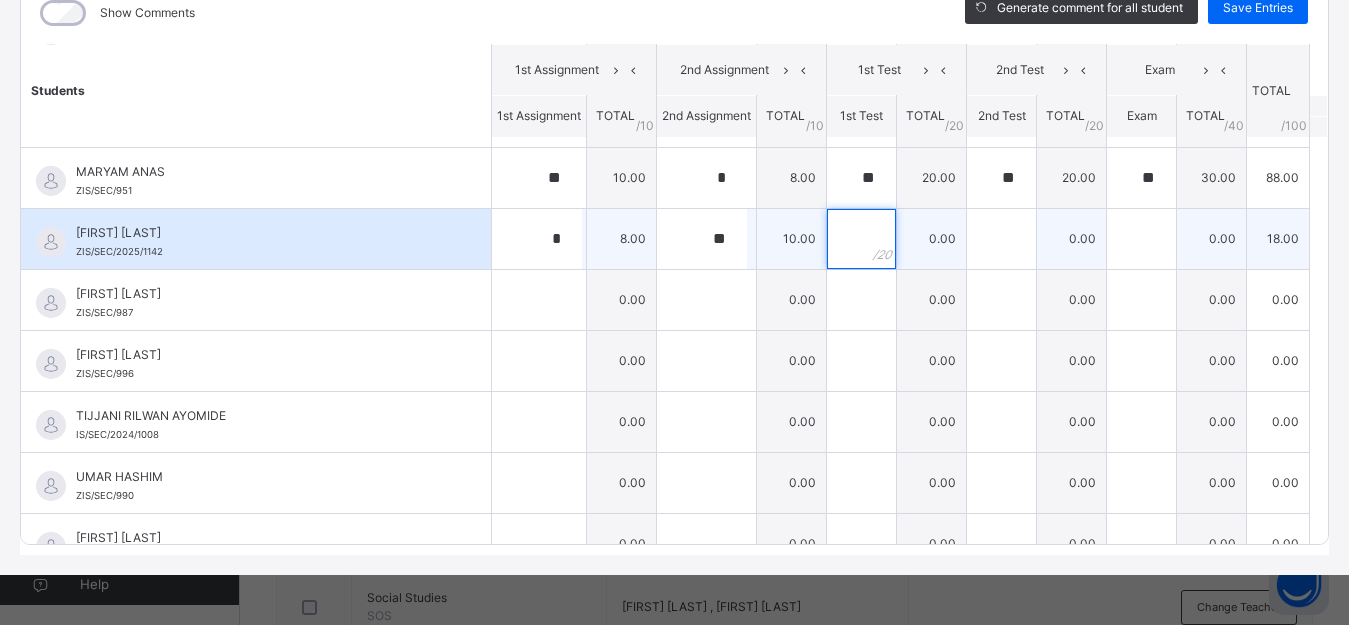 click at bounding box center [861, 239] 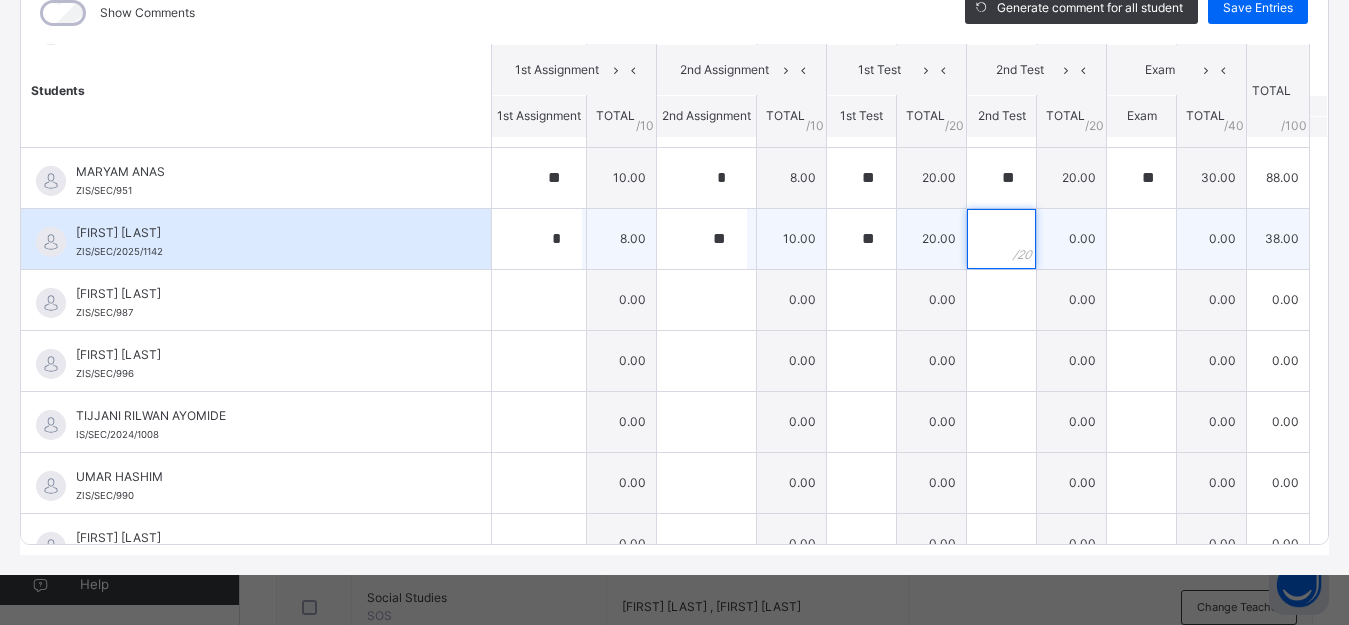 click at bounding box center [1001, 239] 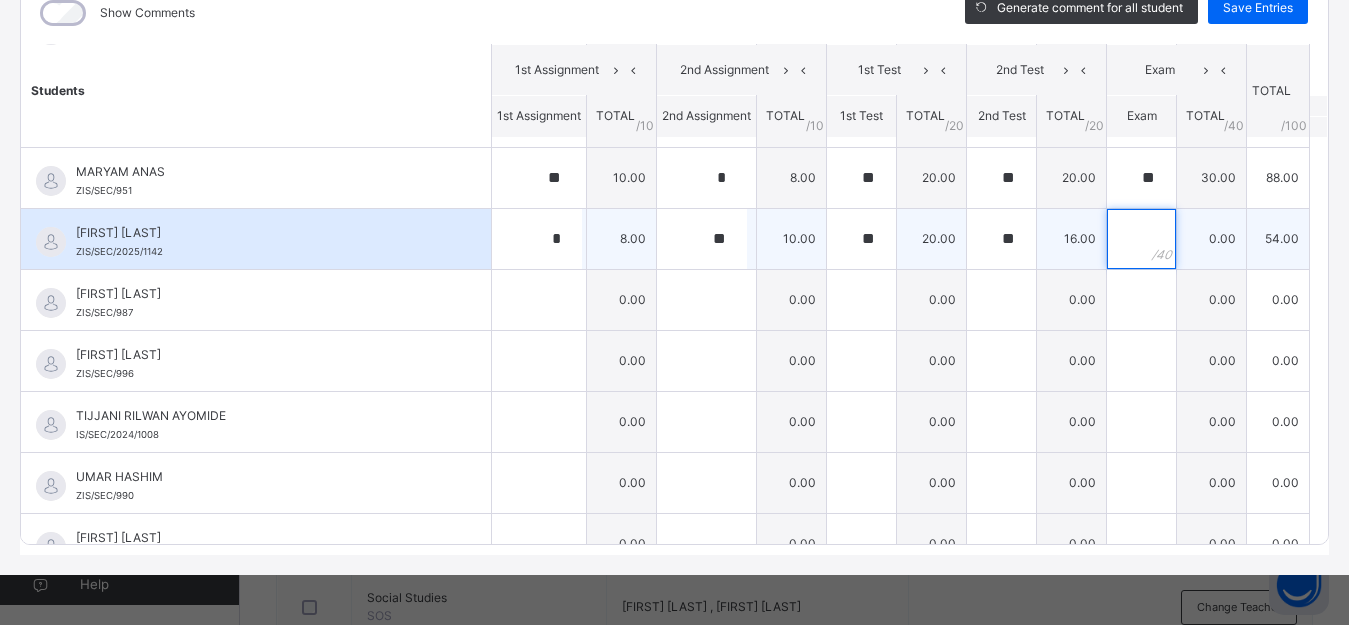click at bounding box center (1141, 239) 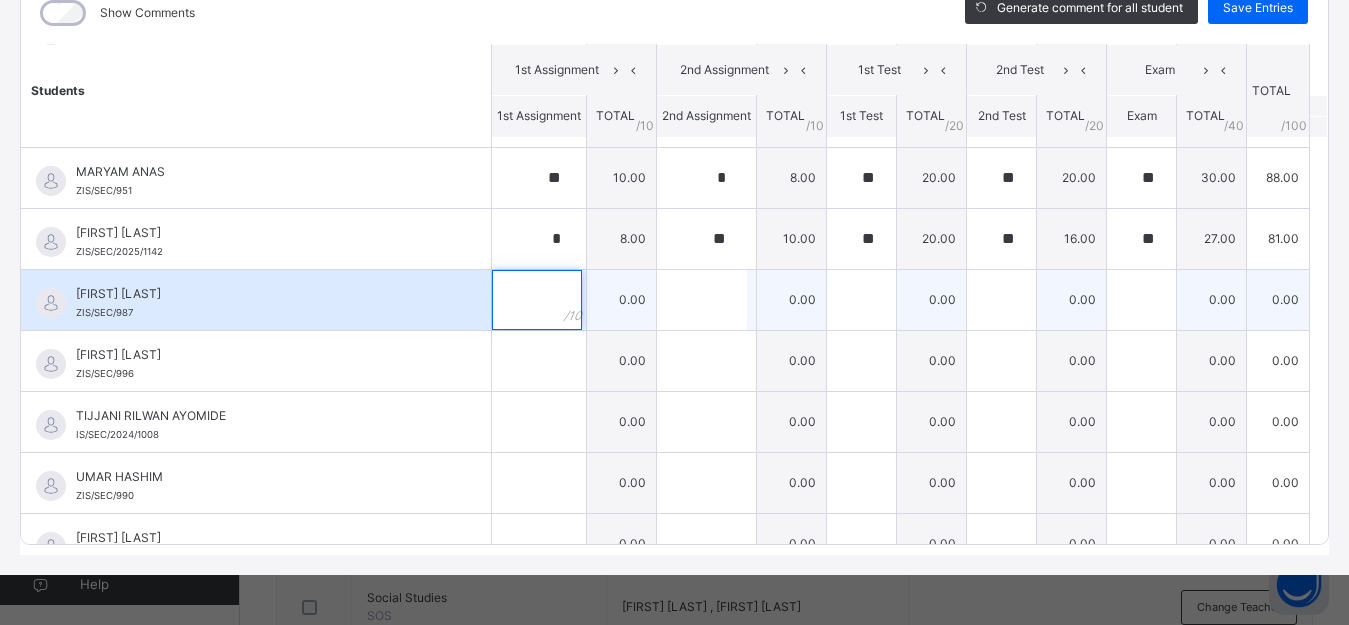 click at bounding box center (537, 300) 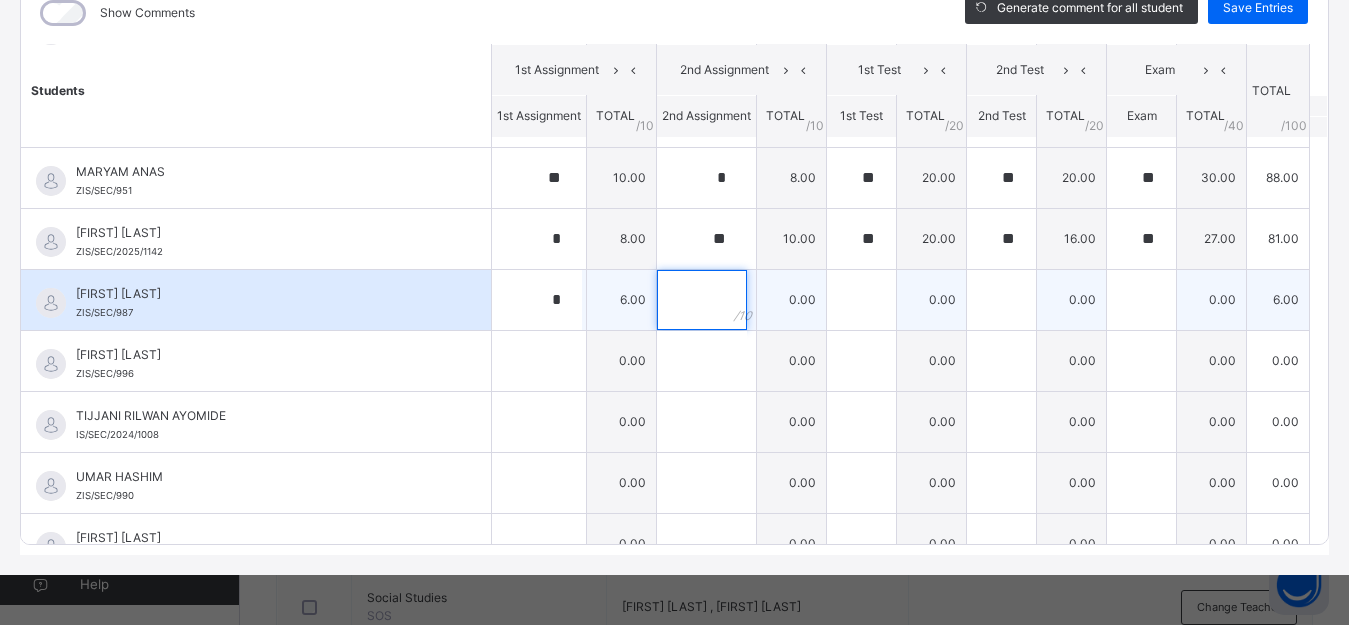 click at bounding box center (702, 300) 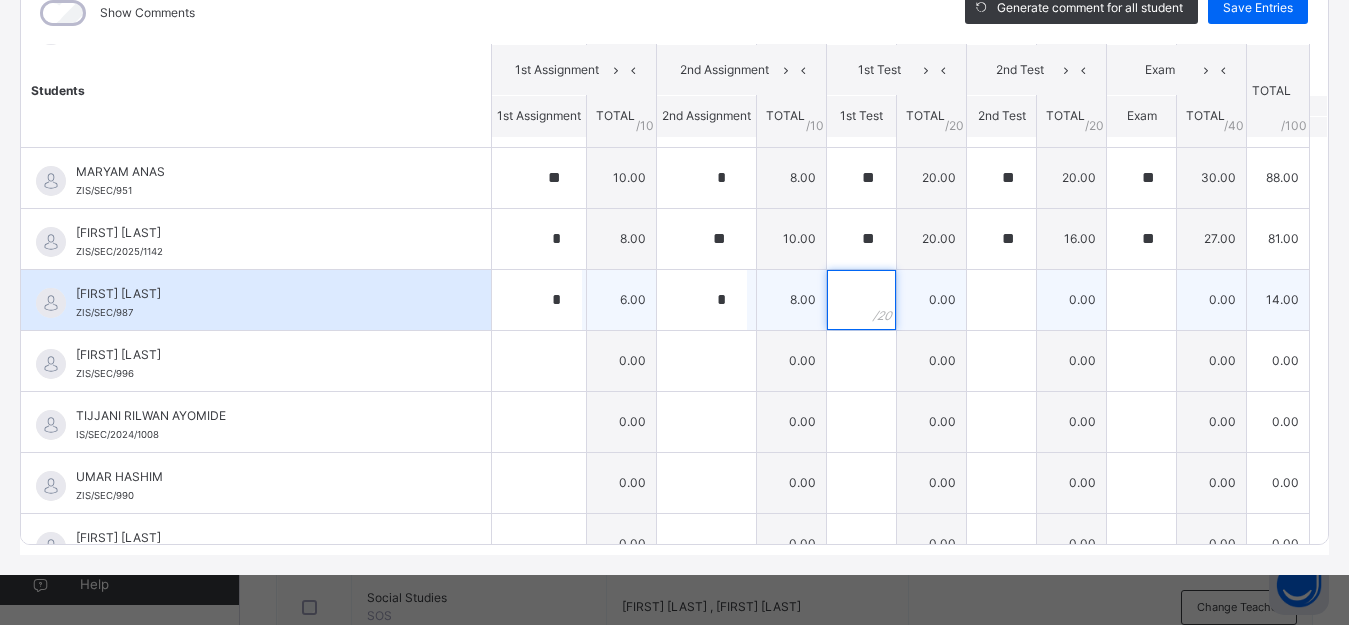 click at bounding box center (861, 300) 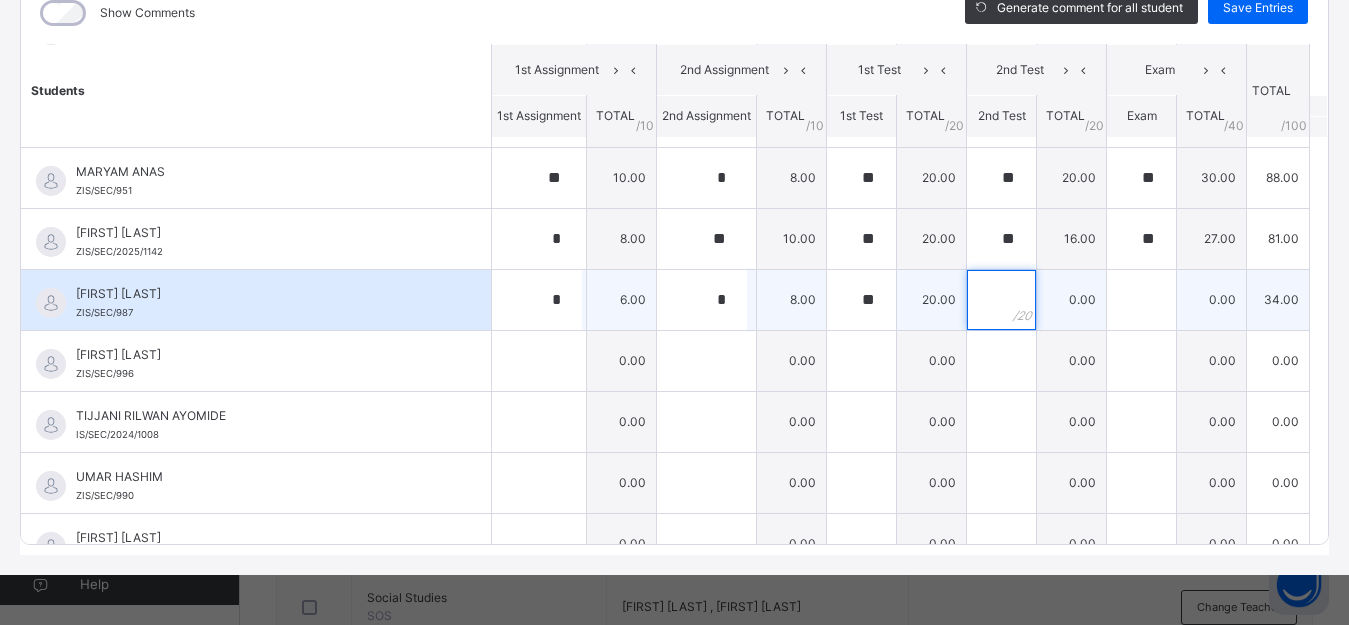 click at bounding box center (1001, 300) 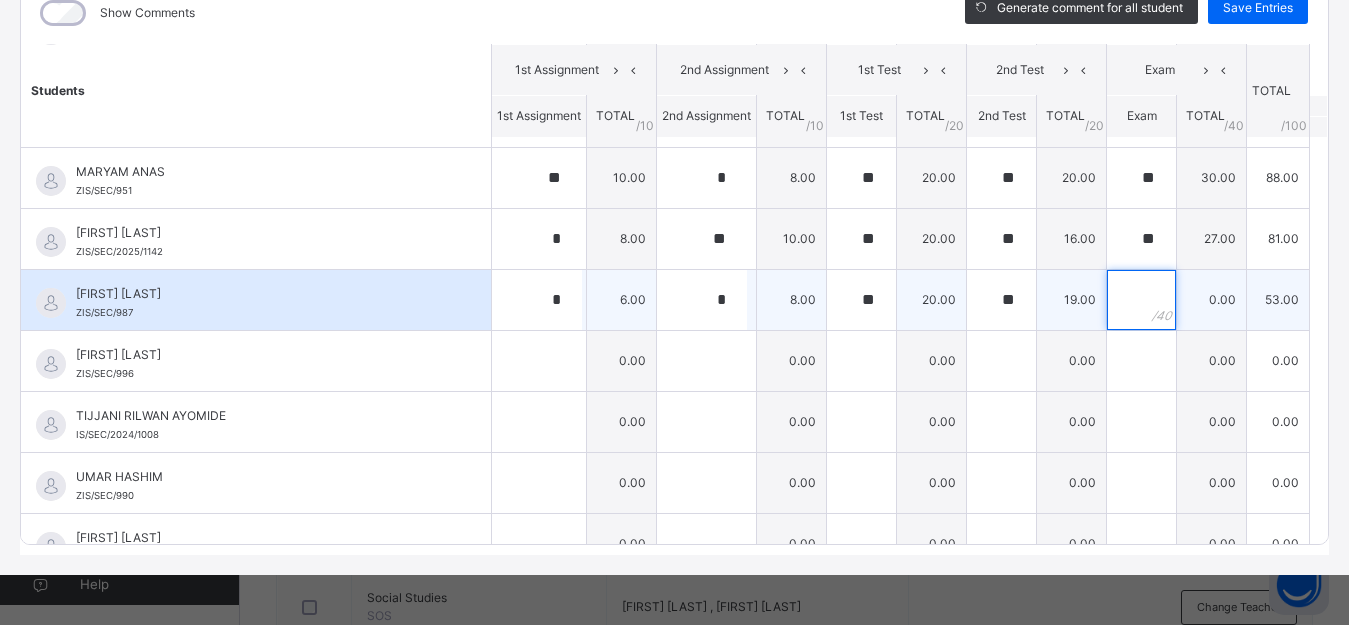 click at bounding box center [1141, 300] 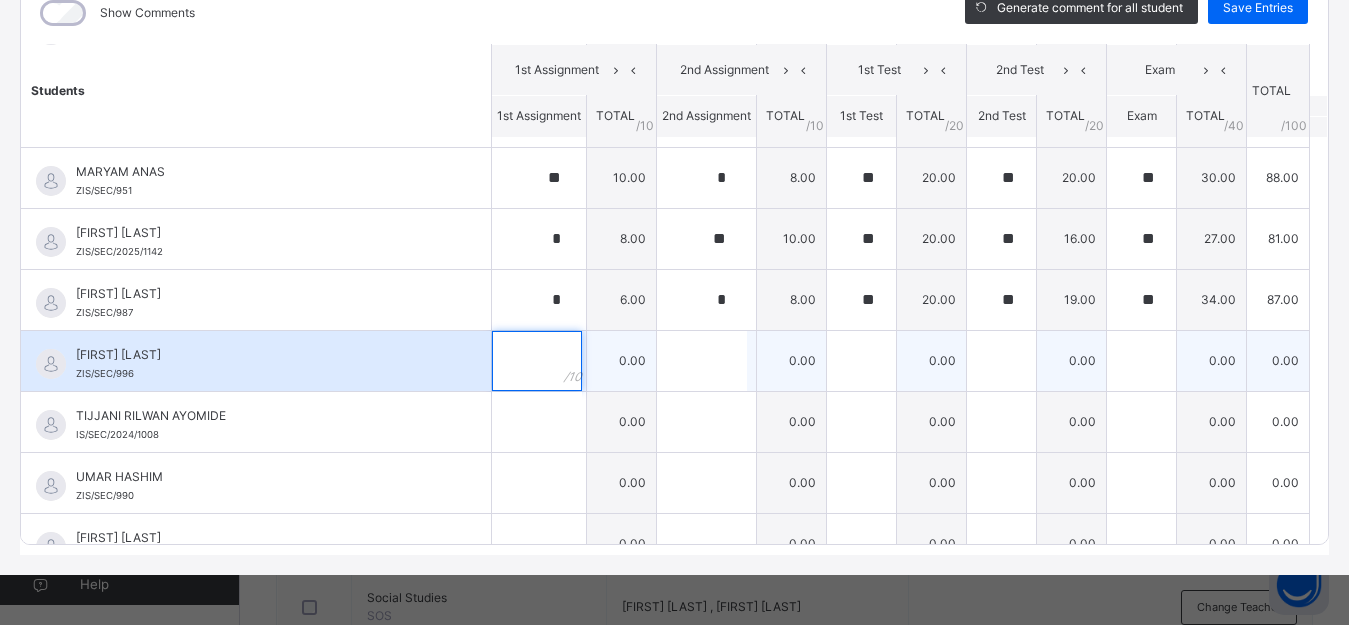 click at bounding box center (537, 361) 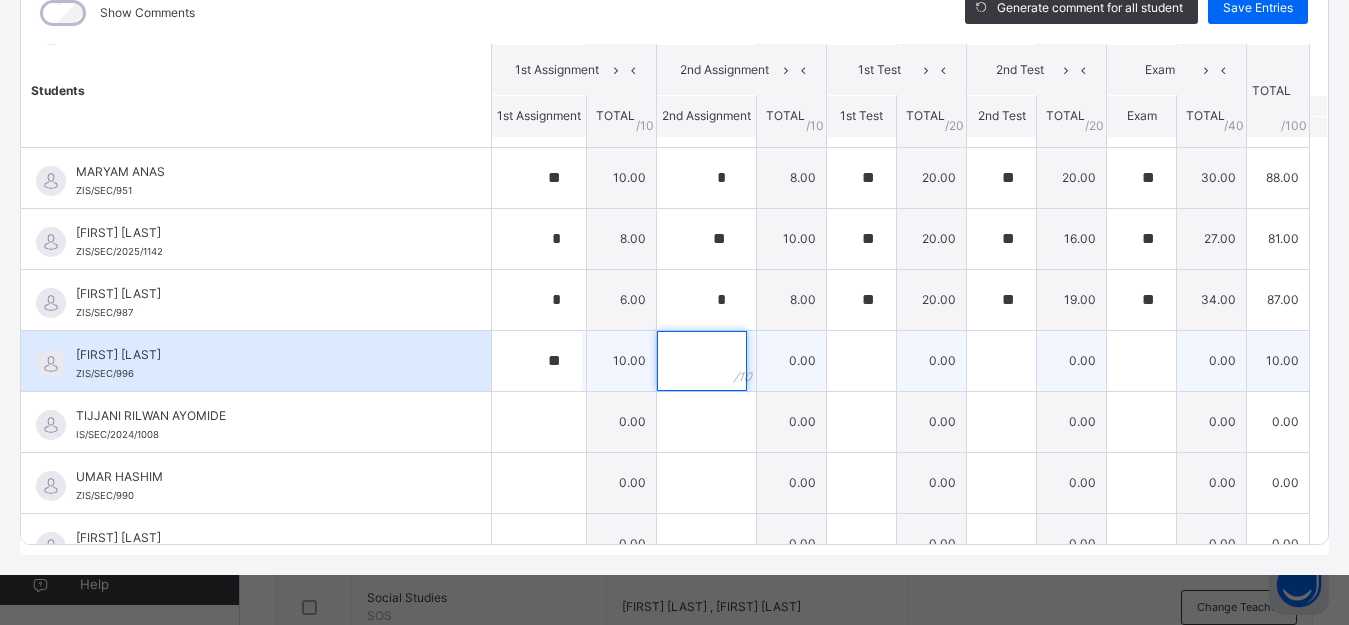 click at bounding box center [702, 361] 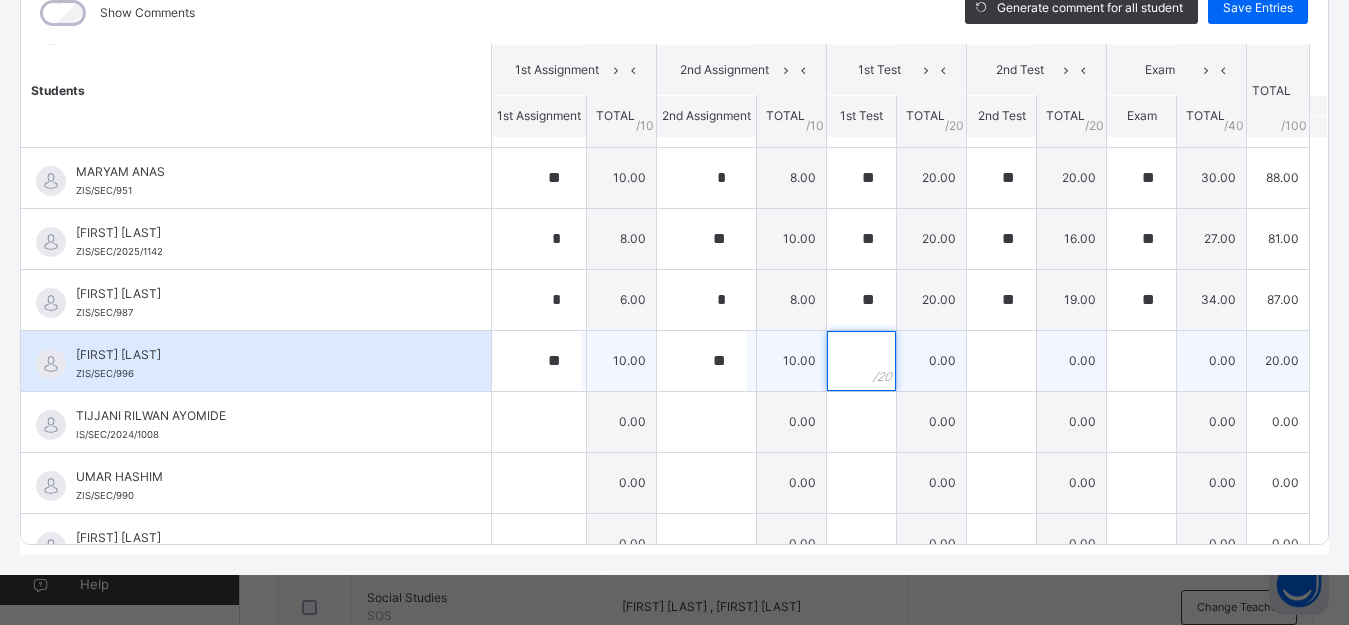 click at bounding box center [861, 361] 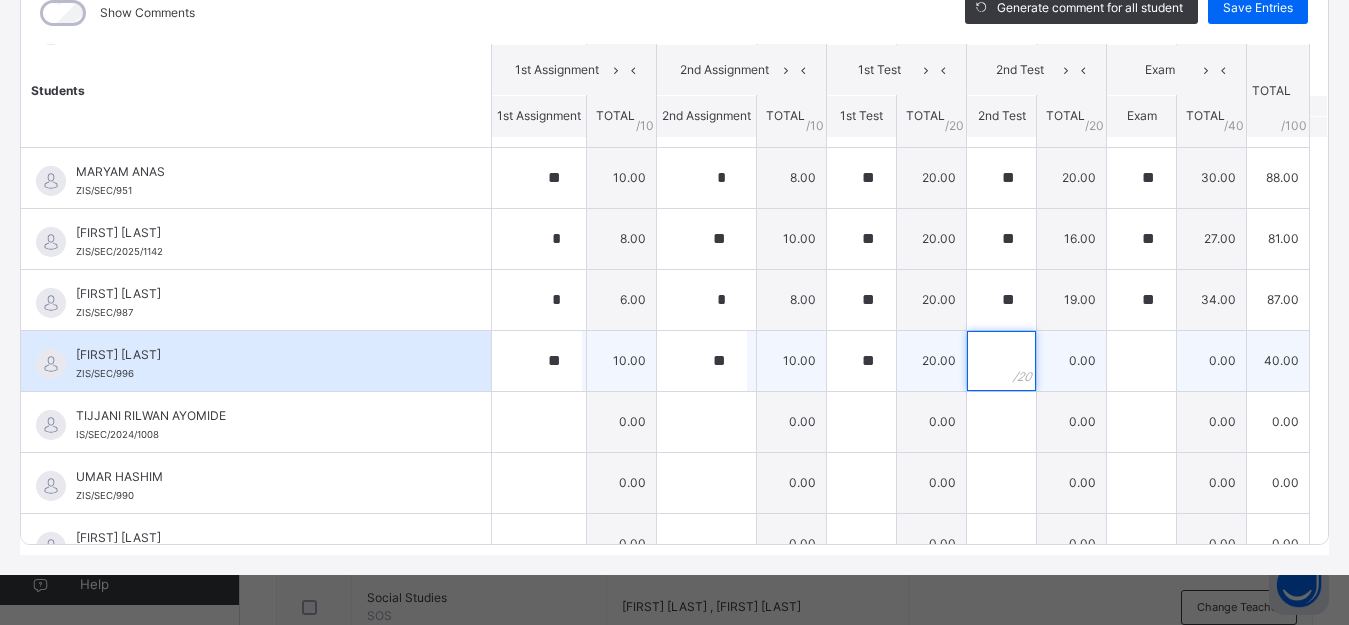 click at bounding box center (1001, 361) 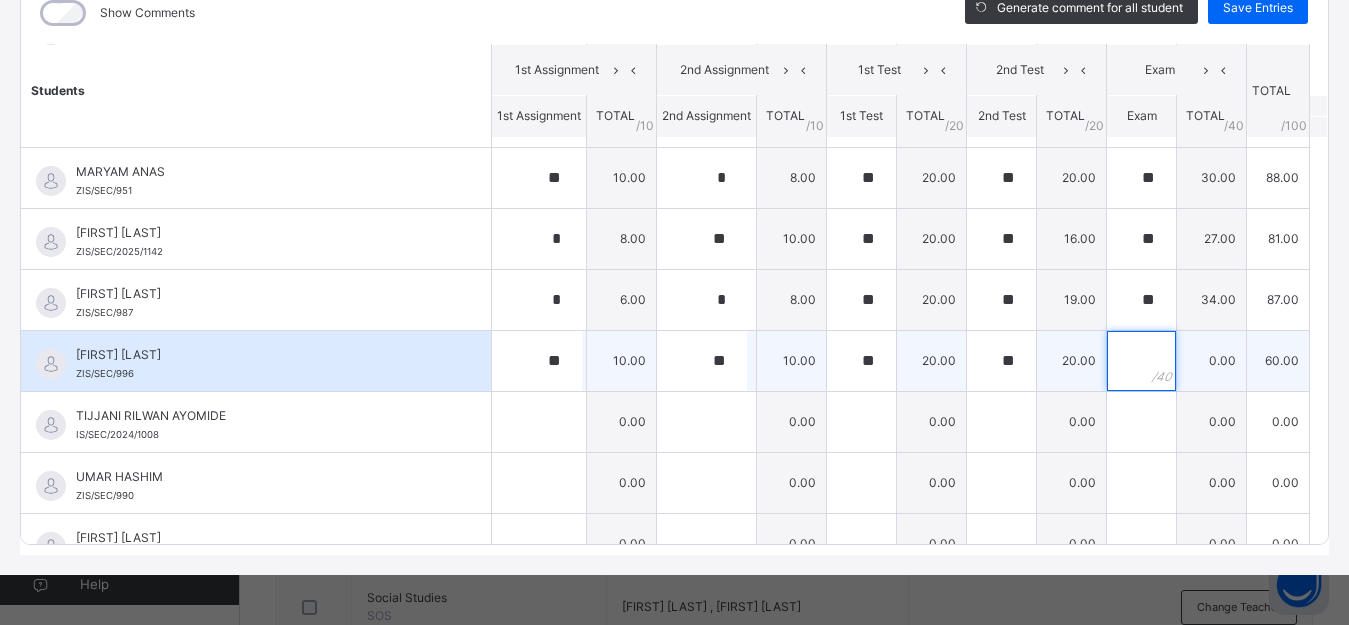 click at bounding box center (1141, 361) 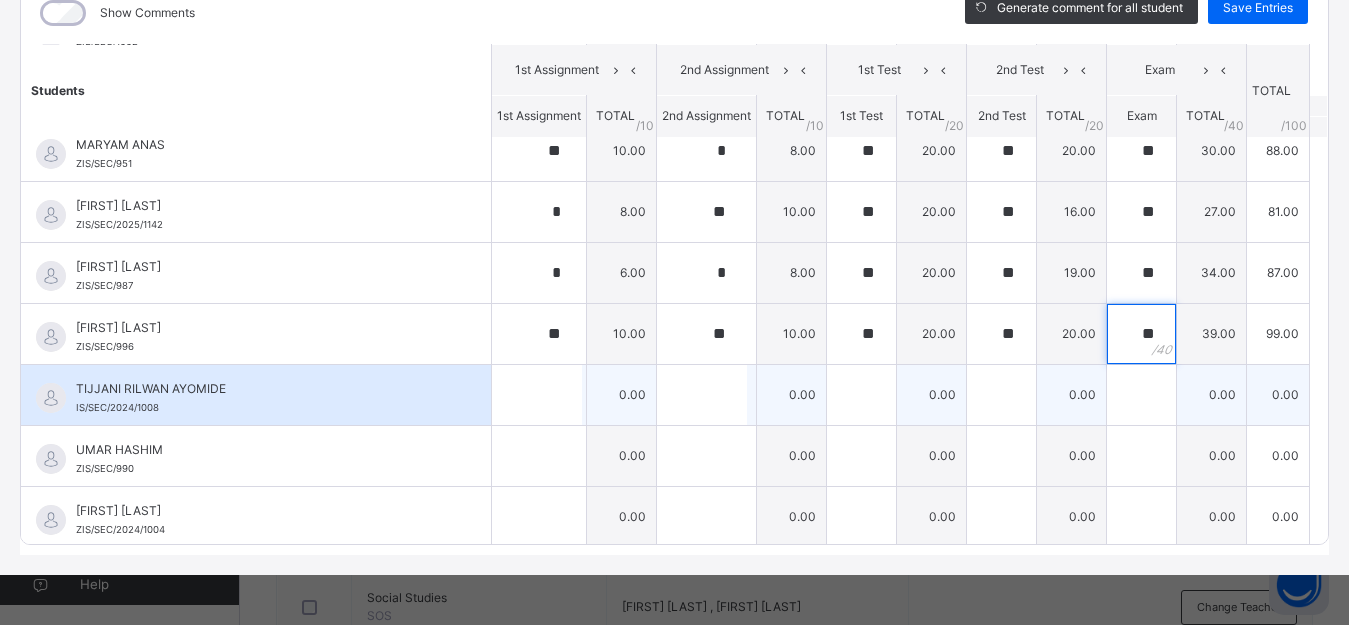 scroll, scrollTop: 631, scrollLeft: 0, axis: vertical 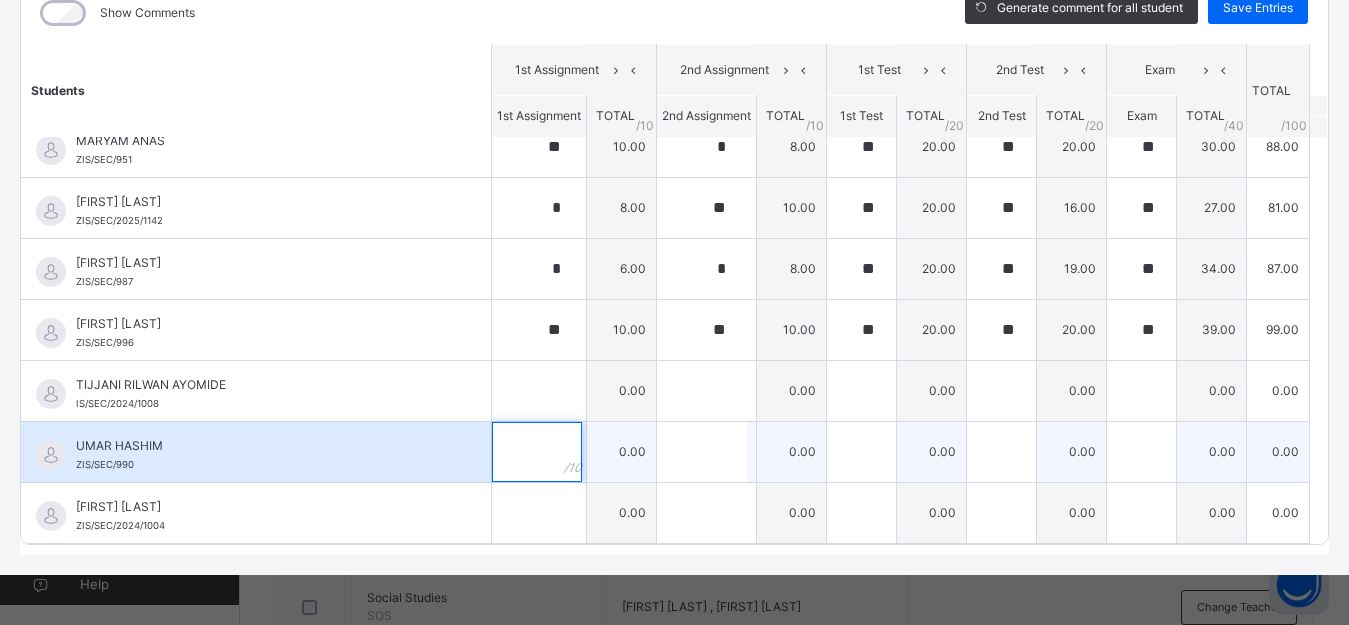 click at bounding box center [537, 452] 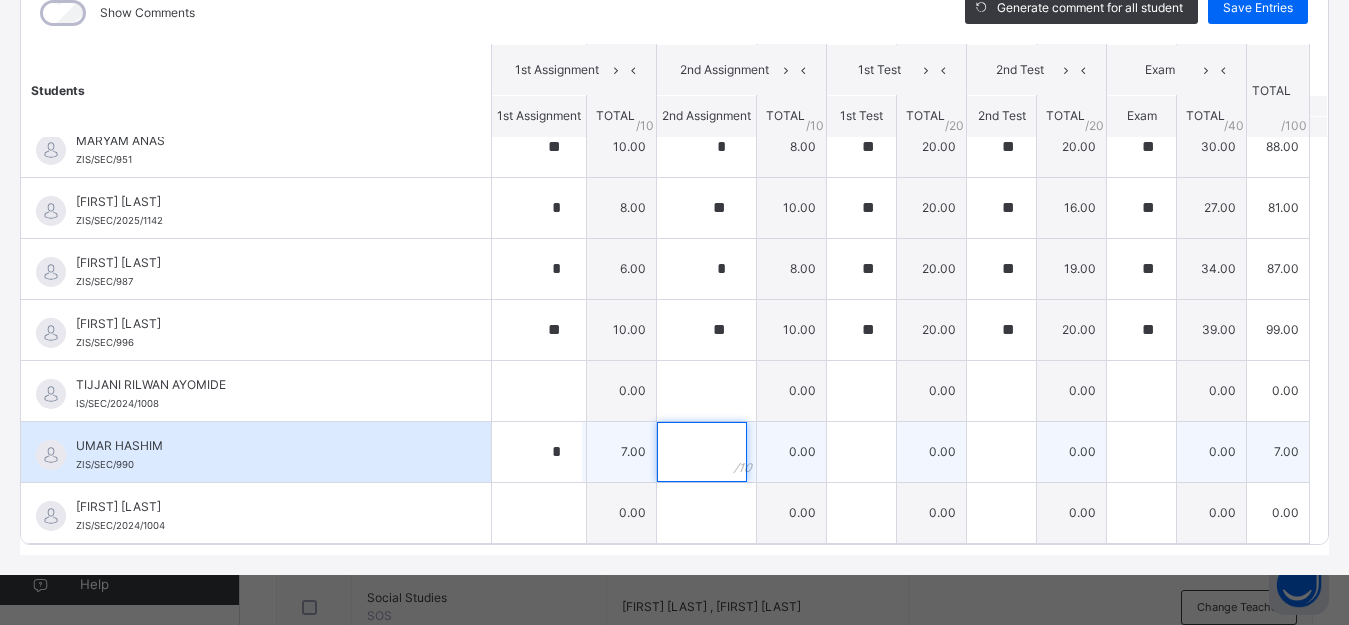 click at bounding box center [706, 452] 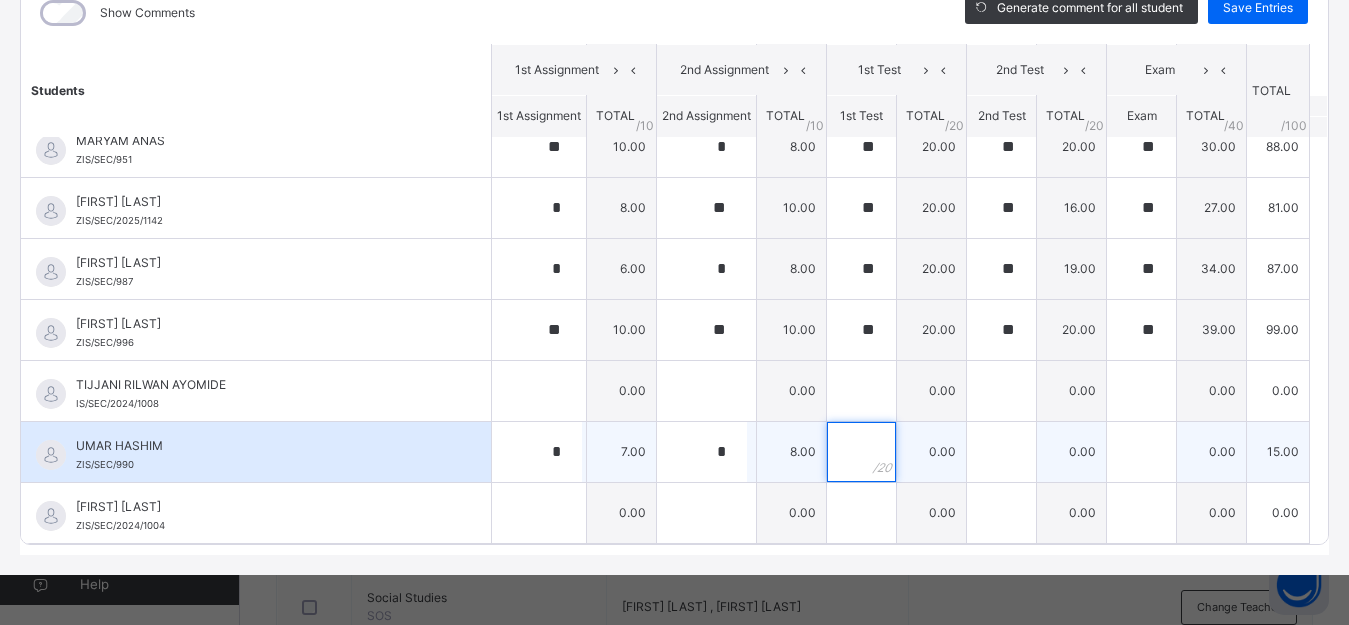 click at bounding box center (861, 452) 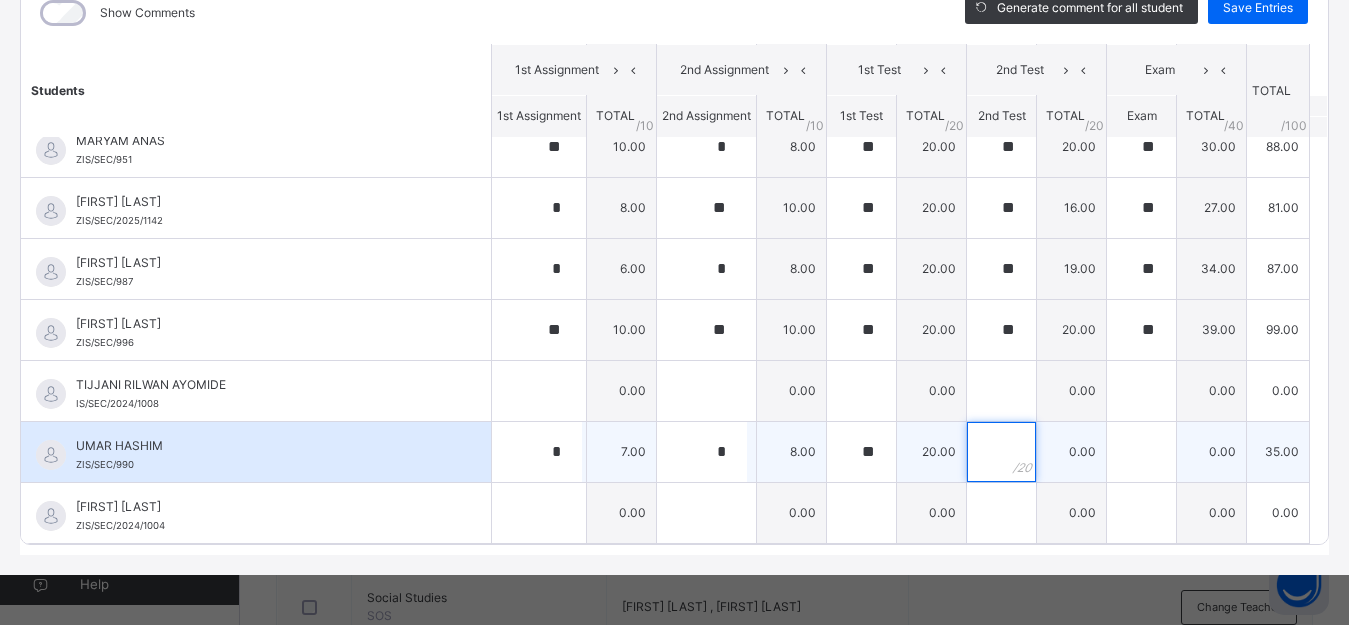 click at bounding box center (1001, 452) 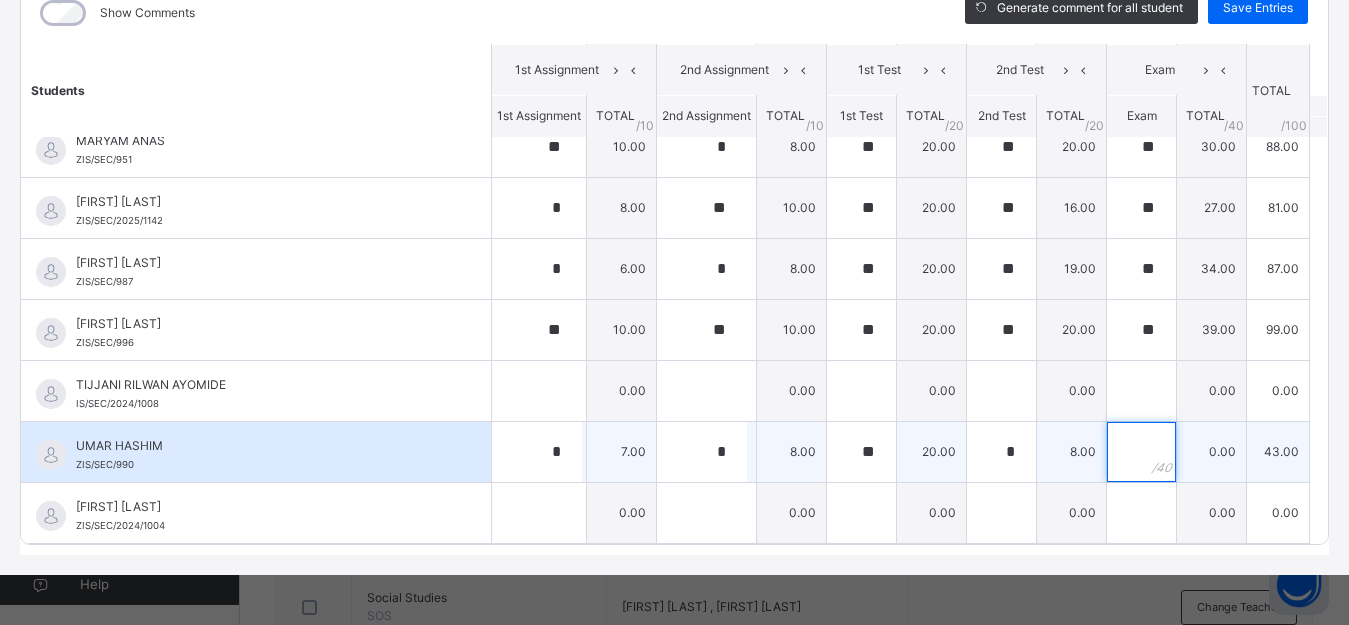 click at bounding box center (1141, 452) 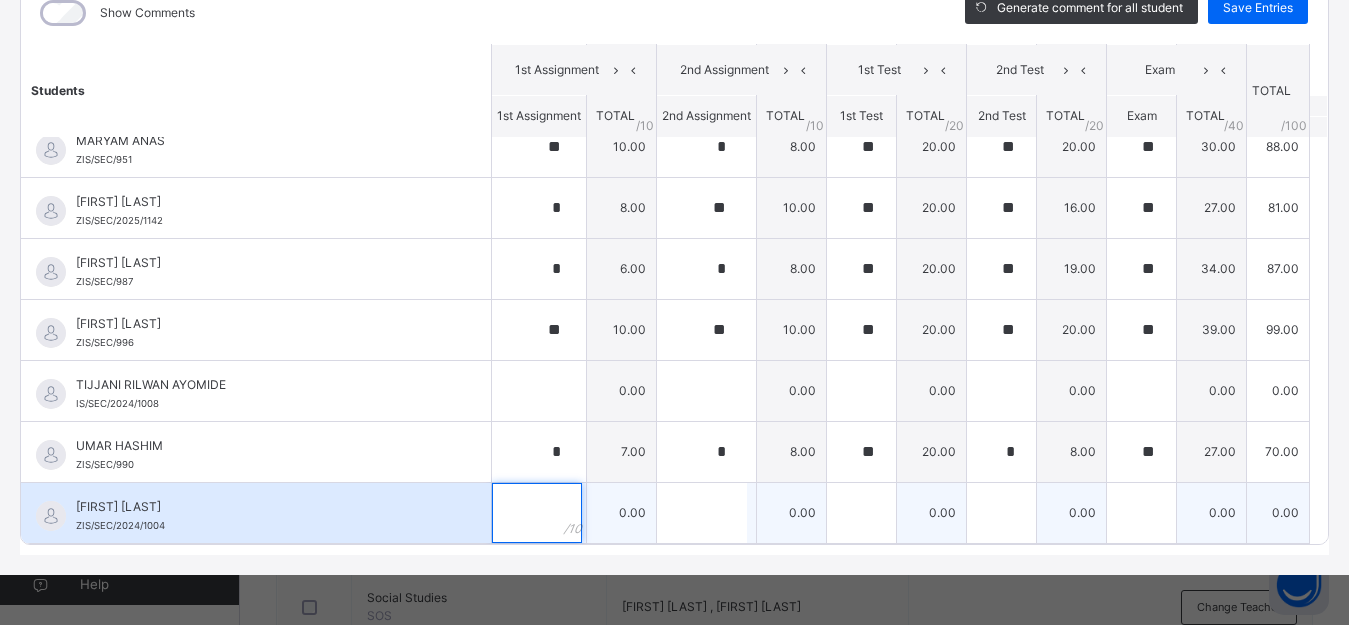 click at bounding box center (537, 513) 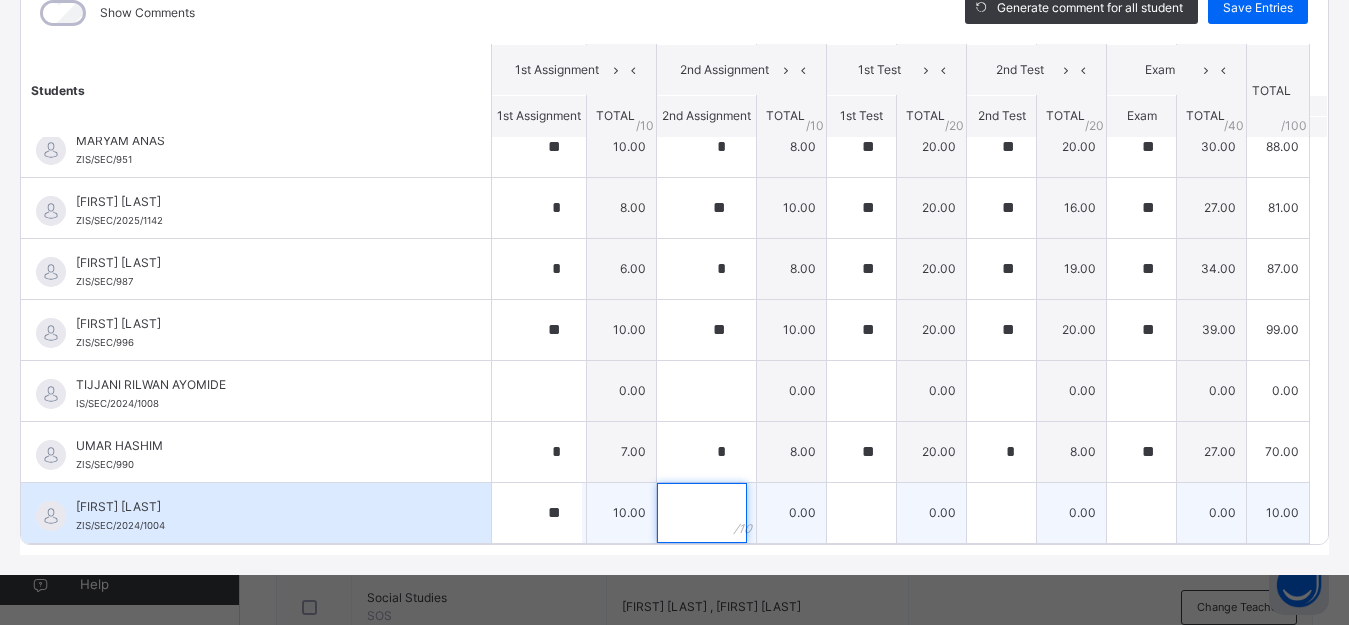 click at bounding box center (702, 513) 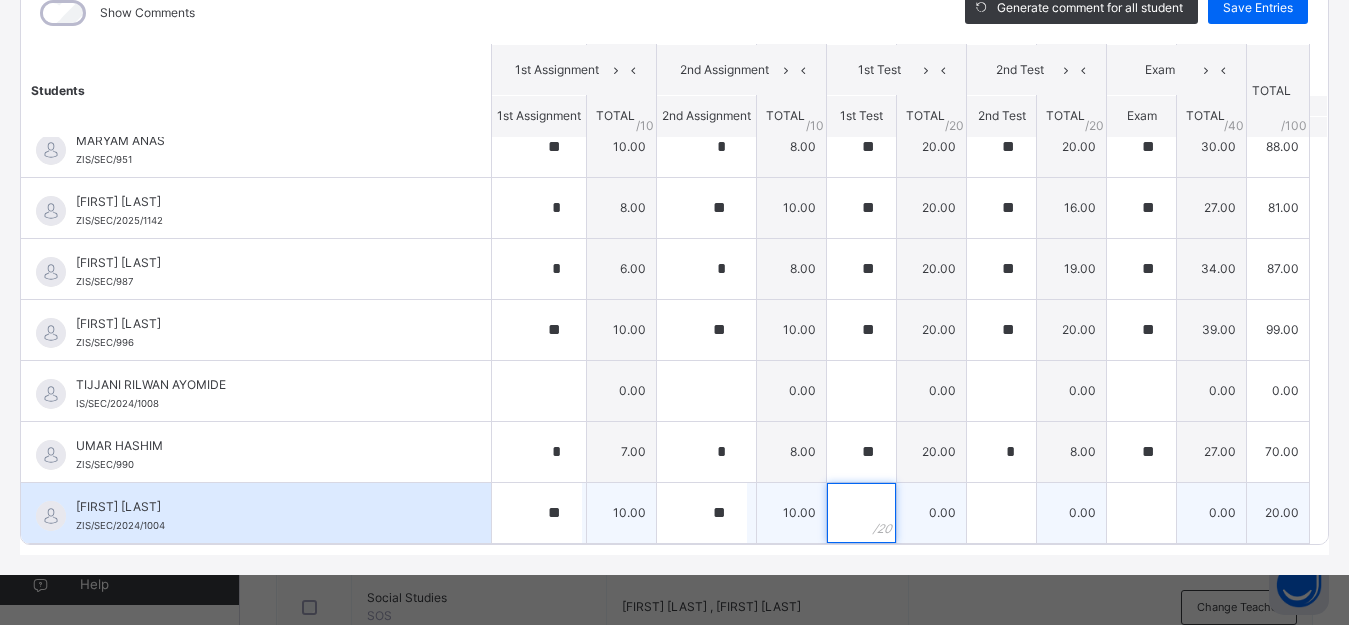 click at bounding box center [861, 513] 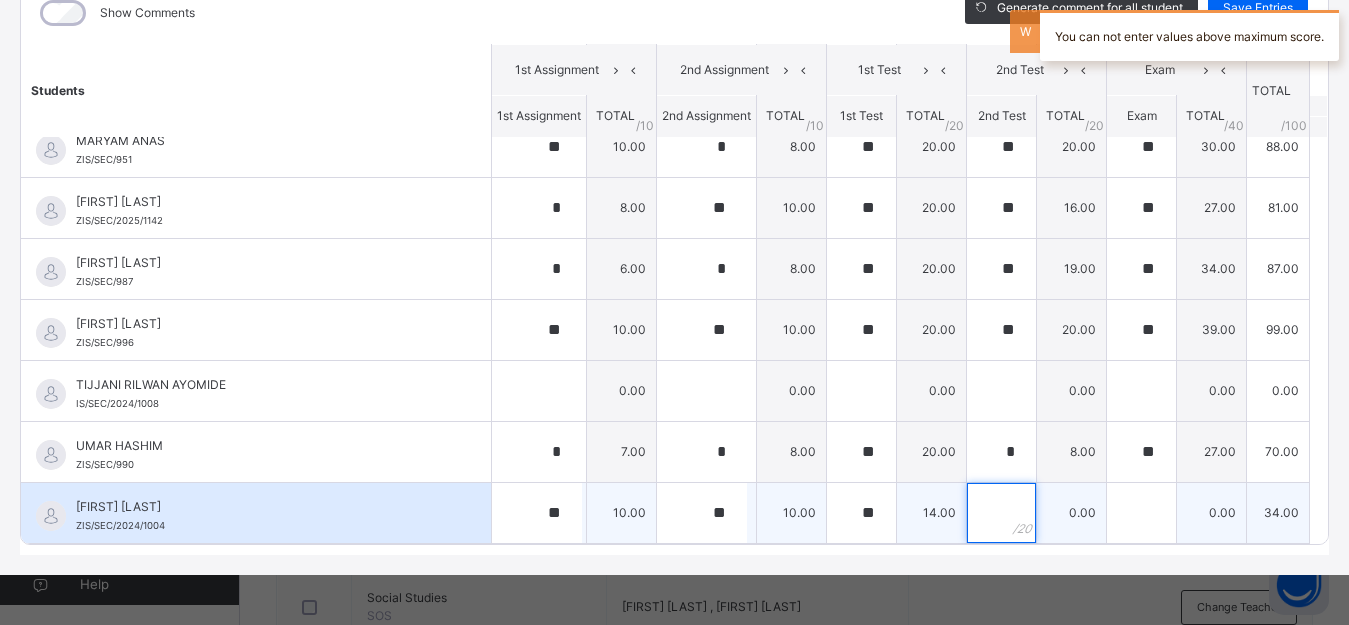 click at bounding box center [1001, 513] 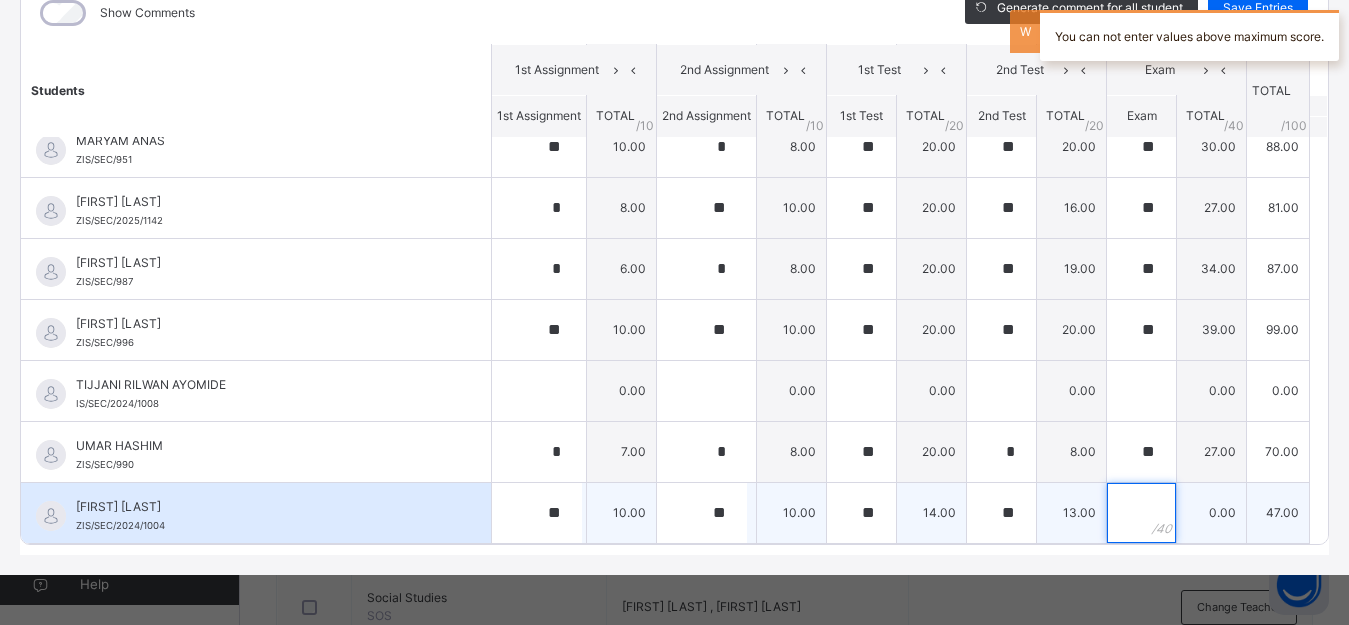 click at bounding box center [1141, 513] 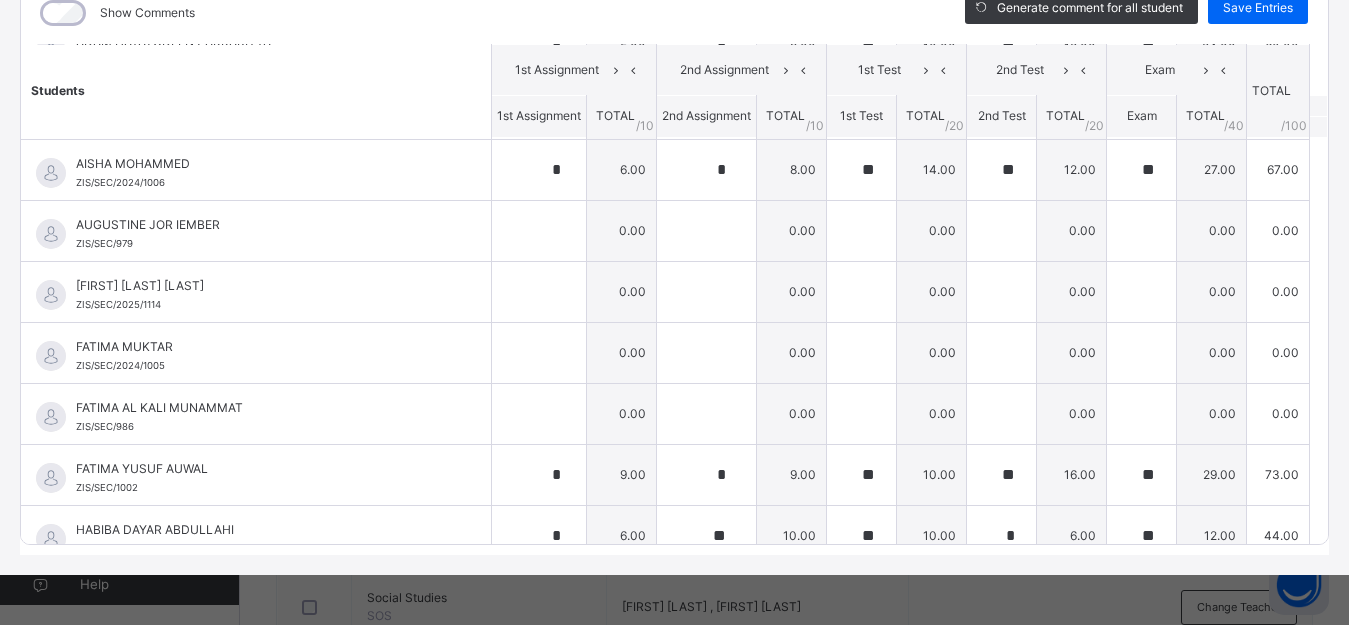 scroll, scrollTop: 131, scrollLeft: 0, axis: vertical 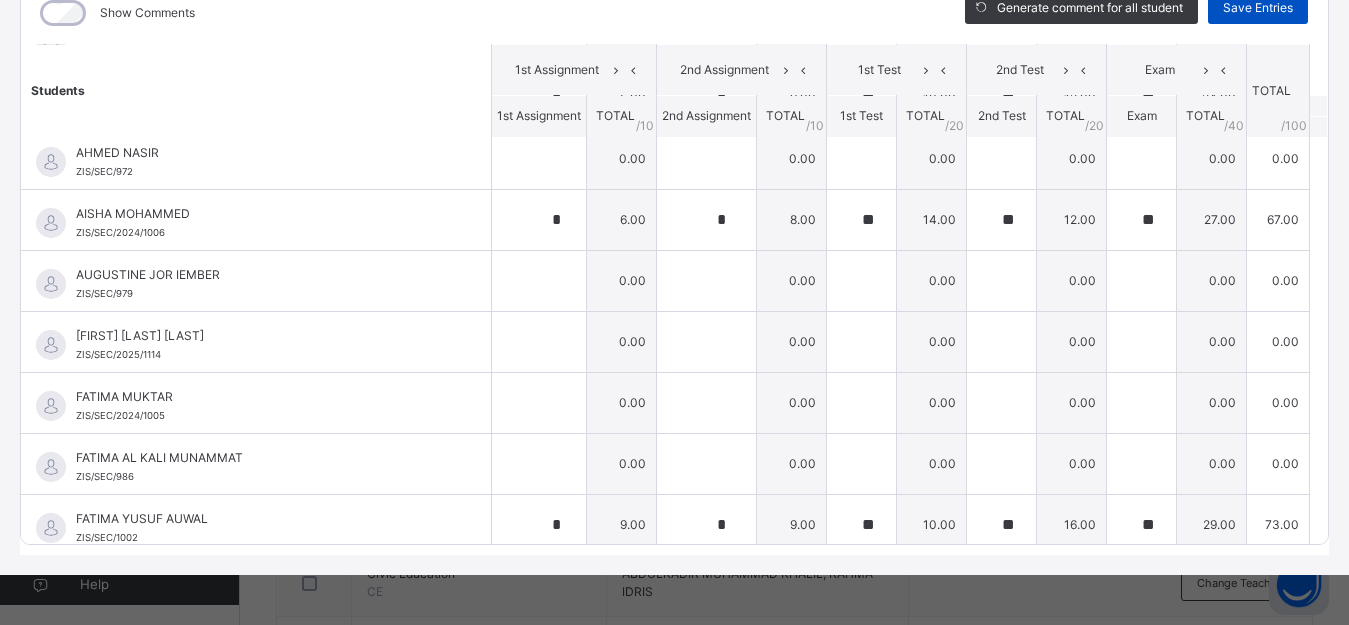 click on "Save Entries" at bounding box center [1258, 8] 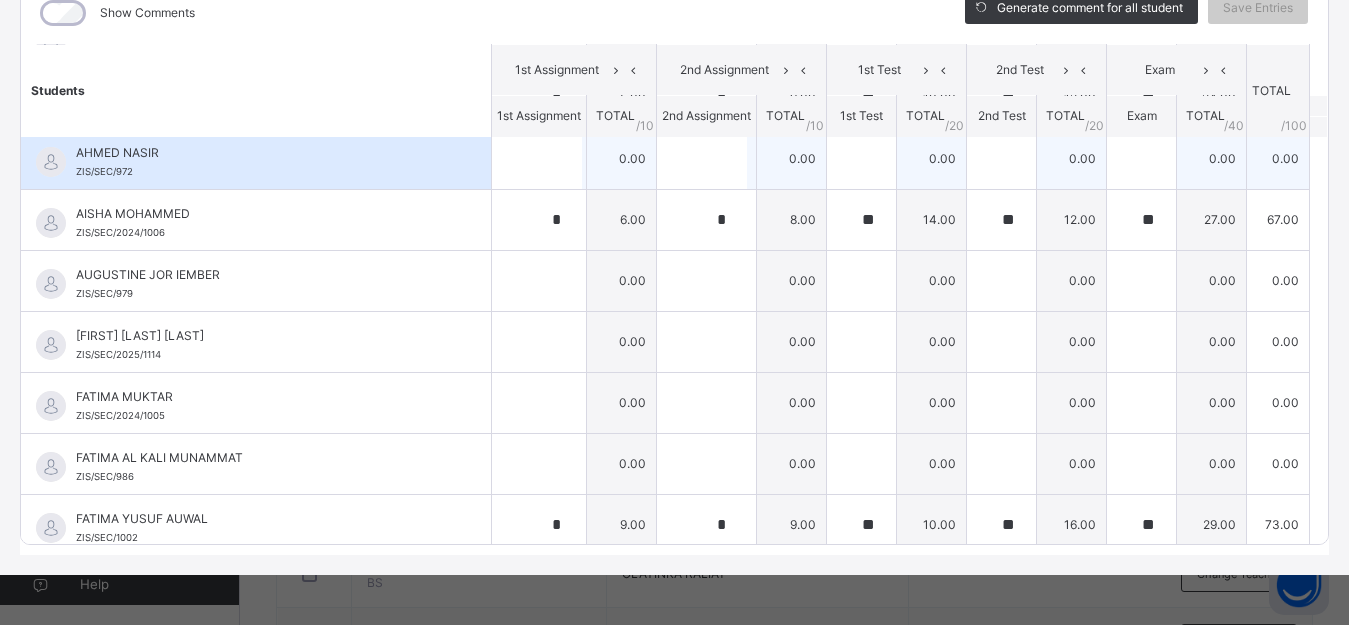 scroll, scrollTop: 844, scrollLeft: 0, axis: vertical 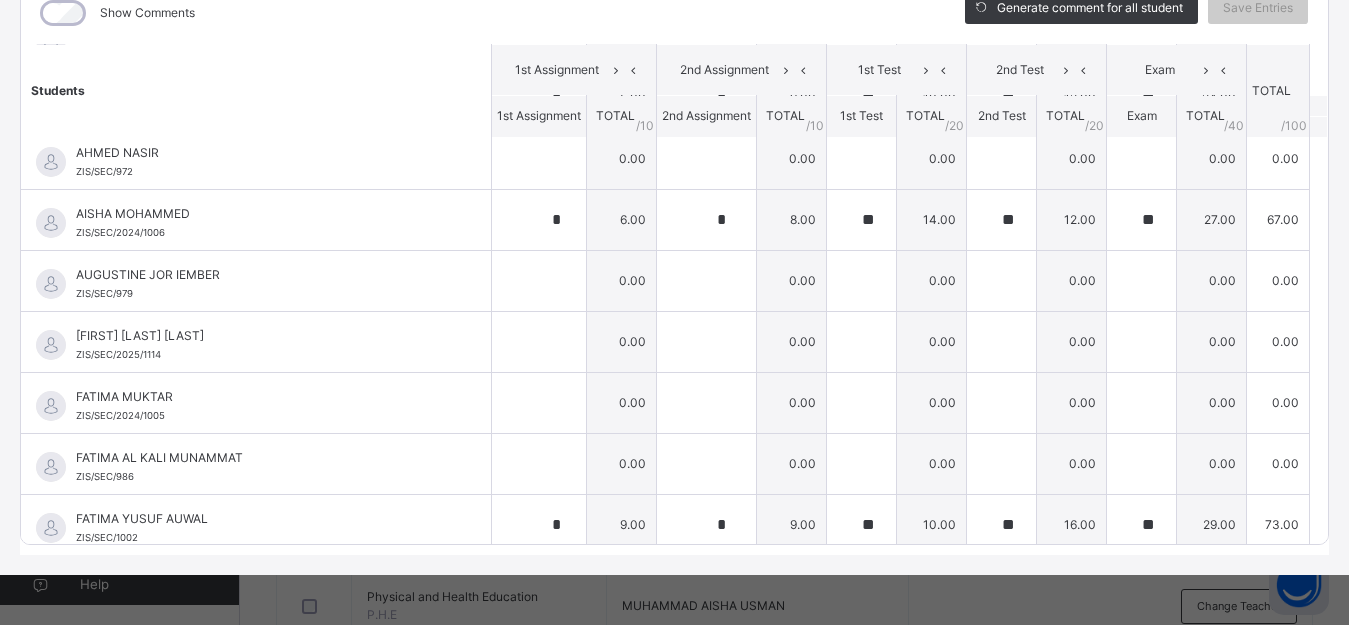 click on "2nd Assignment" at bounding box center (742, 69) 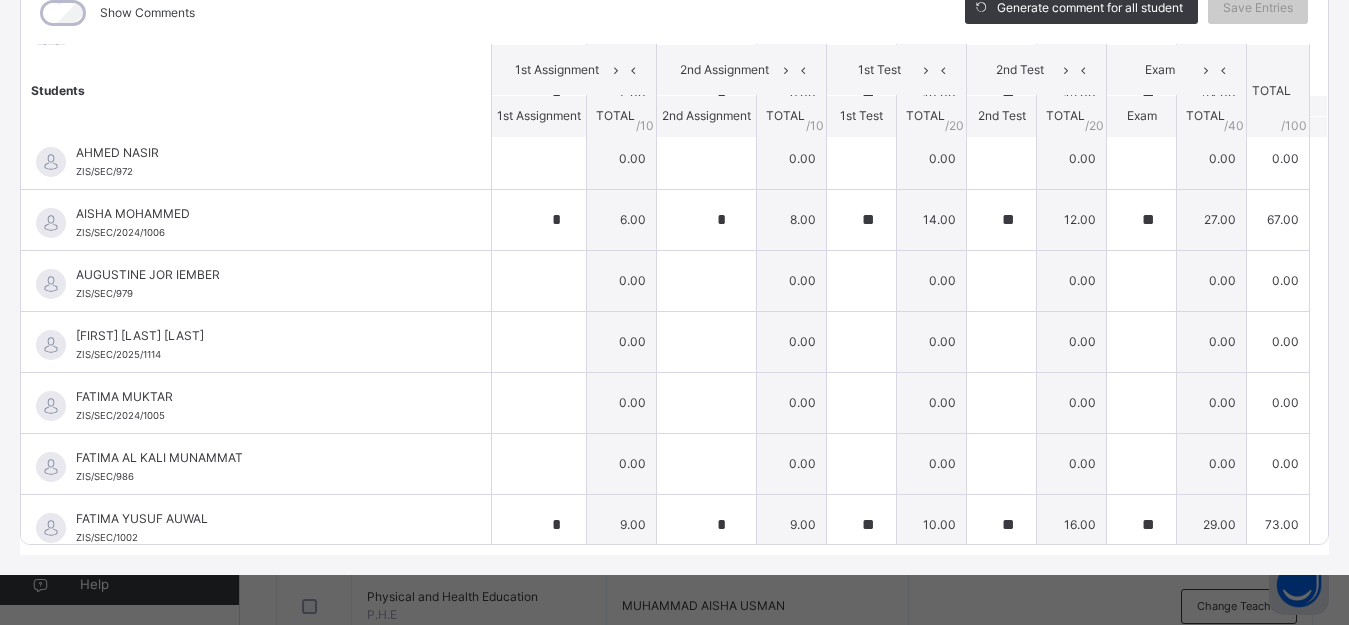 click on "Show Comments" at bounding box center [478, 13] 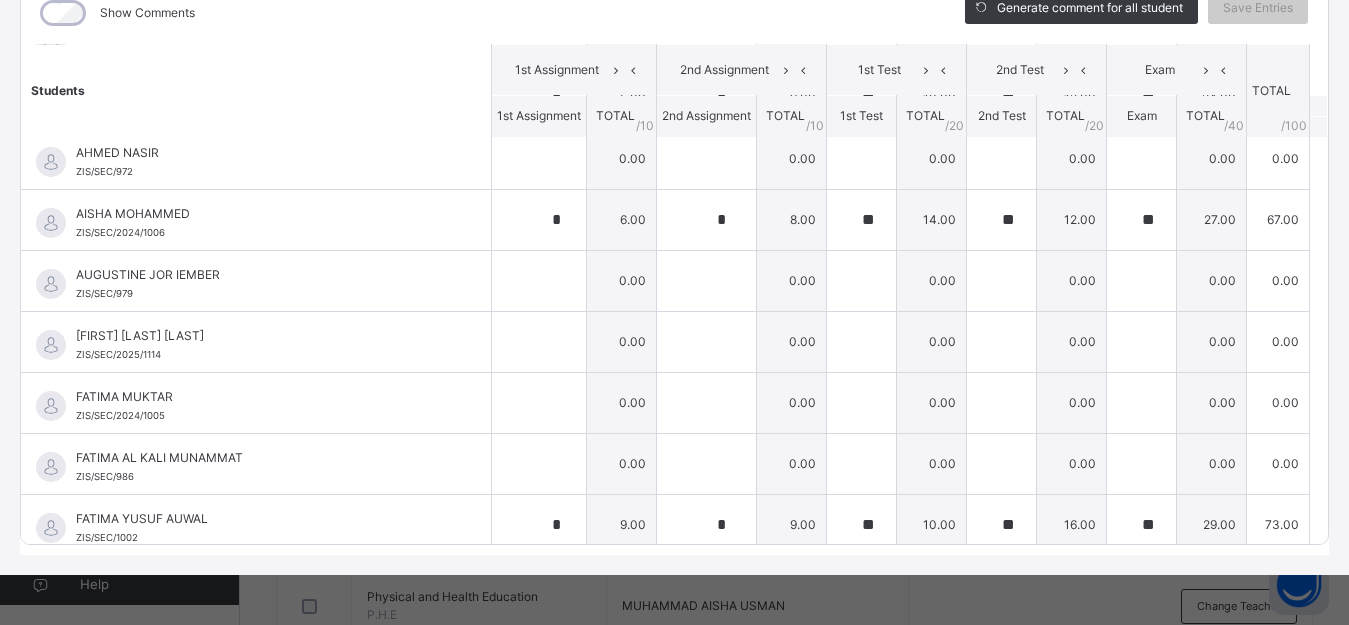 drag, startPoint x: 736, startPoint y: 1, endPoint x: 724, endPoint y: 18, distance: 20.808653 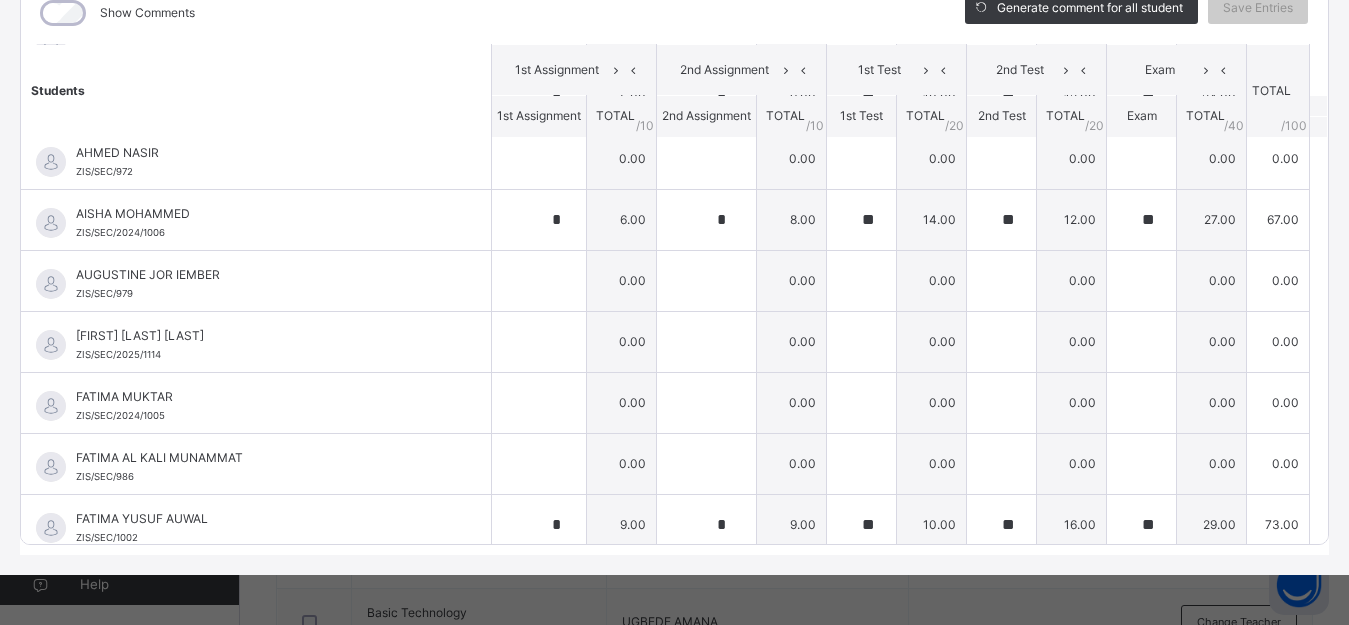 scroll, scrollTop: 644, scrollLeft: 0, axis: vertical 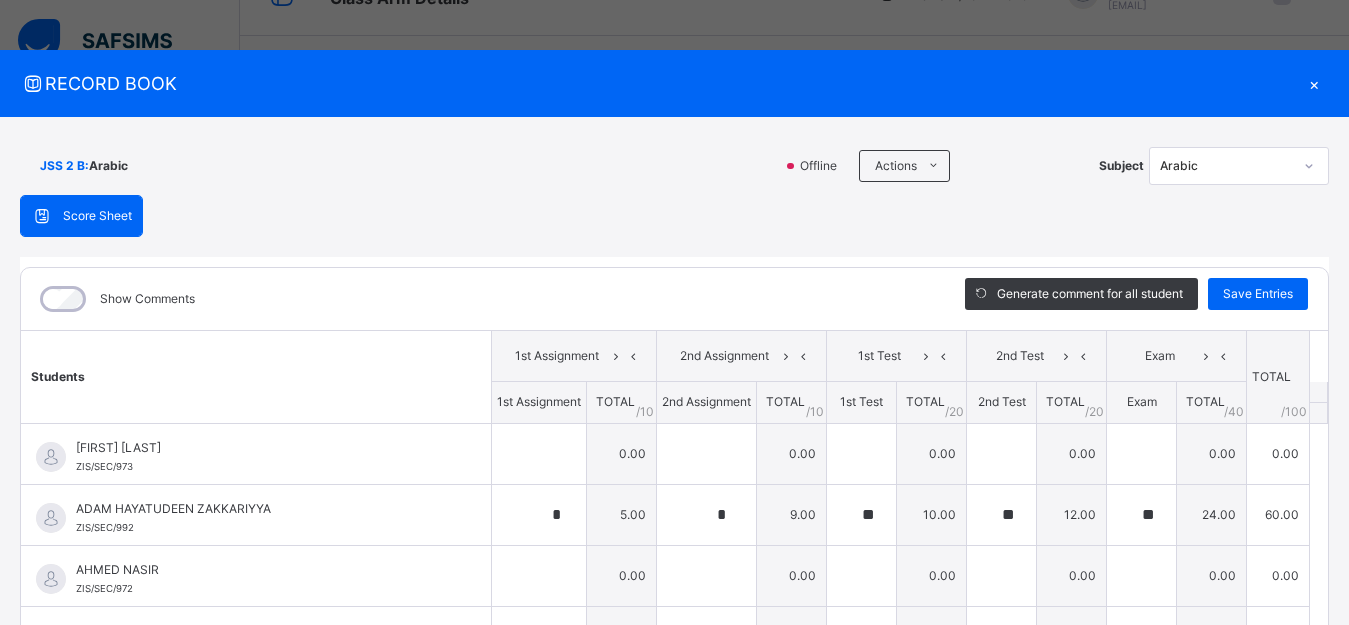 click on "×" at bounding box center [1314, 83] 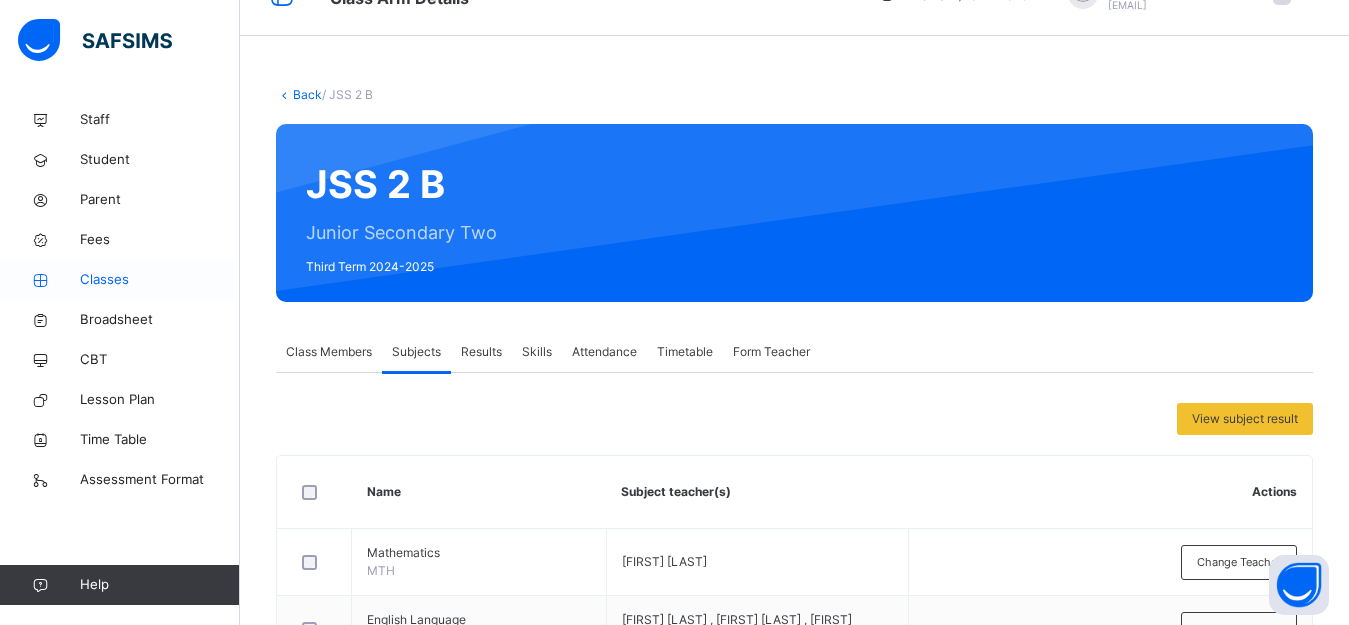click on "Classes" at bounding box center (160, 280) 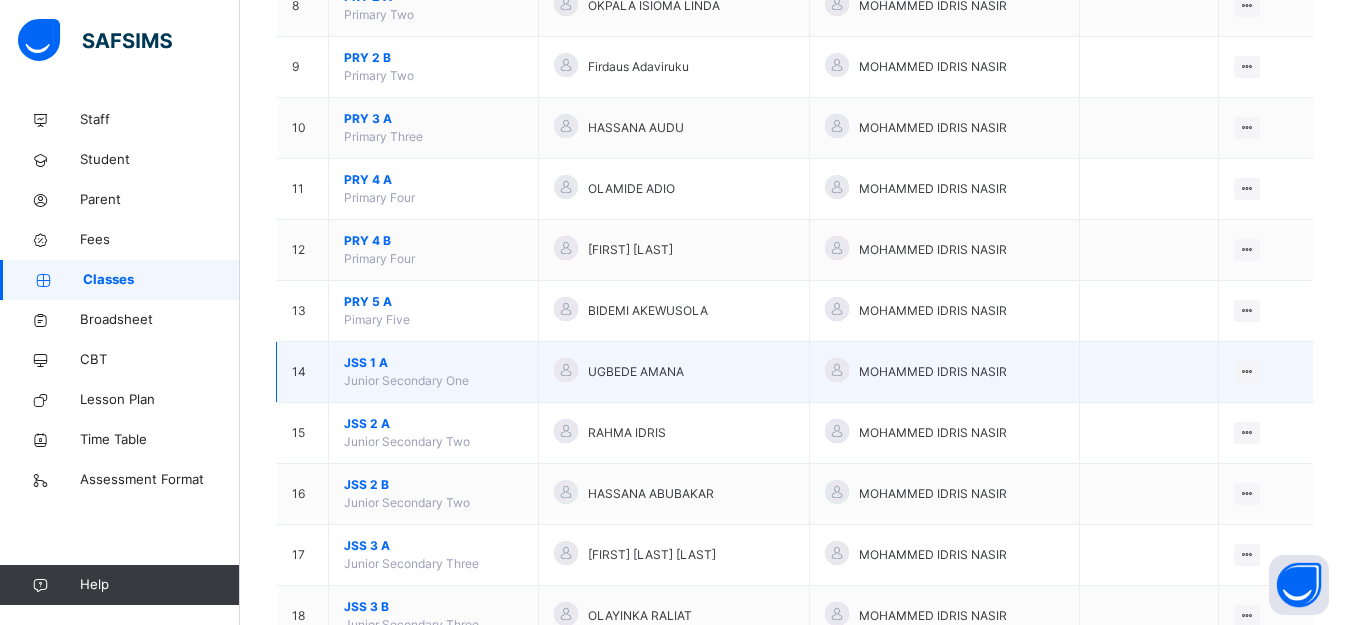 scroll, scrollTop: 800, scrollLeft: 0, axis: vertical 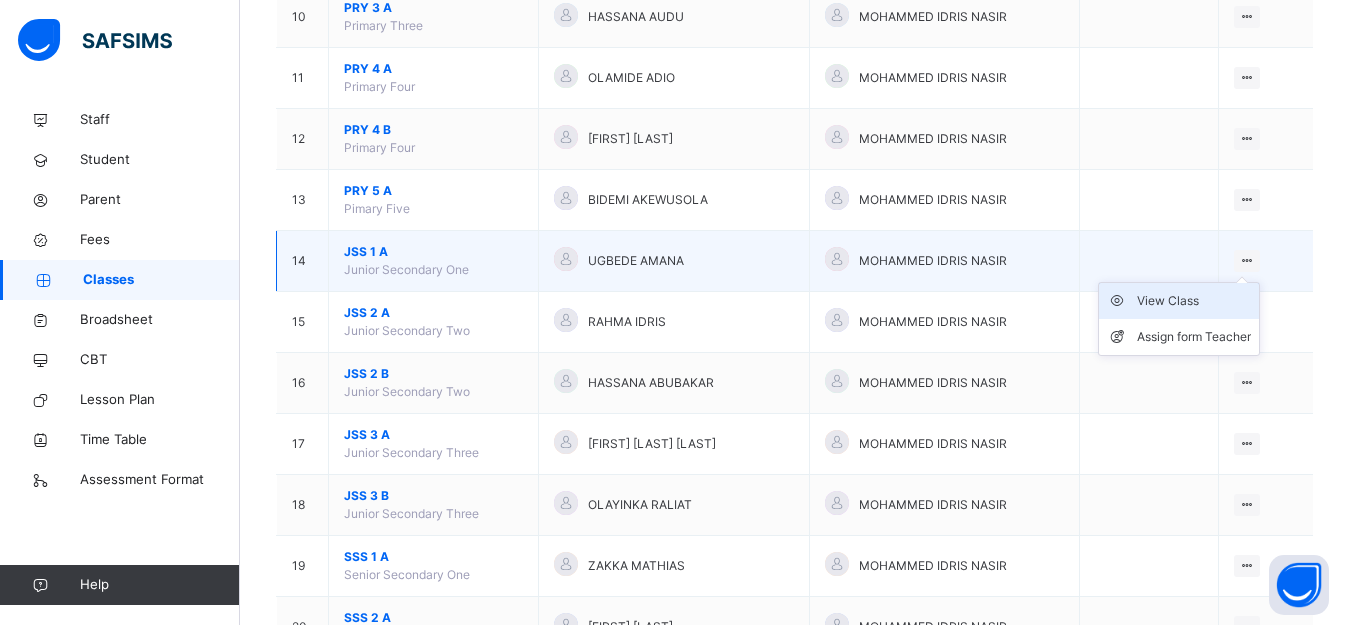 click on "View Class" at bounding box center (1194, 301) 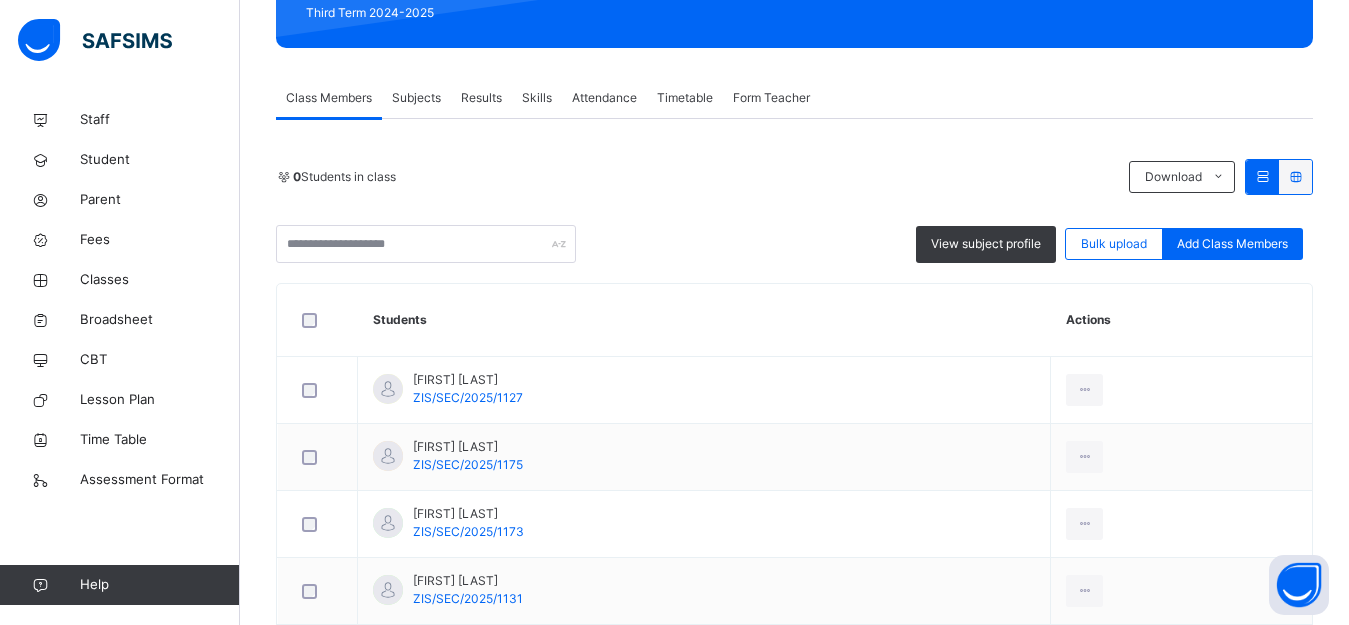 scroll, scrollTop: 200, scrollLeft: 0, axis: vertical 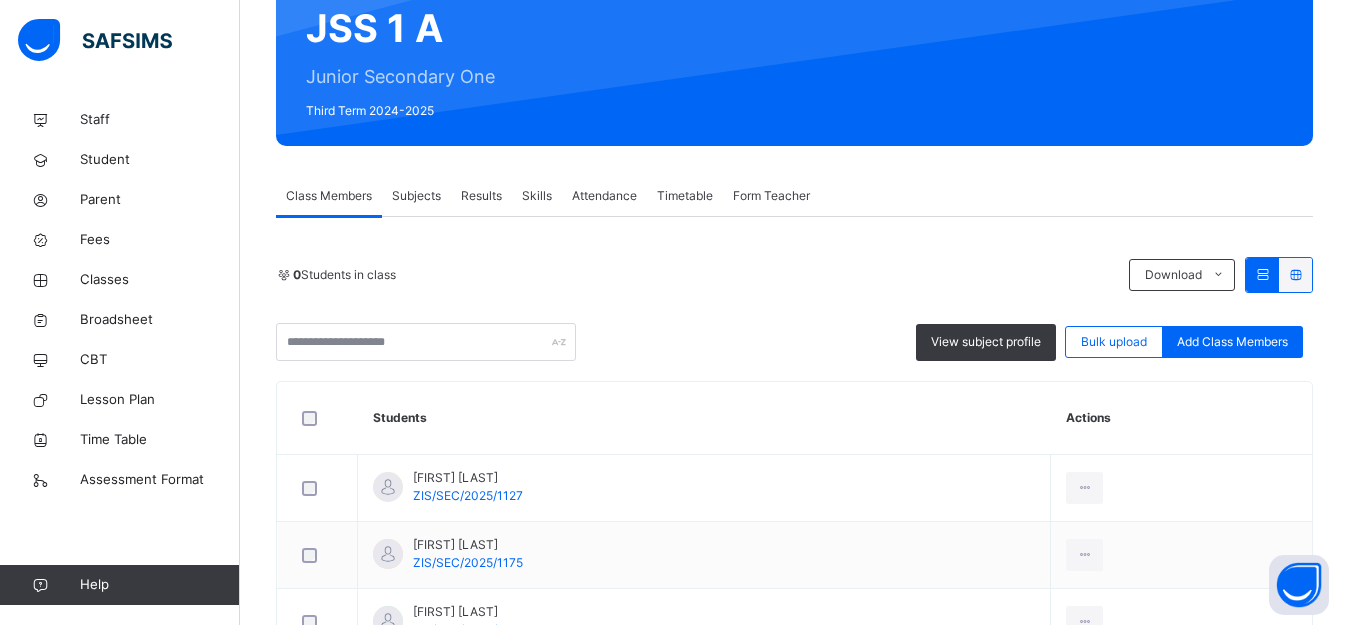 click on "Subjects" at bounding box center [416, 196] 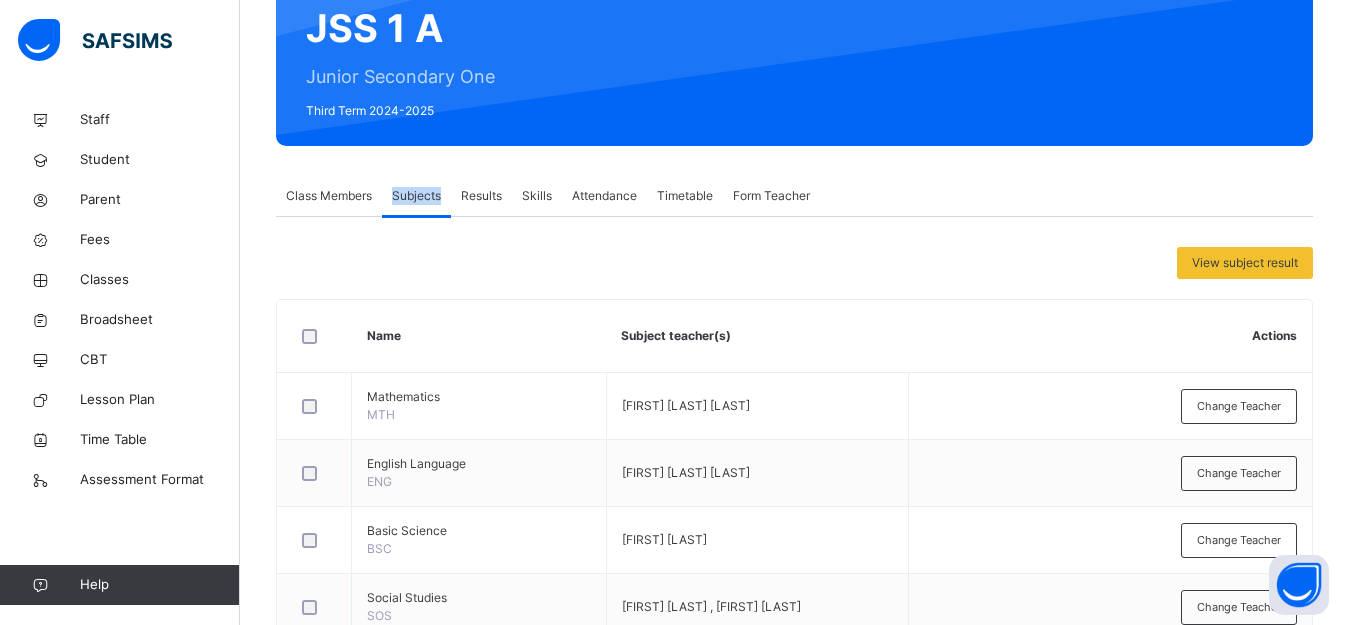 click on "Subjects" at bounding box center (416, 196) 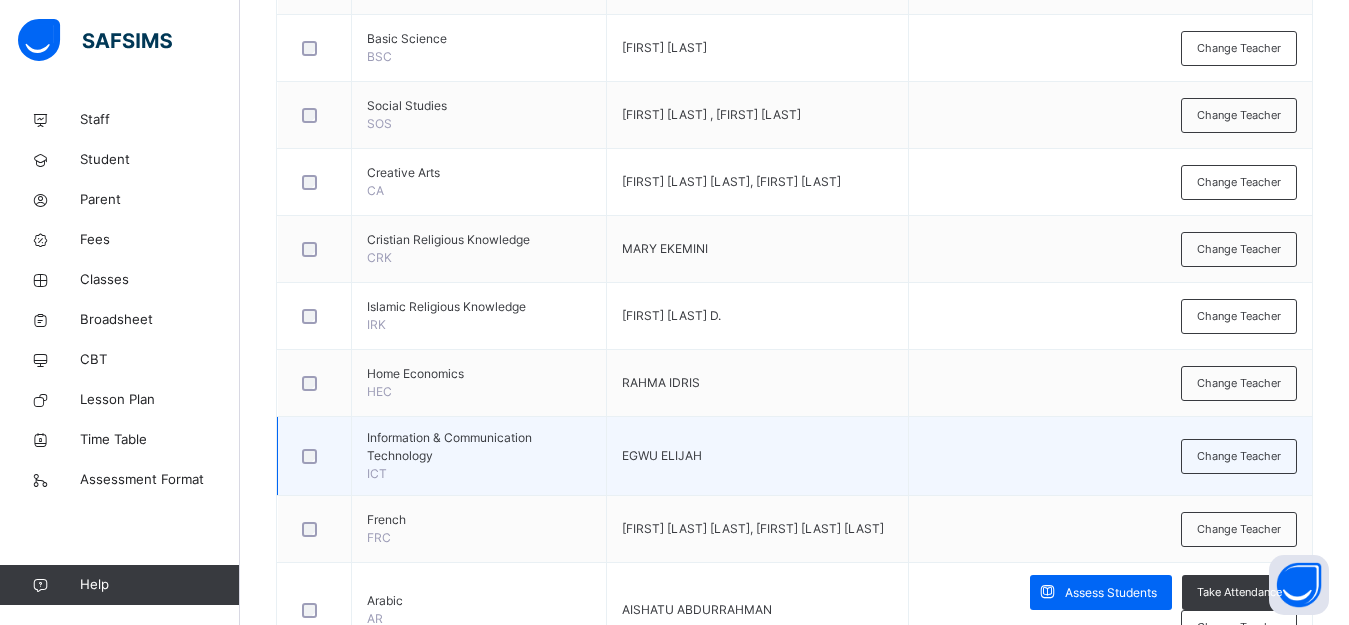 scroll, scrollTop: 900, scrollLeft: 0, axis: vertical 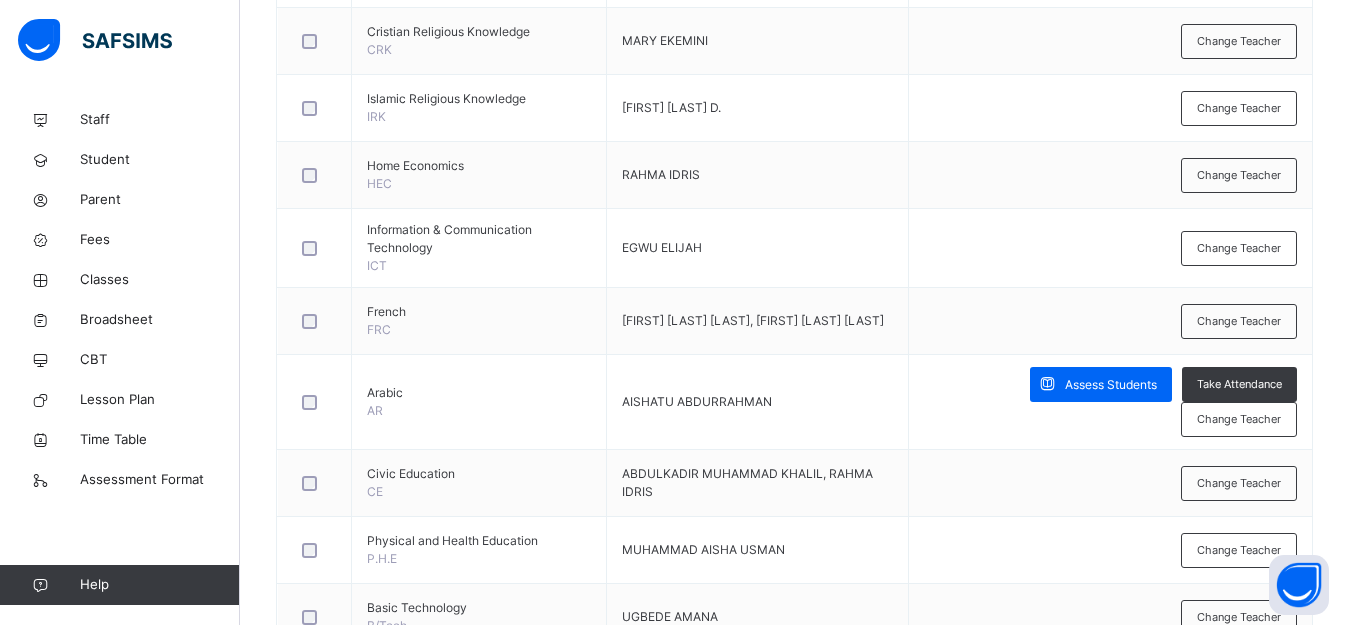 click on "Assess Students" at bounding box center [1101, 384] 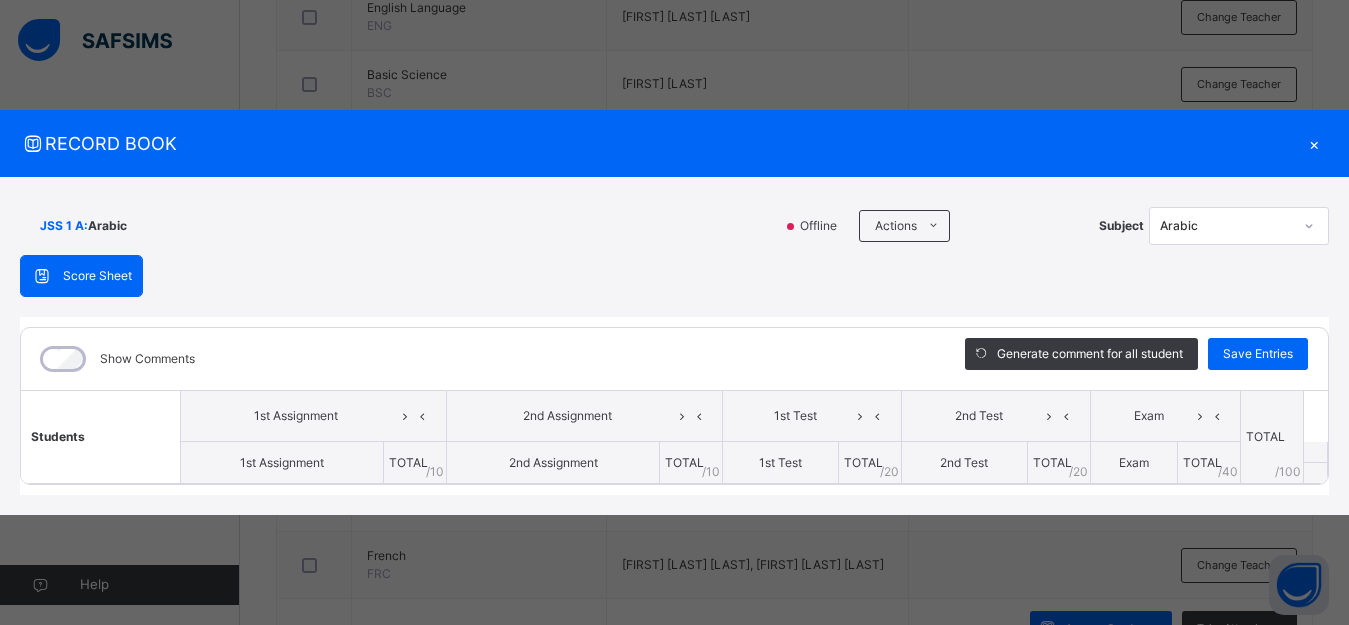 scroll, scrollTop: 544, scrollLeft: 0, axis: vertical 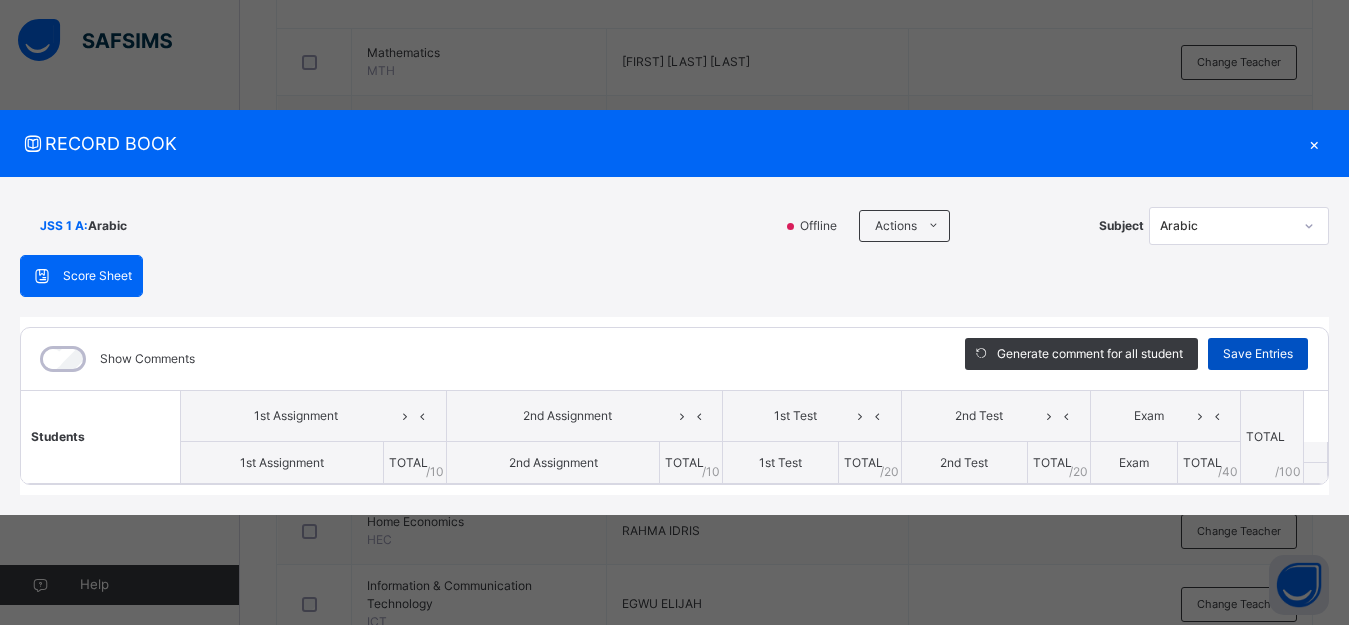 click on "Save Entries" at bounding box center (1258, 354) 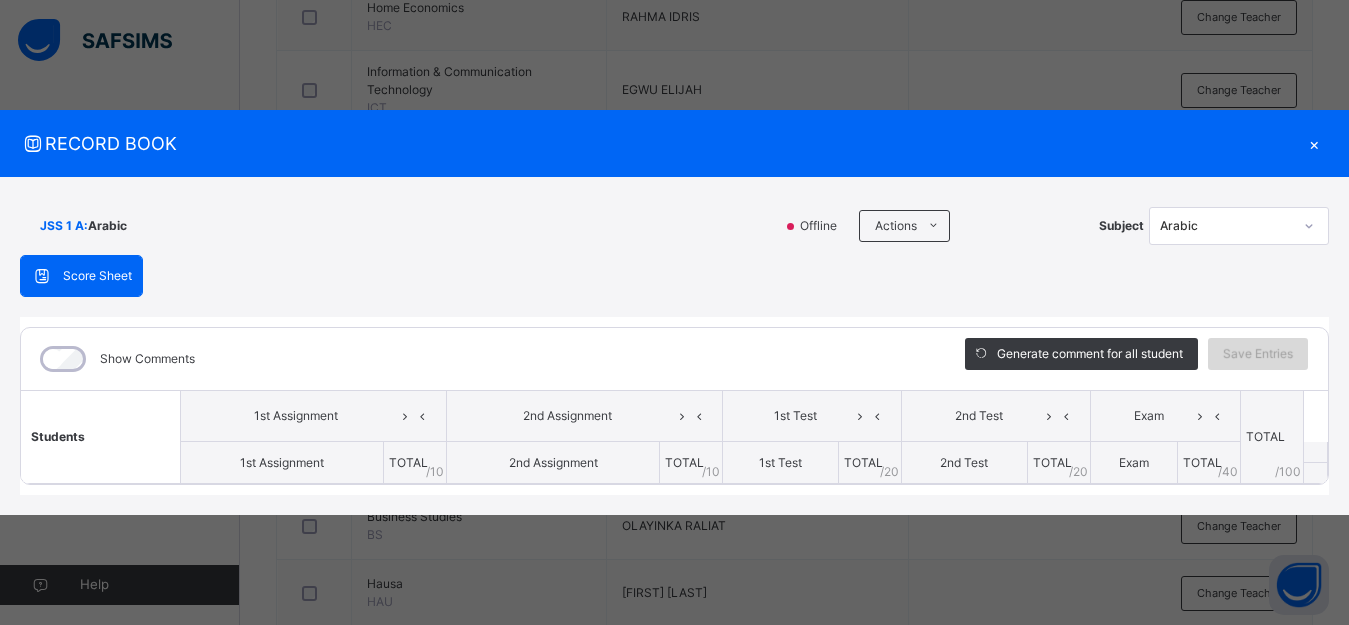 scroll, scrollTop: 944, scrollLeft: 0, axis: vertical 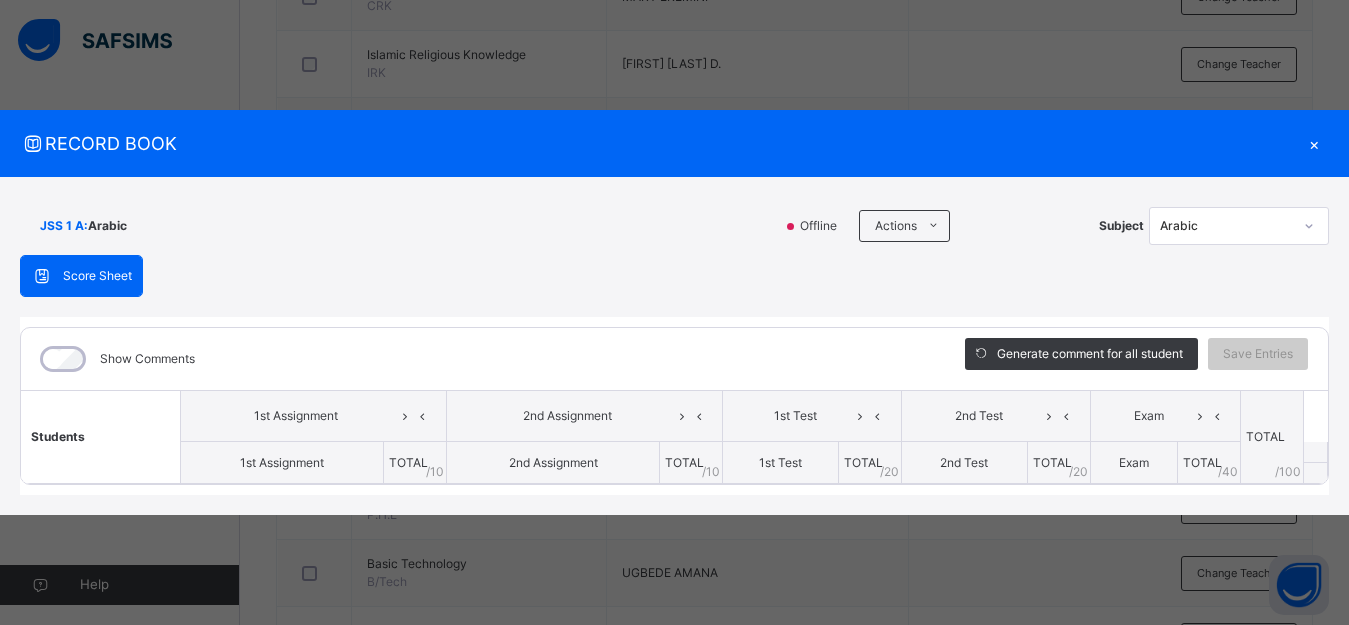 click on "Students" at bounding box center [100, 437] 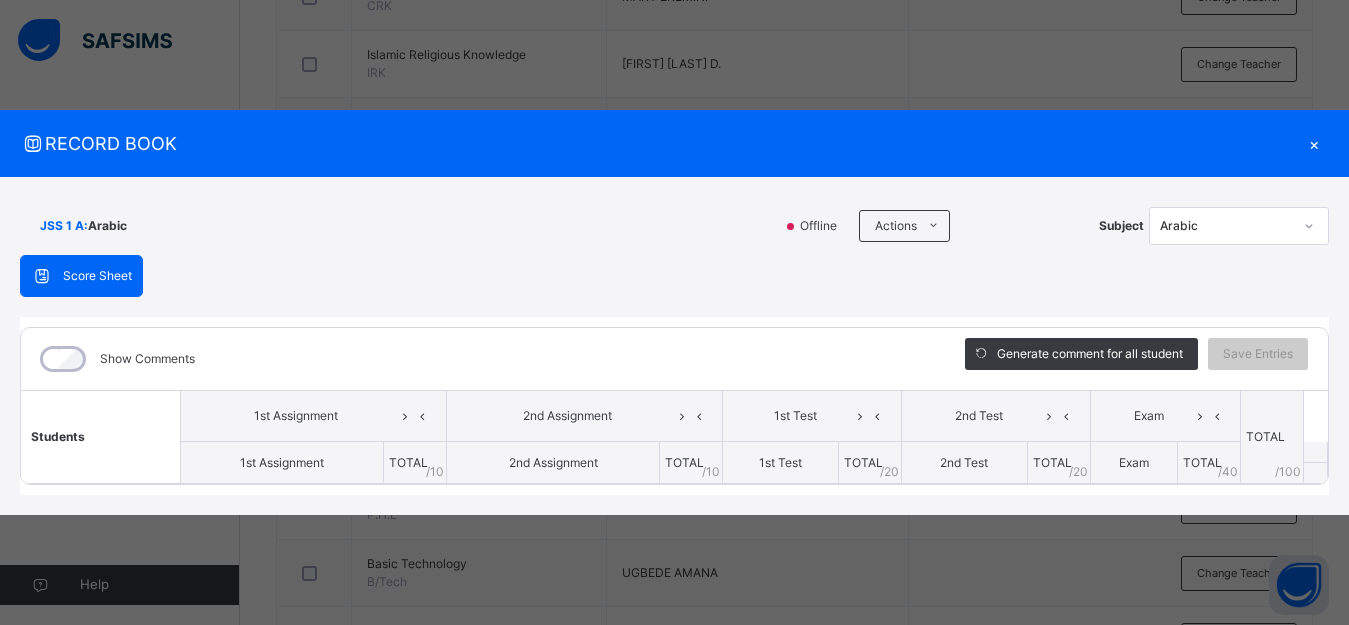 click on "RECORD BOOK ×" at bounding box center [674, 143] 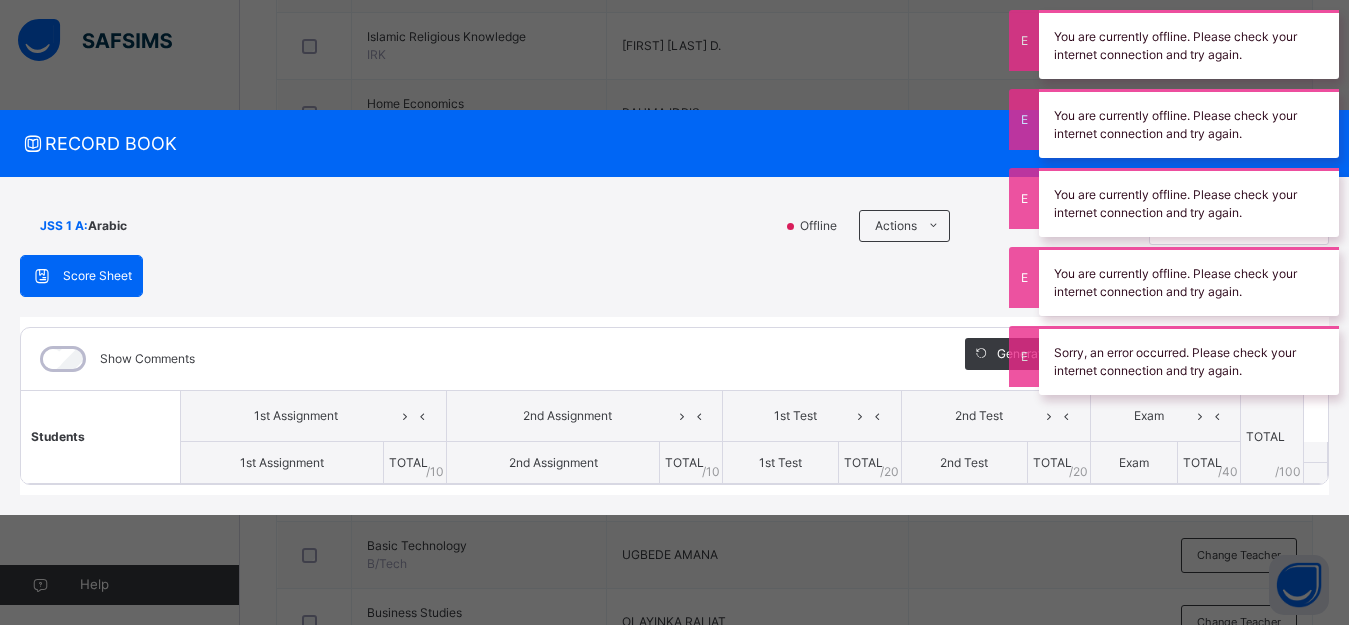 scroll, scrollTop: 844, scrollLeft: 0, axis: vertical 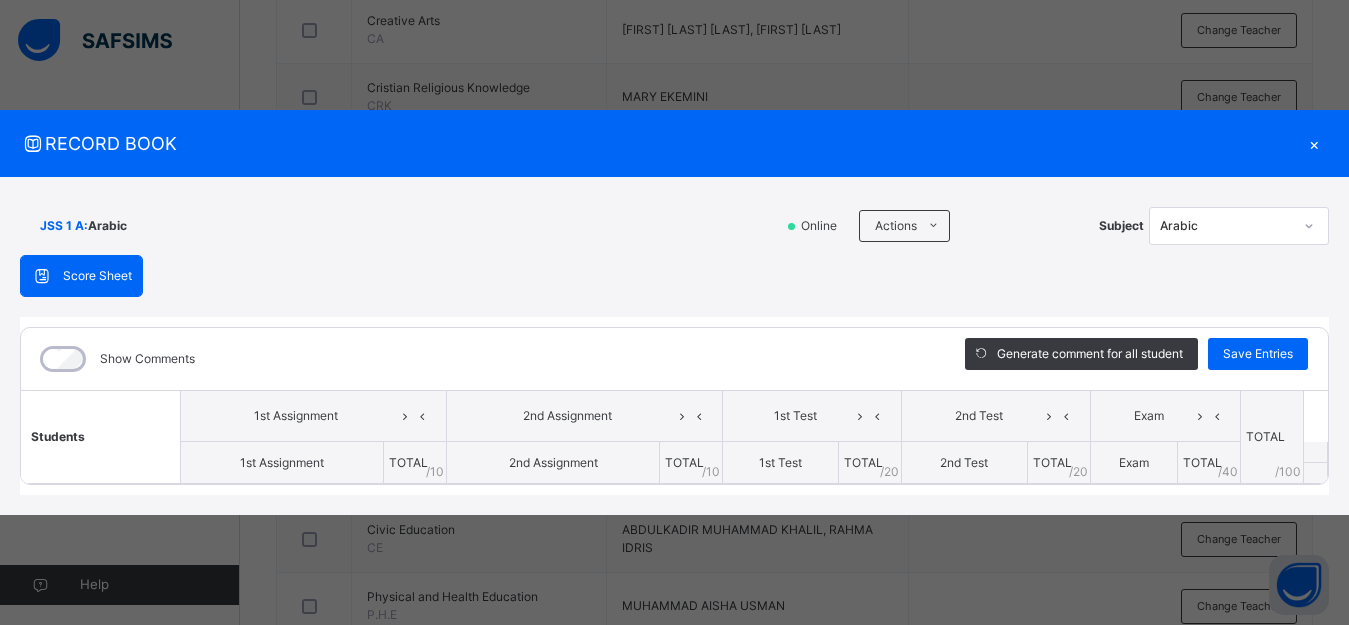 click on "RECORD BOOK × JSS 1   A :   Arabic Online Actions  Download Empty Score Sheet  Upload/map score sheet Subject  Arabic Zinaria International School Date: [DATE], [TIME] Score Sheet Score Sheet Show Comments   Generate comment for all student   Save Entries Class Level:  JSS 1   A Subject:  Arabic Session:  2024/2025 Session Session:  Third Term Students 1st Assignment 2nd Assignment 1st Test 2nd Test Exam TOTAL /100 Comment 1st Assignment TOTAL / 10 2nd Assignment TOTAL / 10 1st Test TOTAL / 20 2nd Test TOTAL / 20 Exam TOTAL / 40   ×   Subject Teacher’s Comment Generate and see in full the comment developed by the AI with an option to regenerate the comment Sims Bot Please wait while the Sims Bot generates comments for all your students × How satisfied are you with using SAFSIMS? 😞 🙁 😐 🙂 😄 Very Dissatisfied Very Satisfied Submit Close Import subject assessment score Map your assessment to those on our system Upload excel file used to fill out assessment   Drag and Drop files here" at bounding box center (674, 312) 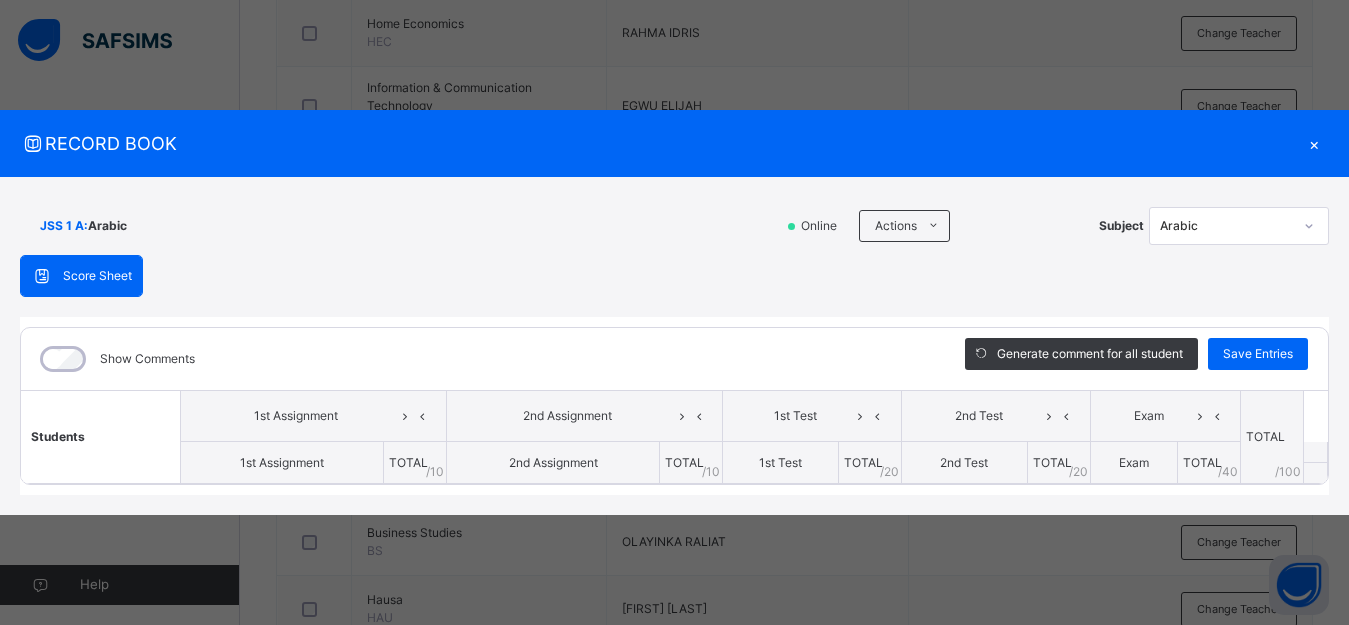 scroll, scrollTop: 944, scrollLeft: 0, axis: vertical 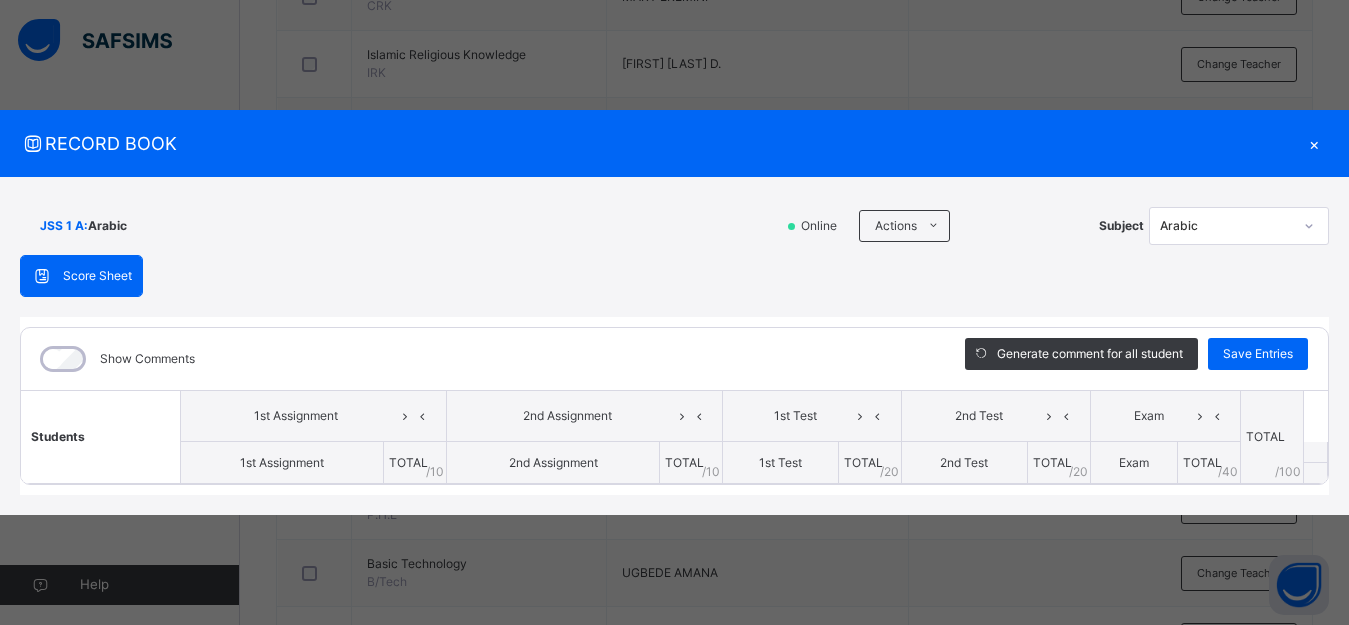 click on "RECORD BOOK ×" at bounding box center [674, 143] 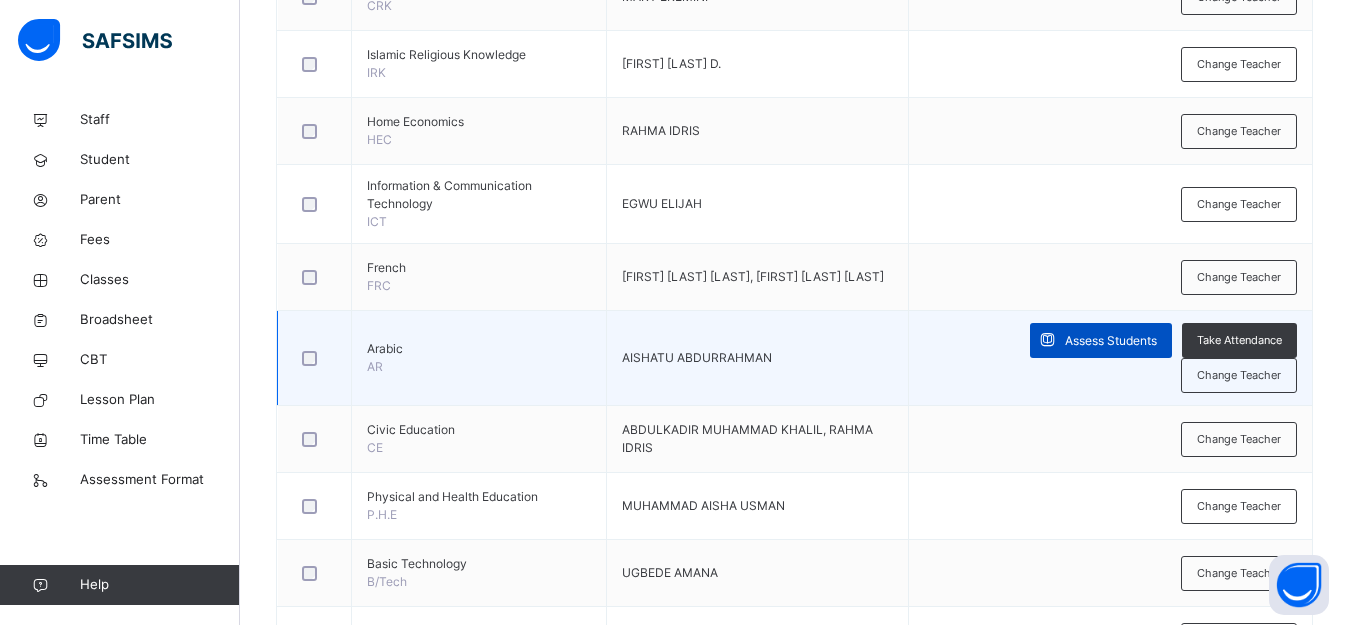 click on "Assess Students" at bounding box center (1111, 341) 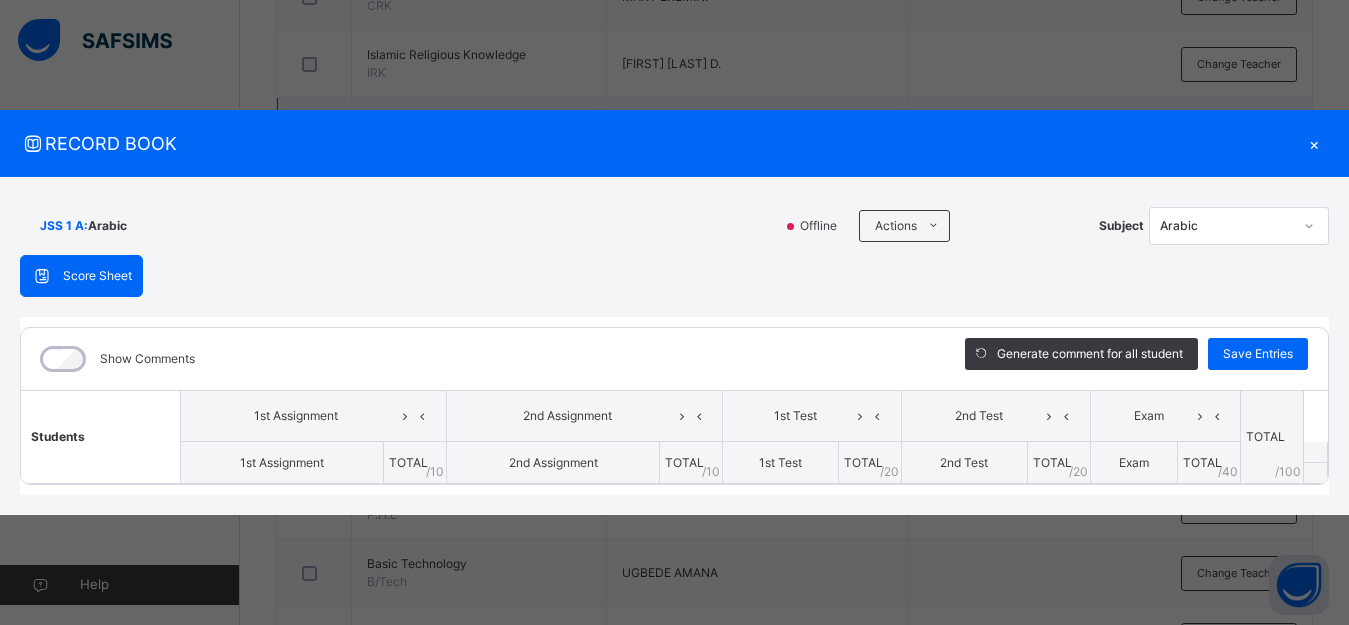 click on "×" at bounding box center (1314, 143) 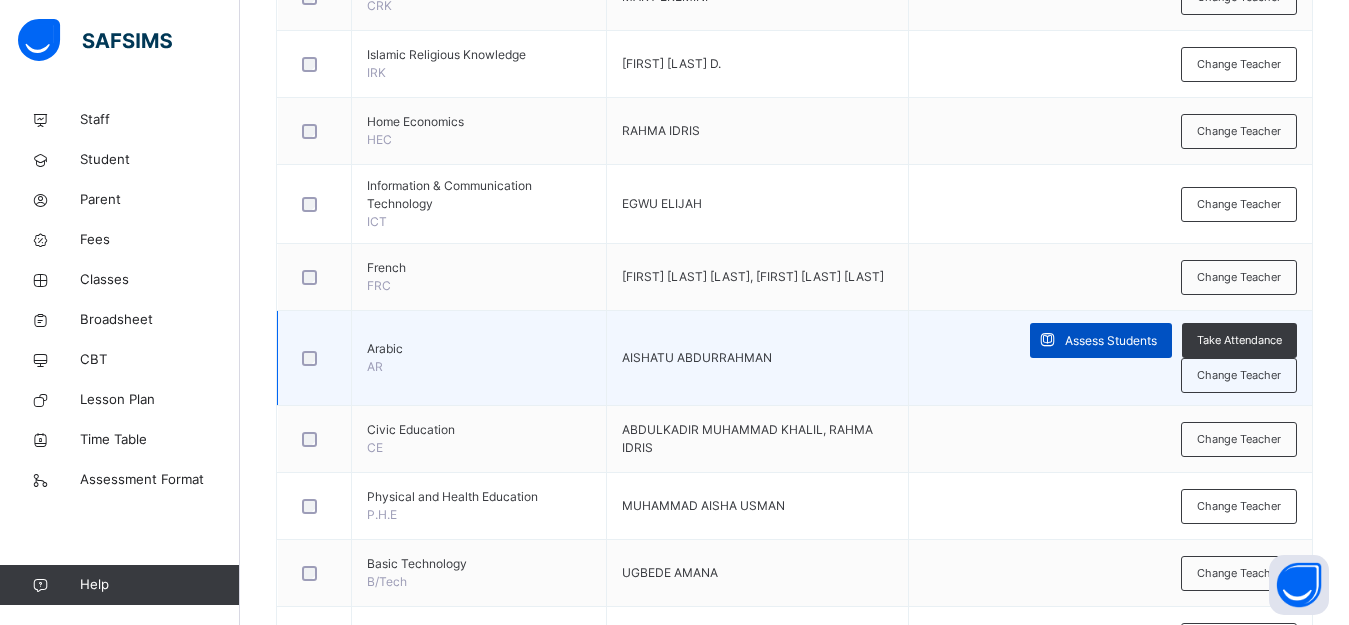 click on "Assess Students" at bounding box center [1101, 340] 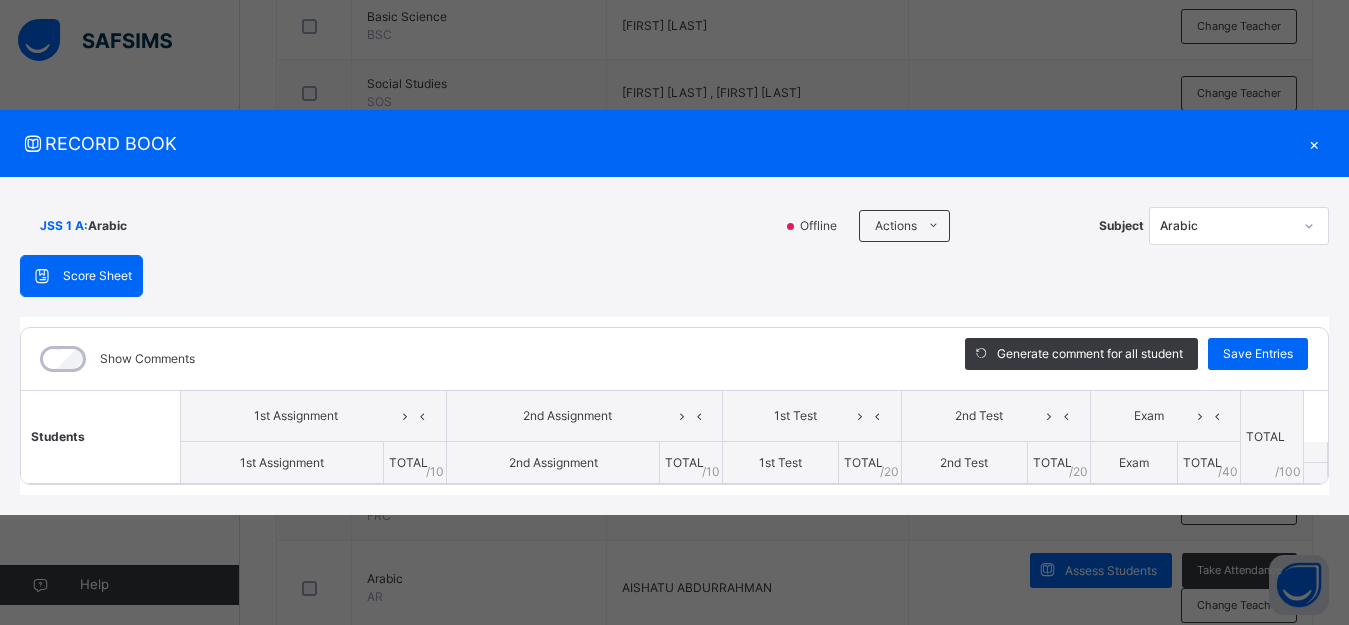 scroll, scrollTop: 644, scrollLeft: 0, axis: vertical 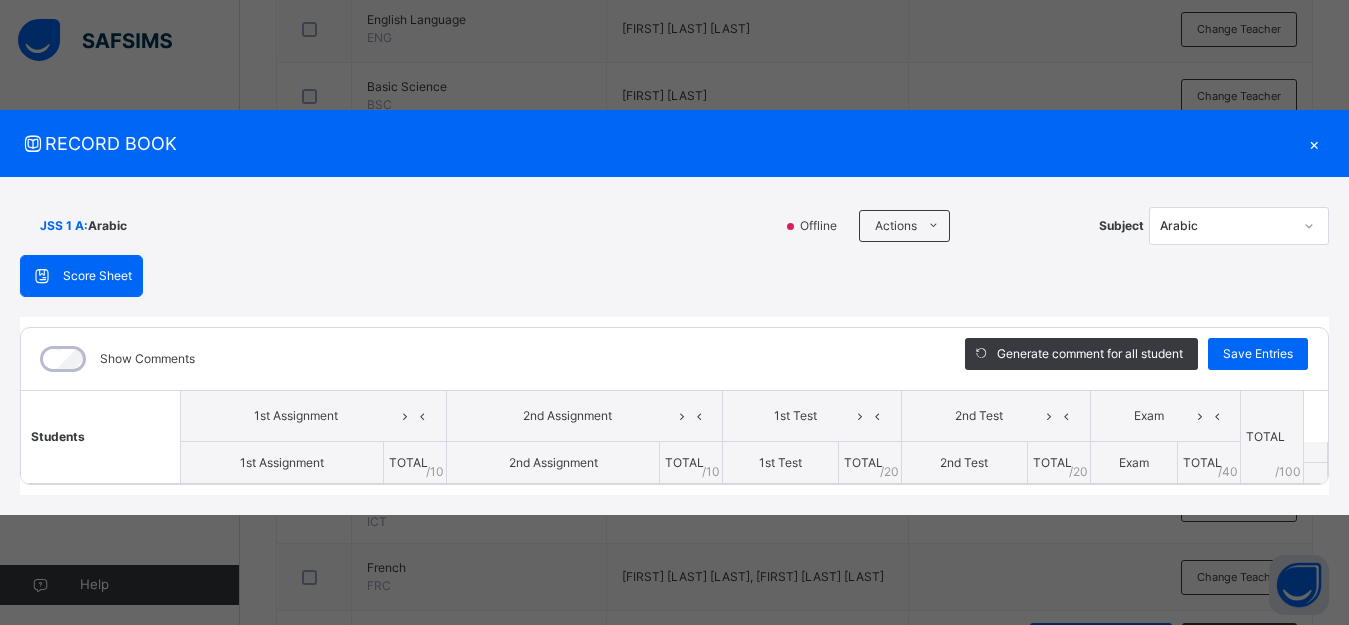 click on "×" at bounding box center [1314, 143] 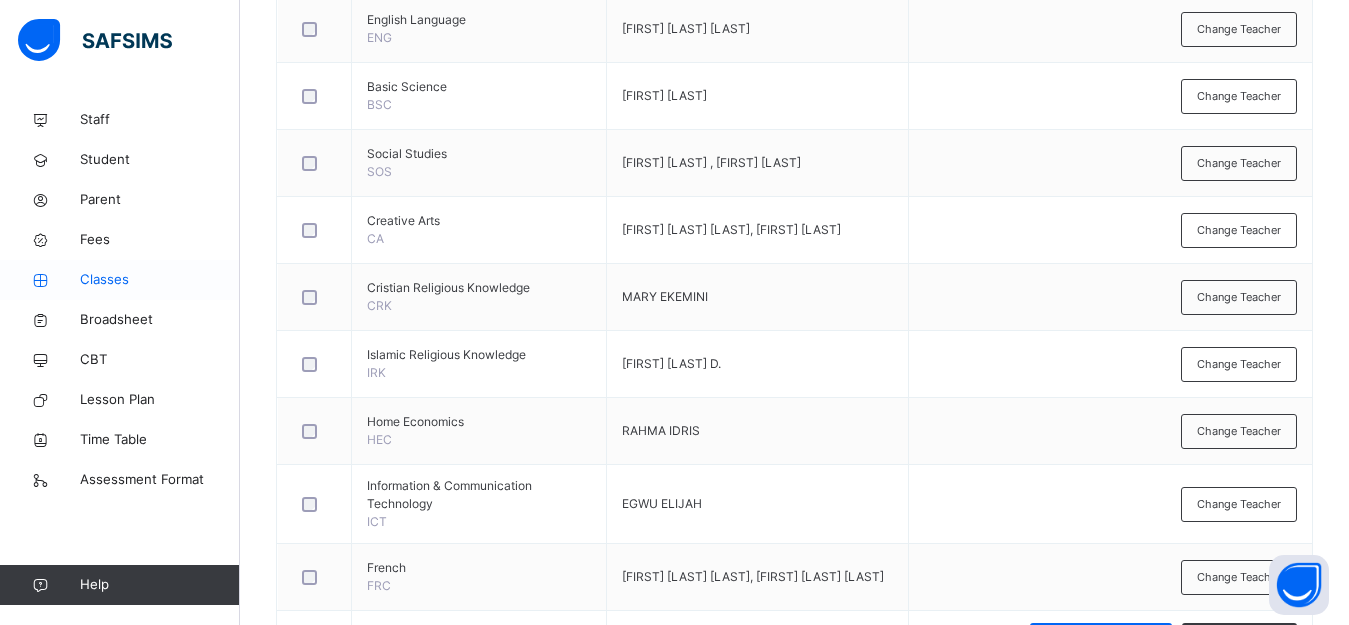 click on "Classes" at bounding box center (160, 280) 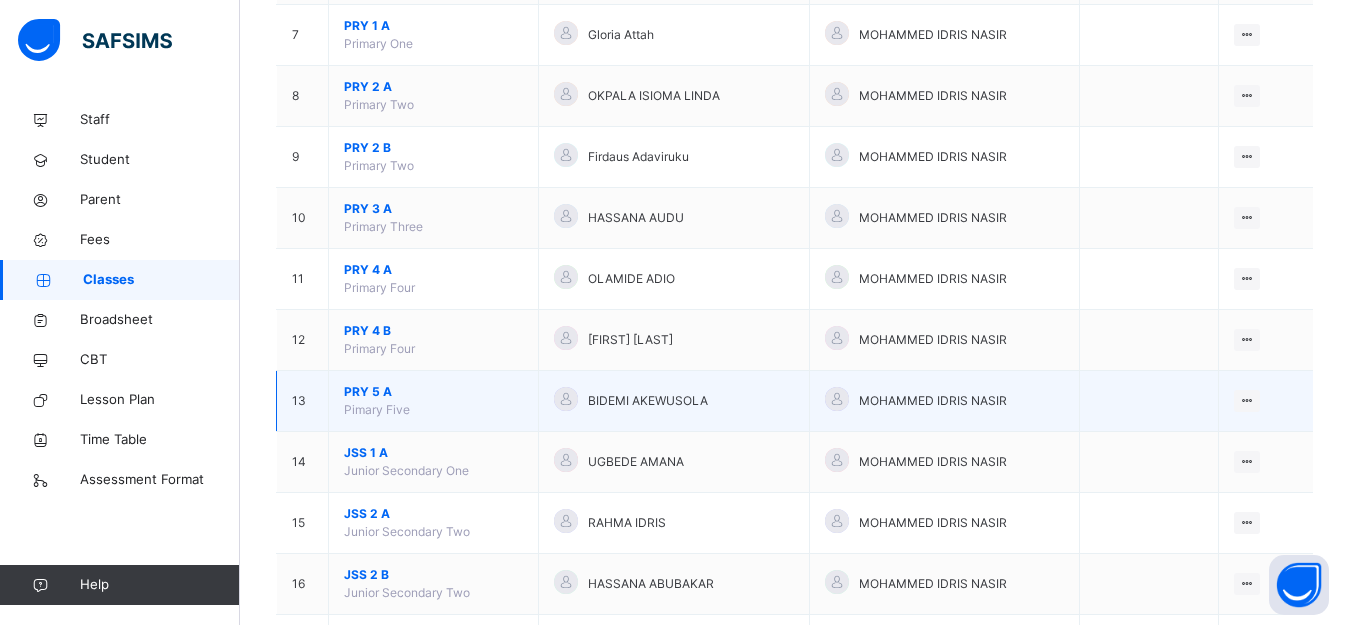 scroll, scrollTop: 600, scrollLeft: 0, axis: vertical 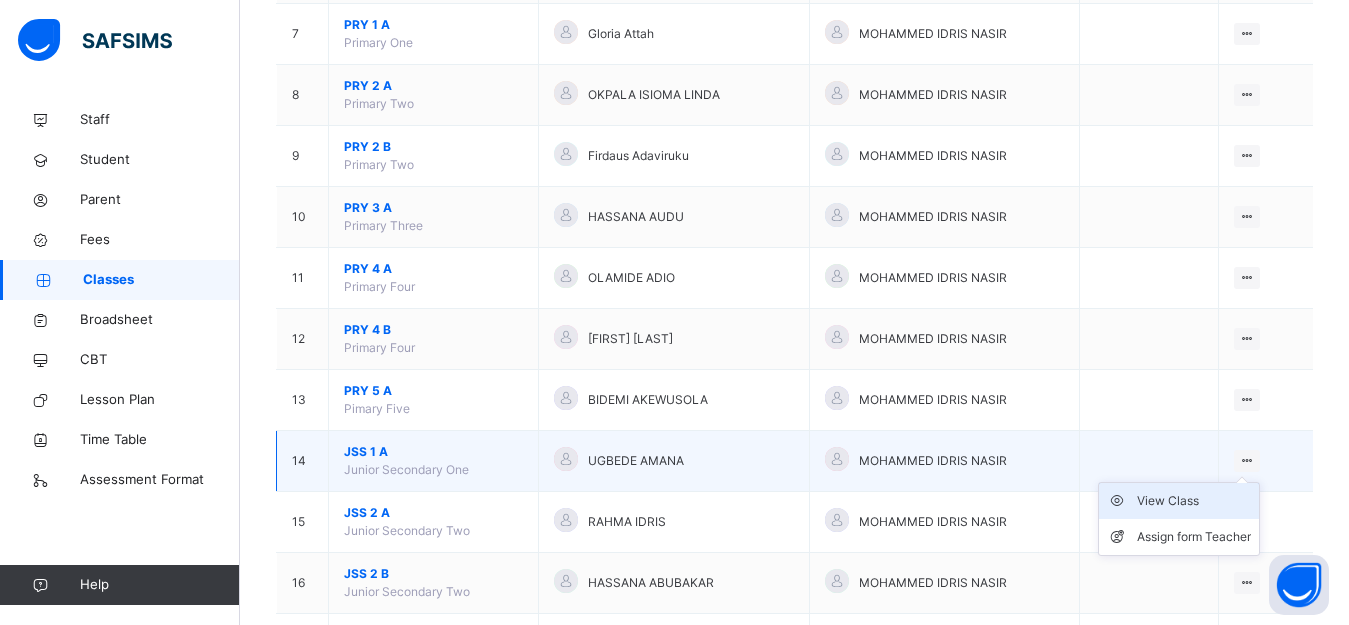 click on "View Class" at bounding box center (1194, 501) 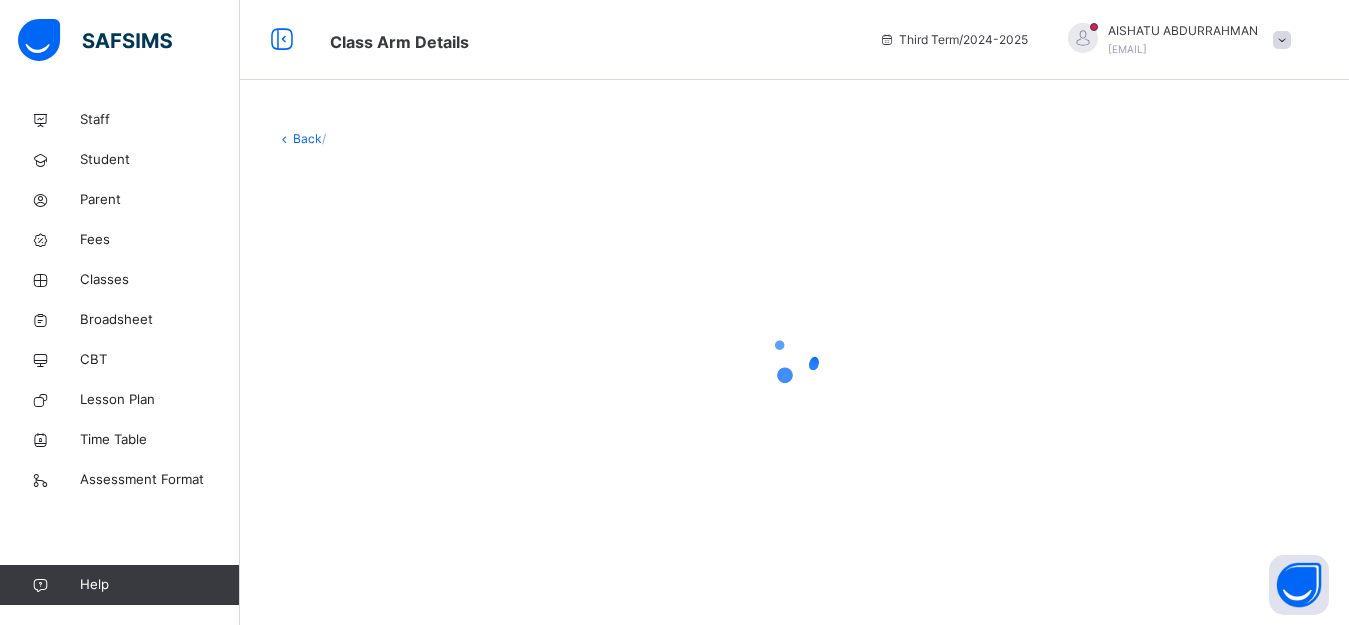 scroll, scrollTop: 0, scrollLeft: 0, axis: both 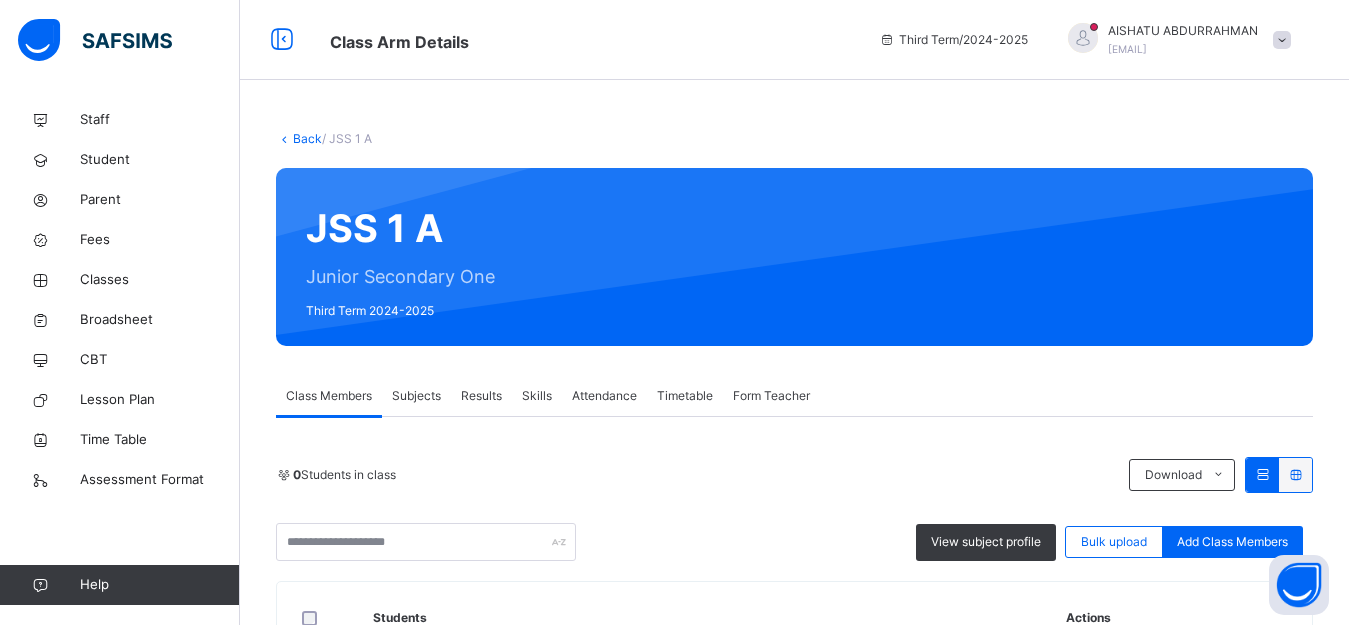 click on "Subjects" at bounding box center [416, 396] 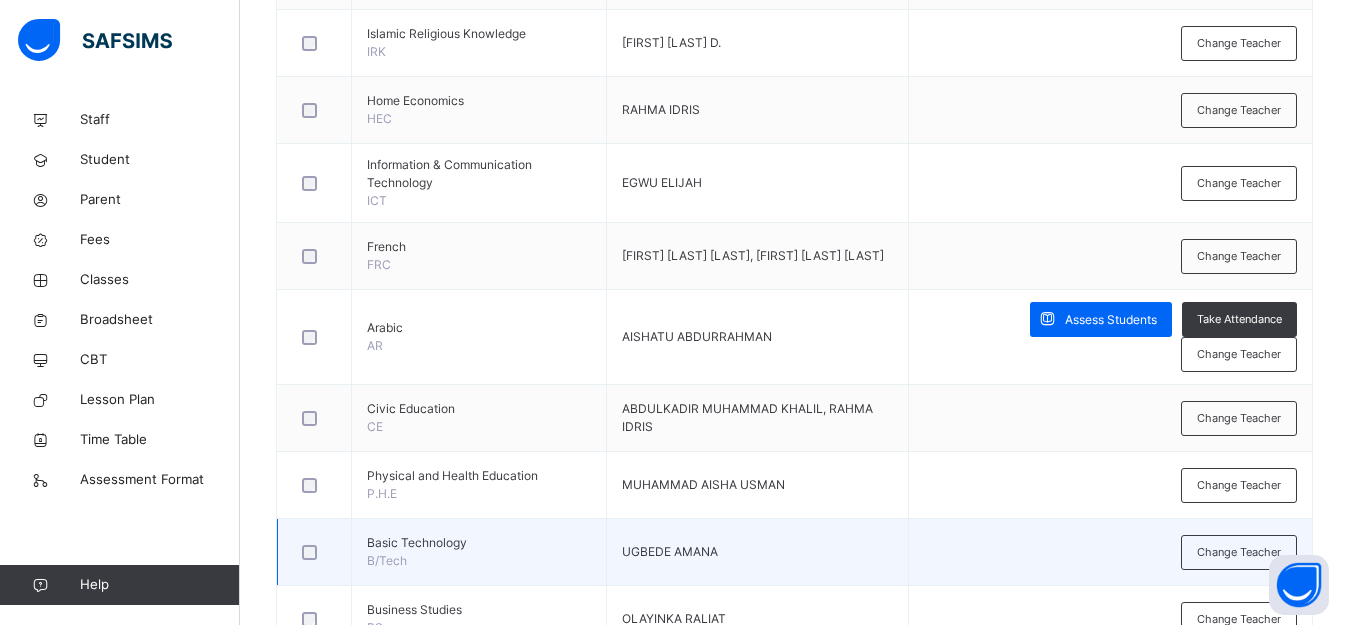scroll, scrollTop: 1000, scrollLeft: 0, axis: vertical 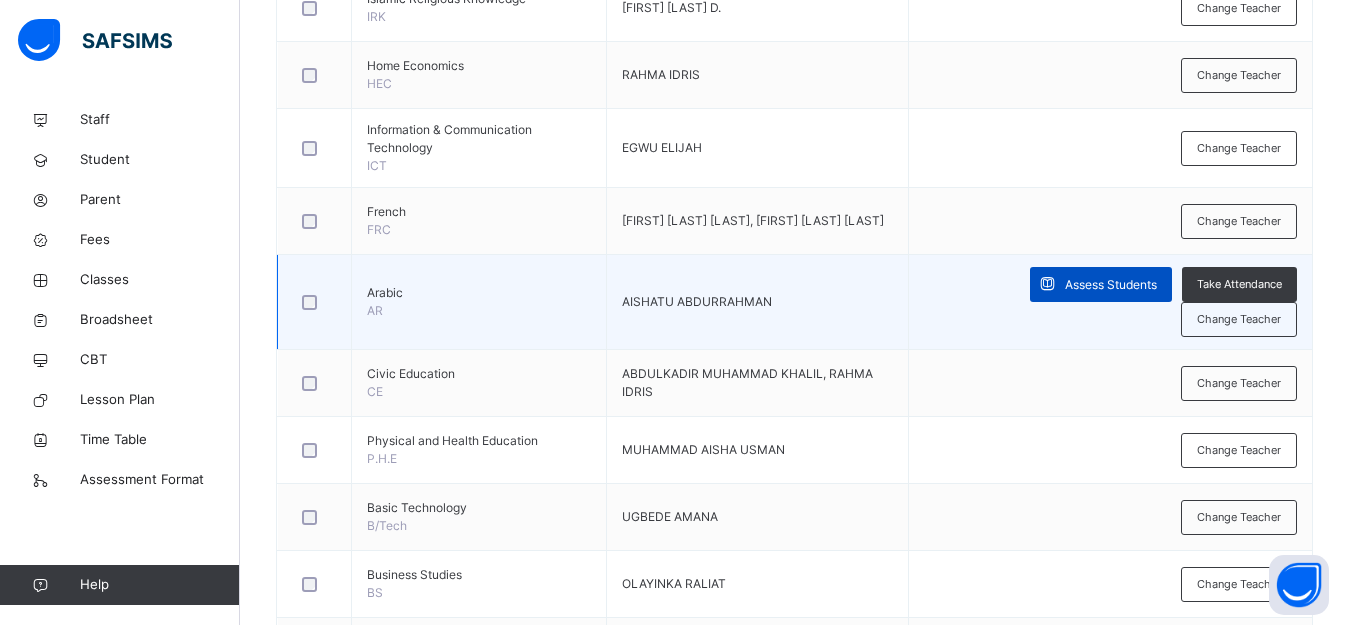 click on "Assess Students" at bounding box center [1111, 285] 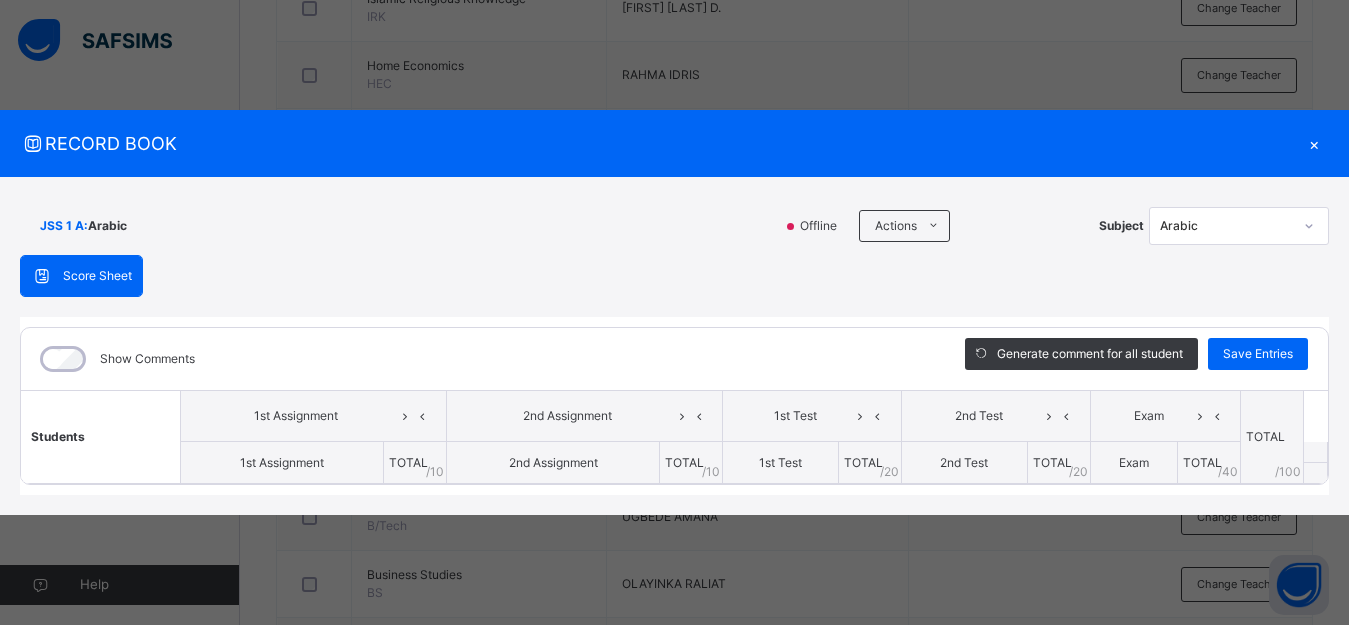 scroll, scrollTop: 0, scrollLeft: 0, axis: both 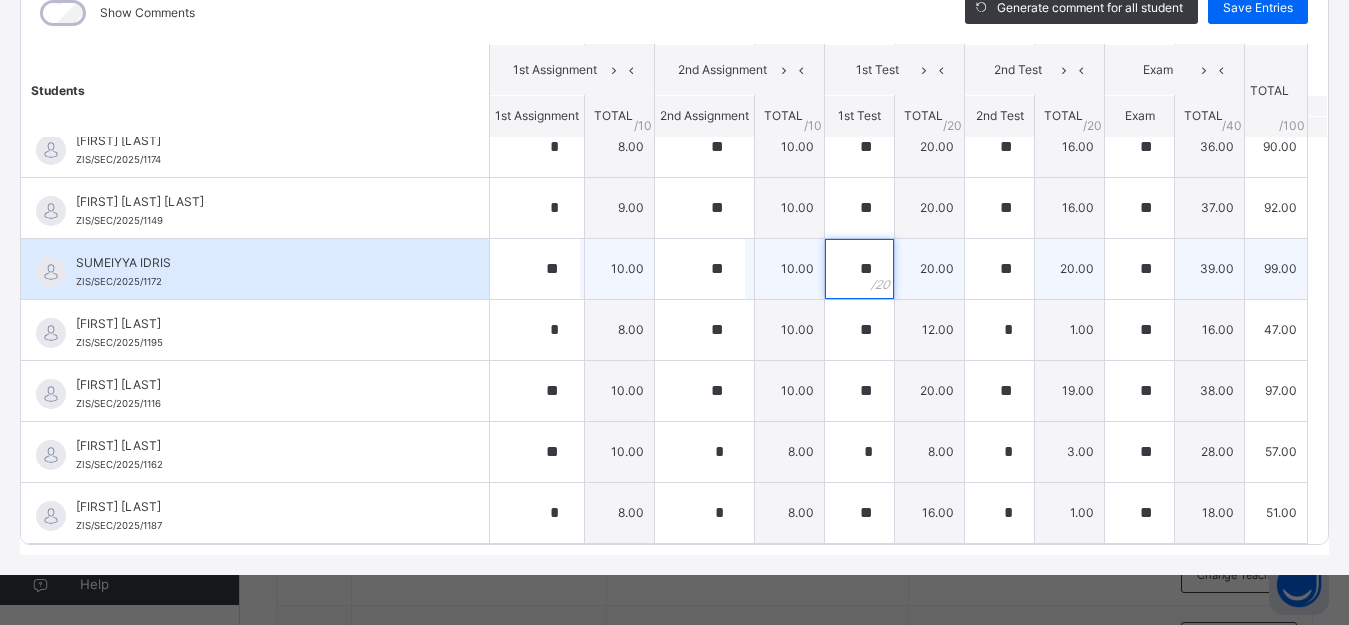 click on "**" at bounding box center (859, 269) 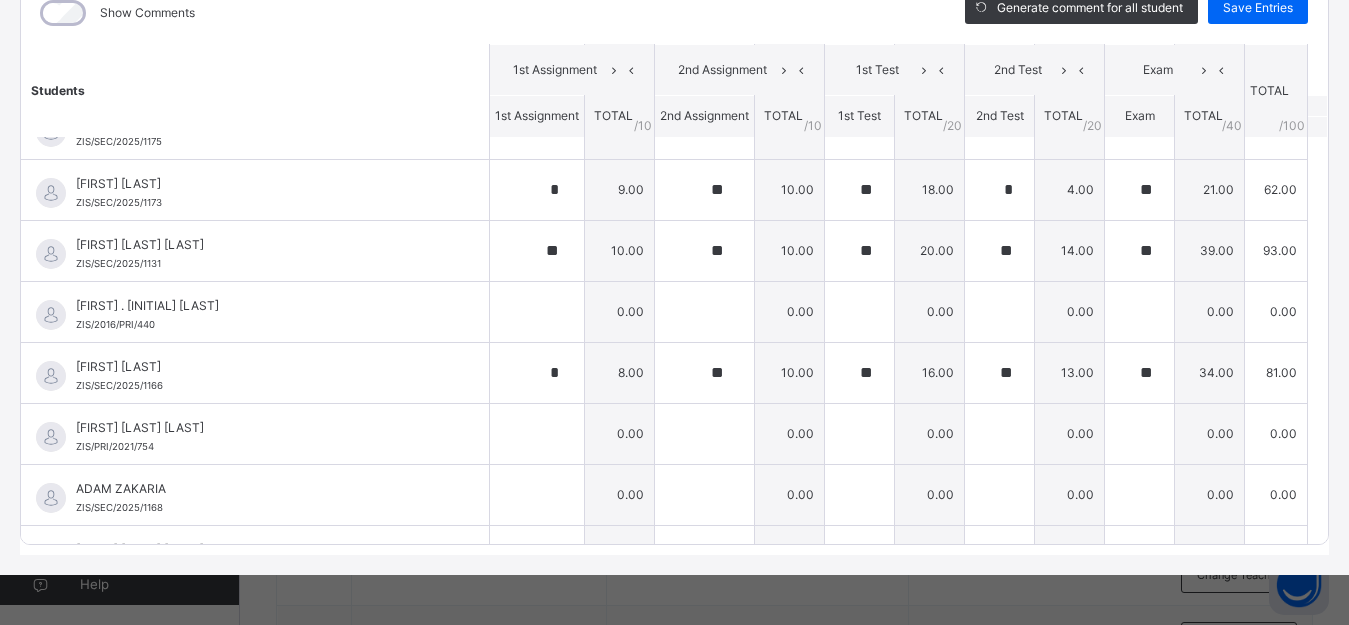 scroll, scrollTop: 0, scrollLeft: 0, axis: both 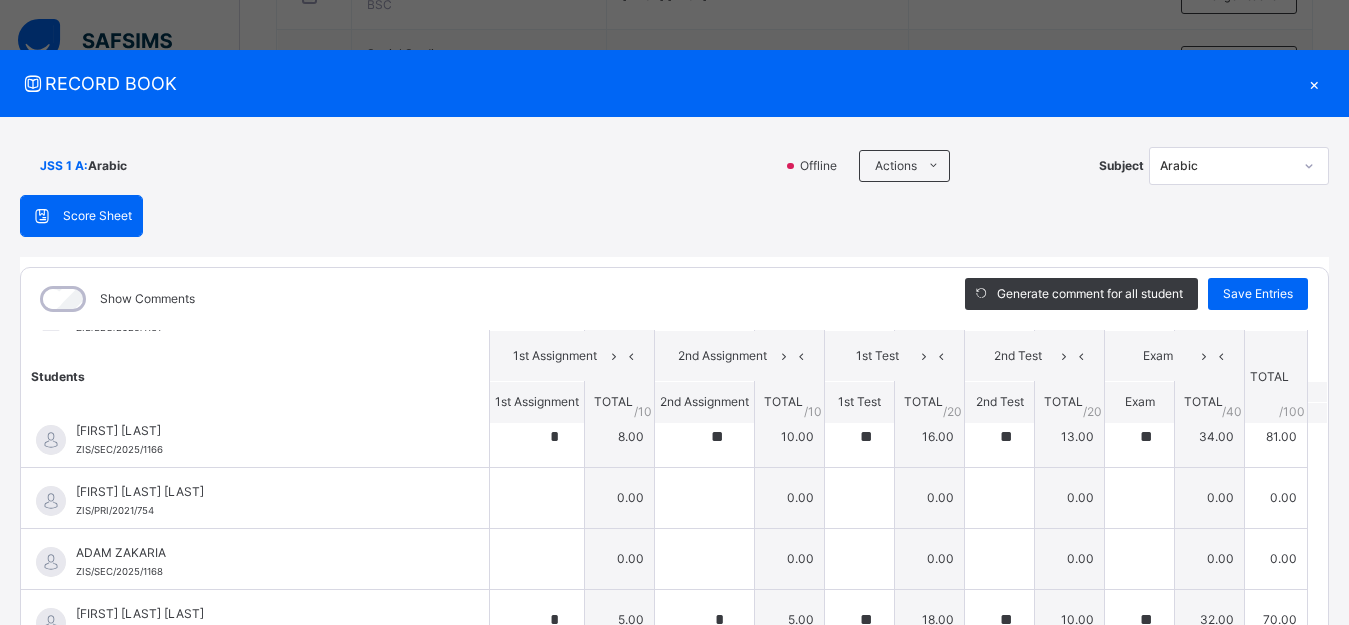 click on "×" at bounding box center (1314, 83) 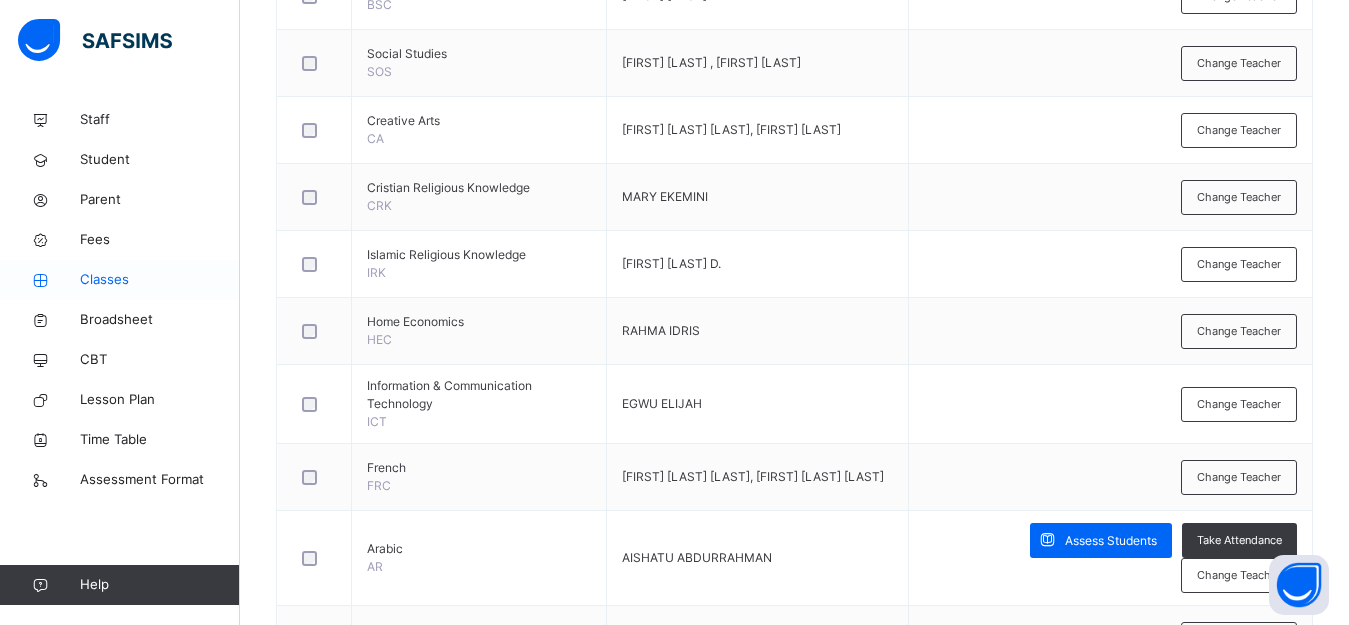 click on "Classes" at bounding box center (160, 280) 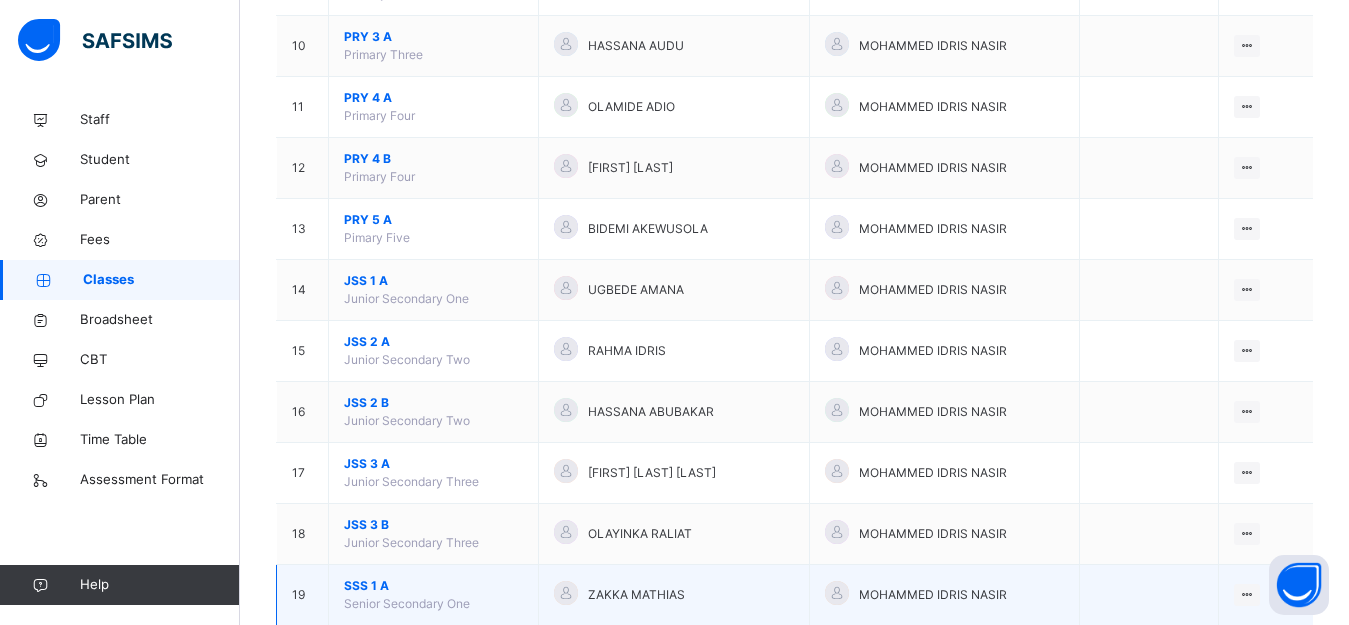 scroll, scrollTop: 900, scrollLeft: 0, axis: vertical 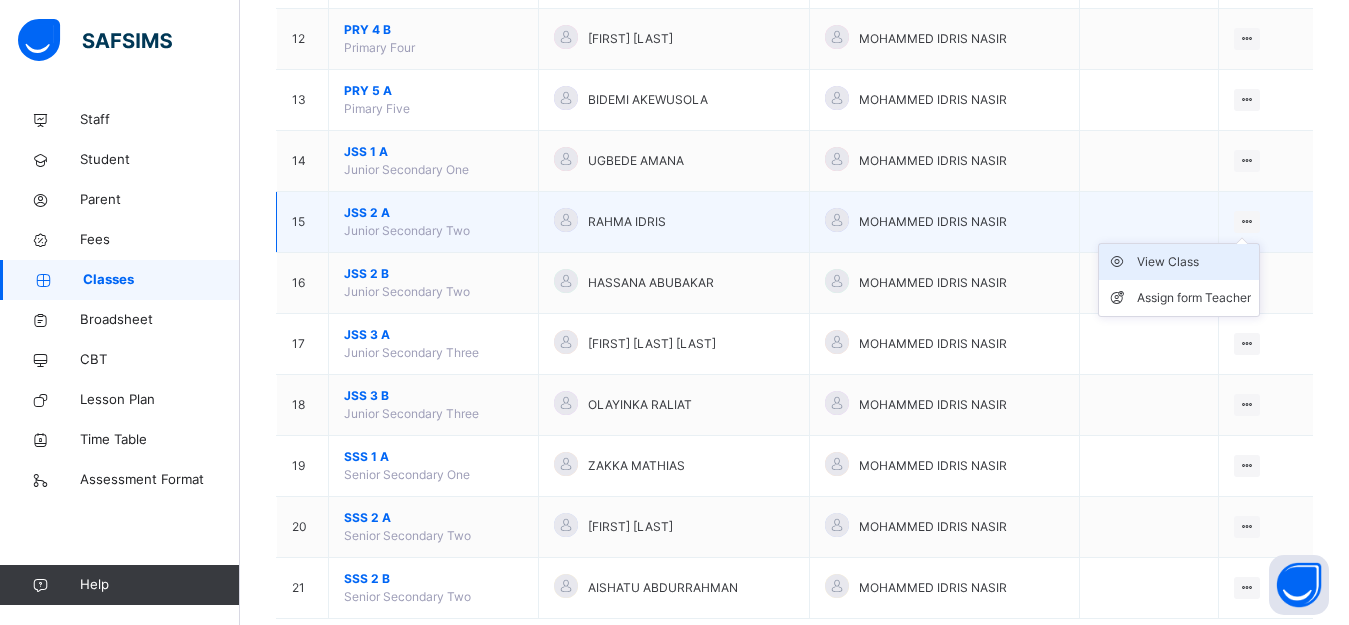 click on "View Class" at bounding box center [1194, 262] 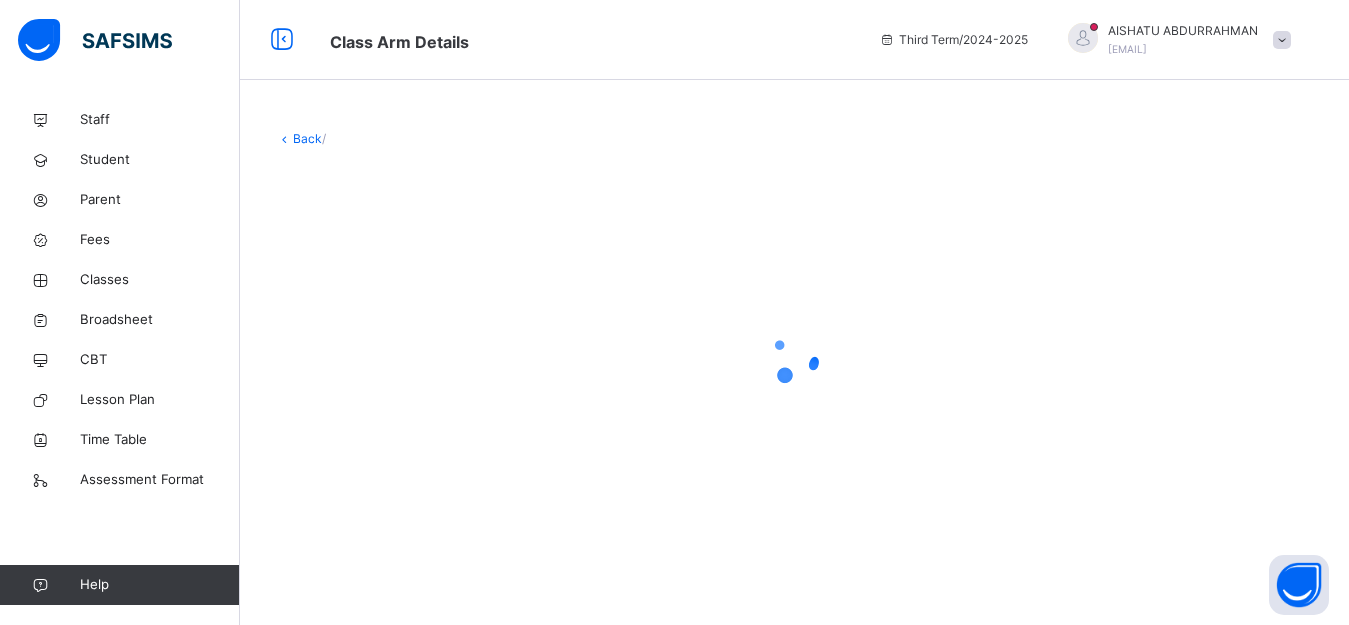 scroll, scrollTop: 0, scrollLeft: 0, axis: both 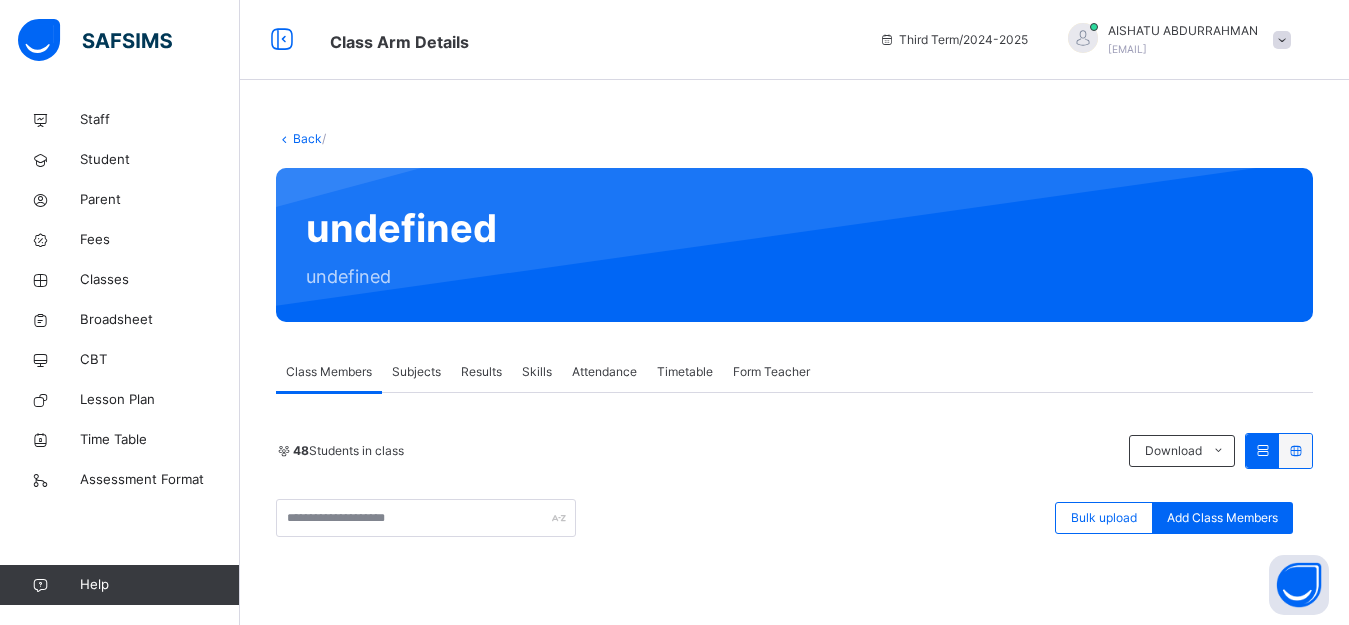 click on "Back  /    undefined undefined Class Members Subjects Results Skills Attendance Timetable Form Teacher Class Members More Options   48  Students in class Download Pdf Report Excel Report Bulk upload Add Class Members Zinaria International School Date: [DATE], [TIME] Class Members Class:  JSS 1 A Total no. of Students:  48 Term:  Third Term Session:  2024-2025 S/NO Admission No. Last Name First Name Other Name There are currently no records. Add Student × Add Student Students Without Class   Customers There are currently no records. Cancel Save × Remove Student From Class This action would delete   from the class. Are you sure you want to carry on? Cancel Yes, Remove Student Bulk Upload Student Upload XLSX File   Select your XLSX file from your computer to upload it using that uploader provided for you below   Drag and Drop files here Select your Excel file Browse file Maximum size 2.5mb Upload Excel File Download XLSX file   Follow the steps below to download and use the excel file effectively" at bounding box center (794, 535) 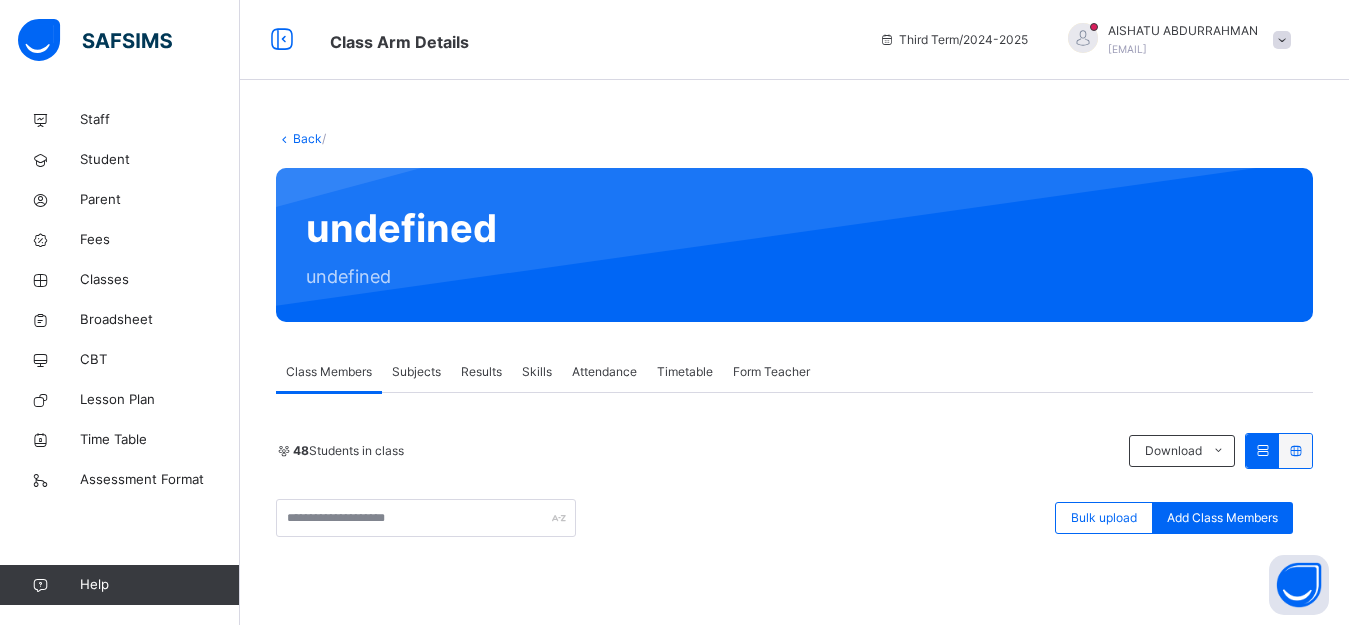 click on "Class Members" at bounding box center [329, 372] 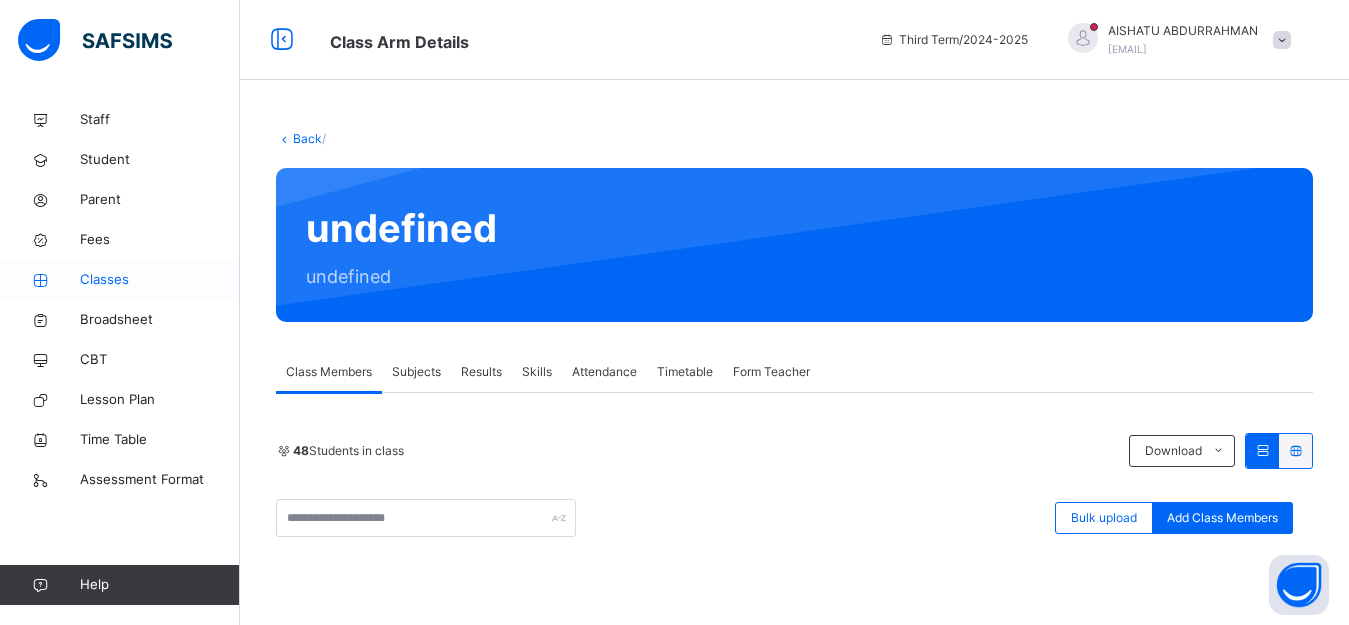 click on "Classes" at bounding box center (120, 280) 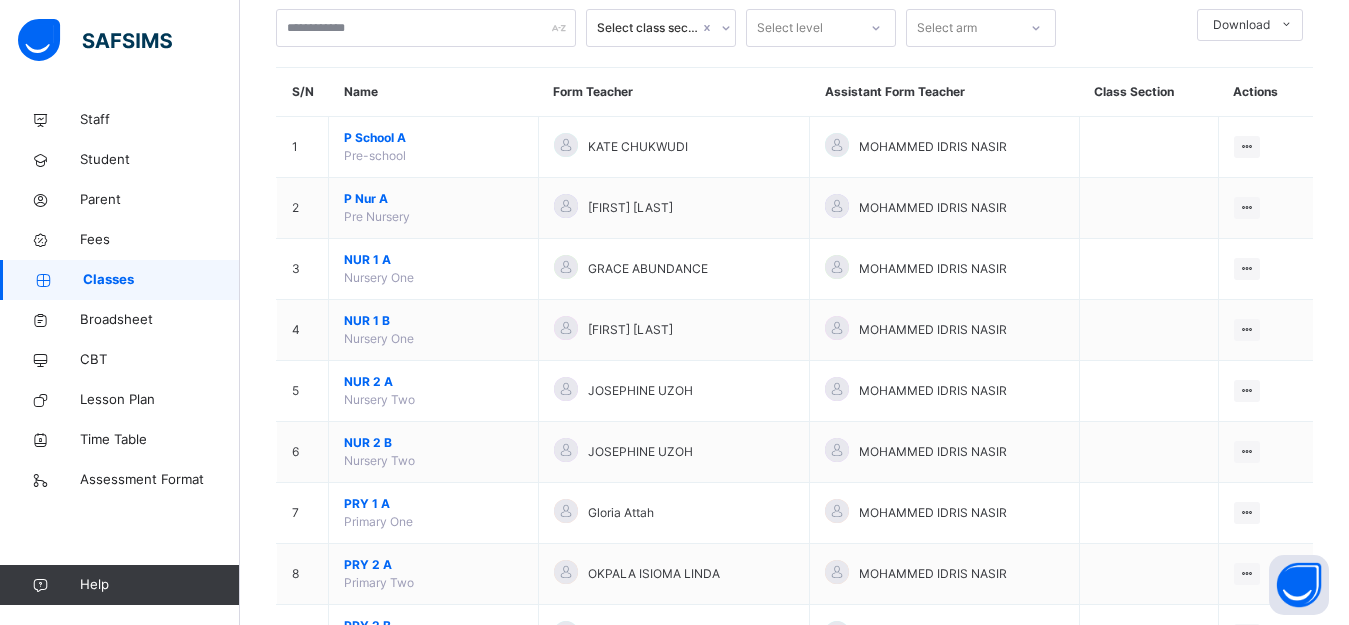 scroll, scrollTop: 700, scrollLeft: 0, axis: vertical 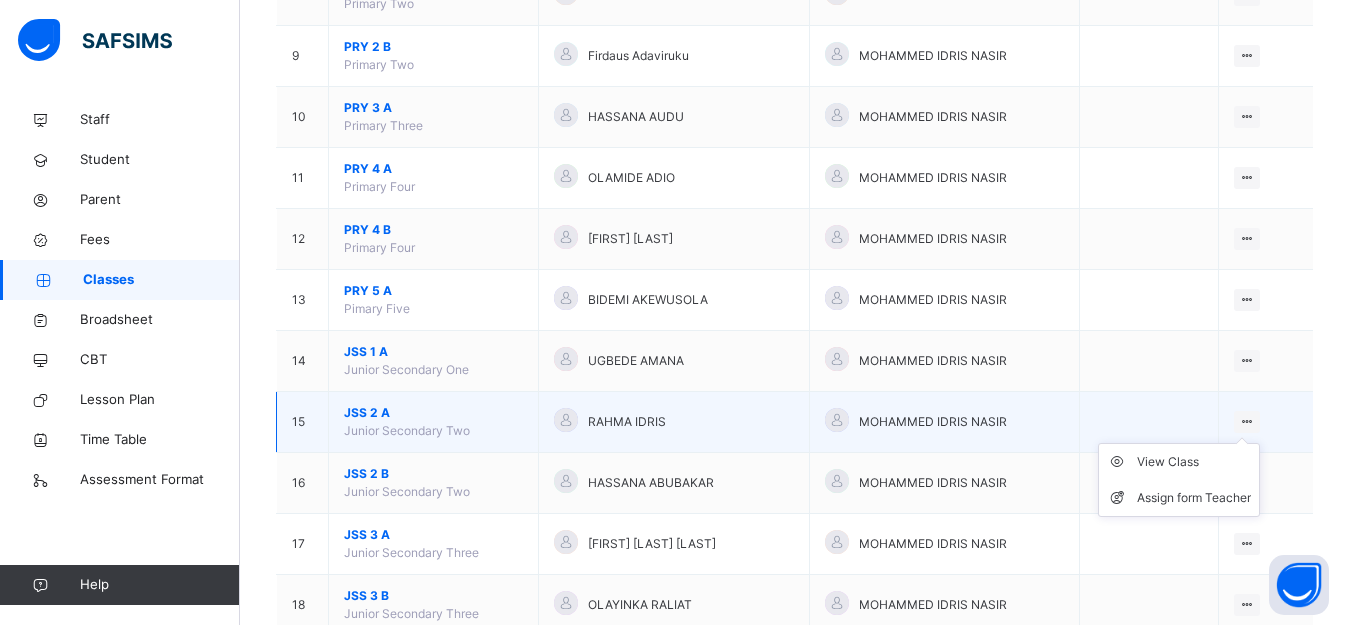 click at bounding box center [1247, 421] 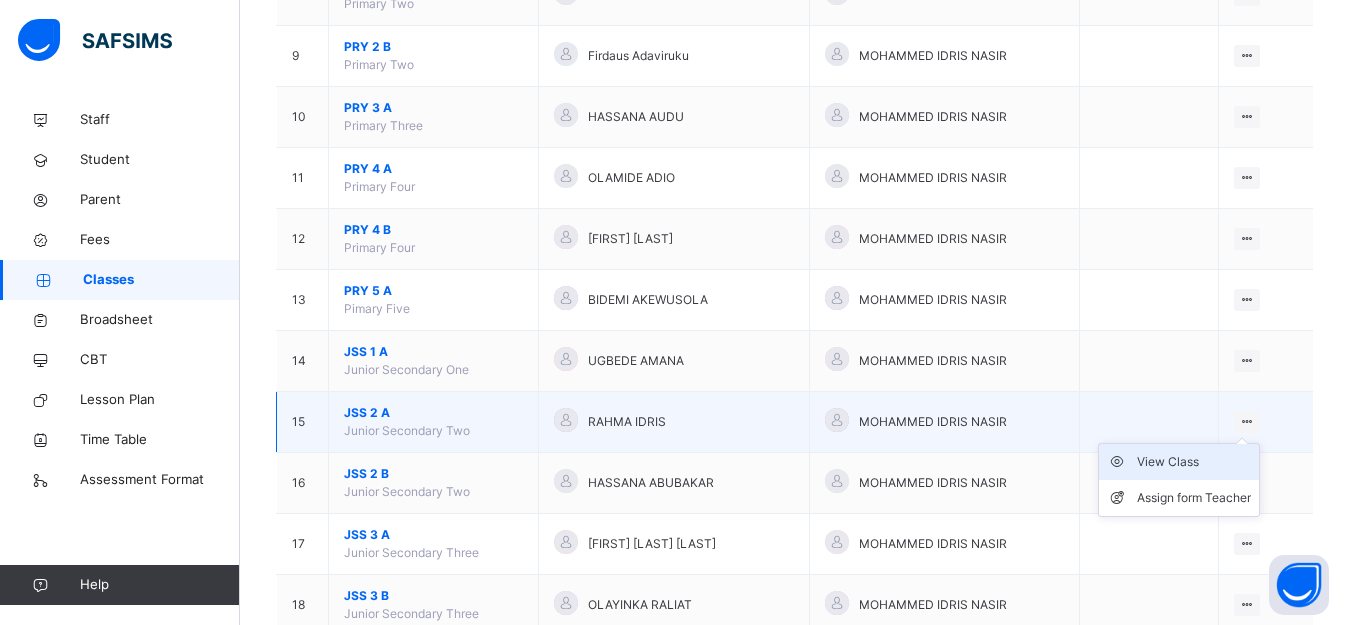 click on "View Class" at bounding box center [1194, 462] 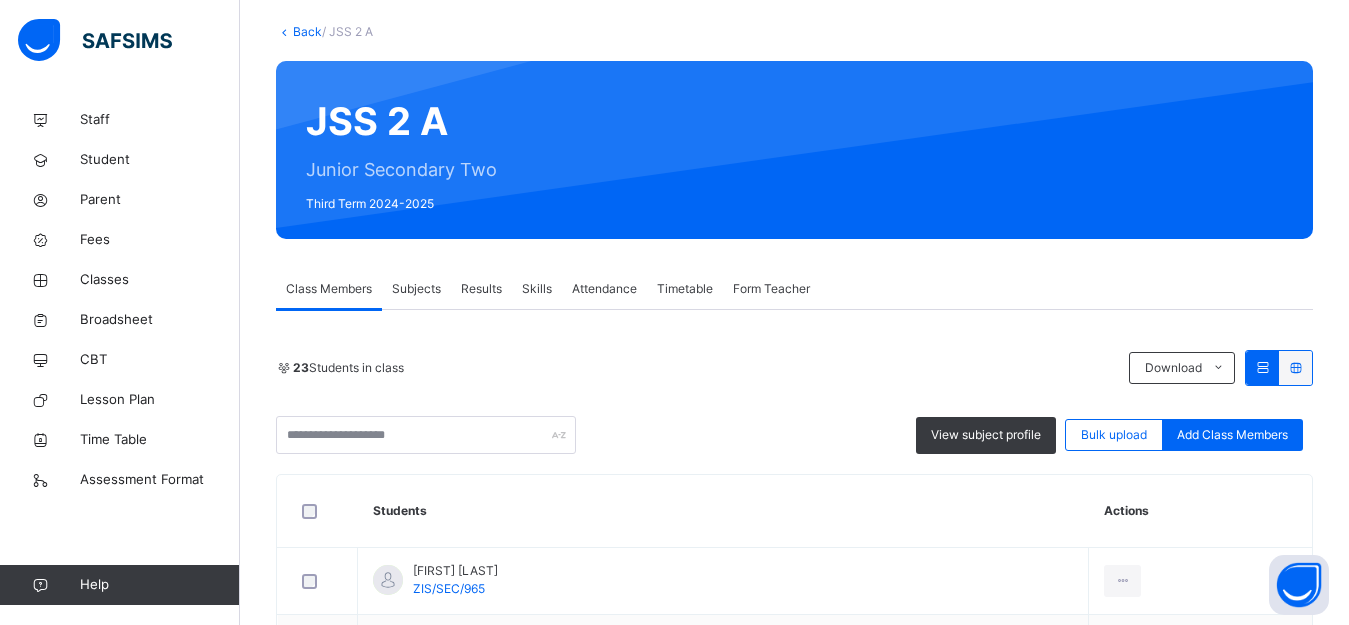scroll, scrollTop: 100, scrollLeft: 0, axis: vertical 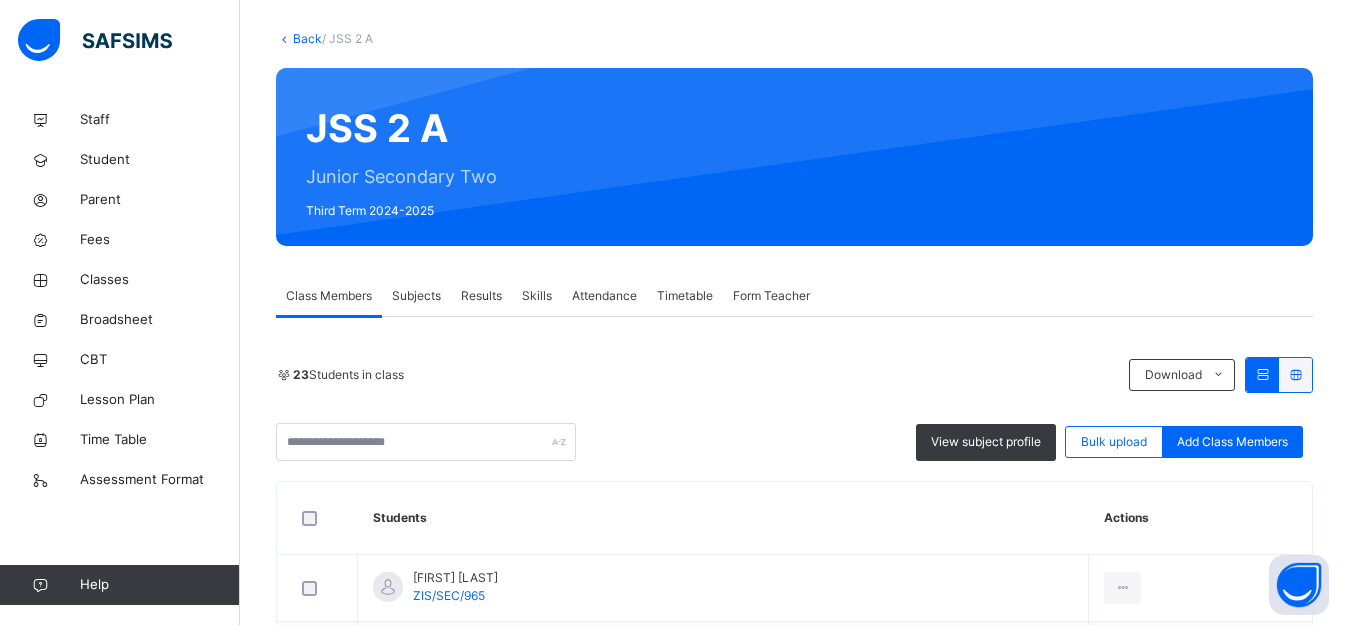 click on "Subjects" at bounding box center [416, 296] 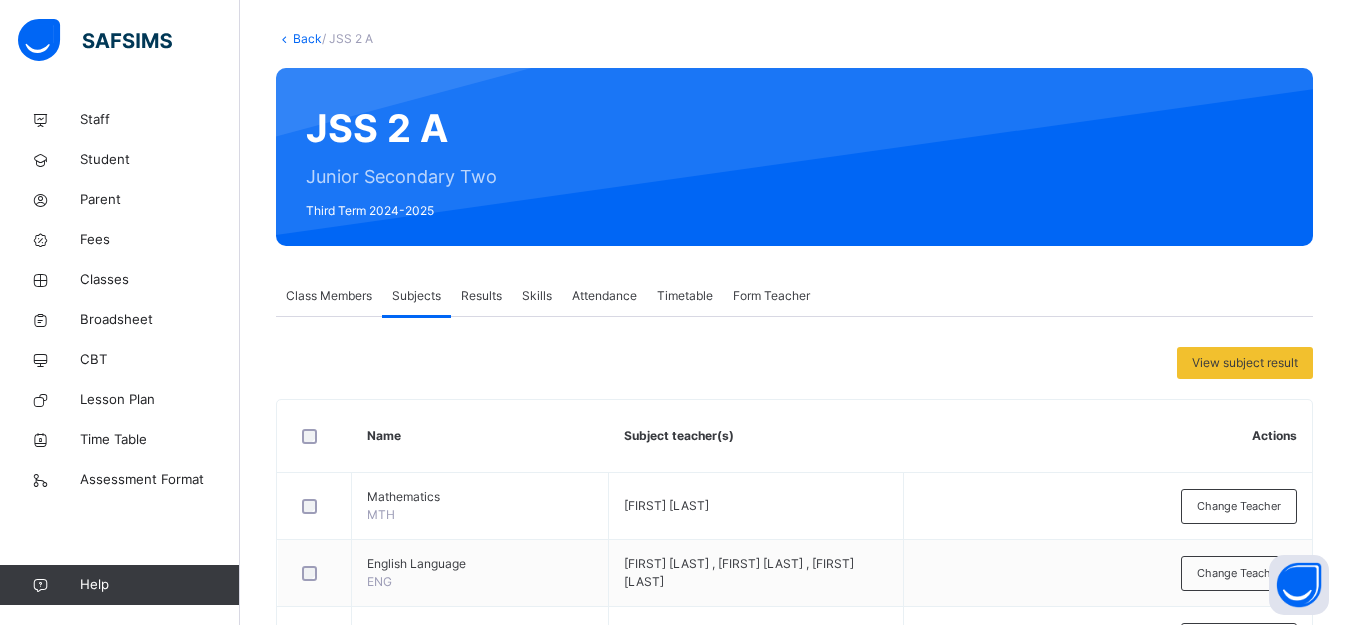 click on "Subjects" at bounding box center [416, 296] 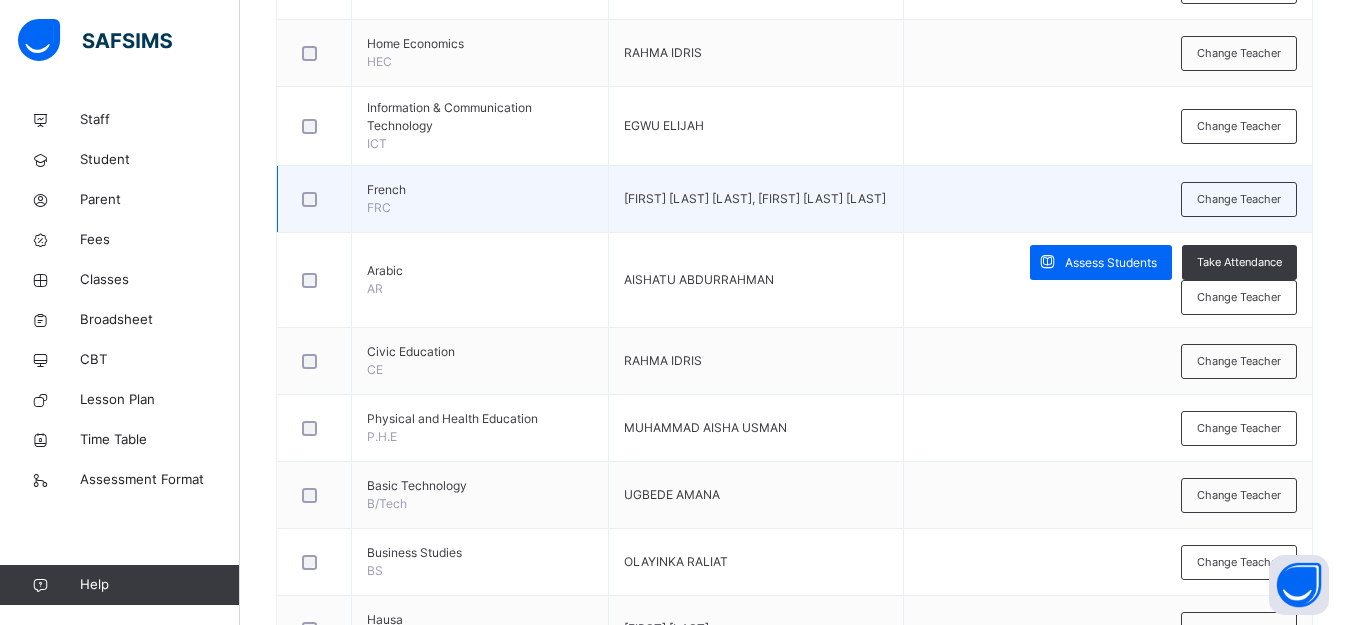 scroll, scrollTop: 1000, scrollLeft: 0, axis: vertical 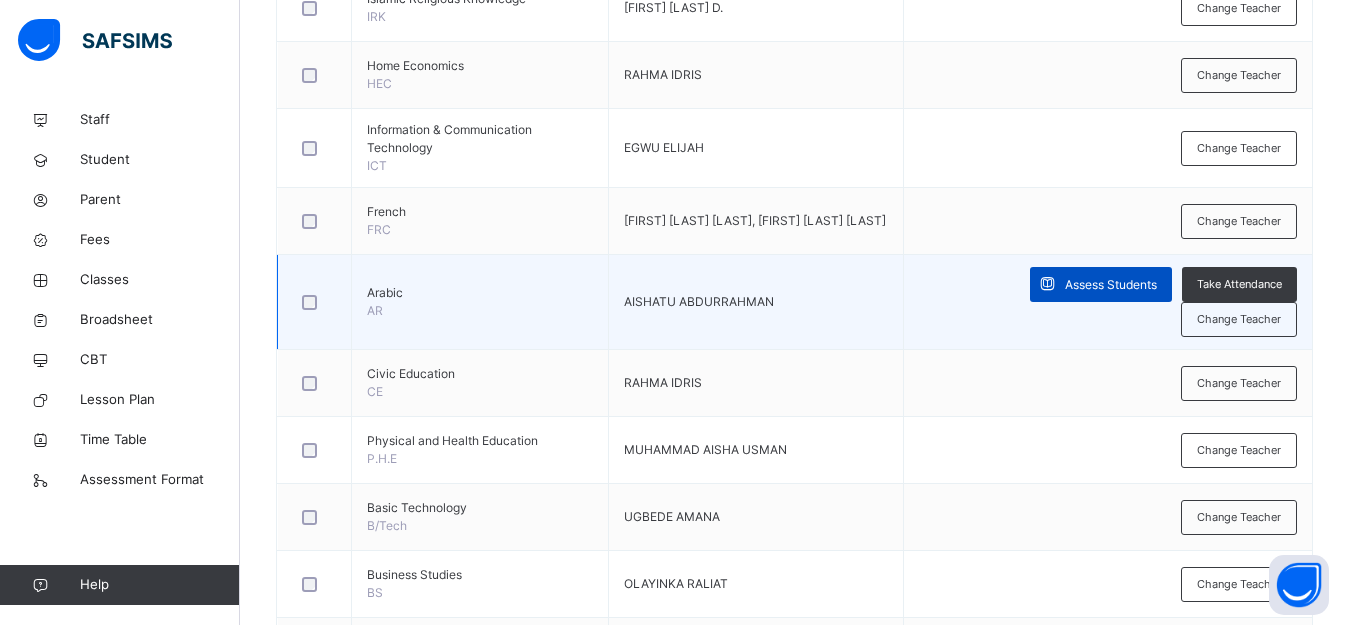 click on "Assess Students" at bounding box center [1111, 285] 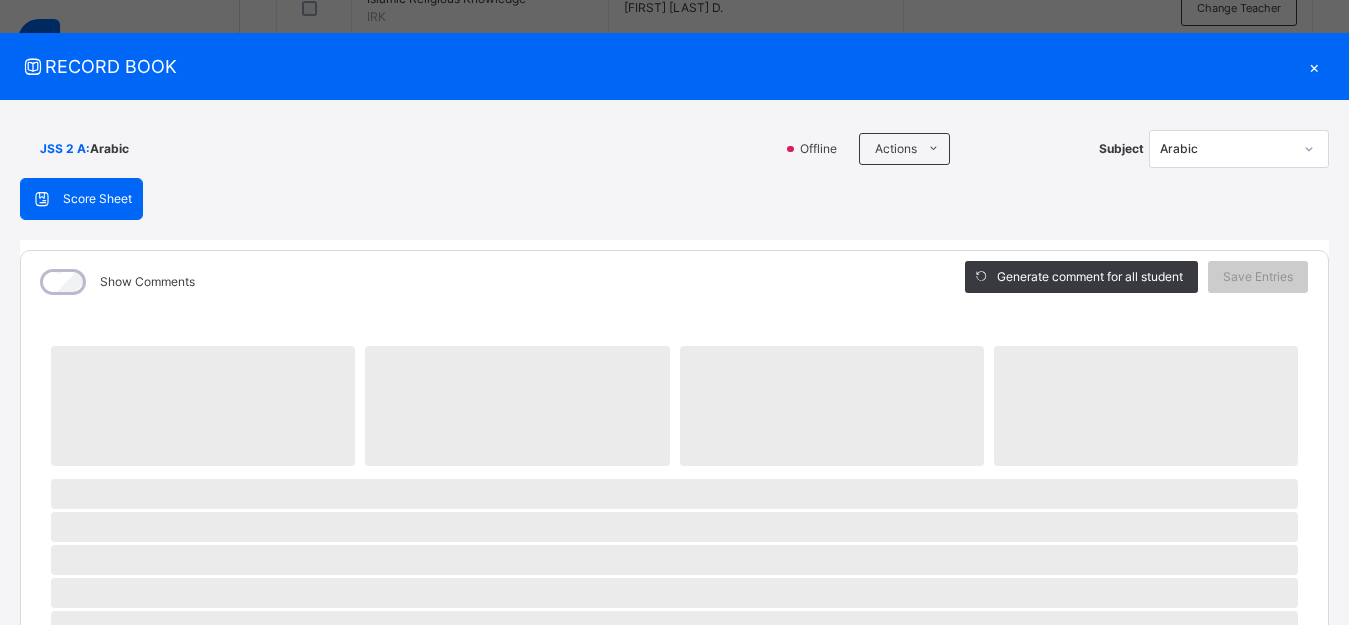 scroll, scrollTop: 0, scrollLeft: 0, axis: both 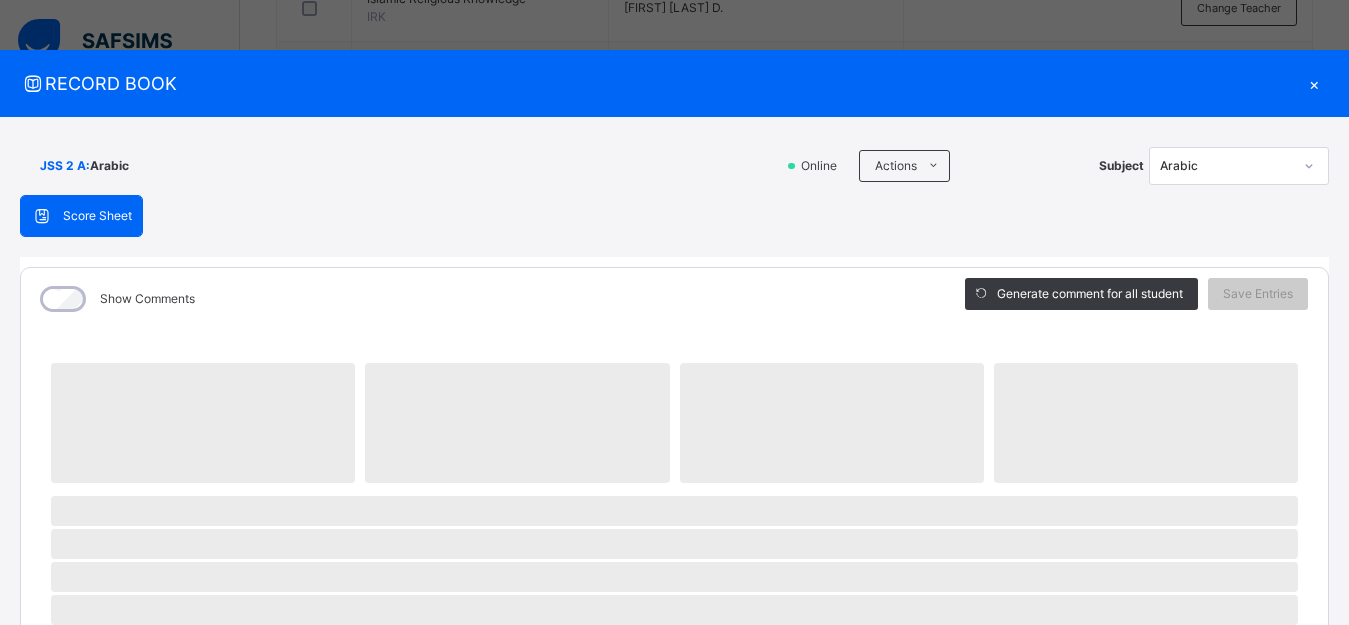 click on "RECORD BOOK ×" at bounding box center [674, 83] 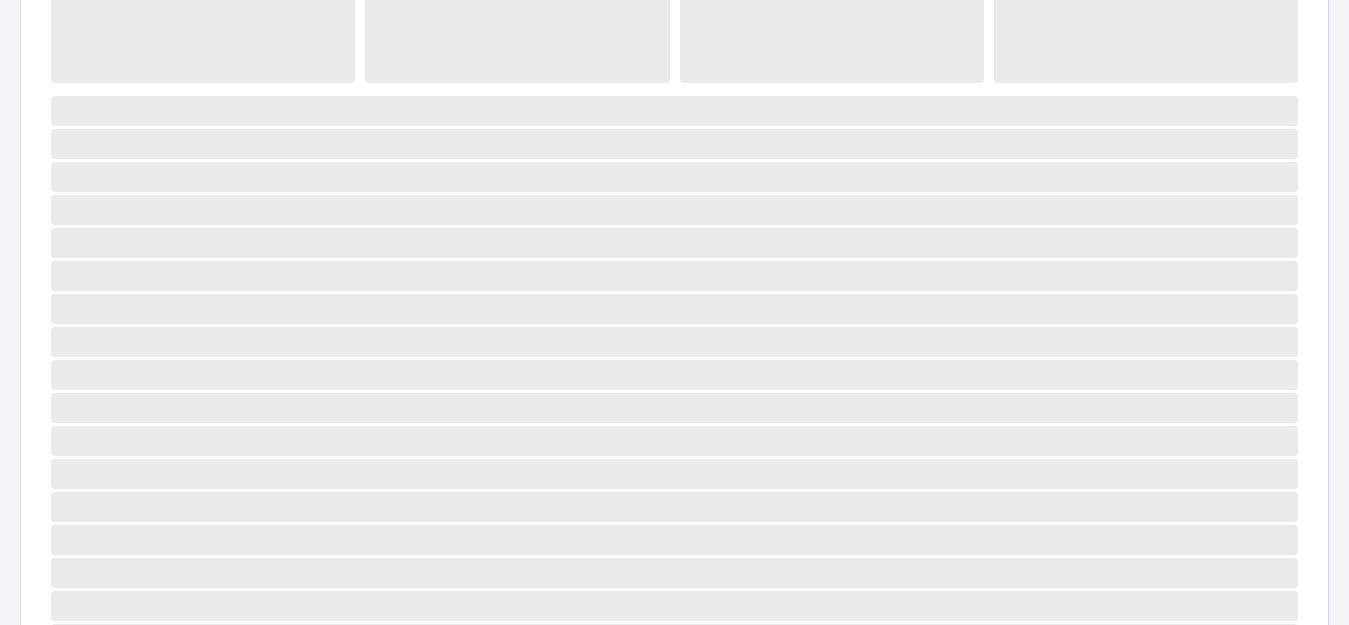 scroll, scrollTop: 300, scrollLeft: 0, axis: vertical 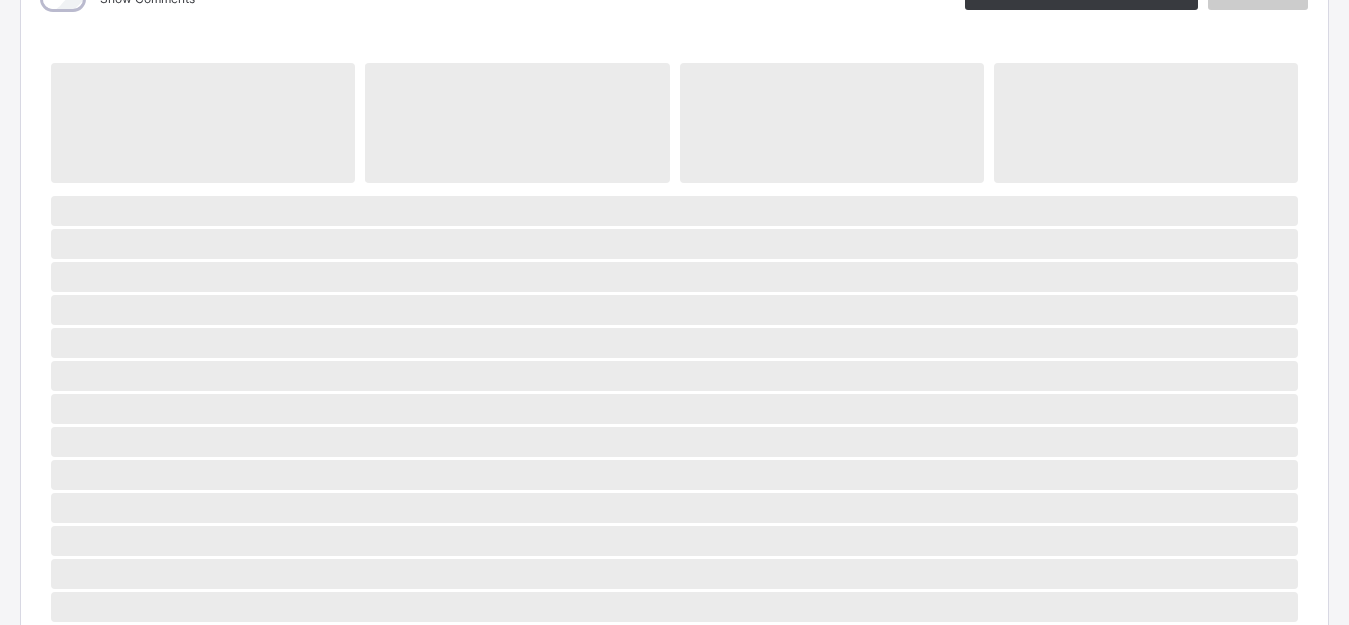 click on "‌" at bounding box center (832, 123) 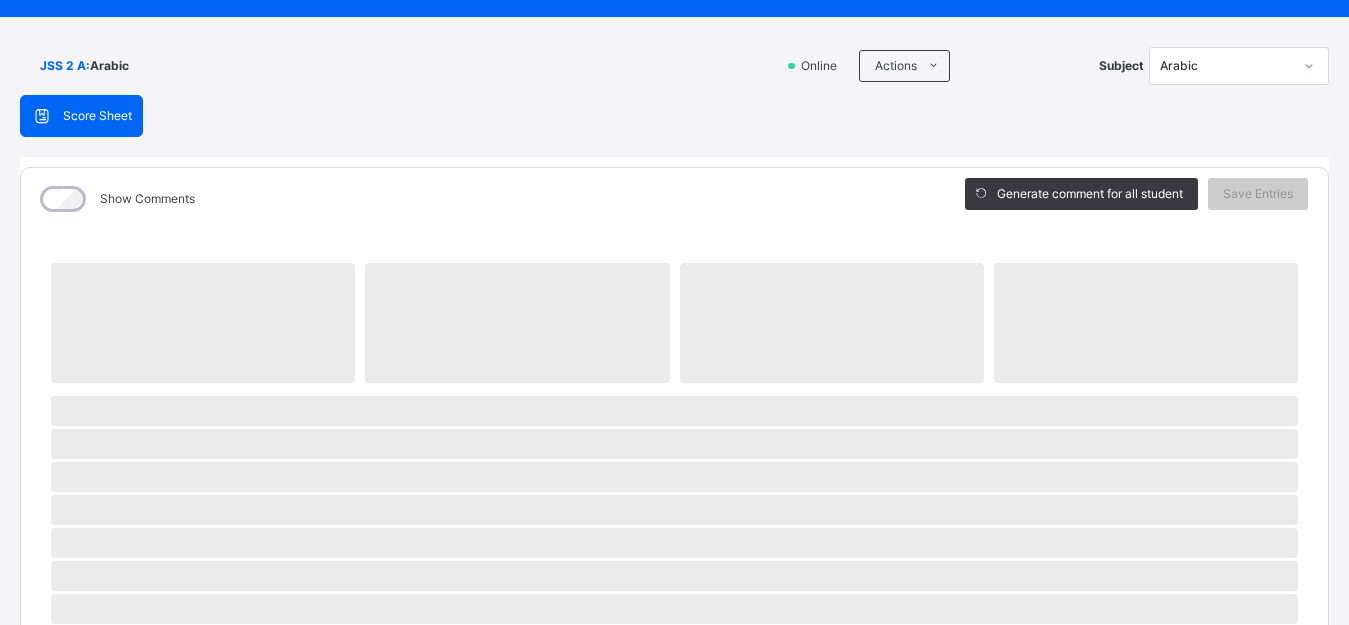 scroll, scrollTop: 0, scrollLeft: 0, axis: both 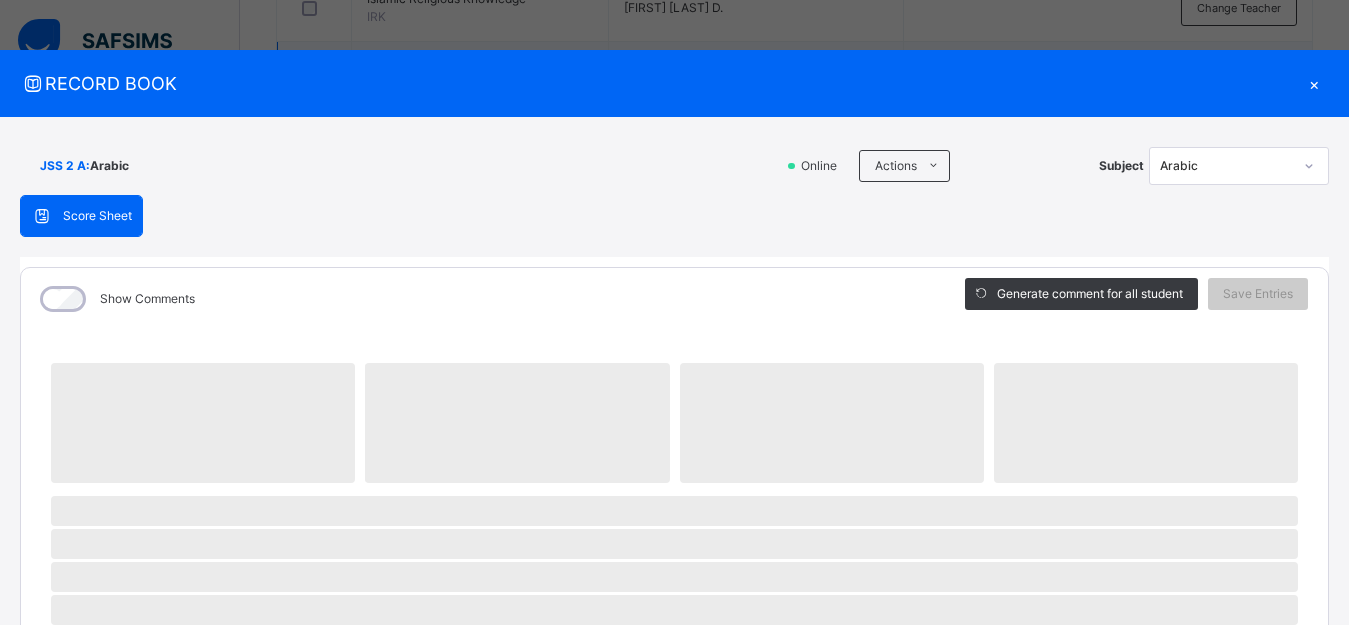 click on "×" at bounding box center [1314, 83] 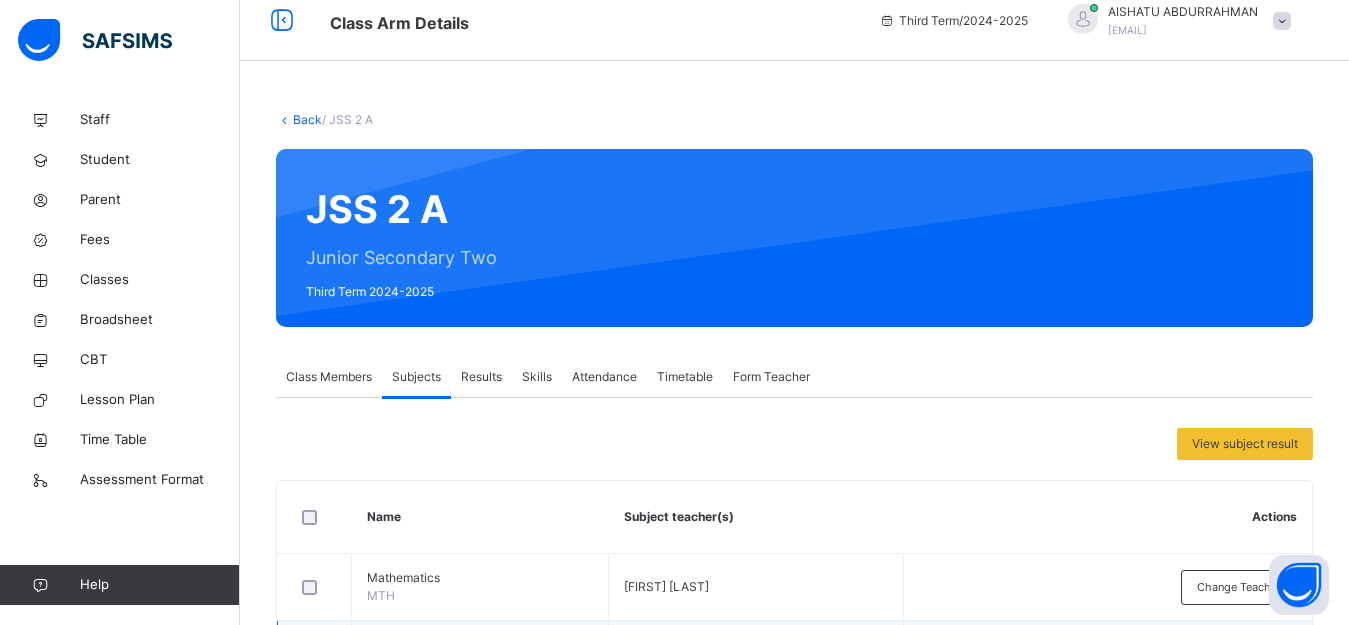 scroll, scrollTop: 0, scrollLeft: 0, axis: both 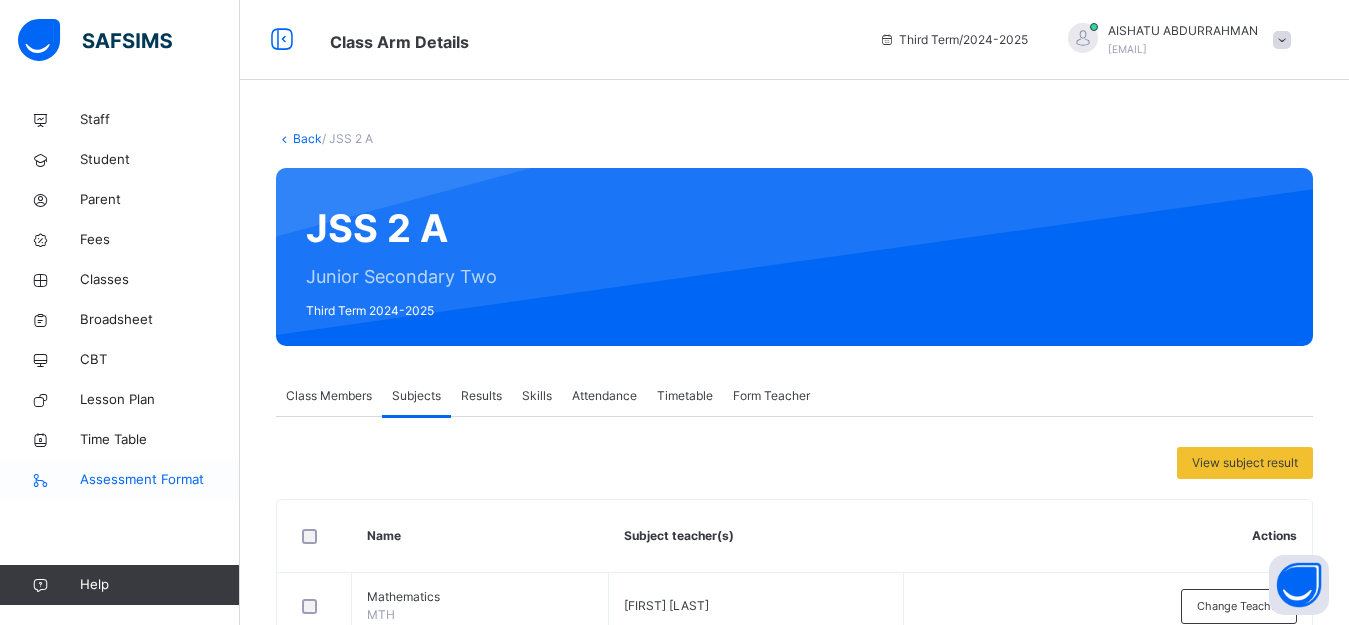 click on "Assessment Format" at bounding box center [120, 480] 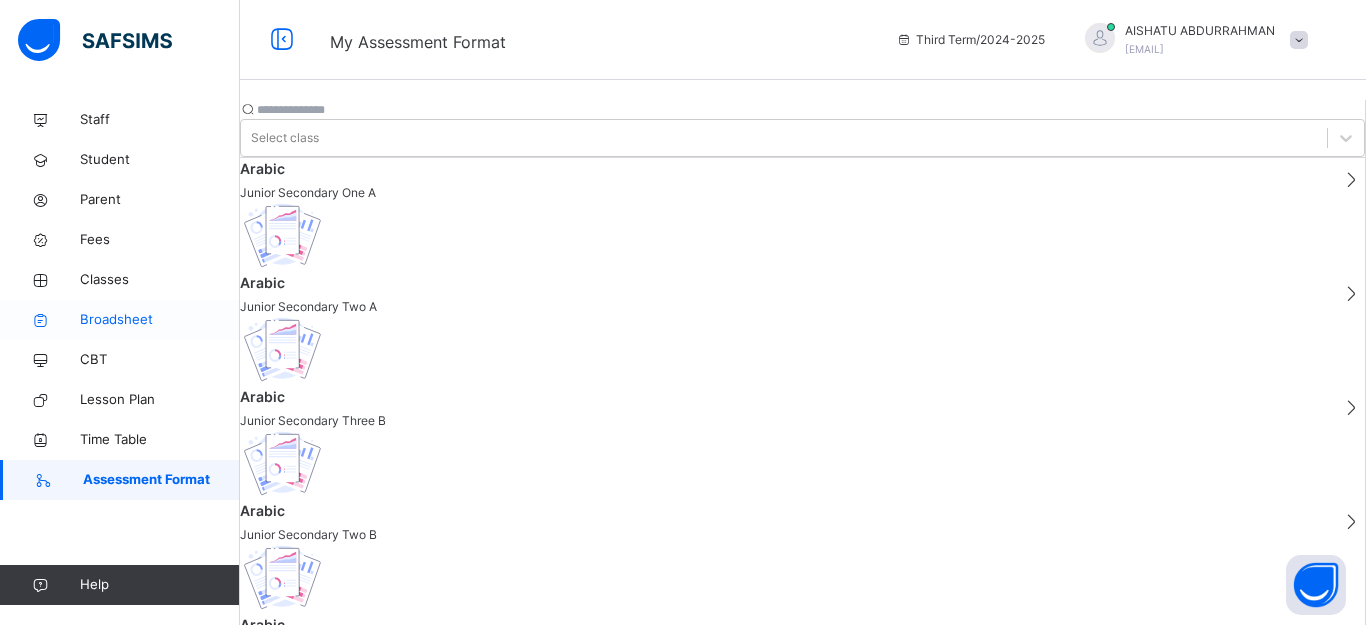 click on "Broadsheet" at bounding box center [160, 320] 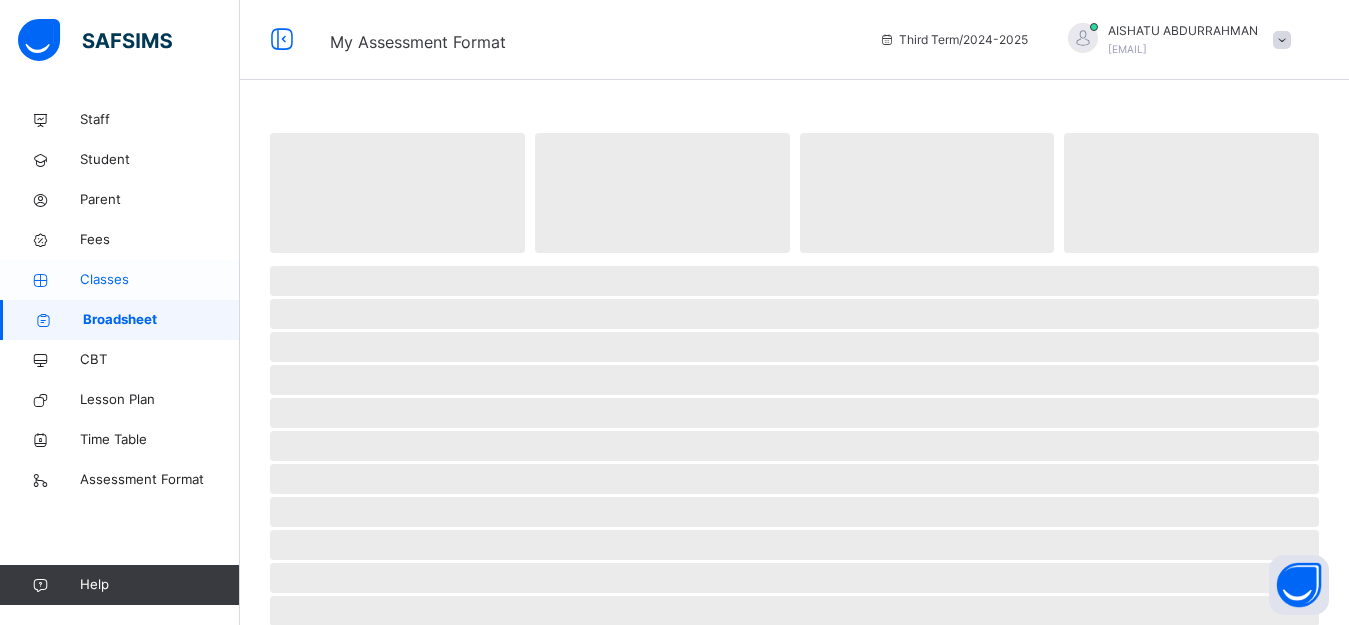 click on "Classes" at bounding box center [160, 280] 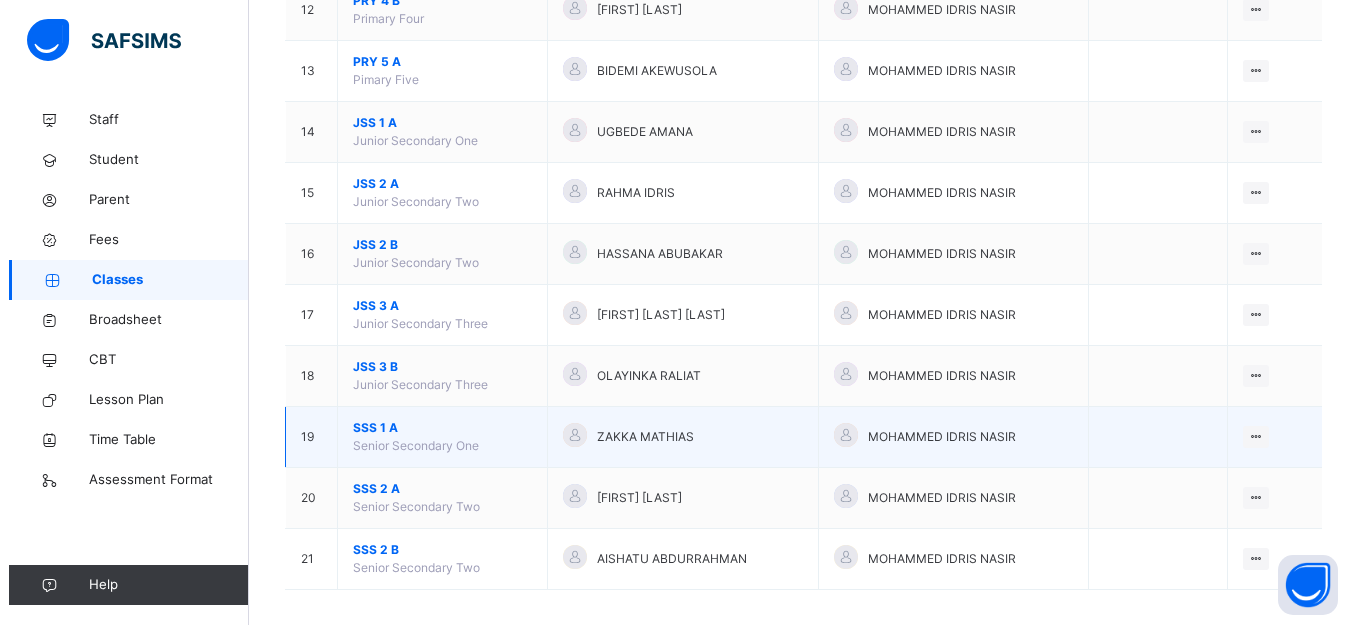 scroll, scrollTop: 944, scrollLeft: 0, axis: vertical 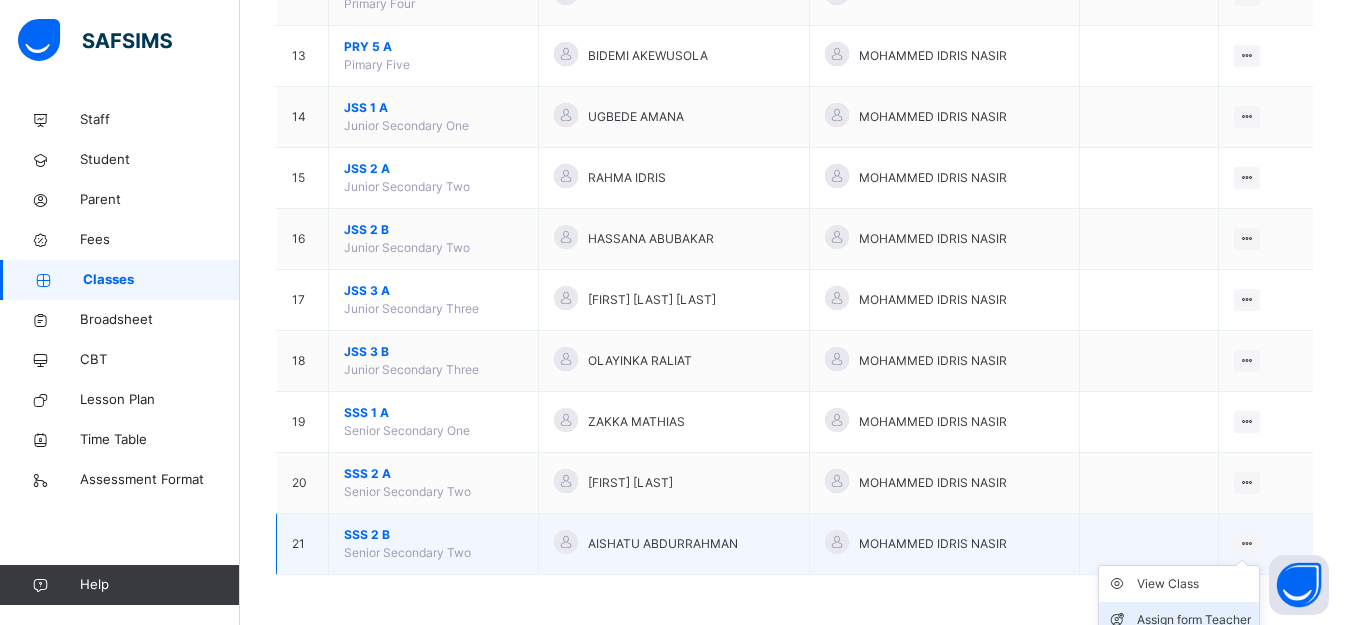 click on "Assign form Teacher" at bounding box center [1194, 620] 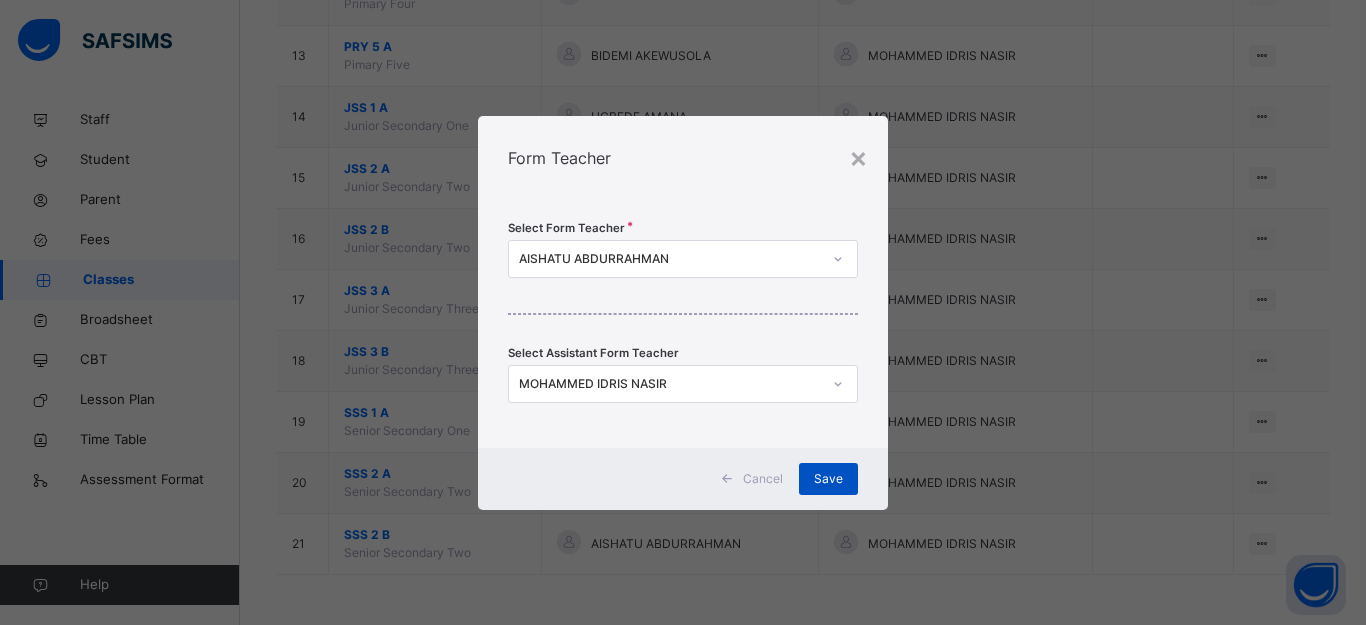 click on "Save" at bounding box center [828, 479] 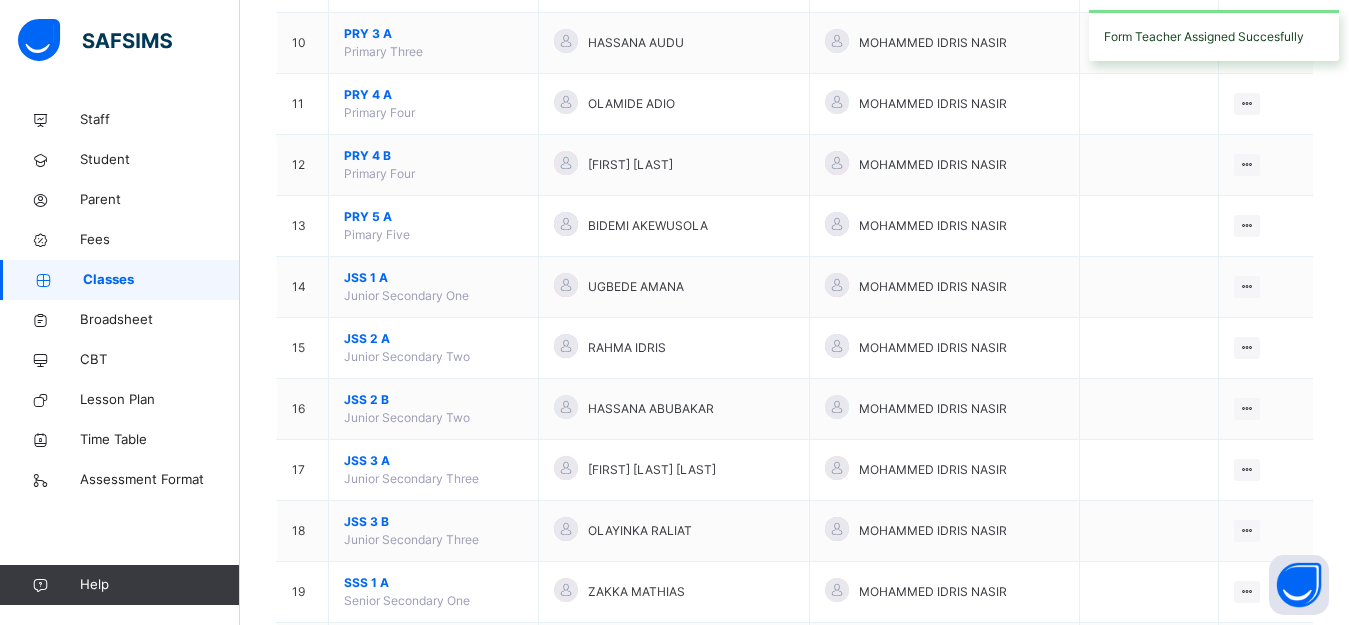 scroll, scrollTop: 944, scrollLeft: 0, axis: vertical 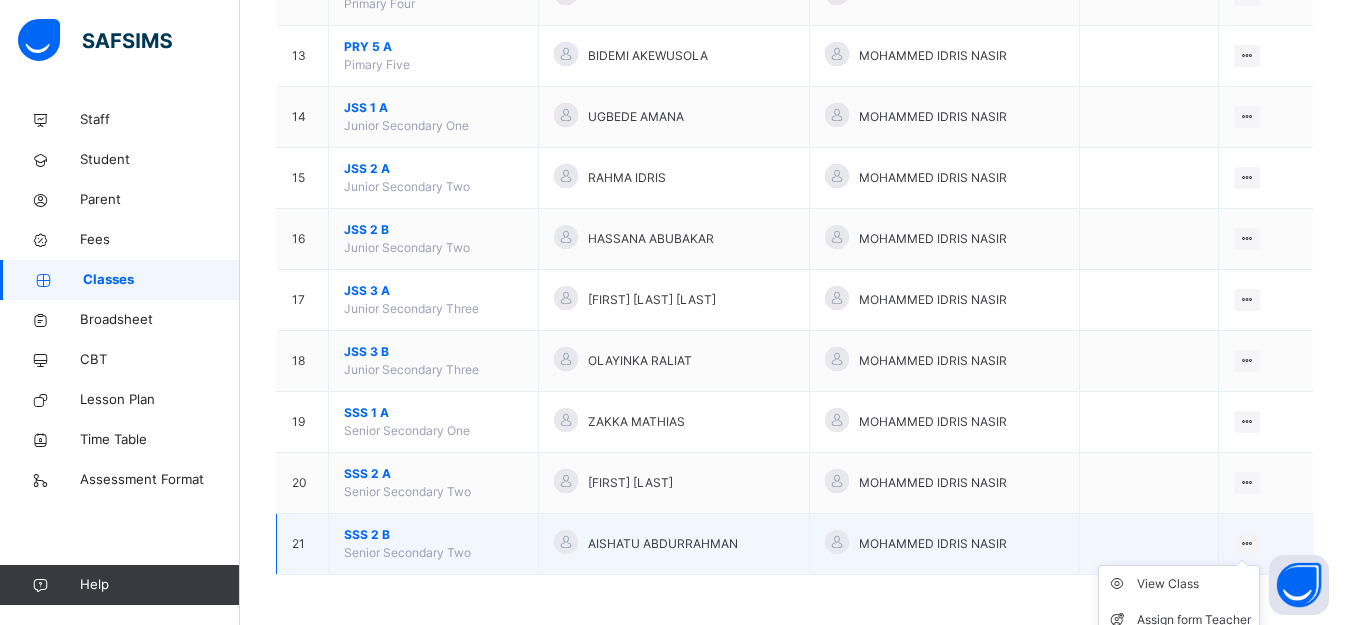 click at bounding box center [1247, 543] 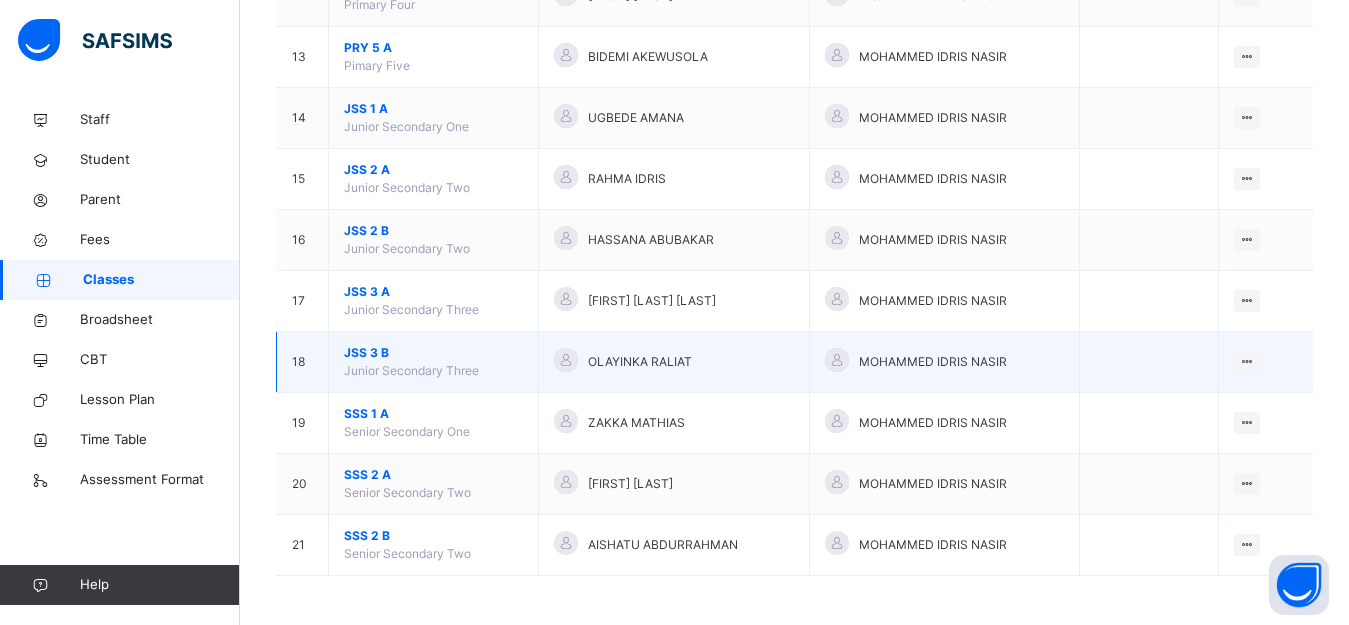 scroll, scrollTop: 944, scrollLeft: 0, axis: vertical 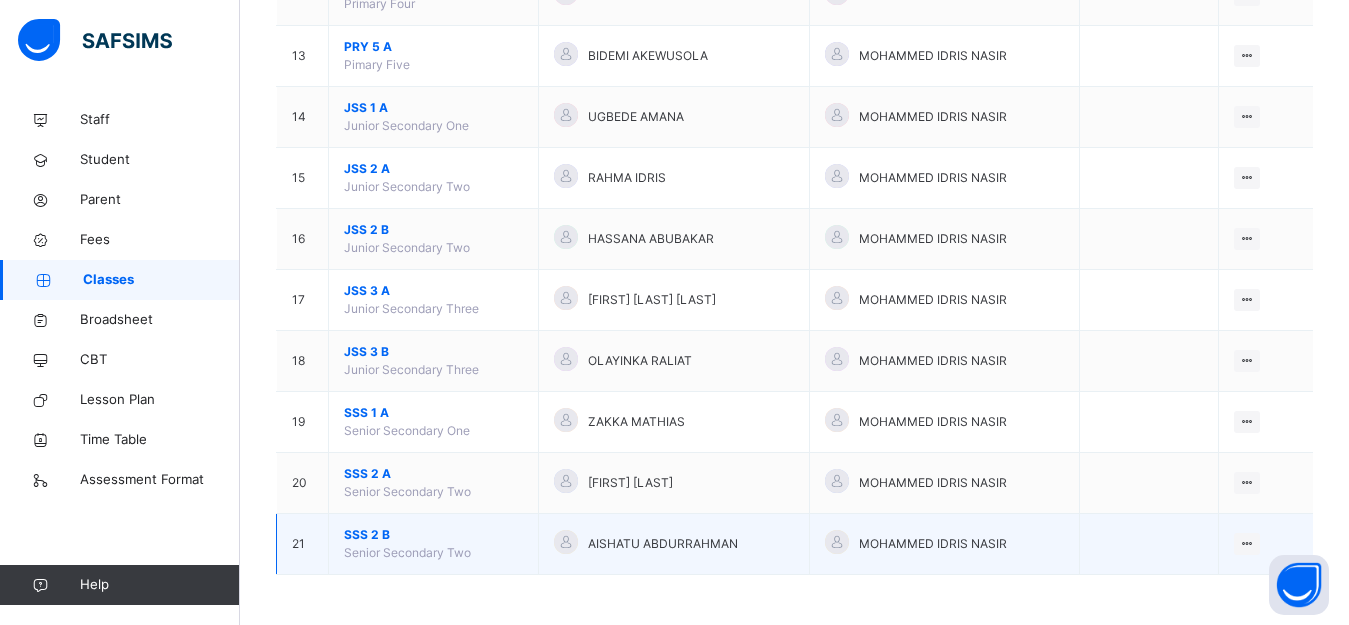 click on "MOHAMMED IDRIS NASIR" at bounding box center (944, 544) 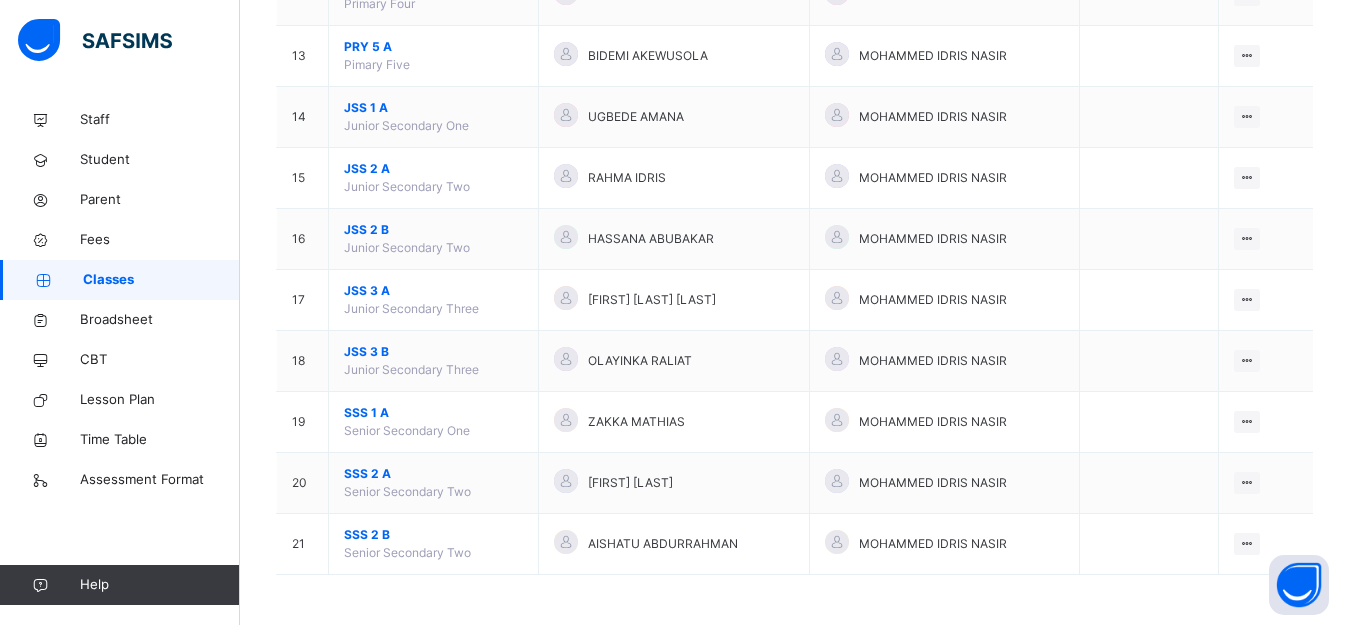 click on "View Class" at bounding box center (0, 0) 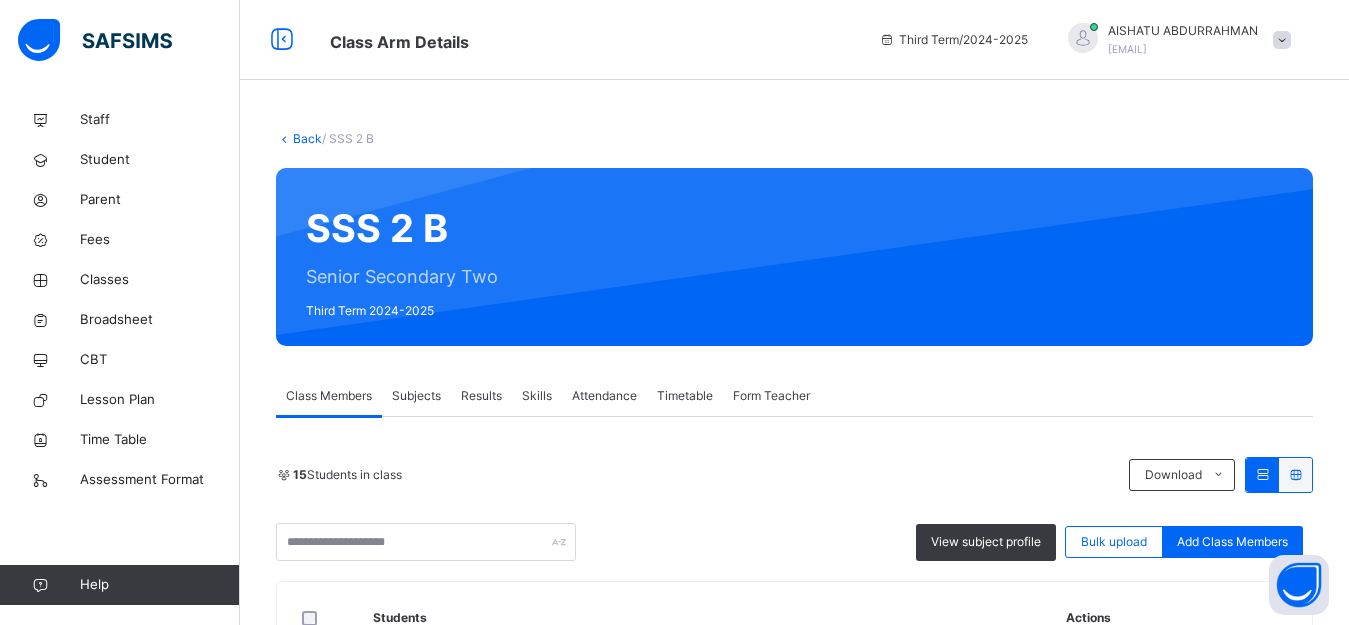 click on "Form Teacher" at bounding box center [771, 396] 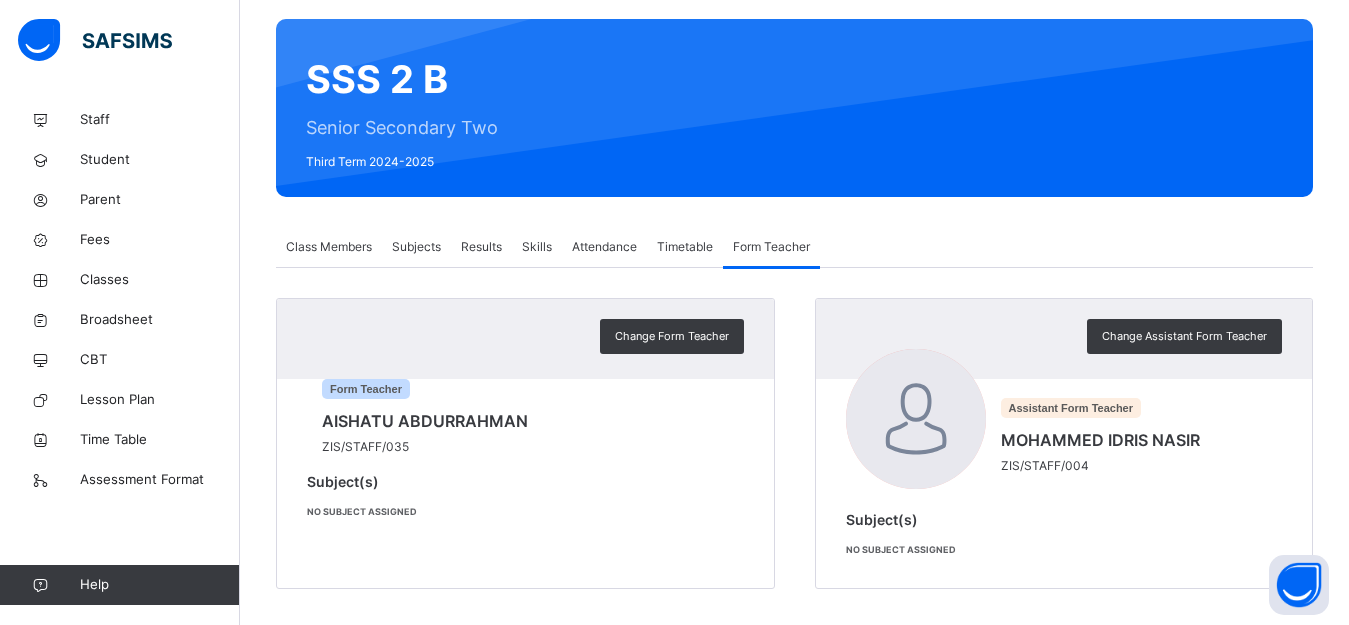 scroll, scrollTop: 163, scrollLeft: 0, axis: vertical 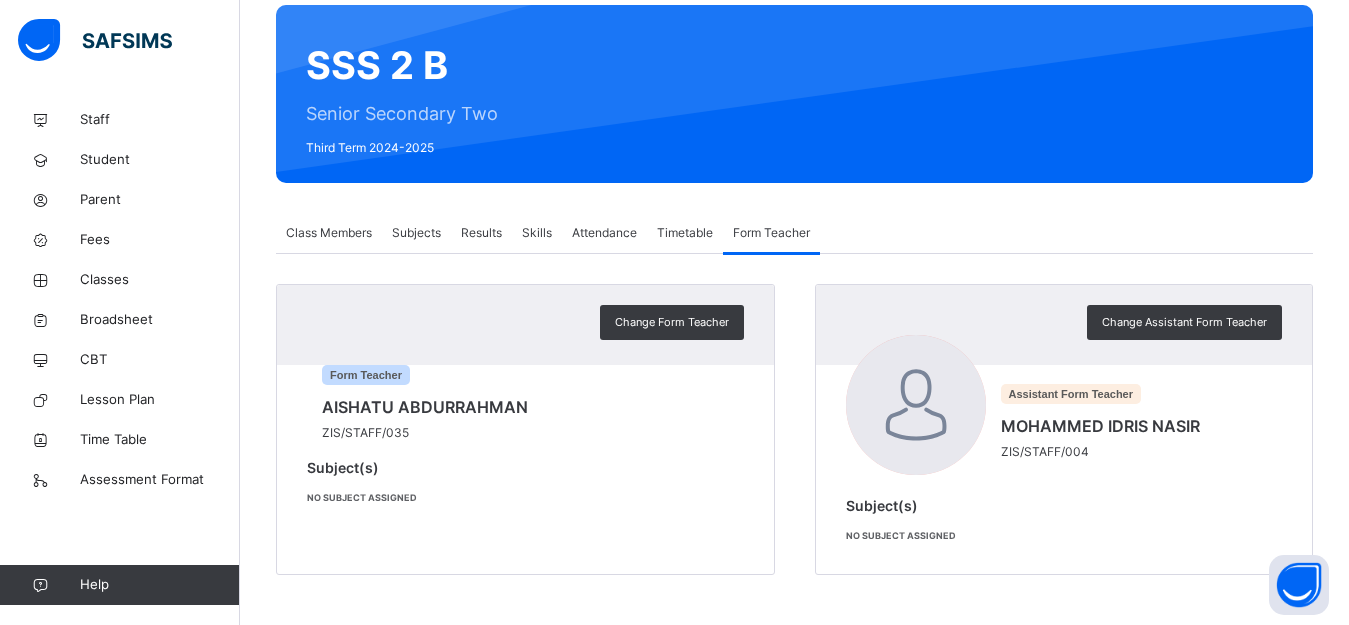 click on "Form Teacher [FIRST] [LAST] [ID]" at bounding box center [525, 388] 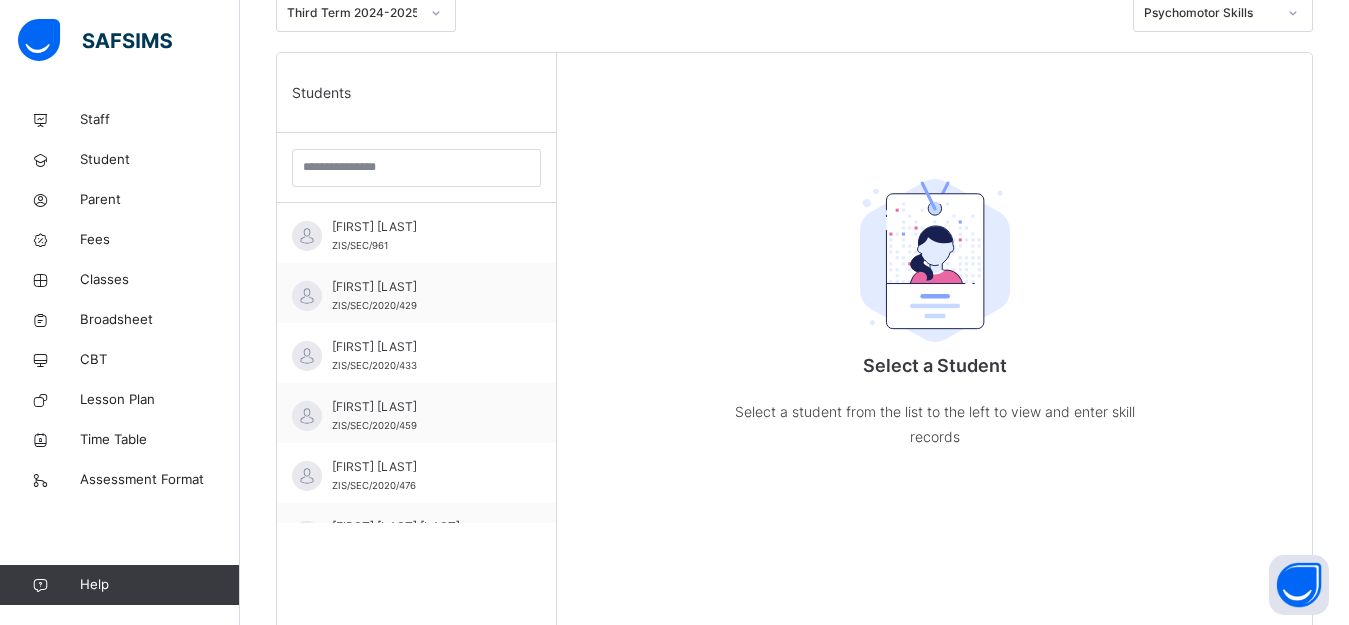scroll, scrollTop: 563, scrollLeft: 0, axis: vertical 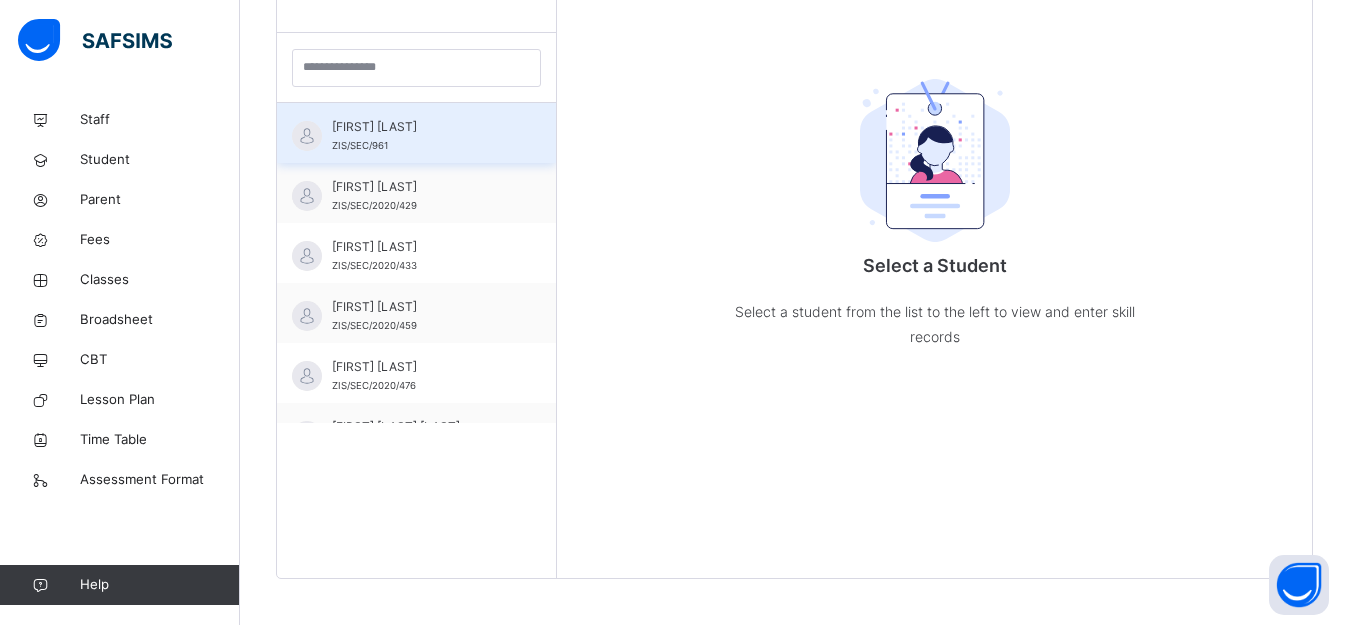 click on "[FIRST]  [LAST]" at bounding box center (421, 127) 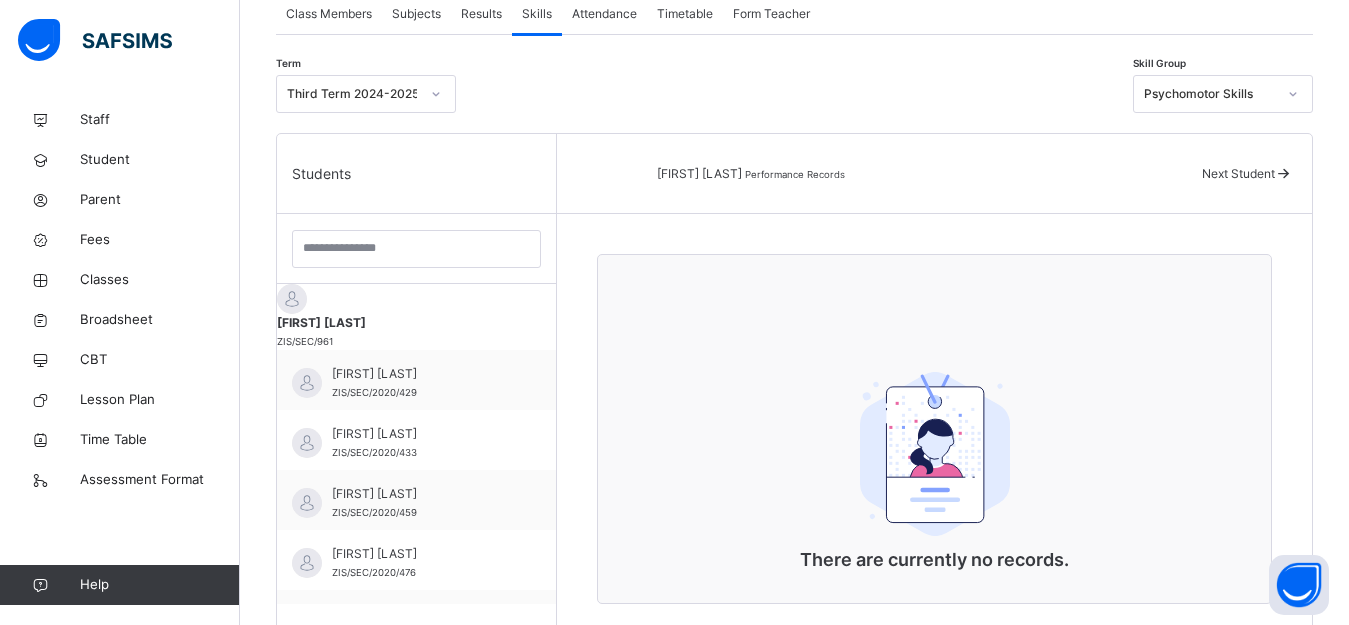 scroll, scrollTop: 363, scrollLeft: 0, axis: vertical 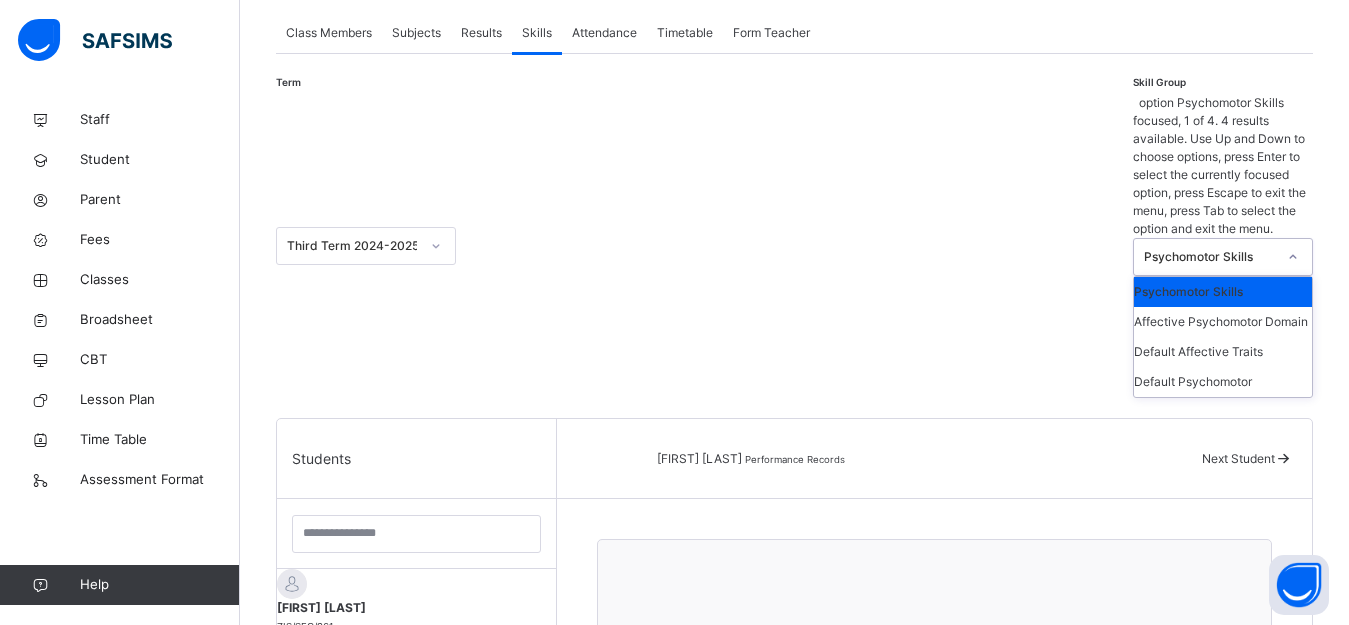 click at bounding box center (1293, 257) 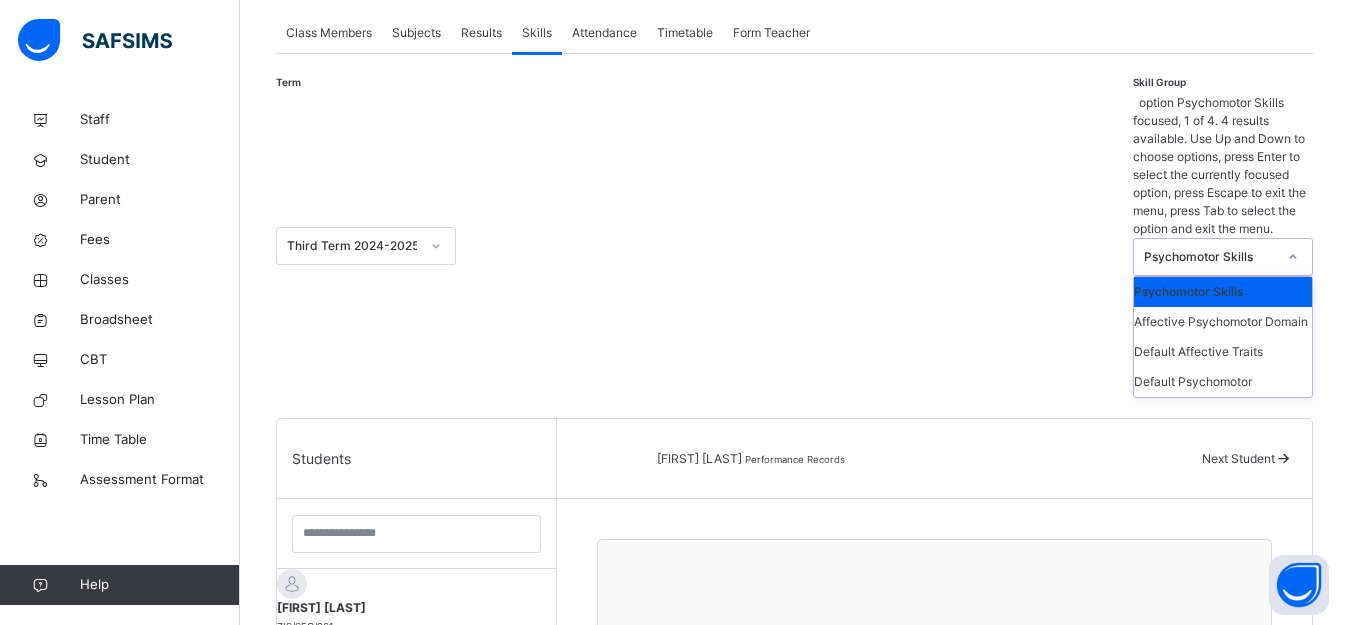 click on "Psychomotor Skills" at bounding box center (1223, 292) 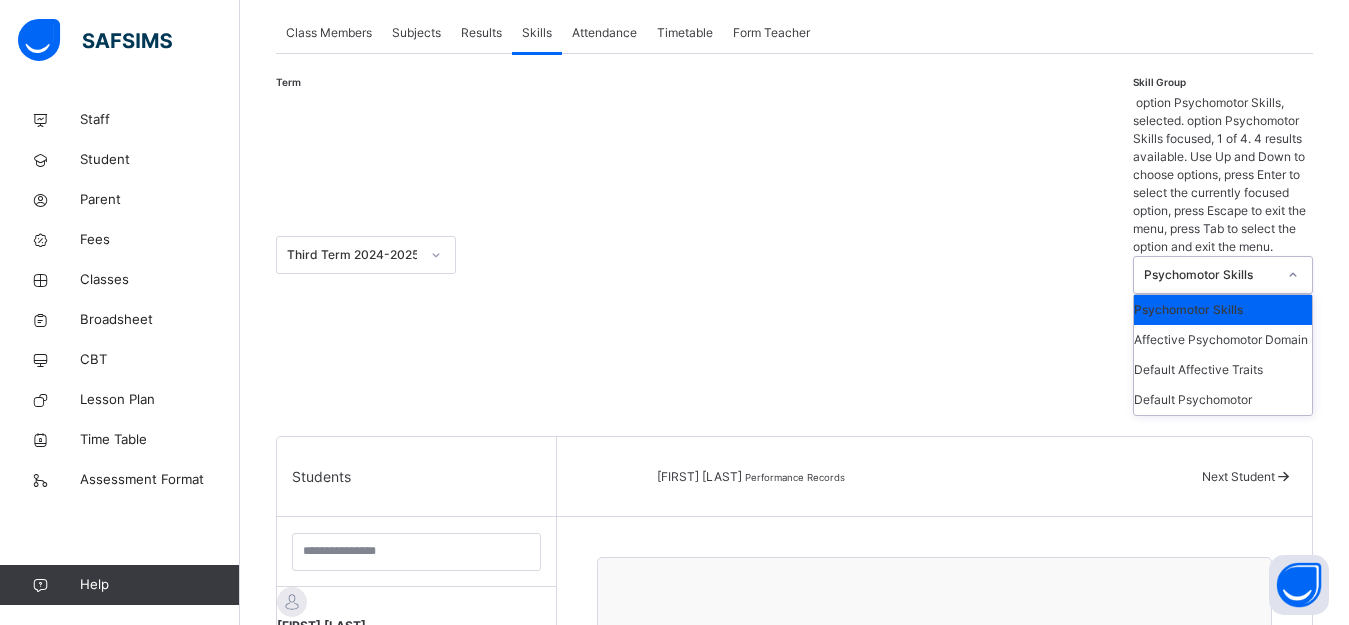 click on "Psychomotor Skills" at bounding box center (1210, 275) 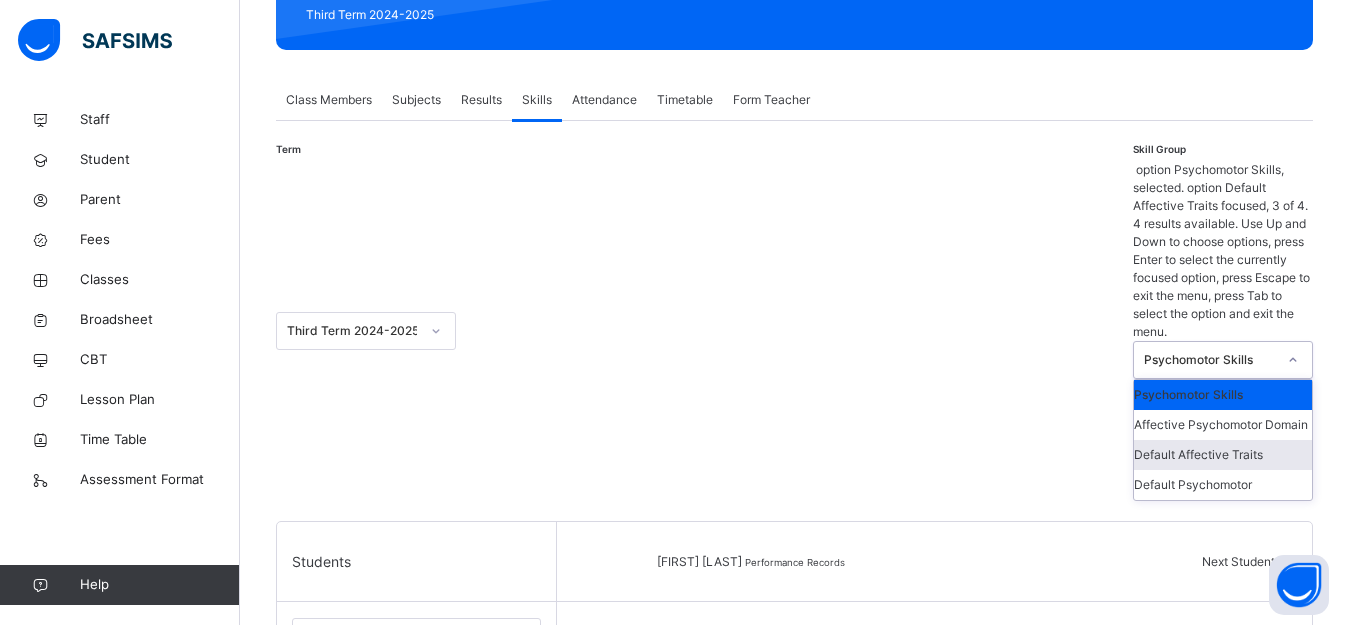 scroll, scrollTop: 263, scrollLeft: 0, axis: vertical 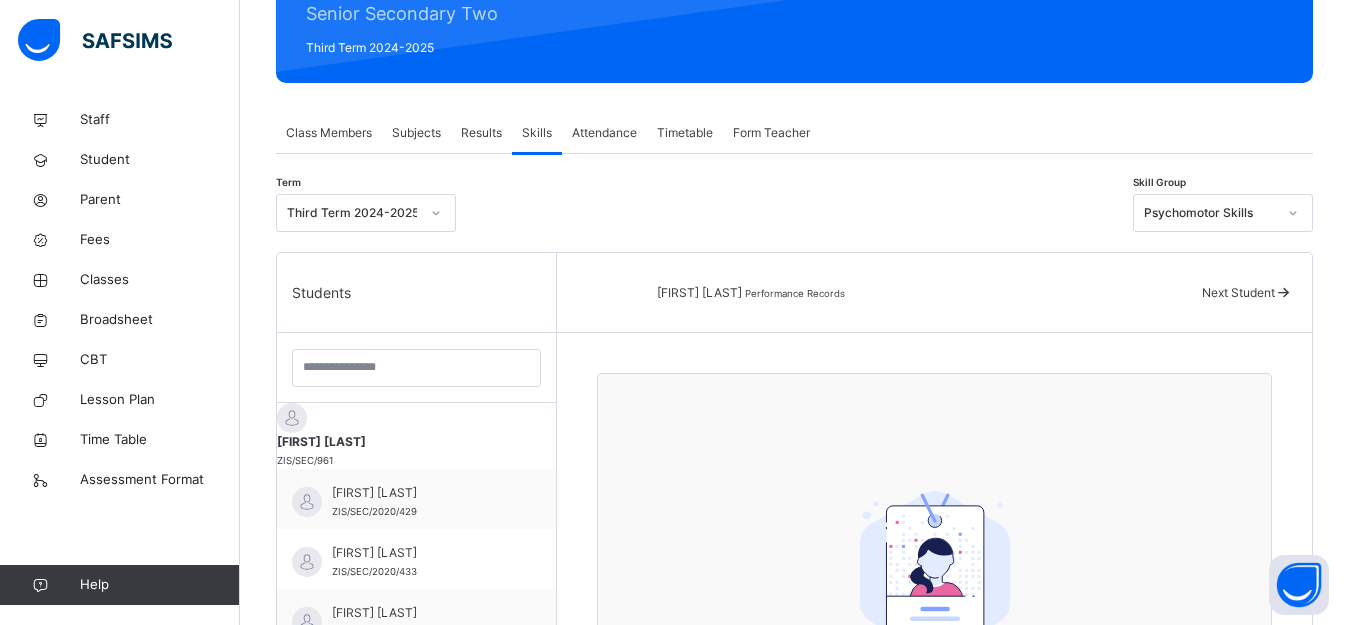 click on "Results" at bounding box center [481, 133] 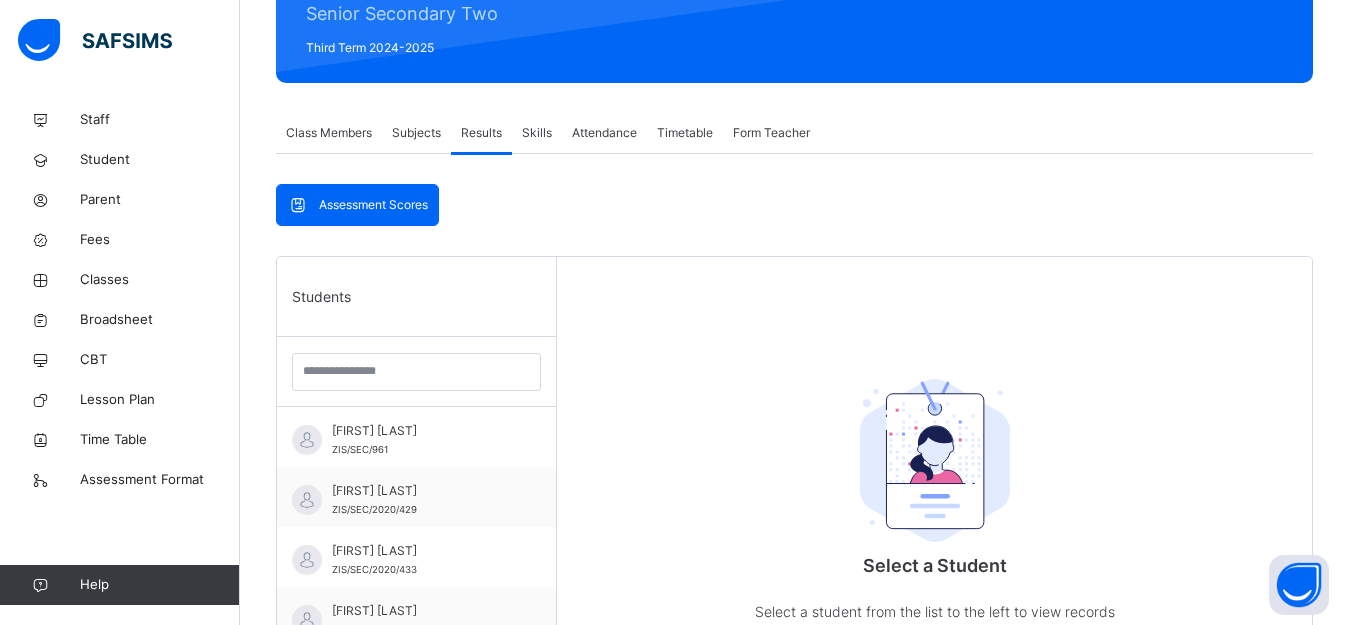 click on "Subjects" at bounding box center (416, 133) 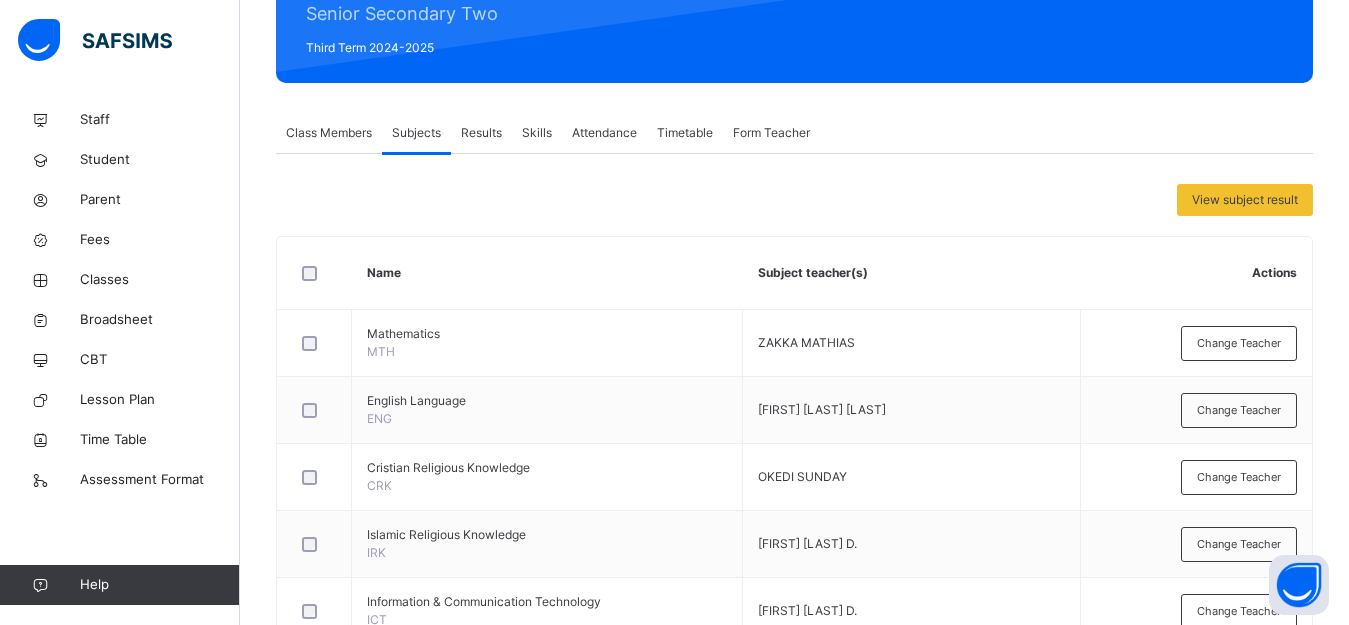 click on "Skills" at bounding box center [537, 133] 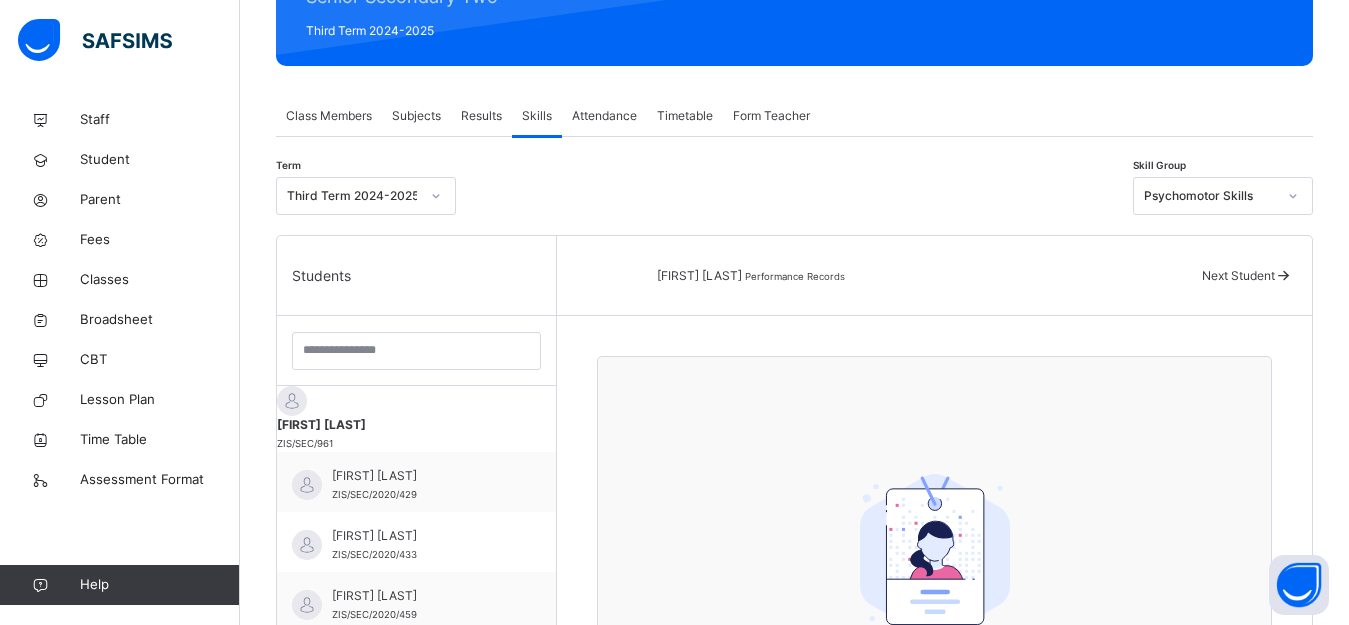 scroll, scrollTop: 263, scrollLeft: 0, axis: vertical 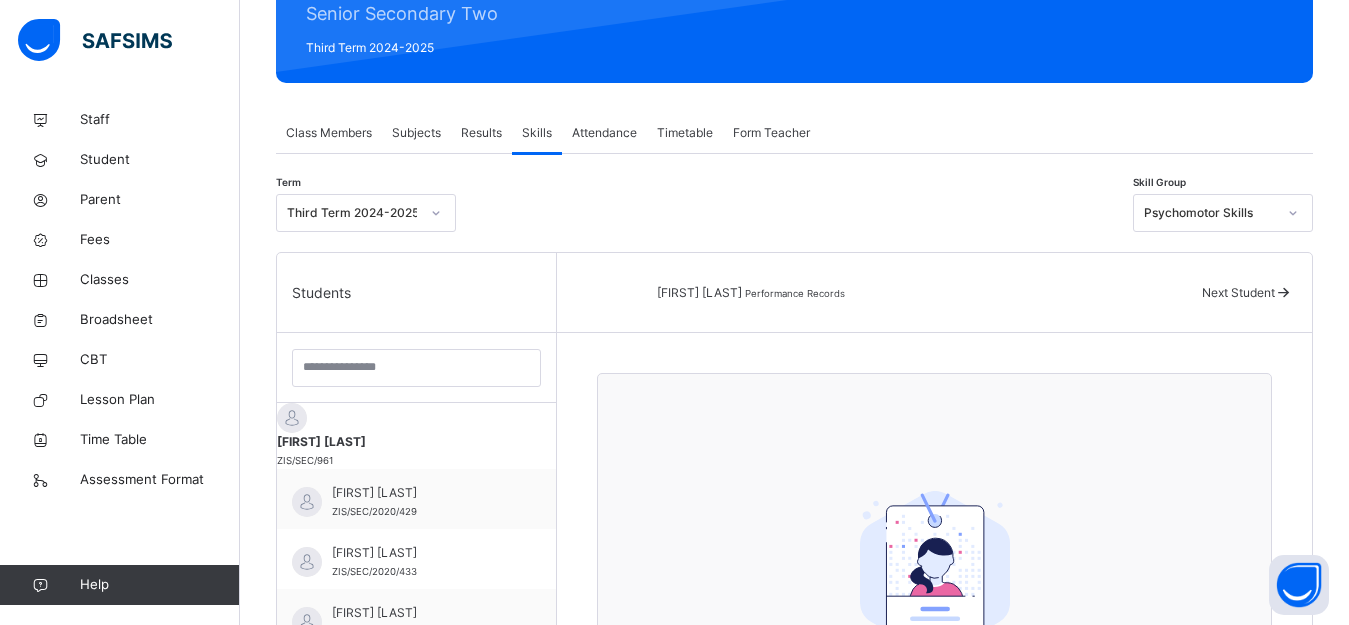 click on "Attendance" at bounding box center (604, 133) 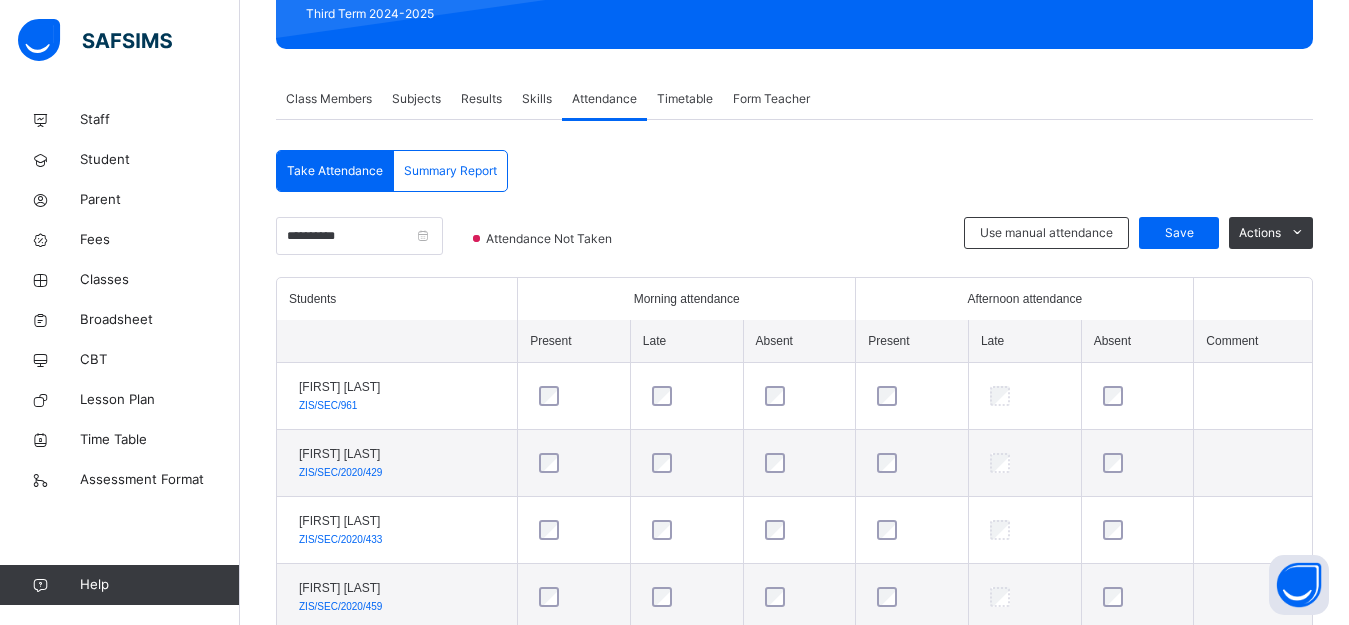 scroll, scrollTop: 195, scrollLeft: 0, axis: vertical 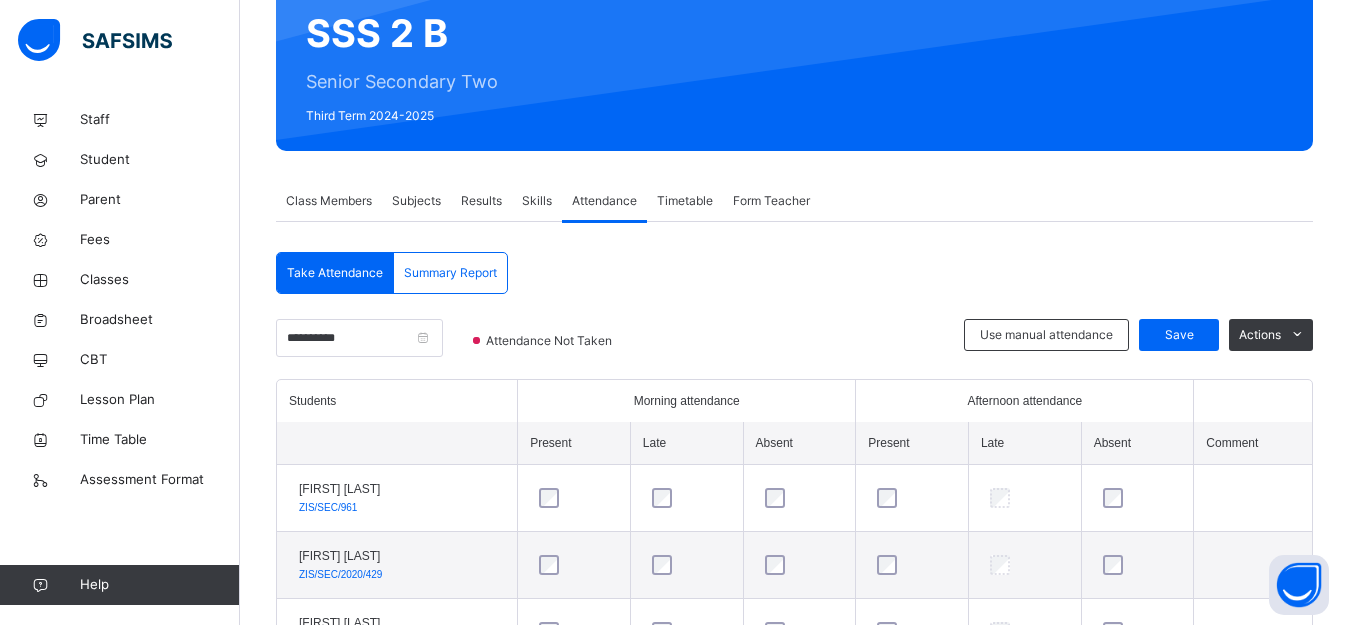 click on "**********" at bounding box center [794, 894] 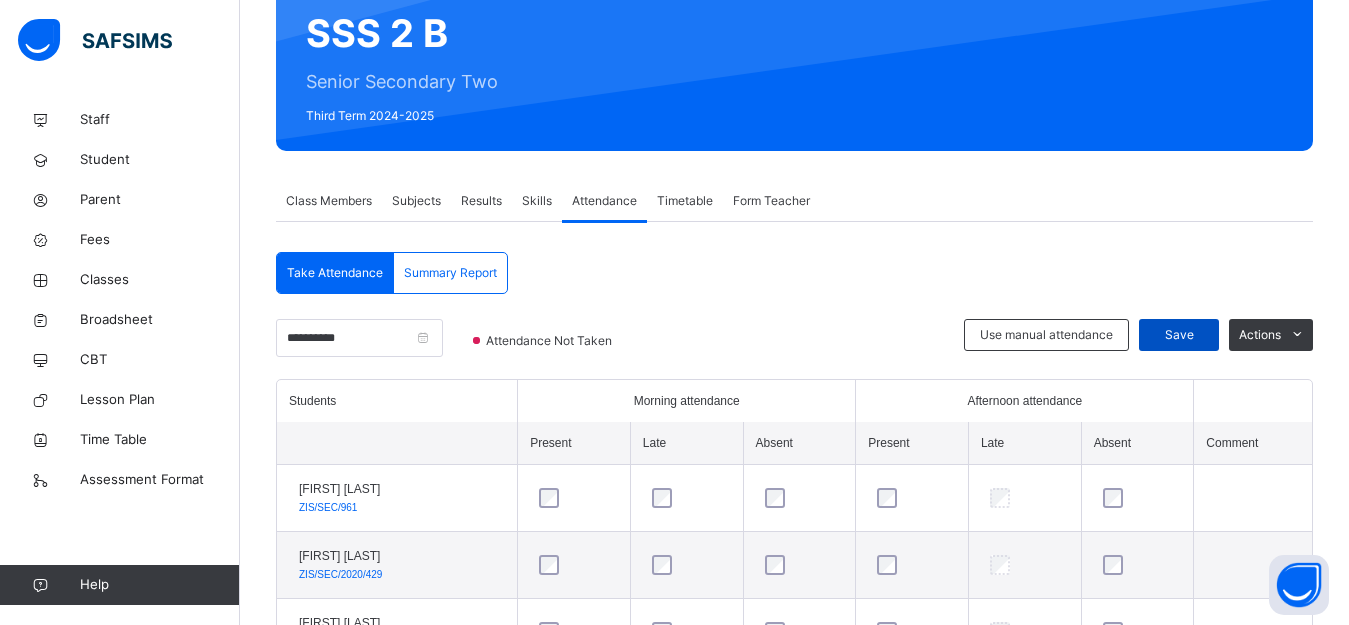 click on "Save" at bounding box center (1179, 335) 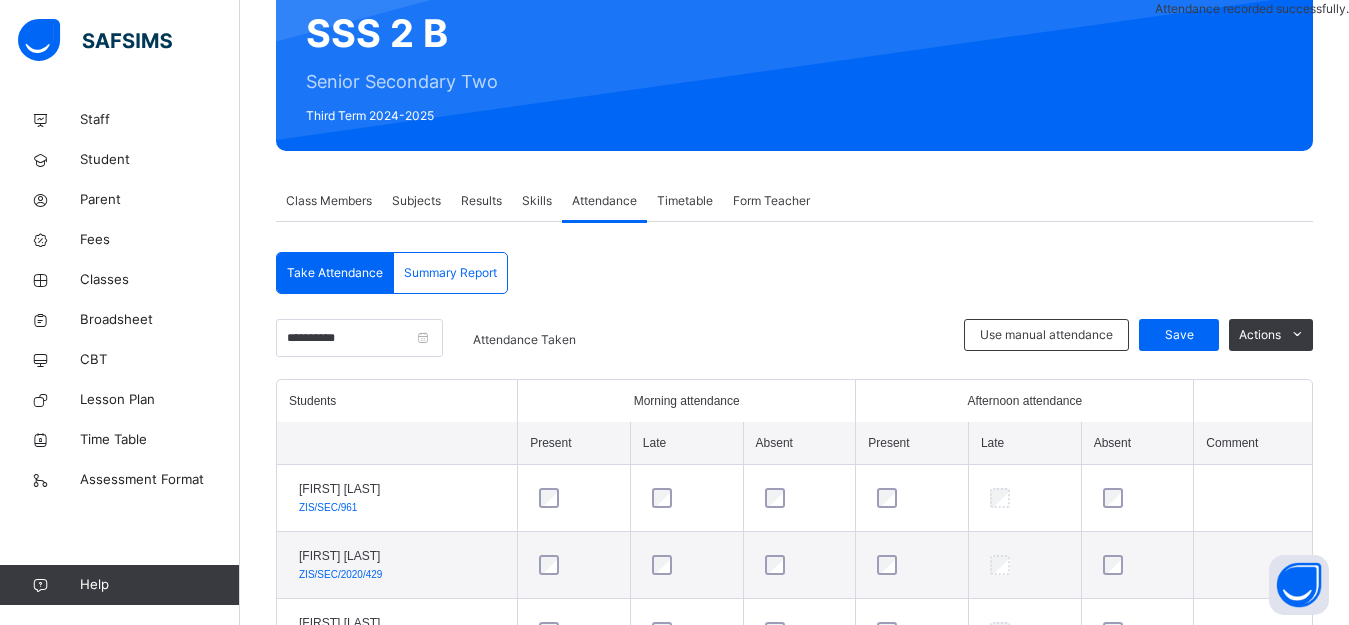 click on "Form Teacher" at bounding box center (771, 201) 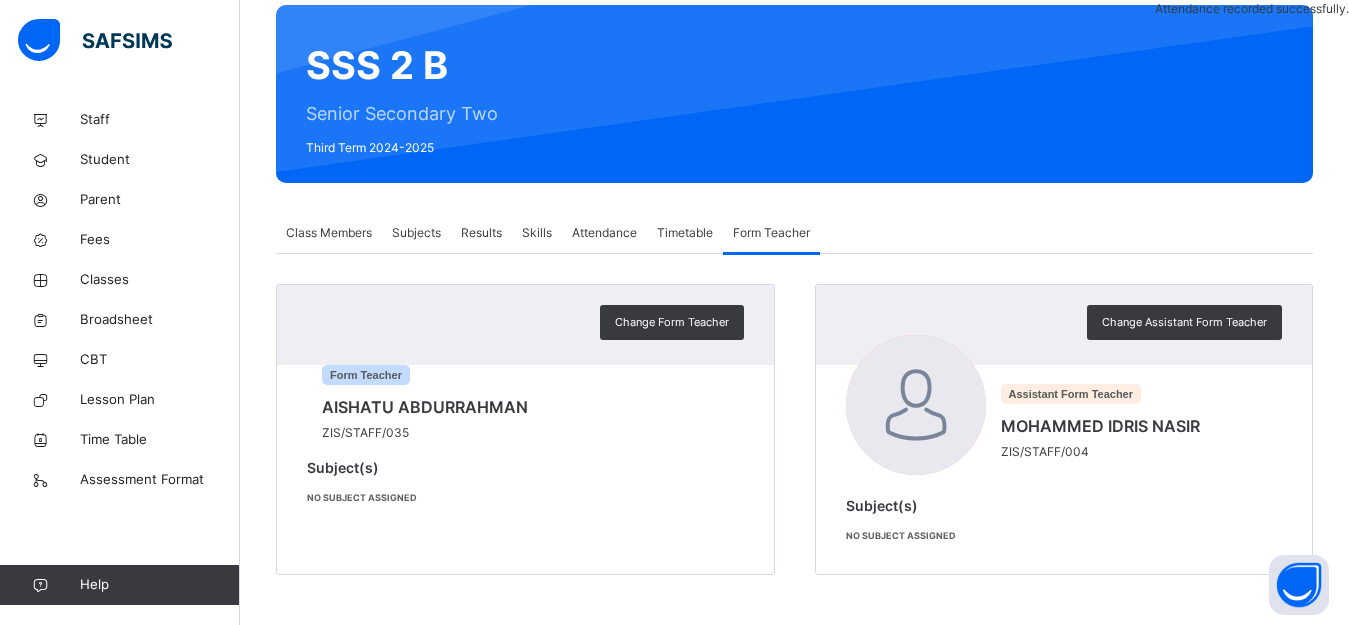 scroll, scrollTop: 163, scrollLeft: 0, axis: vertical 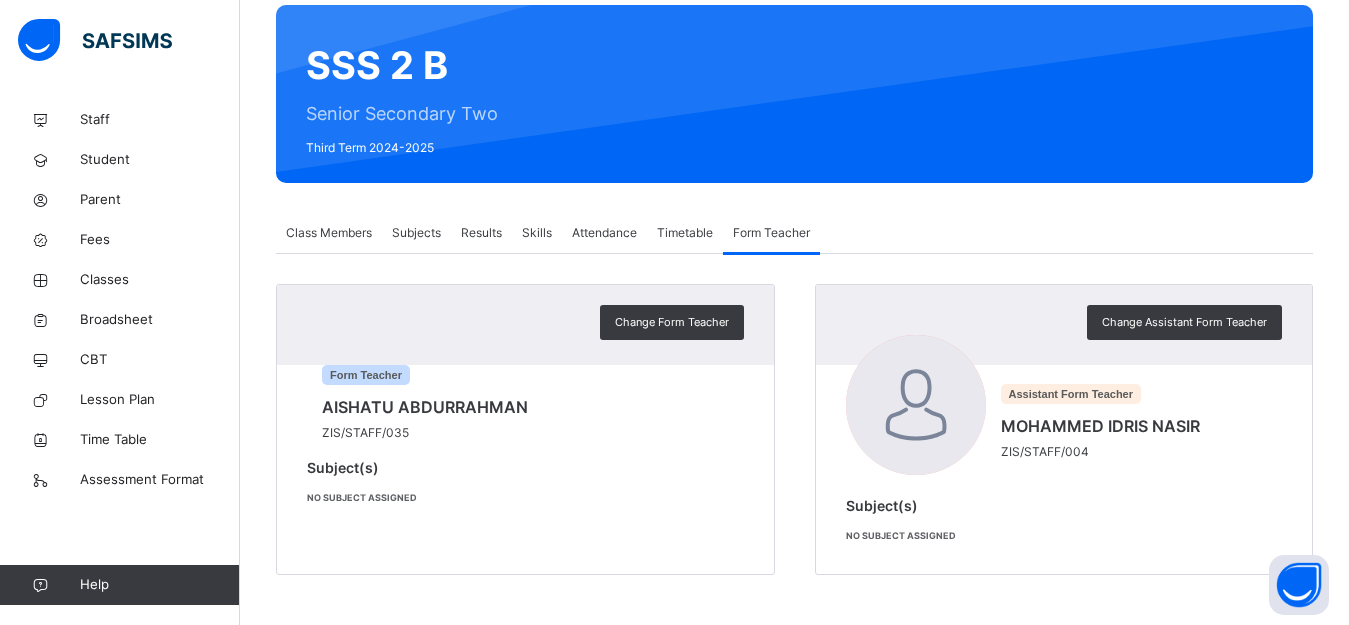 click on "Skills" at bounding box center [537, 233] 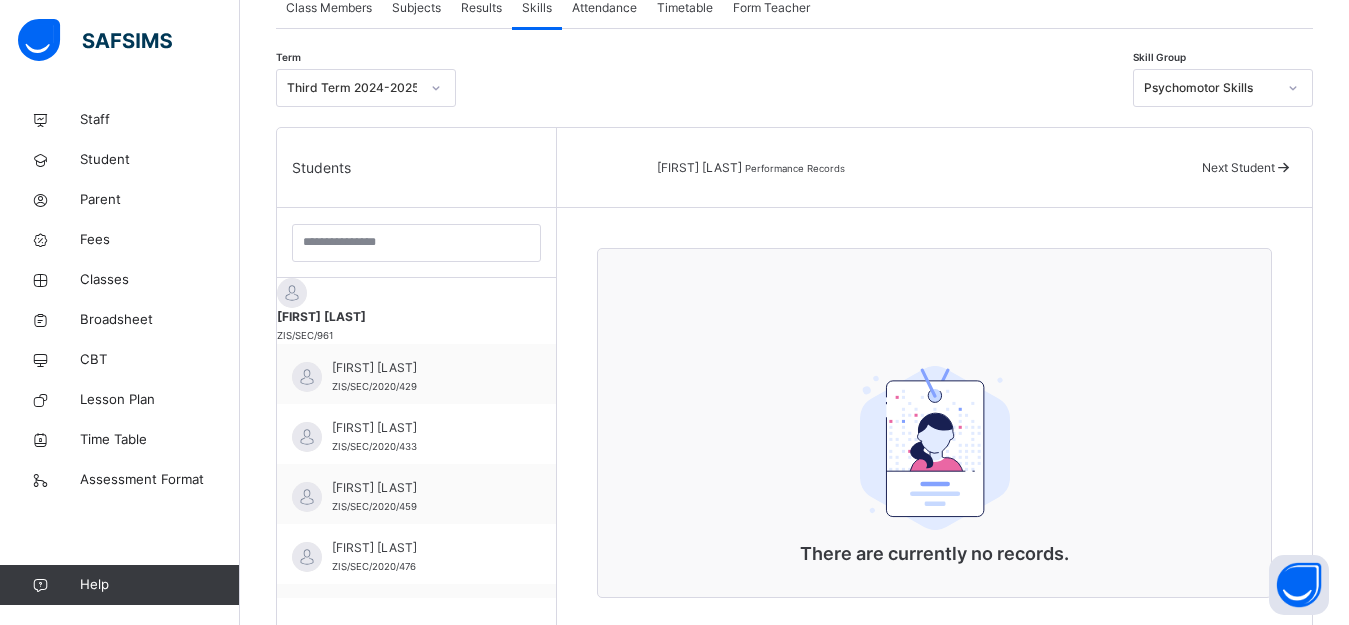 scroll, scrollTop: 395, scrollLeft: 0, axis: vertical 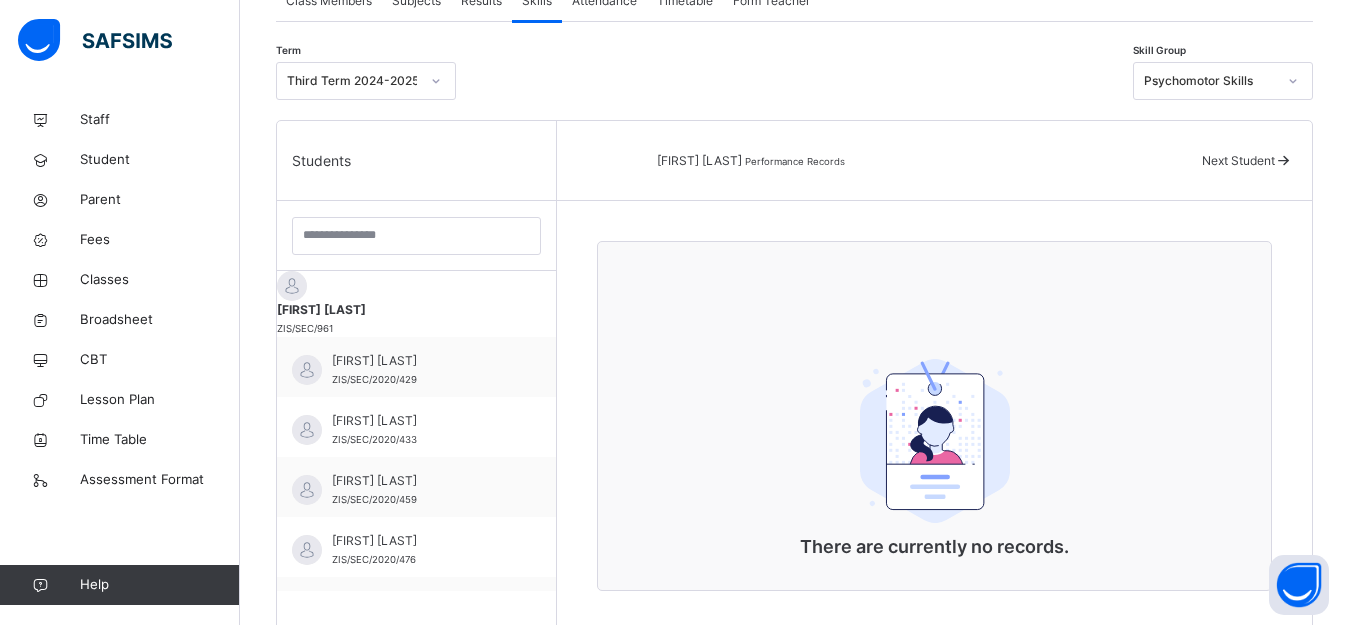 click on "Psychomotor Skills" at bounding box center [1210, 81] 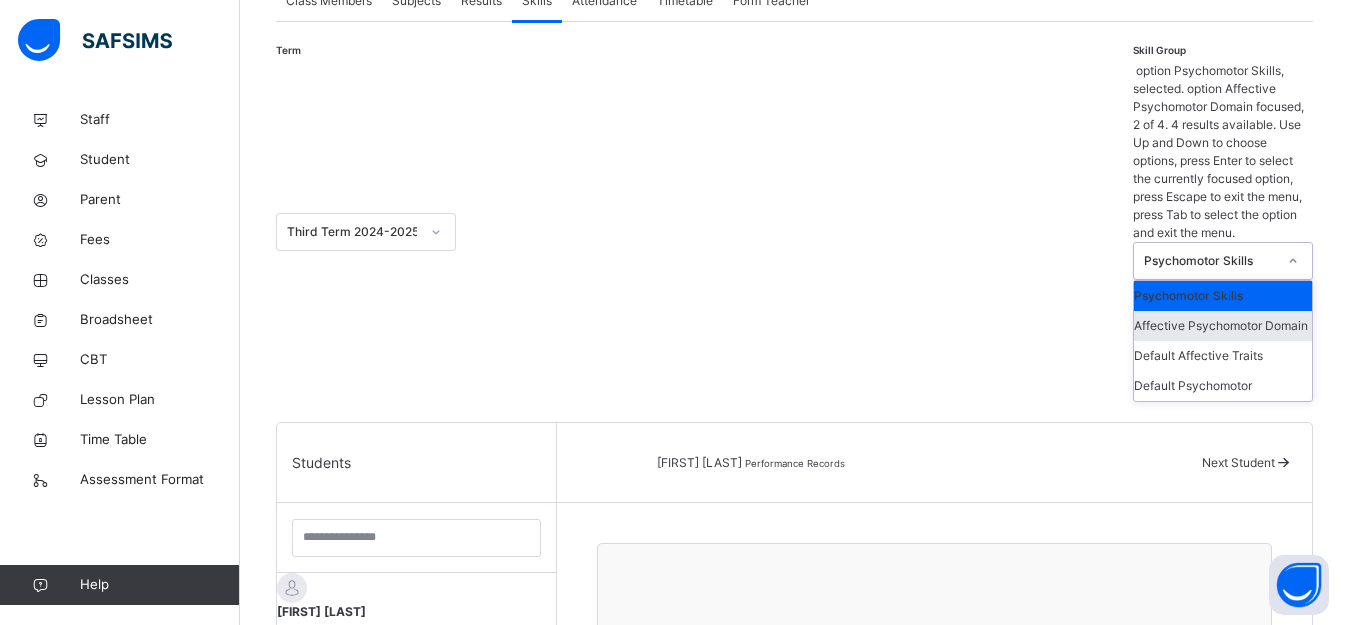 click on "Affective Psychomotor Domain" at bounding box center (1223, 326) 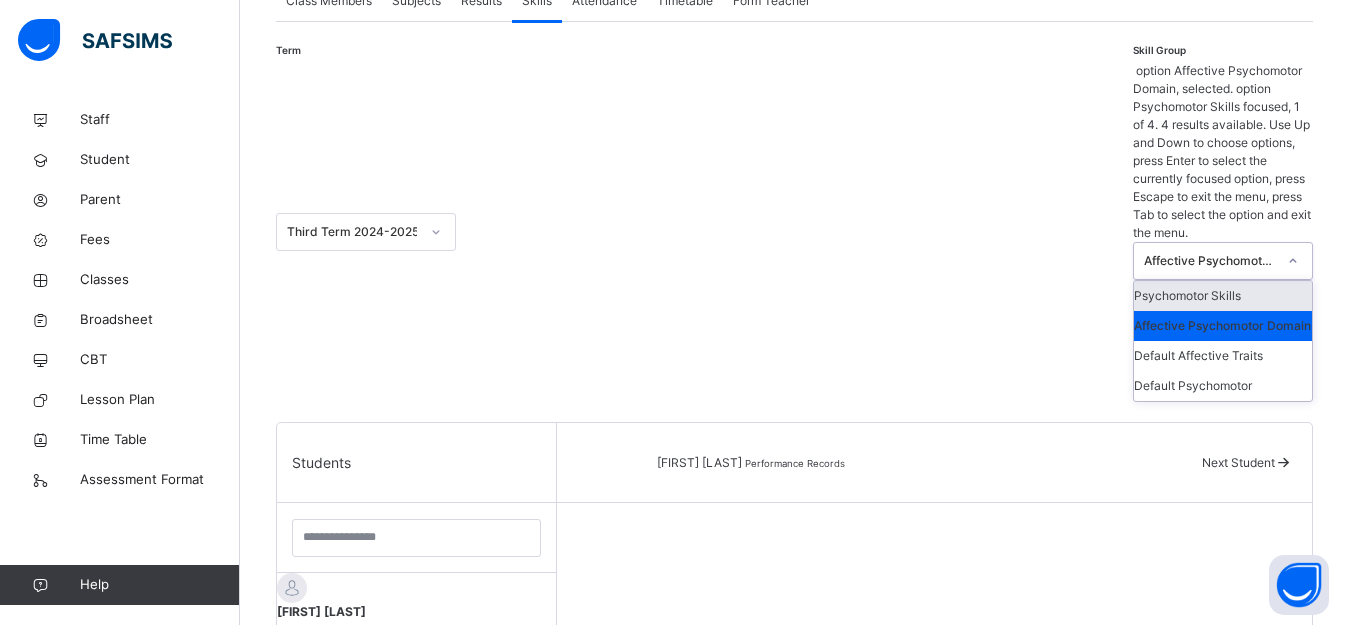 click on "Affective Psychomotor Domain" at bounding box center (1210, 261) 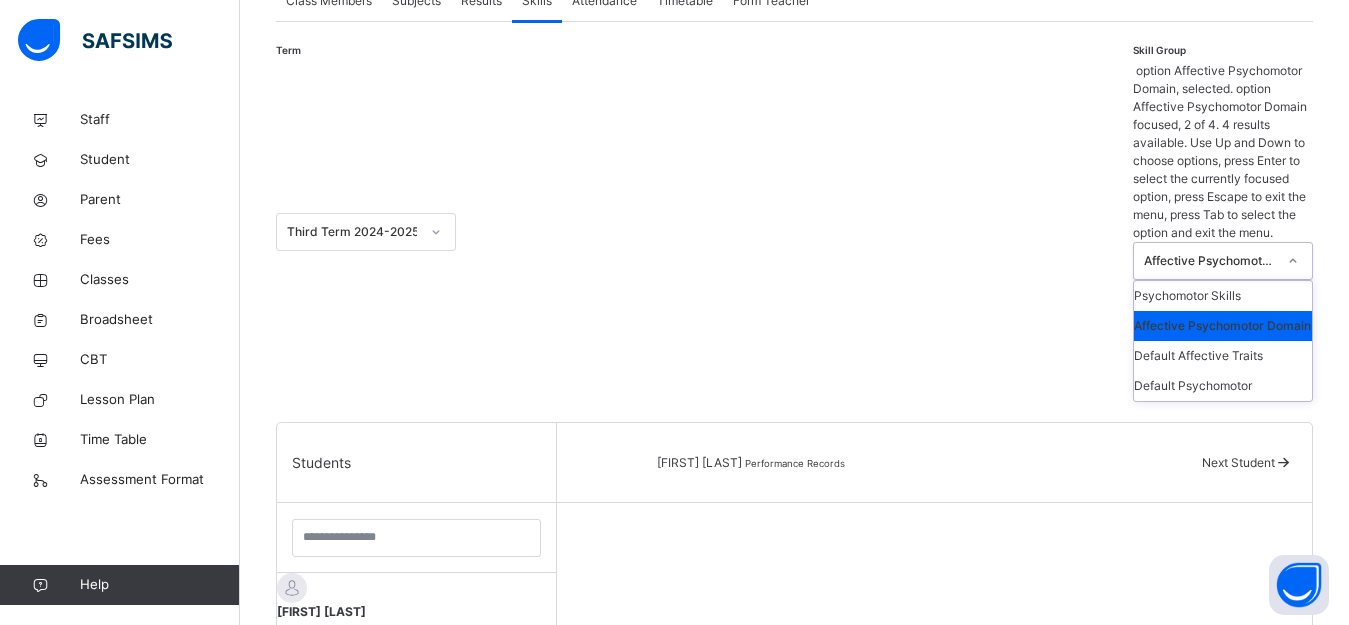 click on "Affective Psychomotor Domain" at bounding box center (1223, 326) 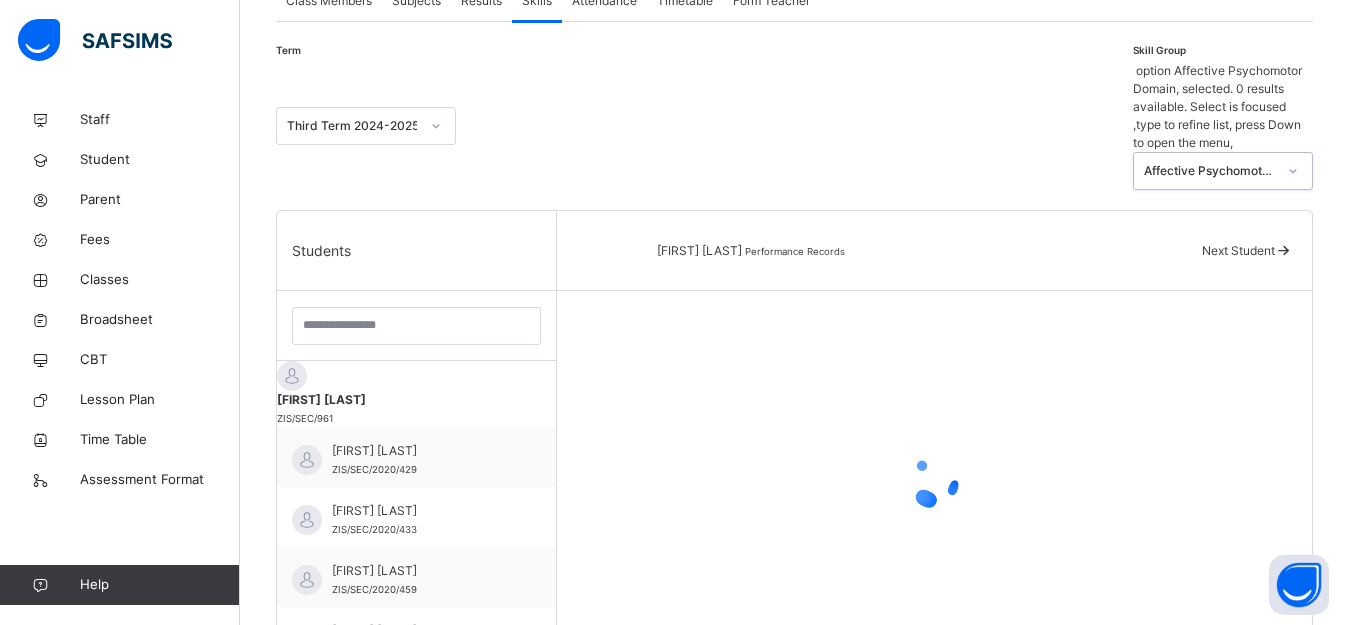 click on "Affective Psychomotor Domain" at bounding box center [1204, 171] 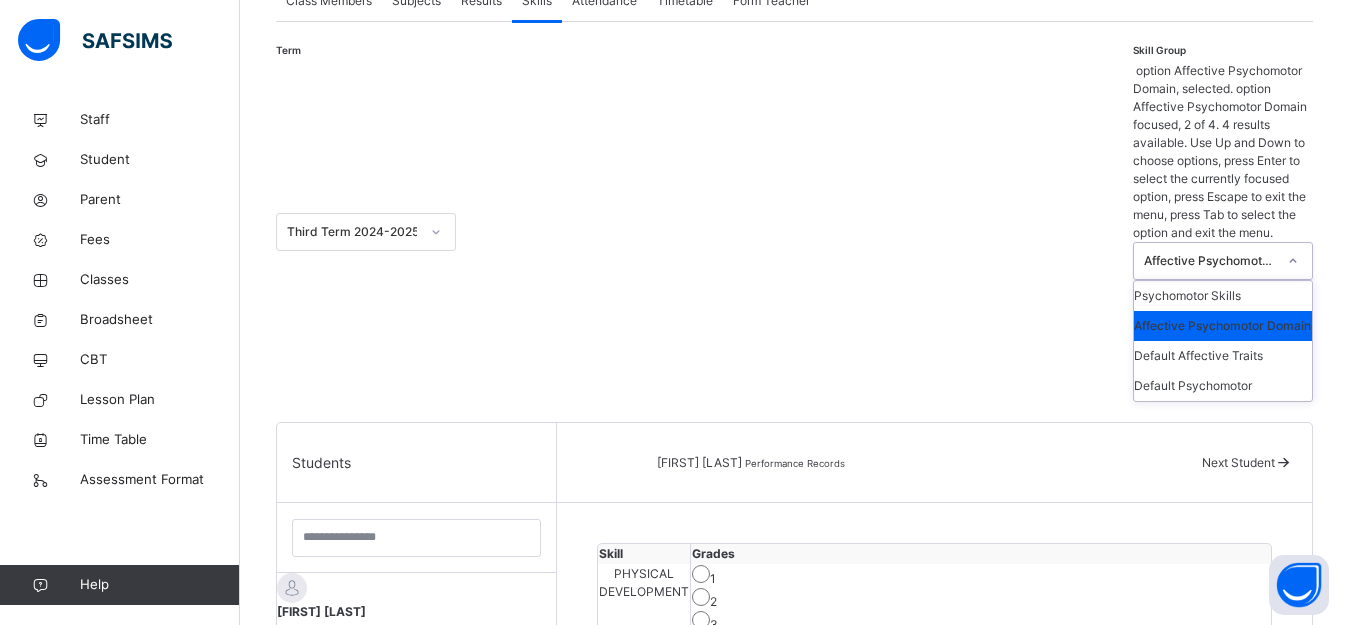 click on "Affective Psychomotor Domain" at bounding box center (1223, 326) 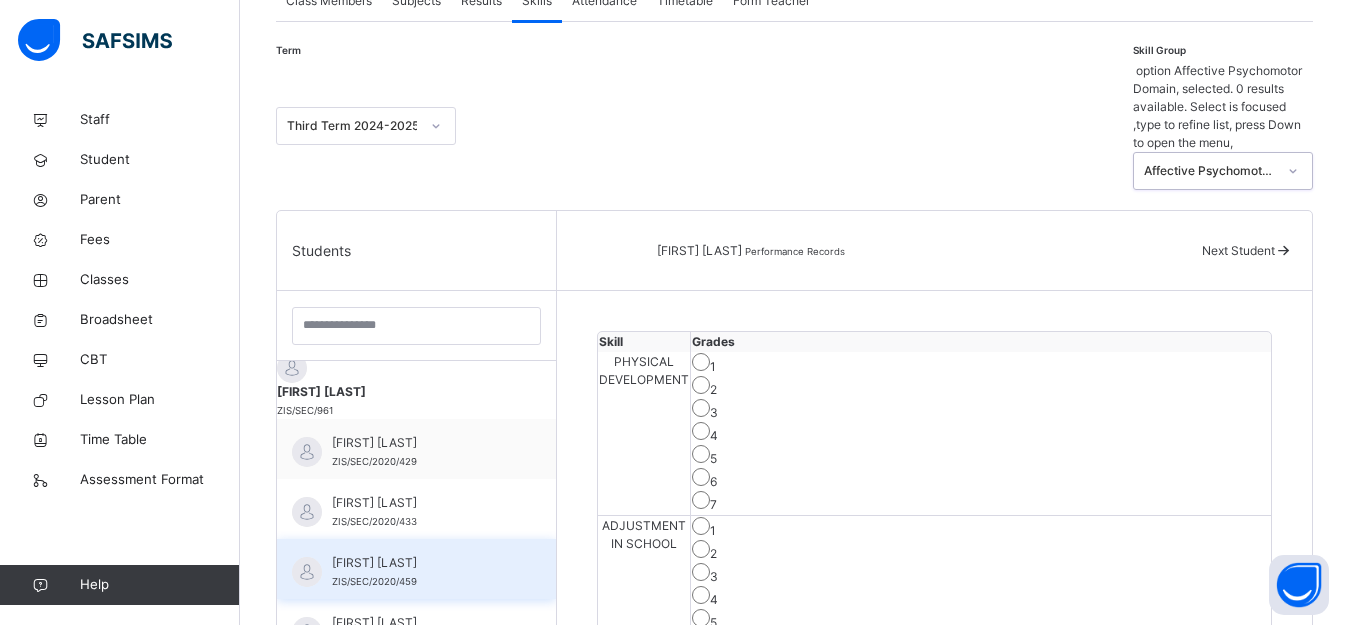 scroll, scrollTop: 0, scrollLeft: 0, axis: both 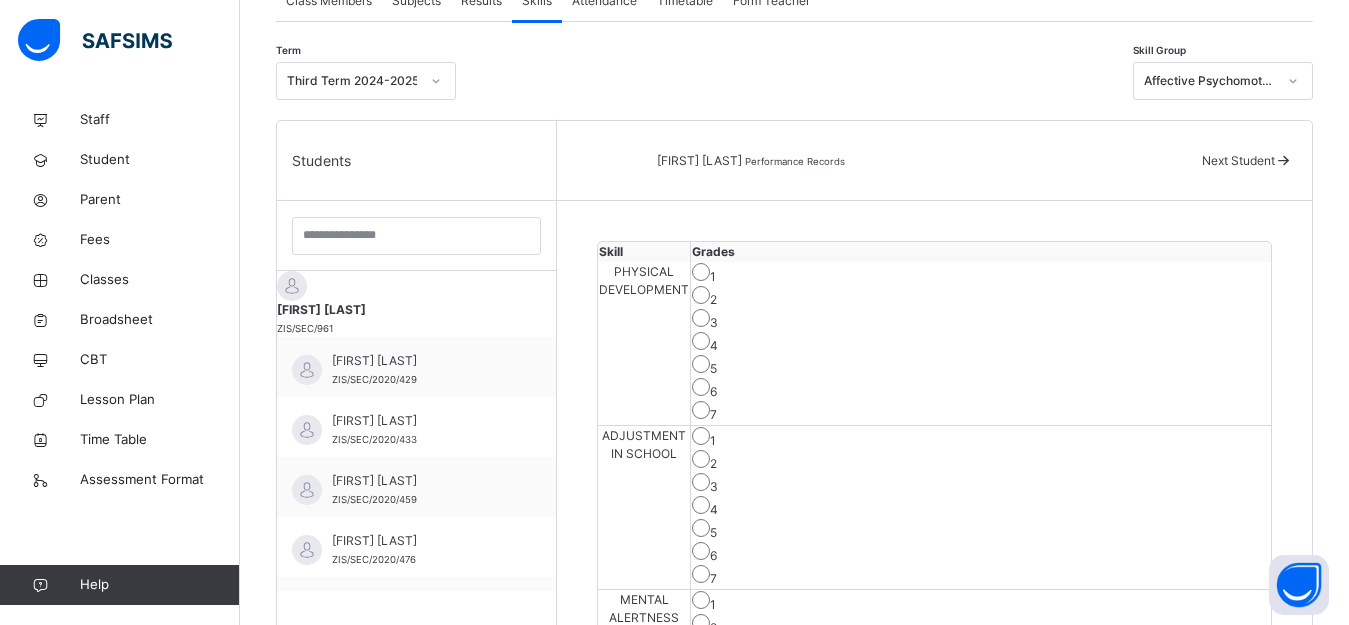 click on "5" at bounding box center [981, 366] 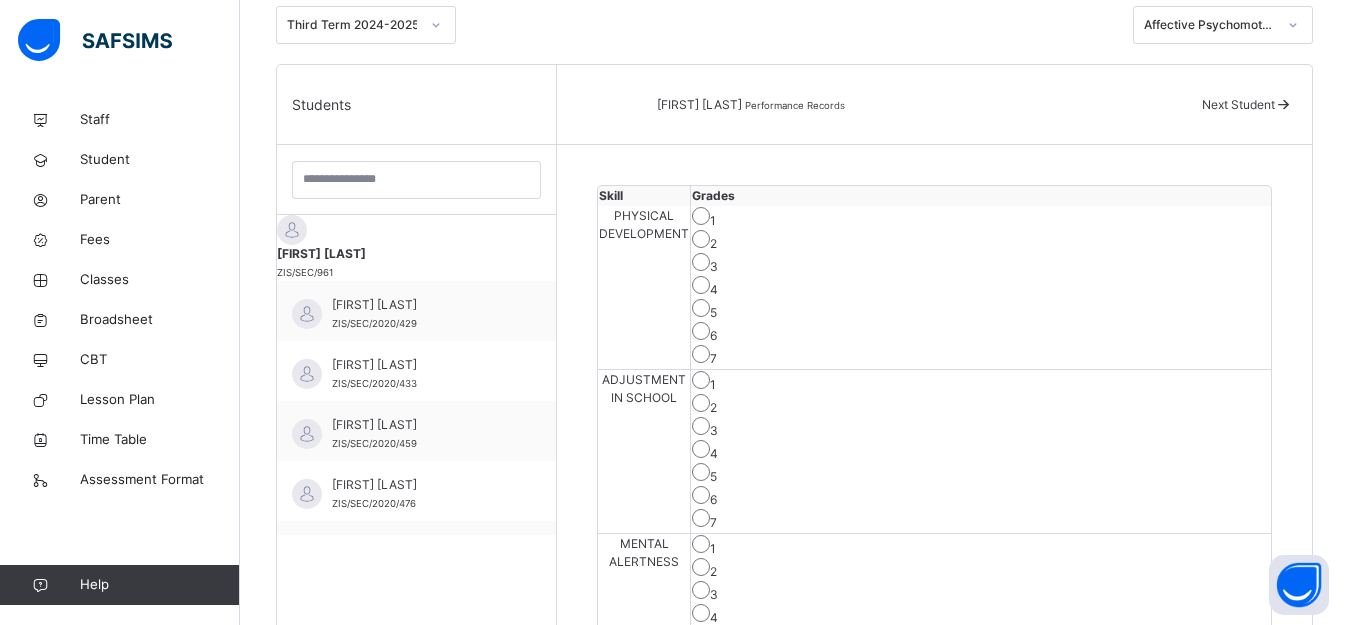 scroll, scrollTop: 495, scrollLeft: 0, axis: vertical 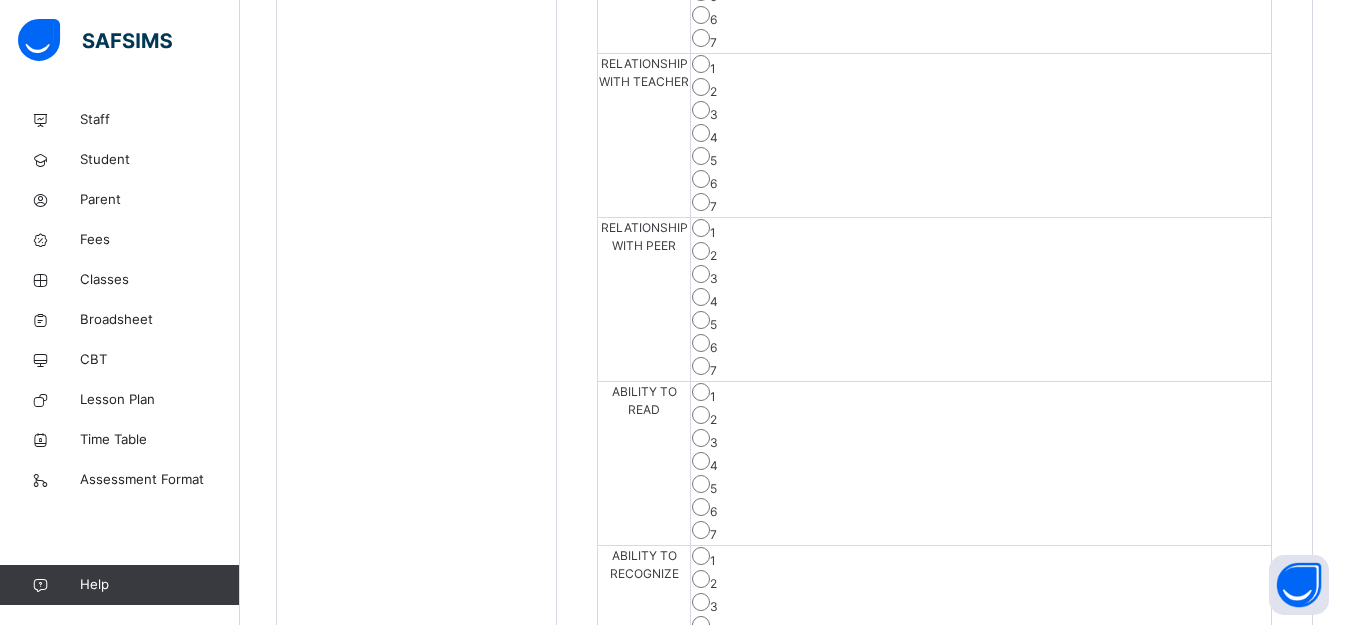 click on "6" at bounding box center (981, 1001) 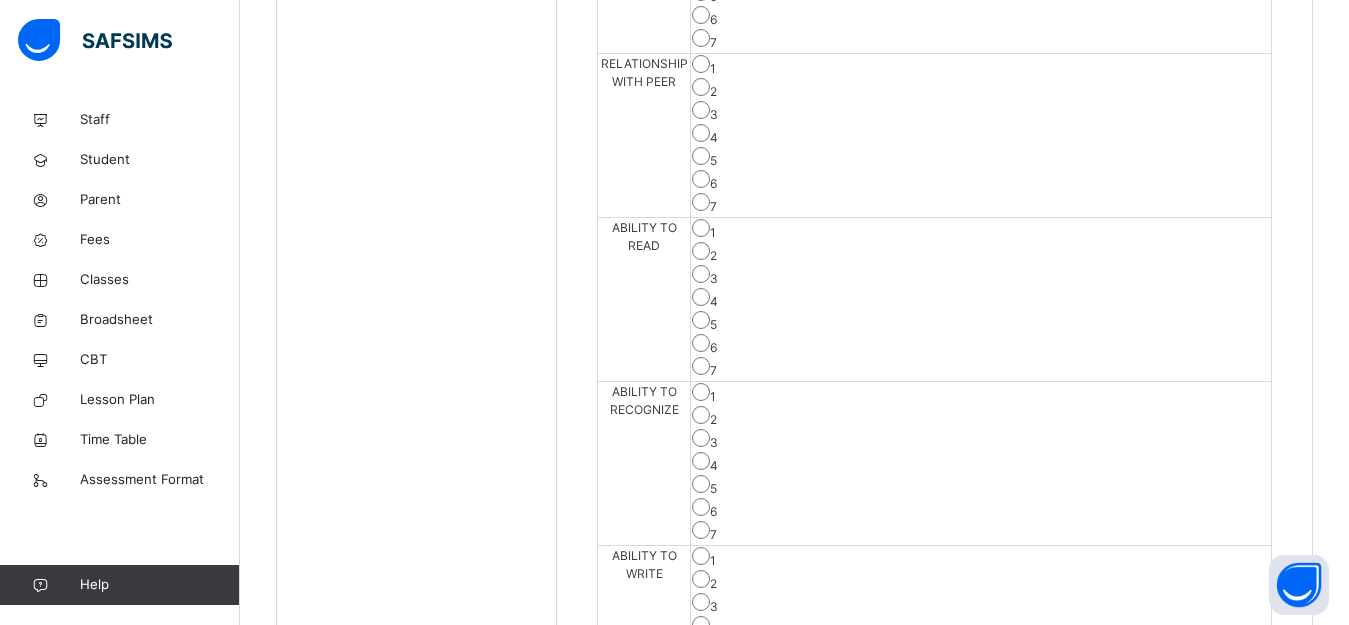 scroll, scrollTop: 1291, scrollLeft: 0, axis: vertical 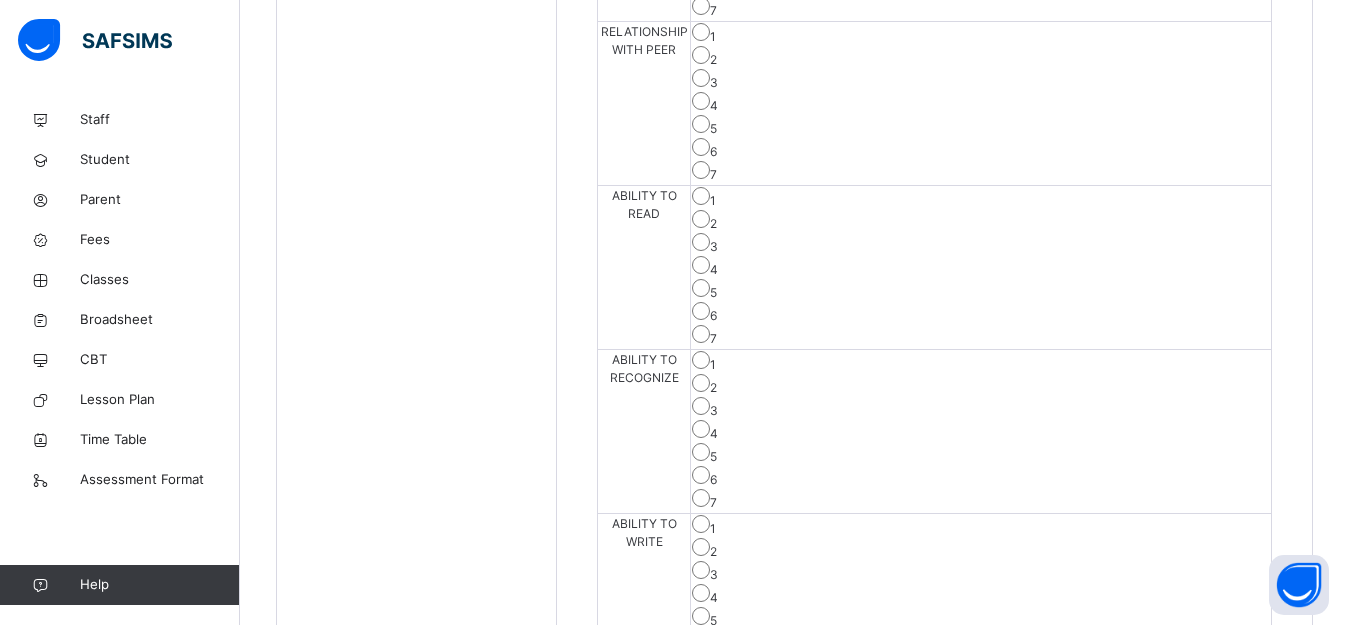 click on "Save Skill" at bounding box center [1198, 1206] 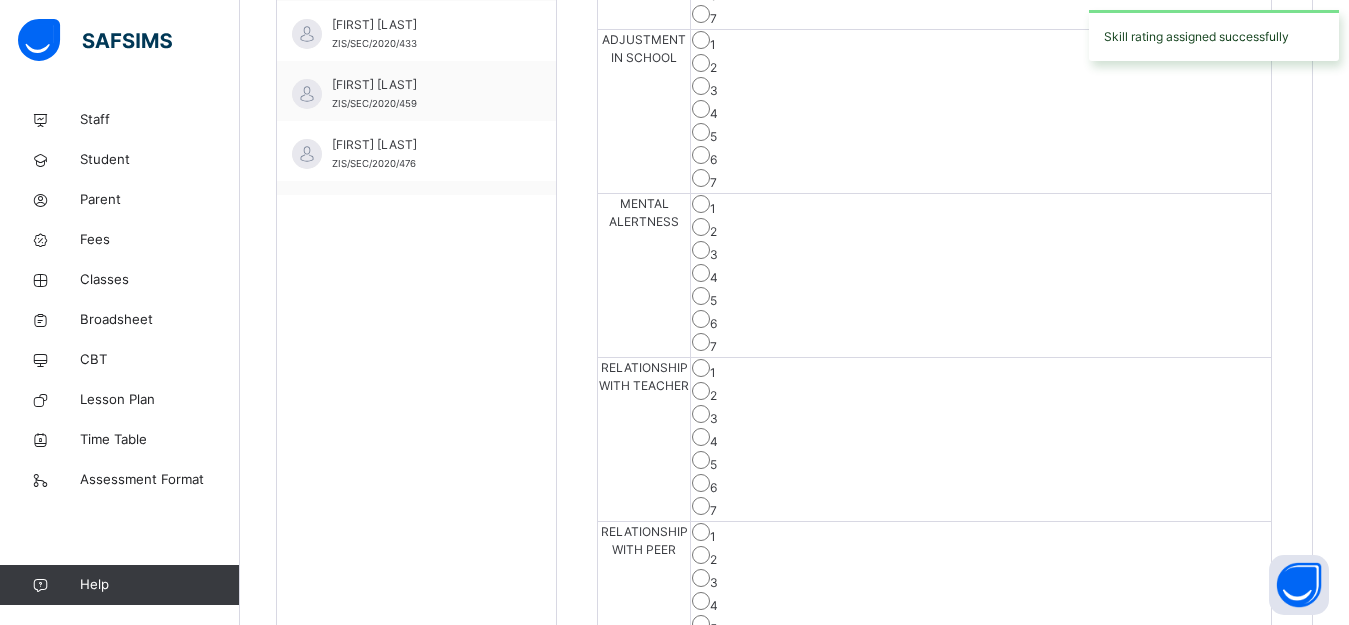scroll, scrollTop: 391, scrollLeft: 0, axis: vertical 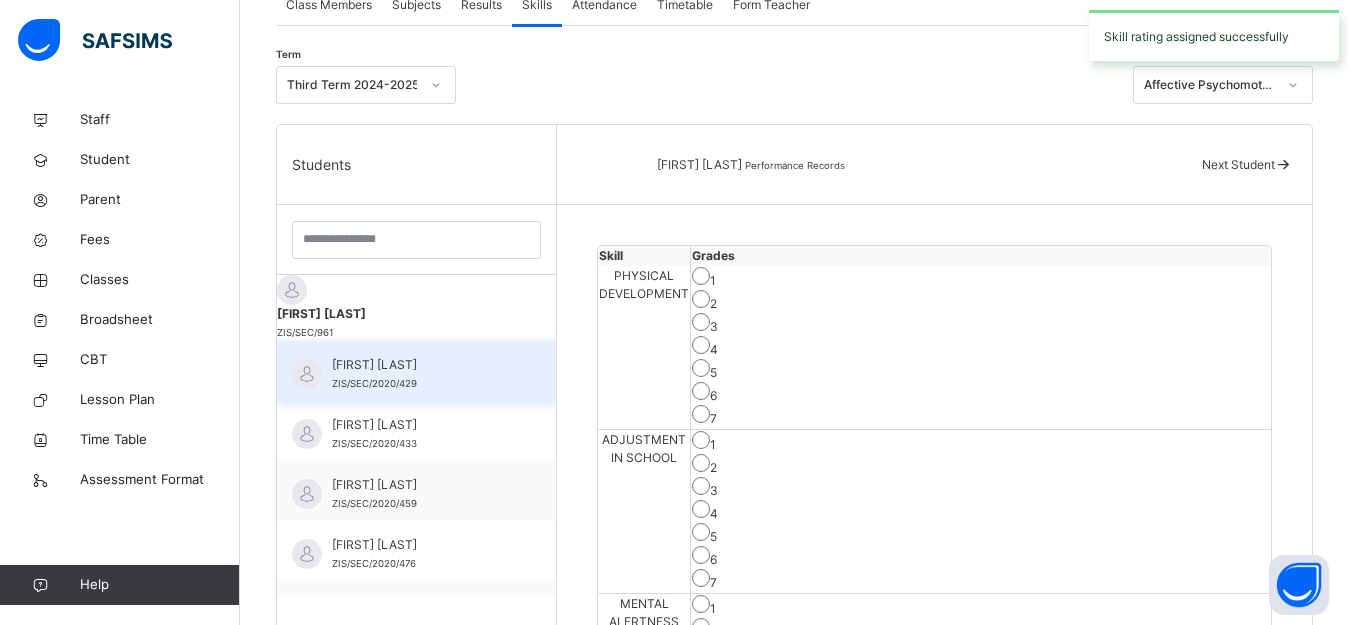 click on "[FIRST] [LAST]" at bounding box center (421, 365) 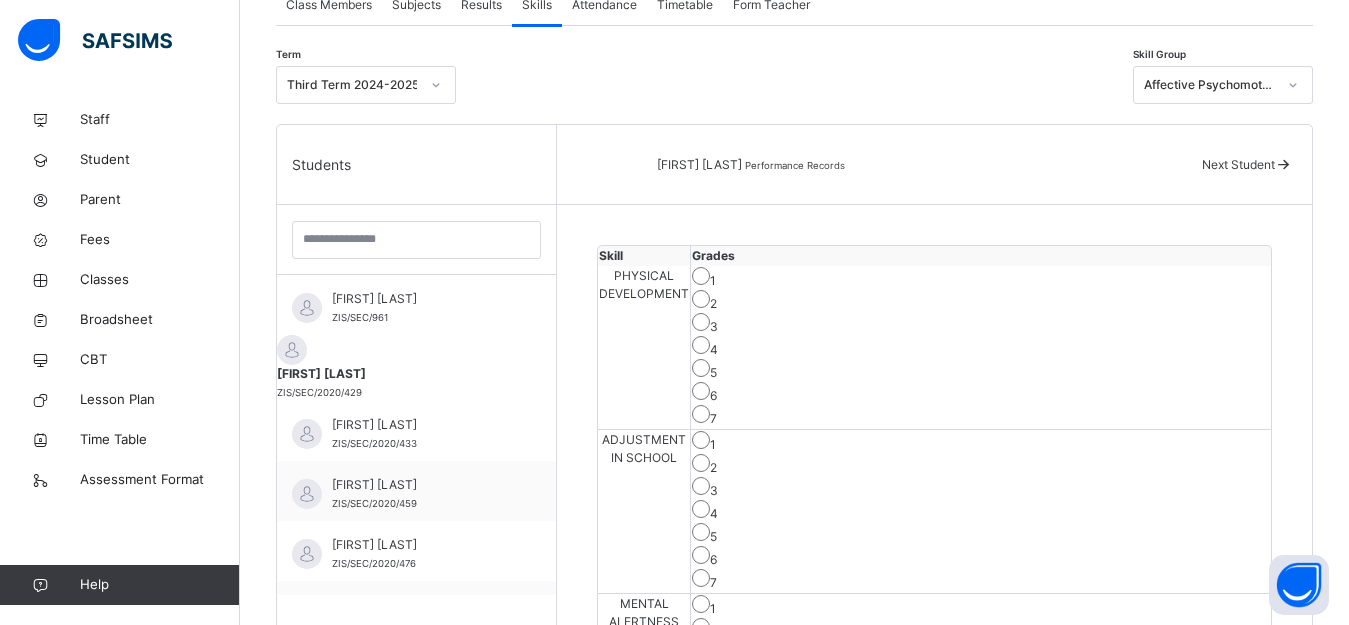 click on "4" at bounding box center (981, 511) 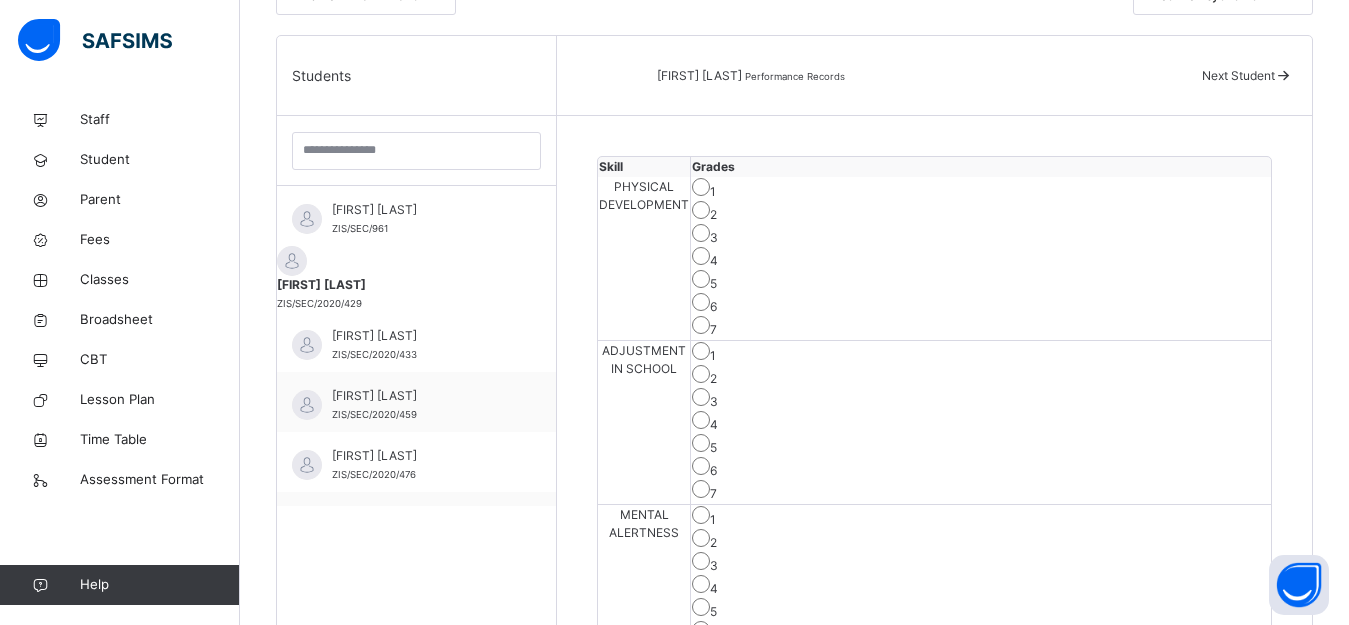scroll, scrollTop: 591, scrollLeft: 0, axis: vertical 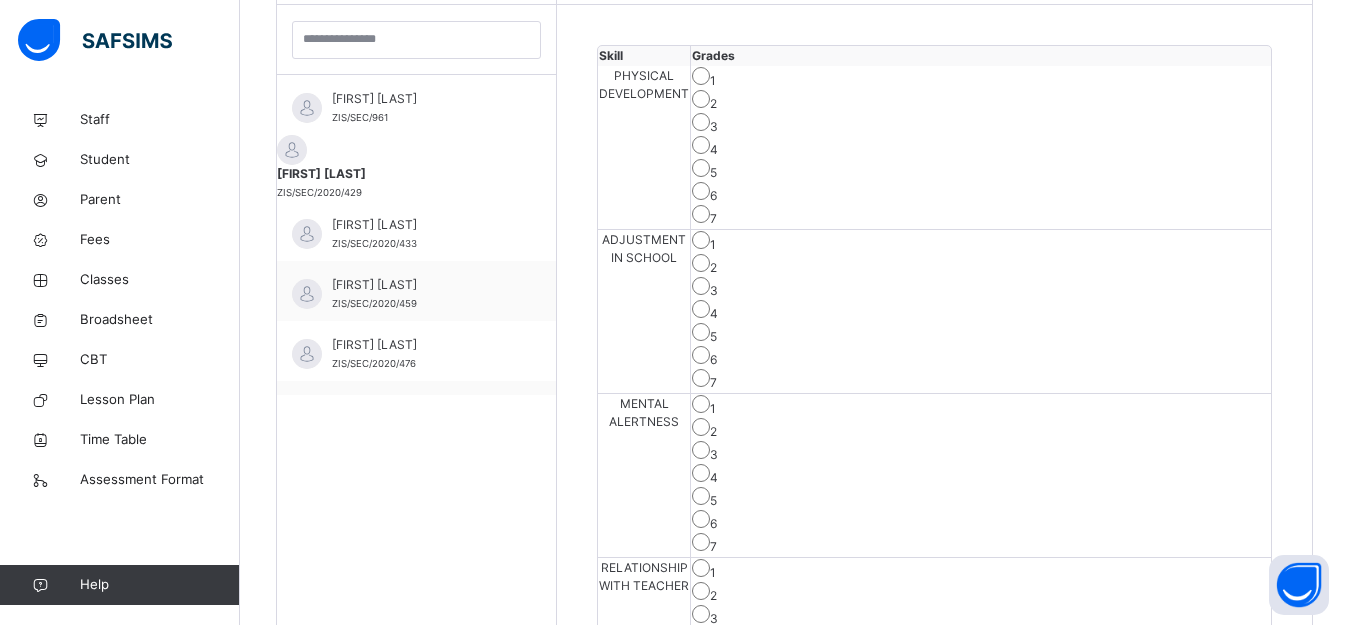 click on "5" at bounding box center [981, 498] 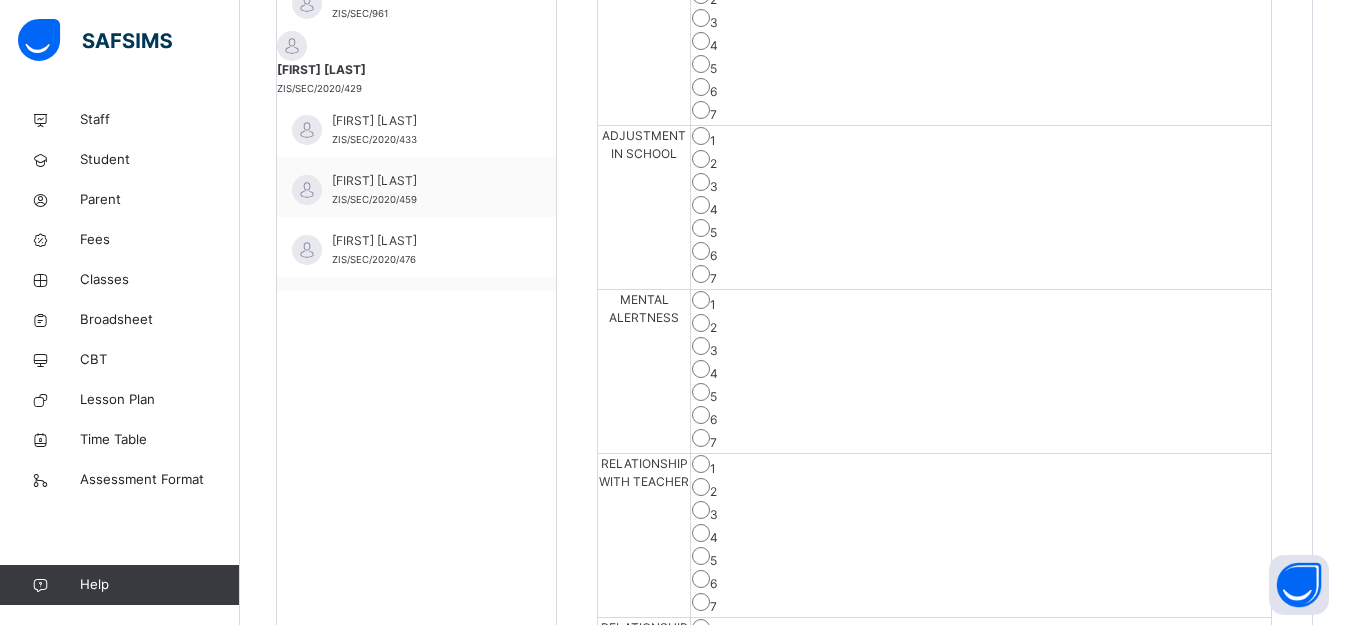 scroll, scrollTop: 791, scrollLeft: 0, axis: vertical 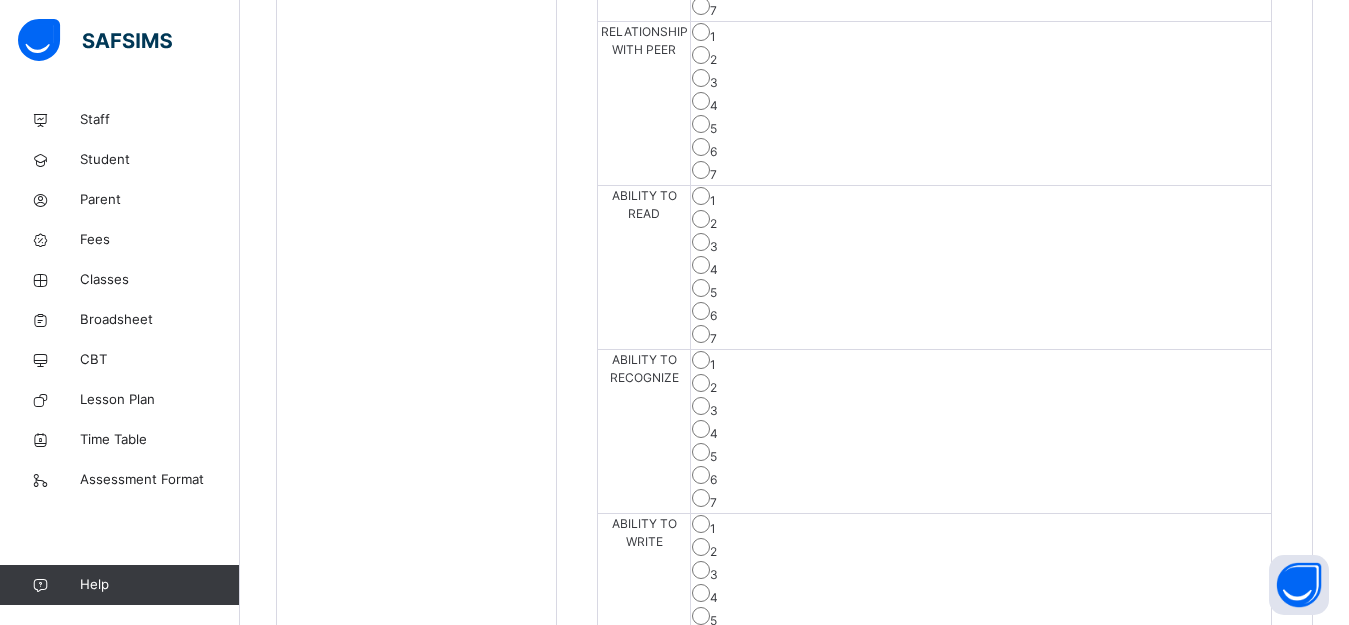click on "Save Skill" at bounding box center (1198, 1206) 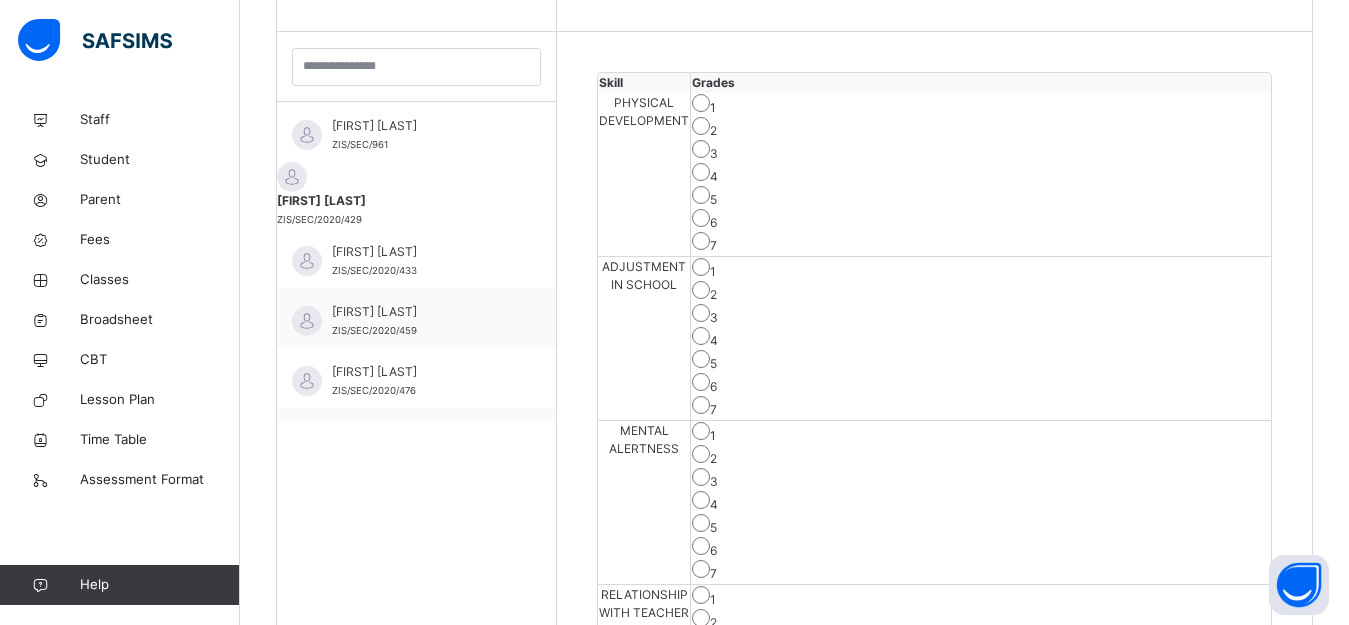 scroll, scrollTop: 491, scrollLeft: 0, axis: vertical 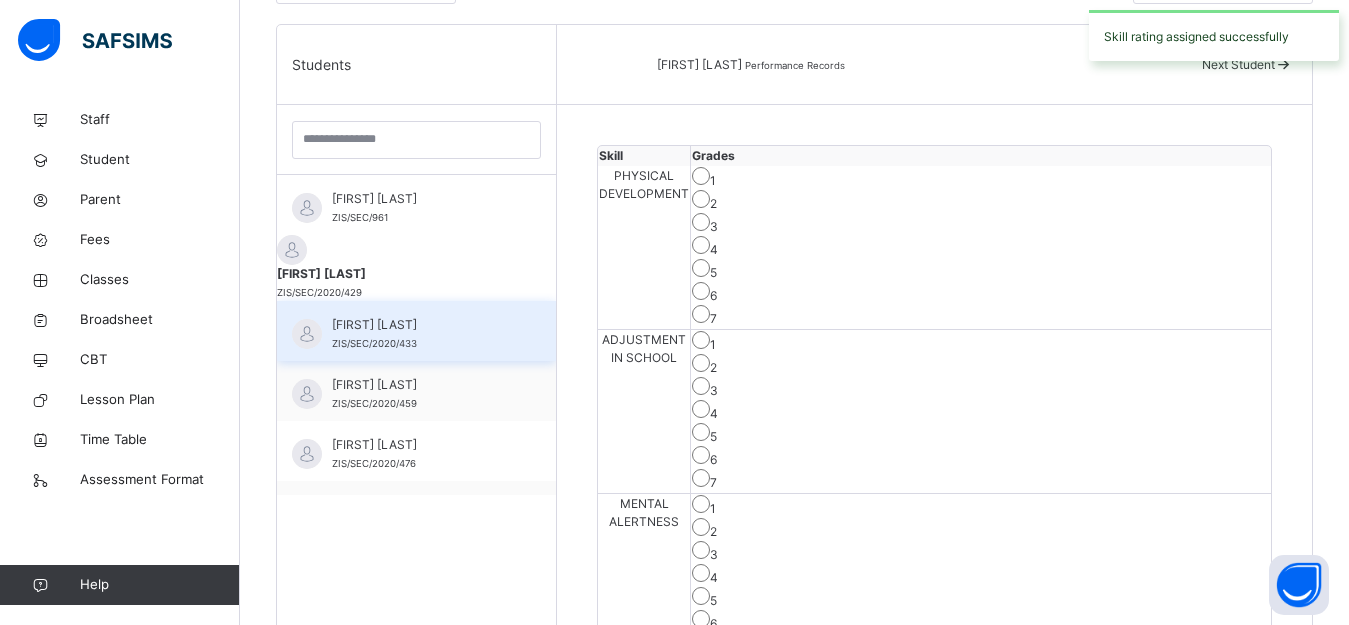 click on "[FIRST] [LAST]" at bounding box center (421, 325) 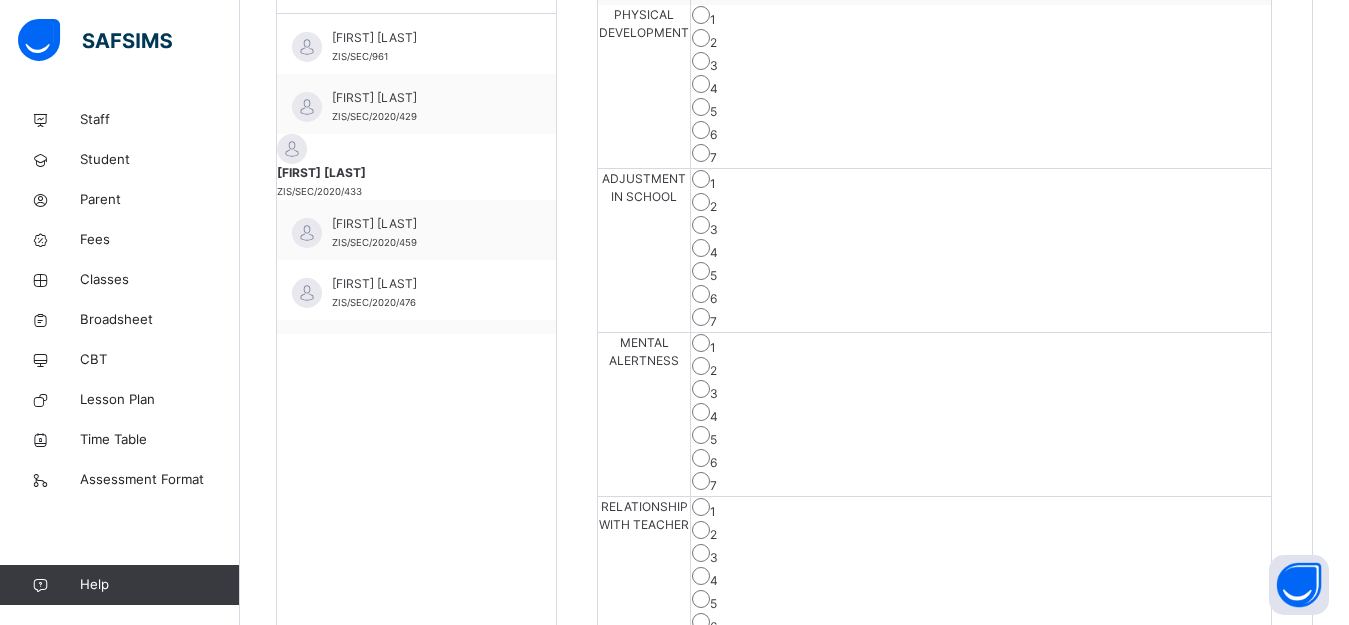 scroll, scrollTop: 691, scrollLeft: 0, axis: vertical 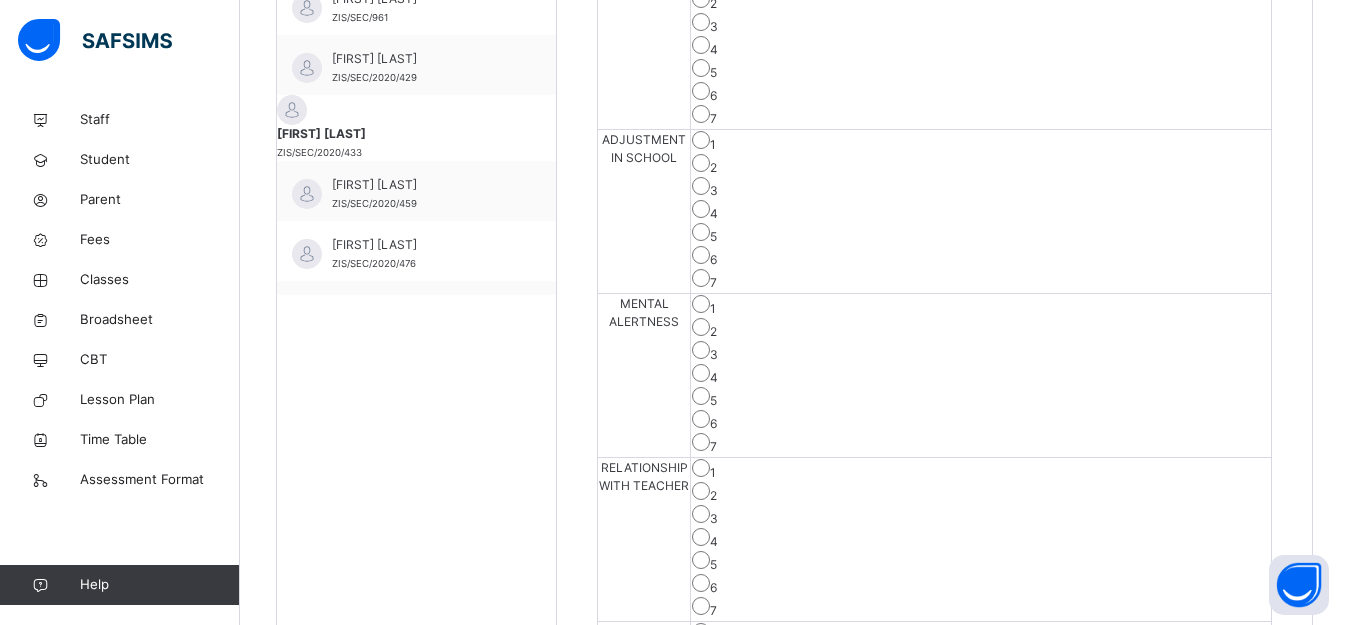 click on "5" at bounding box center (981, 726) 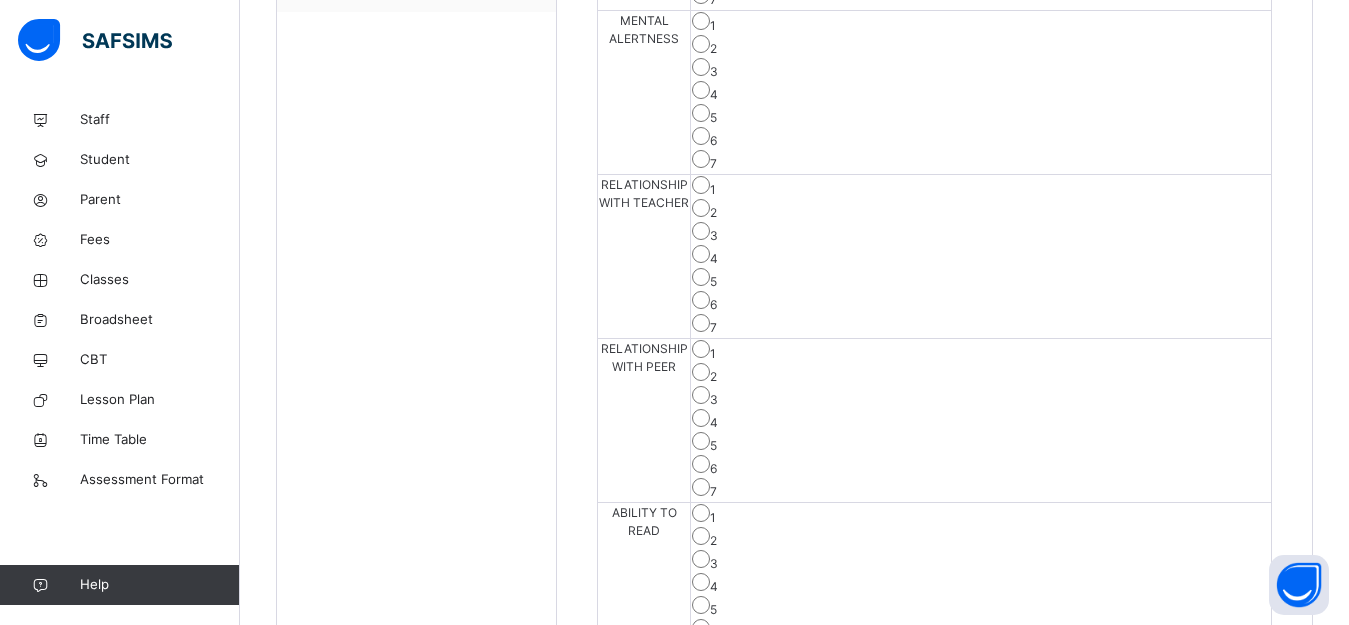scroll, scrollTop: 991, scrollLeft: 0, axis: vertical 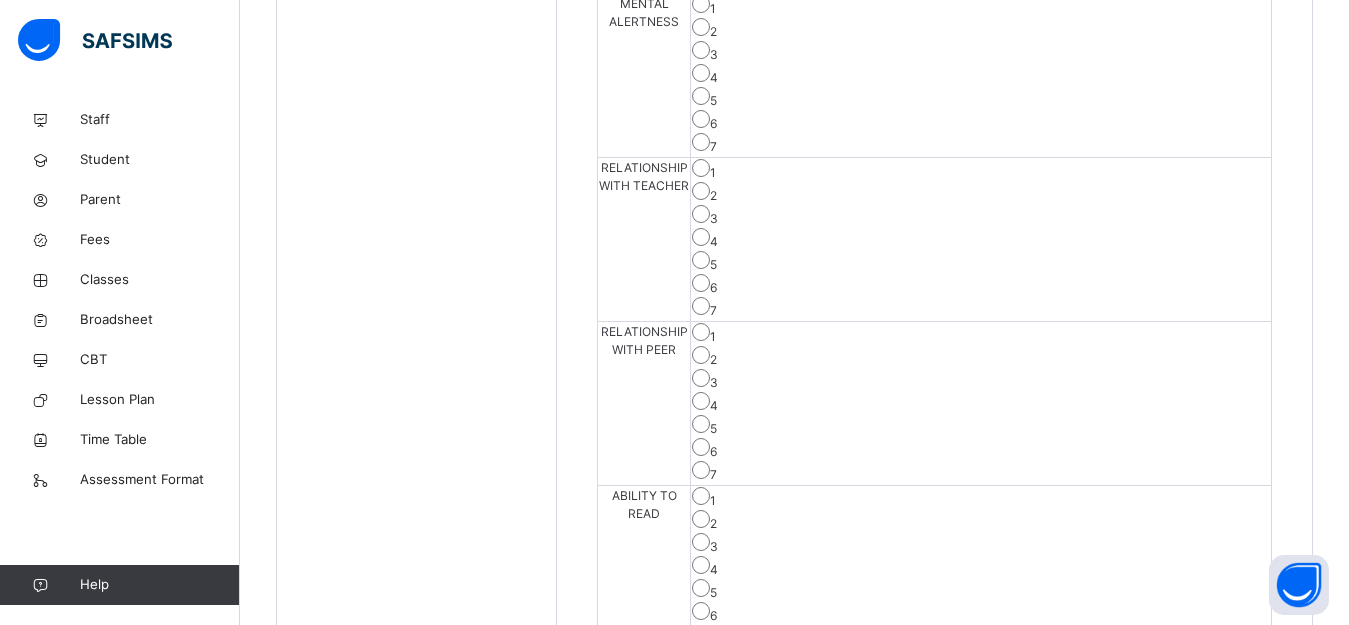 click on "1 2 3 4 5 6 7" at bounding box center [981, 732] 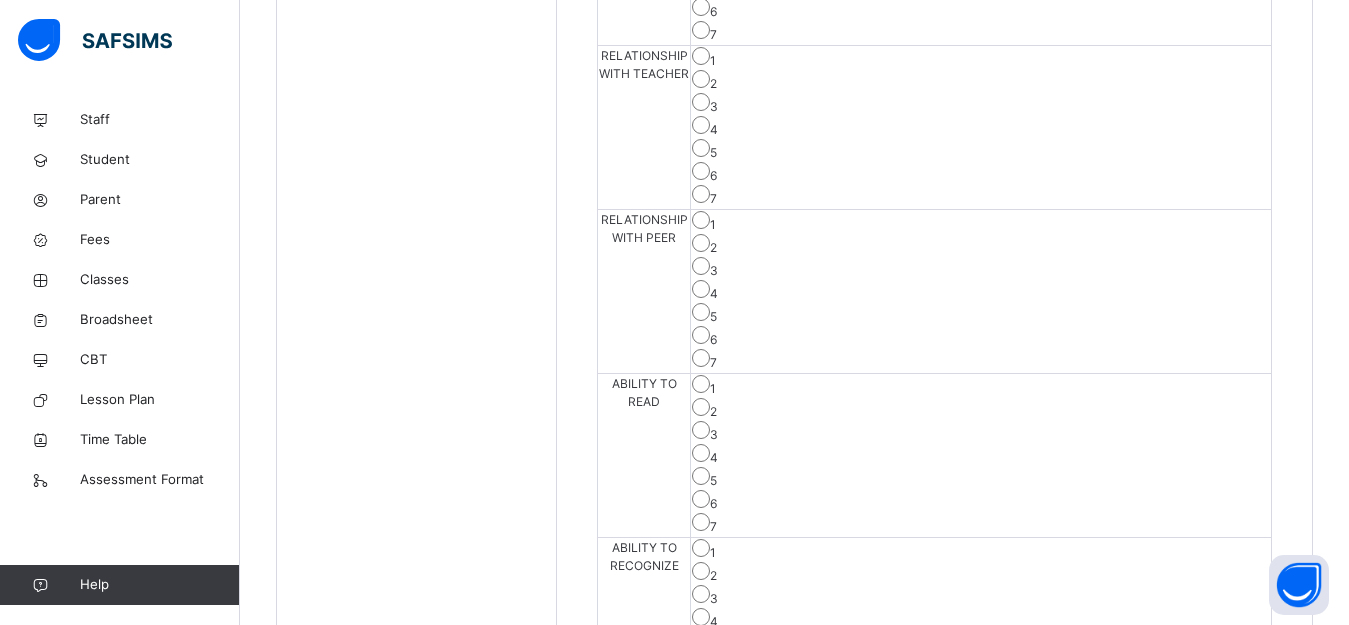 scroll, scrollTop: 1291, scrollLeft: 0, axis: vertical 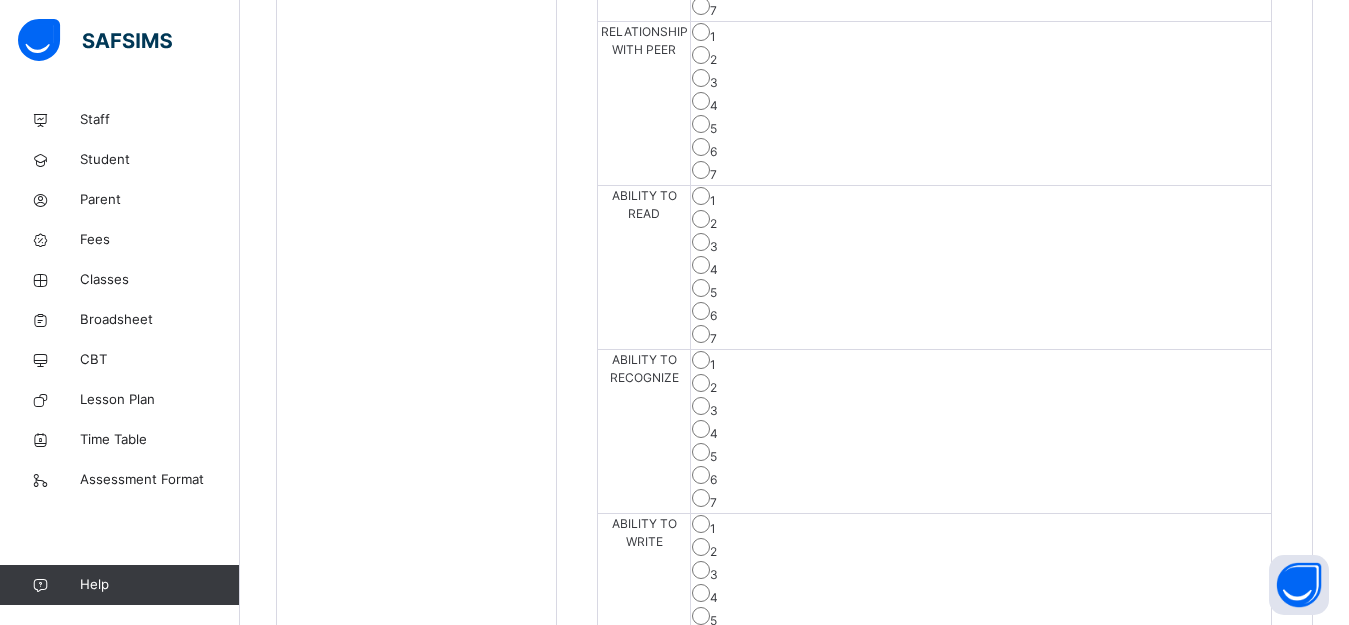 click on "5" at bounding box center (981, 1110) 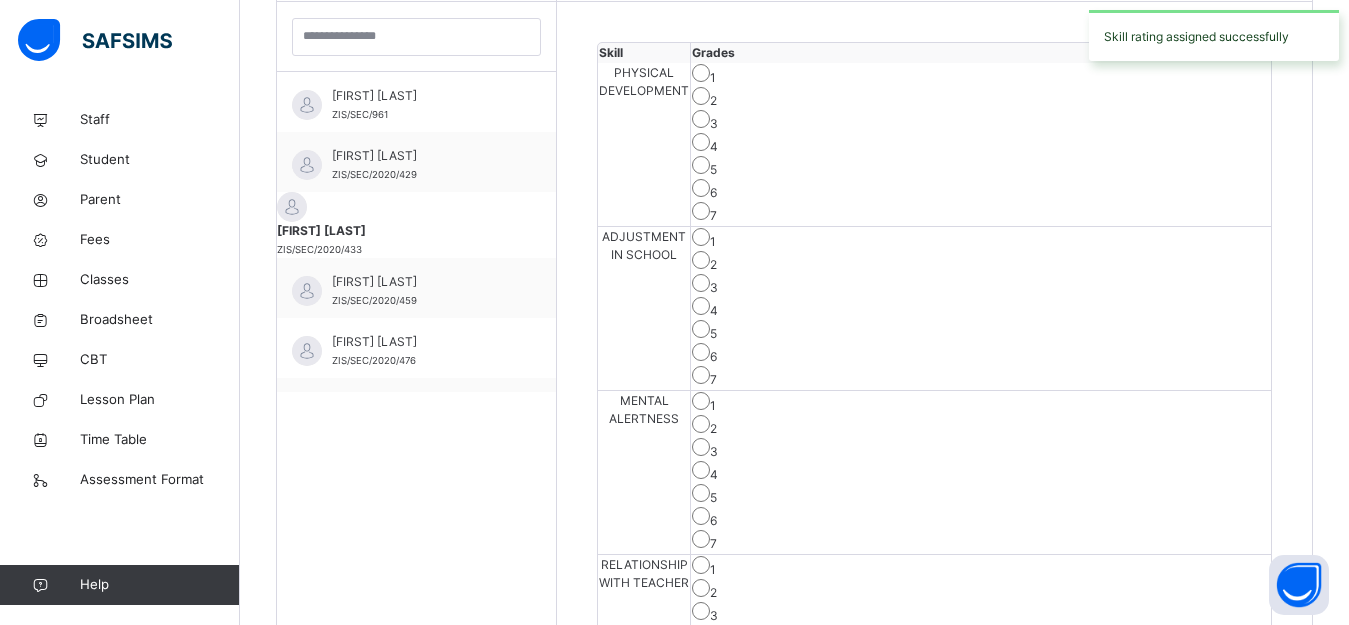 scroll, scrollTop: 591, scrollLeft: 0, axis: vertical 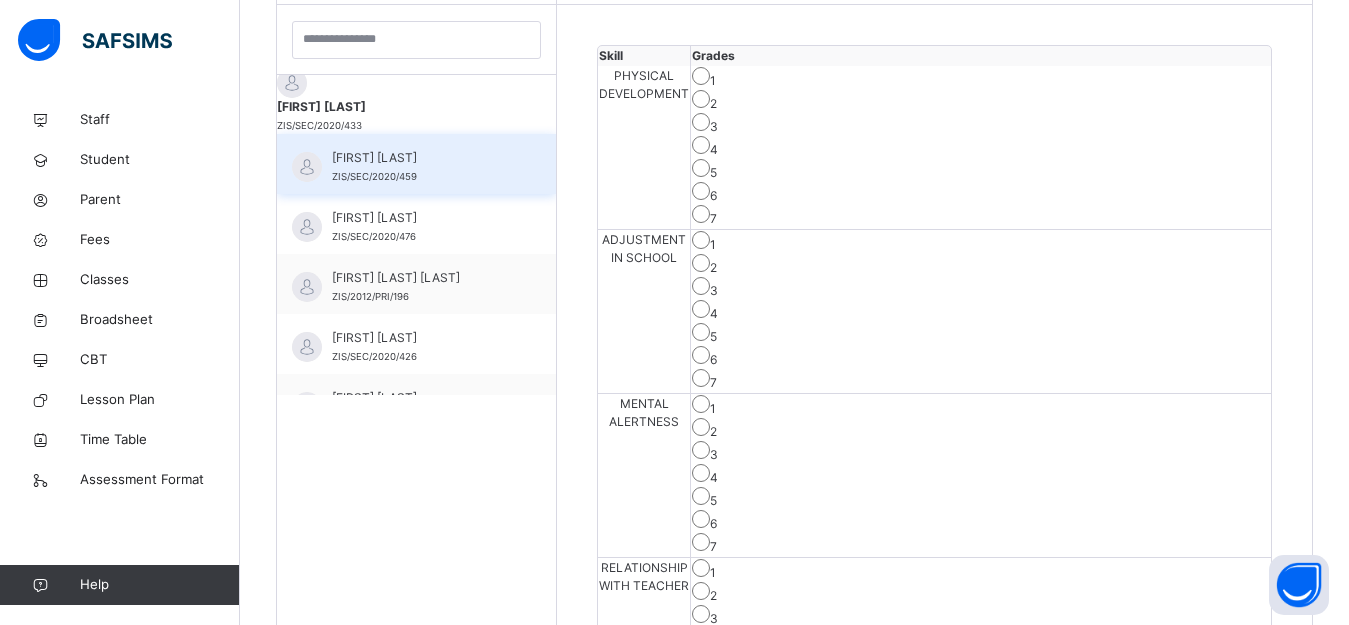 click on "[FIRST] [LAST] [ID]" at bounding box center [416, 164] 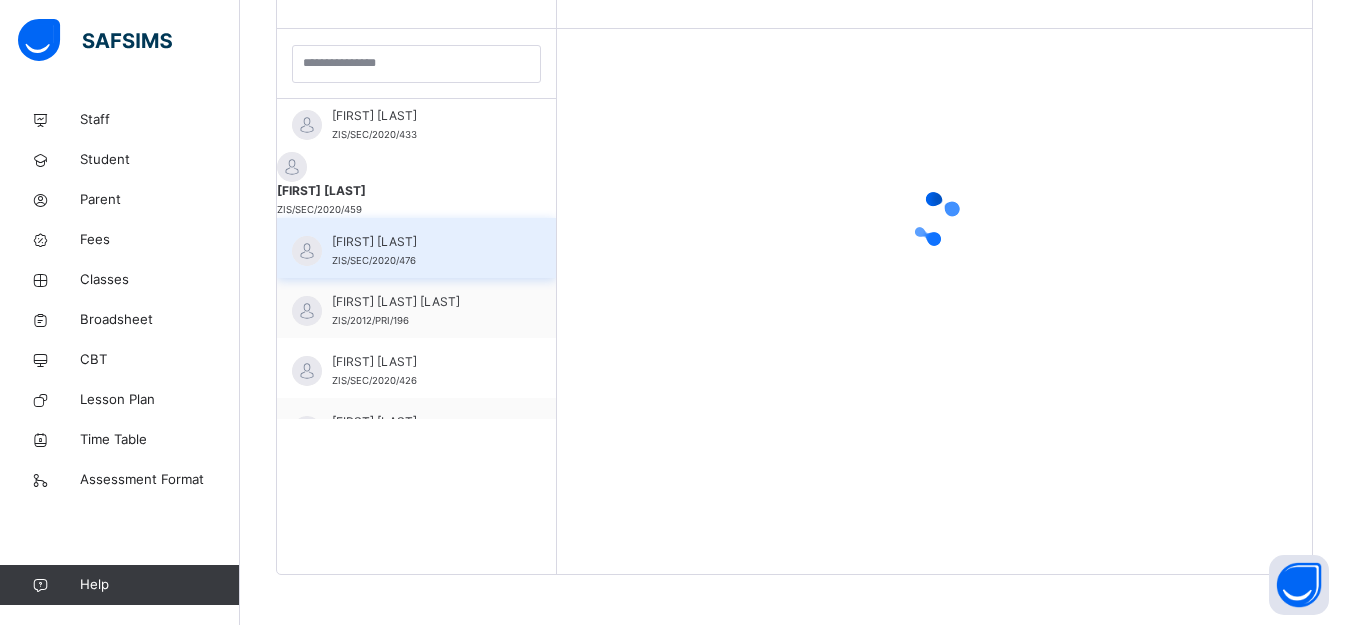 click on "[FIRST] [LAST] [ID]" at bounding box center [416, 248] 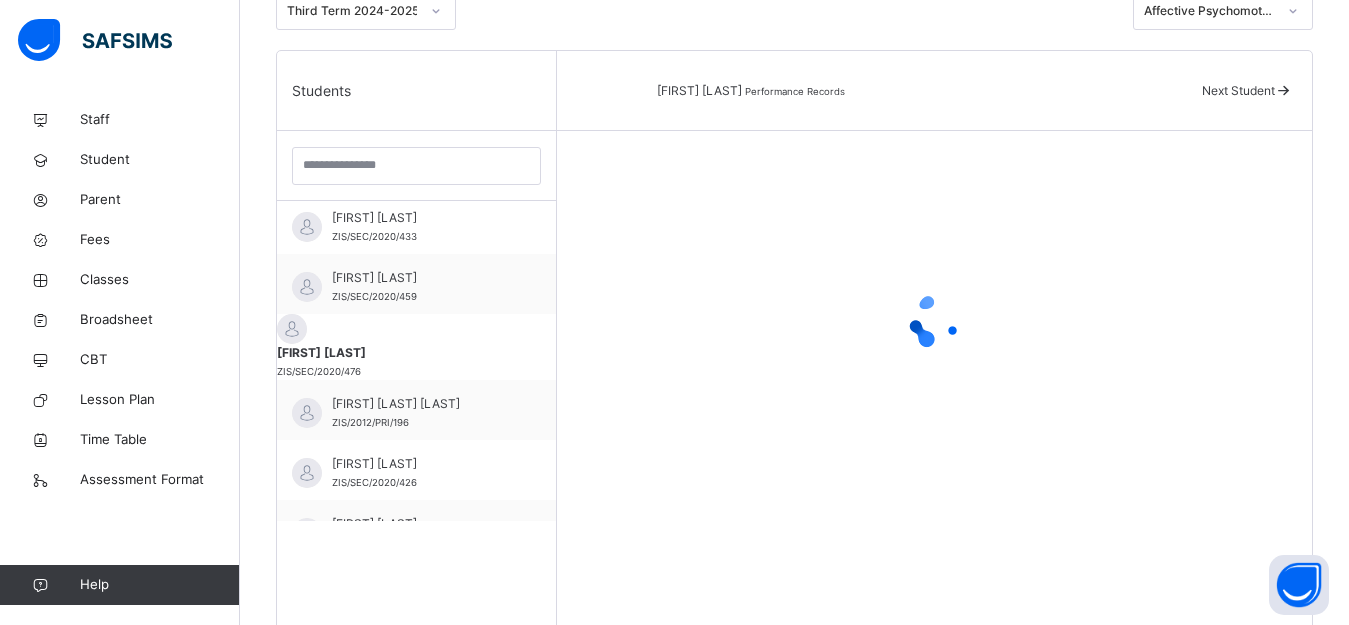 scroll, scrollTop: 500, scrollLeft: 0, axis: vertical 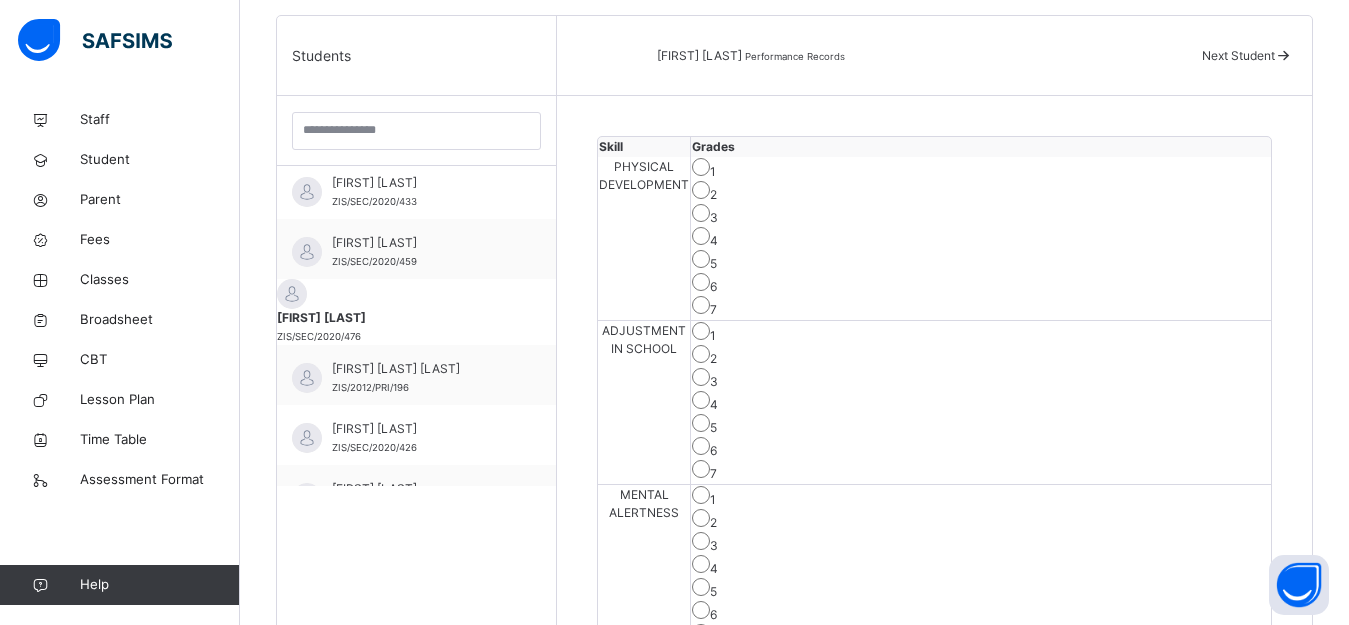 click on "4" at bounding box center [981, 238] 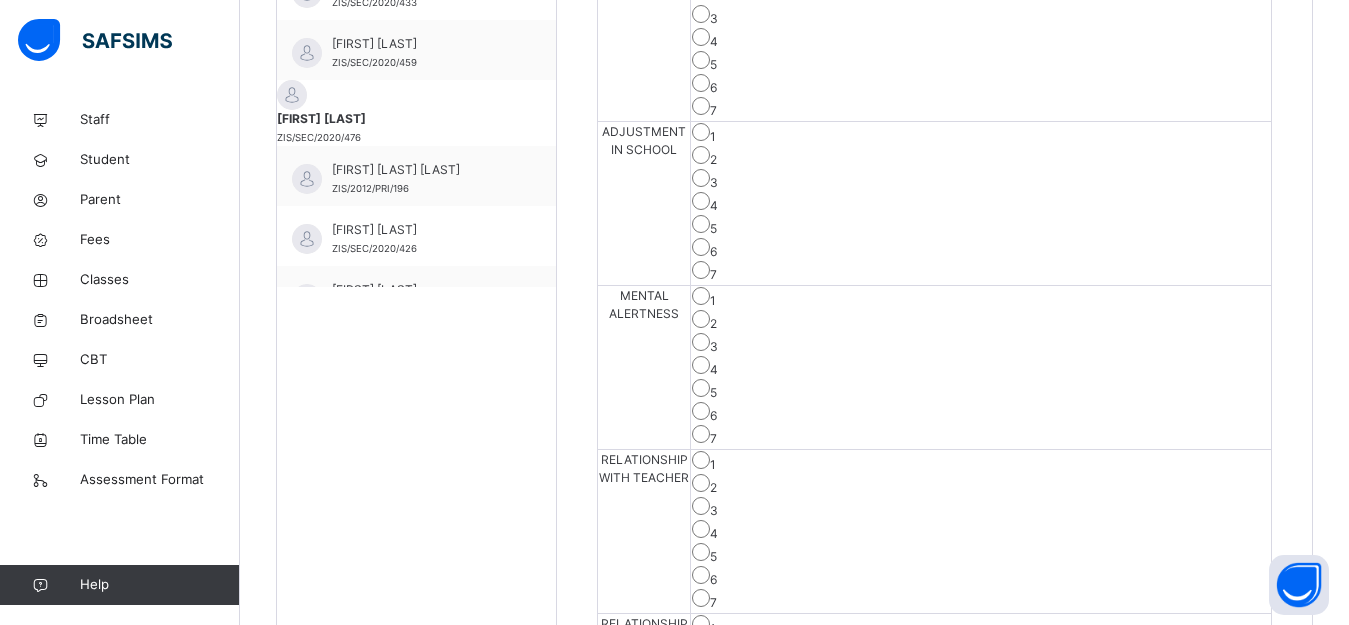 scroll, scrollTop: 700, scrollLeft: 0, axis: vertical 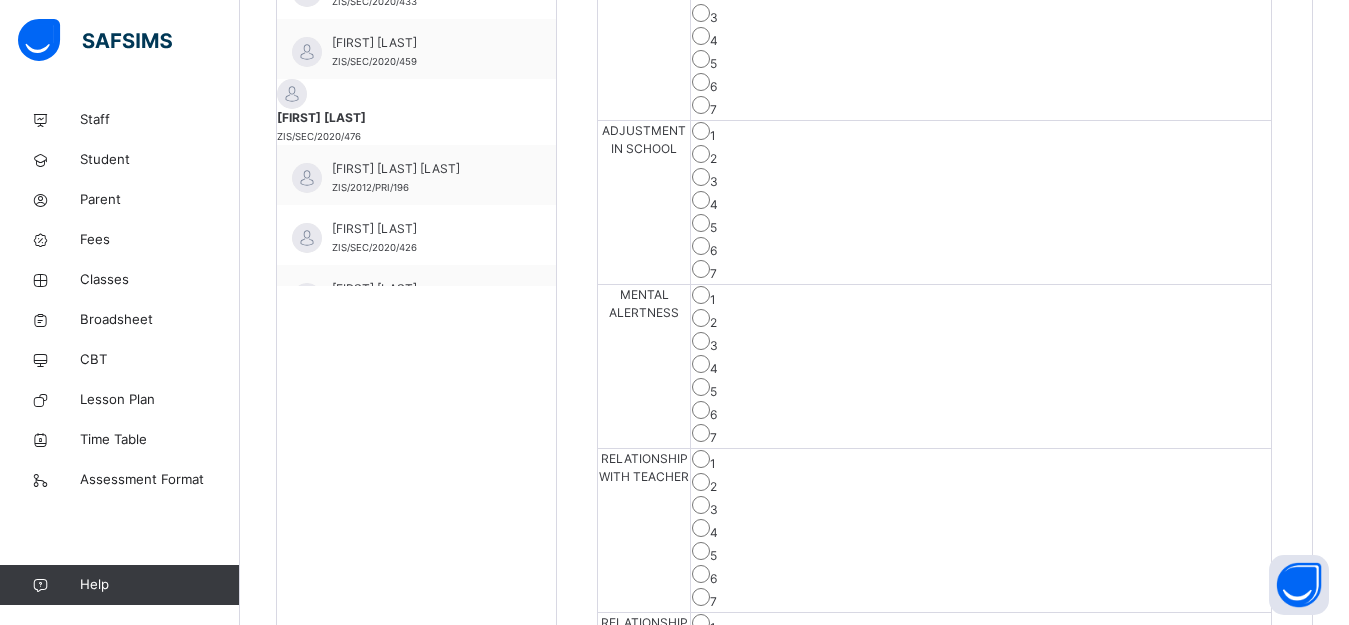 click on "4" at bounding box center [981, 694] 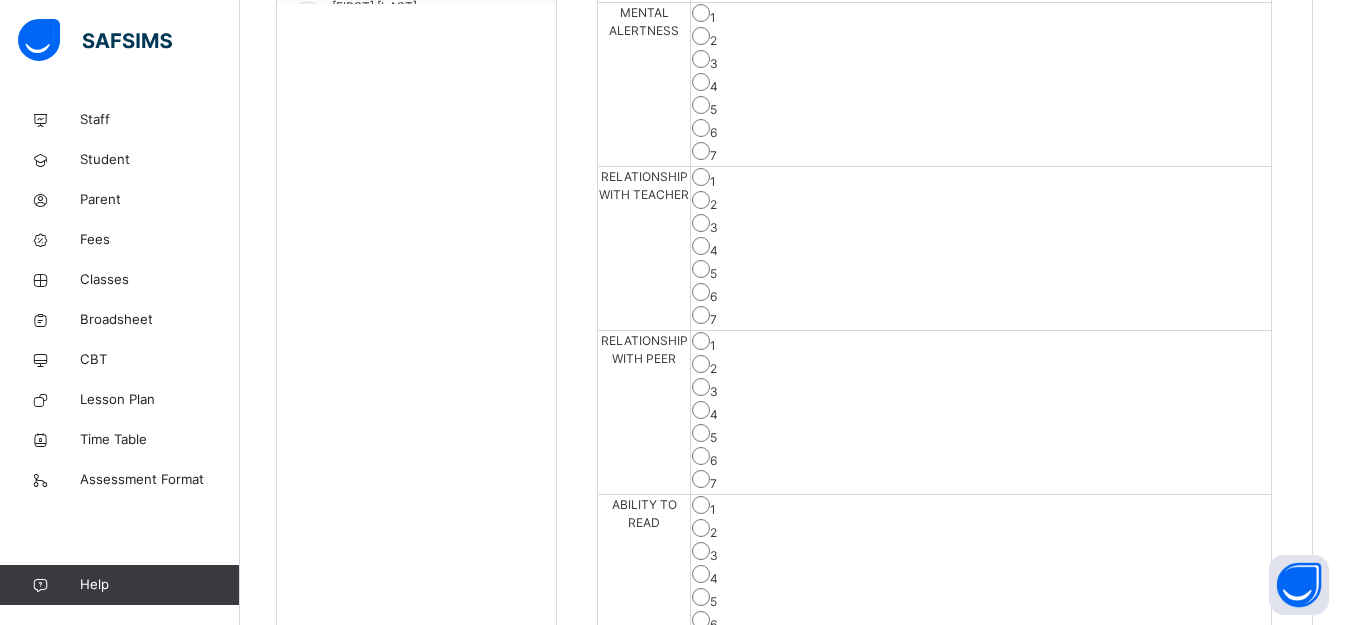 scroll, scrollTop: 1000, scrollLeft: 0, axis: vertical 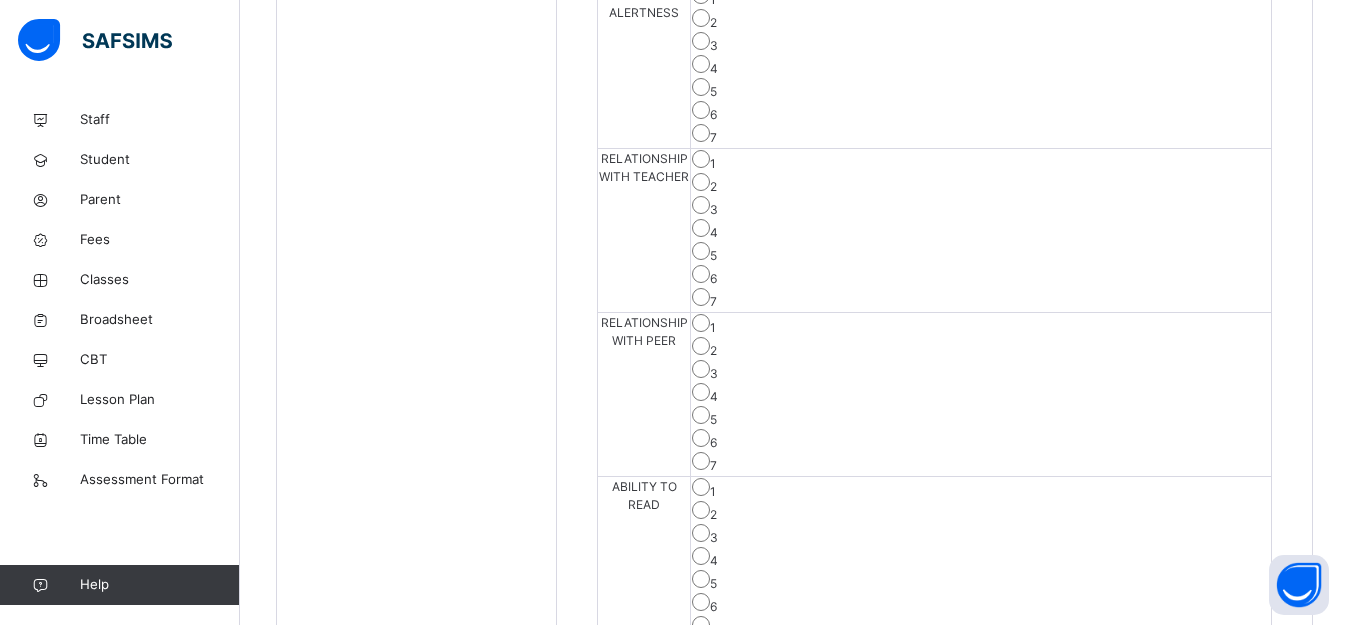 click on "6" at bounding box center (981, 932) 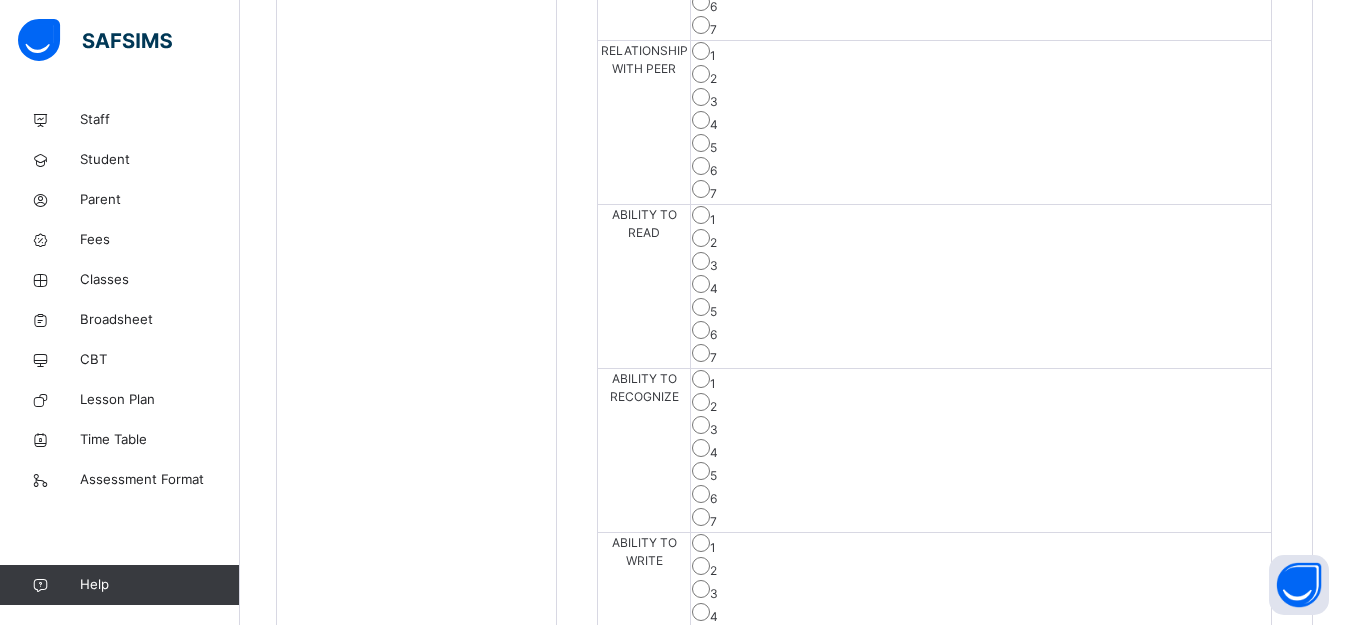 scroll, scrollTop: 1291, scrollLeft: 0, axis: vertical 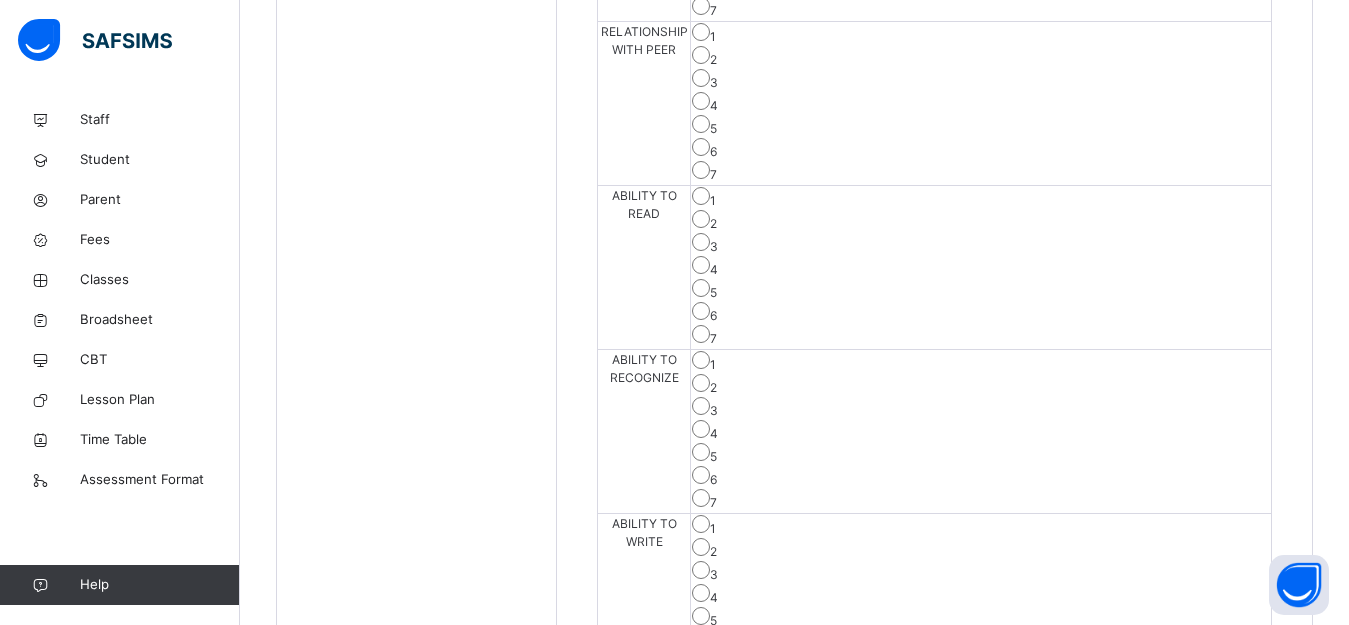 click on "Save Skill" at bounding box center (1198, 1206) 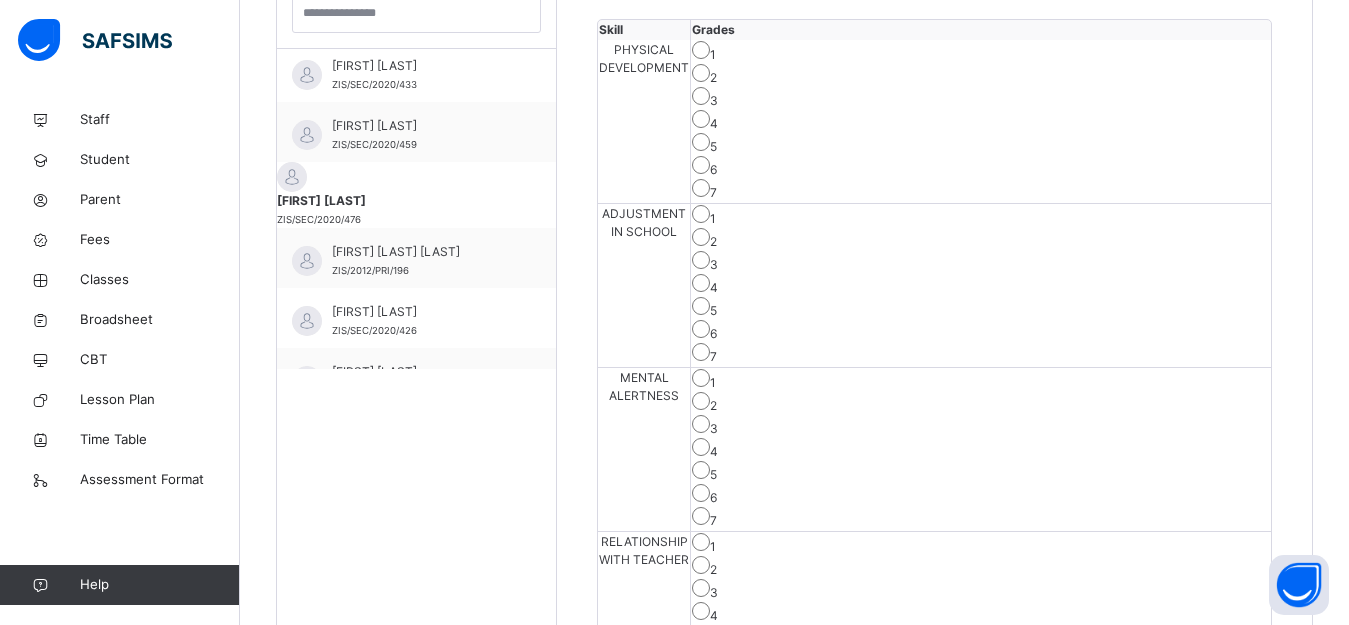 scroll, scrollTop: 591, scrollLeft: 0, axis: vertical 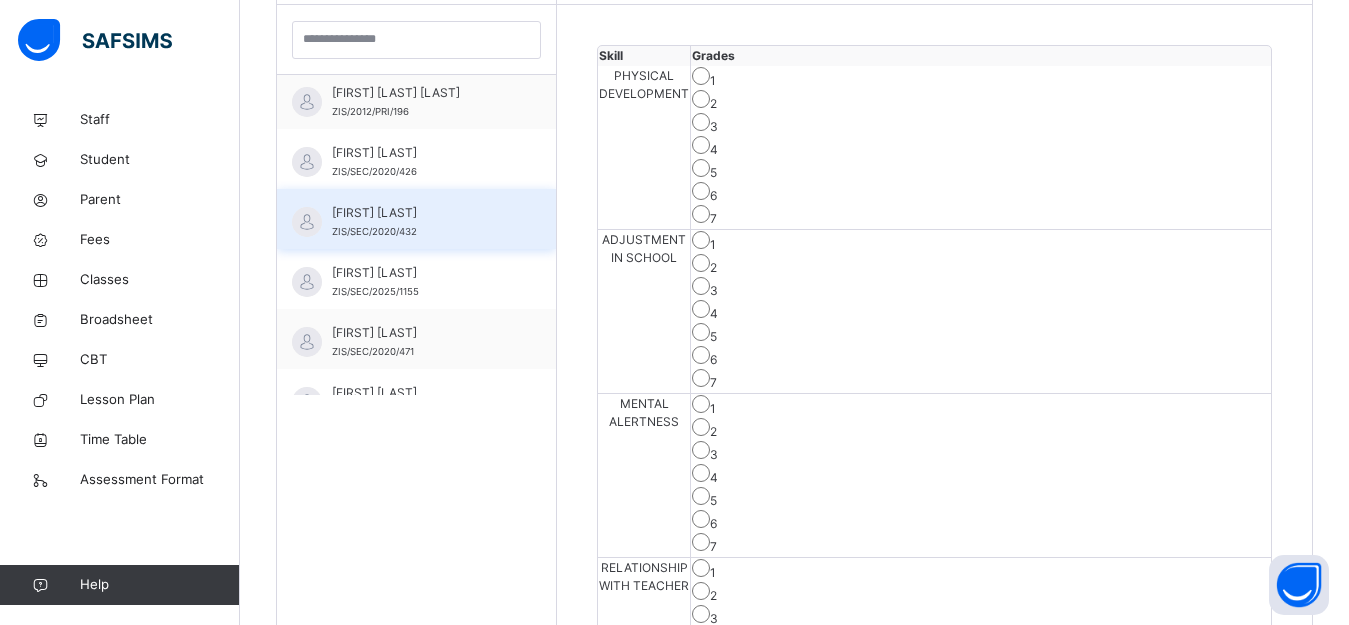 click on "[FIRST]  [LAST]" at bounding box center (421, 213) 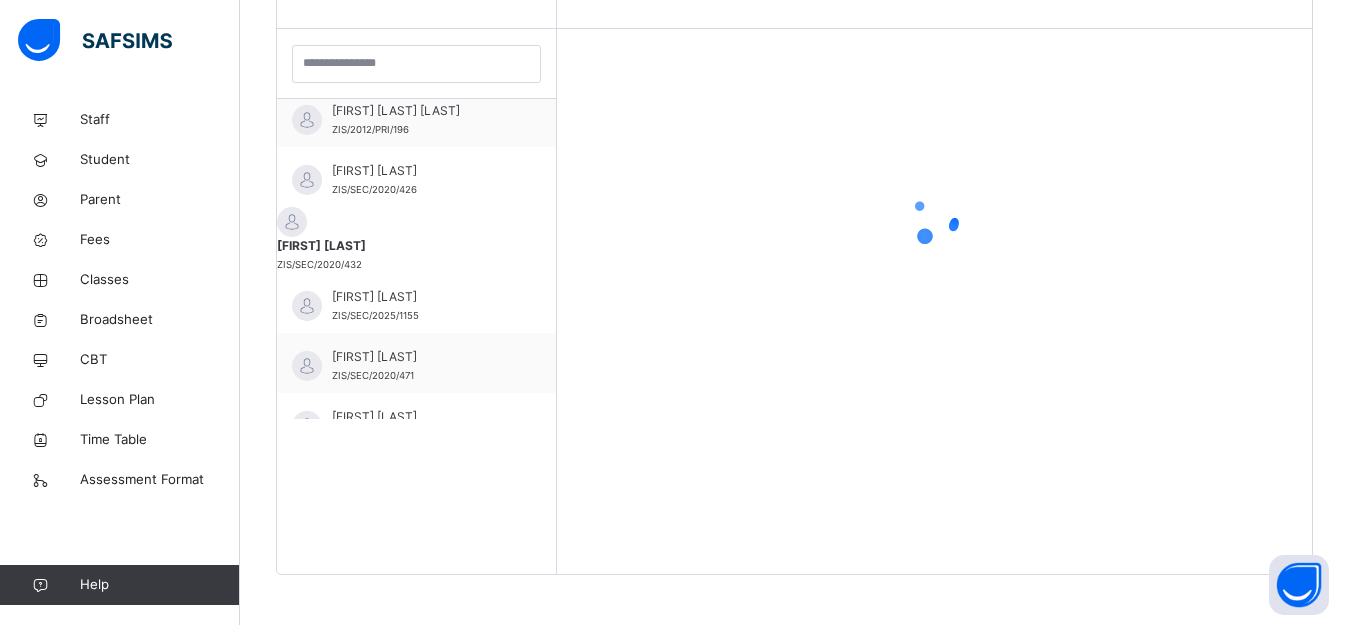scroll, scrollTop: 567, scrollLeft: 0, axis: vertical 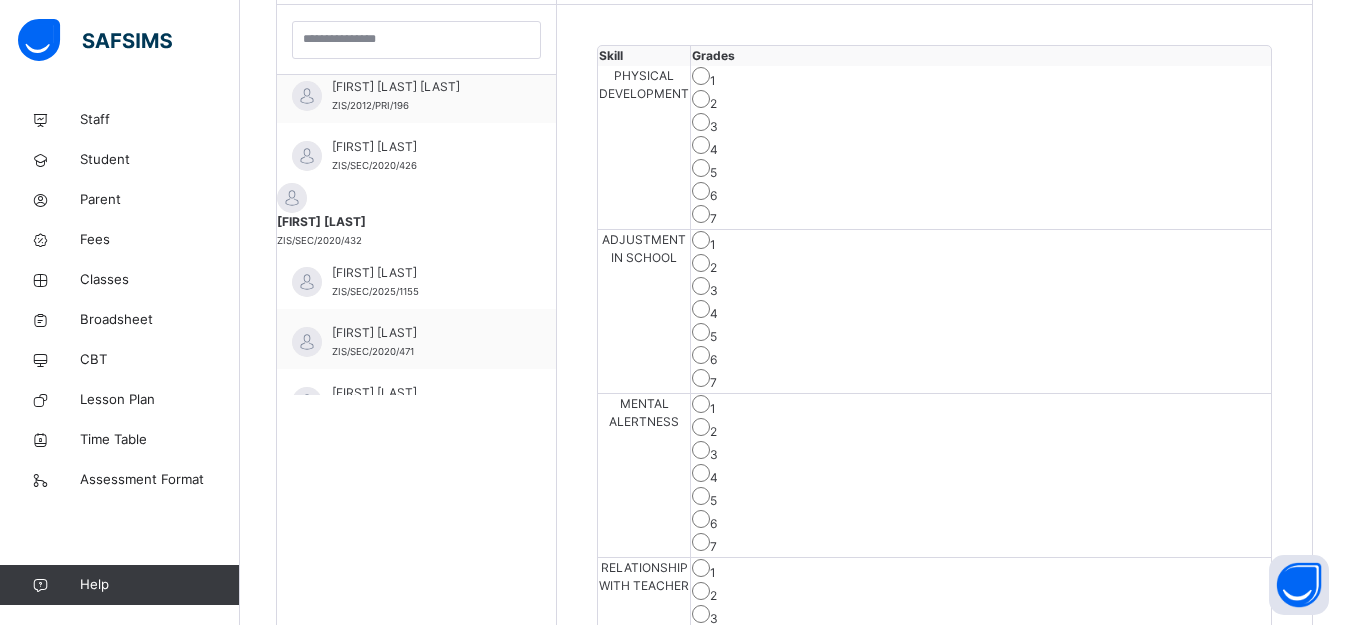 click on "5" at bounding box center (981, 334) 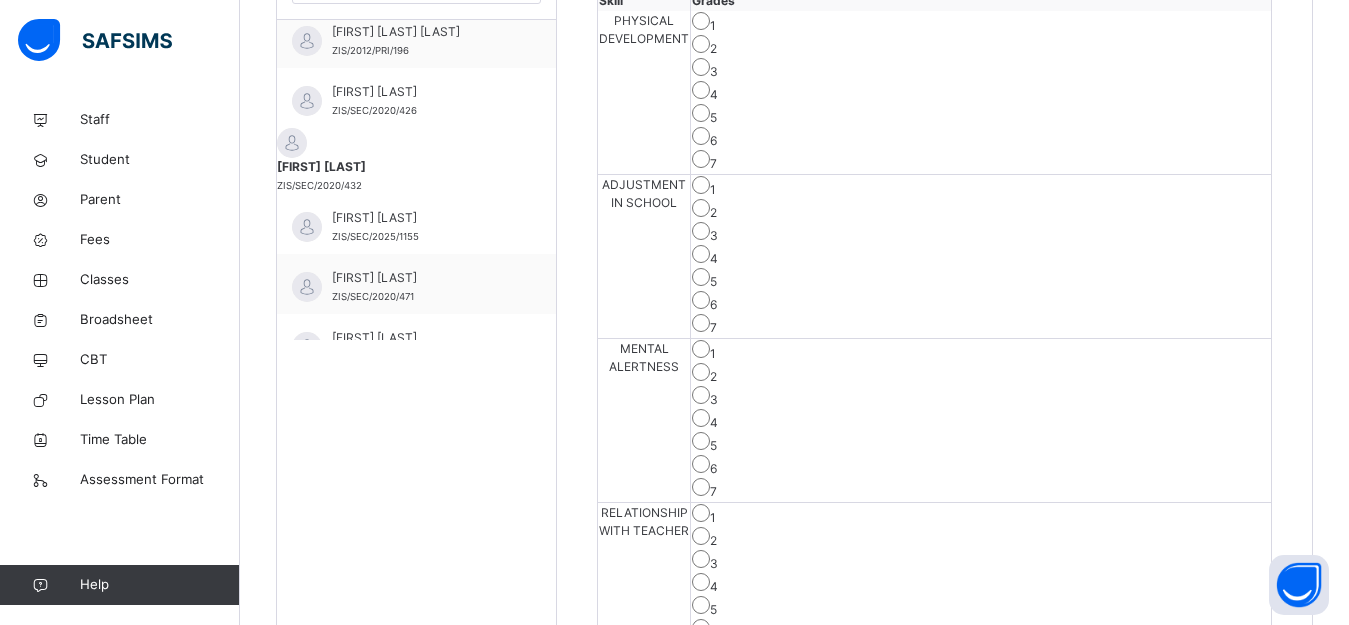scroll, scrollTop: 691, scrollLeft: 0, axis: vertical 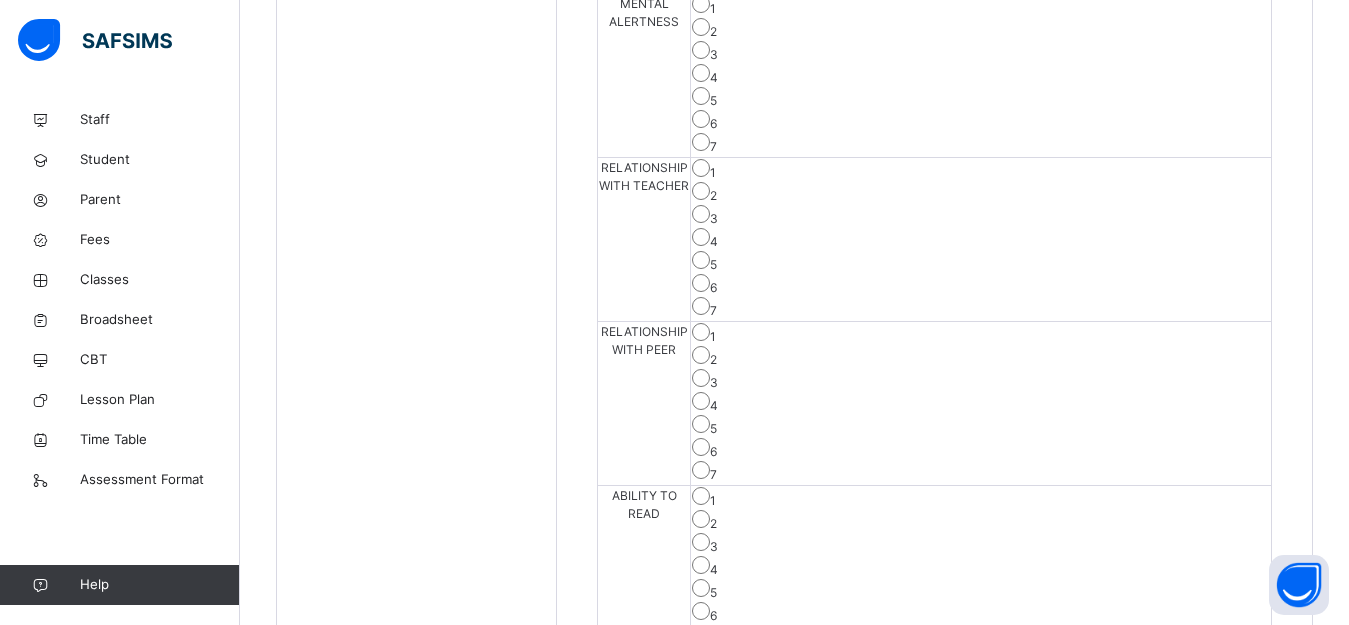 click on "6" at bounding box center (981, 613) 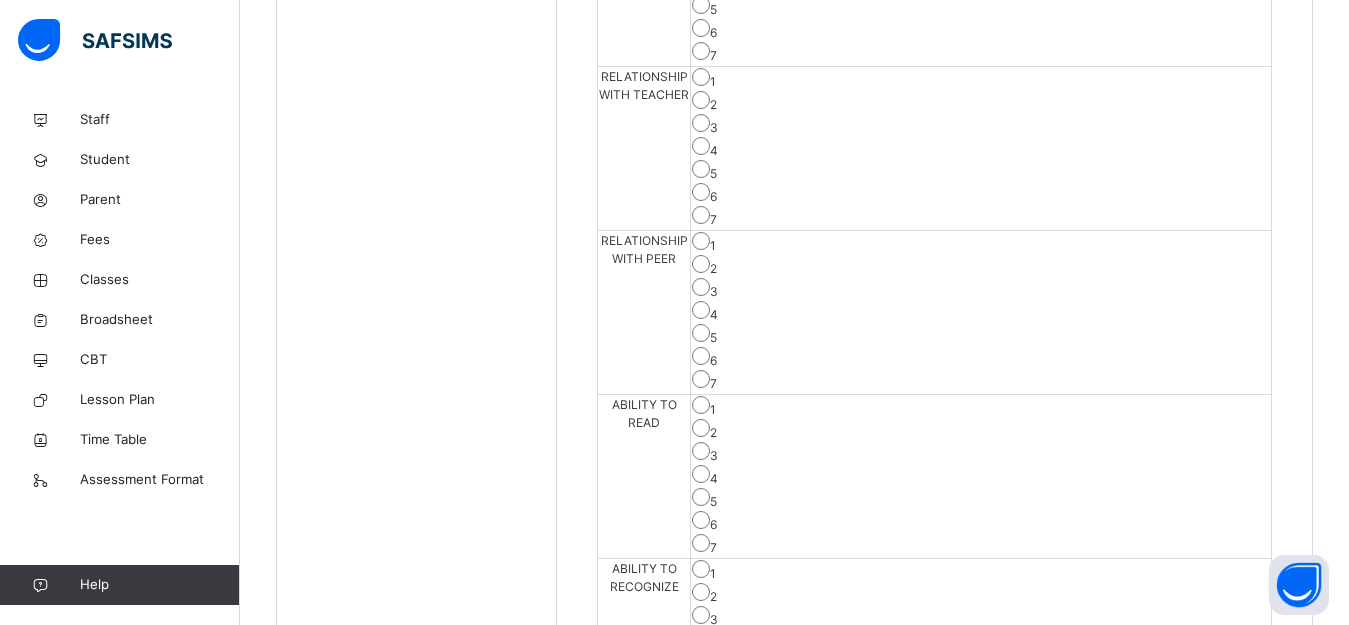 scroll, scrollTop: 1191, scrollLeft: 0, axis: vertical 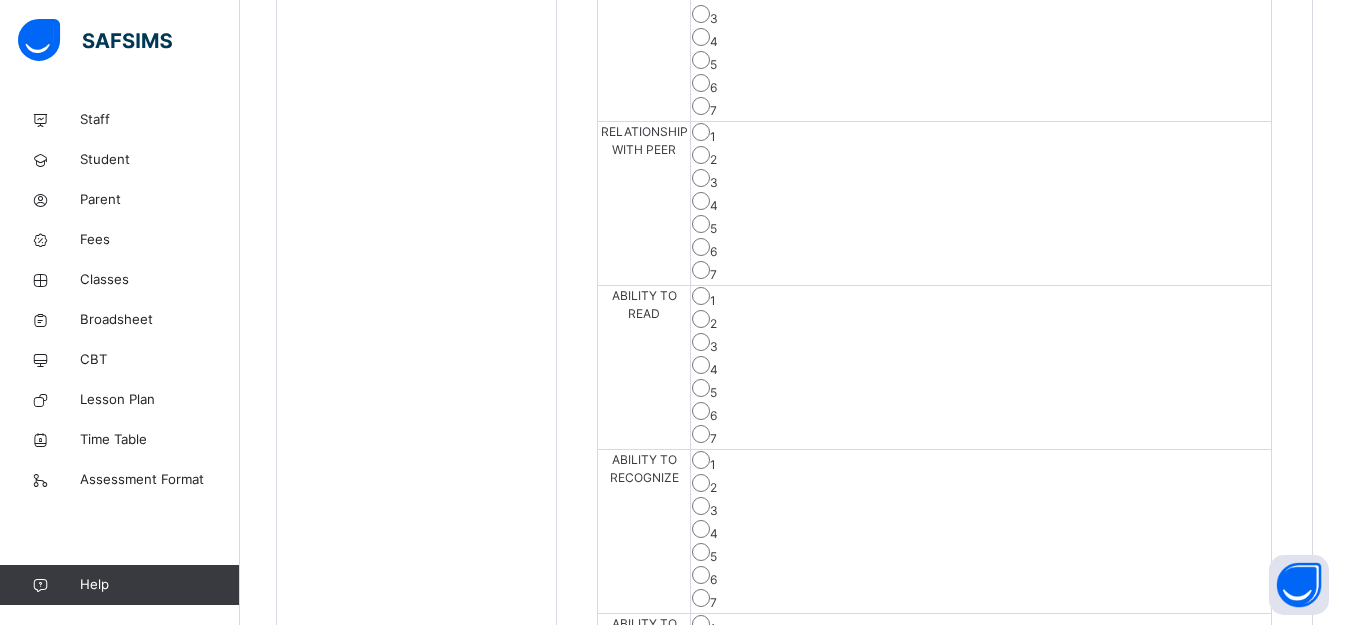 click on "Save Skill" at bounding box center (934, 1305) 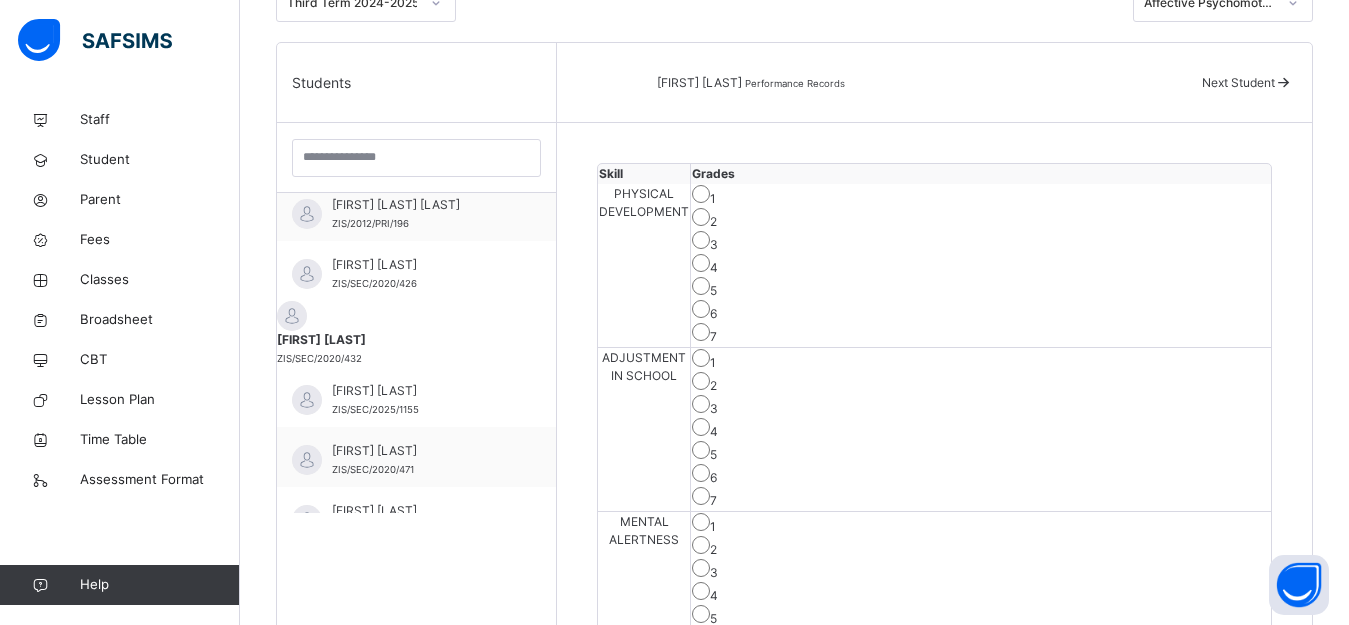 scroll, scrollTop: 391, scrollLeft: 0, axis: vertical 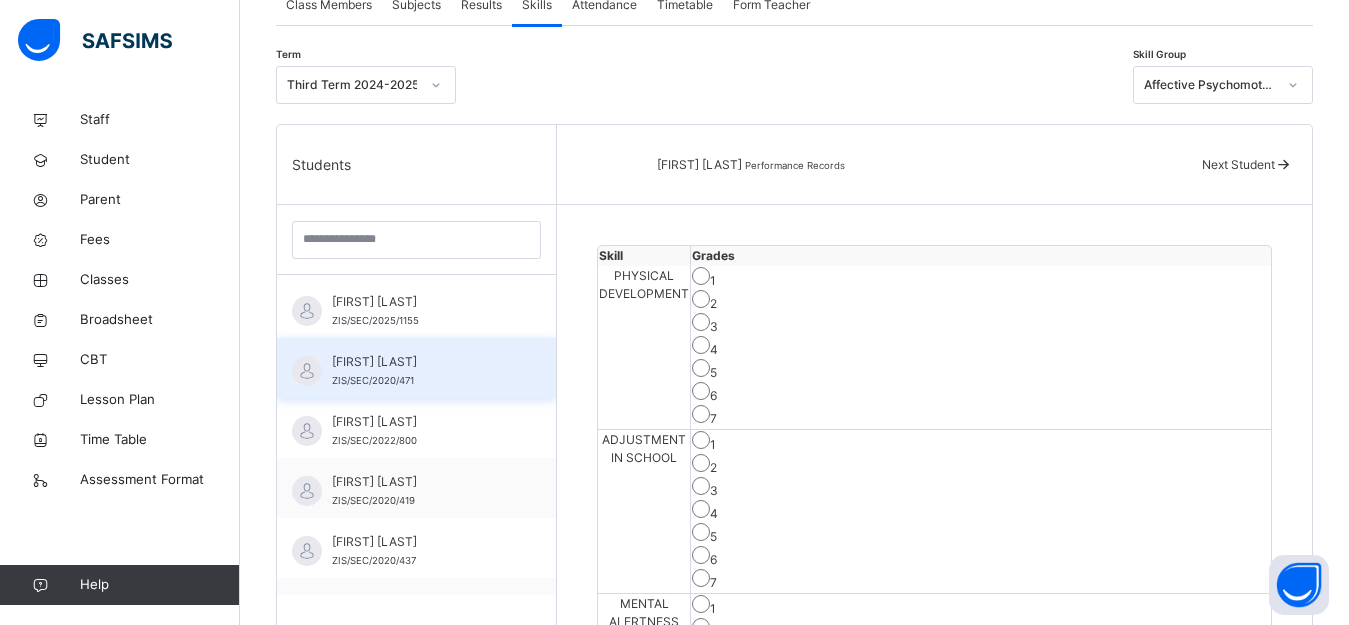 click on "[FIRST]  [LAST] ZIS/SEC/2020/471" at bounding box center [416, 368] 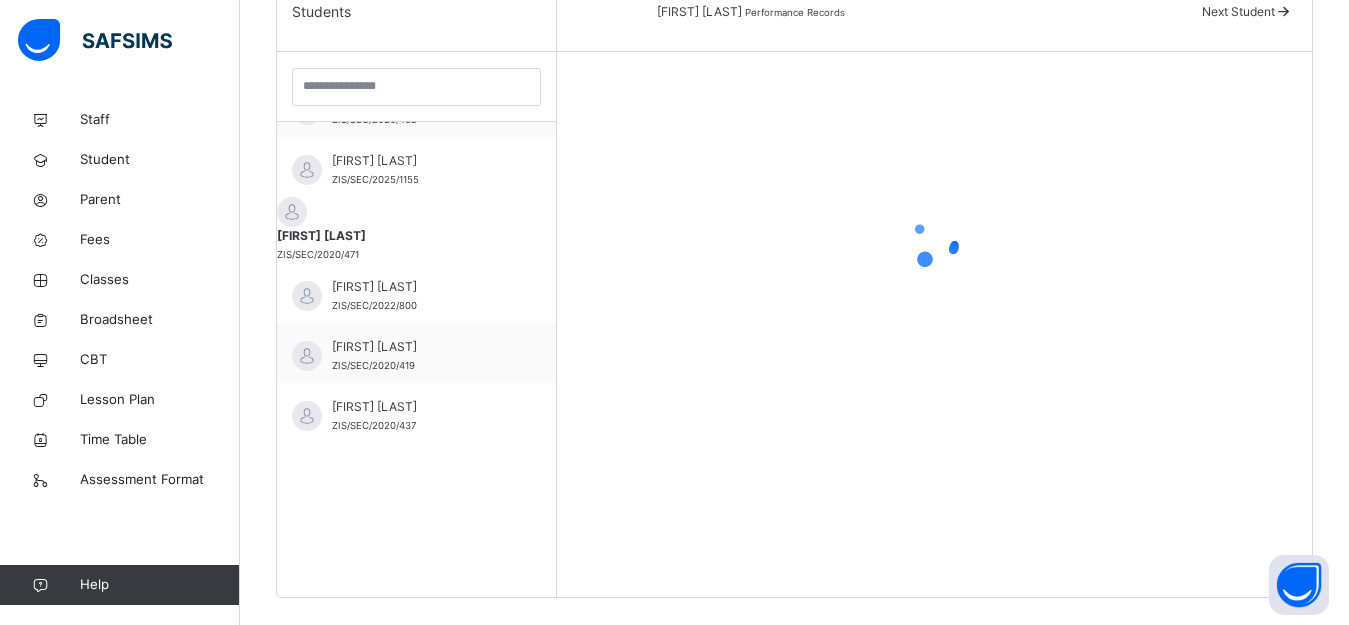 scroll, scrollTop: 567, scrollLeft: 0, axis: vertical 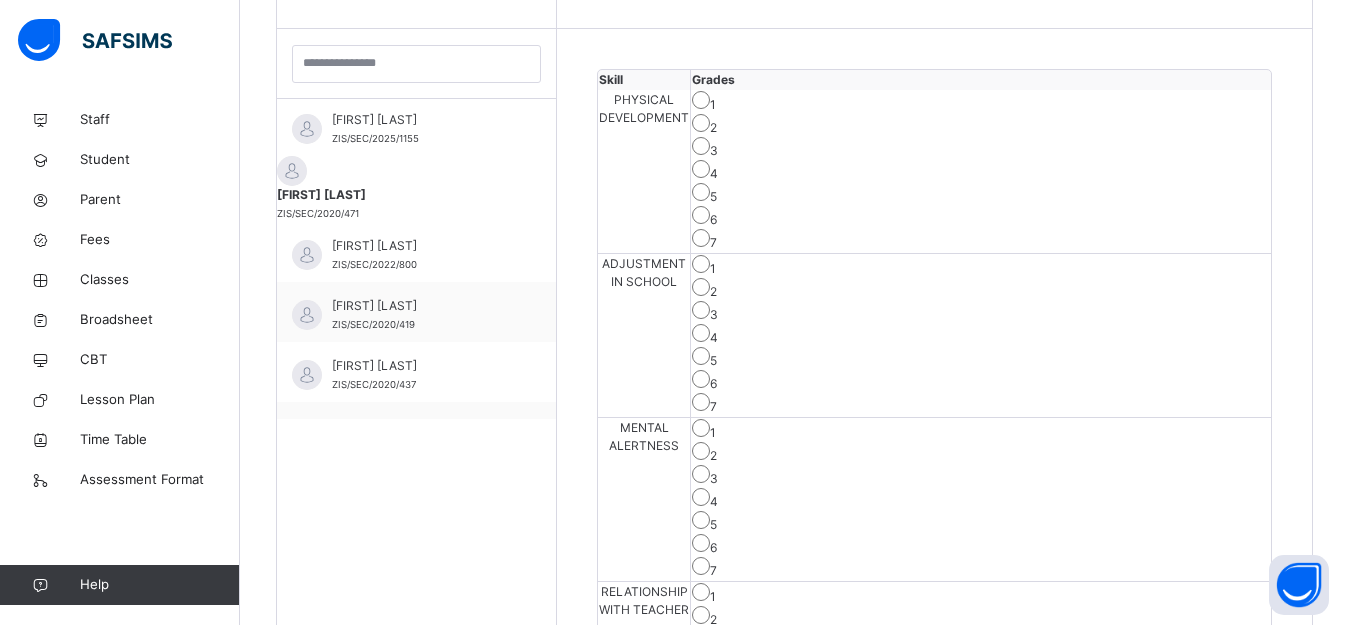 drag, startPoint x: 963, startPoint y: 177, endPoint x: 989, endPoint y: 246, distance: 73.736015 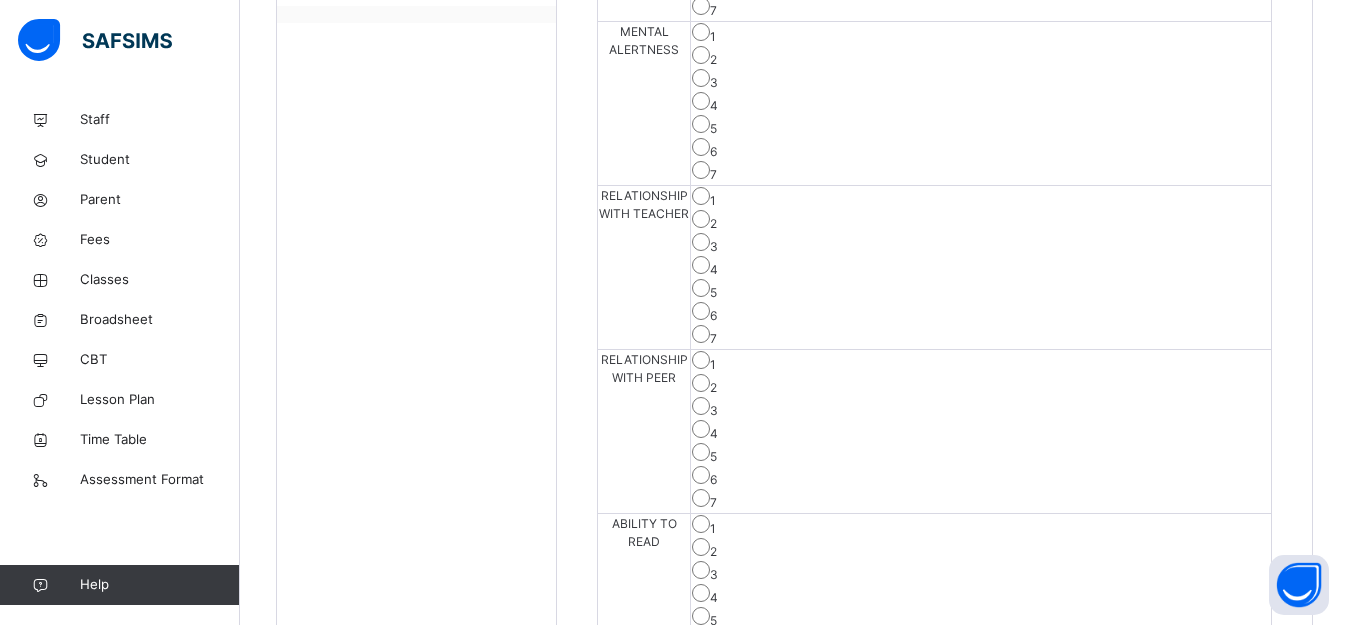 scroll, scrollTop: 967, scrollLeft: 0, axis: vertical 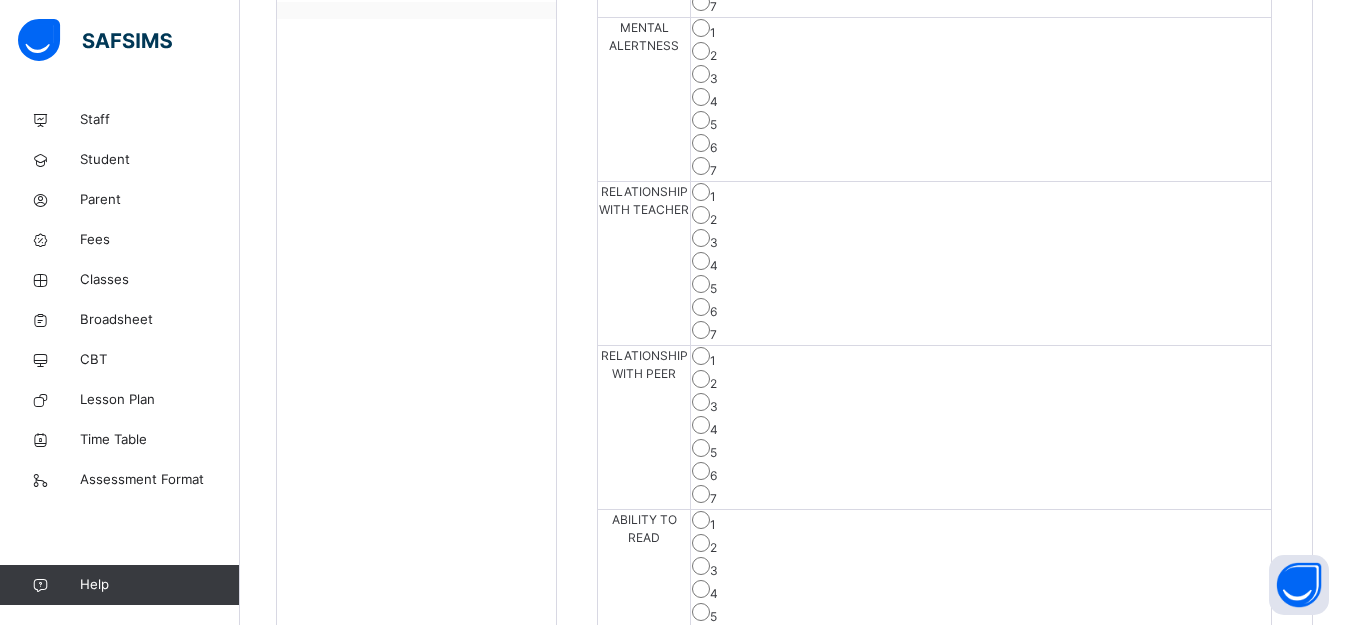 click on "5" at bounding box center [981, 614] 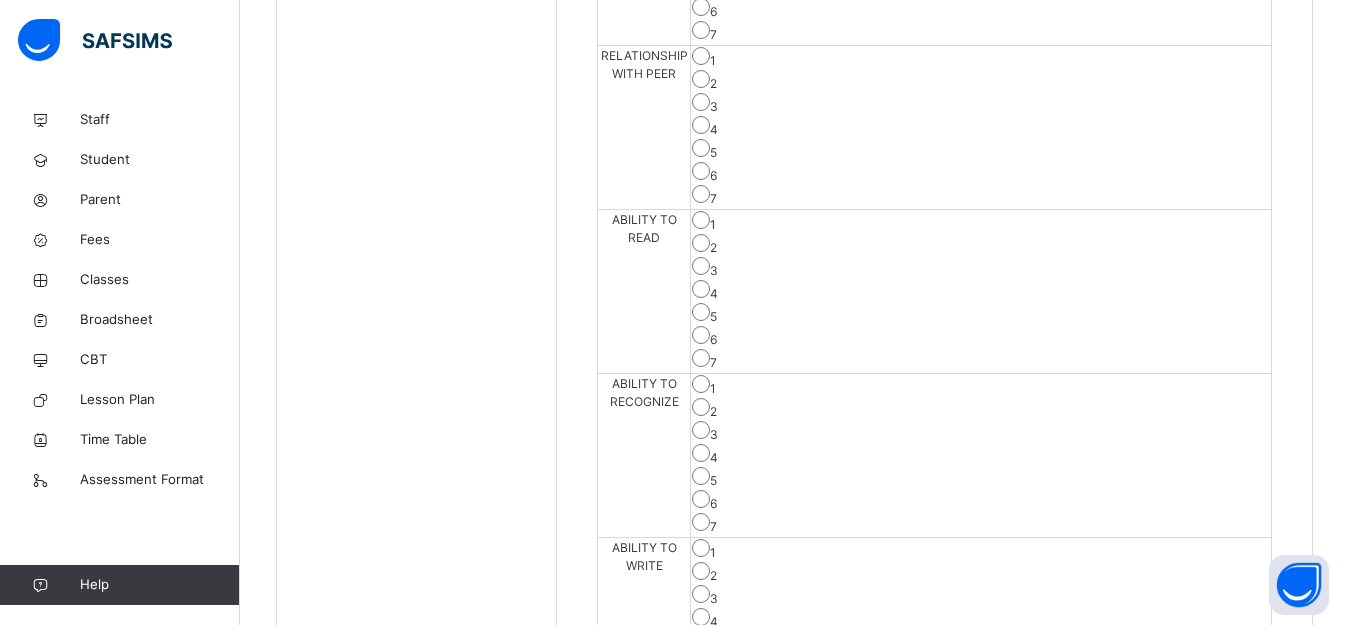 click on "1 2 3 4 5 6 7" at bounding box center [981, 783] 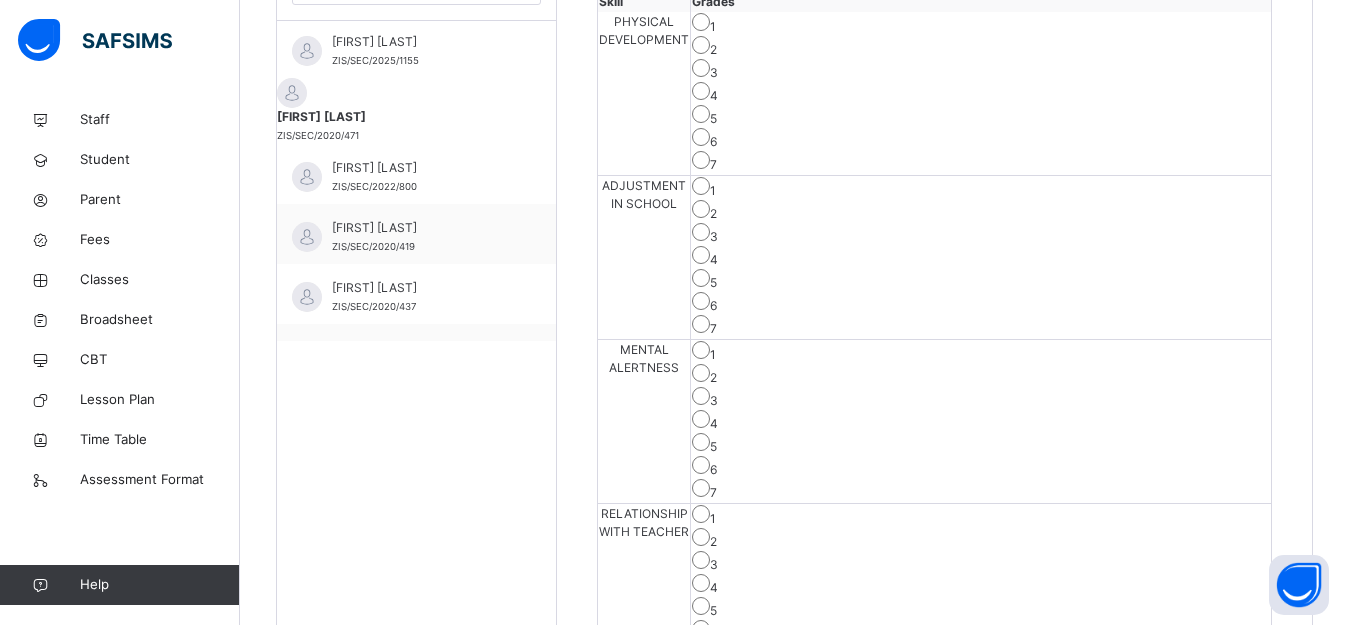 scroll, scrollTop: 567, scrollLeft: 0, axis: vertical 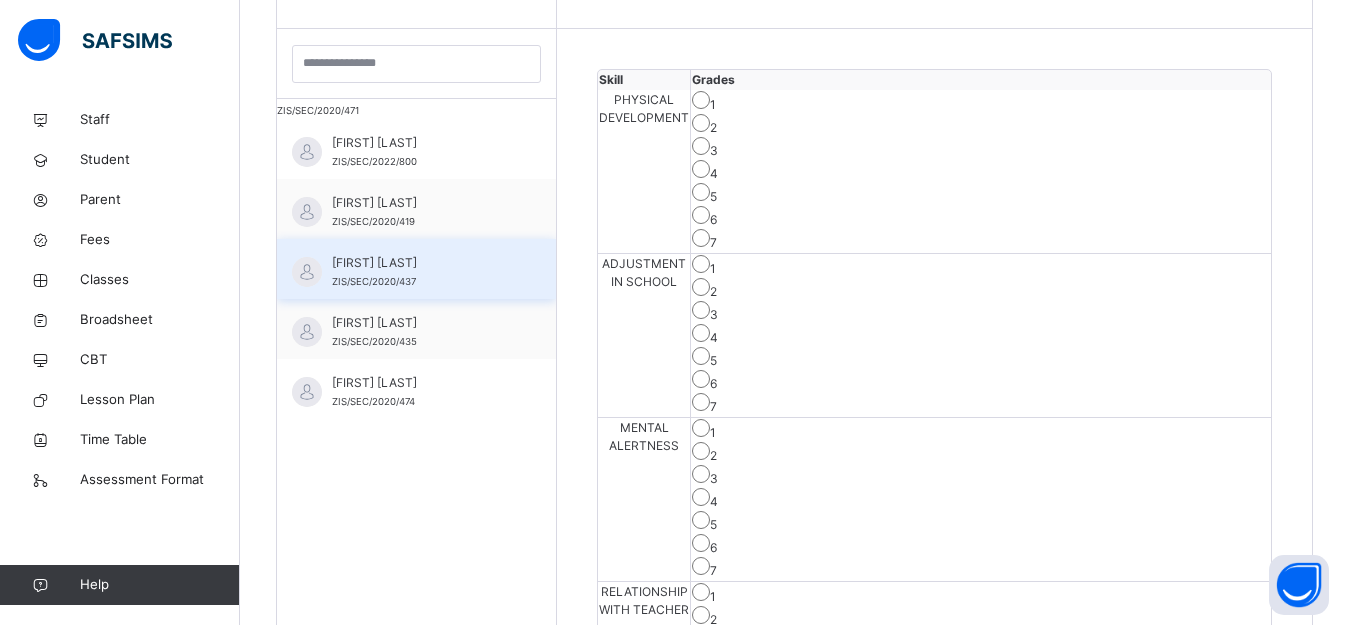 click on "[FIRST] [LAST]" at bounding box center [421, 263] 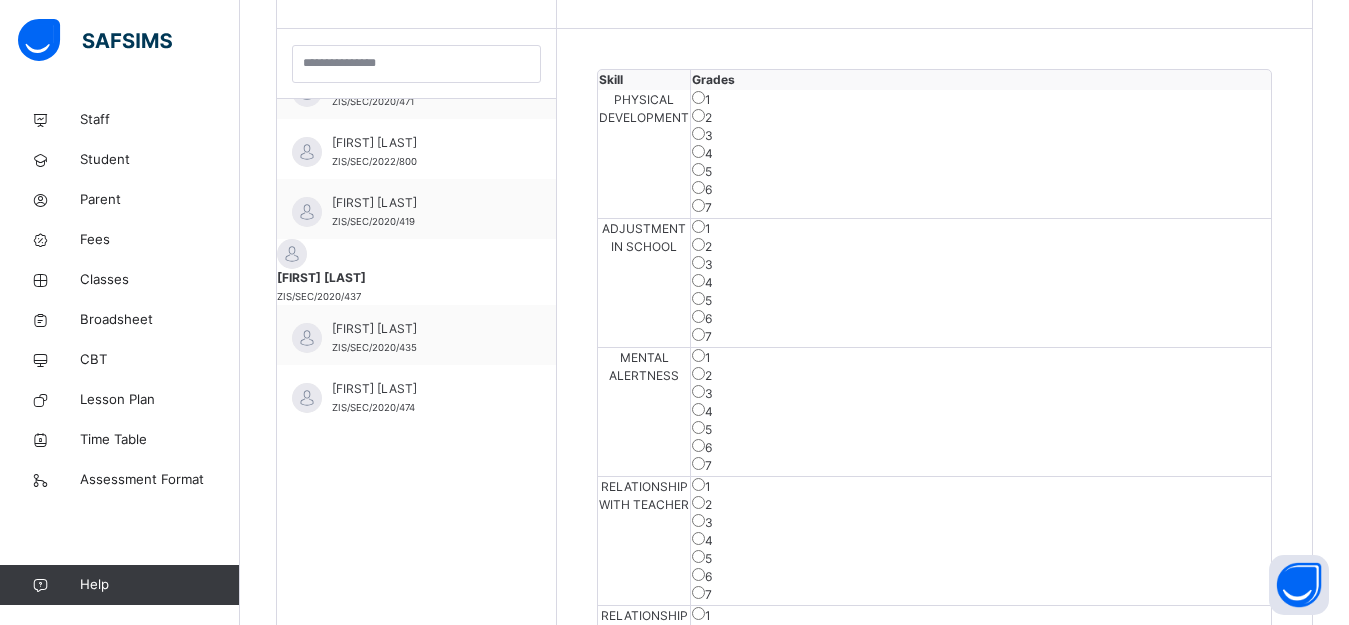 scroll, scrollTop: 589, scrollLeft: 0, axis: vertical 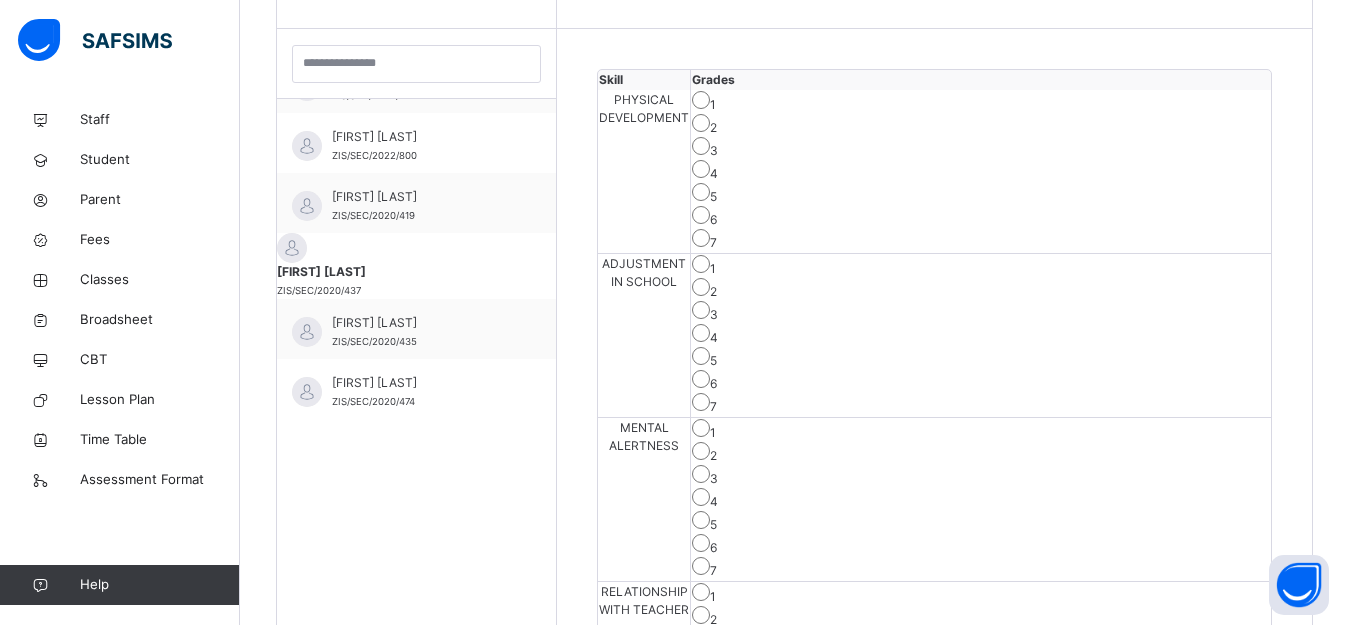 click on "4" at bounding box center (981, 335) 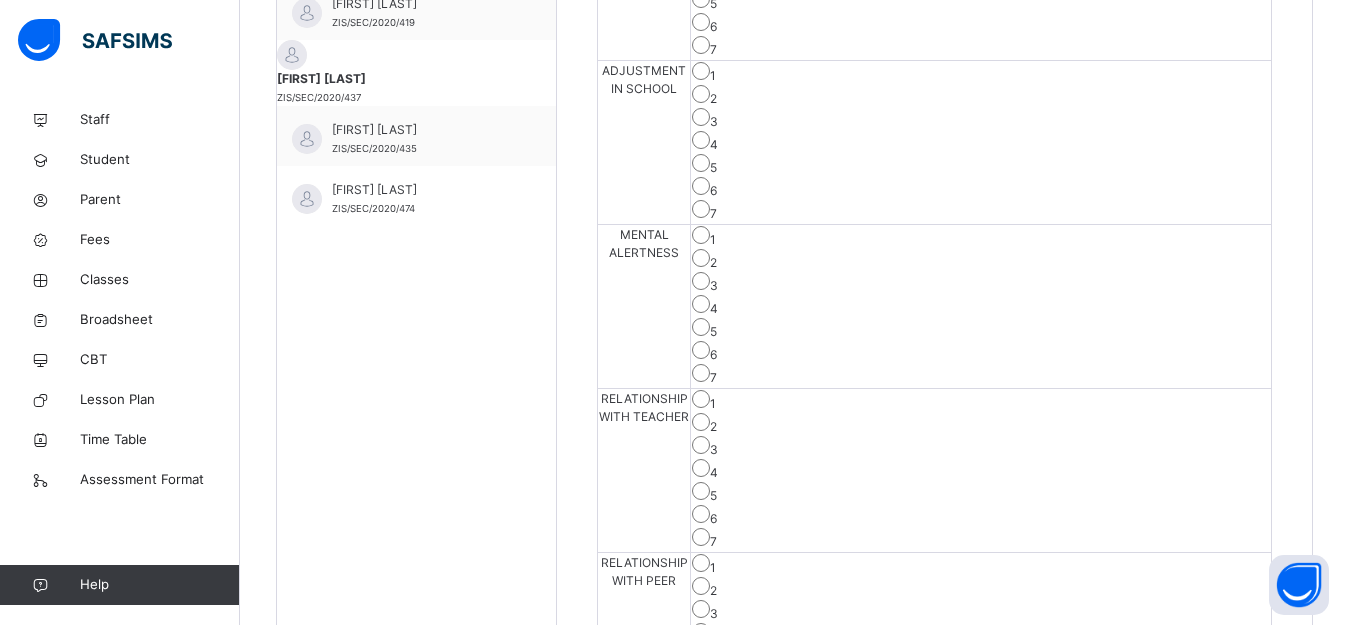 scroll, scrollTop: 767, scrollLeft: 0, axis: vertical 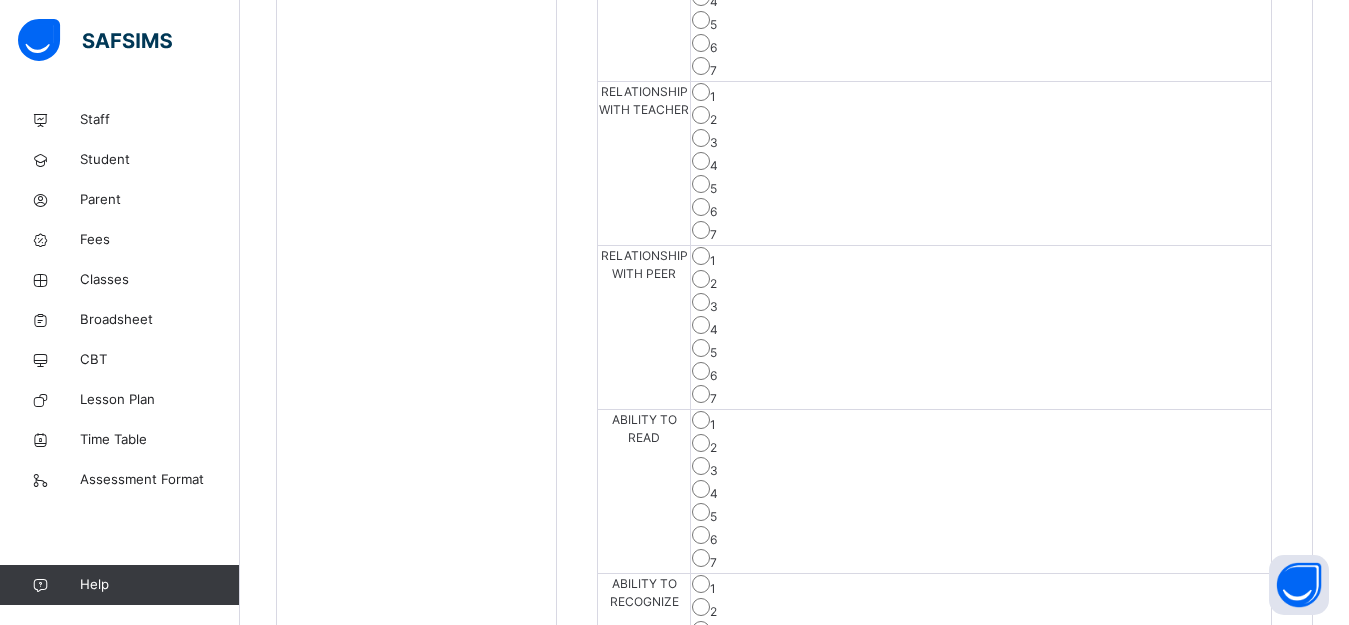 click on "6" at bounding box center [981, 865] 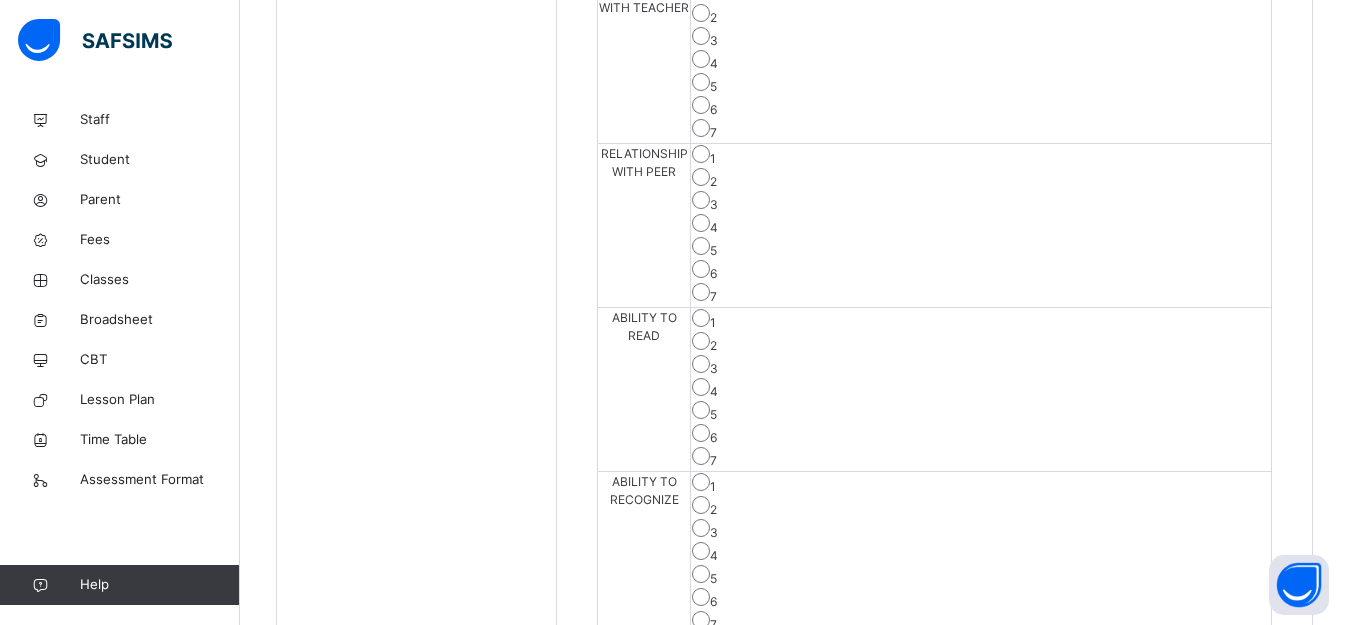 scroll, scrollTop: 1267, scrollLeft: 0, axis: vertical 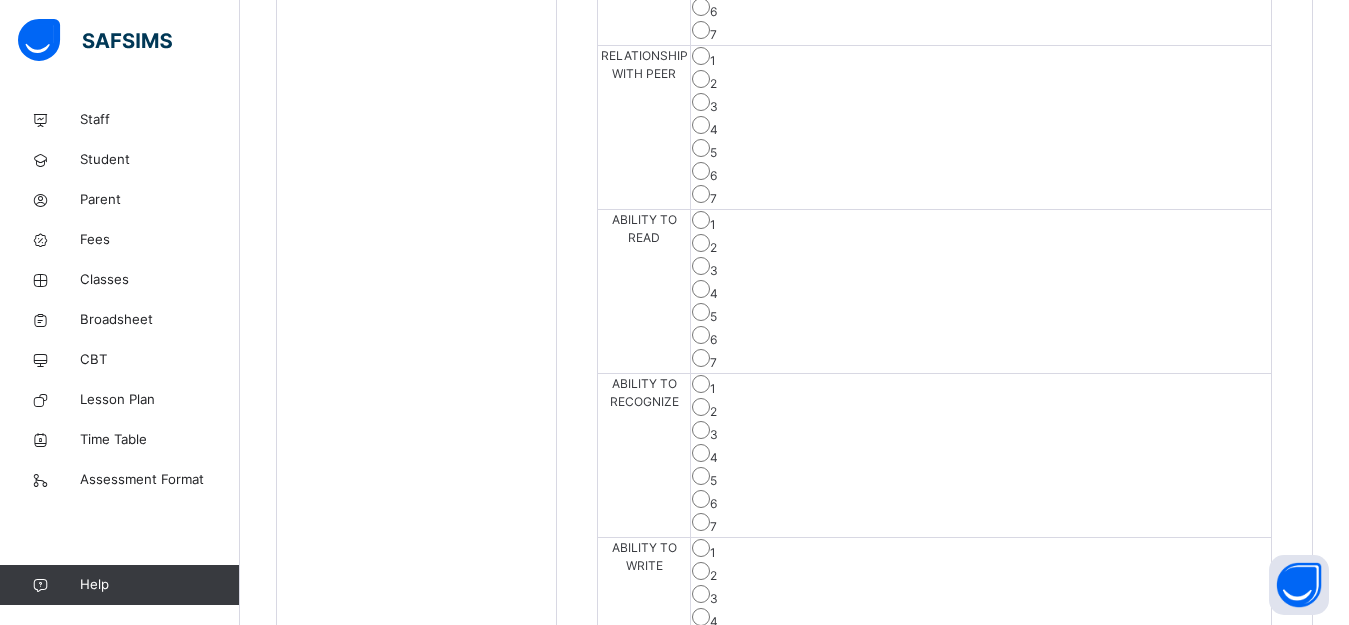 click on "Save Skill" at bounding box center [1198, 1230] 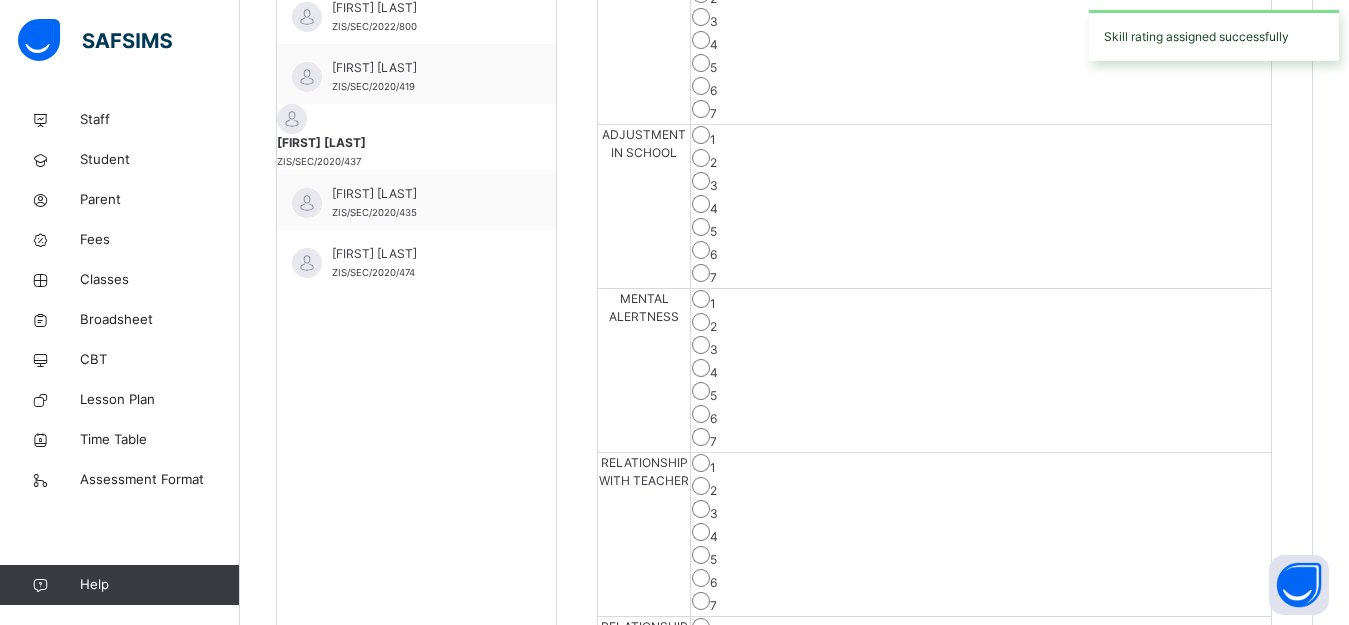 scroll, scrollTop: 667, scrollLeft: 0, axis: vertical 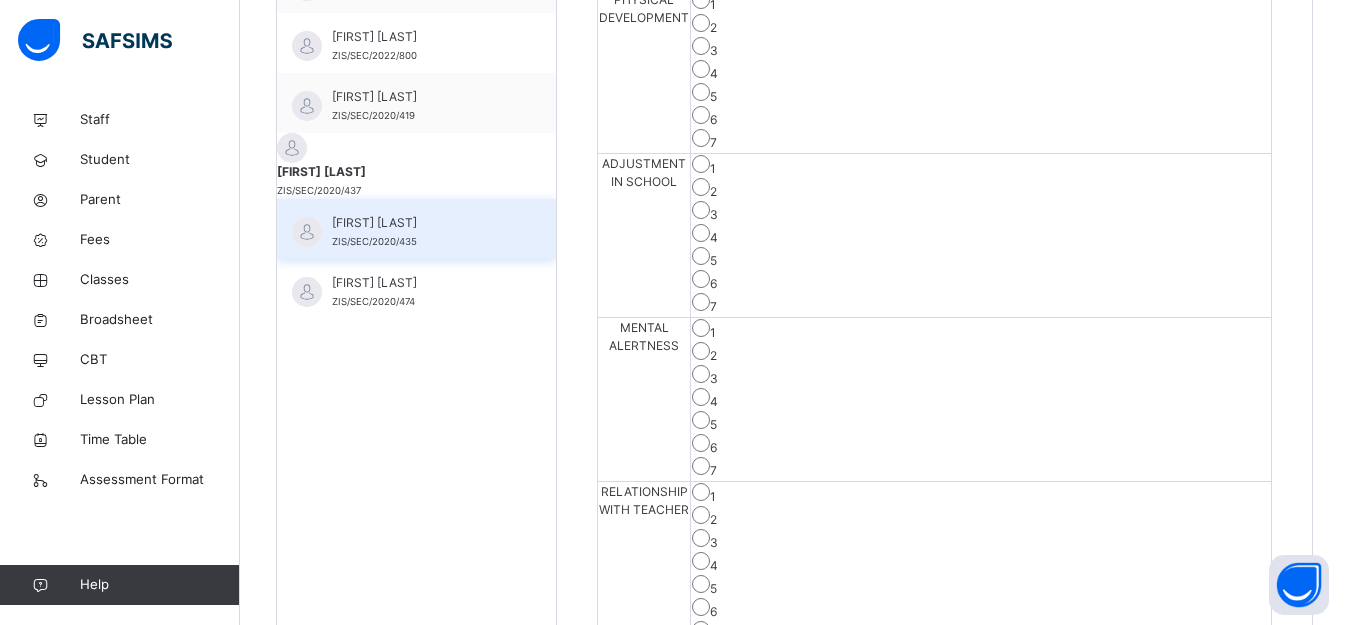 click on "[FIRST] [LAST] [ID]" at bounding box center (416, 229) 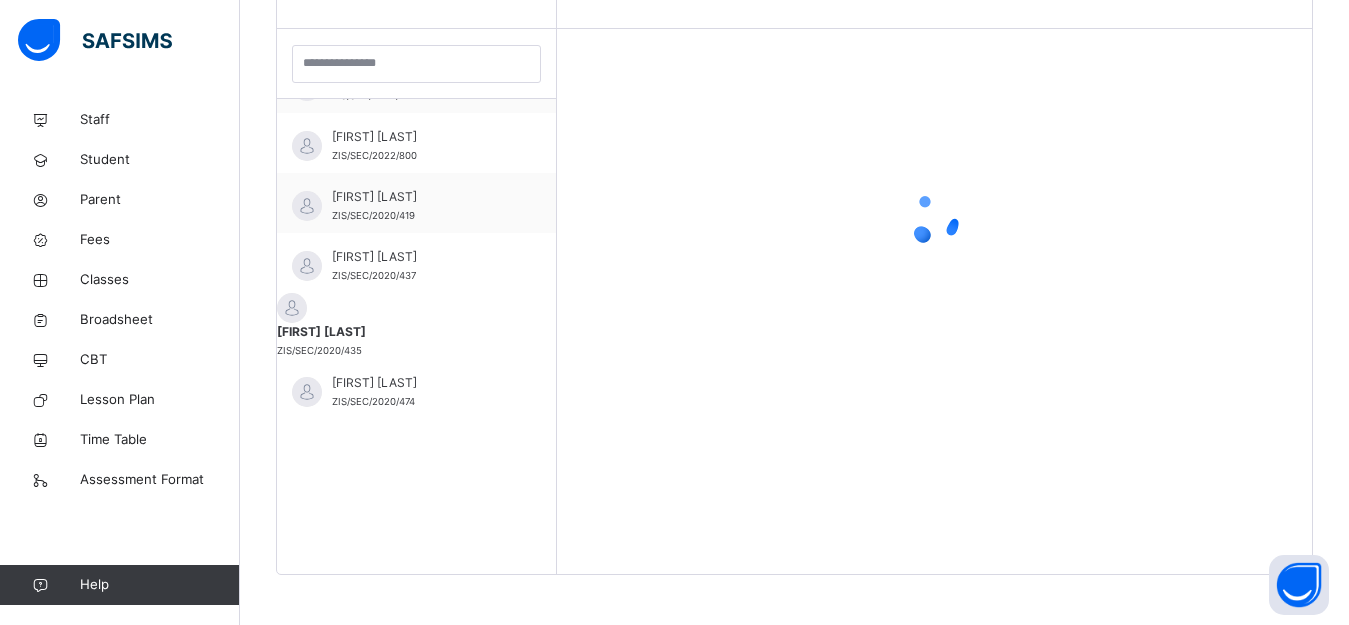 scroll, scrollTop: 580, scrollLeft: 0, axis: vertical 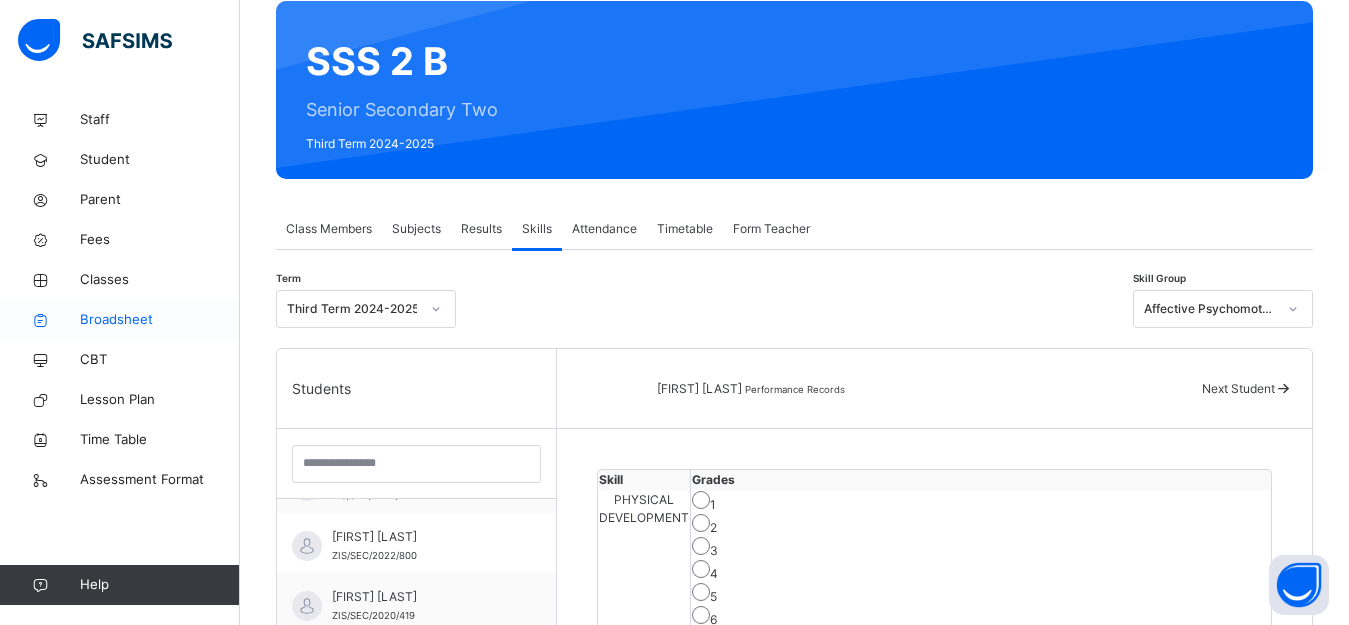 click on "Broadsheet" at bounding box center (160, 320) 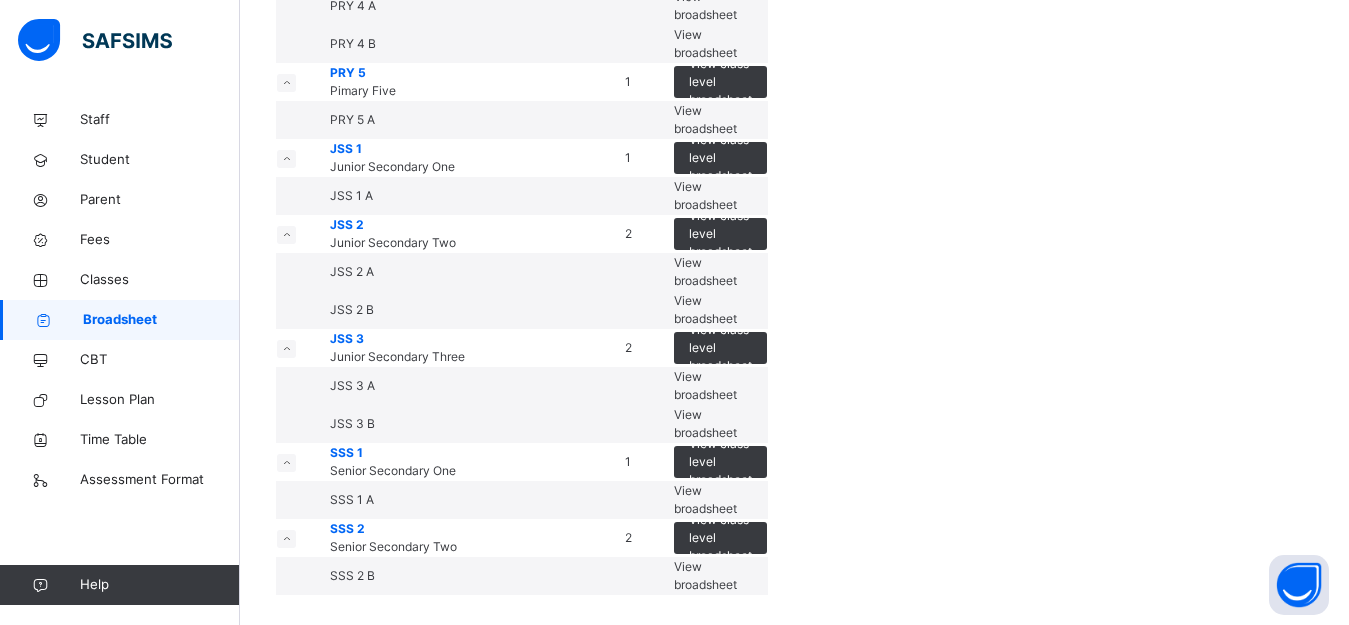 scroll, scrollTop: 1617, scrollLeft: 0, axis: vertical 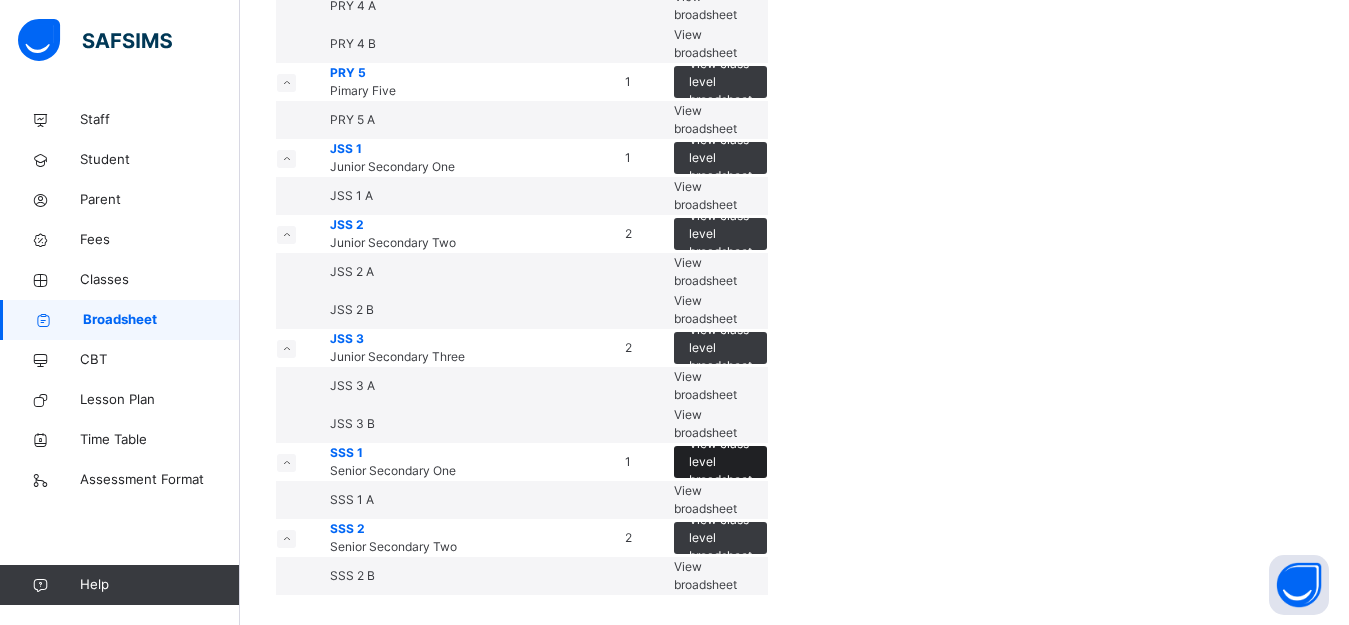 click on "View class level broadsheet" at bounding box center [720, 462] 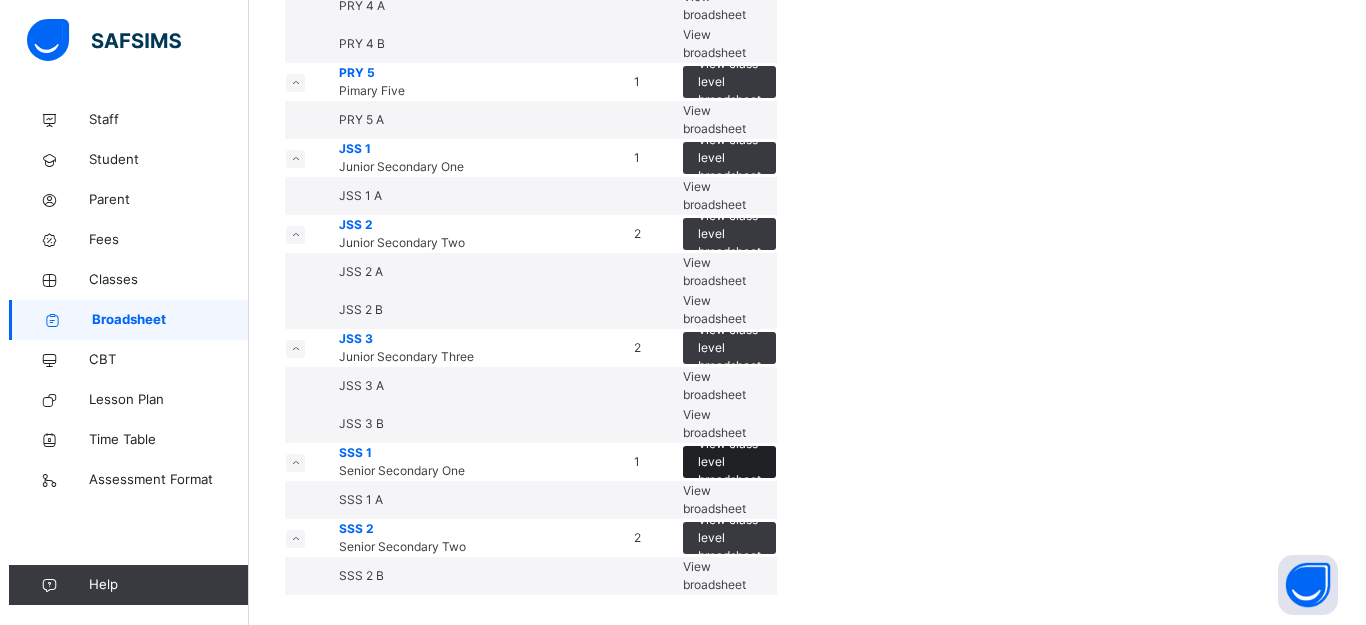 scroll, scrollTop: 0, scrollLeft: 0, axis: both 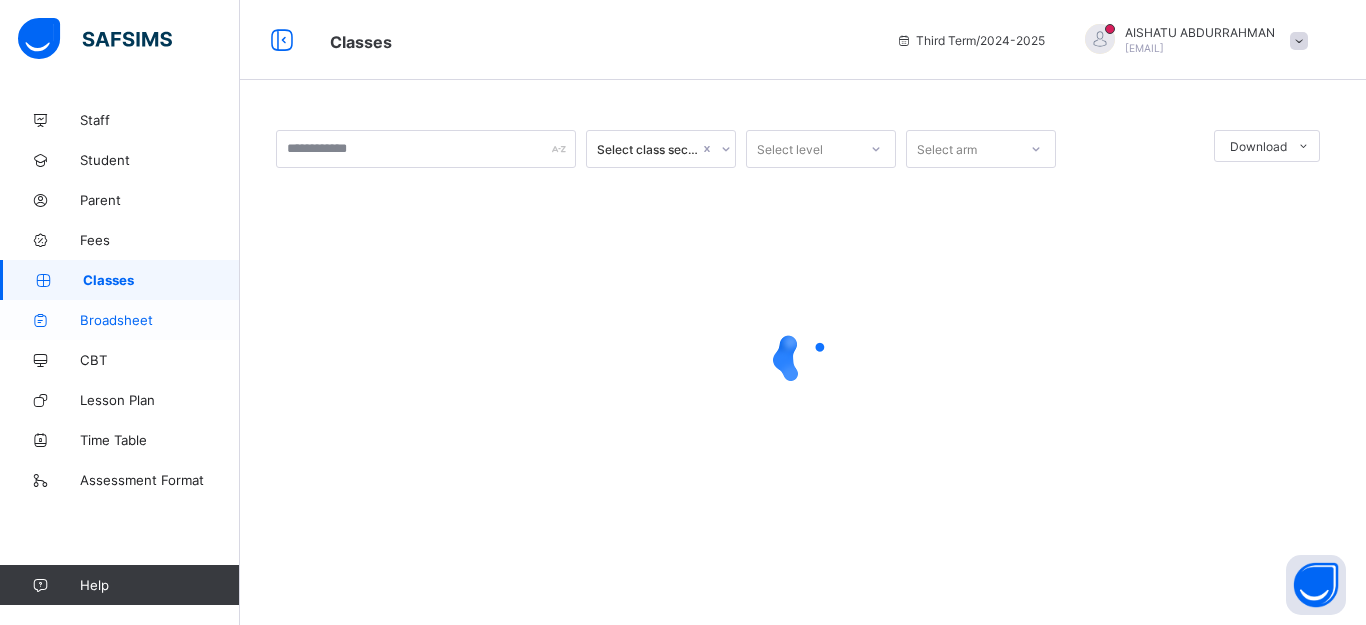 click on "Broadsheet" at bounding box center [160, 320] 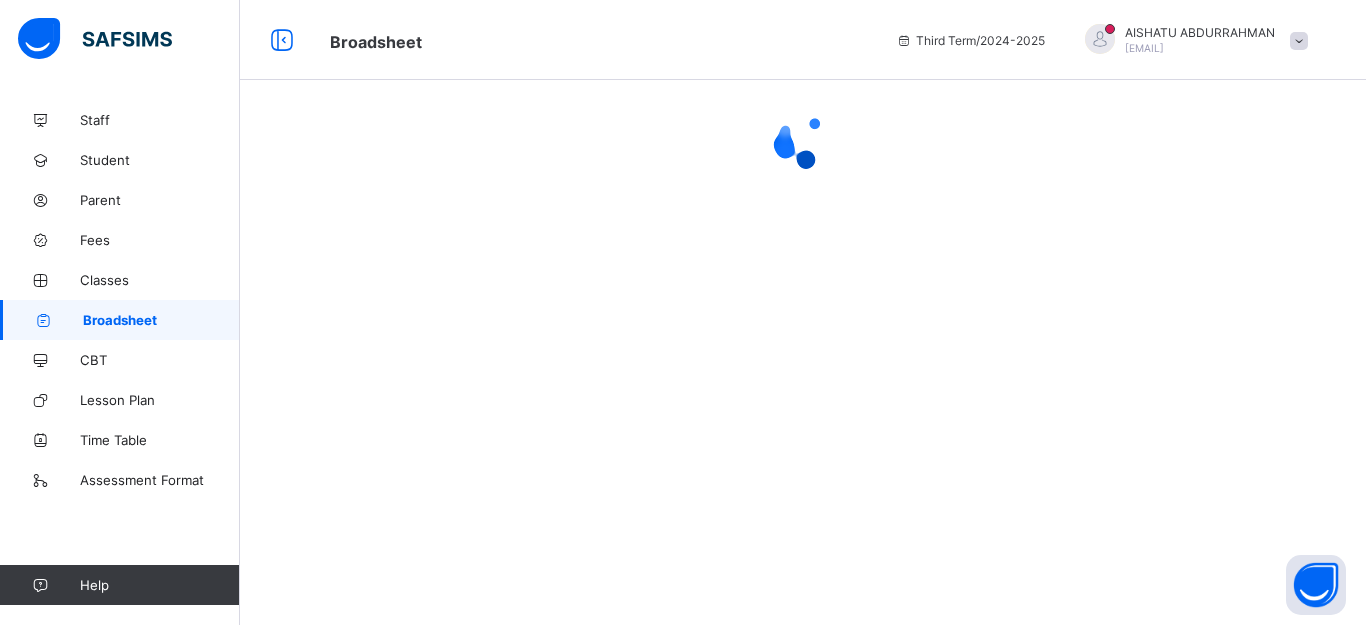 click at bounding box center (803, 312) 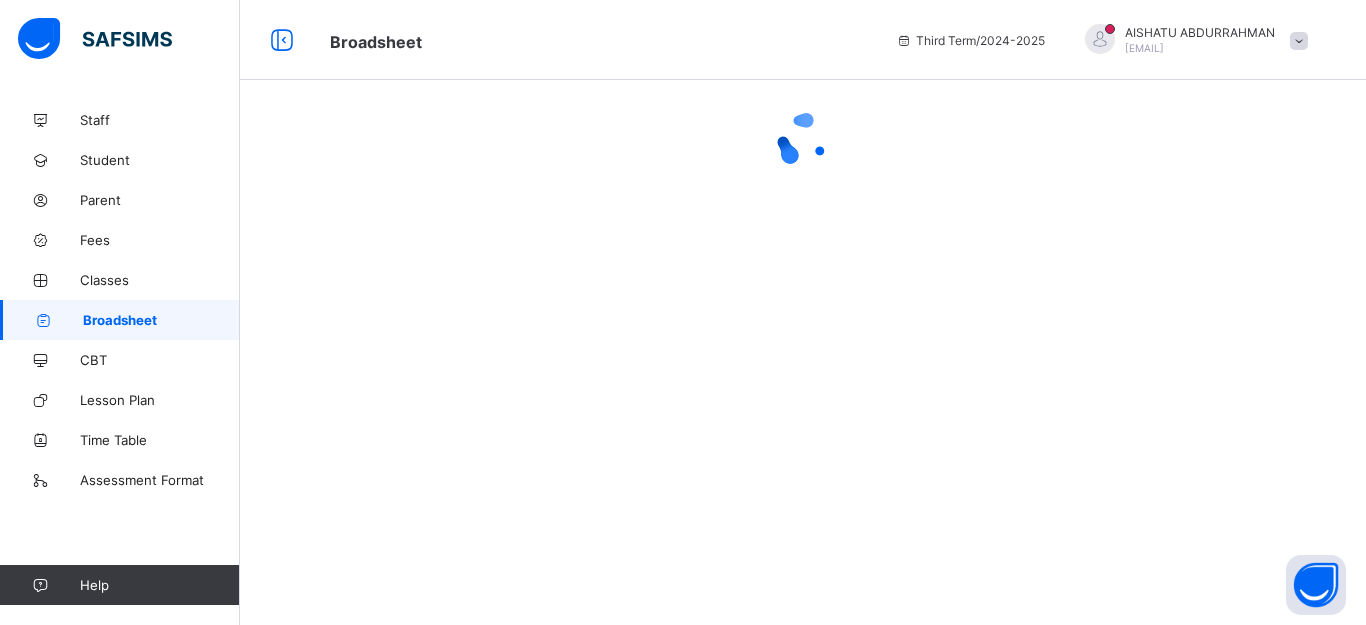 drag, startPoint x: 752, startPoint y: 308, endPoint x: 636, endPoint y: 298, distance: 116.43024 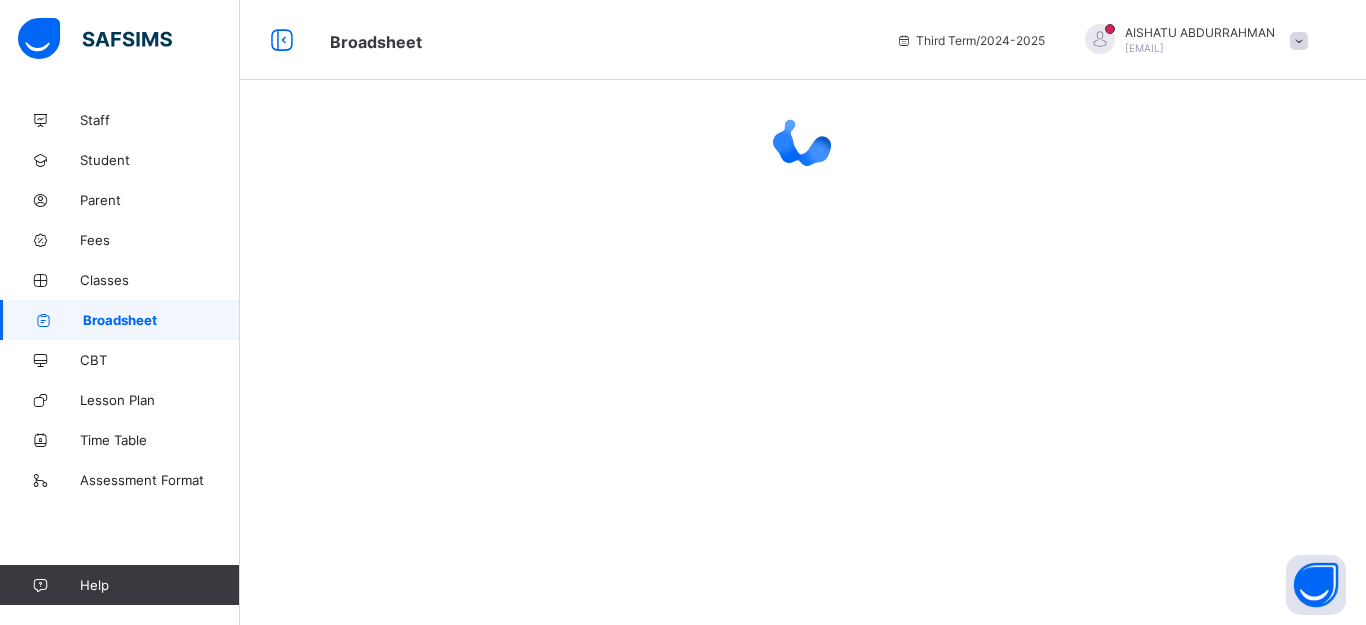 click at bounding box center (803, 312) 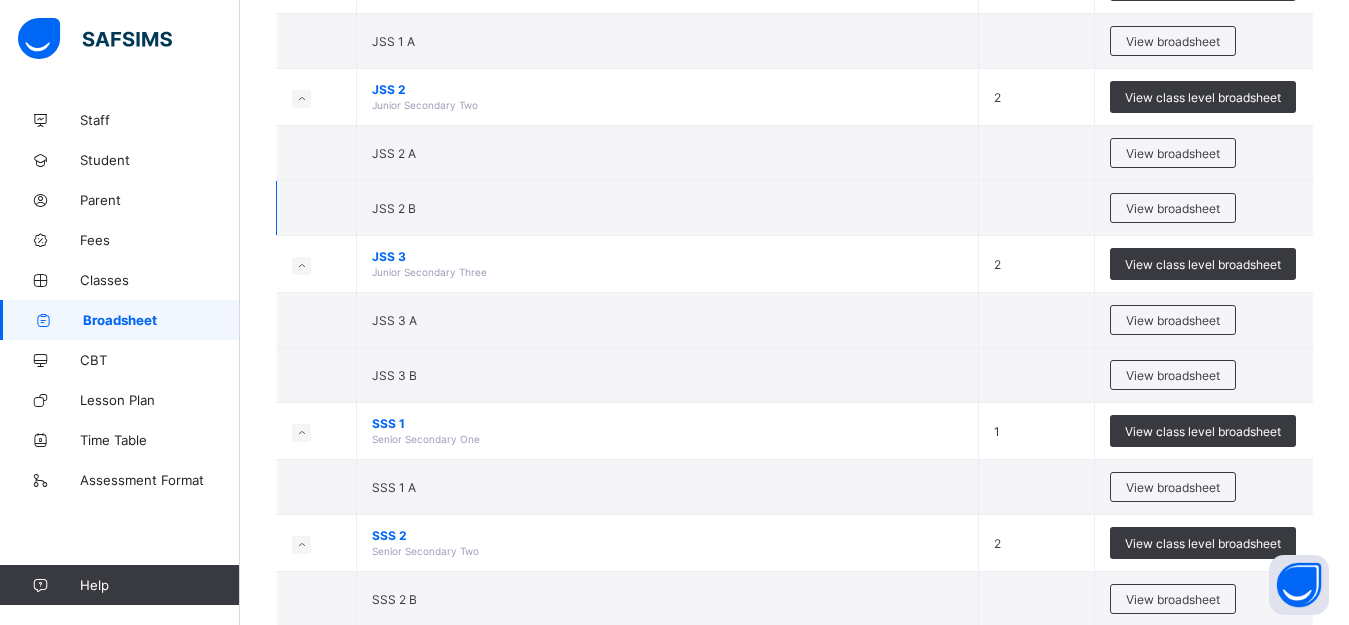 scroll, scrollTop: 1558, scrollLeft: 0, axis: vertical 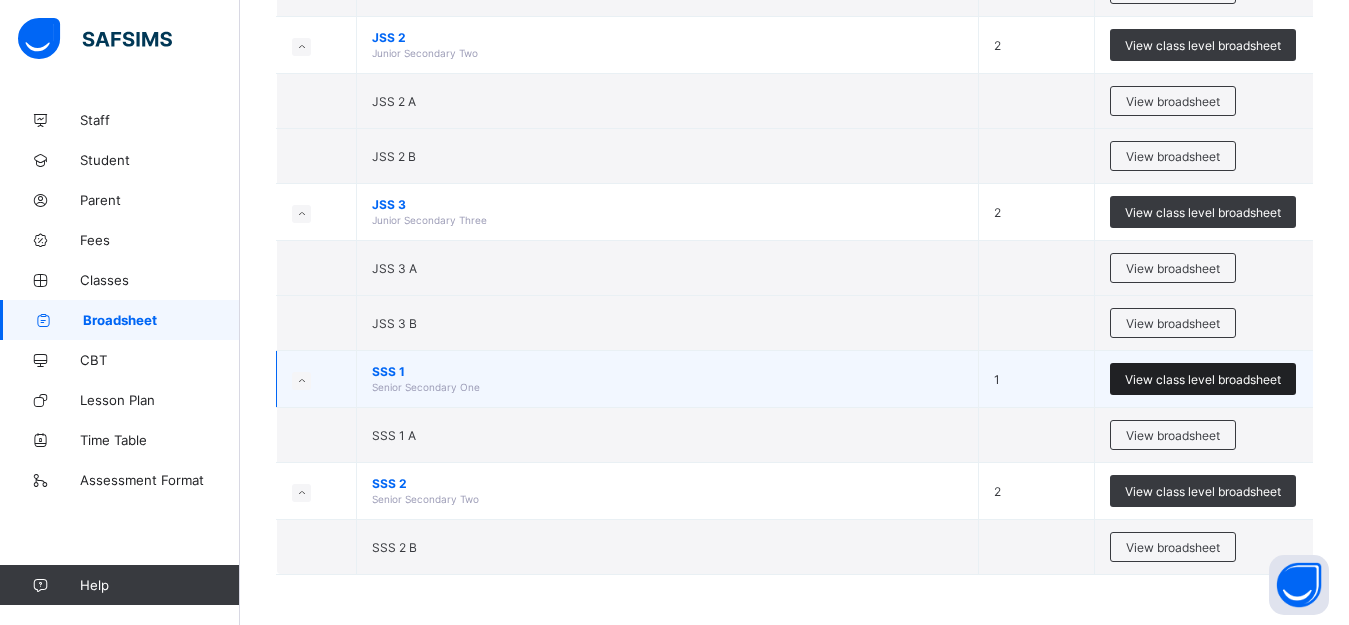click on "View class level broadsheet" at bounding box center [1203, 379] 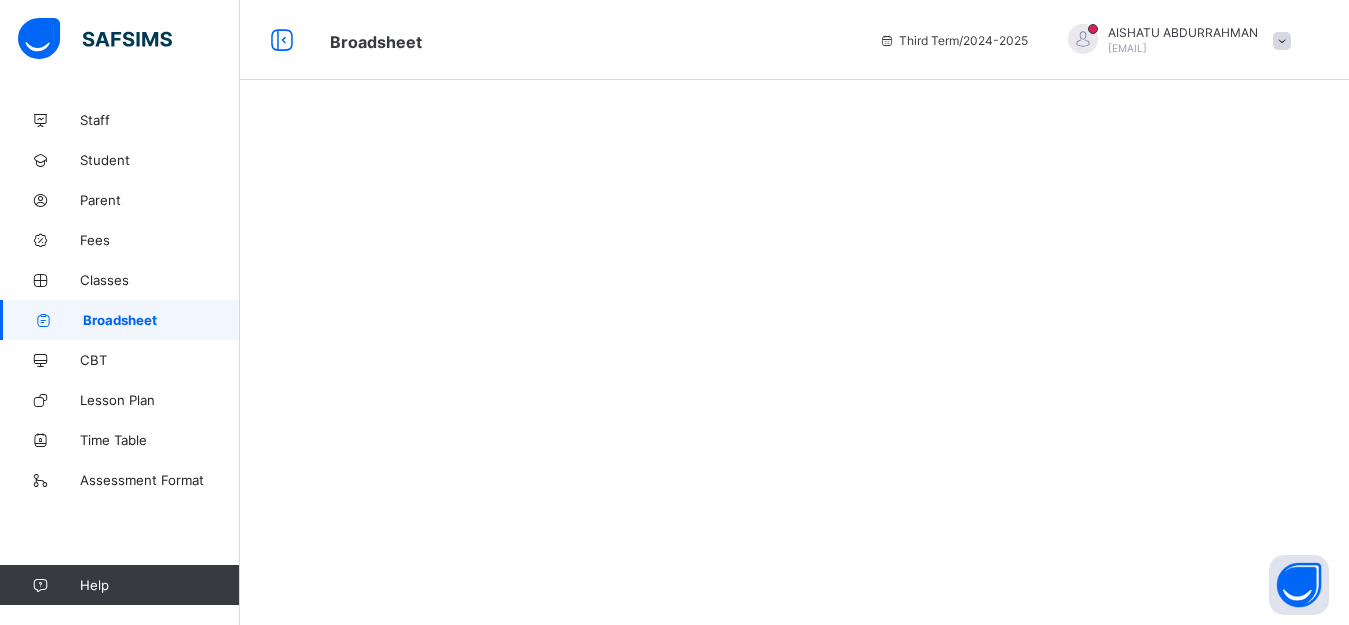 scroll, scrollTop: 0, scrollLeft: 0, axis: both 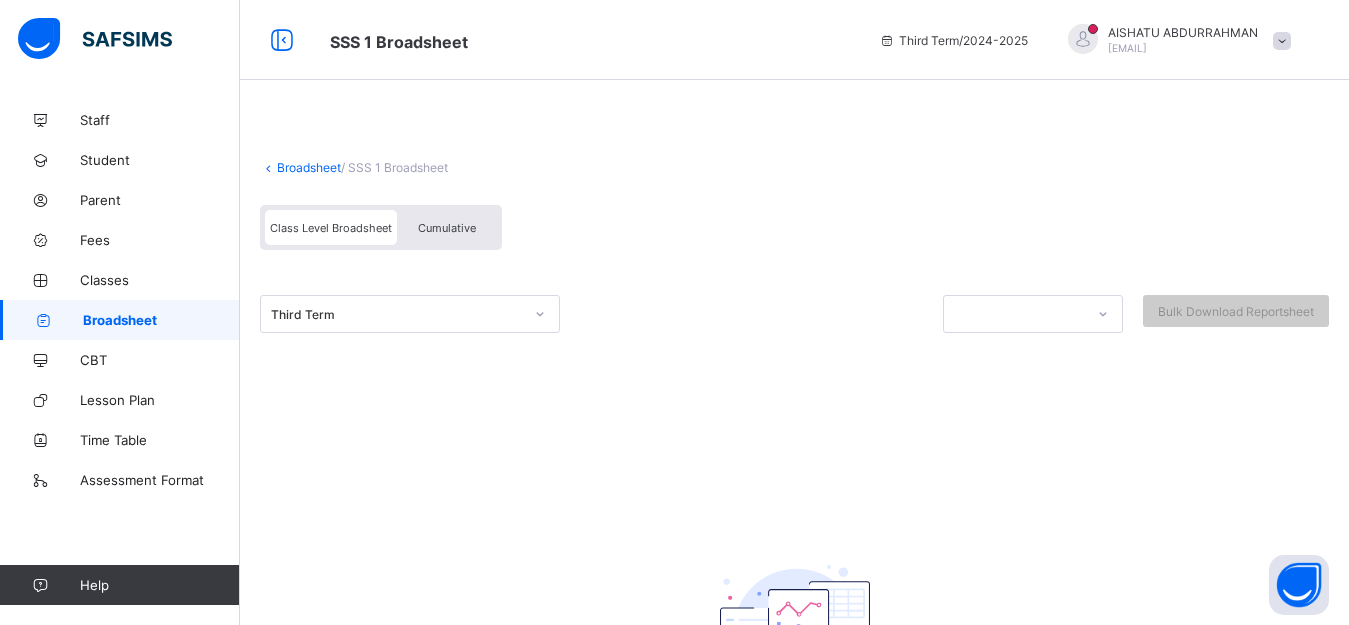 click on "Cumulative" at bounding box center (447, 228) 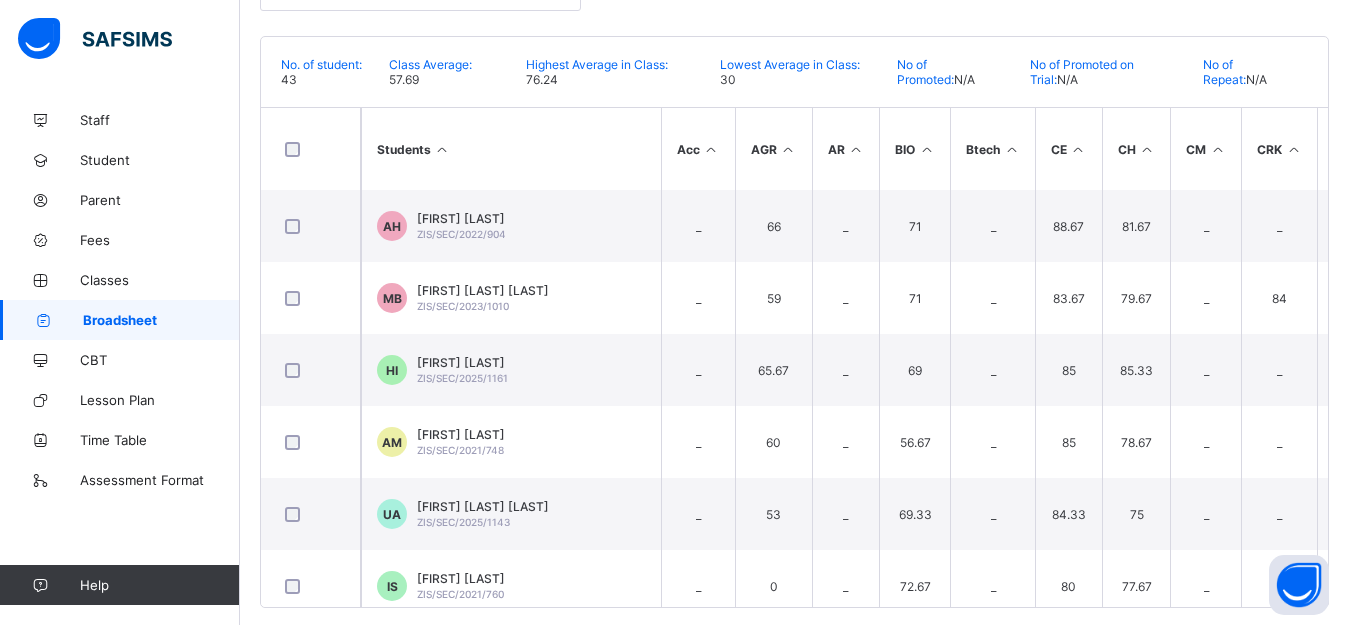 scroll, scrollTop: 455, scrollLeft: 0, axis: vertical 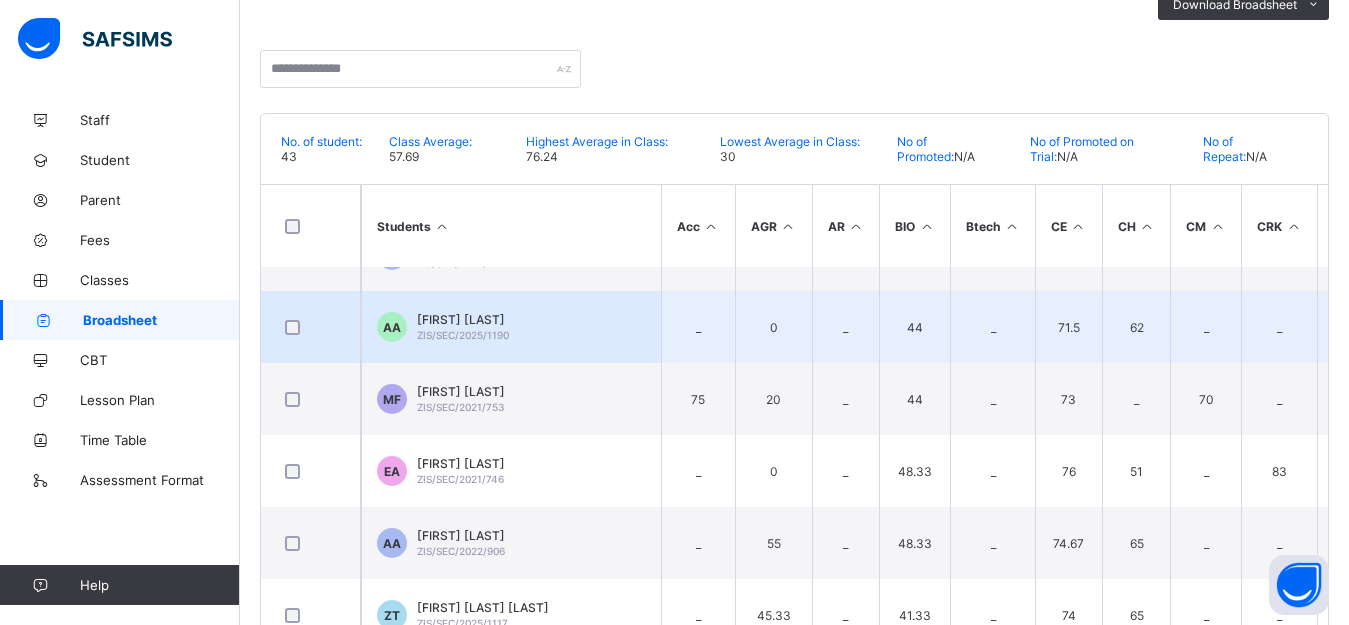 click on "_" at bounding box center (992, 327) 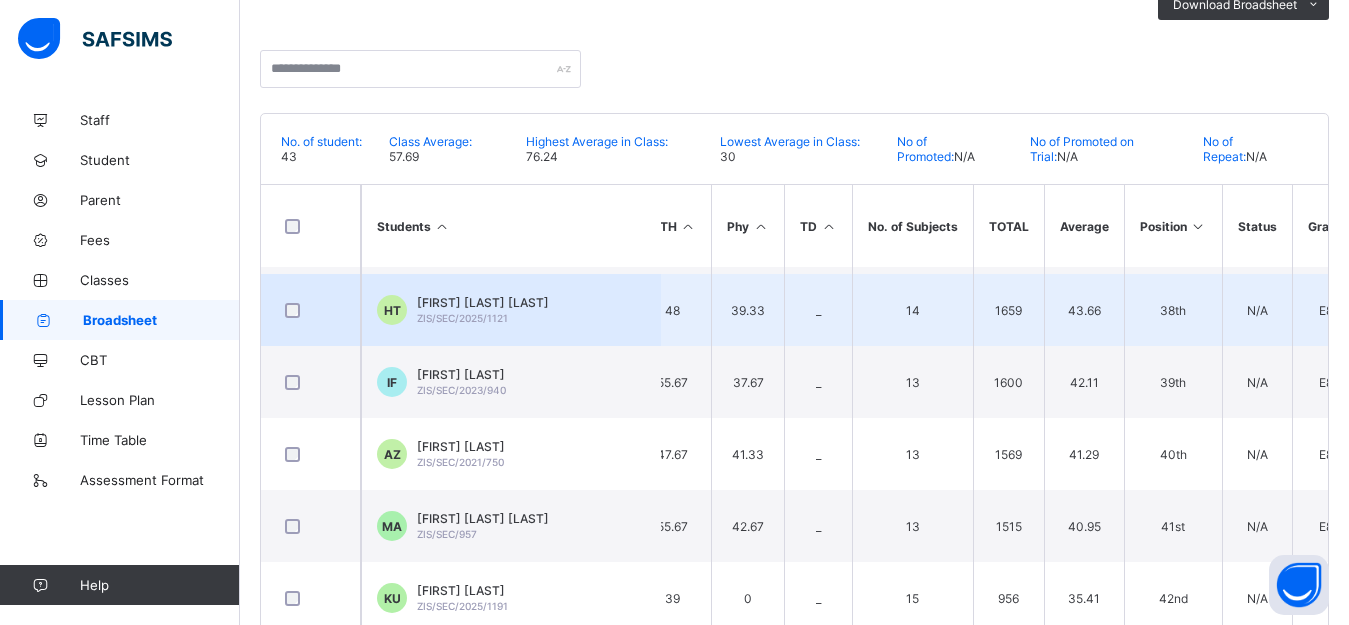 scroll, scrollTop: 2687, scrollLeft: 1532, axis: both 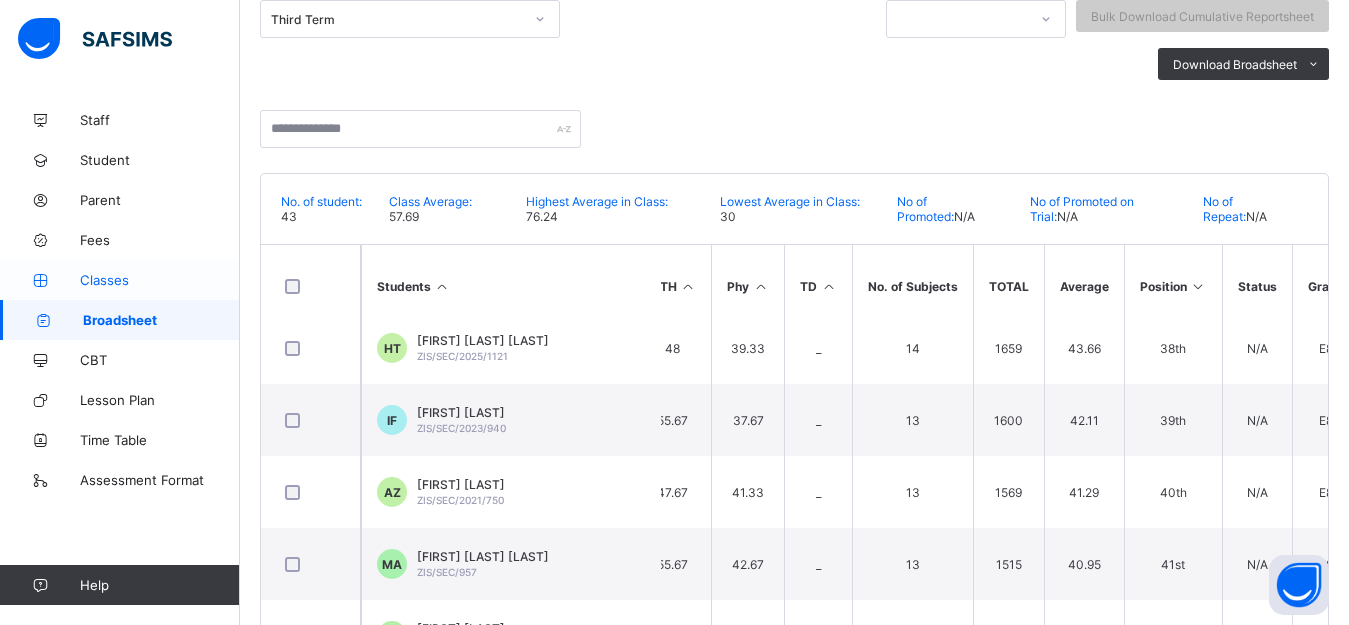 click on "Classes" at bounding box center [120, 280] 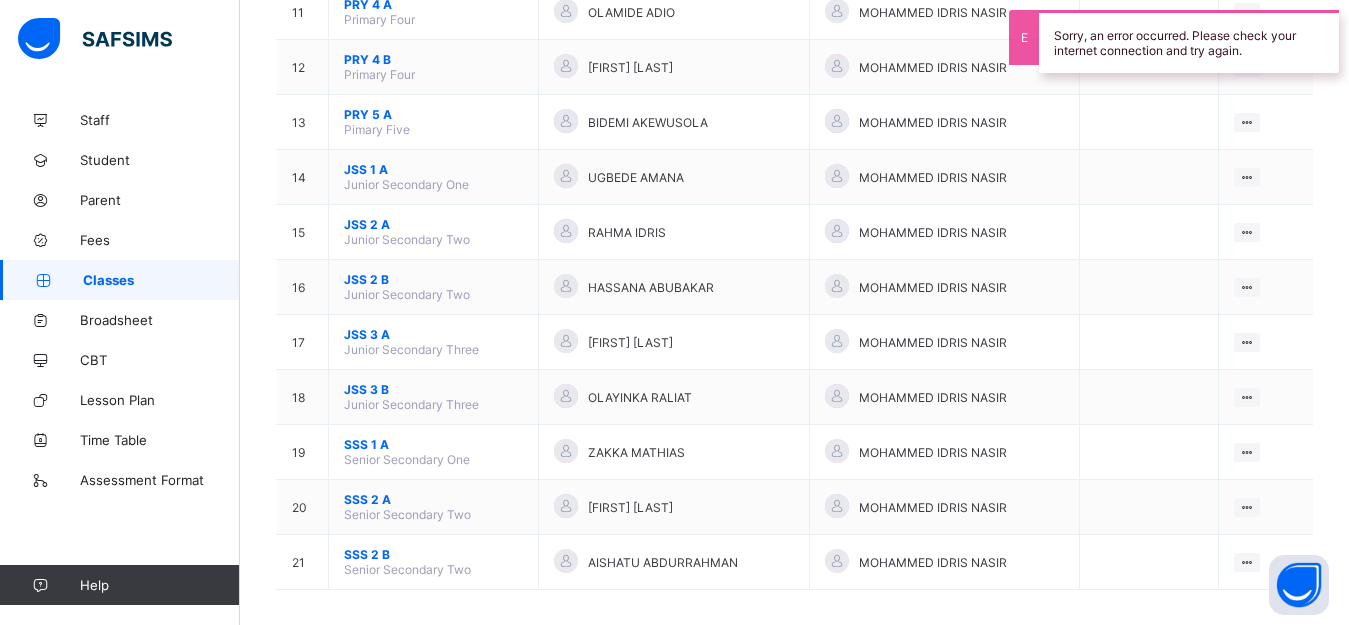 scroll, scrollTop: 815, scrollLeft: 0, axis: vertical 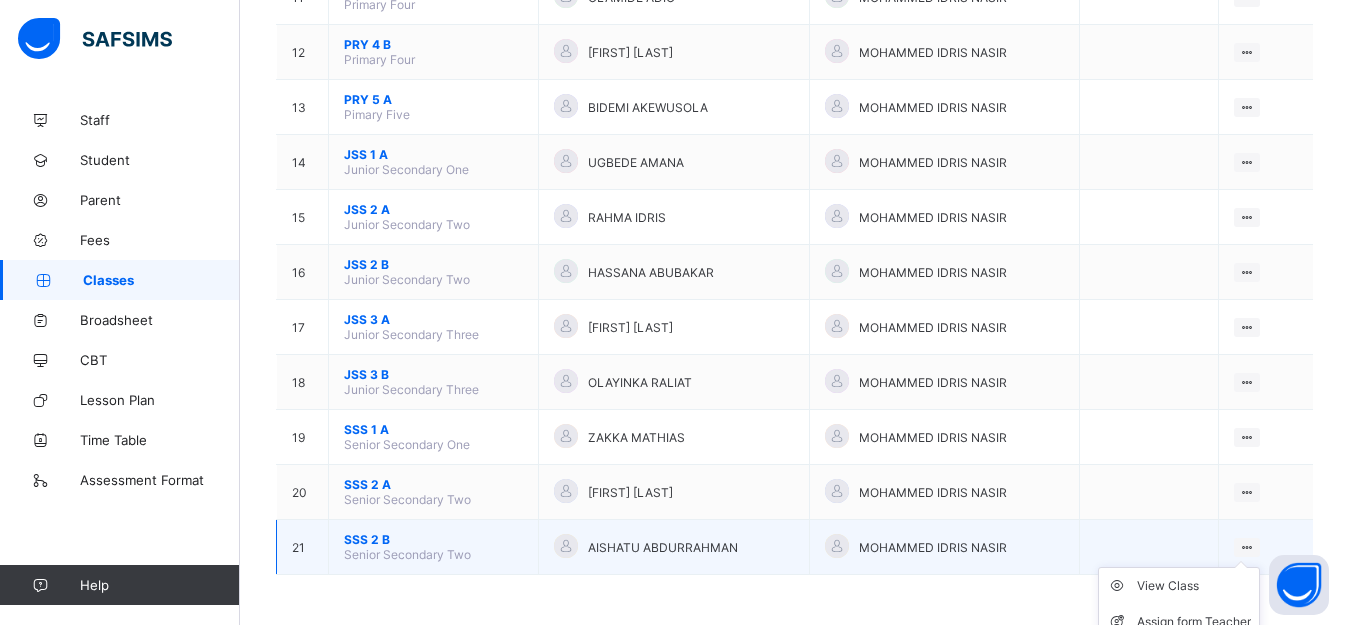 click at bounding box center (1247, 547) 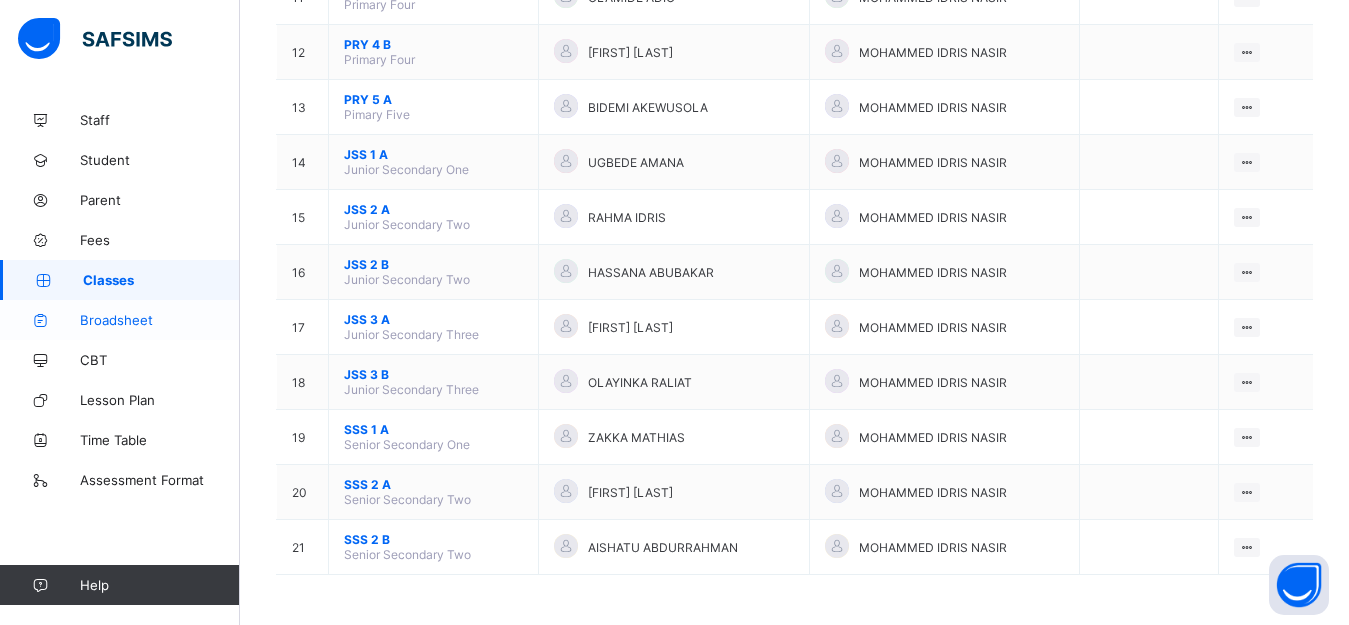 click on "Broadsheet" at bounding box center (120, 320) 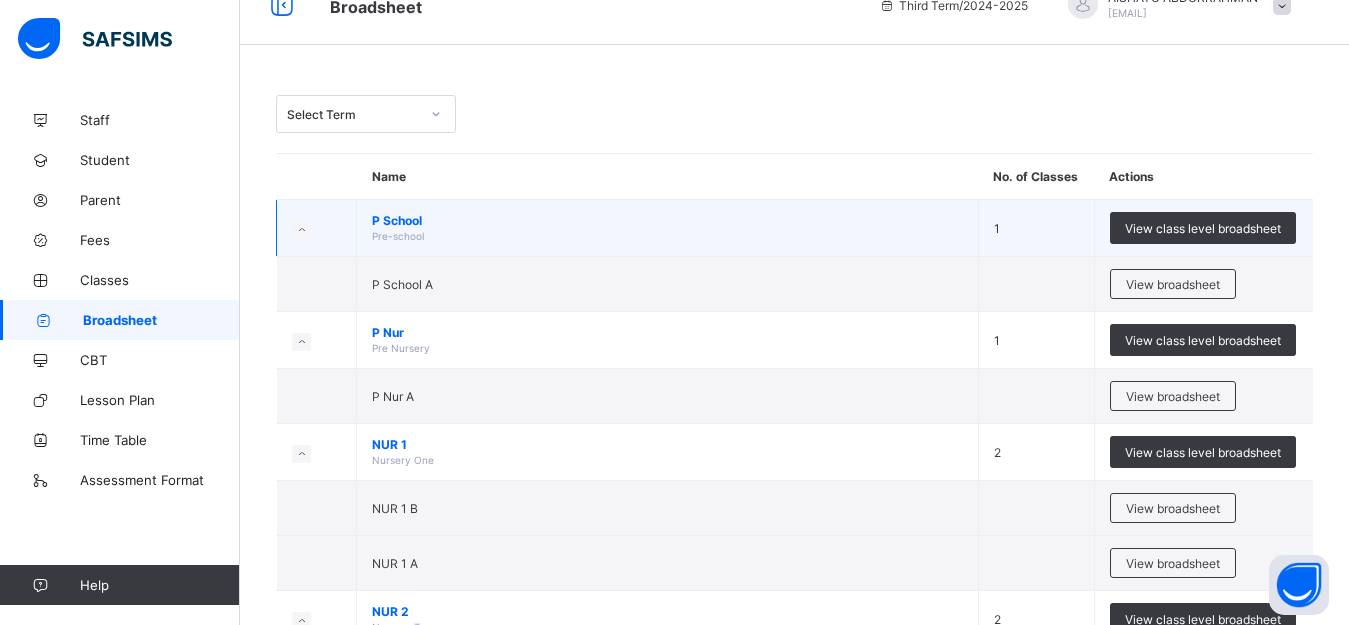 scroll, scrollTop: 0, scrollLeft: 0, axis: both 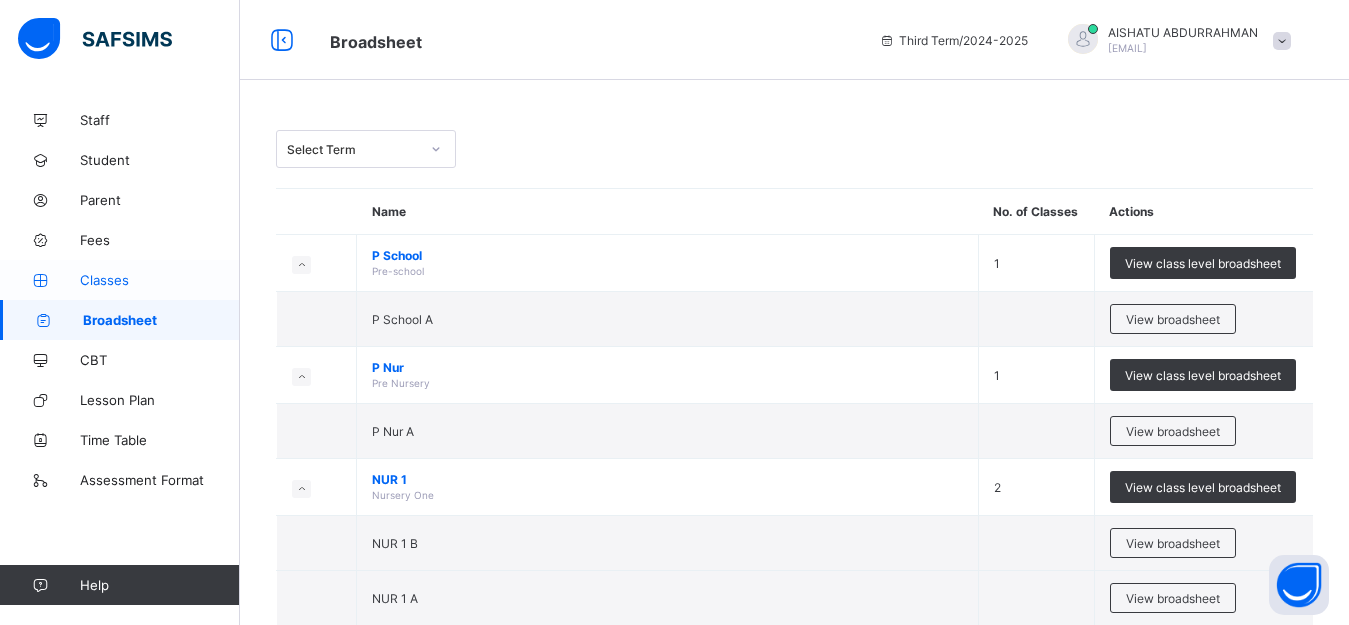 click on "Classes" at bounding box center [120, 280] 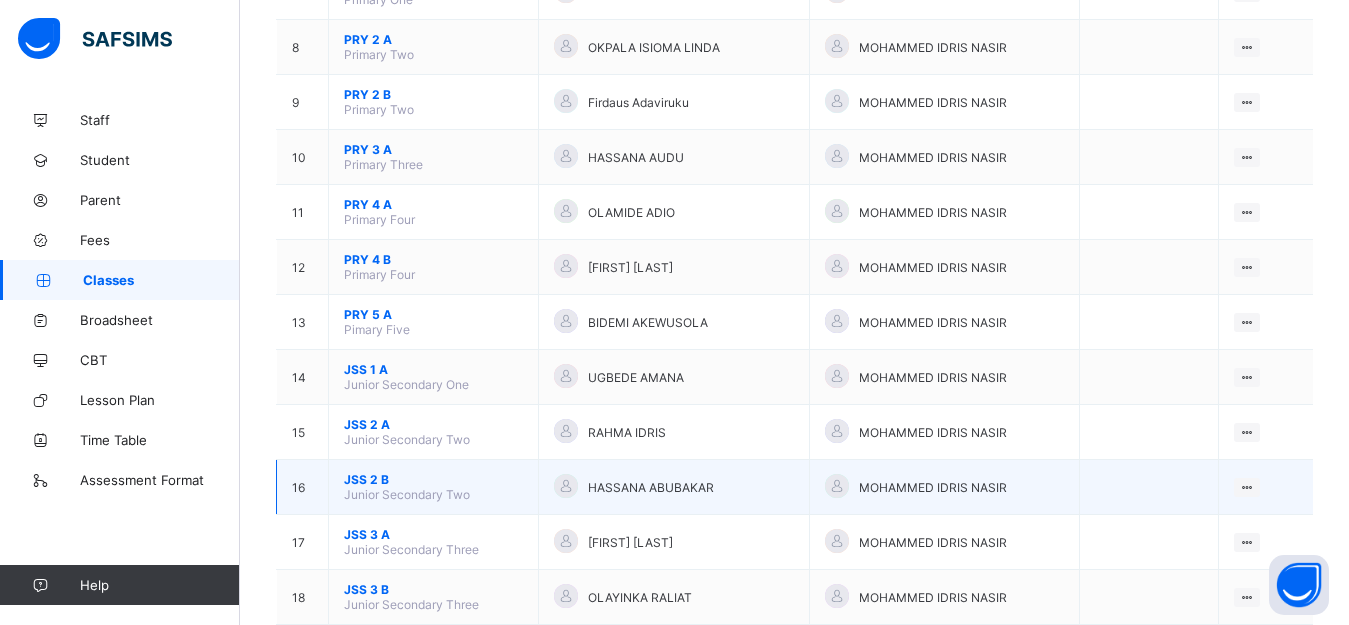 scroll, scrollTop: 815, scrollLeft: 0, axis: vertical 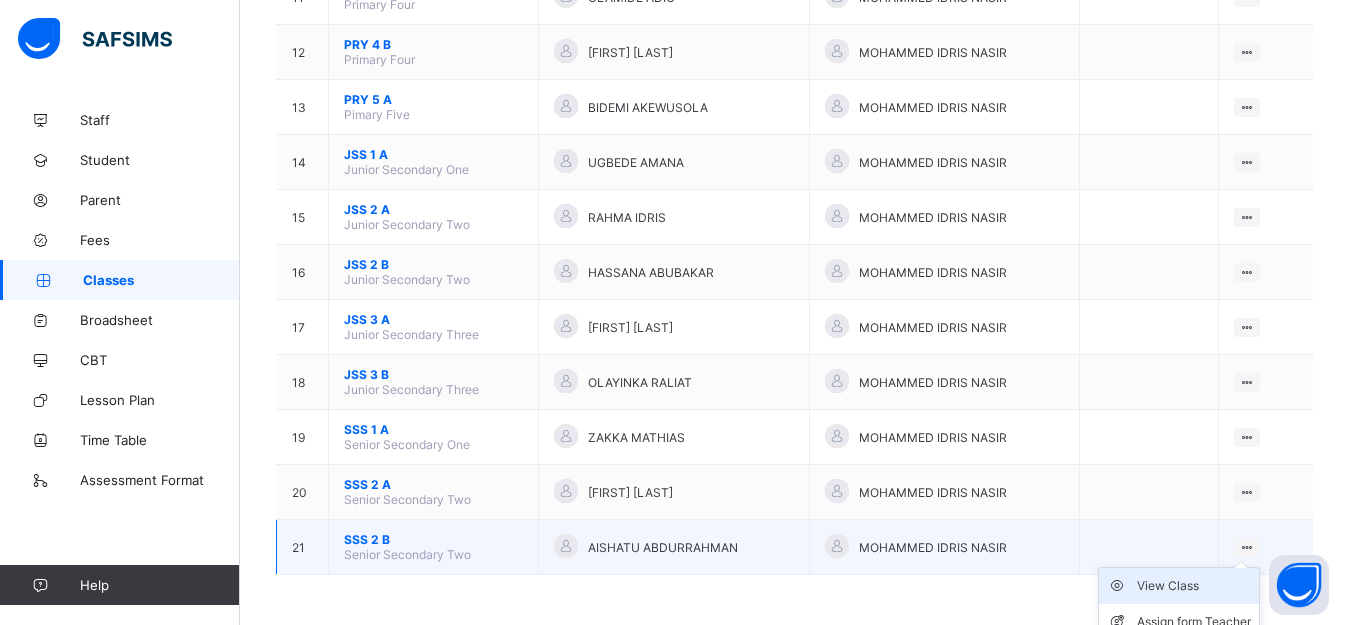 click on "View Class" at bounding box center (1194, 586) 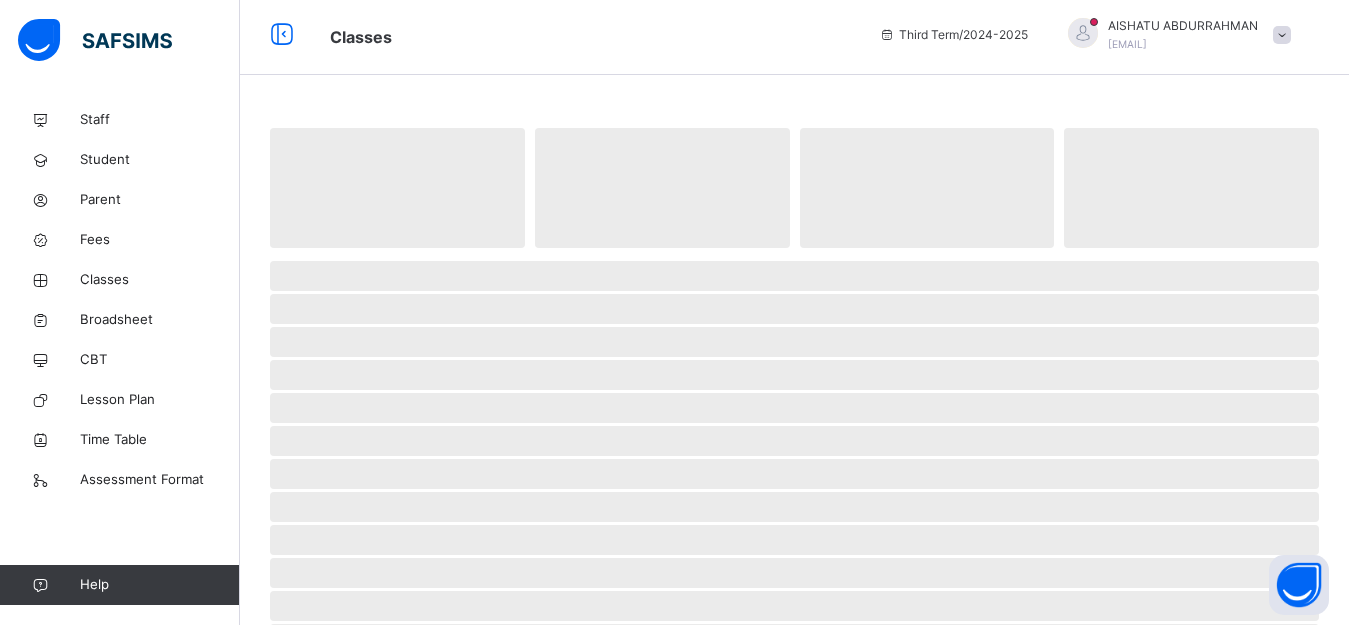 scroll, scrollTop: 0, scrollLeft: 0, axis: both 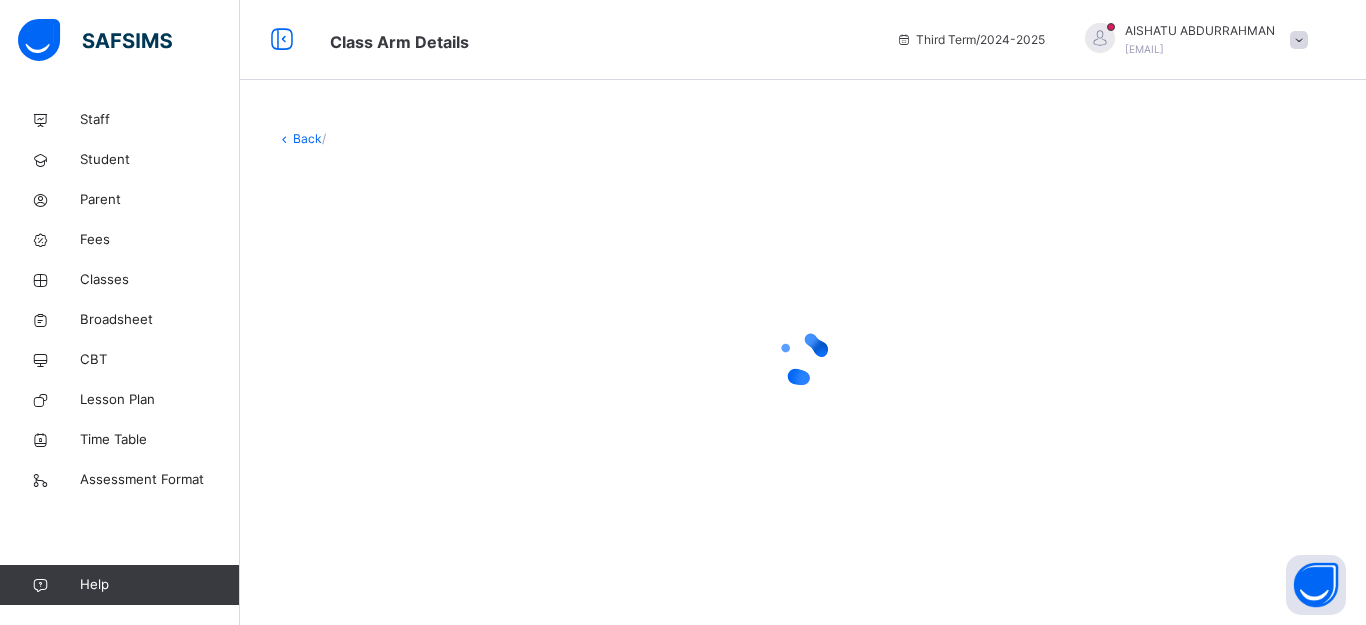click on "Back  /" at bounding box center [803, 339] 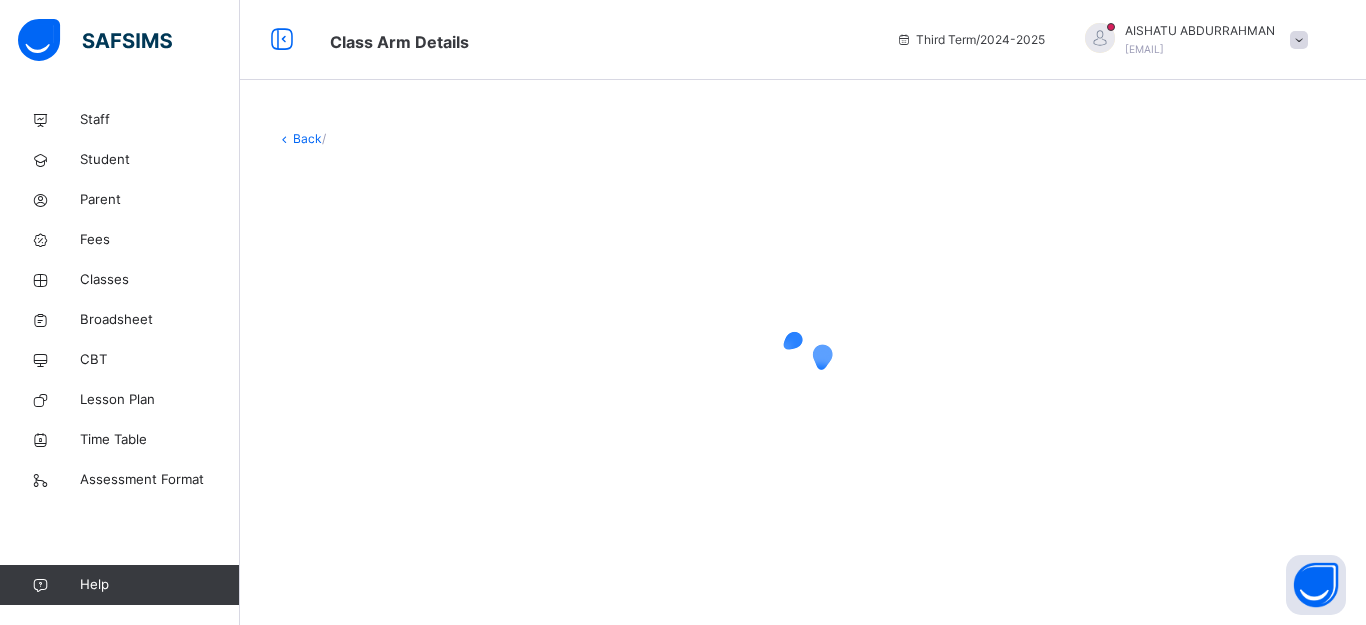 click on "Back  /" at bounding box center (803, 339) 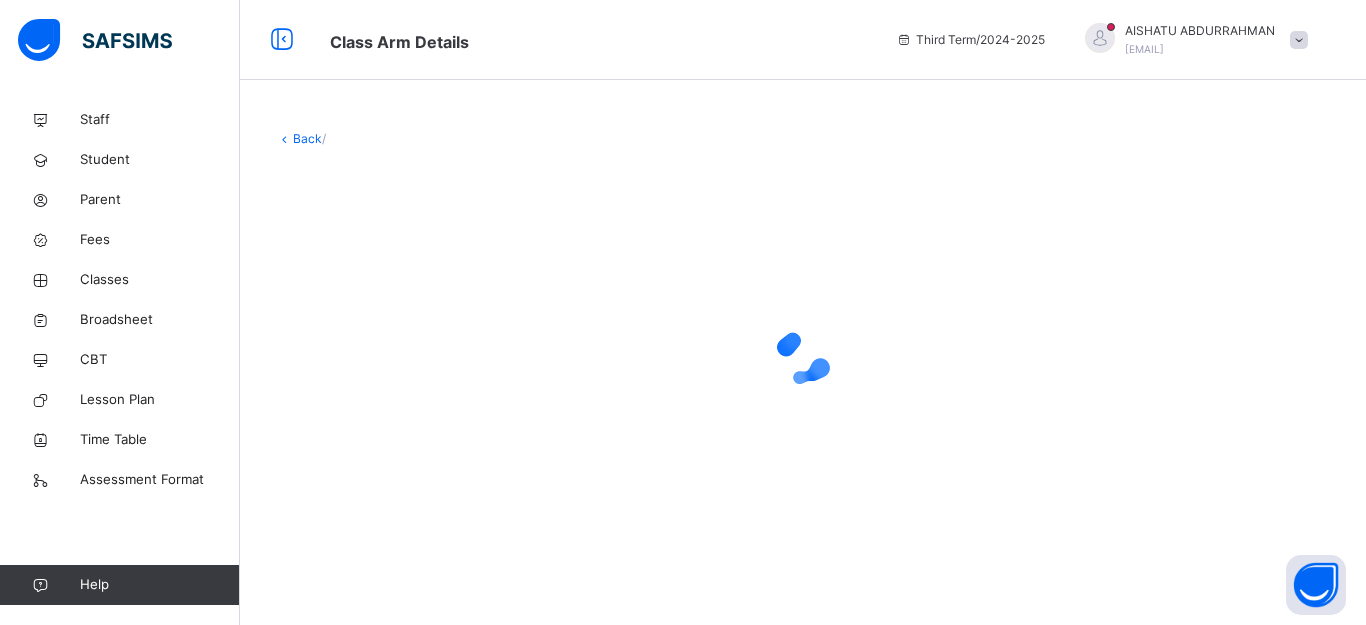 click on "Back" at bounding box center (307, 138) 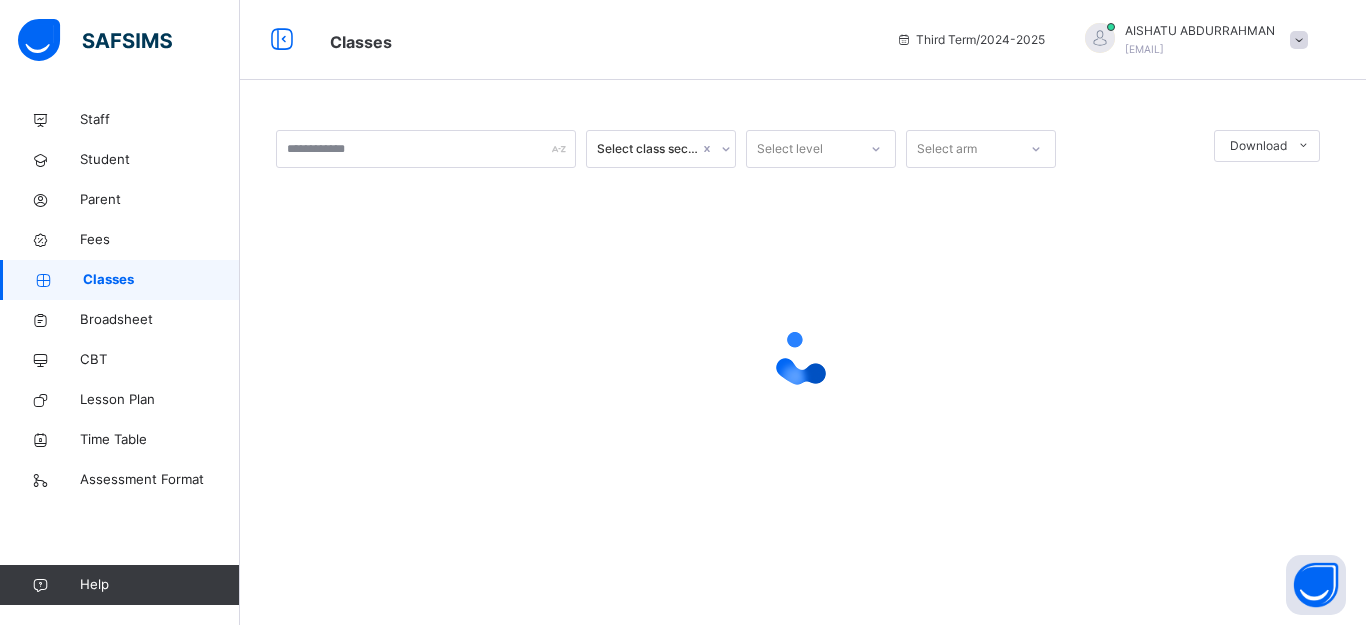 click on "Select class section Select level Select arm Download Pdf Report Excel Report × Form Teacher Select Form Teacher AISHATU ABDURRAHMAN  Select Assistant Form Teacher MOHAMMED IDRIS NASIR Cancel Save Zinaria International School KM 11, along Abuja - Keffi Expressway, Mararaba, Karu L.G.A, Nassarawa State.,  , Phone:   +07067603990 List of Classes 5th Aug 2025, 6:11:27 am Total no. of classes:  21 Term:  Session:  S/N Class name Class Arms Form Teacher Supervisor Subject Teachers 1 P School  Pre-school  A KATE CHUKWUDI  No supervisor No class teachers 2 P Nur Pre Nursery A BLESSING ENE PIUS No supervisor No class teachers 3 NUR 1 Nursery One A GRACE ABUNDANCE  No supervisor No class teachers 4 NUR 1 Nursery One B DORCAS ATEDE  No supervisor No class teachers 5 NUR 2 Nursery Two A JOSEPHINE UZOH  No supervisor No class teachers 6 NUR 2 Nursery Two B JOSEPHINE UZOH  No supervisor No class teachers 7 PRY 1 Primary One A Gloria Attah  No supervisor No class teachers 8 PRY 2 Primary Two A OKPALA ISIOMA LINDA 9 PRY 2" at bounding box center (803, 312) 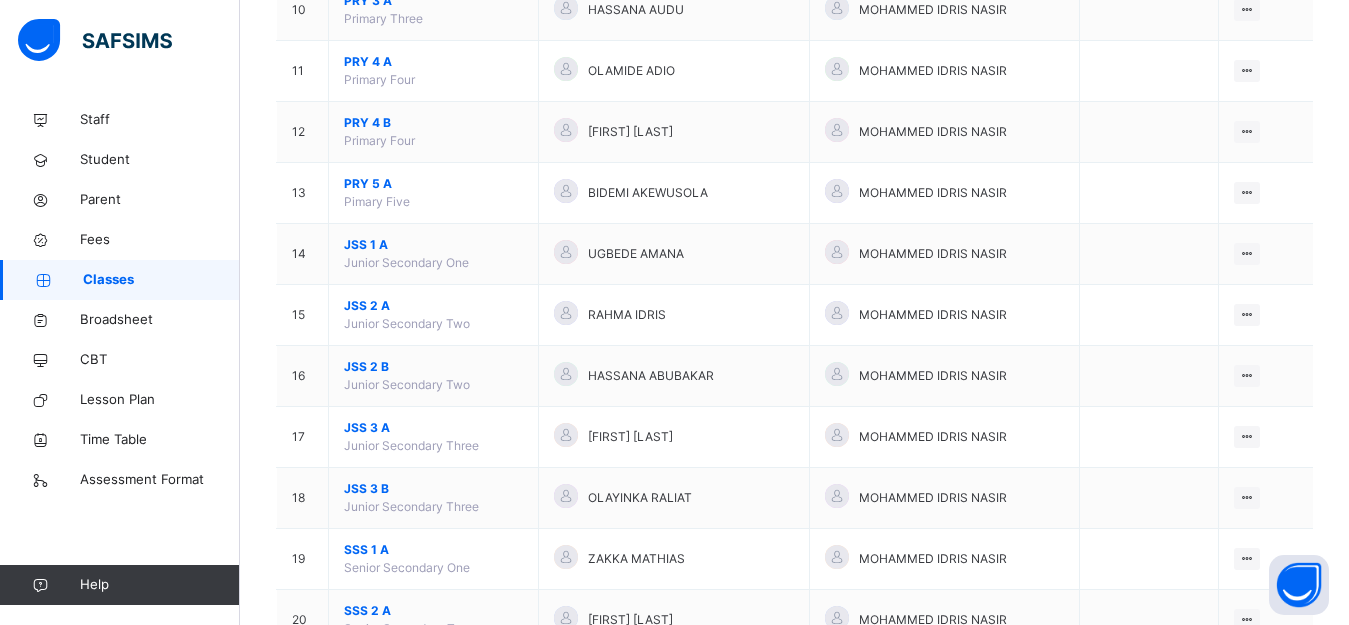 scroll, scrollTop: 944, scrollLeft: 0, axis: vertical 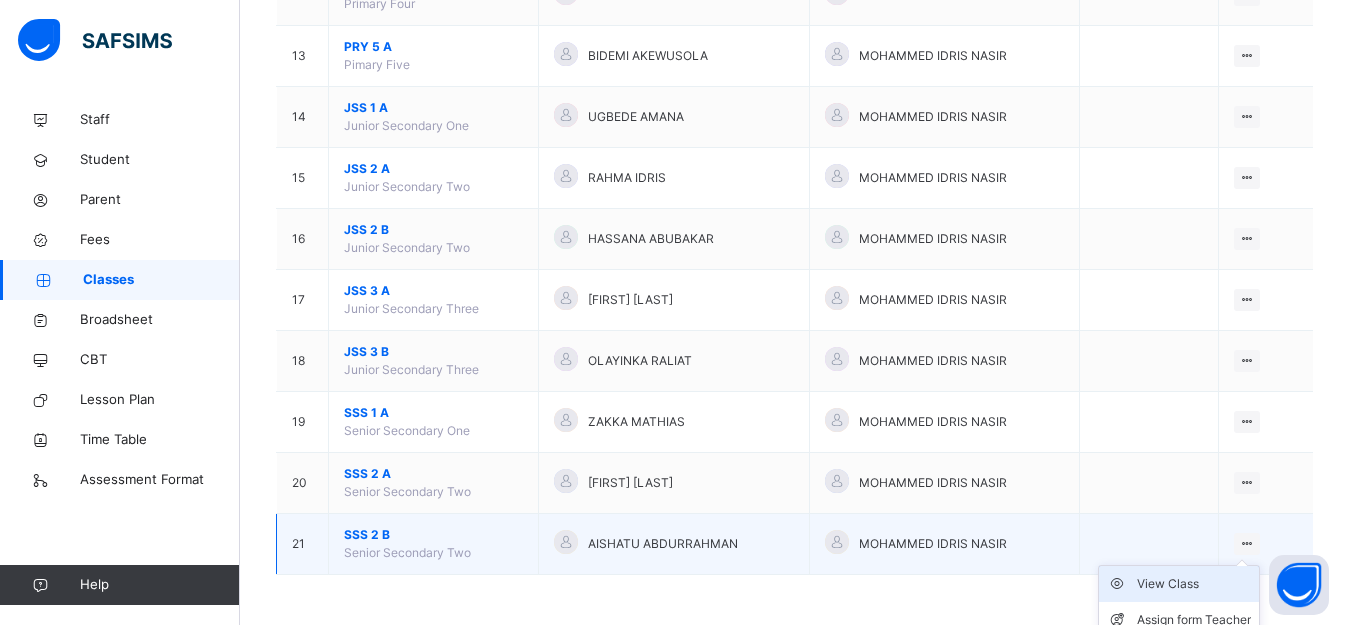 click on "View Class" at bounding box center [1194, 584] 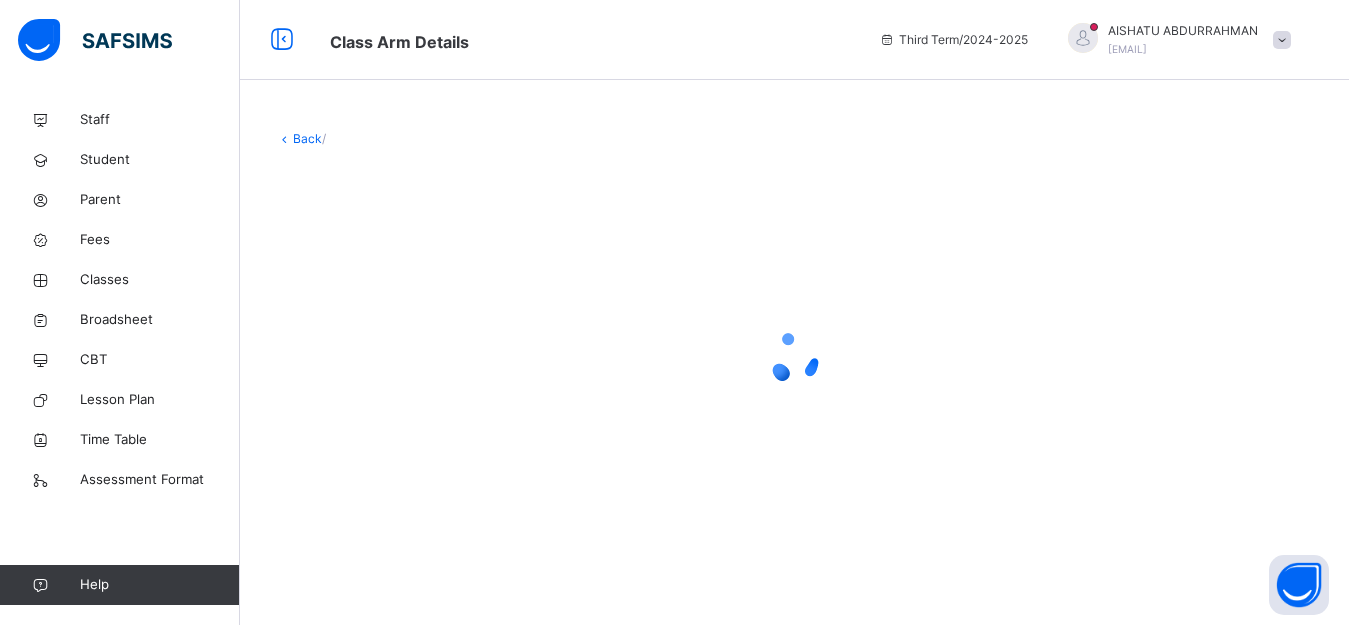 scroll, scrollTop: 0, scrollLeft: 0, axis: both 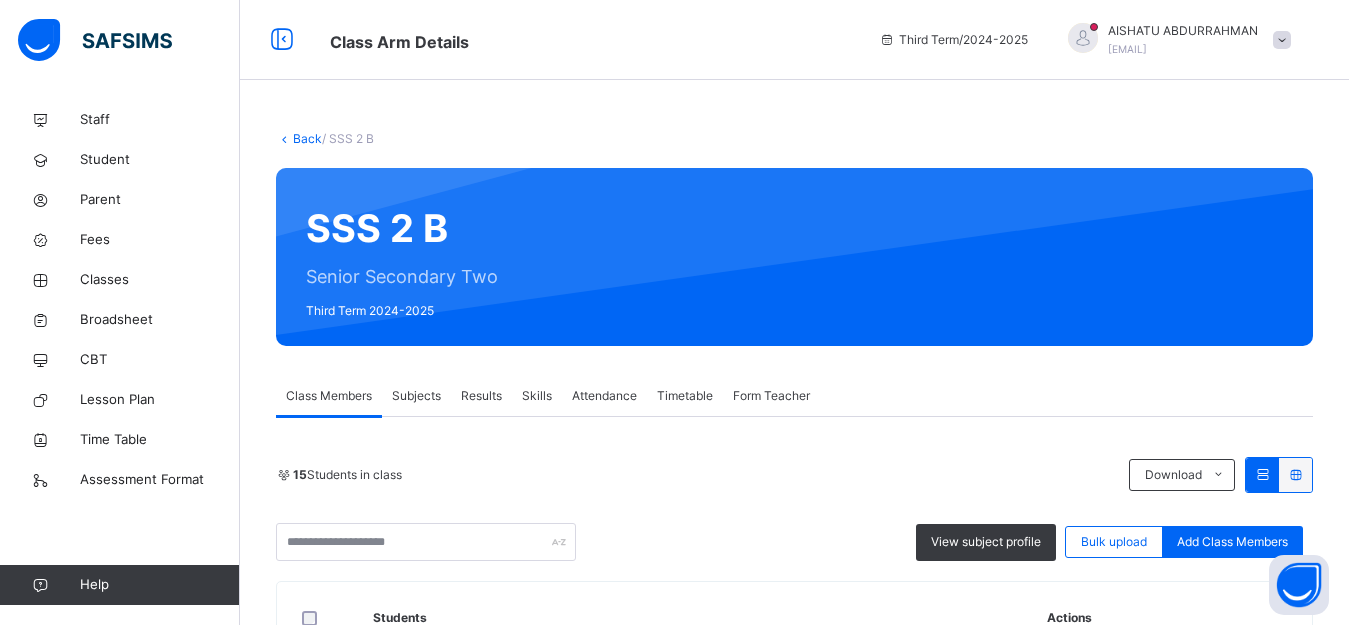 click on "Skills" at bounding box center (537, 396) 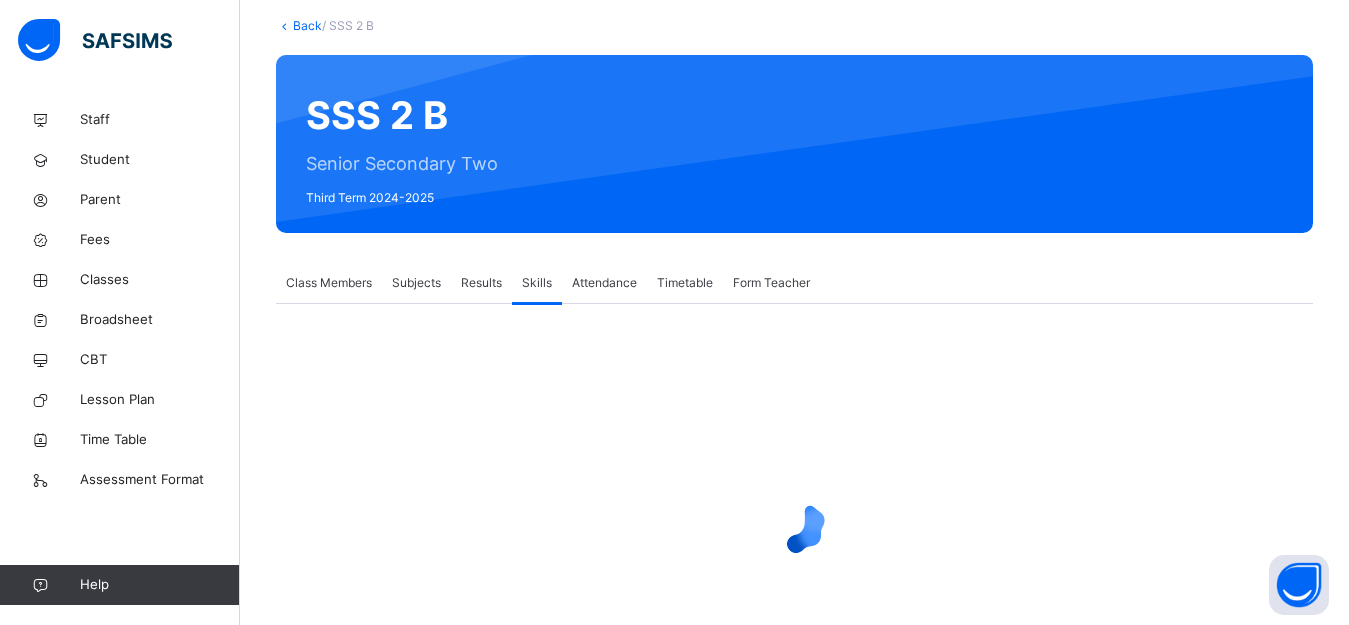 scroll, scrollTop: 252, scrollLeft: 0, axis: vertical 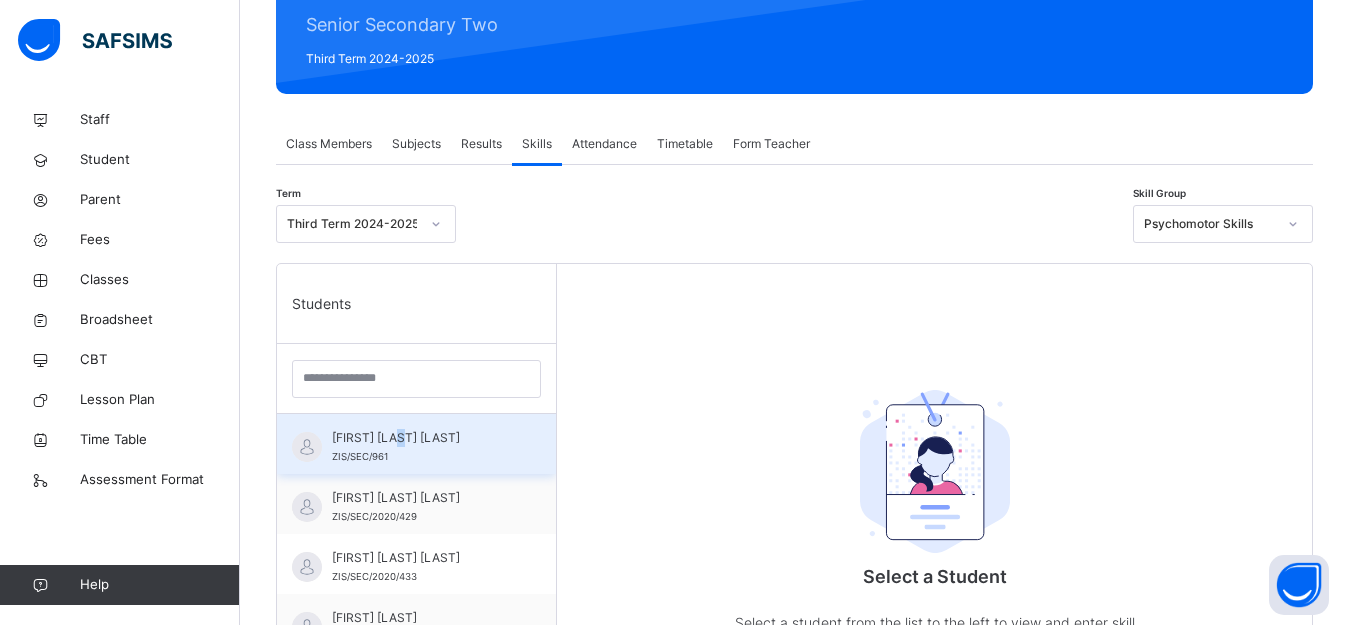 click on "[FIRST]  [LAST]" at bounding box center (421, 438) 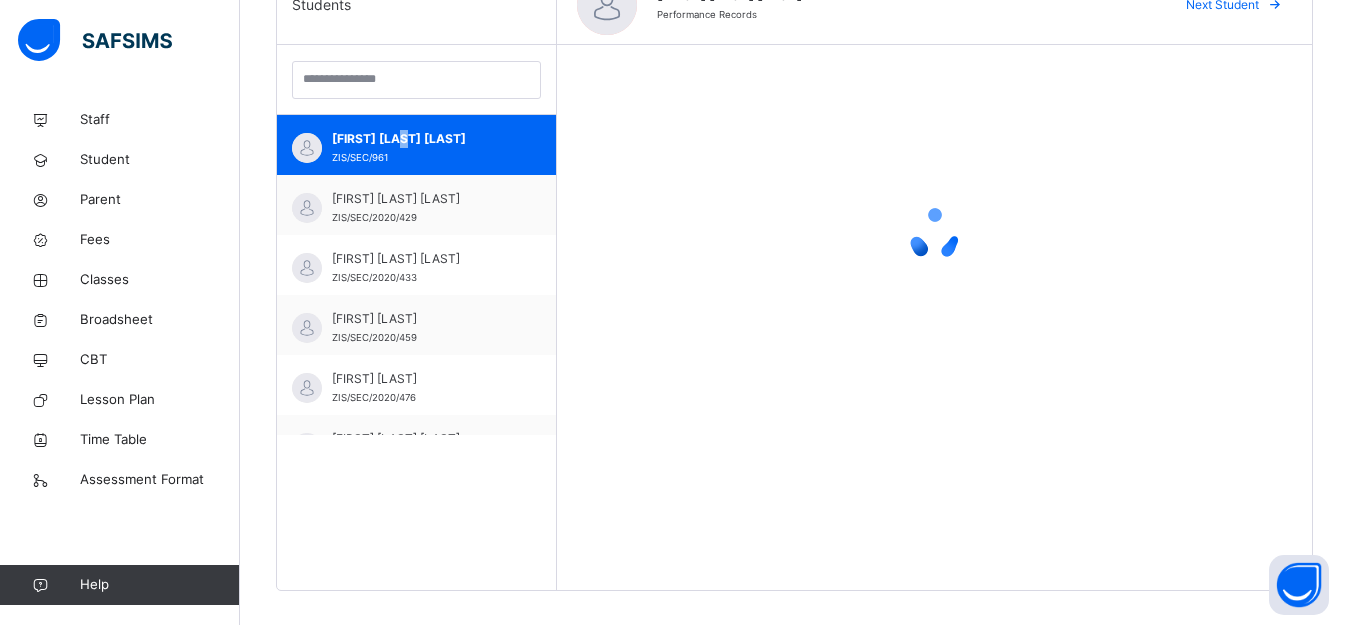 scroll, scrollTop: 552, scrollLeft: 0, axis: vertical 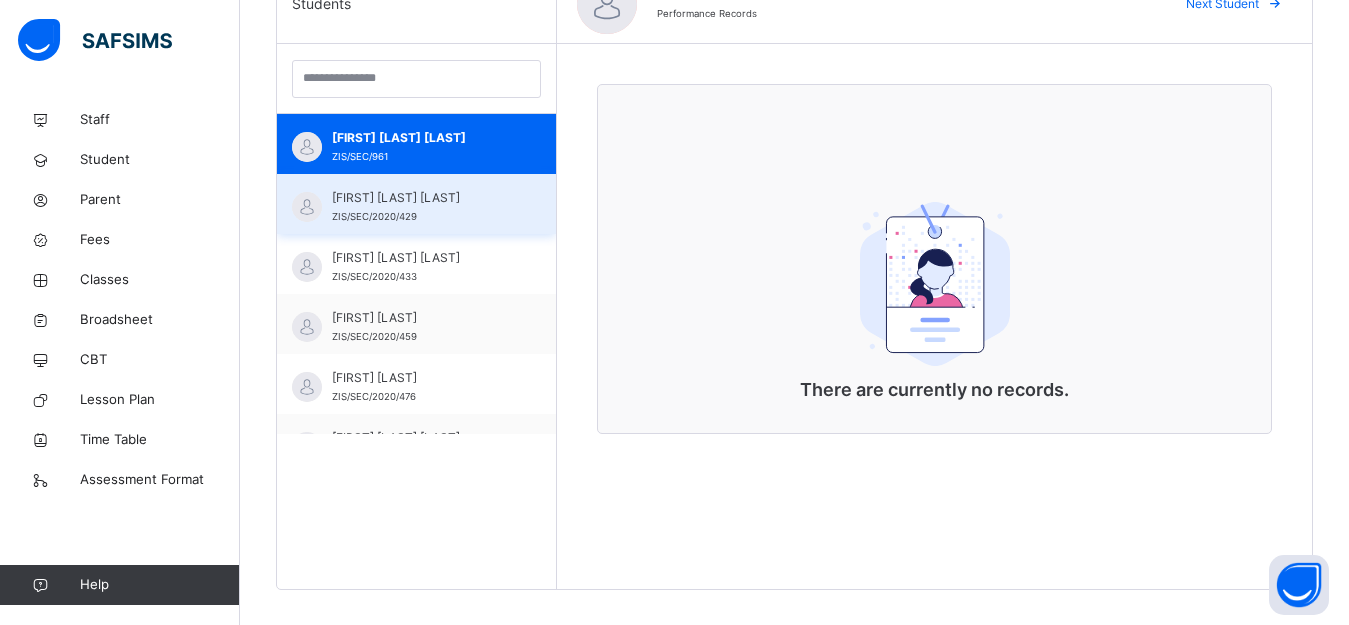 click on "[FIRST] [LAST]" at bounding box center (421, 198) 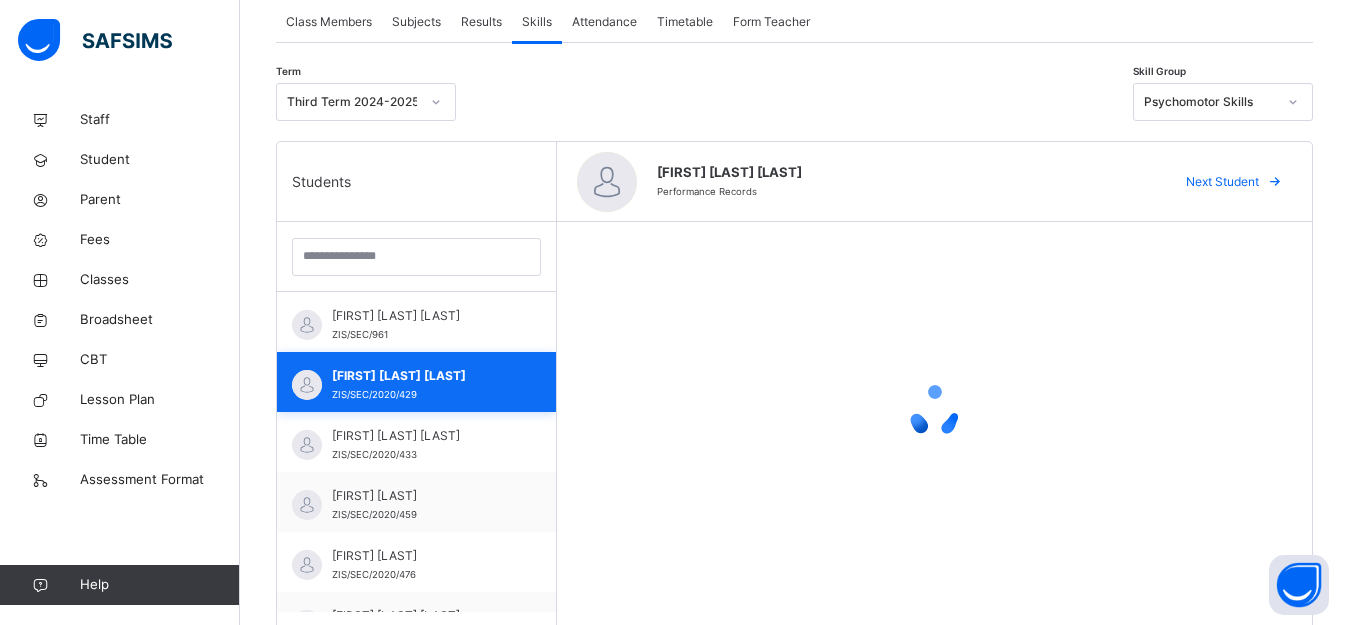 scroll, scrollTop: 352, scrollLeft: 0, axis: vertical 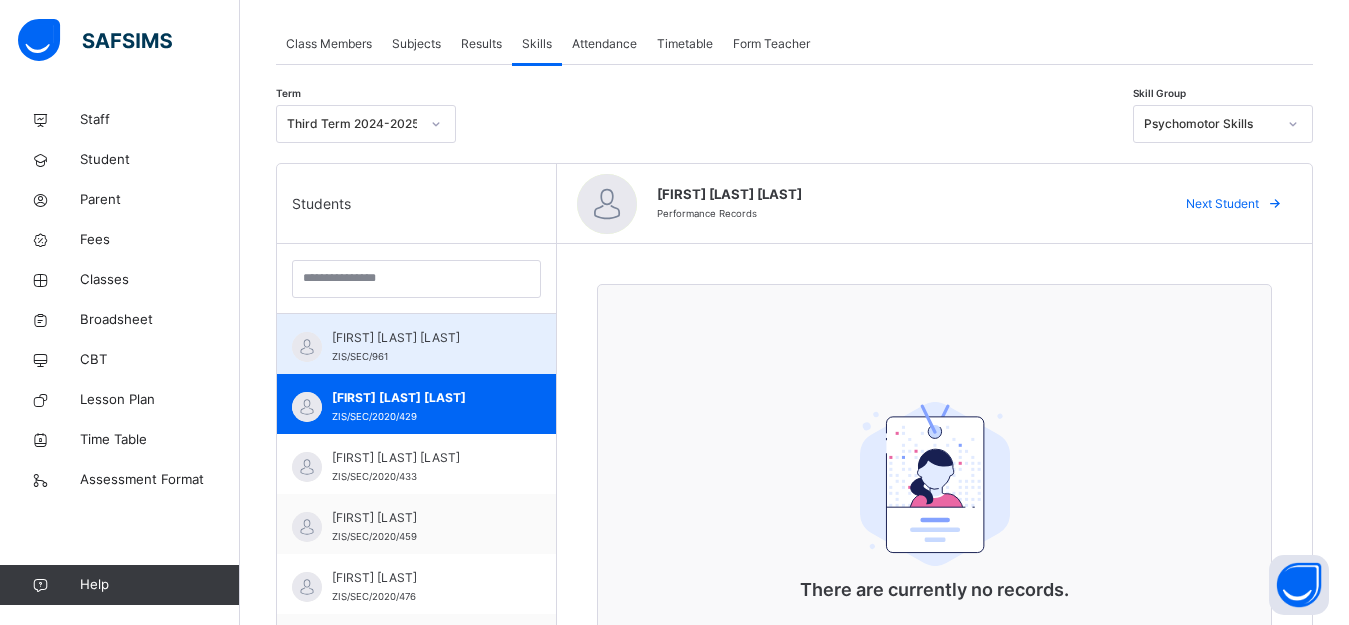 click on "[FIRST]  [LAST]" at bounding box center [421, 338] 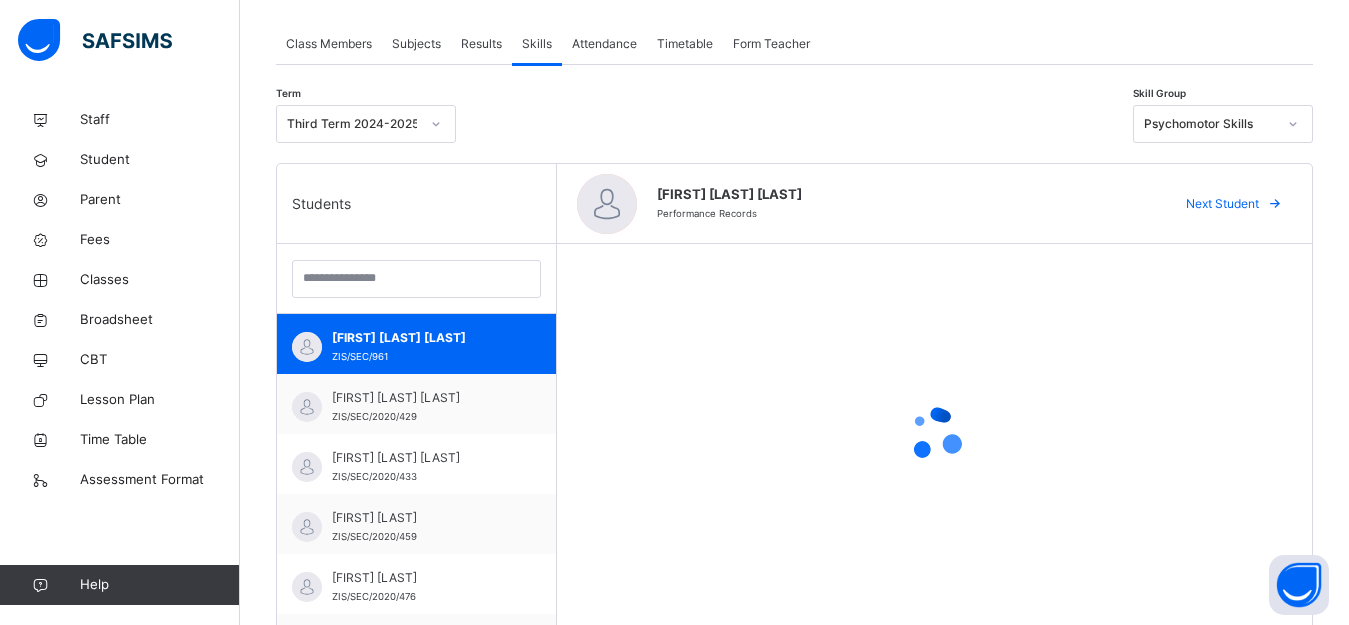 click on "Term Third Term 2024-2025 Skill Group Psychomotor Skills Students AISHA  IBRAHIM ABDULMUMIN ZIS/SEC/961 AMATULLAH IBRAHIM UMAR ZIS/SEC/2020/429 AMINA  MAMMMAN ZIS/SEC/2020/433 AMMAR  MUHAMMED ZIS/SEC/2020/459 FATIMA  USMAN ZIS/SEC/2020/476 GADDAFI ZAREWA JAMILU ZIS/2012/PRI/196 HALIMA S. UMAR ZIS/SEC/2020/426 HAUWA  SULEIMAN ZIS/SEC/2020/432 HUSSIANI AUDU UMAR ZIS/SEC/2025/1155 KHADIJAT  MUHAMMAD ZIS/SEC/2020/471 LAWAL AHMADU NASIR ZIS/SEC/2022/800 SADIQ  SULAIMAN ZIS/SEC/2020/419 SALEEM  BADMUS ZIS/SEC/2020/437 SANI  USMAN ZIS/SEC/2020/435 SULEIMAN M. ALKALI ZIS/SEC/2020/474 AISHA  IBRAHIM ABDULMUMIN   Performance Records   Next Student" at bounding box center (794, 427) 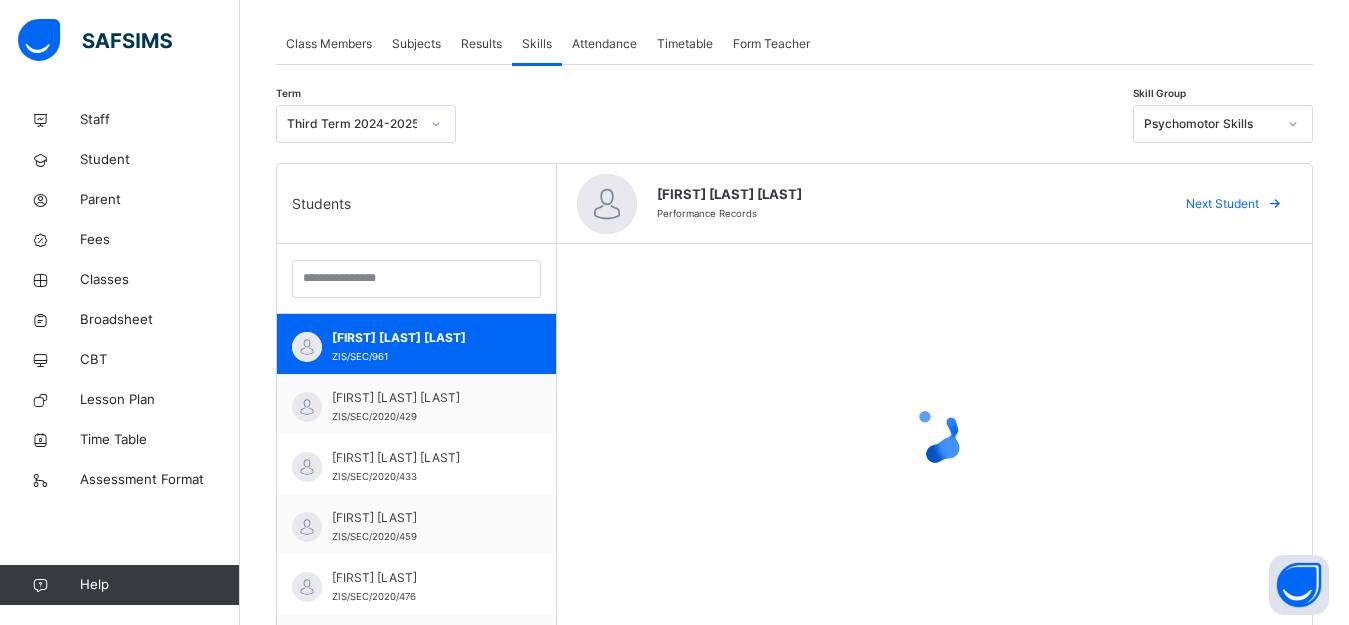 drag, startPoint x: 1305, startPoint y: 105, endPoint x: 1303, endPoint y: 126, distance: 21.095022 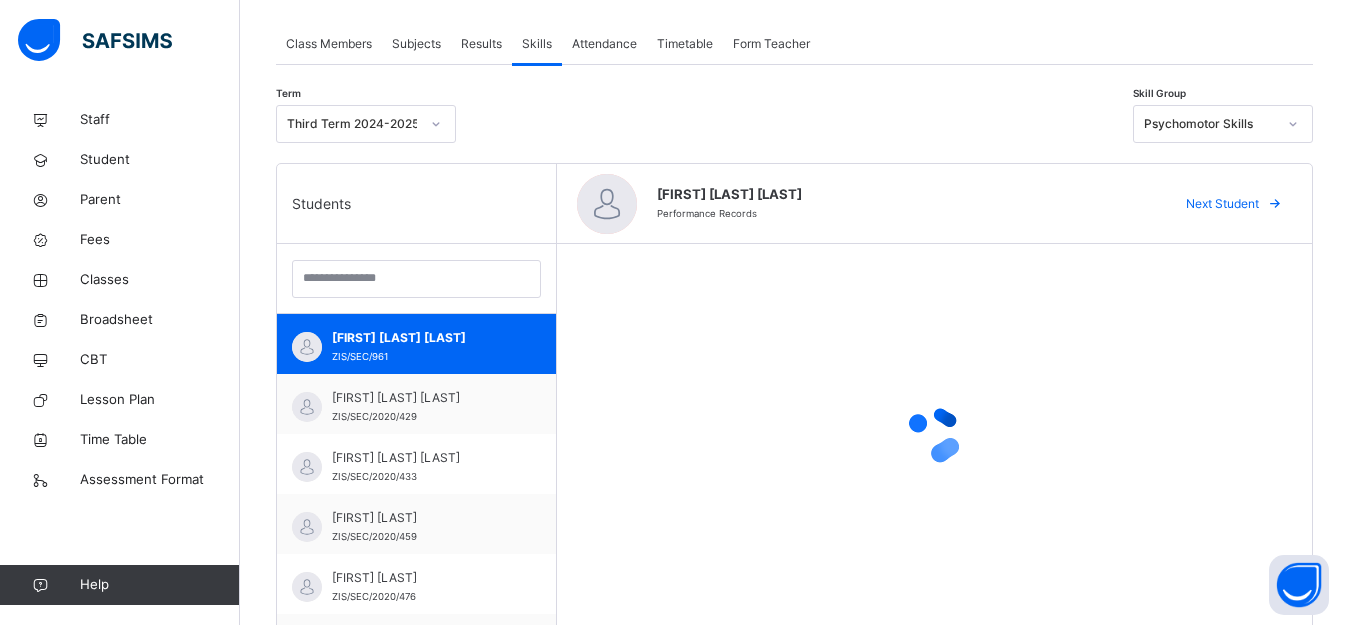 click on "Psychomotor Skills" at bounding box center (1223, 124) 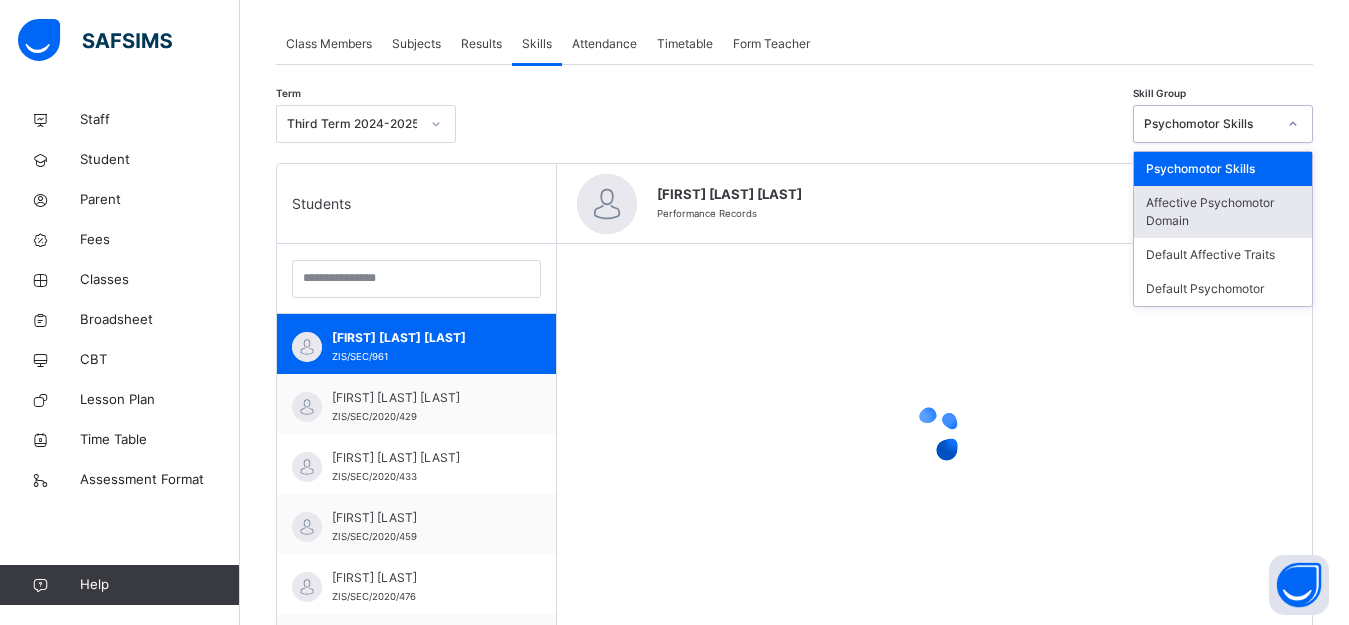 click on "Affective Psychomotor Domain" at bounding box center (1223, 212) 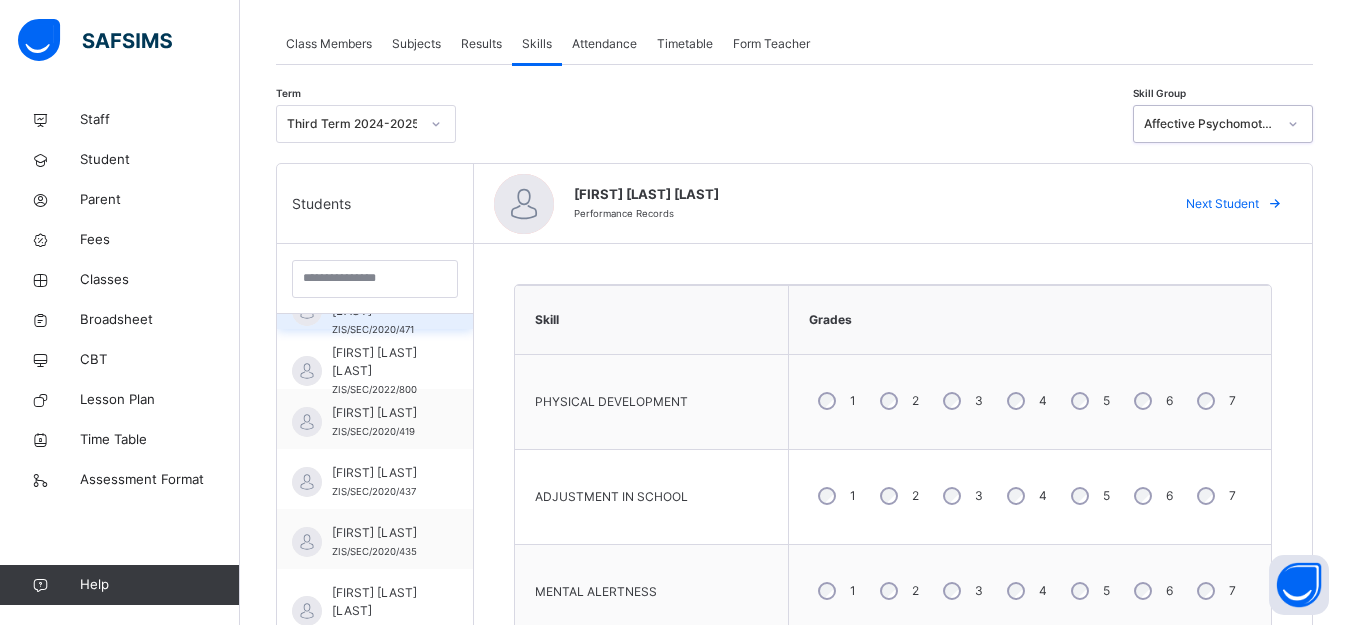 scroll, scrollTop: 589, scrollLeft: 0, axis: vertical 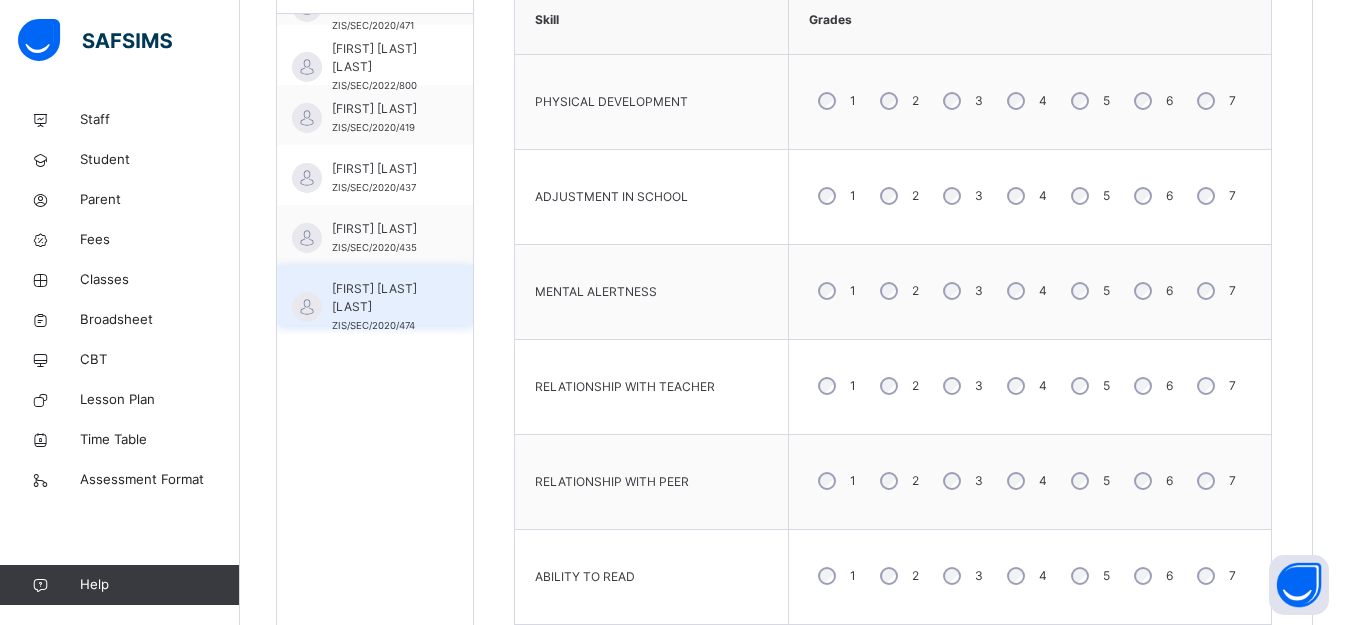 click on "[FIRST] [LAST]" at bounding box center (380, 298) 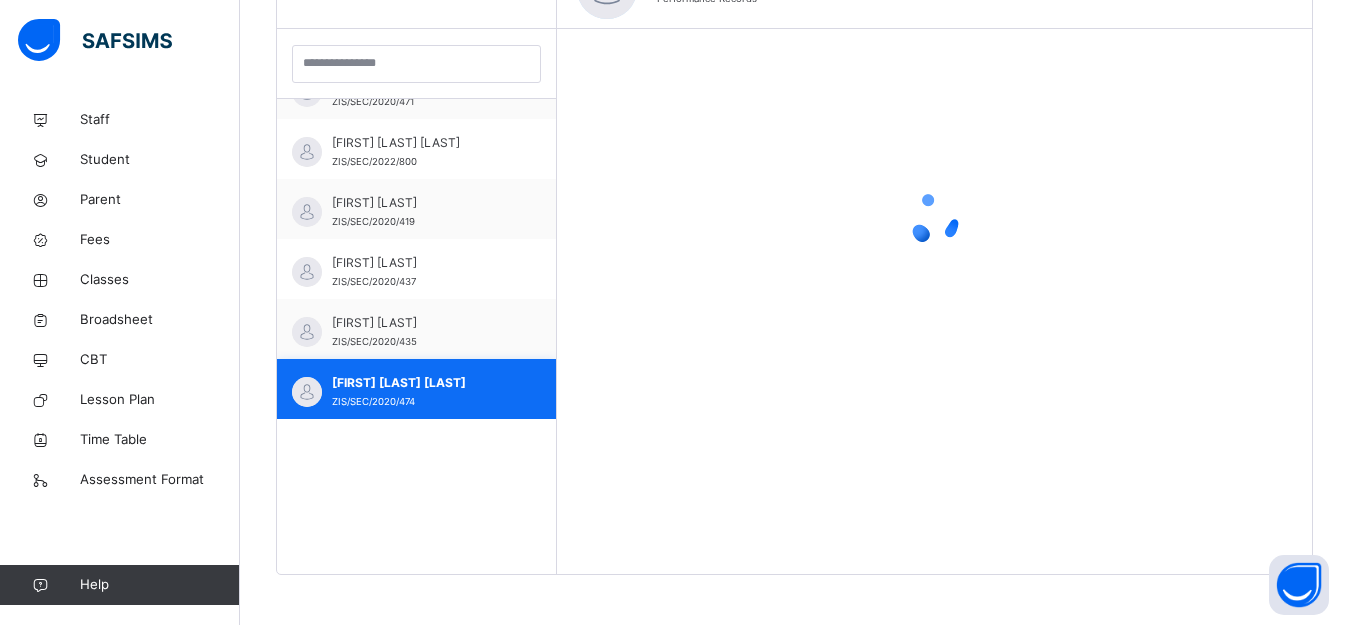 scroll, scrollTop: 567, scrollLeft: 0, axis: vertical 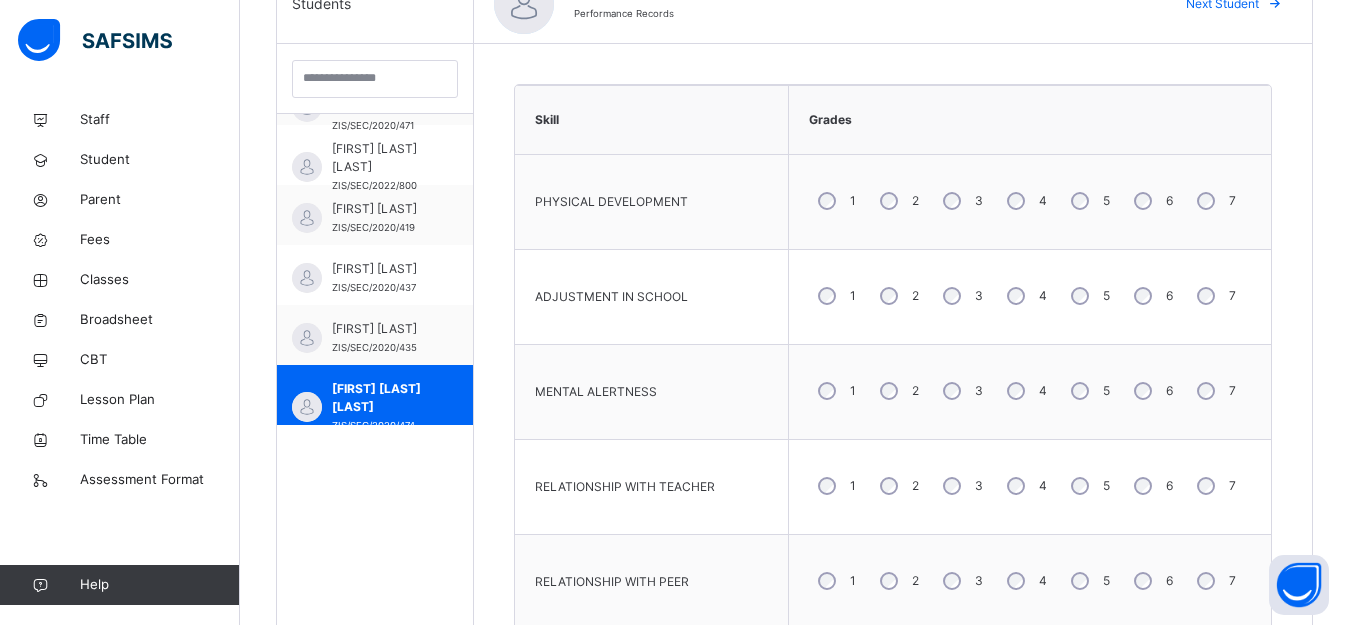 drag, startPoint x: 976, startPoint y: 288, endPoint x: 998, endPoint y: 327, distance: 44.777225 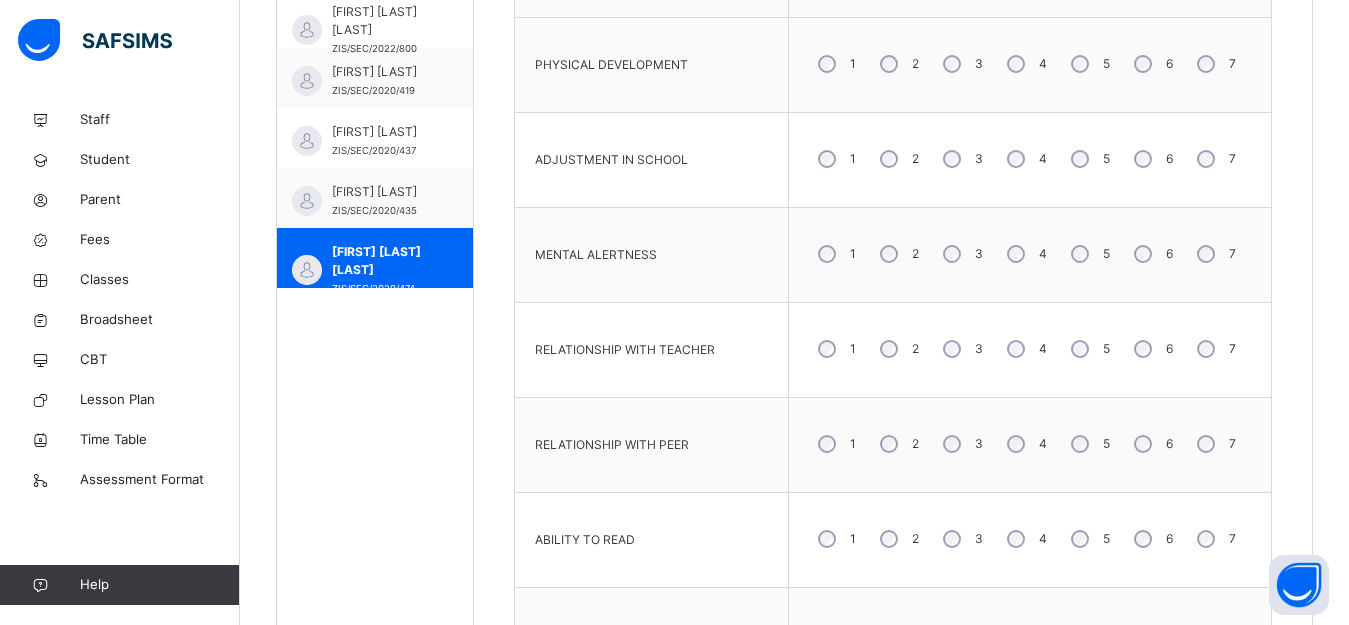 scroll, scrollTop: 752, scrollLeft: 0, axis: vertical 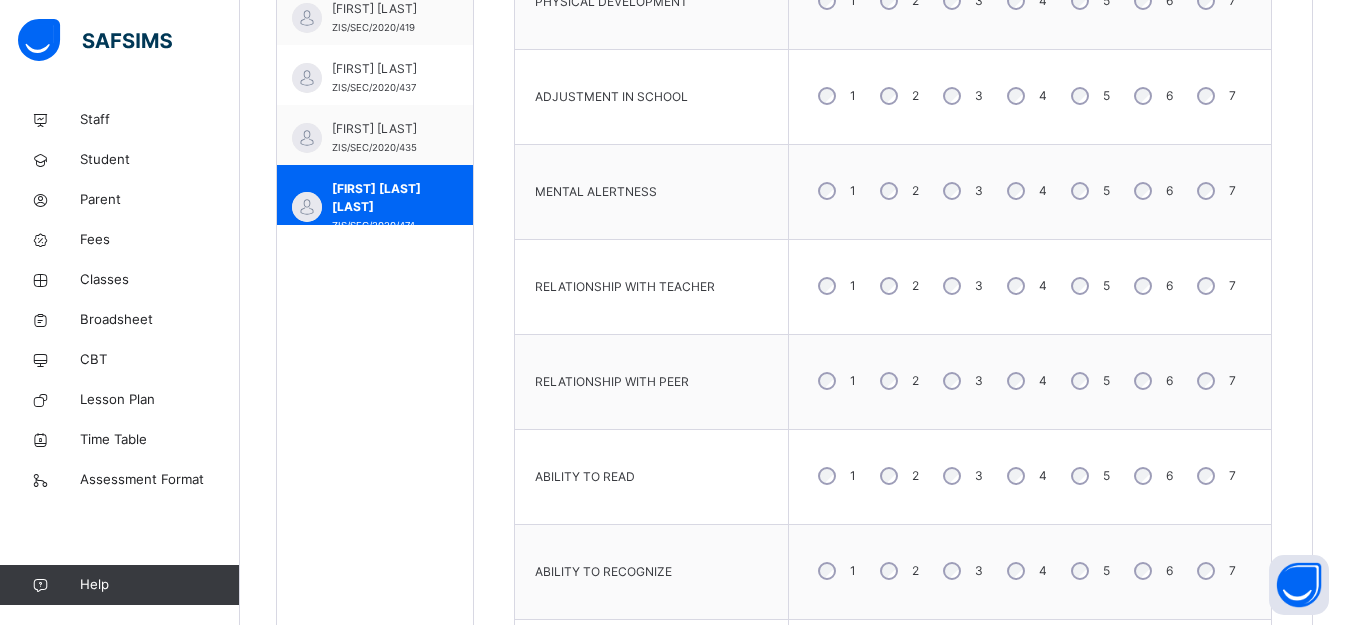 drag, startPoint x: 1153, startPoint y: 373, endPoint x: 1128, endPoint y: 431, distance: 63.15853 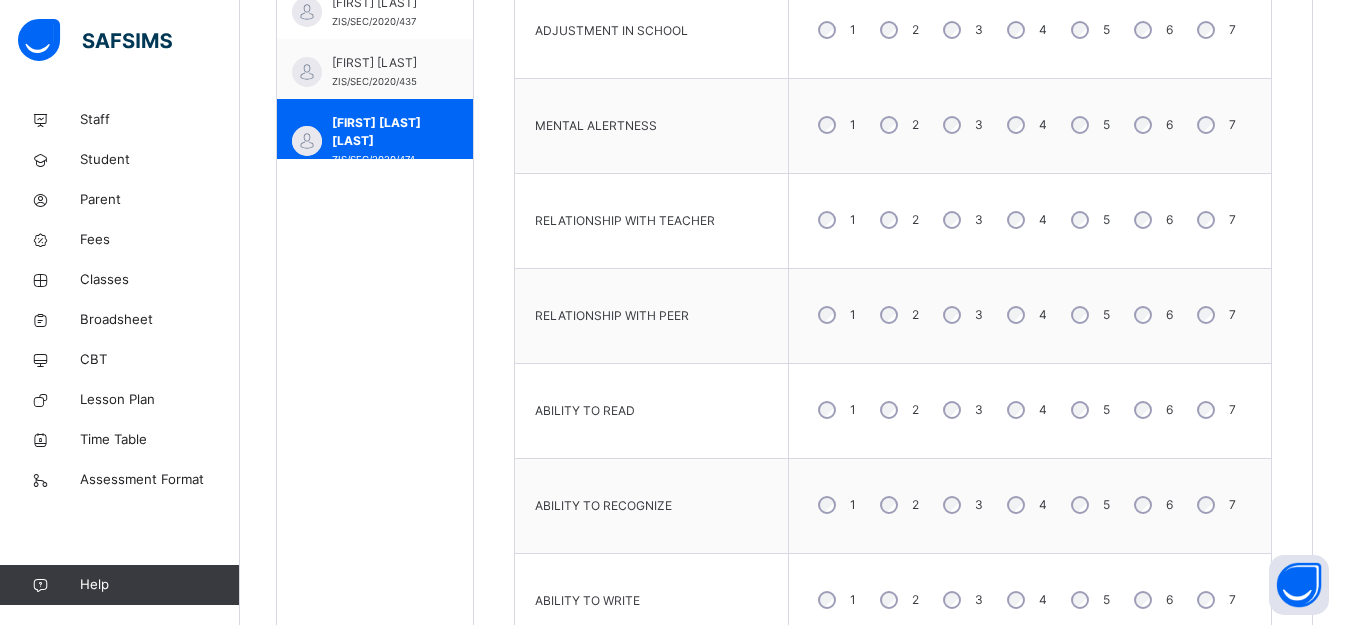 scroll, scrollTop: 952, scrollLeft: 0, axis: vertical 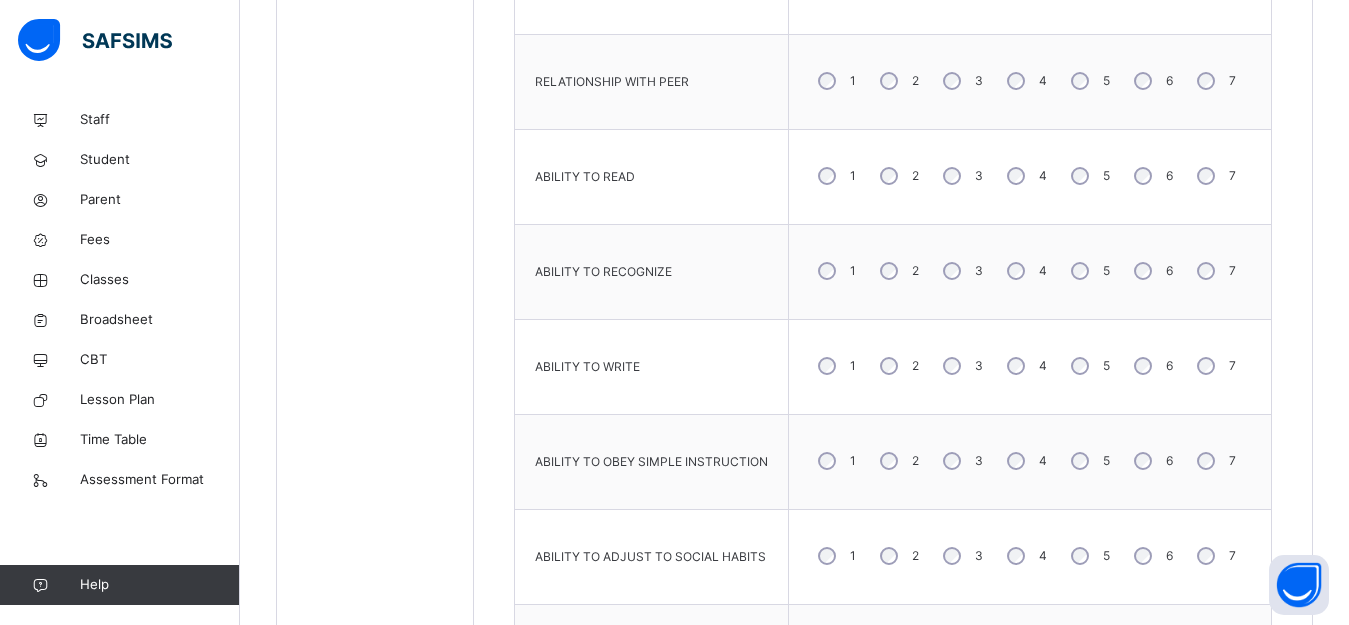 click on "4" at bounding box center (1025, 366) 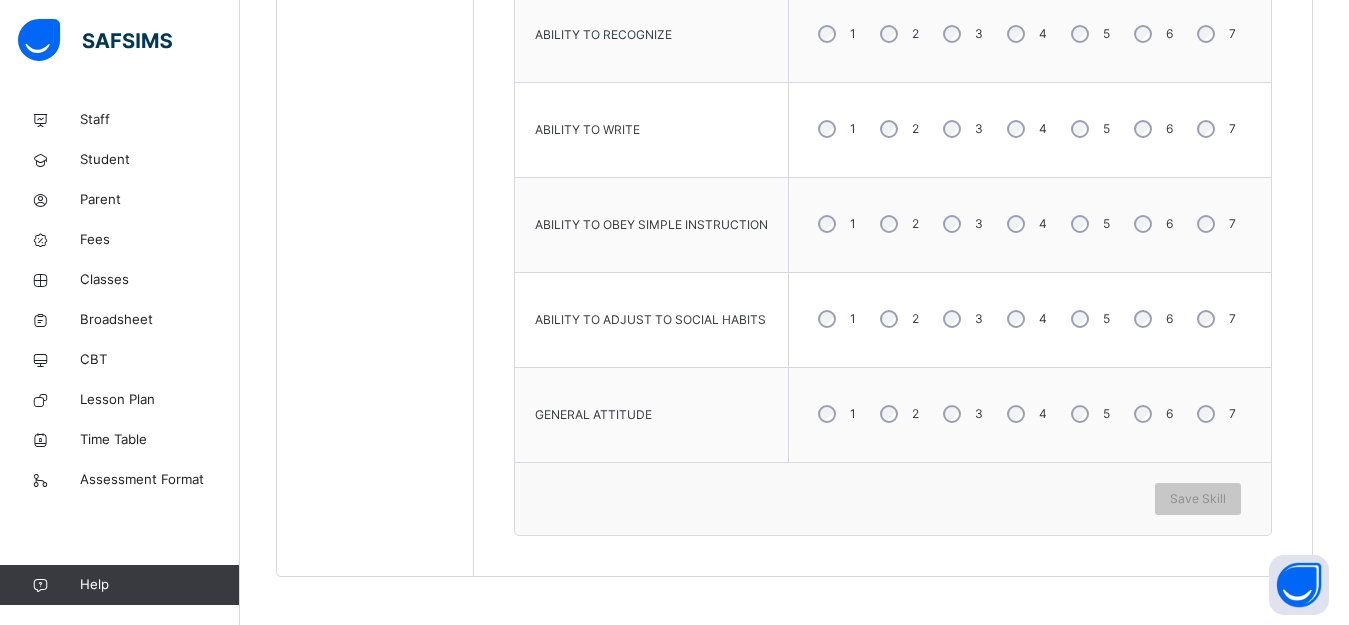 scroll, scrollTop: 1291, scrollLeft: 0, axis: vertical 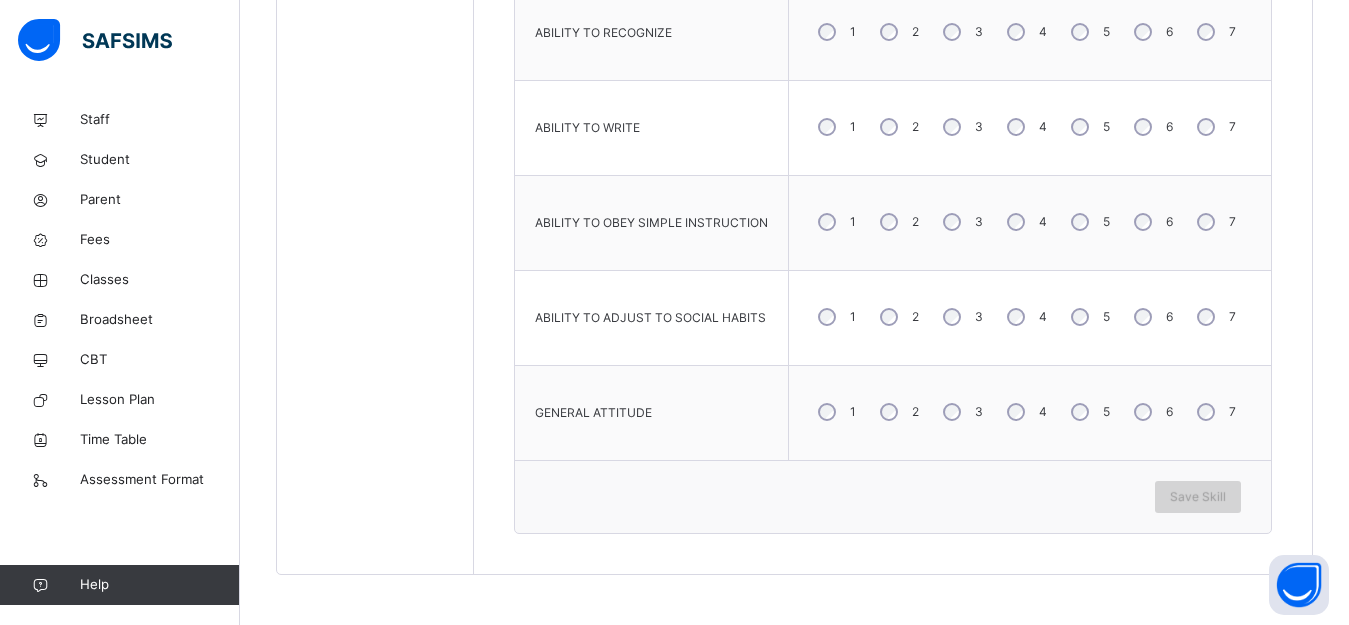 click on "Save Skill" at bounding box center [1198, 497] 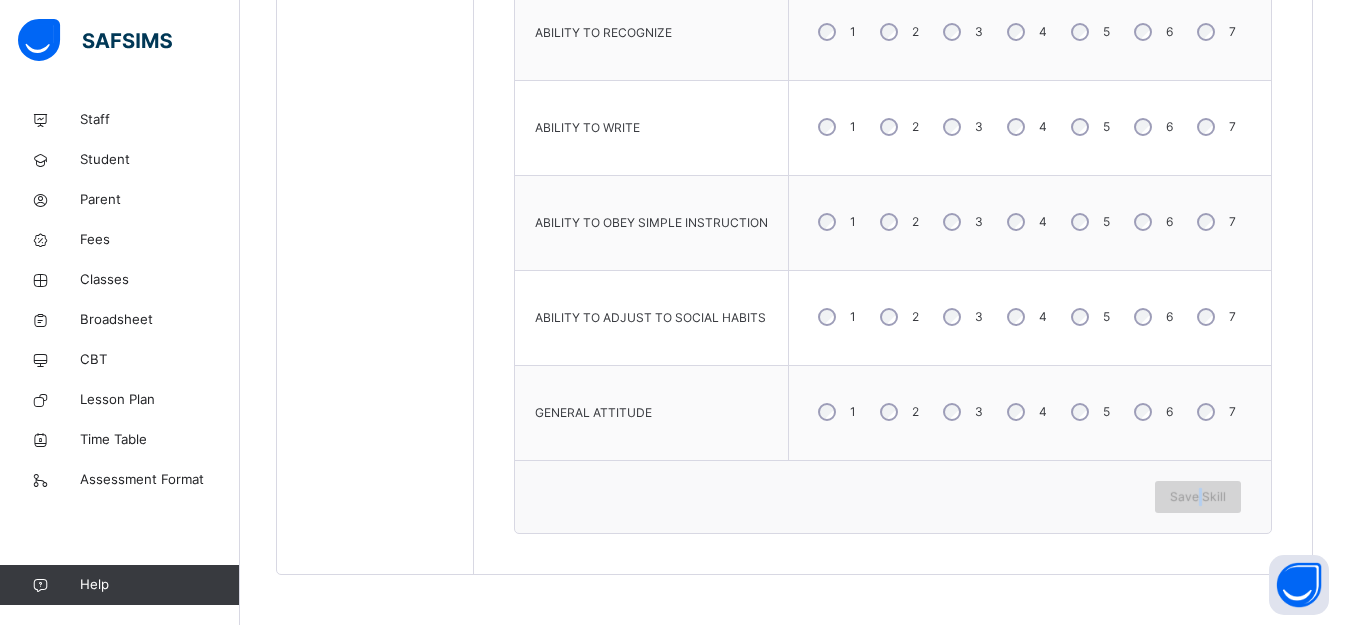 click on "Save Skill" at bounding box center (1198, 497) 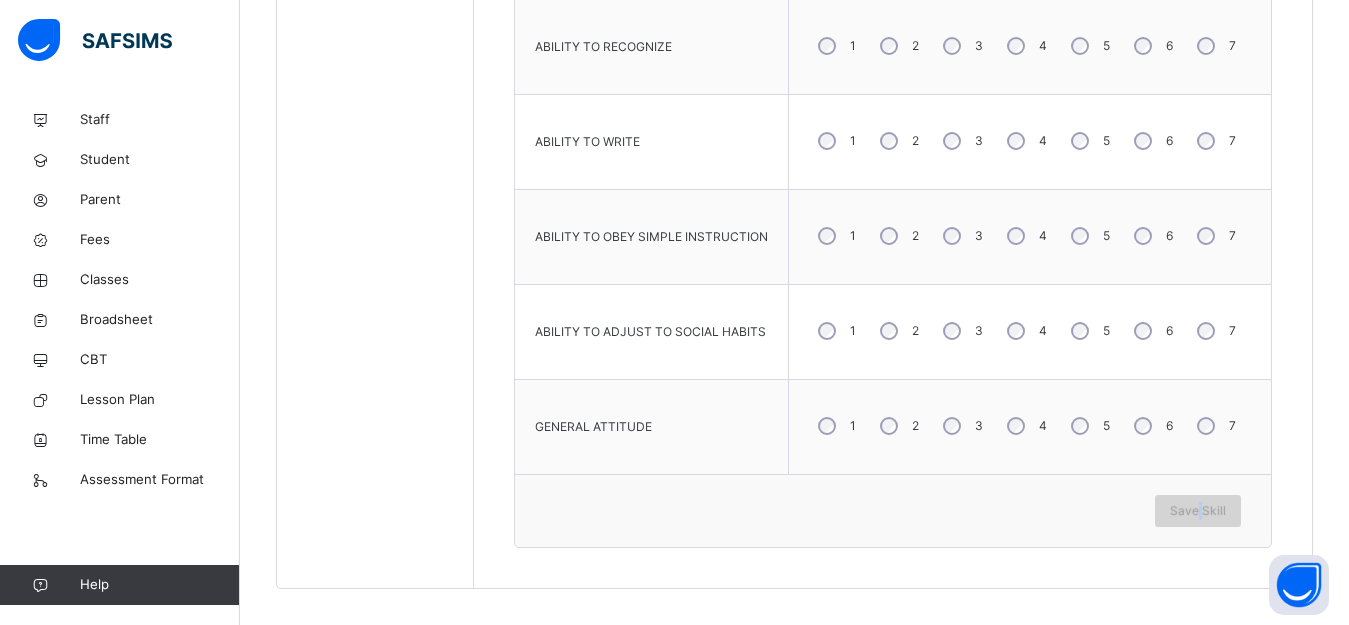 scroll, scrollTop: 1291, scrollLeft: 0, axis: vertical 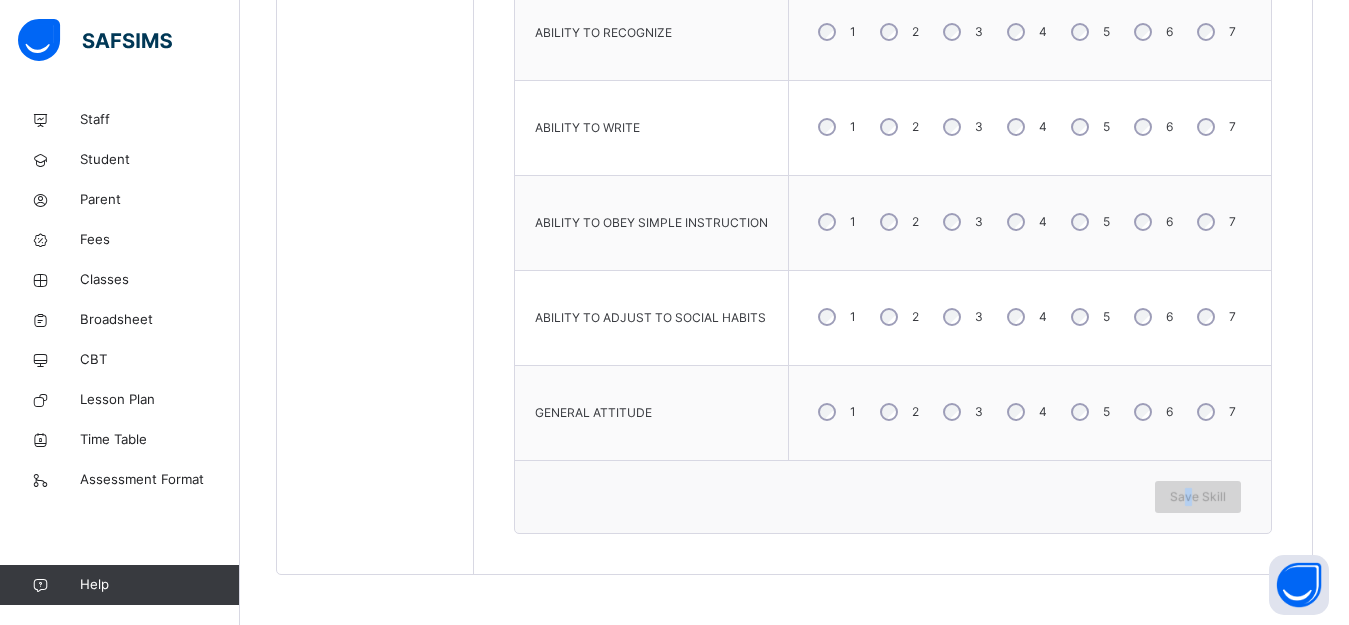 click on "Save Skill" at bounding box center [1198, 497] 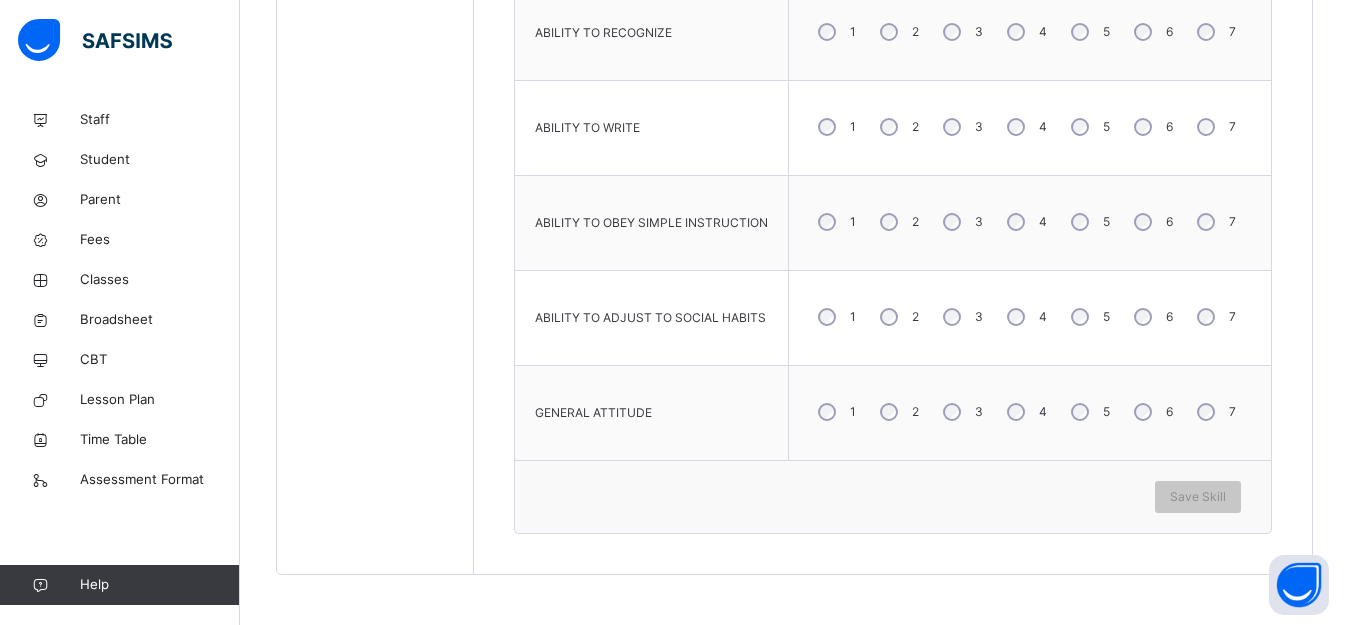 click on "Save Skill" at bounding box center (893, 497) 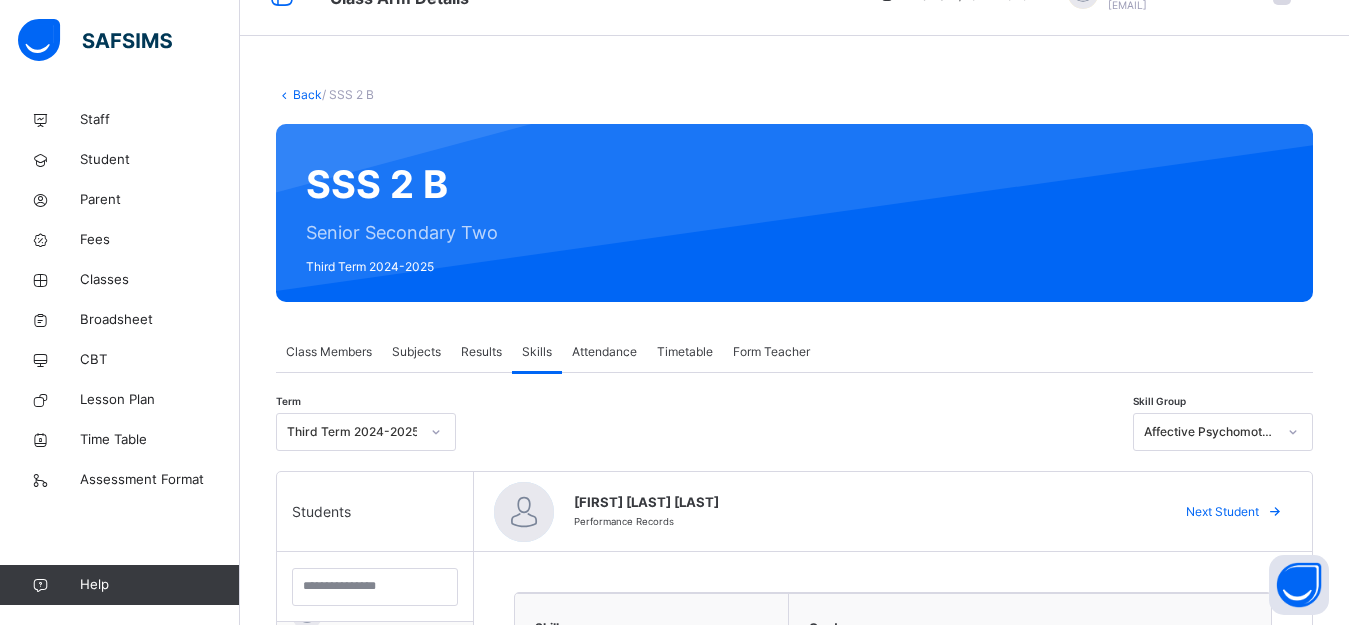 scroll, scrollTop: 0, scrollLeft: 0, axis: both 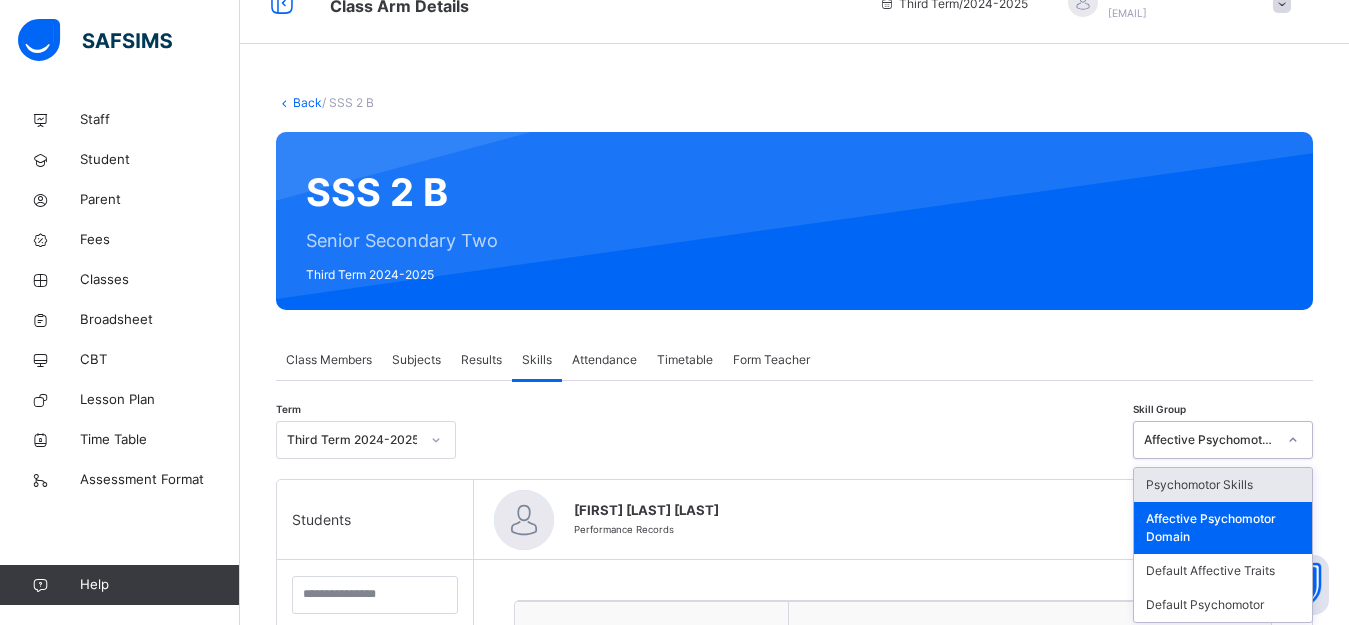 click on "option Affective Psychomotor Domain, selected.    option Psychomotor Skills focused, 1 of 4. 4 results available. Use Up and Down to choose options, press Enter to select the currently focused option, press Escape to exit the menu, press Tab to select the option and exit the menu. Affective Psychomotor Domain Psychomotor Skills Affective Psychomotor Domain Default Affective Traits Default Psychomotor" at bounding box center [1223, 440] 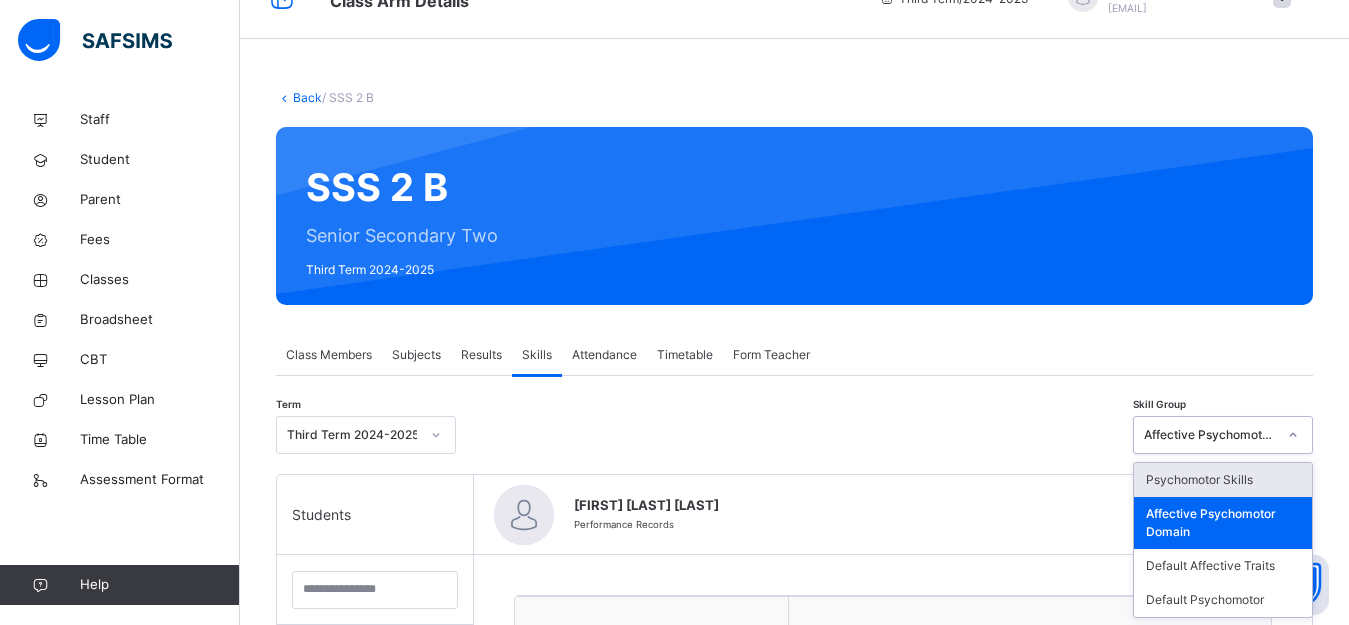 scroll, scrollTop: 42, scrollLeft: 0, axis: vertical 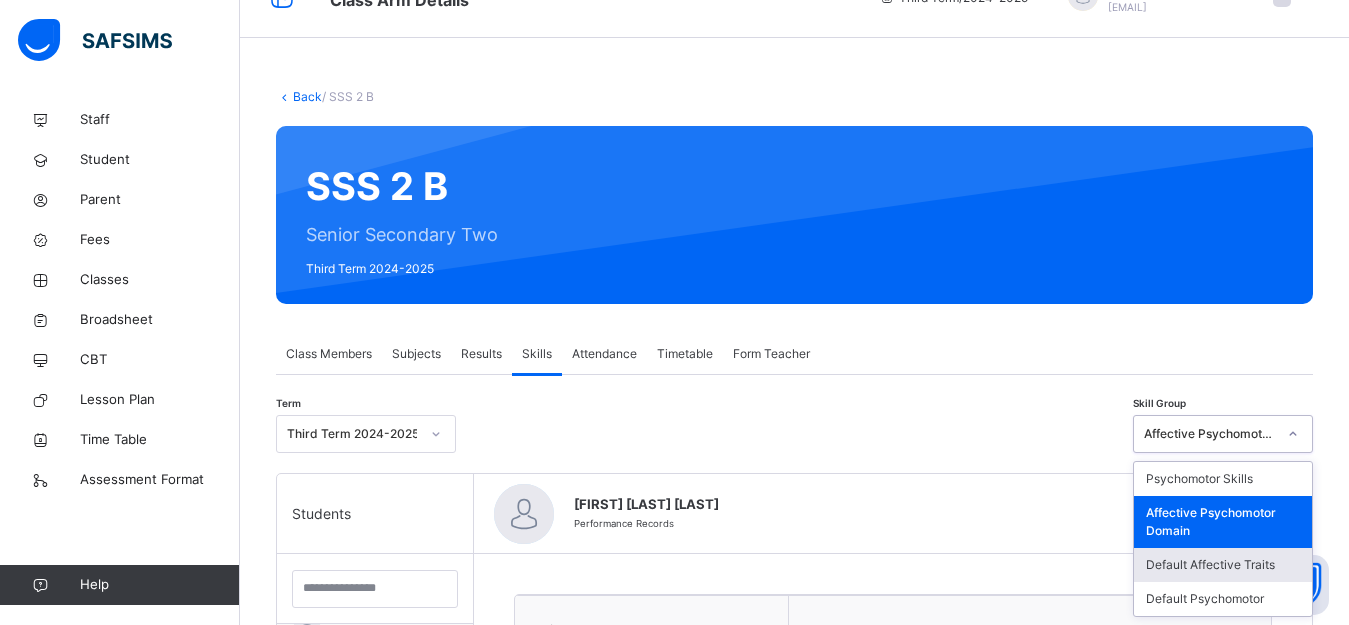 click on "Default Affective Traits" at bounding box center [1223, 565] 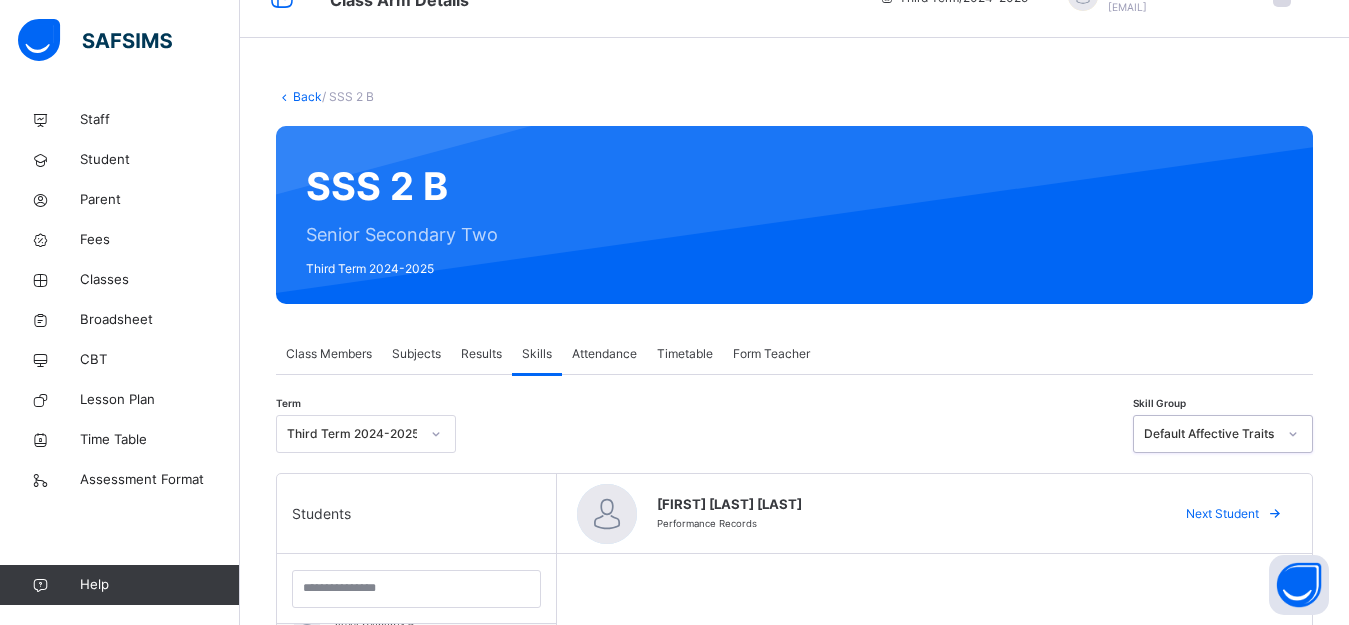 scroll, scrollTop: 580, scrollLeft: 0, axis: vertical 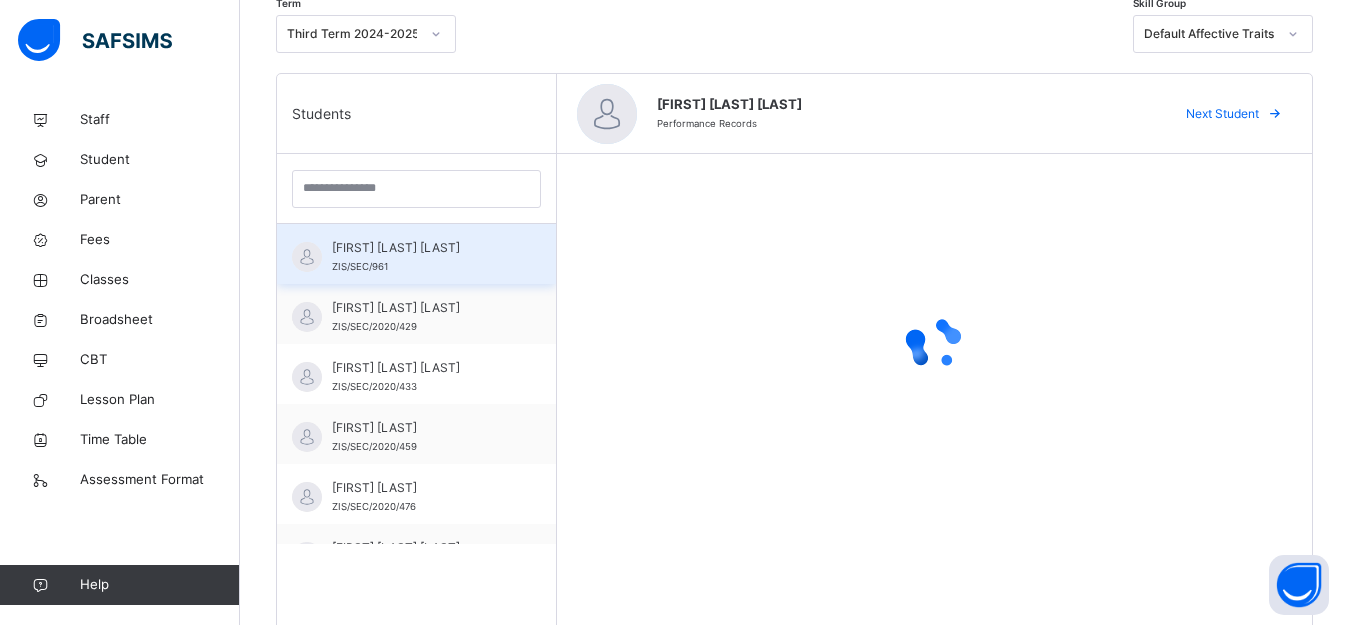 click on "[FIRST]  [LAST]" at bounding box center [421, 248] 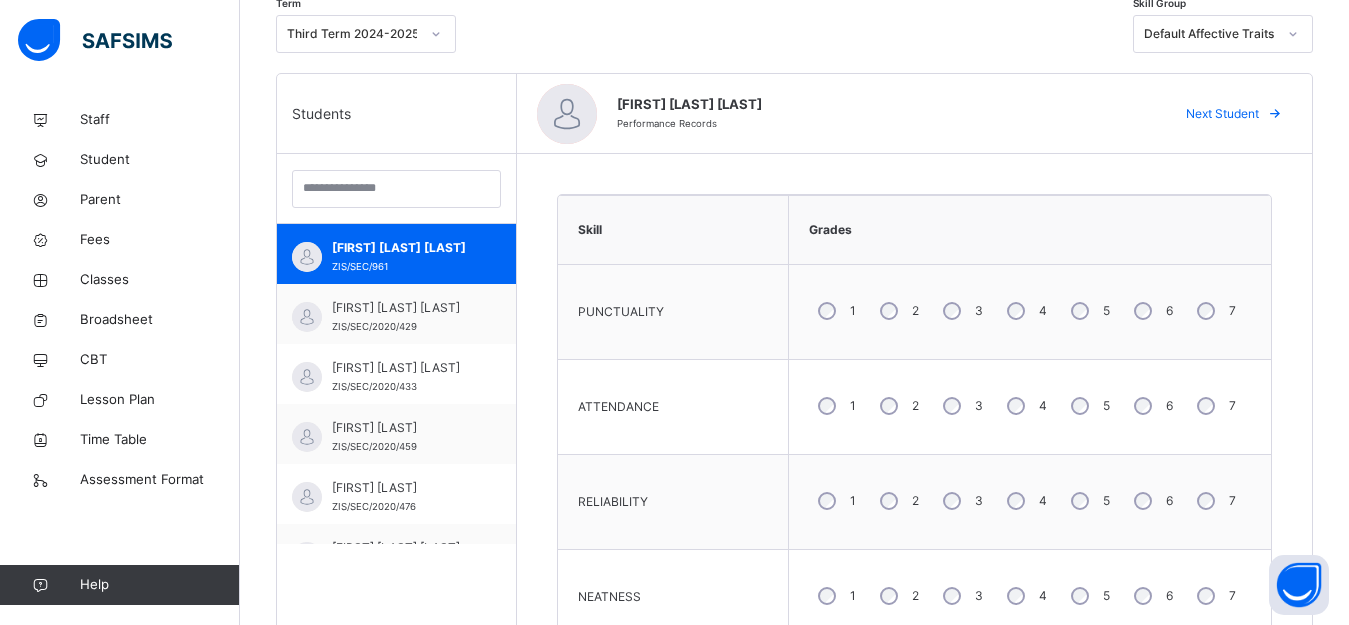 click on "3" at bounding box center [961, 311] 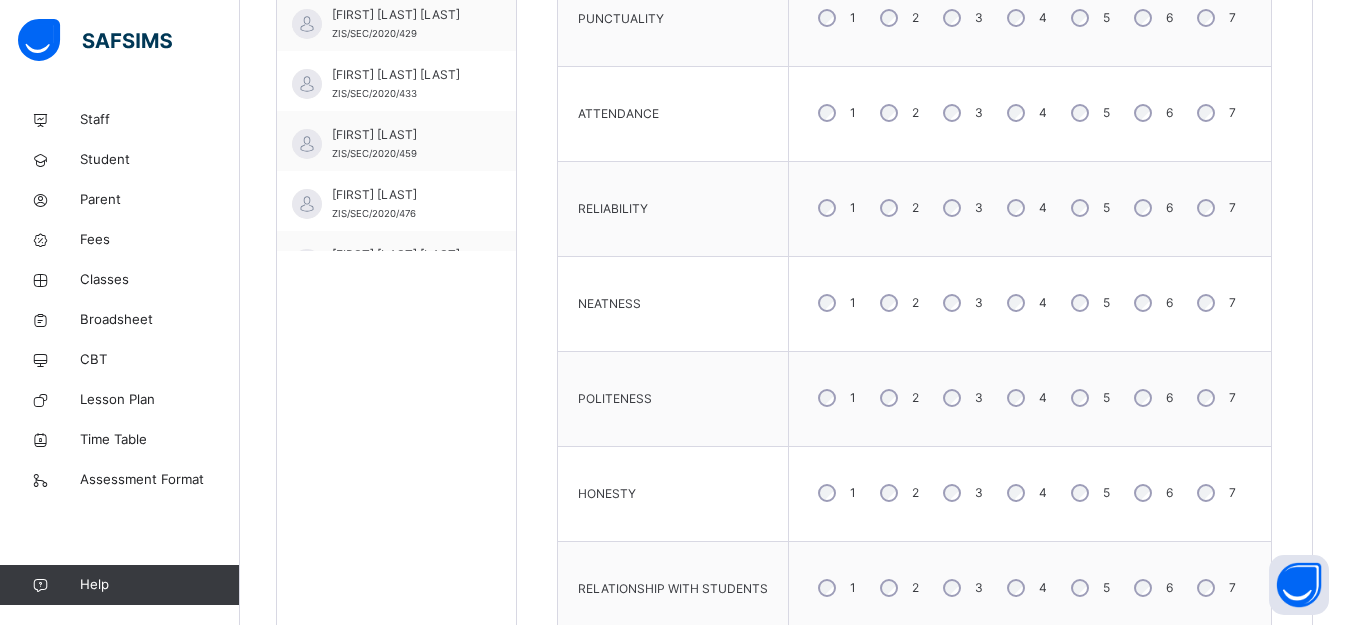 scroll, scrollTop: 742, scrollLeft: 0, axis: vertical 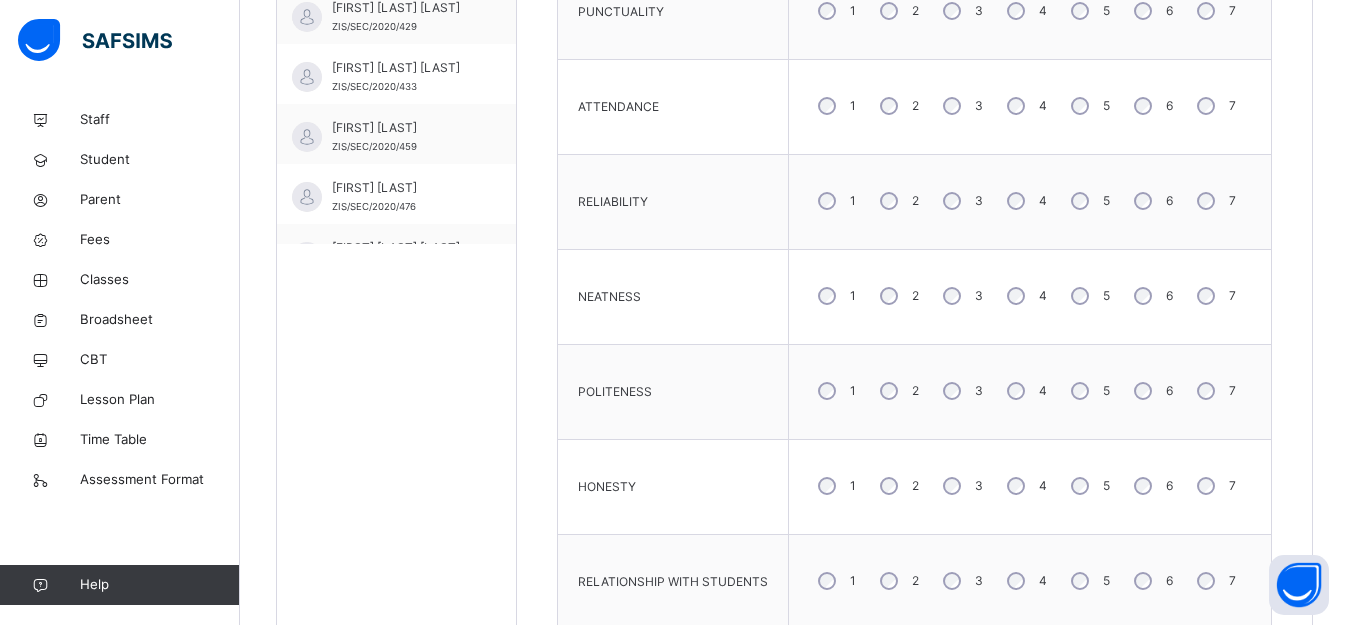 click on "5" at bounding box center [1088, 391] 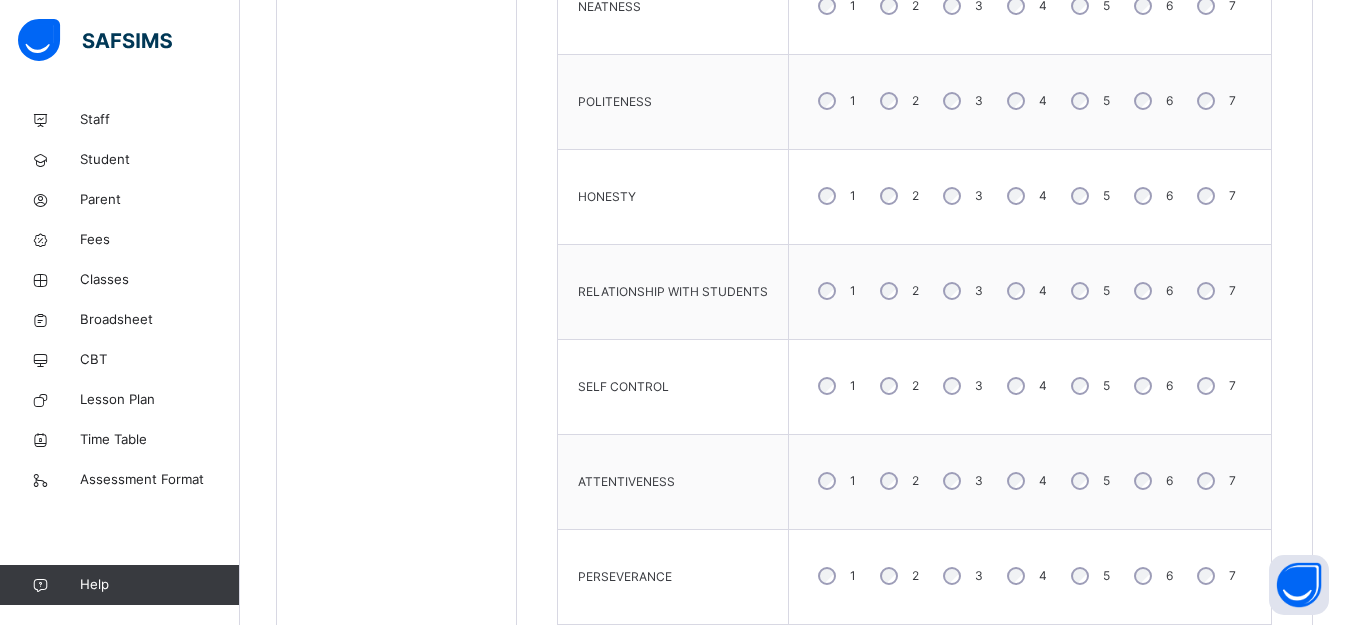 scroll, scrollTop: 1042, scrollLeft: 0, axis: vertical 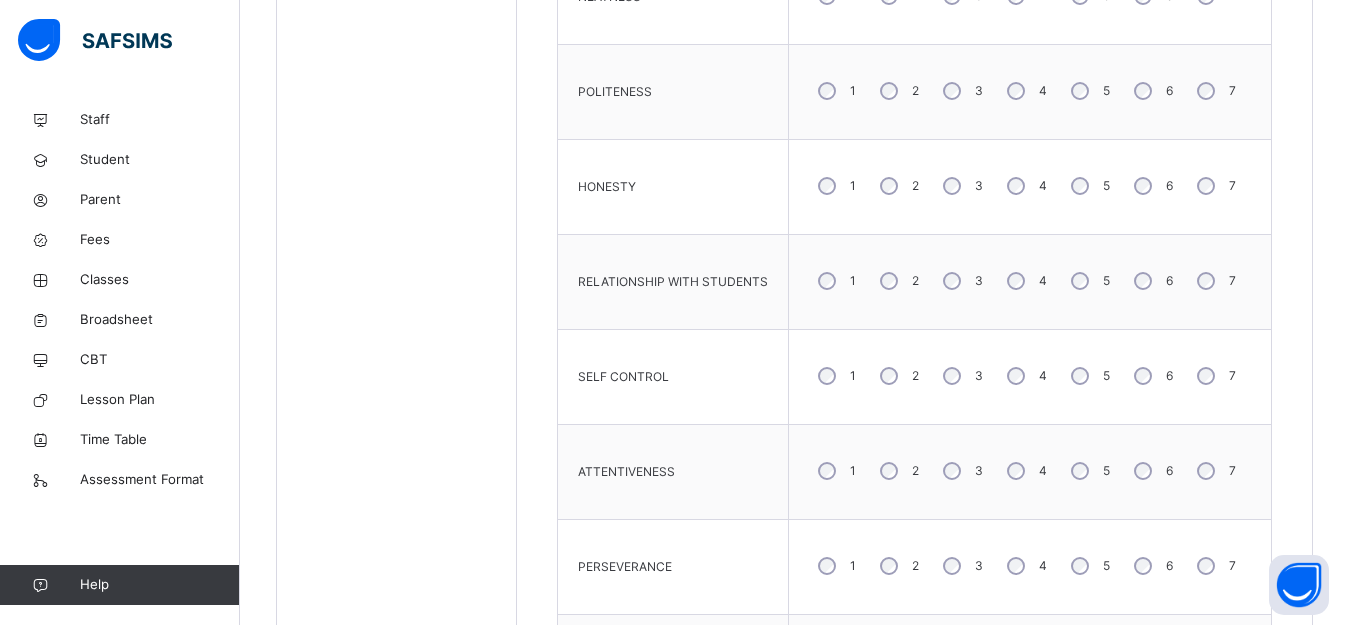 click on "PUNCTUALITY 1 2 3 4 5 6 7 ATTENDANCE 1 2 3 4 5 6 7 RELIABILITY 1 2 3 4 5 6 7 NEATNESS 1 2 3 4 5 6 7 POLITENESS 1 2 3 4 5 6 7 HONESTY 1 2 3 4 5 6 7 RELATIONSHIP WITH STUDENTS 1 2 3 4 5 6 7 SELF CONTROL 1 2 3 4 5 6 7 ATTENTIVENESS 1 2 3 4 5 6 7 PERSEVERANCE 1 2 3 4 5 6 7 ATTENTIVENESS 1 2 3 4 5 6 7 PERSEVERANCE 1 2 3 4 5 6 7 ATTITUDE TO SCHOOL WORK 1 2 3 4 5 6 7" at bounding box center (914, 282) 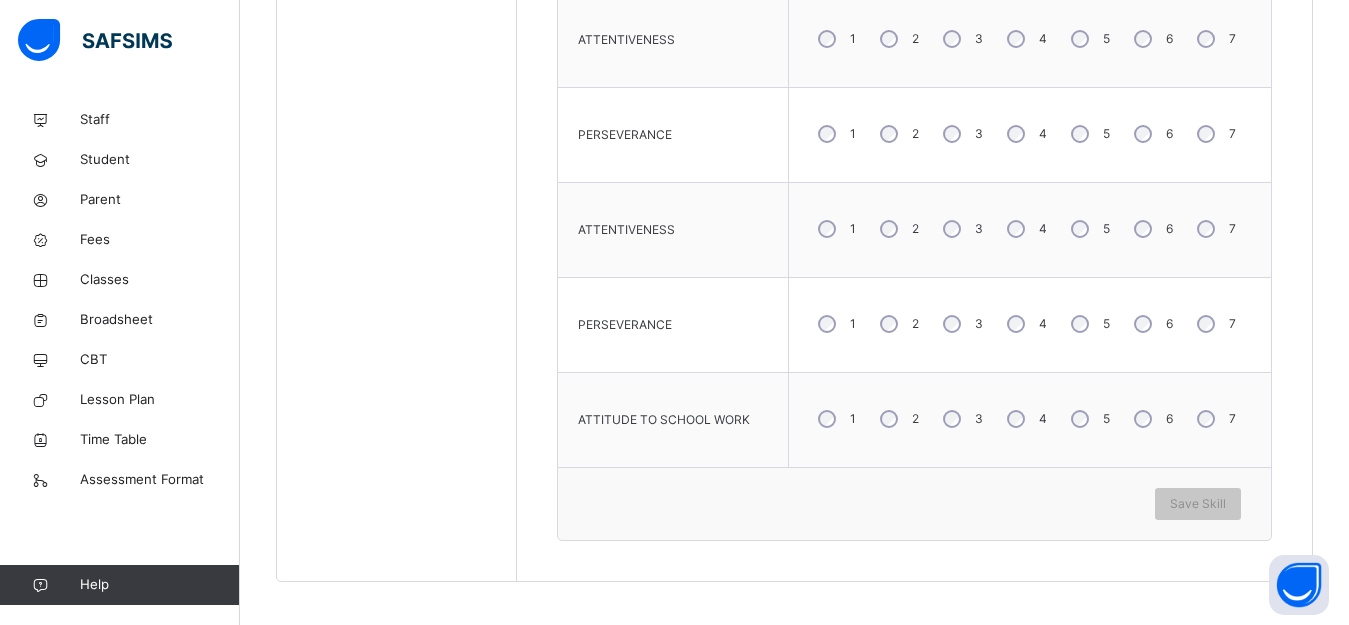 scroll, scrollTop: 1481, scrollLeft: 0, axis: vertical 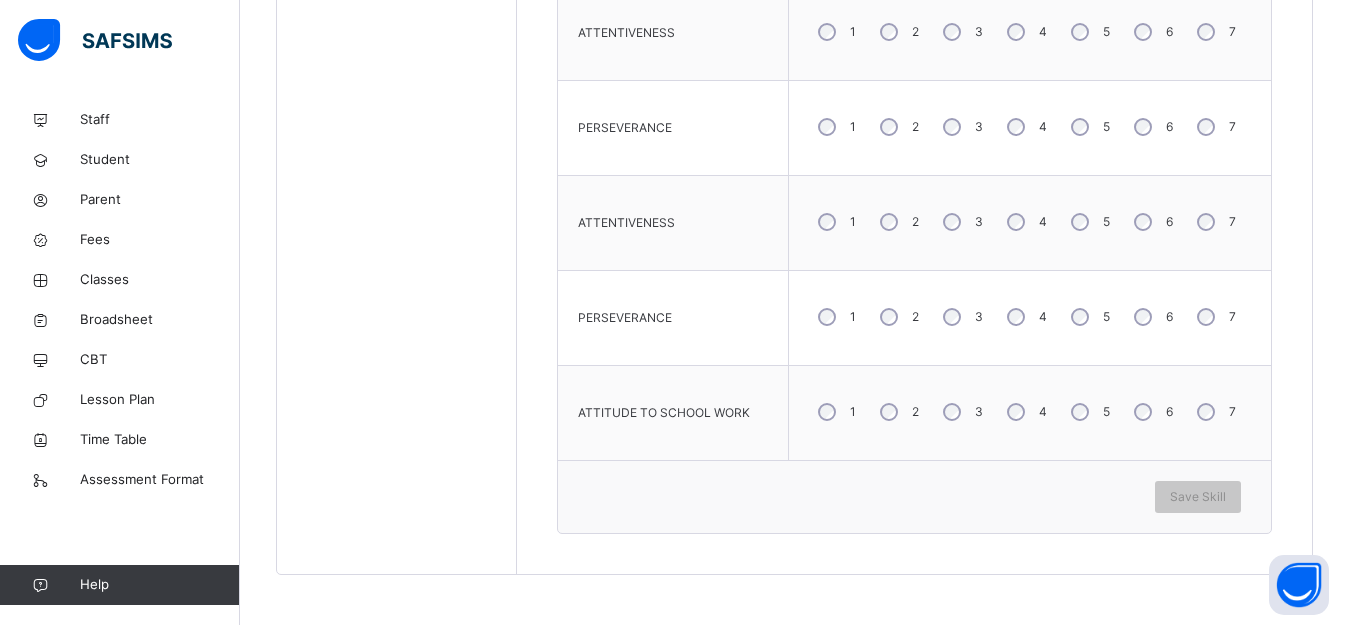 click on "5" at bounding box center [1088, 127] 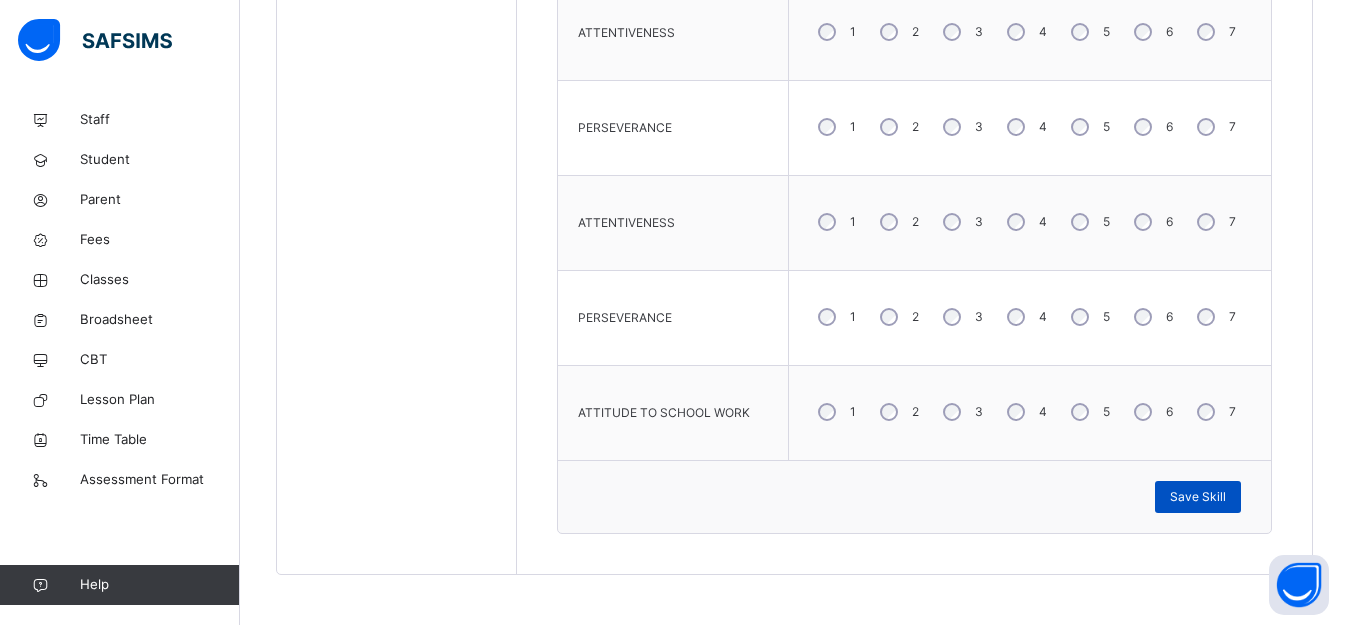 drag, startPoint x: 1217, startPoint y: 501, endPoint x: 1206, endPoint y: 495, distance: 12.529964 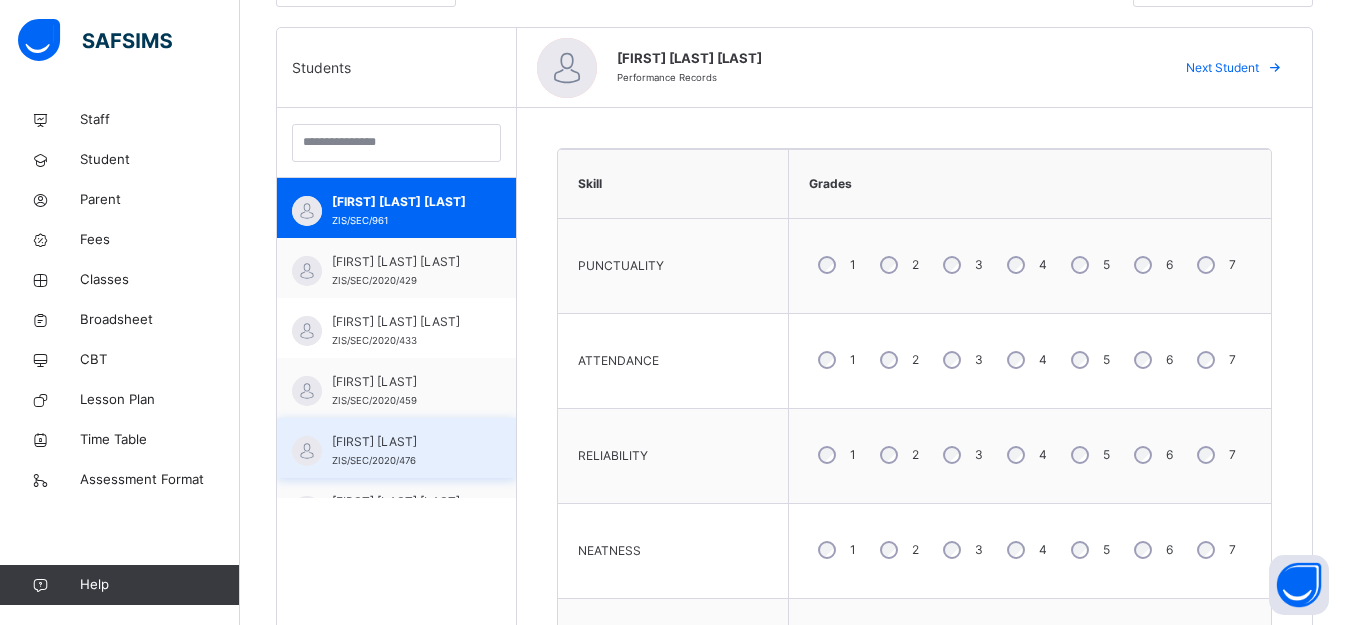 scroll, scrollTop: 481, scrollLeft: 0, axis: vertical 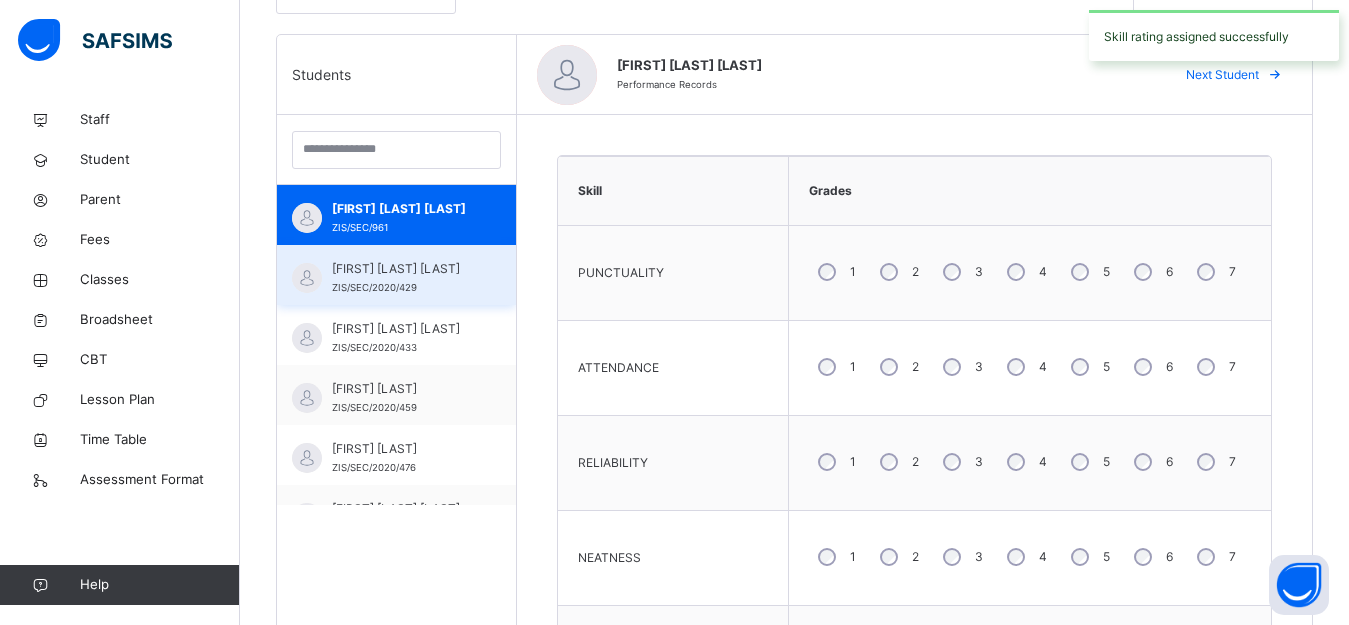 click on "AMATULLAH IBRAHIM UMAR ZIS/SEC/2020/429" at bounding box center (396, 275) 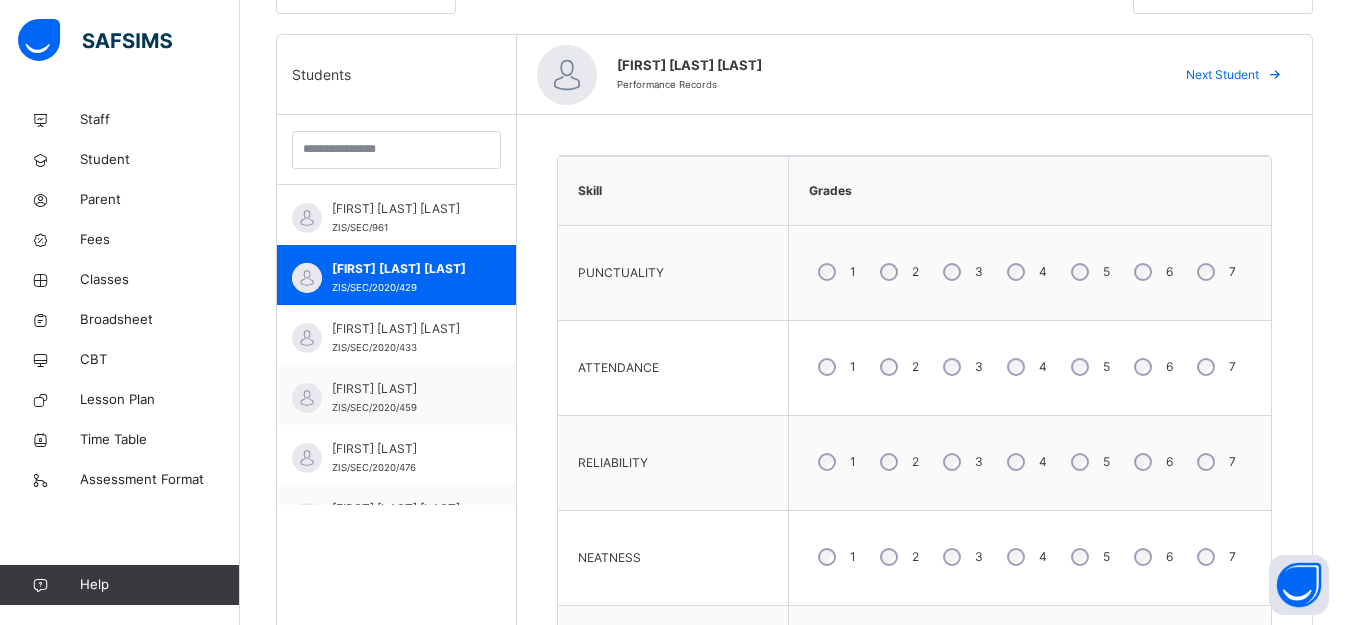 click on "6" at bounding box center [1151, 272] 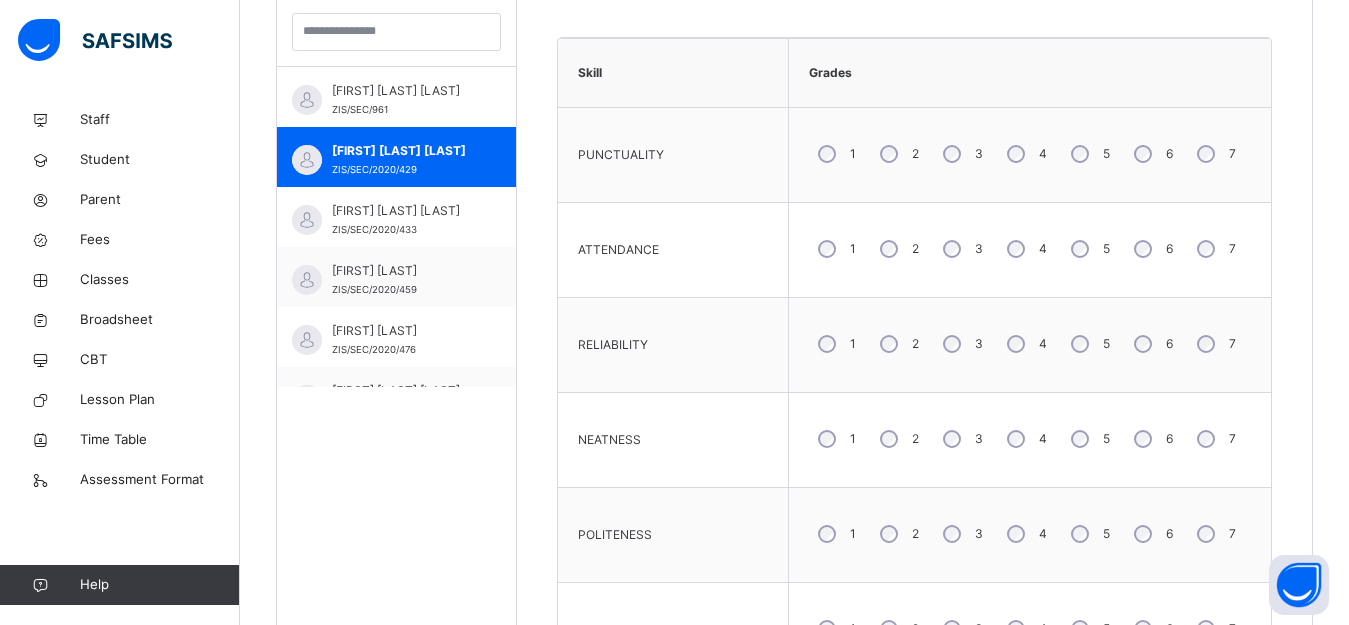 scroll, scrollTop: 781, scrollLeft: 0, axis: vertical 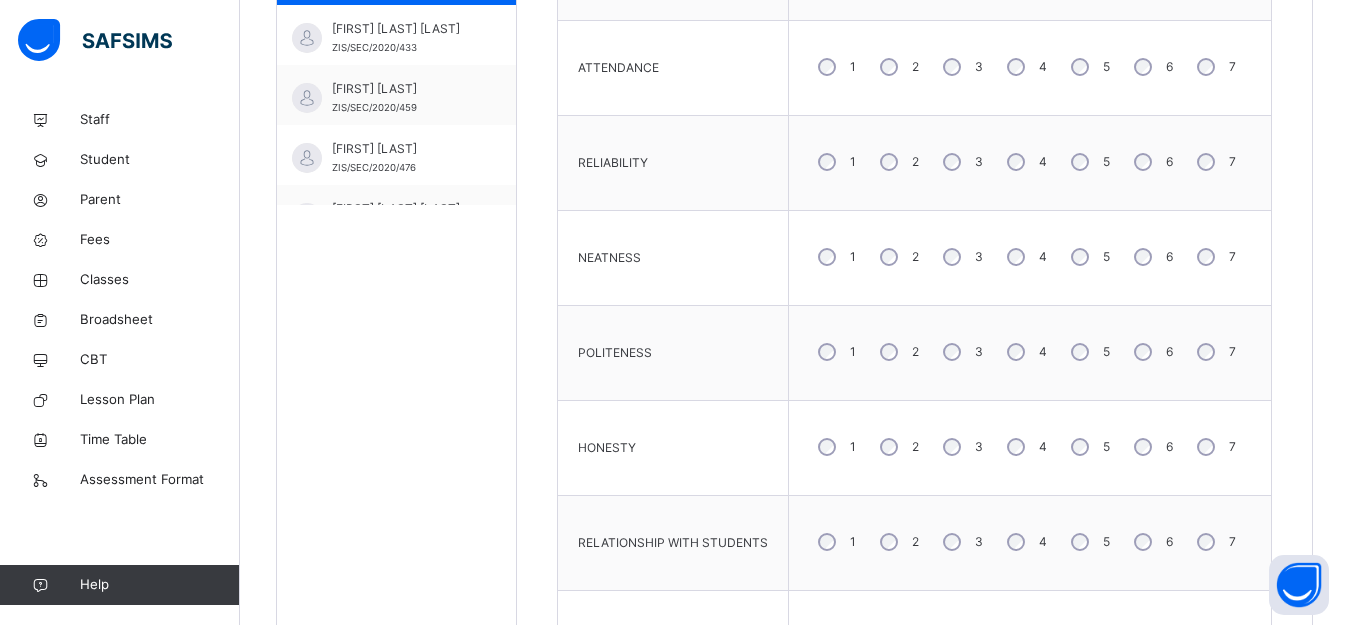 drag, startPoint x: 1153, startPoint y: 245, endPoint x: 1164, endPoint y: 280, distance: 36.687874 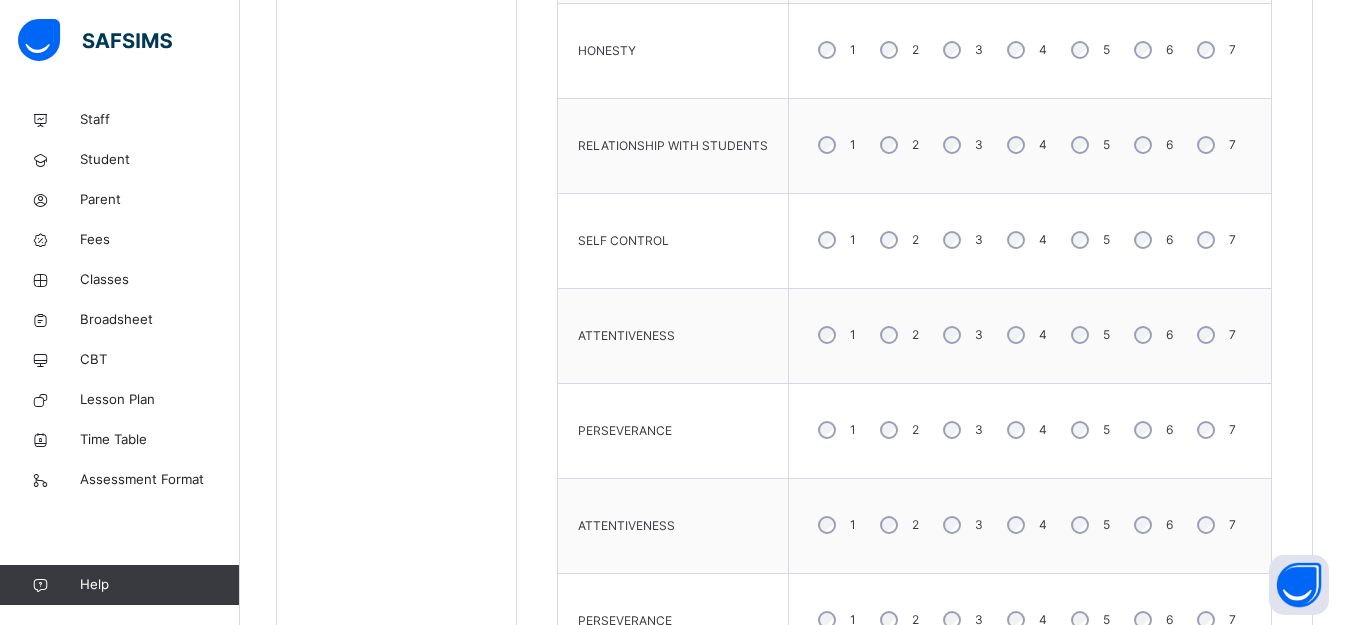 scroll, scrollTop: 1181, scrollLeft: 0, axis: vertical 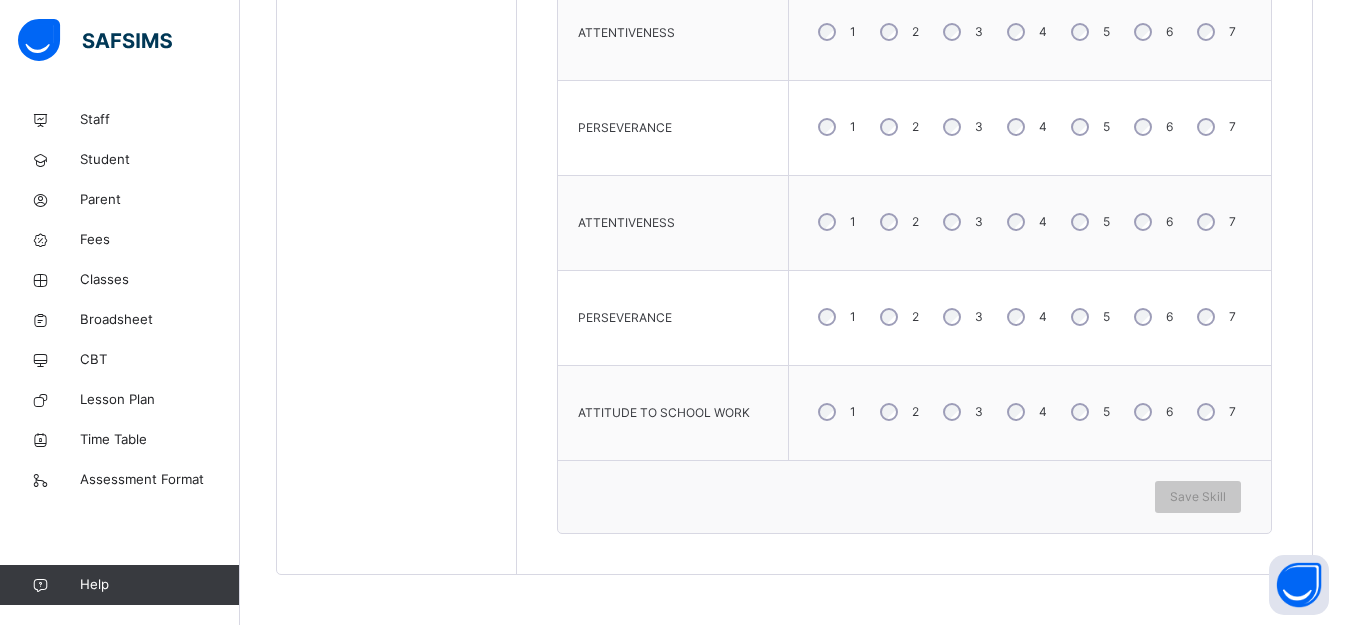 click on "5" at bounding box center (1088, 317) 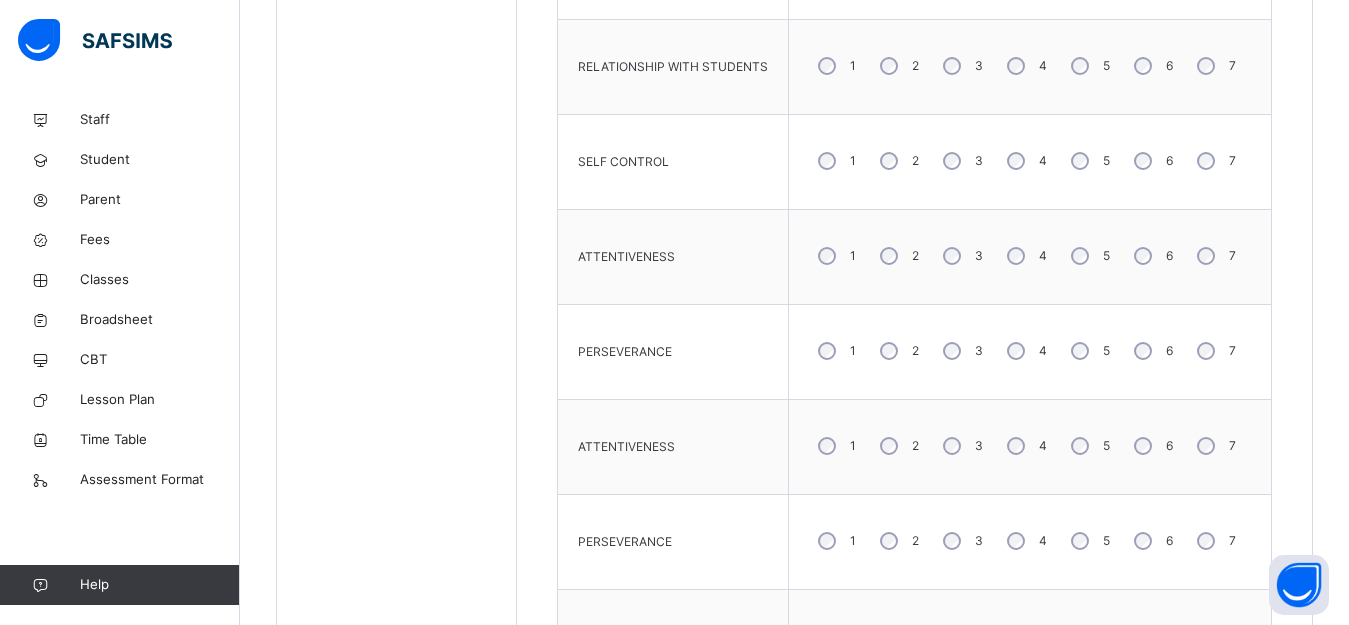 scroll, scrollTop: 1281, scrollLeft: 0, axis: vertical 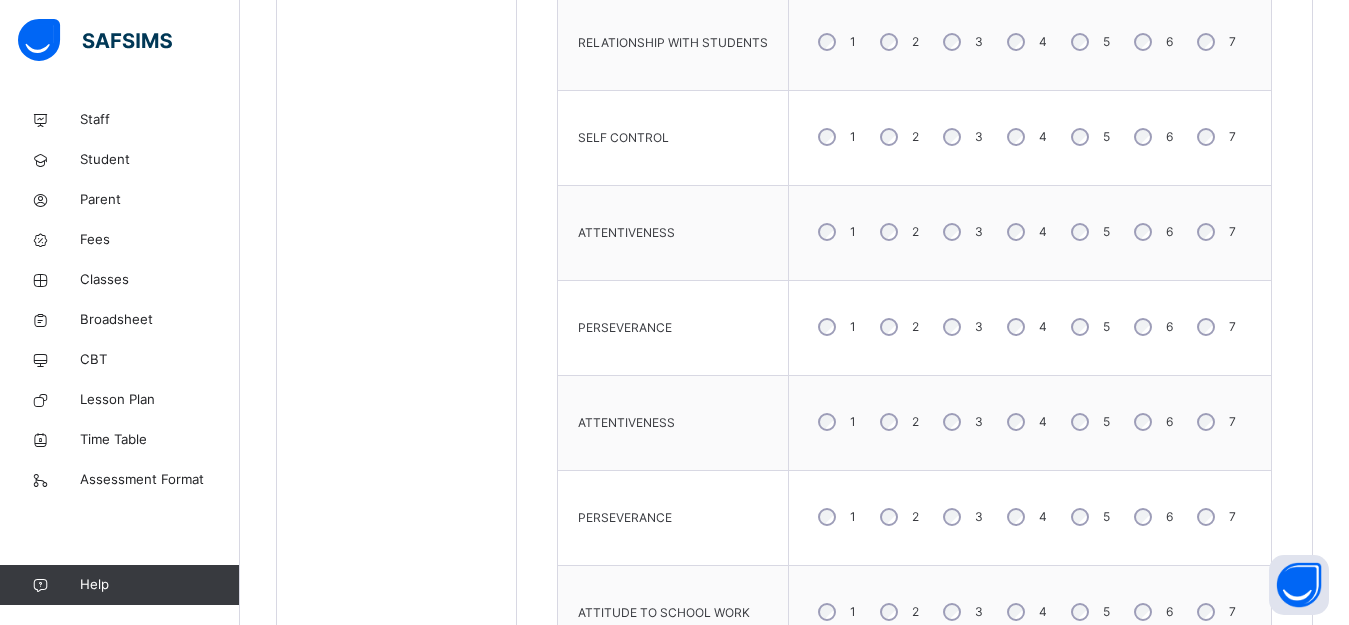 click on "4" at bounding box center (1025, 422) 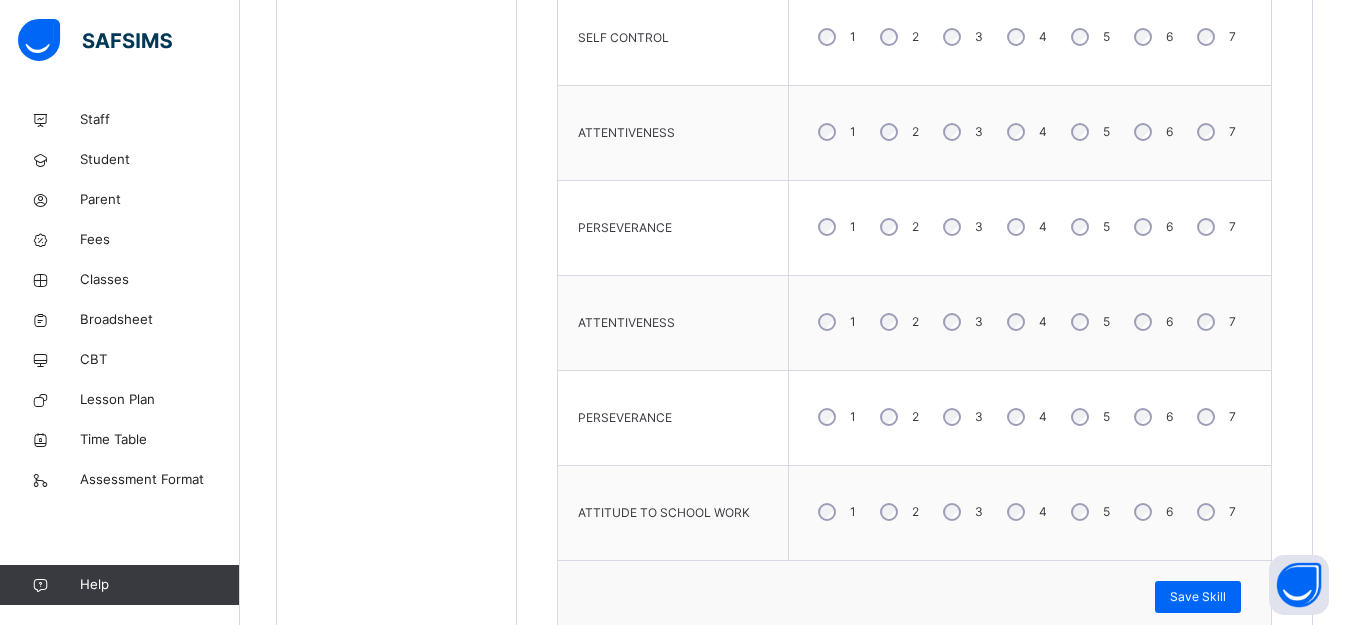 scroll, scrollTop: 1481, scrollLeft: 0, axis: vertical 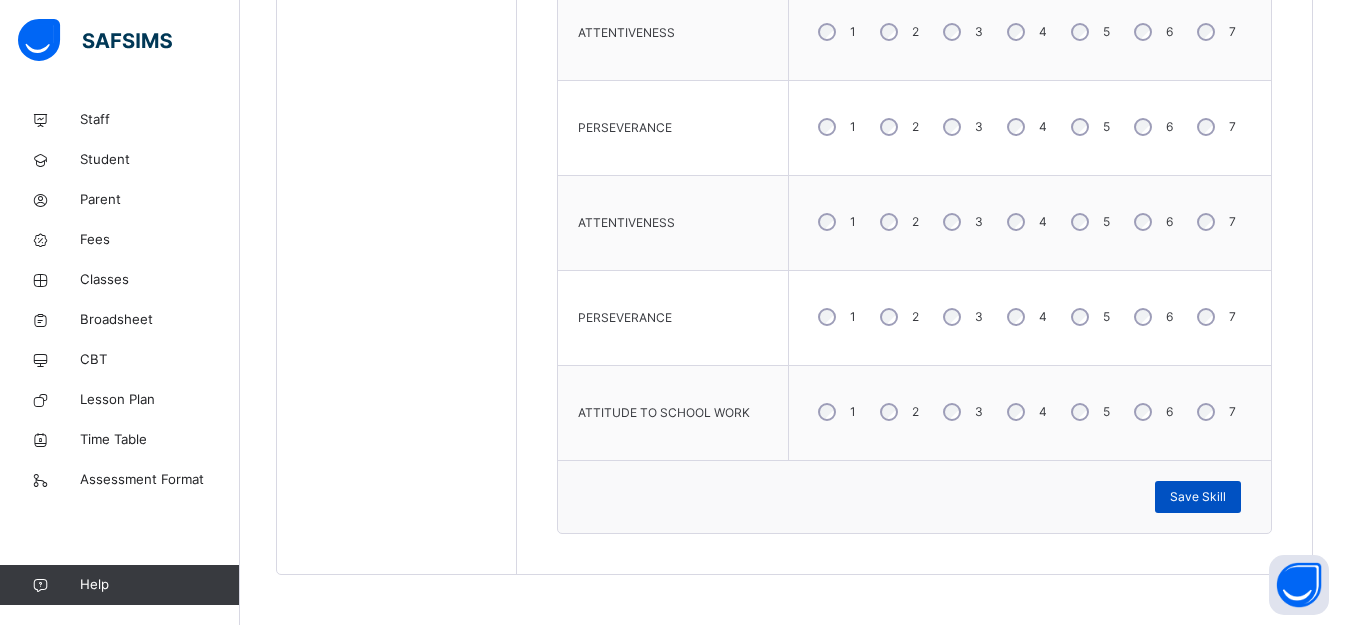 click on "Save Skill" at bounding box center (1198, 497) 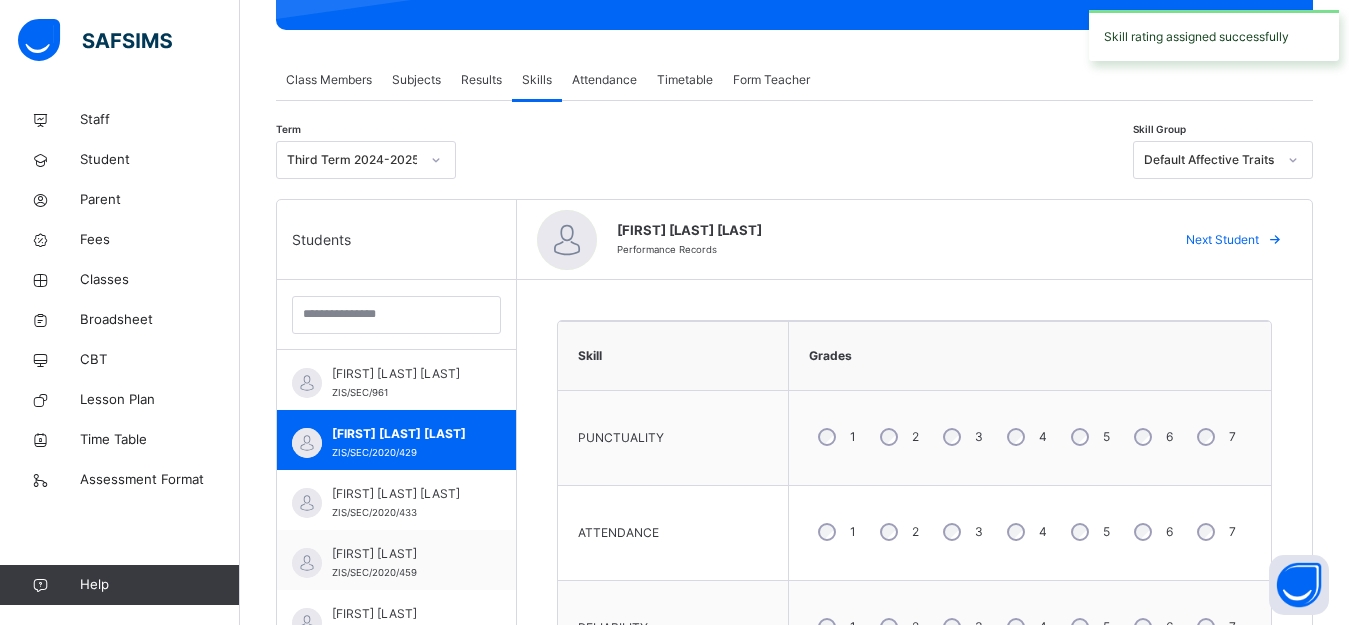 scroll, scrollTop: 281, scrollLeft: 0, axis: vertical 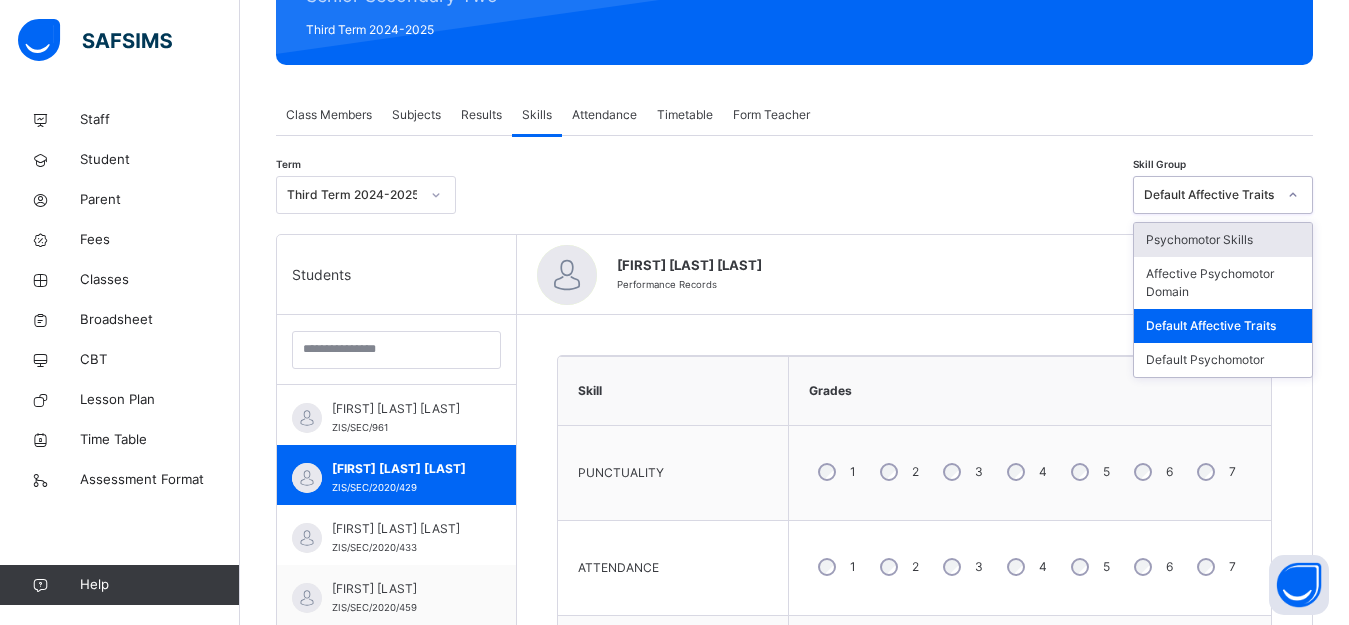 click on "Default Affective Traits" at bounding box center (1210, 195) 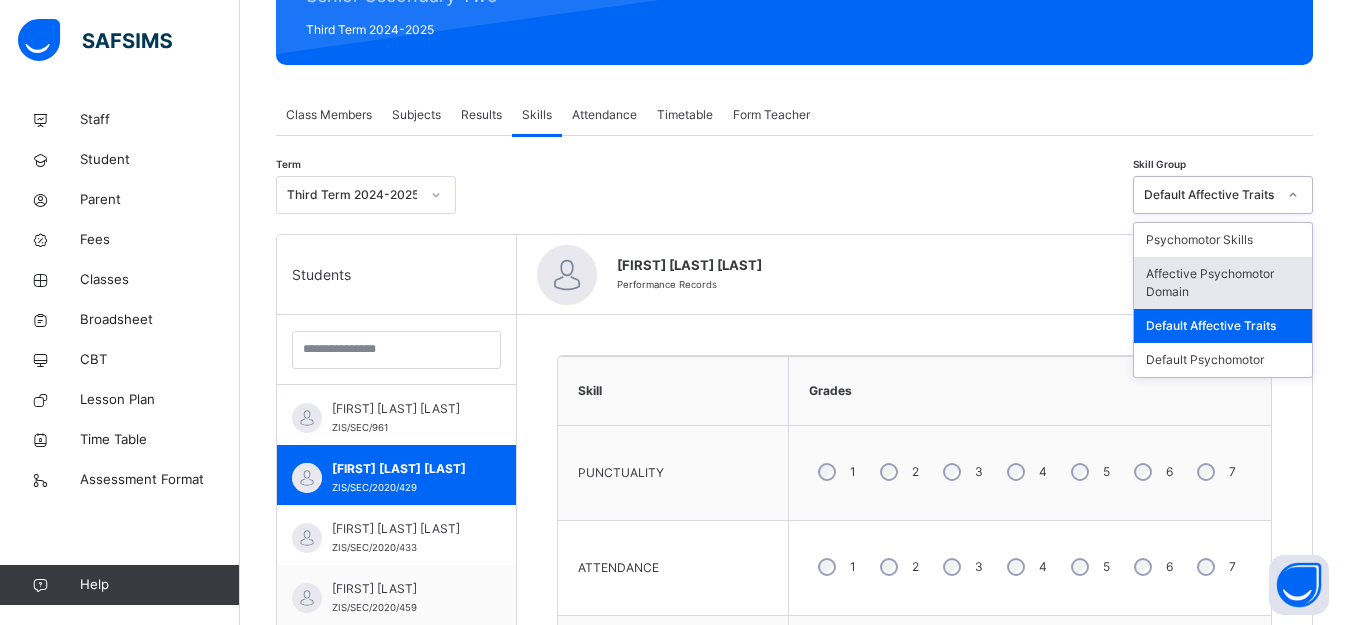 click on "Affective Psychomotor Domain" at bounding box center [1223, 283] 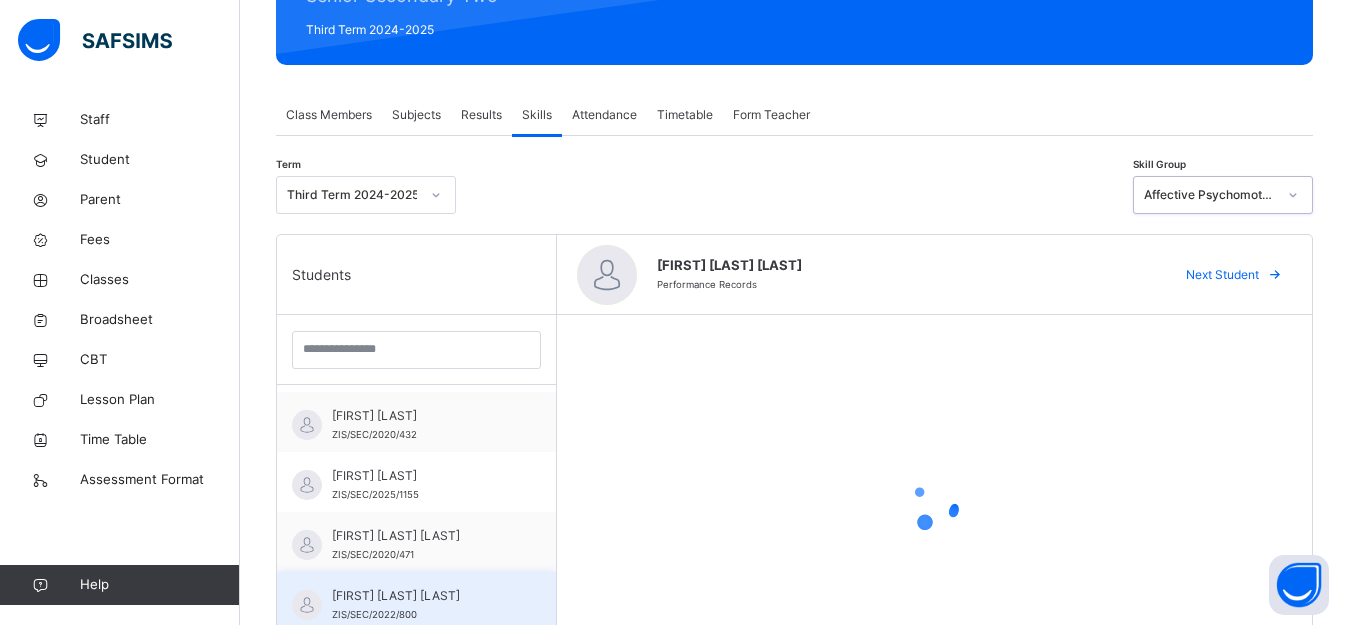 scroll, scrollTop: 580, scrollLeft: 0, axis: vertical 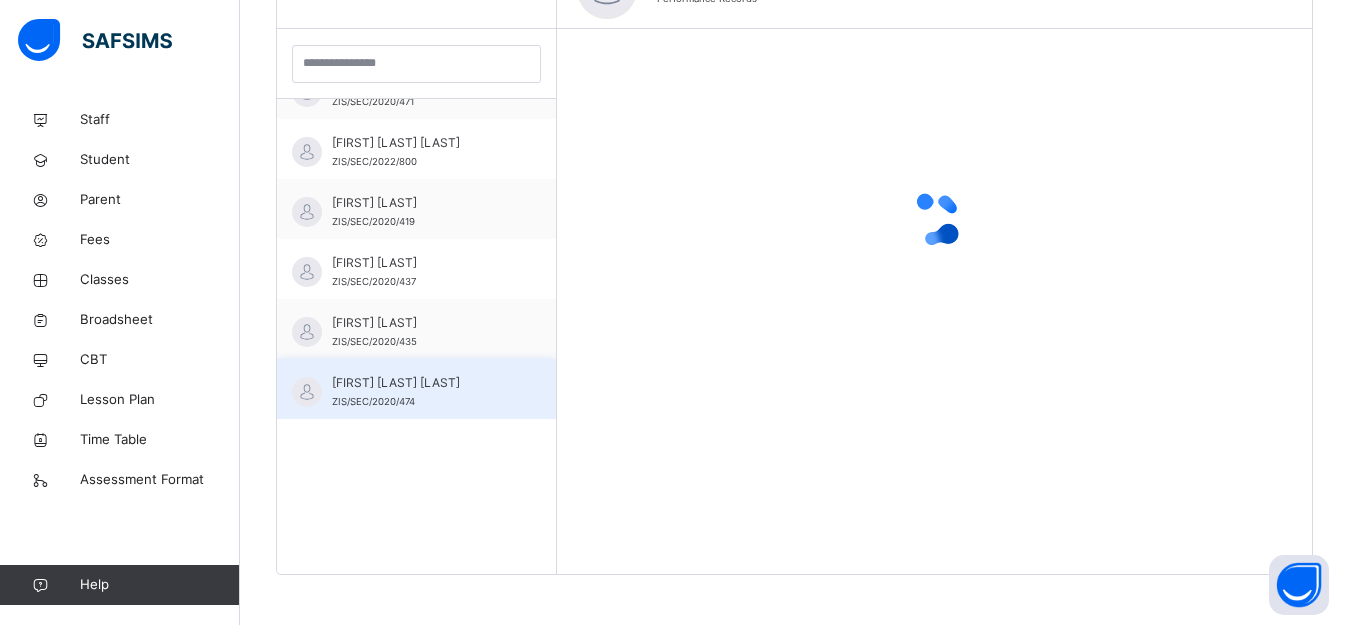 click on "SULEIMAN M. ALKALI ZIS/SEC/2020/474" at bounding box center [421, 392] 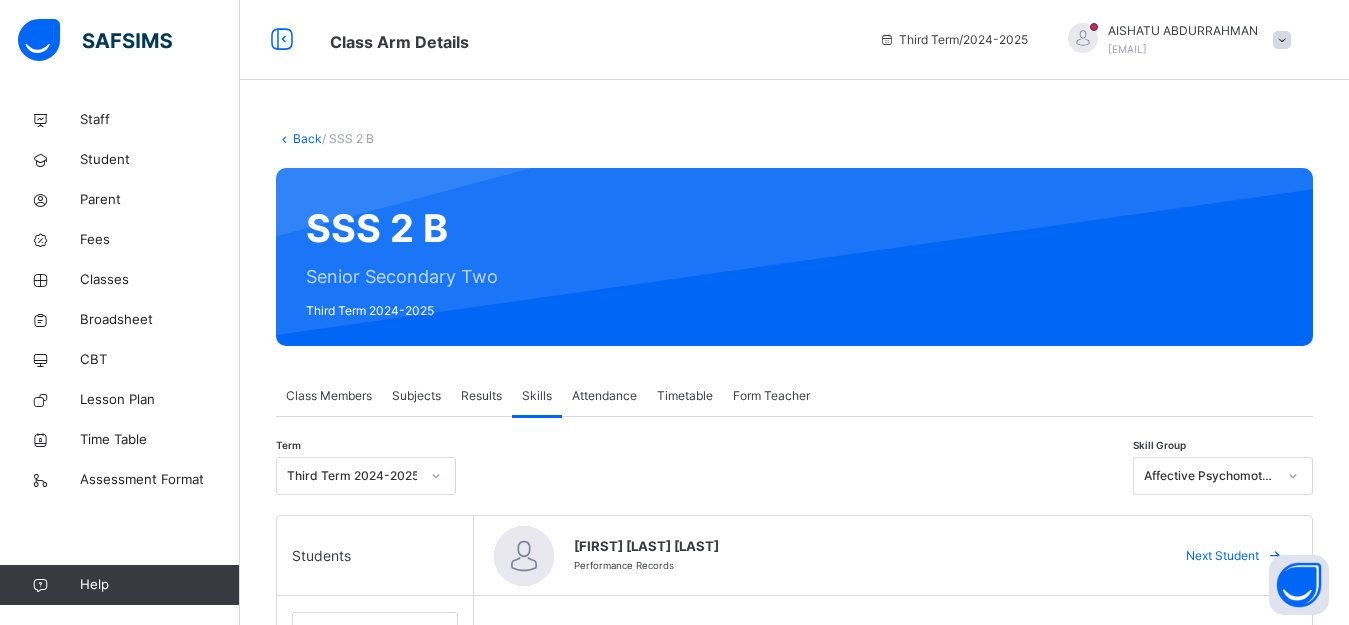 scroll, scrollTop: 667, scrollLeft: 0, axis: vertical 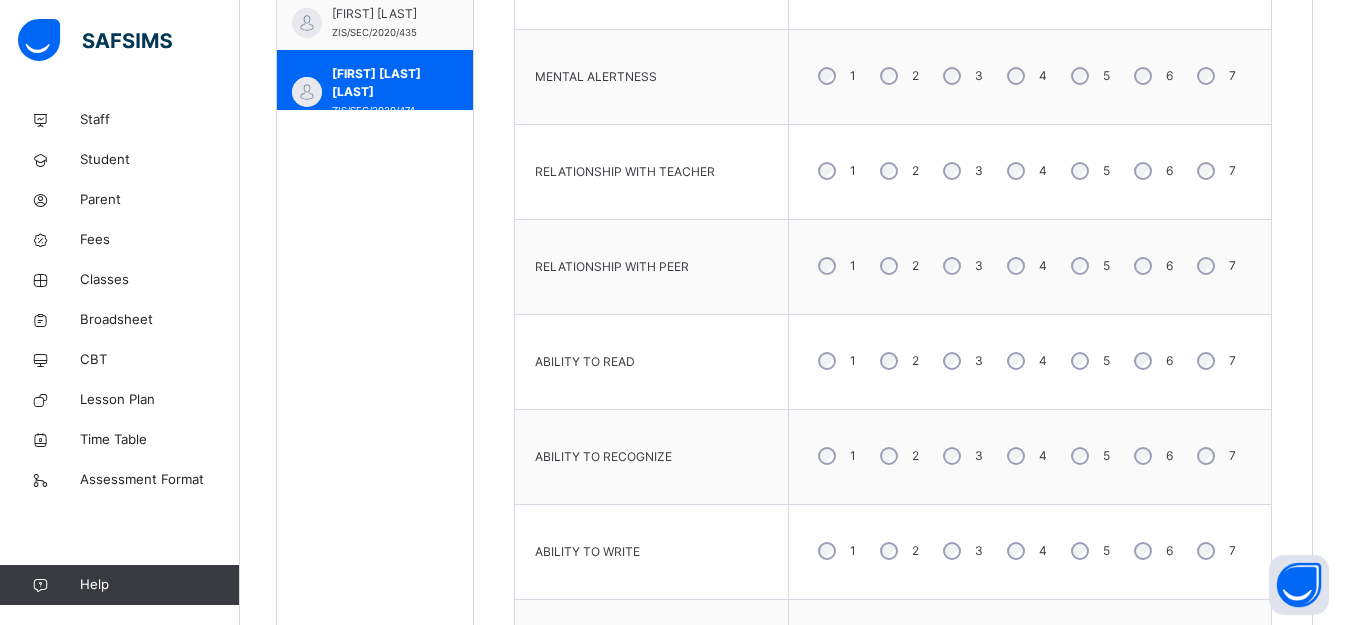 click on "1 2 3 4 5 6 7" at bounding box center (1030, 456) 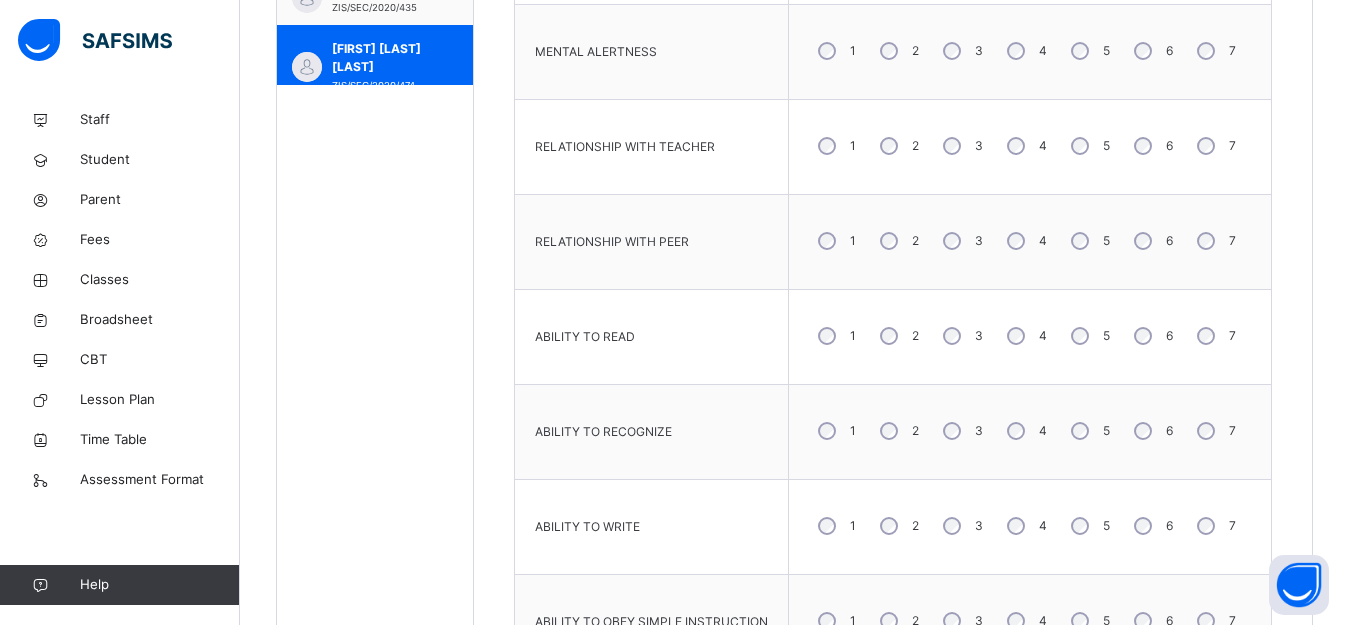 scroll, scrollTop: 1067, scrollLeft: 0, axis: vertical 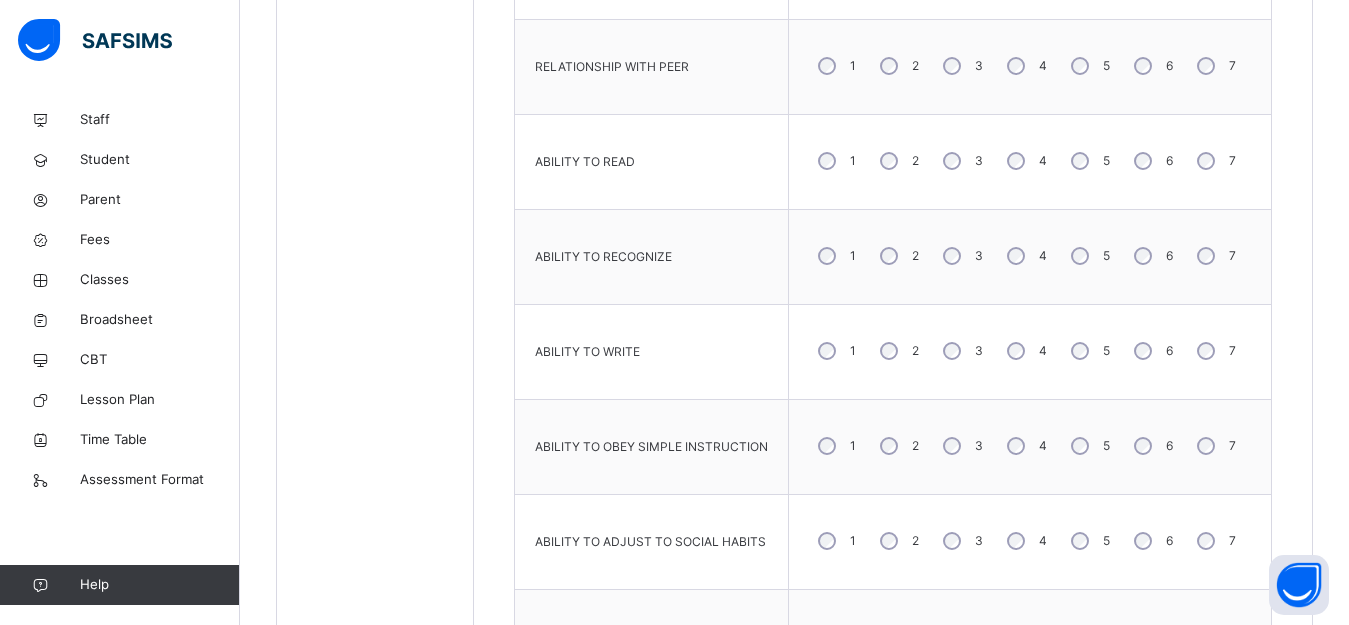 click on "4" at bounding box center (1025, 351) 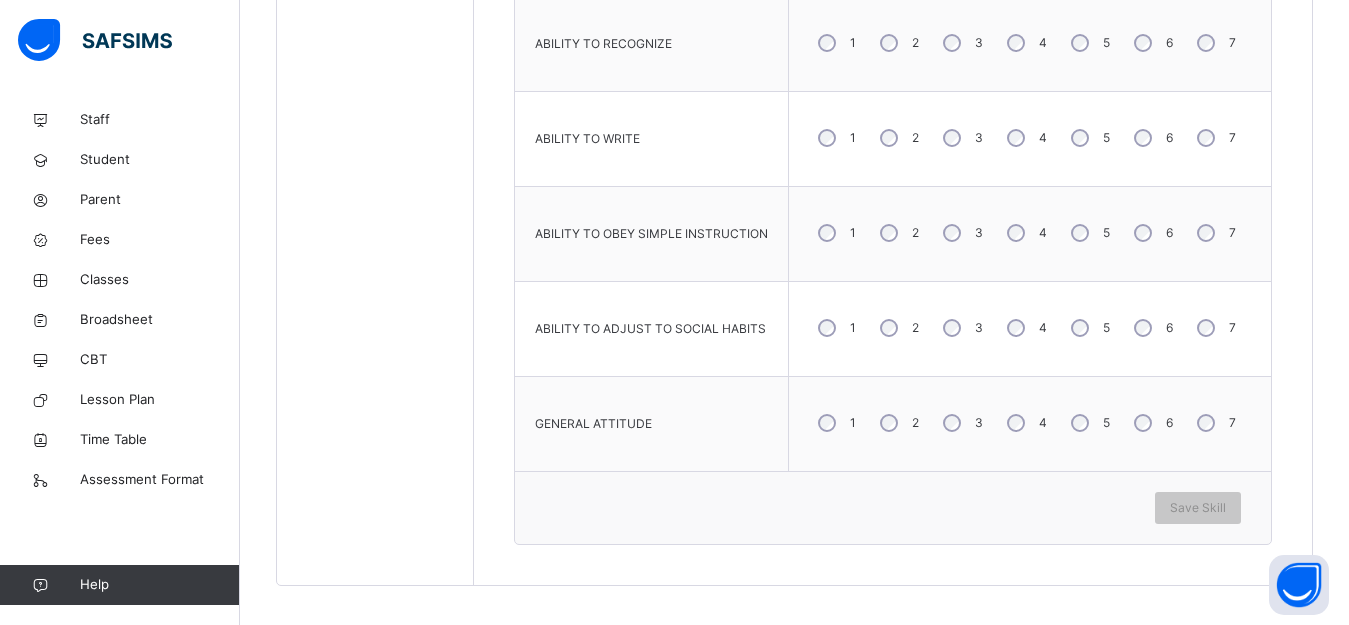 scroll, scrollTop: 1291, scrollLeft: 0, axis: vertical 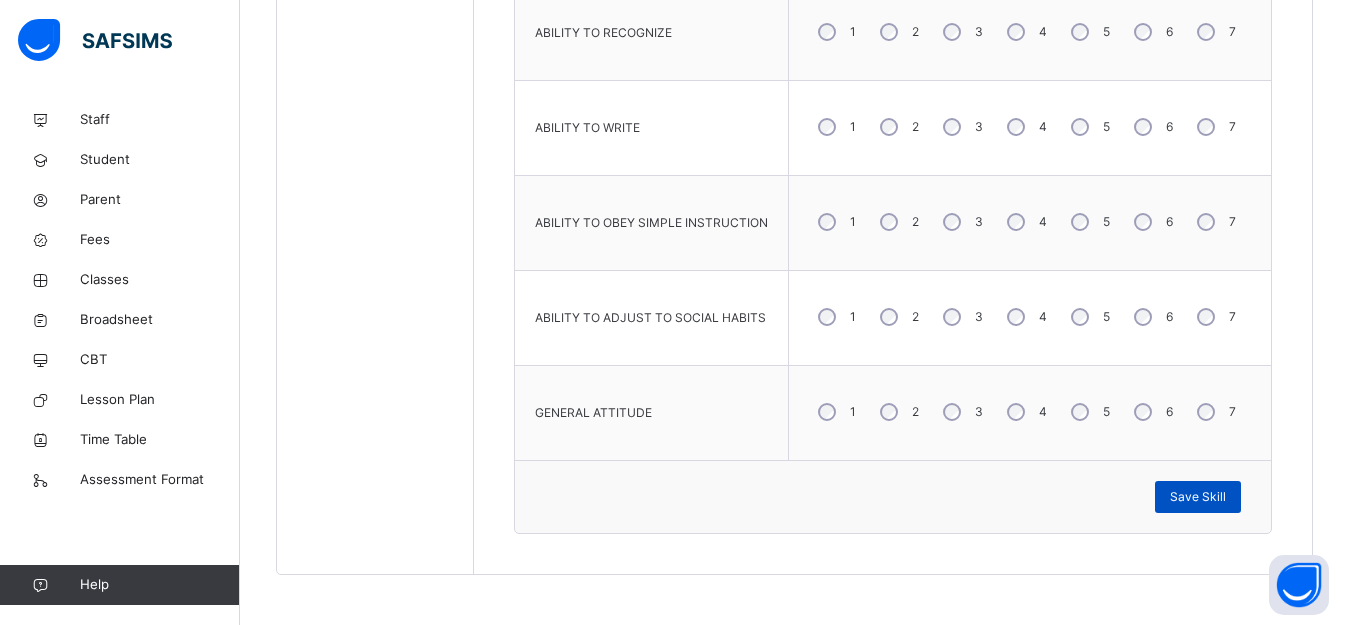 click on "Save Skill" at bounding box center (1198, 497) 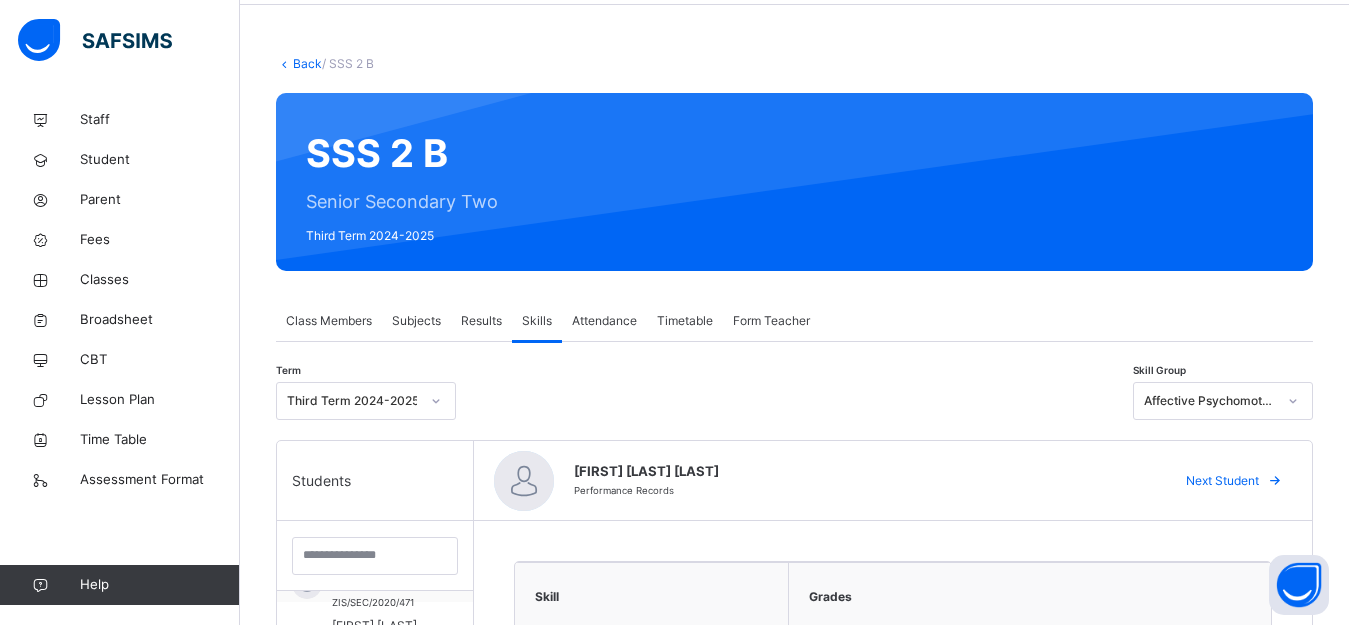 scroll, scrollTop: 0, scrollLeft: 0, axis: both 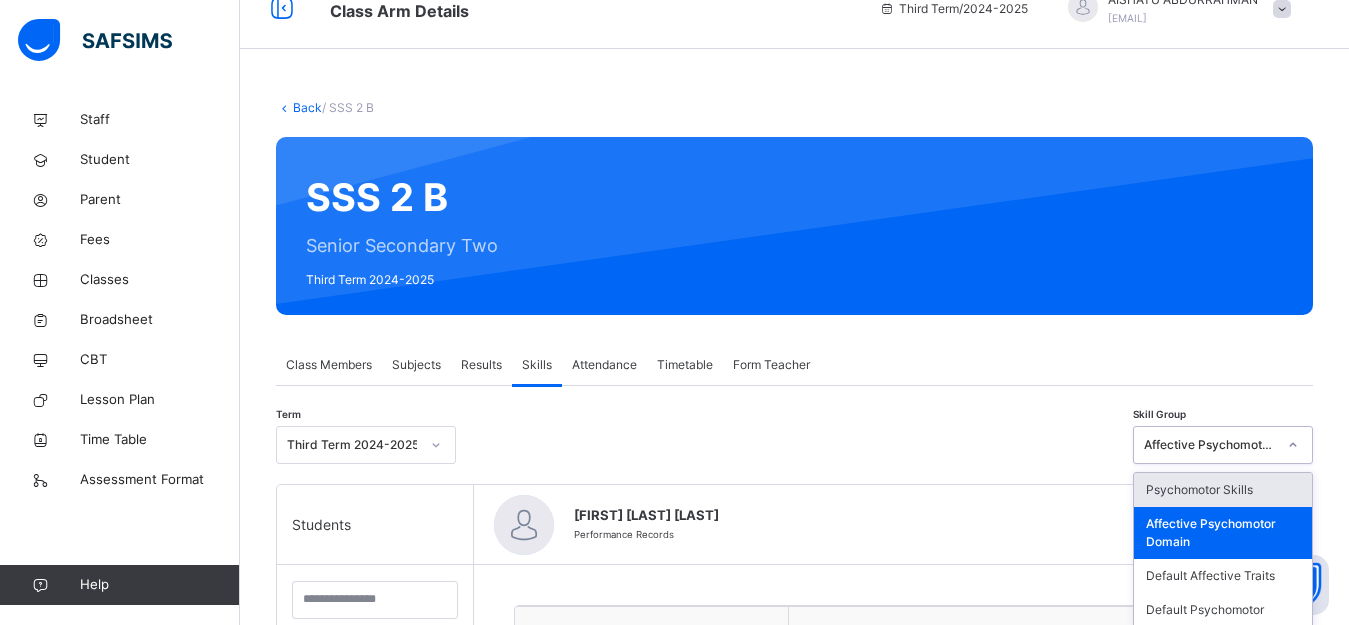 click on "Term Third Term 2024-2025 Skill Group   option Affective Psychomotor Domain, selected.    option Psychomotor Skills focused, 1 of 4. 4 results available. Use Up and Down to choose options, press Enter to select the currently focused option, press Escape to exit the menu, press Tab to select the option and exit the menu. Affective Psychomotor Domain Psychomotor Skills Affective Psychomotor Domain Default Affective Traits Default Psychomotor" at bounding box center [794, 450] 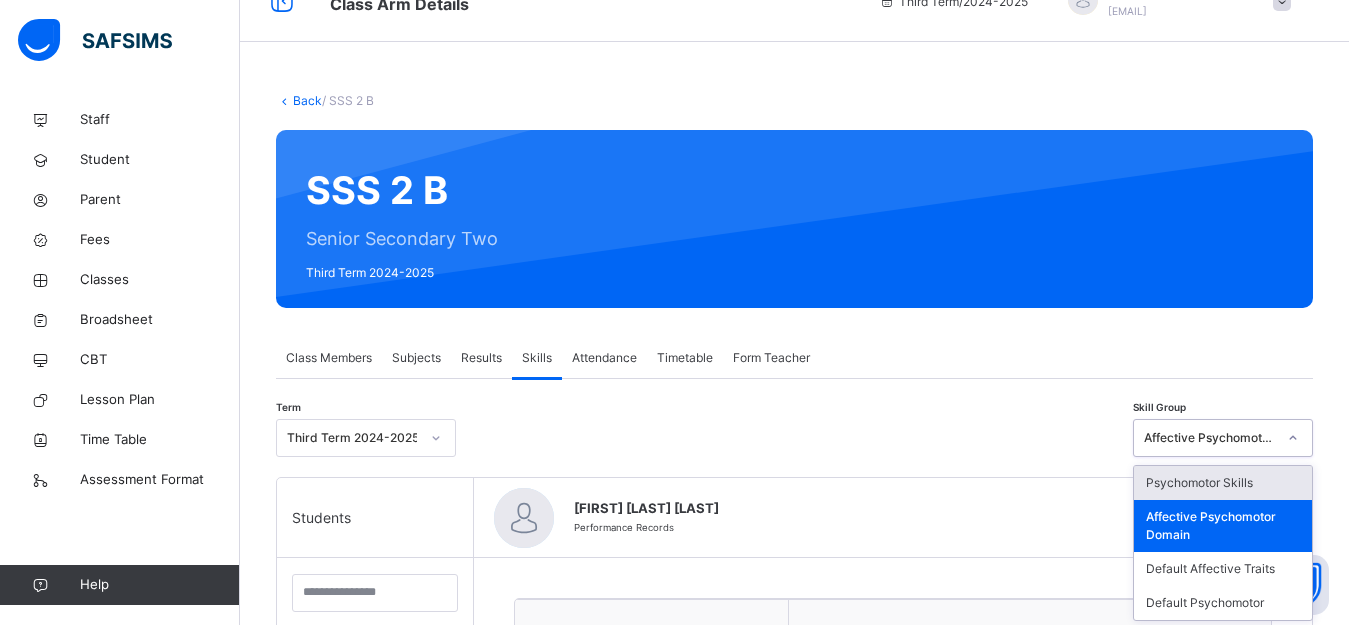 scroll, scrollTop: 42, scrollLeft: 0, axis: vertical 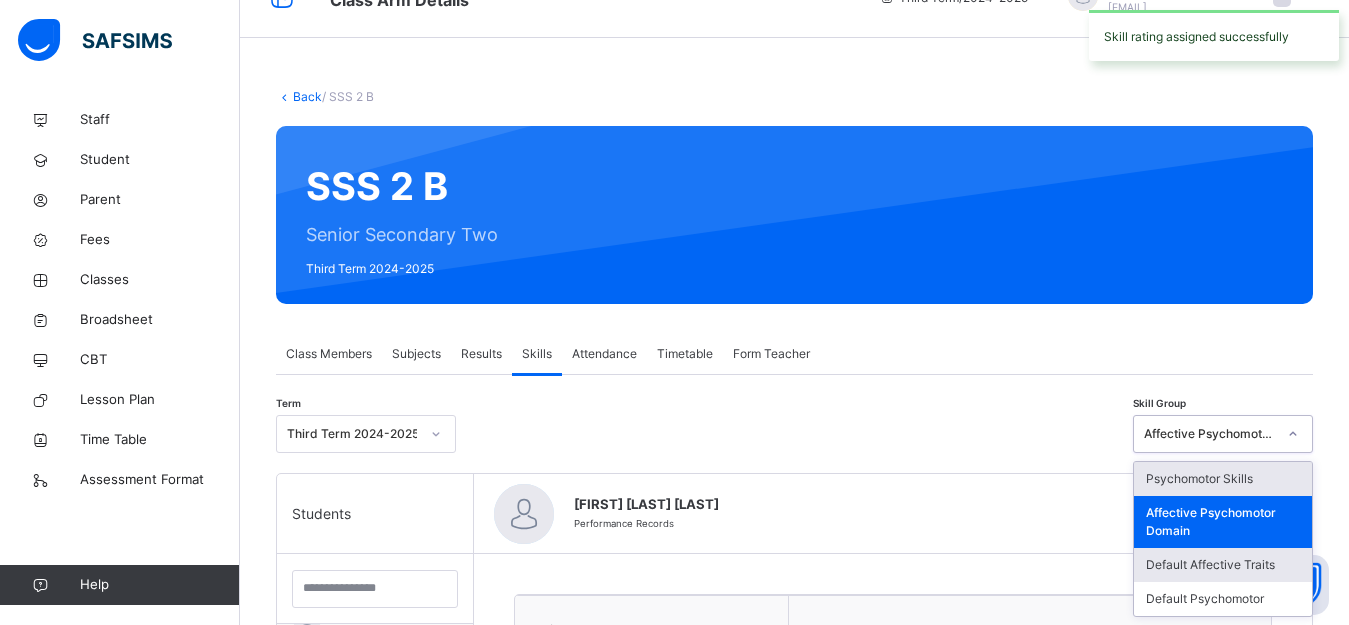 click on "Default Affective Traits" at bounding box center (1223, 565) 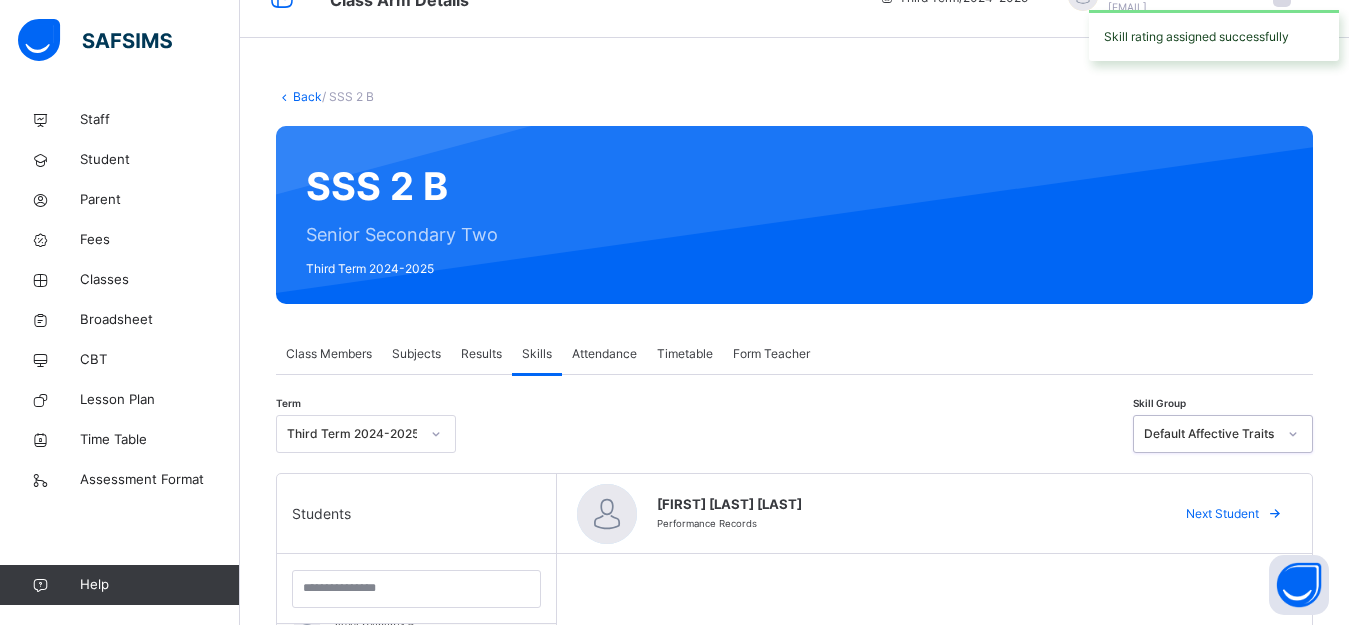 scroll, scrollTop: 580, scrollLeft: 0, axis: vertical 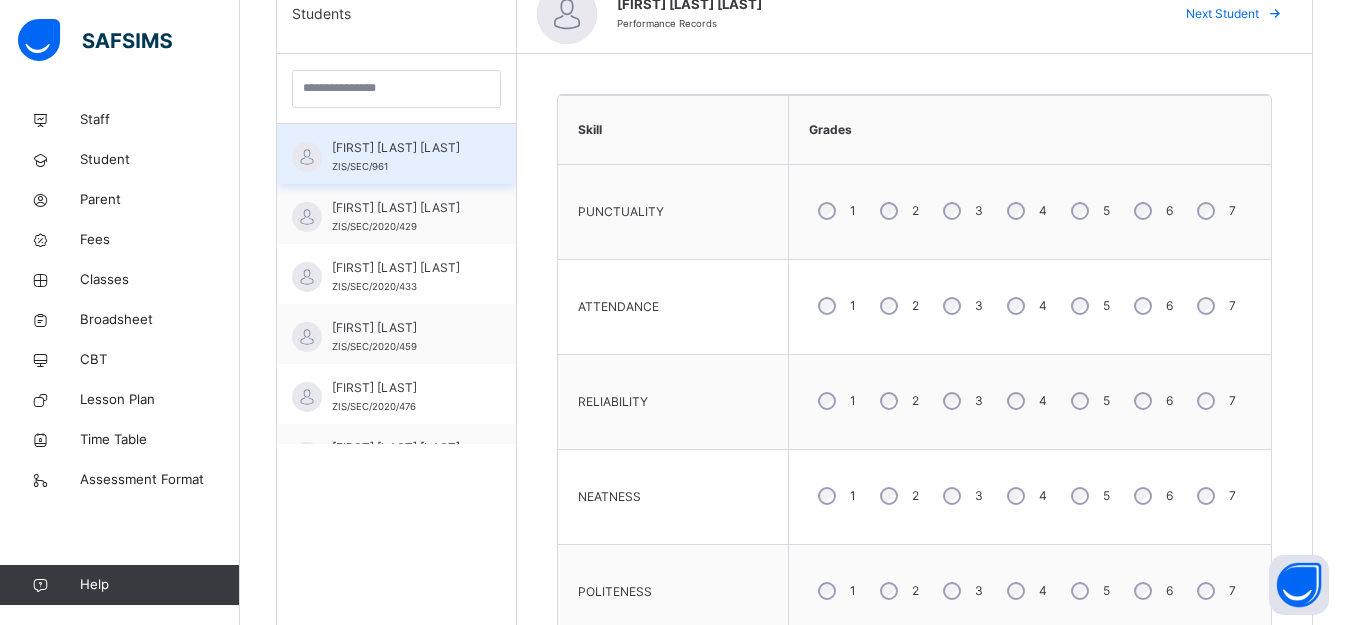 click on "[FIRST]  [LAST]" at bounding box center (401, 148) 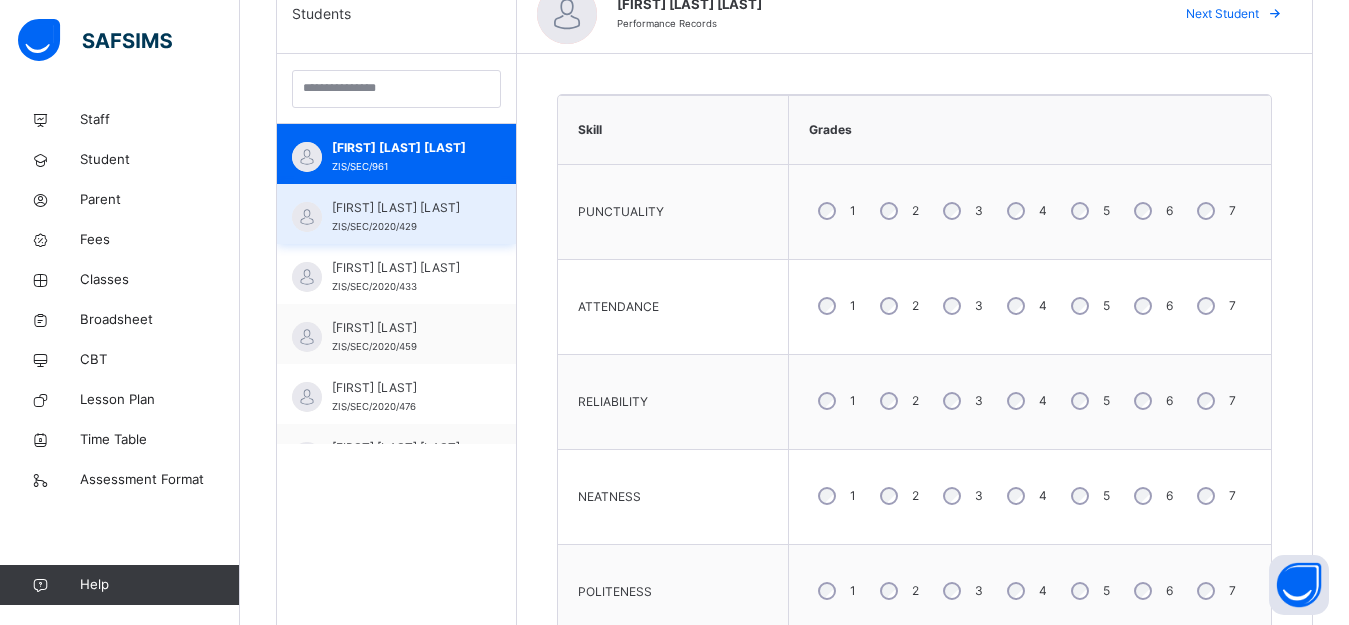 click on "[FIRST] [LAST]" at bounding box center [401, 208] 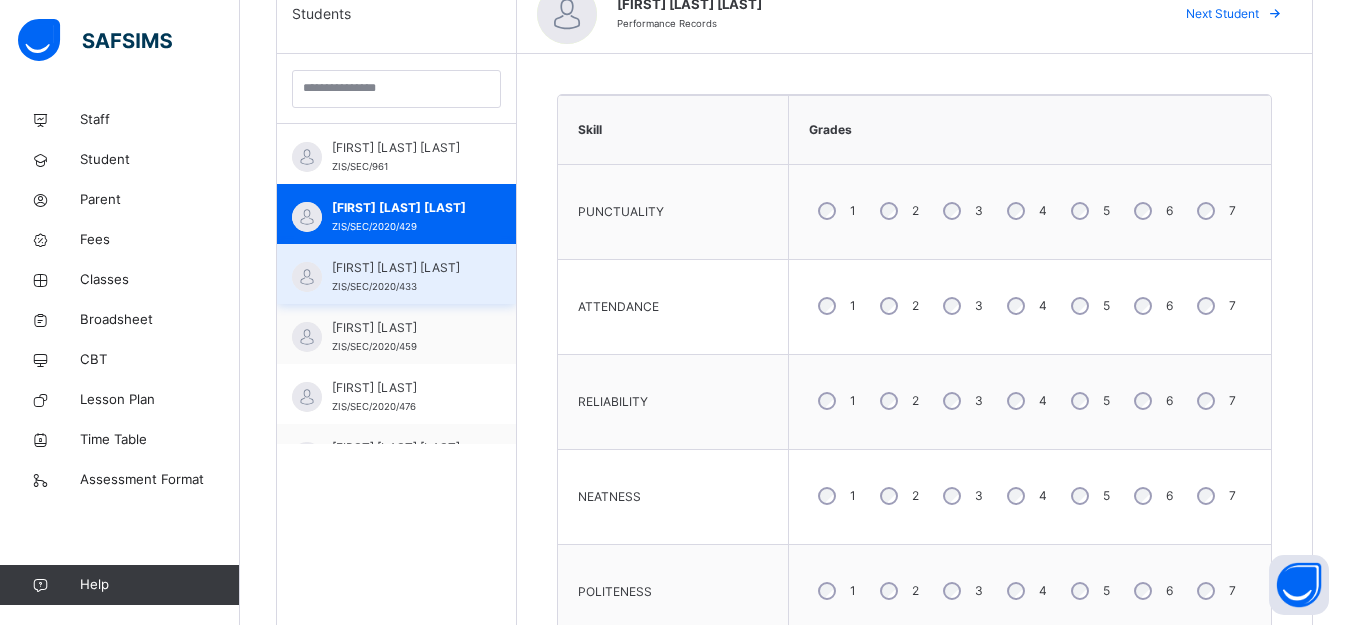 click on "AMINA  MAMMMAN ZIS/SEC/2020/433" at bounding box center (401, 277) 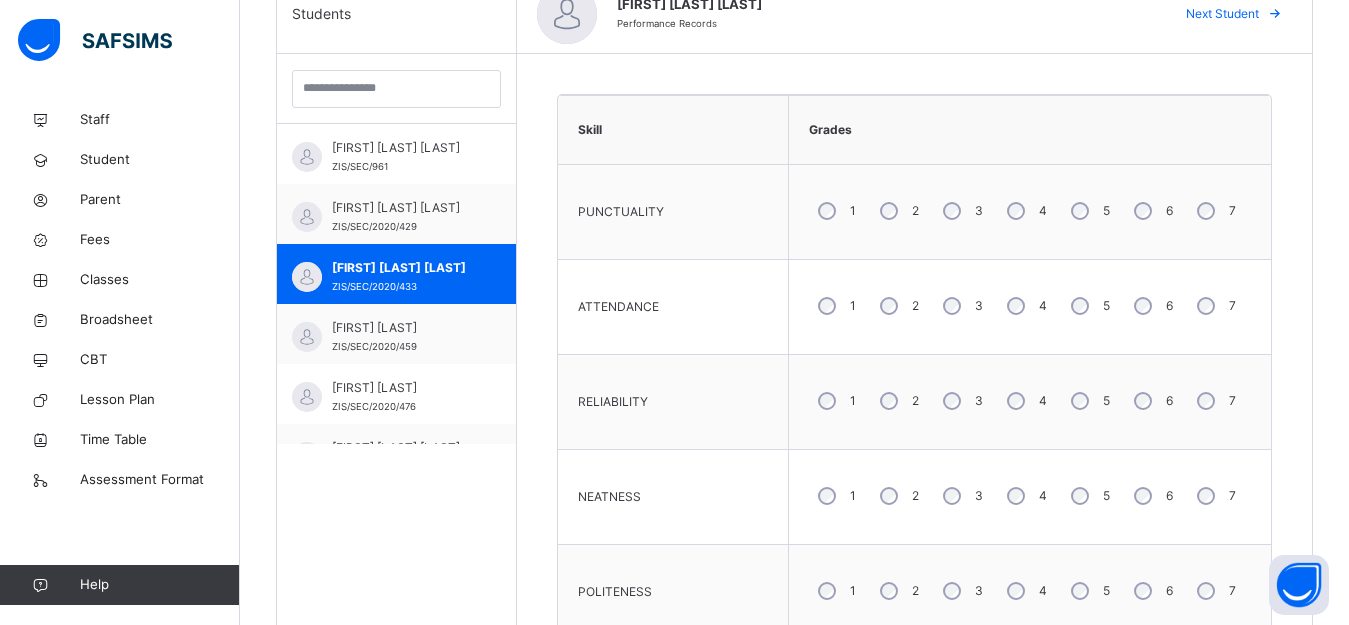 click on "4" at bounding box center (1025, 211) 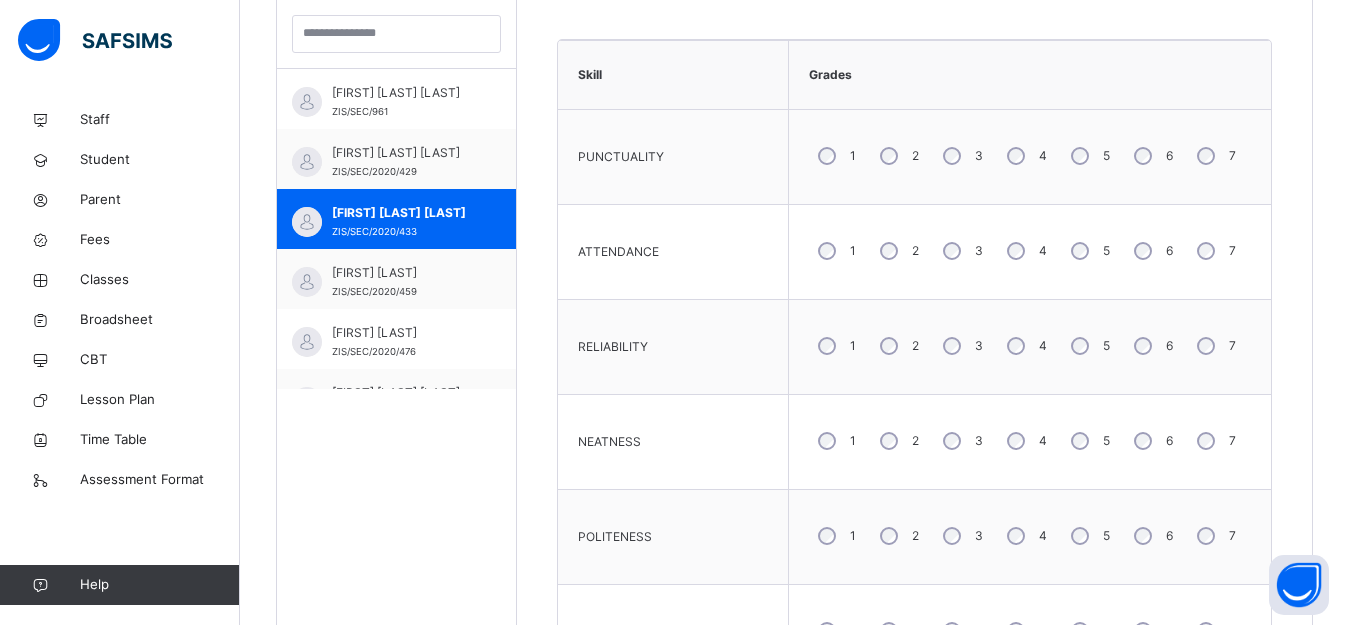 scroll, scrollTop: 642, scrollLeft: 0, axis: vertical 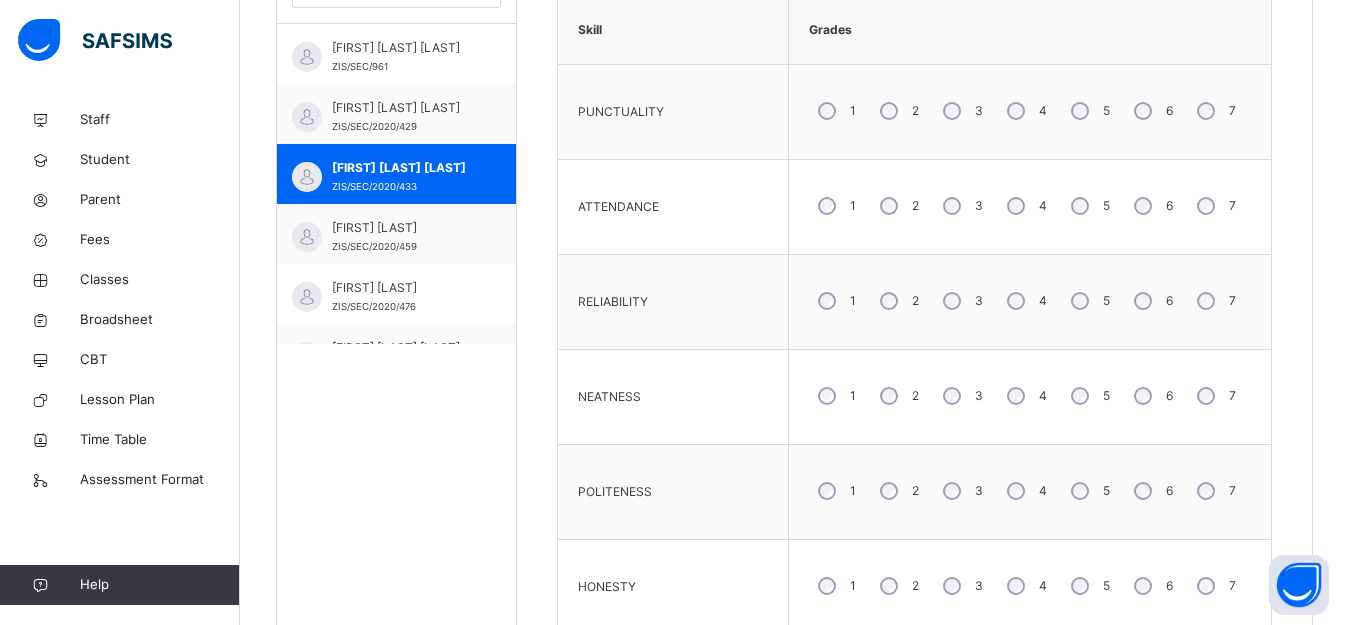 click on "4" at bounding box center (1025, 491) 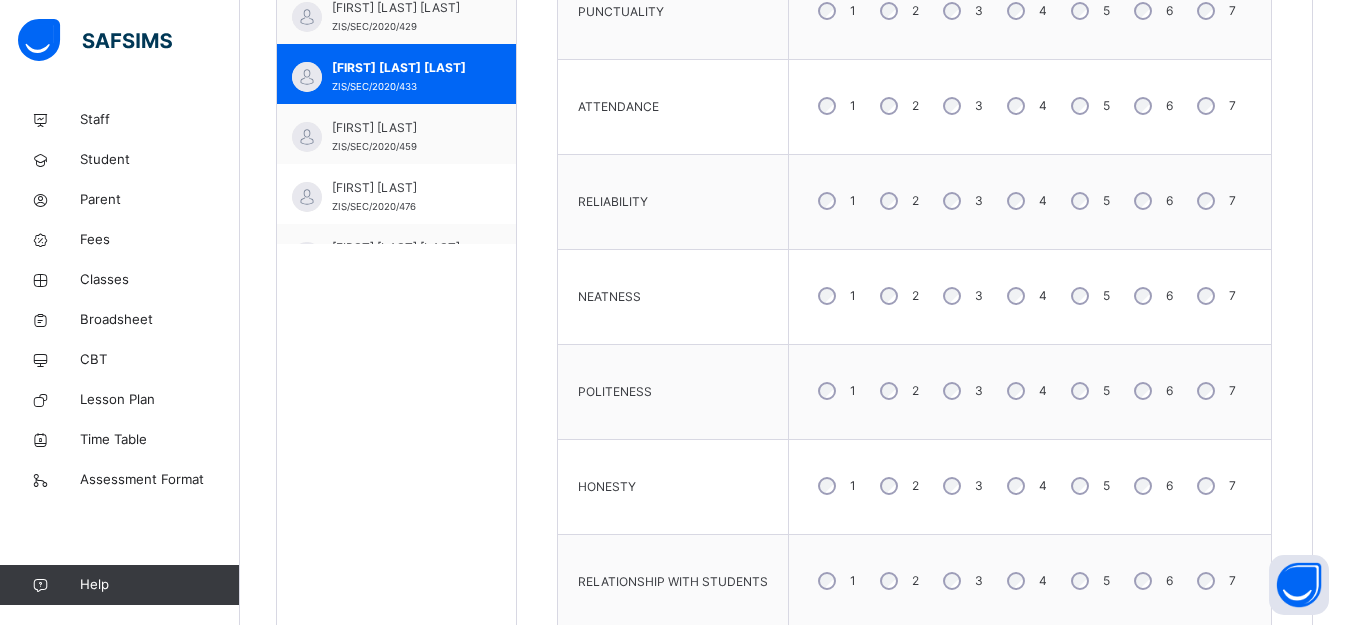 click on "4" at bounding box center [1025, 486] 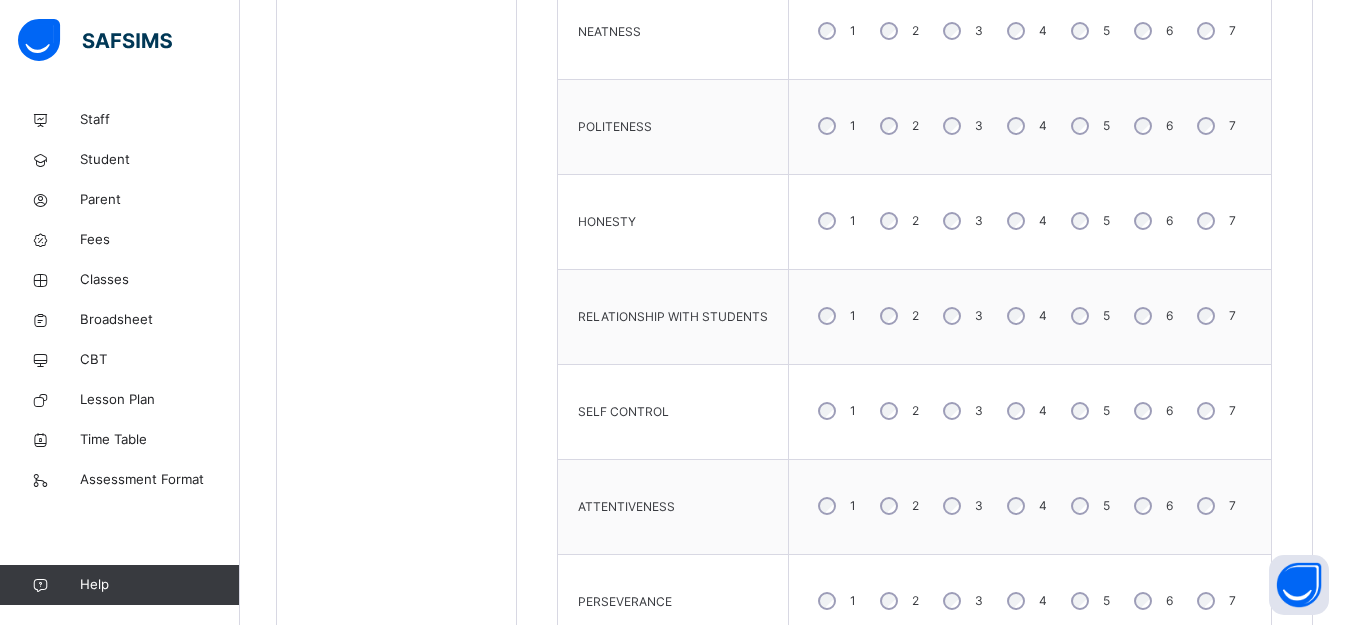 scroll, scrollTop: 1042, scrollLeft: 0, axis: vertical 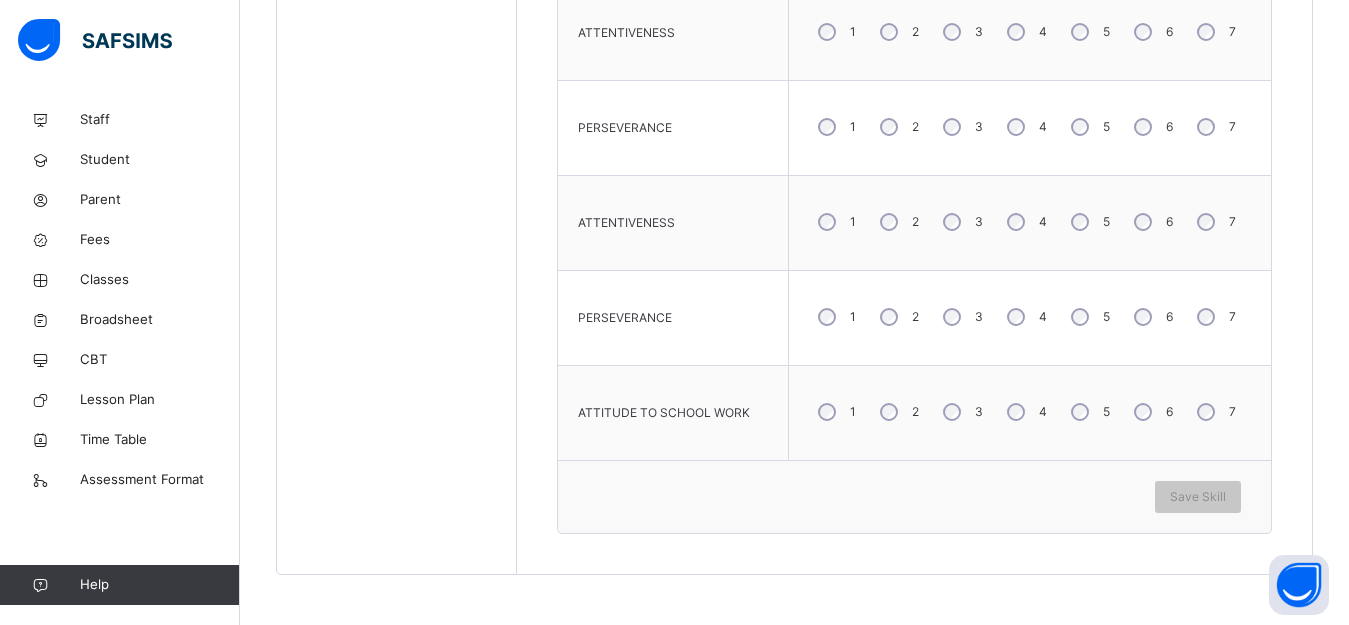 click on "4" at bounding box center (1025, 317) 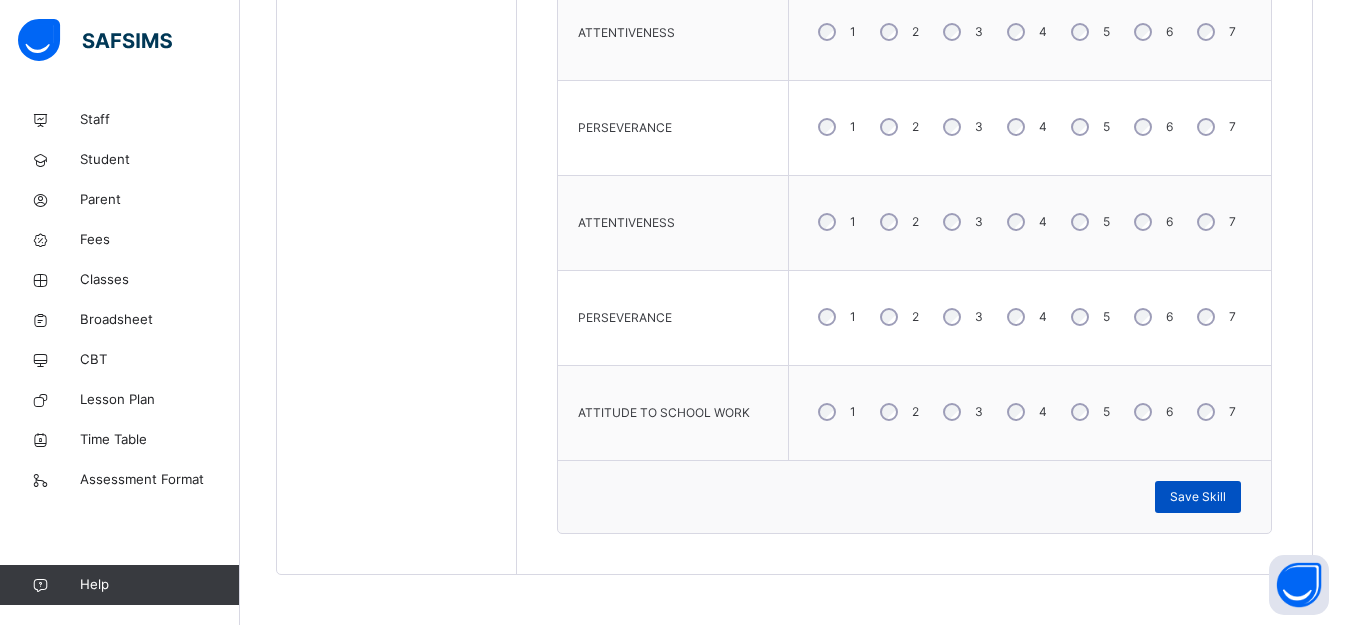 click on "Save Skill" at bounding box center [1198, 497] 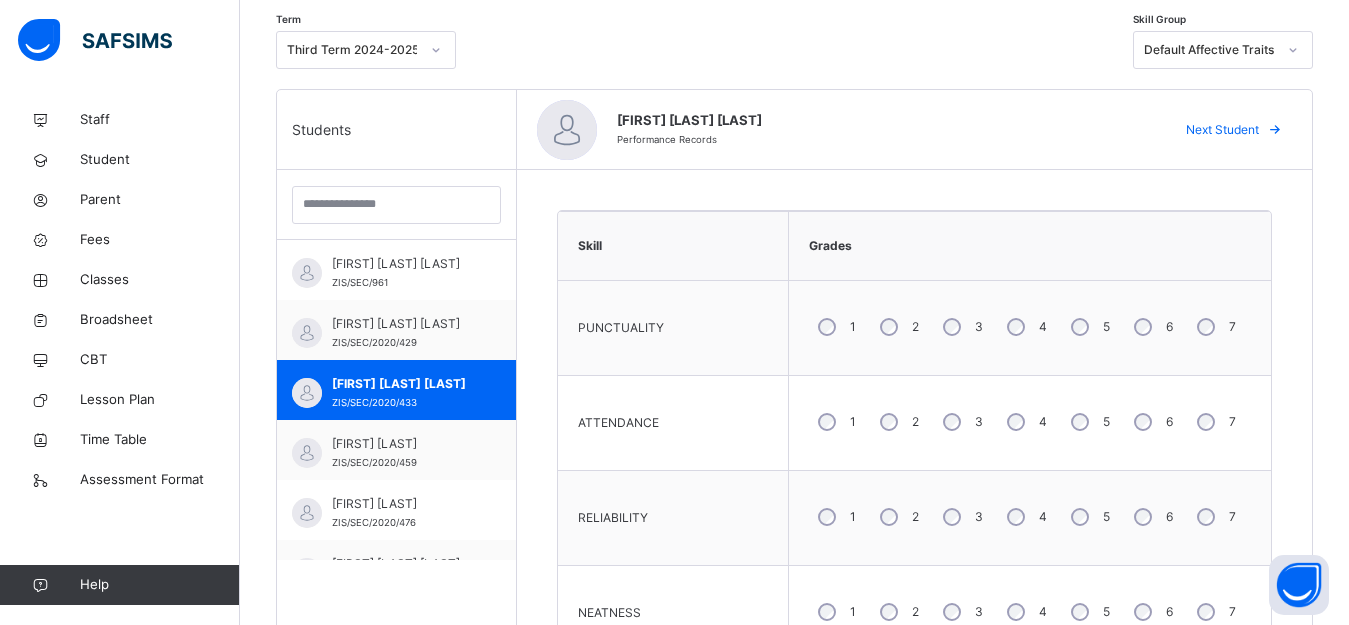 scroll, scrollTop: 381, scrollLeft: 0, axis: vertical 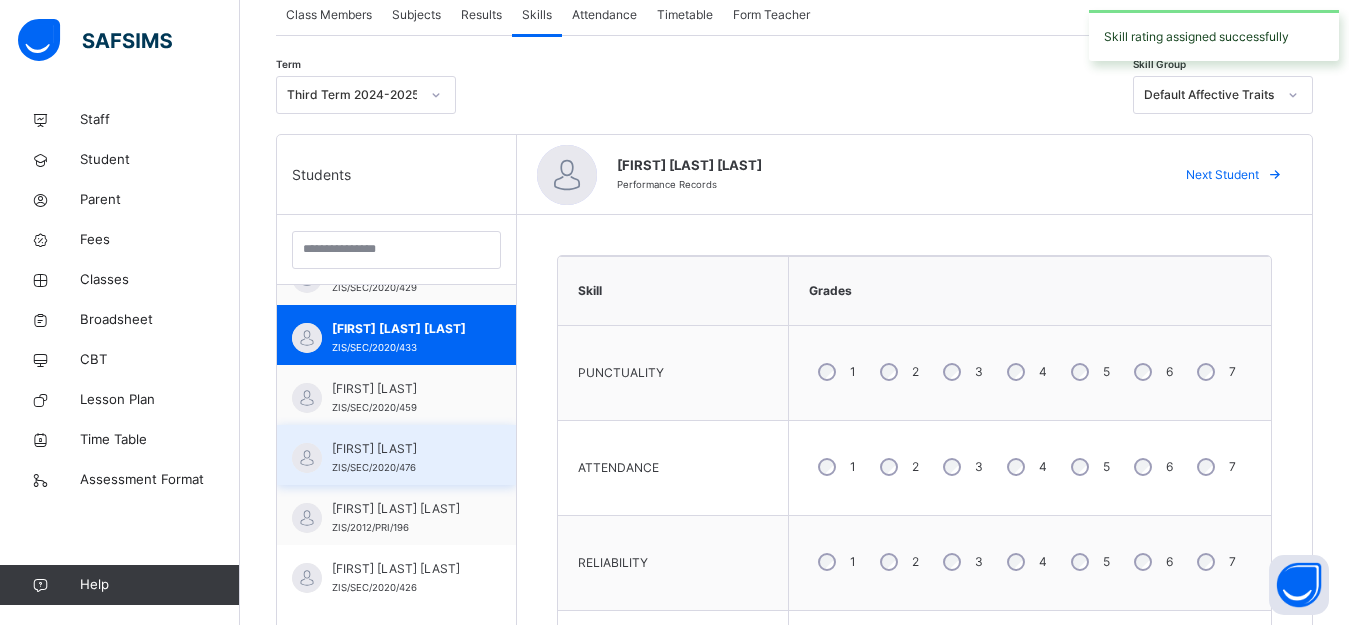 click on "[FIRST] [LAST] [ID]" at bounding box center [401, 458] 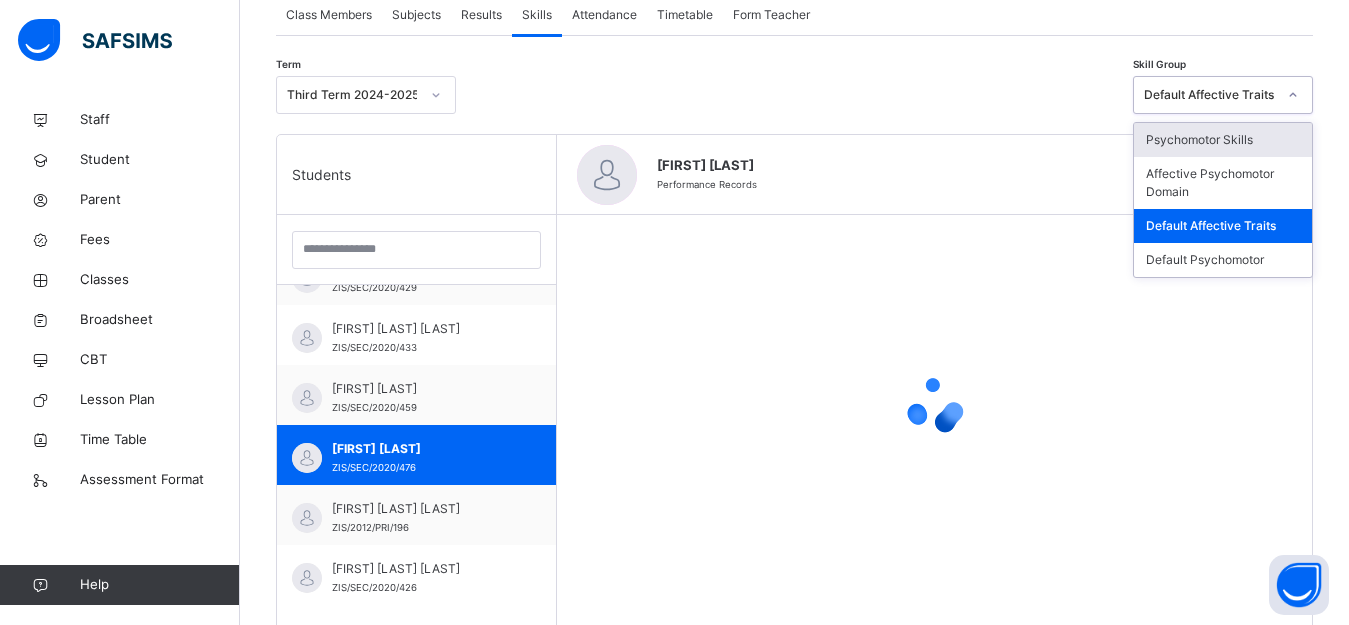 click on "Default Affective Traits" at bounding box center [1204, 95] 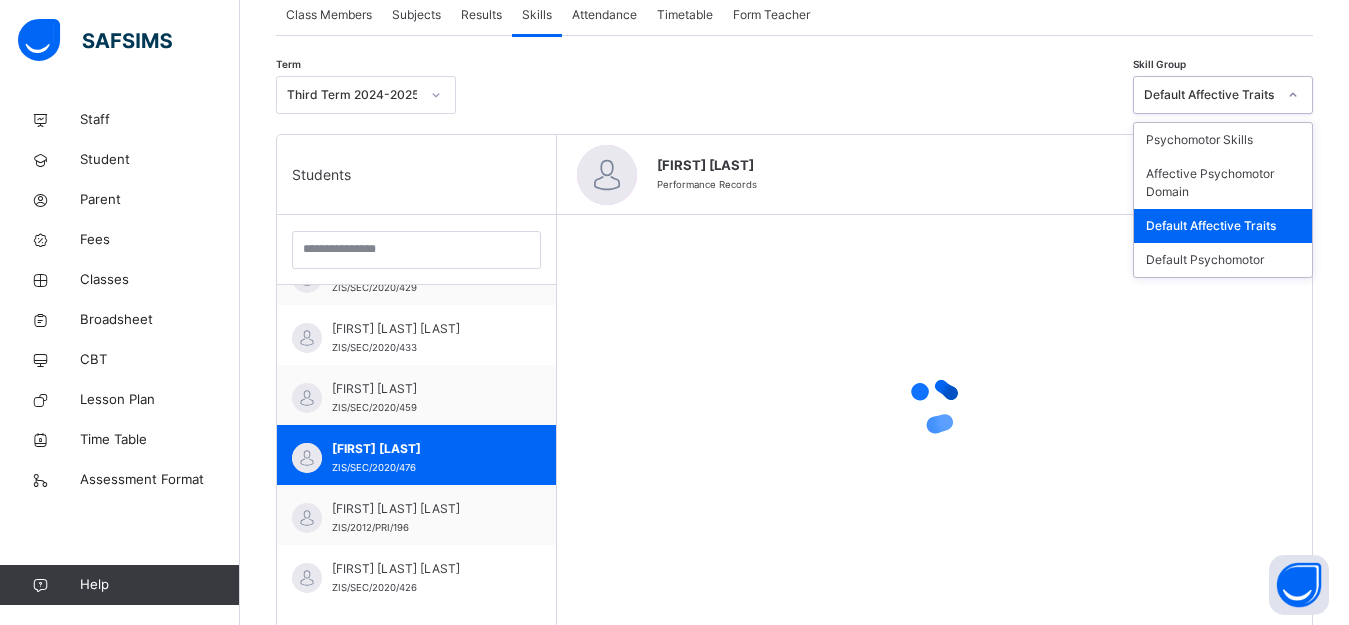 click on "Default Affective Traits" at bounding box center [1223, 226] 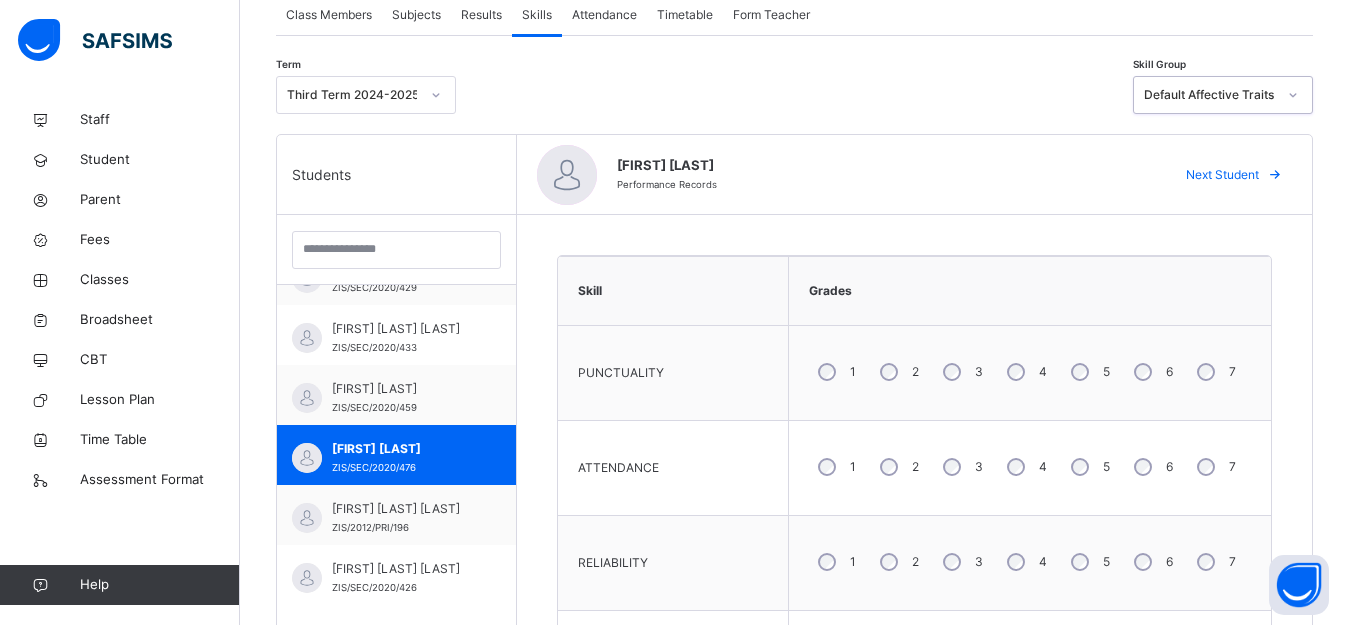 click on "3" at bounding box center [961, 372] 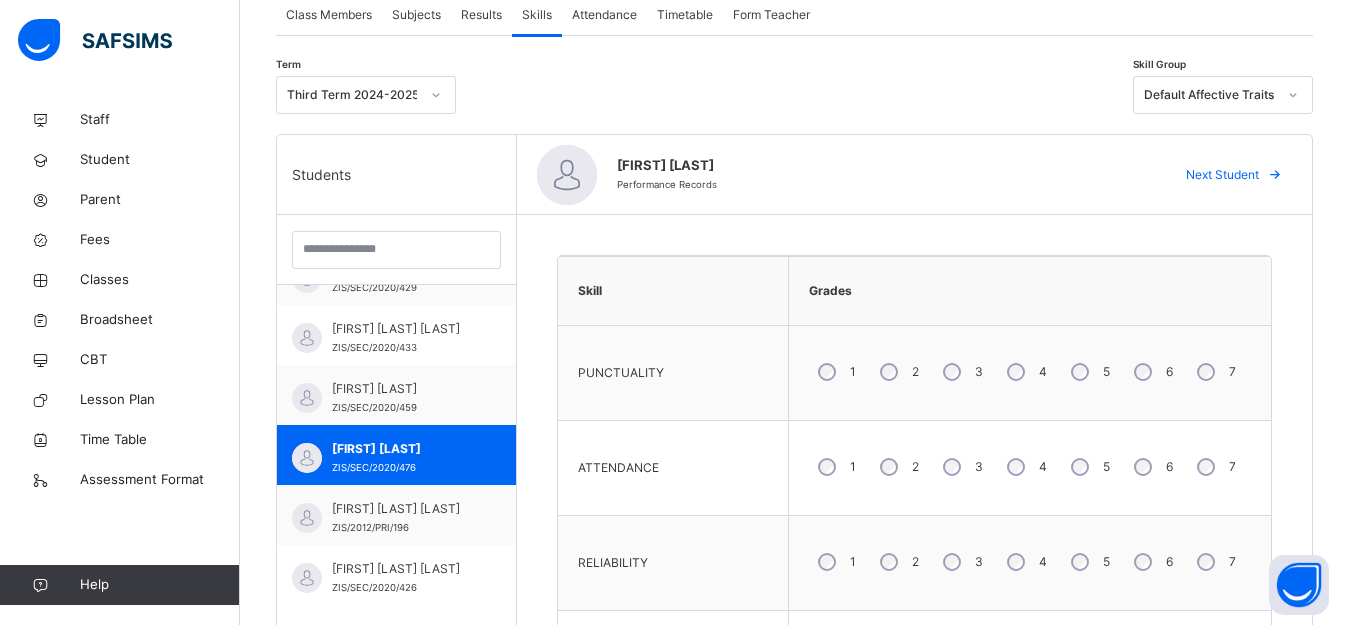 click on "4" at bounding box center (1025, 467) 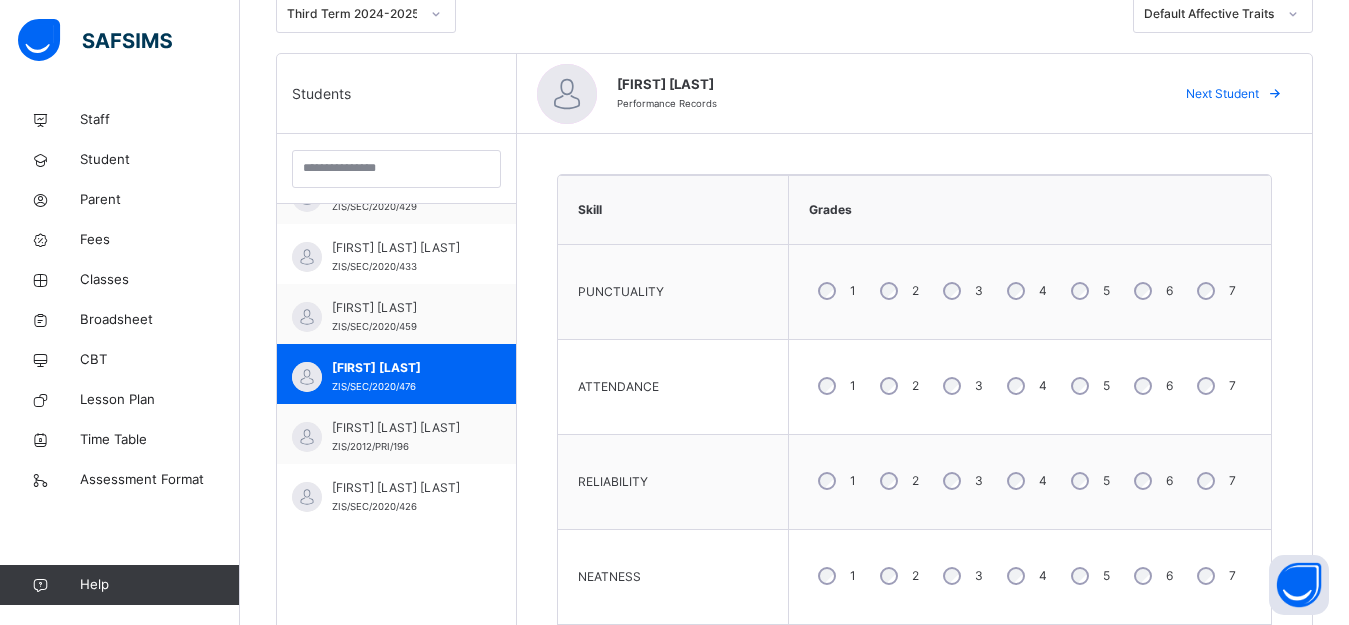 scroll, scrollTop: 581, scrollLeft: 0, axis: vertical 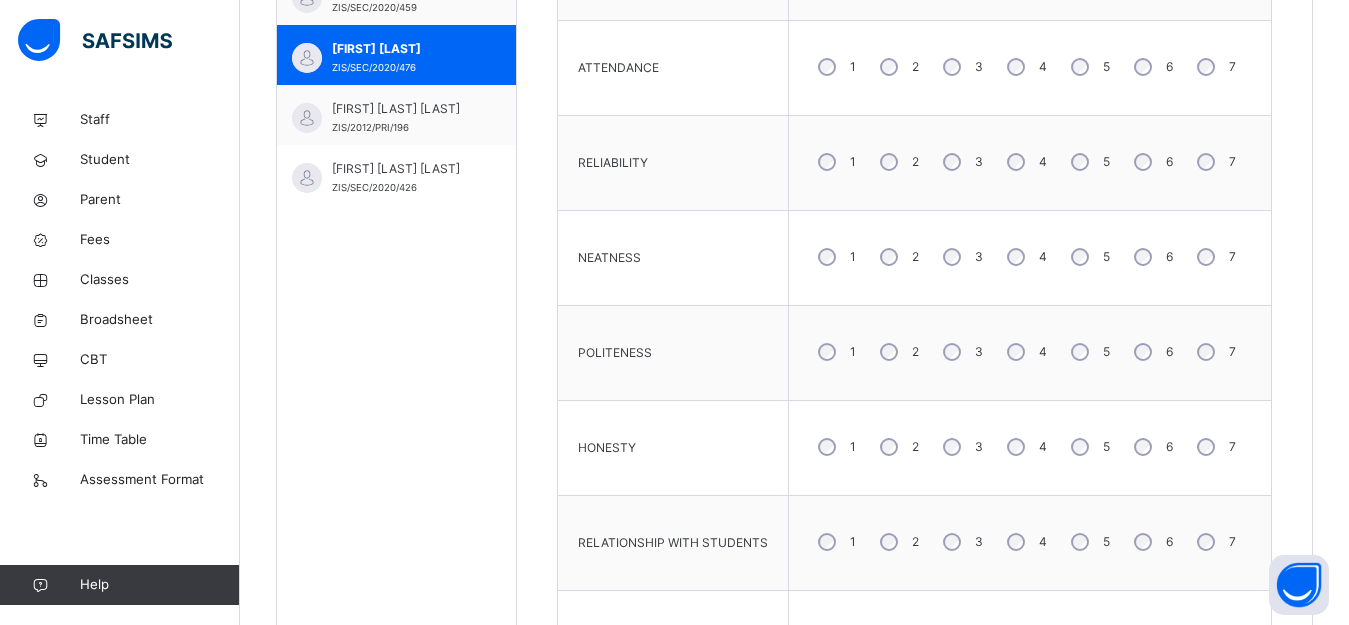 click on "4" at bounding box center [1025, 352] 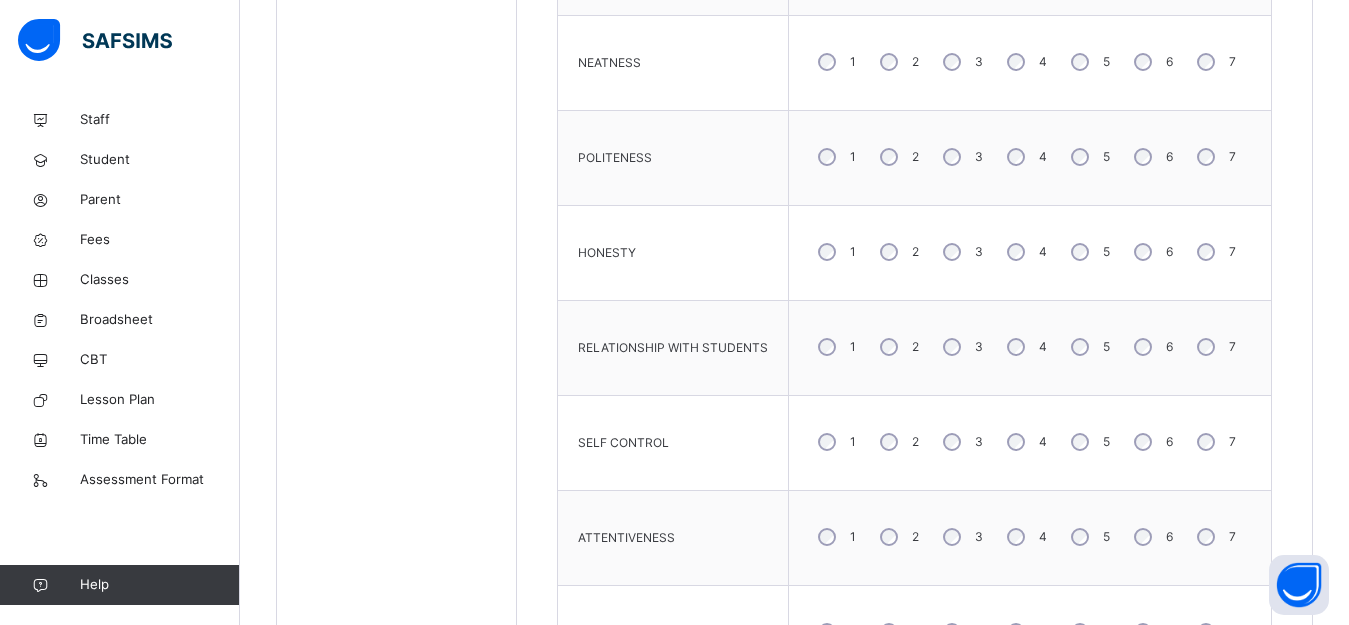 scroll, scrollTop: 981, scrollLeft: 0, axis: vertical 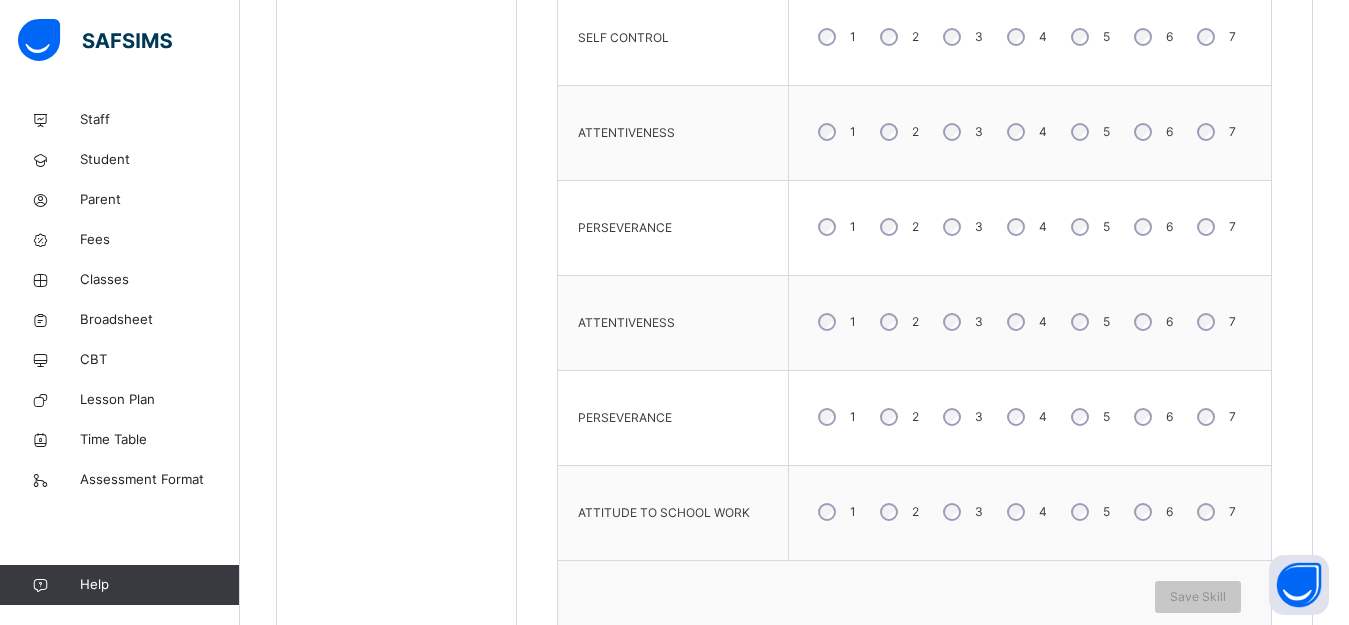 click on "5" at bounding box center (1088, 322) 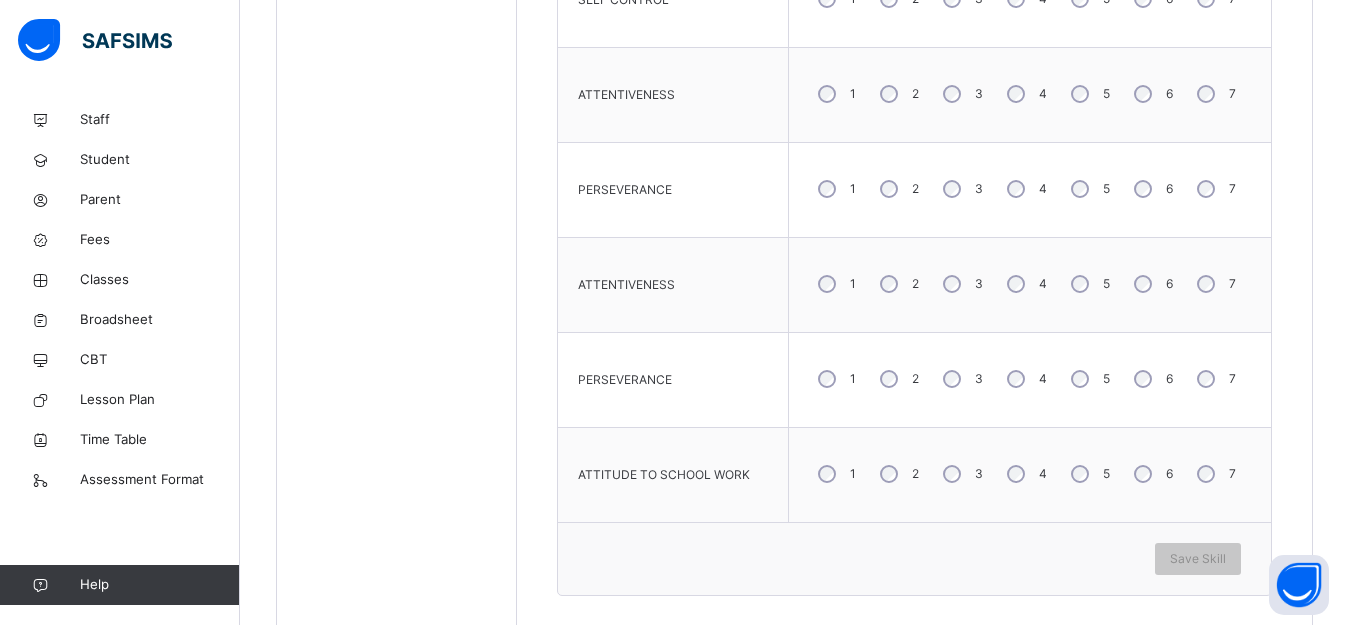 scroll, scrollTop: 1481, scrollLeft: 0, axis: vertical 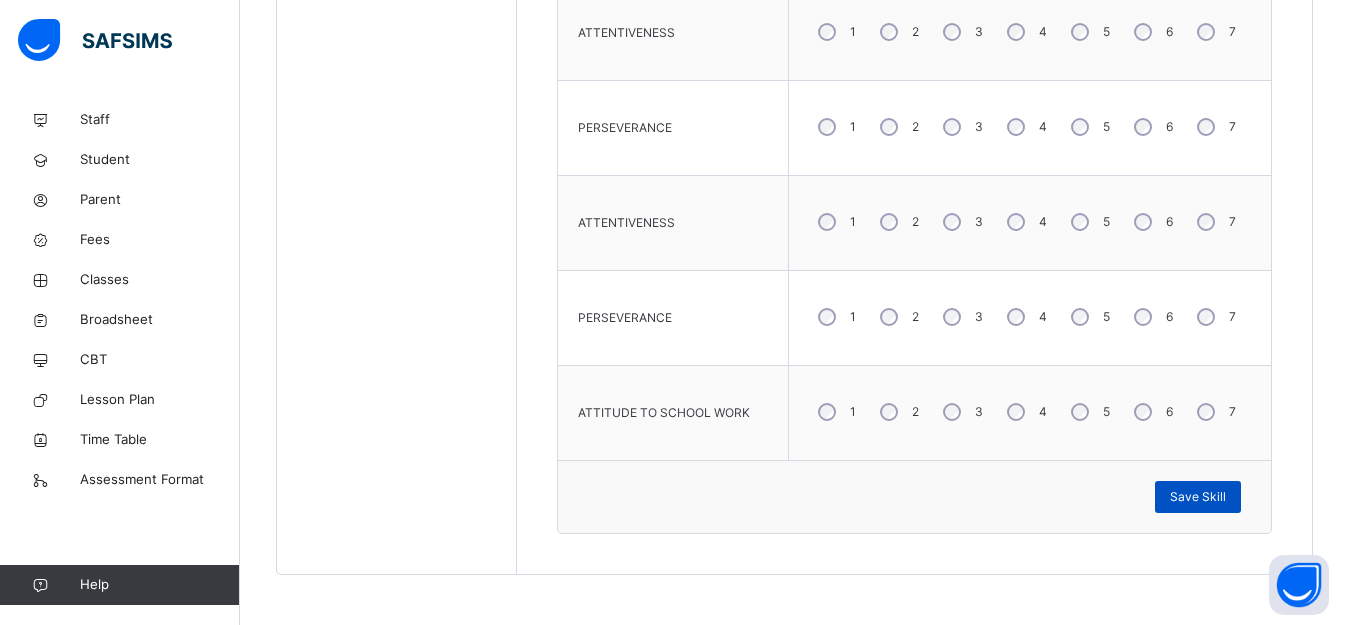 click on "Save Skill" at bounding box center (1198, 497) 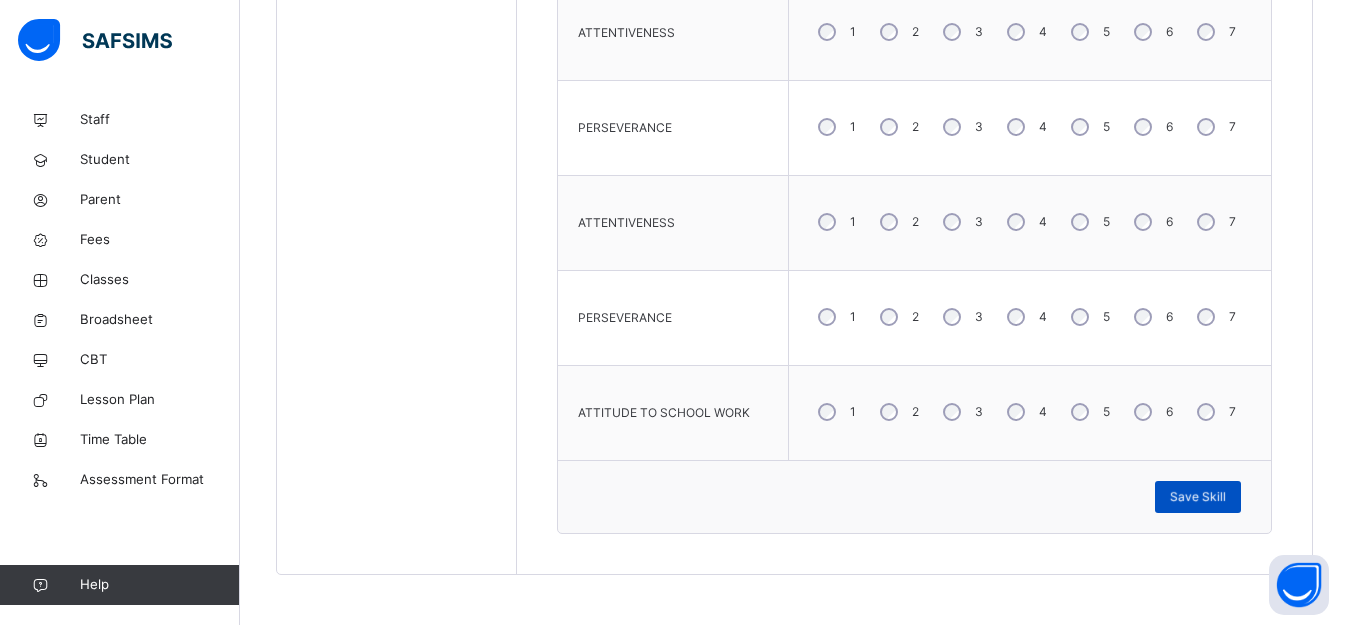 click on "Save Skill" at bounding box center (1198, 497) 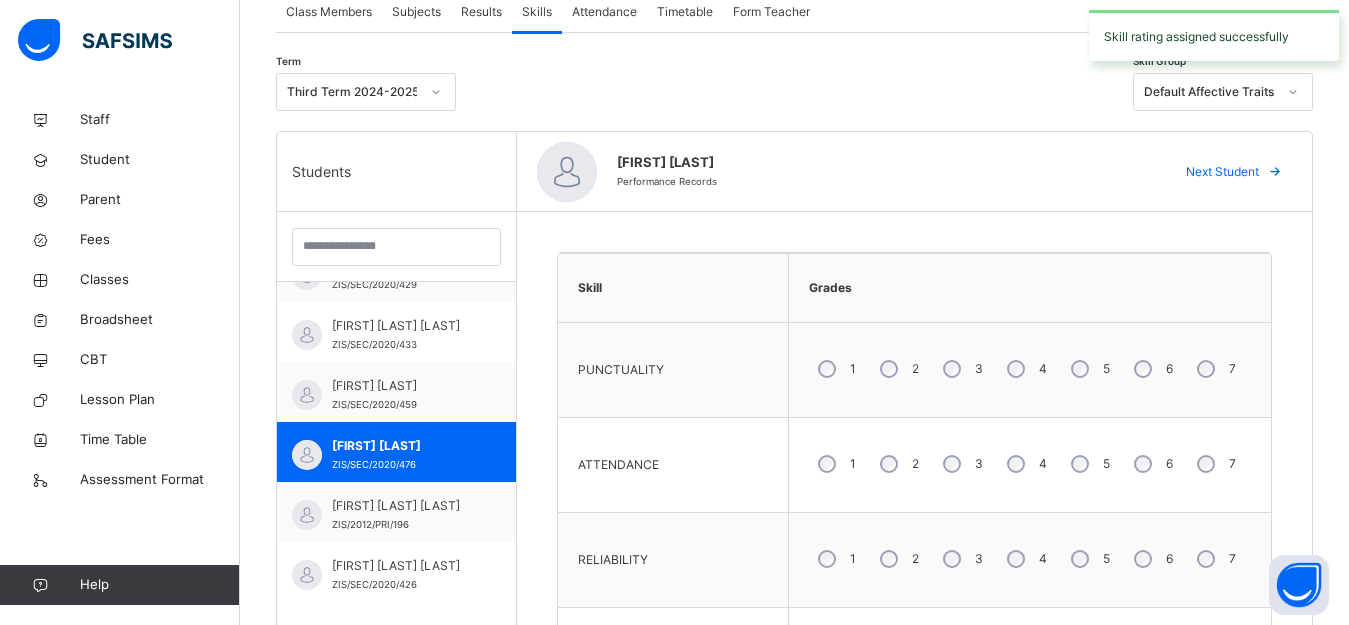 scroll, scrollTop: 381, scrollLeft: 0, axis: vertical 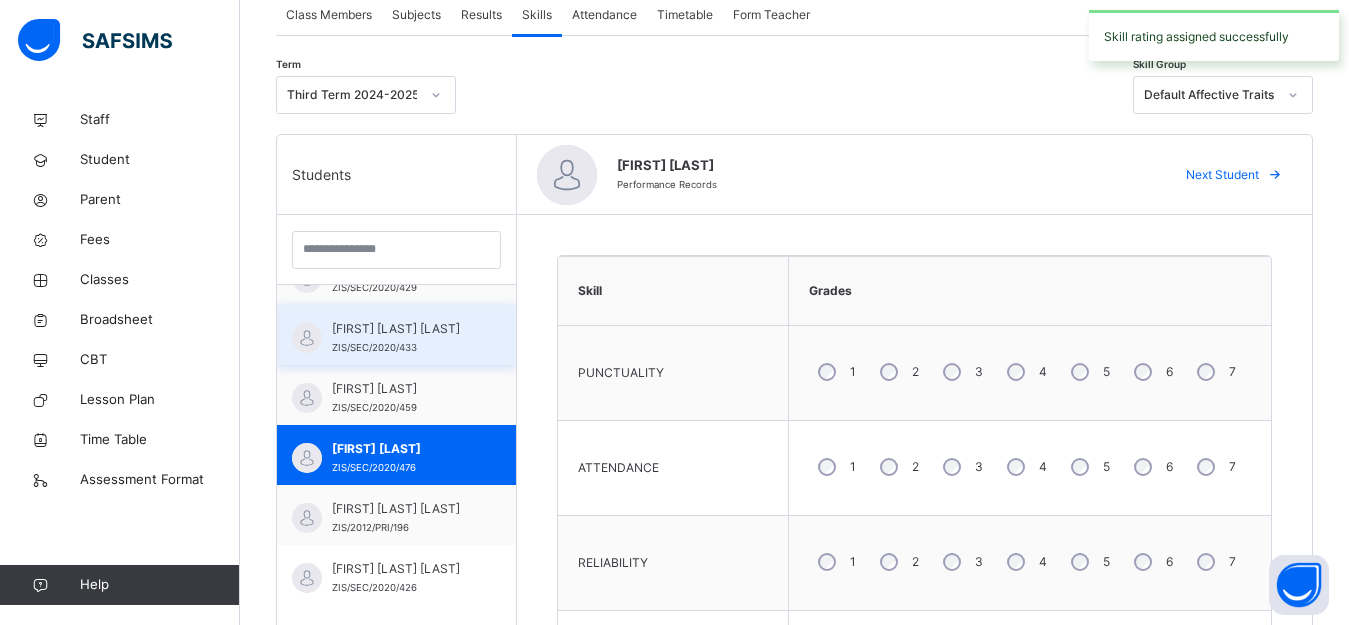 click on "AMINA  MAMMMAN ZIS/SEC/2020/433" at bounding box center [401, 338] 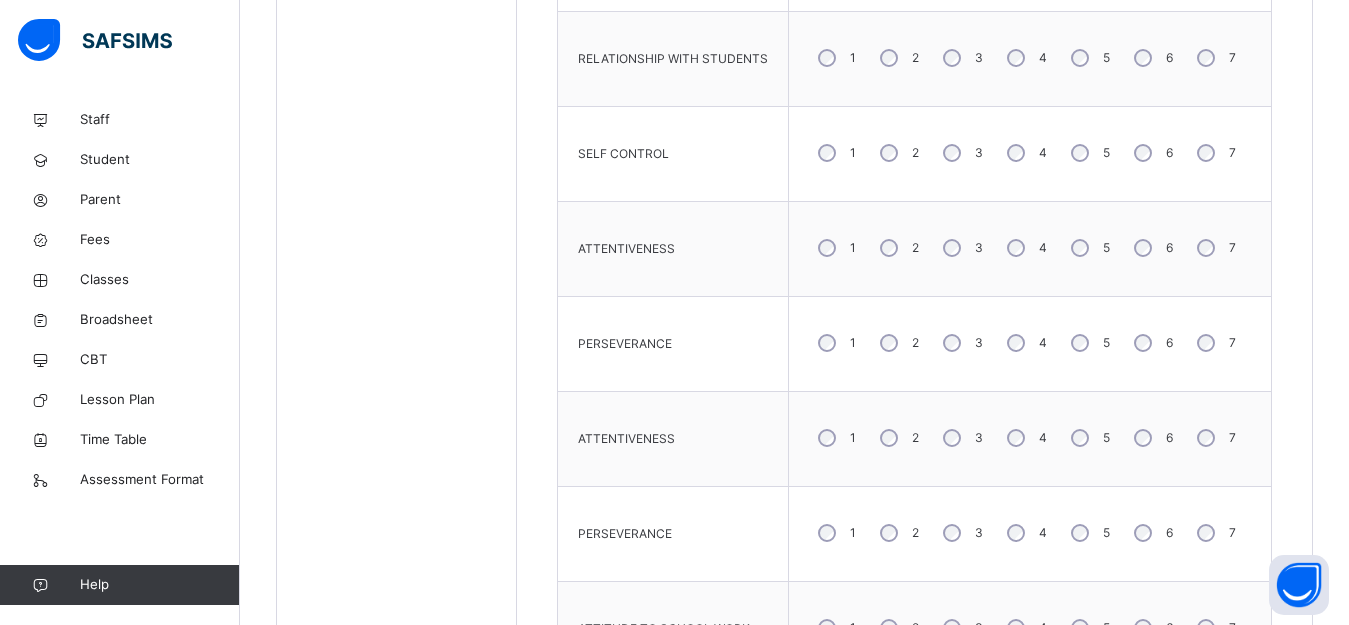 scroll, scrollTop: 1300, scrollLeft: 0, axis: vertical 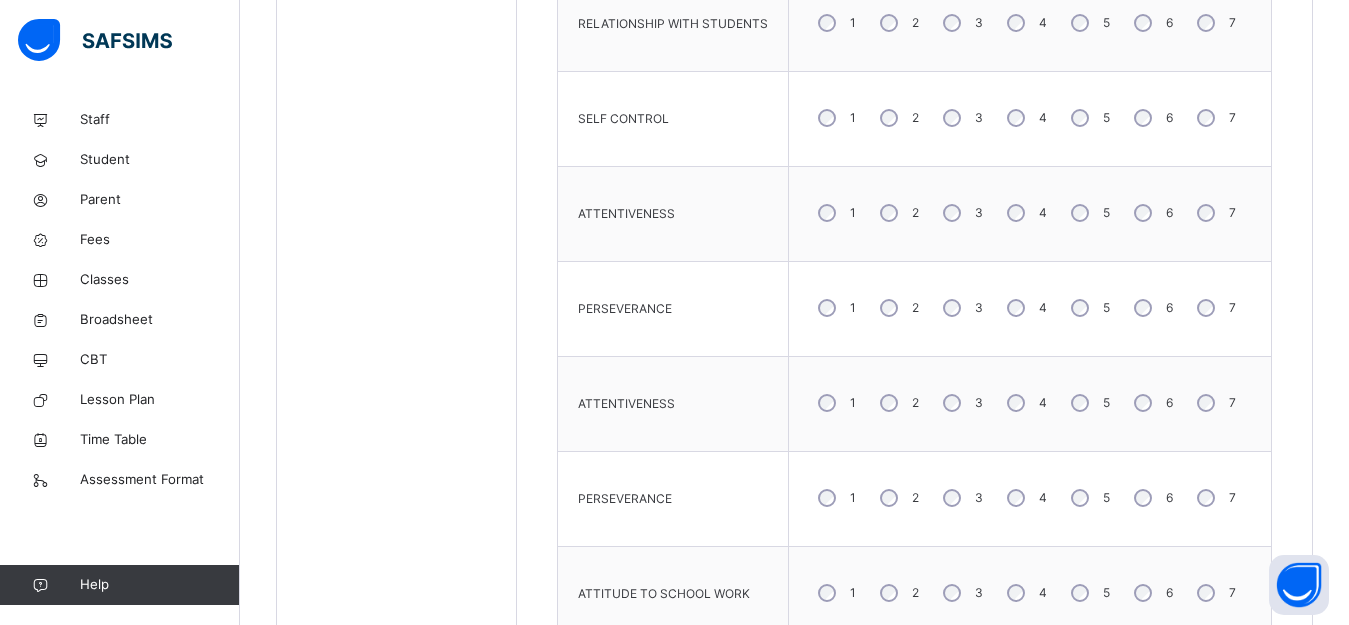 click on "5" at bounding box center (1088, 403) 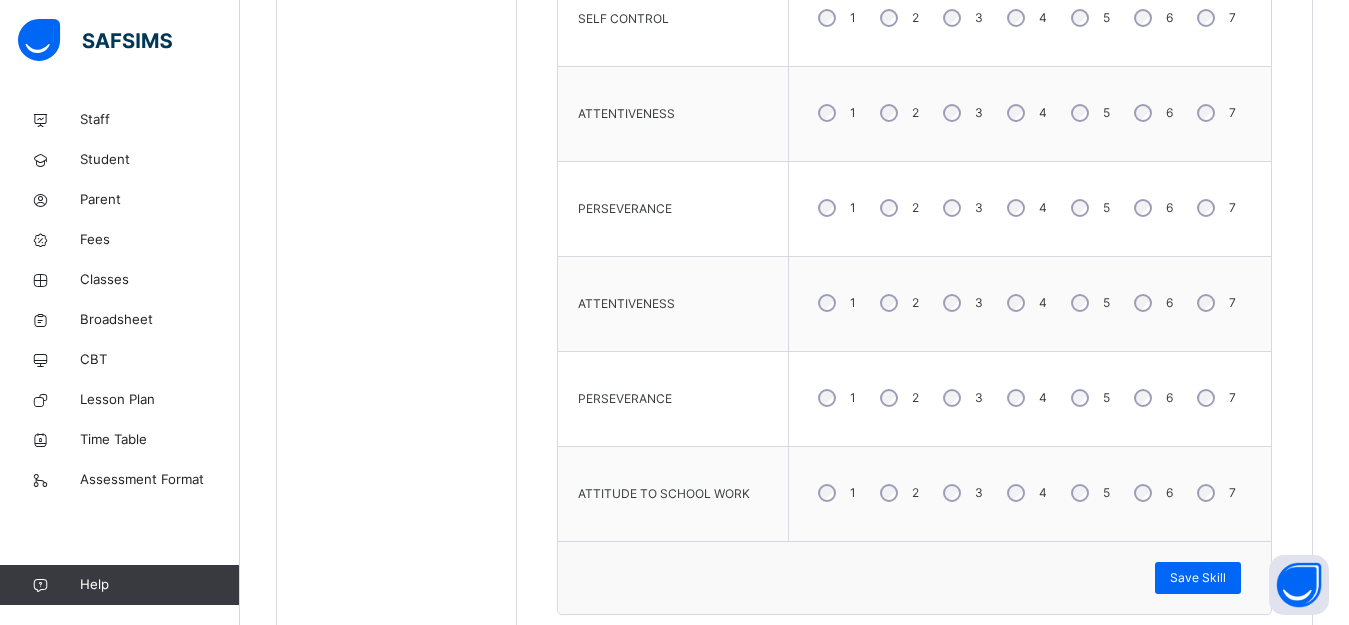 scroll, scrollTop: 1481, scrollLeft: 0, axis: vertical 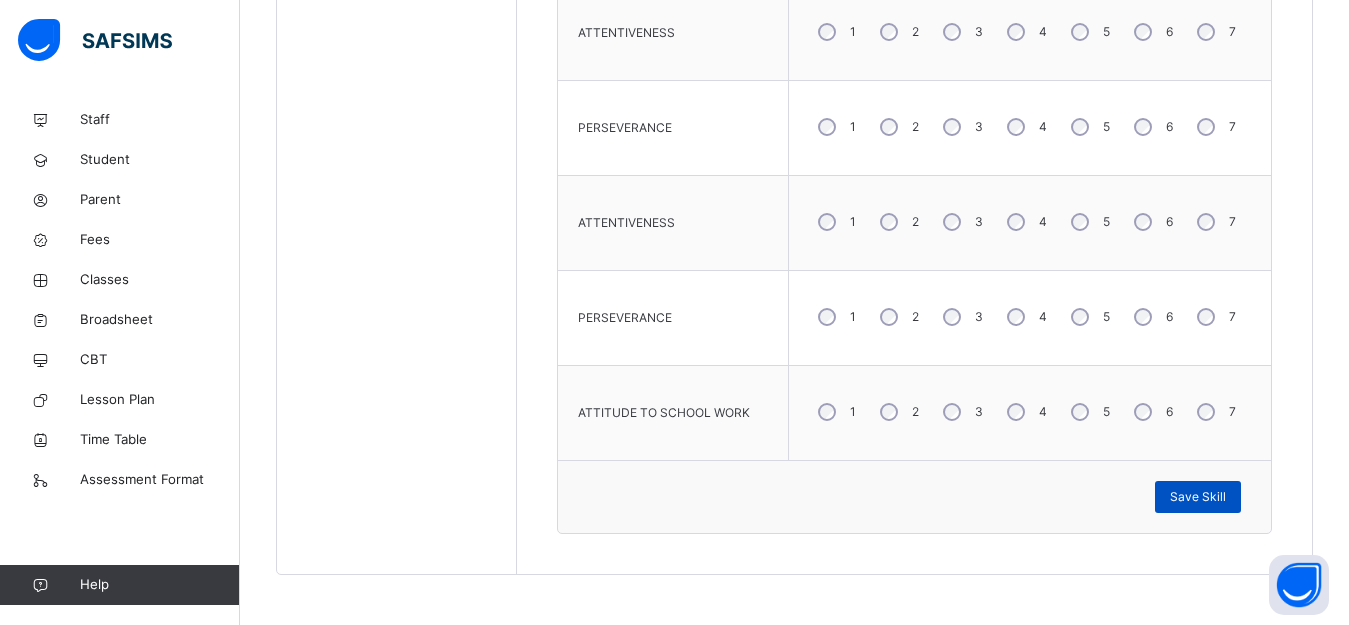 click on "Save Skill" at bounding box center [1198, 497] 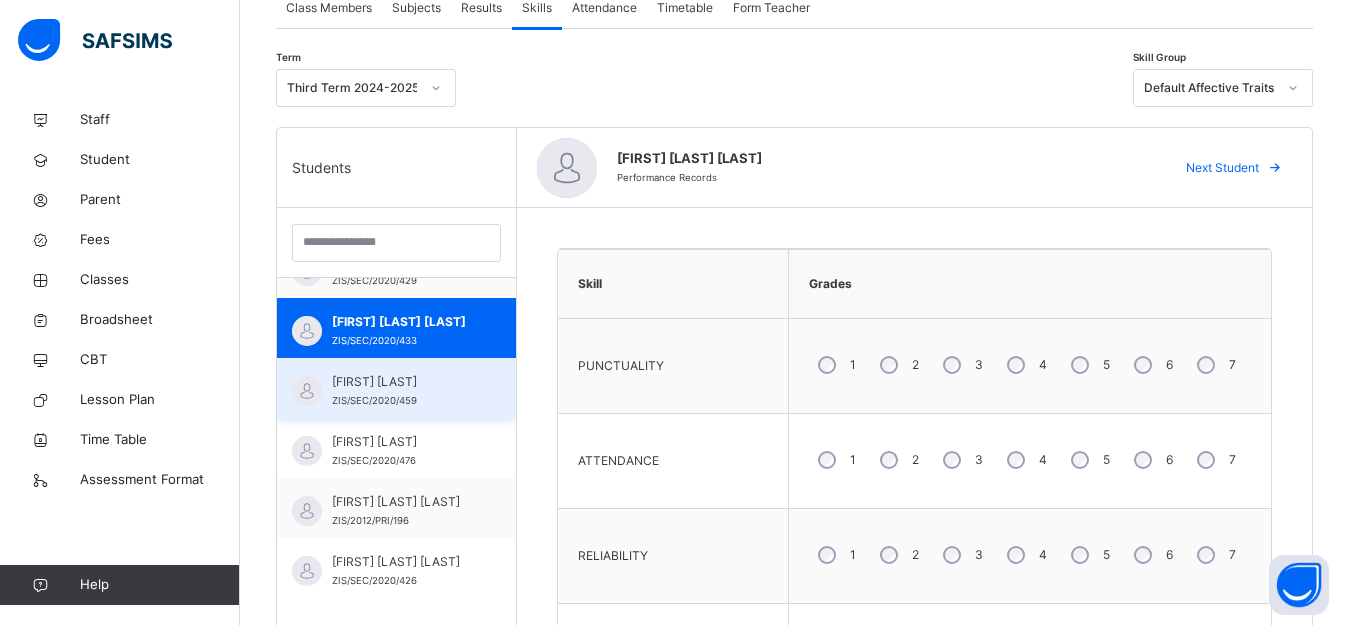 scroll, scrollTop: 381, scrollLeft: 0, axis: vertical 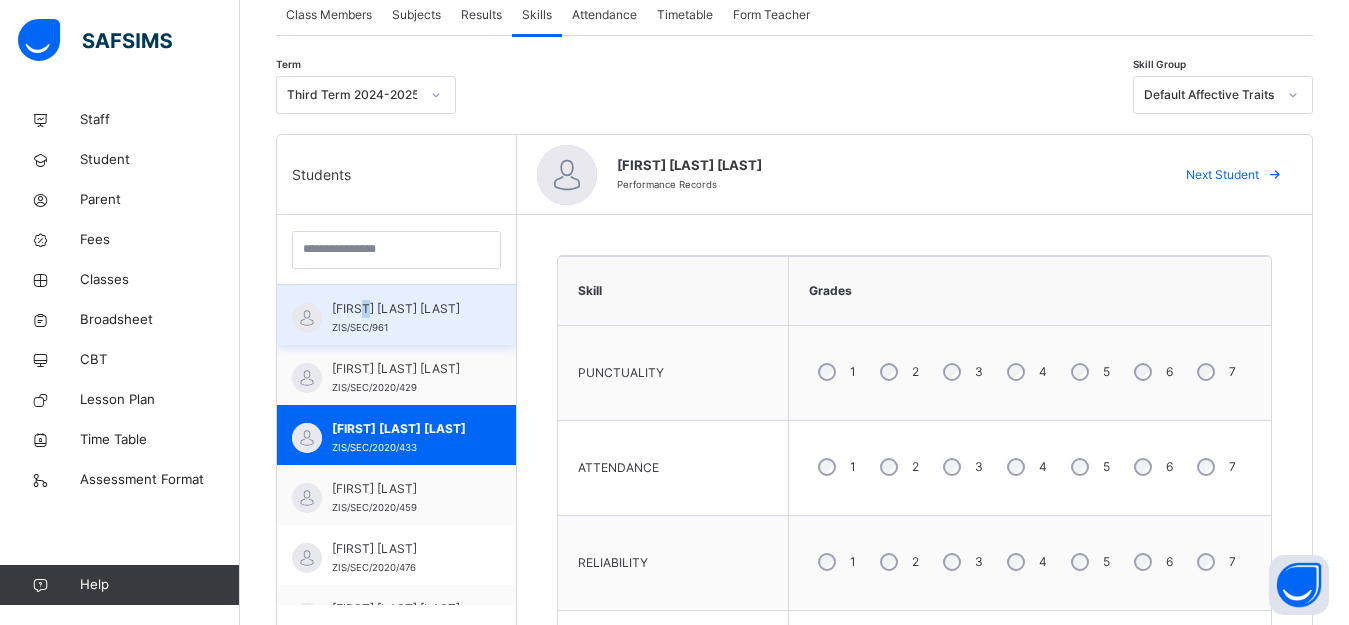 click on "[FIRST]  [LAST]" at bounding box center [401, 309] 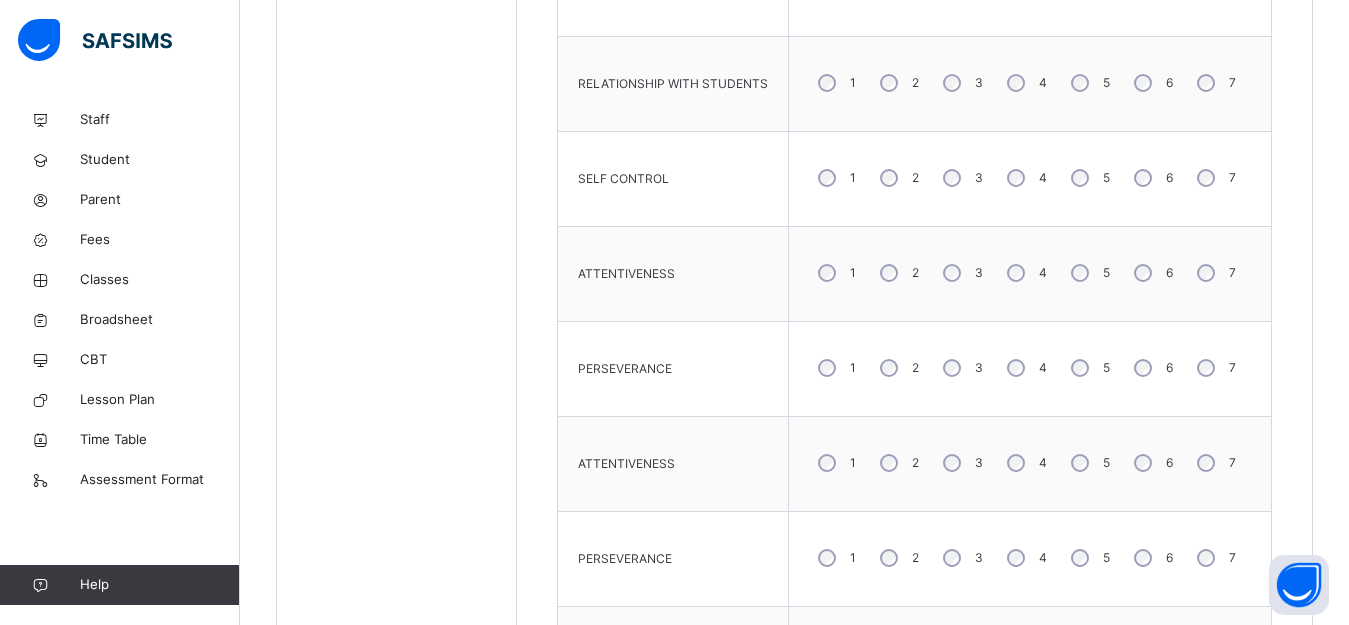 scroll, scrollTop: 1267, scrollLeft: 0, axis: vertical 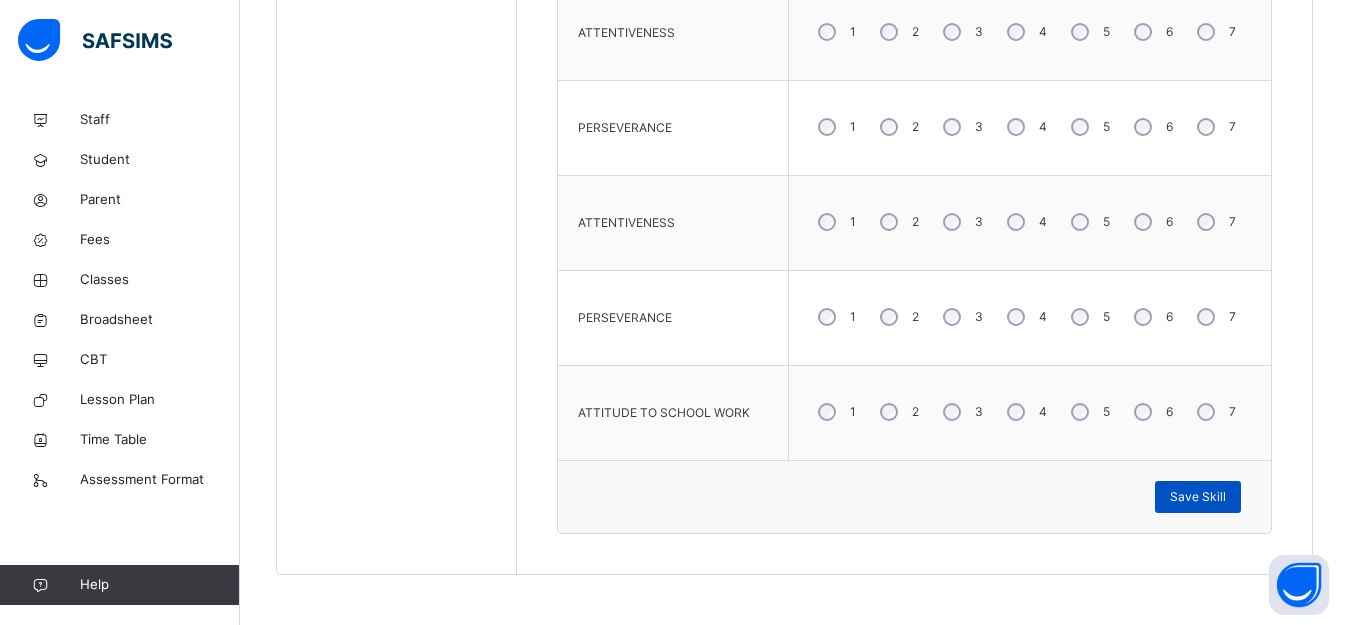 click on "Save Skill" at bounding box center (1198, 497) 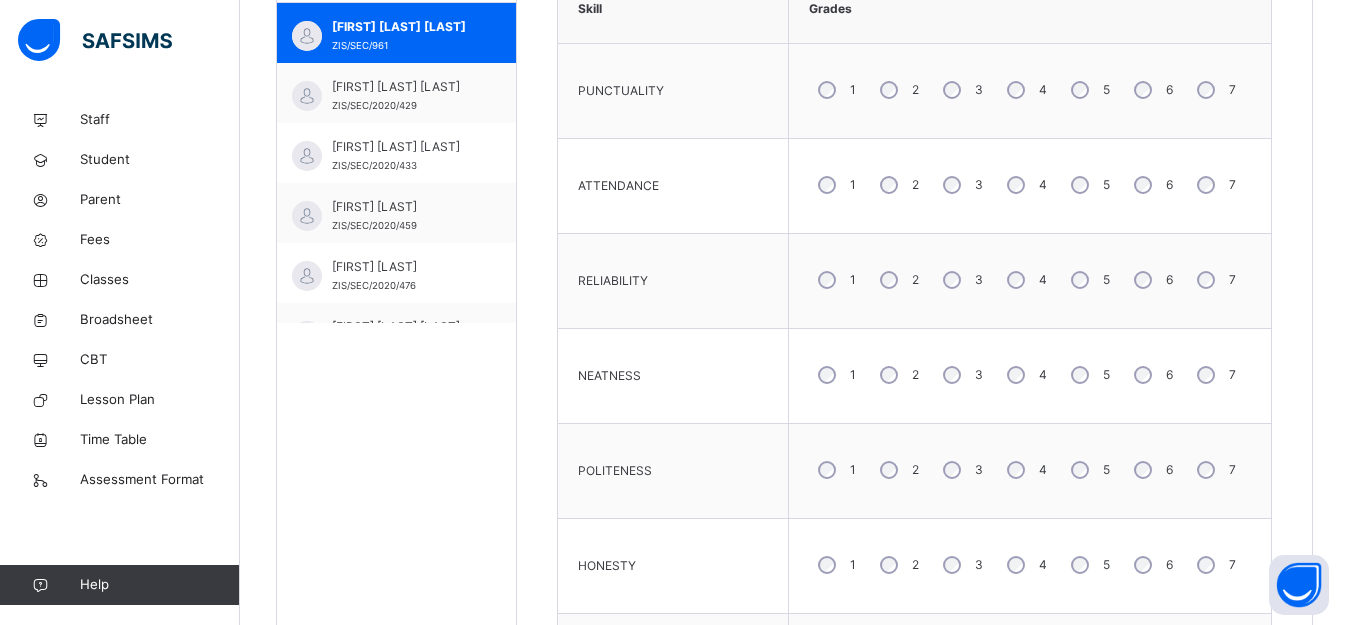 scroll, scrollTop: 381, scrollLeft: 0, axis: vertical 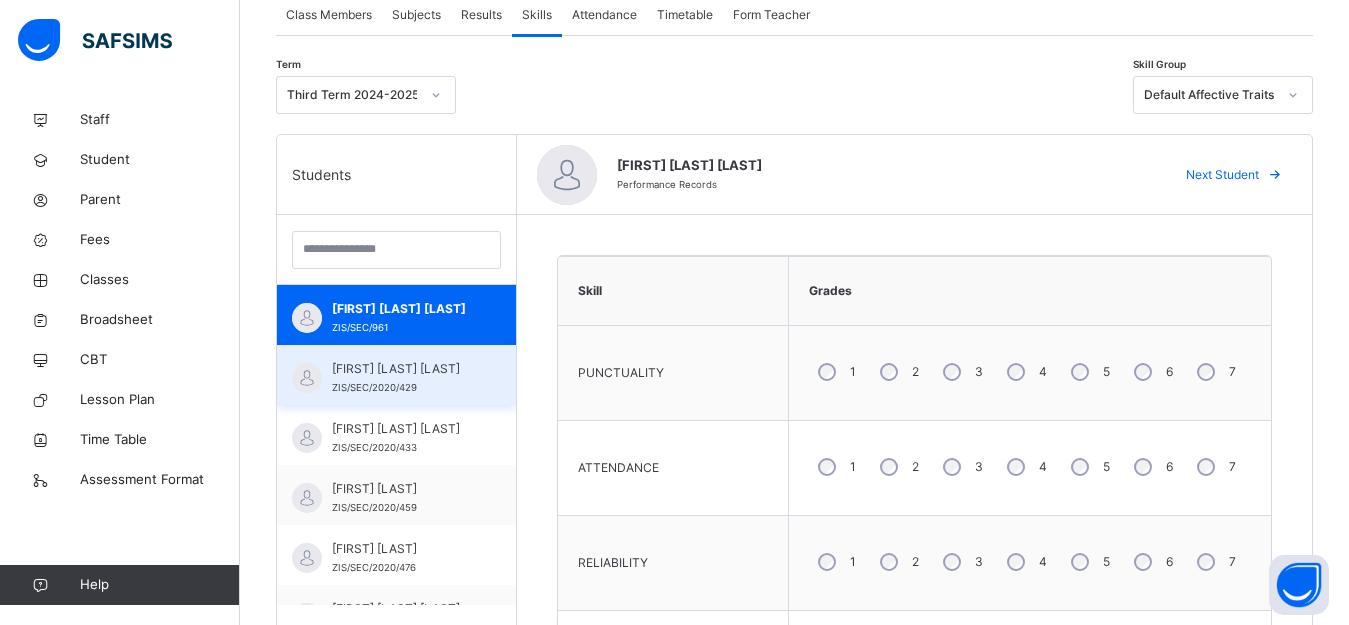 click on "[FIRST] [LAST]" at bounding box center (401, 369) 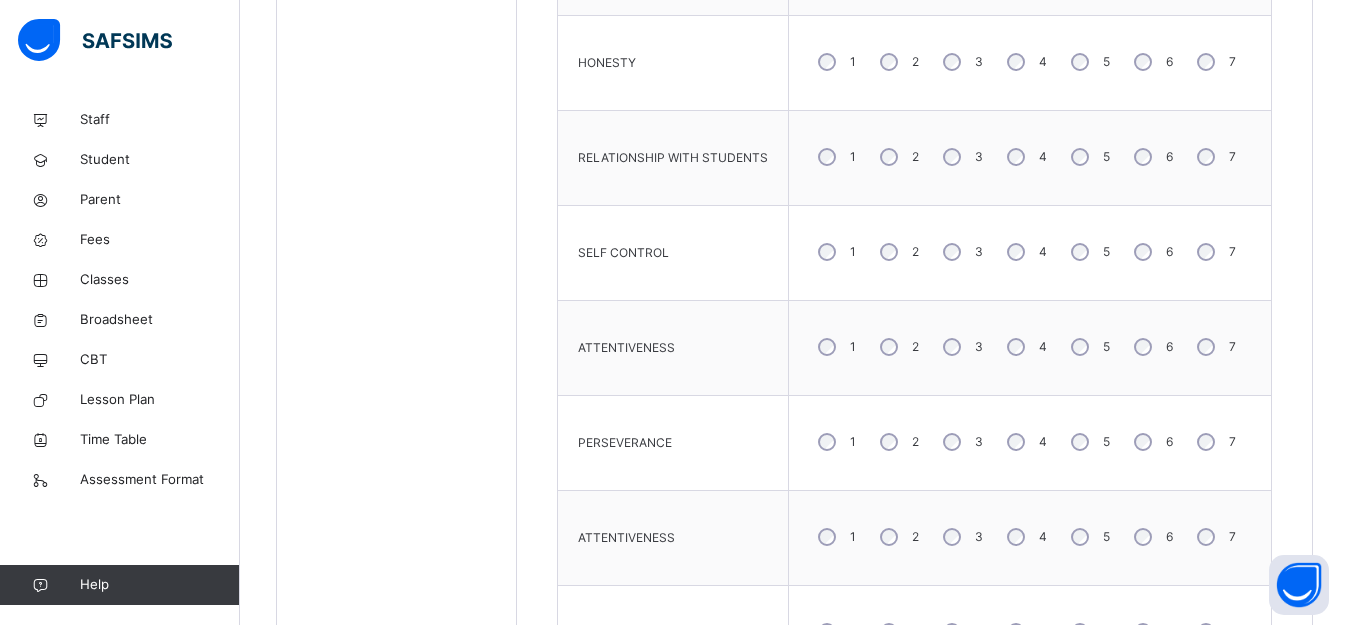 scroll, scrollTop: 1200, scrollLeft: 0, axis: vertical 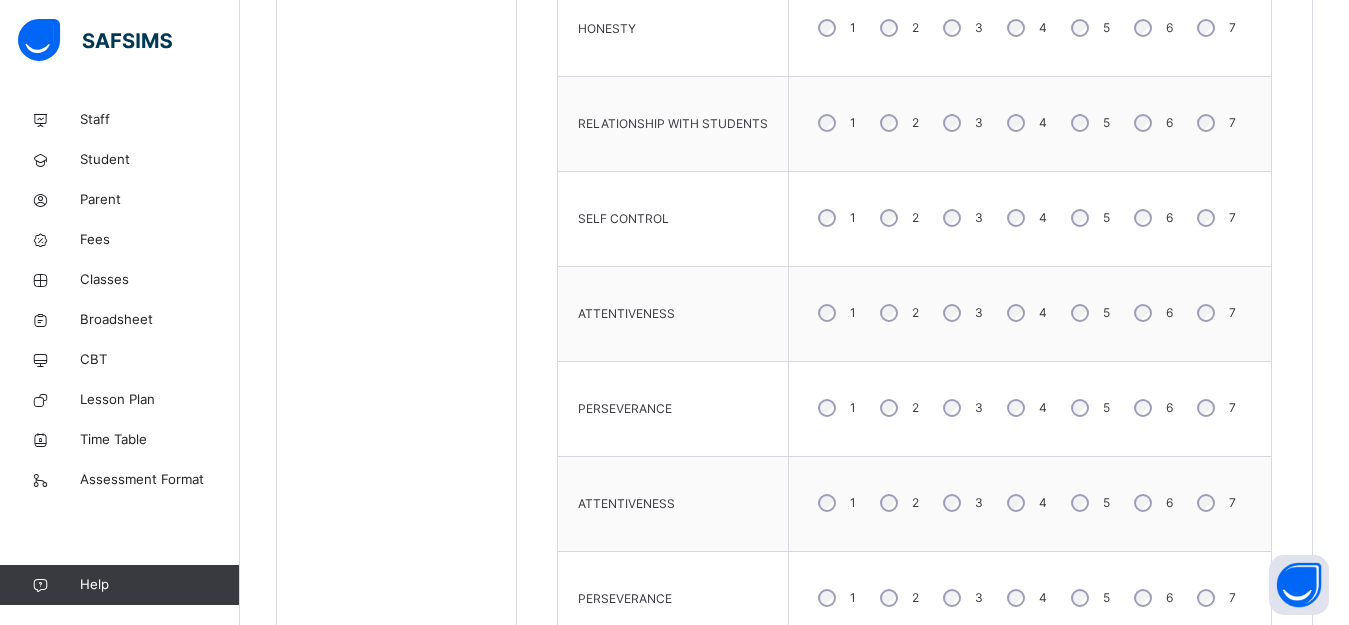 click on "5" at bounding box center [1088, 503] 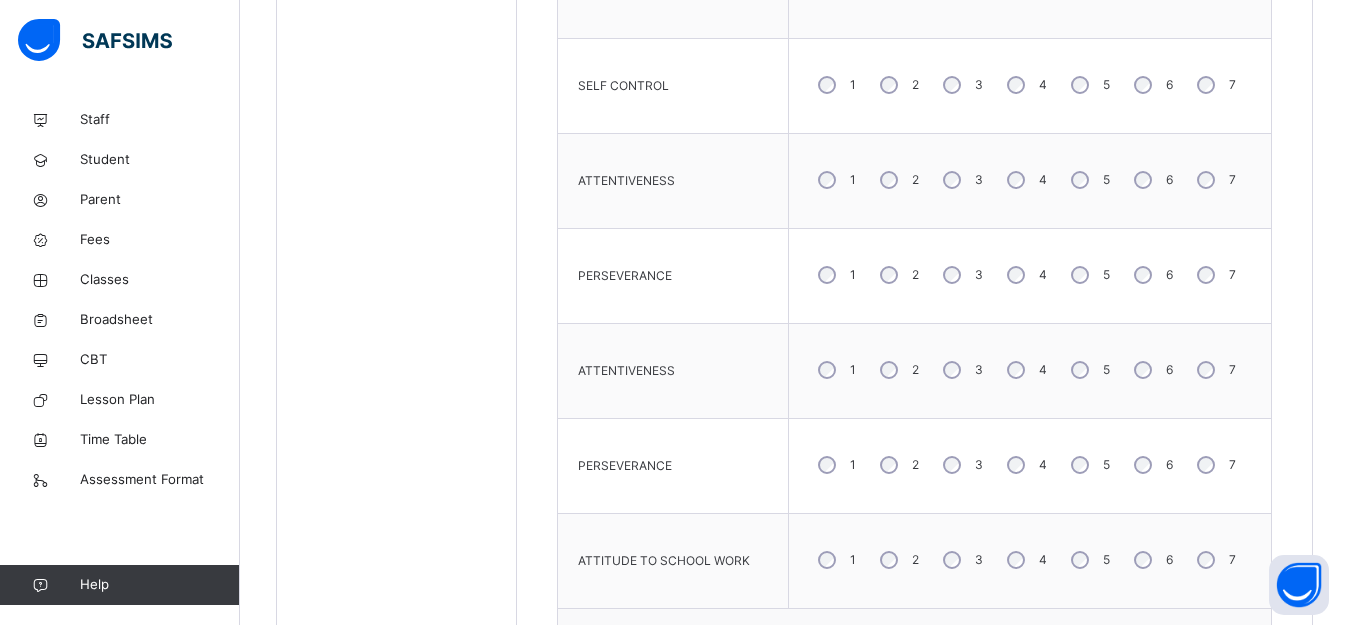 scroll, scrollTop: 1481, scrollLeft: 0, axis: vertical 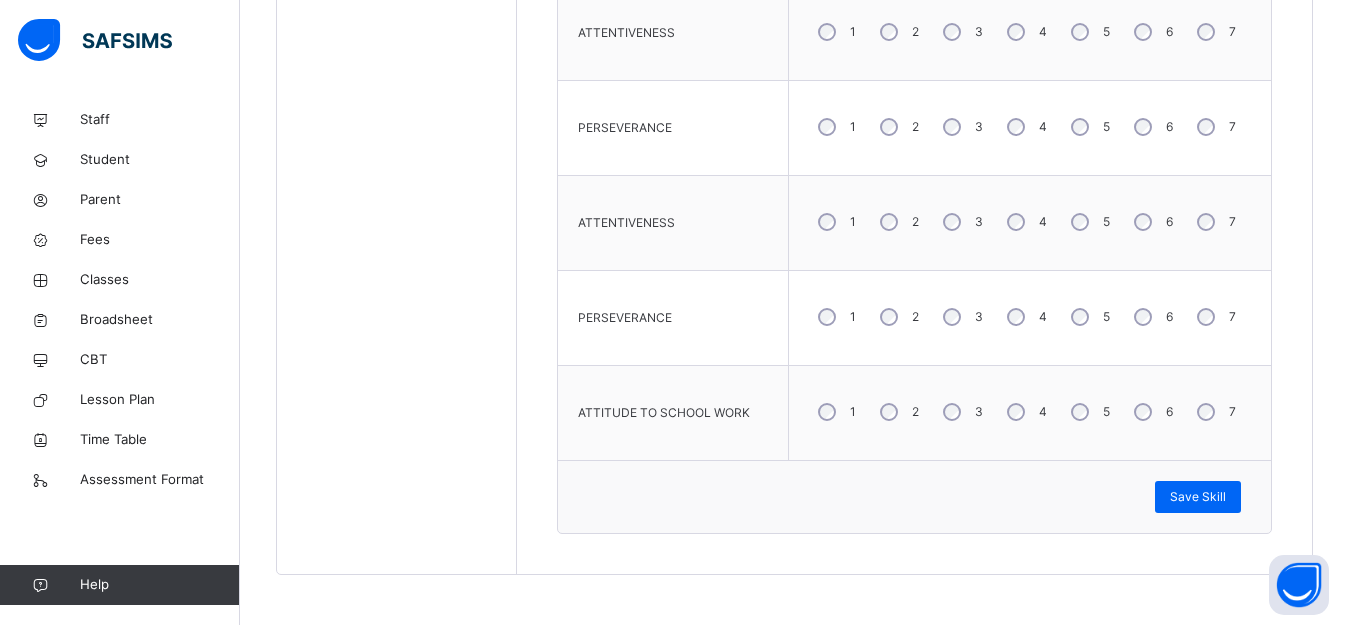 drag, startPoint x: 1115, startPoint y: 507, endPoint x: 1028, endPoint y: 307, distance: 218.10318 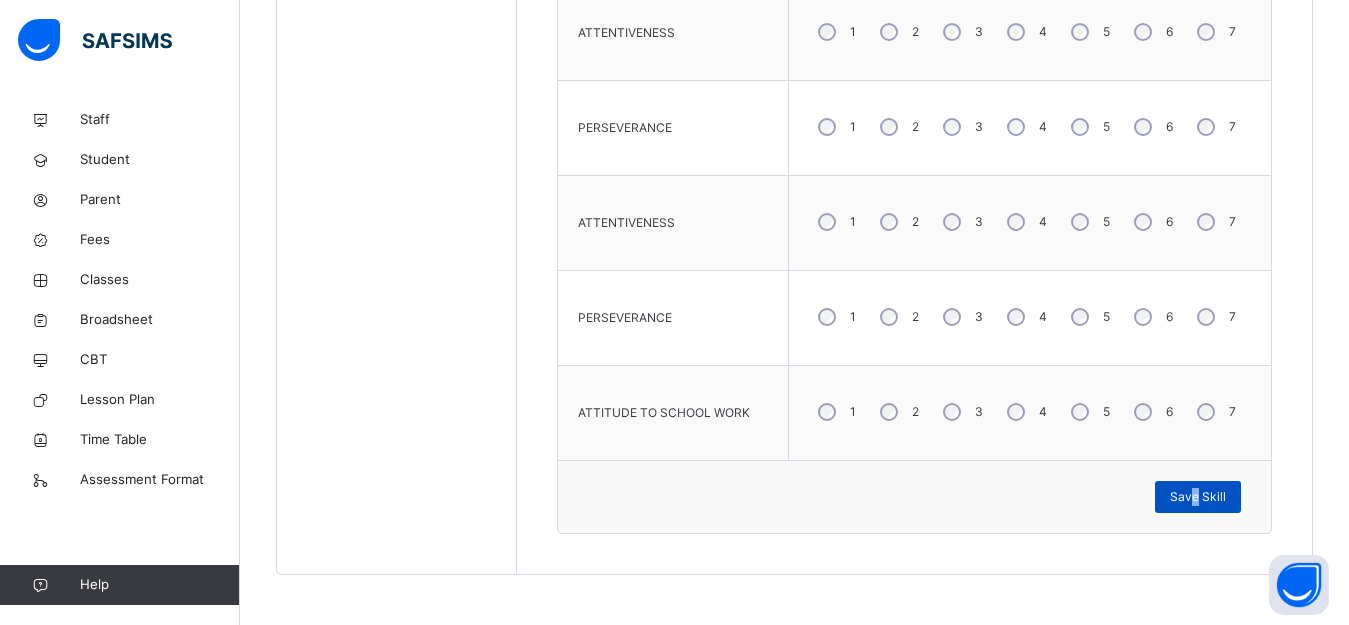 click on "Save Skill" at bounding box center [1198, 497] 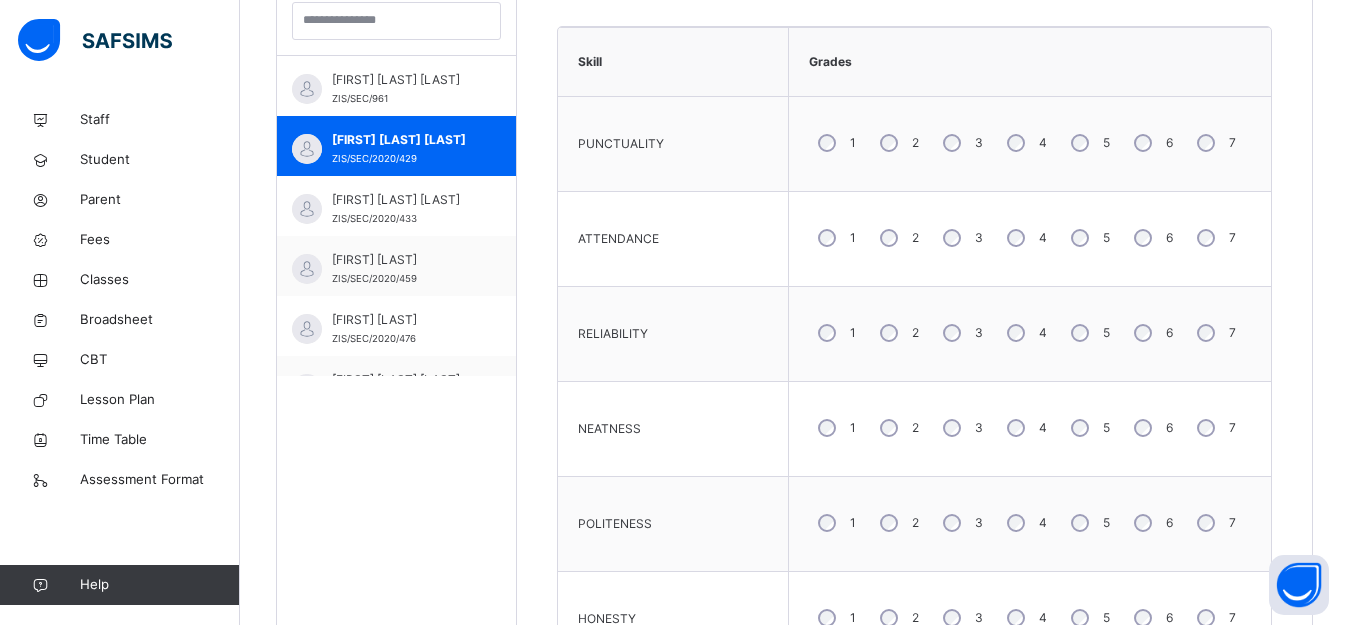 scroll, scrollTop: 581, scrollLeft: 0, axis: vertical 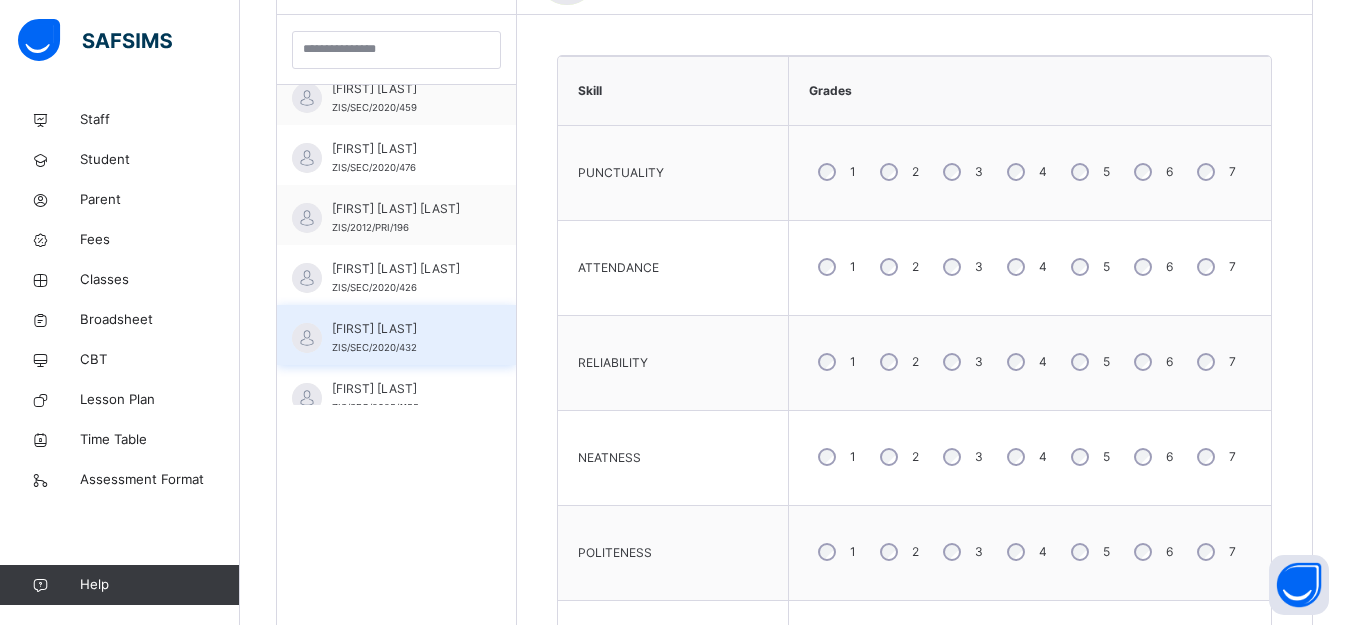 click on "[FIRST]  [LAST]" at bounding box center (401, 329) 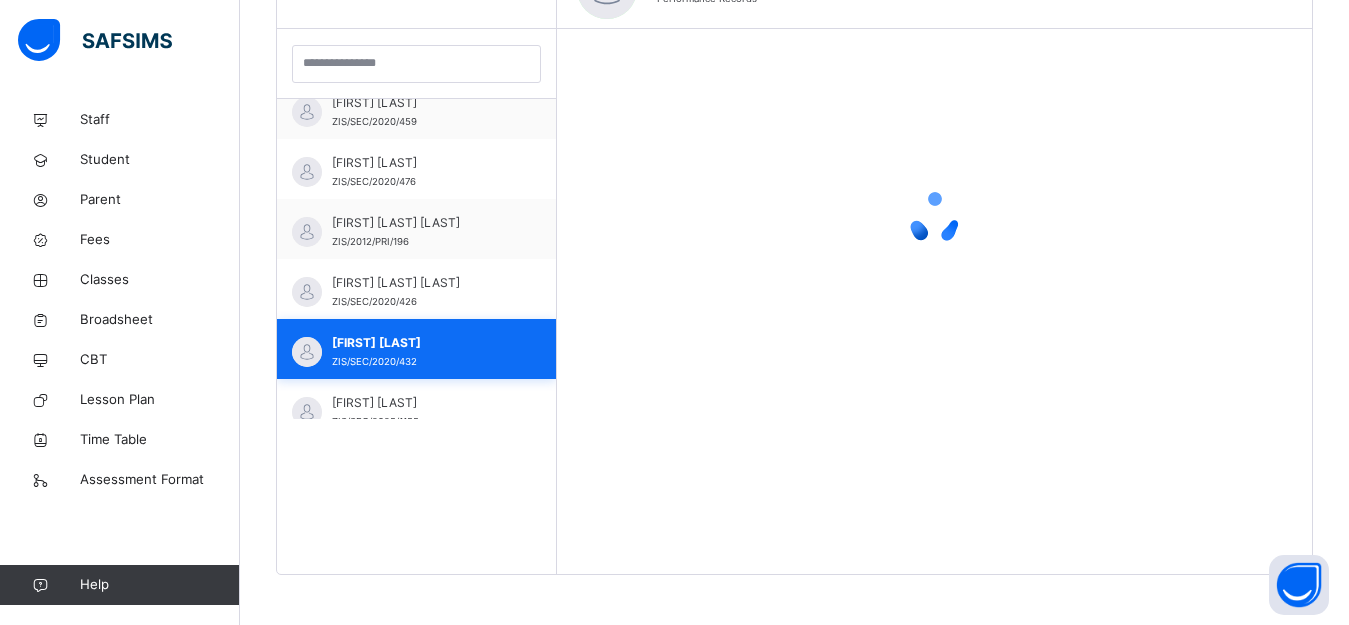 scroll, scrollTop: 567, scrollLeft: 0, axis: vertical 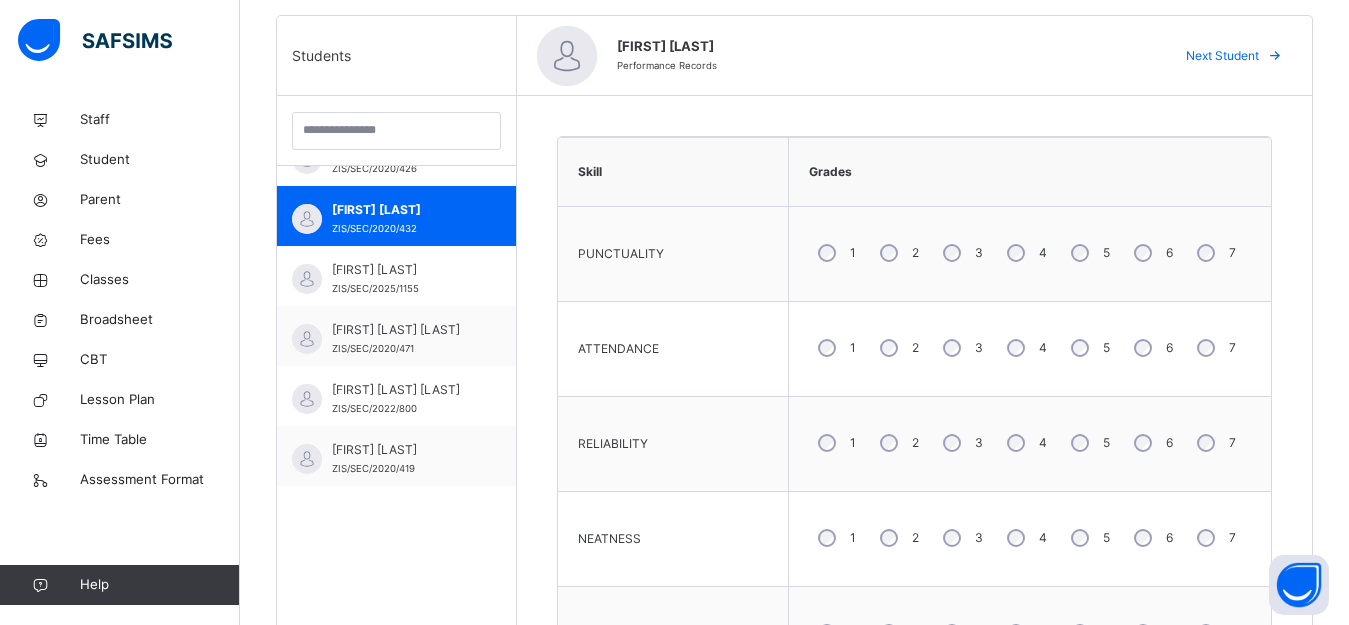 click on "4" at bounding box center (1025, 253) 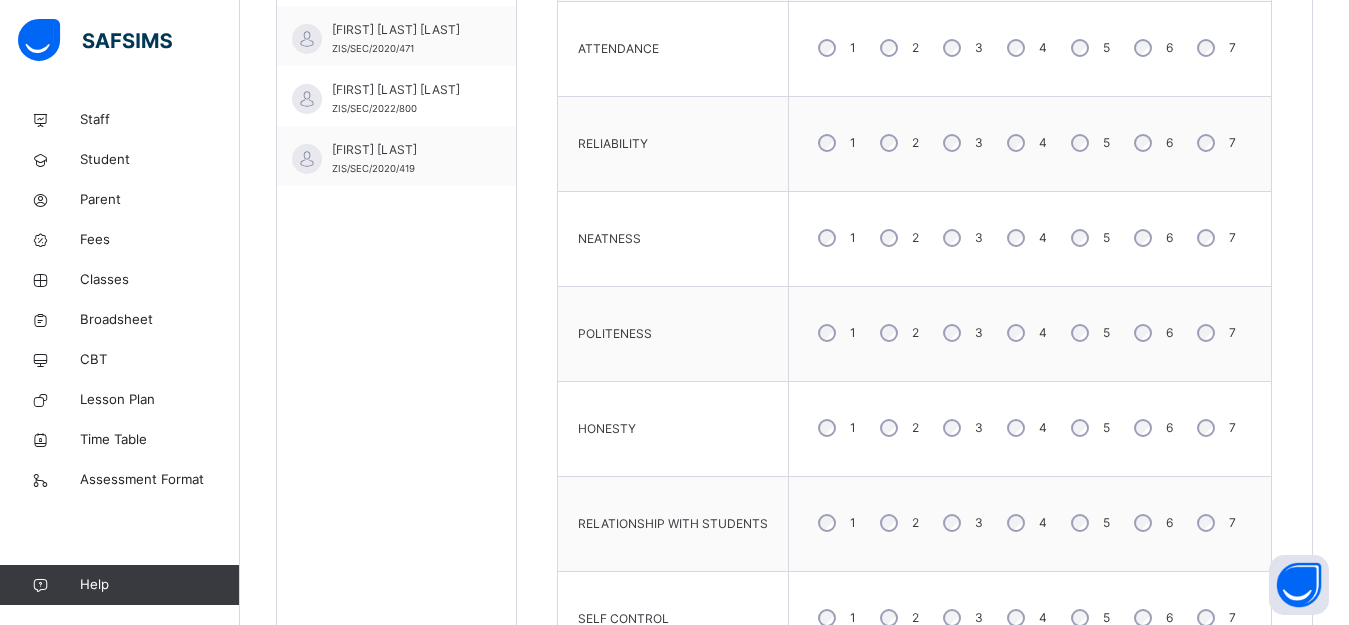 click on "5" at bounding box center [1088, 333] 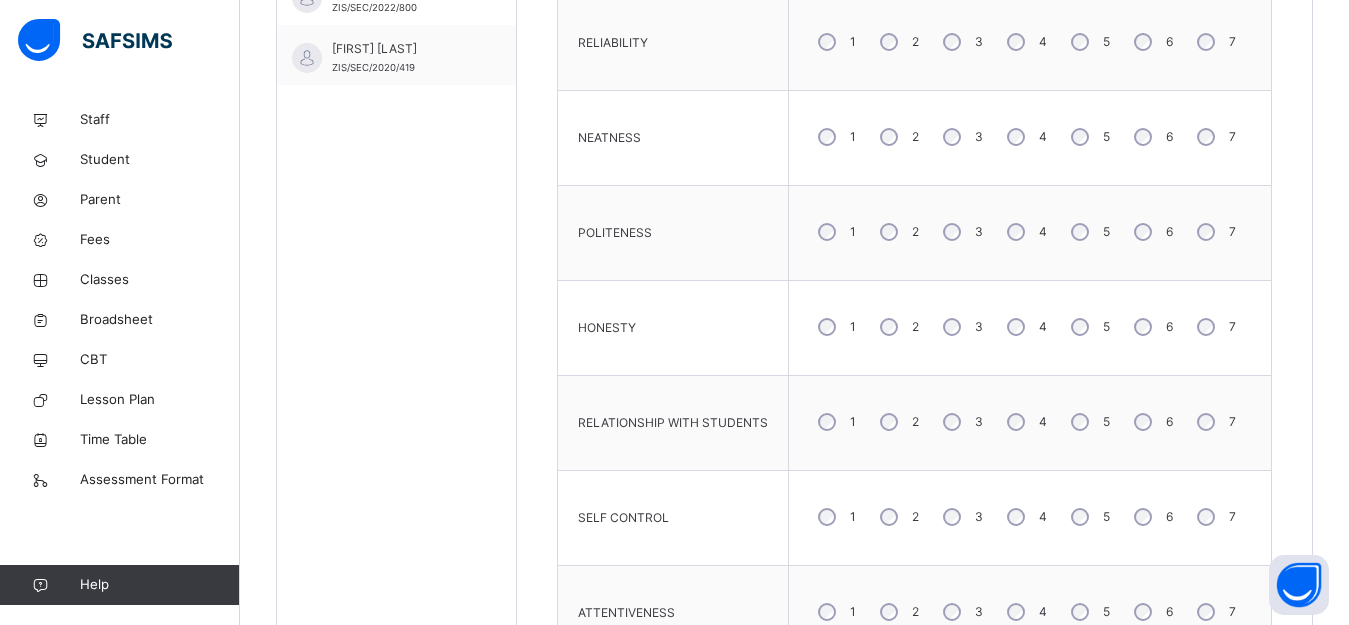 scroll, scrollTop: 900, scrollLeft: 0, axis: vertical 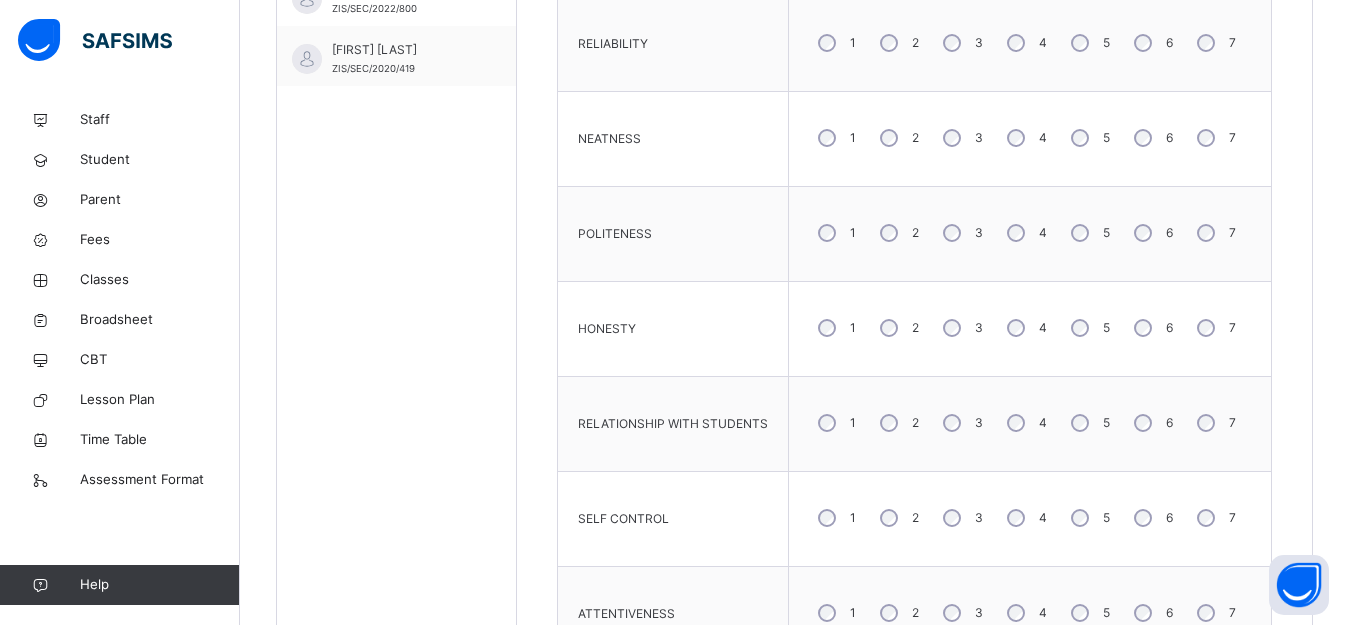 drag, startPoint x: 1037, startPoint y: 401, endPoint x: 1044, endPoint y: 411, distance: 12.206555 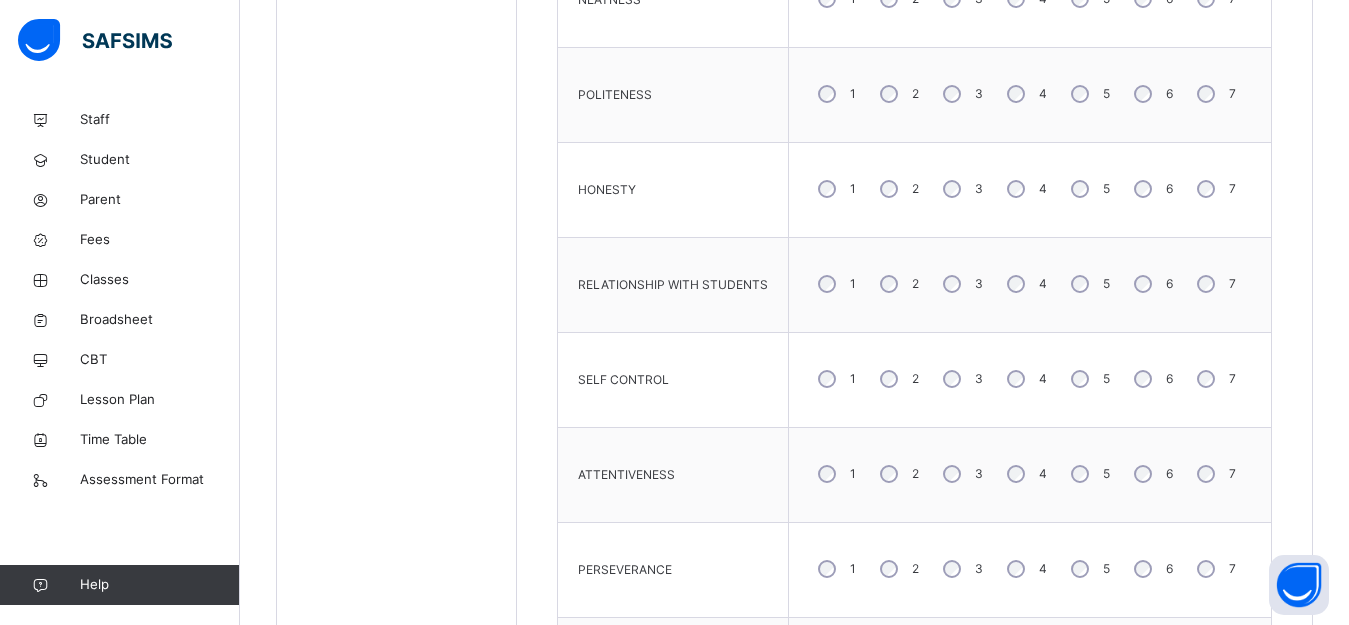 scroll, scrollTop: 1100, scrollLeft: 0, axis: vertical 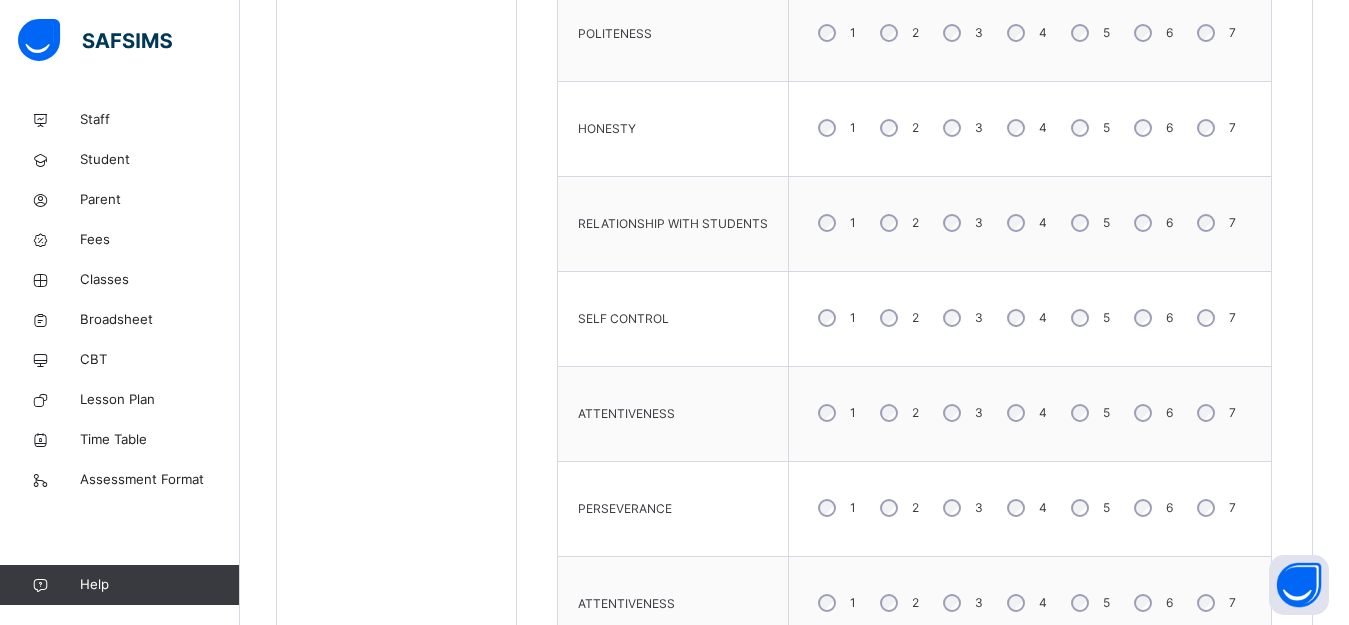 drag, startPoint x: 1032, startPoint y: 591, endPoint x: 1046, endPoint y: 563, distance: 31.304953 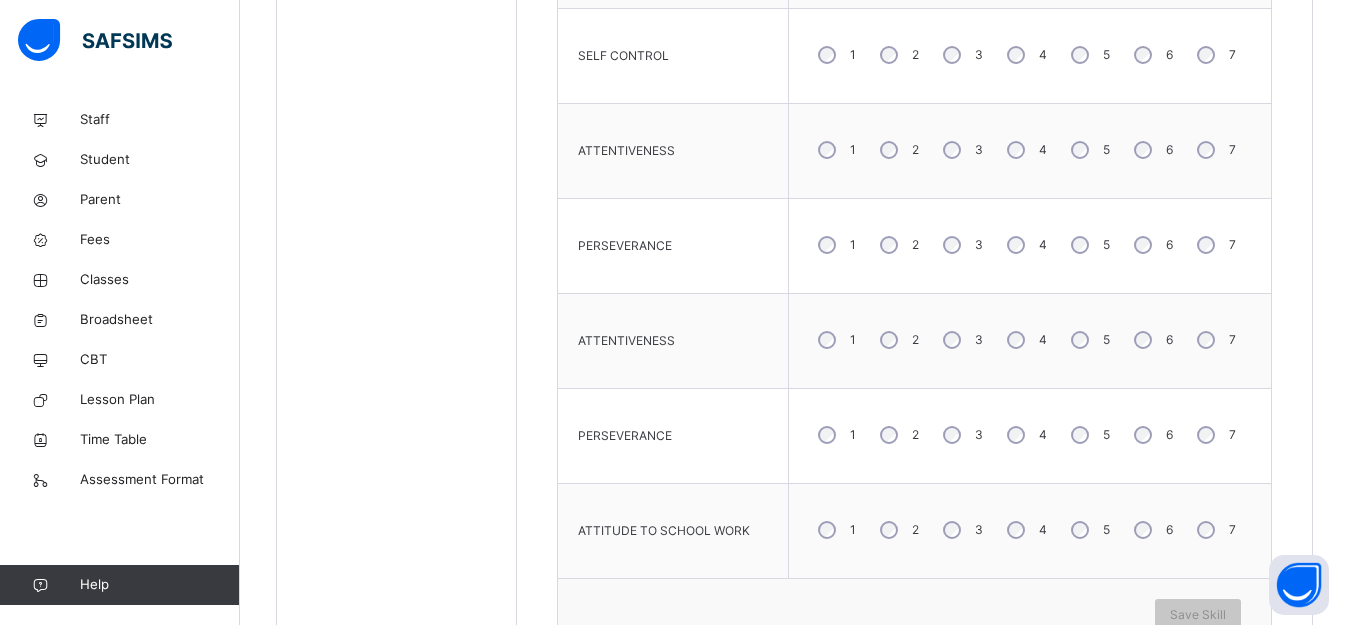 scroll, scrollTop: 1481, scrollLeft: 0, axis: vertical 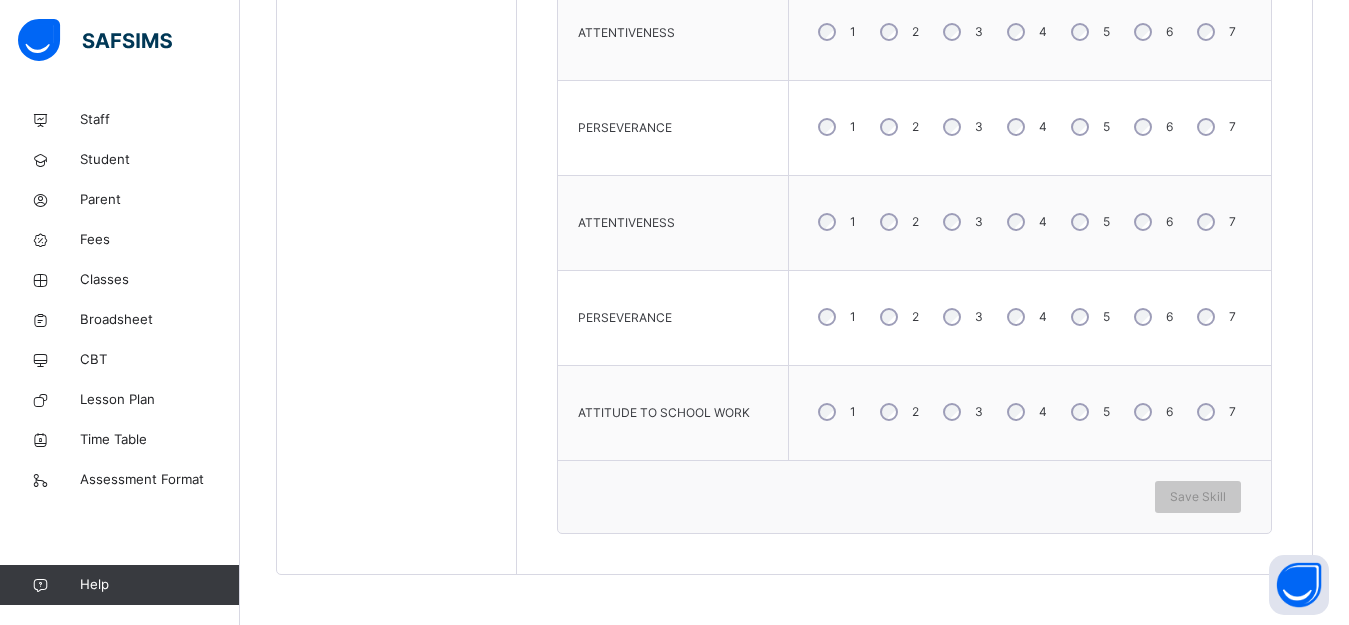 click on "5" at bounding box center [1088, 412] 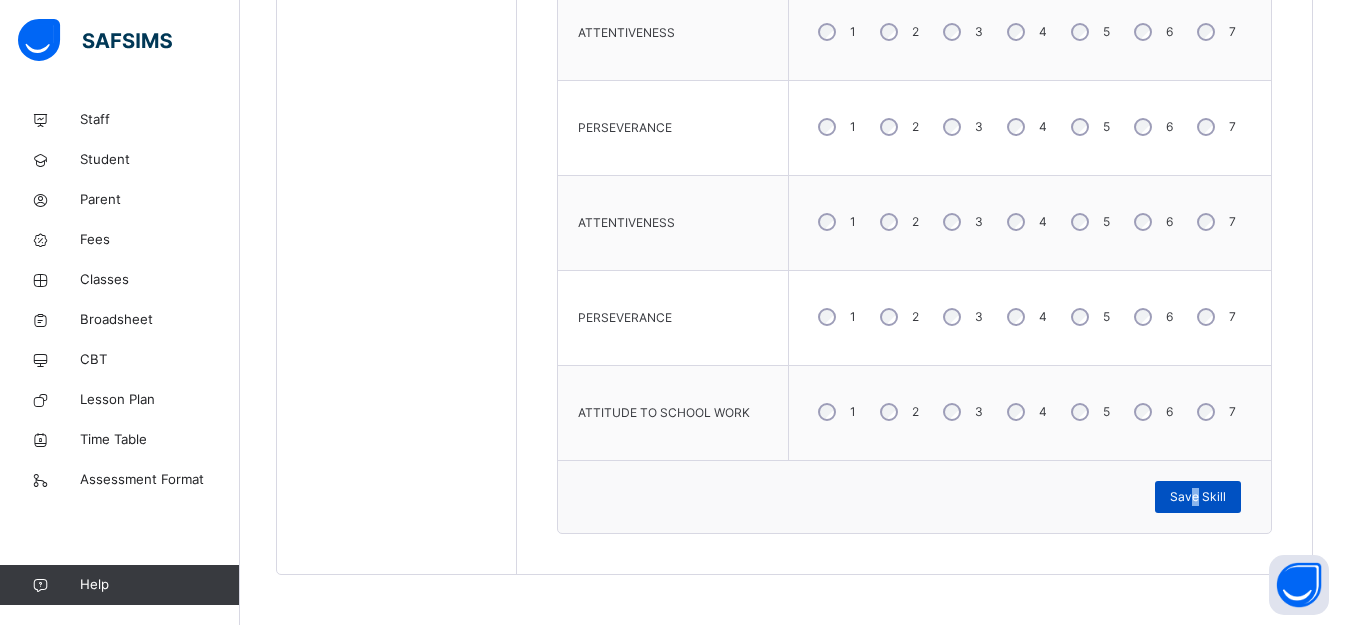 click on "Save Skill" at bounding box center [1198, 497] 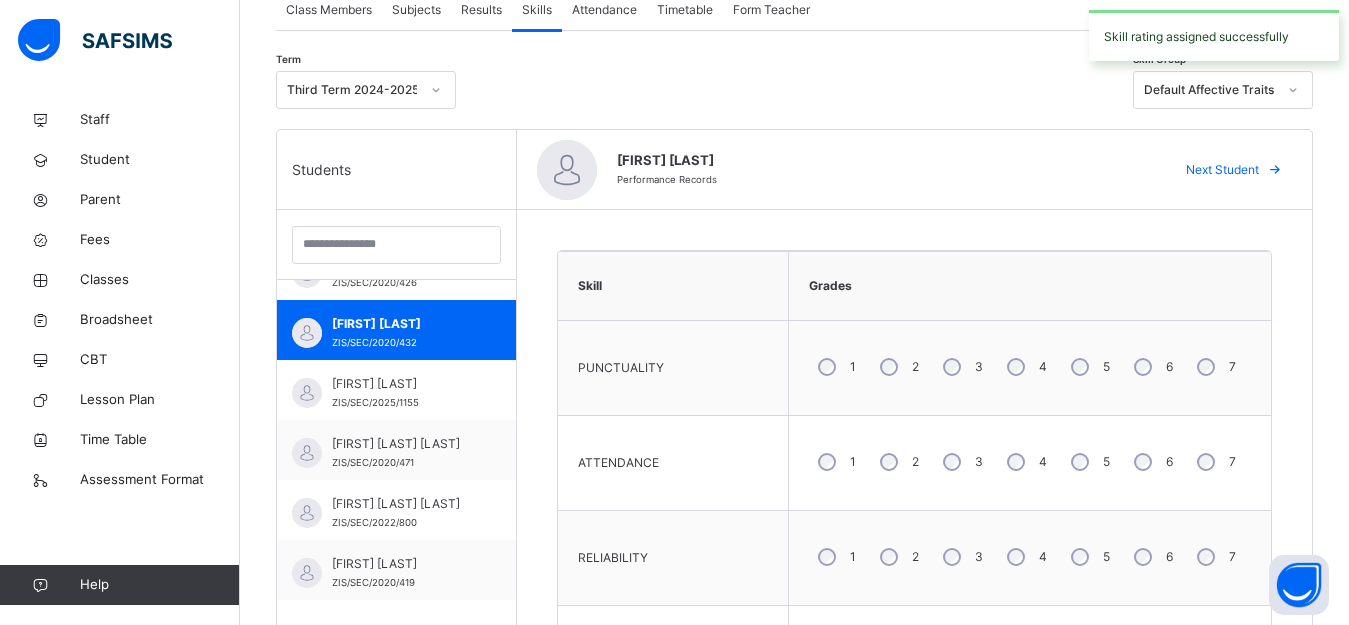 scroll, scrollTop: 381, scrollLeft: 0, axis: vertical 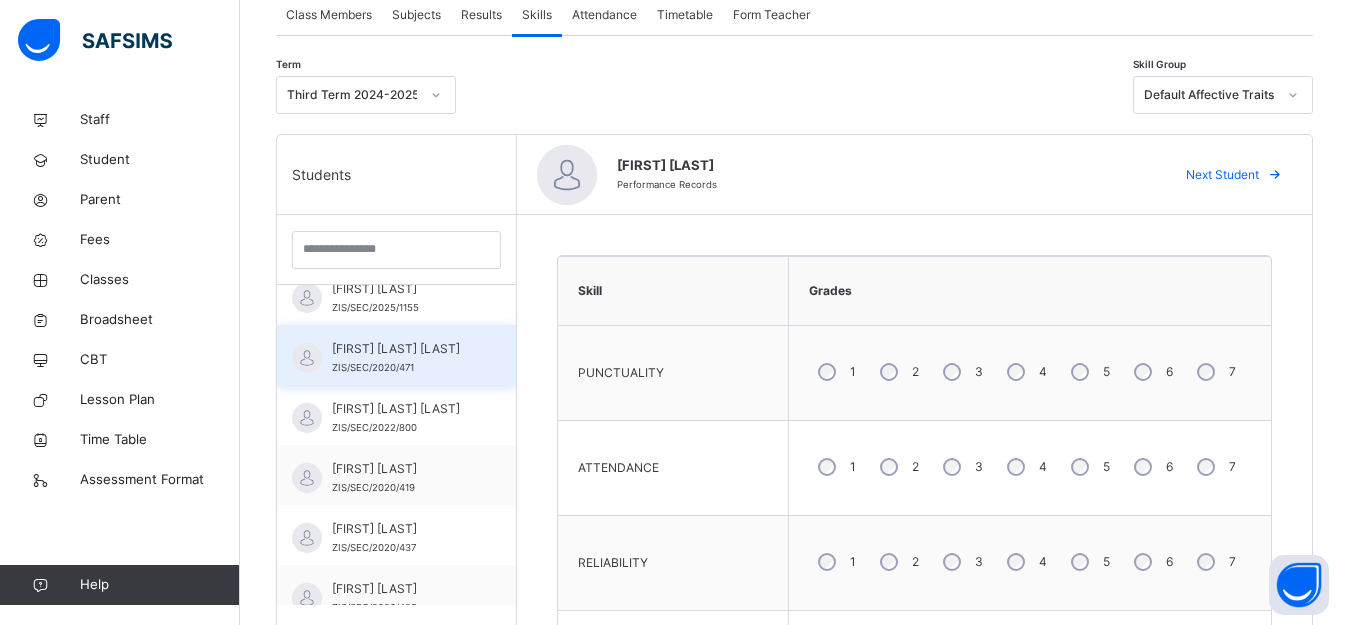 click on "ZIS/SEC/2020/471" at bounding box center (373, 367) 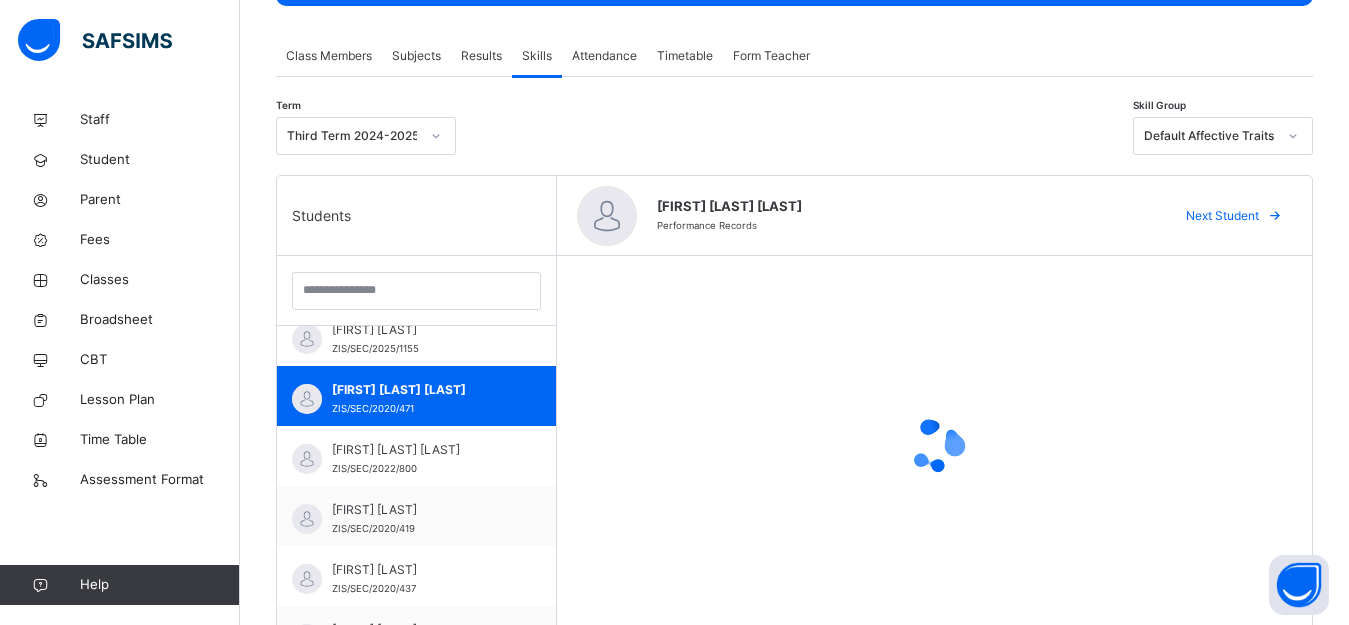 scroll, scrollTop: 400, scrollLeft: 0, axis: vertical 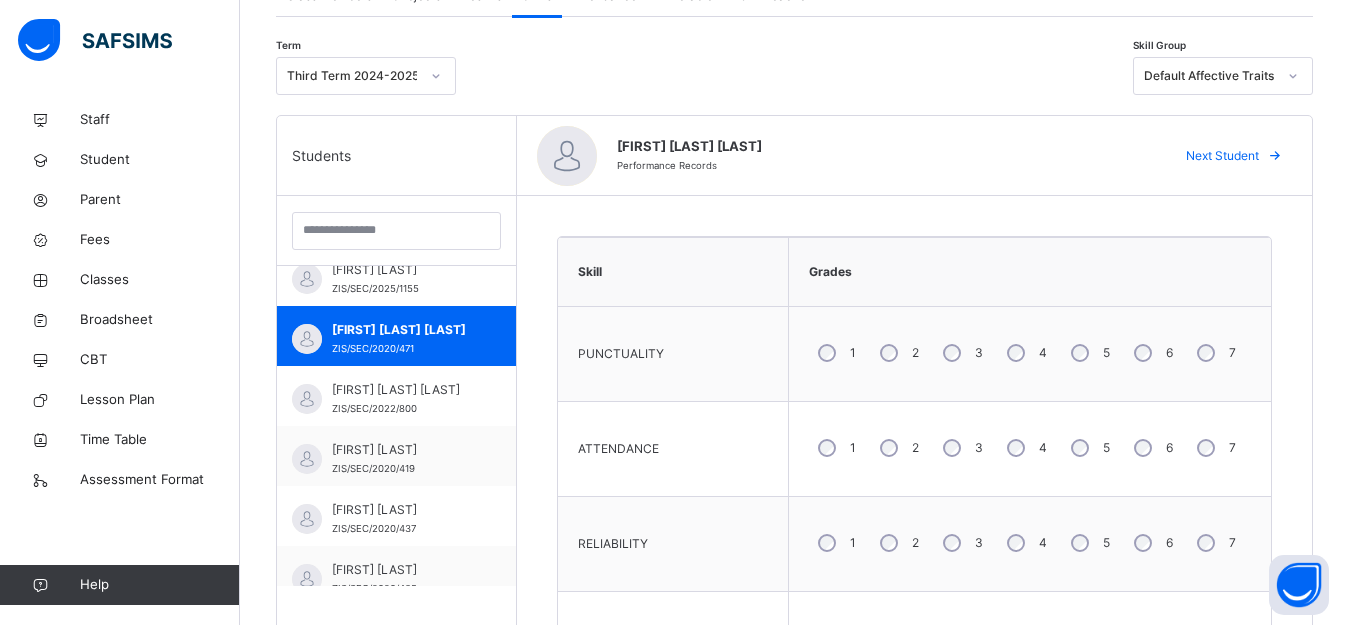 click on "5" at bounding box center (1088, 353) 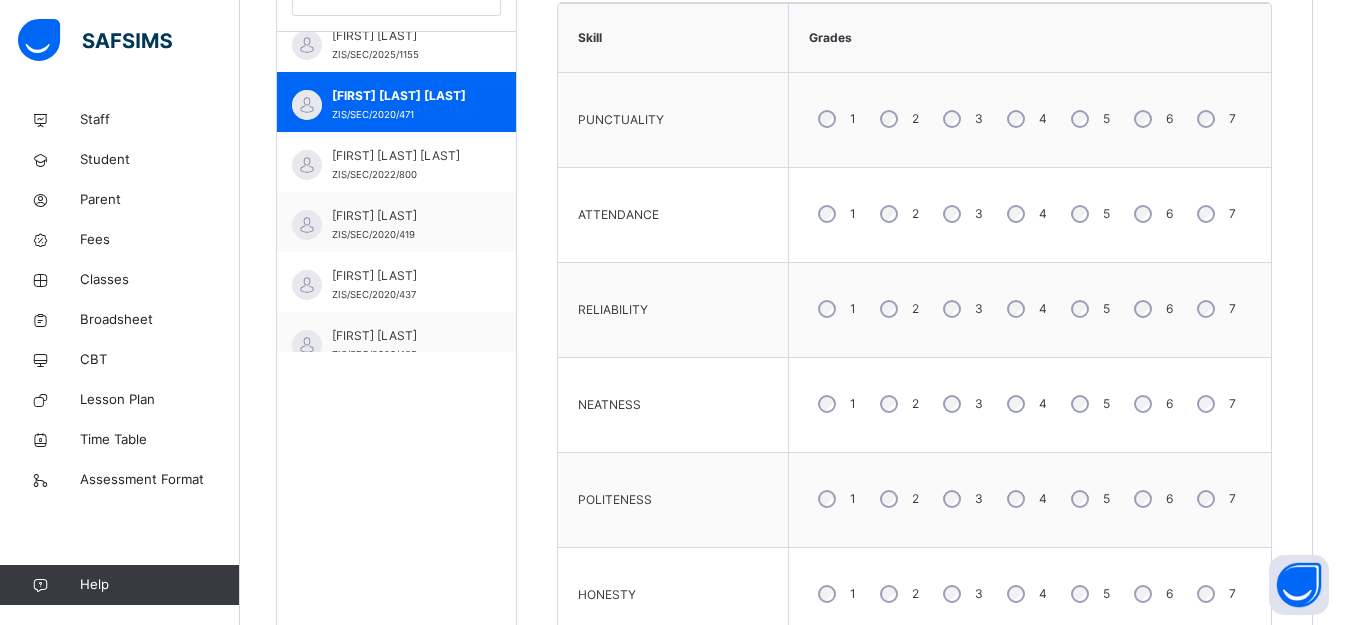 scroll, scrollTop: 600, scrollLeft: 0, axis: vertical 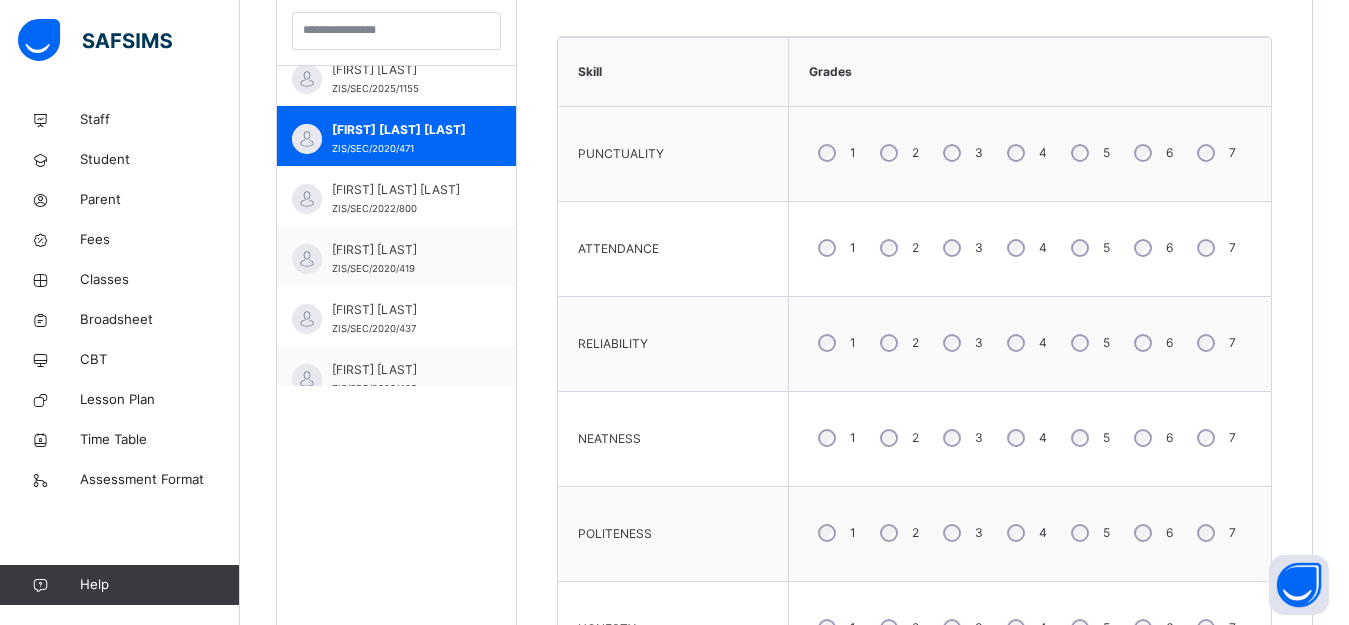 click on "4" at bounding box center (1025, 533) 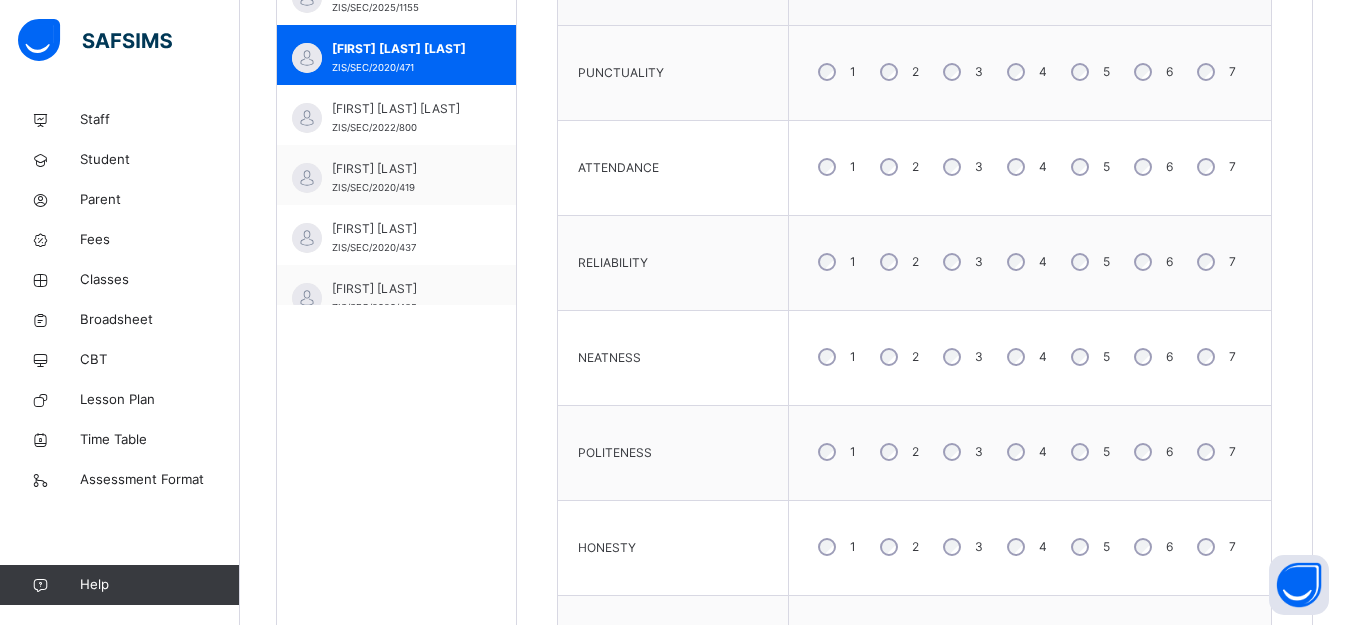 scroll, scrollTop: 800, scrollLeft: 0, axis: vertical 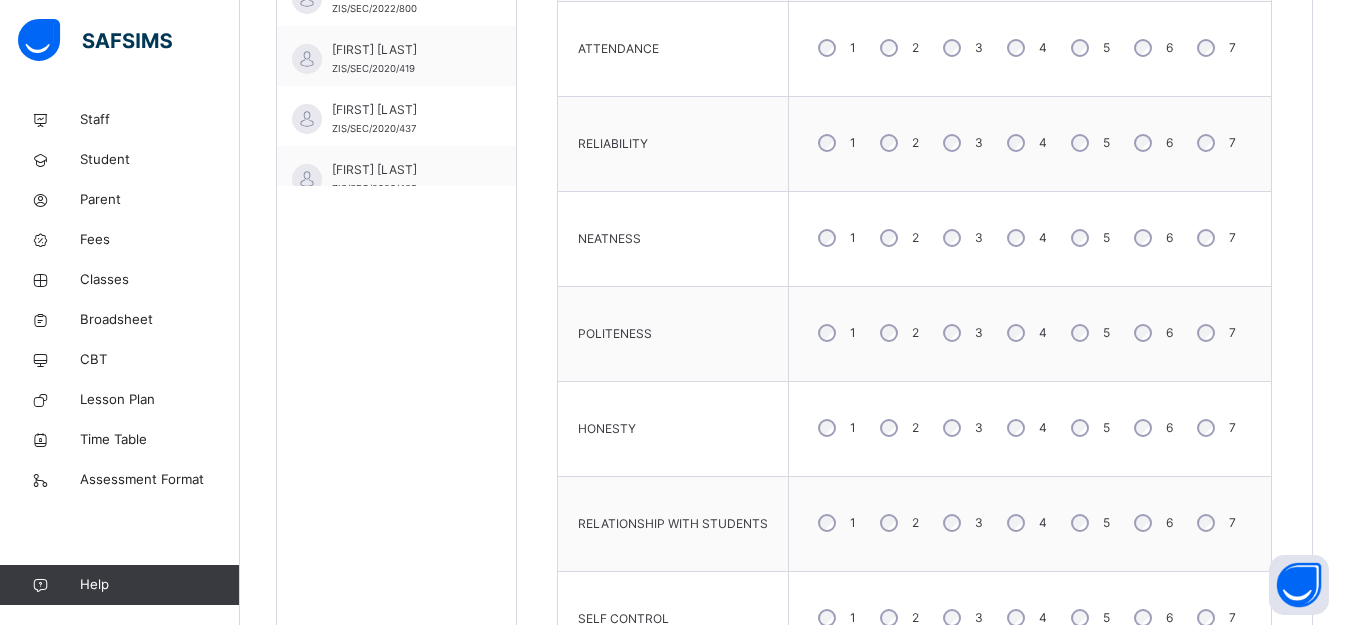 click on "5" at bounding box center [1088, 428] 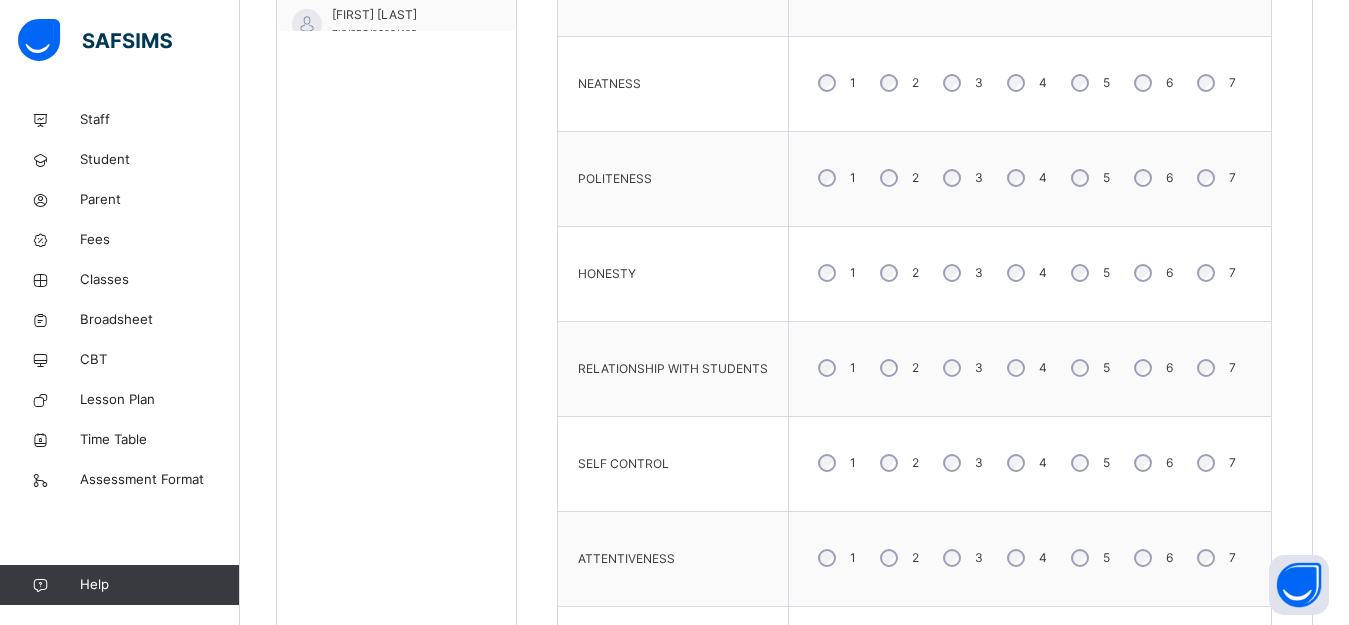 scroll, scrollTop: 1000, scrollLeft: 0, axis: vertical 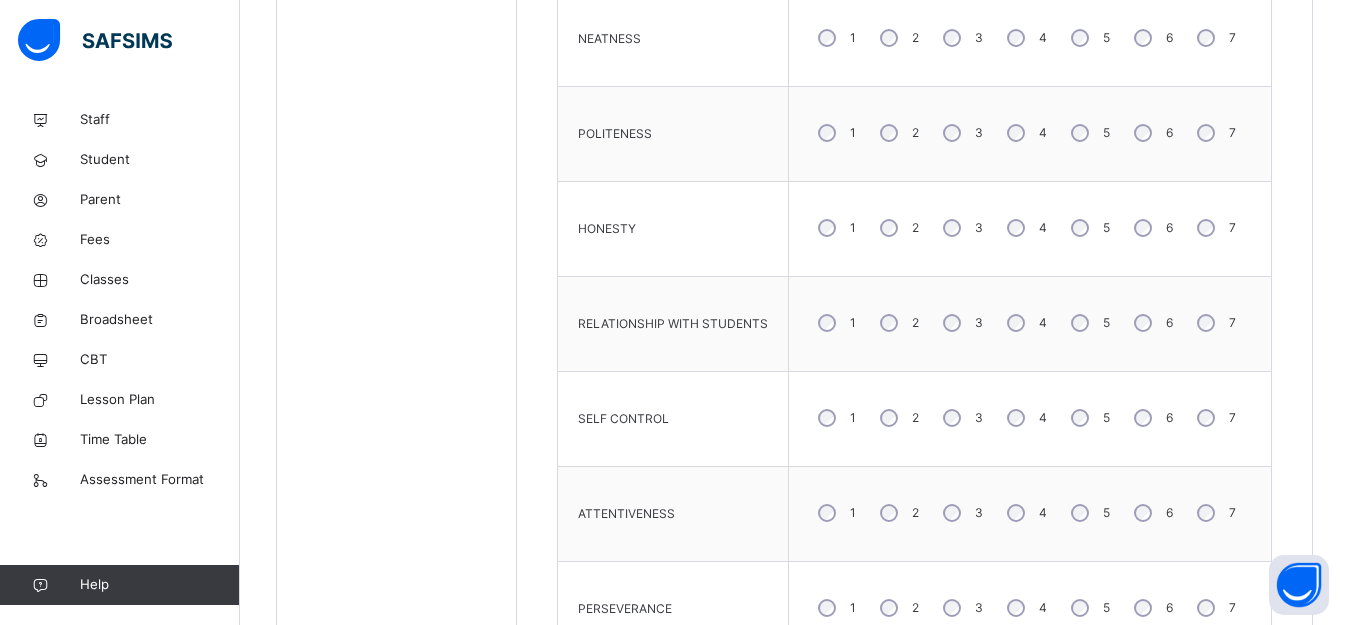 click on "4" at bounding box center (1025, 418) 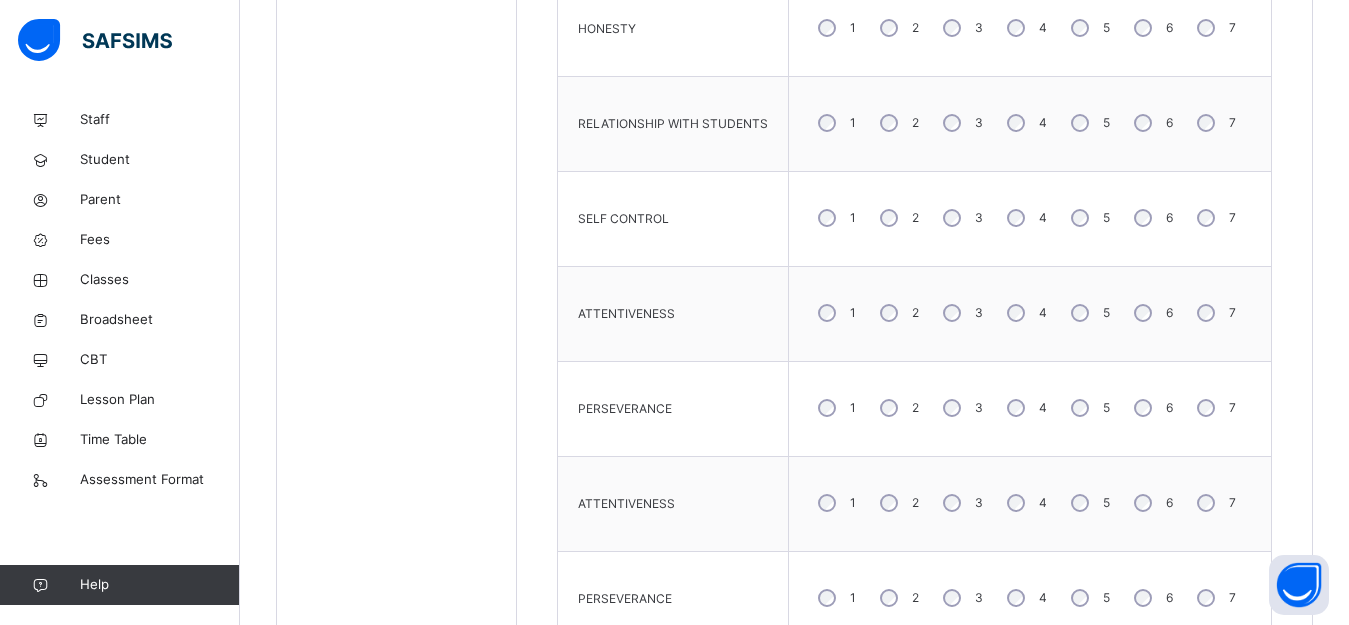 click on "3" at bounding box center [961, 408] 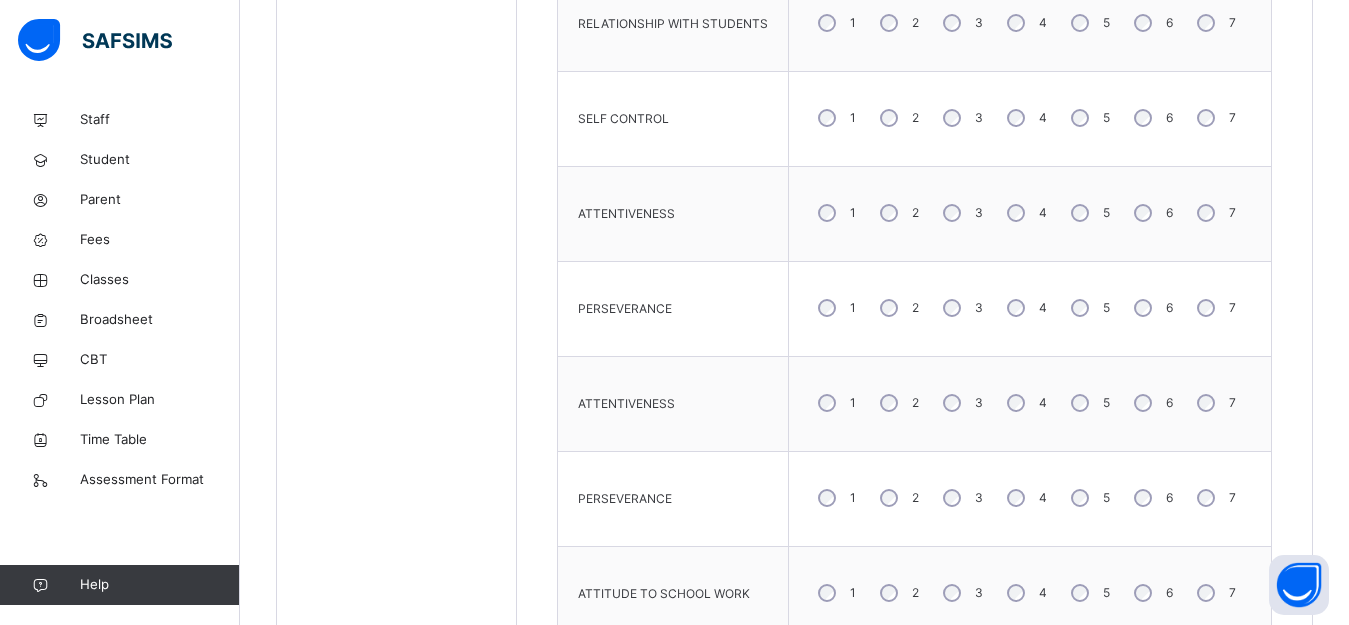 scroll, scrollTop: 1400, scrollLeft: 0, axis: vertical 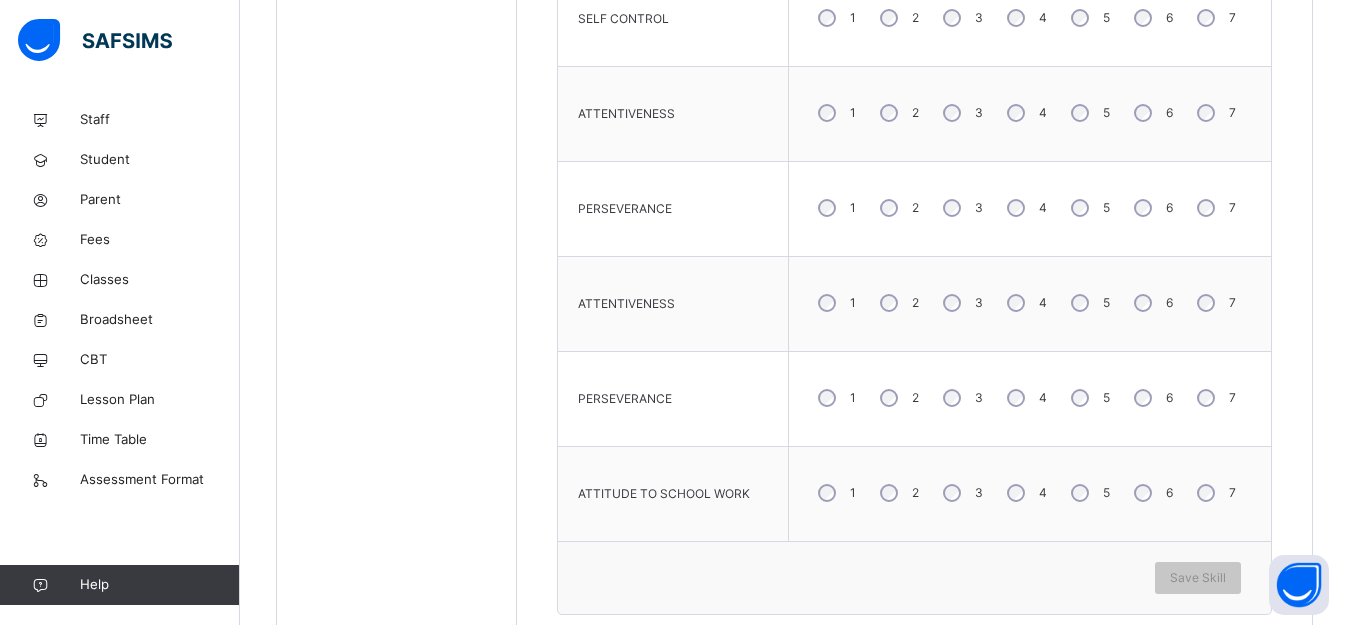 click on "3" at bounding box center [961, 398] 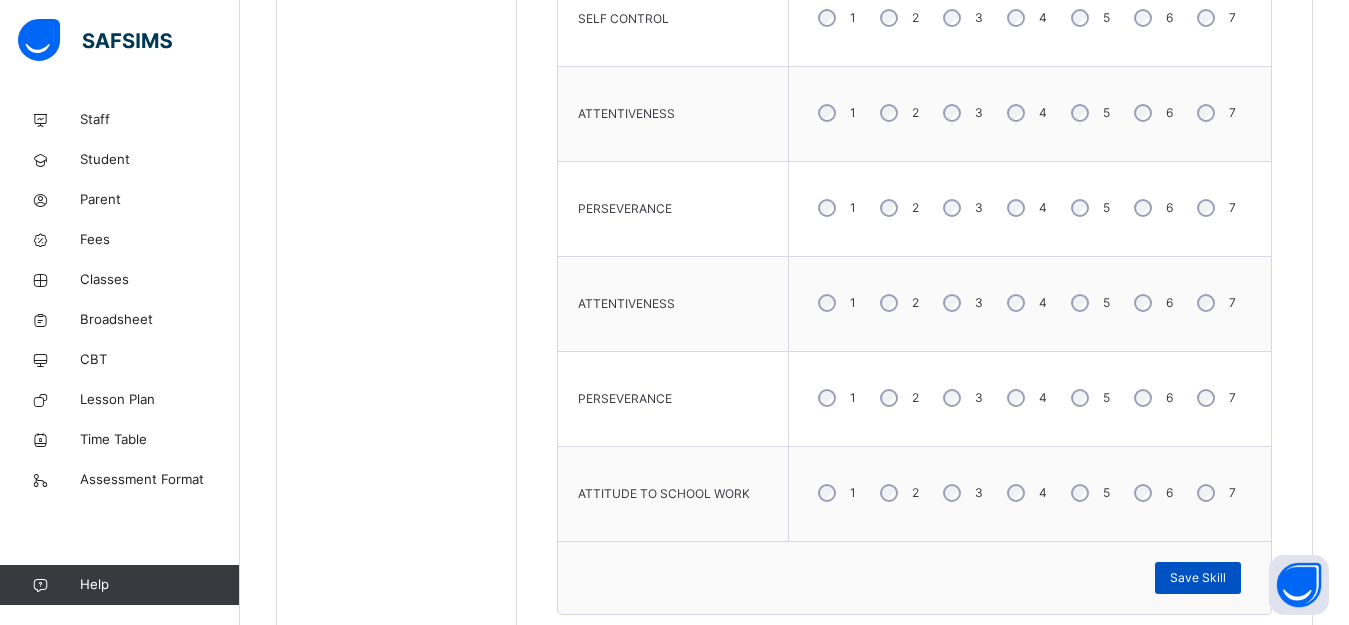 click on "Save Skill" at bounding box center (1198, 578) 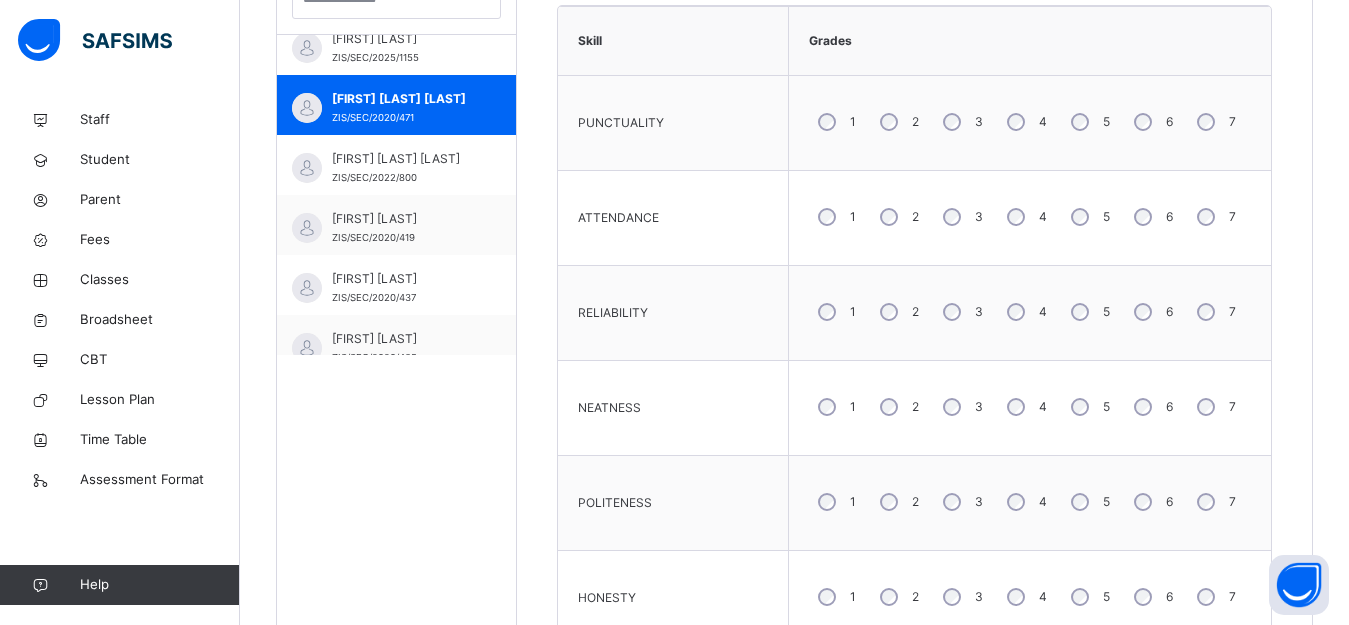 scroll, scrollTop: 400, scrollLeft: 0, axis: vertical 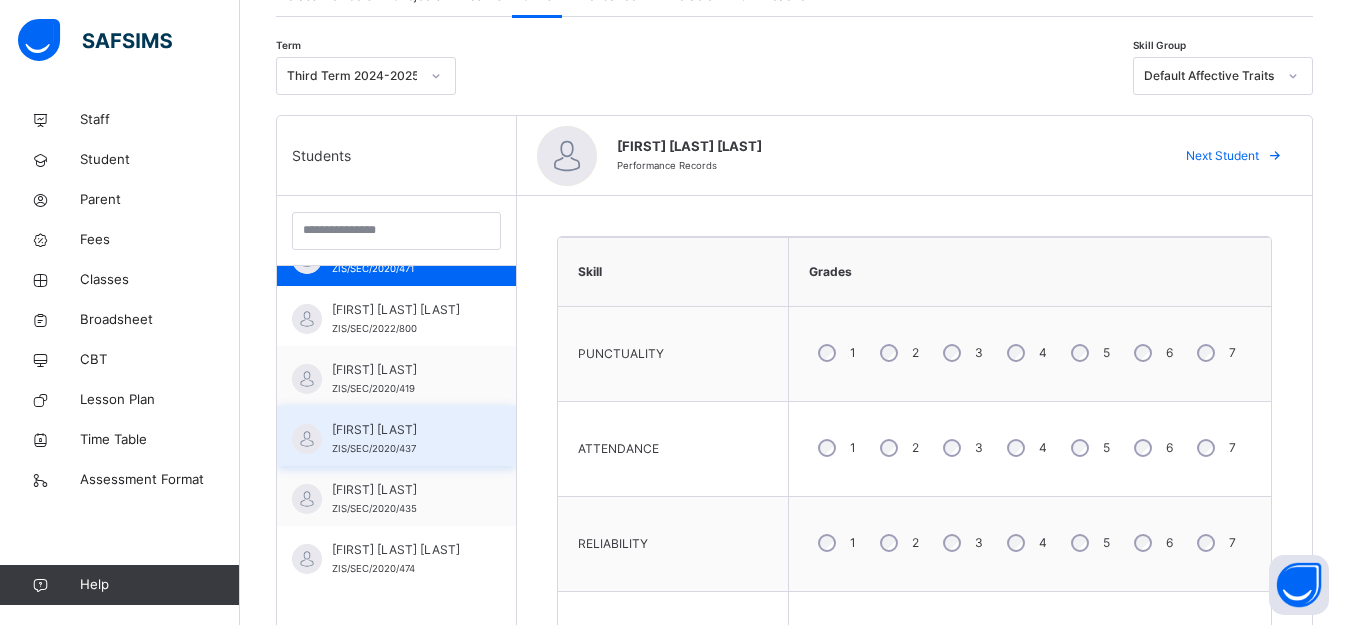 click on "[FIRST] [LAST]" at bounding box center [401, 430] 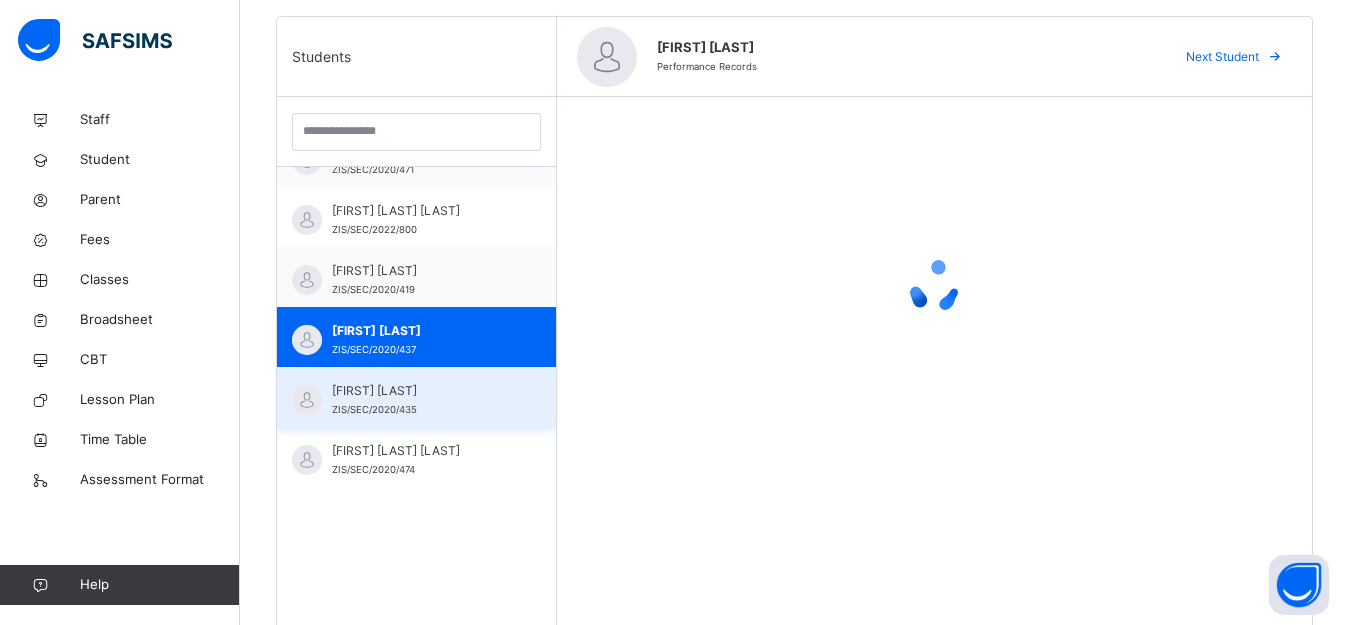 scroll, scrollTop: 500, scrollLeft: 0, axis: vertical 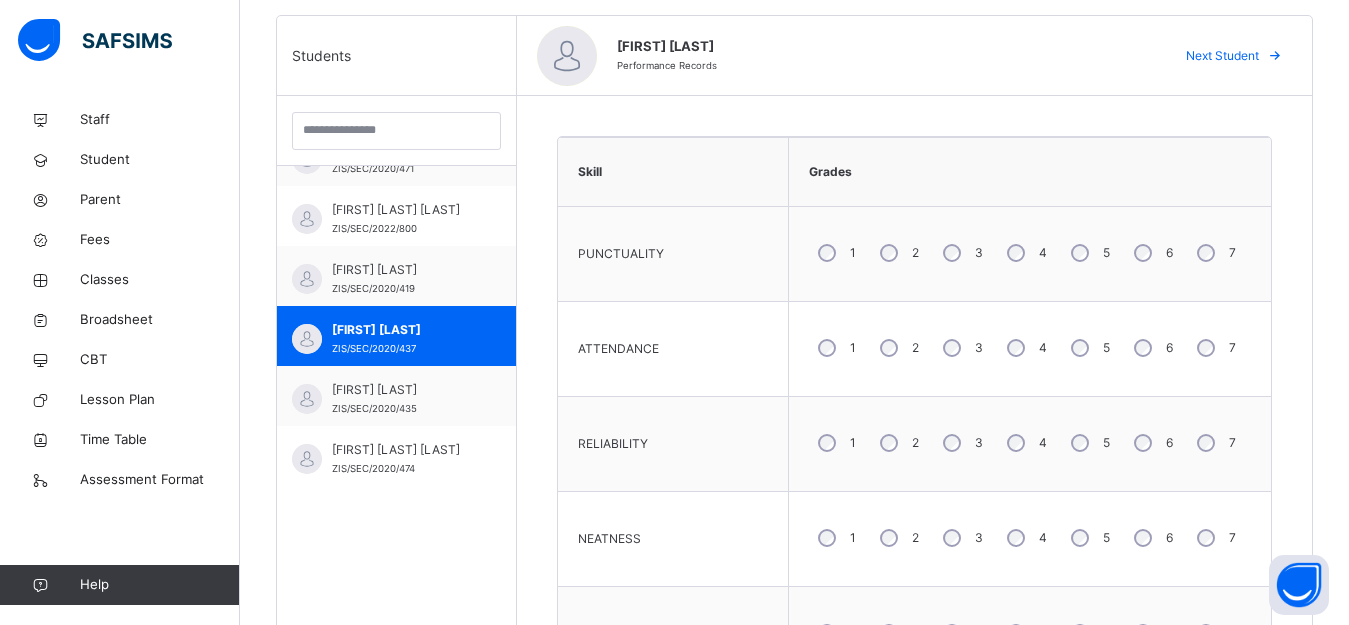 drag, startPoint x: 1020, startPoint y: 440, endPoint x: 1051, endPoint y: 438, distance: 31.06445 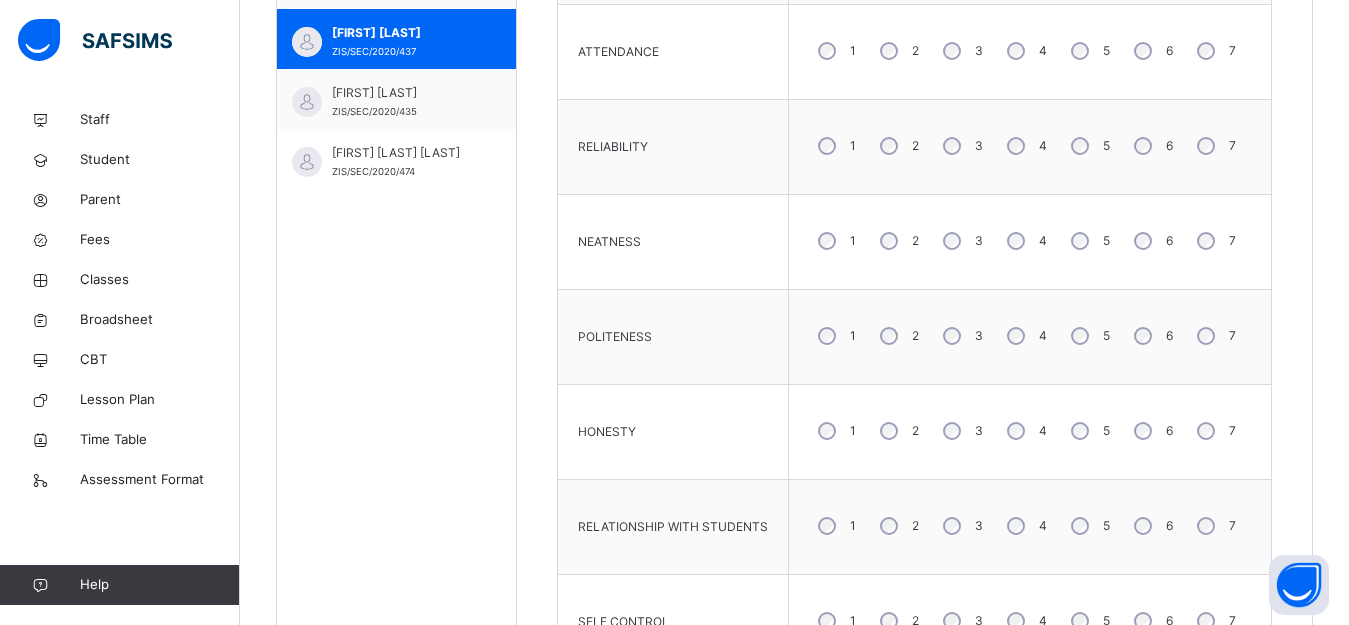 scroll, scrollTop: 800, scrollLeft: 0, axis: vertical 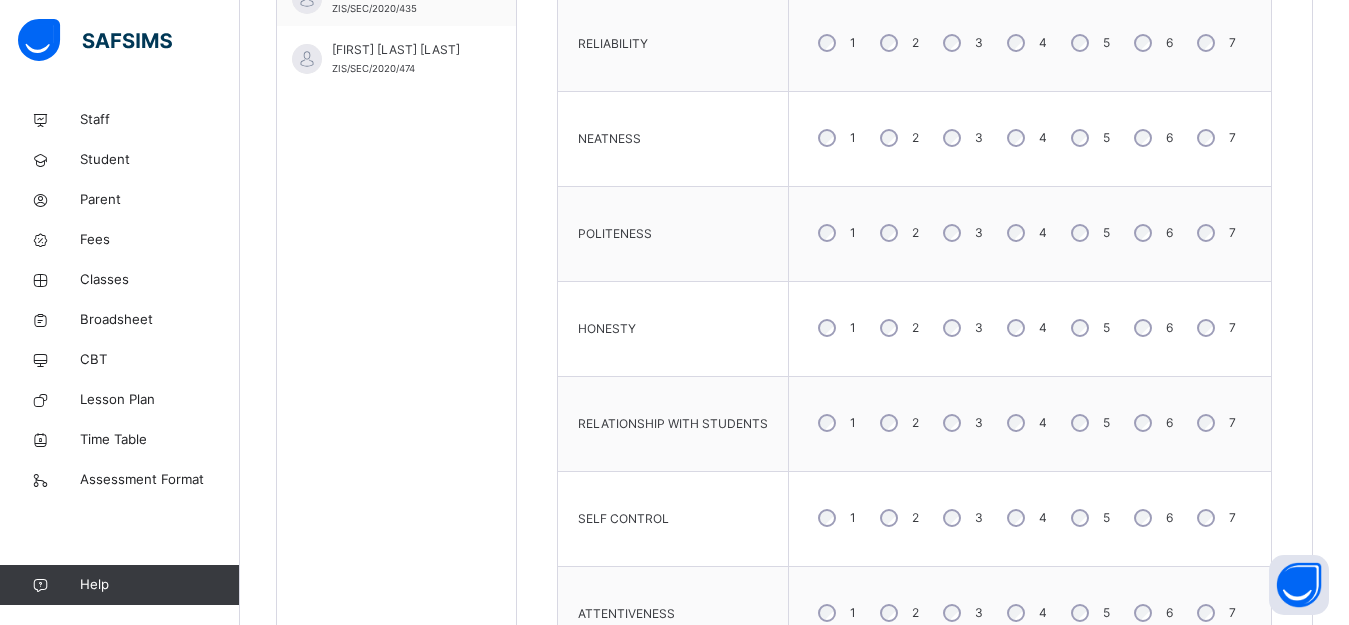 drag, startPoint x: 1109, startPoint y: 326, endPoint x: 1089, endPoint y: 360, distance: 39.446167 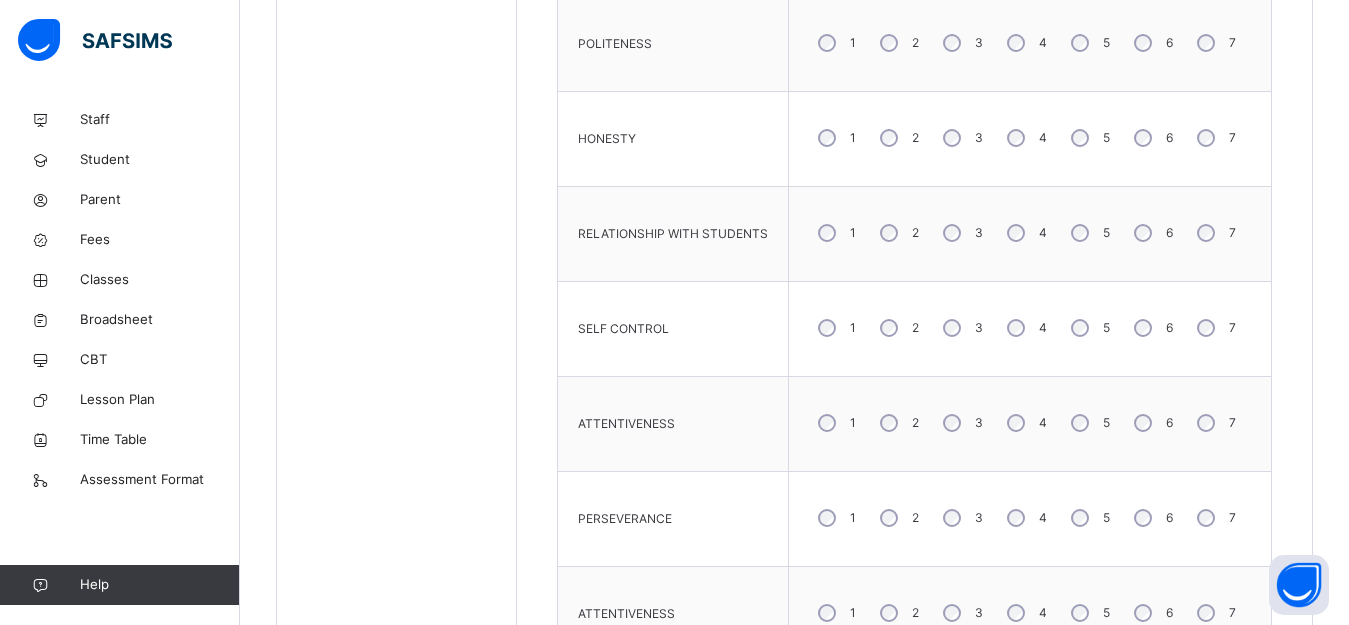 scroll, scrollTop: 1100, scrollLeft: 0, axis: vertical 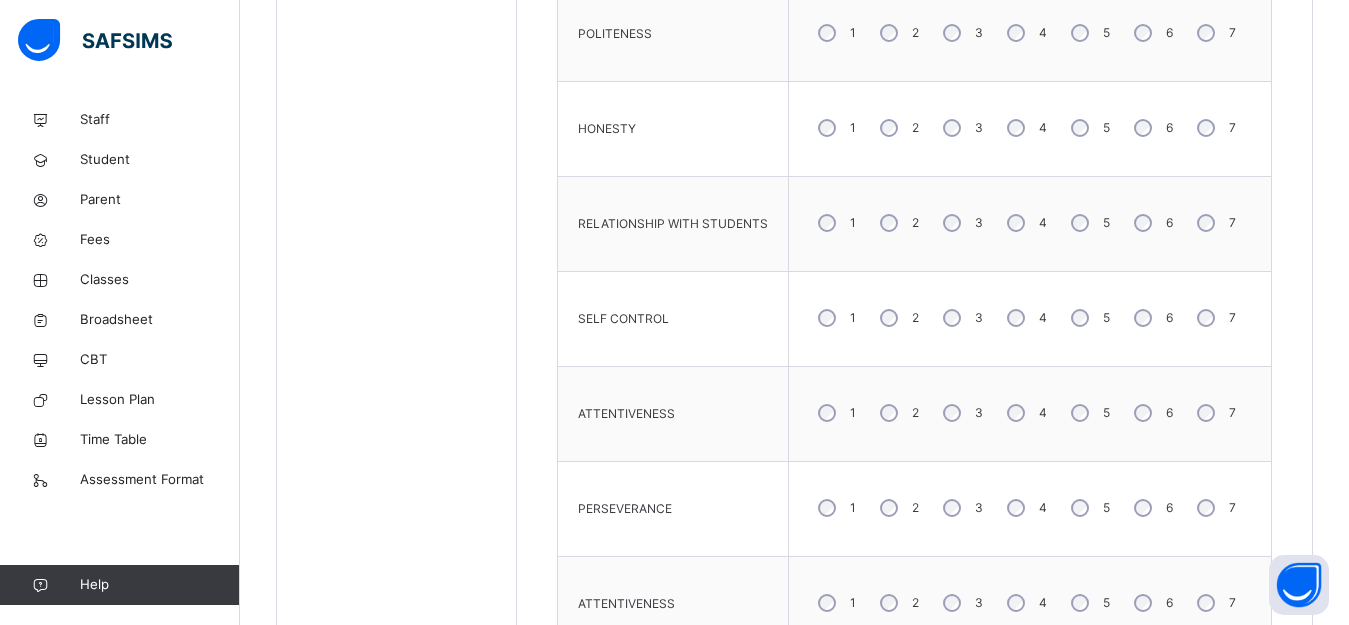 click on "5" at bounding box center [1088, 413] 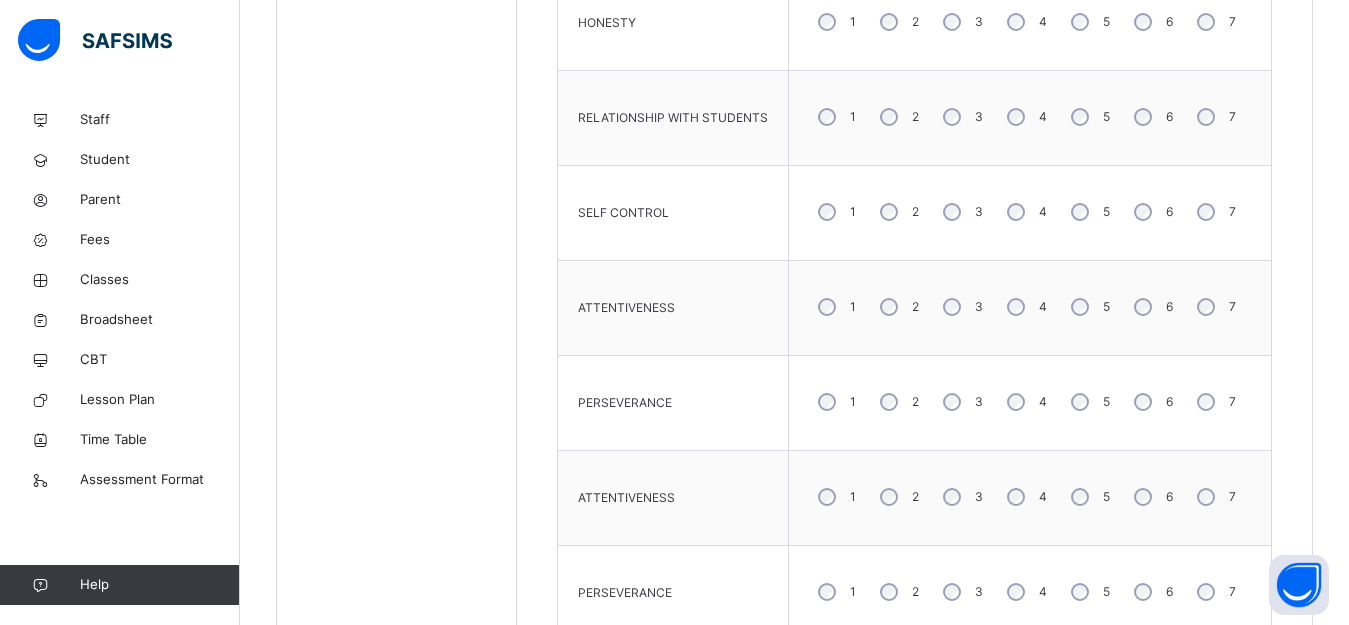 scroll, scrollTop: 1300, scrollLeft: 0, axis: vertical 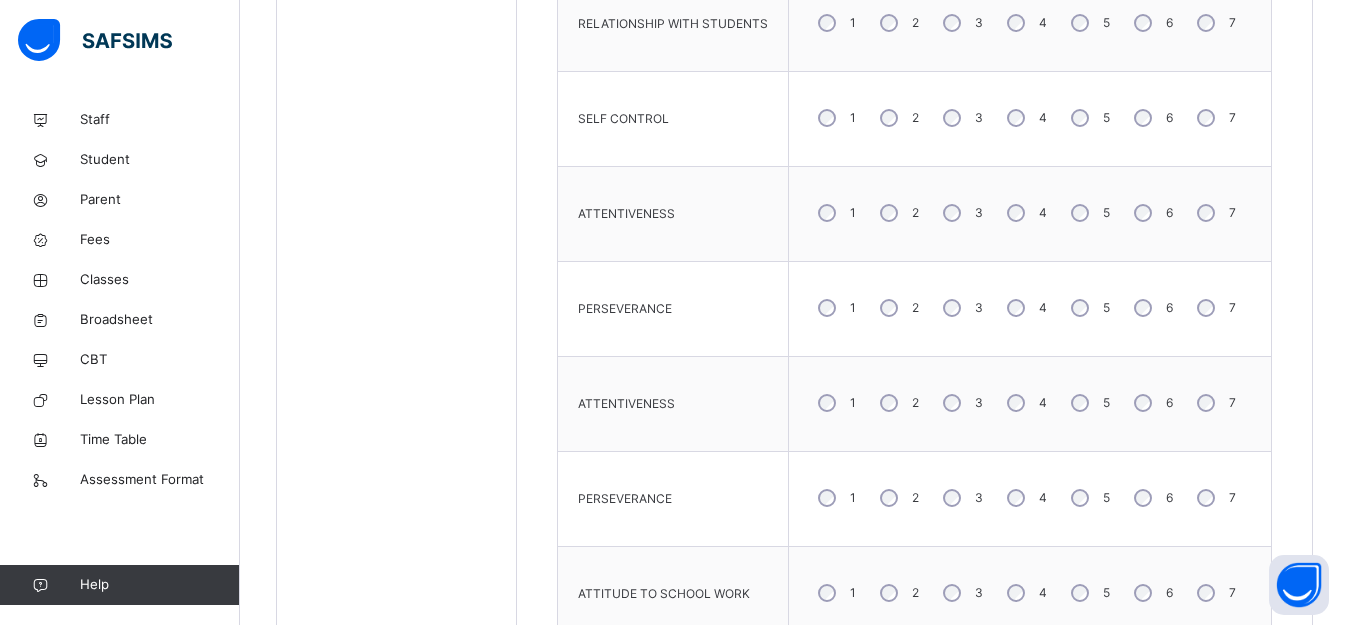 click on "5" at bounding box center [1088, 403] 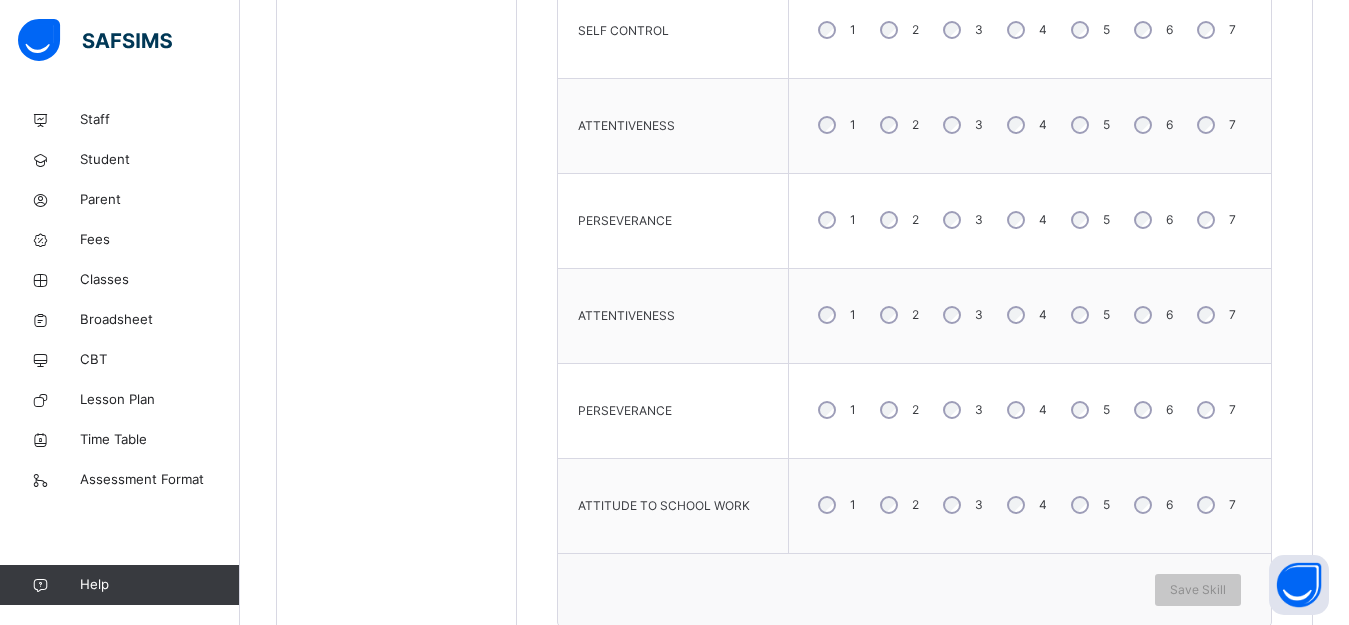 scroll, scrollTop: 1481, scrollLeft: 0, axis: vertical 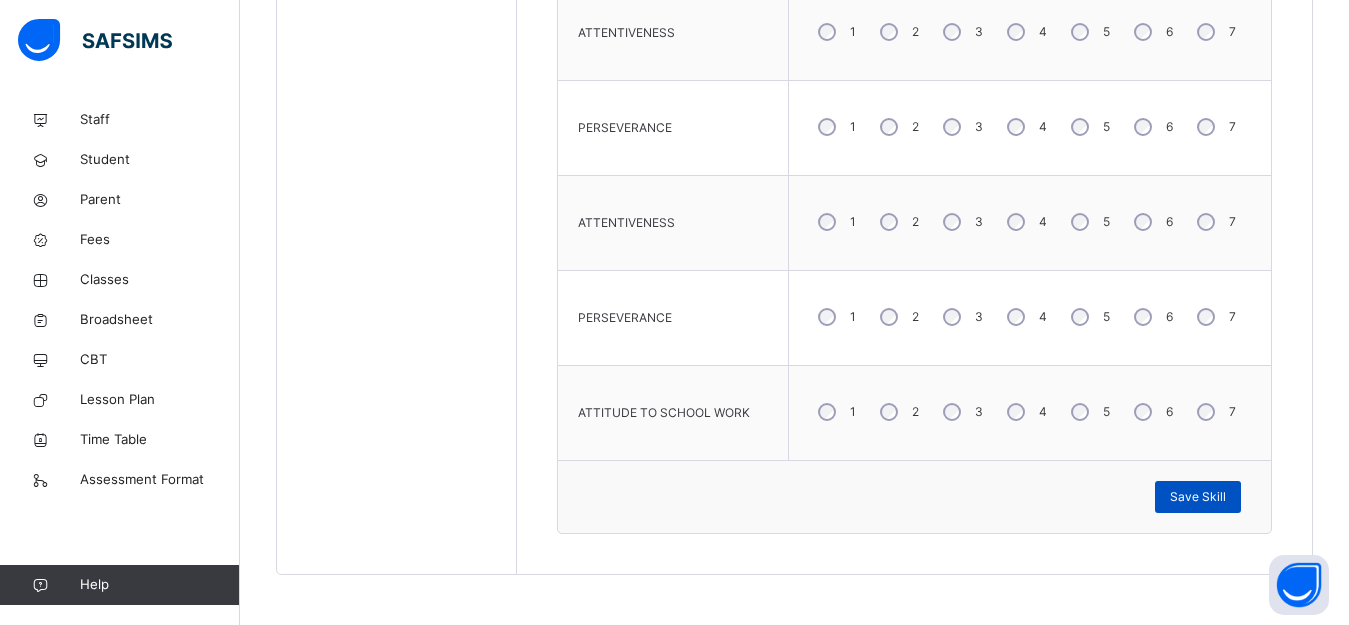 click on "Save Skill" at bounding box center [1198, 497] 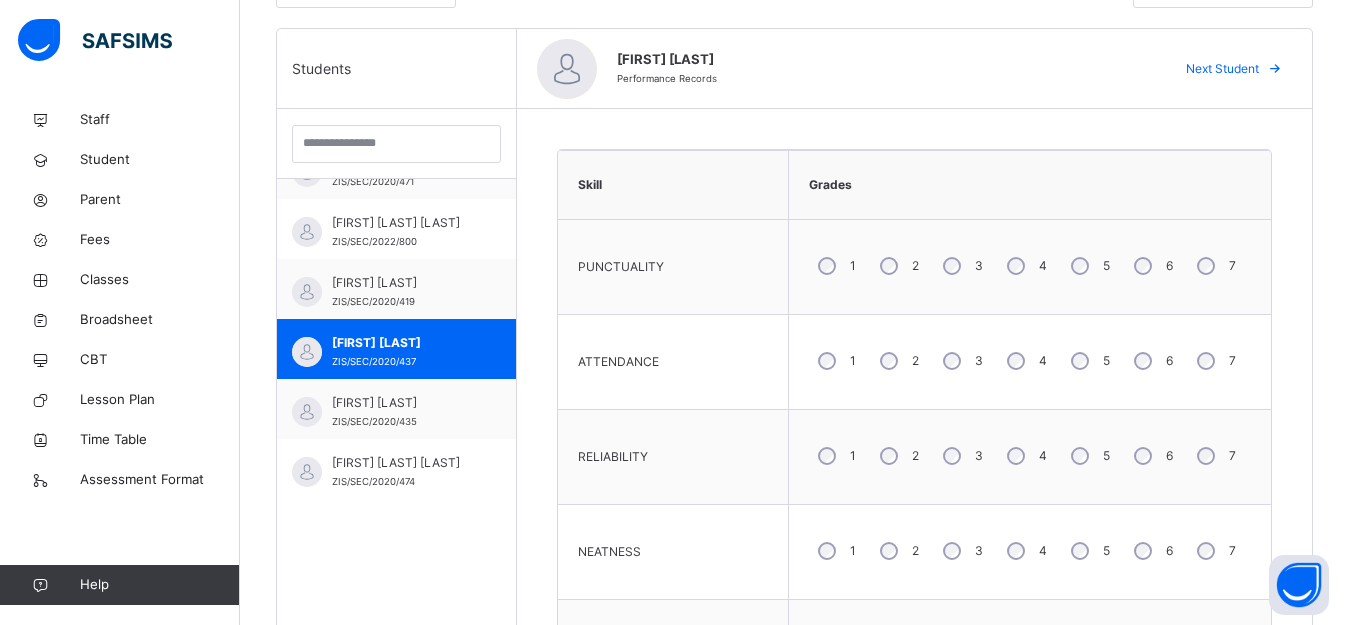 scroll, scrollTop: 481, scrollLeft: 0, axis: vertical 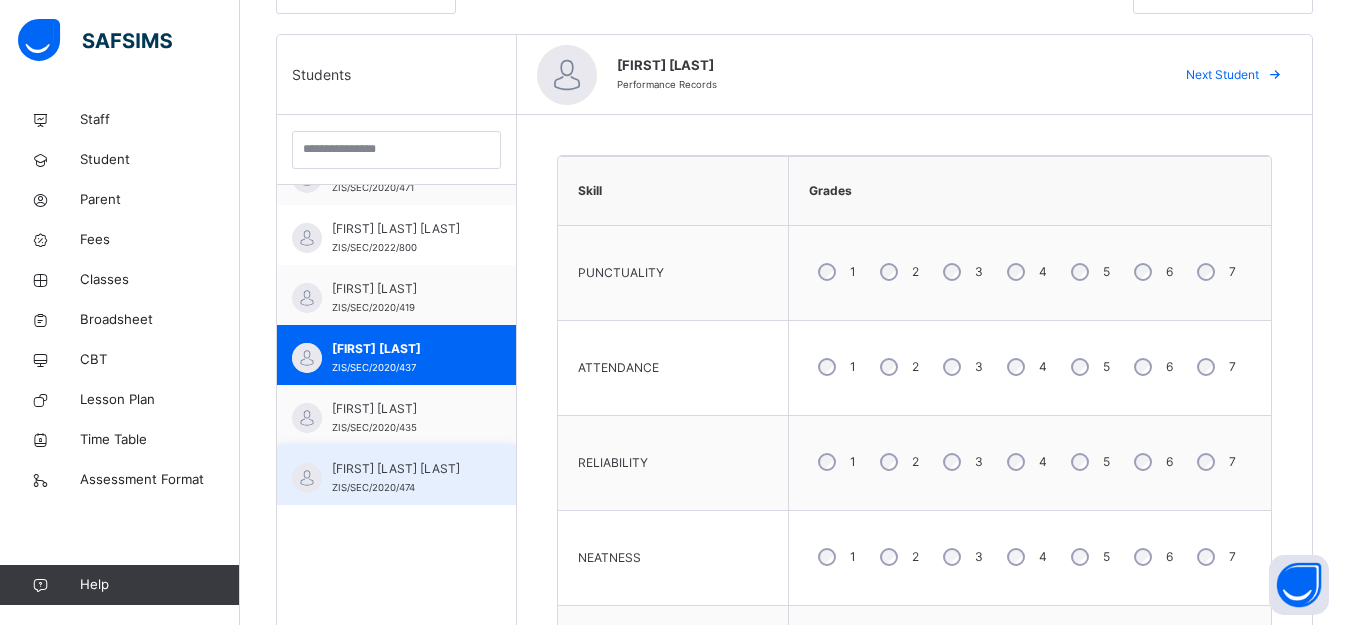 click on "SULEIMAN M. ALKALI ZIS/SEC/2020/474" at bounding box center (401, 478) 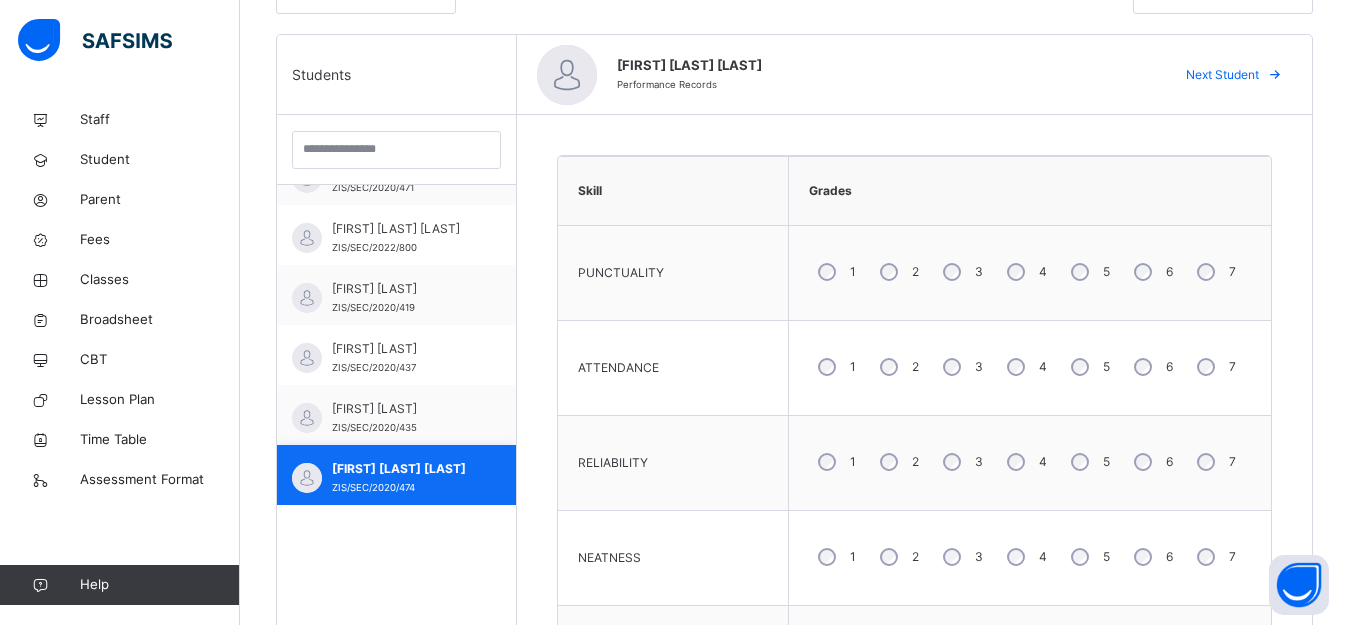 click on "SULEIMAN M. ALKALI ZIS/SEC/2020/474" at bounding box center (396, 475) 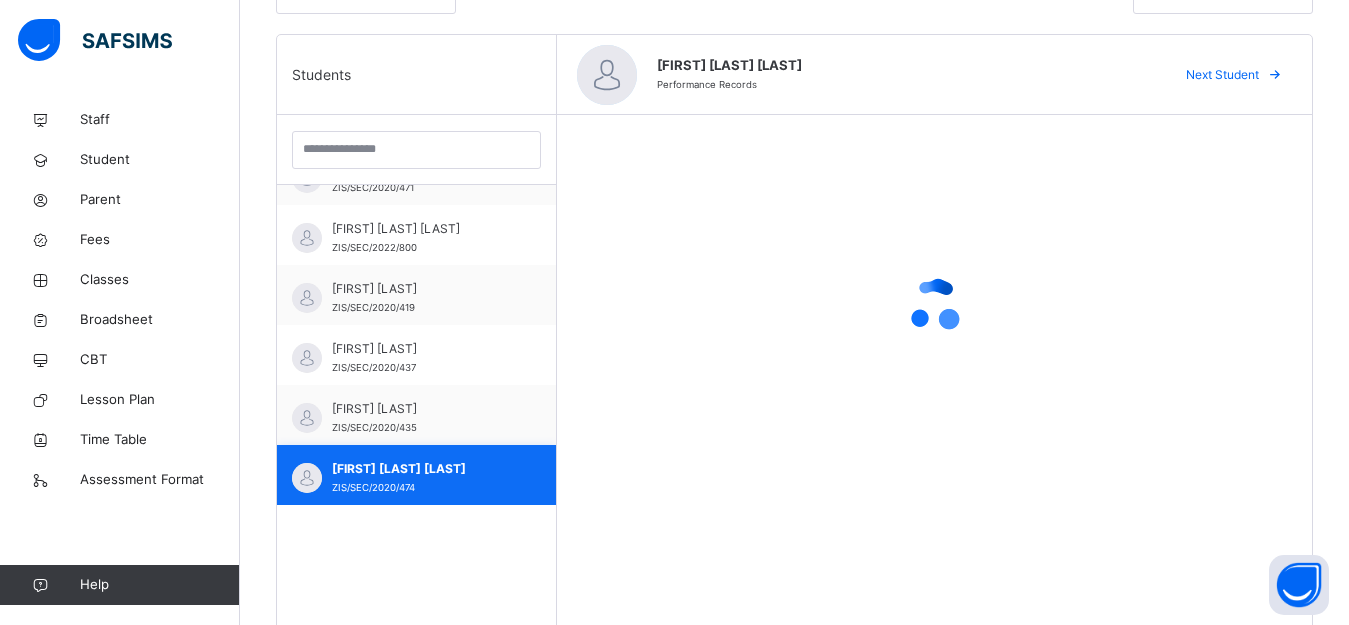 click on "SULEIMAN M. ALKALI ZIS/SEC/2020/474" at bounding box center (416, 475) 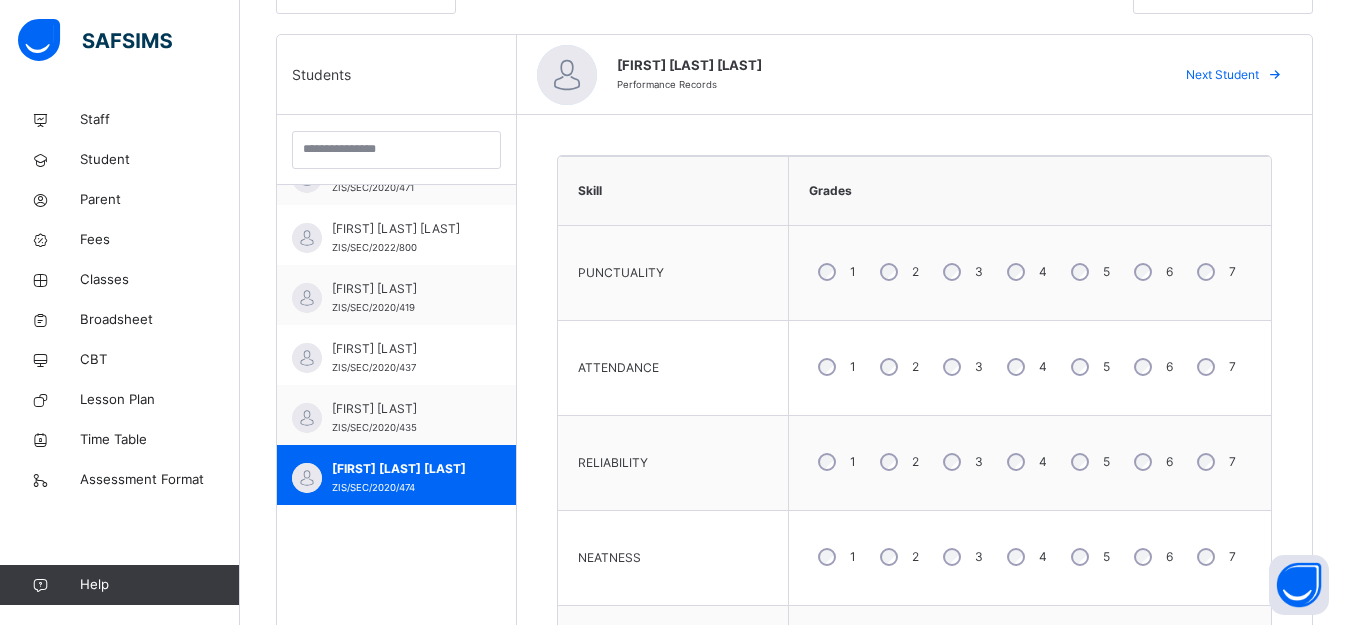 click on "3" at bounding box center (961, 272) 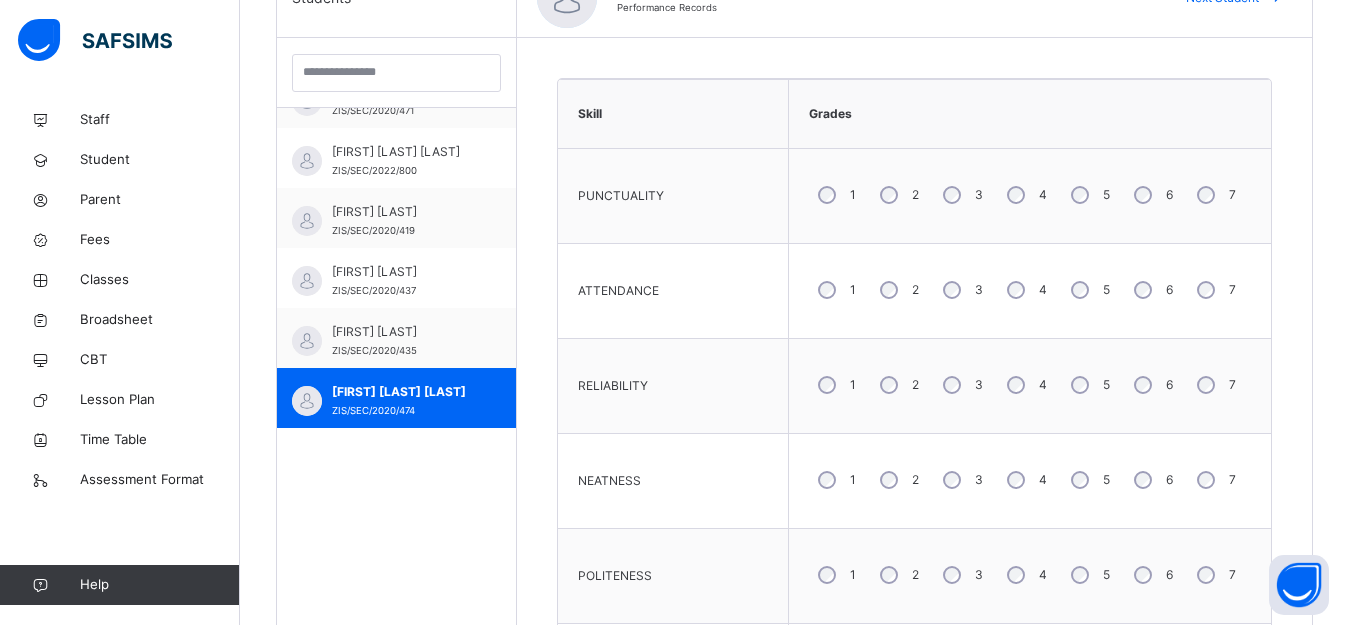 scroll, scrollTop: 681, scrollLeft: 0, axis: vertical 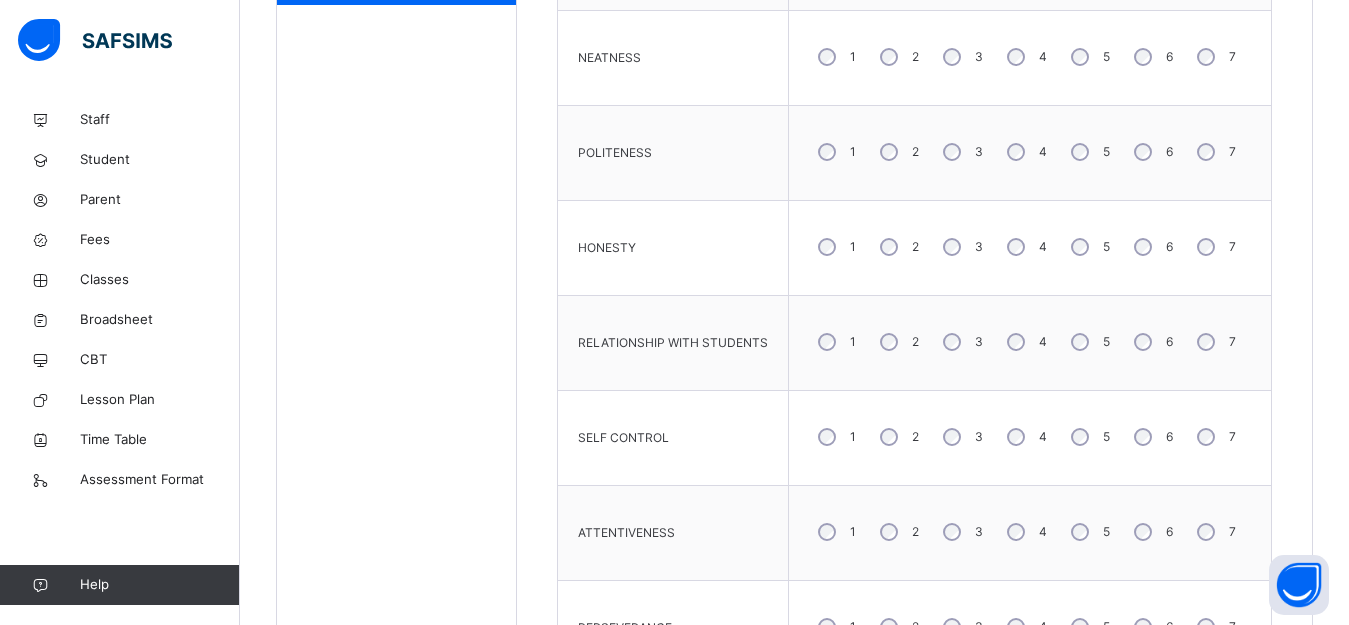 click on "5" at bounding box center (1088, 247) 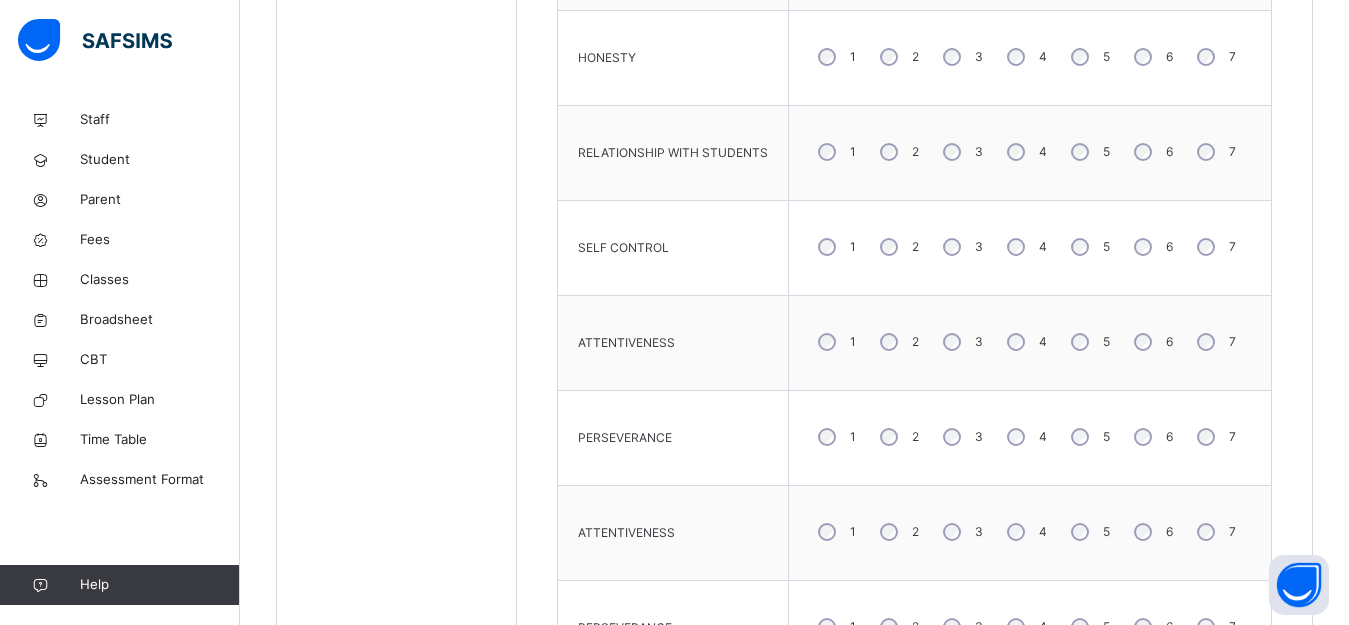 scroll, scrollTop: 1181, scrollLeft: 0, axis: vertical 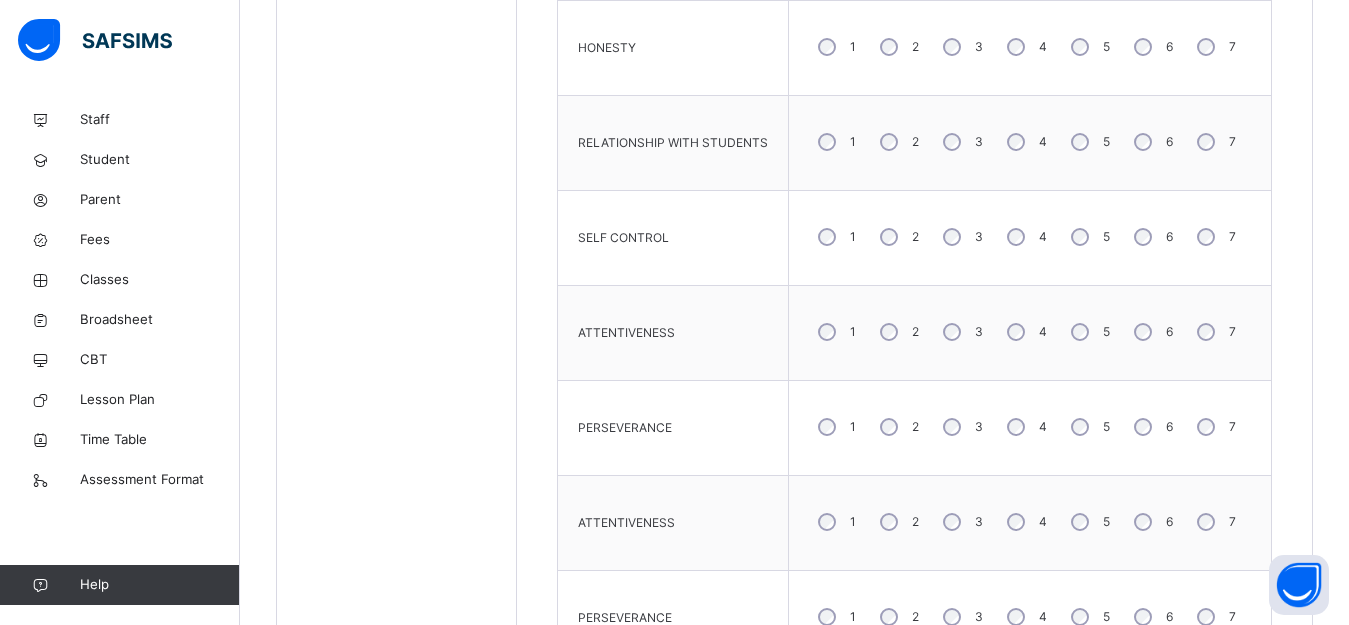 click on "6" at bounding box center [1151, 427] 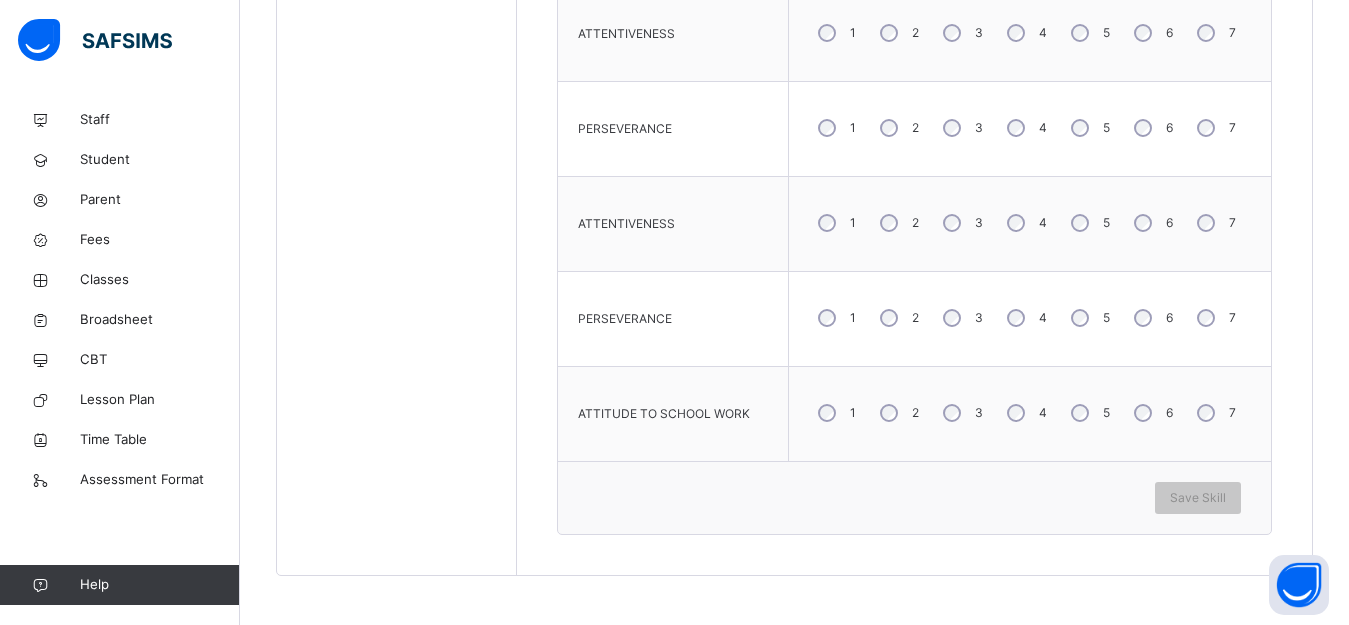scroll, scrollTop: 1481, scrollLeft: 0, axis: vertical 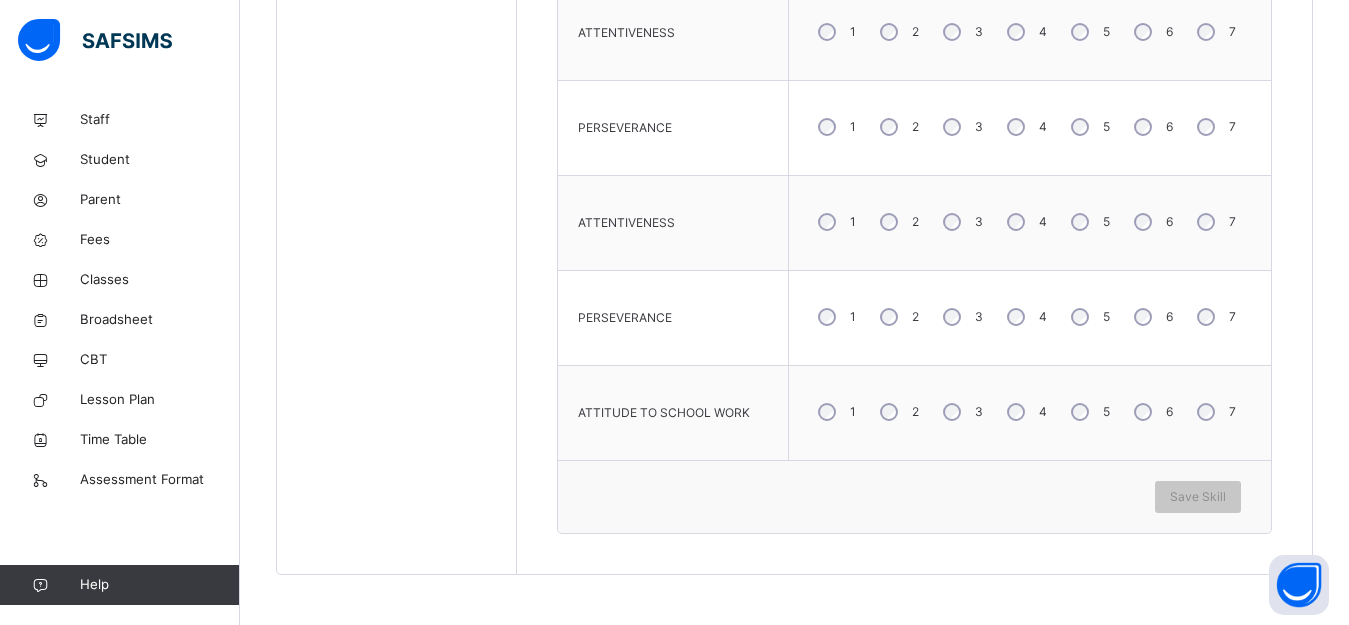 click on "7" at bounding box center (1214, 317) 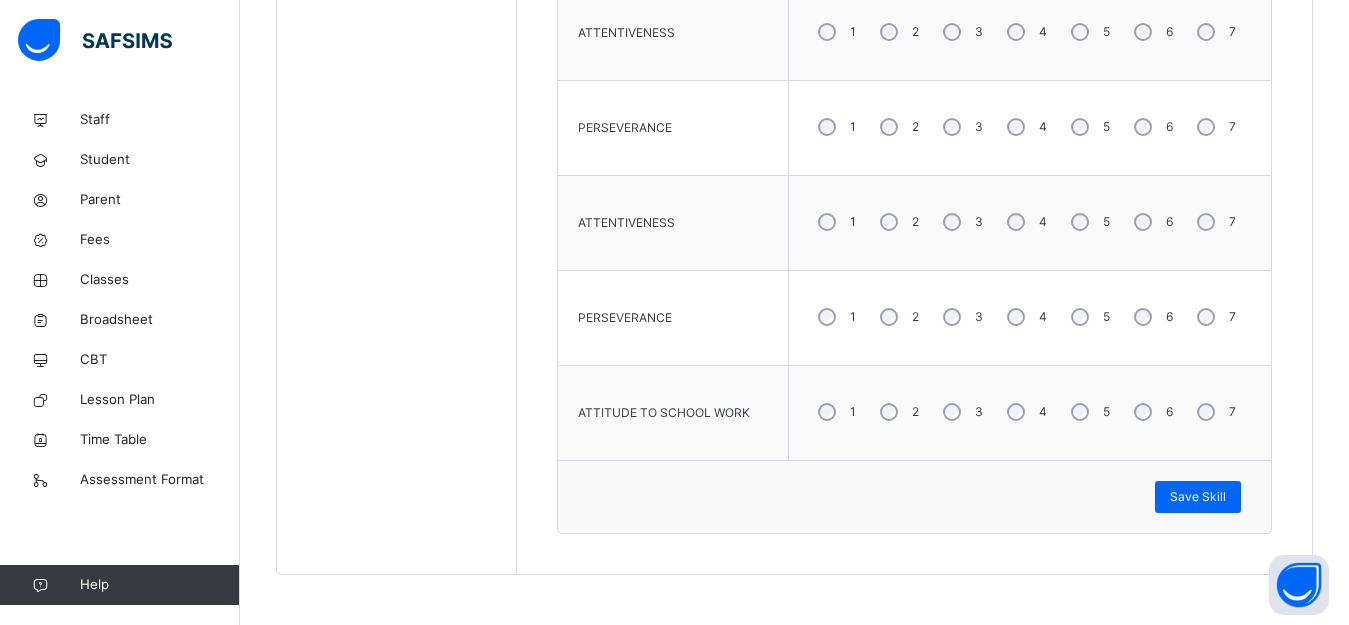 click on "Save Skill" at bounding box center [914, 496] 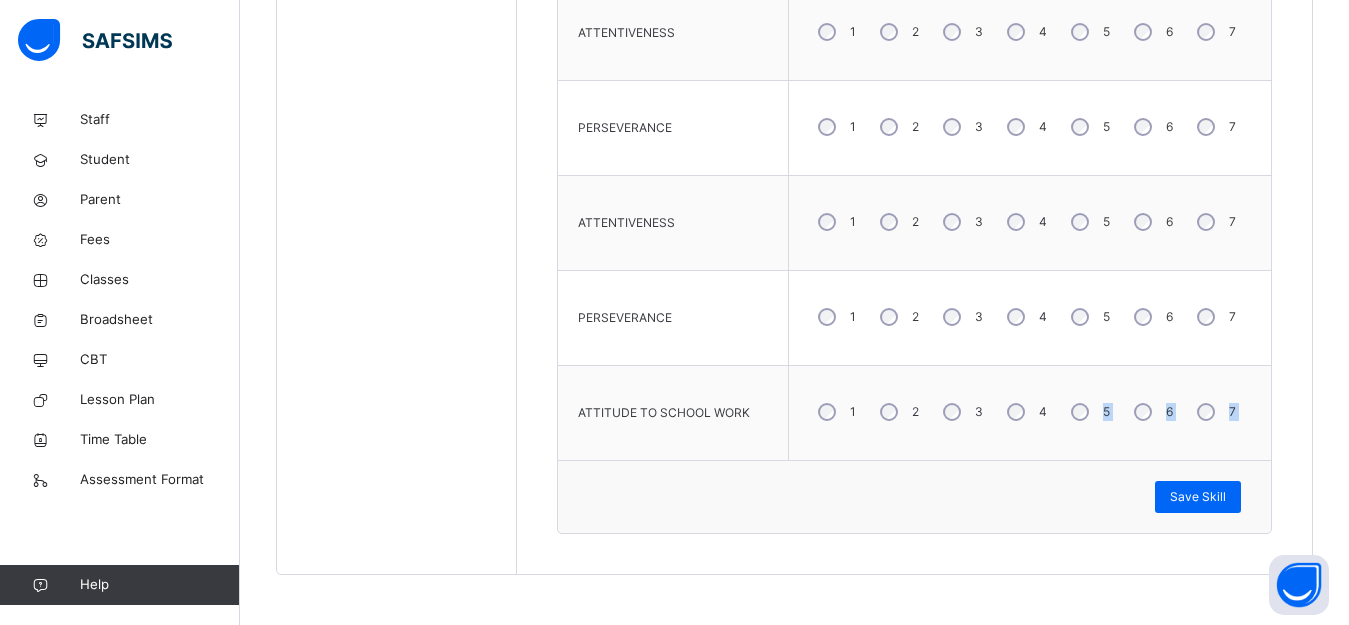 drag, startPoint x: 1103, startPoint y: 424, endPoint x: 1174, endPoint y: 466, distance: 82.492424 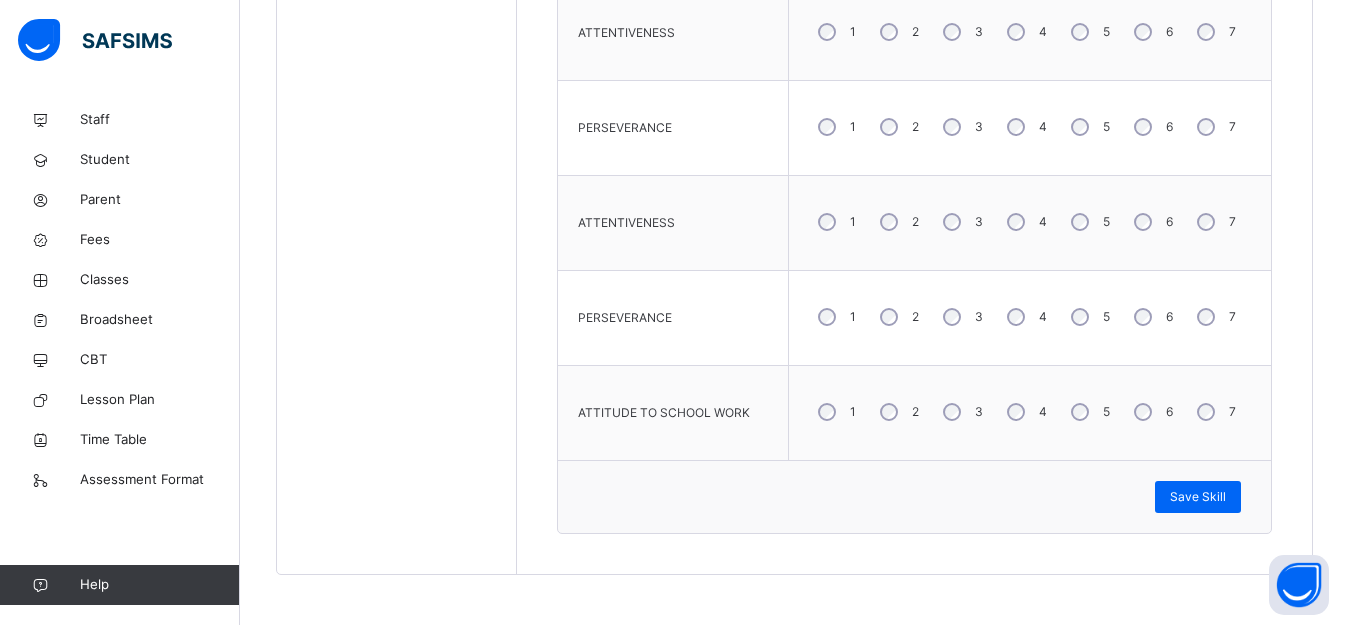 drag, startPoint x: 1032, startPoint y: 401, endPoint x: 1138, endPoint y: 459, distance: 120.83046 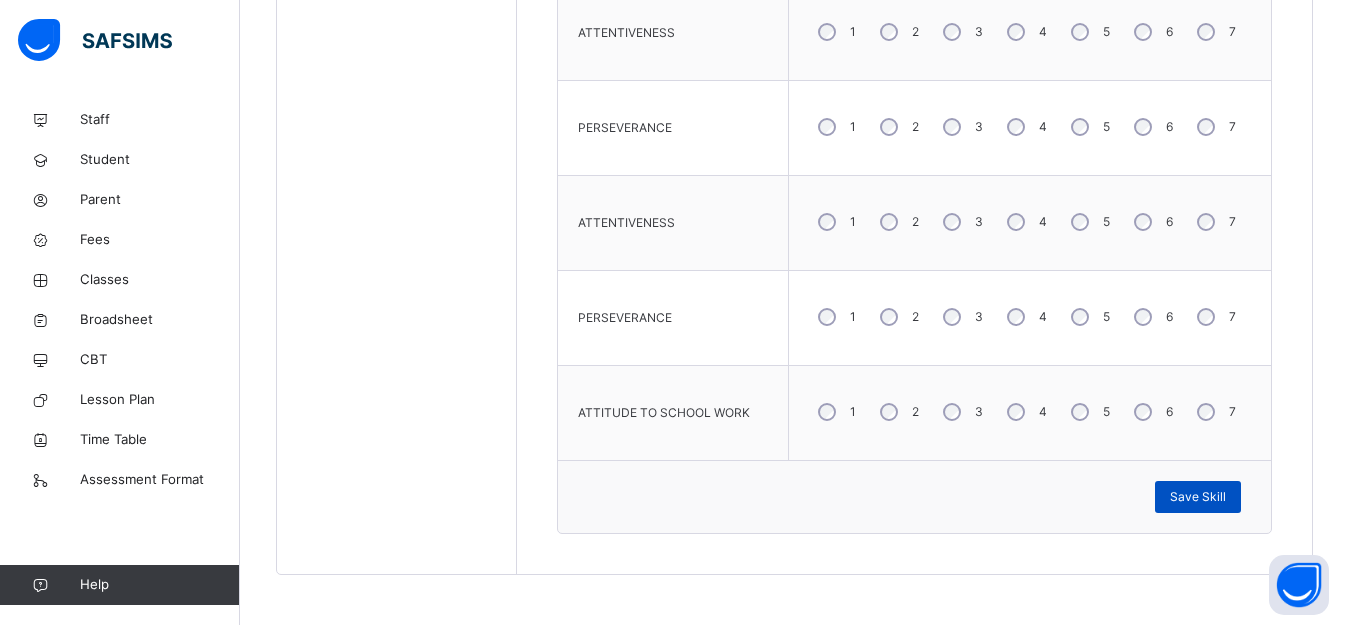 click on "Save Skill" at bounding box center (1198, 497) 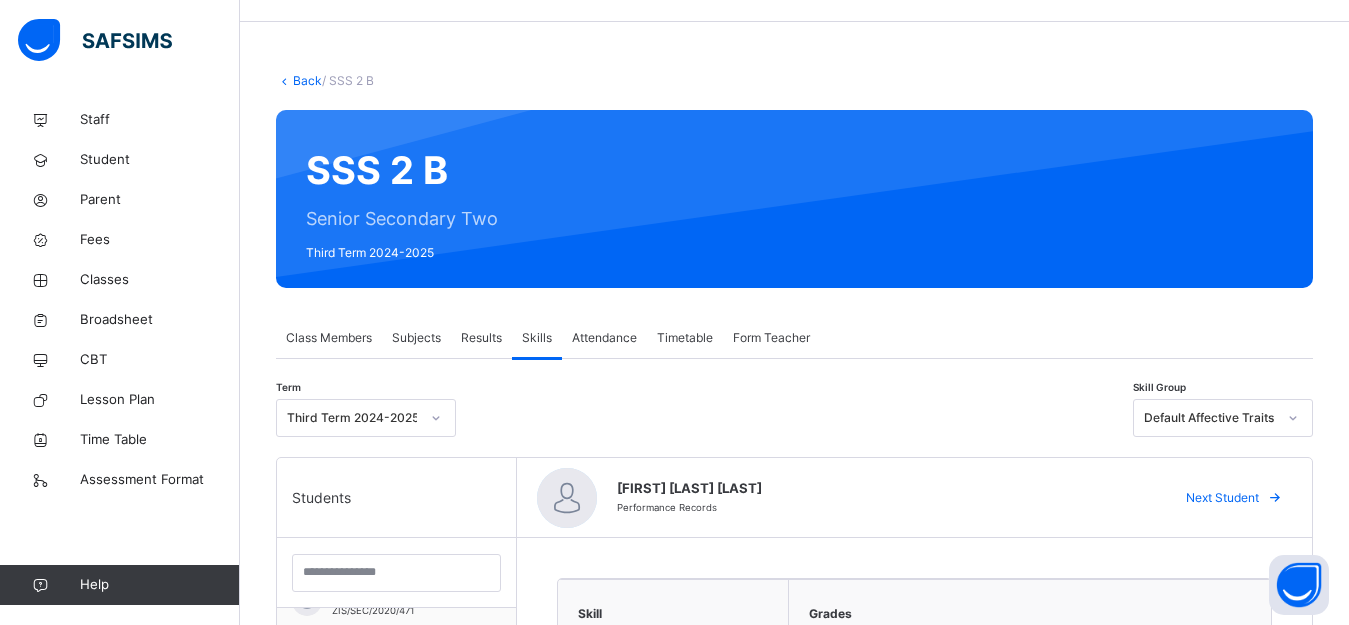 scroll, scrollTop: 100, scrollLeft: 0, axis: vertical 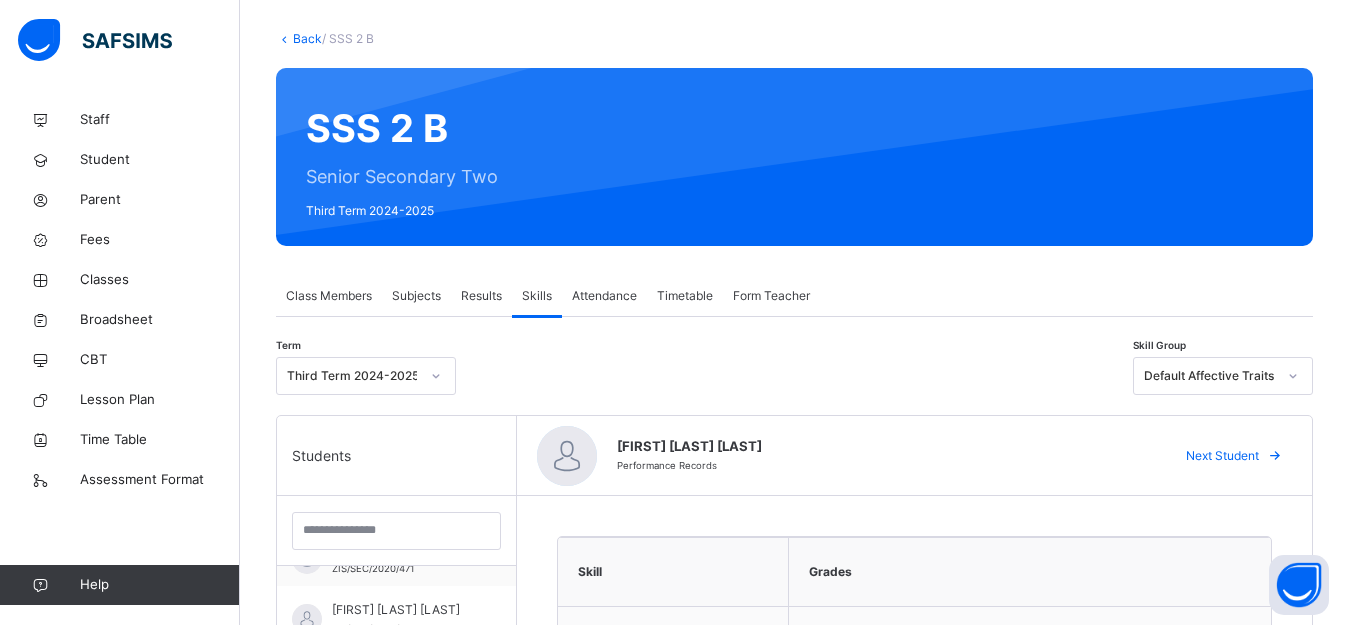 click on "Results" at bounding box center [481, 296] 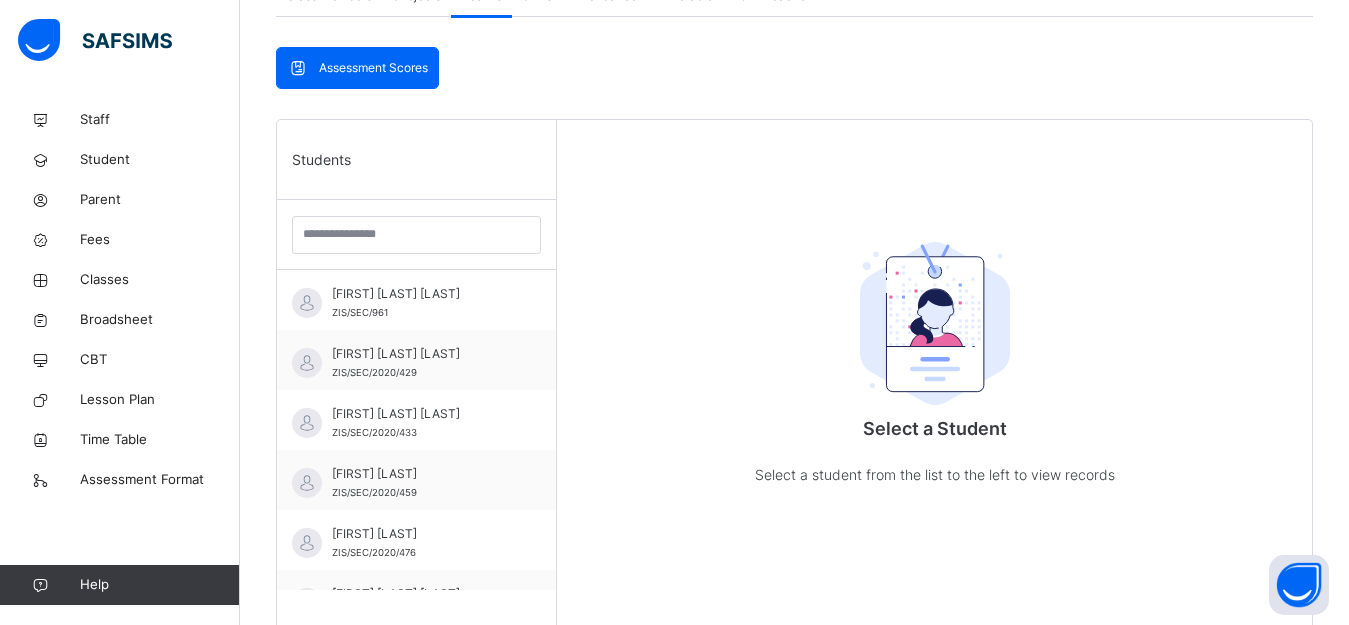 scroll, scrollTop: 500, scrollLeft: 0, axis: vertical 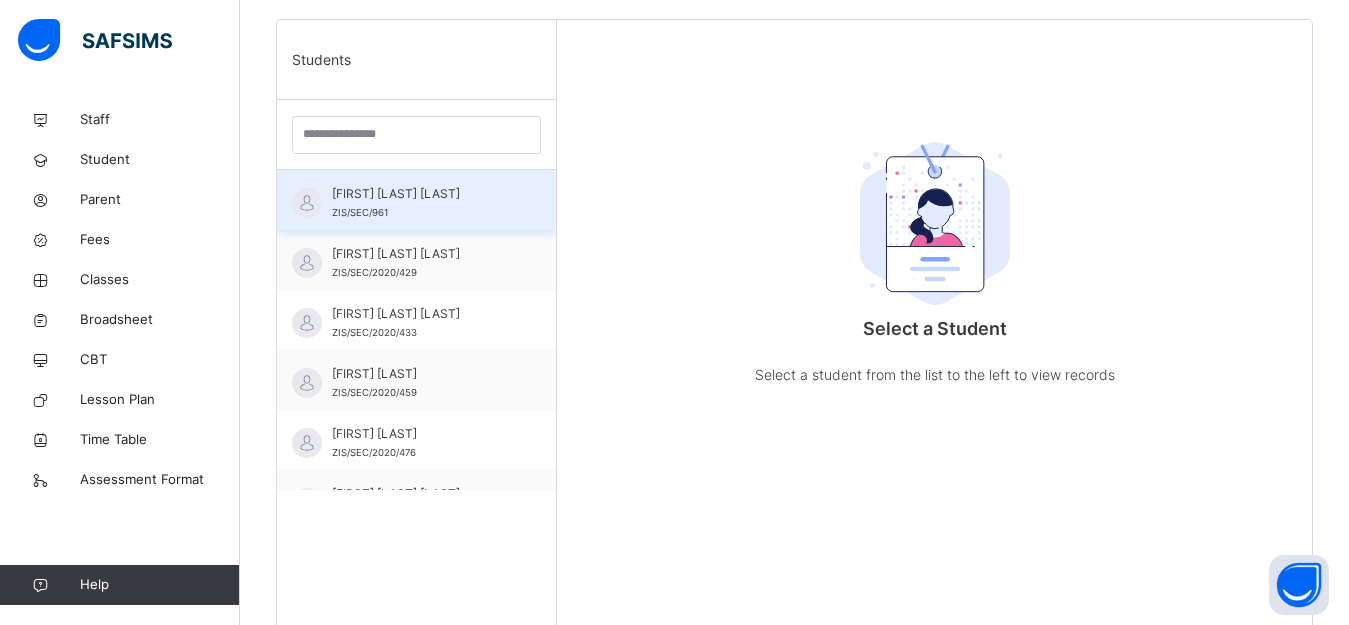 click on "[FIRST]  [LAST]" at bounding box center [421, 194] 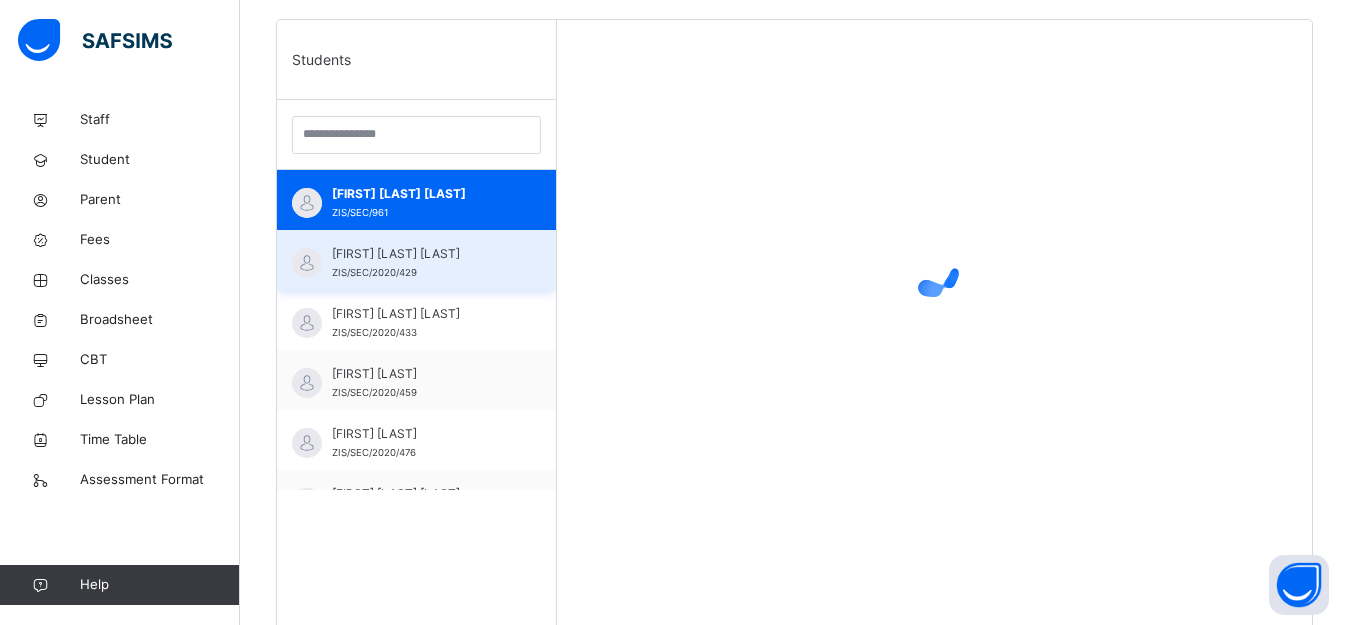 click on "AMATULLAH IBRAHIM UMAR ZIS/SEC/2020/429" at bounding box center [416, 260] 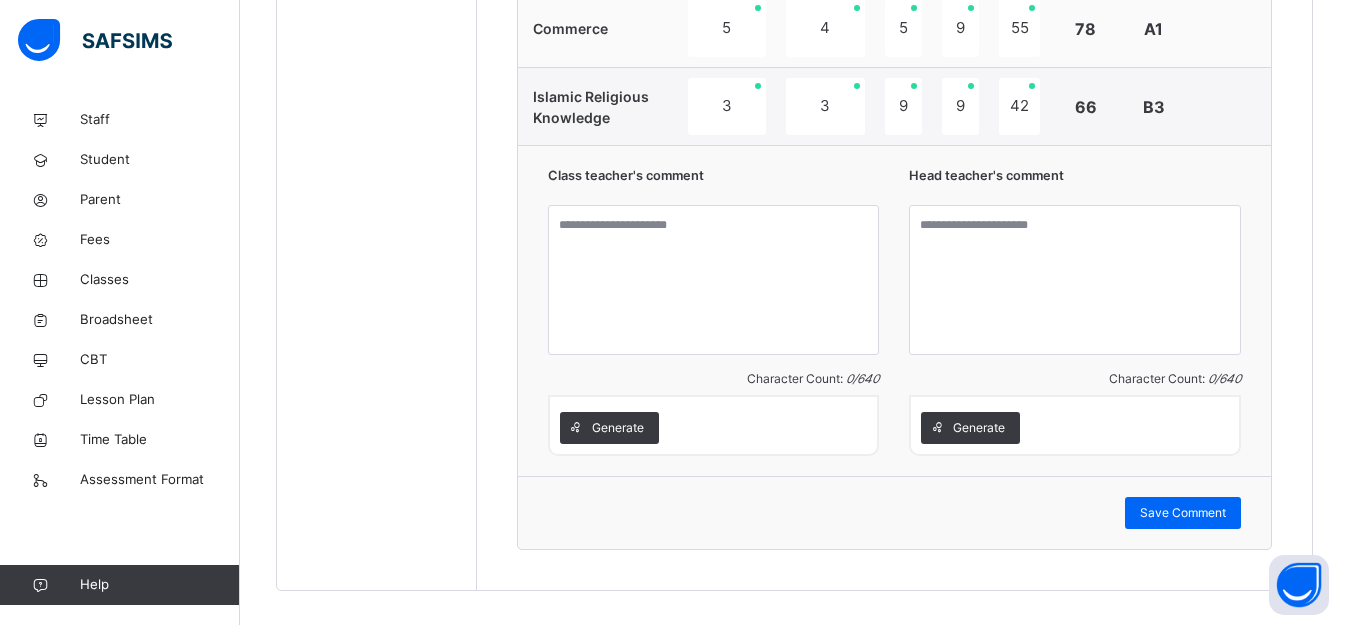 scroll, scrollTop: 1677, scrollLeft: 0, axis: vertical 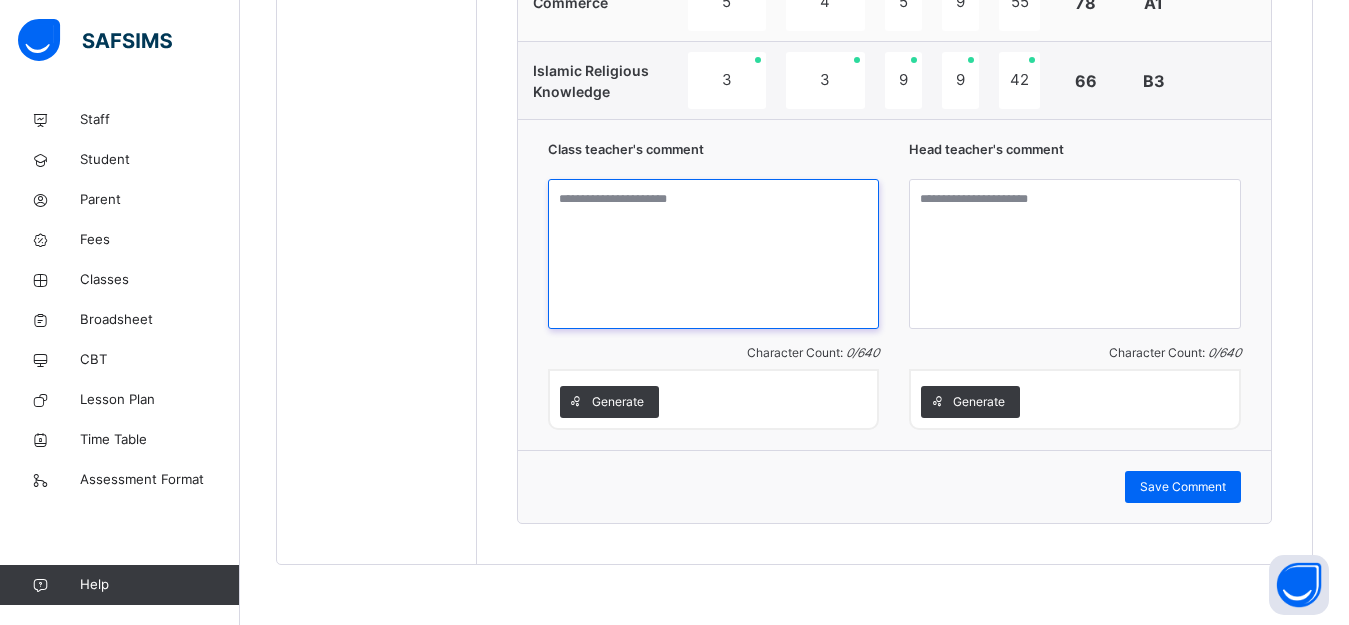 click at bounding box center (714, 254) 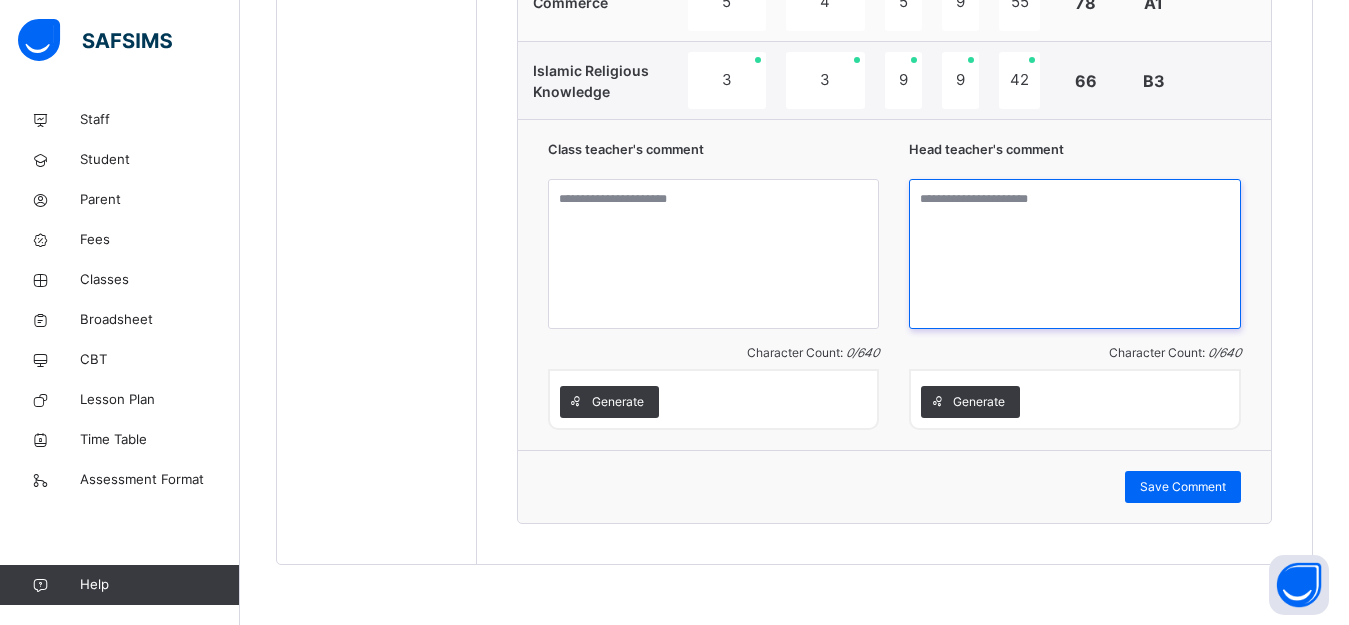 click at bounding box center [1075, 254] 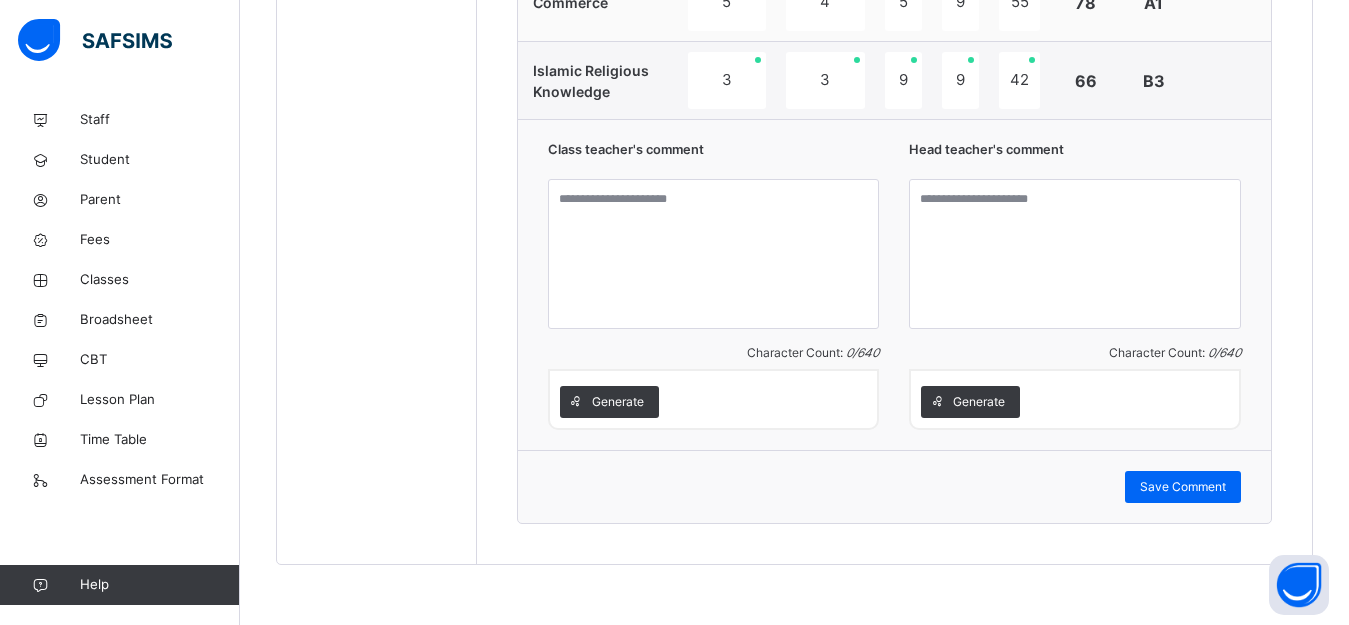 click on "Generate" at bounding box center [618, 402] 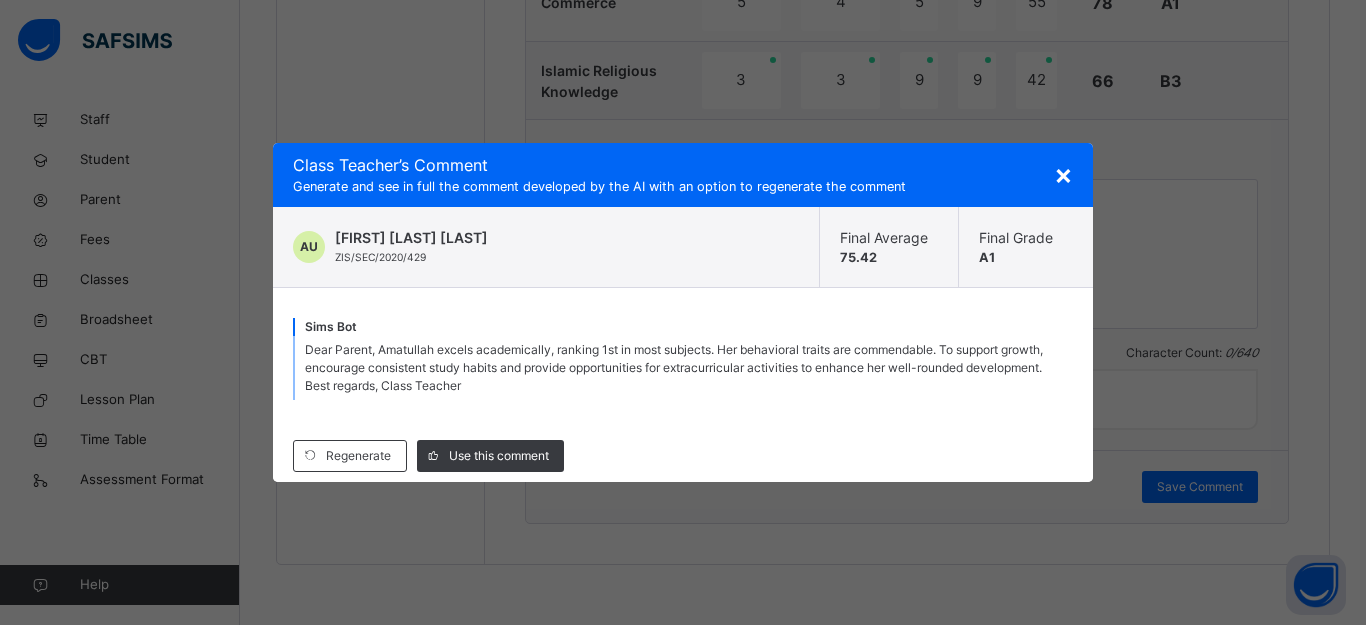 click on "×" at bounding box center [1063, 174] 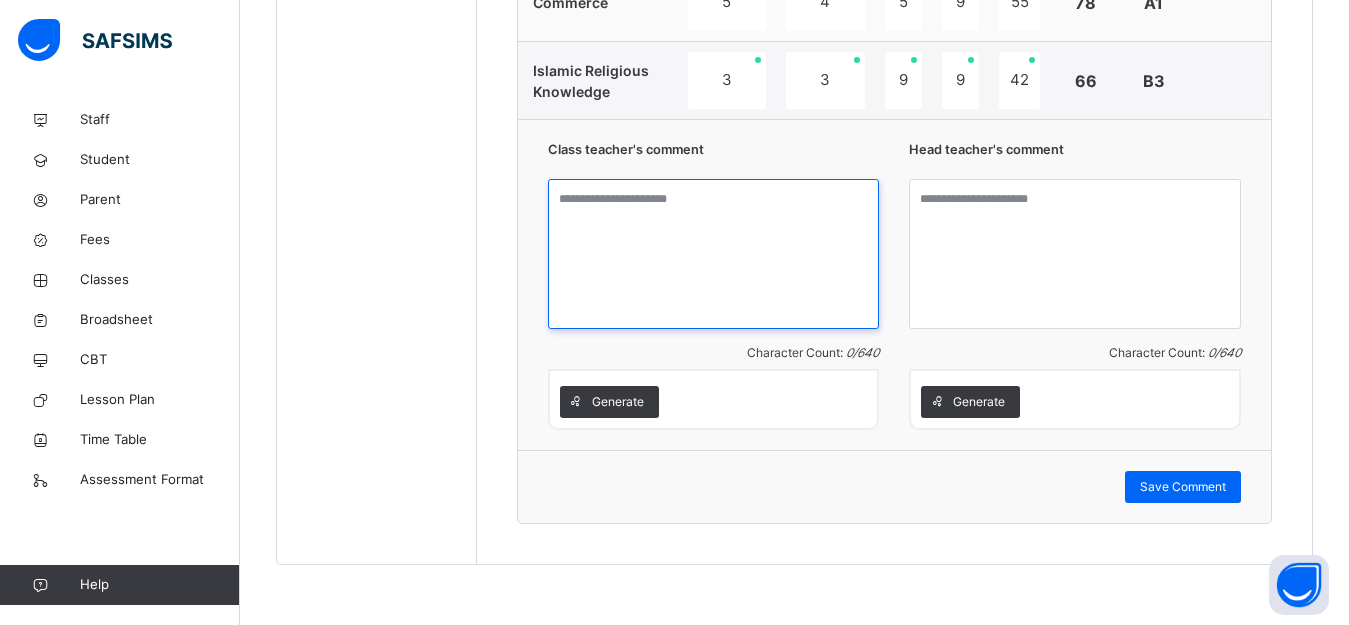 click at bounding box center [714, 254] 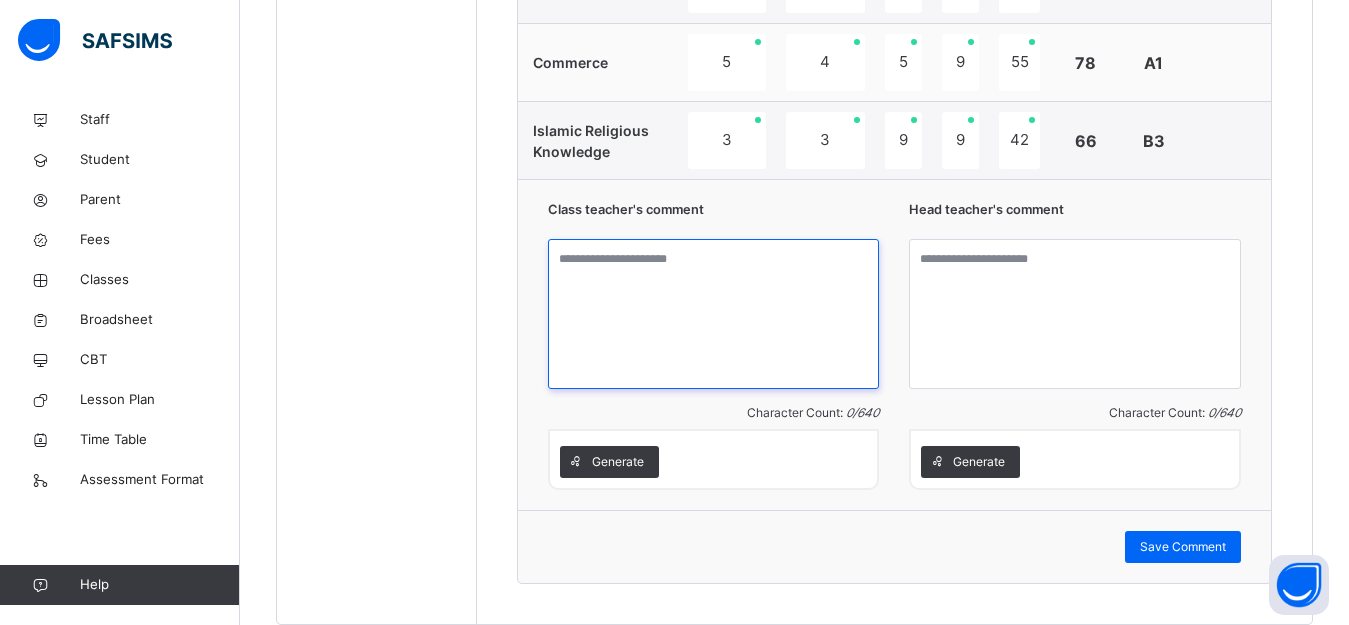 scroll, scrollTop: 1677, scrollLeft: 0, axis: vertical 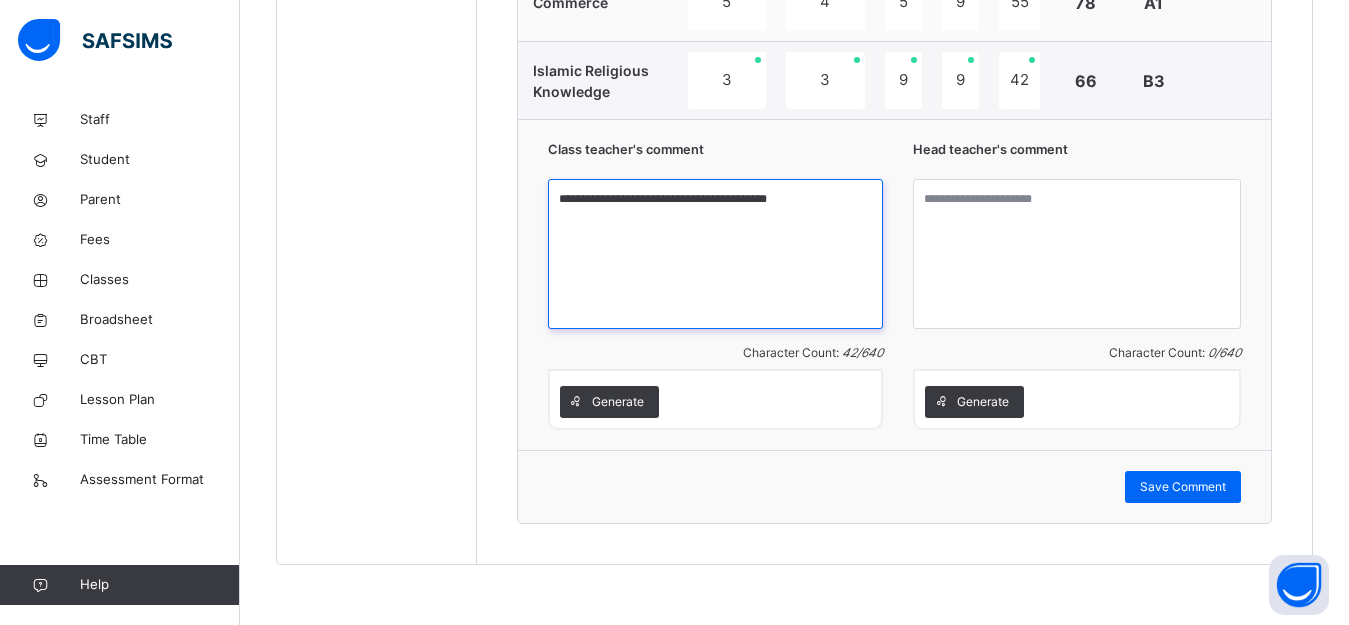 type on "**********" 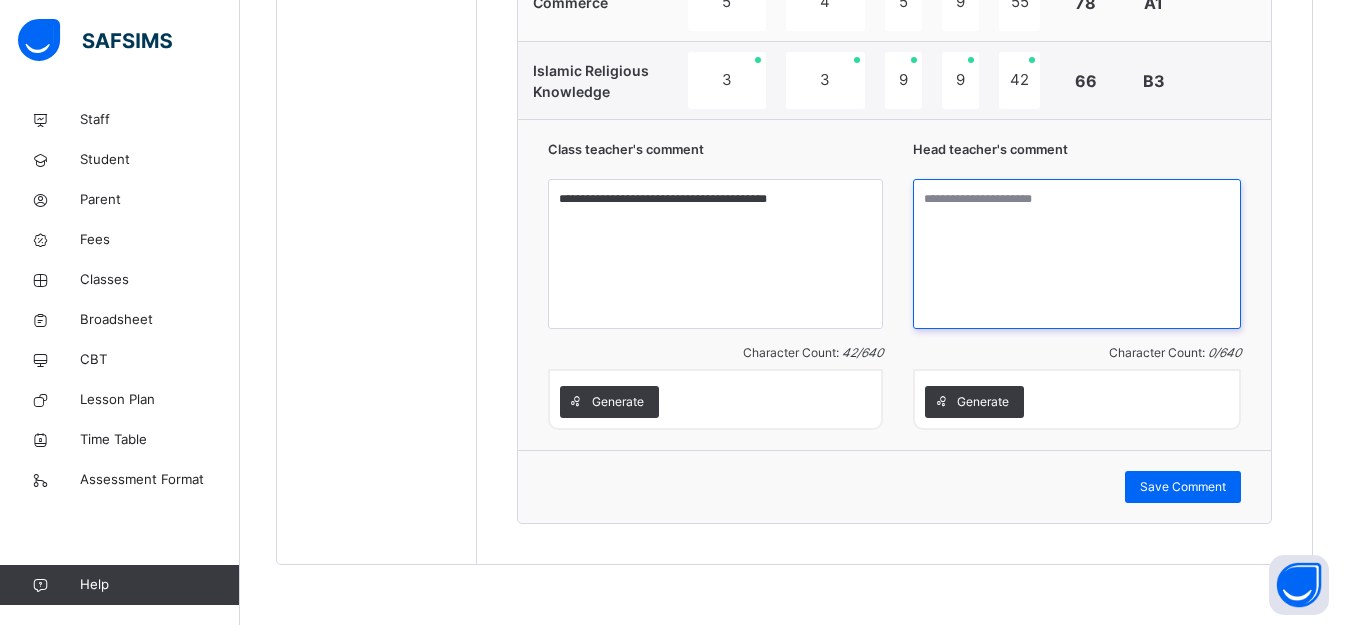 click at bounding box center [1077, 254] 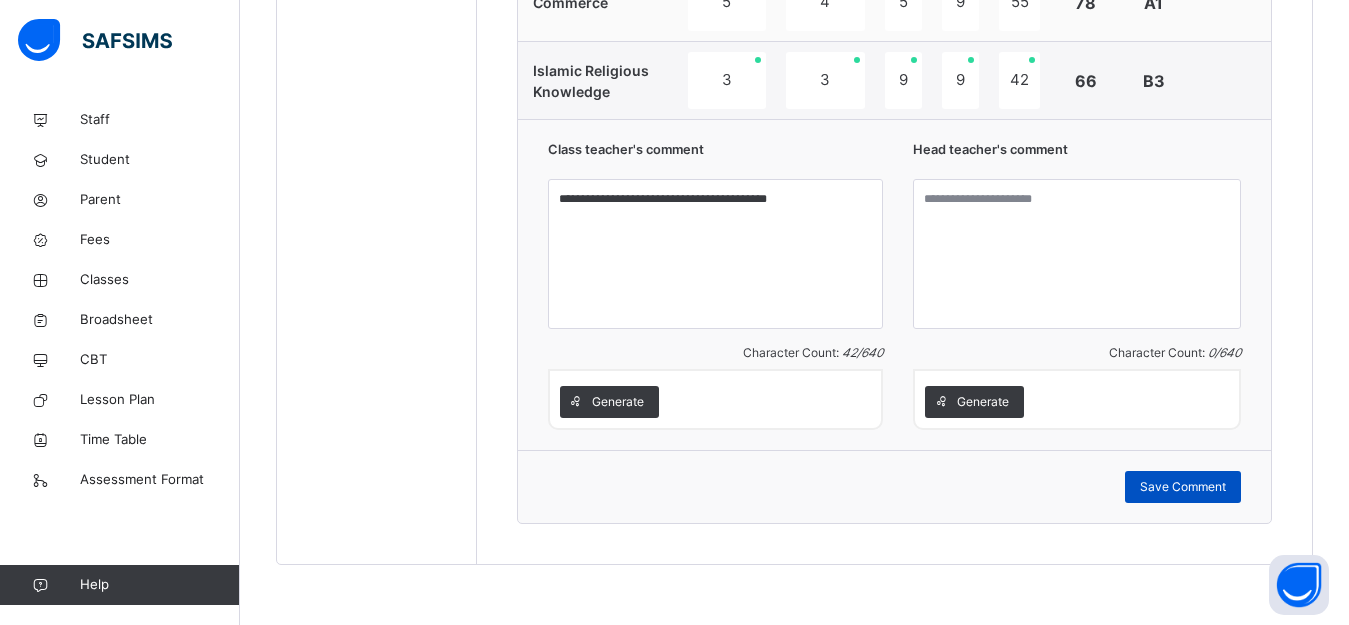 click on "Save Comment" at bounding box center [1183, 487] 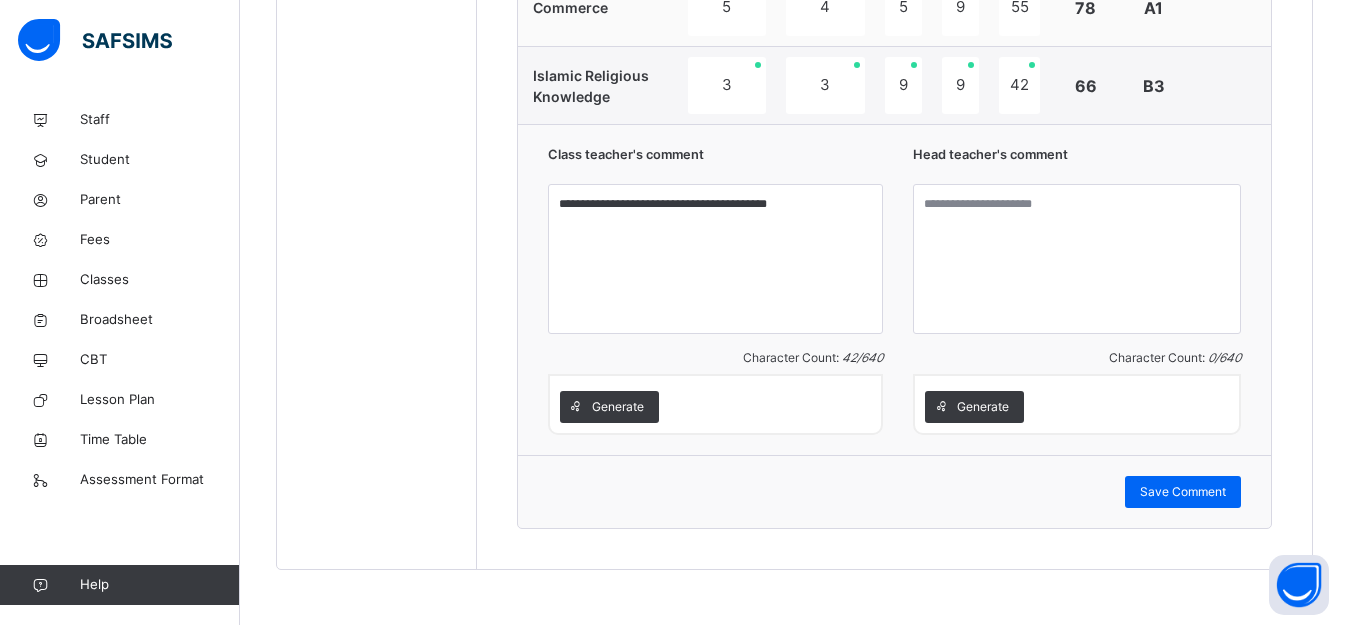 scroll, scrollTop: 1677, scrollLeft: 0, axis: vertical 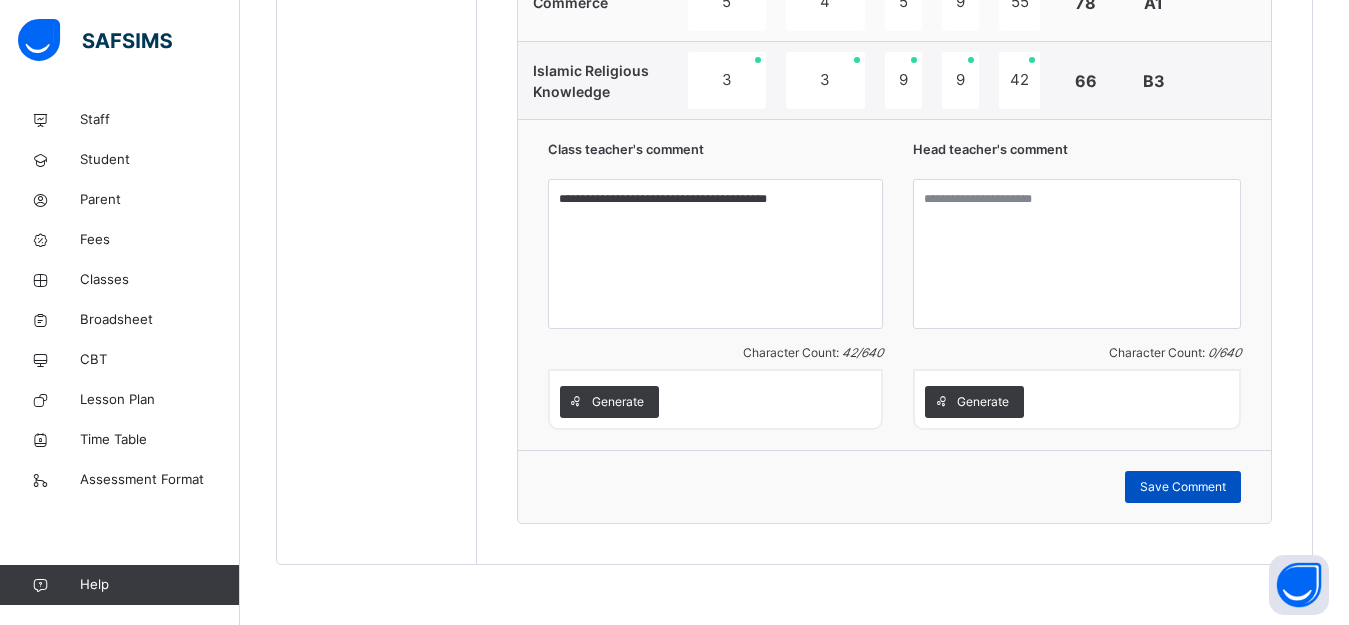 click on "Save Comment" at bounding box center [1183, 487] 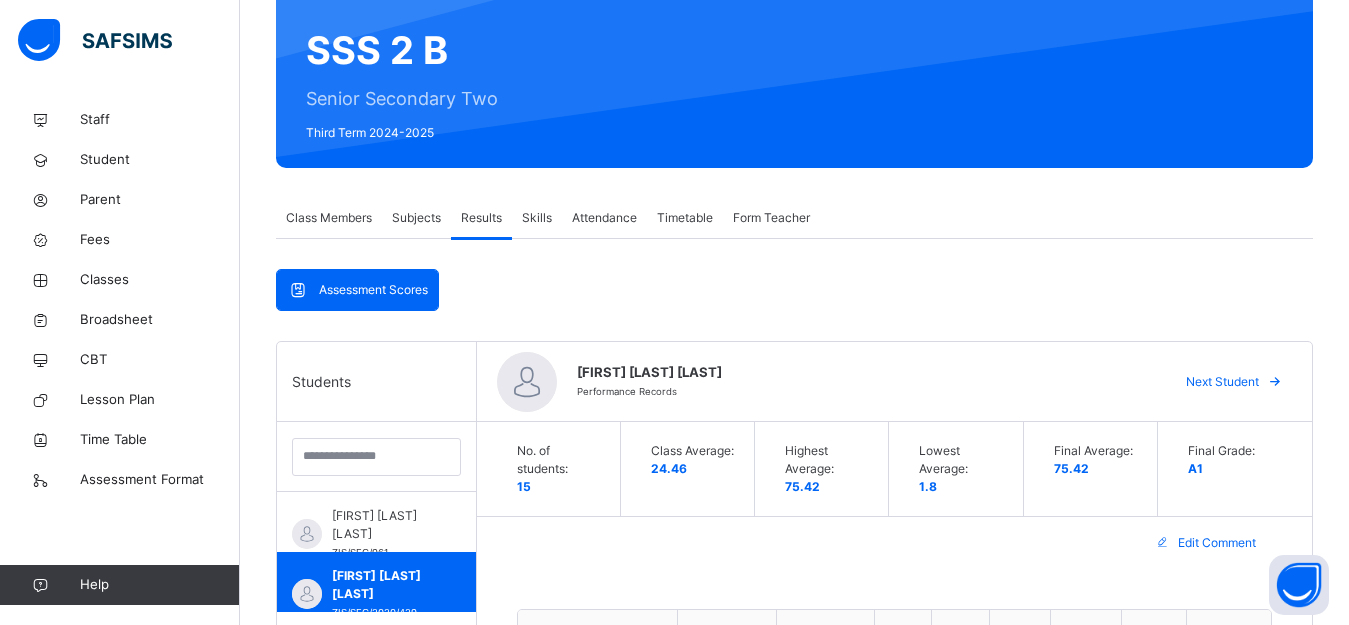 scroll, scrollTop: 177, scrollLeft: 0, axis: vertical 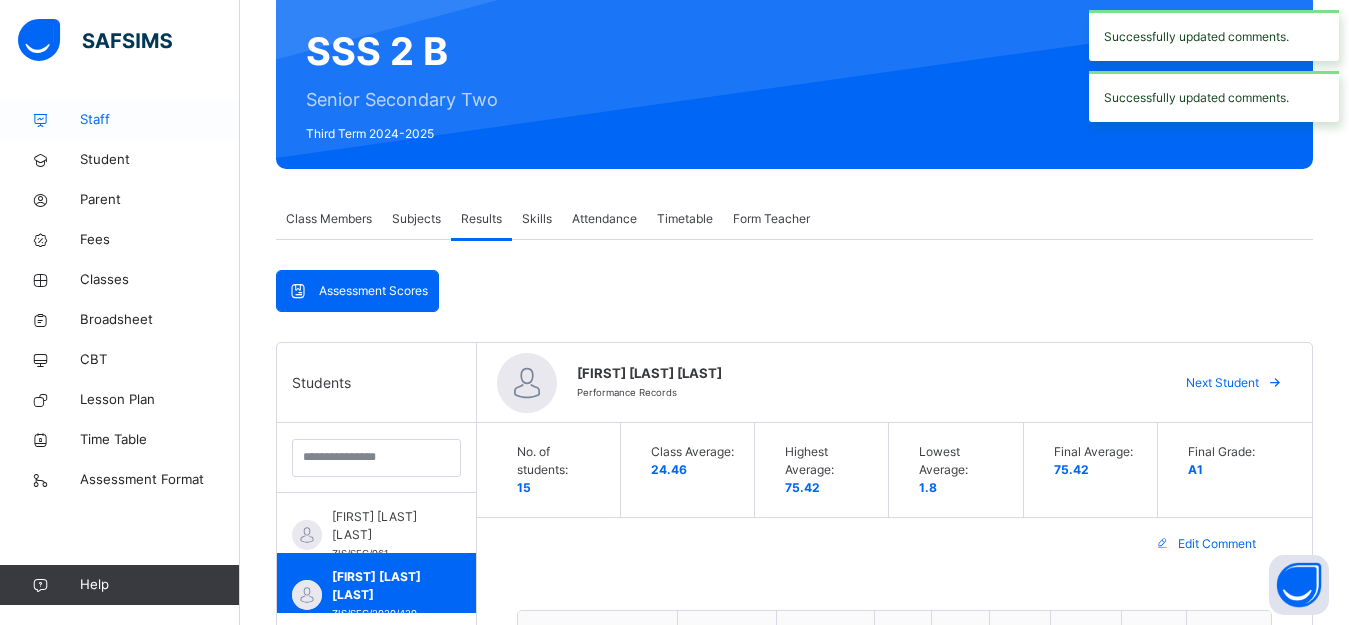 click on "Staff" at bounding box center (160, 120) 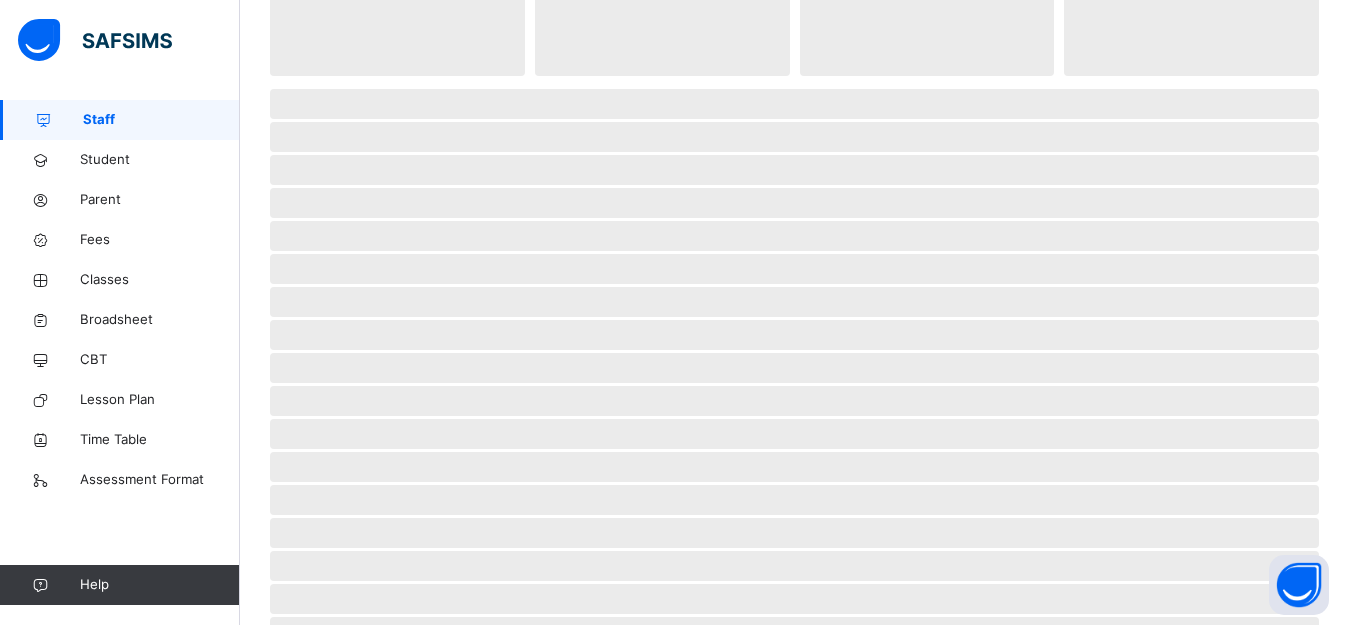 scroll, scrollTop: 0, scrollLeft: 0, axis: both 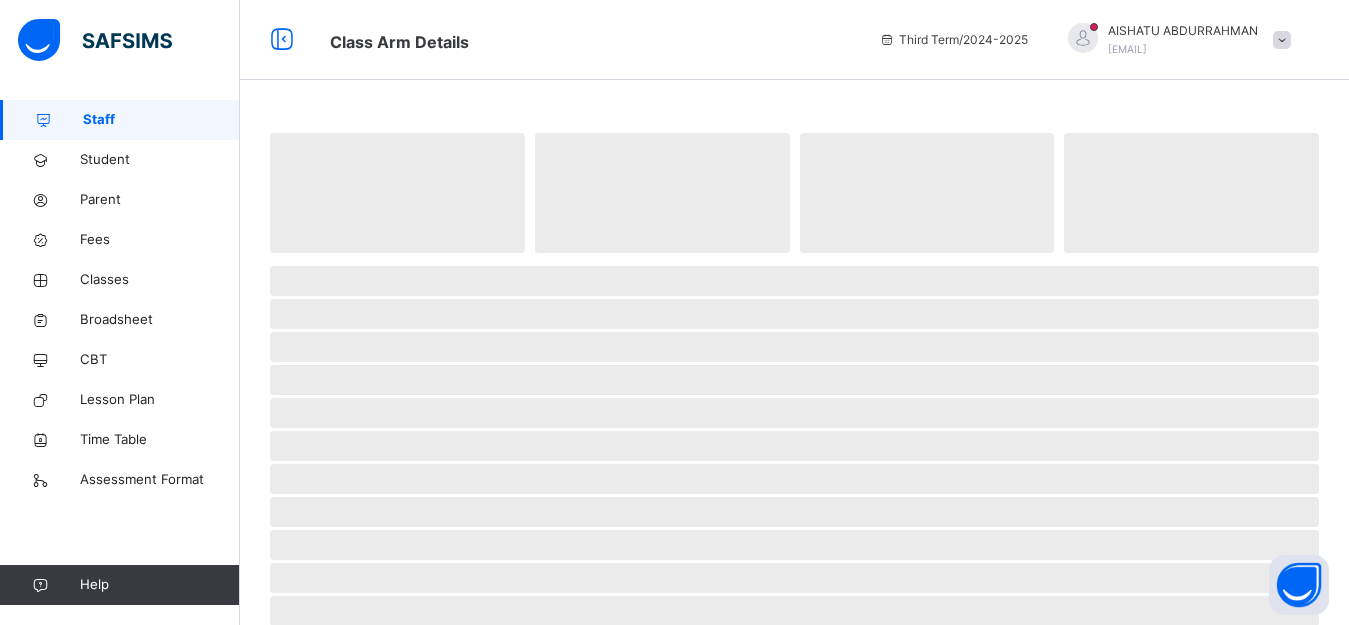 click on "Third Term  /  2024-2025   AISHATU   ABDURRAHMAN abdurrahmanaishatu15@gmail.com" at bounding box center (1109, 40) 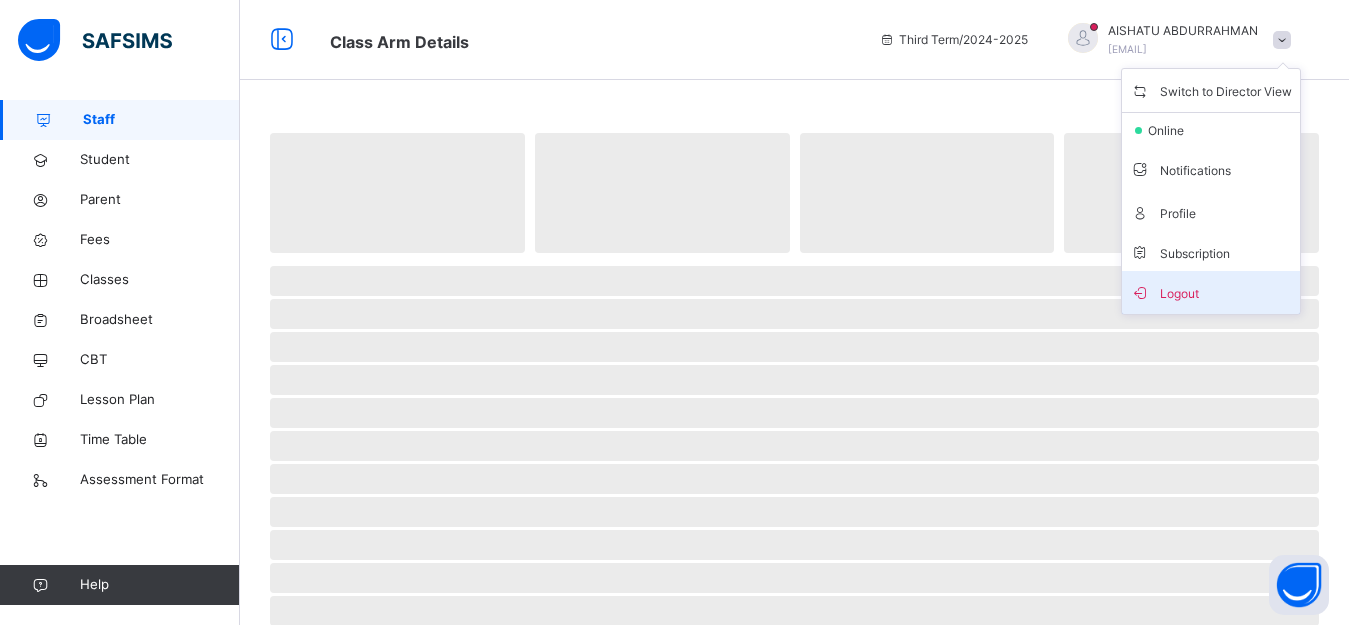 click on "Logout" at bounding box center [1211, 292] 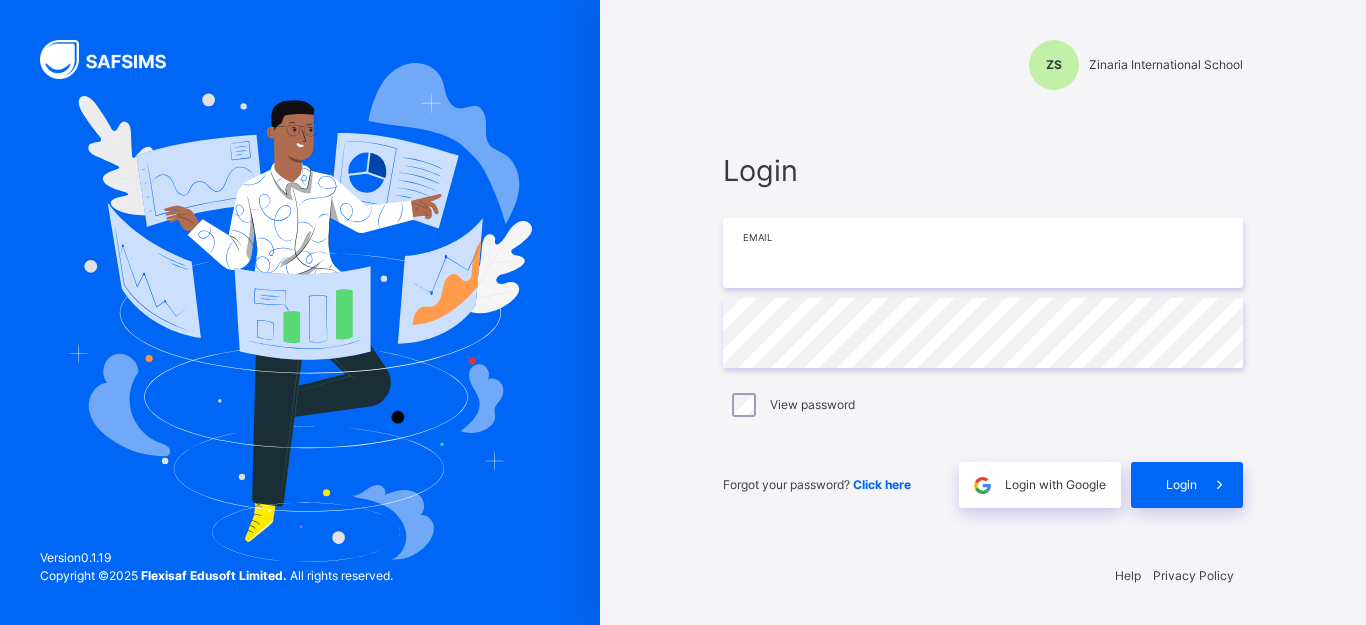 click at bounding box center [983, 253] 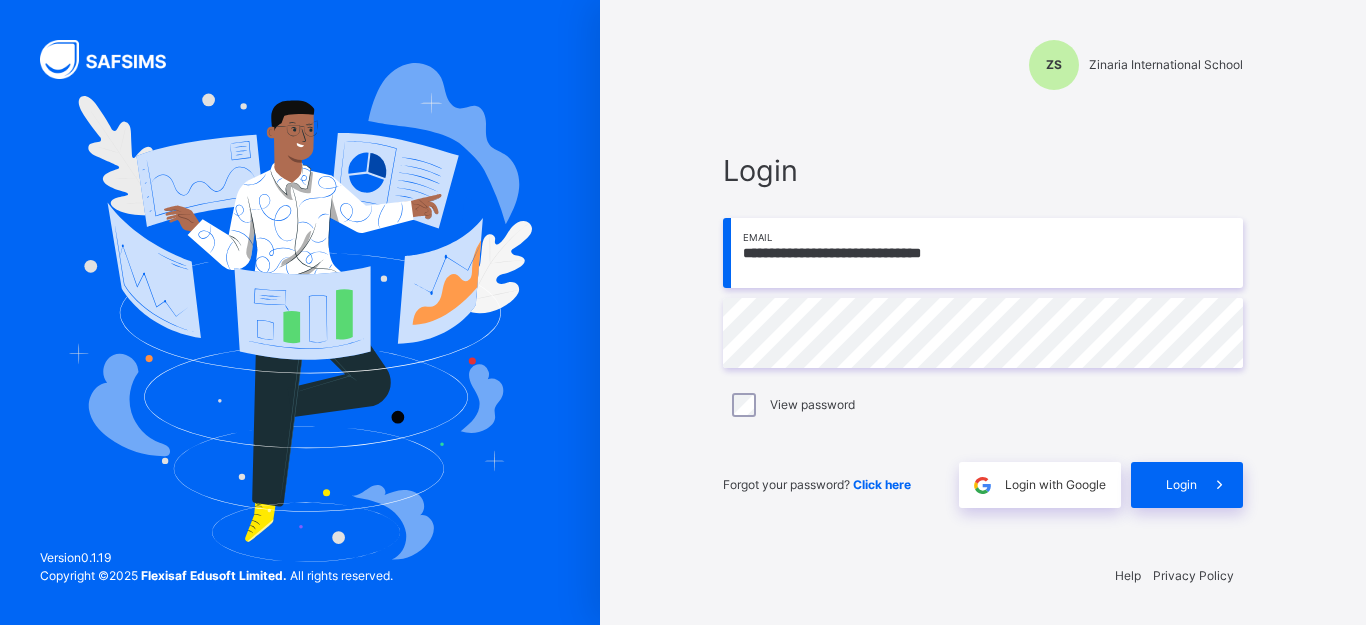 click on "**********" at bounding box center (983, 253) 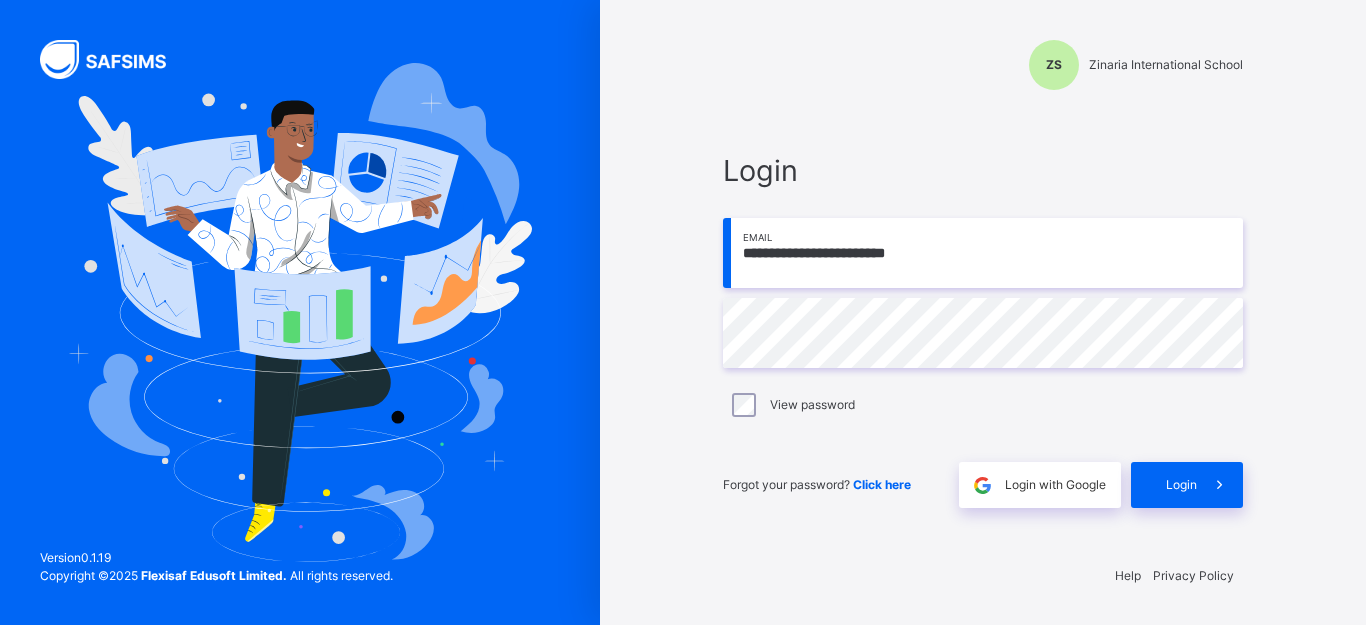 type on "**********" 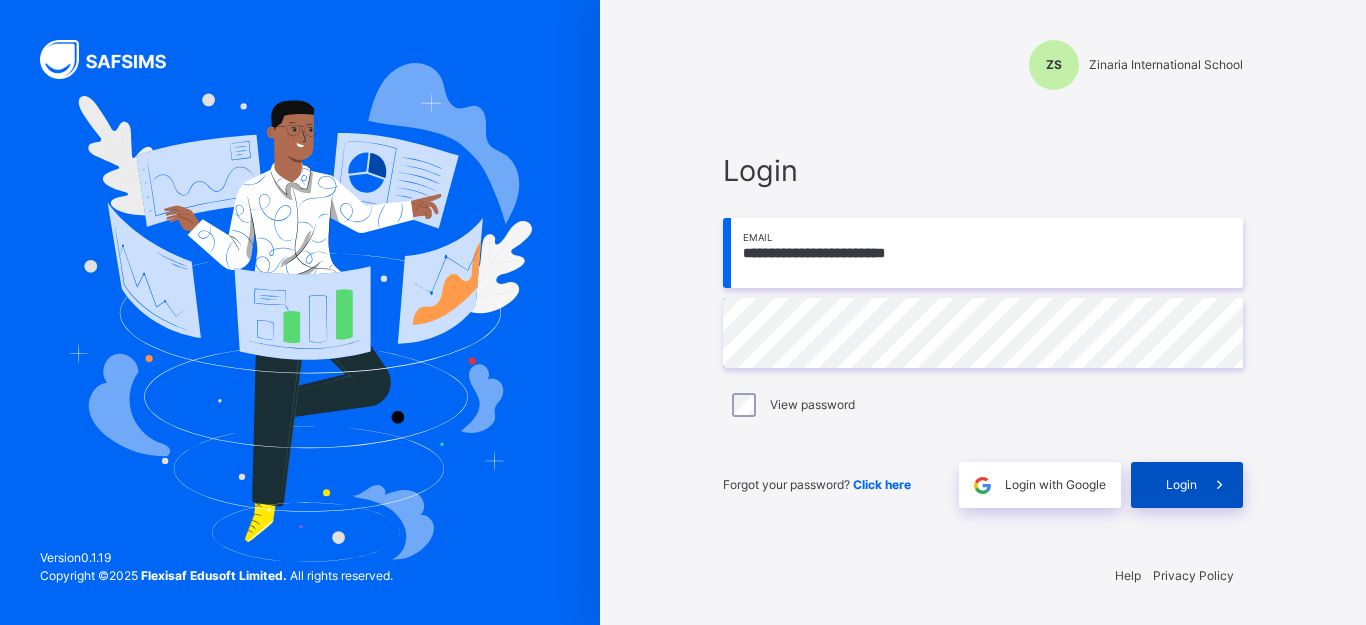 click on "Login" at bounding box center [1181, 485] 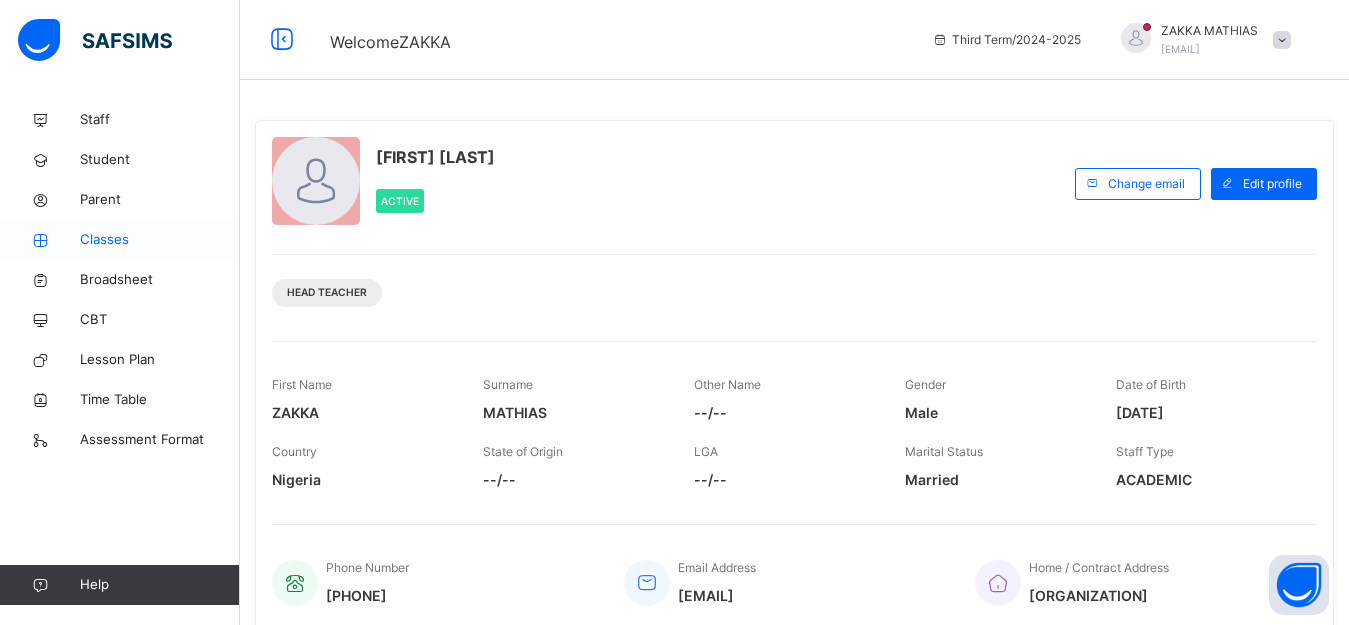 click on "Classes" at bounding box center (160, 240) 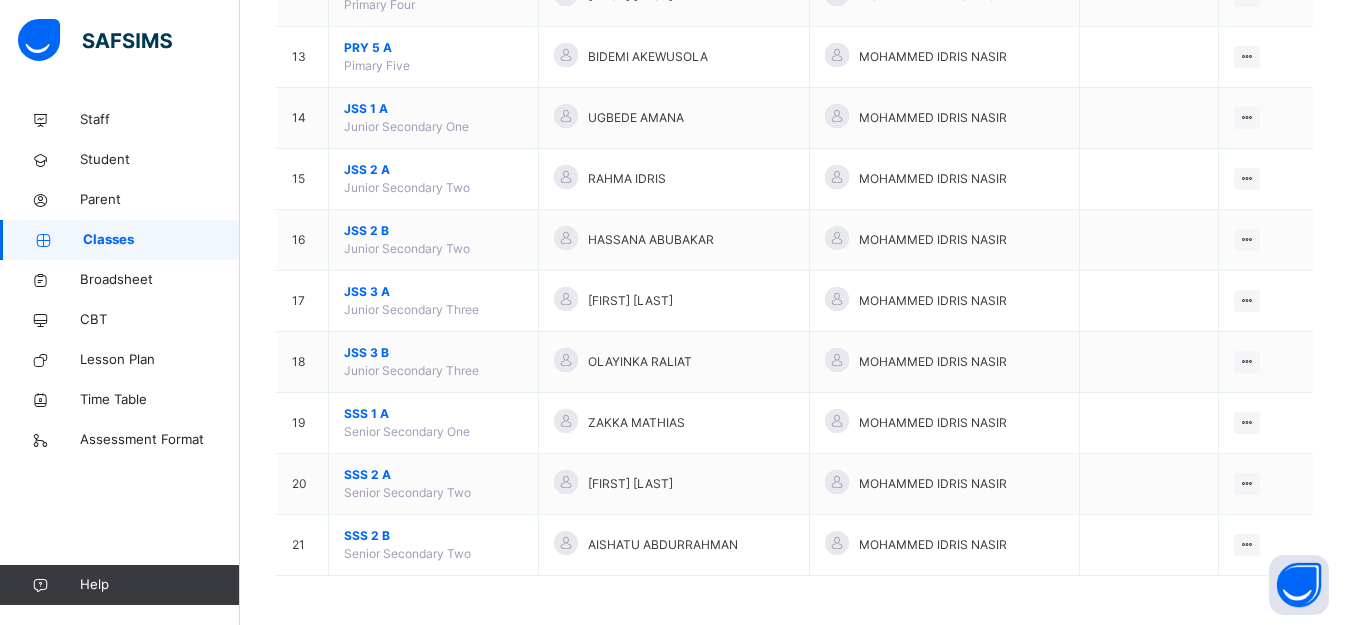 scroll, scrollTop: 944, scrollLeft: 0, axis: vertical 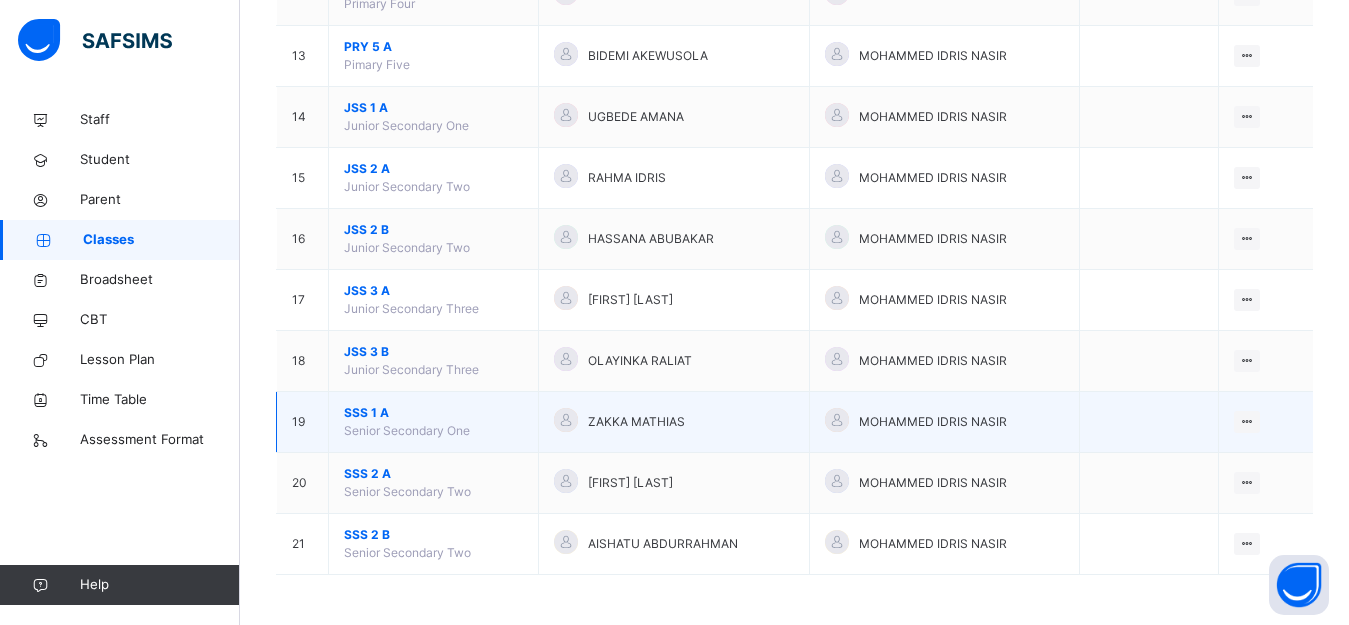 click on "SSS 1   A" at bounding box center (433, 413) 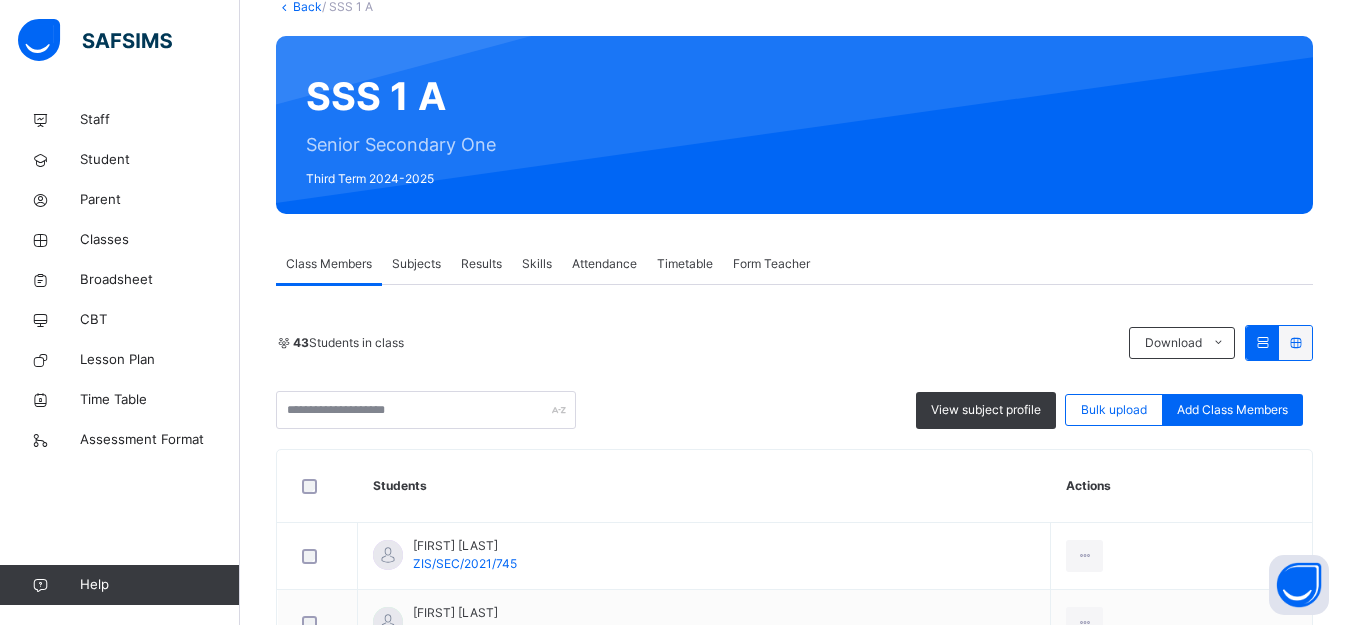 scroll, scrollTop: 100, scrollLeft: 0, axis: vertical 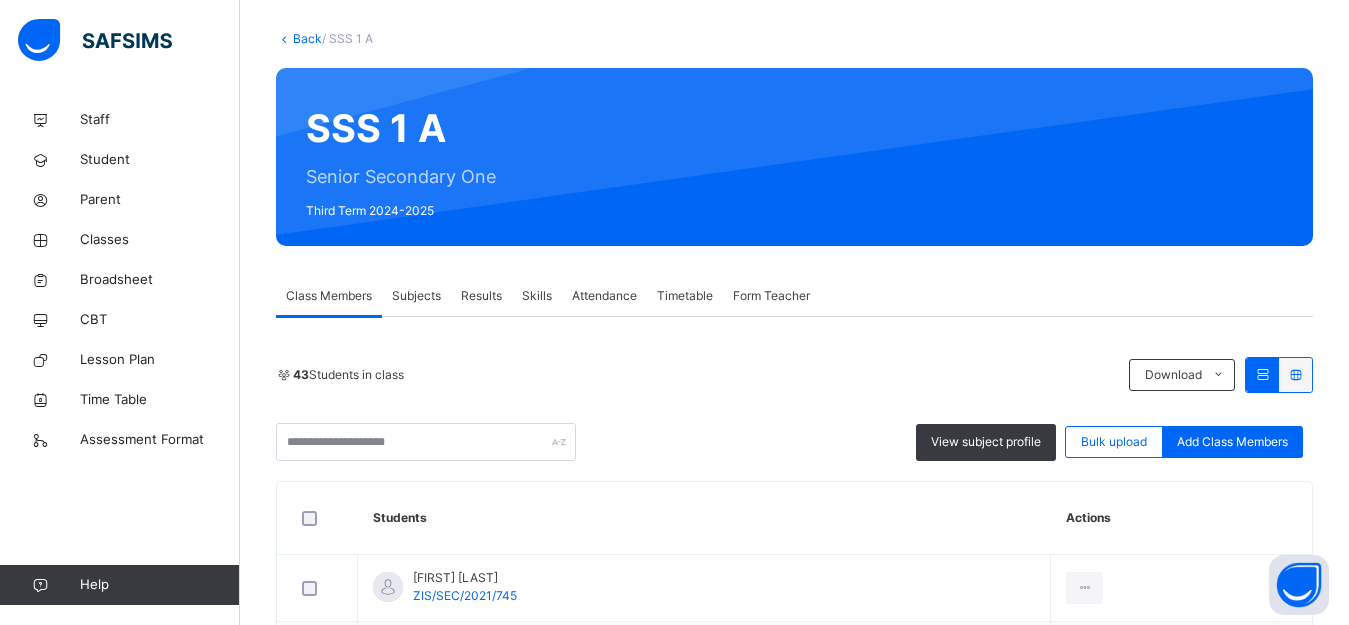 click on "Form Teacher" at bounding box center (771, 296) 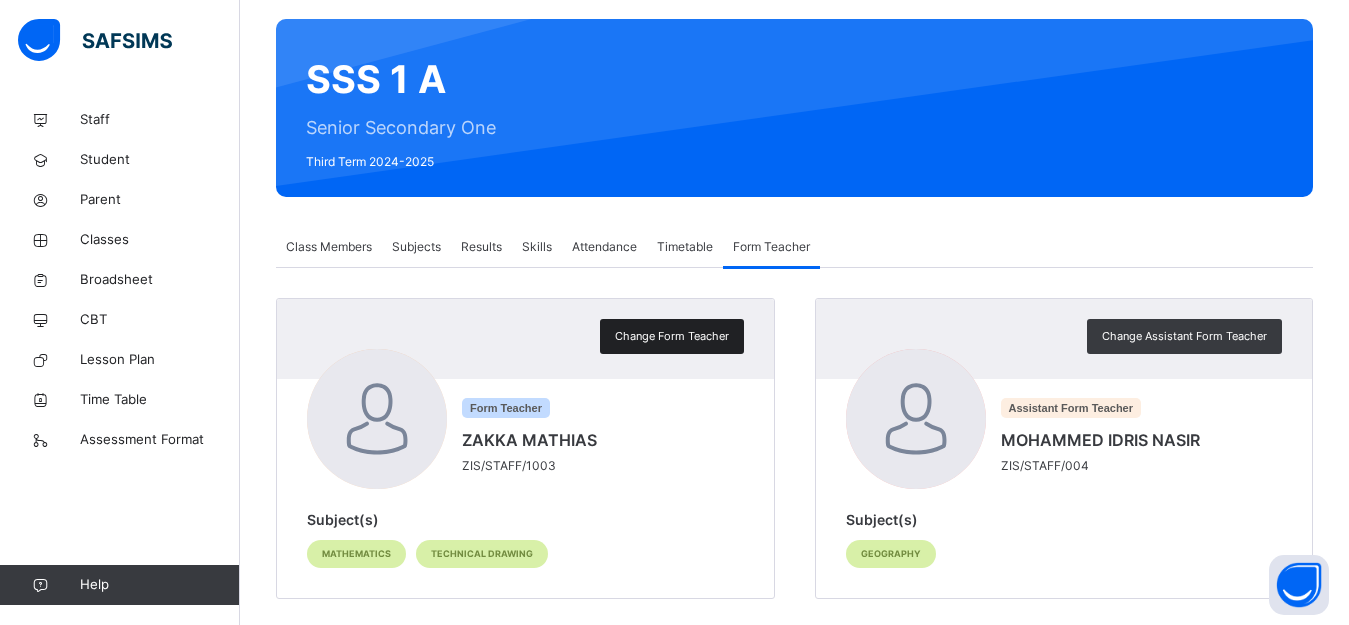 scroll, scrollTop: 173, scrollLeft: 0, axis: vertical 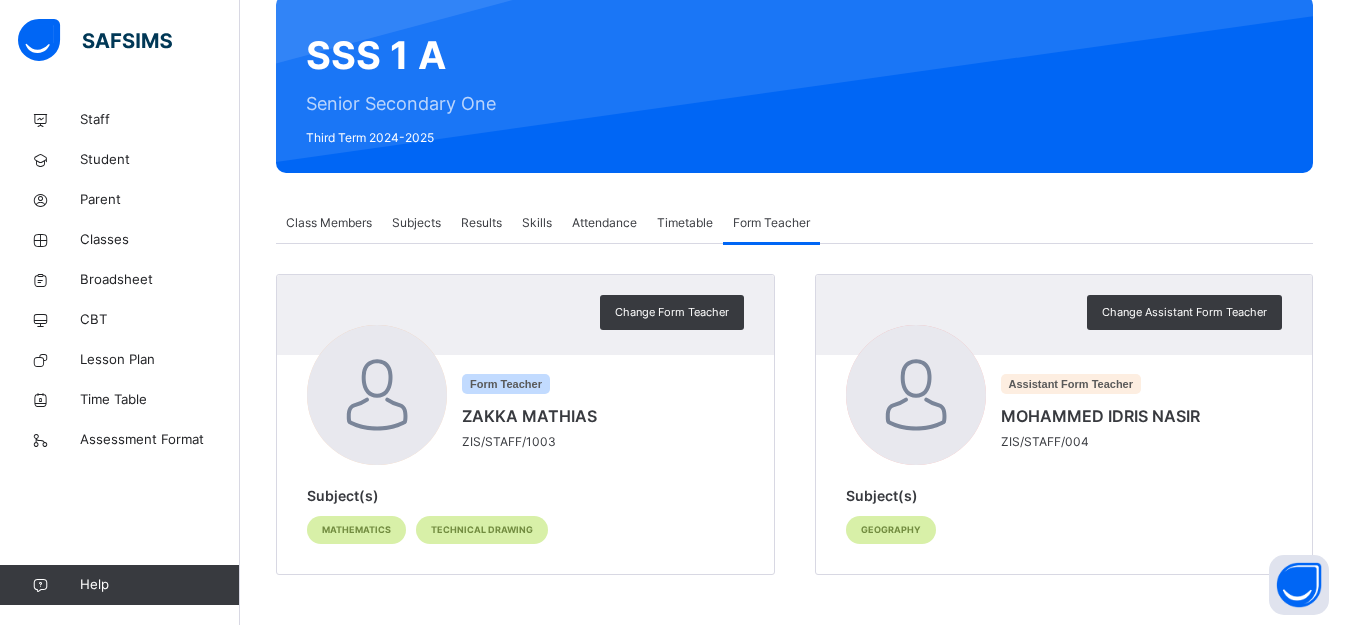 click on "Results" at bounding box center [481, 223] 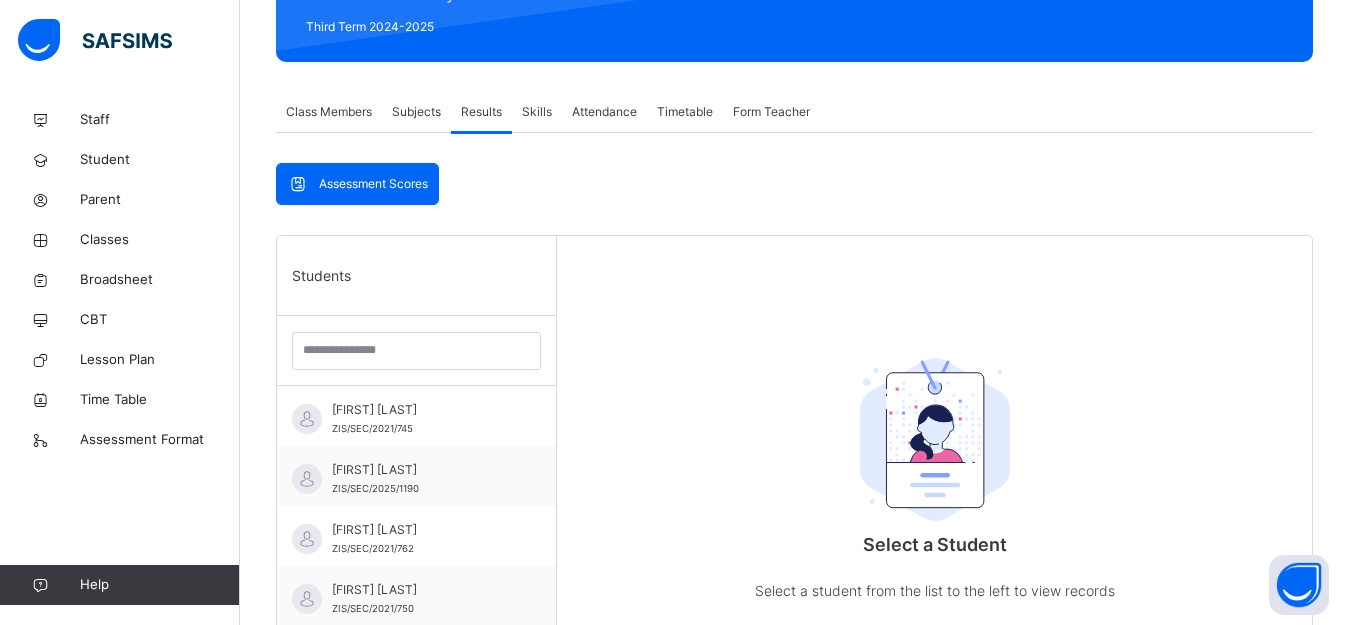 scroll, scrollTop: 473, scrollLeft: 0, axis: vertical 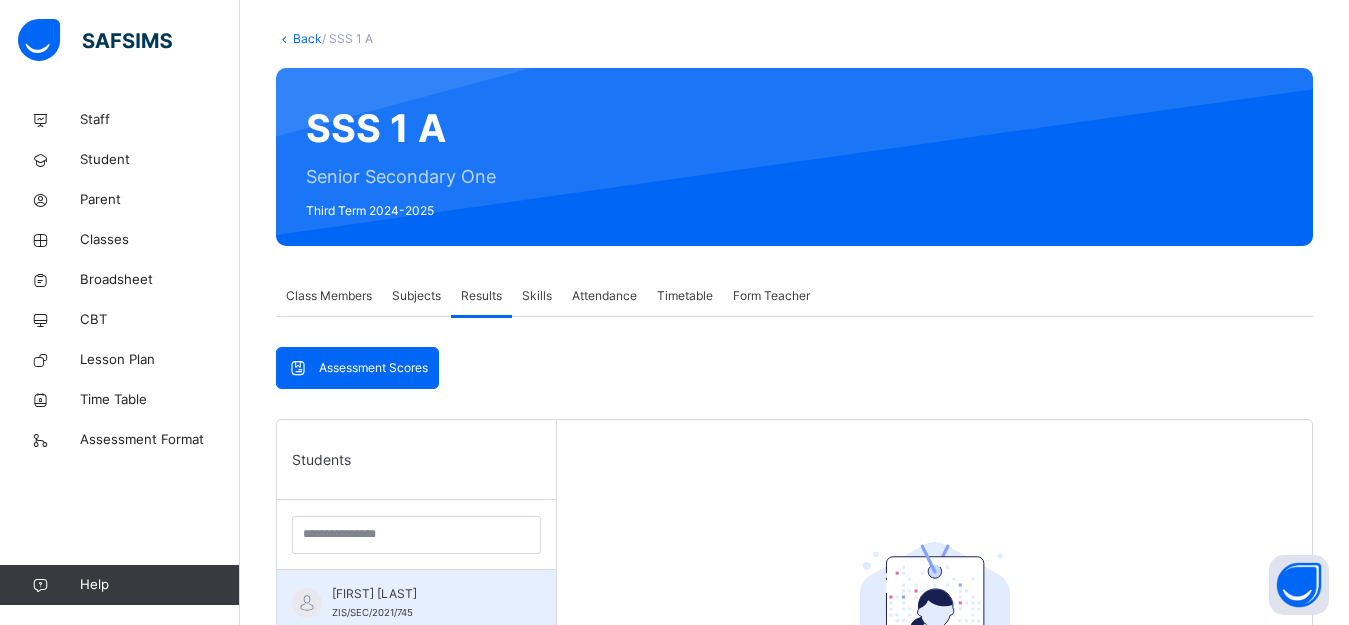 click on "ABDULKADIR  JUNAIDU ZIS/SEC/2021/745" at bounding box center (416, 600) 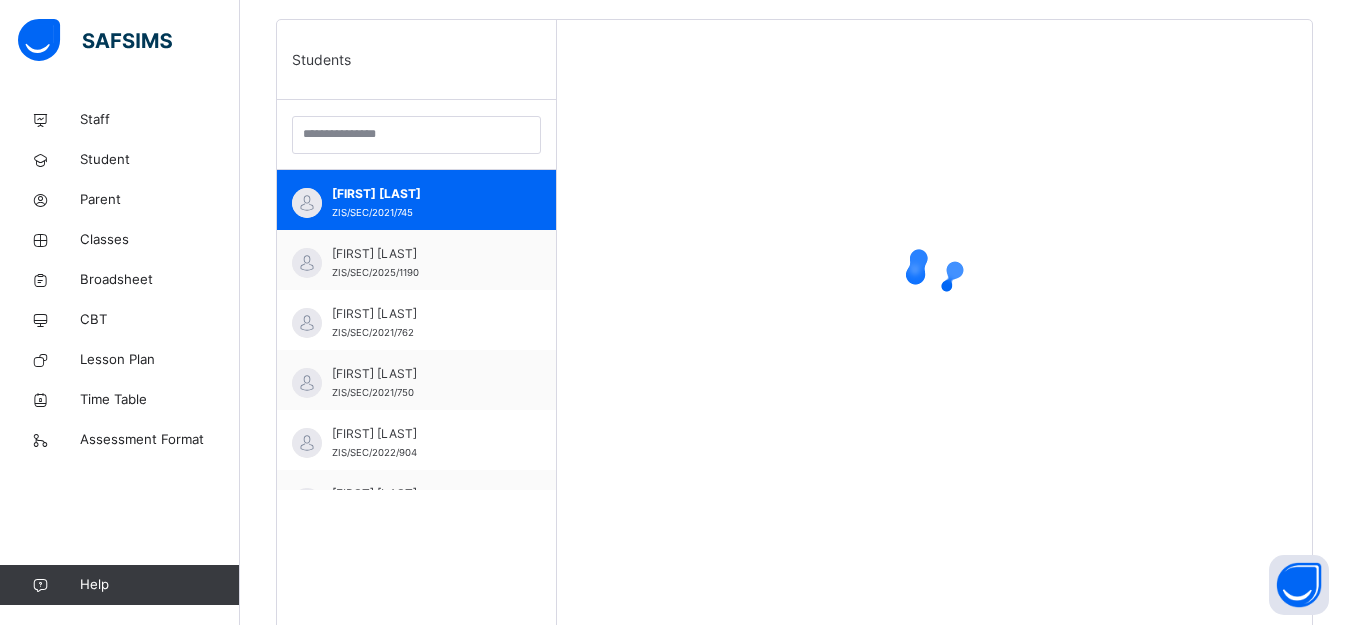 scroll, scrollTop: 581, scrollLeft: 0, axis: vertical 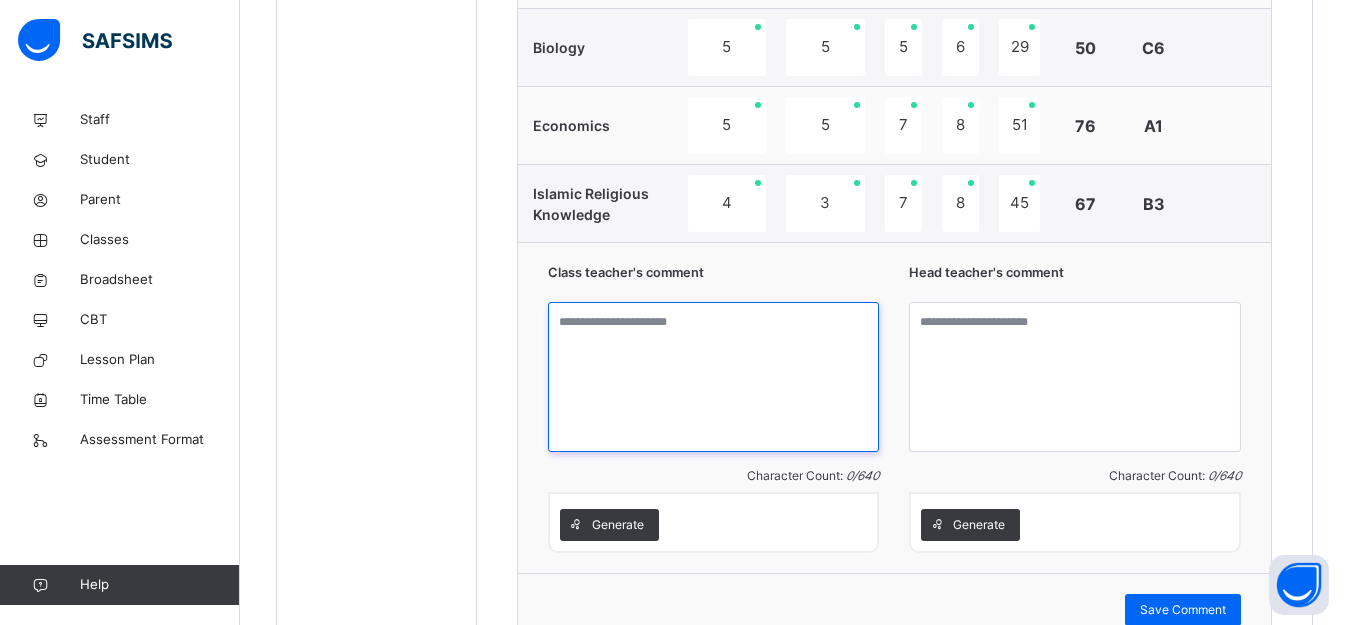 click at bounding box center [714, 377] 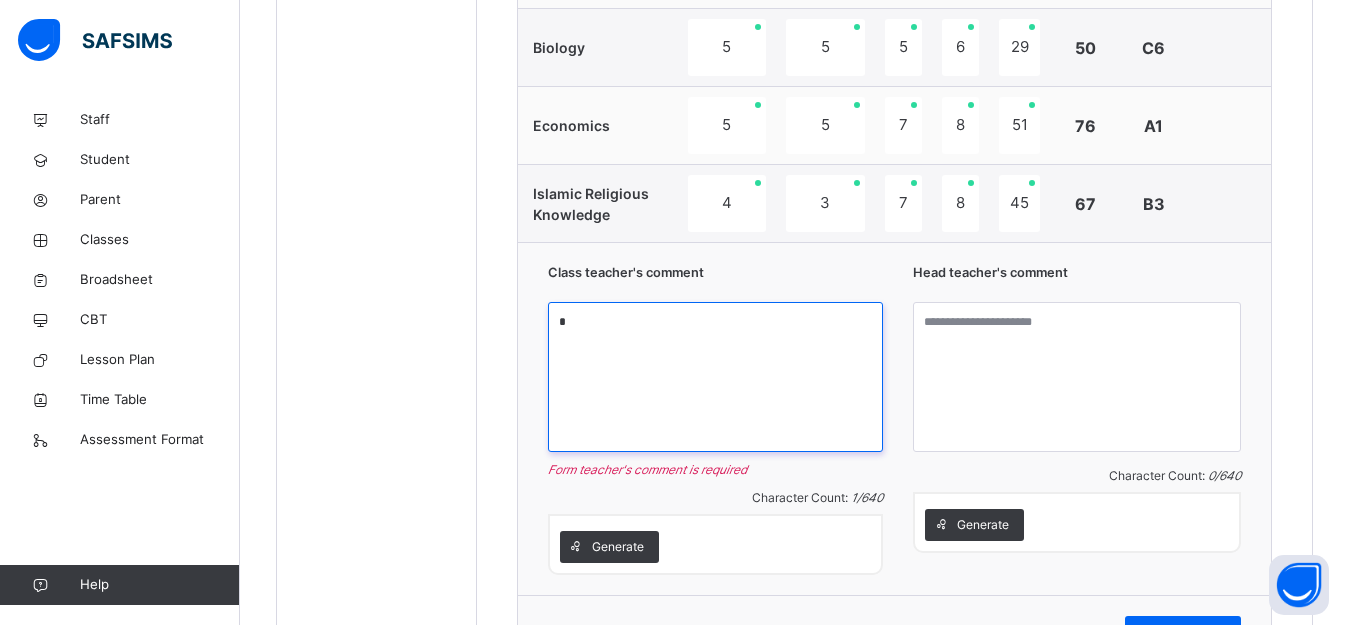 click on "*" at bounding box center (715, 377) 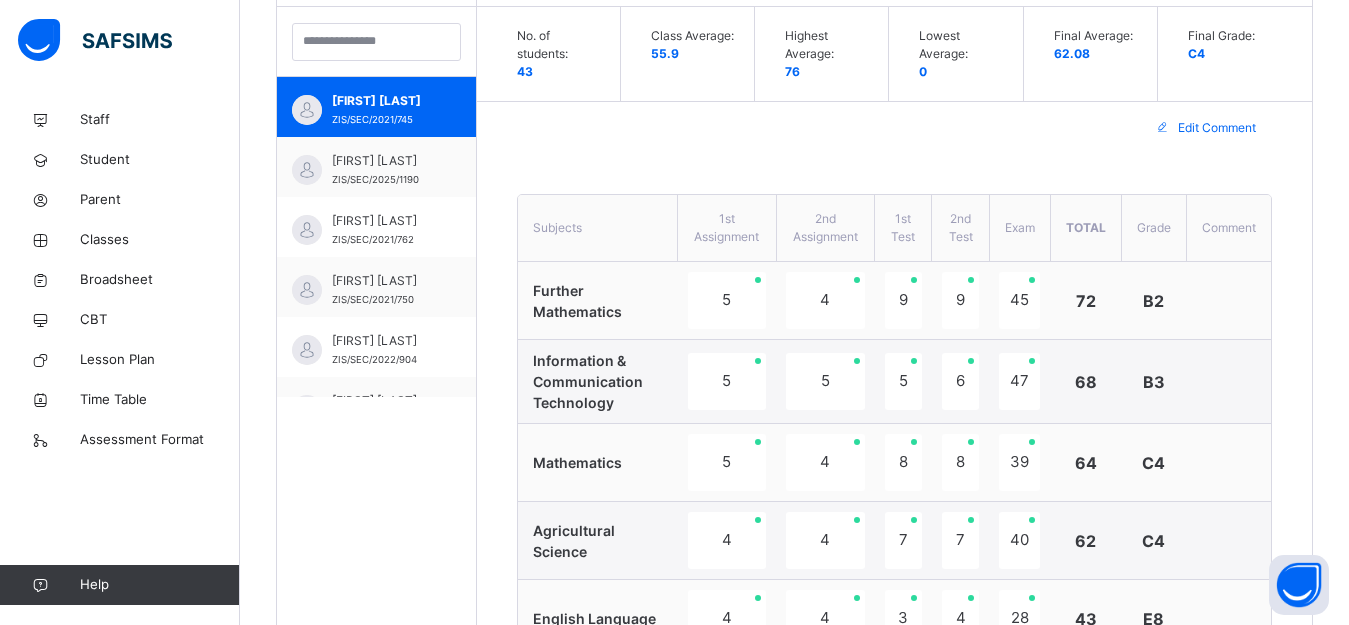 scroll, scrollTop: 554, scrollLeft: 0, axis: vertical 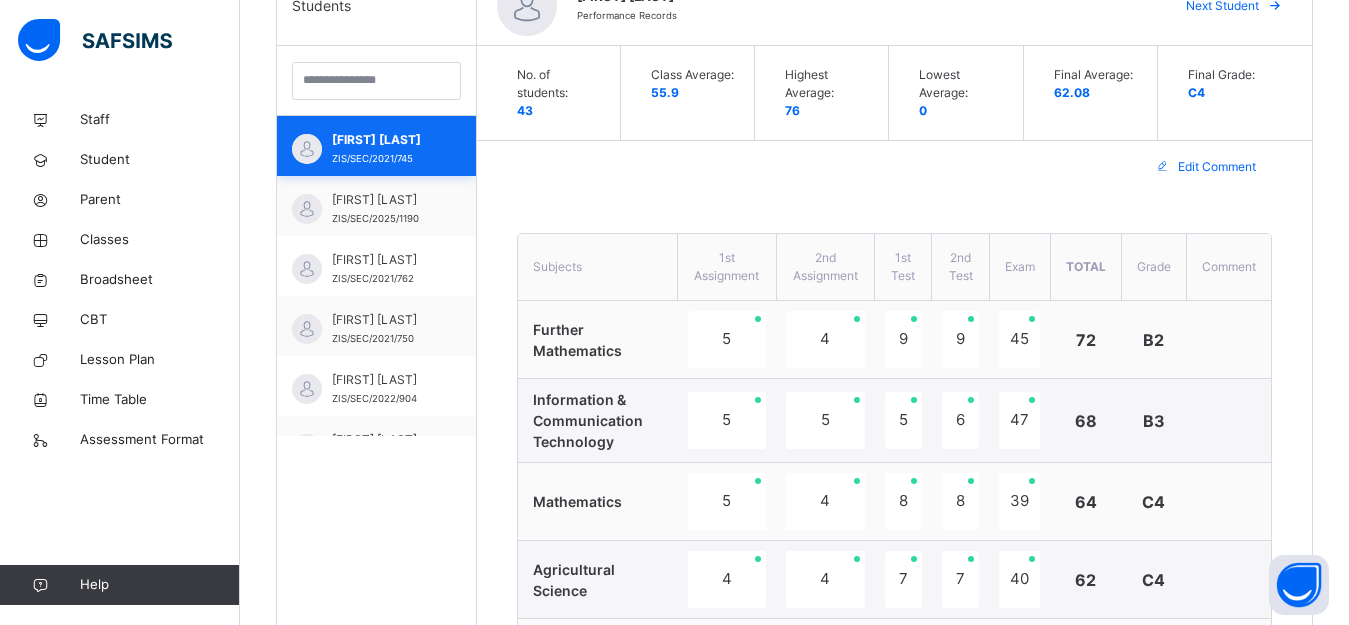 click on "ABDULKADIR  JUNAIDU ZIS/SEC/2021/745" at bounding box center (376, 146) 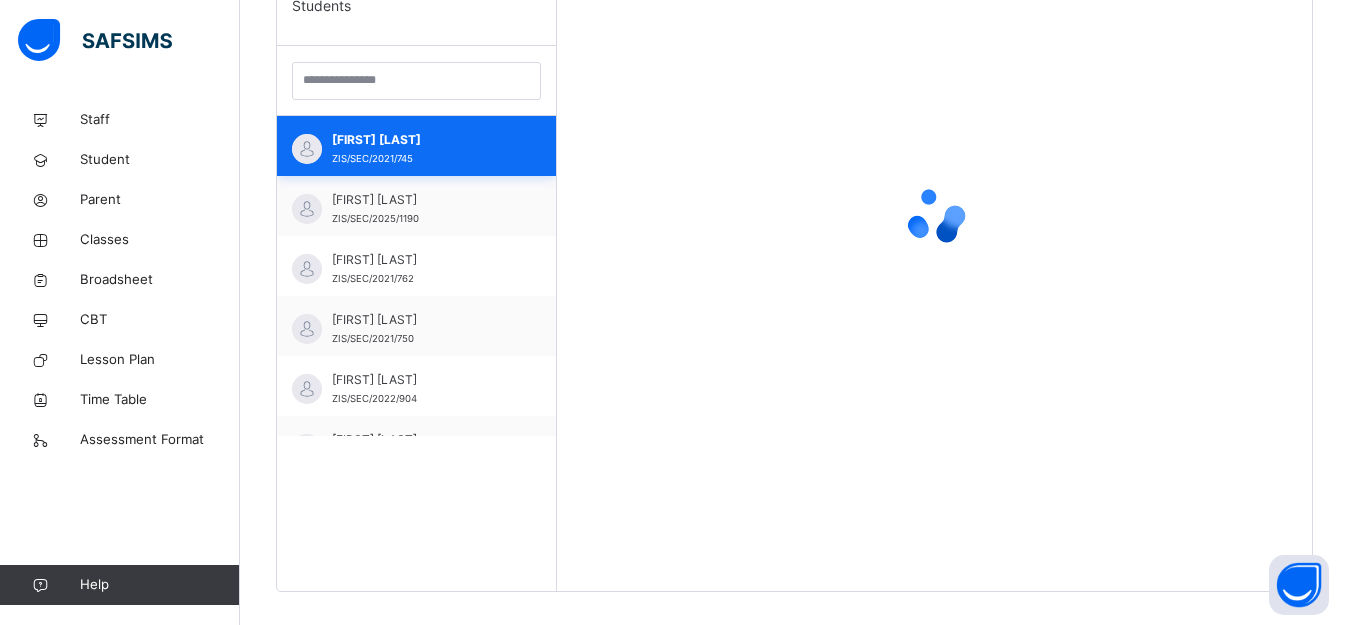 click on "ABDULKADIR  JUNAIDU ZIS/SEC/2021/745" at bounding box center [421, 149] 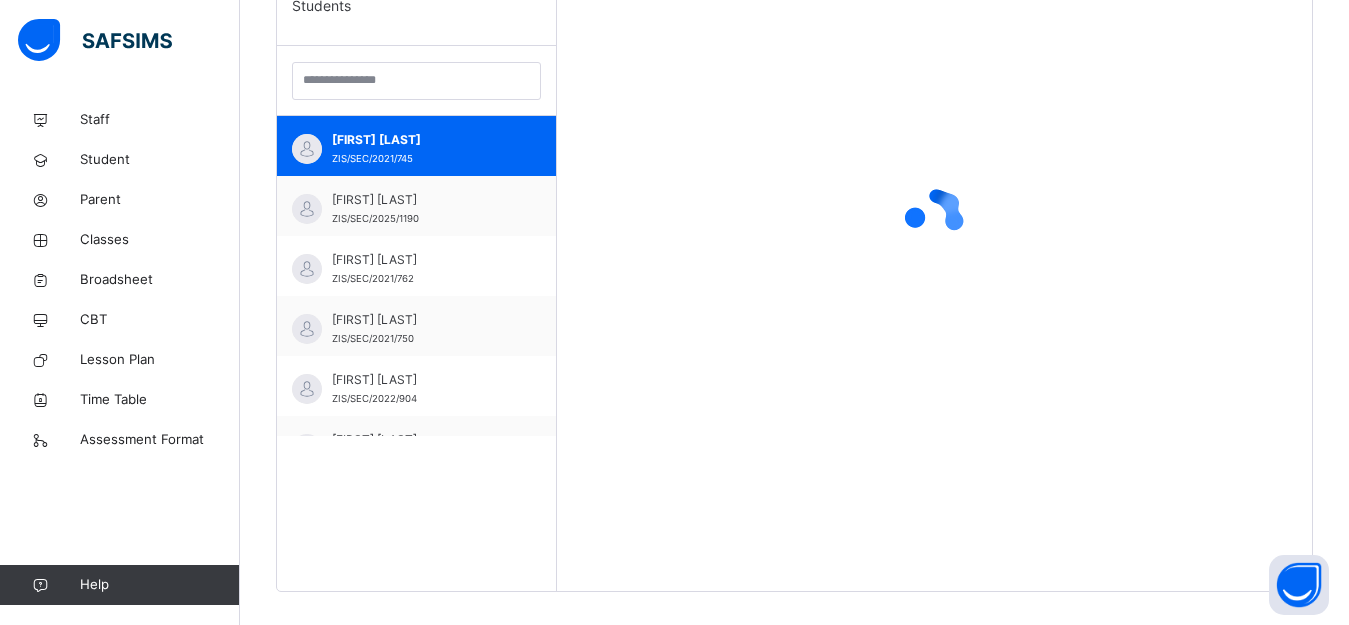 scroll, scrollTop: 581, scrollLeft: 0, axis: vertical 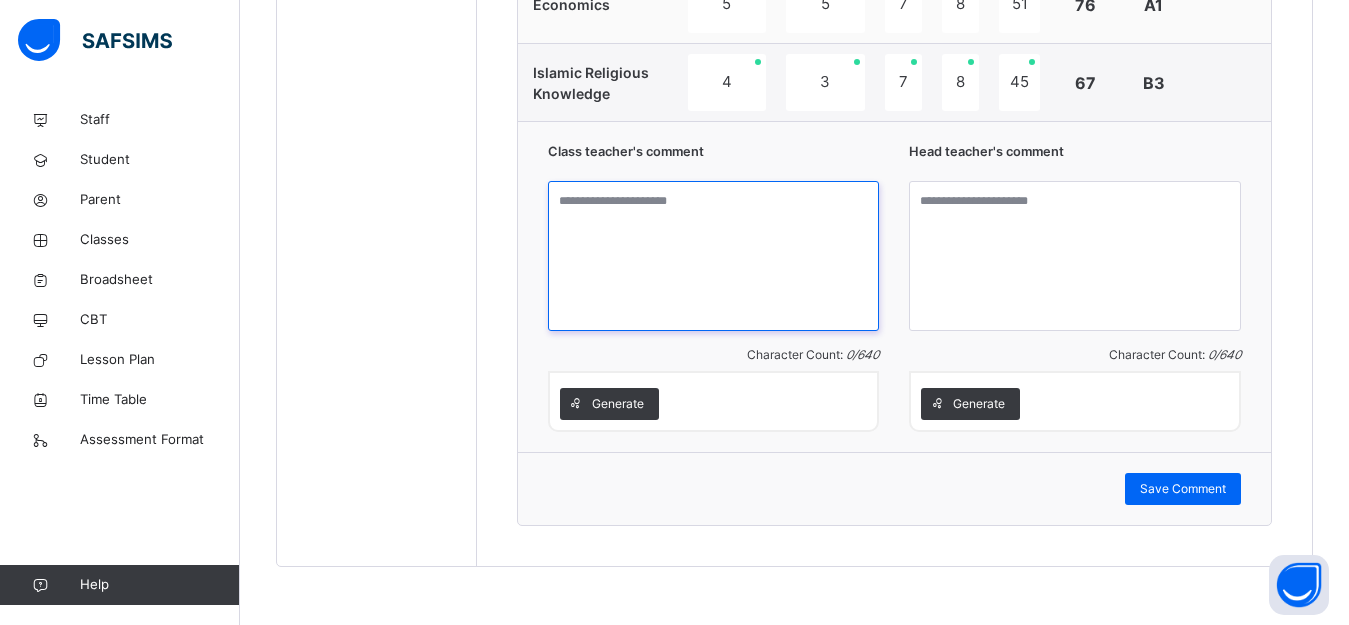 click at bounding box center [714, 256] 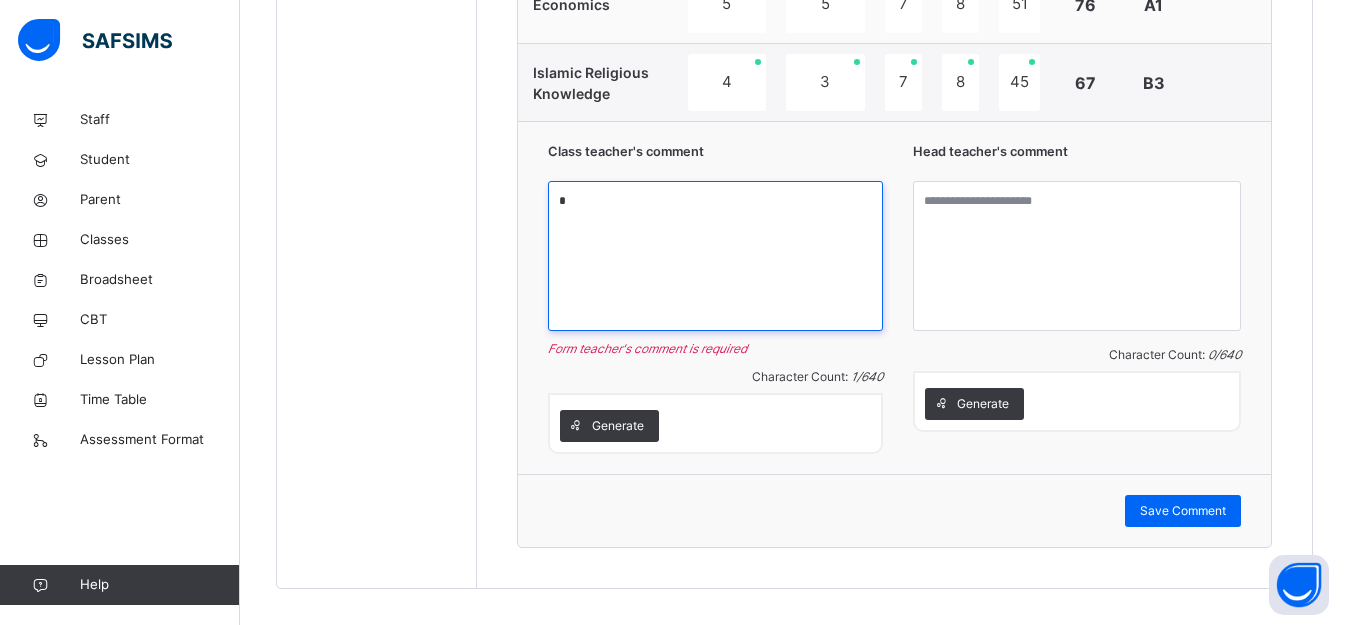 type on "*" 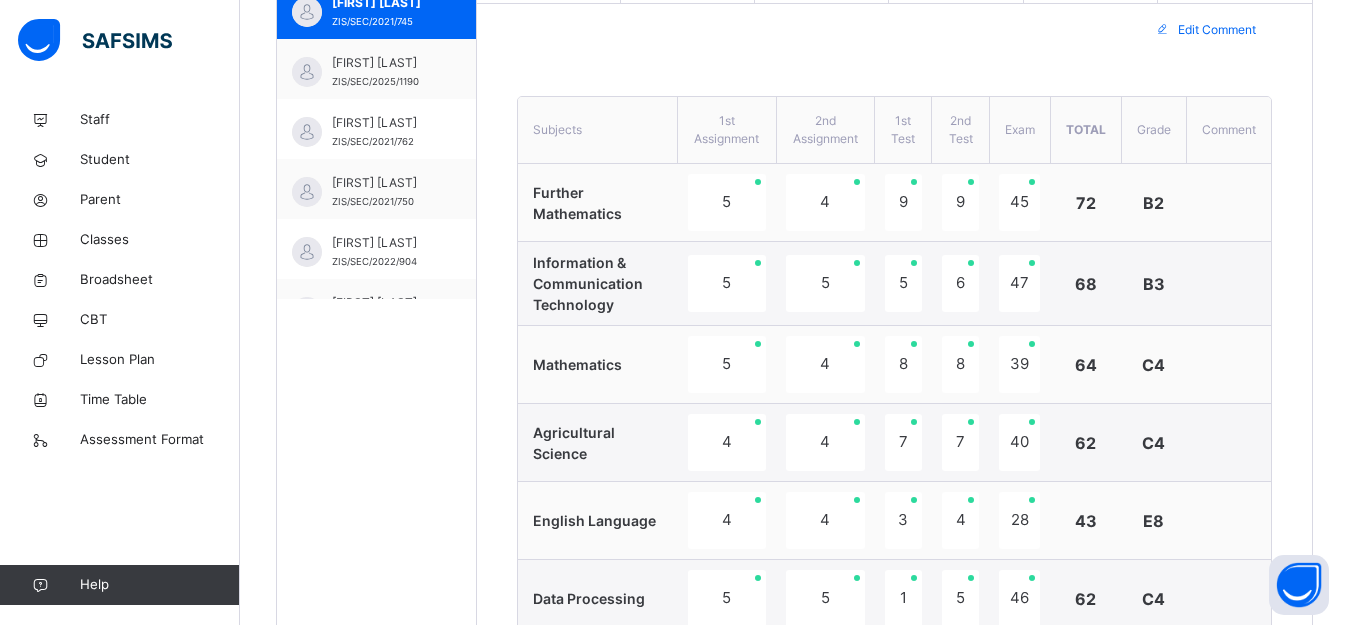 scroll, scrollTop: 581, scrollLeft: 0, axis: vertical 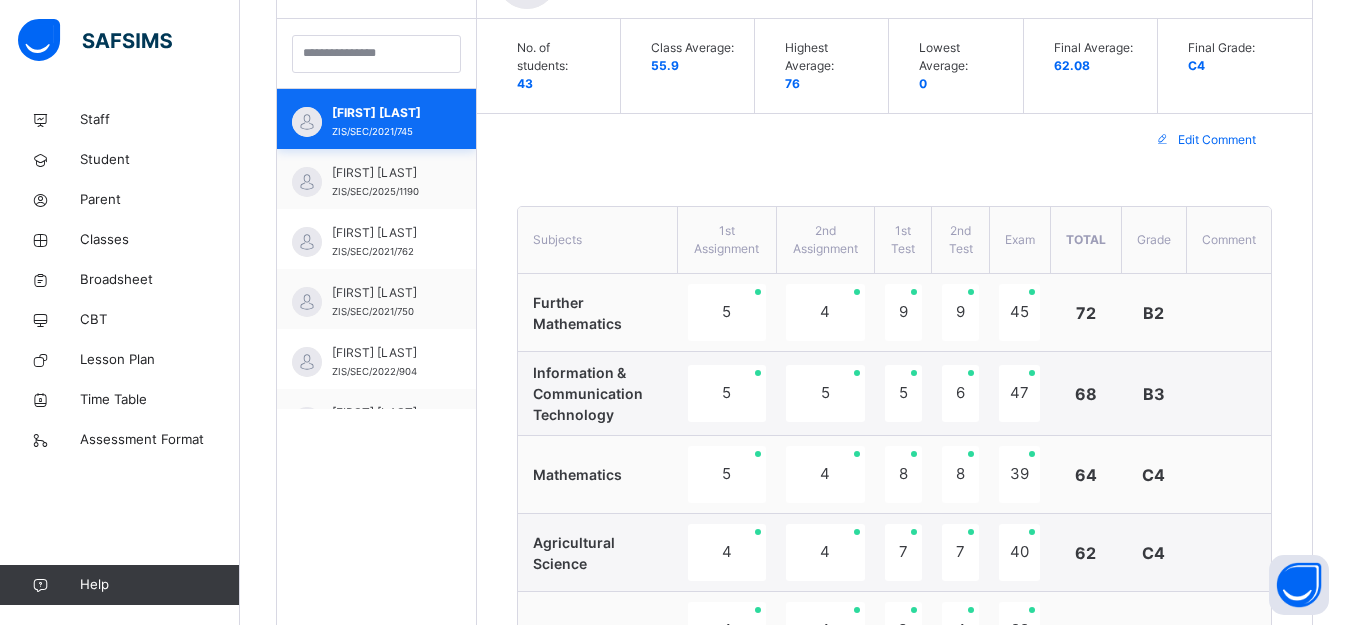 click on "ABDULKADIR  JUNAIDU ZIS/SEC/2021/745" at bounding box center (376, 119) 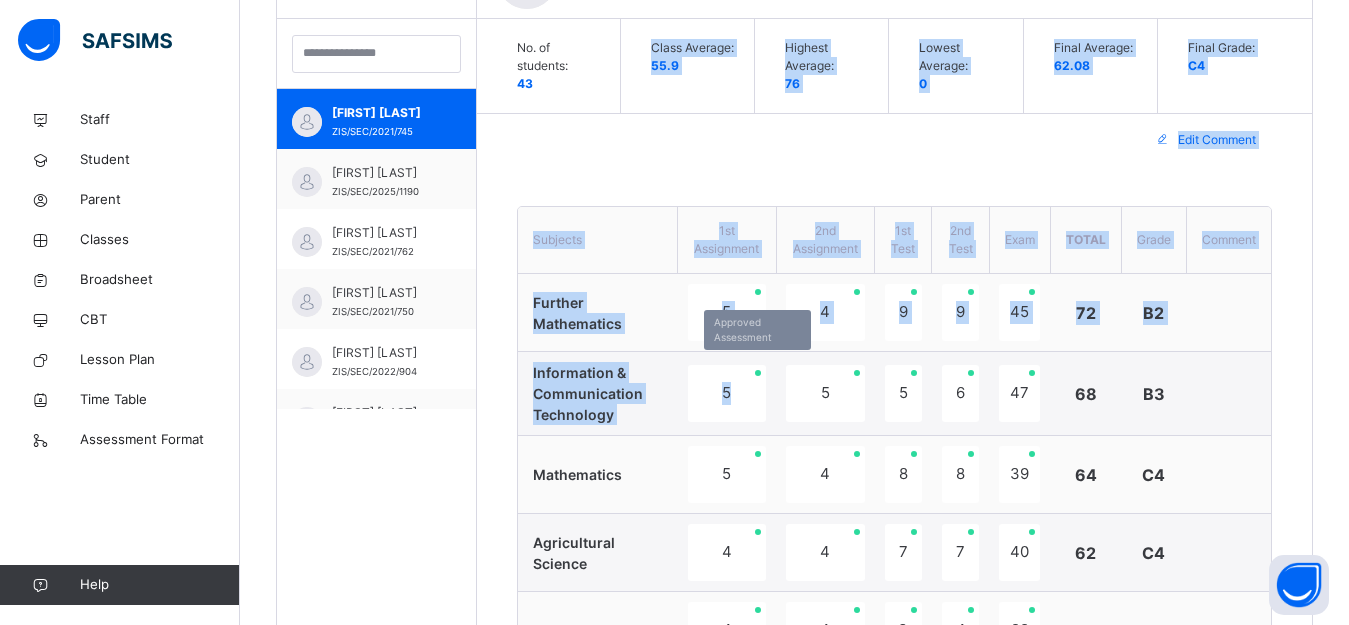 drag, startPoint x: 701, startPoint y: 331, endPoint x: 740, endPoint y: 397, distance: 76.66159 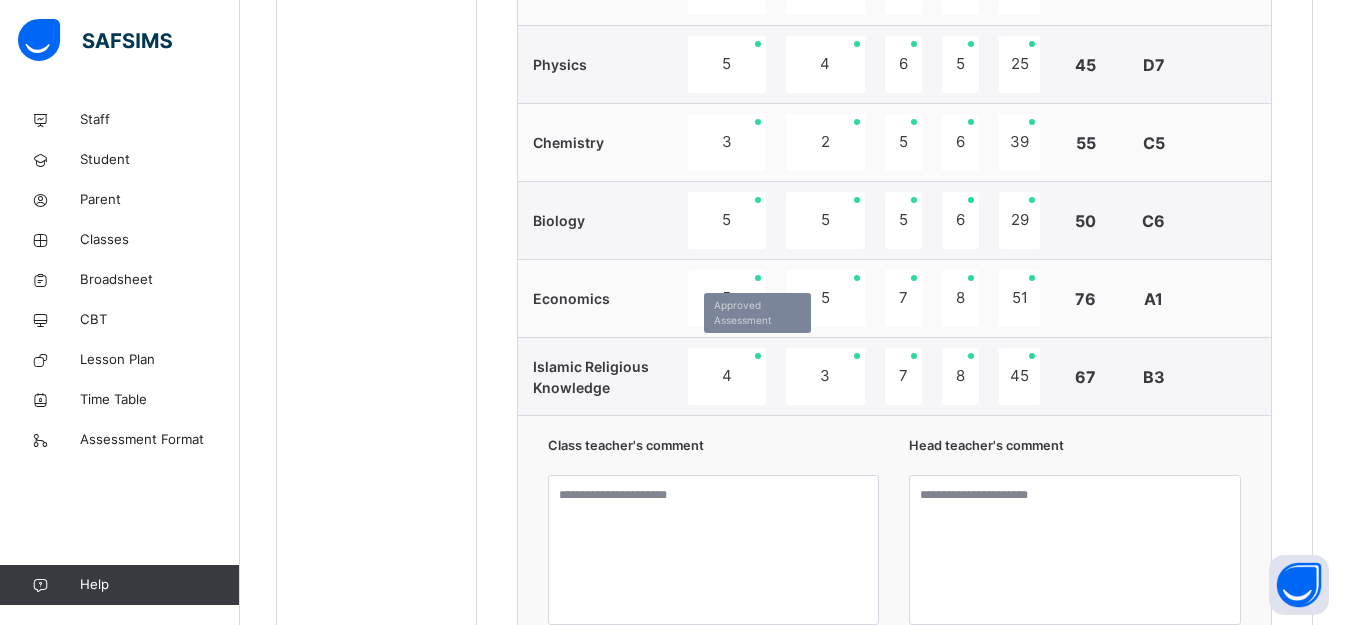 scroll, scrollTop: 1677, scrollLeft: 0, axis: vertical 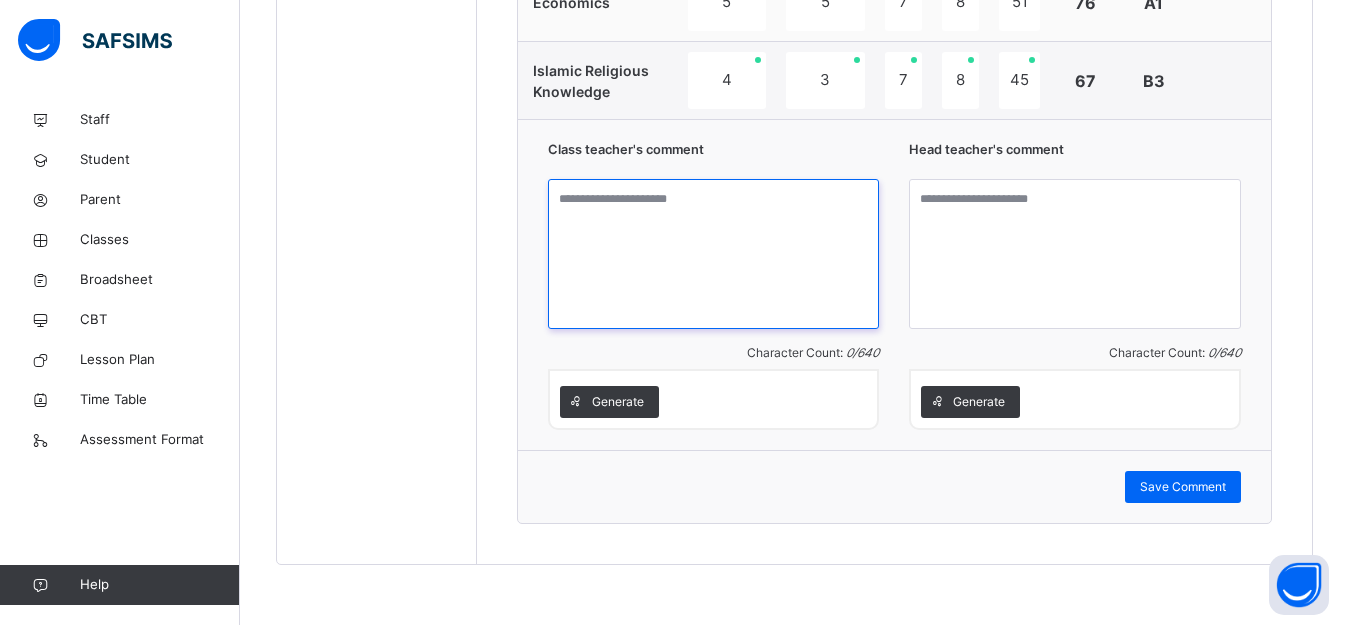 click at bounding box center (714, 254) 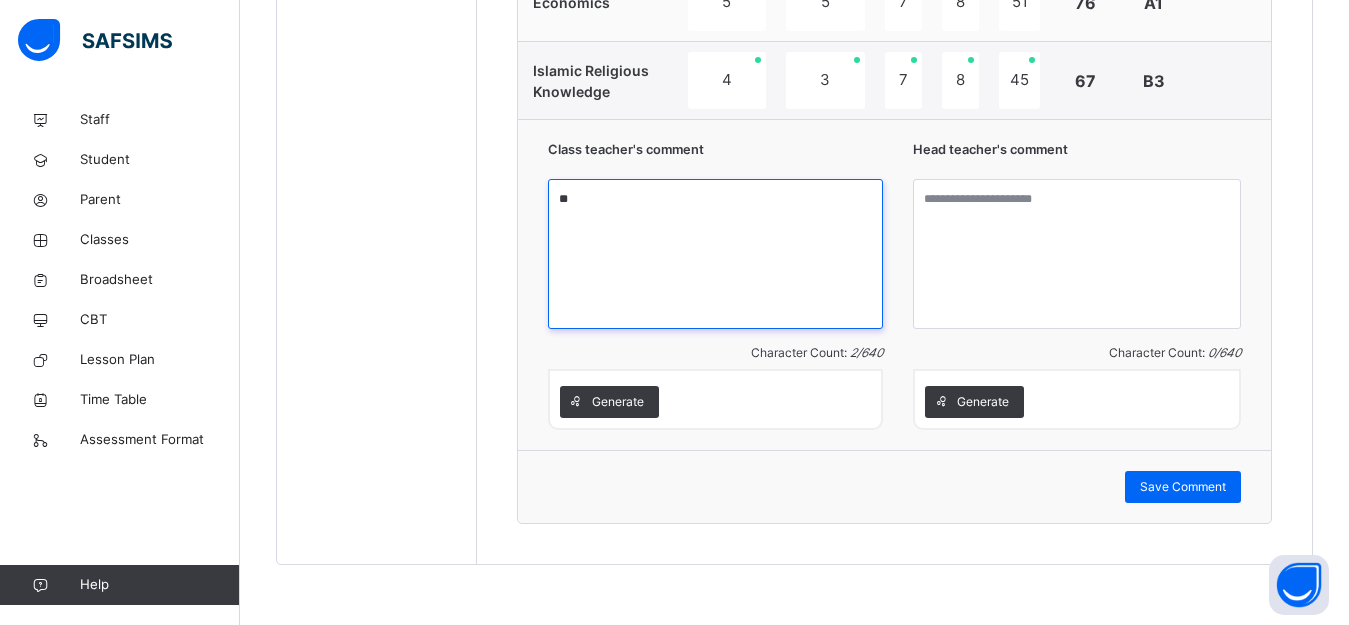 click on "**" at bounding box center [715, 254] 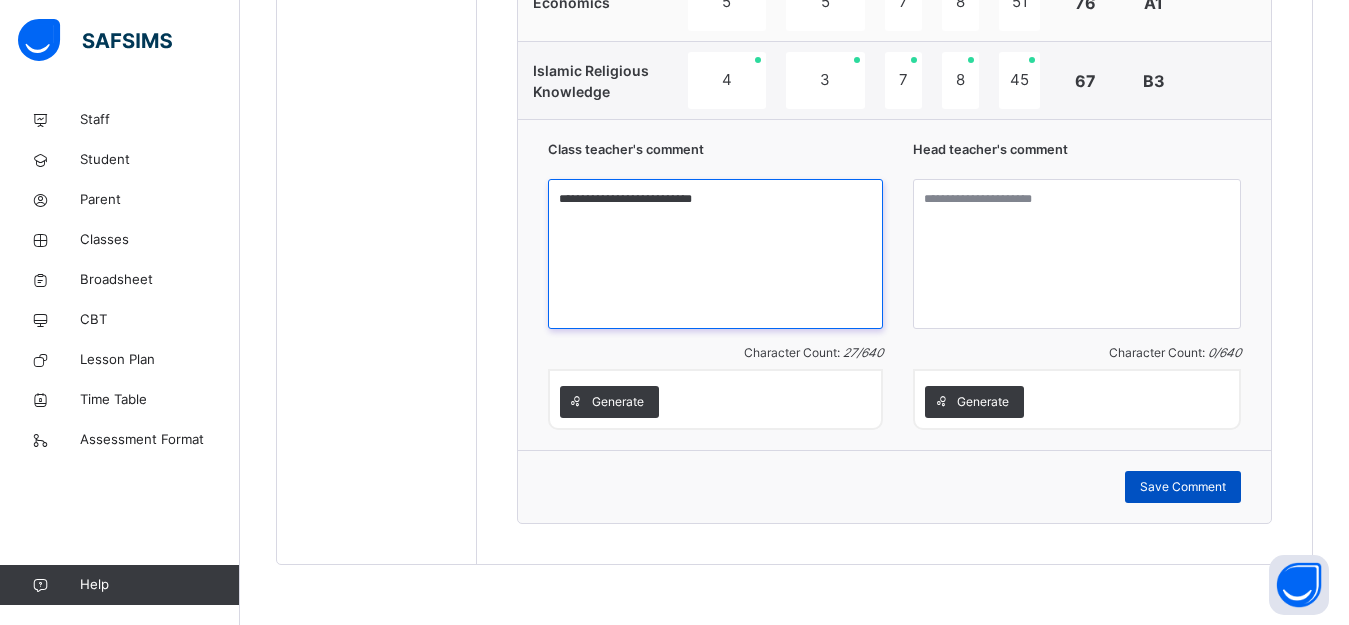 type on "**********" 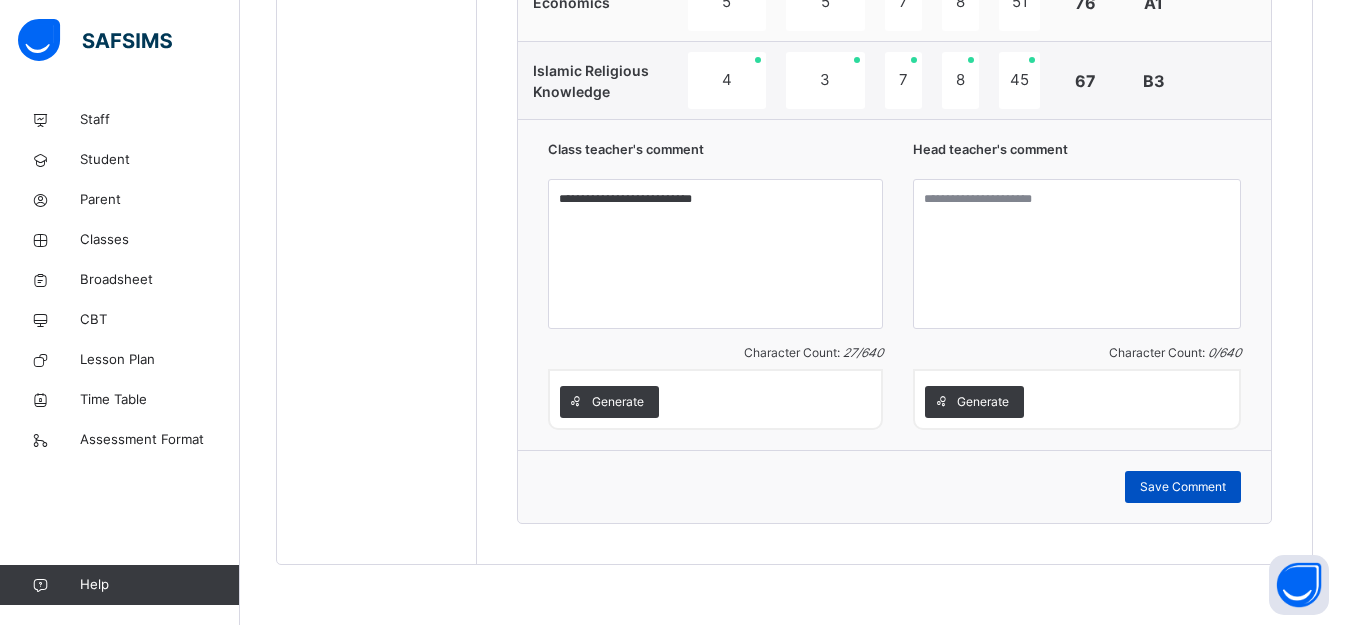 click on "Save Comment" at bounding box center (1183, 487) 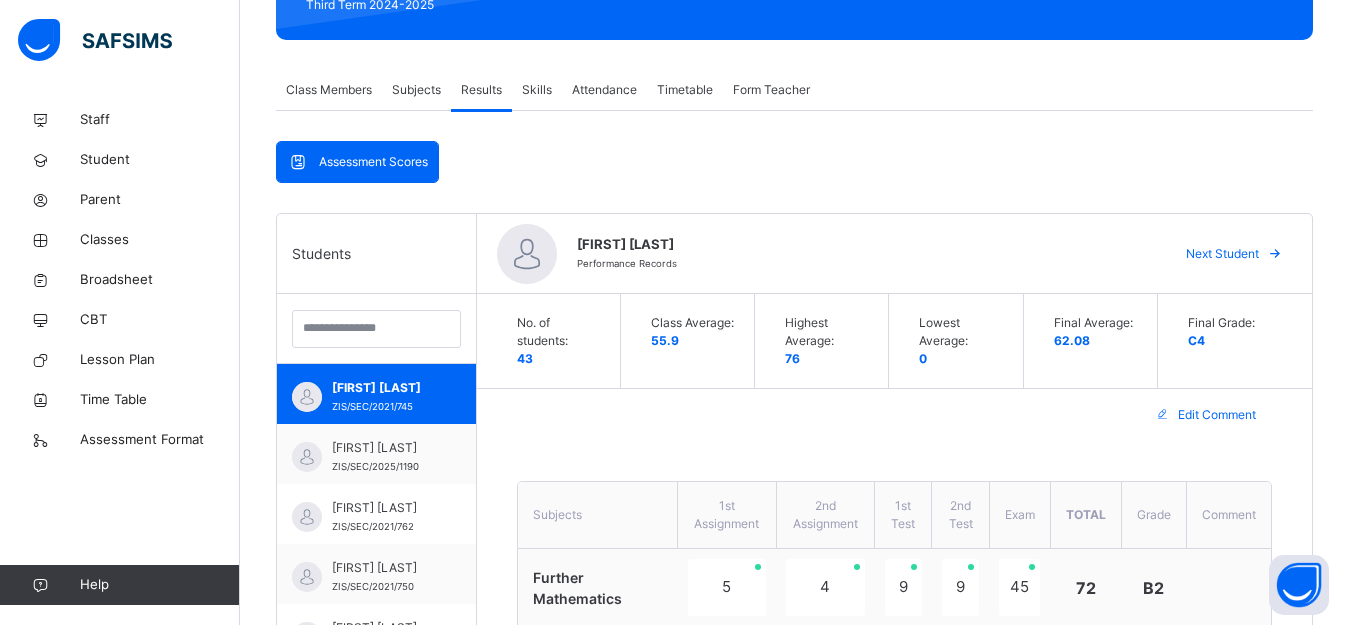 scroll, scrollTop: 277, scrollLeft: 0, axis: vertical 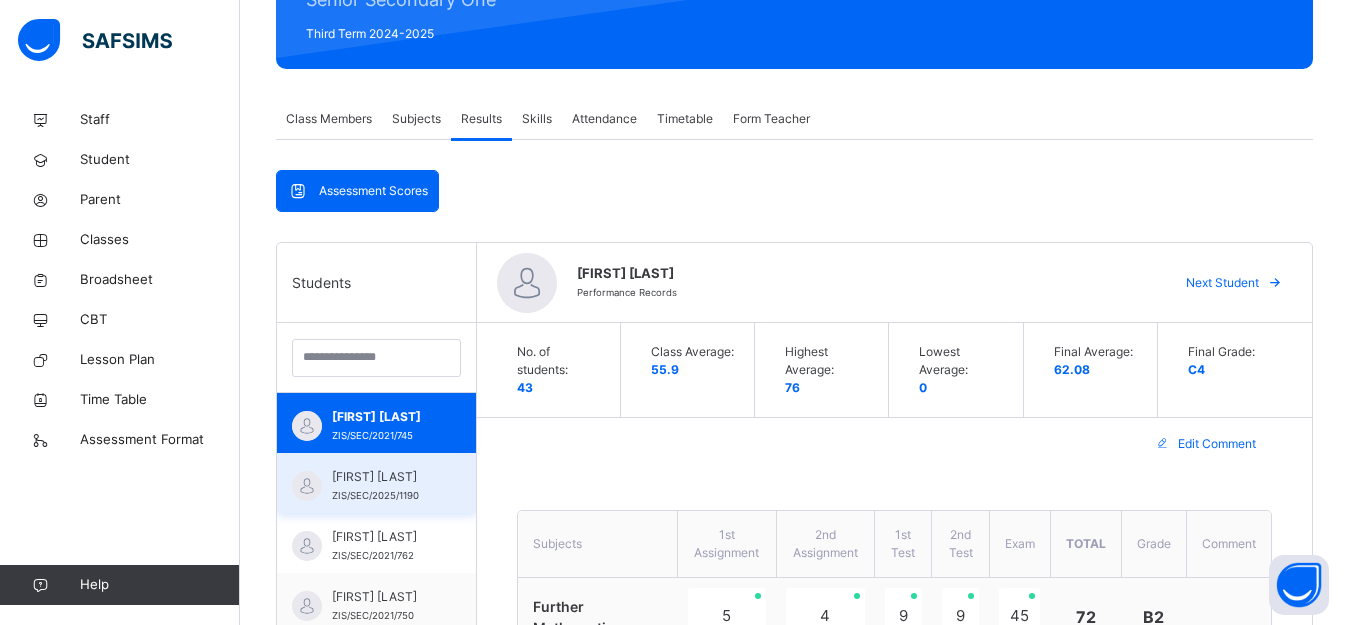 click on "ABDULLAHI  ALIYU" at bounding box center (381, 477) 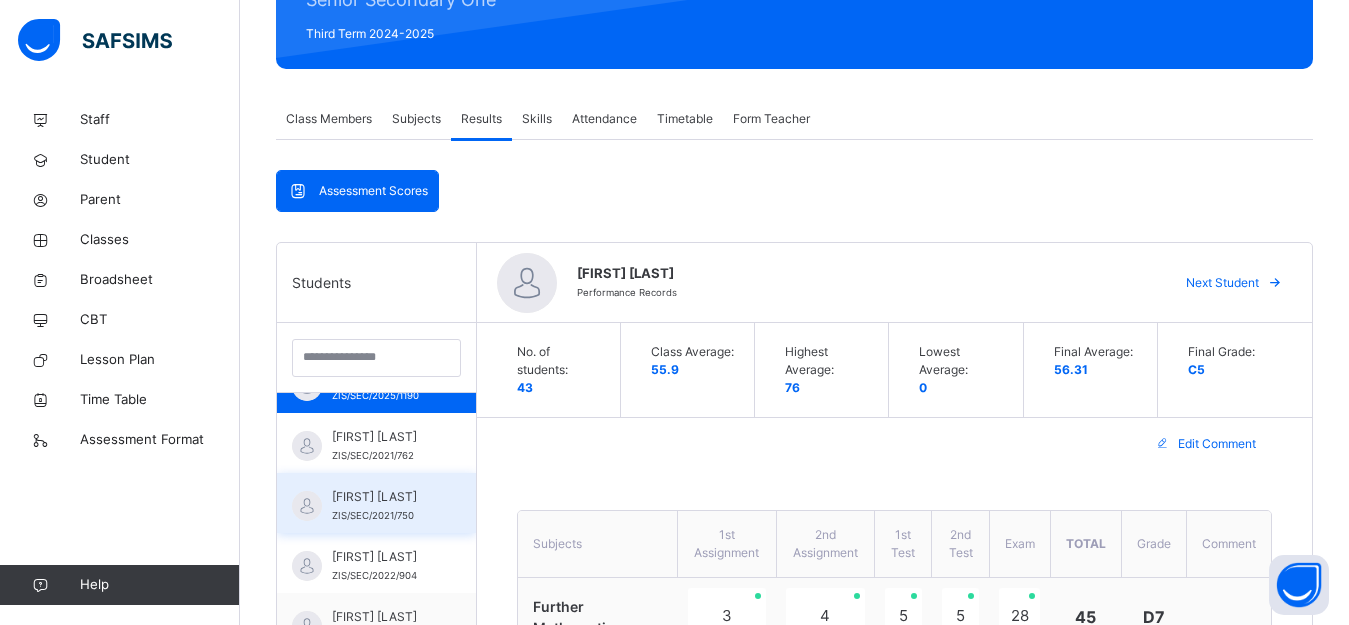 scroll, scrollTop: 0, scrollLeft: 0, axis: both 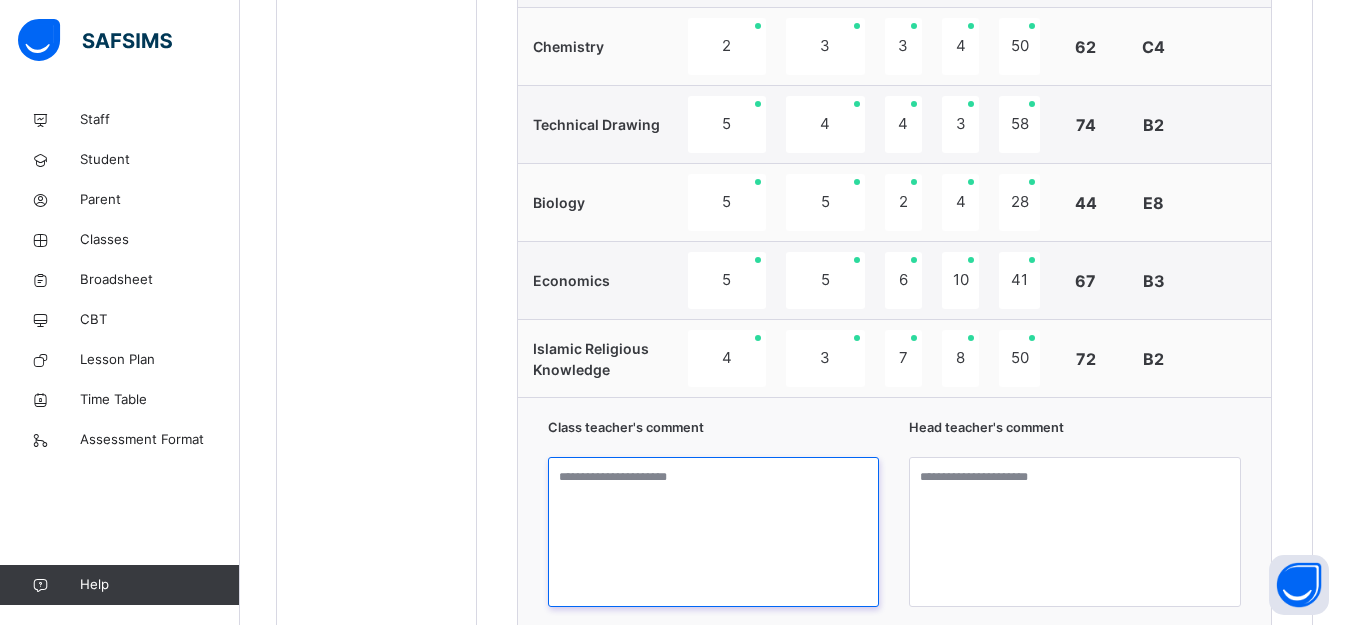 click at bounding box center (714, 532) 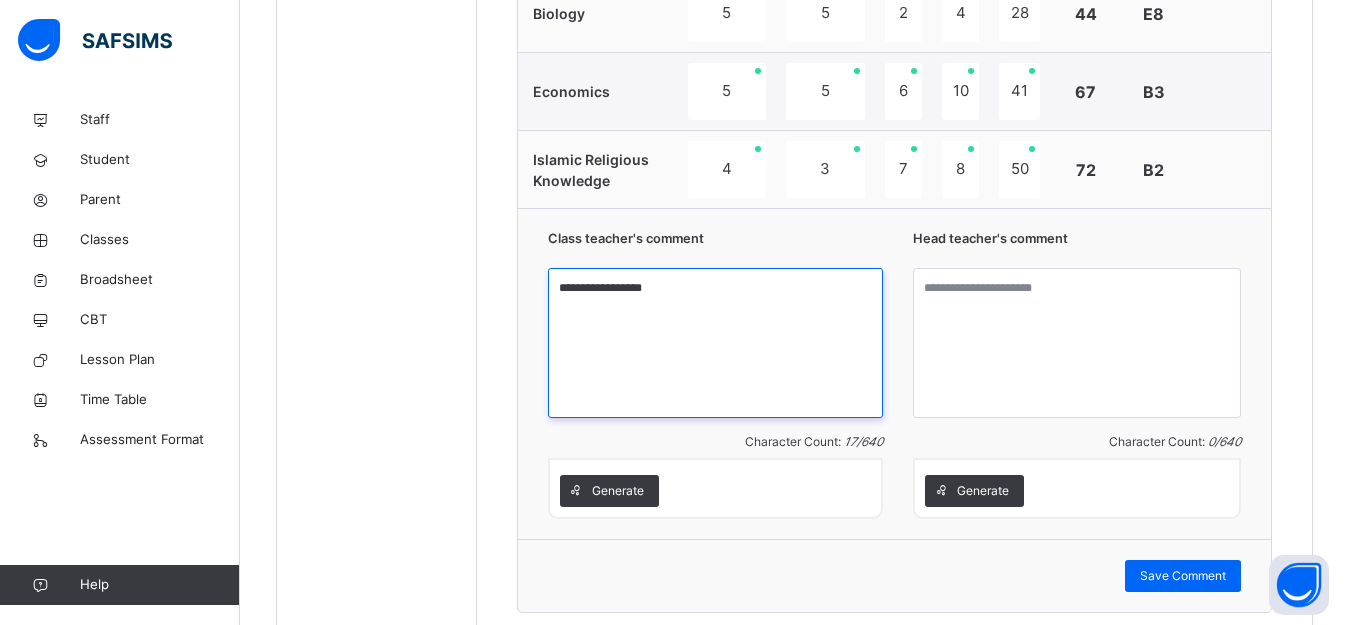 scroll, scrollTop: 1677, scrollLeft: 0, axis: vertical 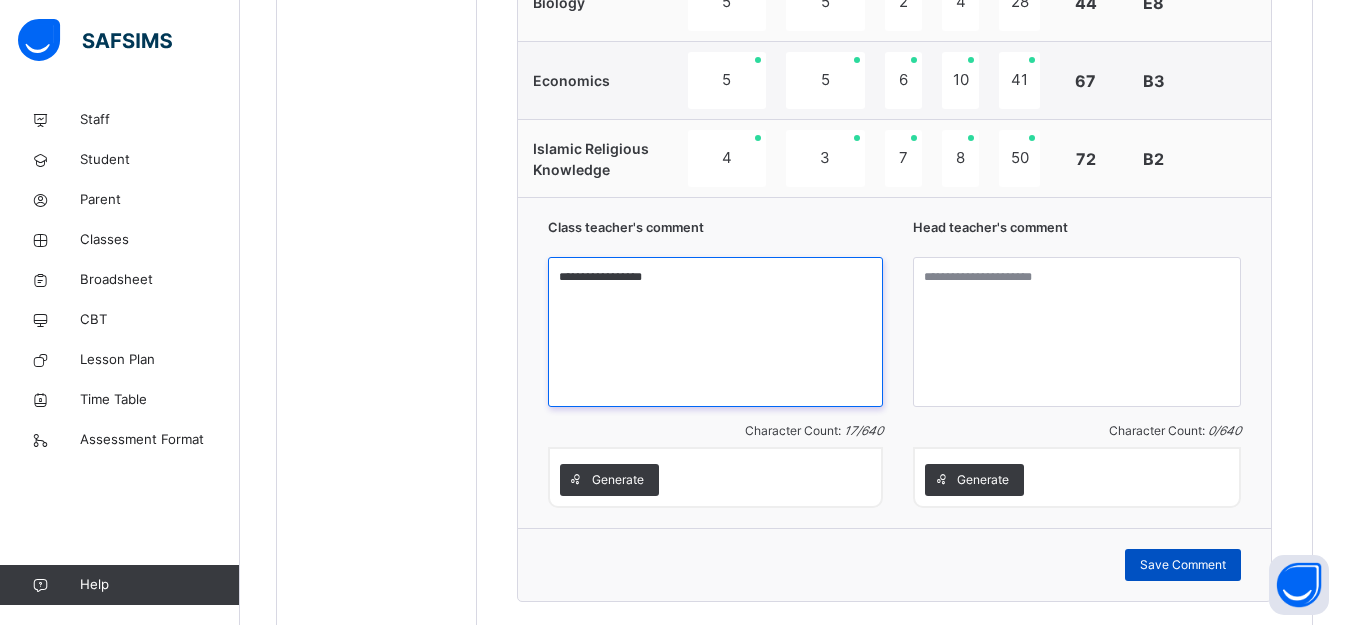 type on "**********" 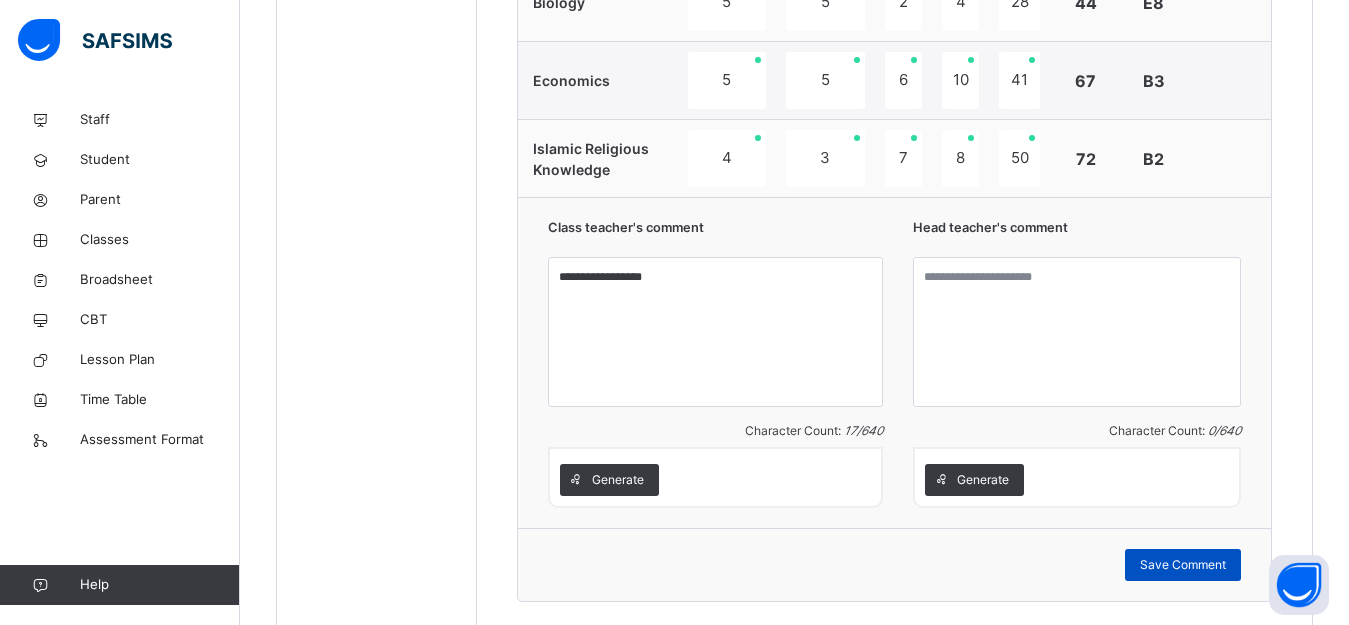 click on "Save Comment" at bounding box center (1183, 565) 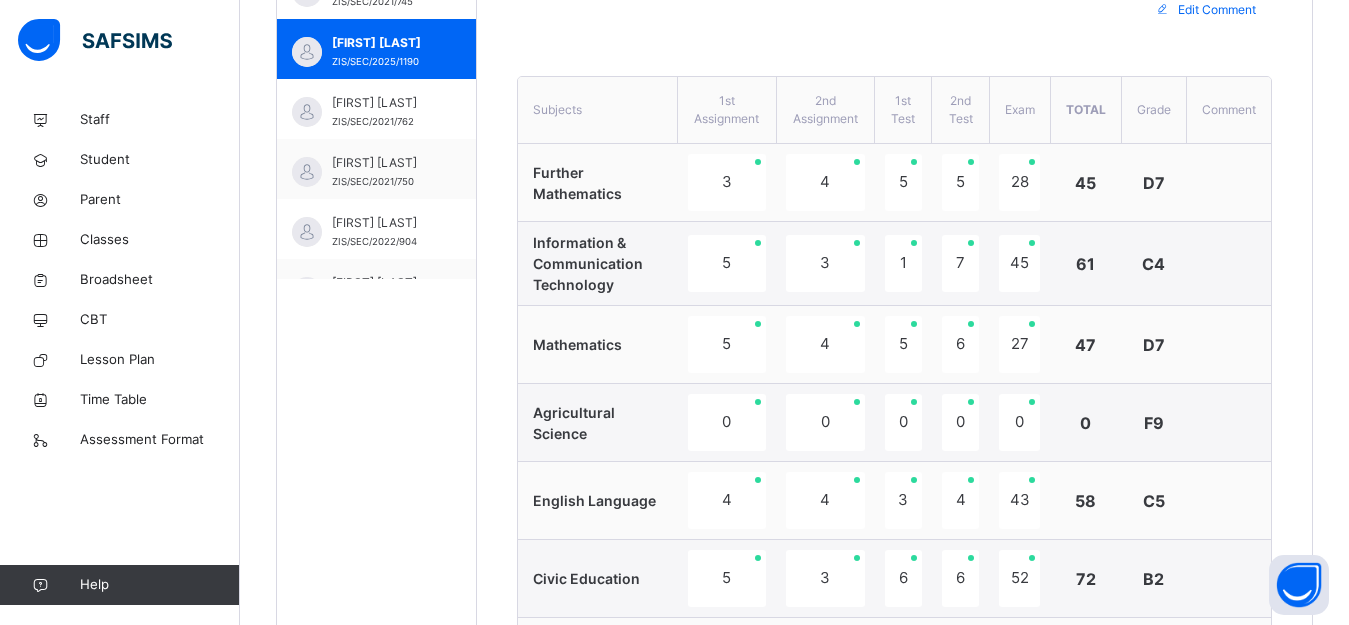 scroll, scrollTop: 677, scrollLeft: 0, axis: vertical 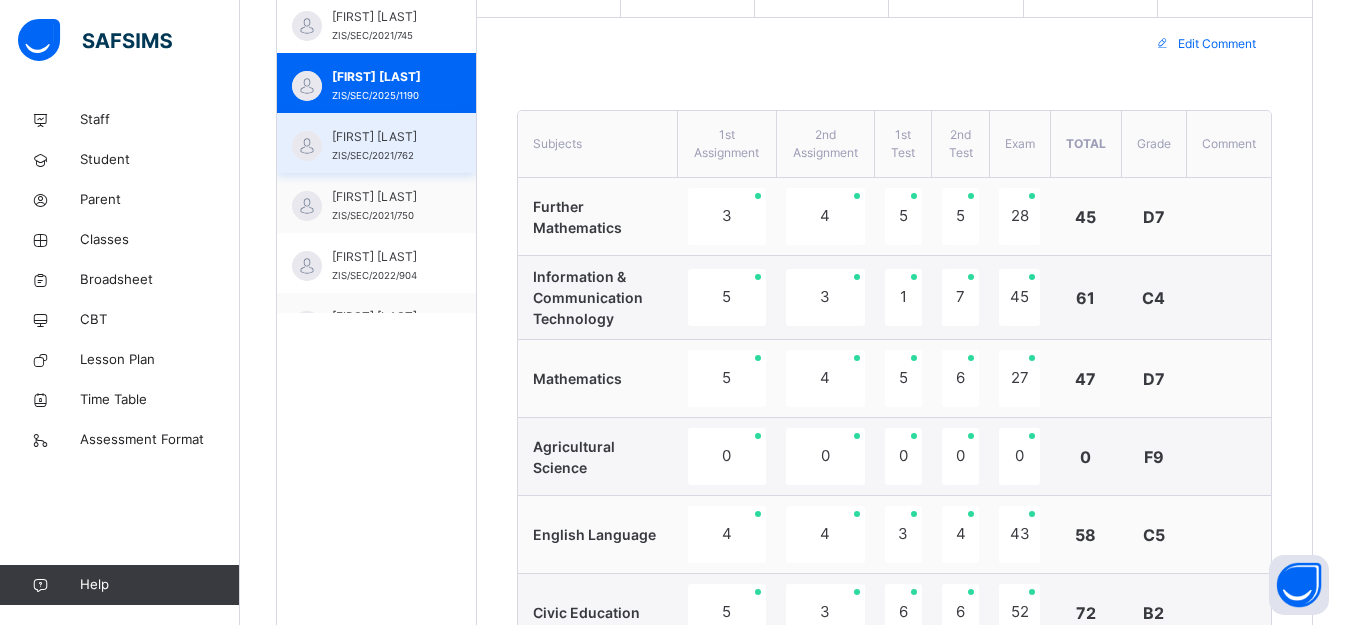 click on "ABDULLAHI  HUSSENA" at bounding box center (381, 137) 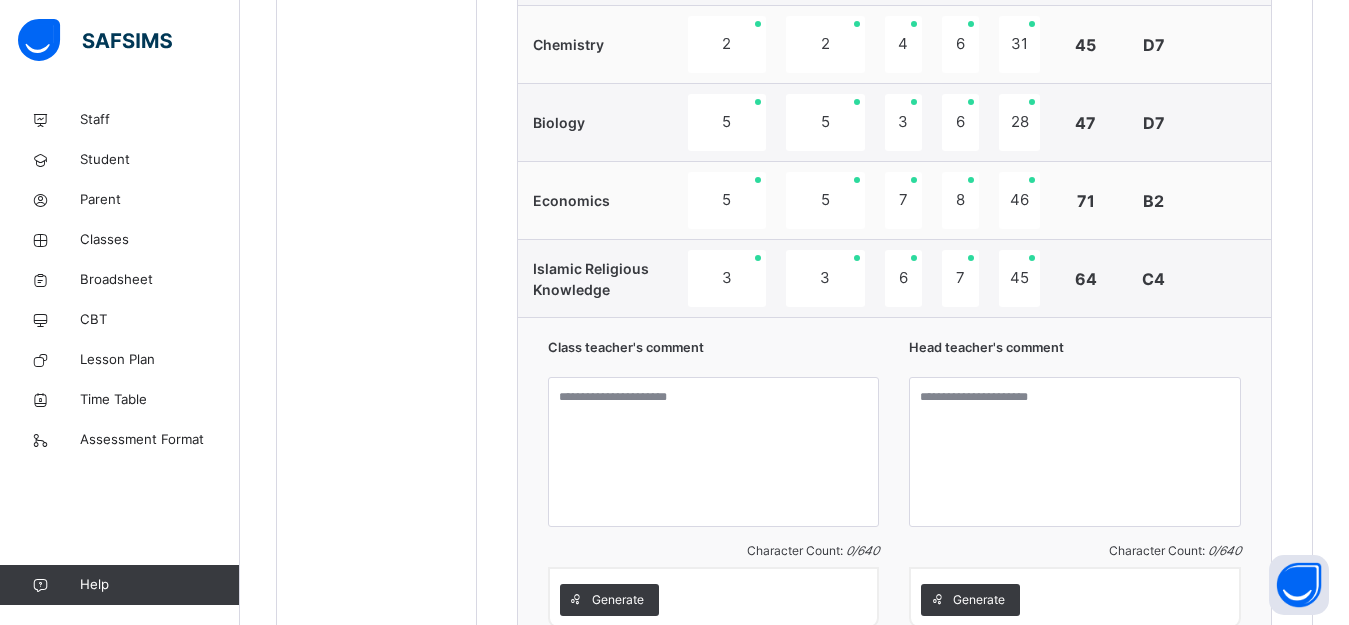 scroll, scrollTop: 1677, scrollLeft: 0, axis: vertical 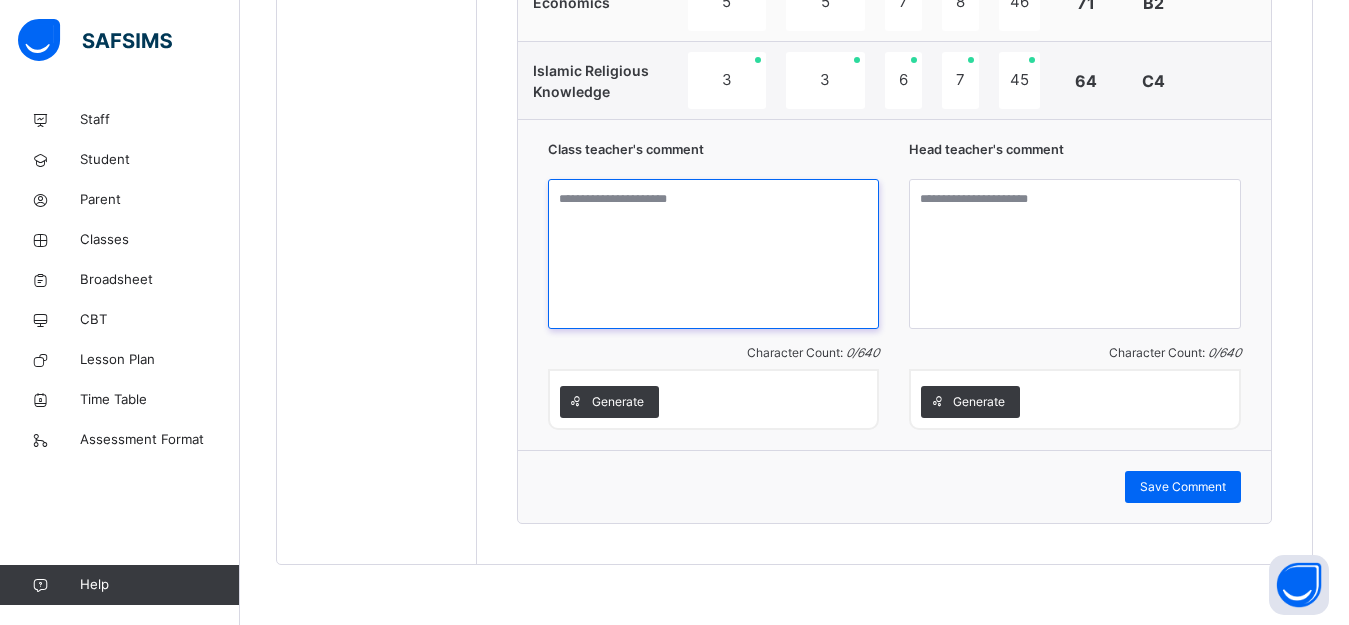 click at bounding box center (714, 254) 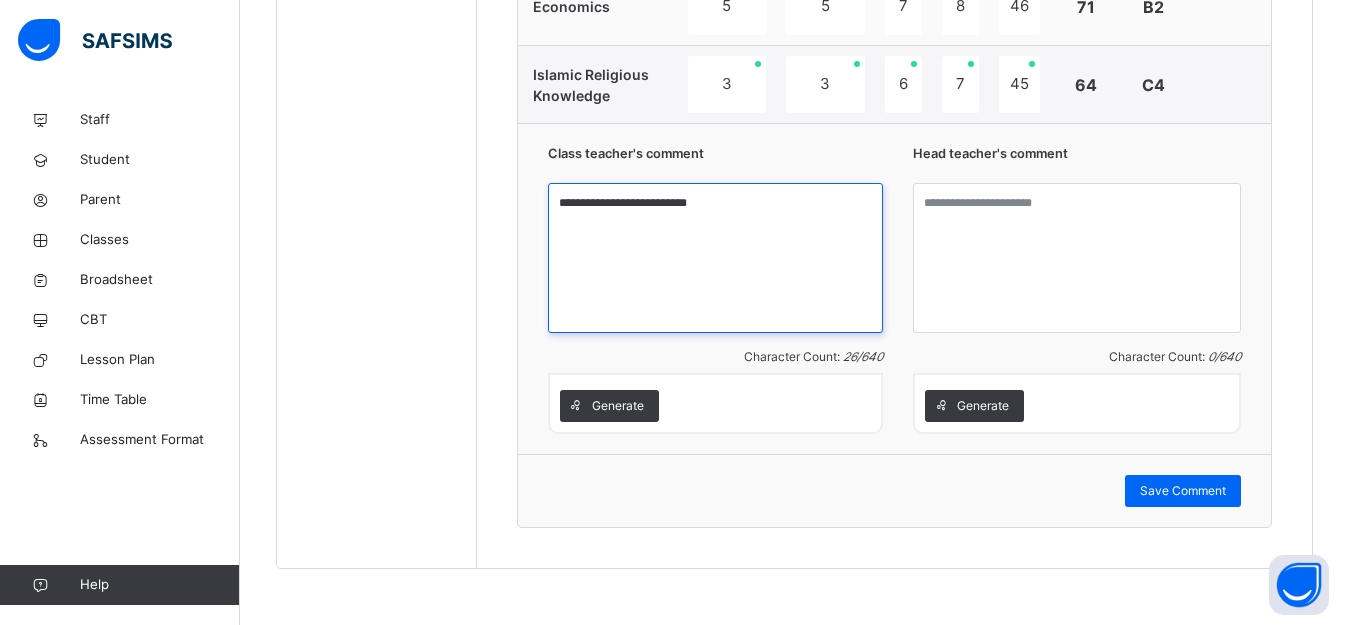 scroll, scrollTop: 1677, scrollLeft: 0, axis: vertical 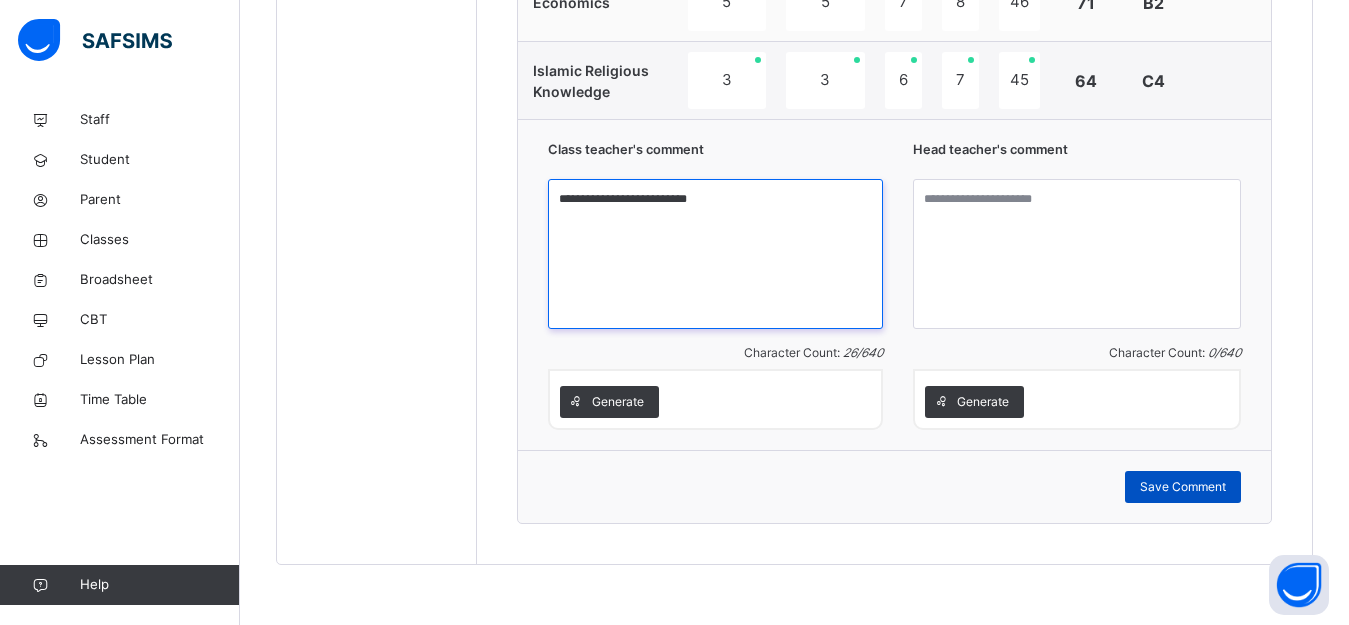 type on "**********" 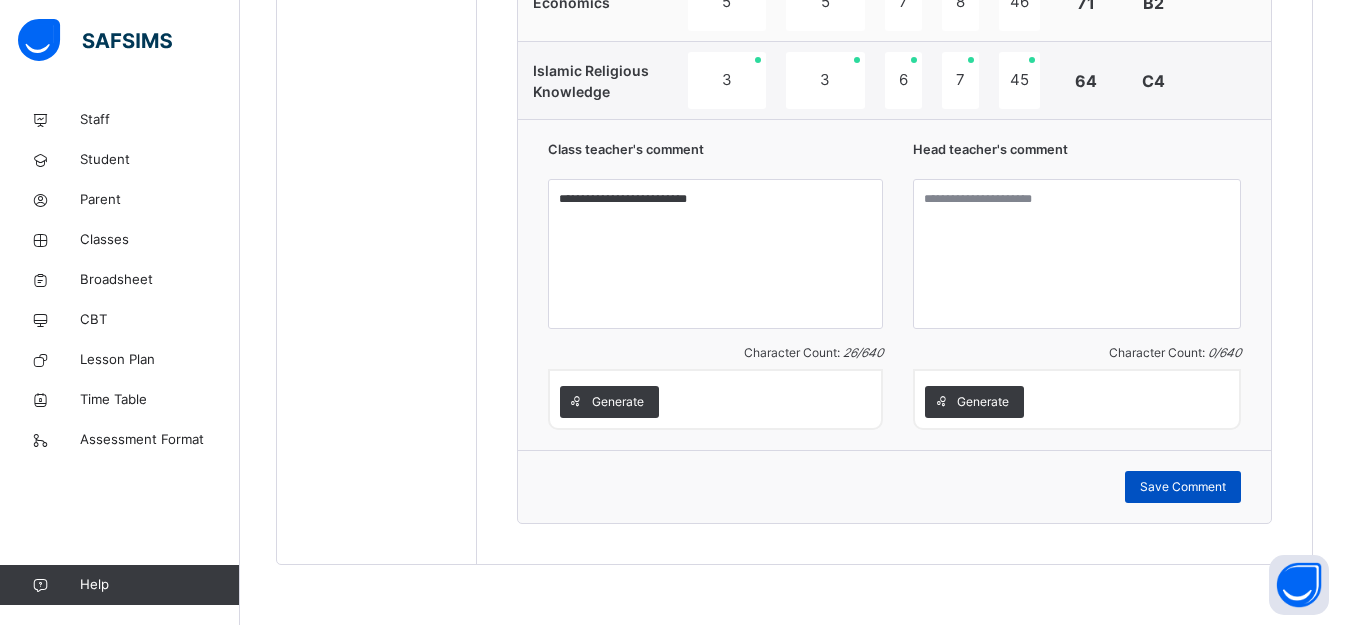 click on "Save Comment" at bounding box center [1183, 487] 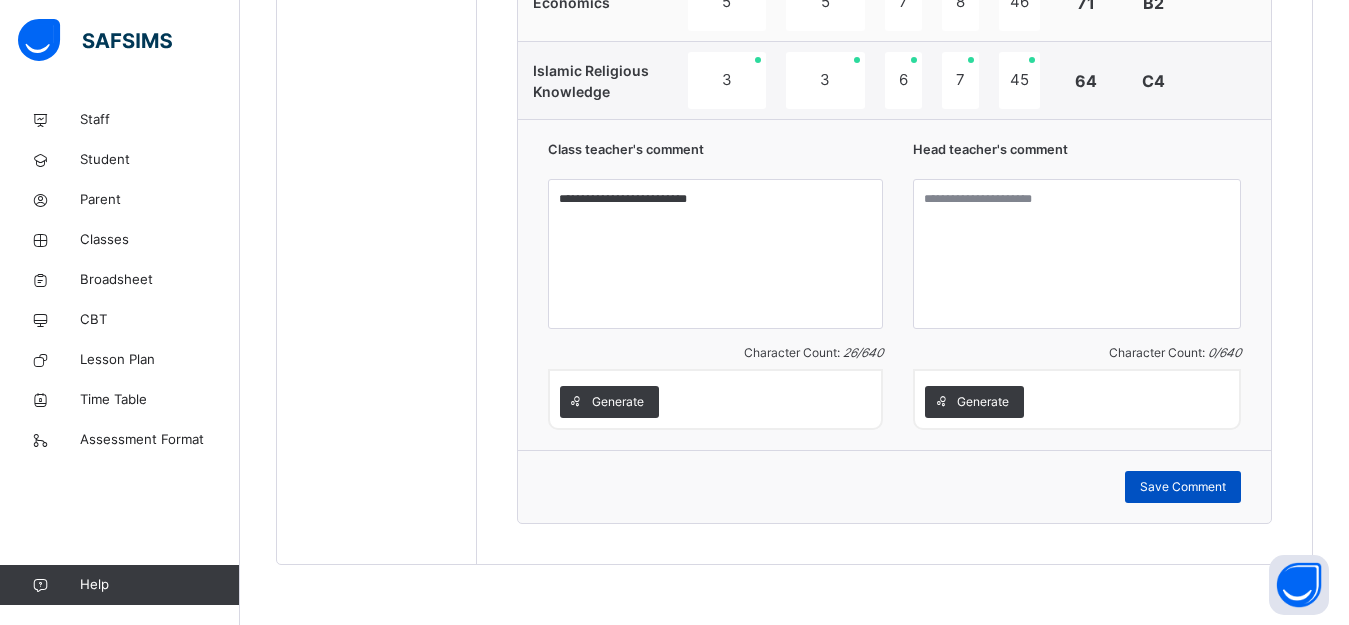 click on "Save Comment" at bounding box center (1183, 487) 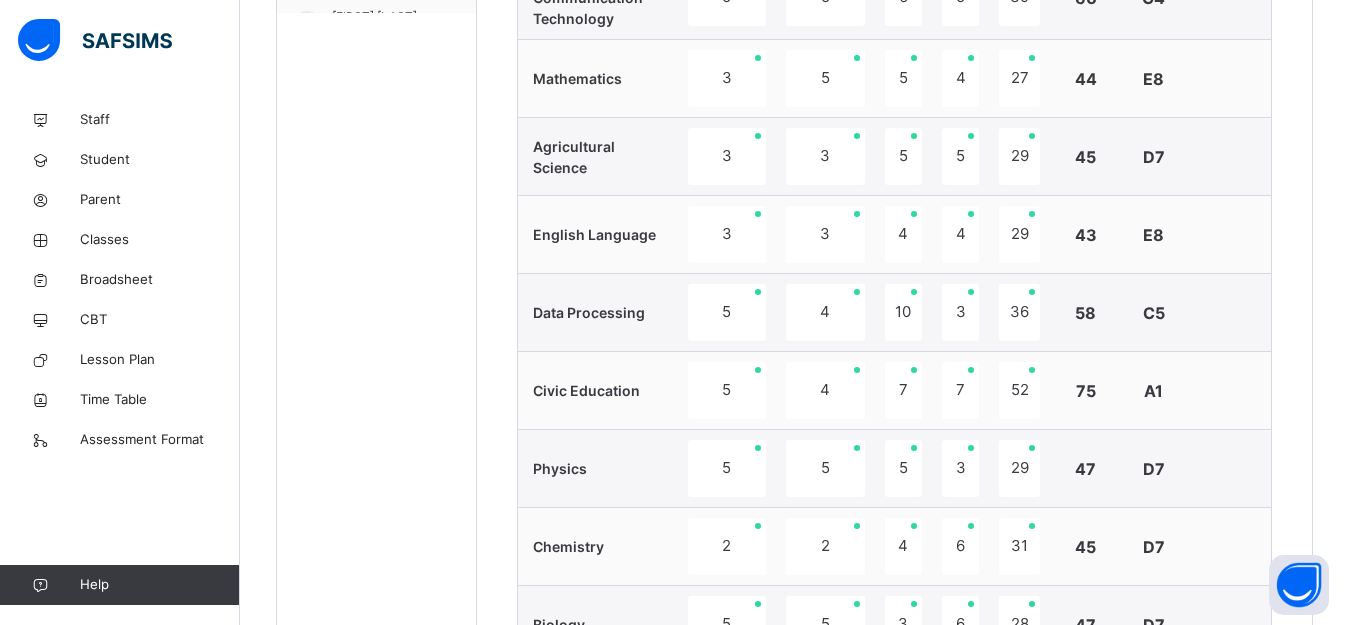 scroll, scrollTop: 777, scrollLeft: 0, axis: vertical 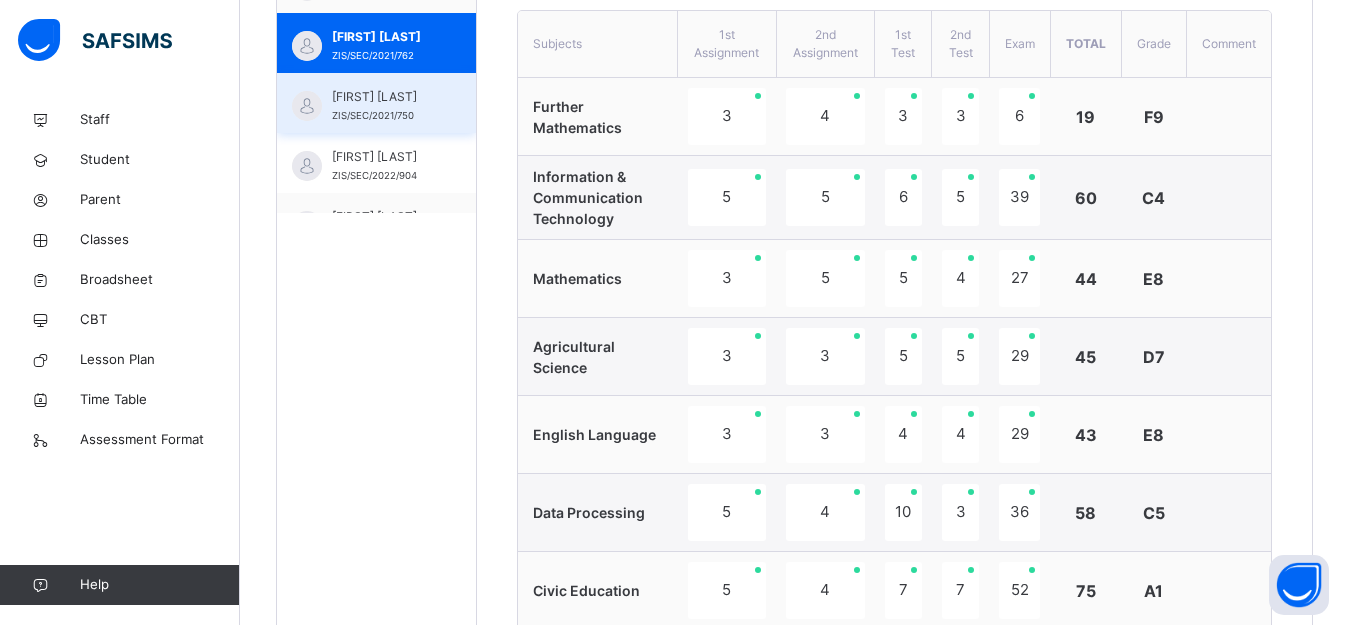 click on "ABDULLAHI  ZAKIYA ZIS/SEC/2021/750" at bounding box center [376, 103] 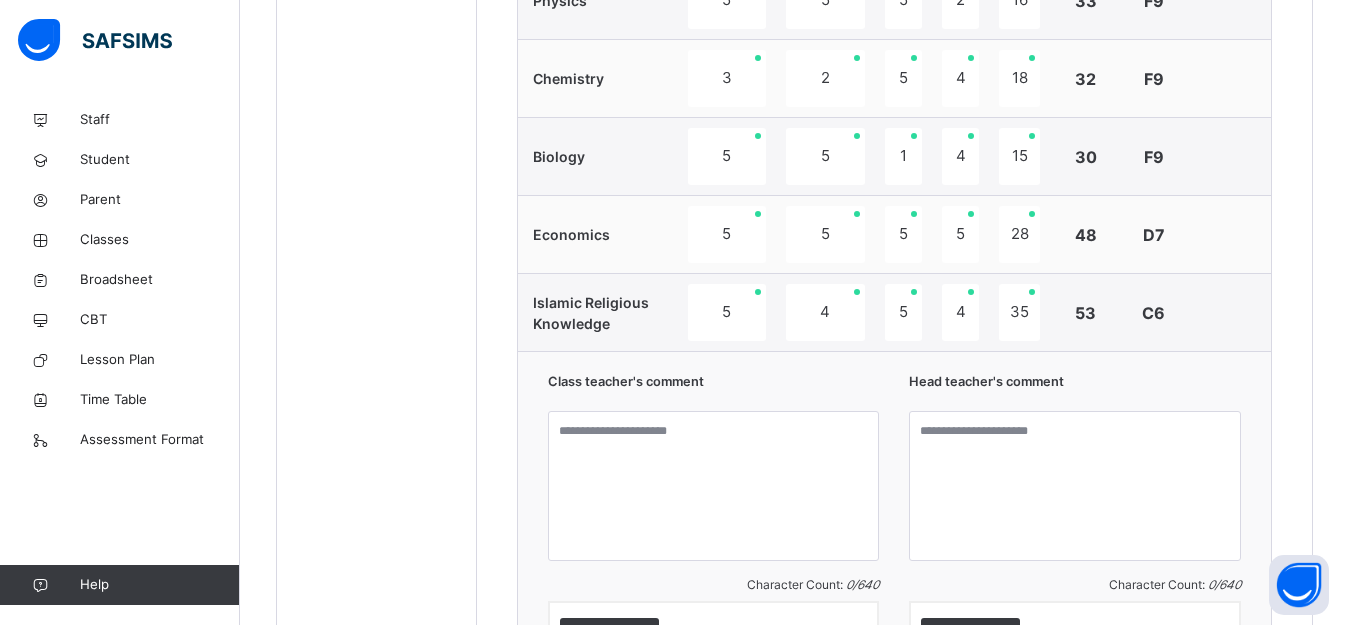 scroll, scrollTop: 1477, scrollLeft: 0, axis: vertical 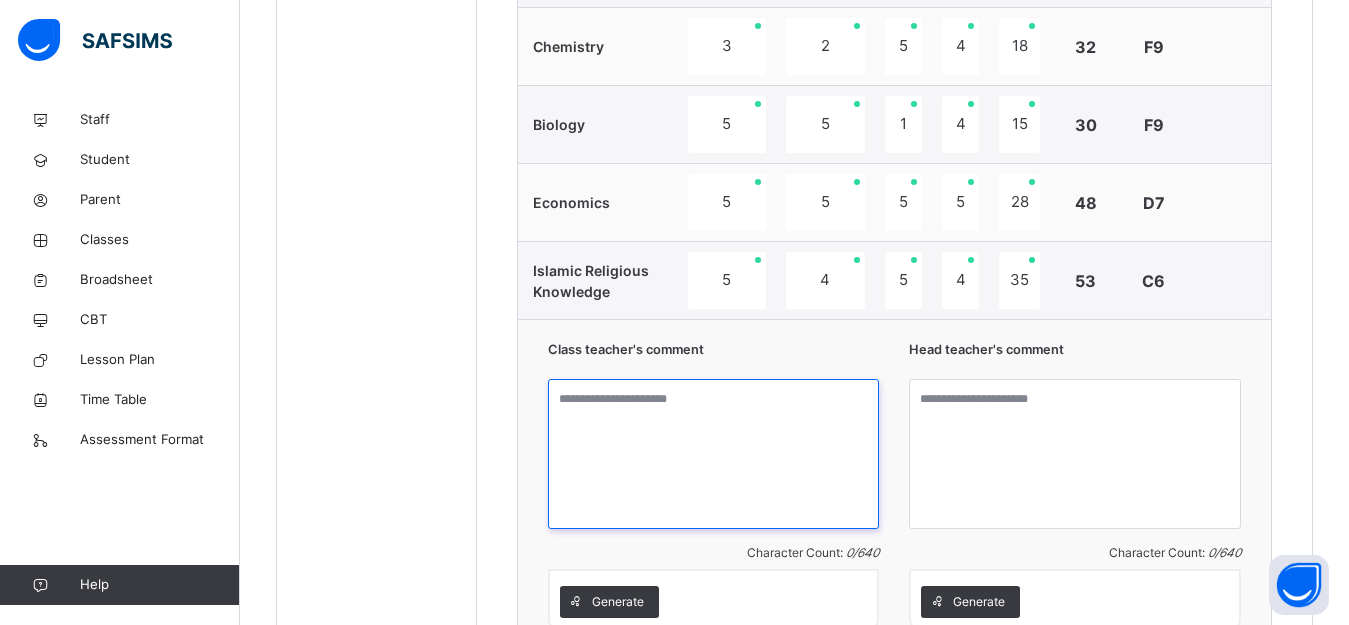 click at bounding box center [714, 454] 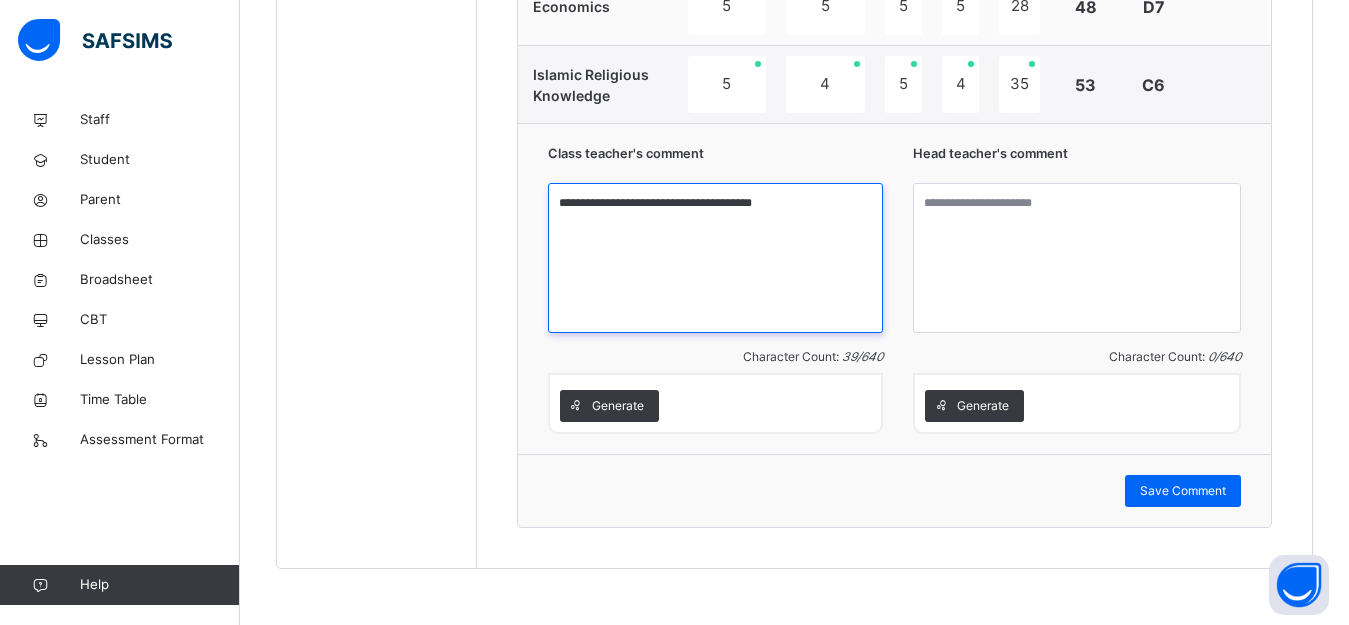 scroll, scrollTop: 1677, scrollLeft: 0, axis: vertical 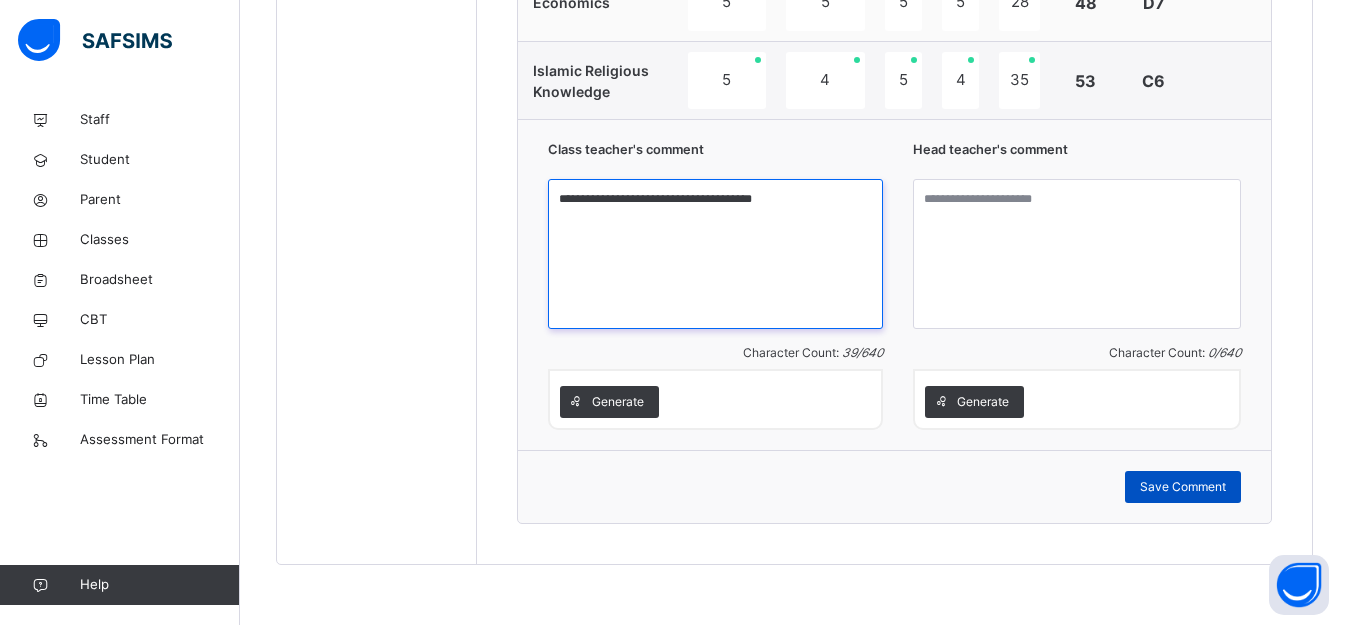 type on "**********" 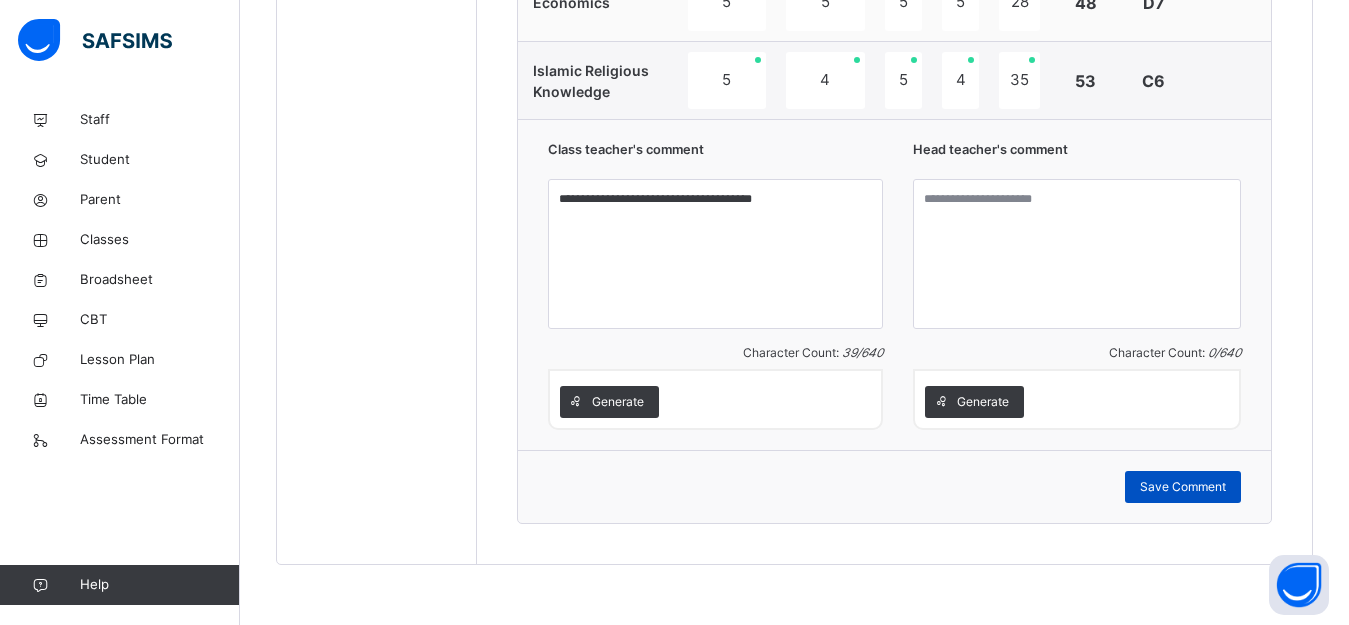click on "Save Comment" at bounding box center (1183, 487) 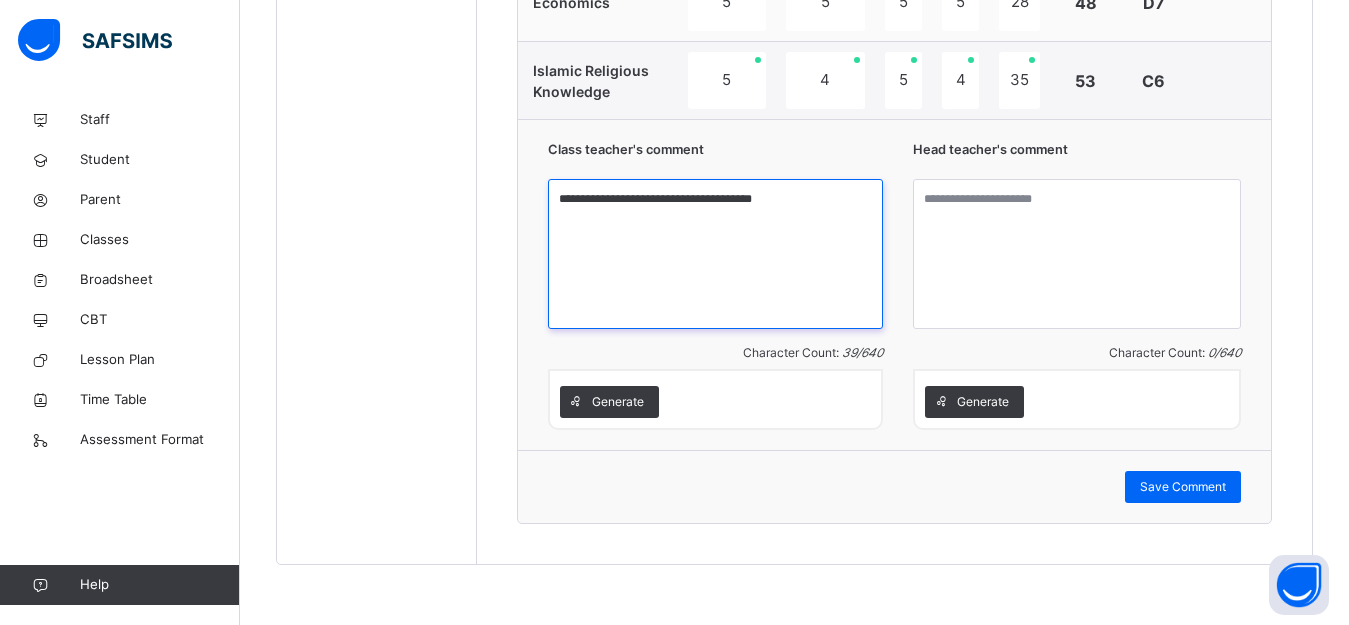 click on "**********" at bounding box center (715, 254) 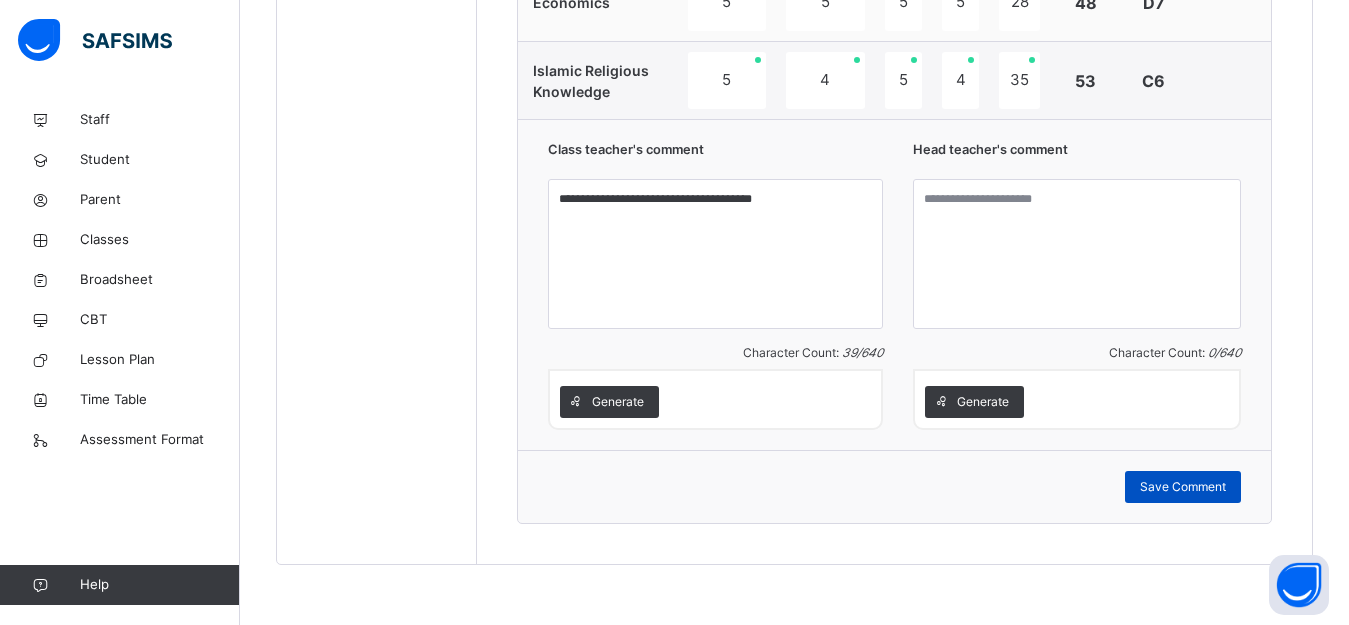 click on "Save Comment" at bounding box center [1183, 487] 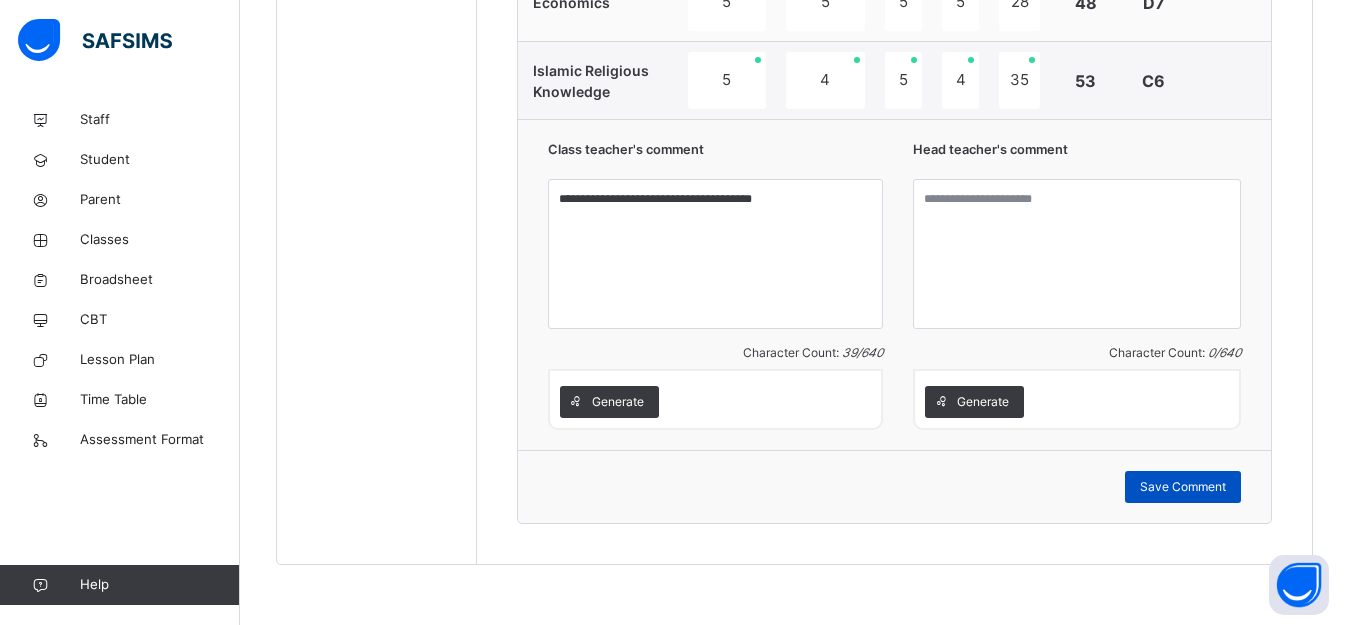 click on "Save Comment" at bounding box center [1183, 487] 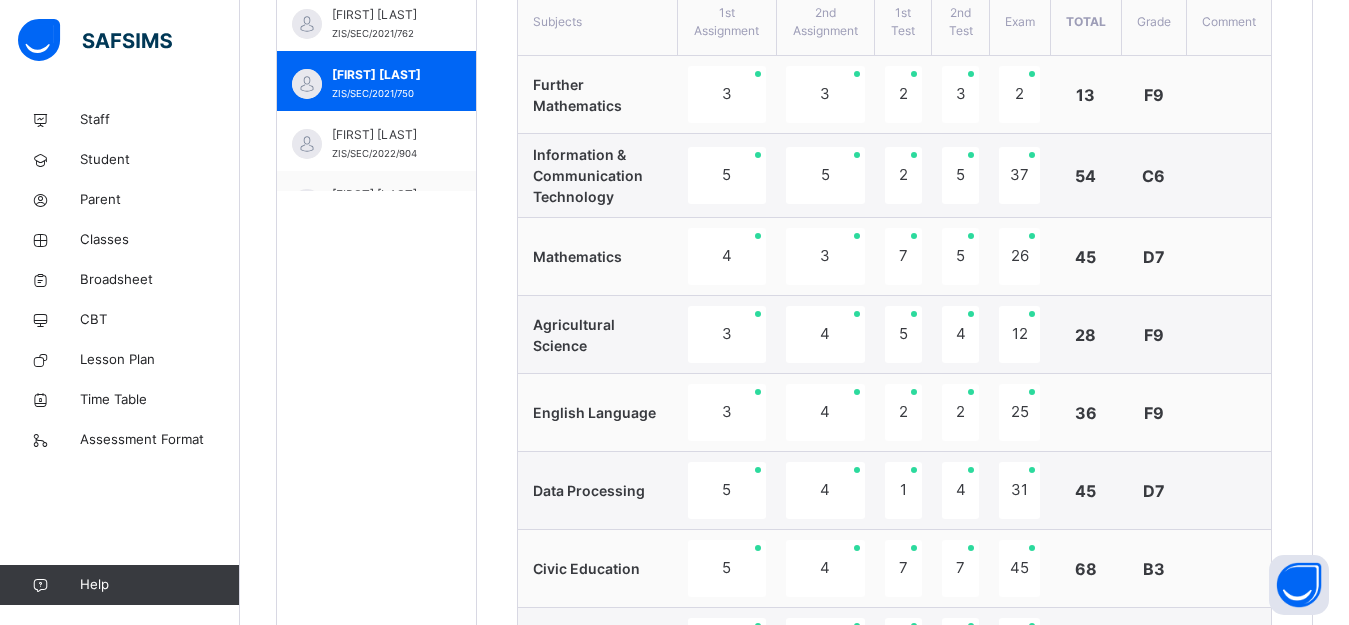 scroll, scrollTop: 777, scrollLeft: 0, axis: vertical 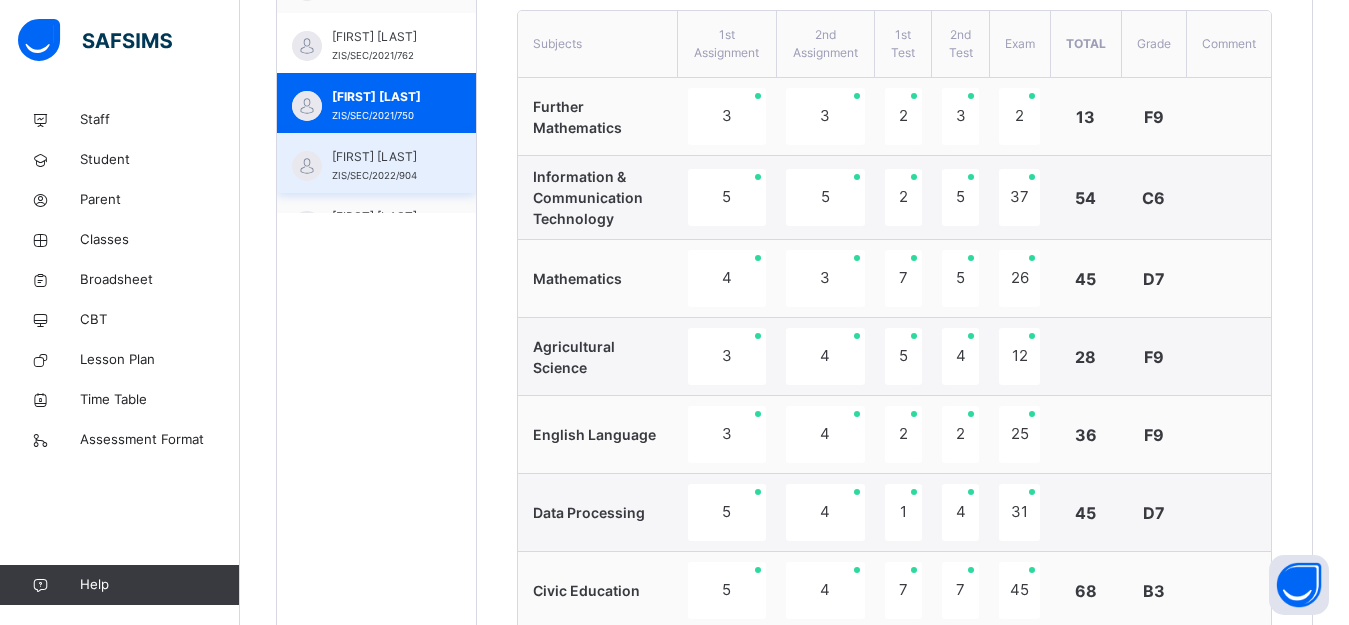 click on "ABDURRAHMAN  HASSAN" at bounding box center (381, 157) 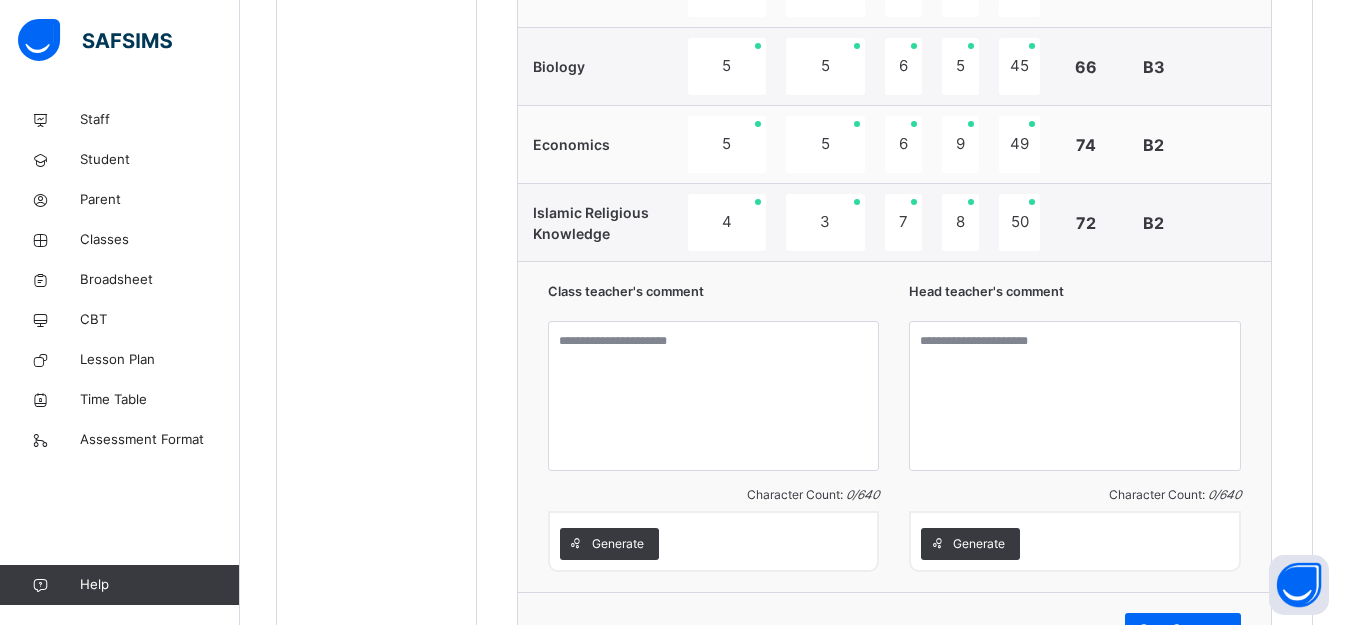 scroll, scrollTop: 1577, scrollLeft: 0, axis: vertical 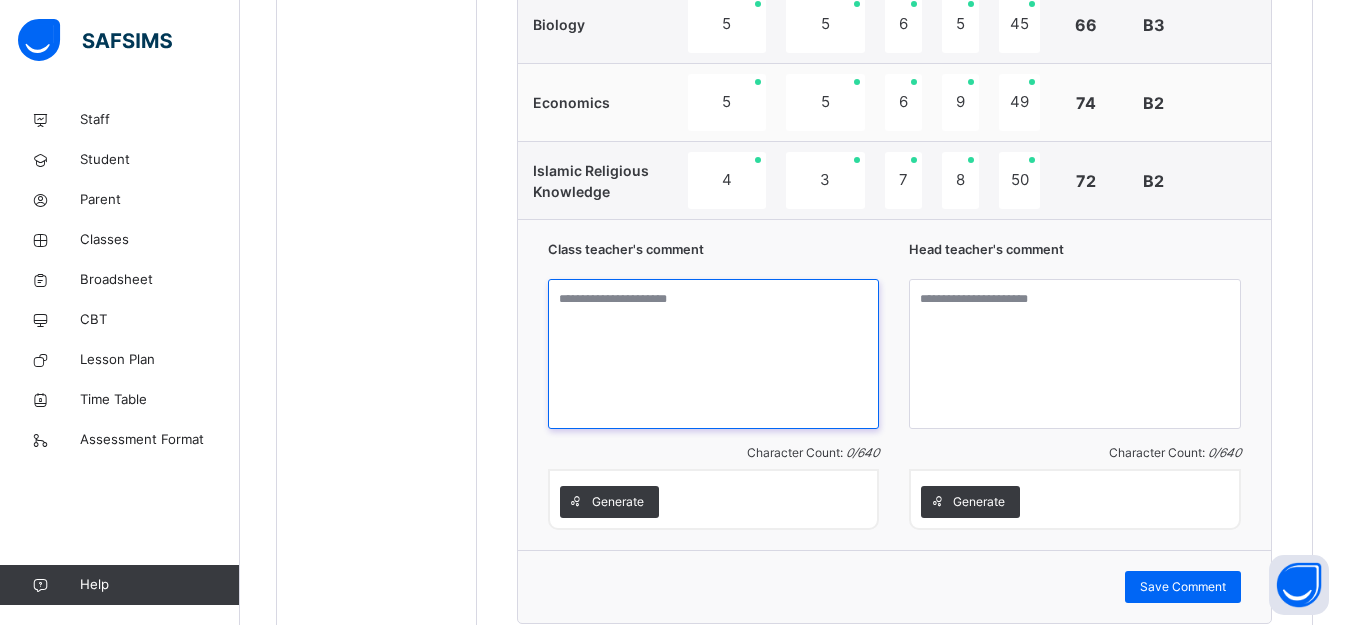 click at bounding box center [714, 354] 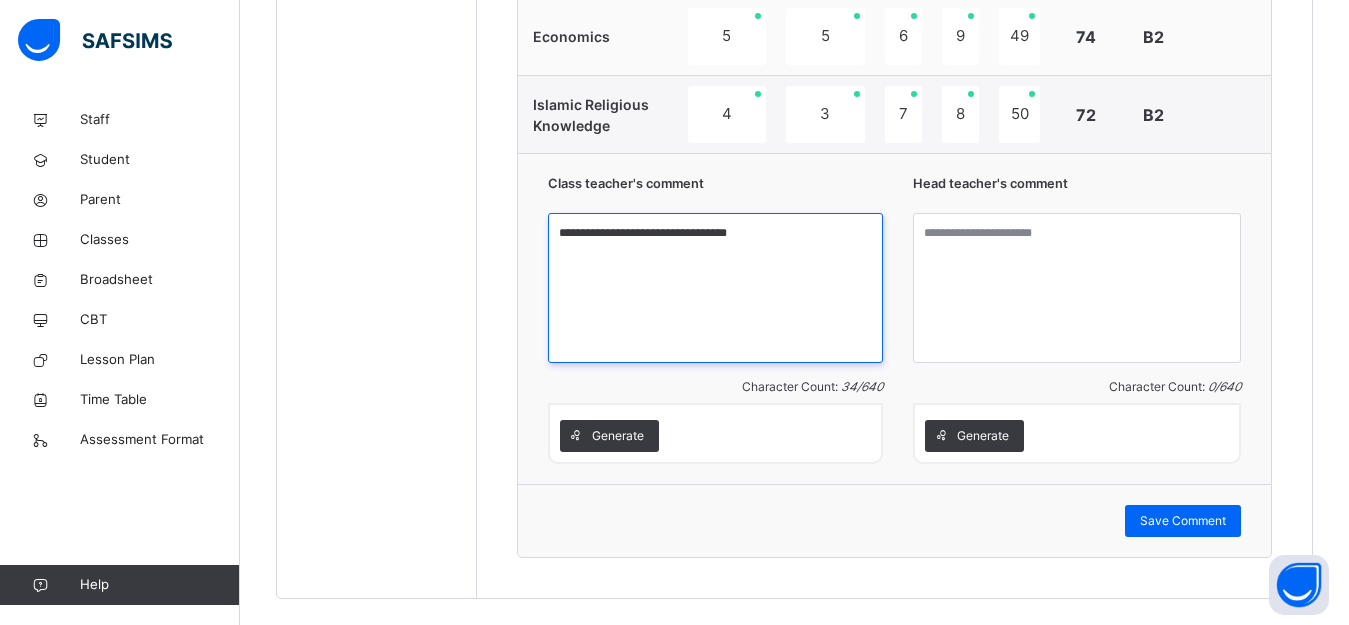 scroll, scrollTop: 1677, scrollLeft: 0, axis: vertical 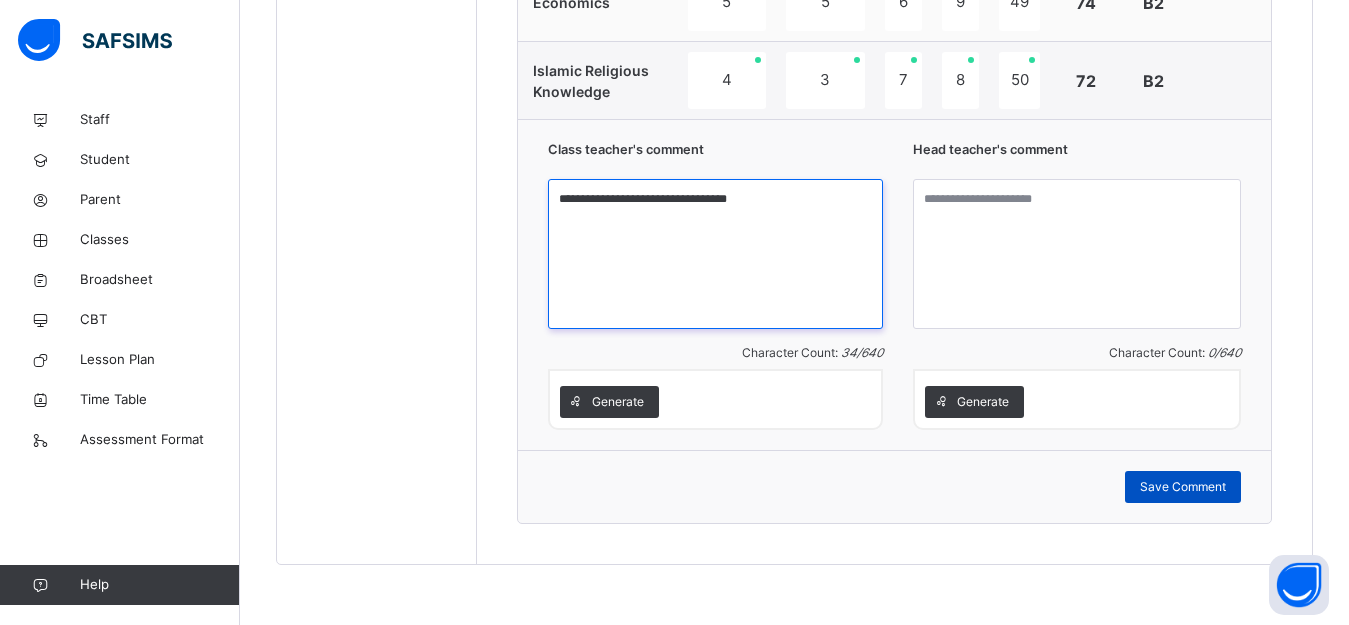type on "**********" 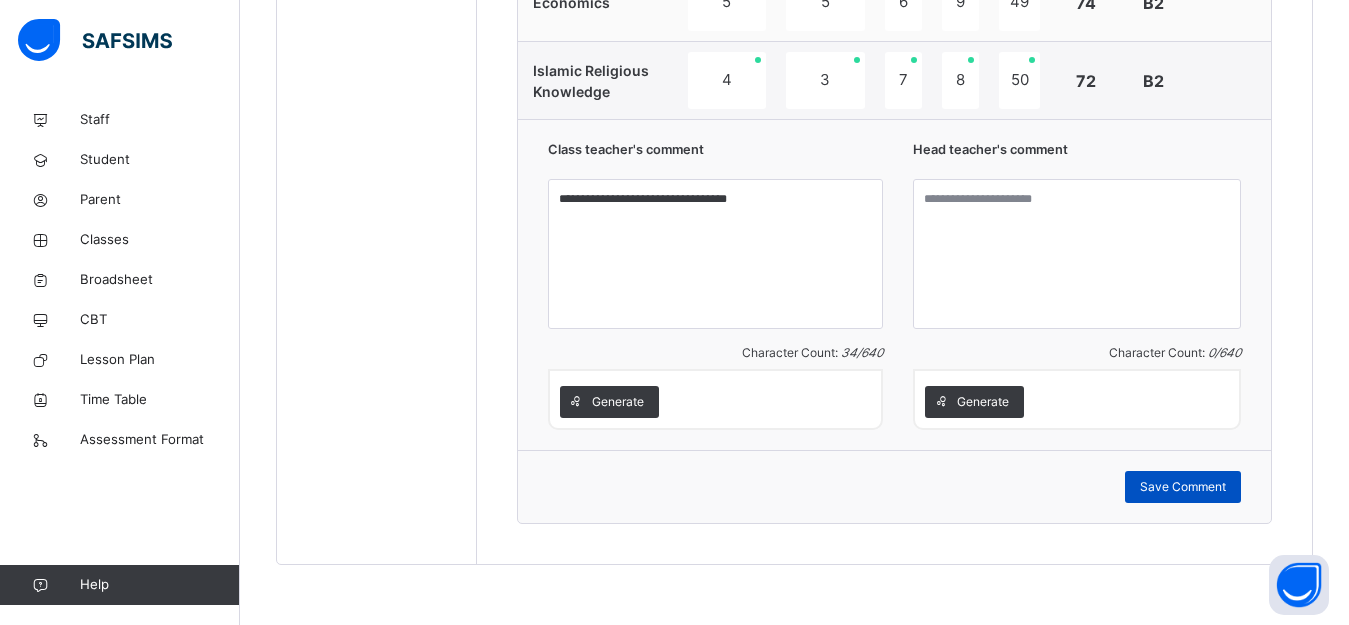 click on "Save Comment" at bounding box center [1183, 487] 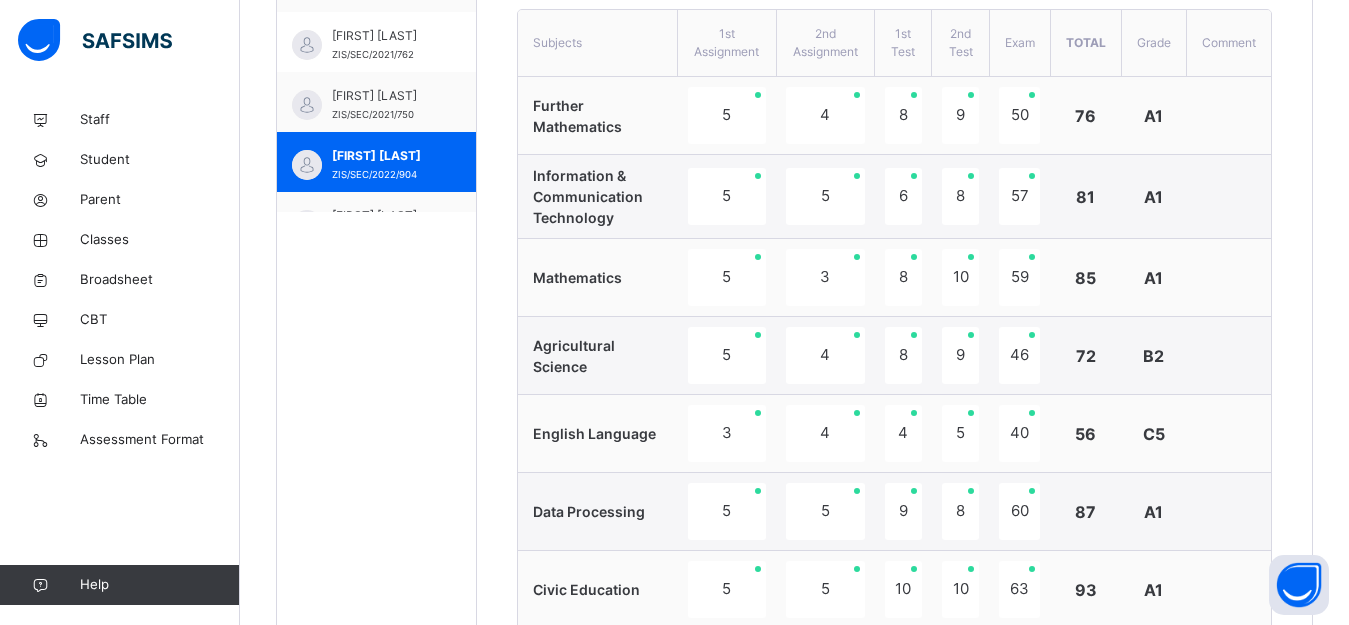scroll, scrollTop: 777, scrollLeft: 0, axis: vertical 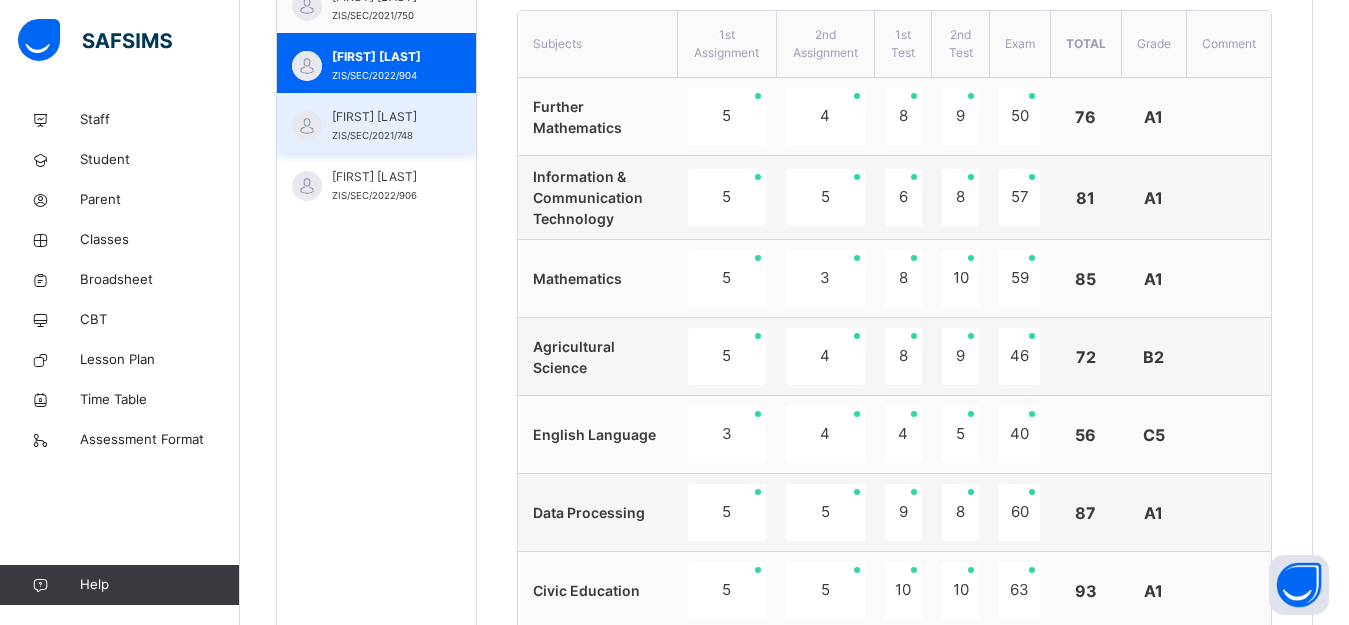 click on "ADEMOLA  MOOHIBAT" at bounding box center [381, 117] 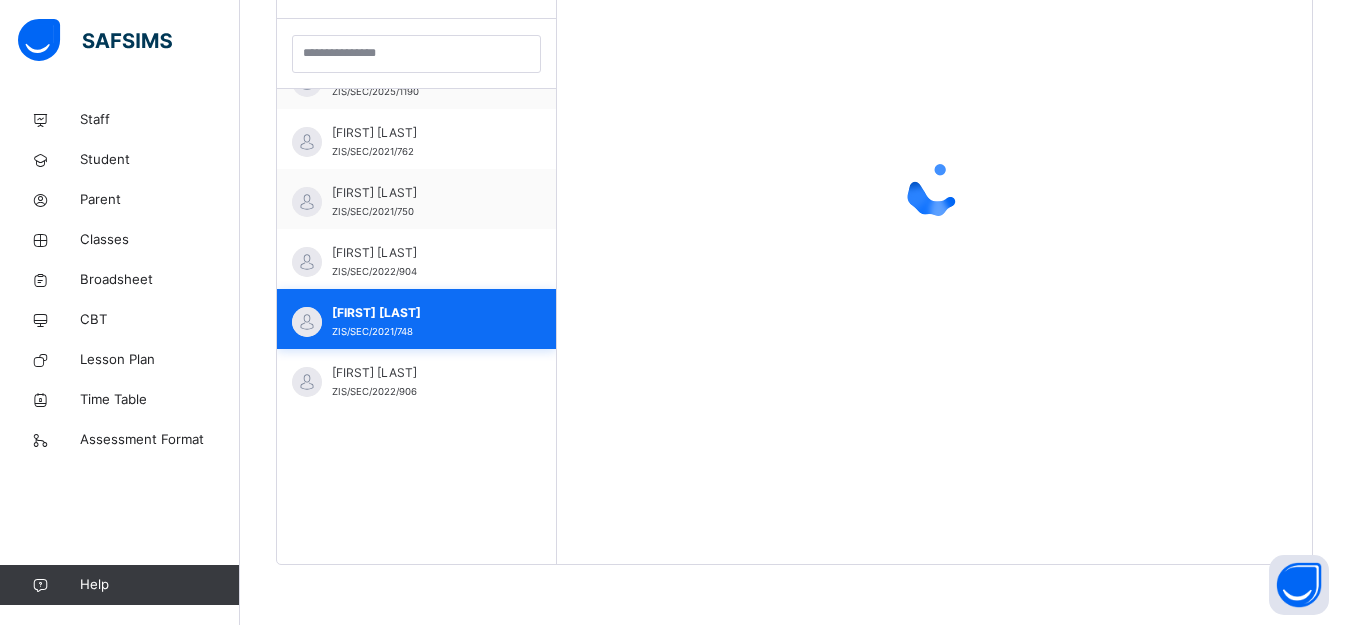scroll, scrollTop: 581, scrollLeft: 0, axis: vertical 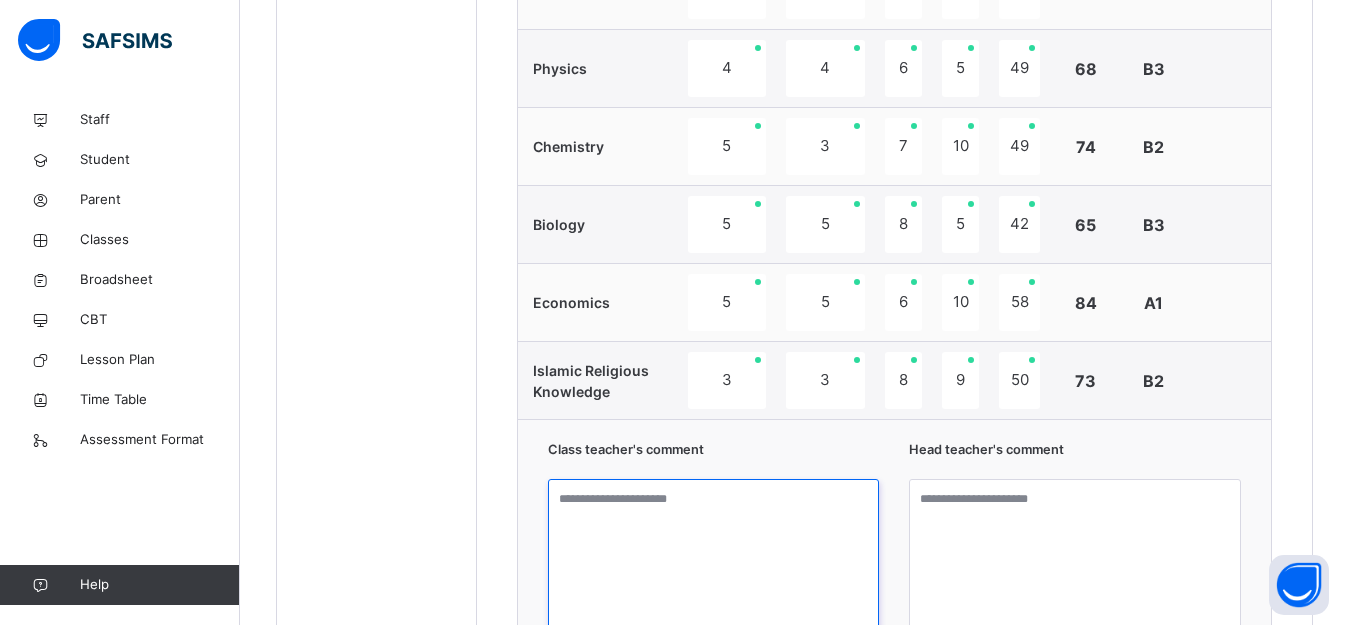 click at bounding box center [714, 554] 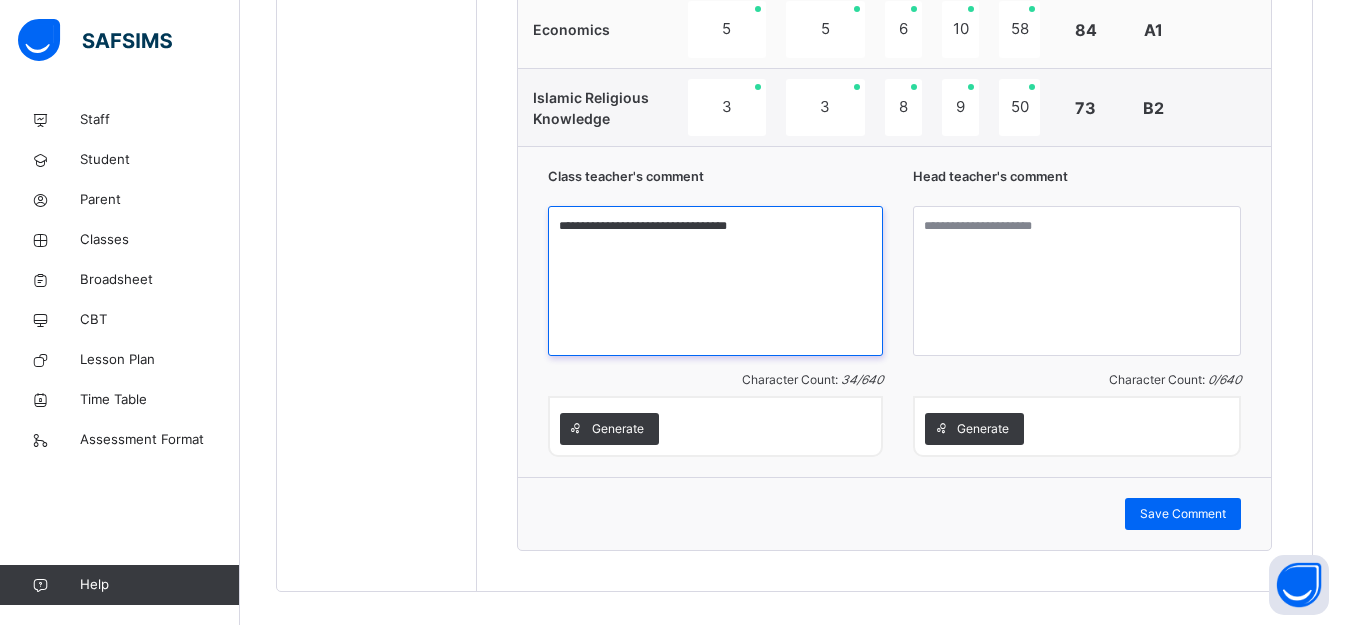 scroll, scrollTop: 1677, scrollLeft: 0, axis: vertical 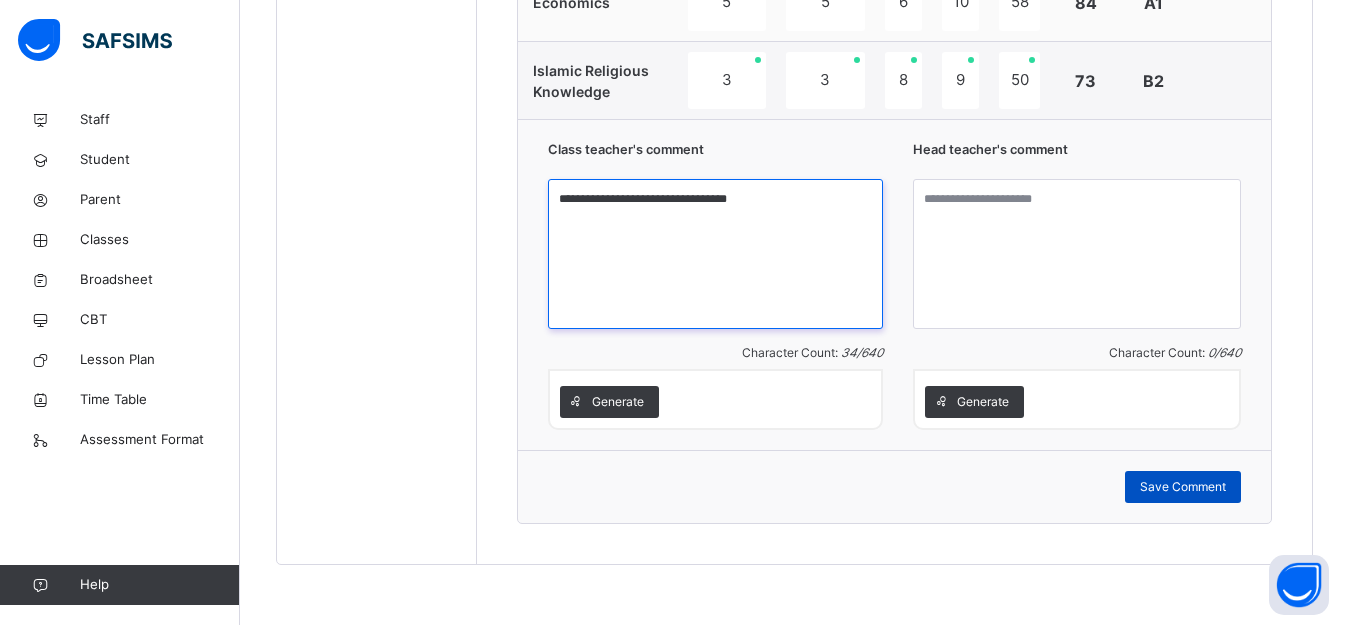 type on "**********" 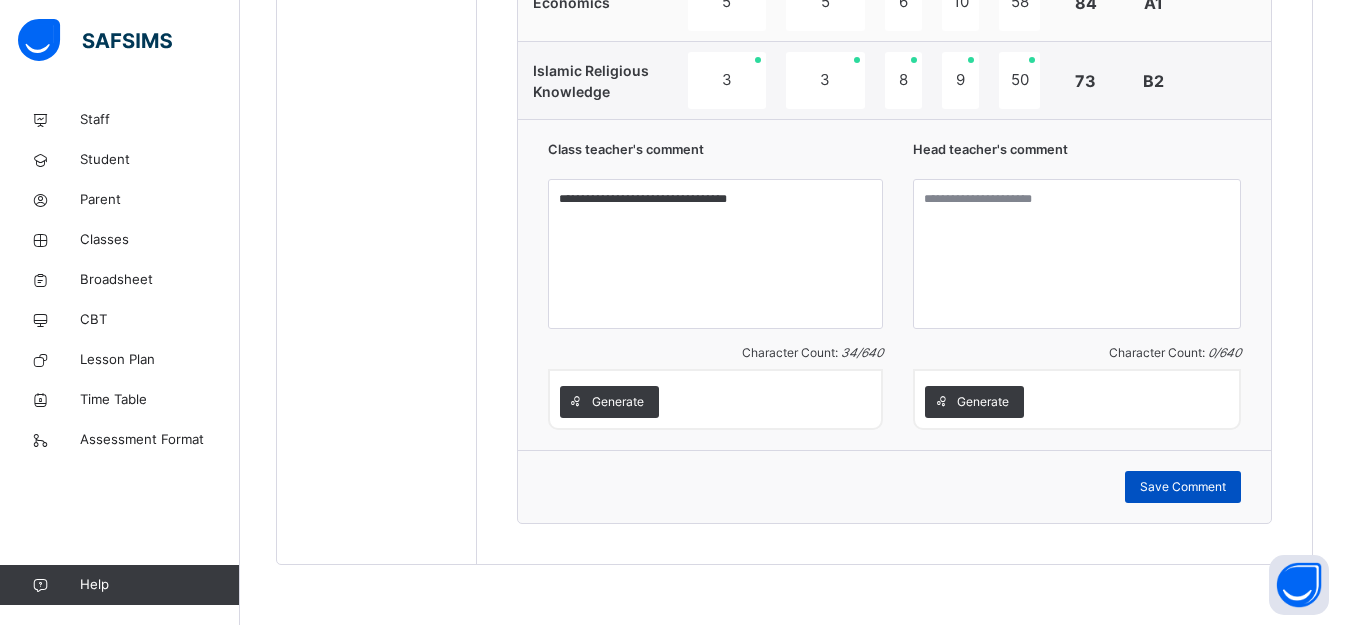 click on "Save Comment" at bounding box center [1183, 487] 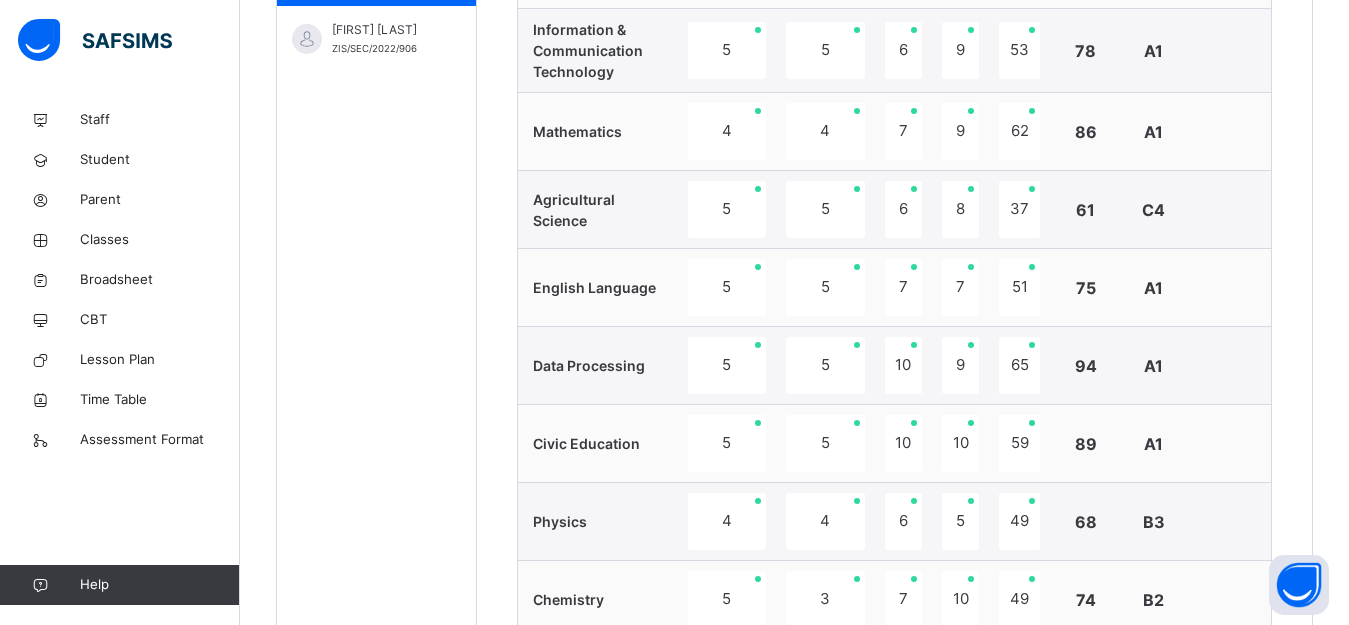 scroll, scrollTop: 877, scrollLeft: 0, axis: vertical 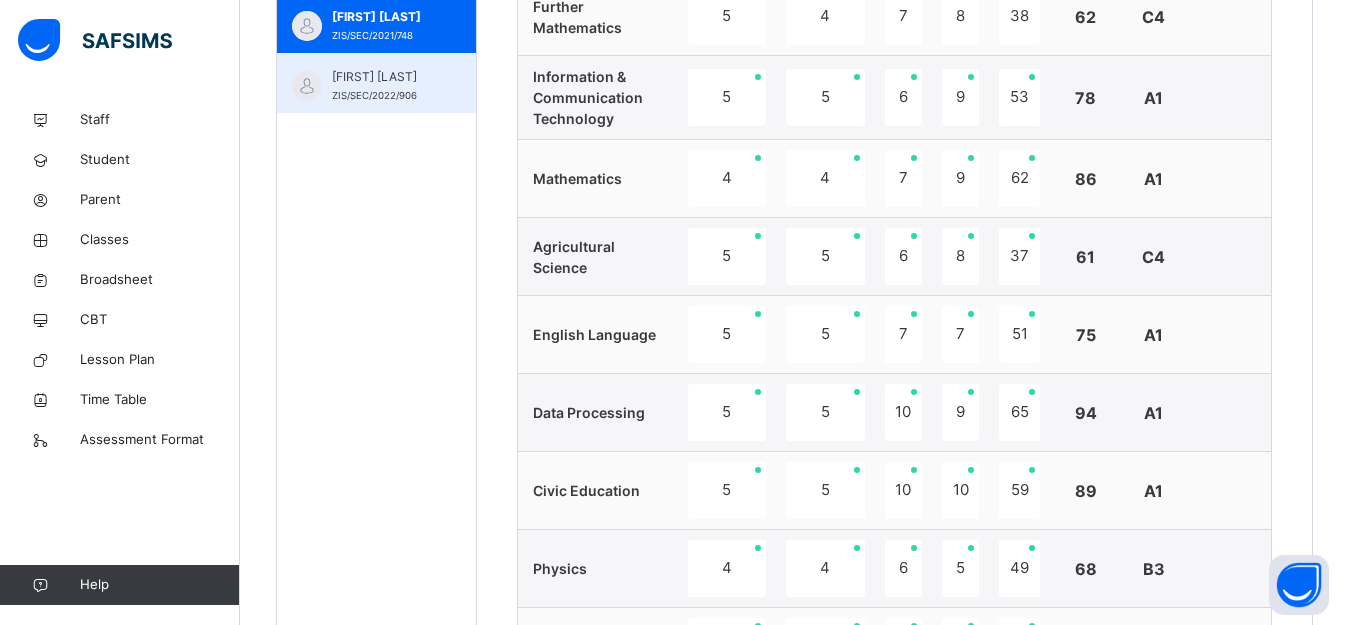 click on "AISHA KACHALLA ADAMU ZIS/SEC/2022/906" at bounding box center (376, 83) 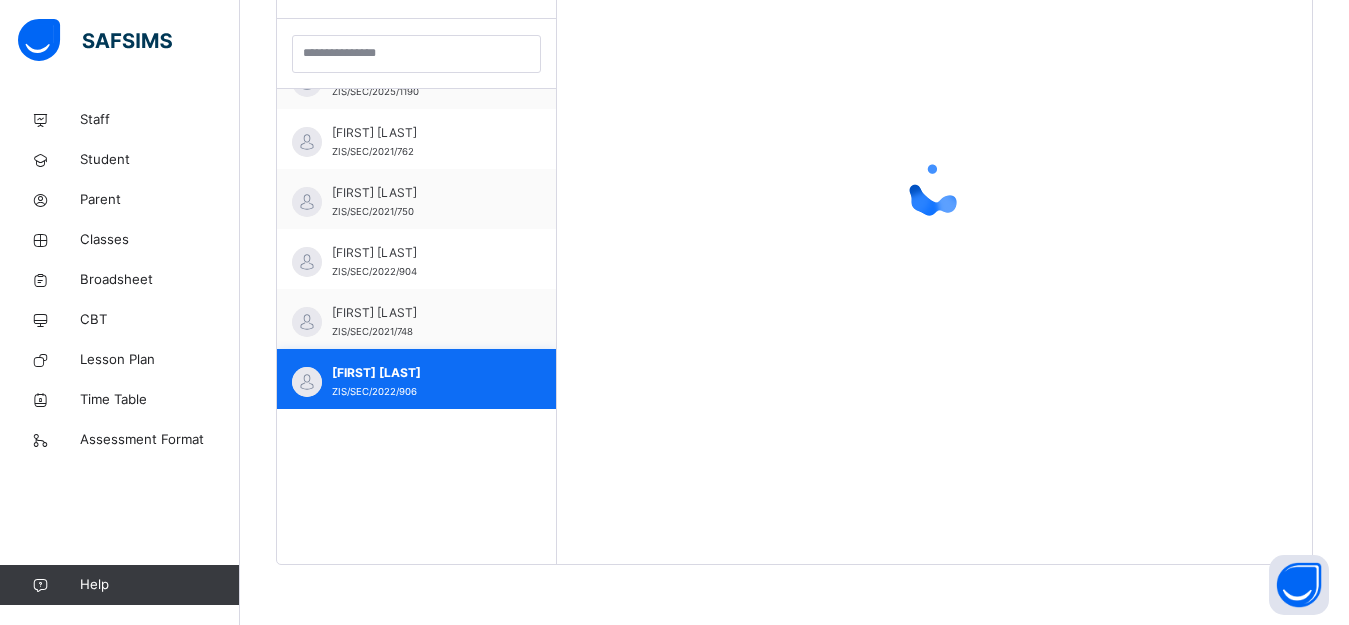 scroll, scrollTop: 581, scrollLeft: 0, axis: vertical 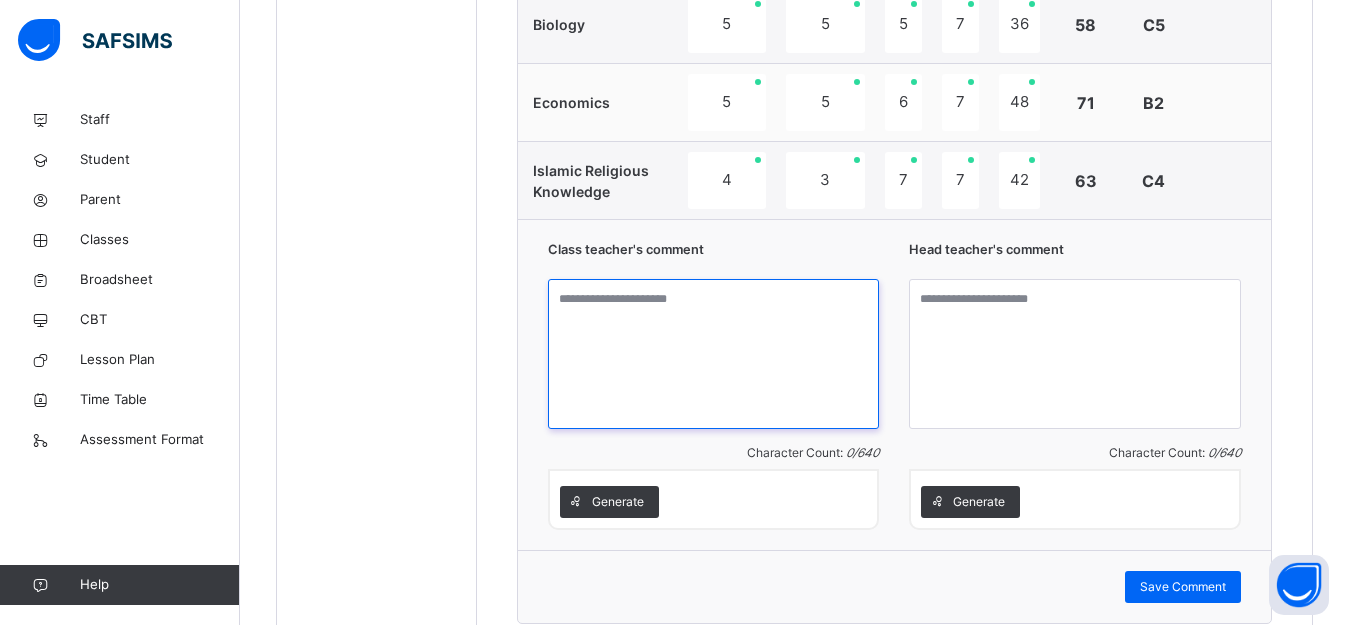 drag, startPoint x: 565, startPoint y: 301, endPoint x: 575, endPoint y: 297, distance: 10.770329 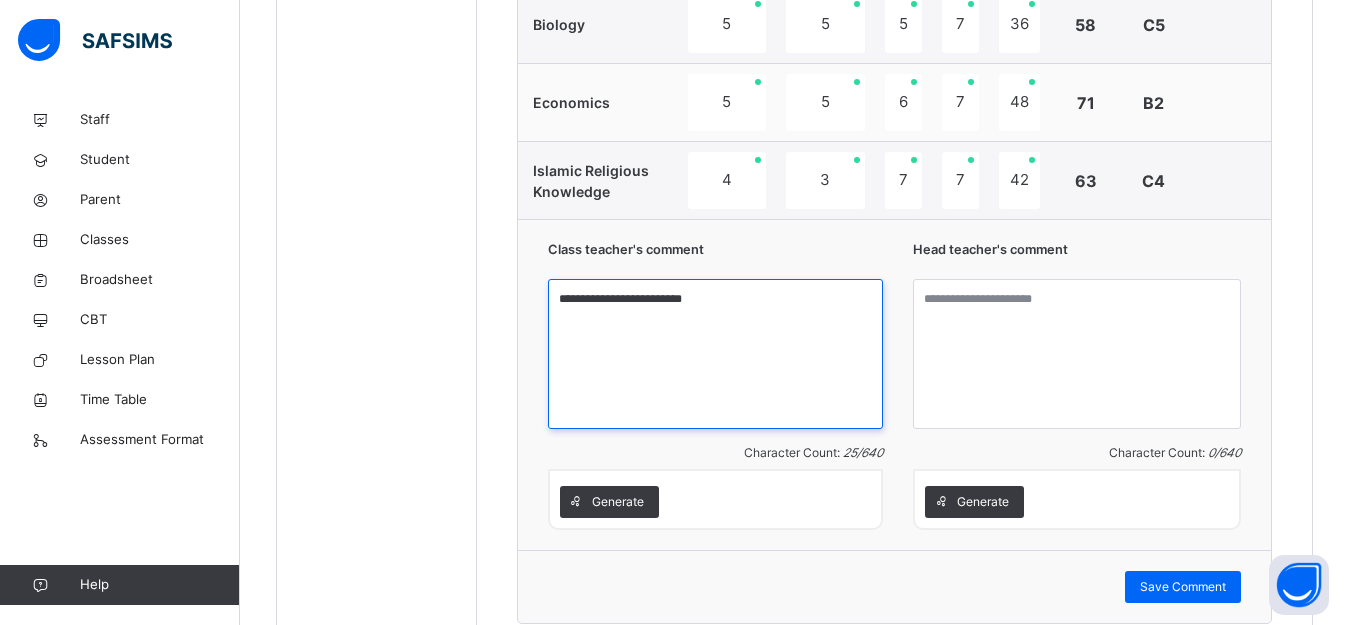 scroll, scrollTop: 1677, scrollLeft: 0, axis: vertical 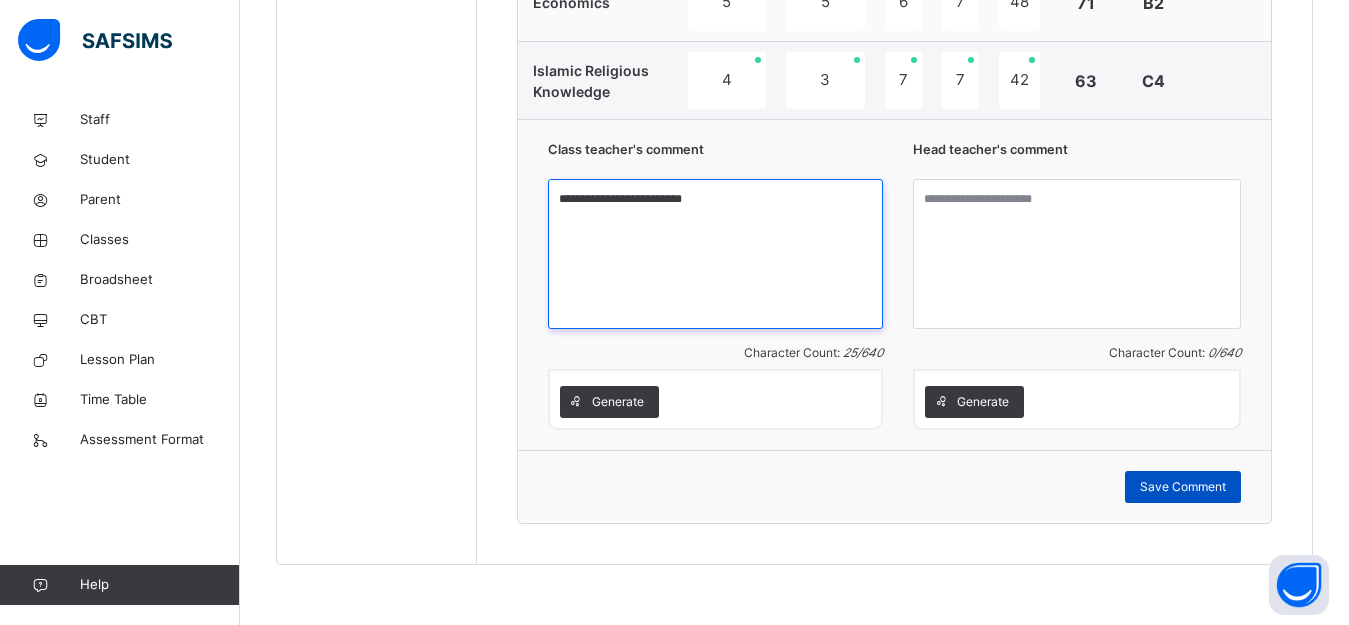 type on "**********" 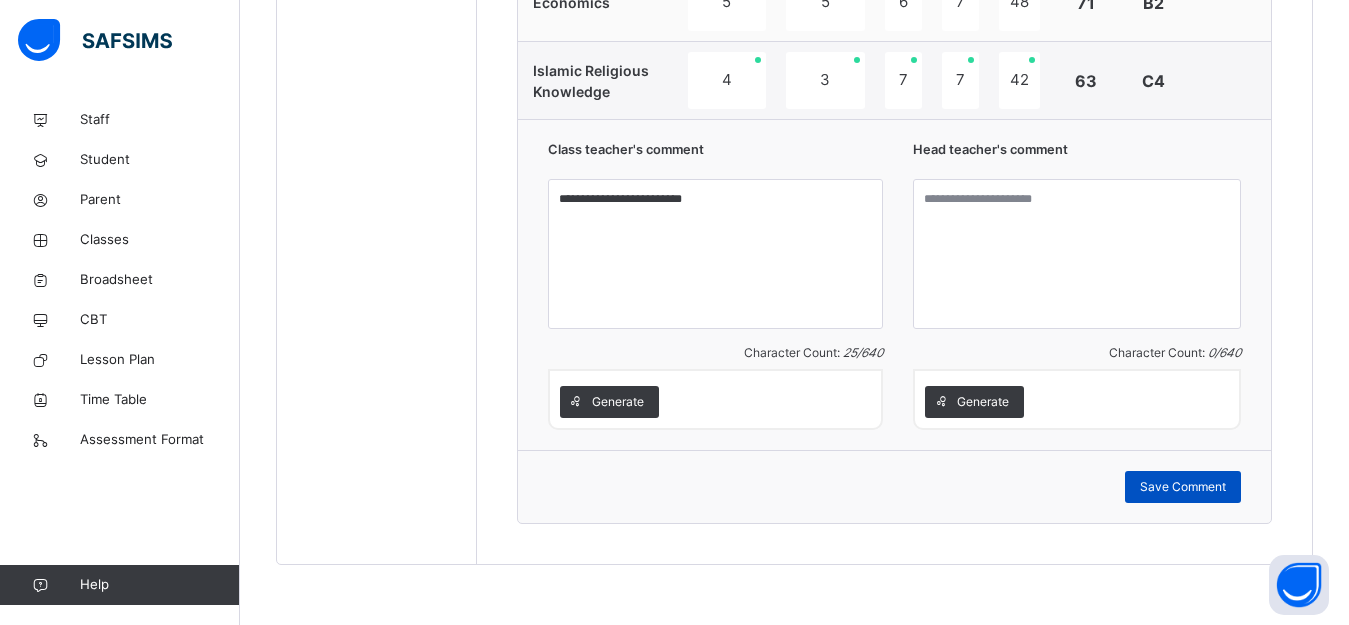 click on "Save Comment" at bounding box center (1183, 487) 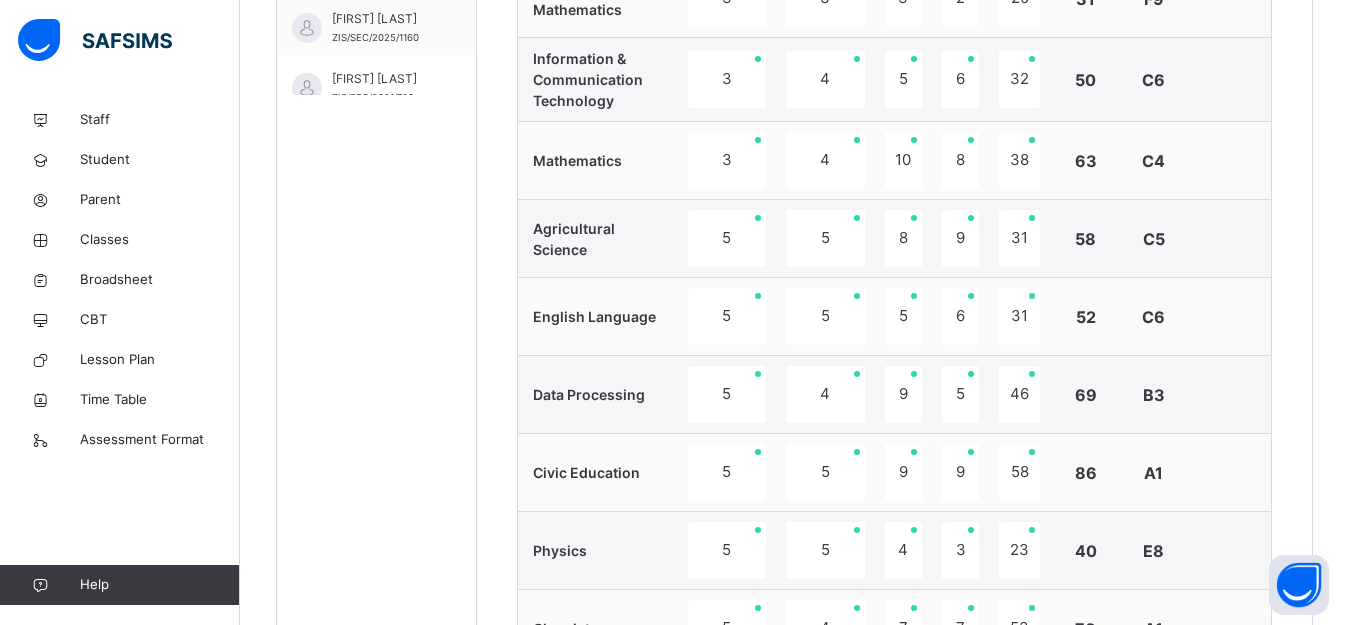 scroll, scrollTop: 877, scrollLeft: 0, axis: vertical 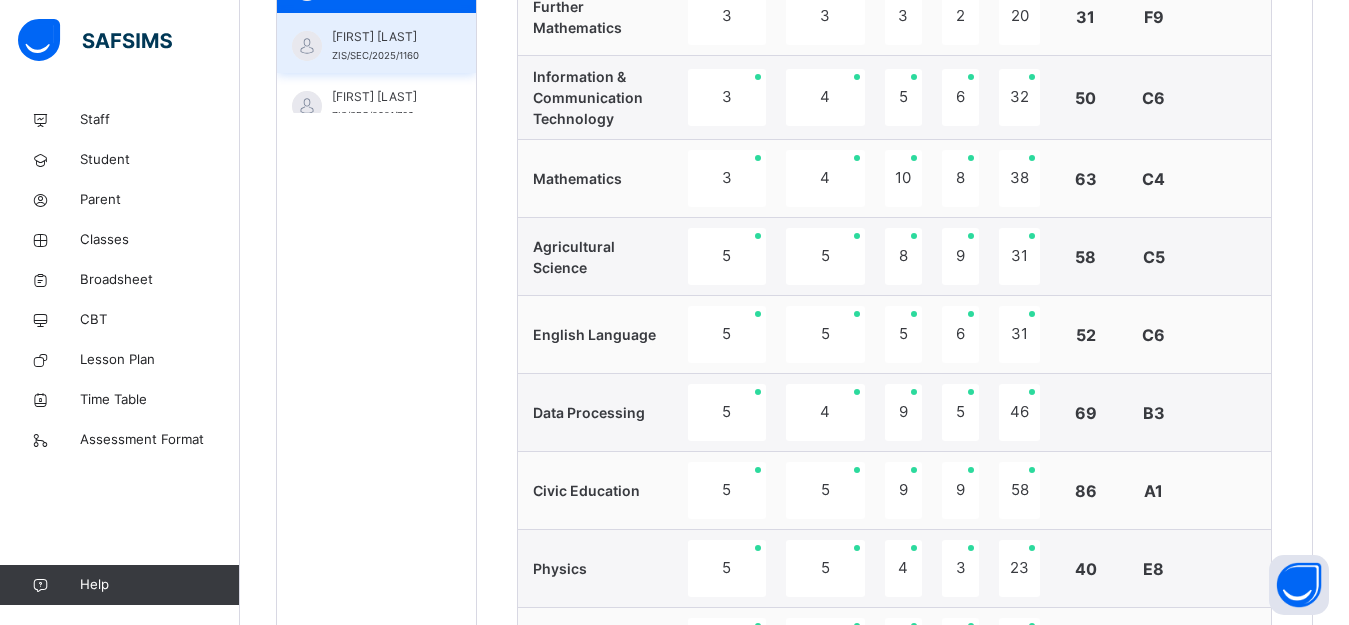 click on "AISHA OPEYEMI IDRIS" at bounding box center [381, 37] 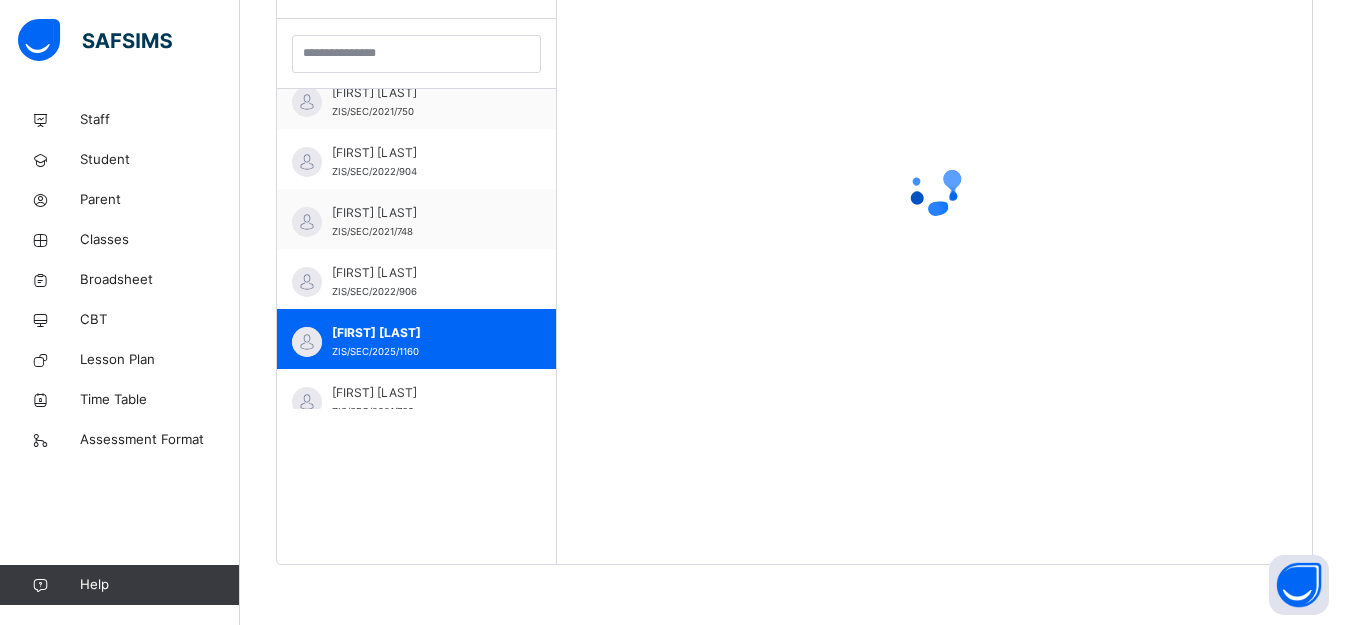 scroll, scrollTop: 581, scrollLeft: 0, axis: vertical 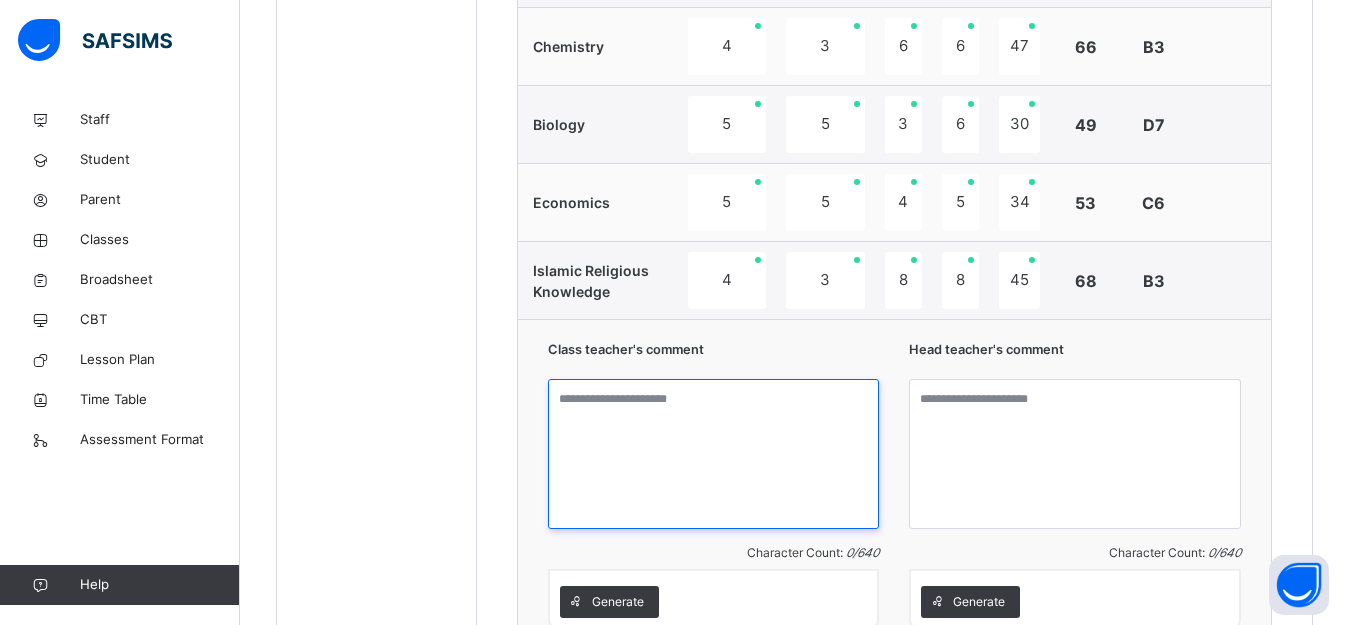 click at bounding box center [714, 454] 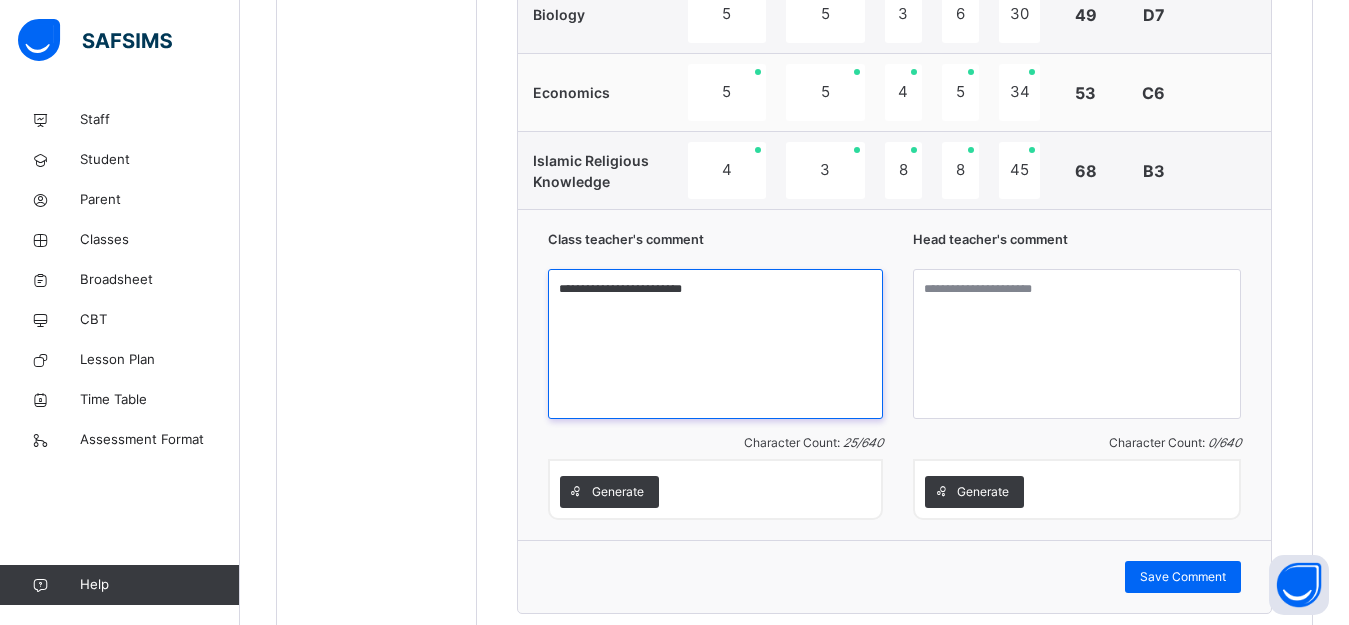 scroll, scrollTop: 1677, scrollLeft: 0, axis: vertical 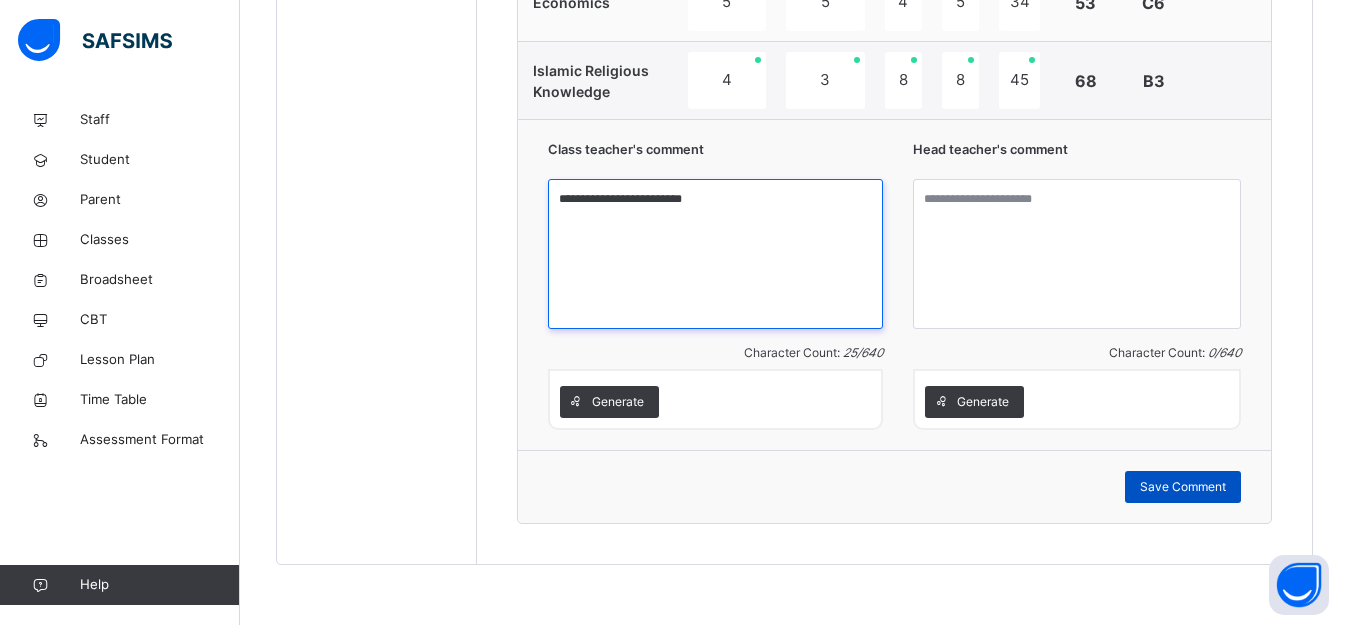 type on "**********" 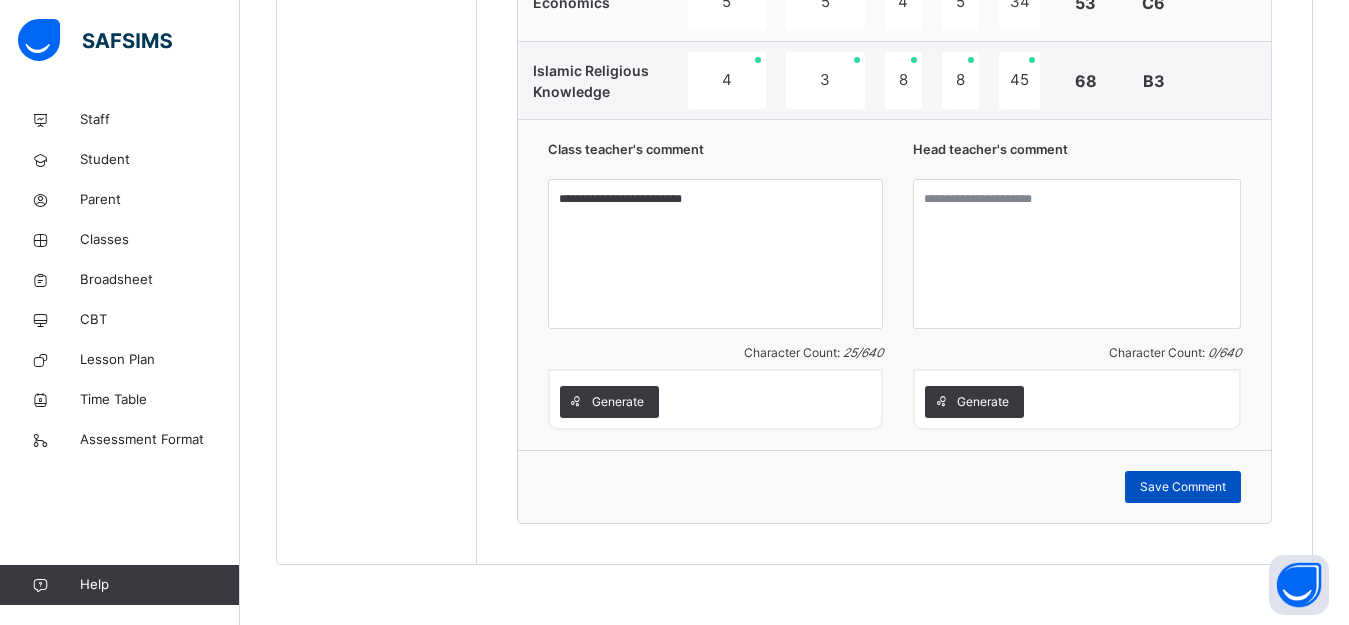 click on "Save Comment" at bounding box center (1183, 487) 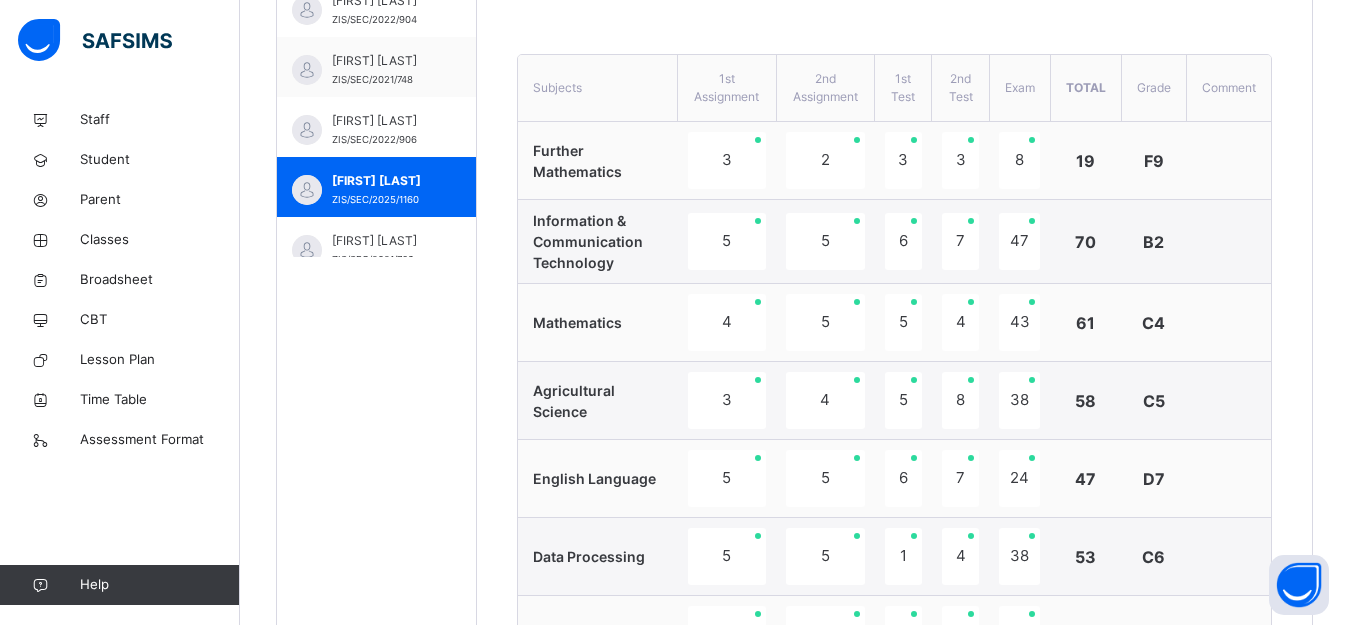 scroll, scrollTop: 677, scrollLeft: 0, axis: vertical 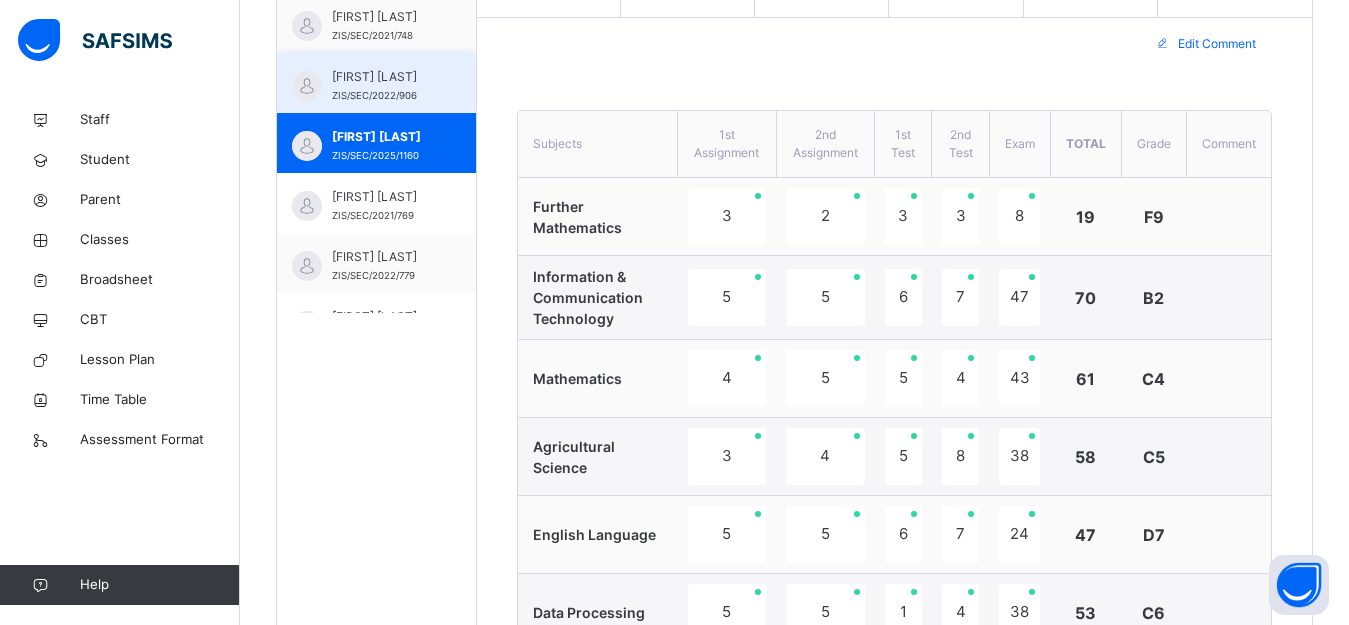 drag, startPoint x: 390, startPoint y: 211, endPoint x: 408, endPoint y: 202, distance: 20.12461 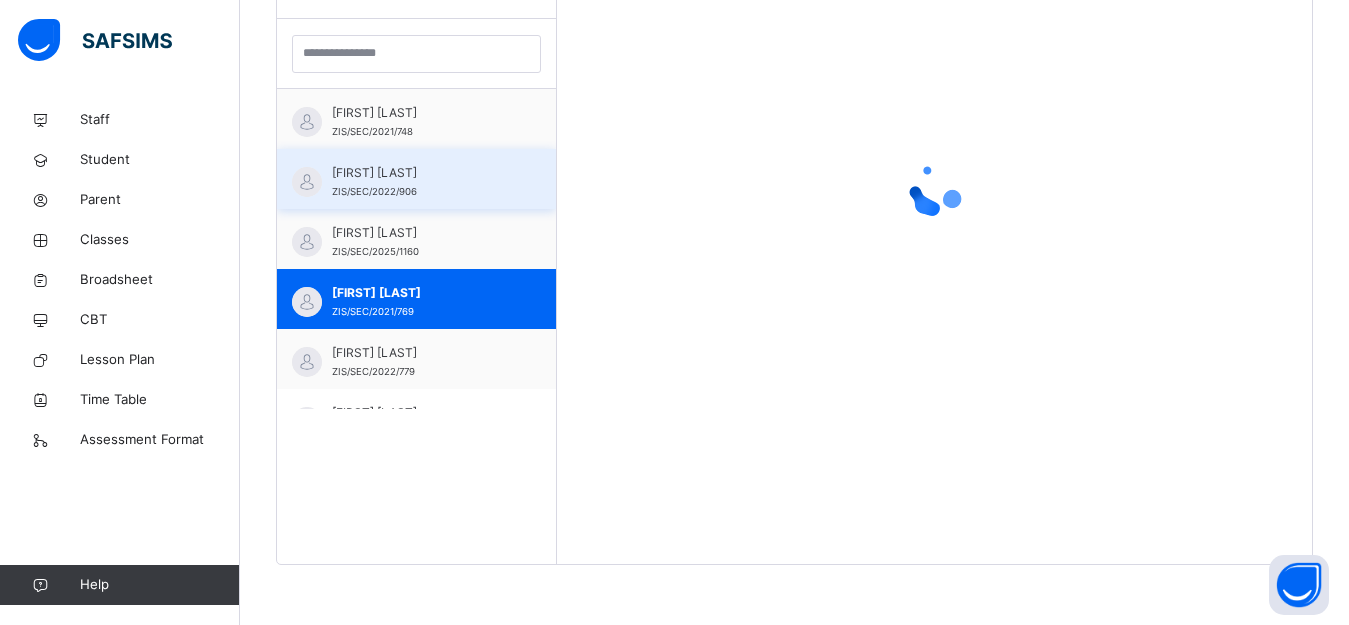 scroll, scrollTop: 581, scrollLeft: 0, axis: vertical 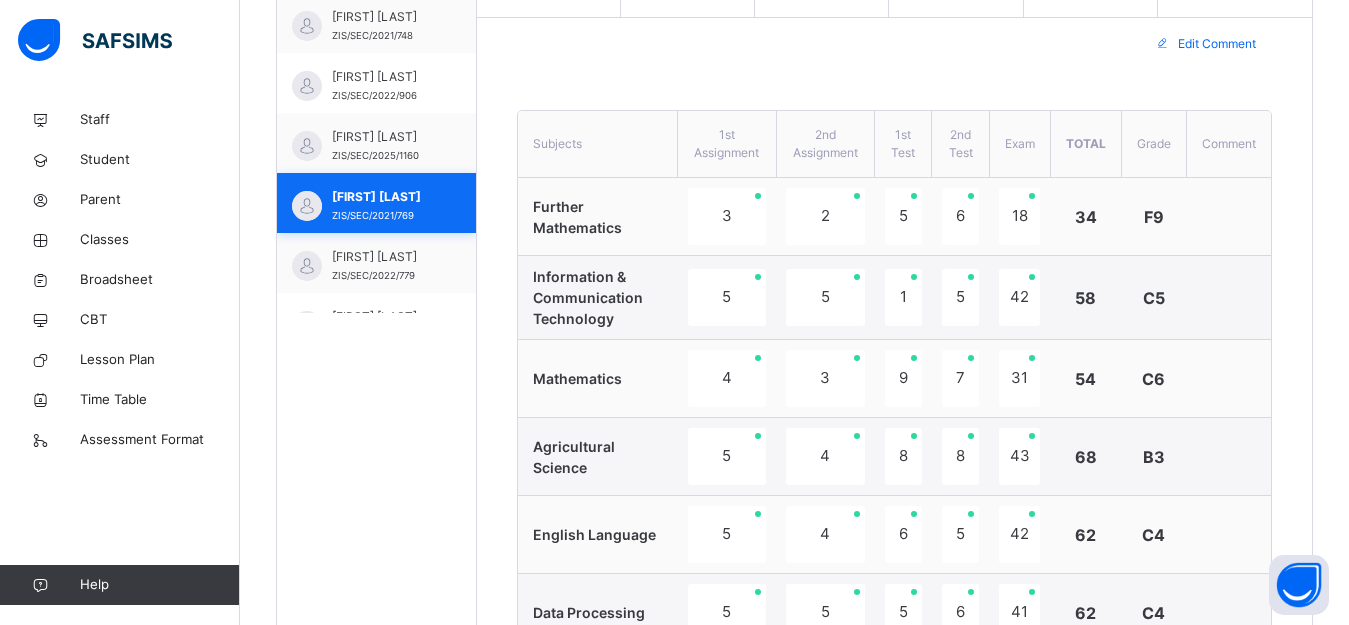 click on "AMINU OMOLOLA FAUZIYA ZIS/SEC/2021/769" at bounding box center (376, 203) 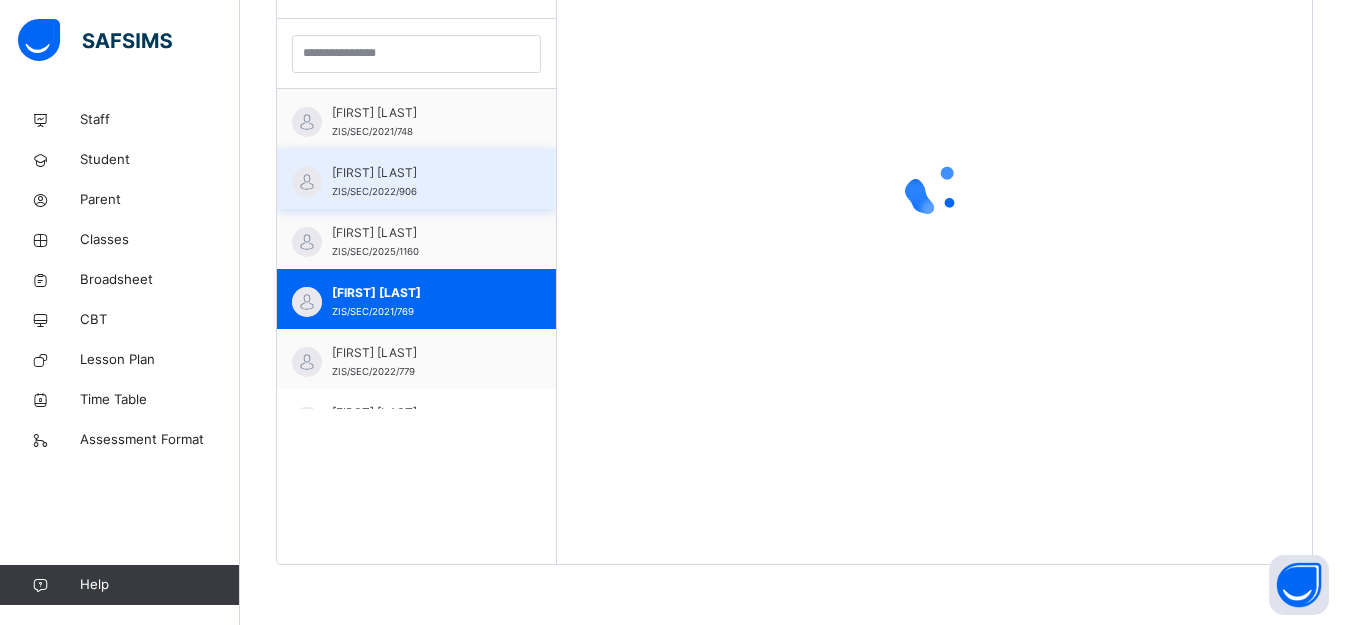 scroll, scrollTop: 581, scrollLeft: 0, axis: vertical 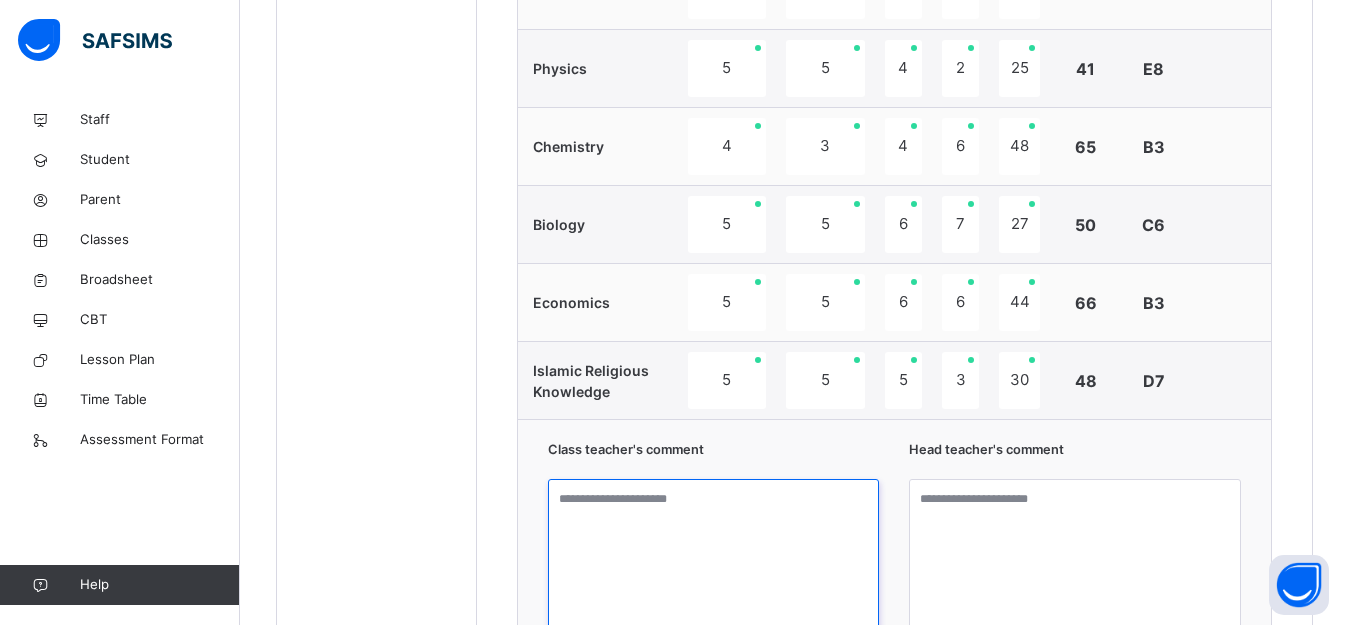 drag, startPoint x: 567, startPoint y: 497, endPoint x: 579, endPoint y: 488, distance: 15 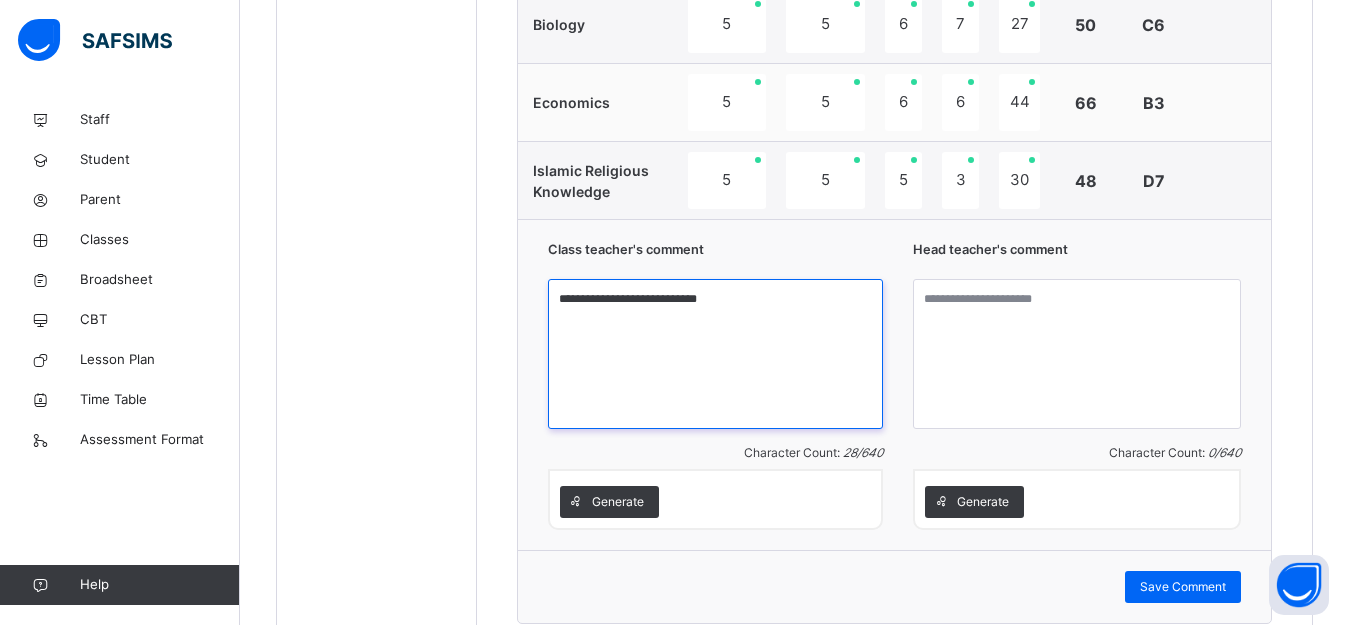 scroll, scrollTop: 1677, scrollLeft: 0, axis: vertical 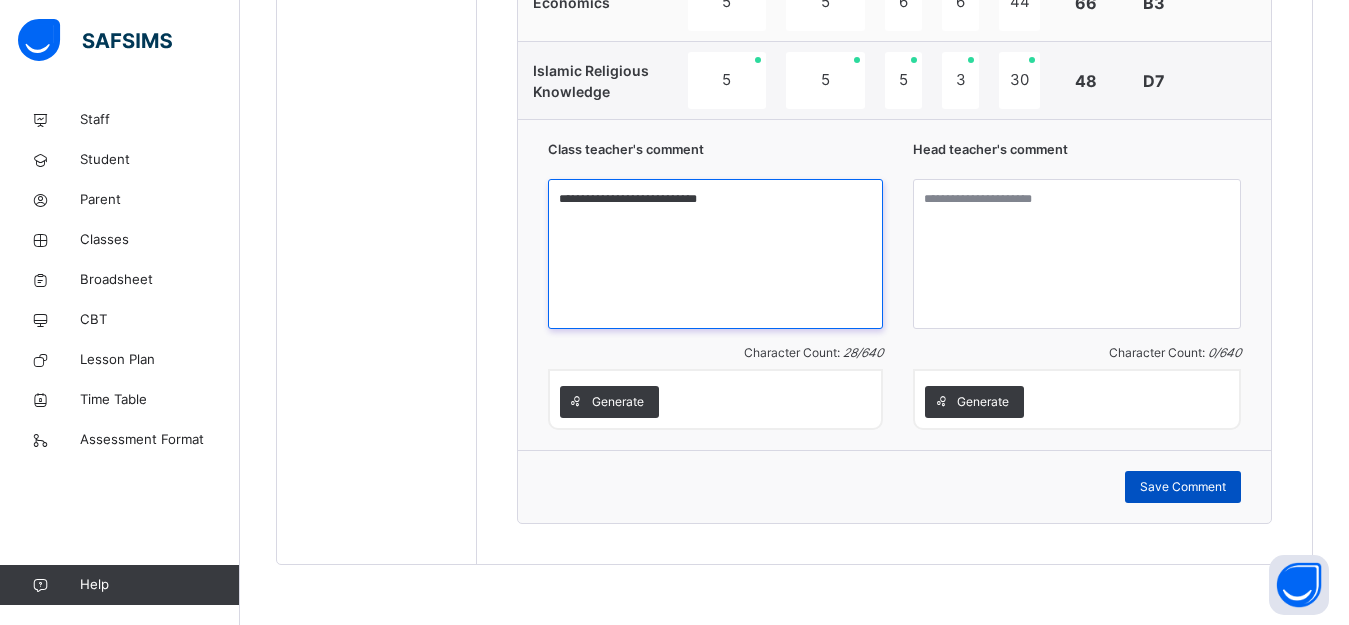 type on "**********" 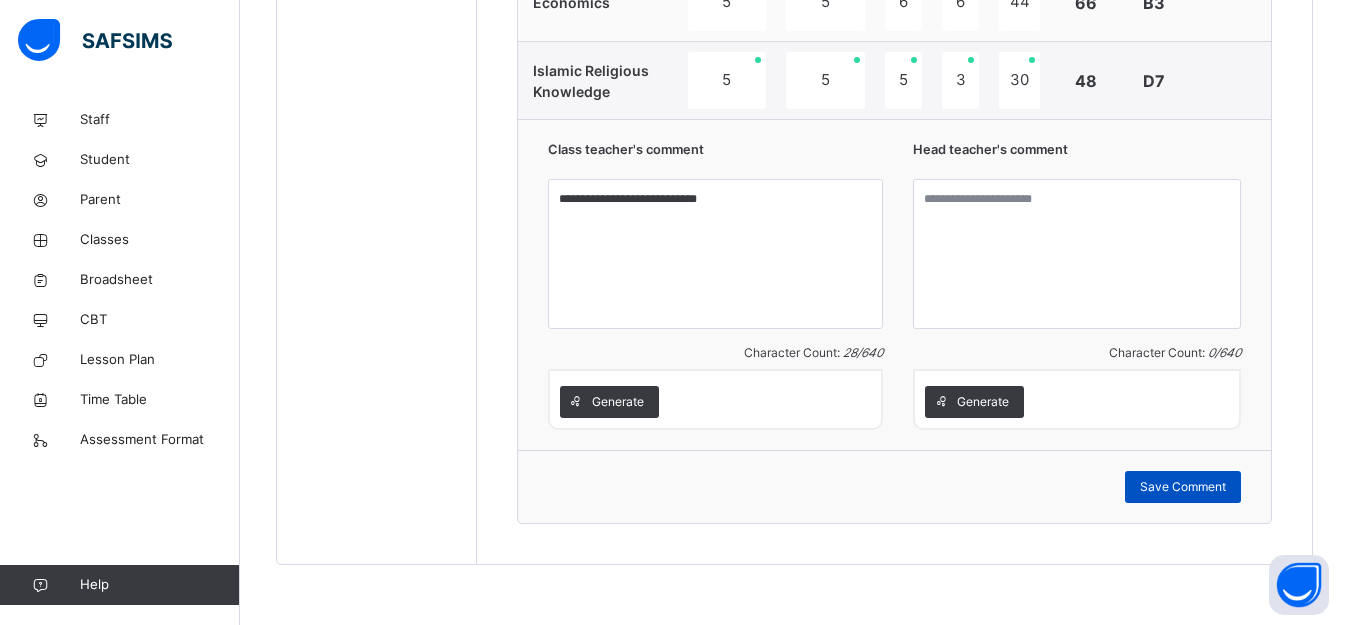 click on "Save Comment" at bounding box center [1183, 487] 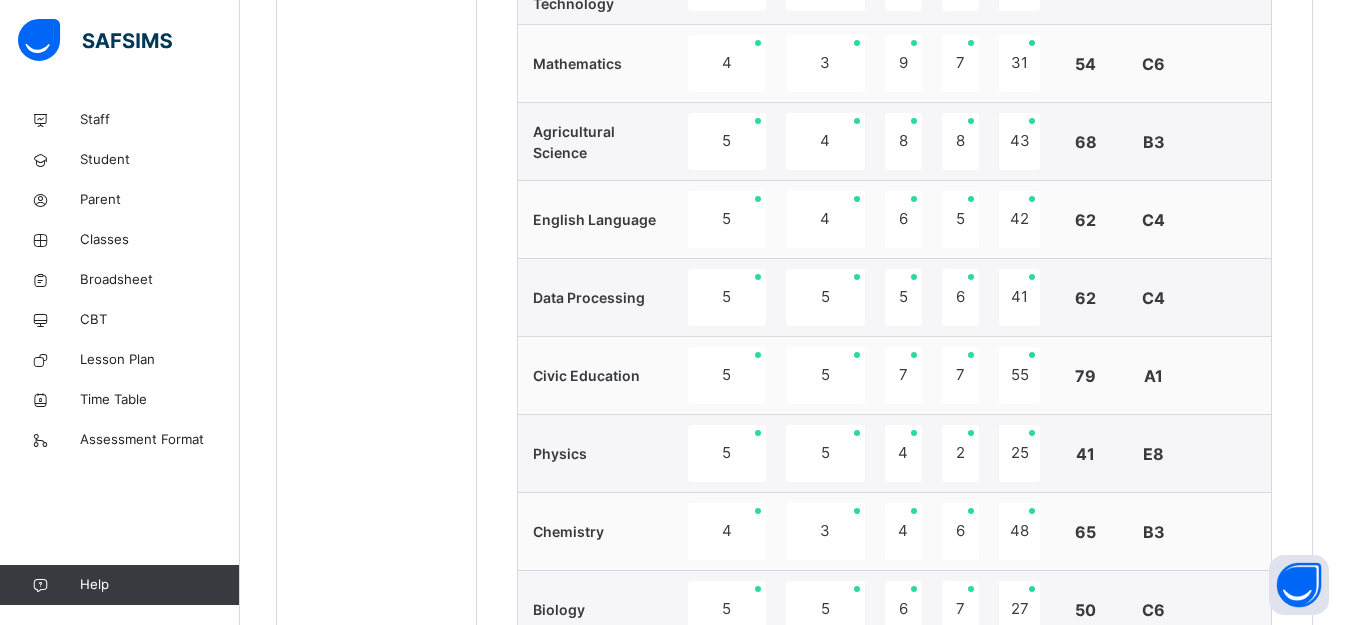scroll, scrollTop: 877, scrollLeft: 0, axis: vertical 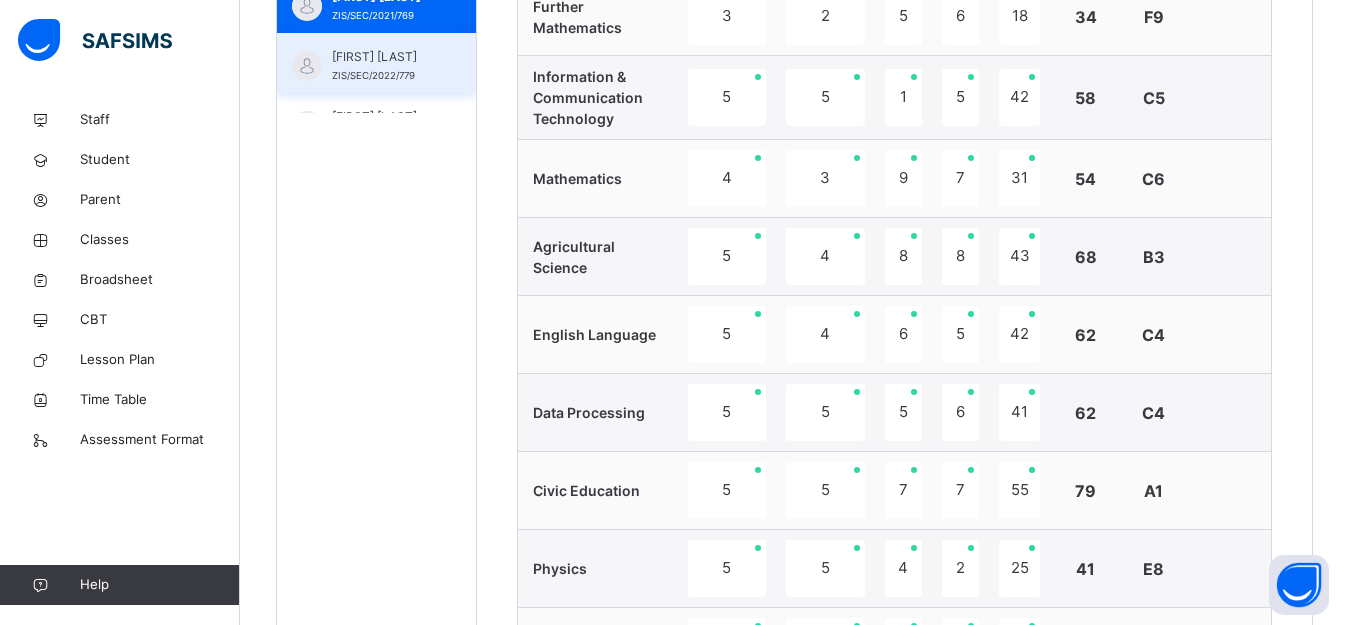 click on "ASHIRU  SHAIMA'U" at bounding box center (381, 57) 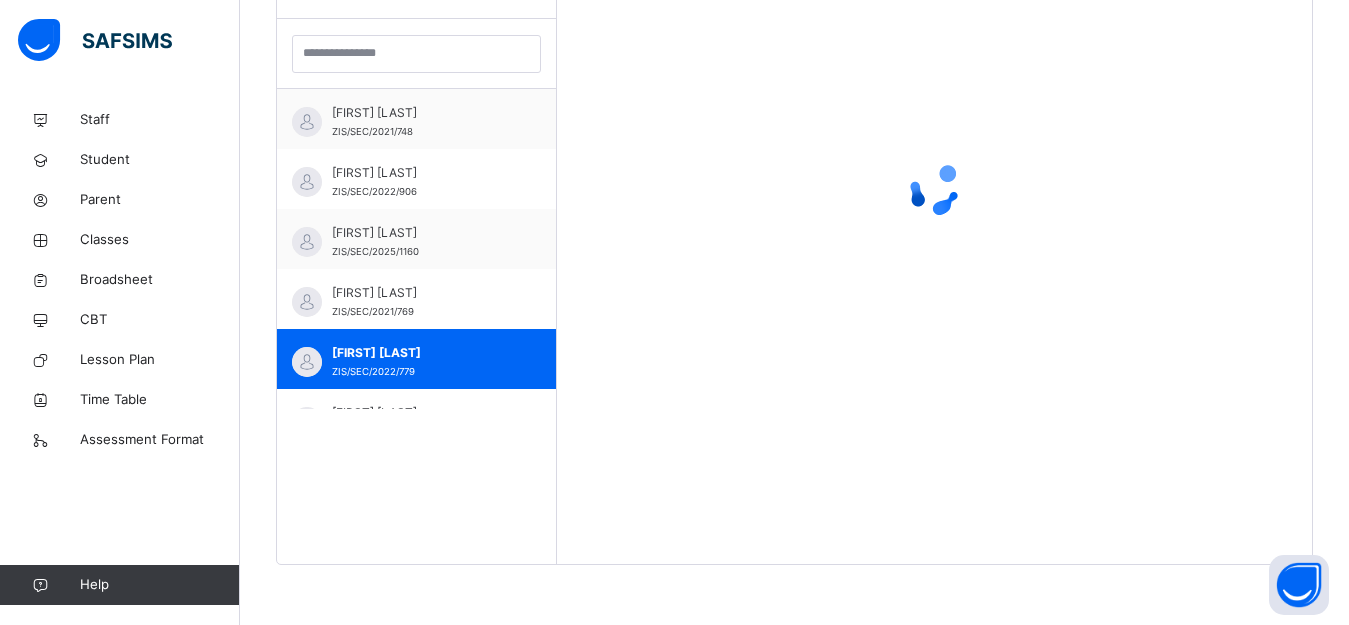 scroll, scrollTop: 581, scrollLeft: 0, axis: vertical 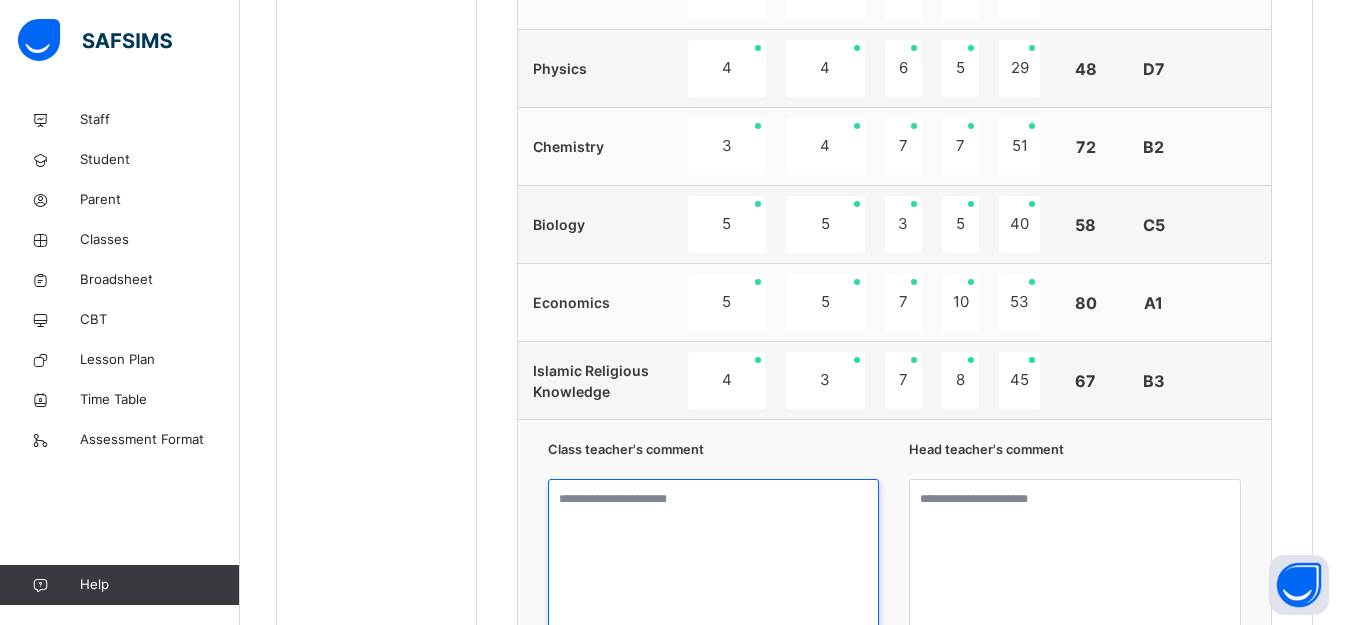 click at bounding box center [714, 554] 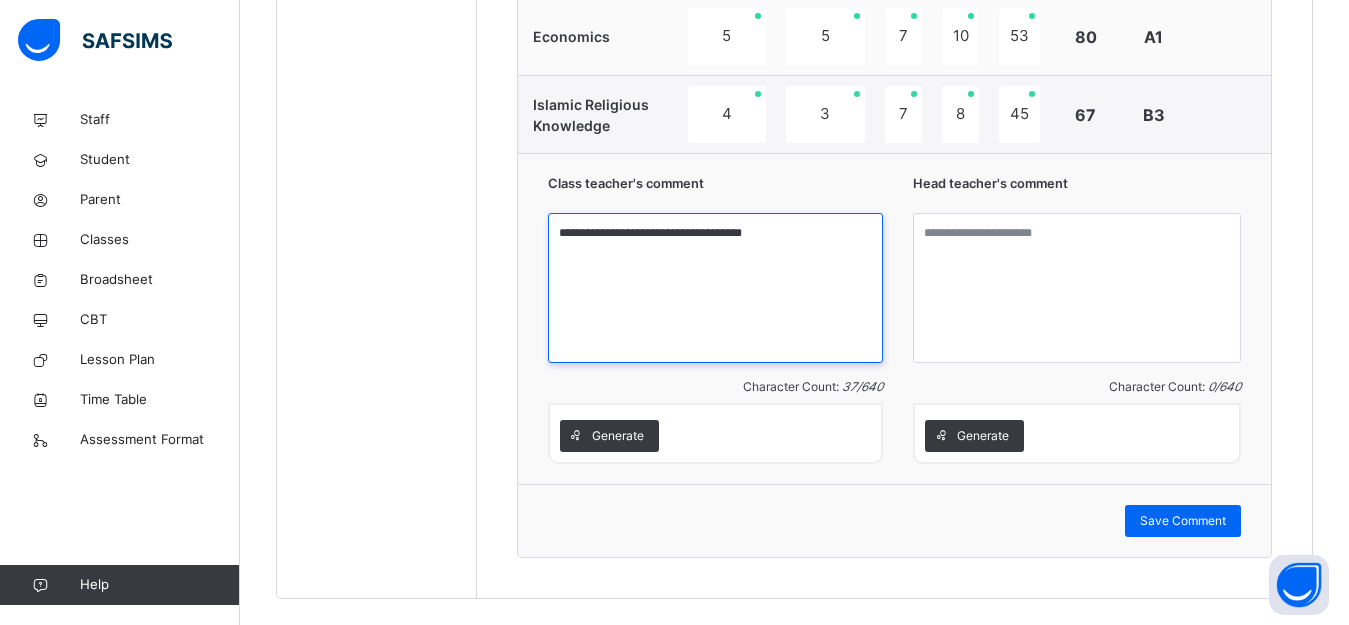 scroll, scrollTop: 1677, scrollLeft: 0, axis: vertical 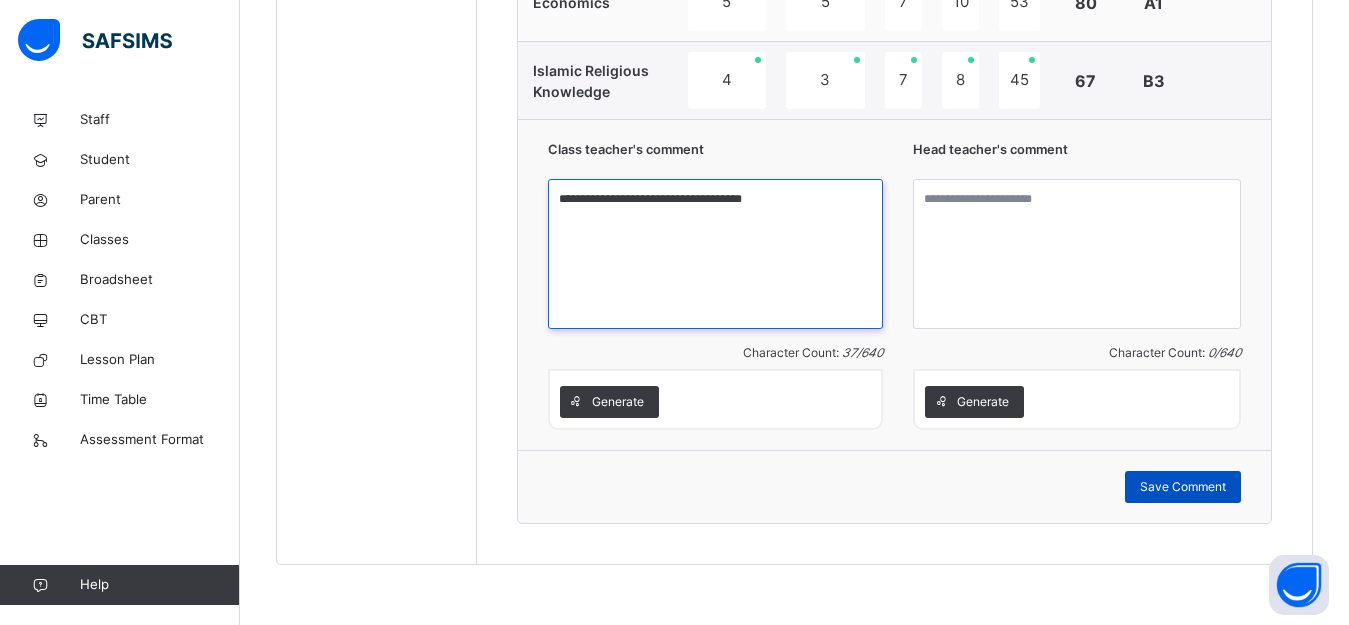 type on "**********" 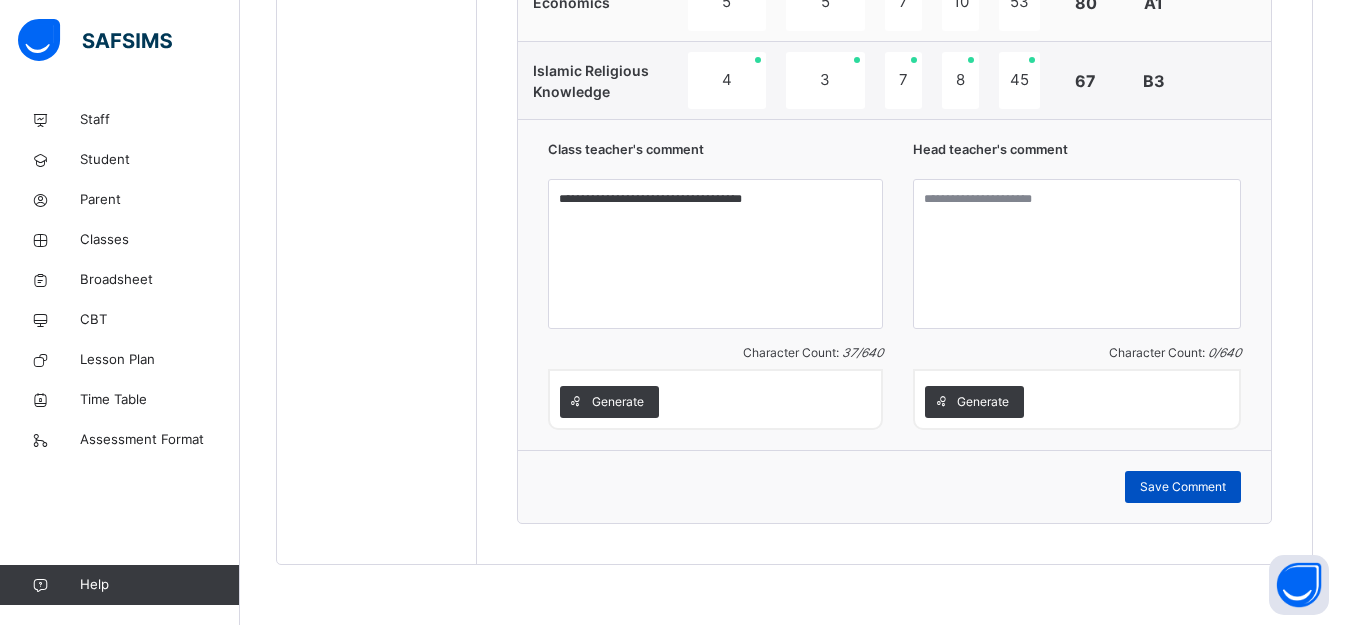 click on "Save Comment" at bounding box center (1183, 487) 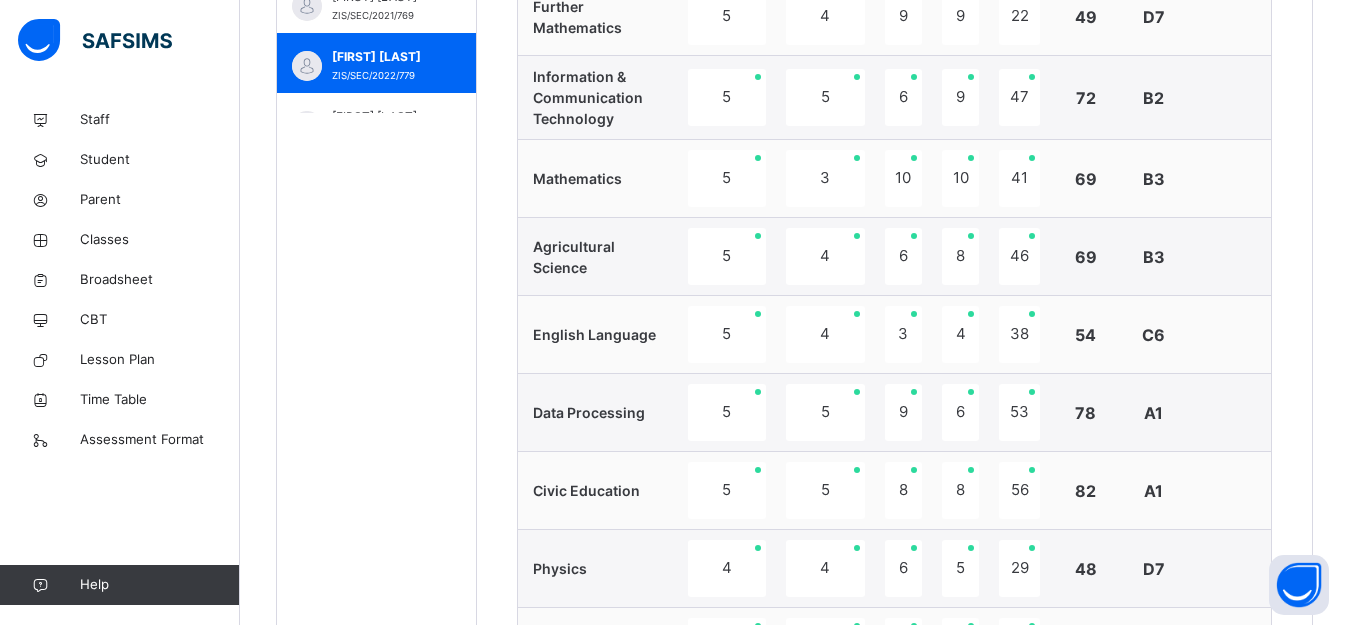 scroll, scrollTop: 777, scrollLeft: 0, axis: vertical 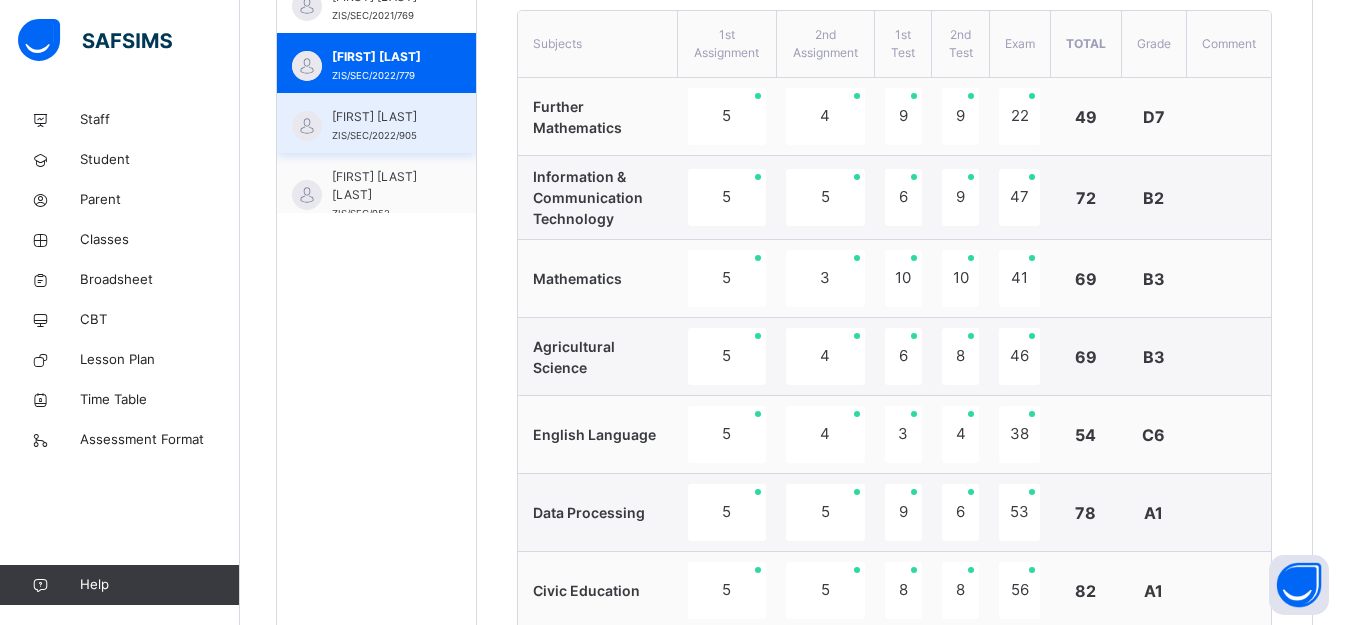 click on "Augustine  Dooshima" at bounding box center [381, 117] 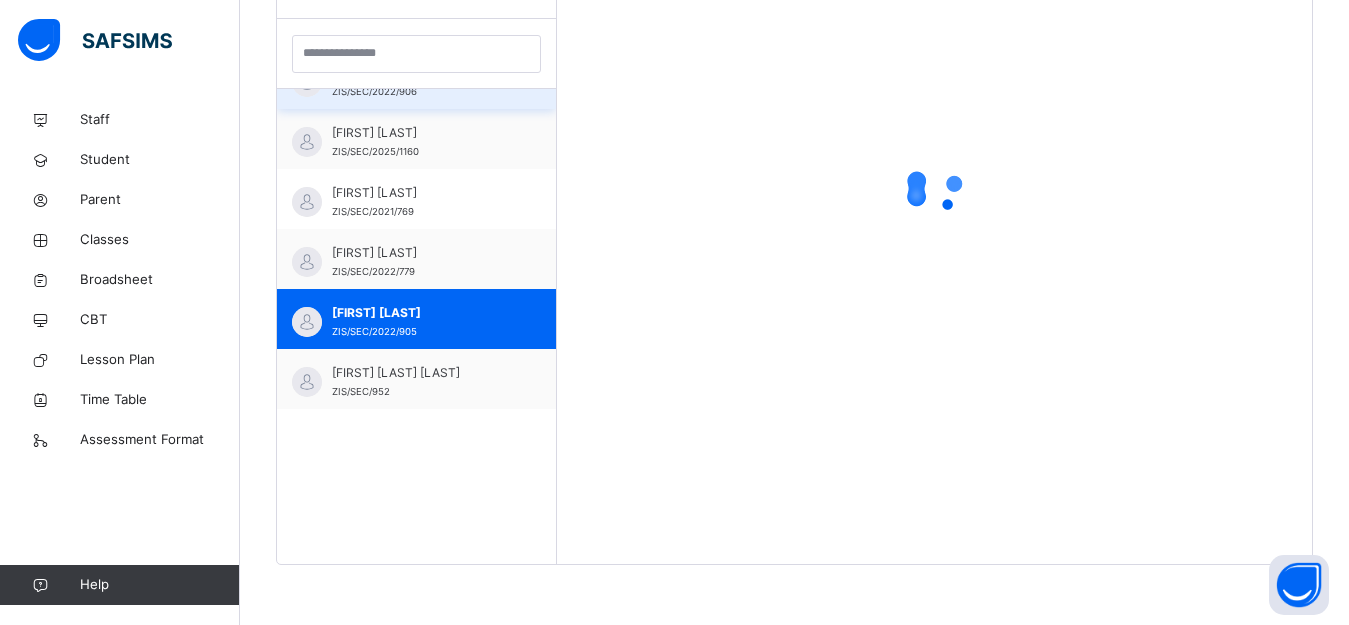 scroll, scrollTop: 581, scrollLeft: 0, axis: vertical 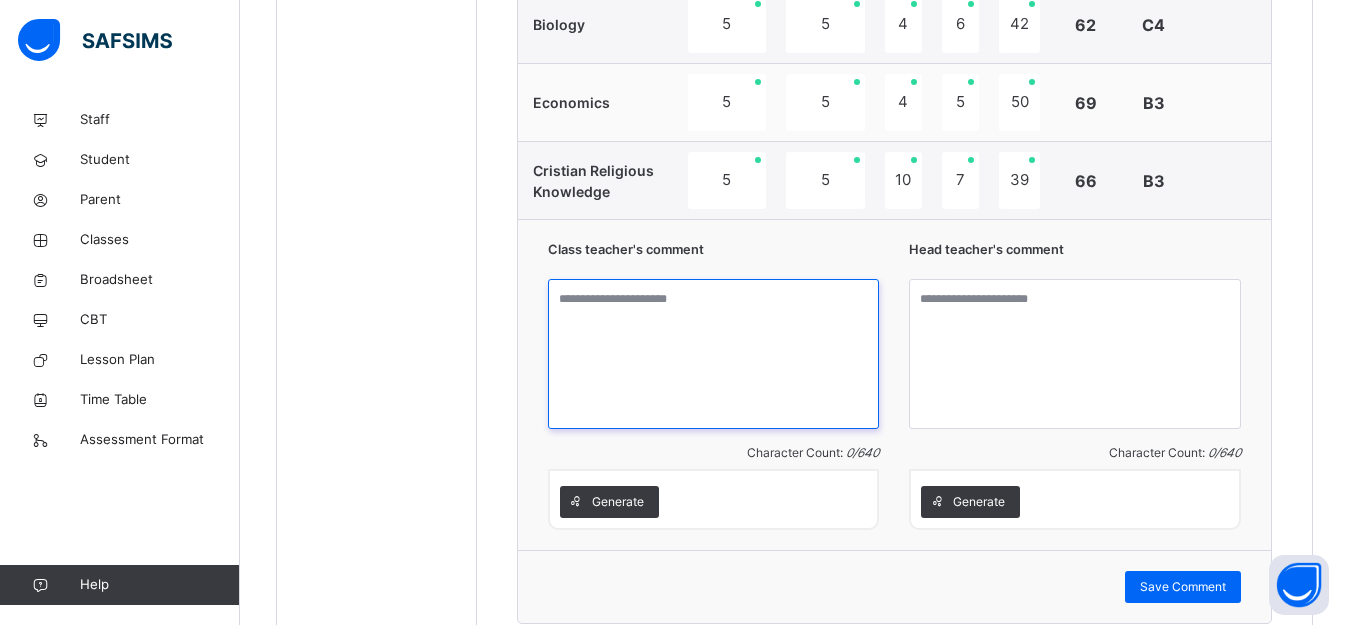 click at bounding box center [714, 354] 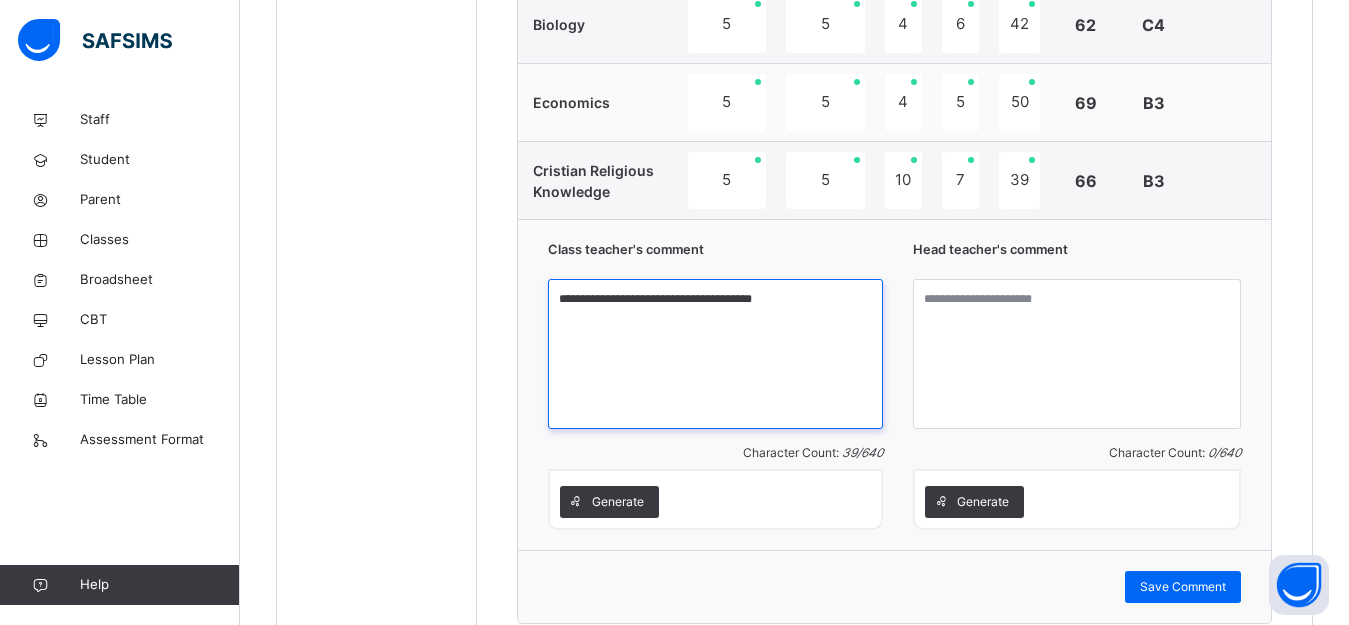scroll, scrollTop: 1677, scrollLeft: 0, axis: vertical 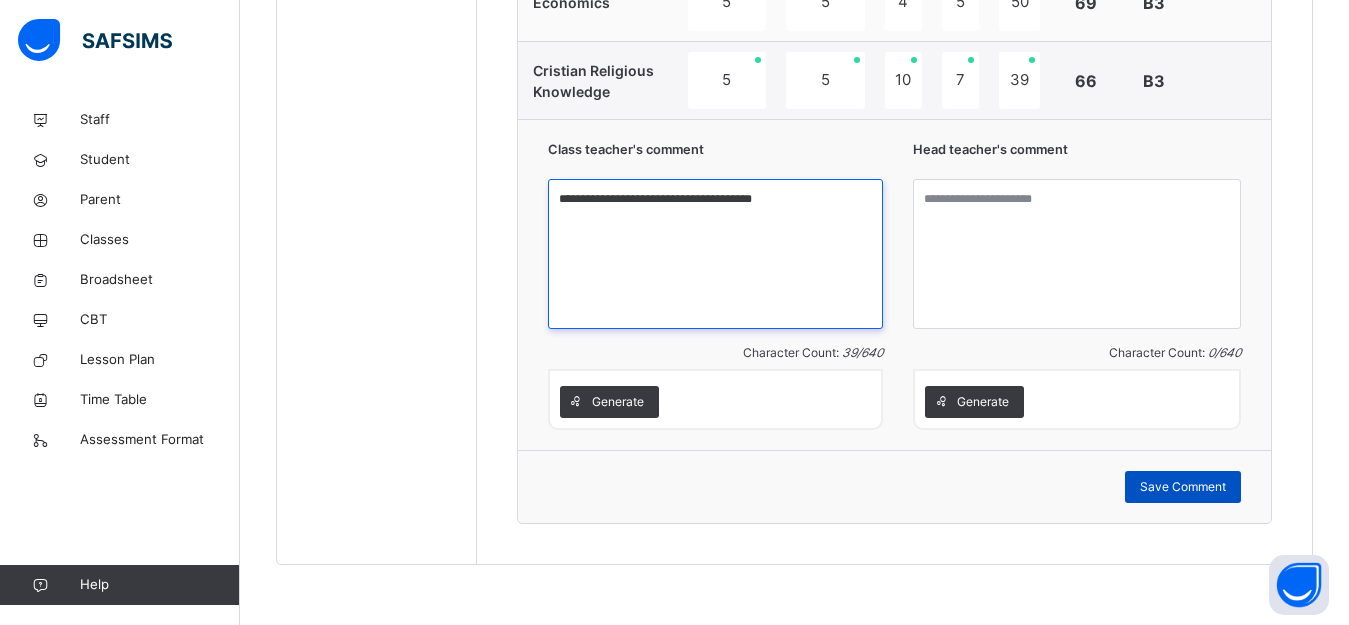 type on "**********" 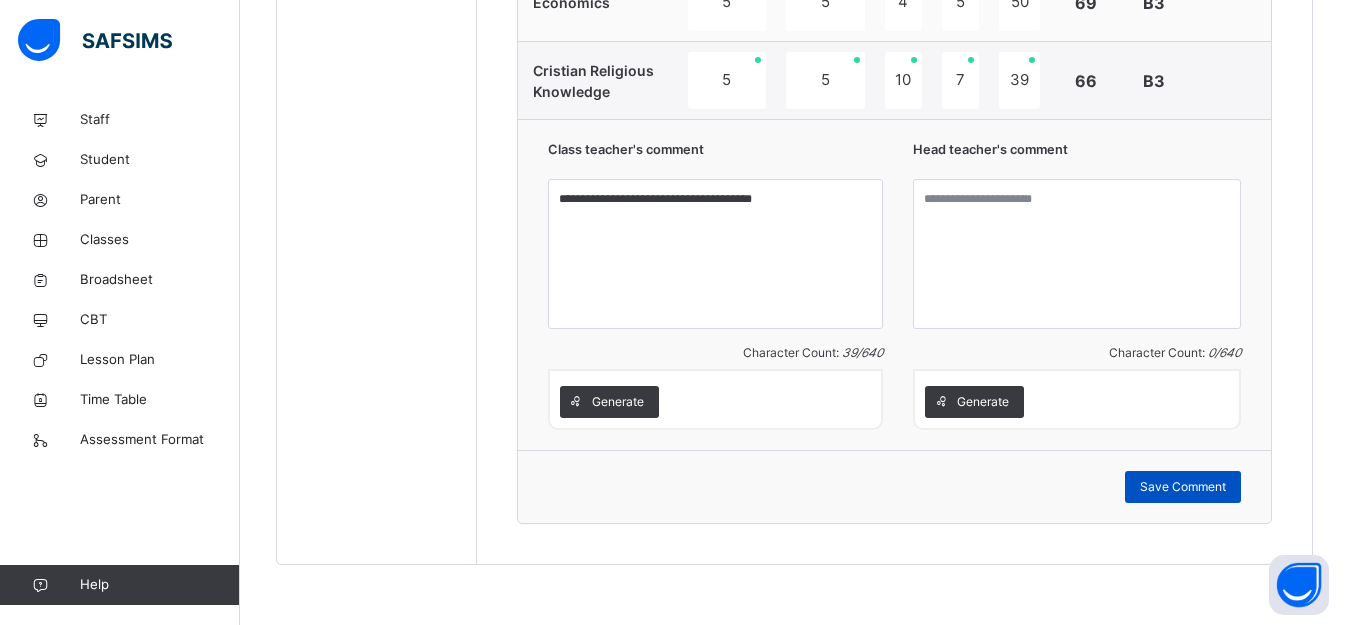 click on "Save Comment" at bounding box center [1183, 487] 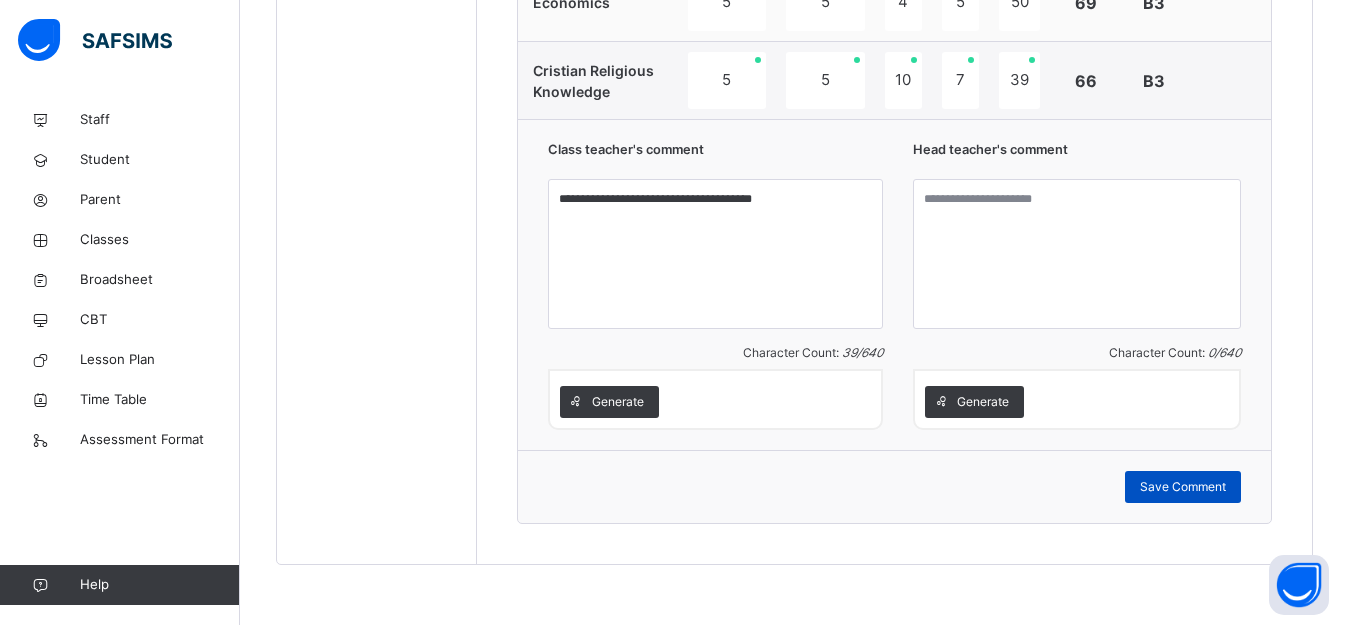 click on "Save Comment" at bounding box center (1183, 487) 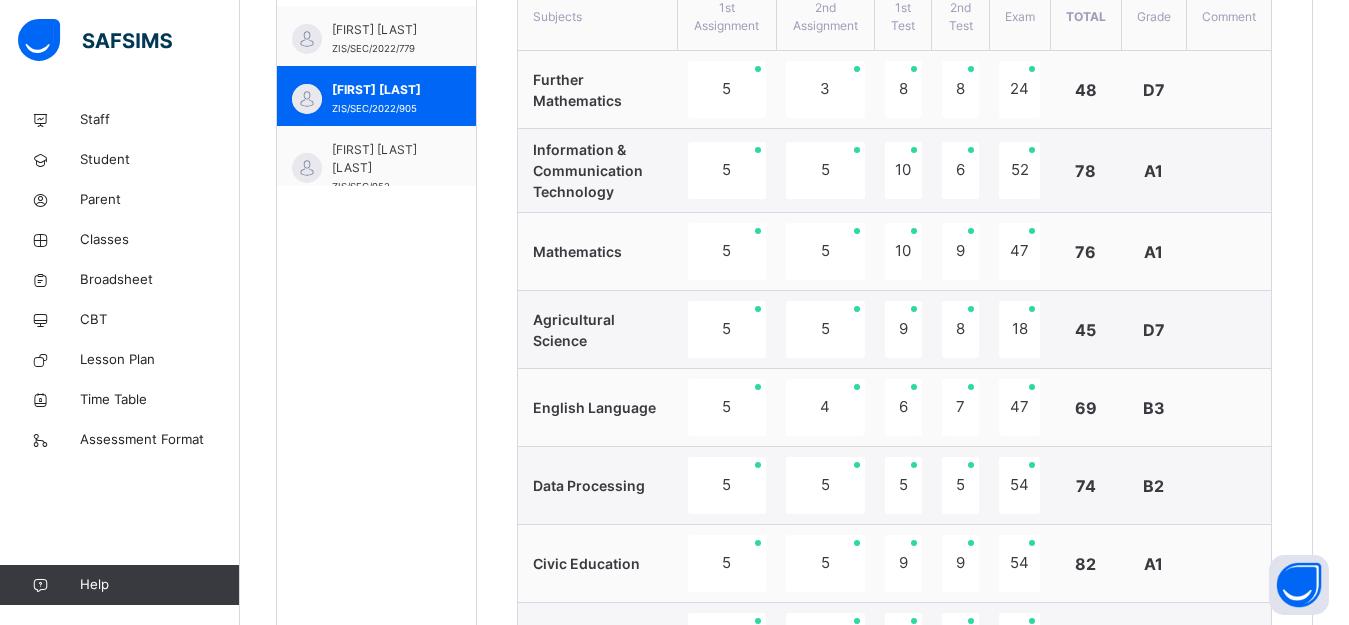 scroll, scrollTop: 777, scrollLeft: 0, axis: vertical 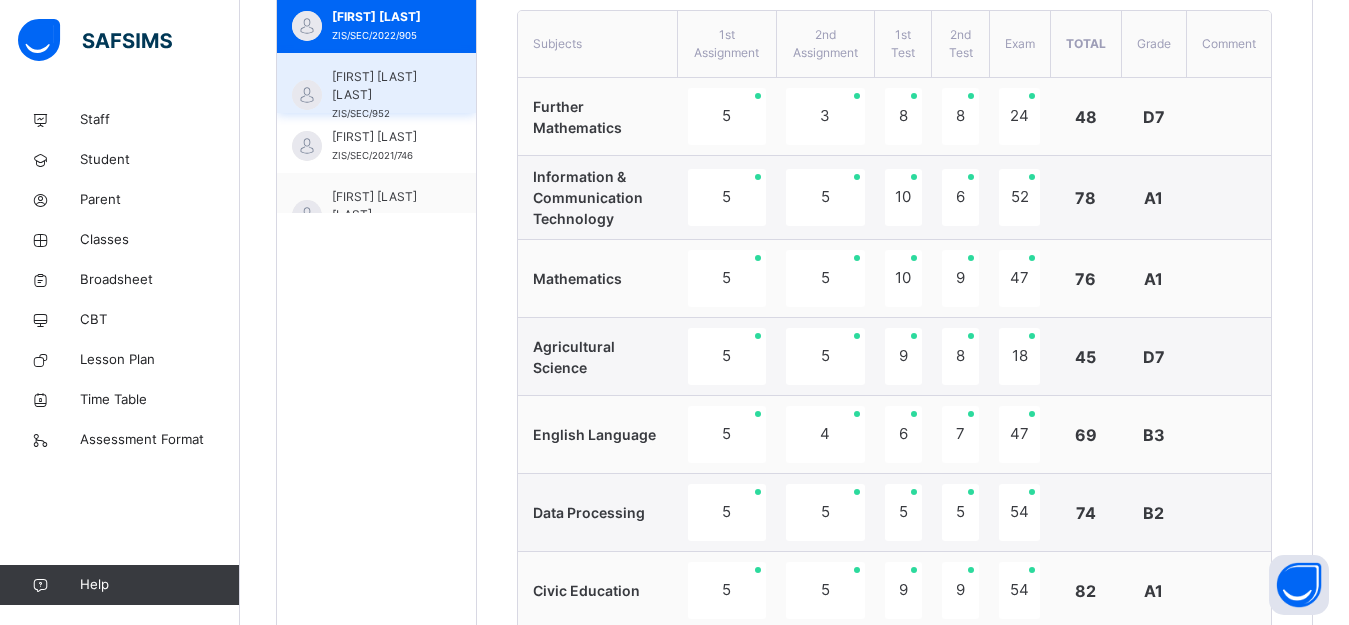 click on "AUWAL  SARKI MUHAMMED" at bounding box center (381, 86) 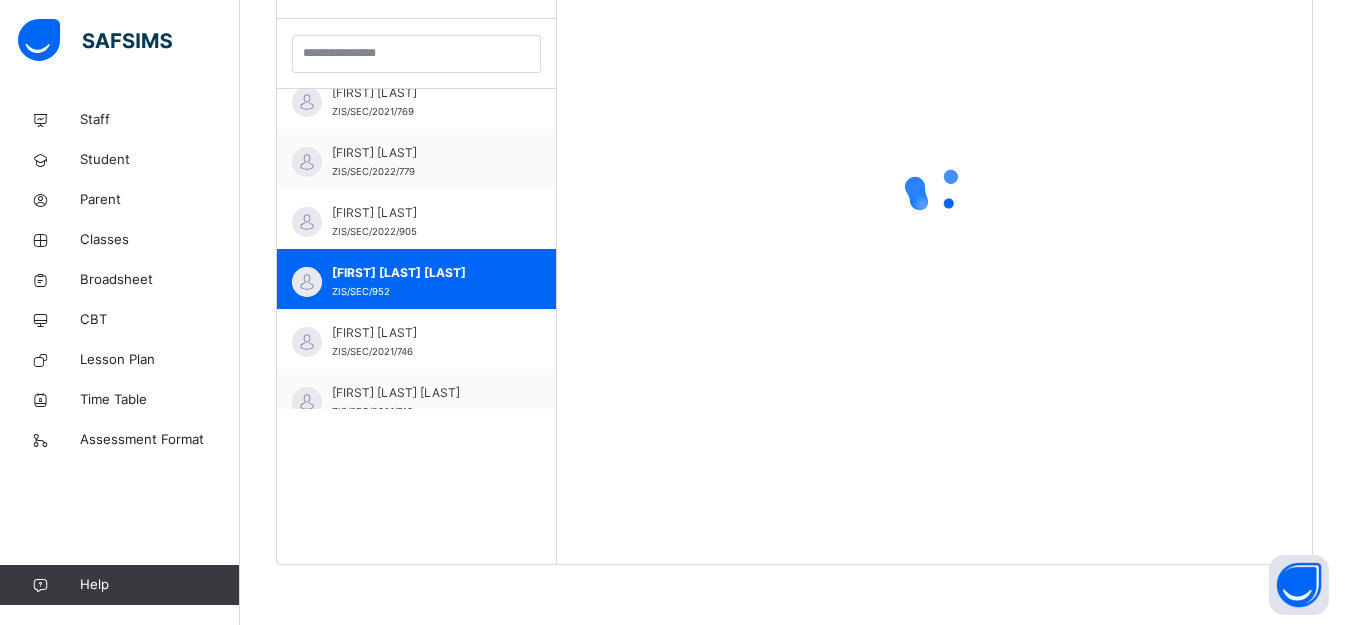 scroll, scrollTop: 581, scrollLeft: 0, axis: vertical 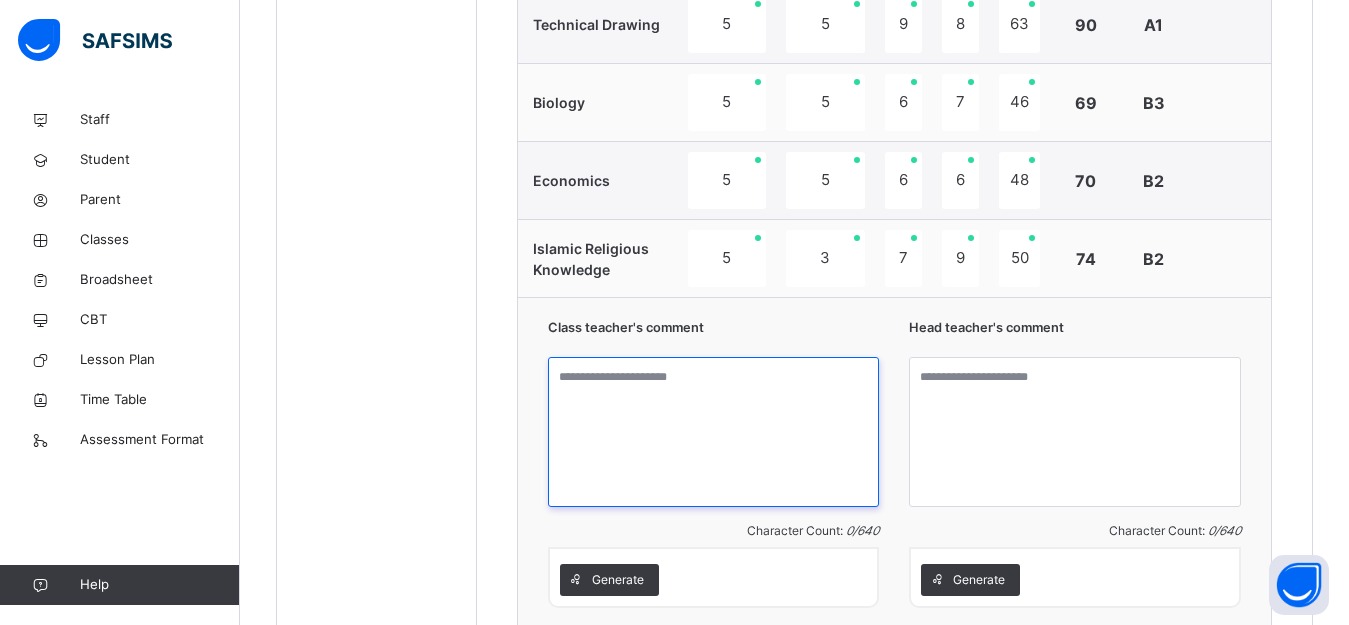 click at bounding box center [714, 432] 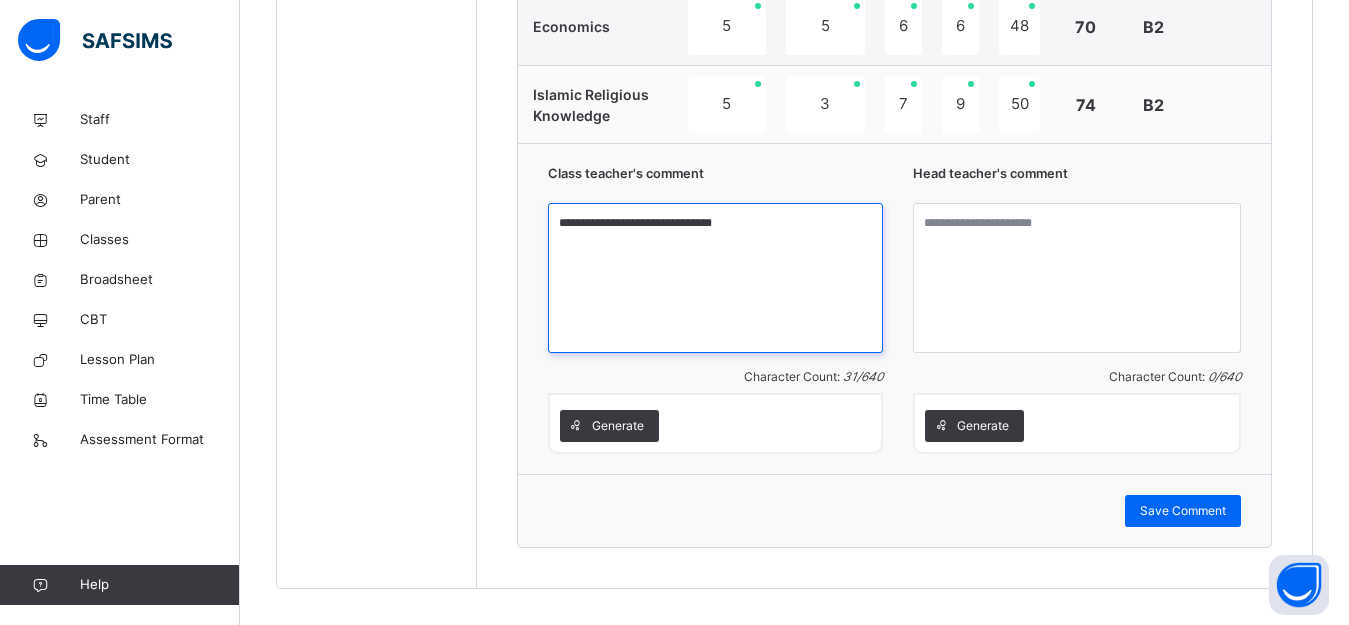 scroll, scrollTop: 1755, scrollLeft: 0, axis: vertical 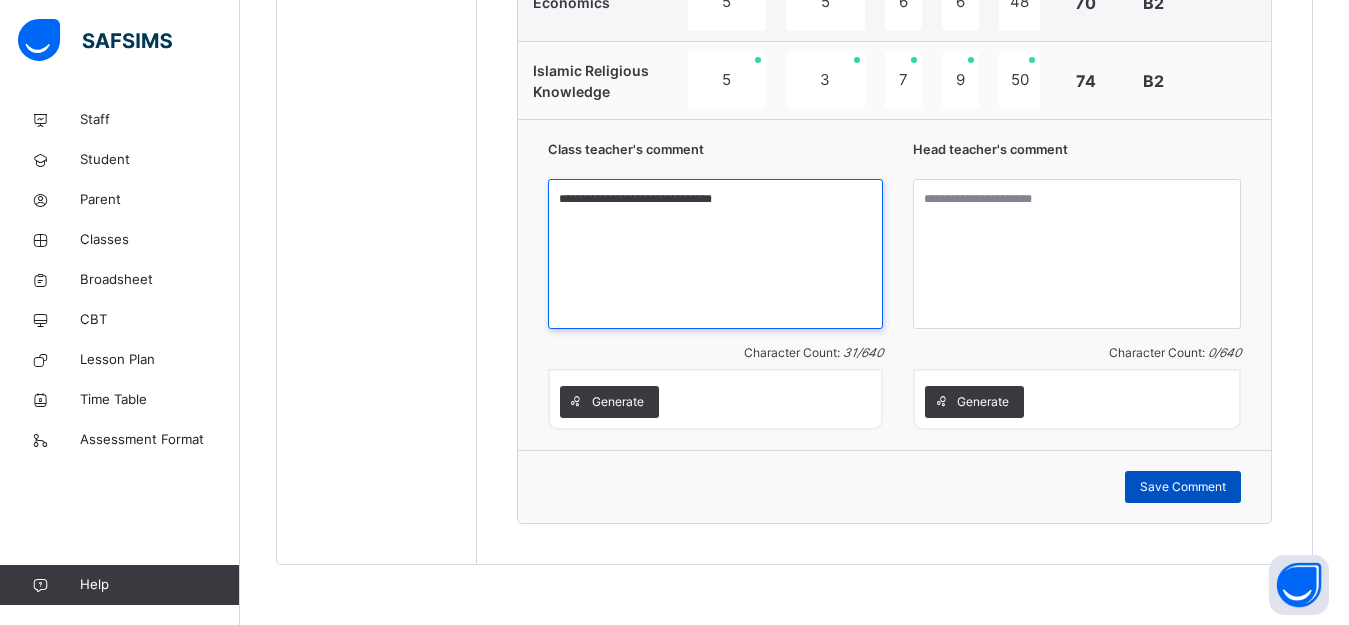 type on "**********" 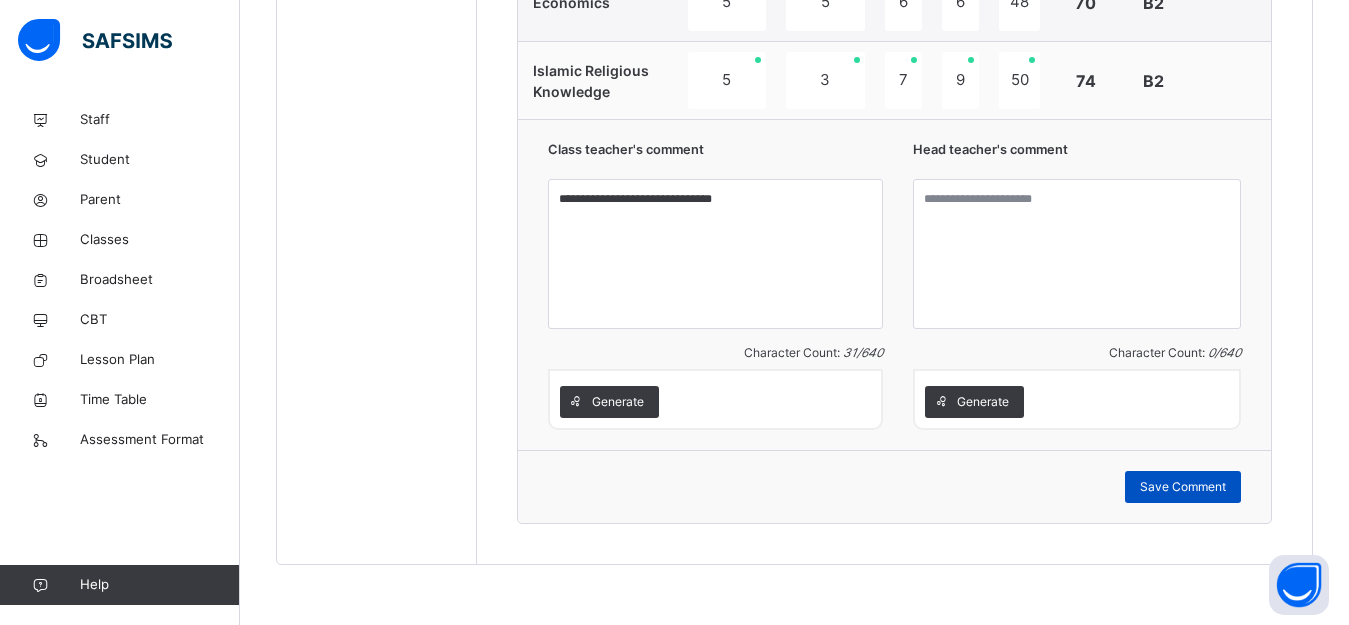 click on "Save Comment" at bounding box center (1183, 487) 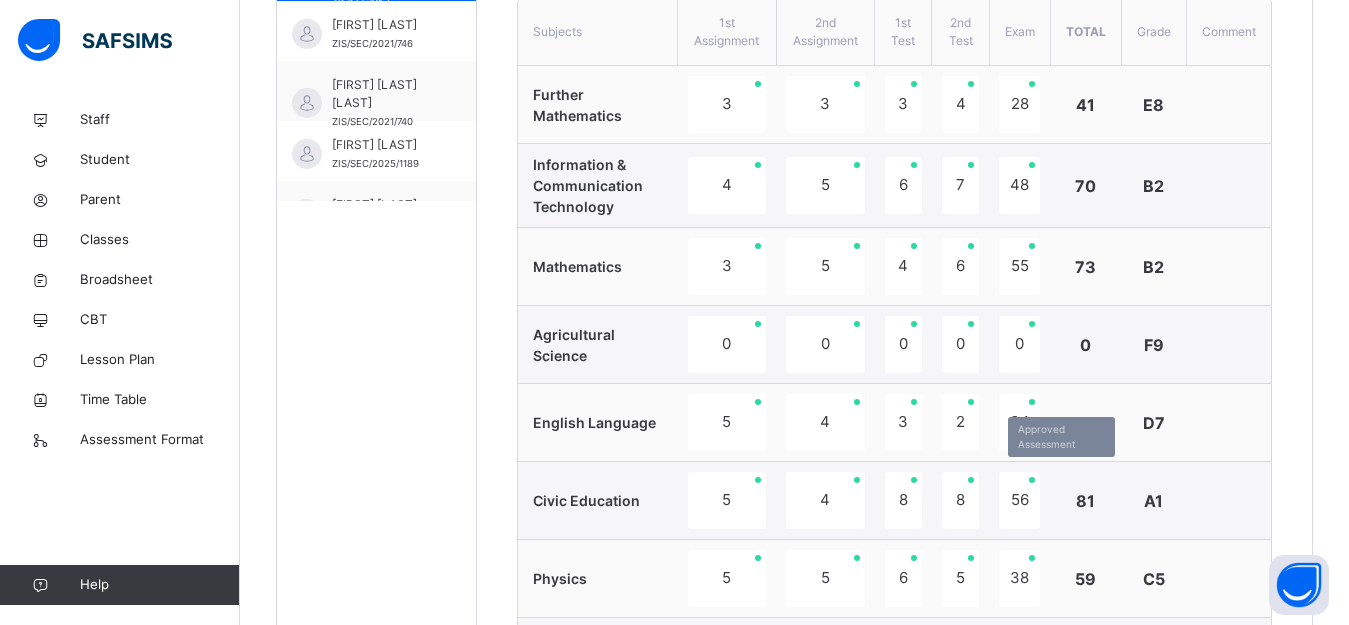 scroll, scrollTop: 755, scrollLeft: 0, axis: vertical 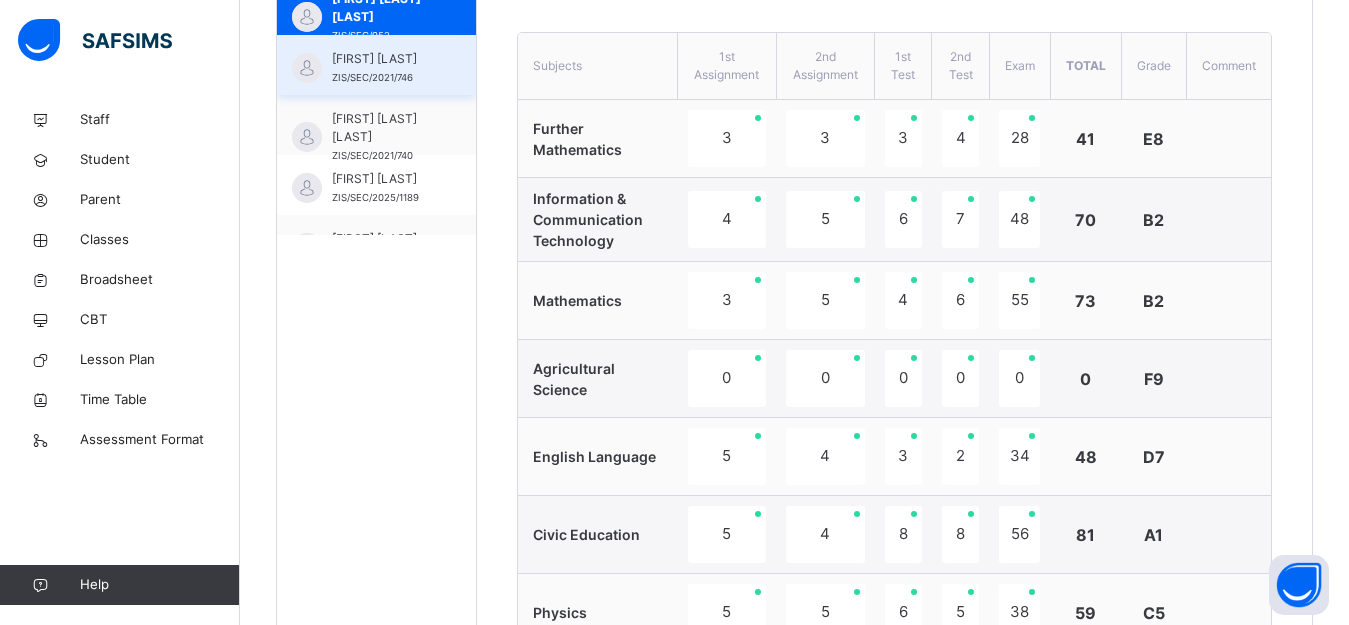 click on "EMMANUEL SILLA-NESKA ALLAH-YAFI ZIS/SEC/2021/746" at bounding box center [376, 65] 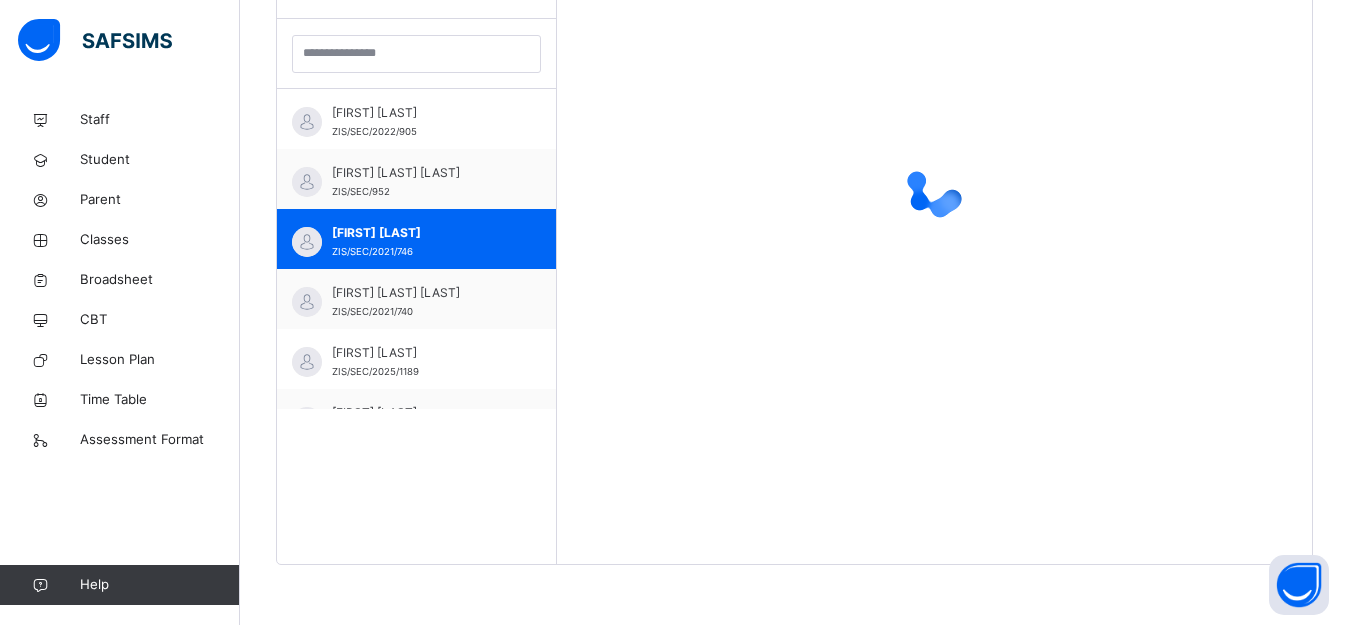 scroll, scrollTop: 581, scrollLeft: 0, axis: vertical 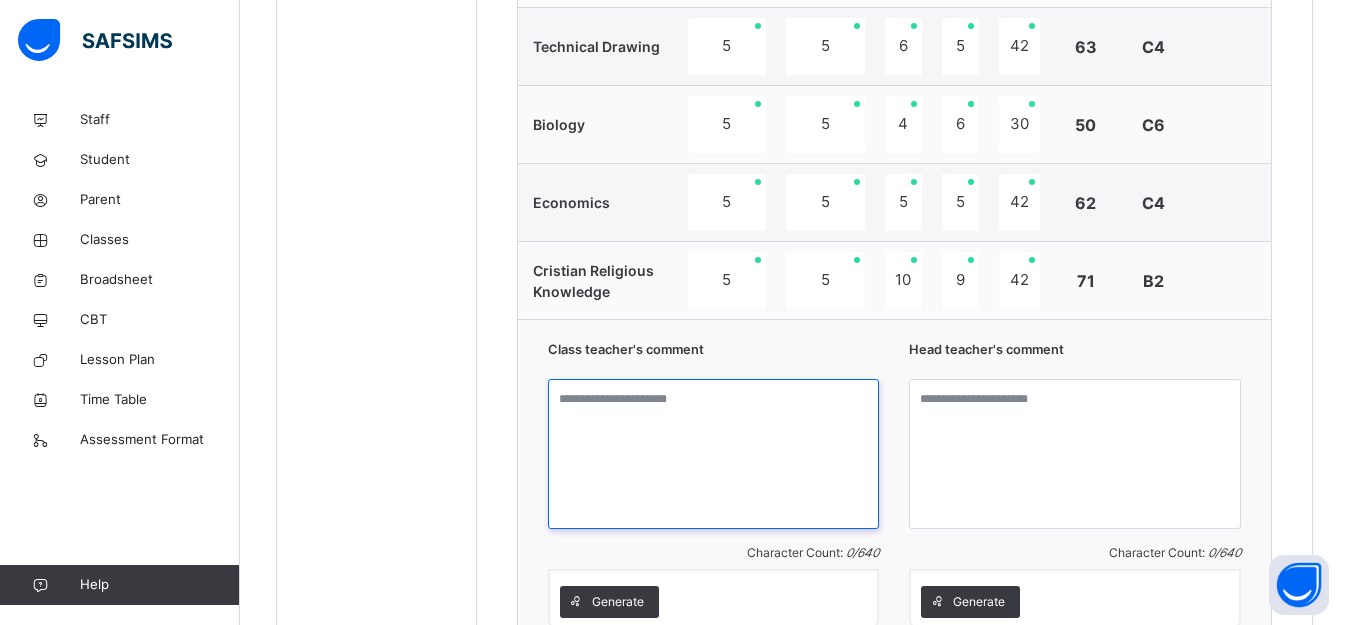 click at bounding box center (714, 454) 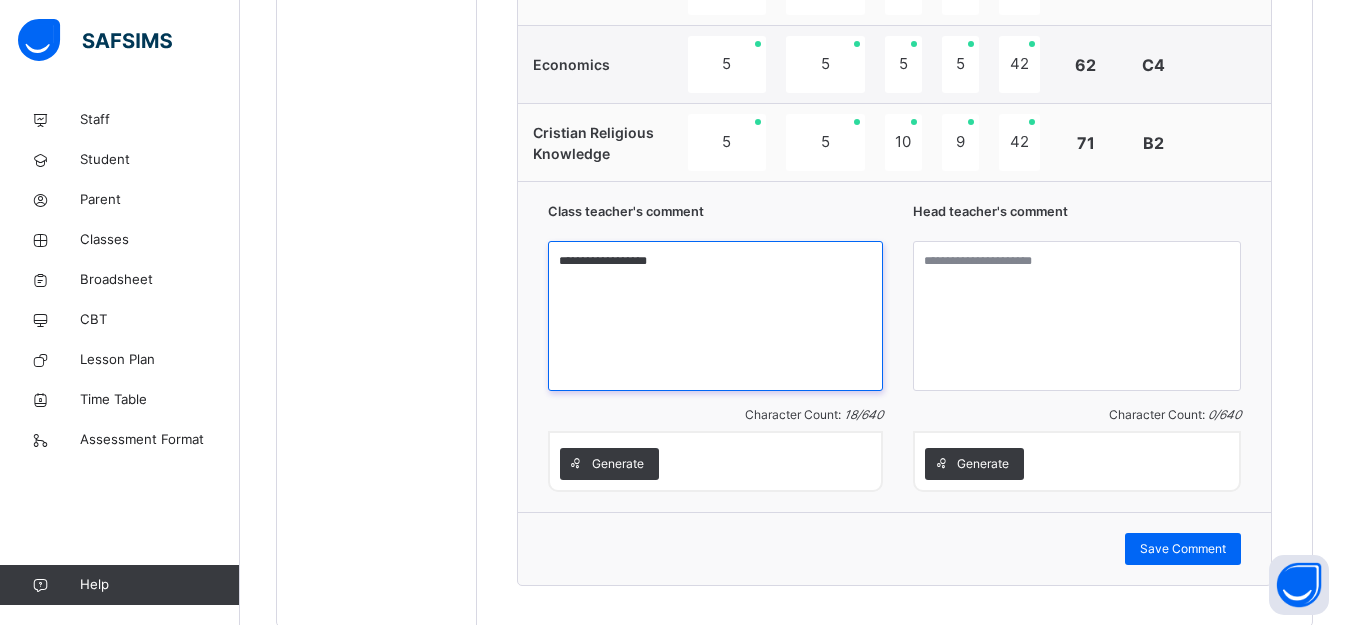 scroll, scrollTop: 1755, scrollLeft: 0, axis: vertical 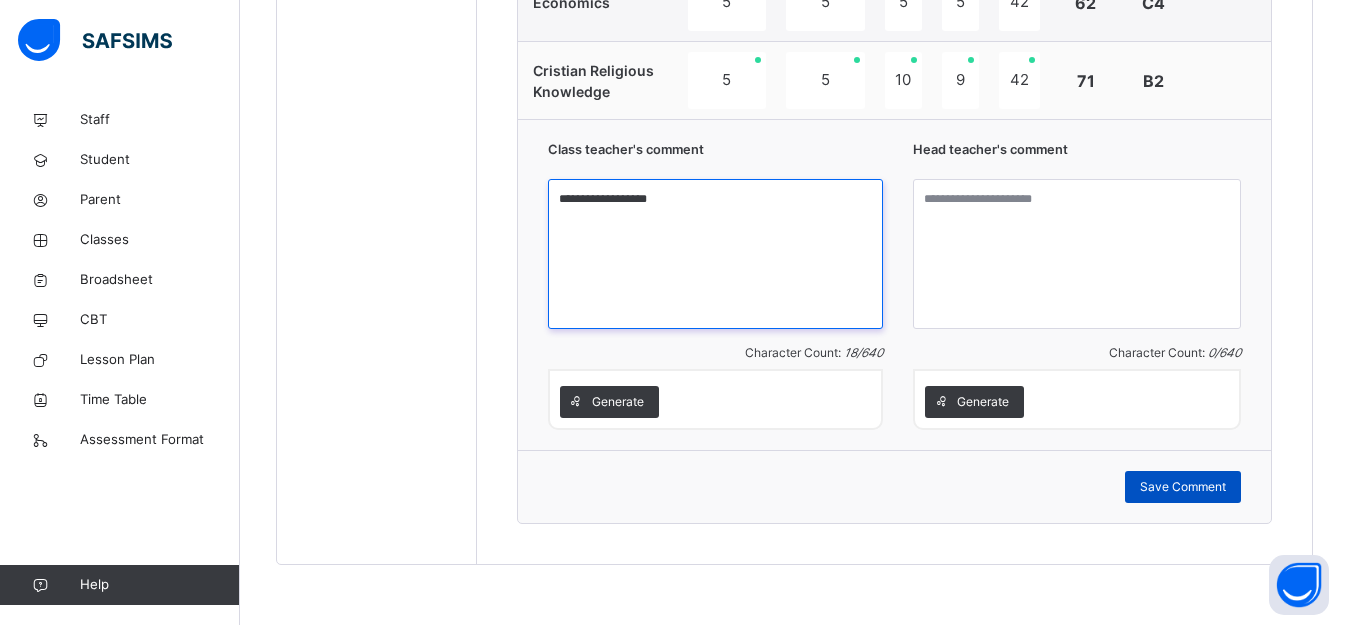 type on "**********" 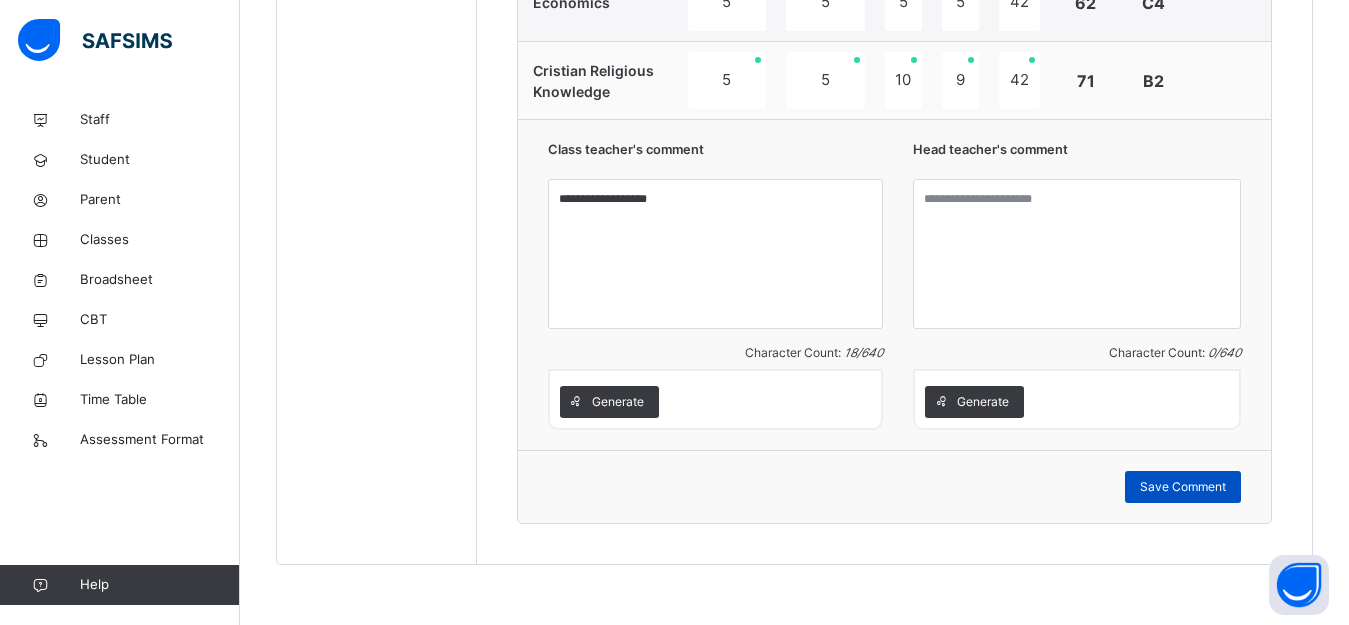 click on "Save Comment" at bounding box center (1183, 487) 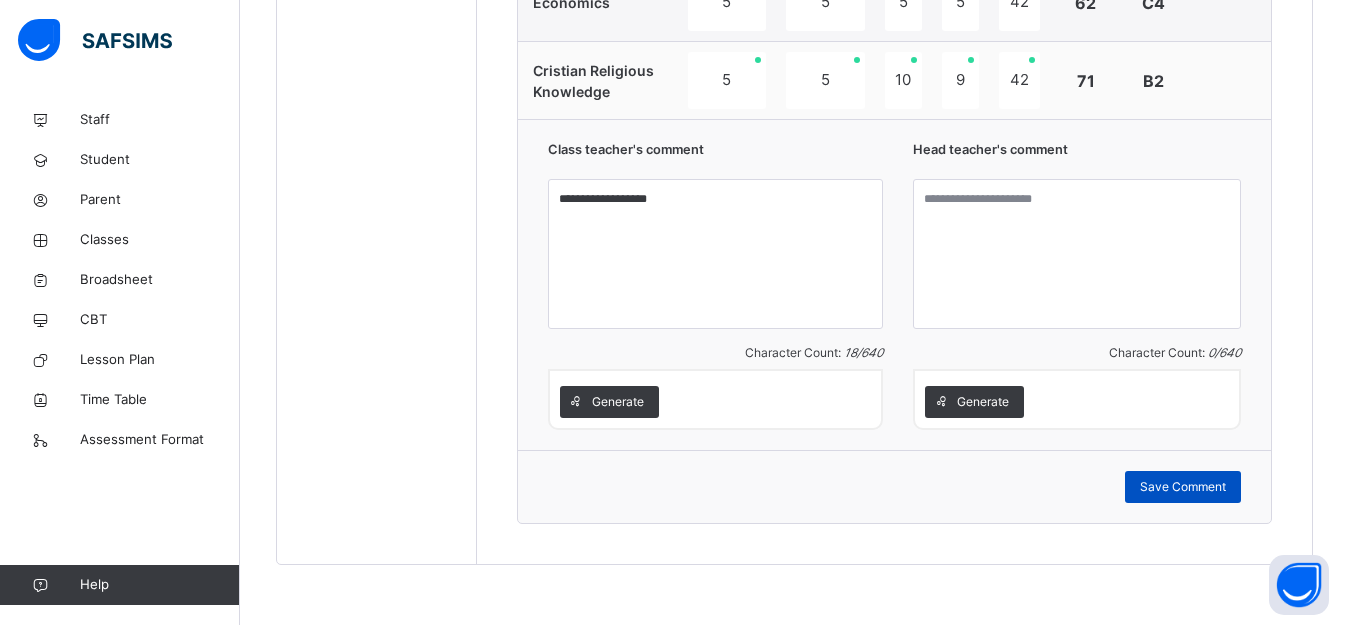 click on "Save Comment" at bounding box center (1183, 487) 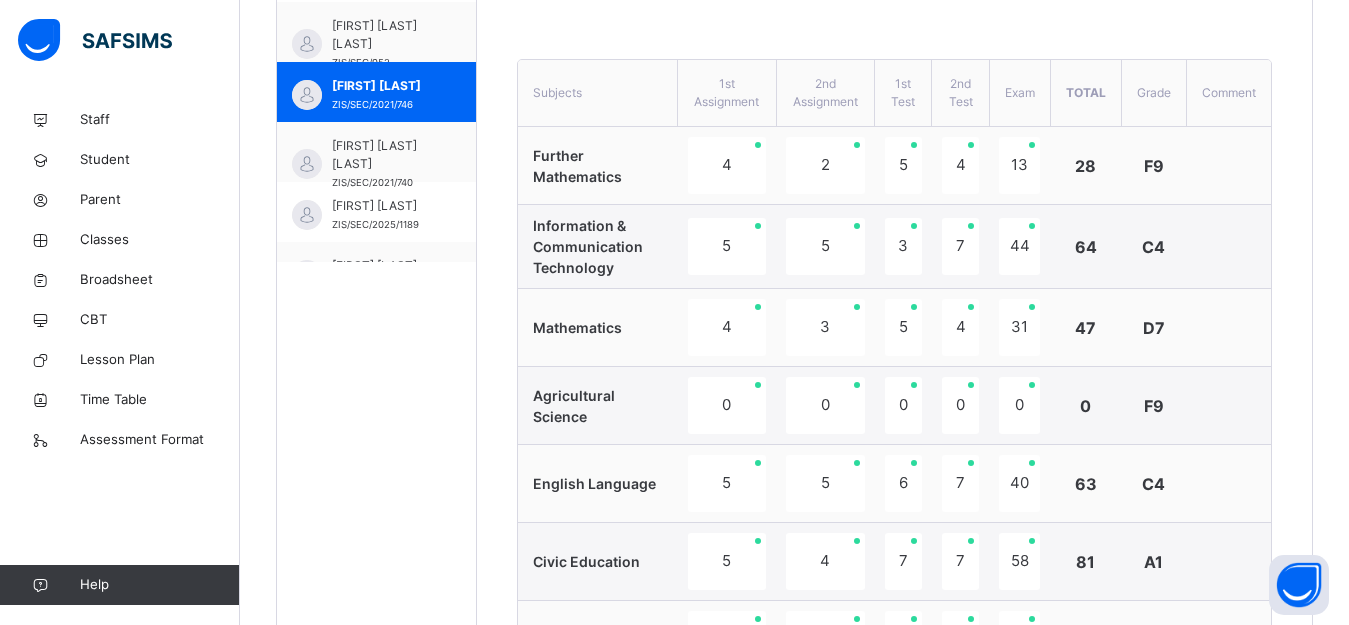 scroll, scrollTop: 655, scrollLeft: 0, axis: vertical 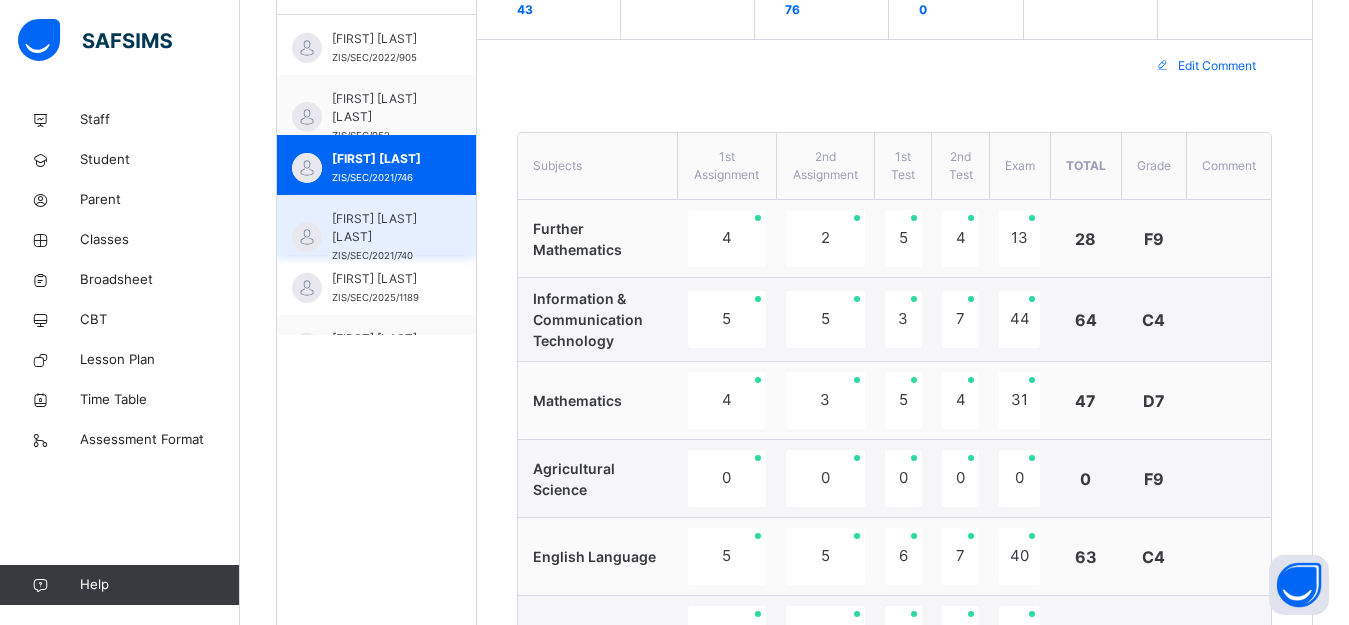 click on "FARIDA SADIQ ABUBAKAR ZIS/SEC/2021/740" at bounding box center [376, 225] 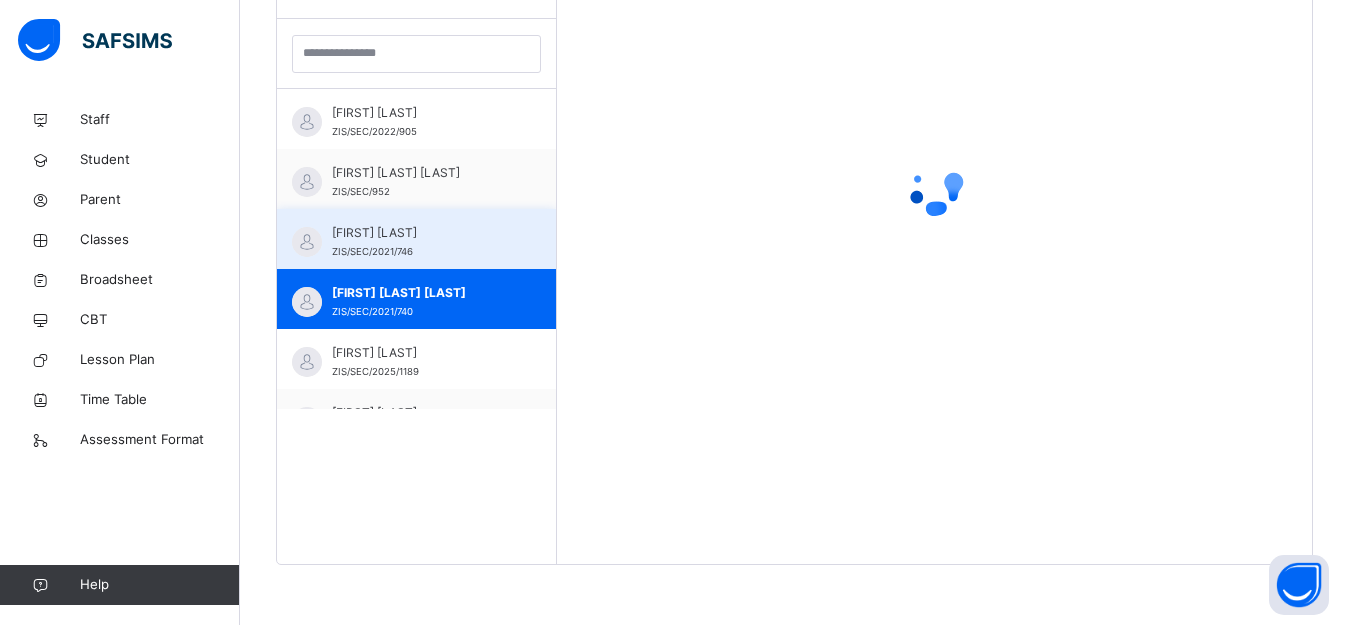 scroll, scrollTop: 581, scrollLeft: 0, axis: vertical 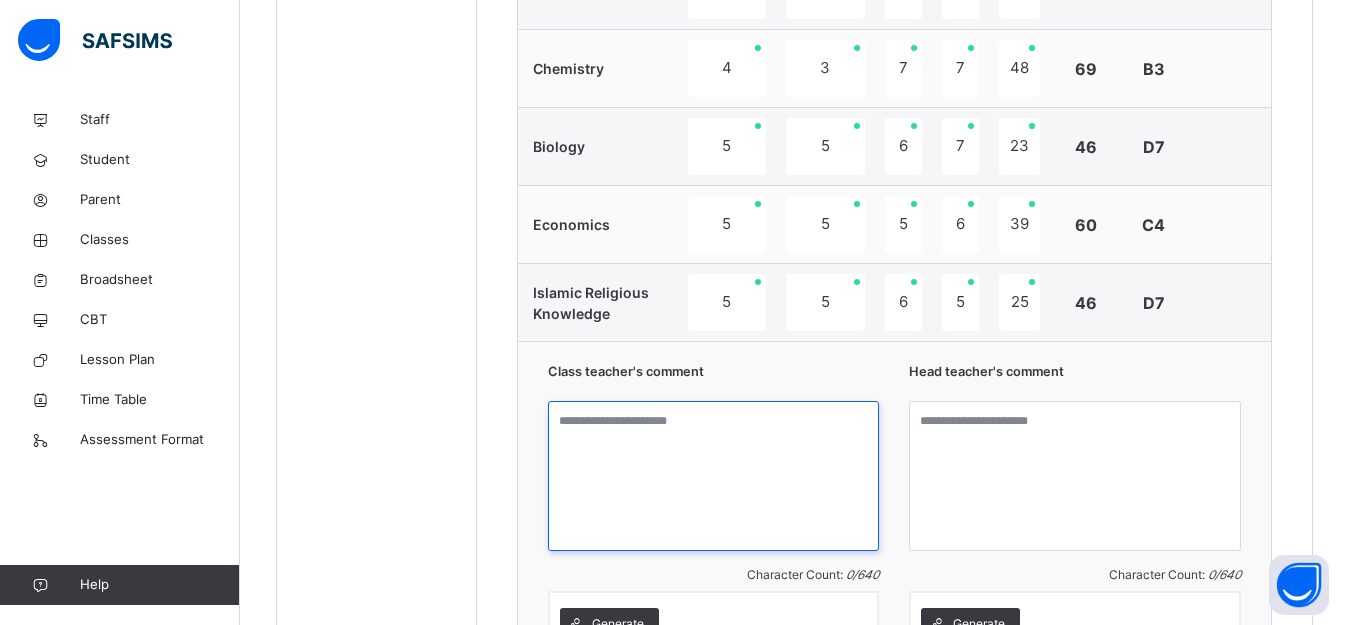 click at bounding box center [714, 476] 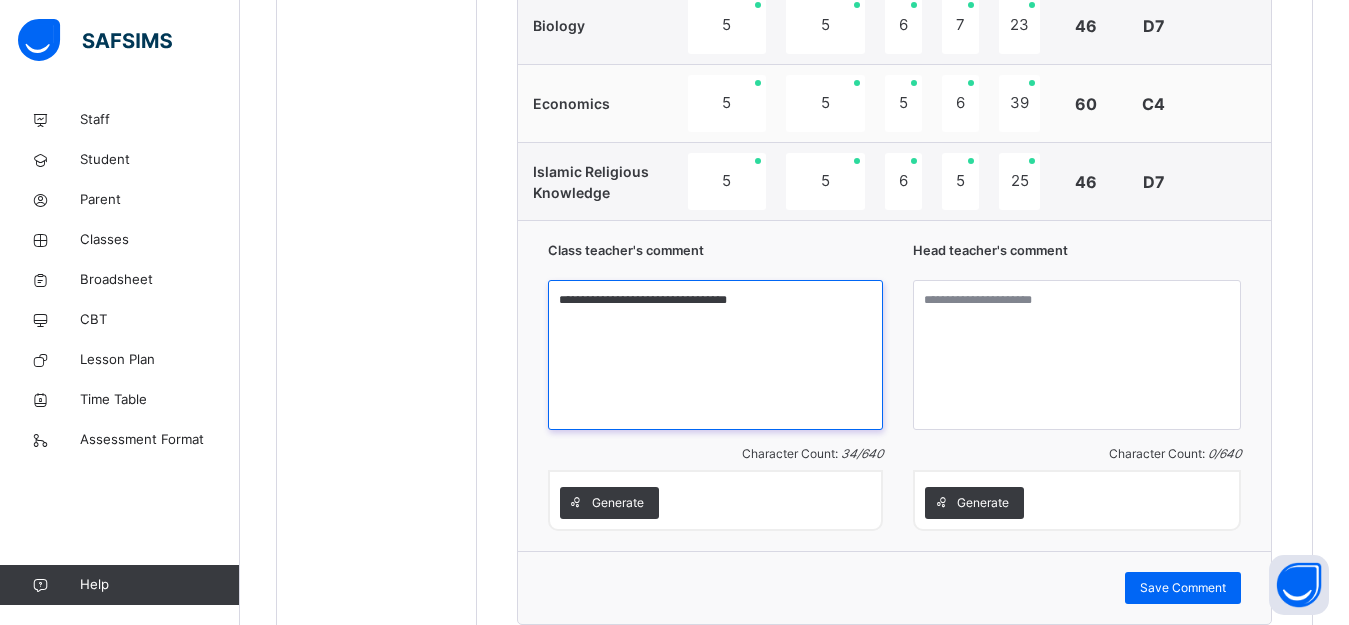 scroll, scrollTop: 1655, scrollLeft: 0, axis: vertical 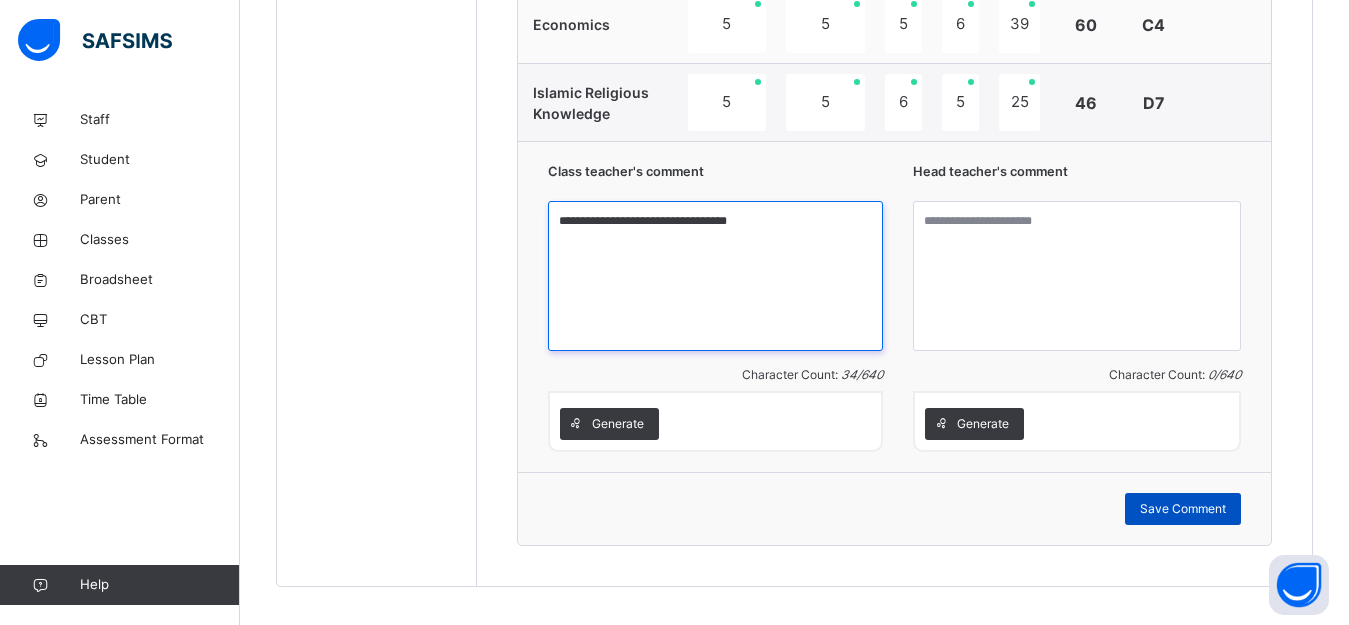 type on "**********" 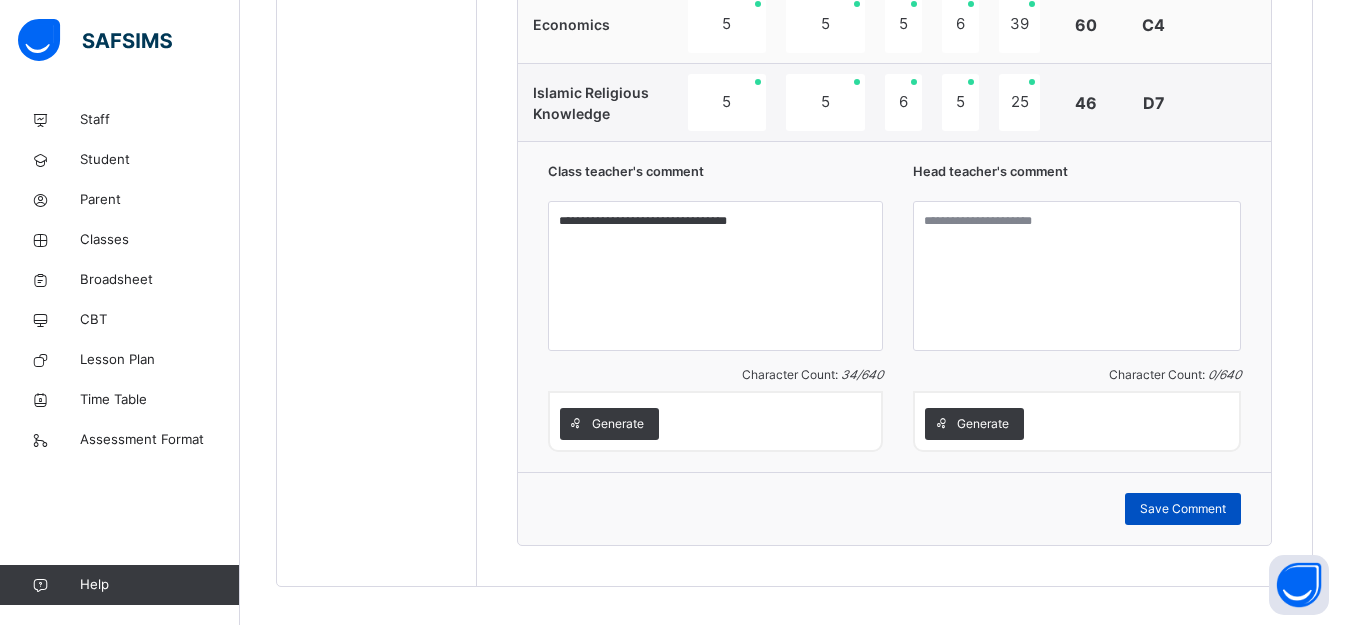 click on "Save Comment" at bounding box center (1183, 509) 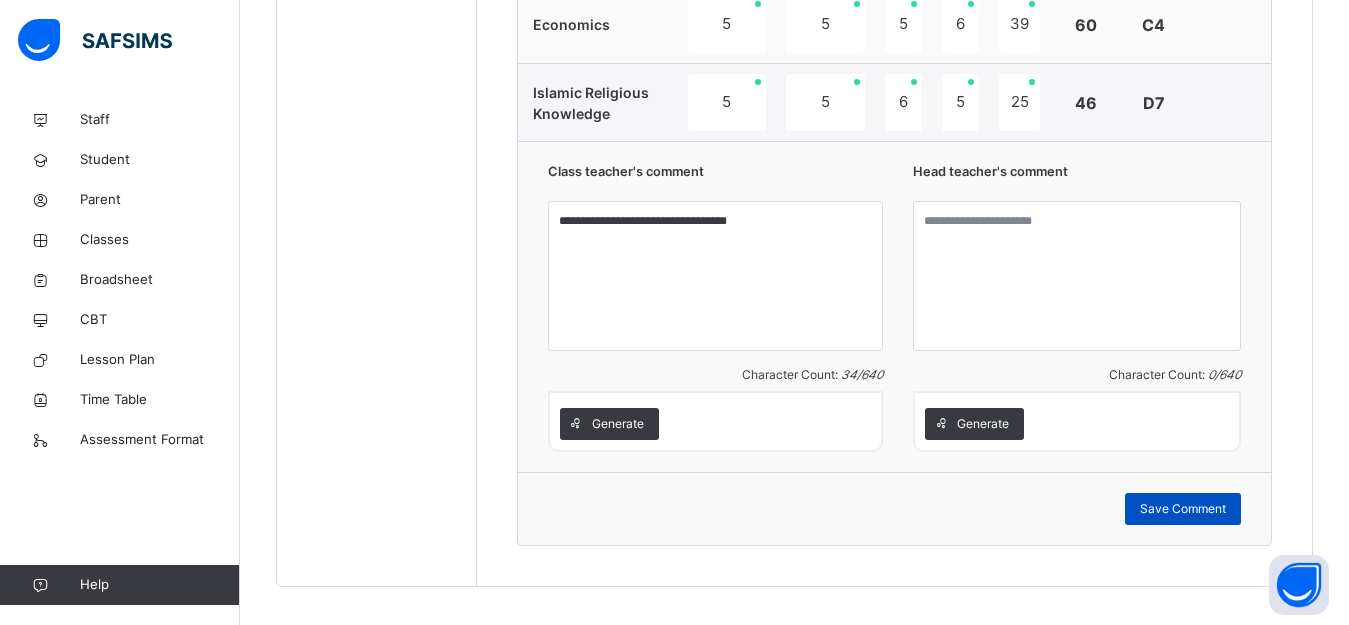 click on "Save Comment" at bounding box center (1183, 509) 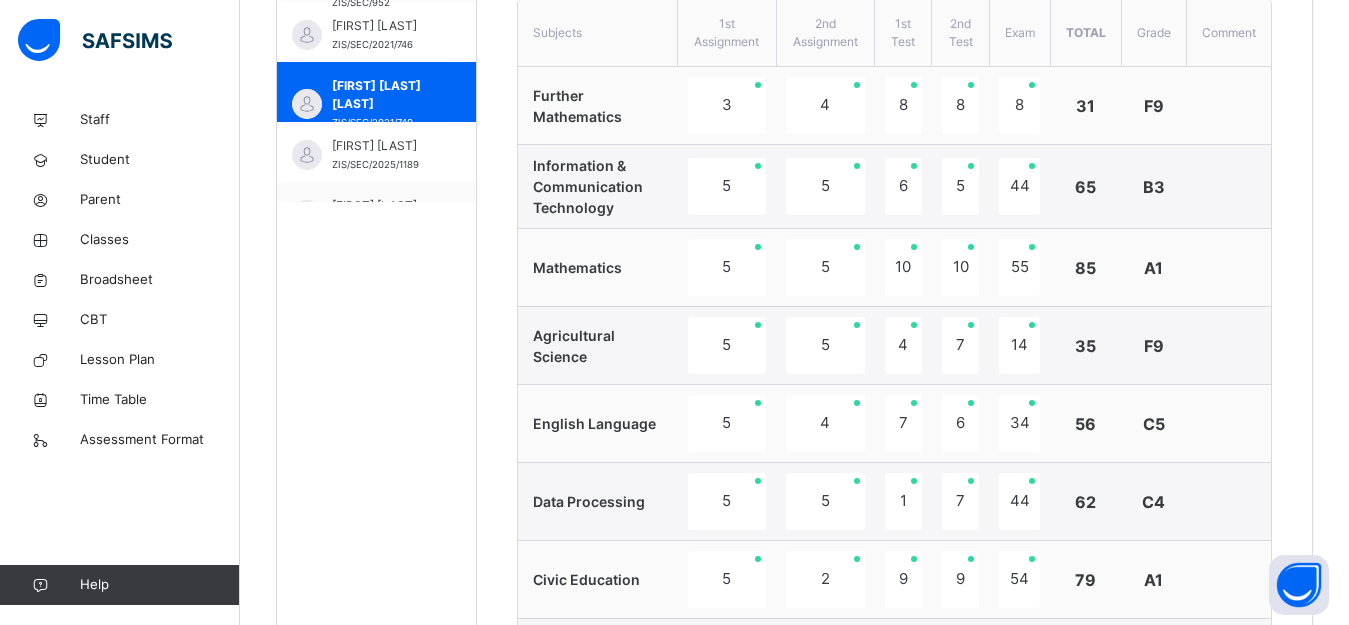 scroll, scrollTop: 755, scrollLeft: 0, axis: vertical 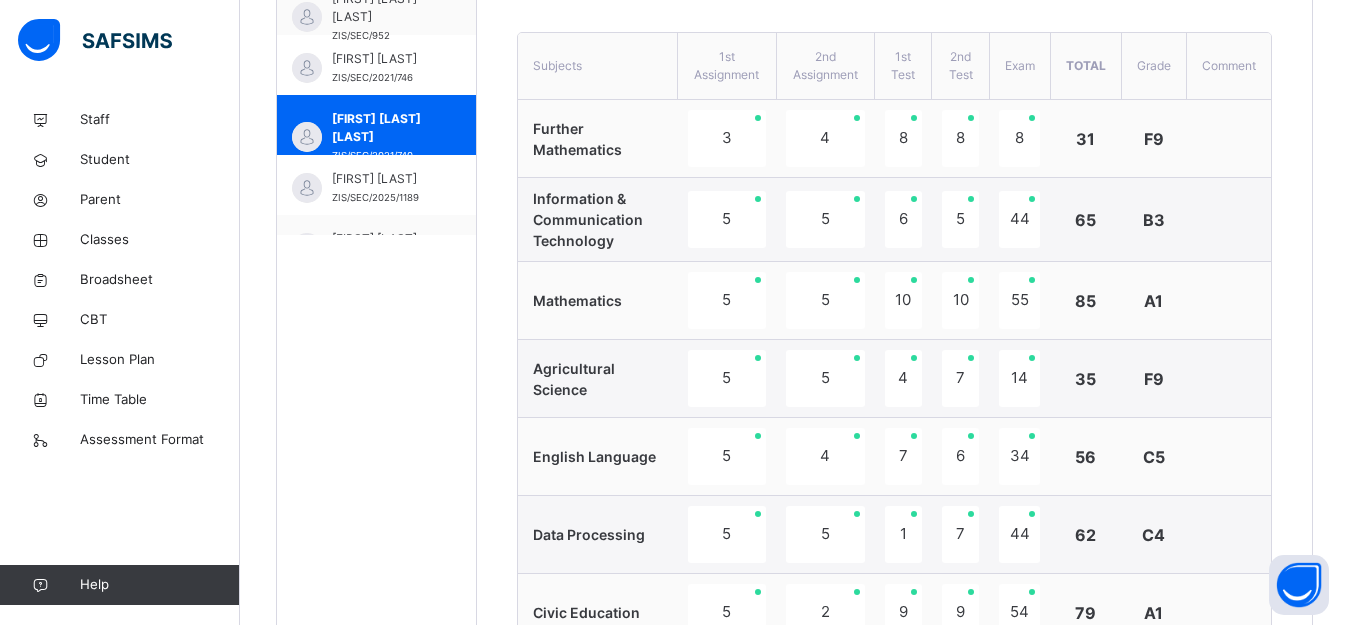 click on "EMMANUEL SILLA-NESKA ALLAH-YAFI" at bounding box center [381, 59] 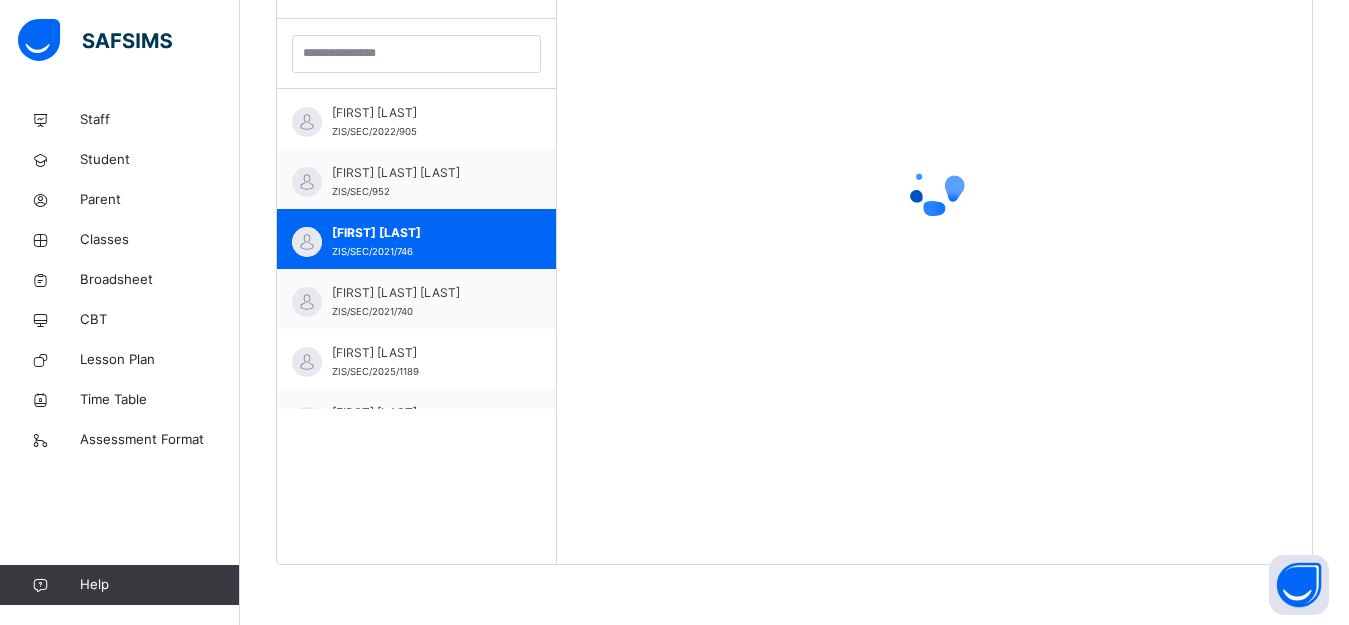 scroll, scrollTop: 581, scrollLeft: 0, axis: vertical 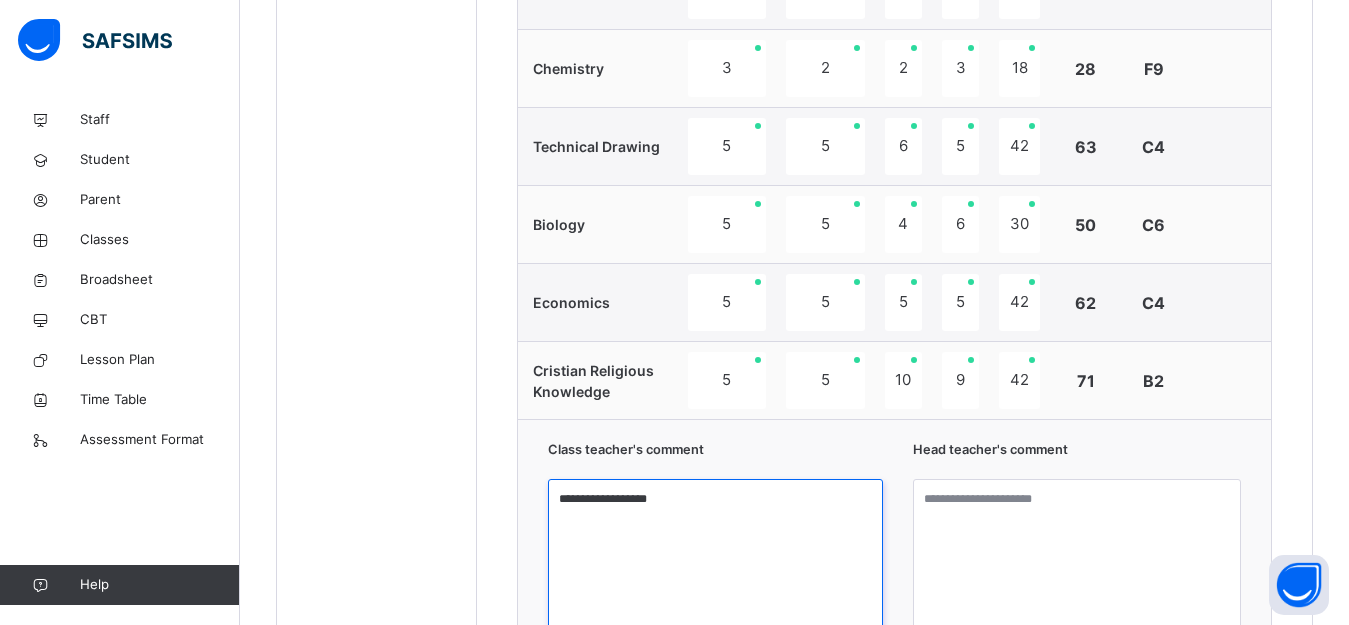 click on "**********" at bounding box center (715, 554) 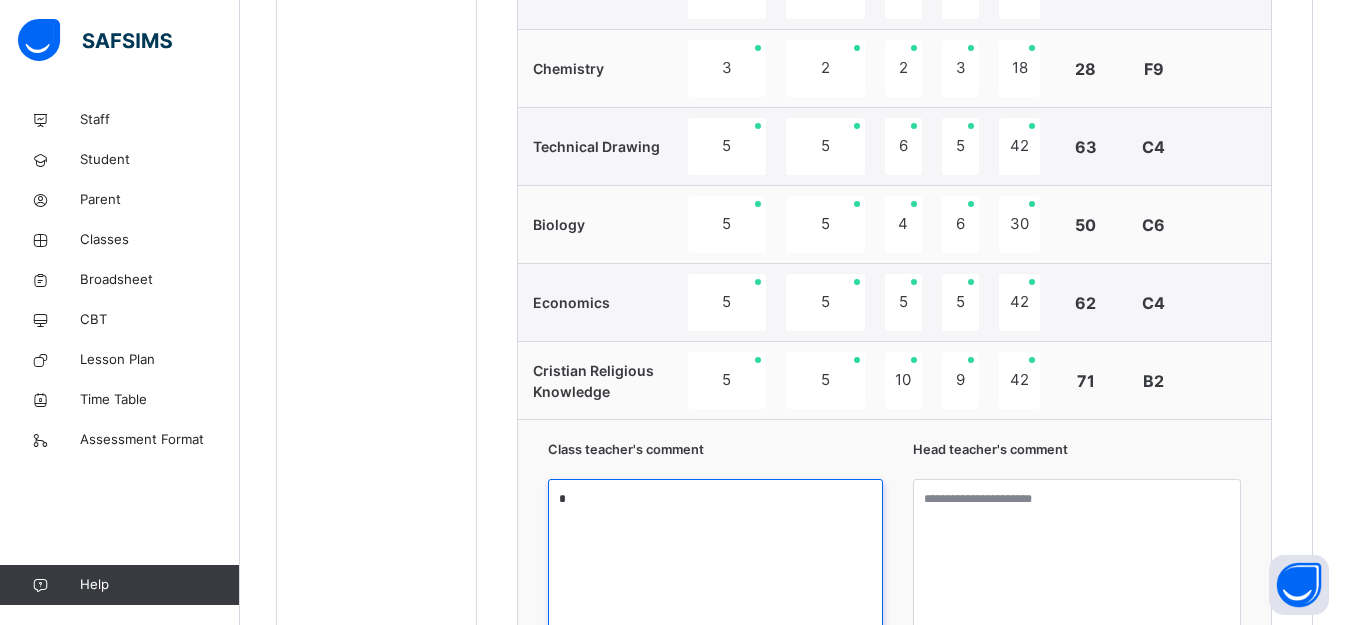 click on "*" at bounding box center (715, 554) 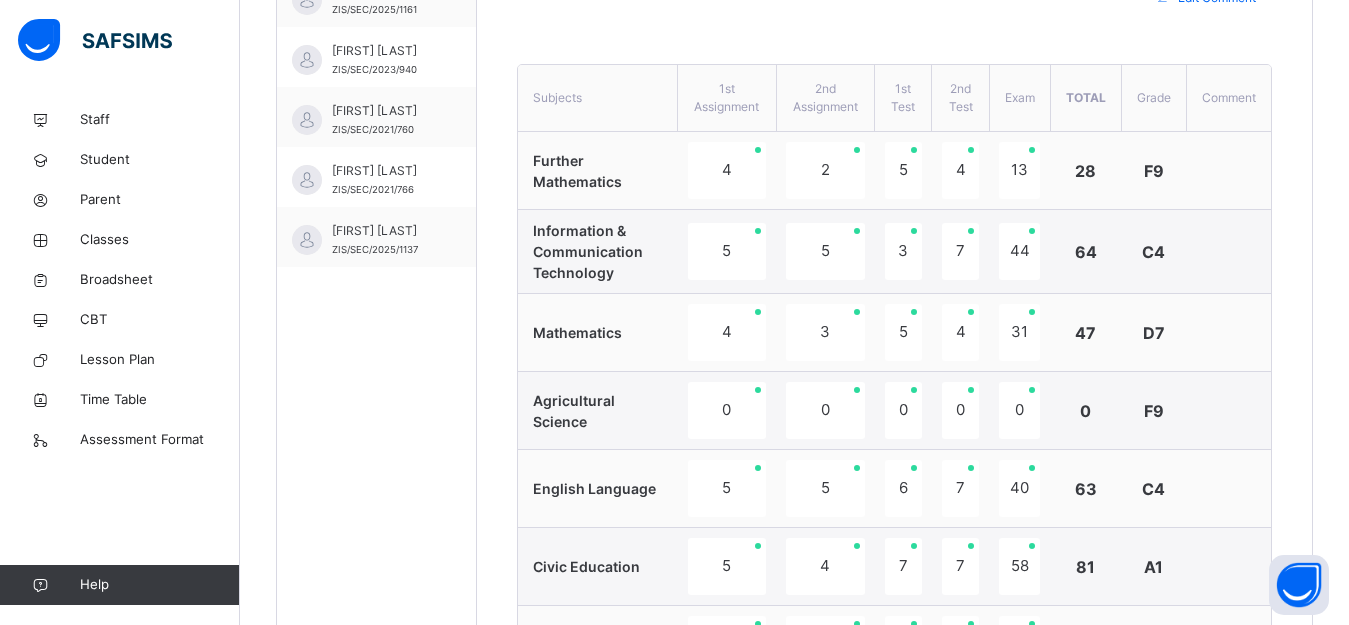 scroll, scrollTop: 678, scrollLeft: 0, axis: vertical 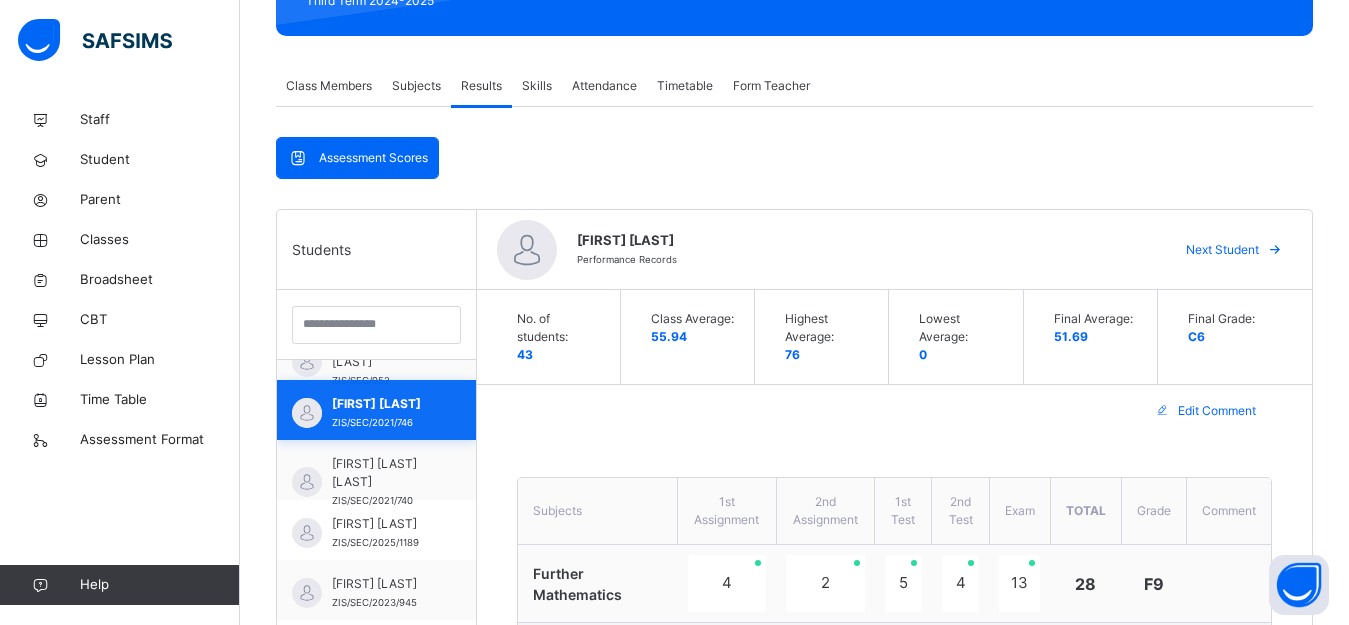 type on "*" 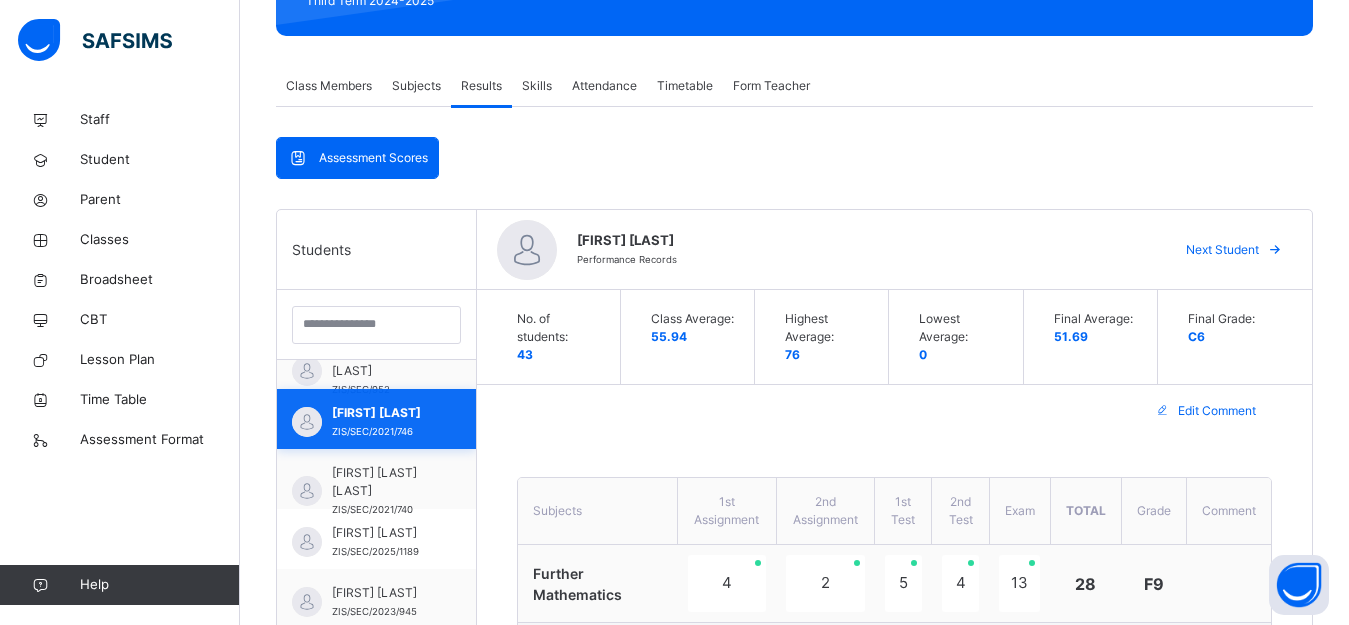 scroll, scrollTop: 700, scrollLeft: 0, axis: vertical 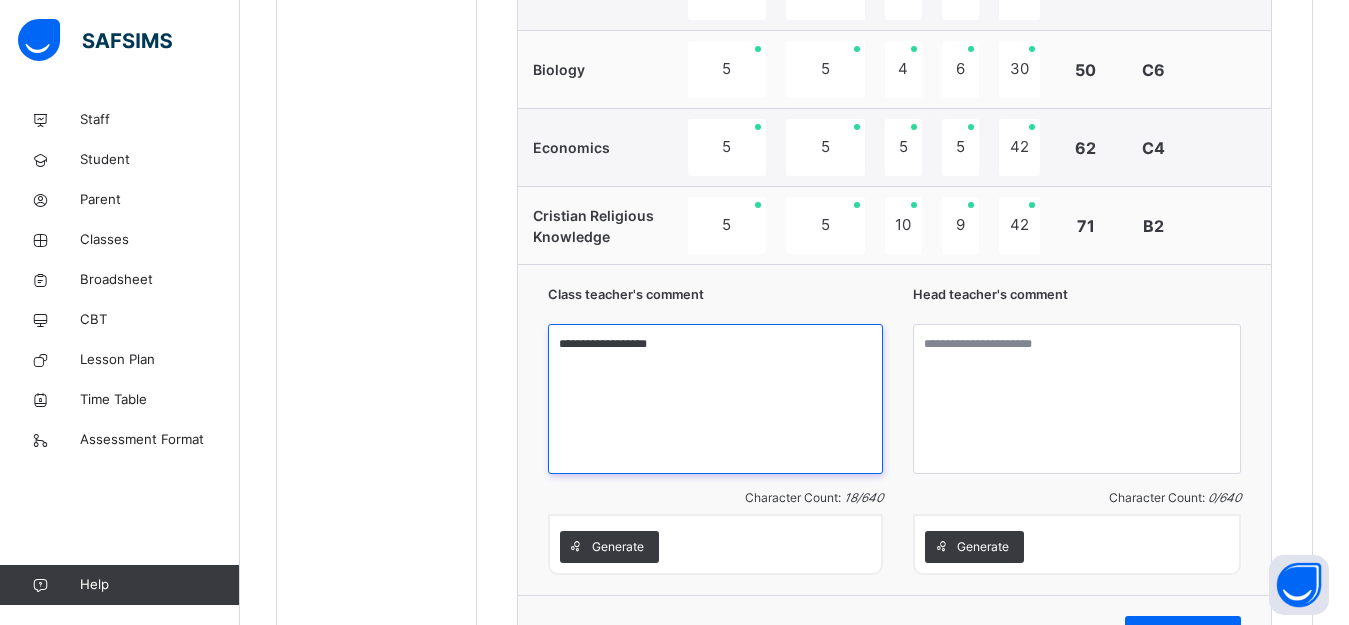 click on "**********" at bounding box center (715, 399) 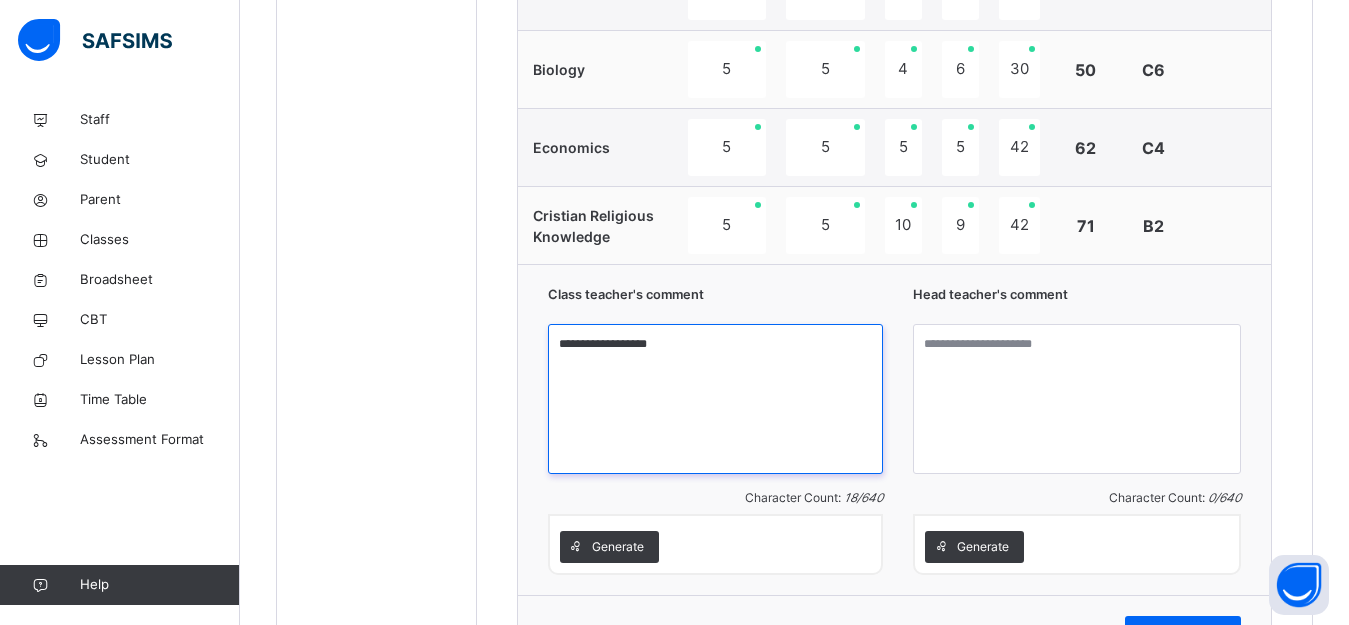 click on "**********" at bounding box center (715, 399) 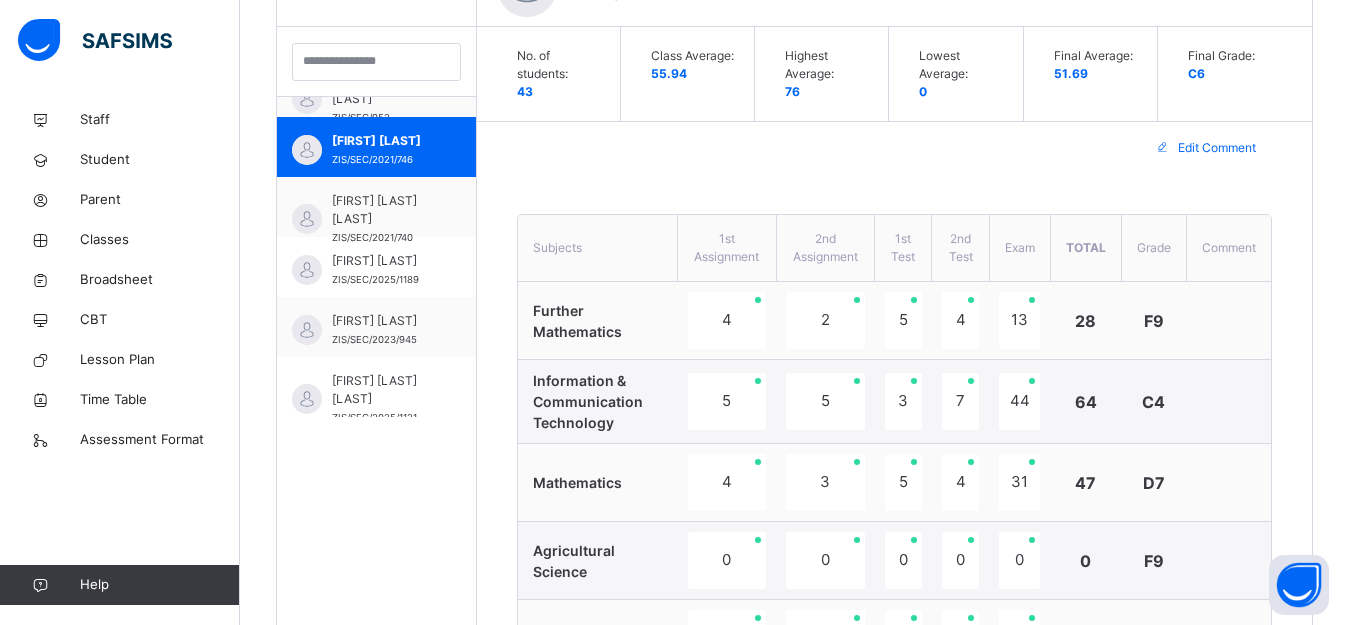 scroll, scrollTop: 510, scrollLeft: 0, axis: vertical 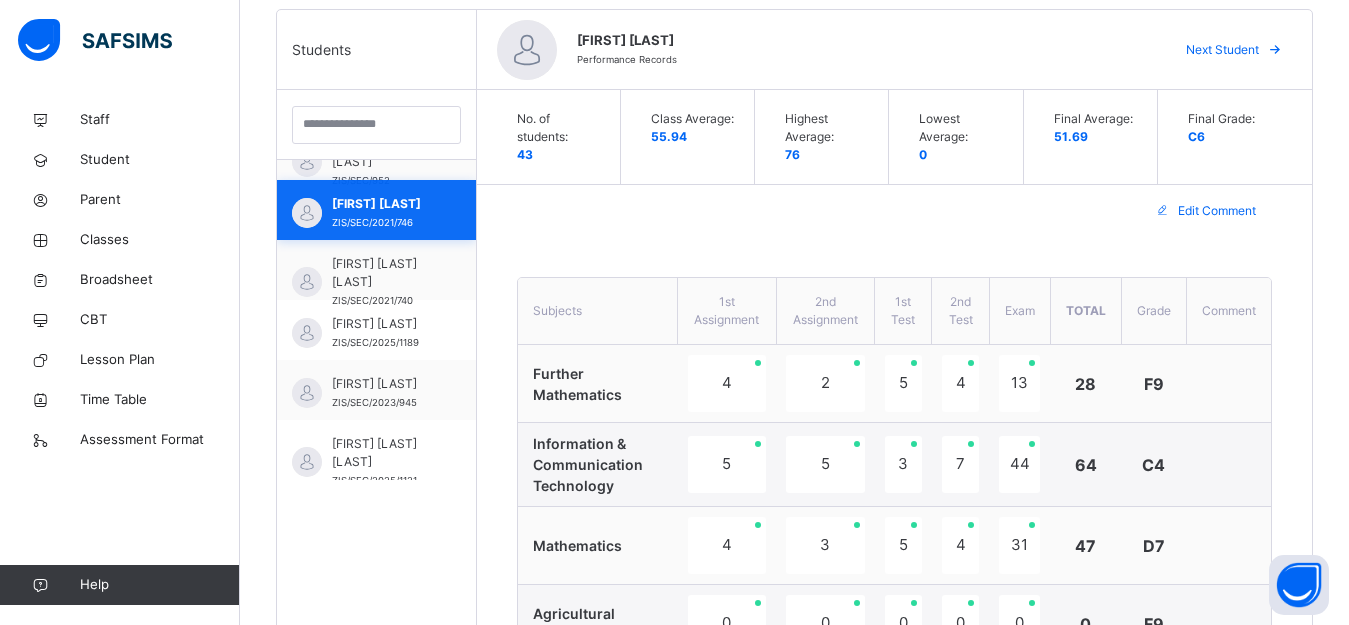 type on "*" 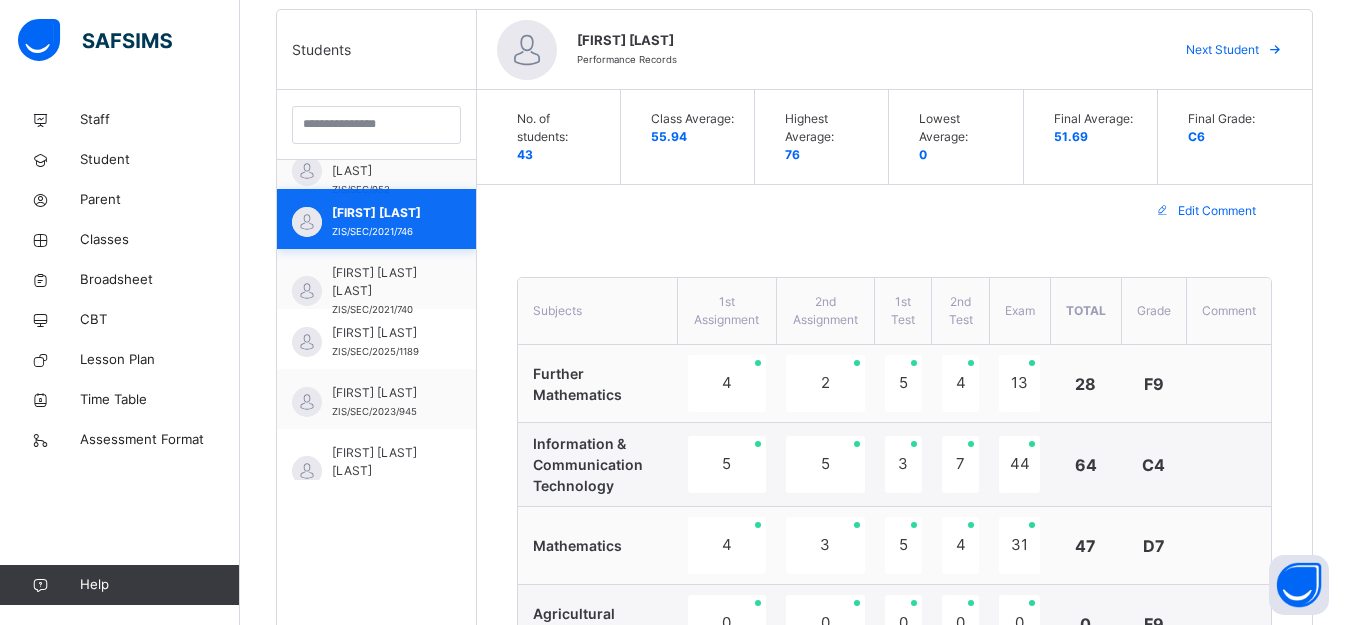 scroll, scrollTop: 700, scrollLeft: 0, axis: vertical 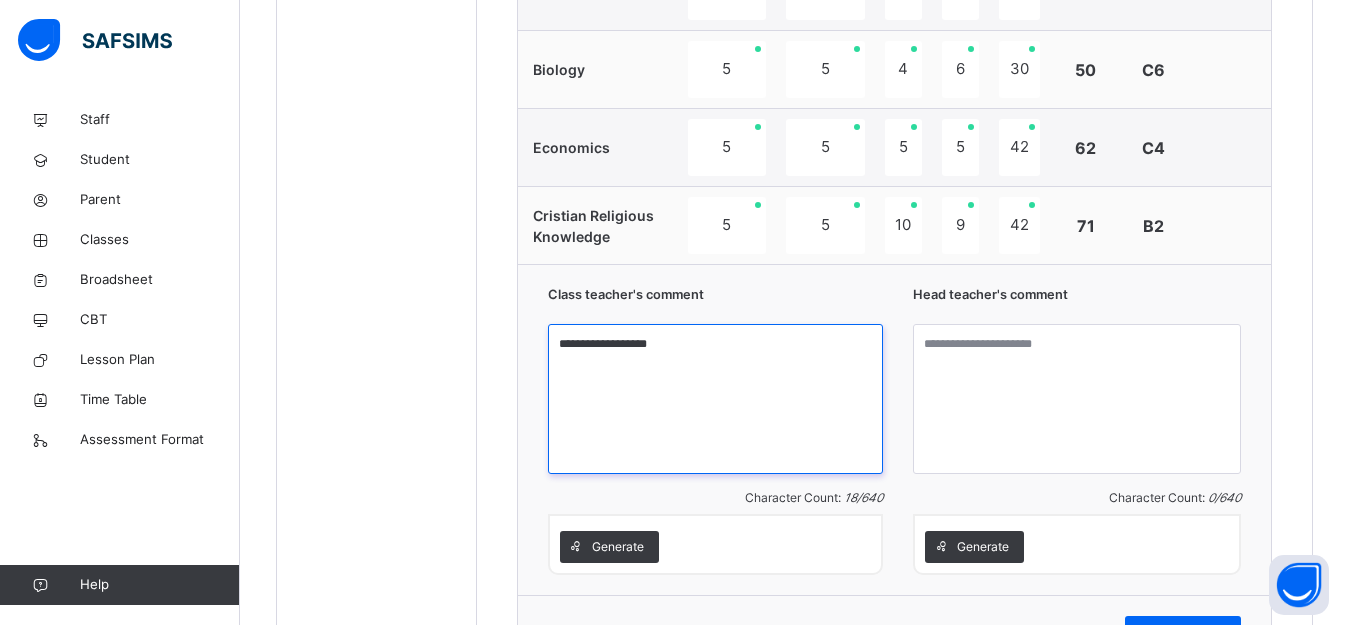 click on "**********" at bounding box center (715, 399) 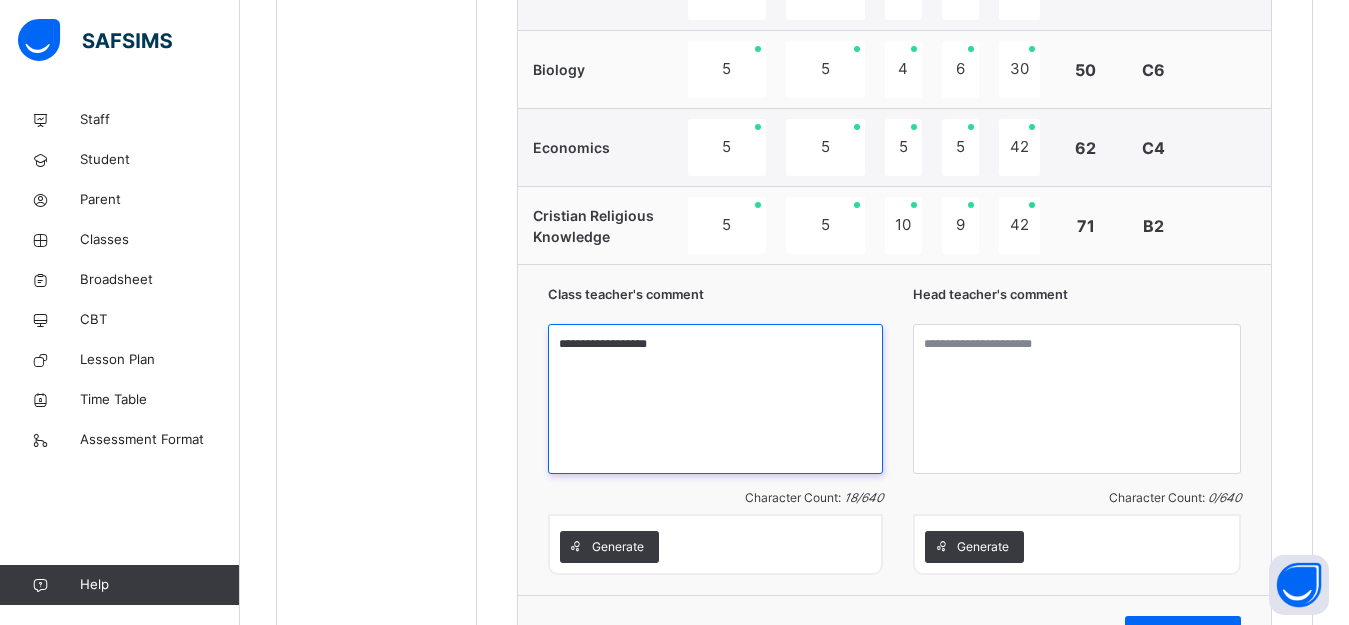 click on "**********" at bounding box center [715, 399] 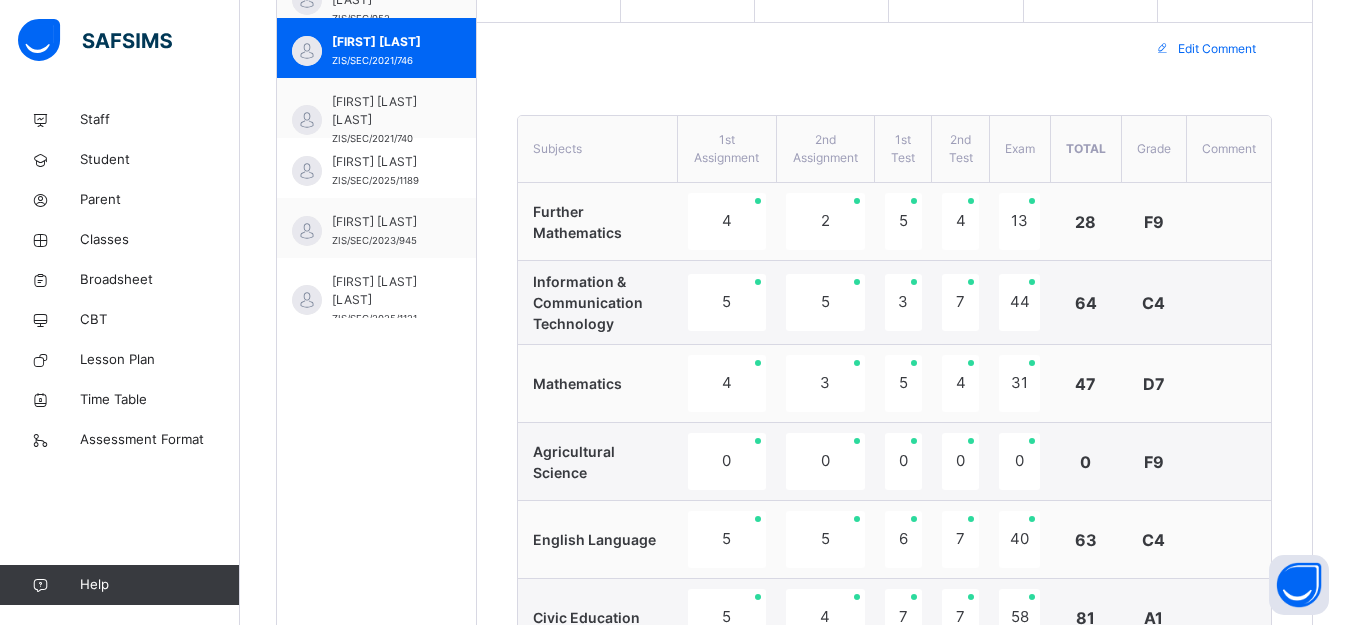 scroll, scrollTop: 610, scrollLeft: 0, axis: vertical 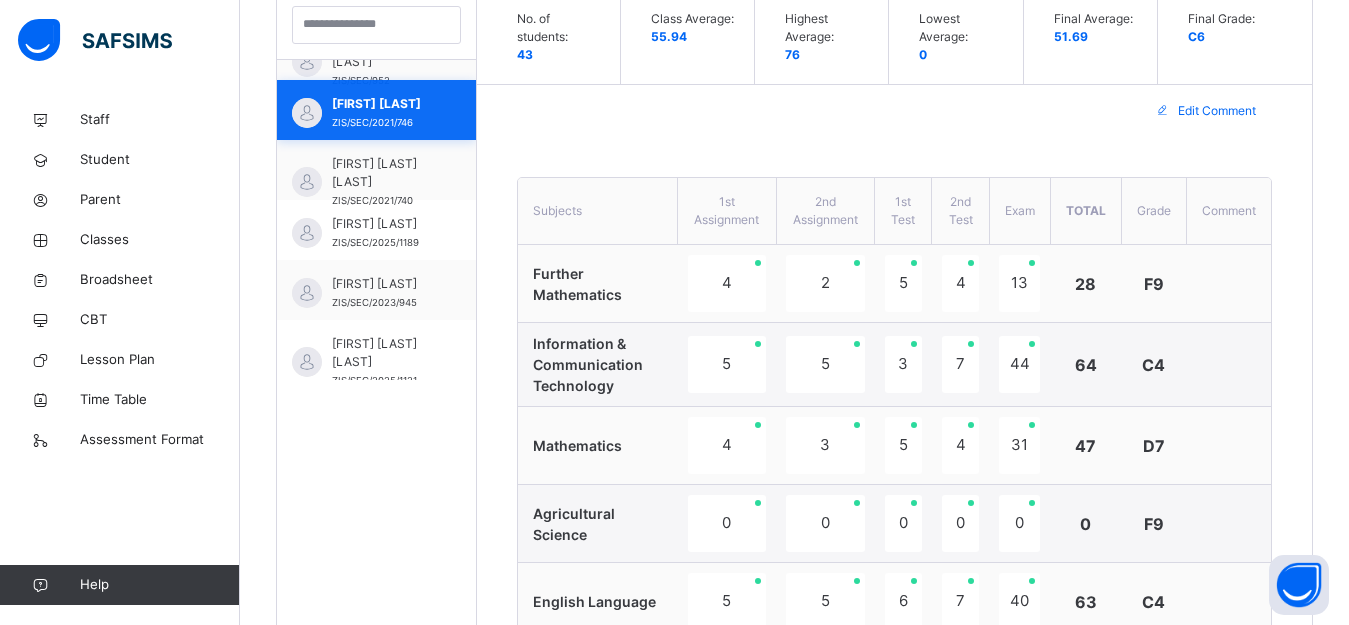 type on "*" 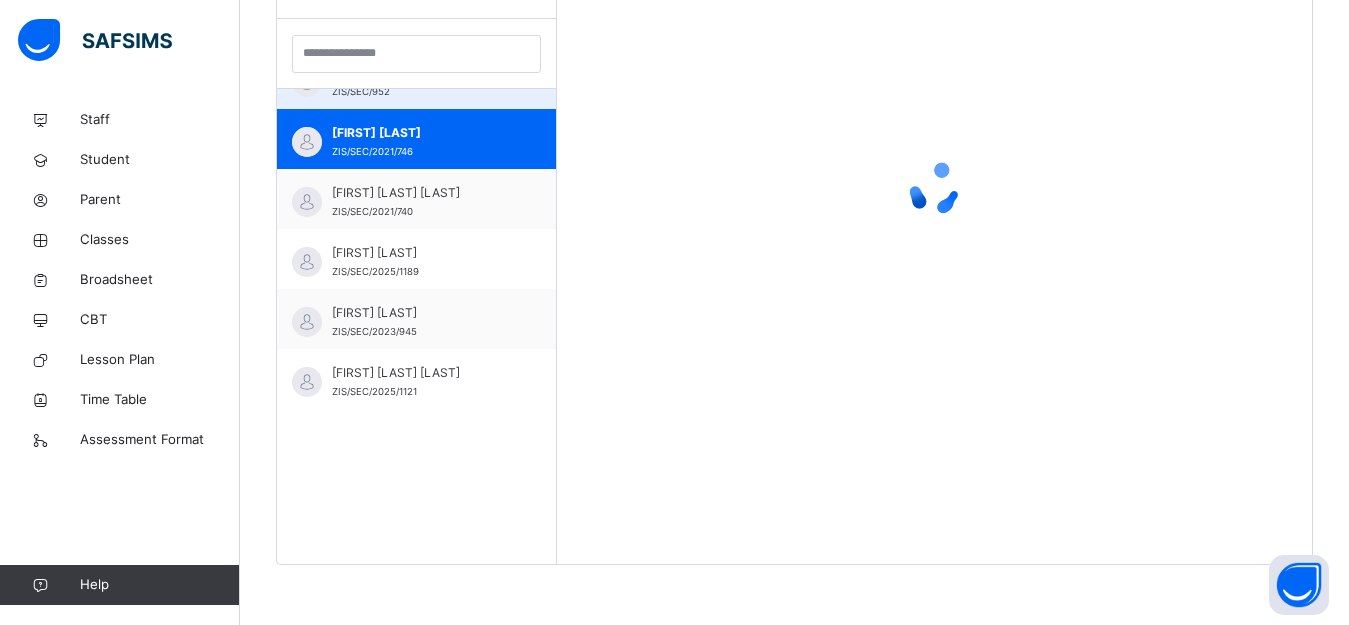 scroll, scrollTop: 581, scrollLeft: 0, axis: vertical 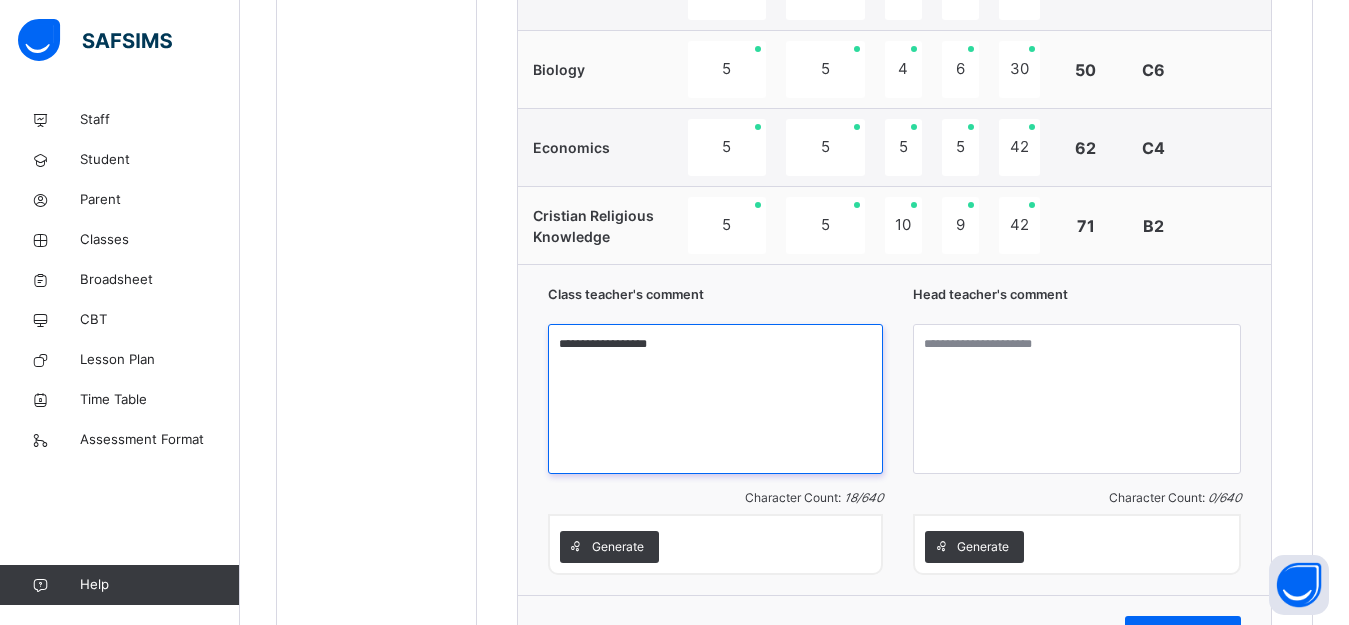 click on "**********" at bounding box center [715, 399] 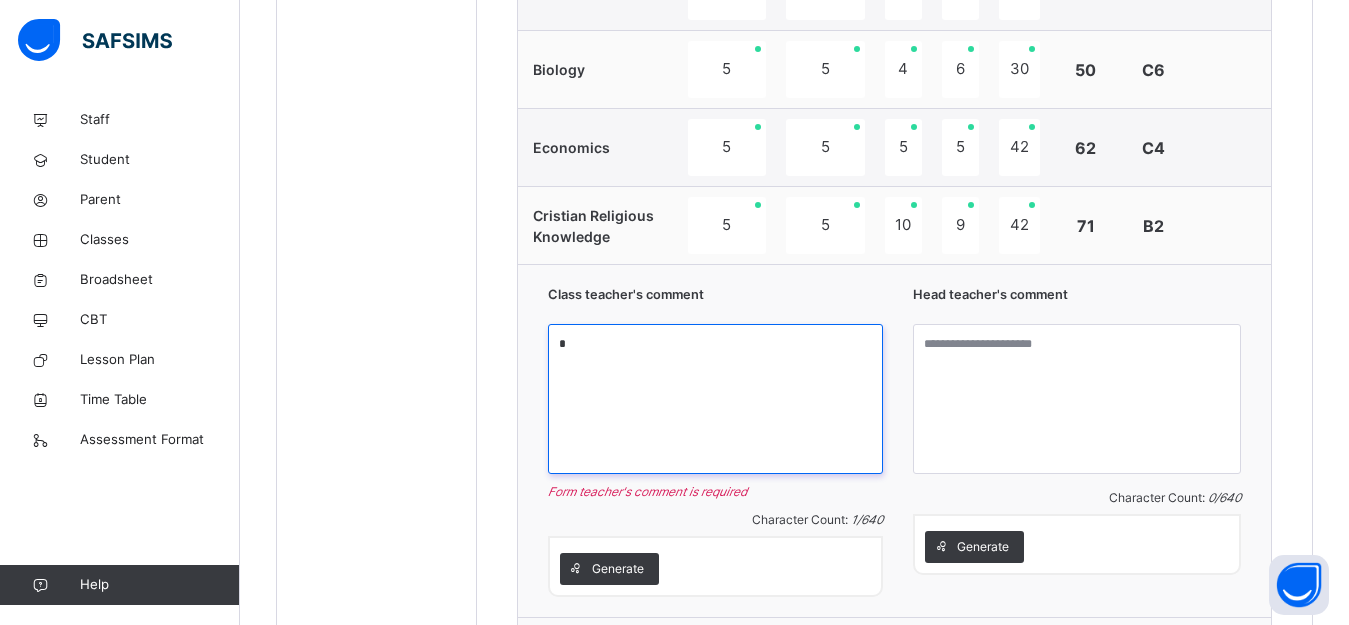 click on "*" at bounding box center [715, 399] 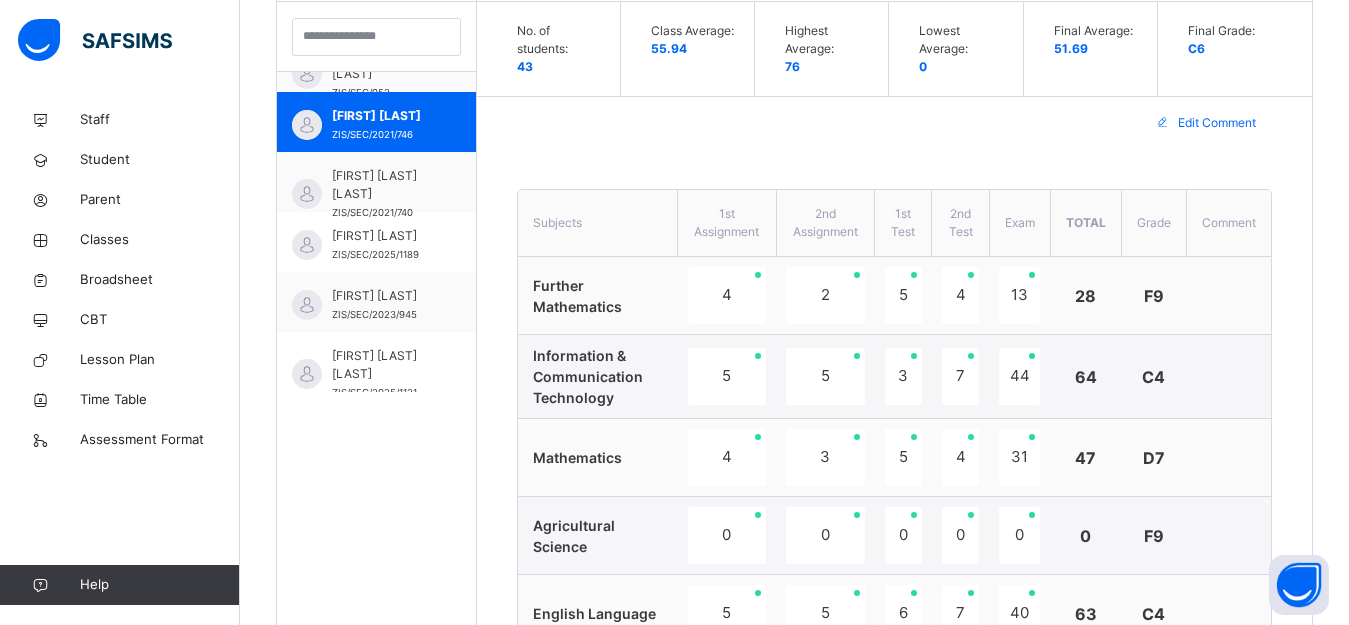 scroll, scrollTop: 477, scrollLeft: 0, axis: vertical 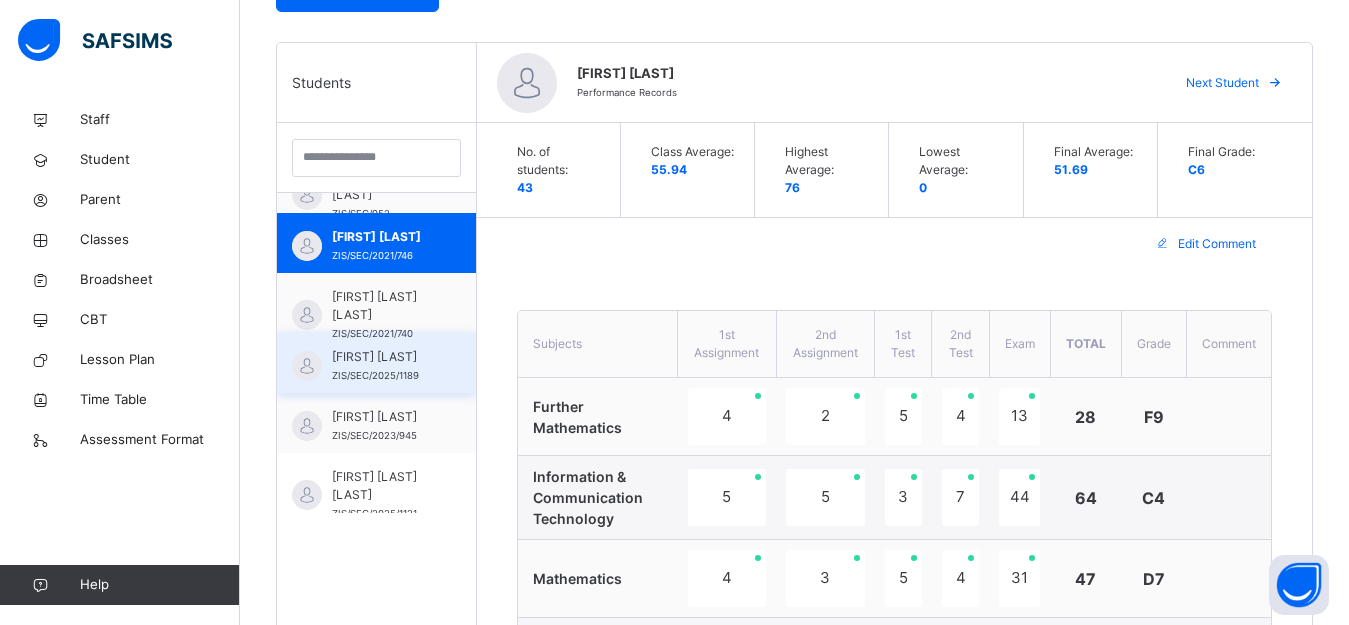type on "*" 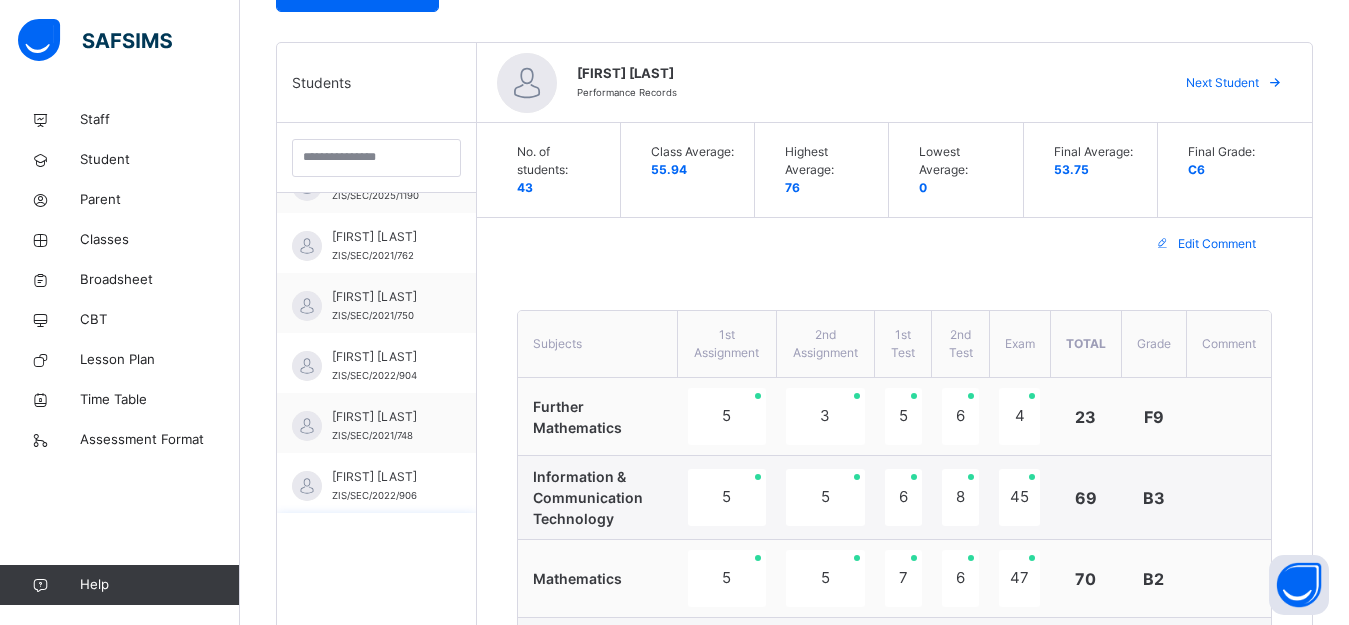 scroll, scrollTop: 0, scrollLeft: 0, axis: both 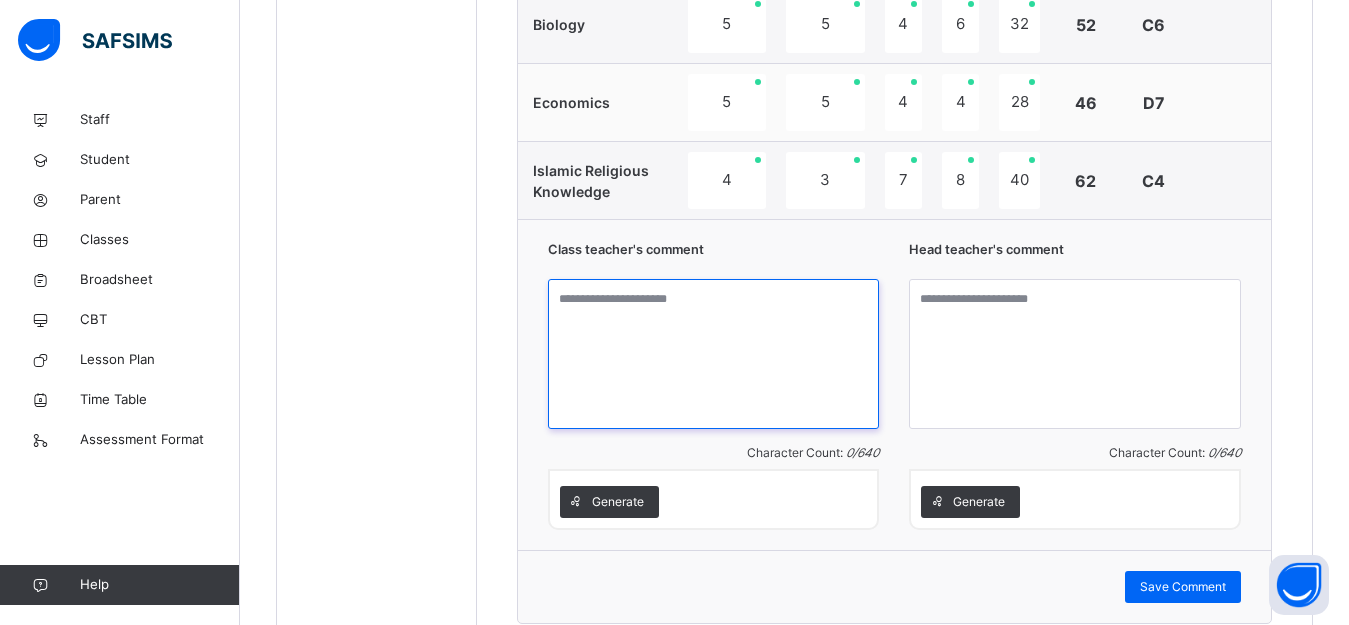 click at bounding box center (714, 354) 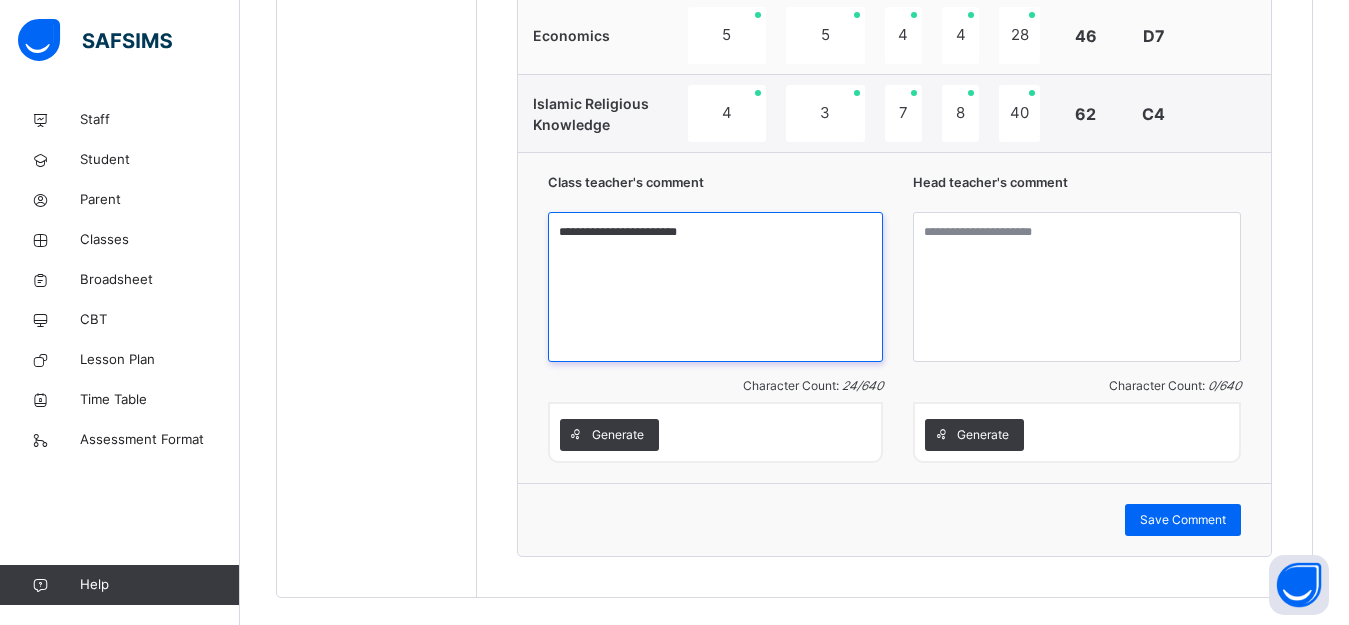 scroll, scrollTop: 1677, scrollLeft: 0, axis: vertical 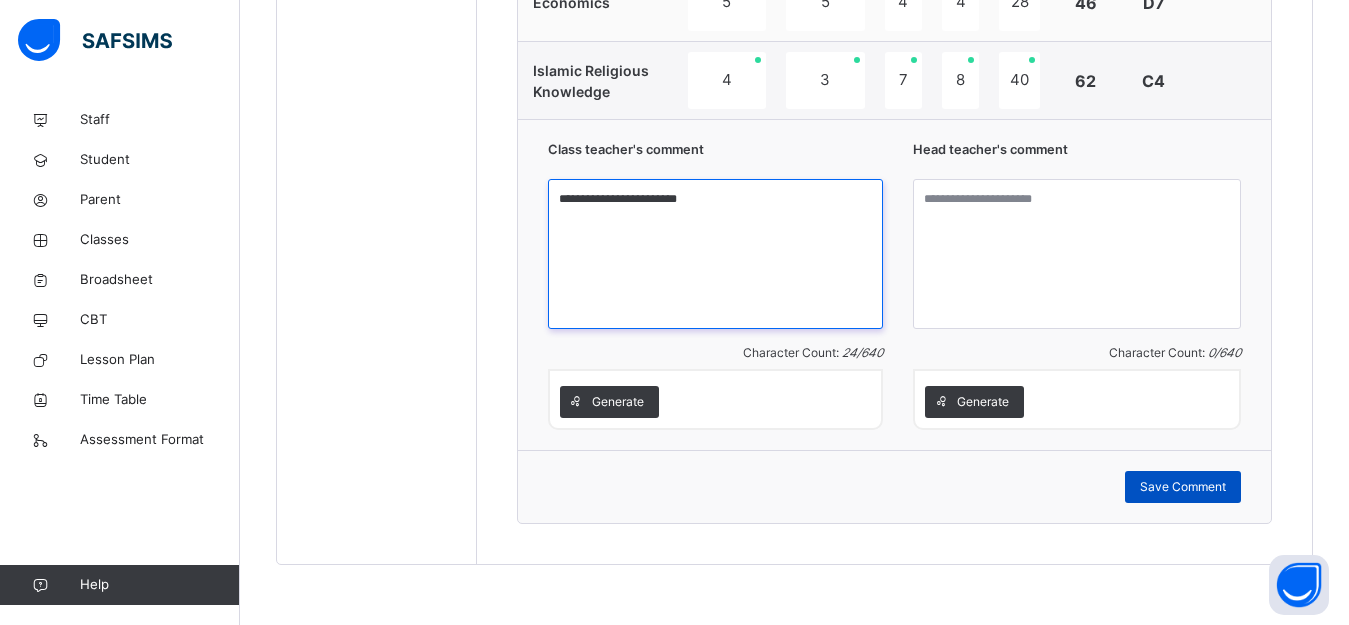type on "**********" 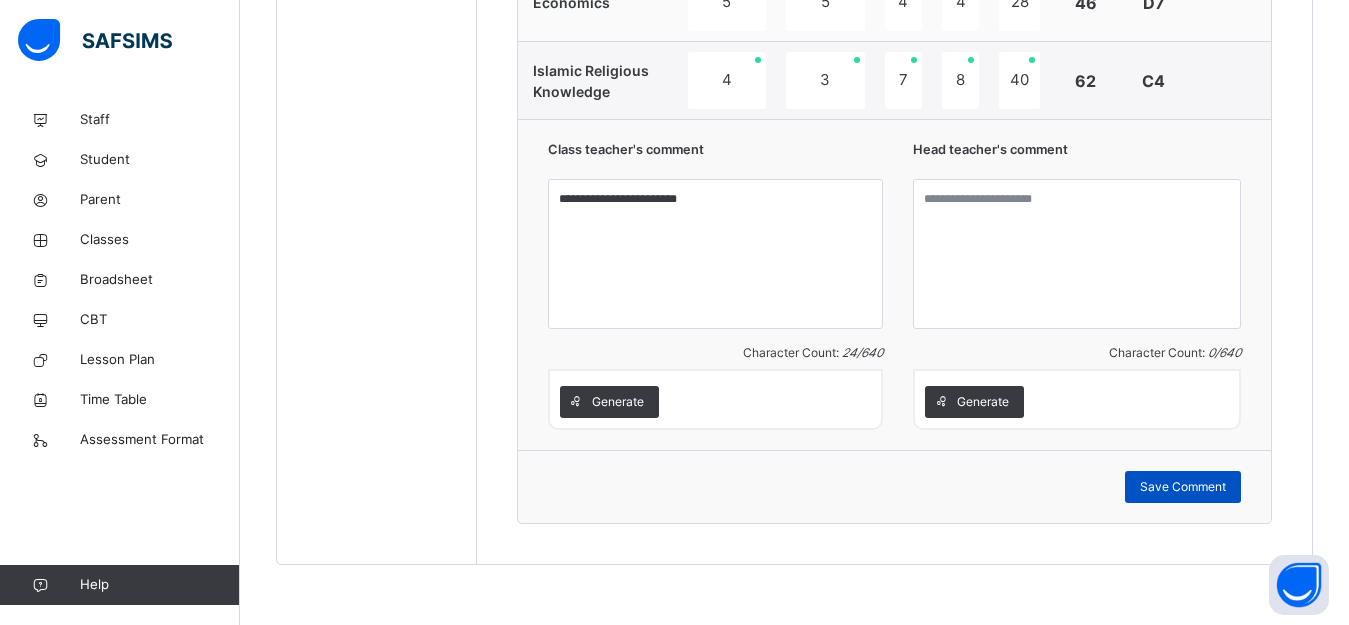 click on "Save Comment" at bounding box center (1183, 487) 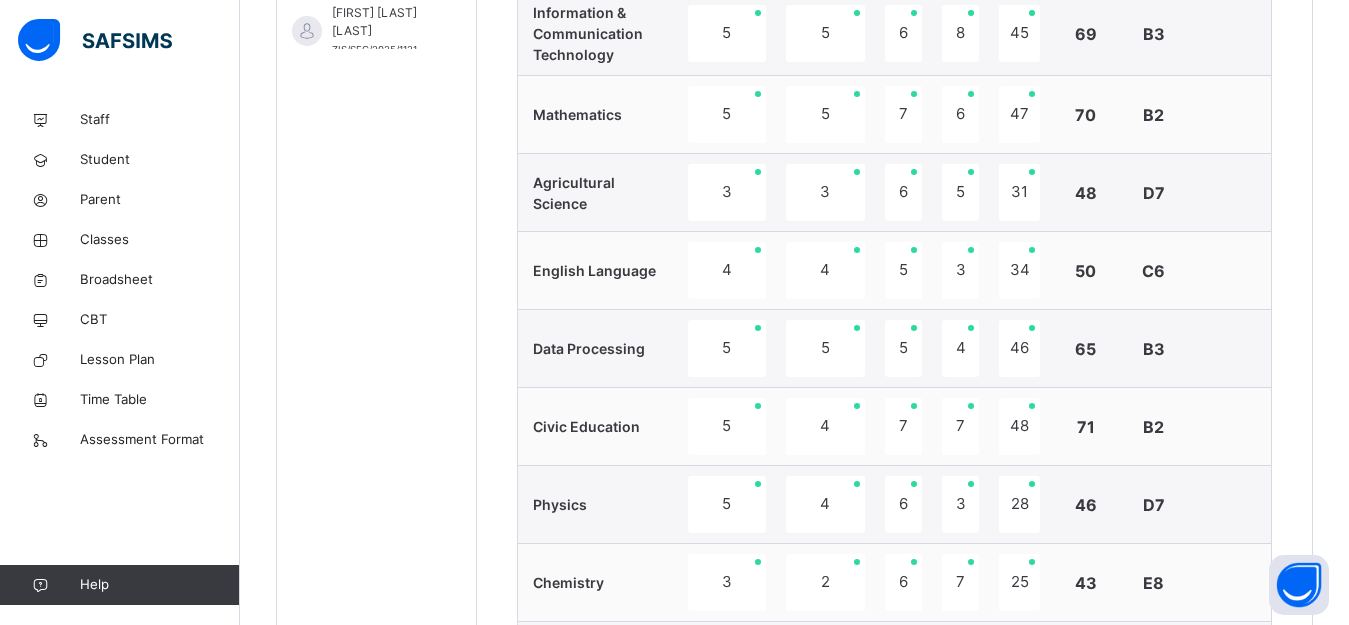 scroll, scrollTop: 777, scrollLeft: 0, axis: vertical 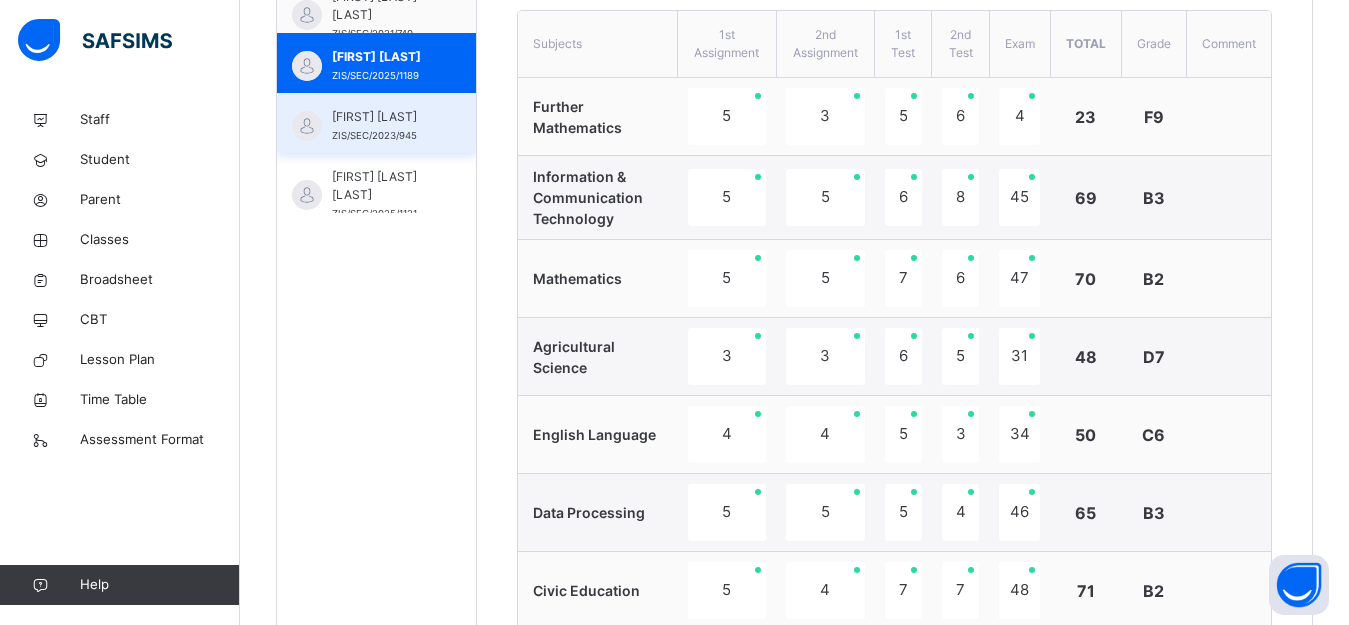 click on "FATIMA MUHAMMAD AUWAL ZIS/SEC/2023/945" at bounding box center (376, 123) 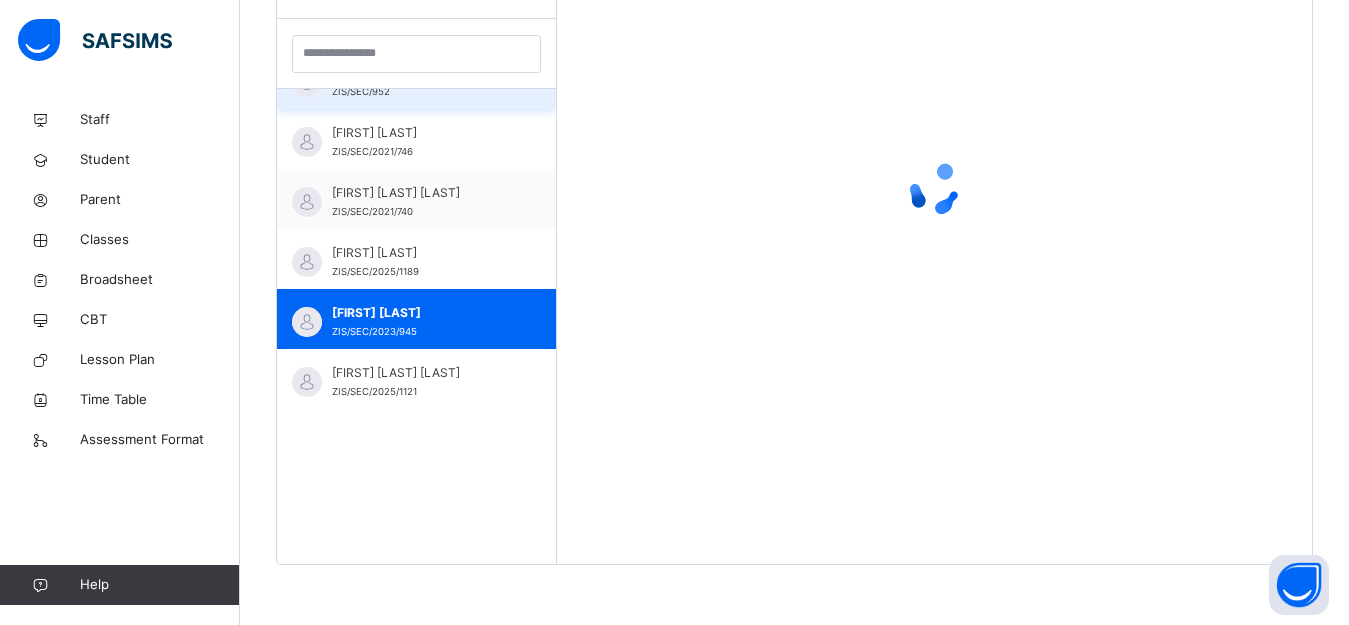 scroll, scrollTop: 581, scrollLeft: 0, axis: vertical 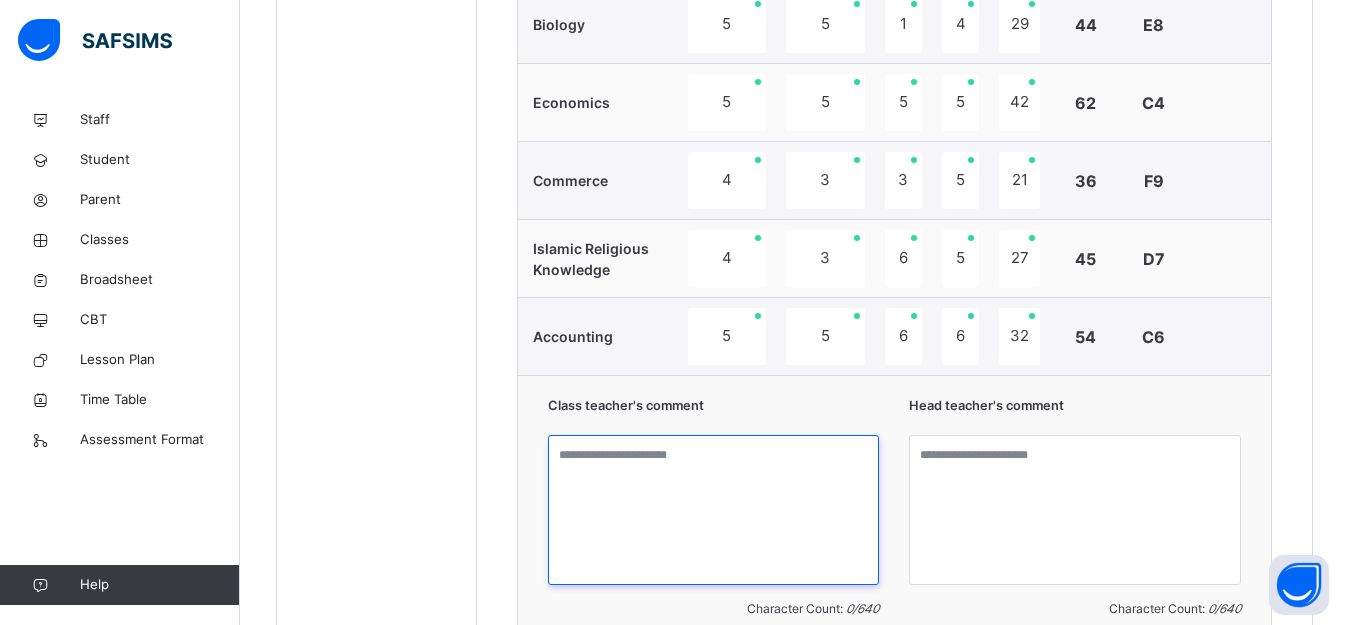 click at bounding box center (714, 510) 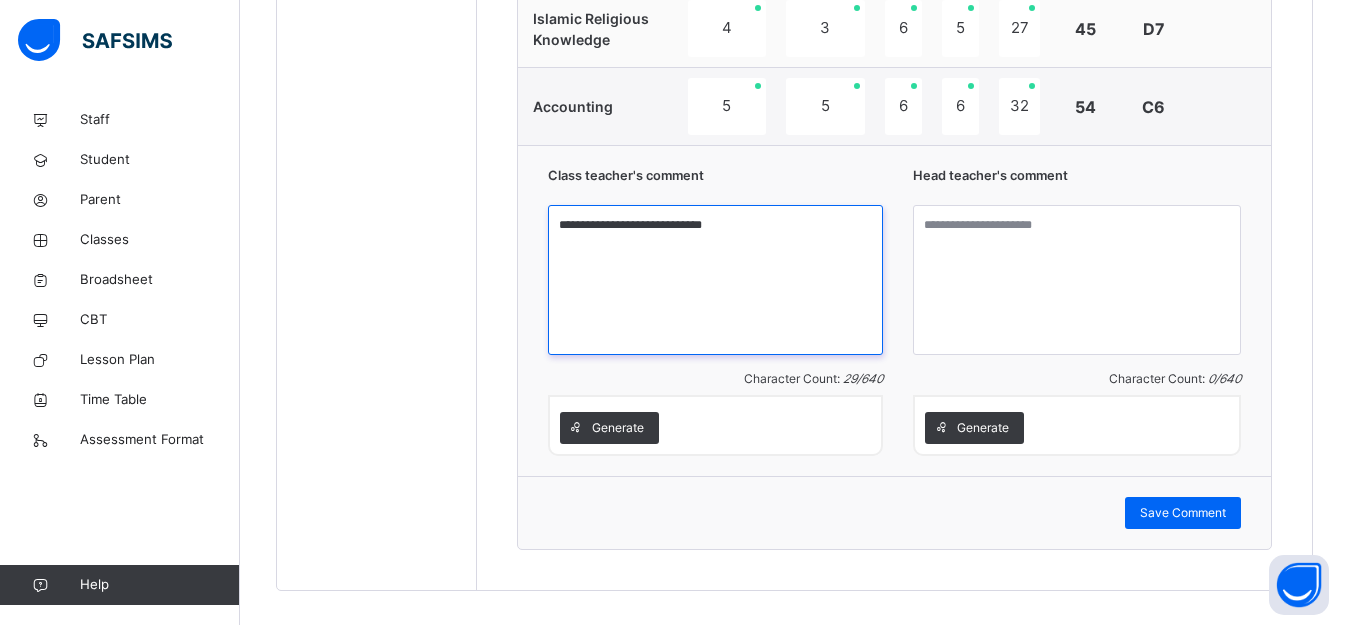 scroll, scrollTop: 1833, scrollLeft: 0, axis: vertical 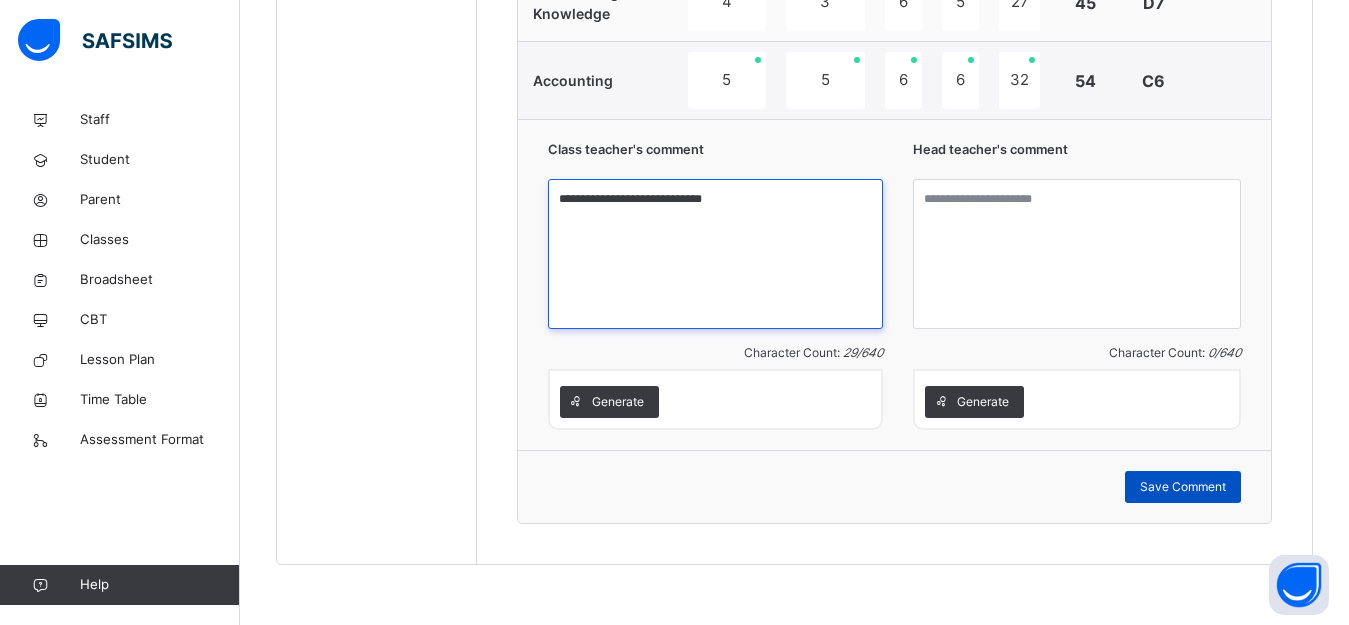 type on "**********" 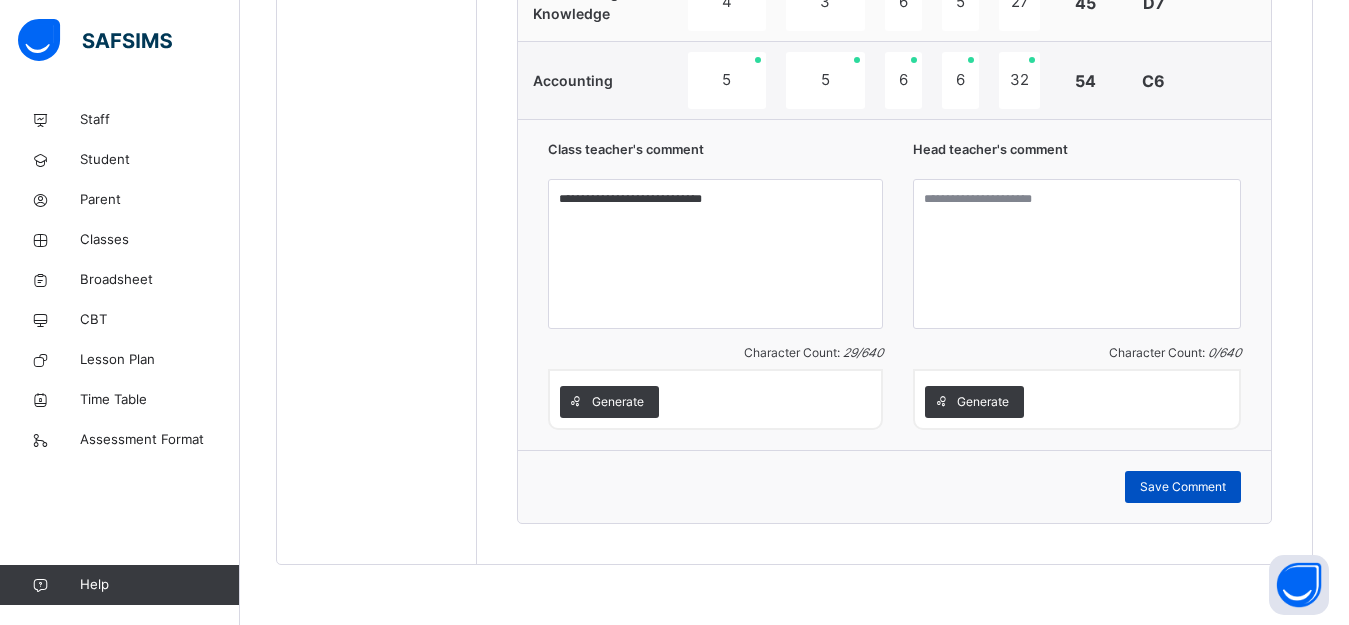 click on "Save Comment" at bounding box center [1183, 487] 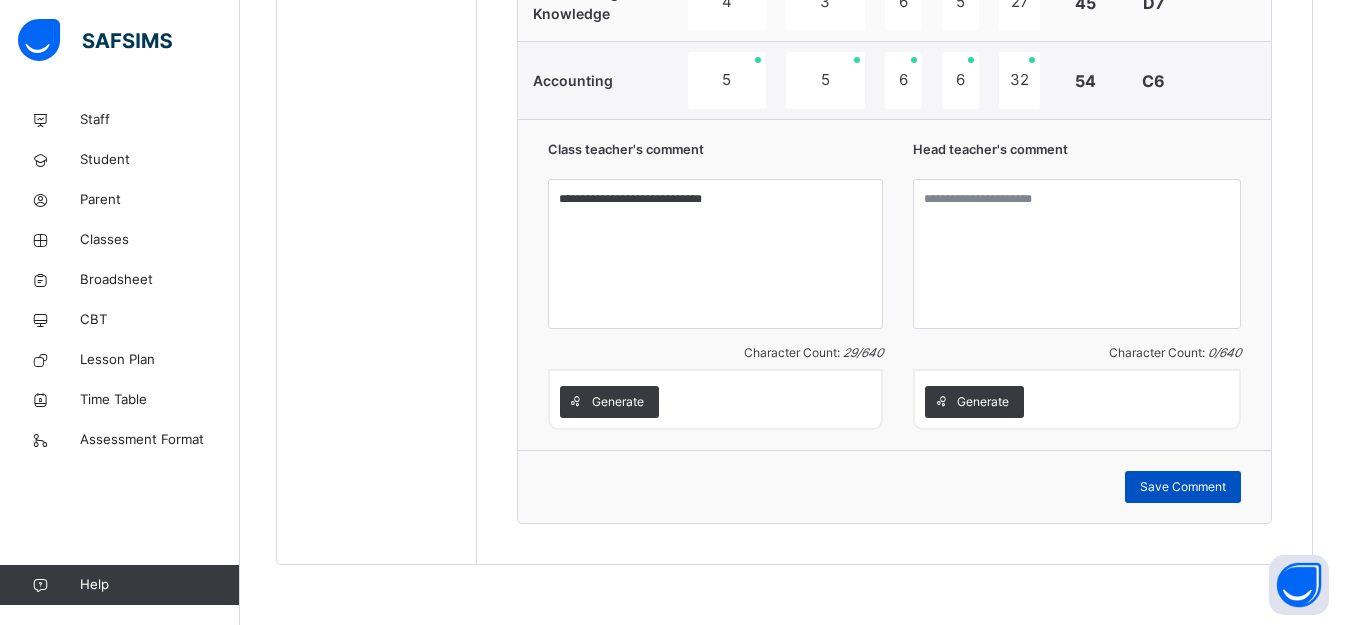 click on "Save Comment" at bounding box center (1183, 487) 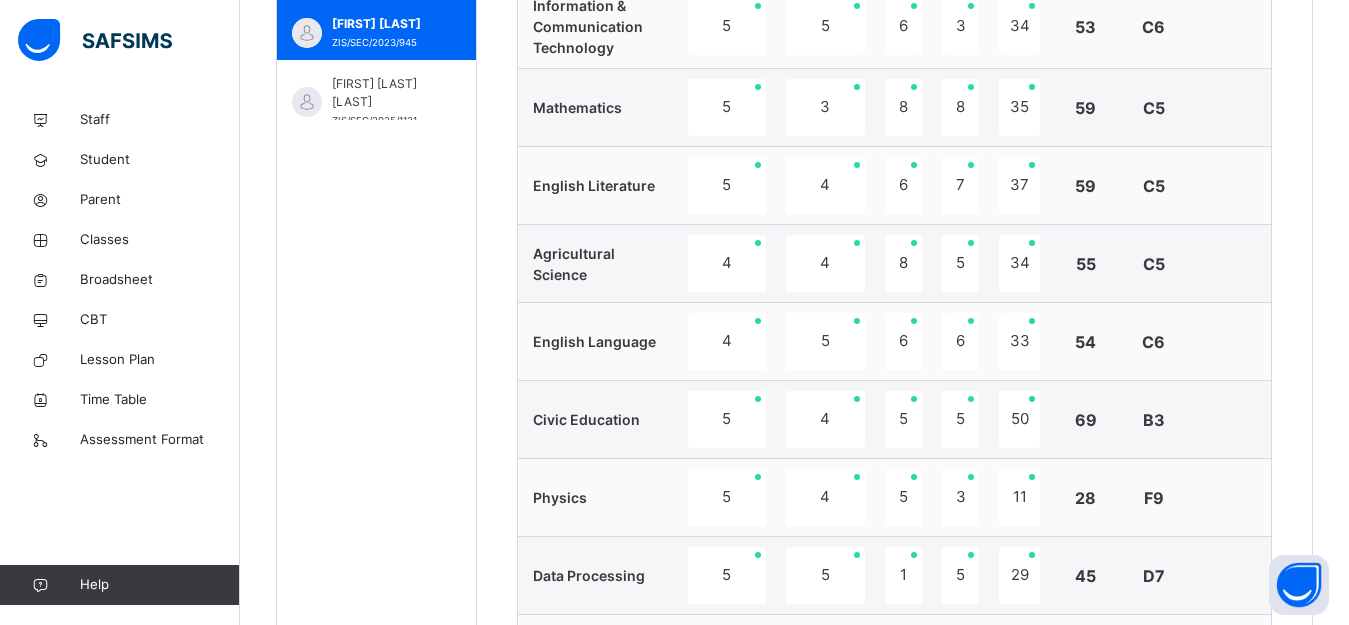 scroll, scrollTop: 833, scrollLeft: 0, axis: vertical 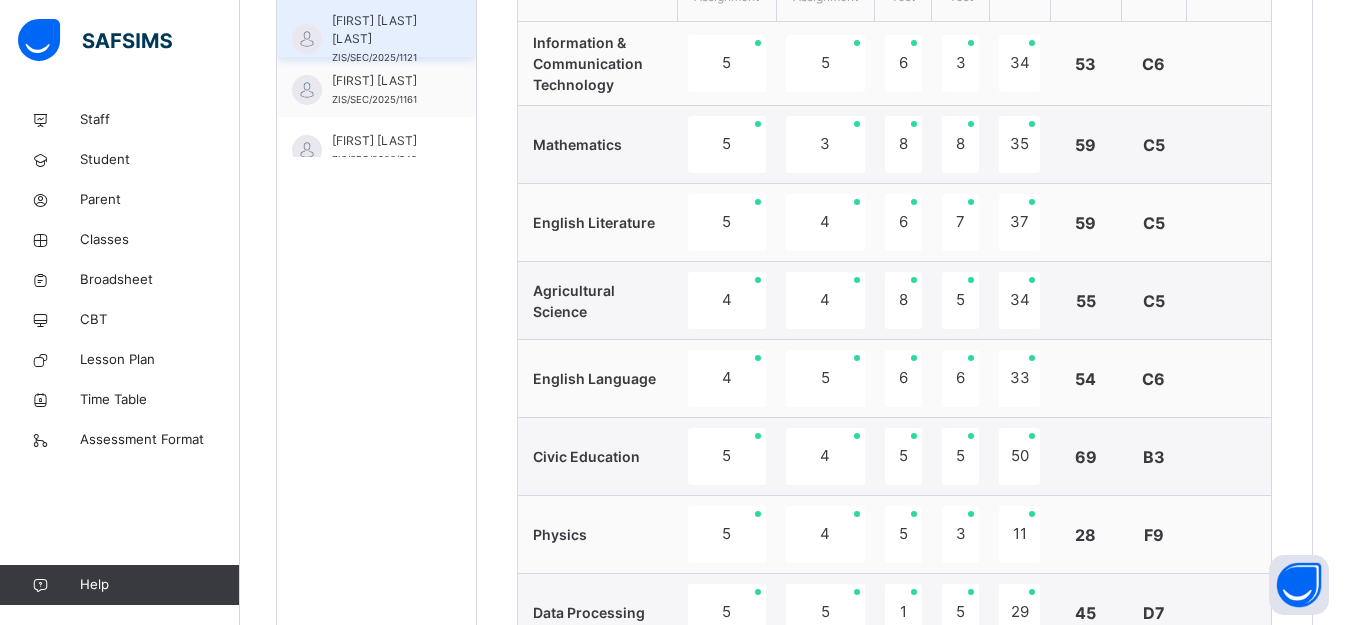click on "HALIMA KAWUWA TIJANI" at bounding box center [381, 30] 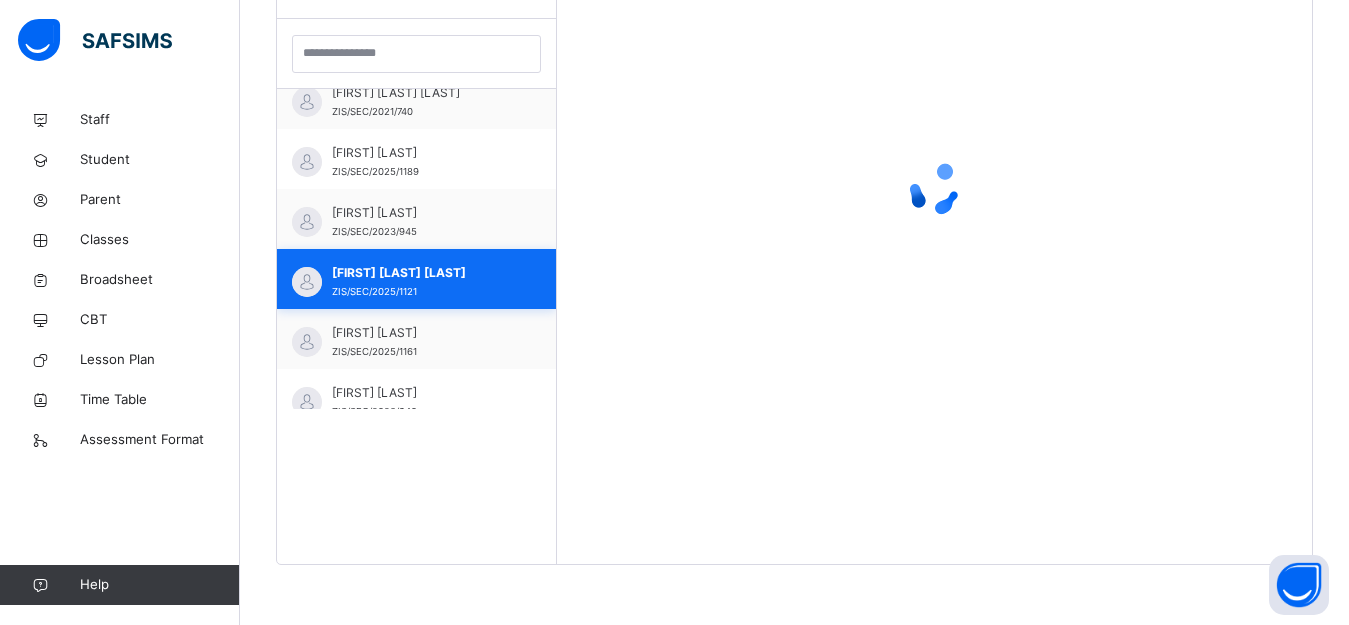 scroll, scrollTop: 581, scrollLeft: 0, axis: vertical 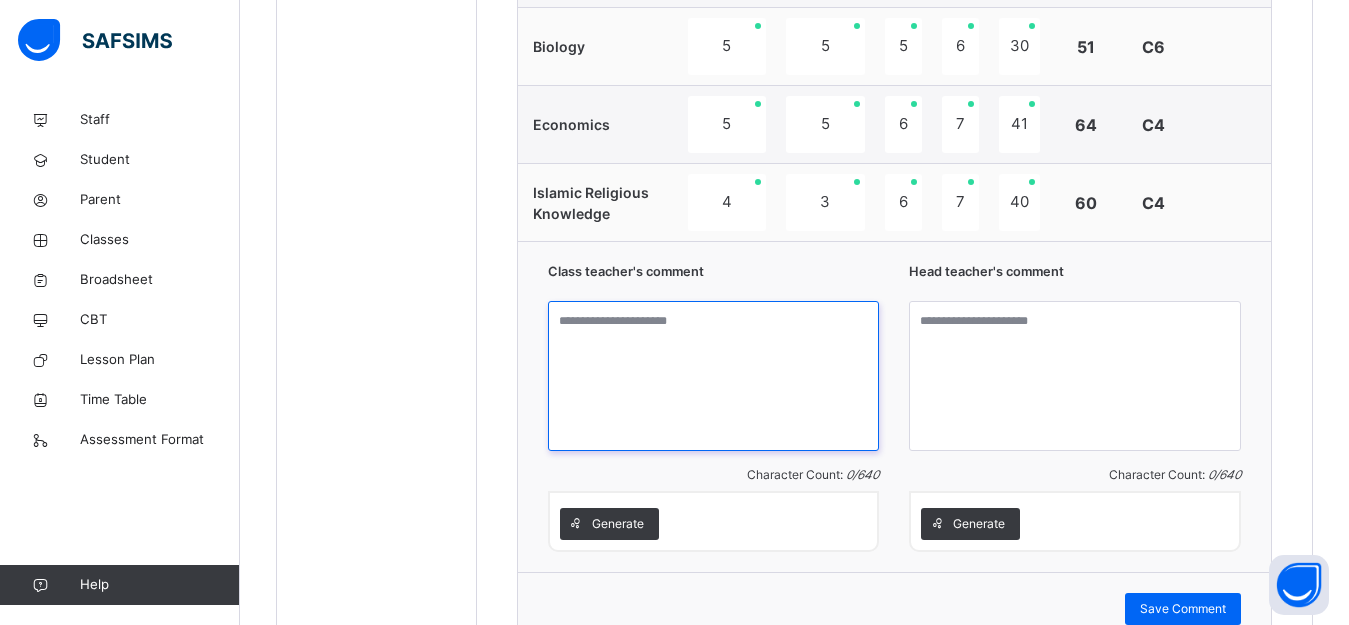 click at bounding box center (714, 376) 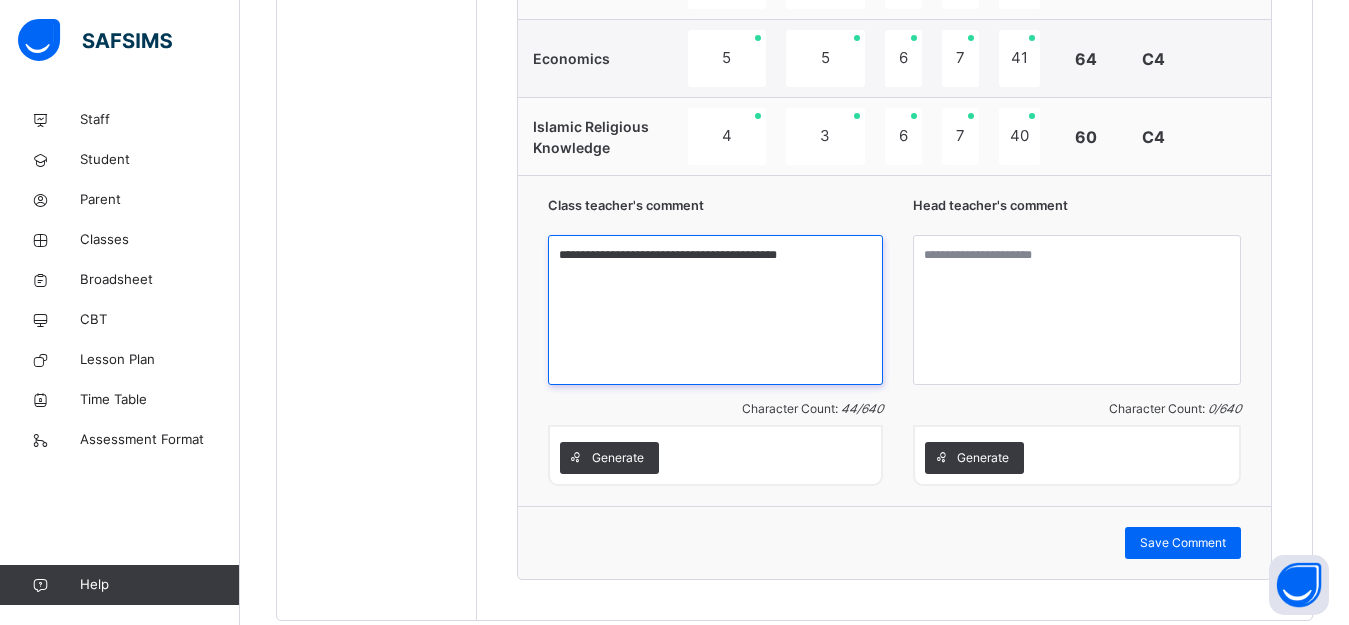 scroll, scrollTop: 1733, scrollLeft: 0, axis: vertical 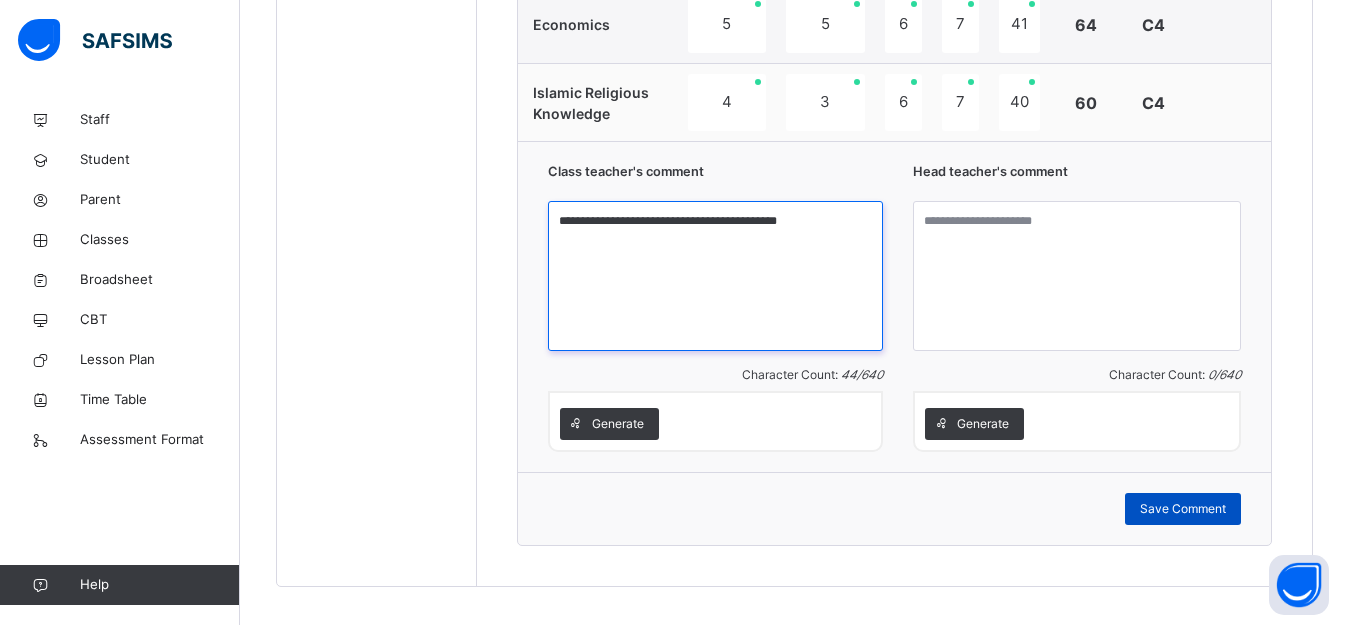 type on "**********" 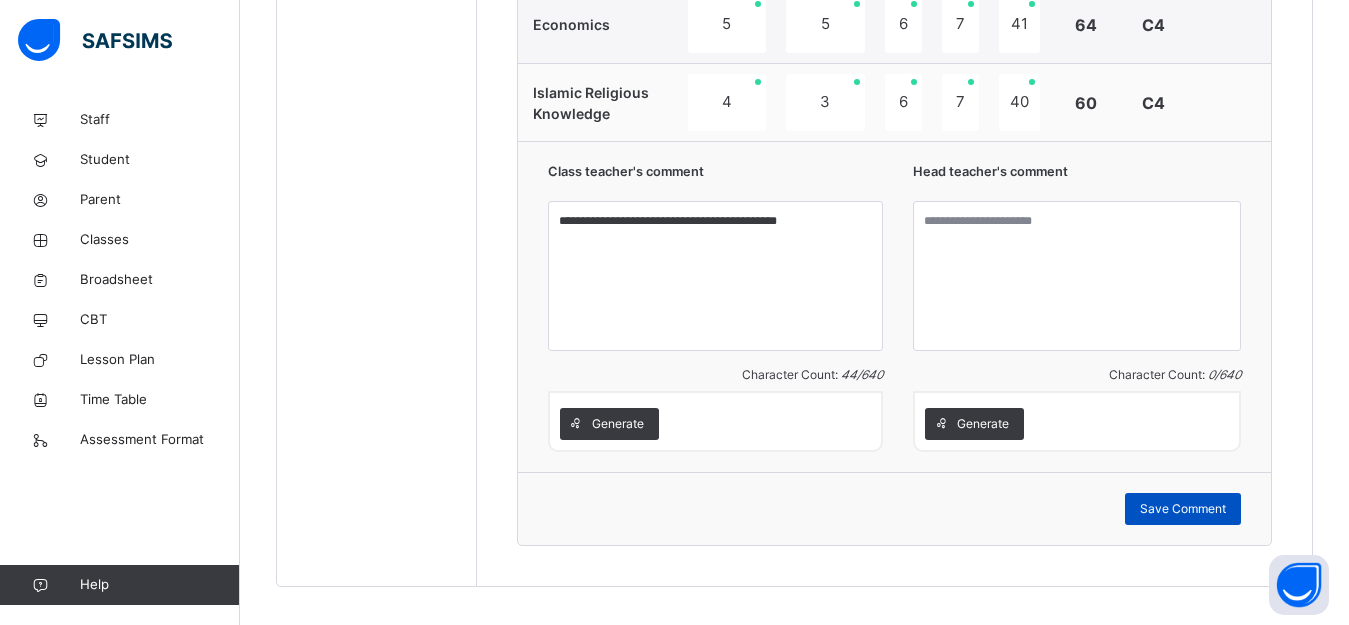 click on "Save Comment" at bounding box center [1183, 509] 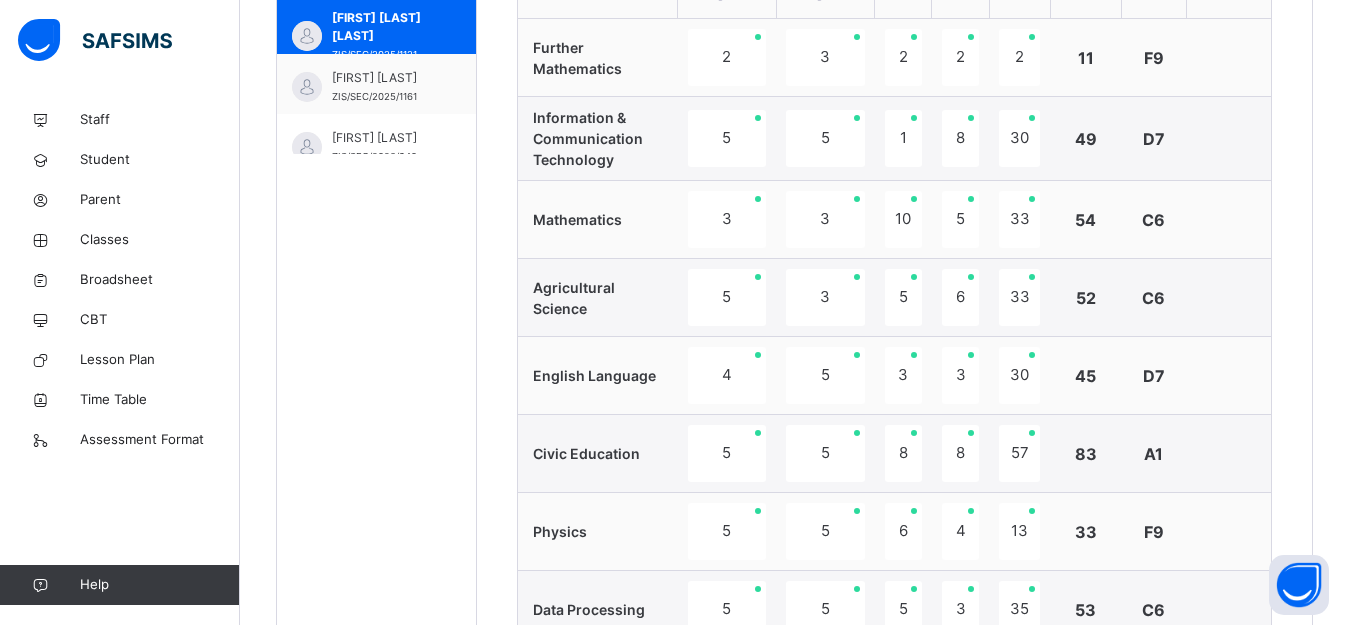 scroll, scrollTop: 733, scrollLeft: 0, axis: vertical 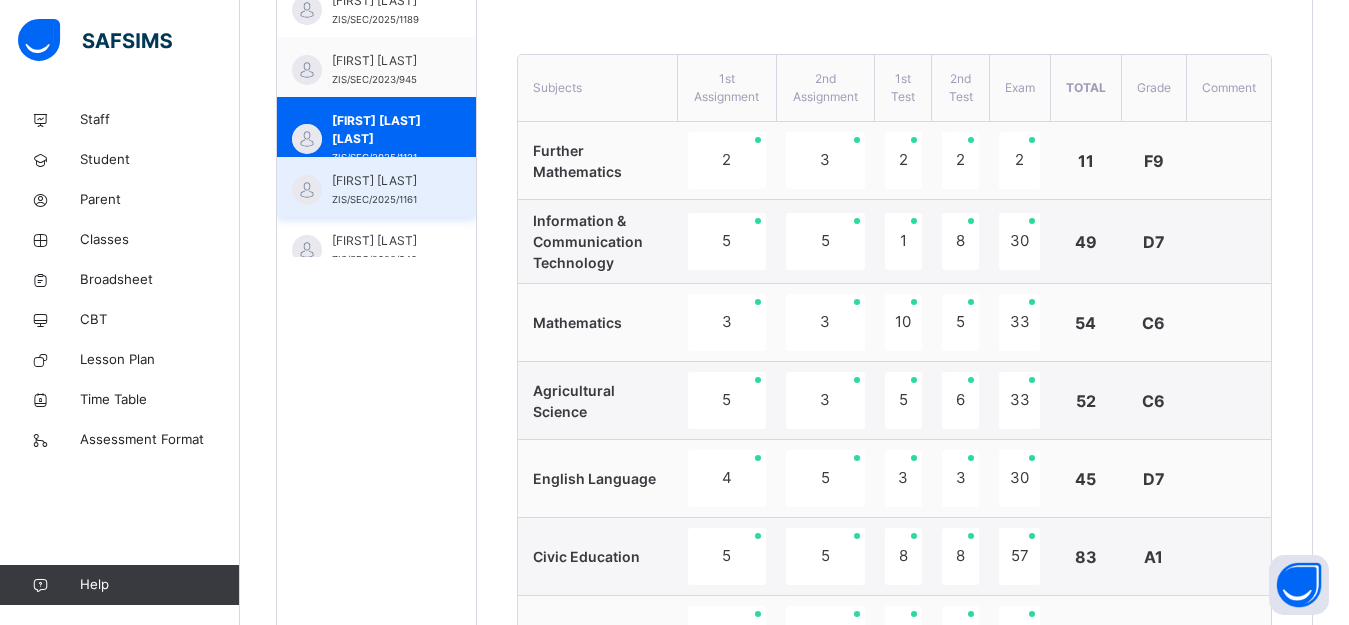 click on "HANNATU AYUBA ILYASU" at bounding box center [381, 181] 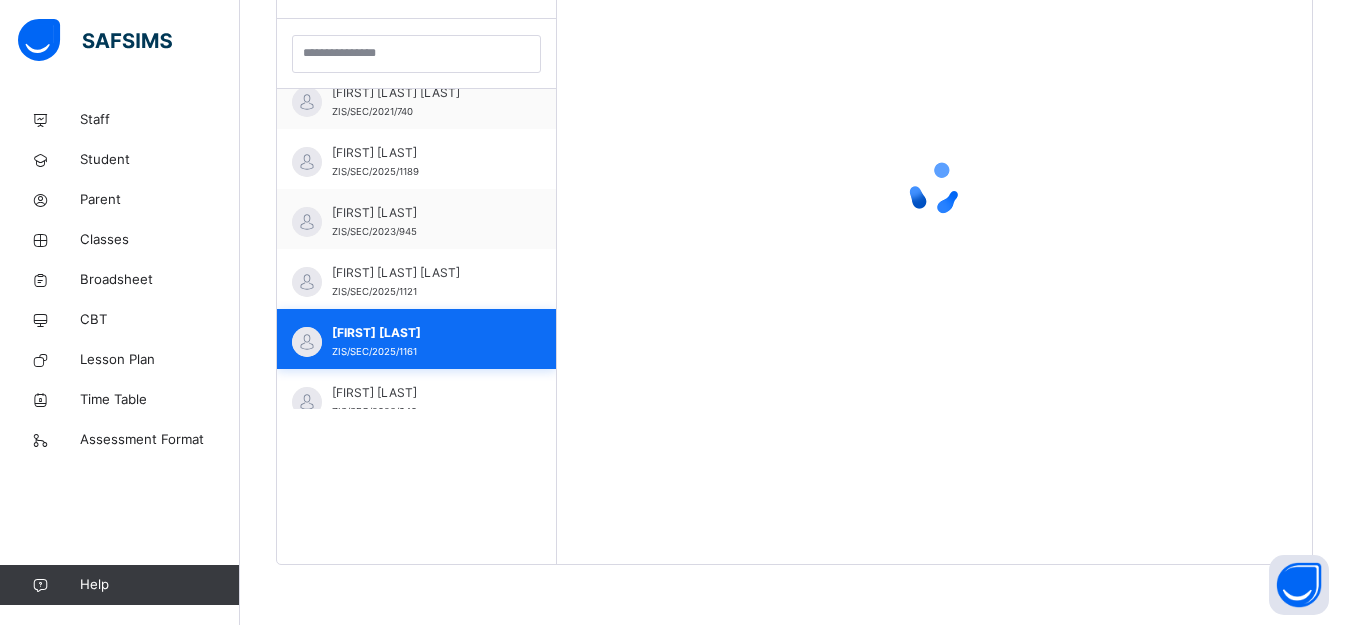 scroll, scrollTop: 581, scrollLeft: 0, axis: vertical 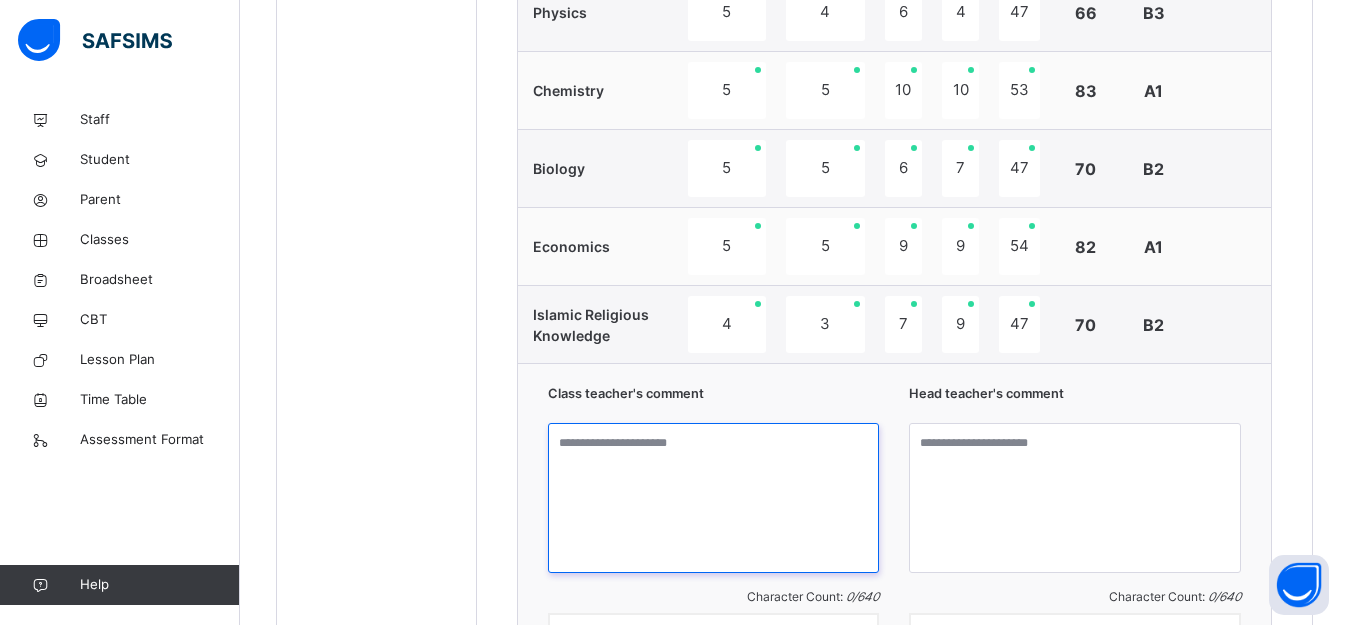click at bounding box center [714, 498] 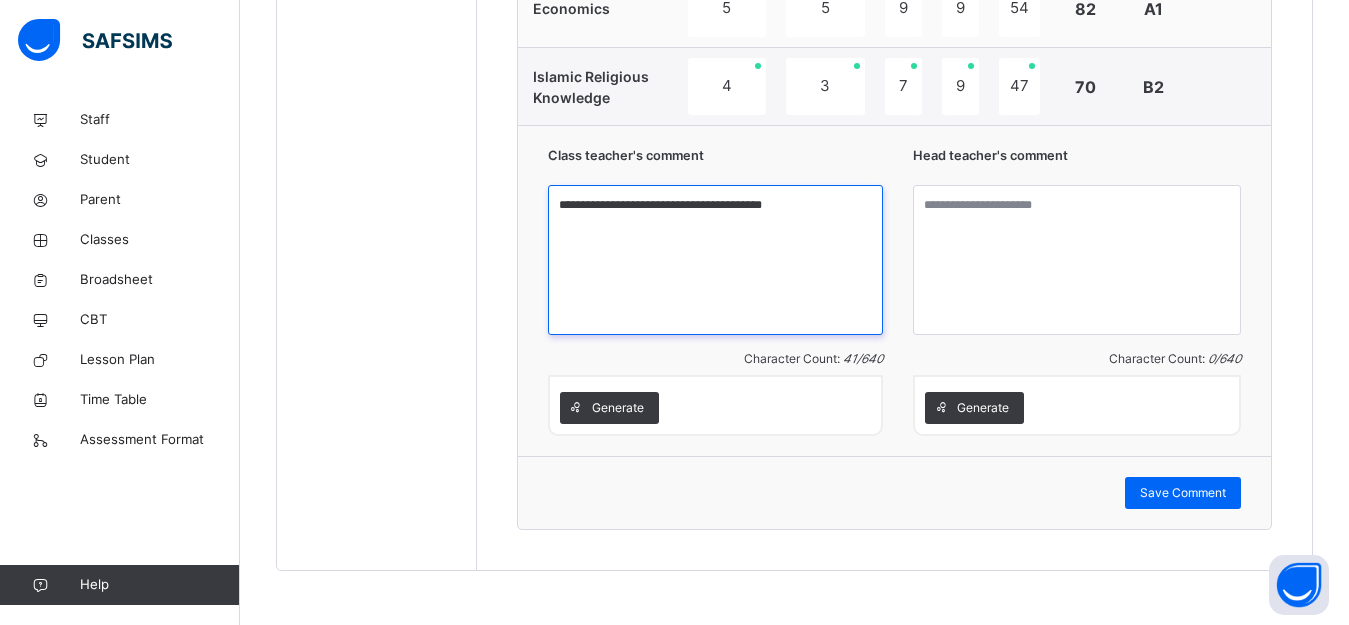 scroll, scrollTop: 1677, scrollLeft: 0, axis: vertical 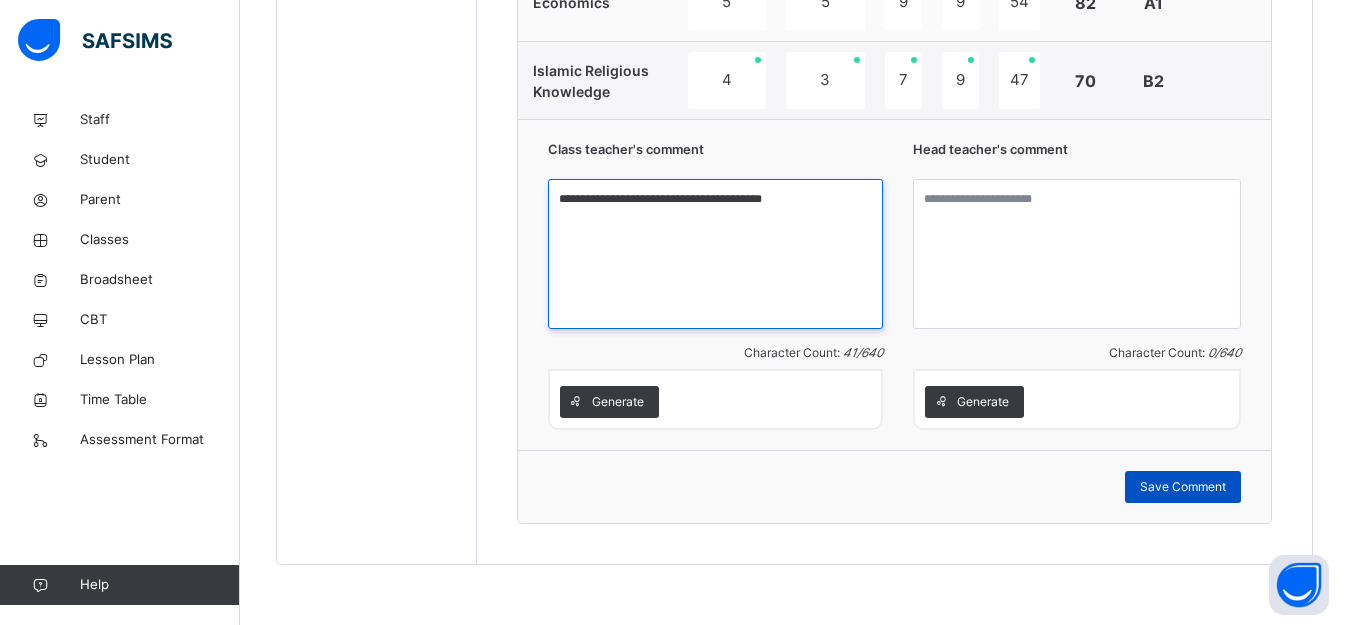 type on "**********" 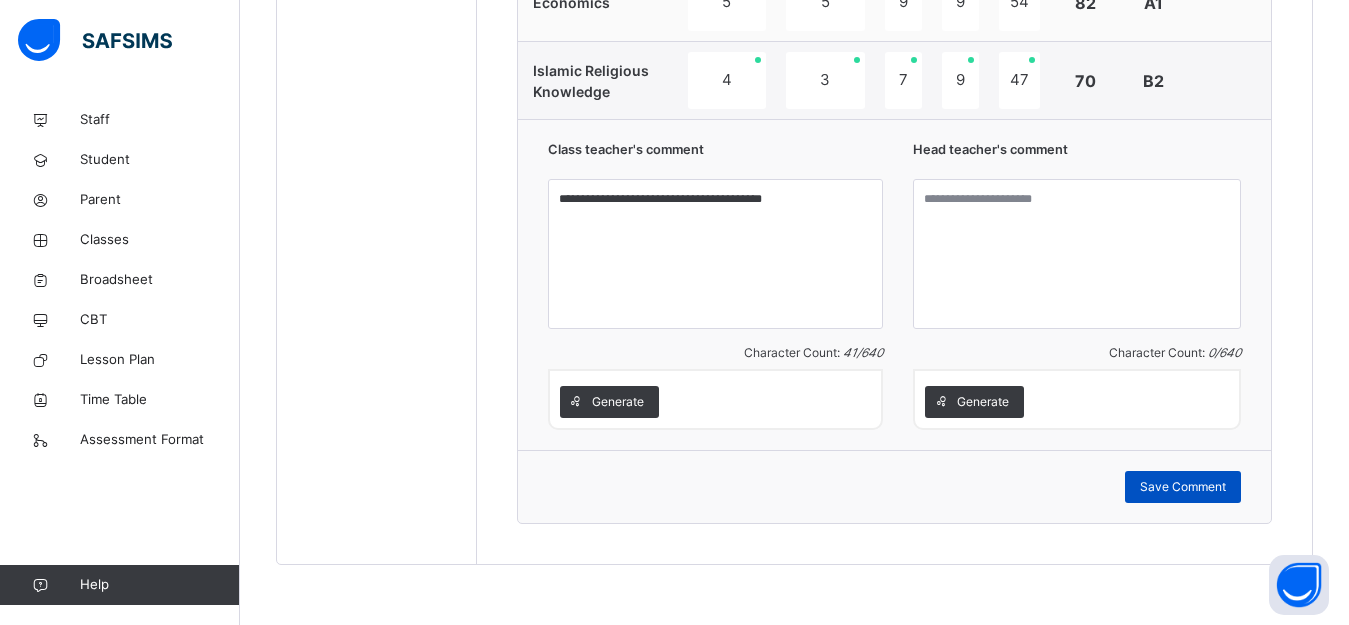 click on "Save Comment" at bounding box center [1183, 487] 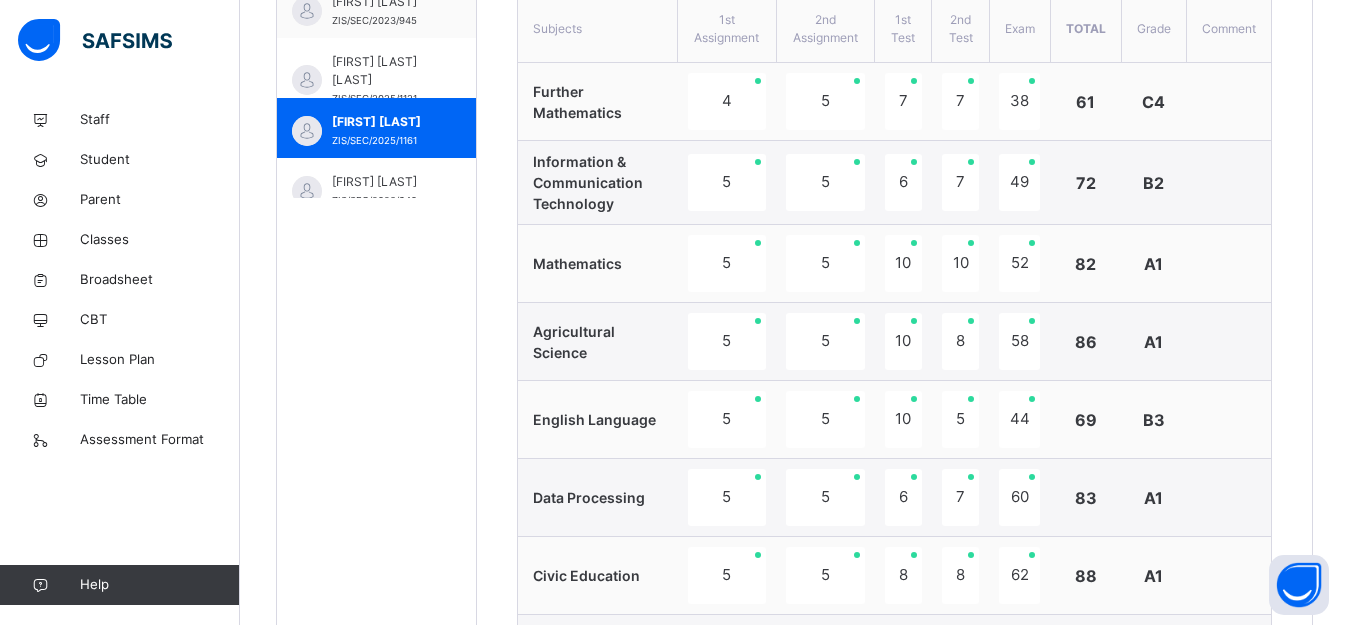 scroll, scrollTop: 777, scrollLeft: 0, axis: vertical 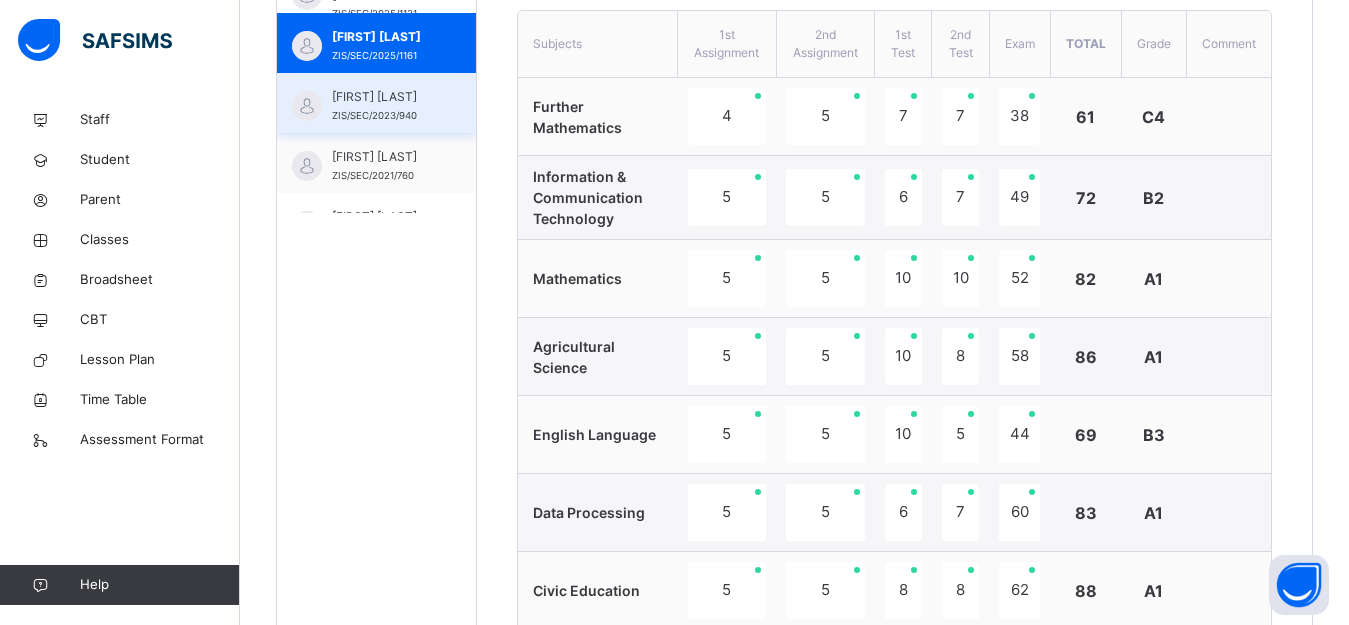 click on "IDENUDIA  FAVOUR ZIS/SEC/2023/940" at bounding box center [376, 103] 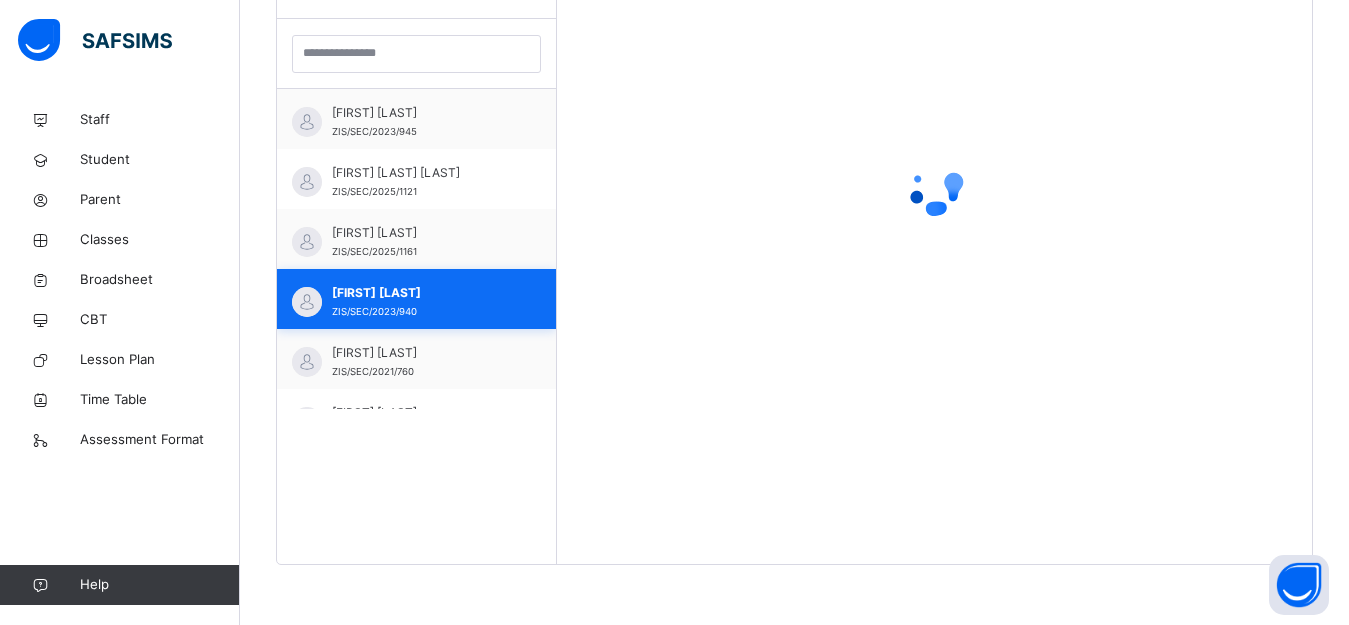 scroll, scrollTop: 581, scrollLeft: 0, axis: vertical 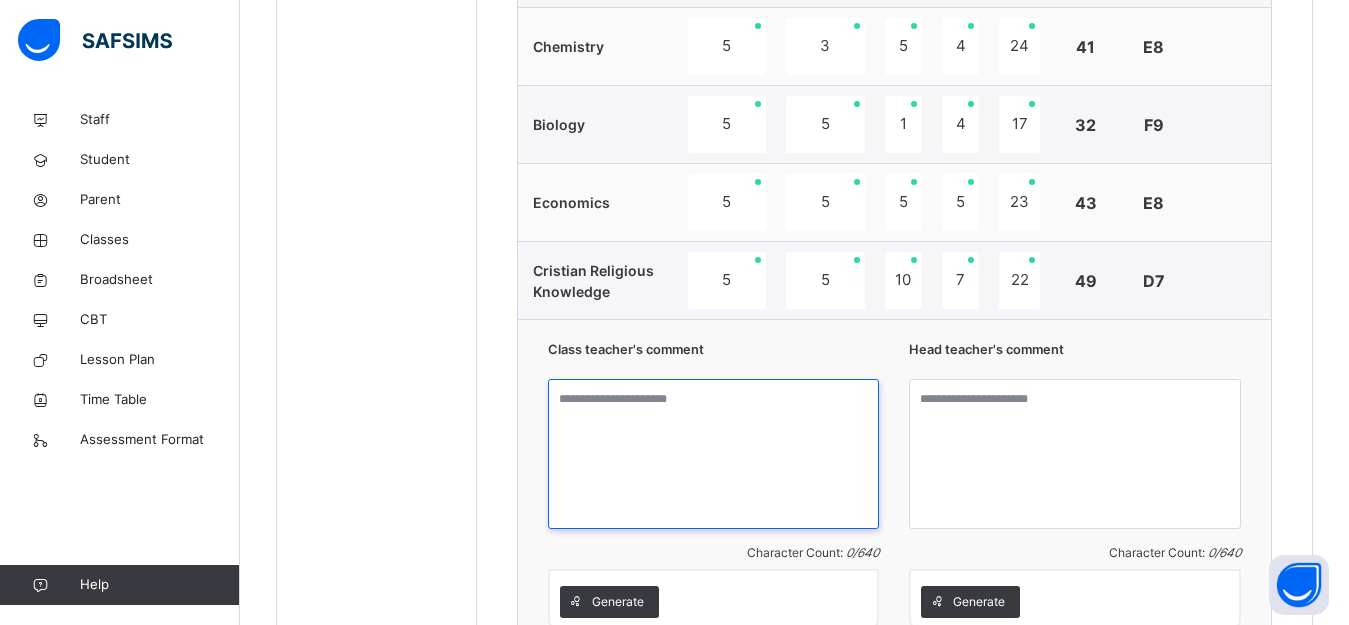 click at bounding box center (714, 454) 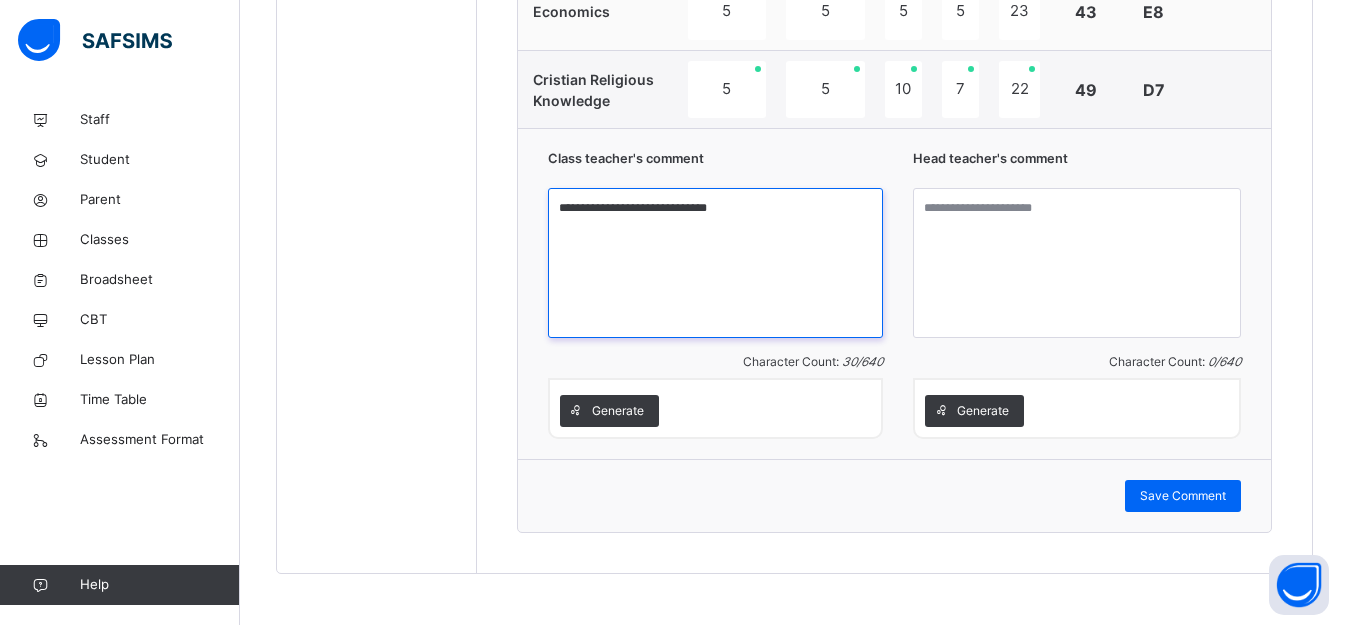 scroll, scrollTop: 1677, scrollLeft: 0, axis: vertical 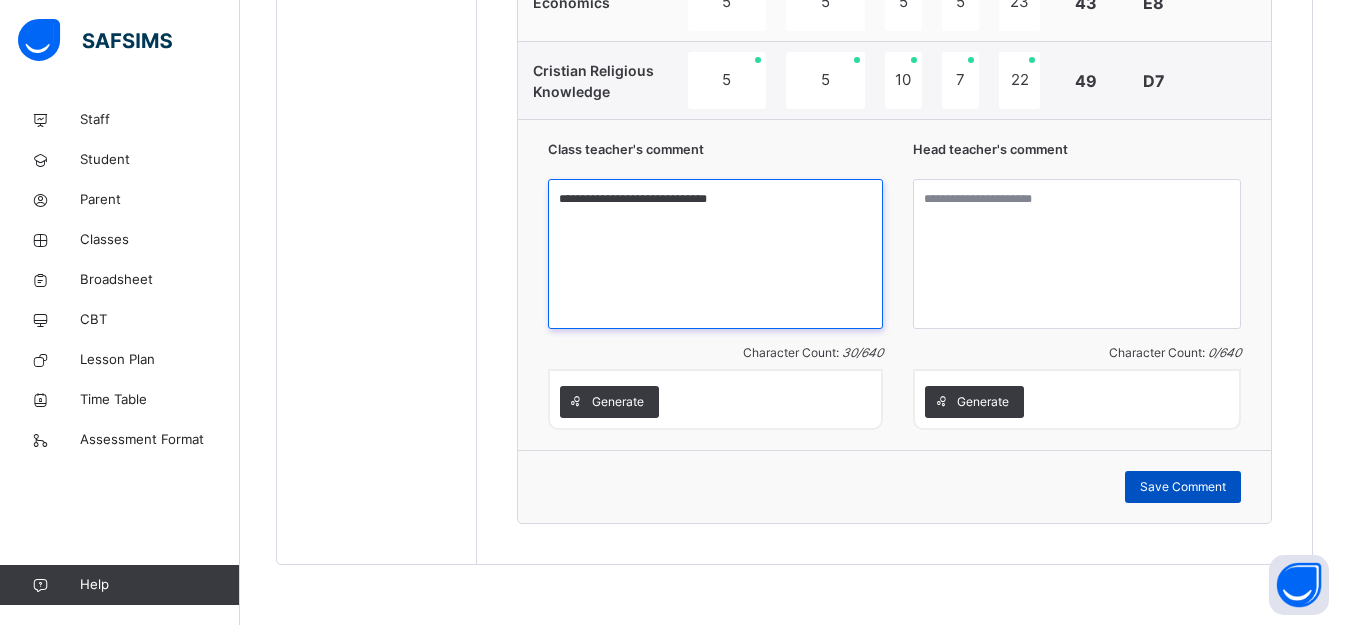 type on "**********" 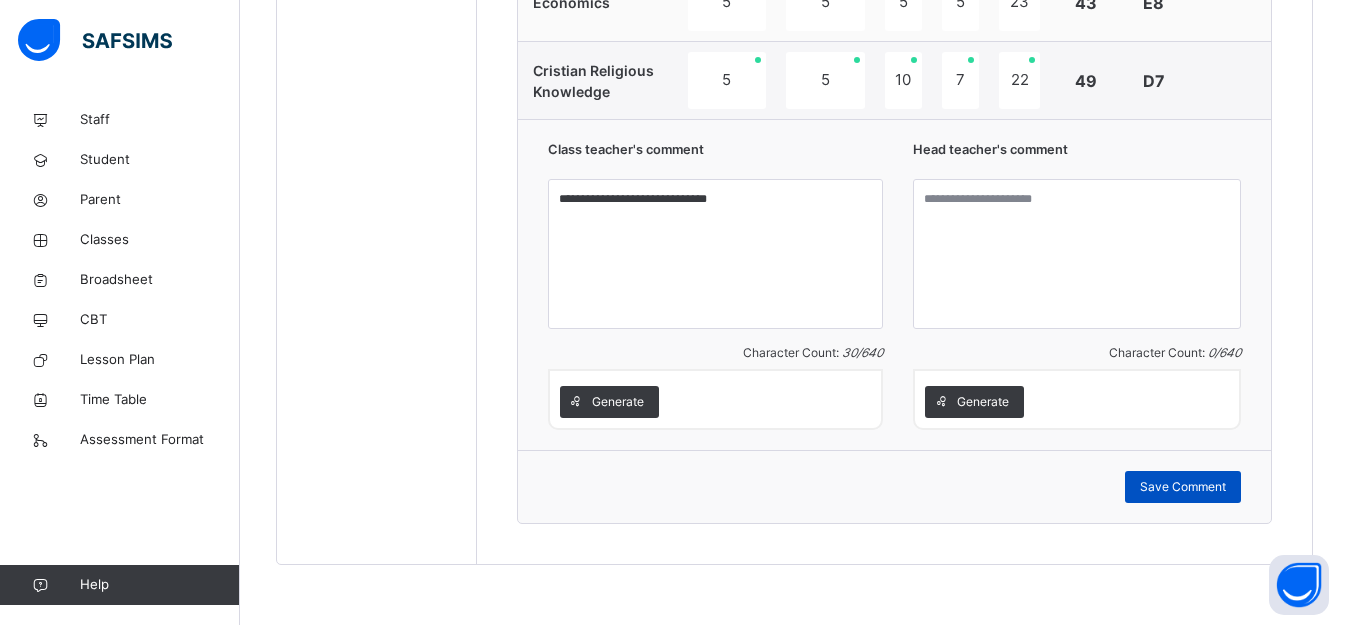 click on "Save Comment" at bounding box center [1183, 487] 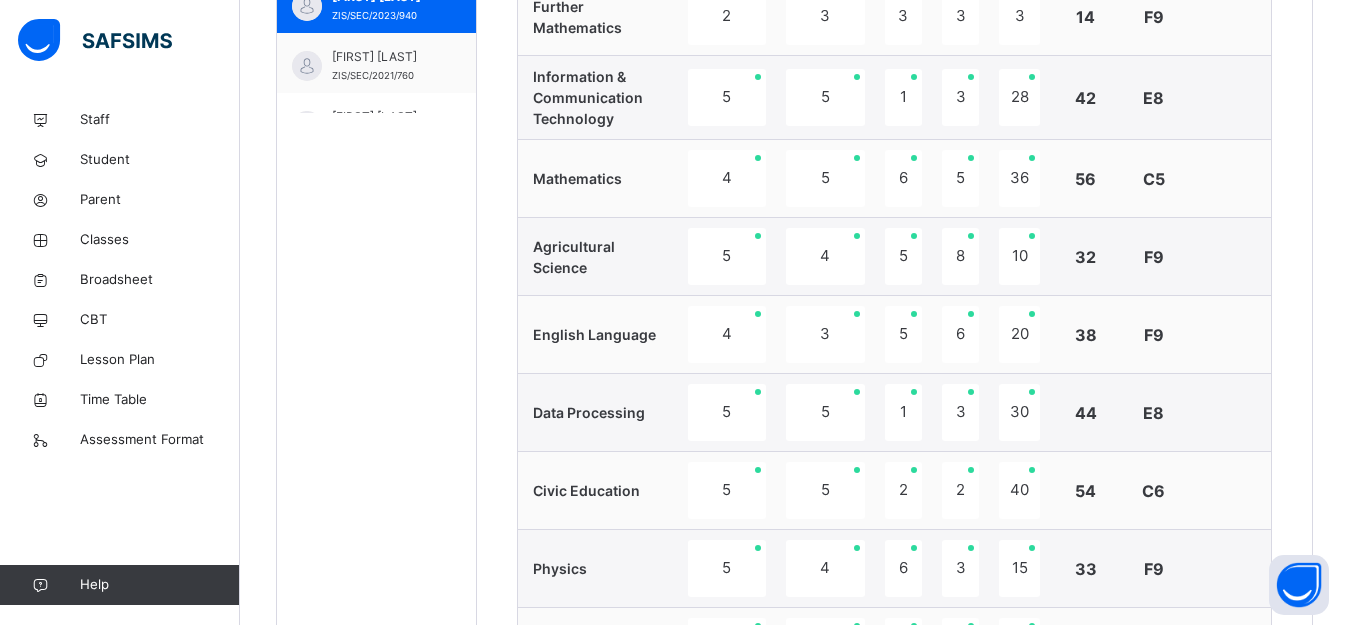 scroll, scrollTop: 777, scrollLeft: 0, axis: vertical 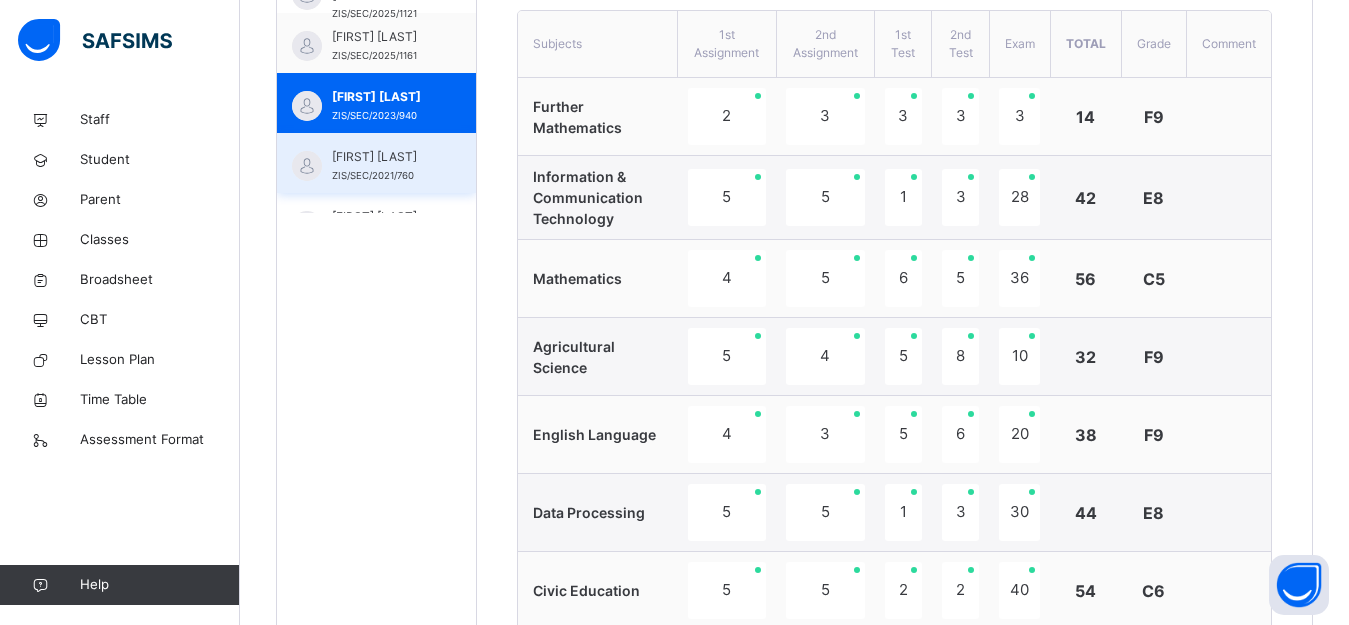 click on "IDRIS  SULEIMAN" at bounding box center (381, 157) 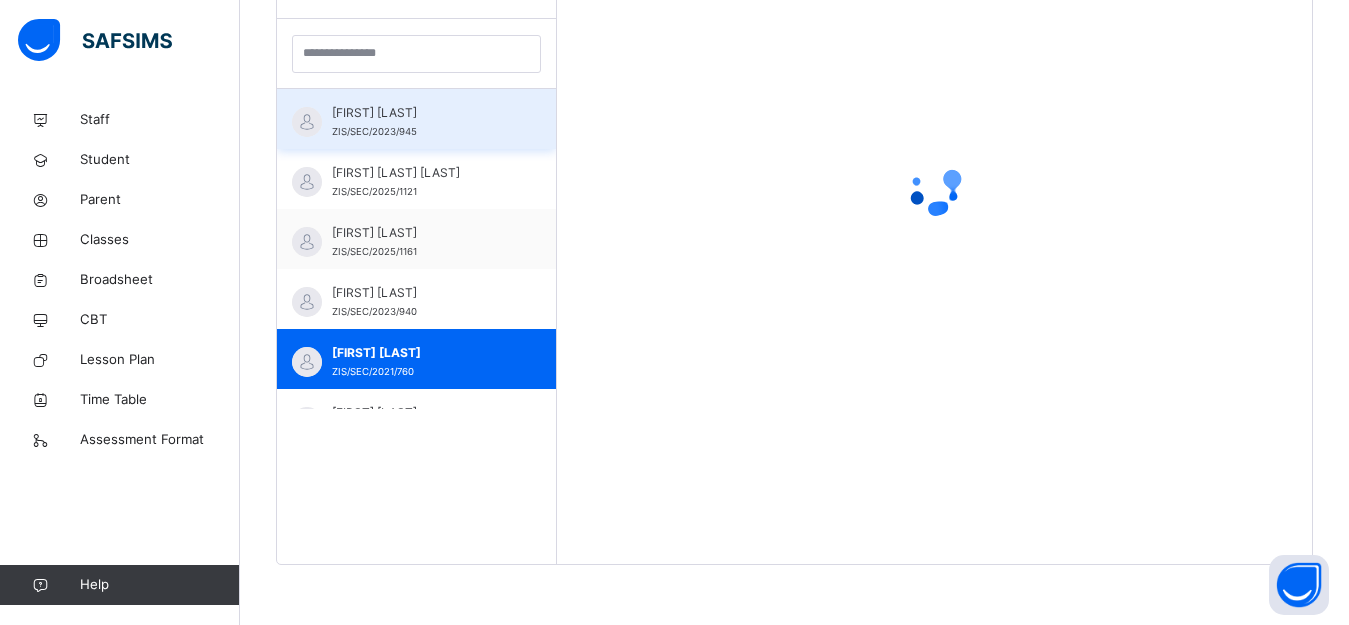 scroll, scrollTop: 581, scrollLeft: 0, axis: vertical 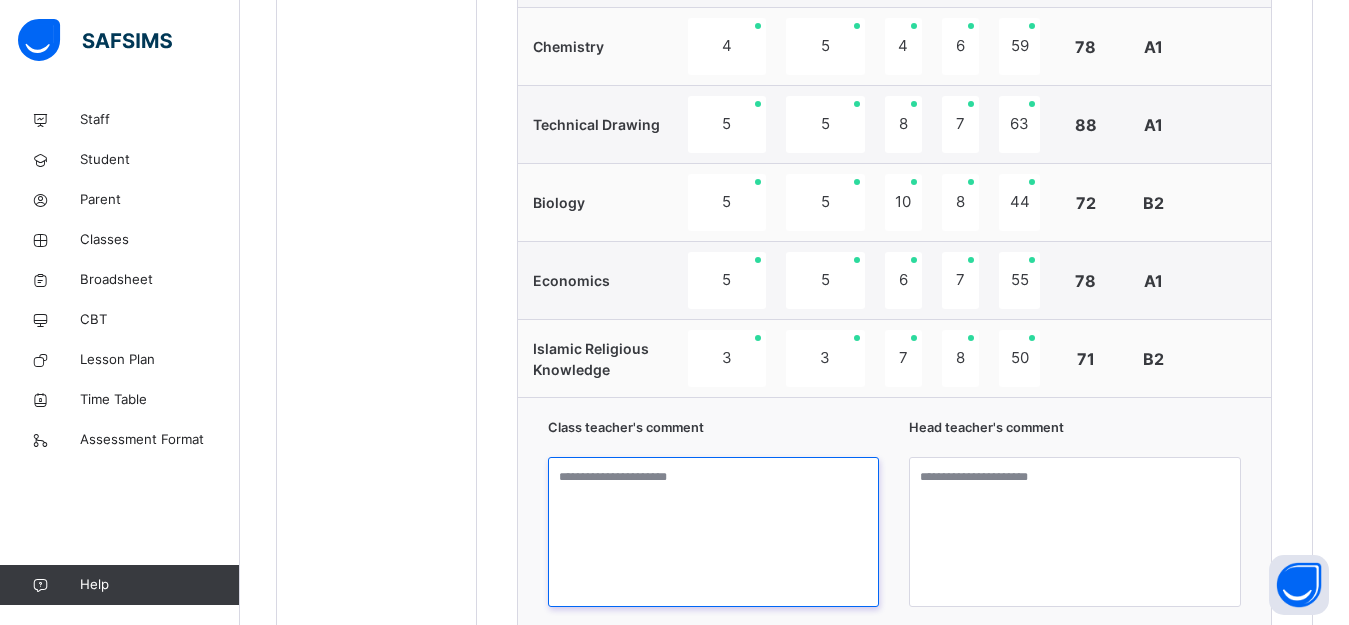 click at bounding box center (714, 532) 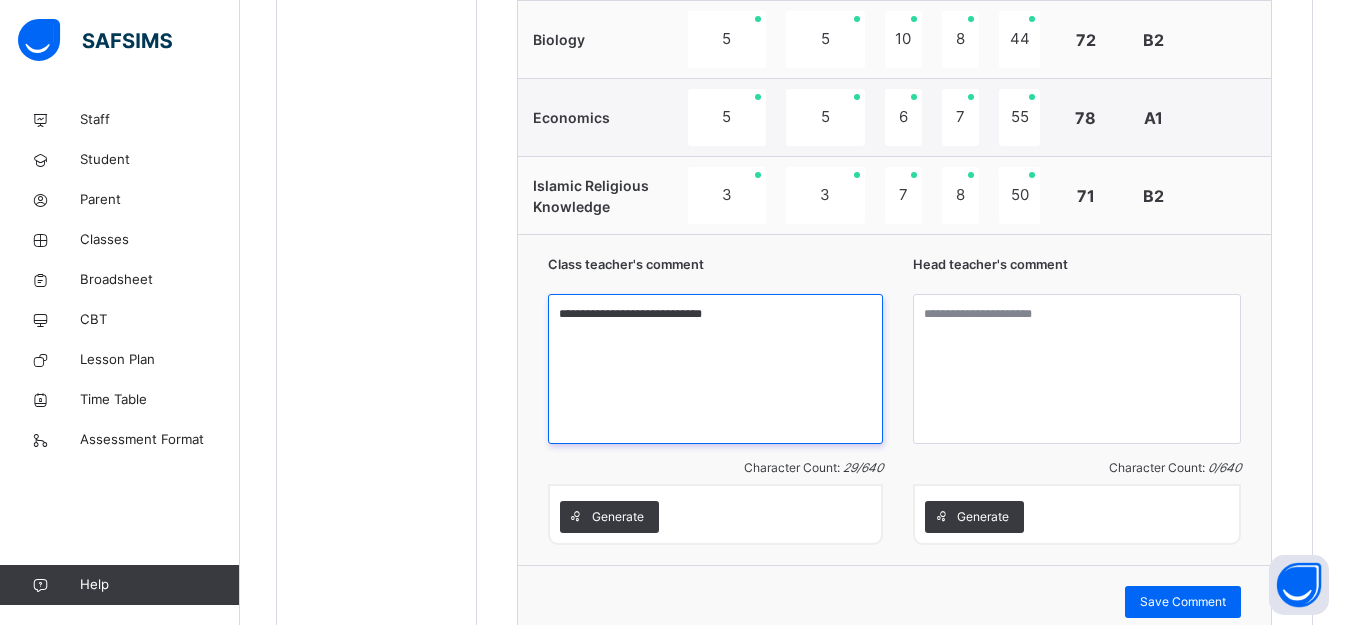 scroll, scrollTop: 1677, scrollLeft: 0, axis: vertical 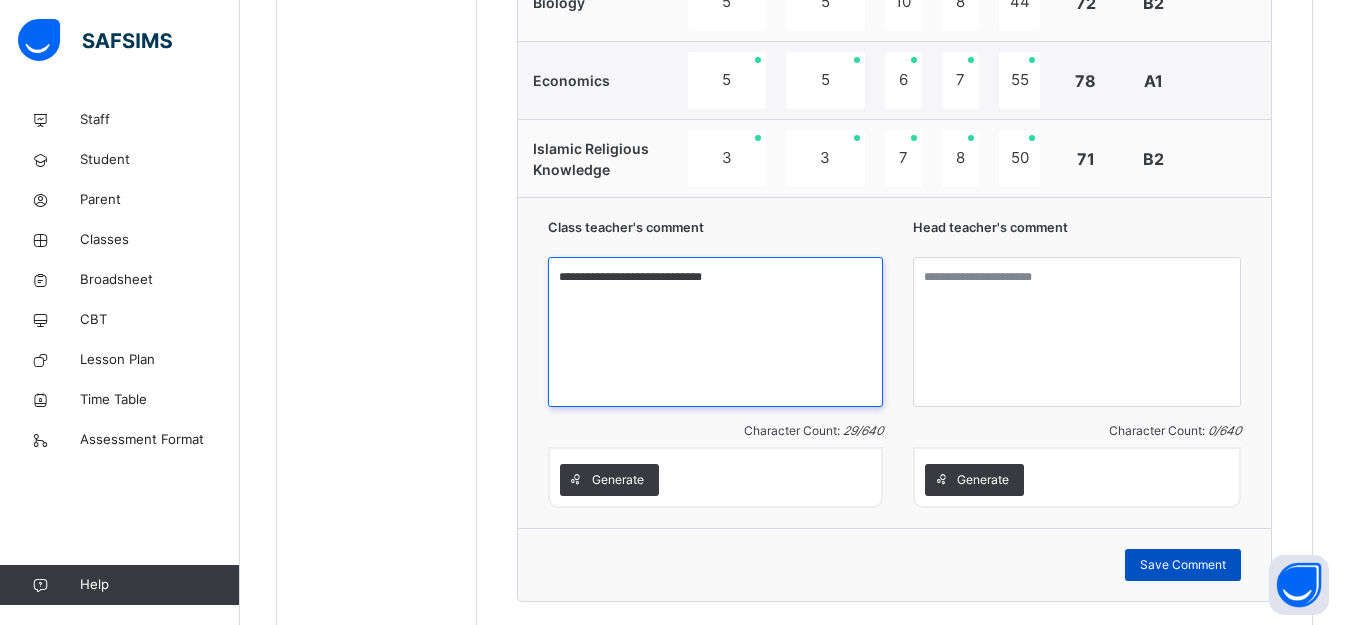 type on "**********" 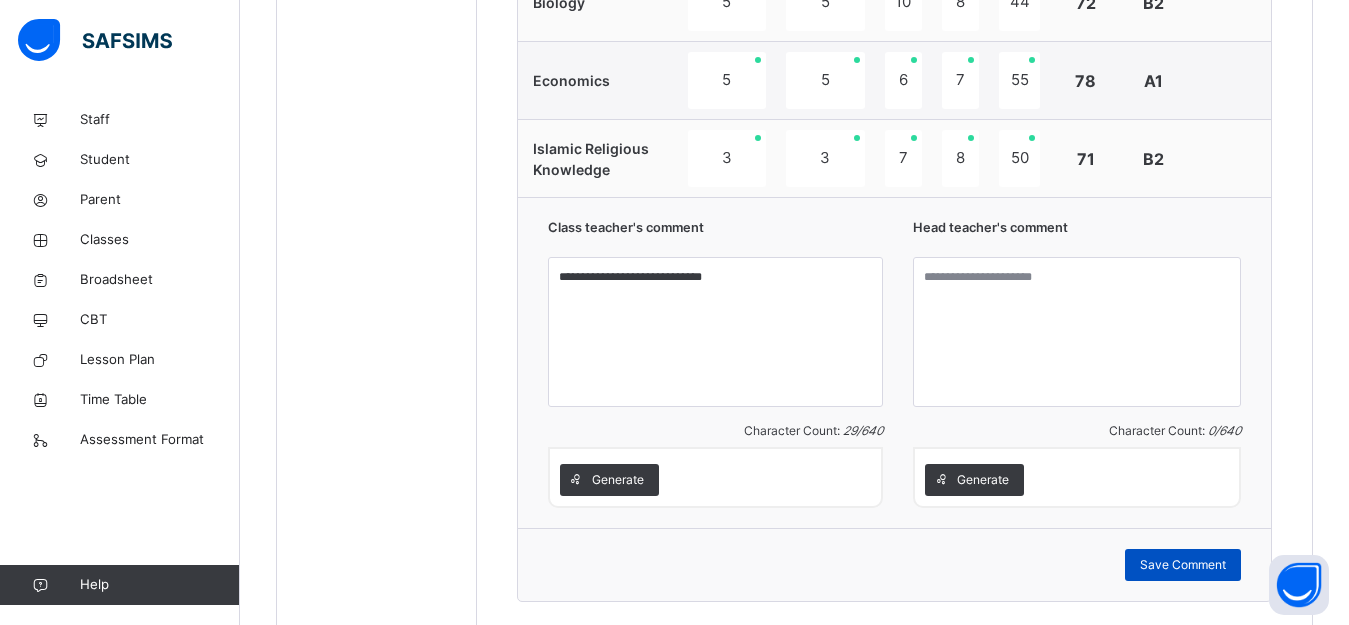 click on "Save Comment" at bounding box center [1183, 565] 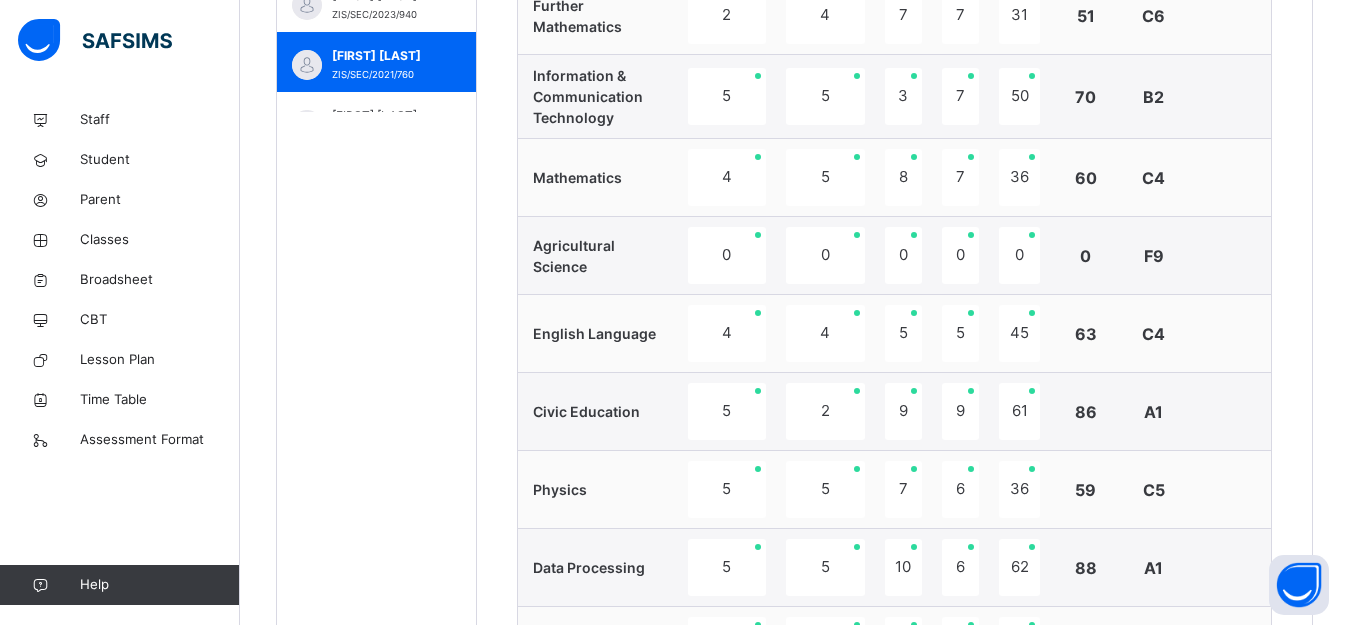 scroll, scrollTop: 877, scrollLeft: 0, axis: vertical 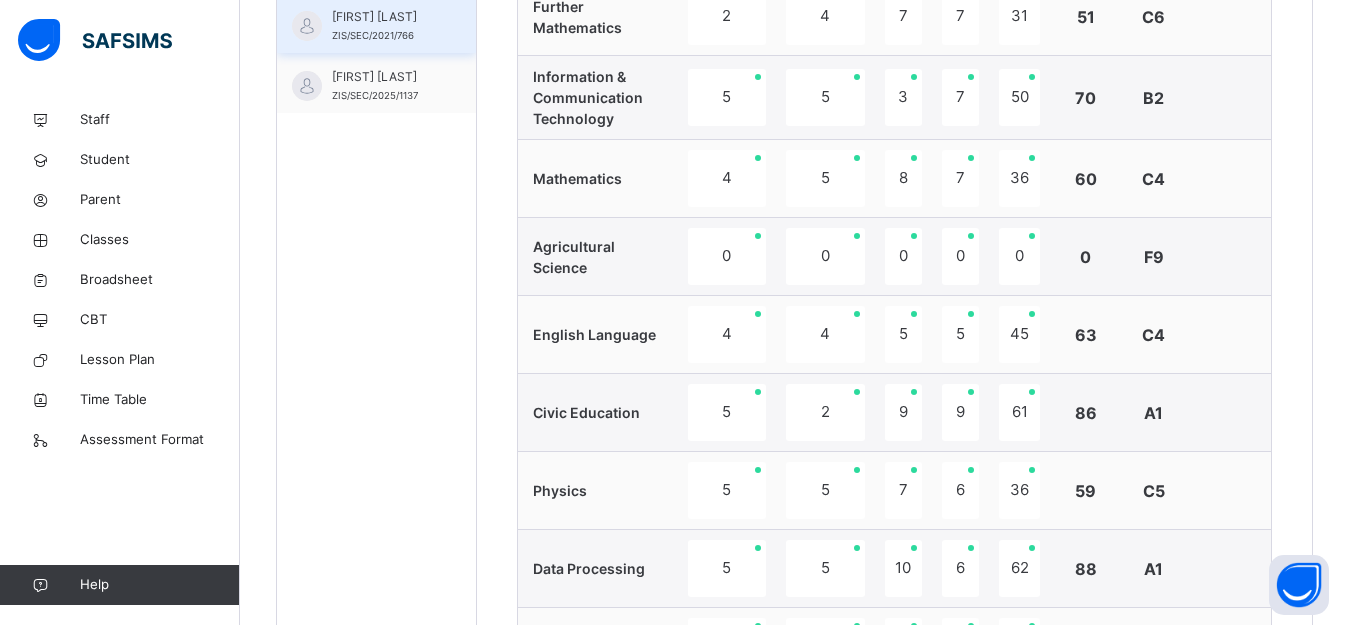 click on "IMRAN  KABIRU ZIS/SEC/2021/766" at bounding box center [376, 23] 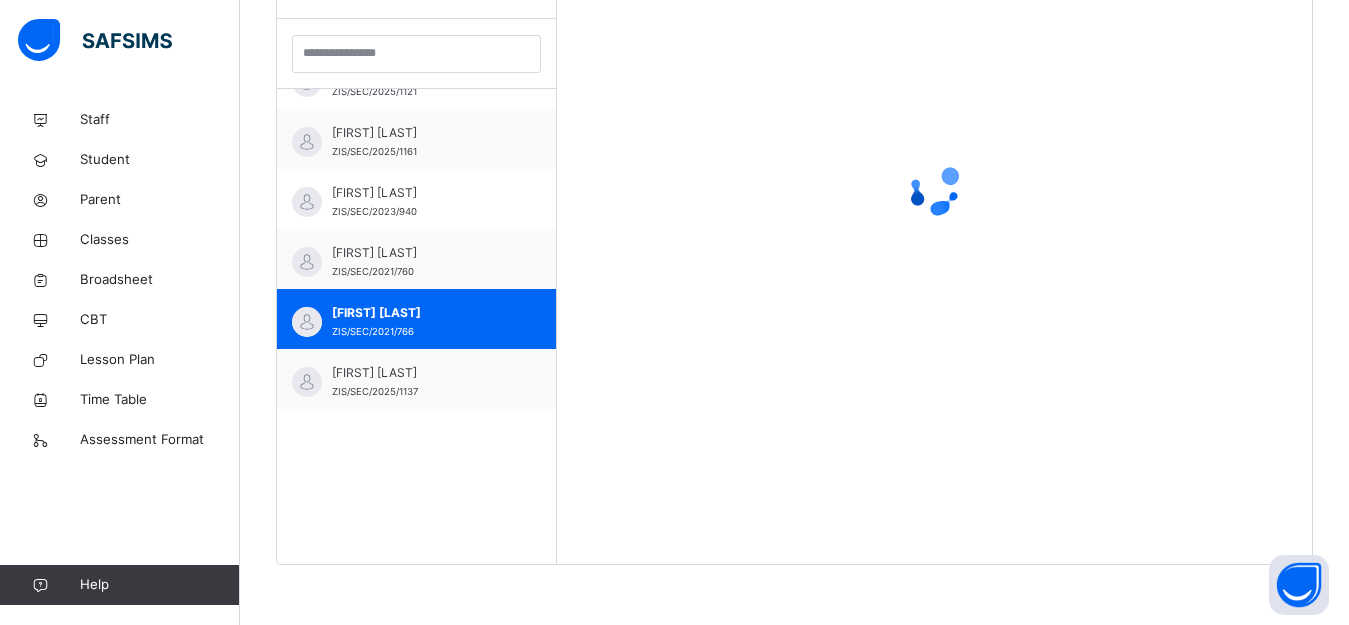 scroll, scrollTop: 581, scrollLeft: 0, axis: vertical 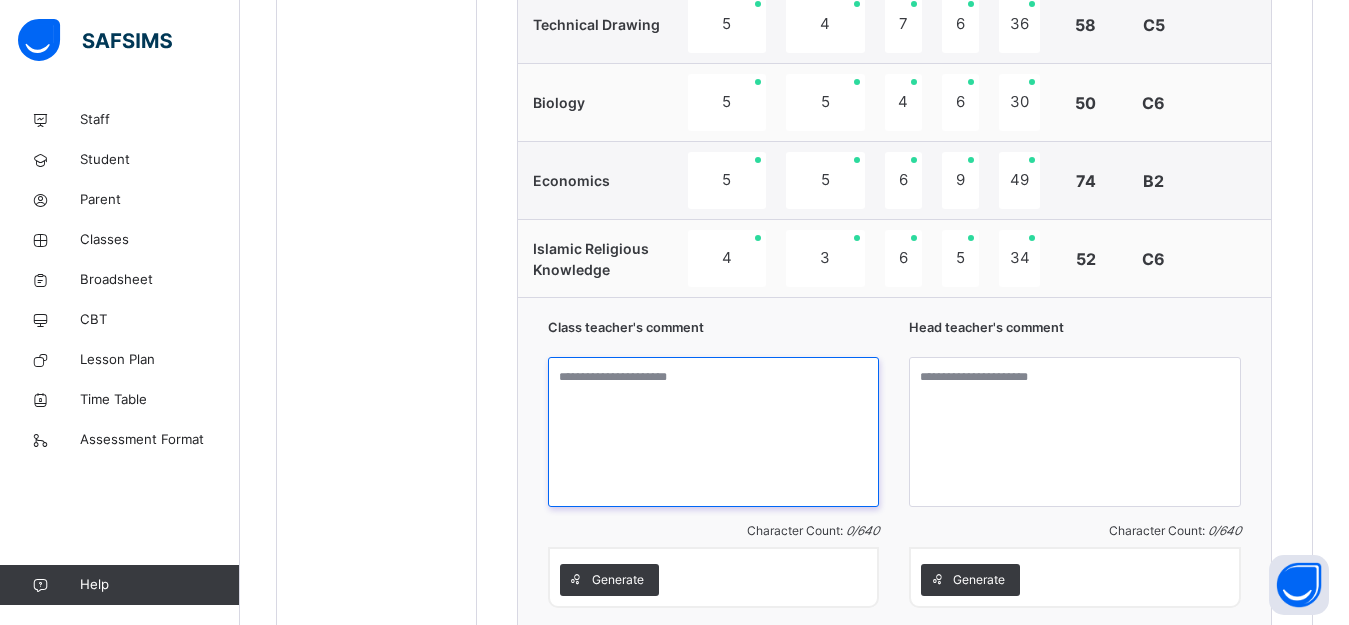click at bounding box center (714, 432) 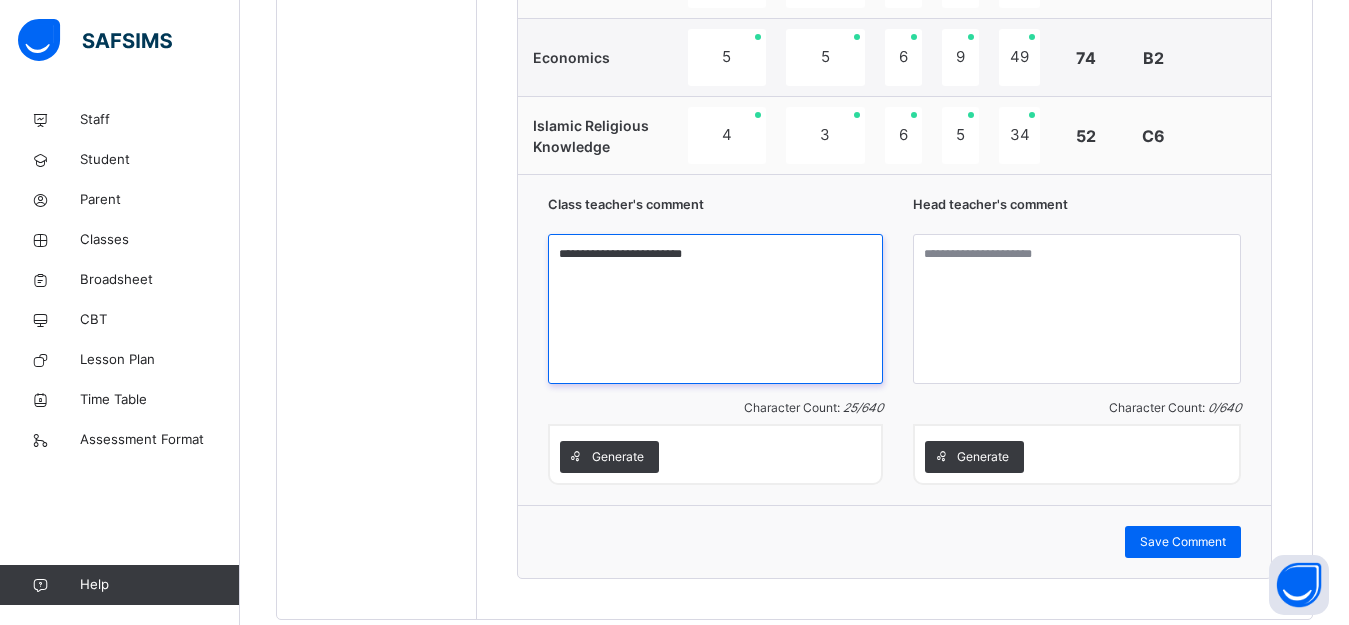 scroll, scrollTop: 1755, scrollLeft: 0, axis: vertical 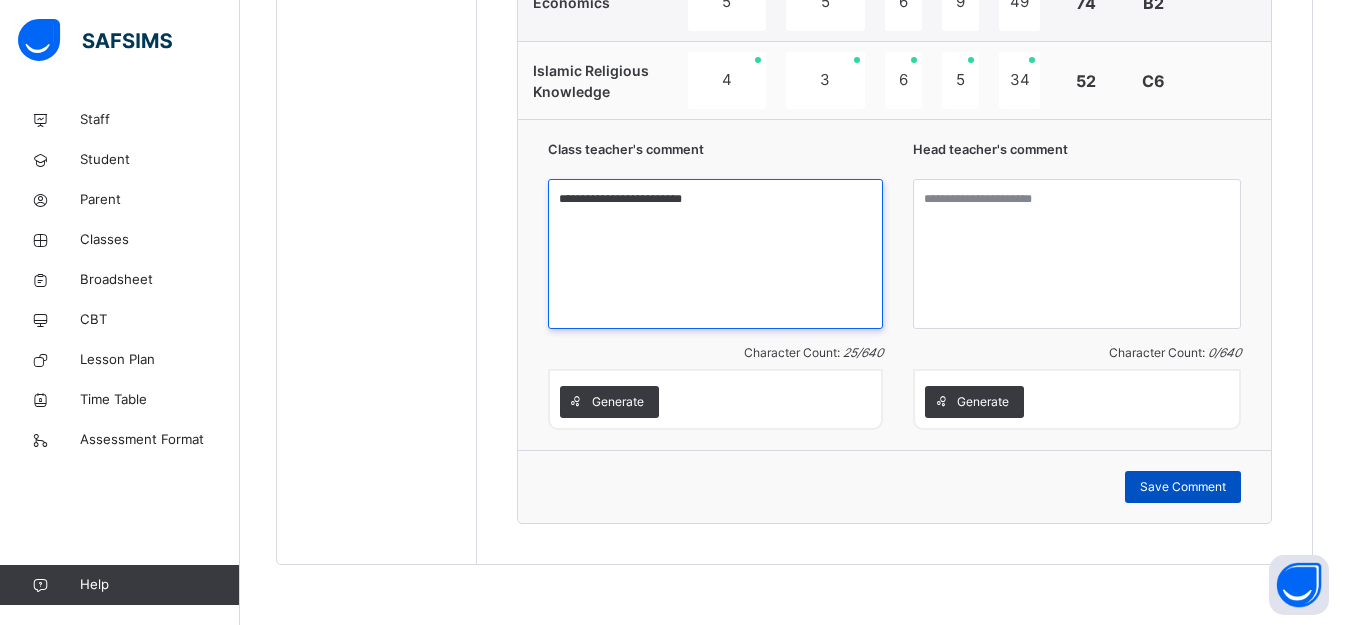 type on "**********" 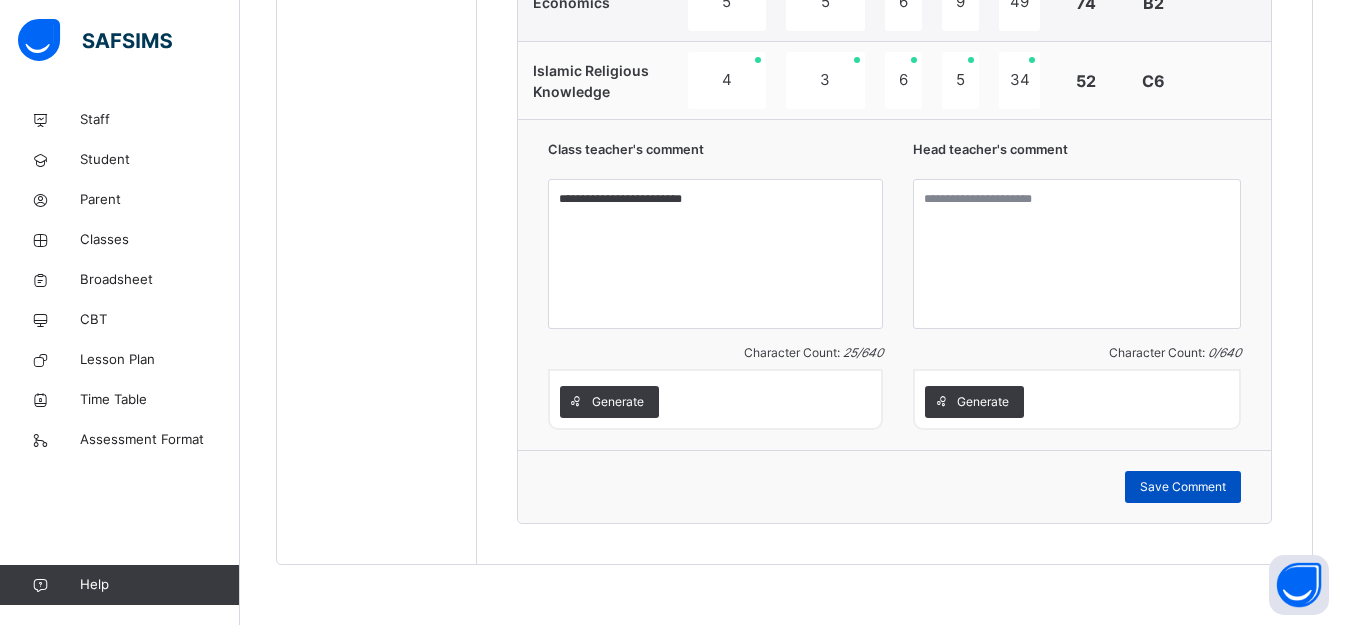 click on "Save Comment" at bounding box center [1183, 487] 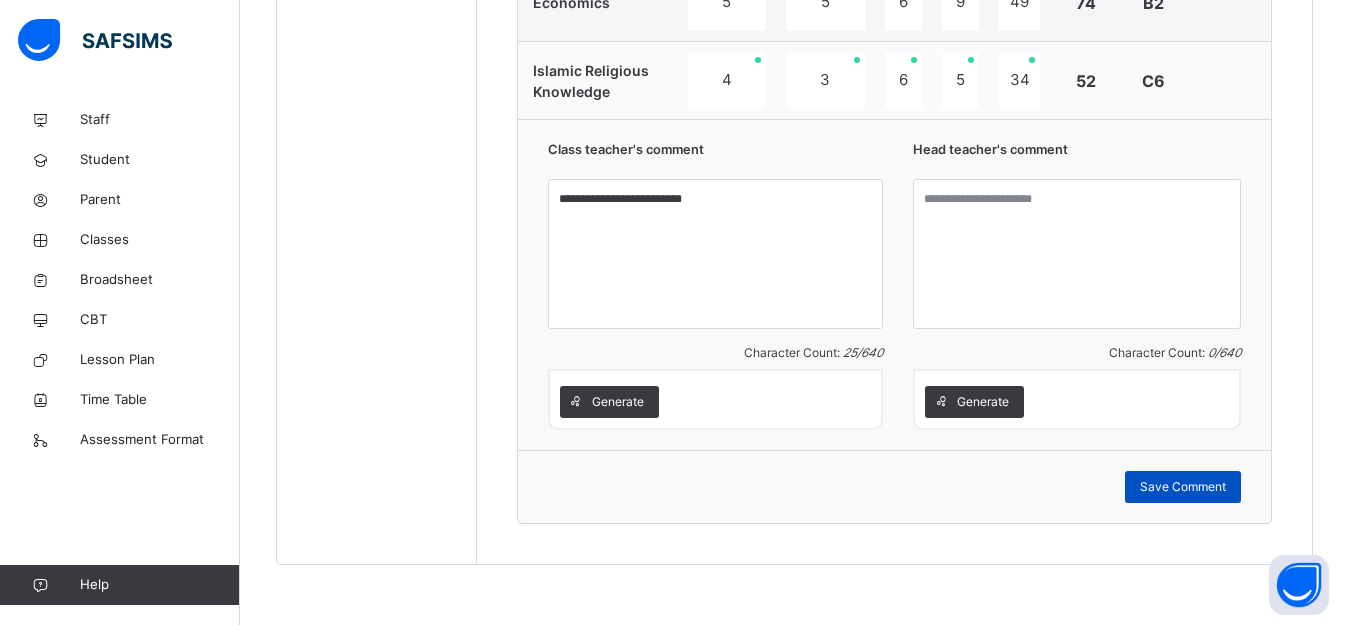 click on "Save Comment" at bounding box center (1183, 487) 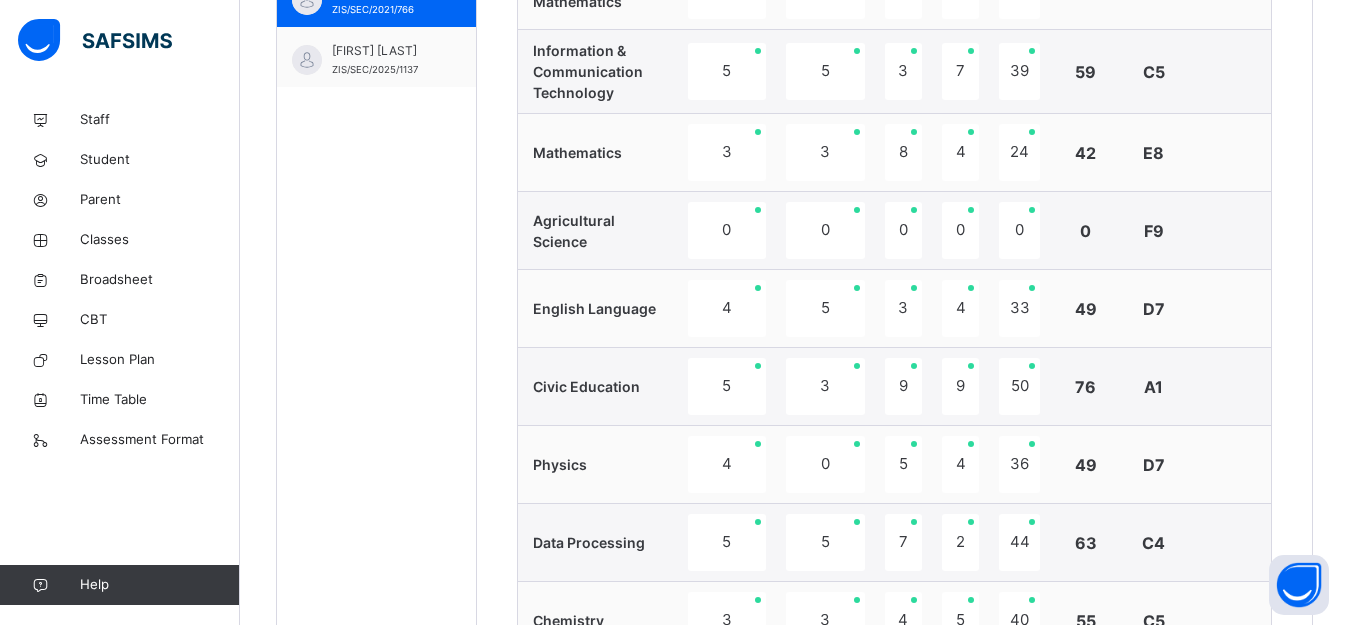 scroll, scrollTop: 855, scrollLeft: 0, axis: vertical 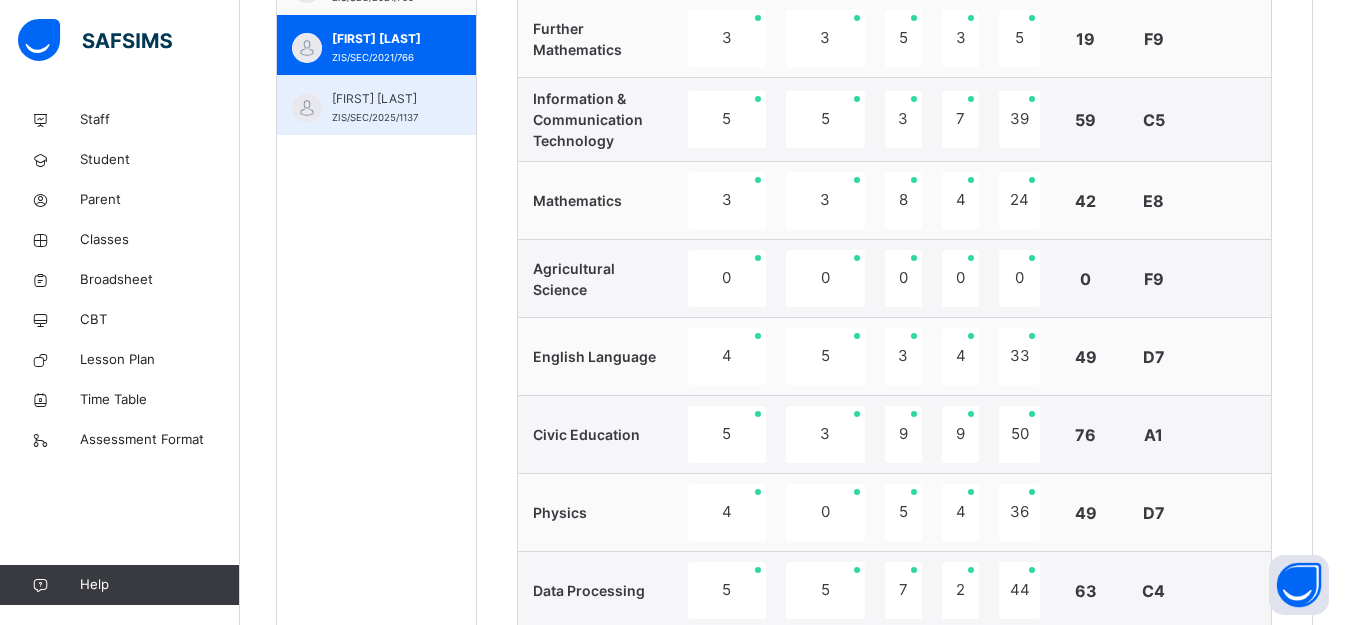 click on "ISAH  ABDULMUMIN ZIS/SEC/2025/1137" at bounding box center [376, 105] 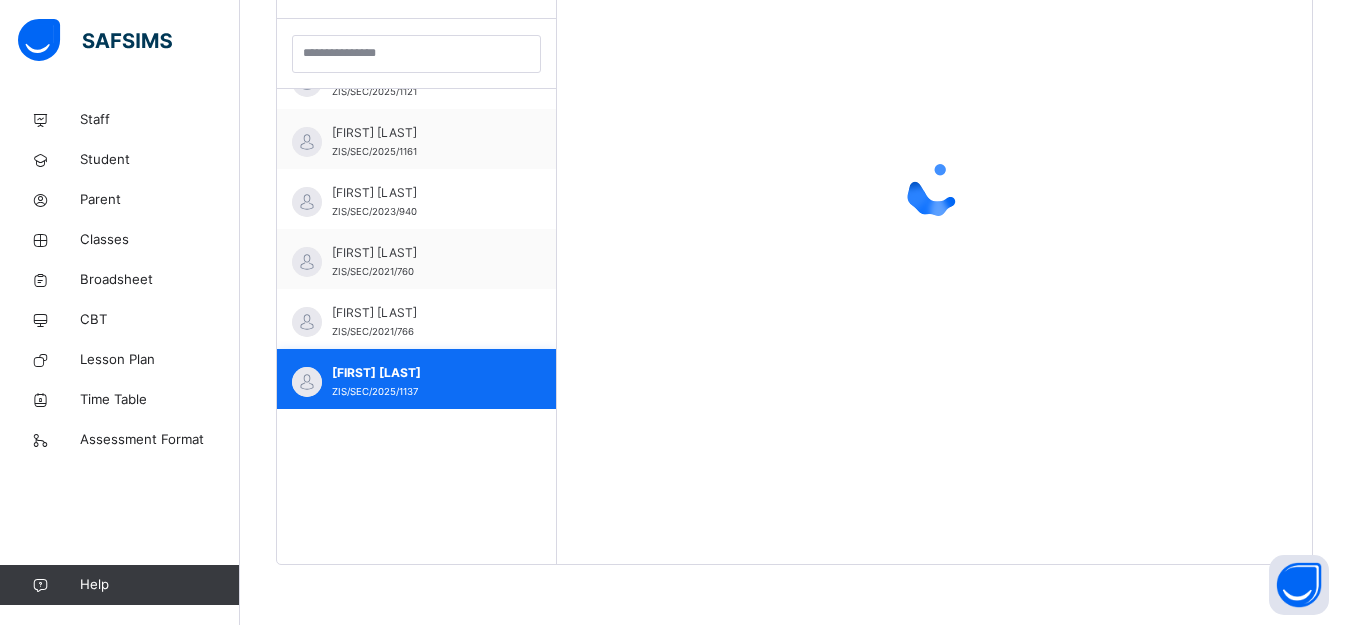 scroll, scrollTop: 581, scrollLeft: 0, axis: vertical 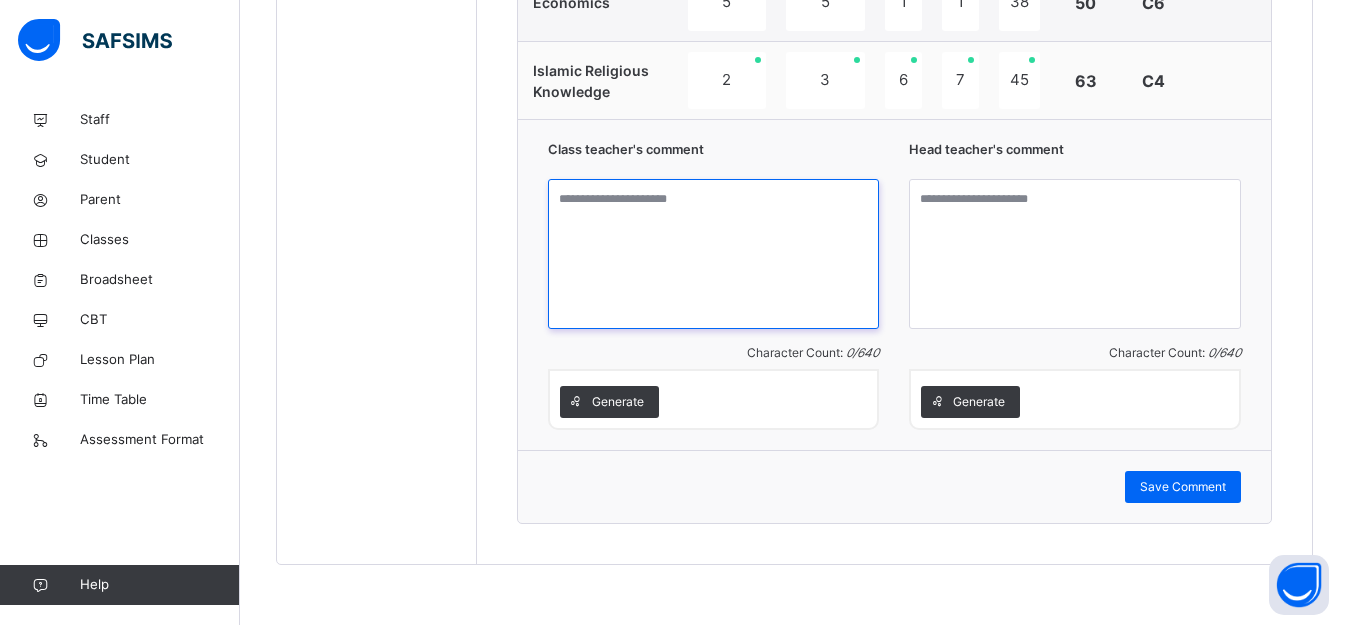 click at bounding box center (714, 254) 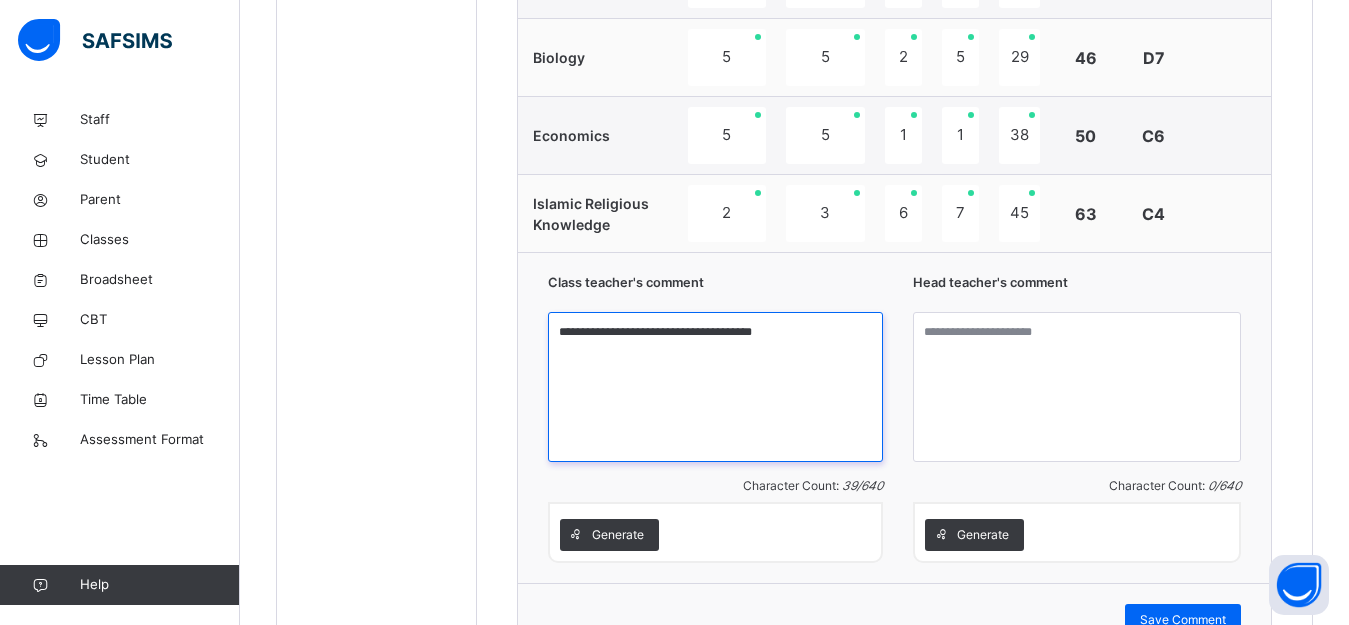 scroll, scrollTop: 1655, scrollLeft: 0, axis: vertical 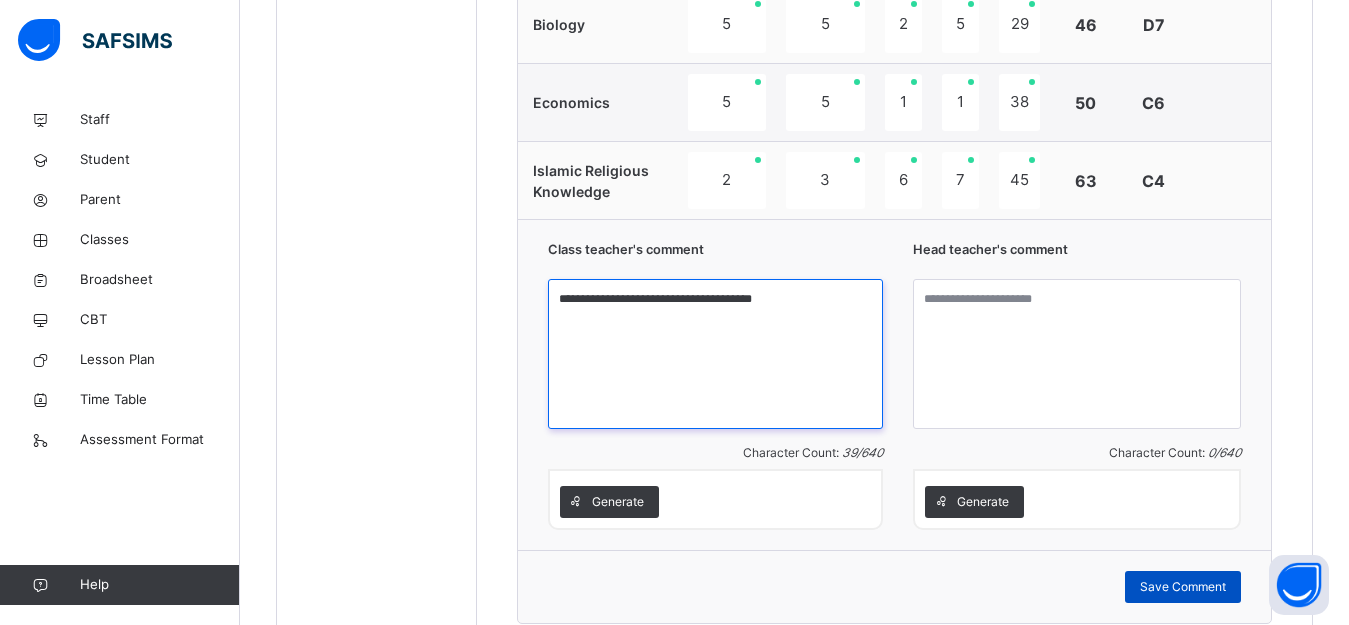 type on "**********" 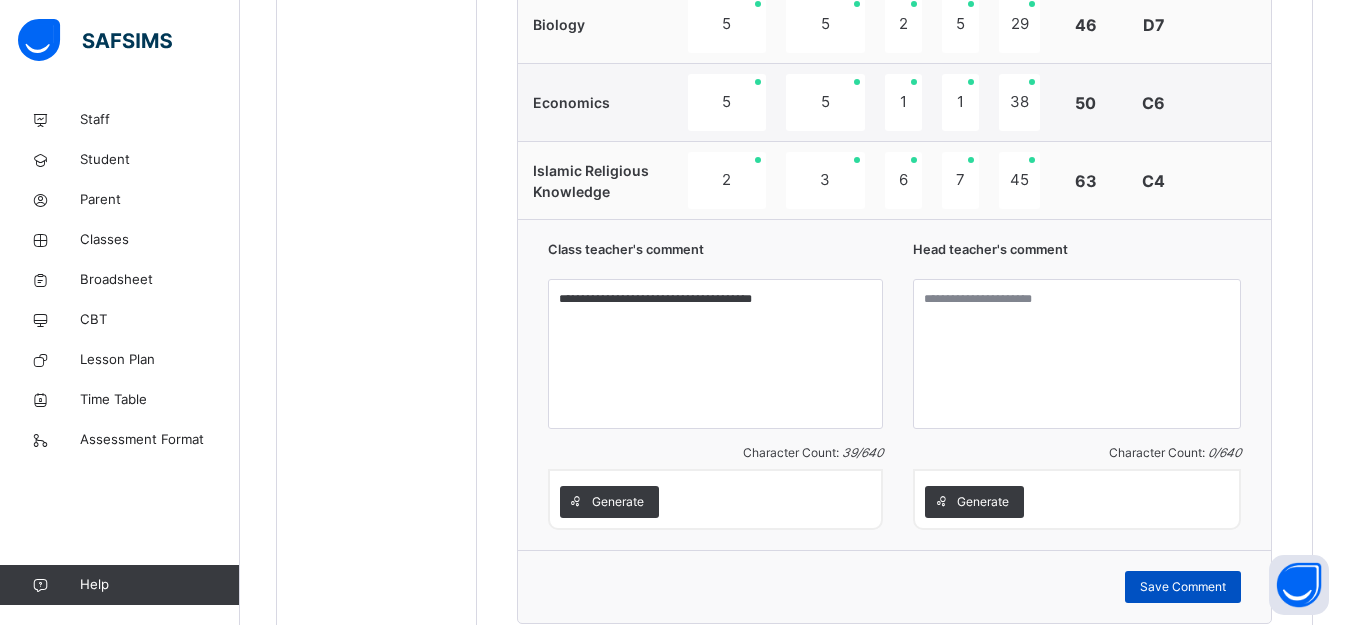 click on "Save Comment" at bounding box center (1183, 587) 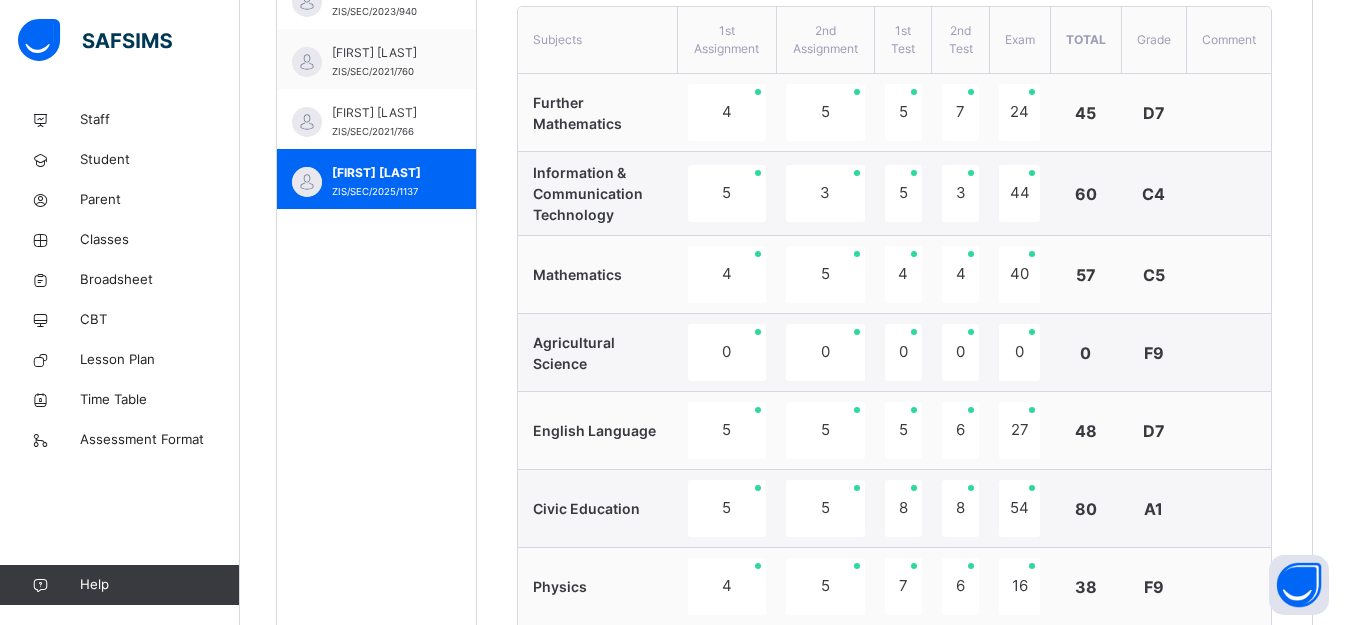scroll, scrollTop: 755, scrollLeft: 0, axis: vertical 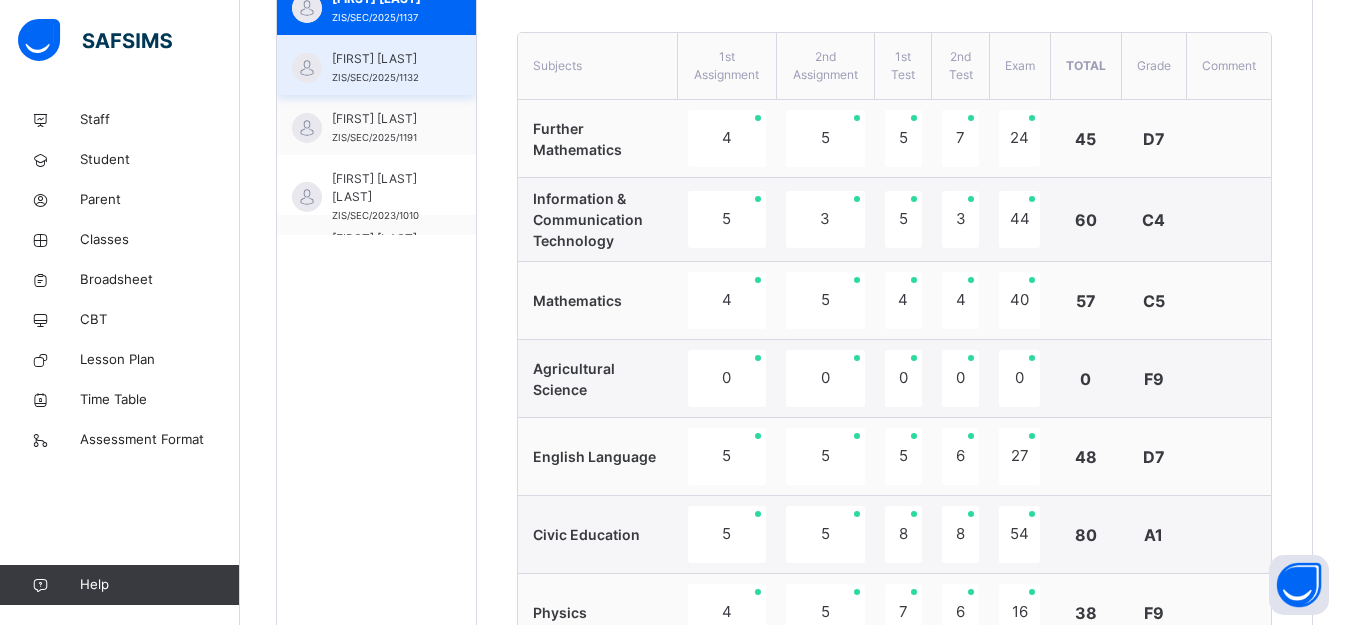 click on "KHADIJA SULAIMAN UMAR" at bounding box center (381, 59) 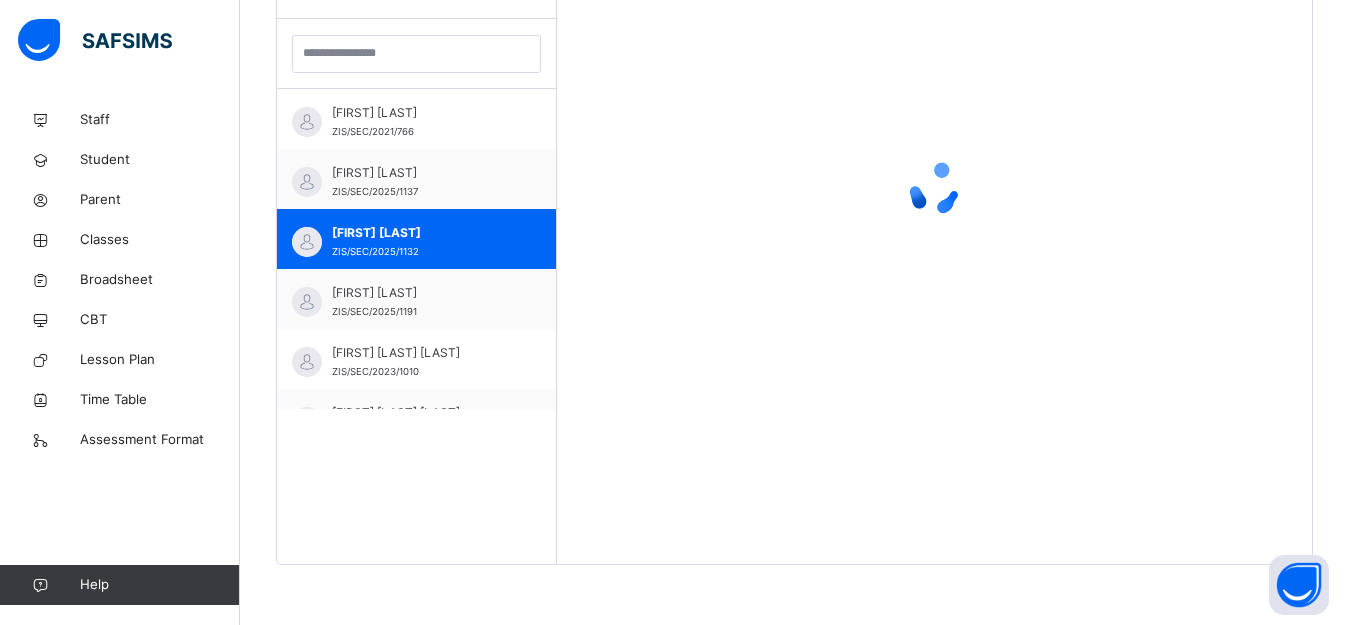 scroll, scrollTop: 581, scrollLeft: 0, axis: vertical 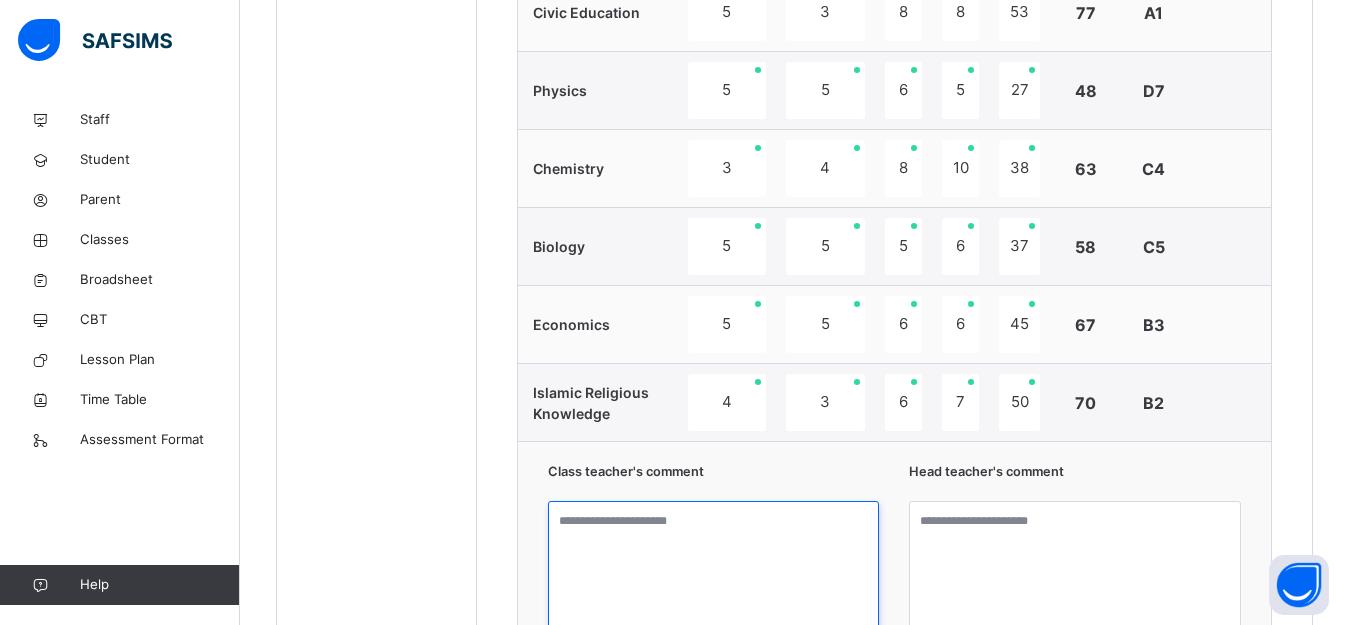 click at bounding box center (714, 576) 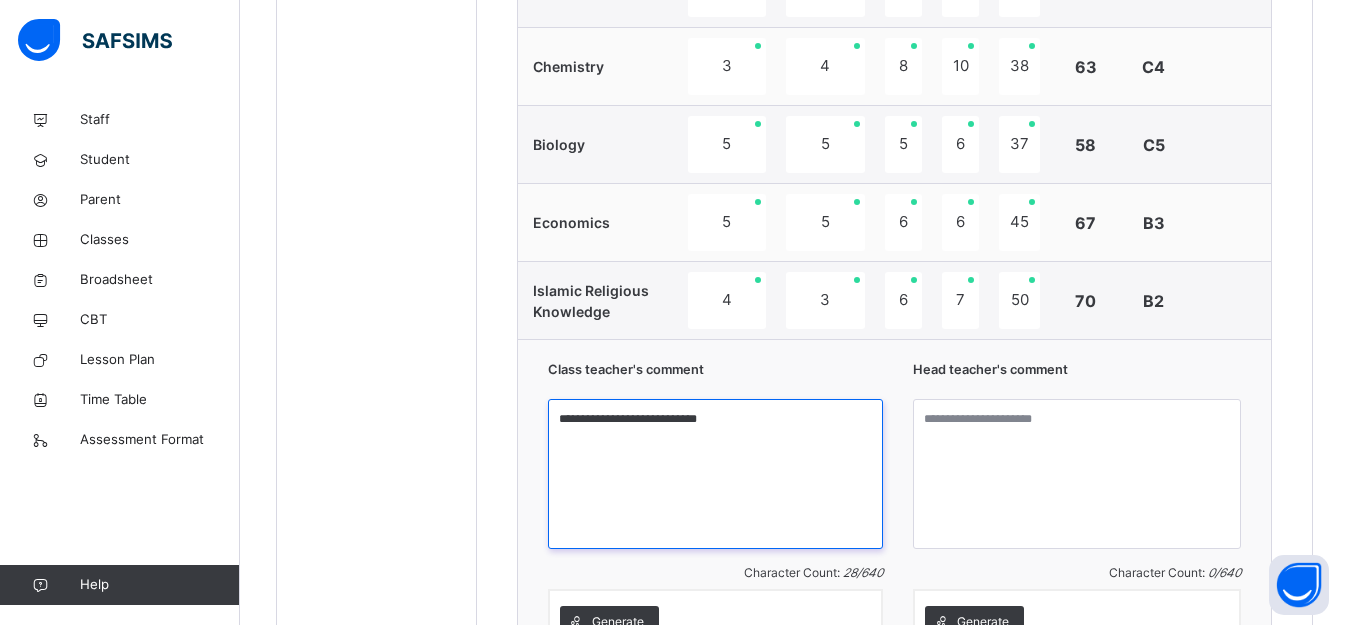 scroll, scrollTop: 1555, scrollLeft: 0, axis: vertical 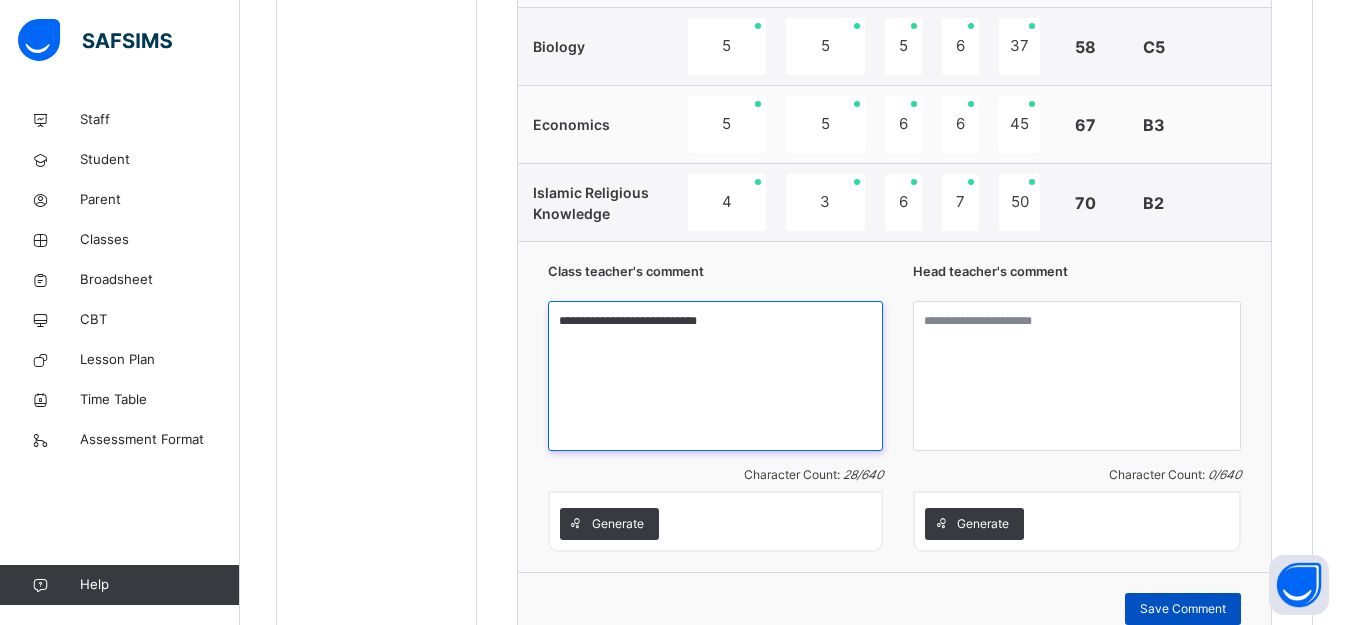 type on "**********" 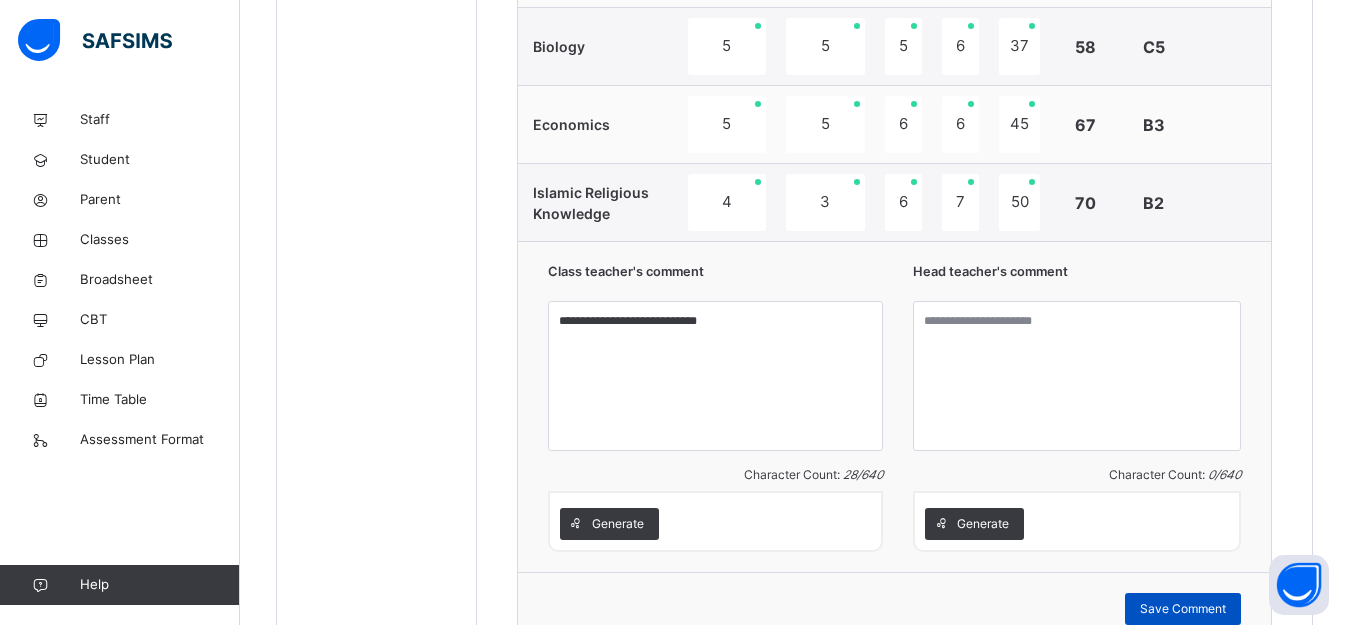 click on "Save Comment" at bounding box center [1183, 609] 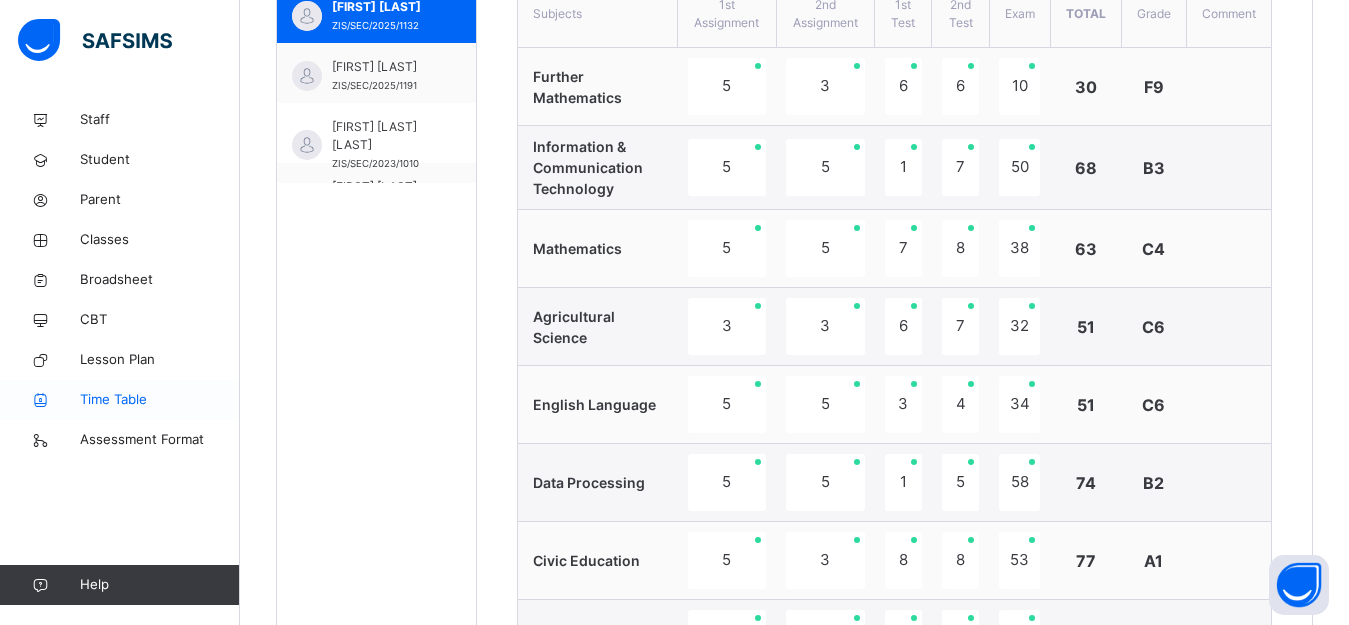scroll, scrollTop: 777, scrollLeft: 0, axis: vertical 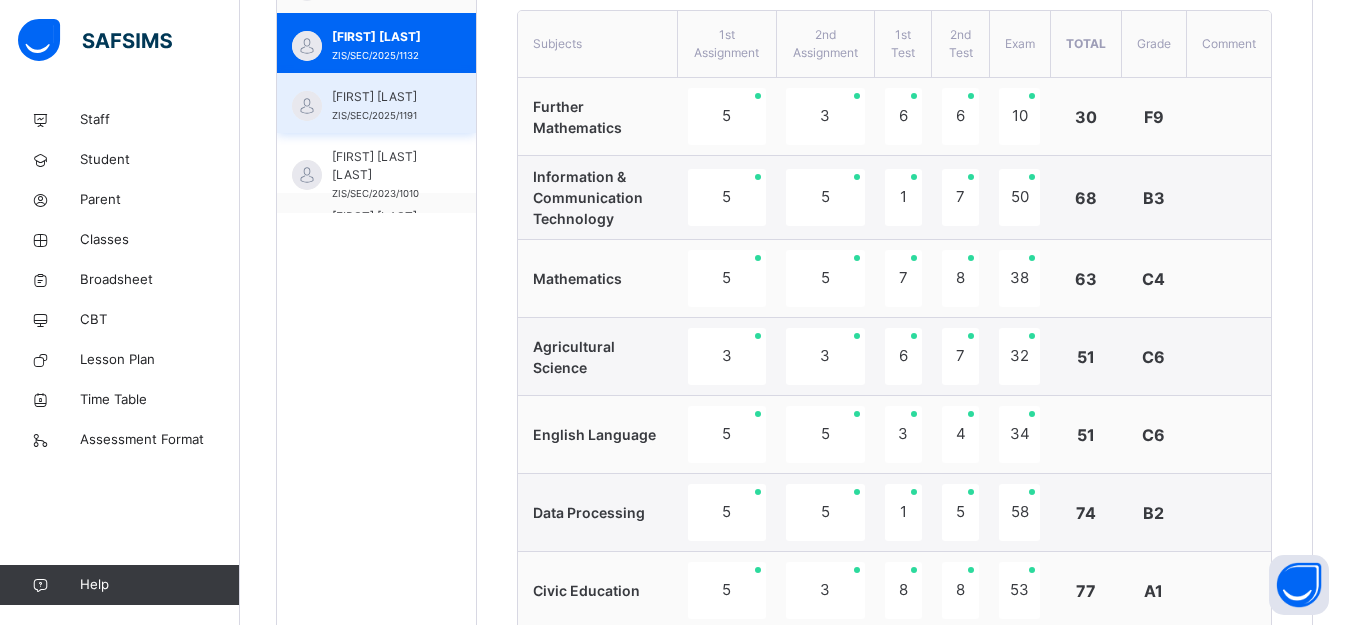 click on "KHALIFA  USMAN" at bounding box center [381, 97] 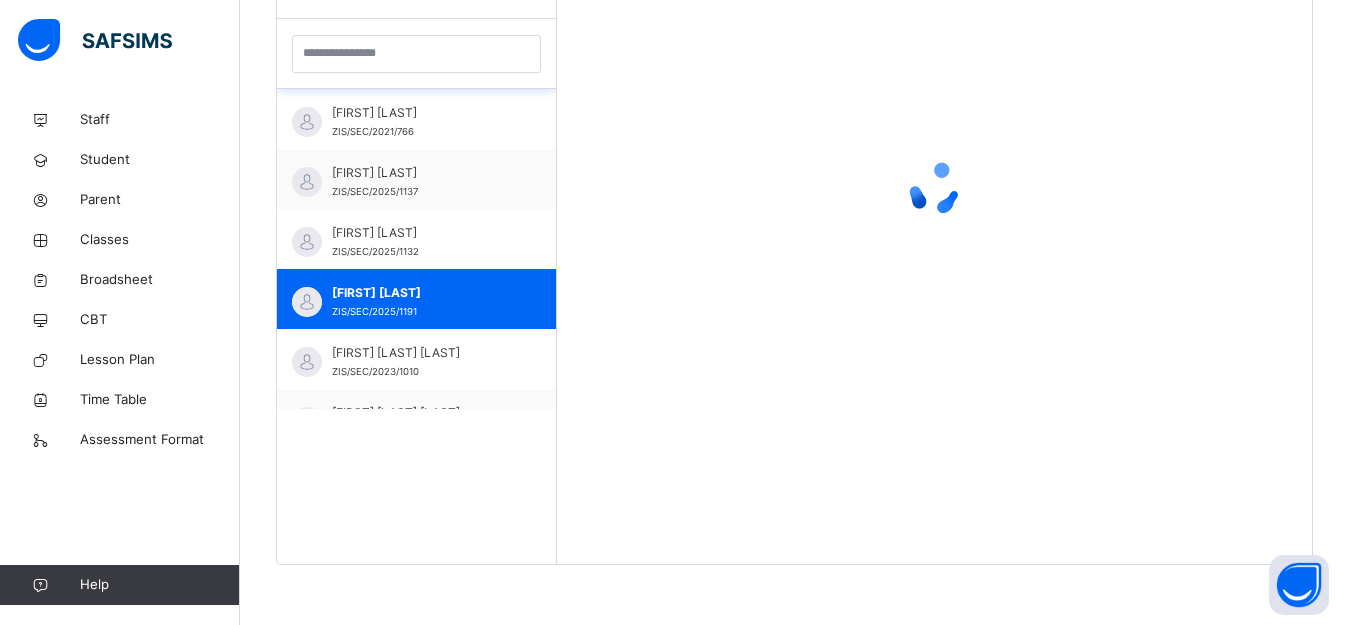 scroll, scrollTop: 581, scrollLeft: 0, axis: vertical 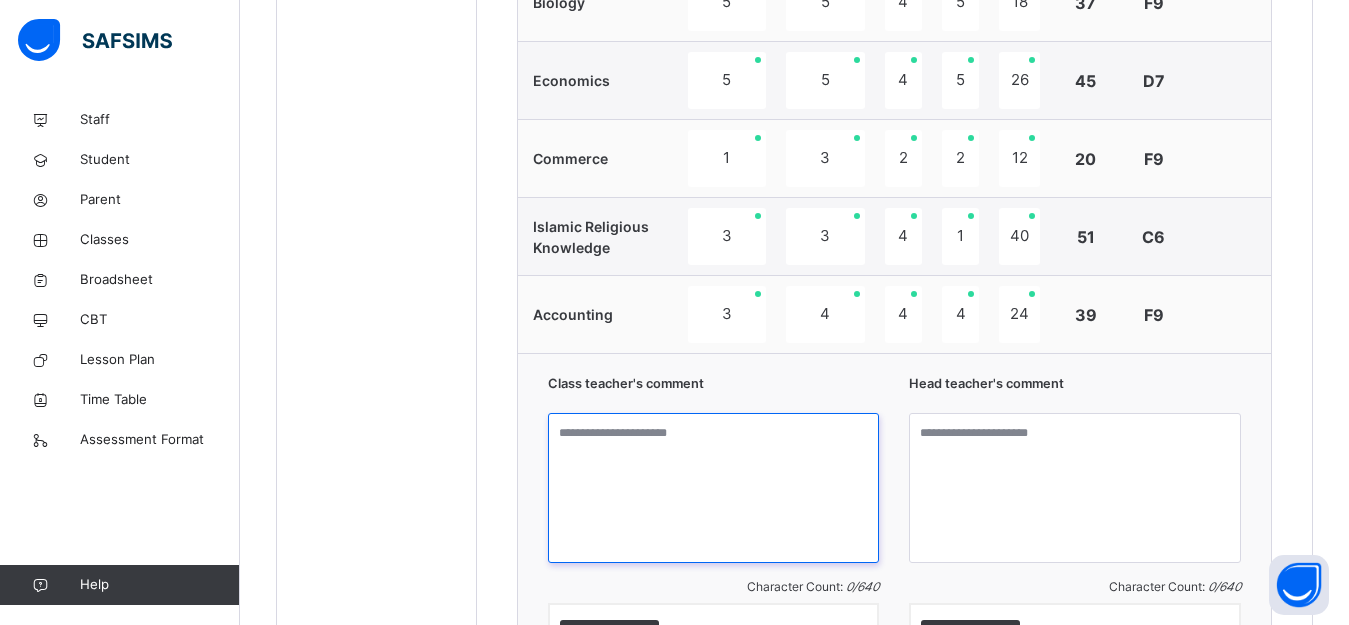 click at bounding box center (714, 488) 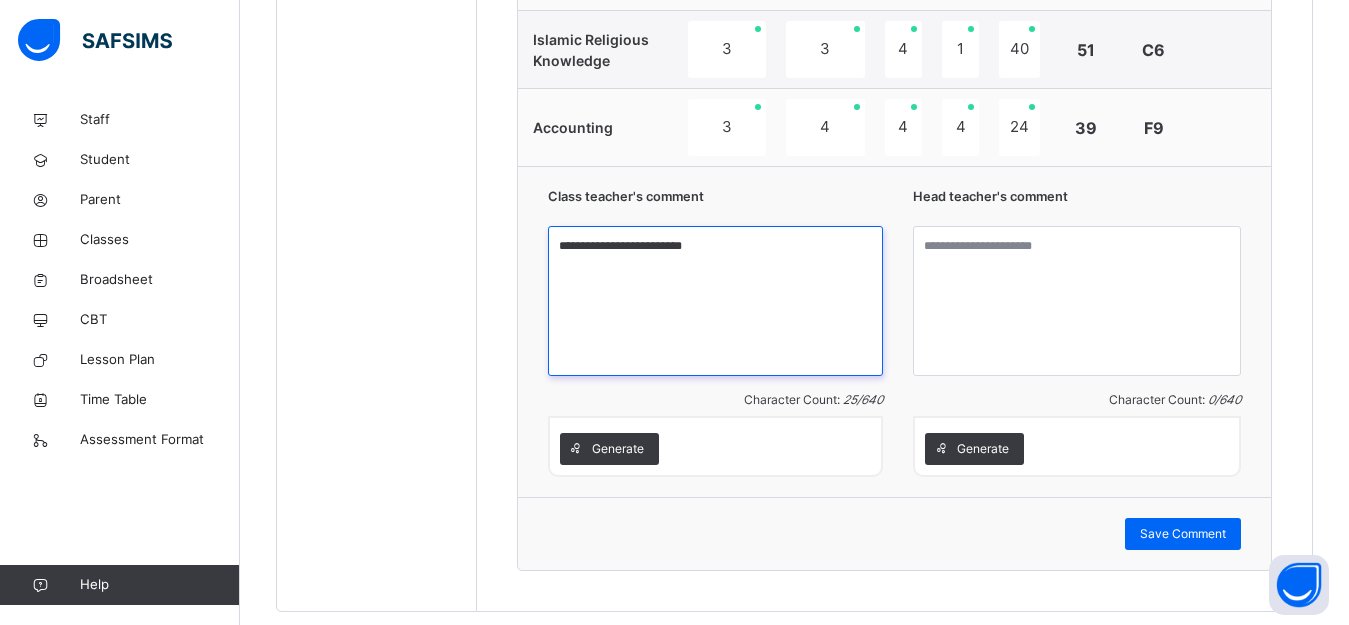 scroll, scrollTop: 1911, scrollLeft: 0, axis: vertical 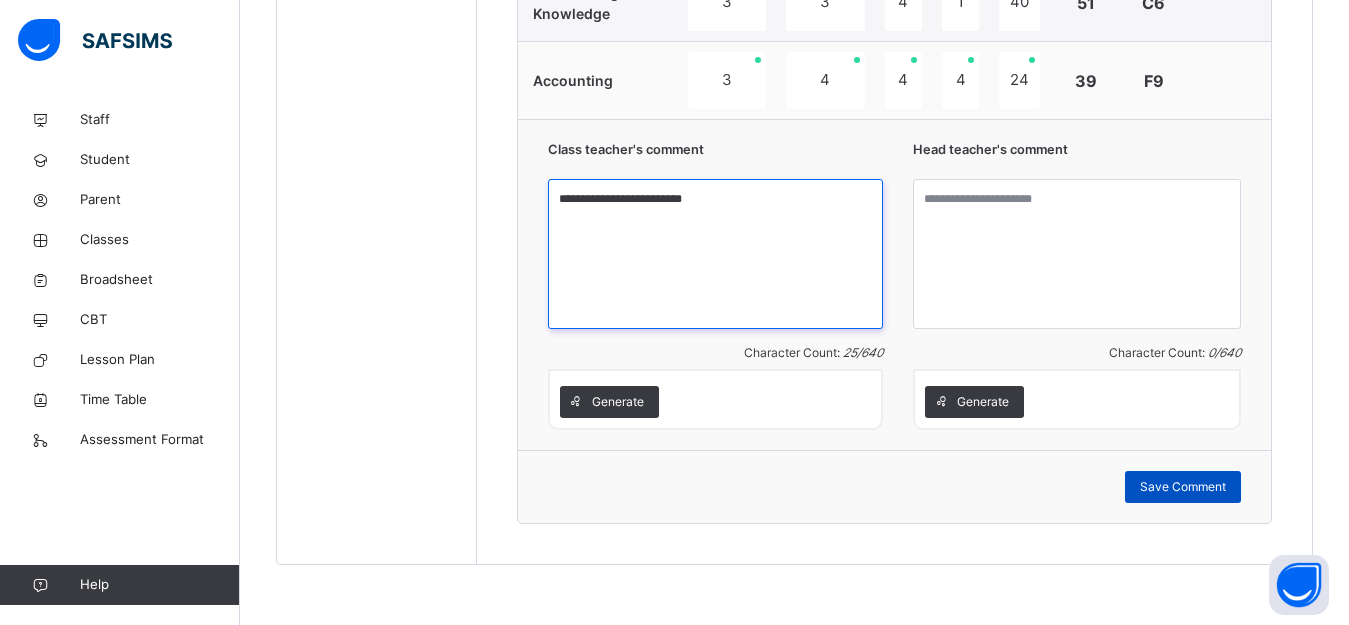 type on "**********" 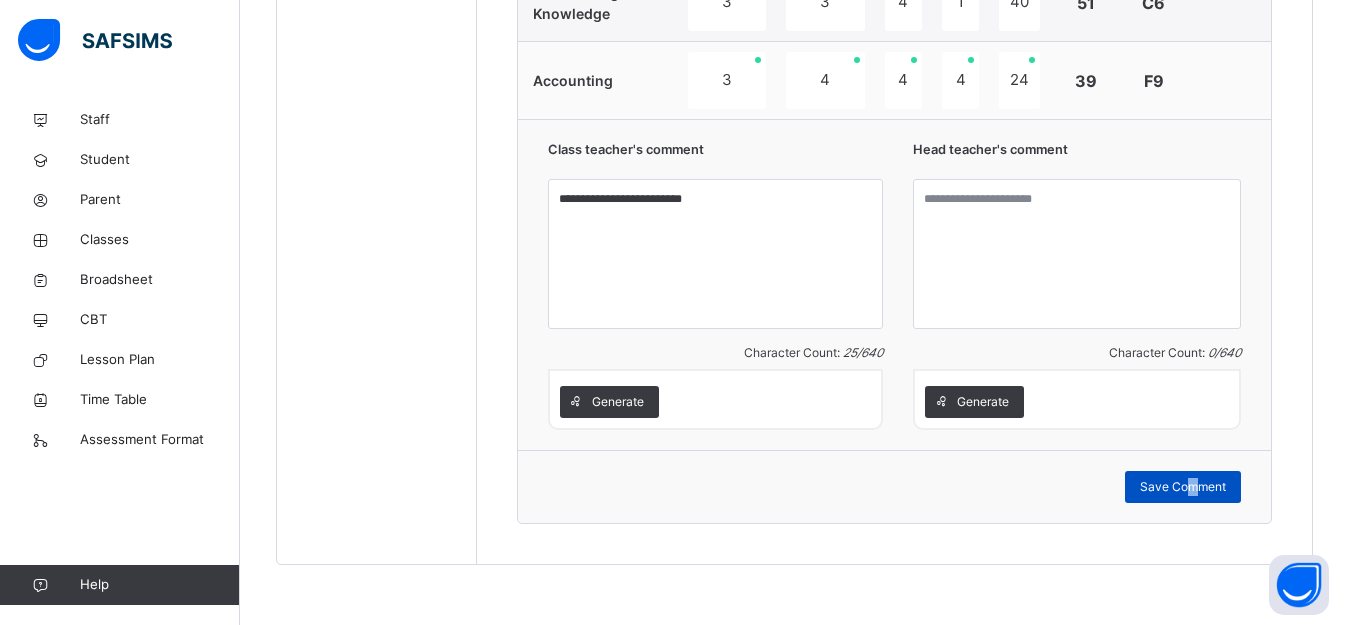 click on "Save Comment" at bounding box center (1183, 487) 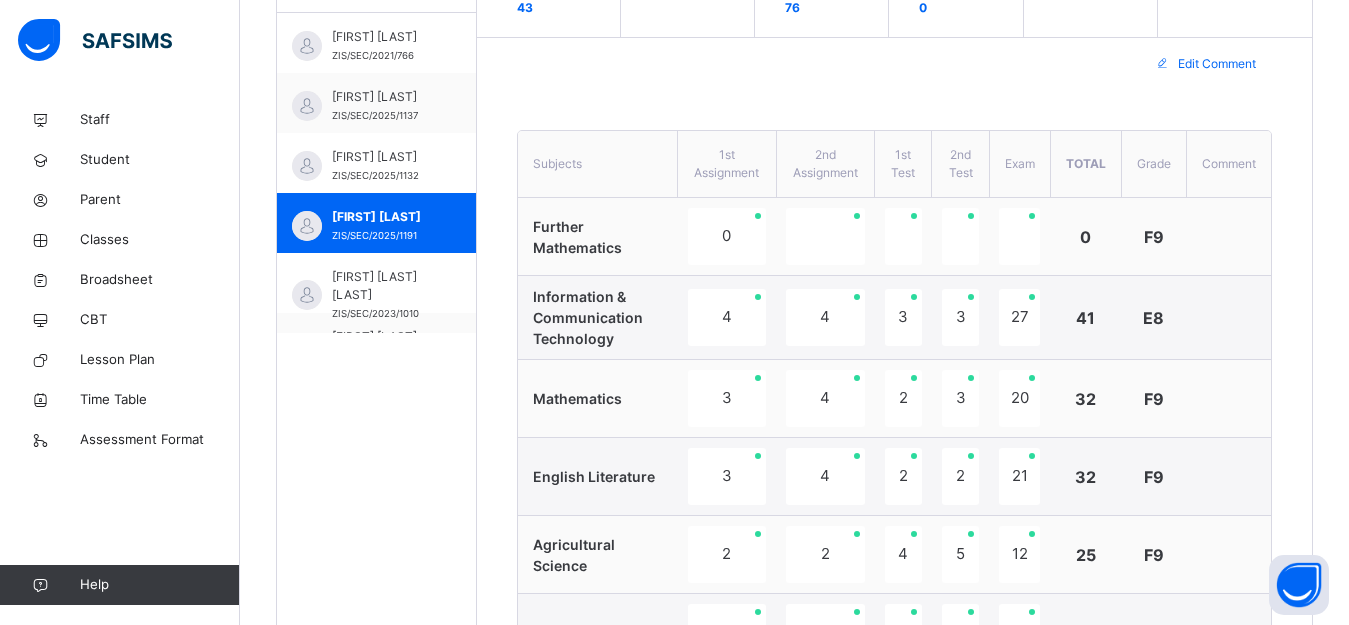 scroll, scrollTop: 611, scrollLeft: 0, axis: vertical 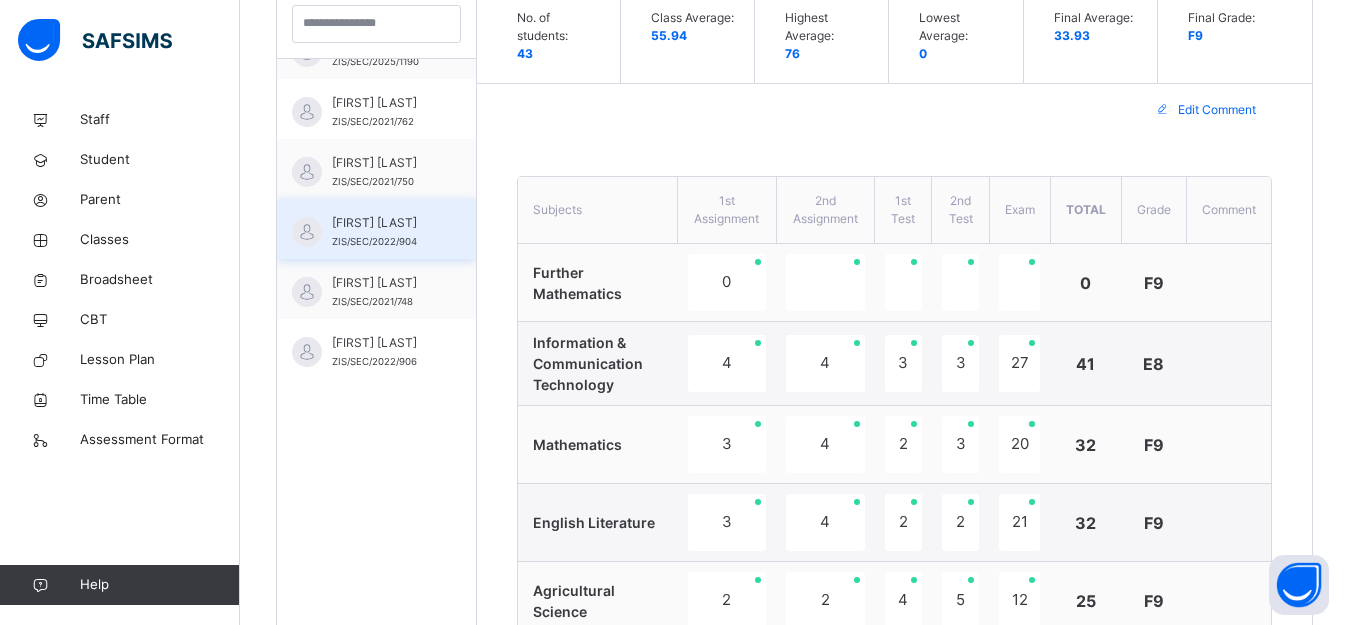 click on "ABDURRAHMAN  HASSAN ZIS/SEC/2022/904" at bounding box center [376, 229] 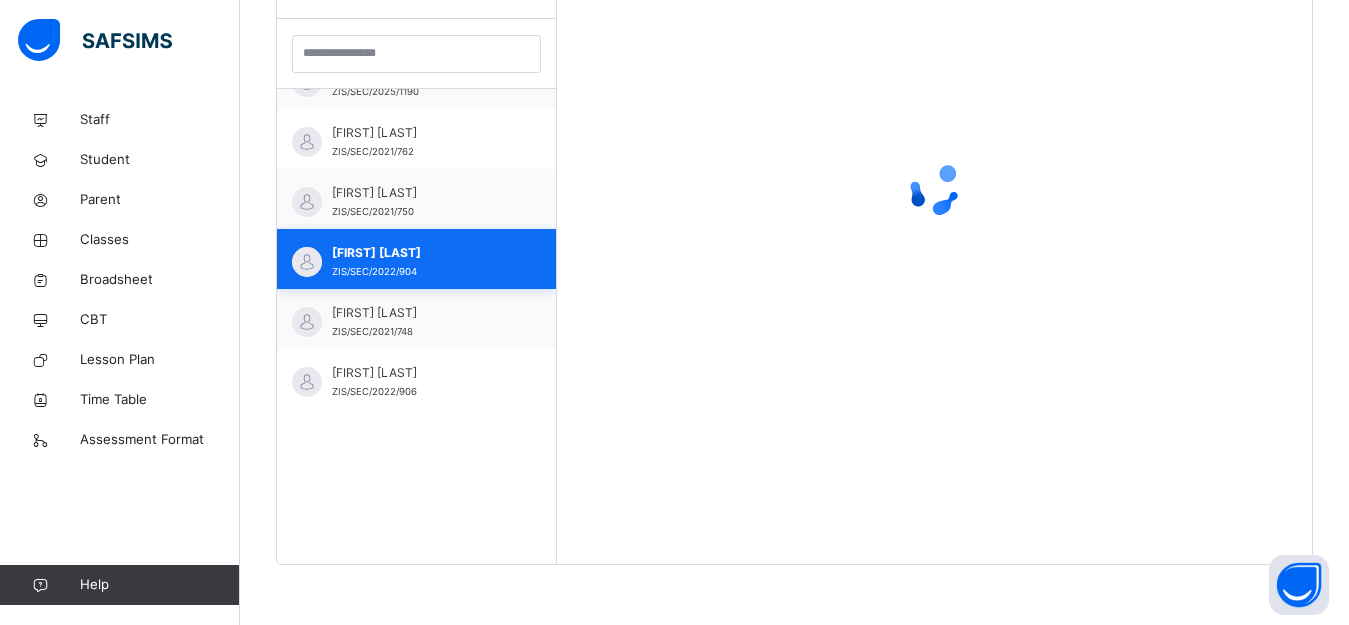 scroll, scrollTop: 581, scrollLeft: 0, axis: vertical 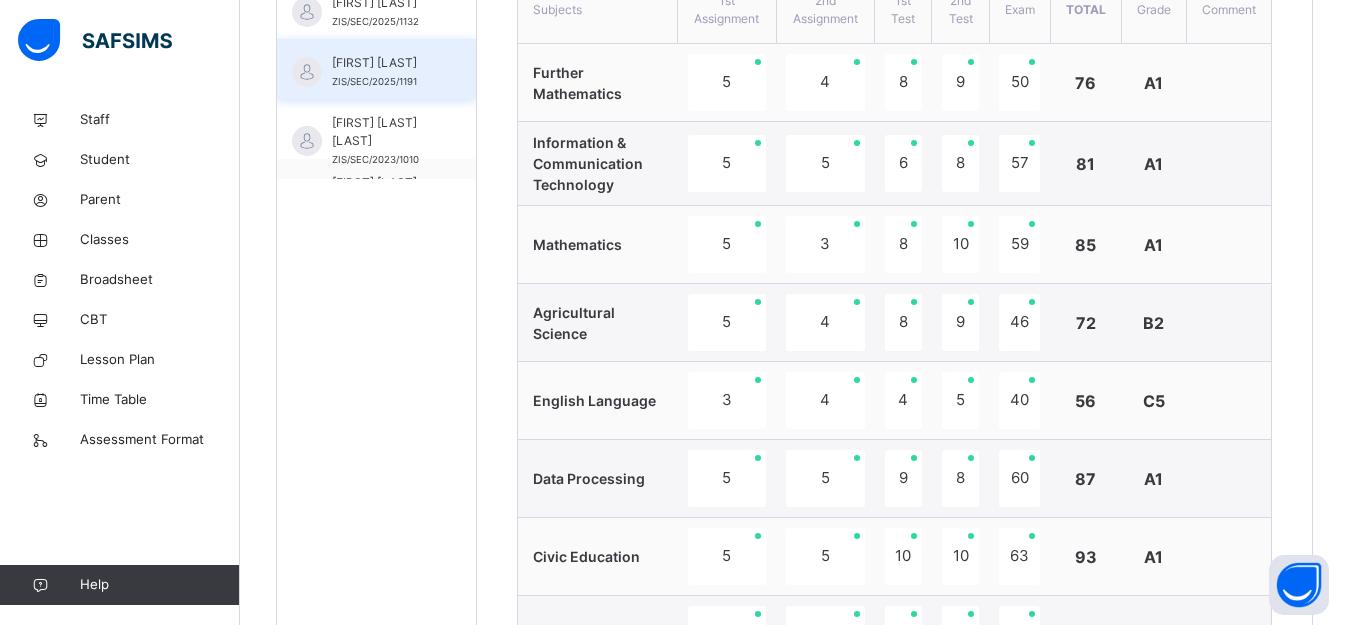 click on "KHALIFA  USMAN ZIS/SEC/2025/1191" at bounding box center (376, 69) 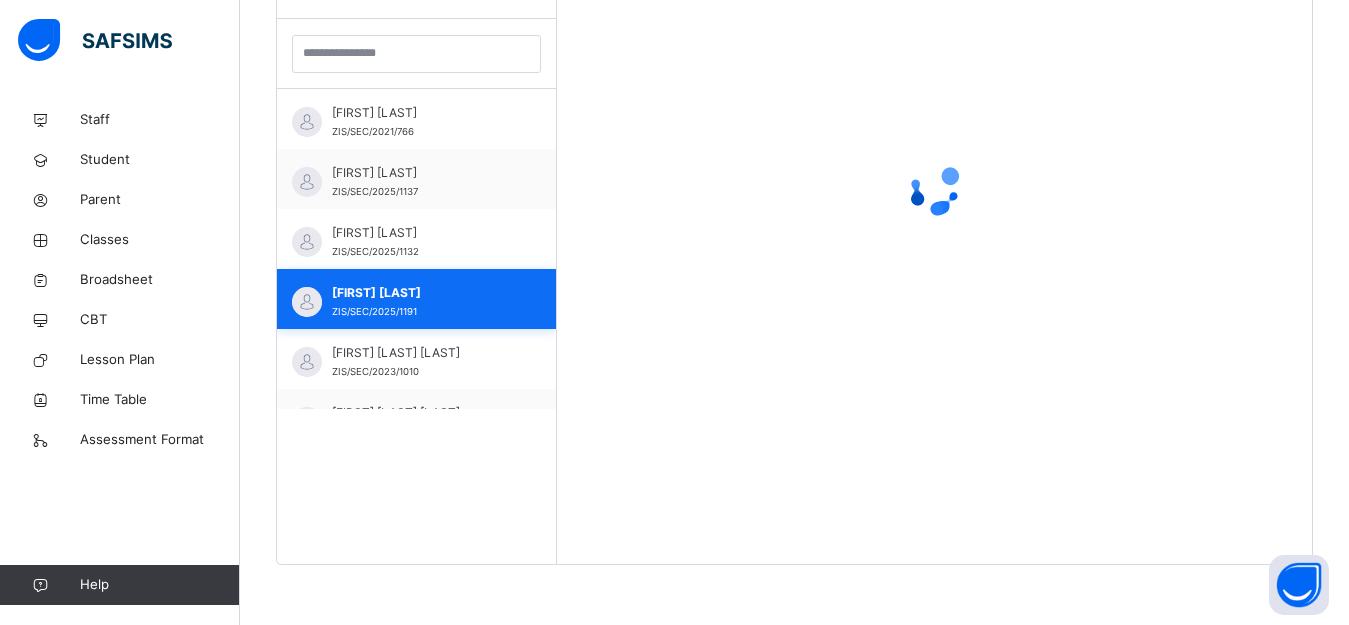scroll, scrollTop: 581, scrollLeft: 0, axis: vertical 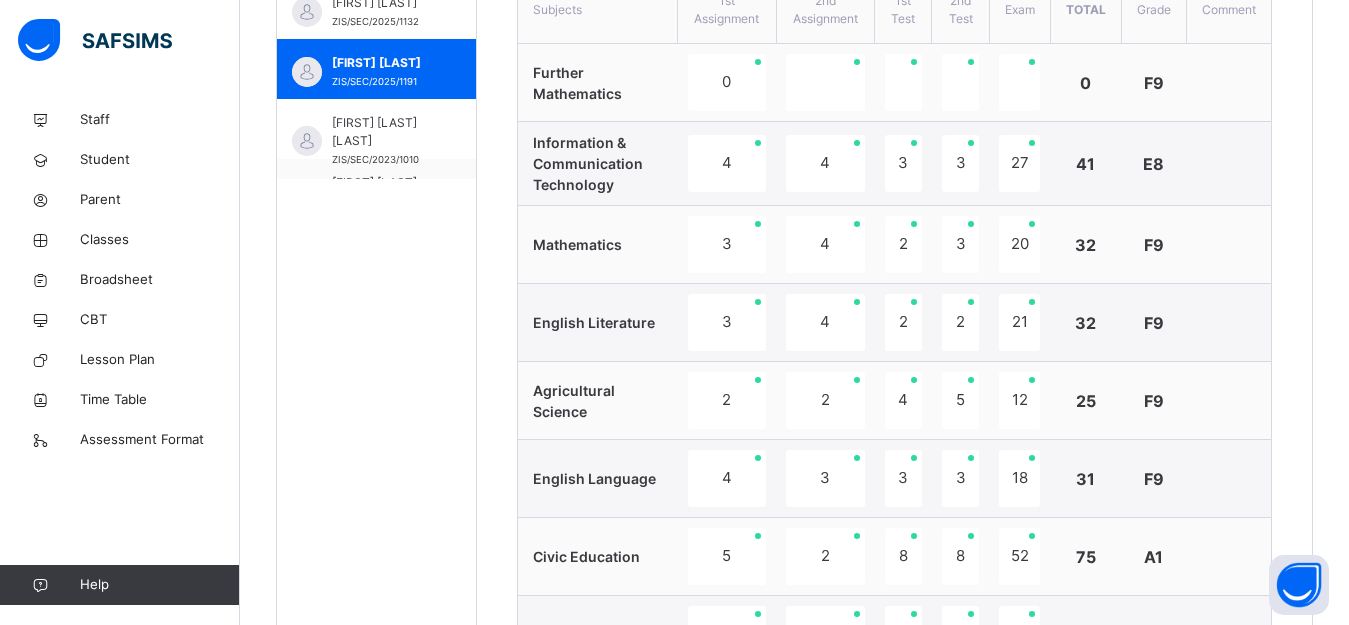 click on "MARVIN OWARA BALA" at bounding box center [381, 132] 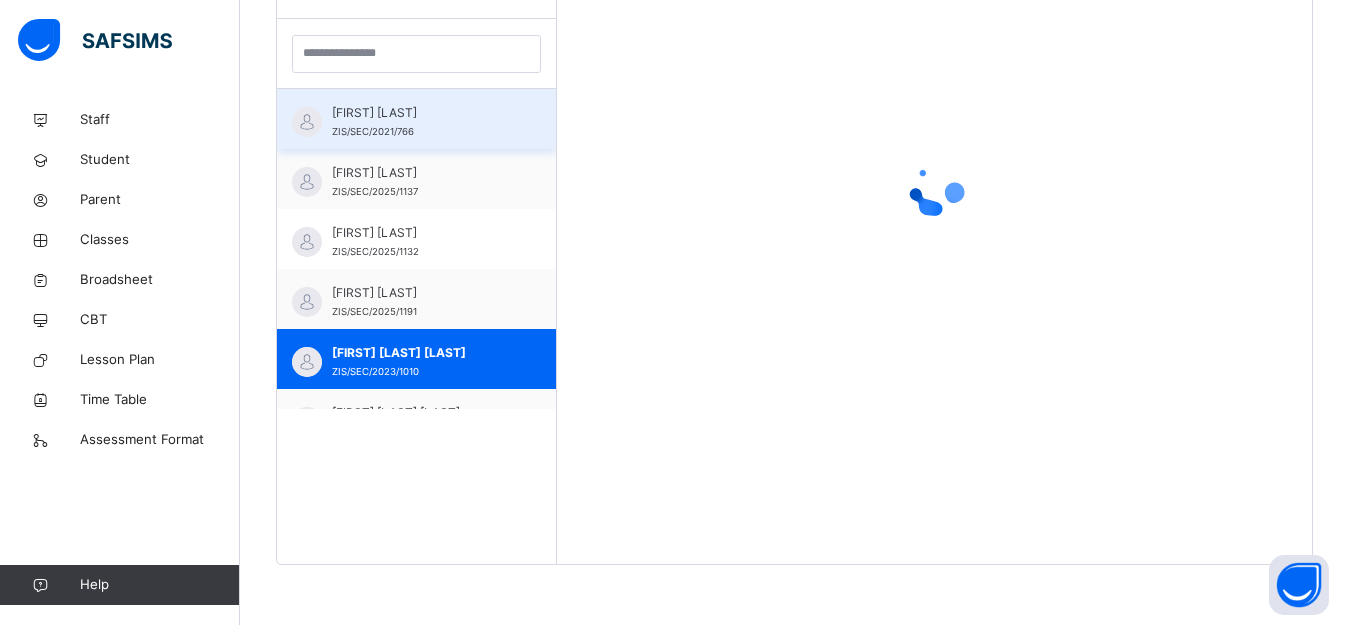 scroll, scrollTop: 581, scrollLeft: 0, axis: vertical 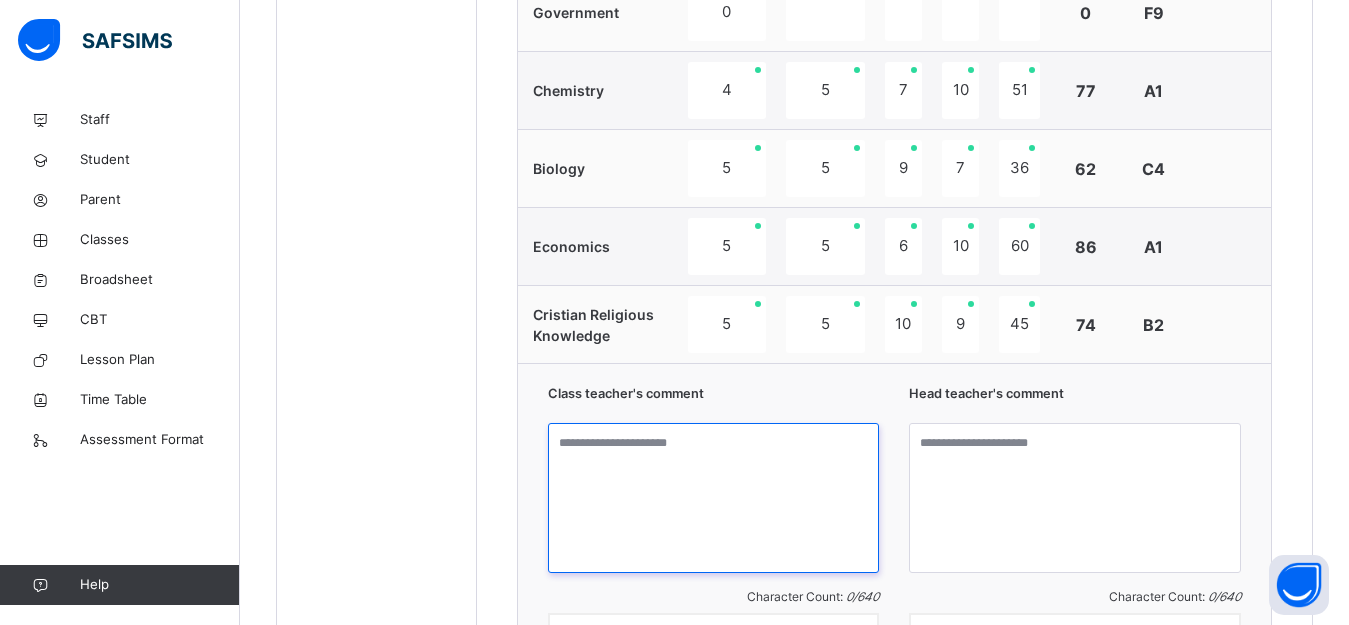 click at bounding box center [714, 498] 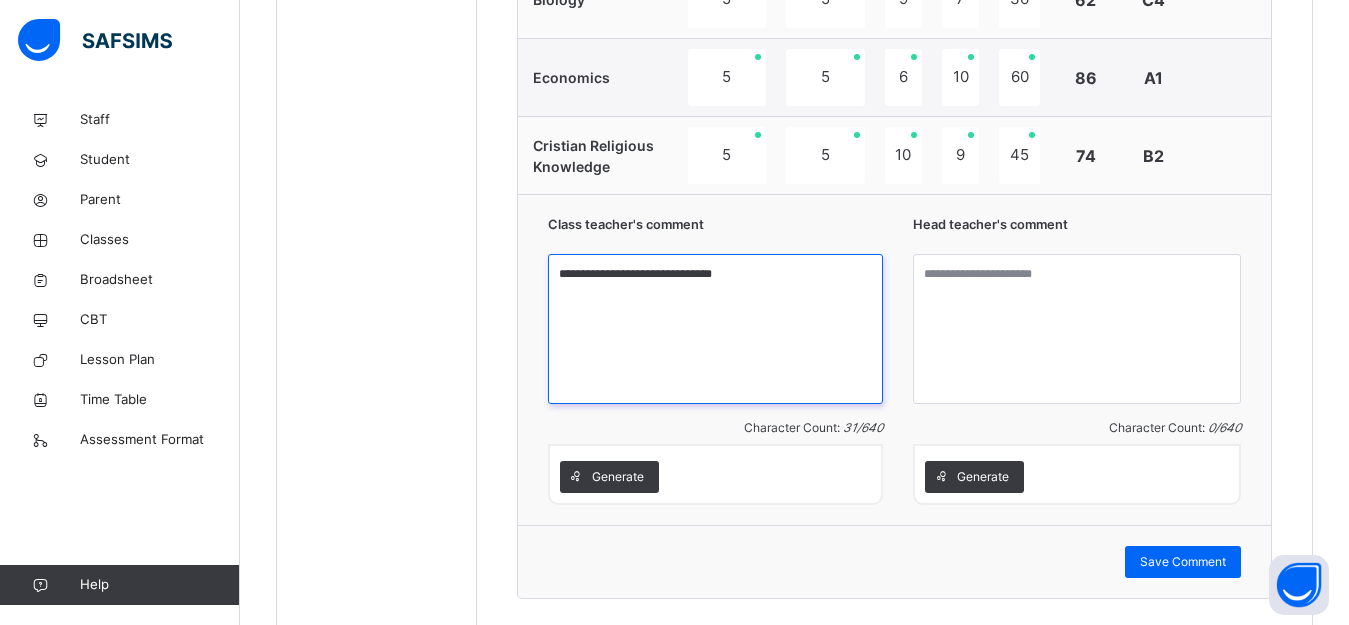 scroll, scrollTop: 1711, scrollLeft: 0, axis: vertical 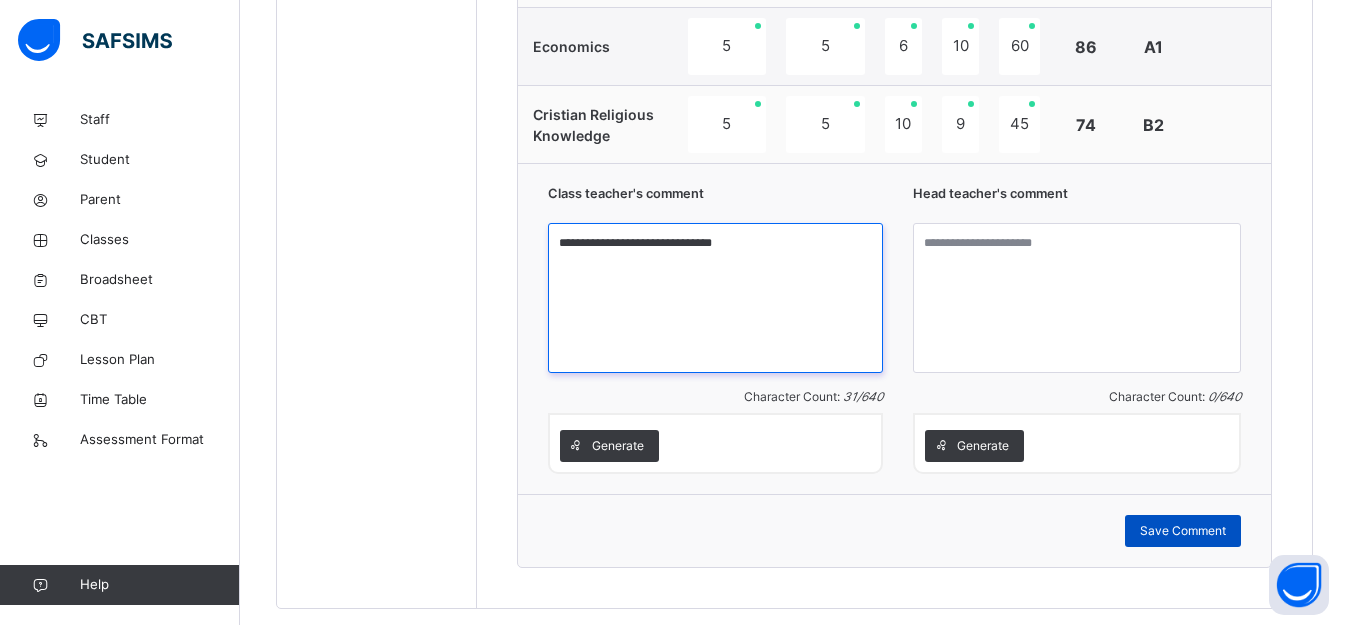 type on "**********" 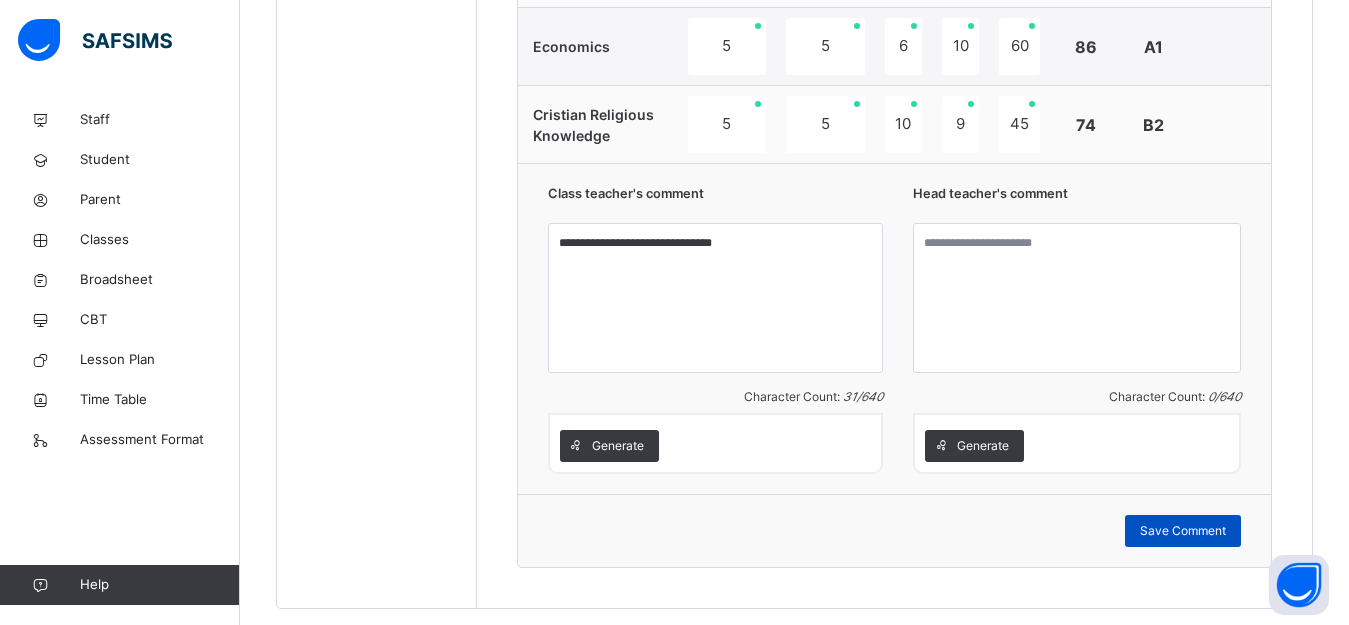 click on "Save Comment" at bounding box center [1183, 531] 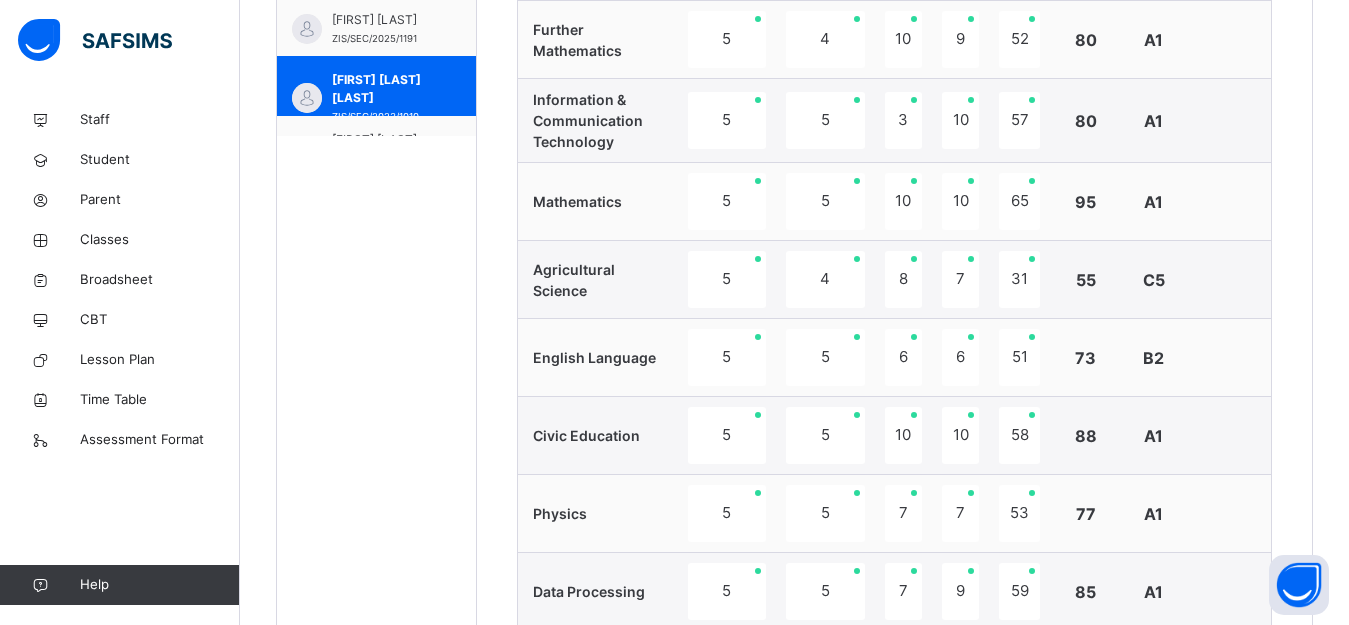 scroll, scrollTop: 811, scrollLeft: 0, axis: vertical 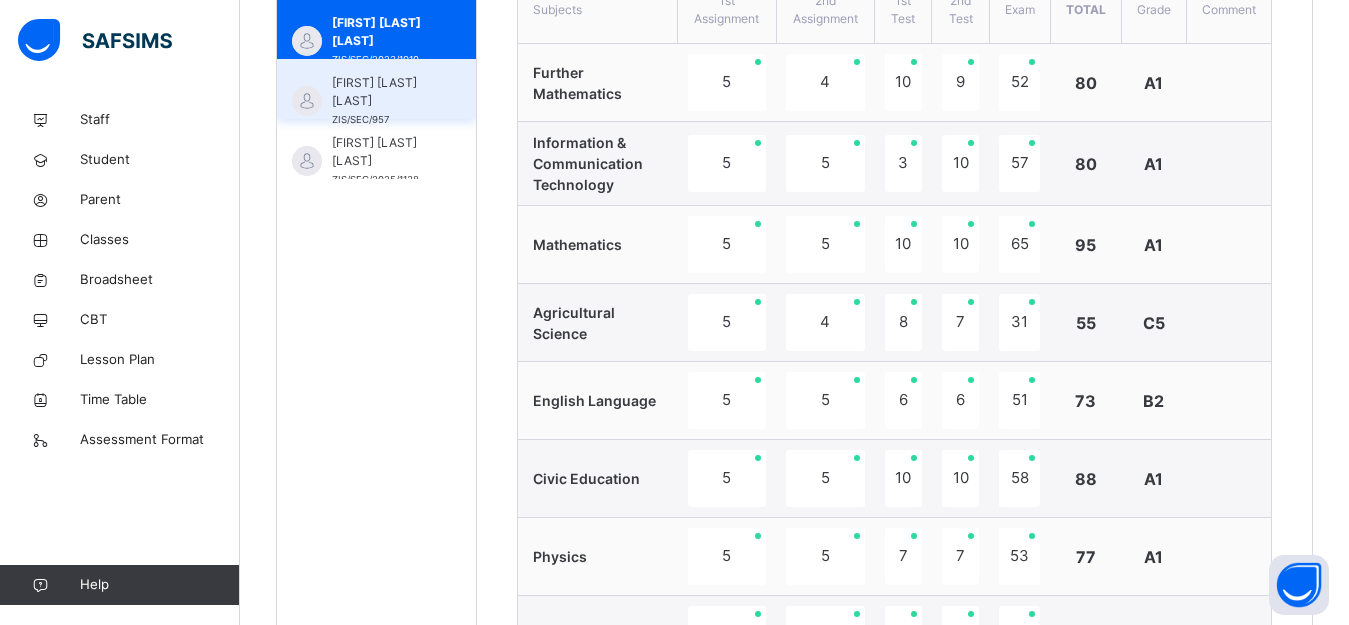 click on "MARYAM AMIRA ALHASSAN ZIS/SEC/957" at bounding box center (376, 89) 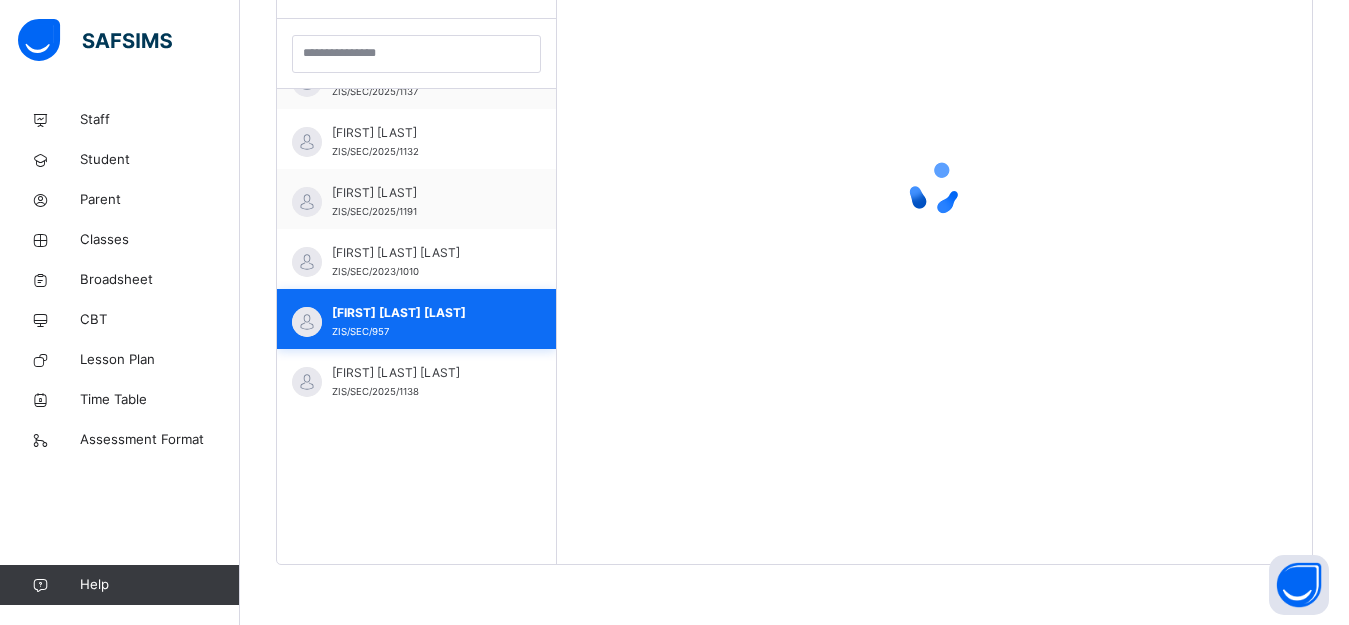 scroll, scrollTop: 581, scrollLeft: 0, axis: vertical 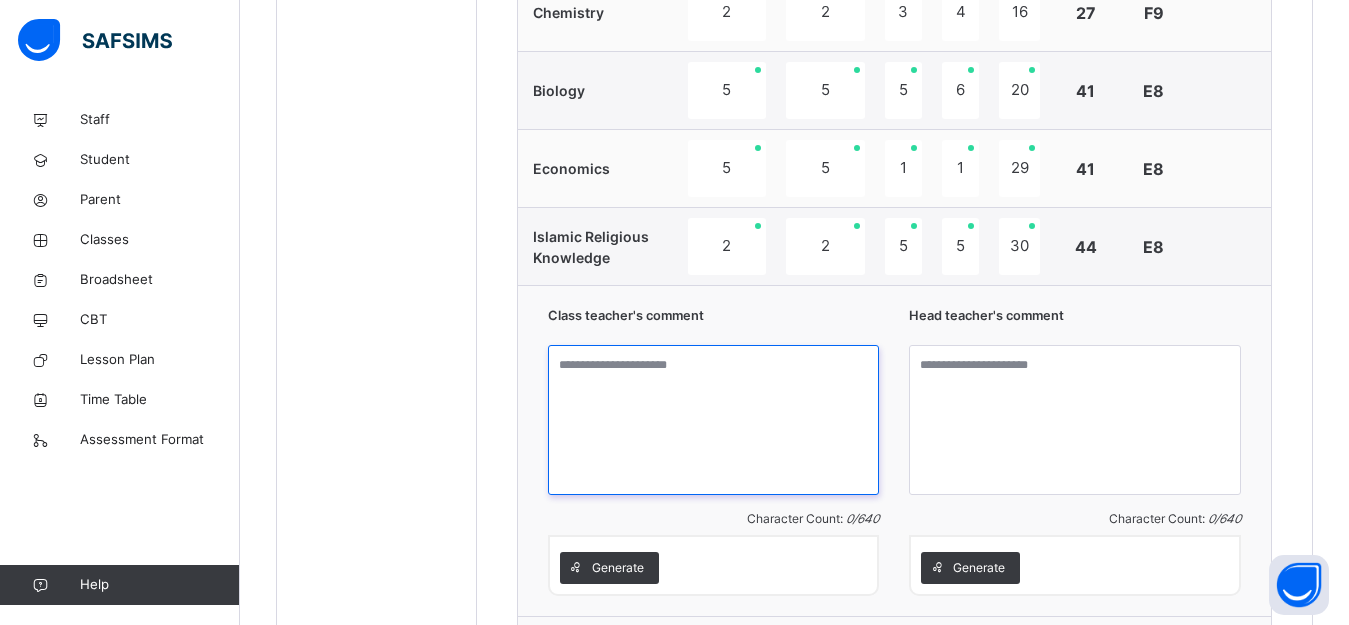 click at bounding box center (714, 420) 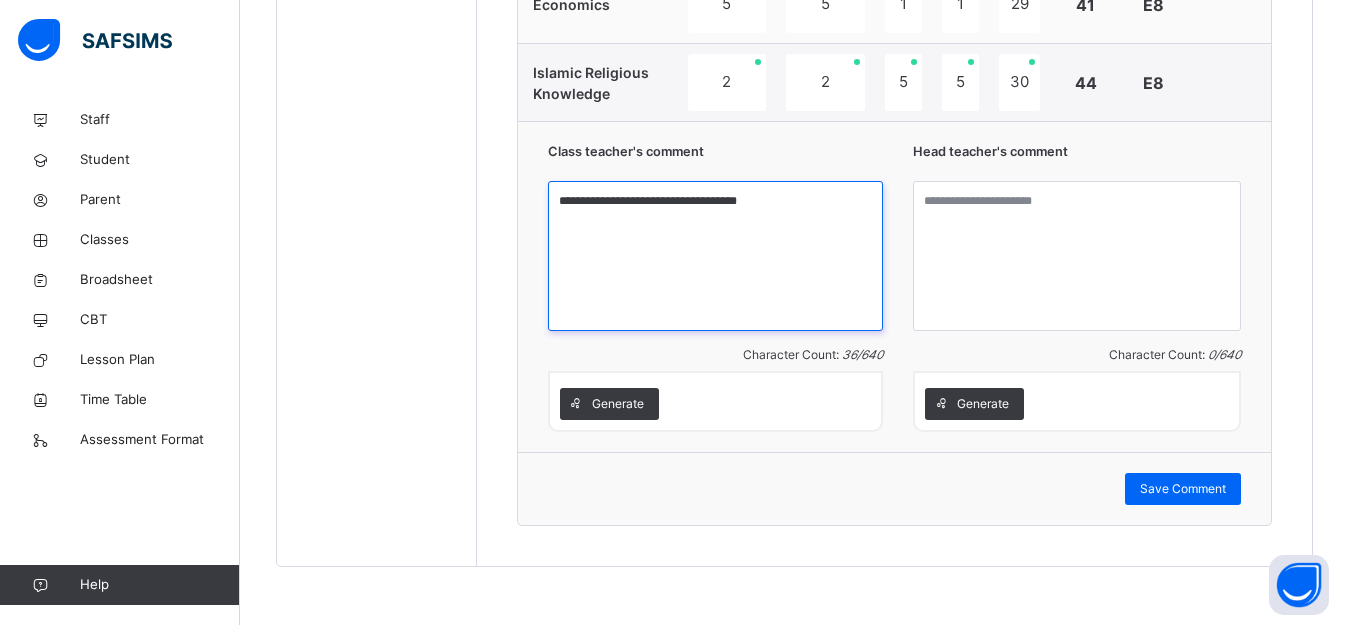 scroll, scrollTop: 1677, scrollLeft: 0, axis: vertical 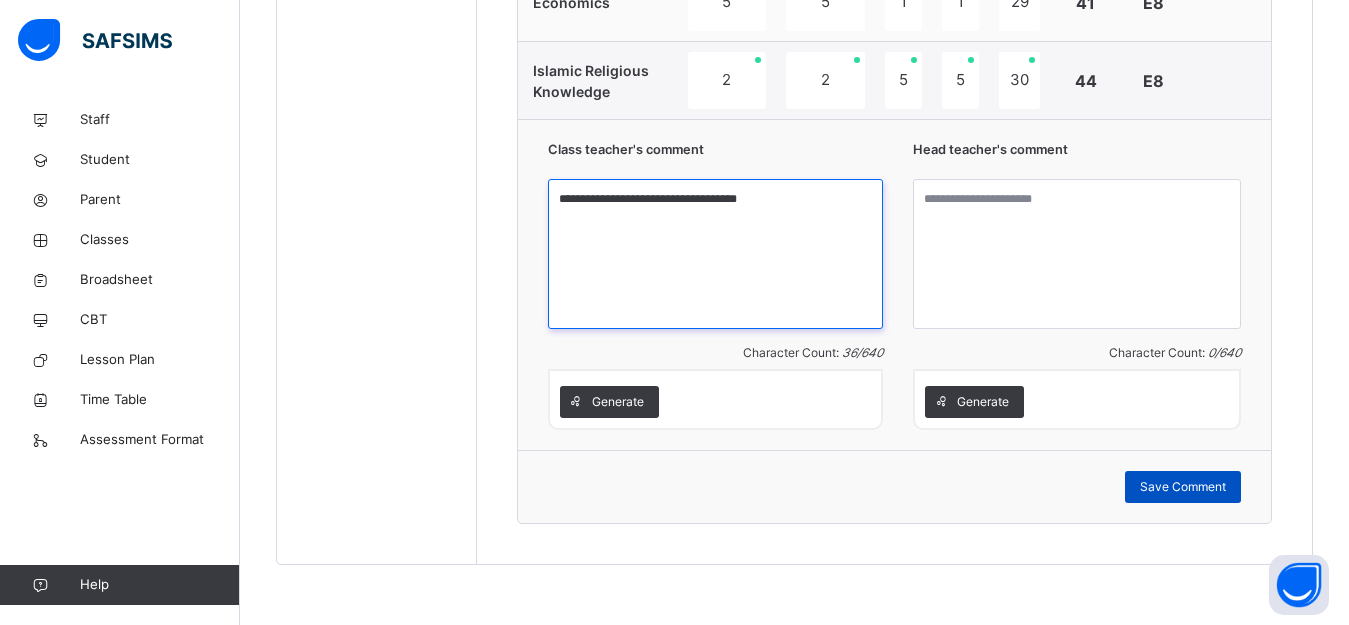 type on "**********" 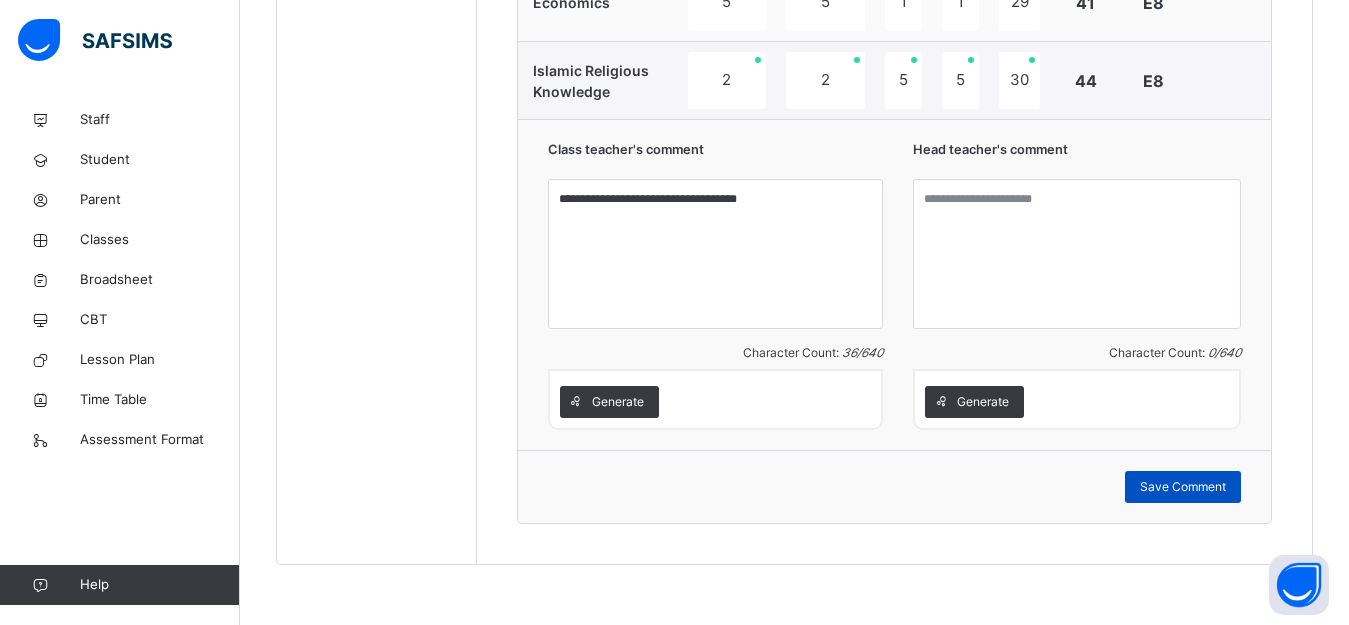 click on "Save Comment" at bounding box center (1183, 487) 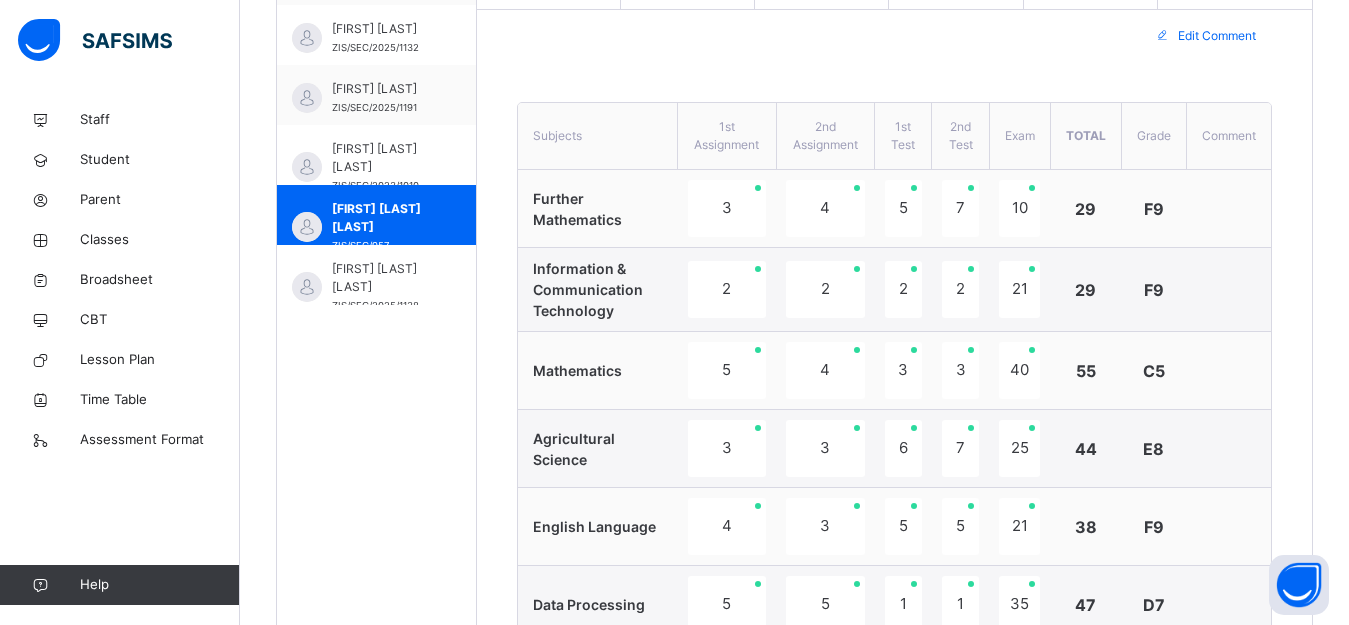scroll, scrollTop: 677, scrollLeft: 0, axis: vertical 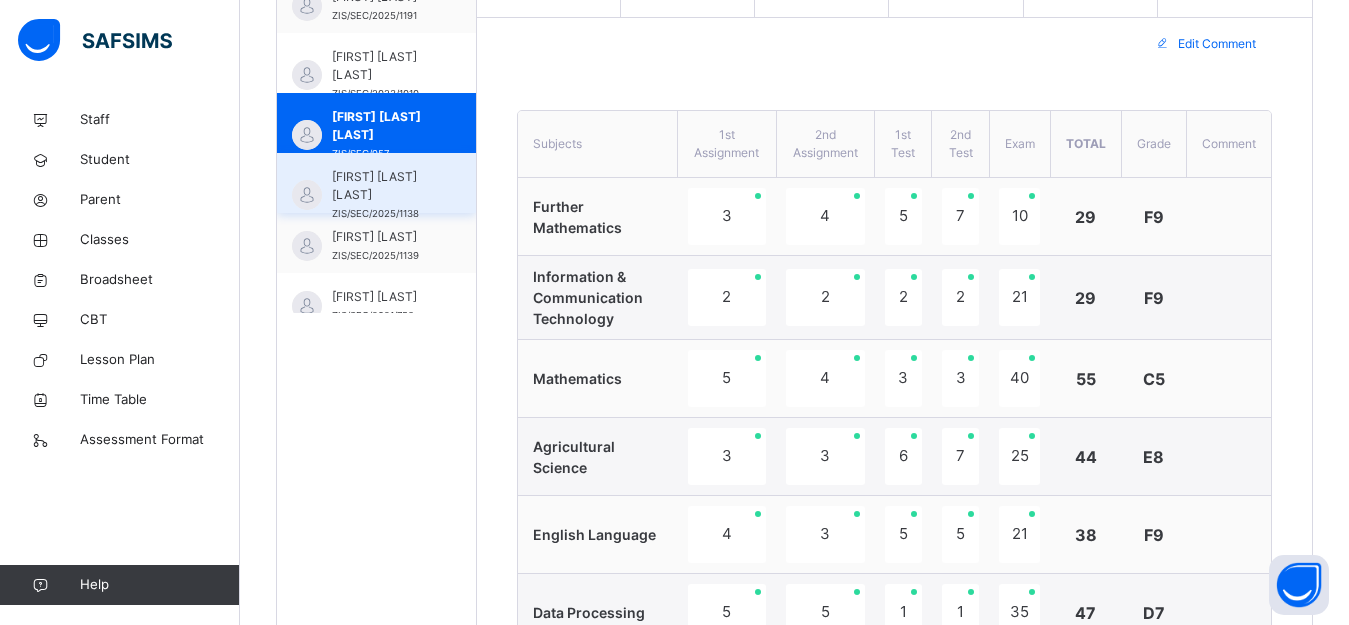 click on "MUBARAK IBRAHIM ABUBAKAR" at bounding box center [381, 186] 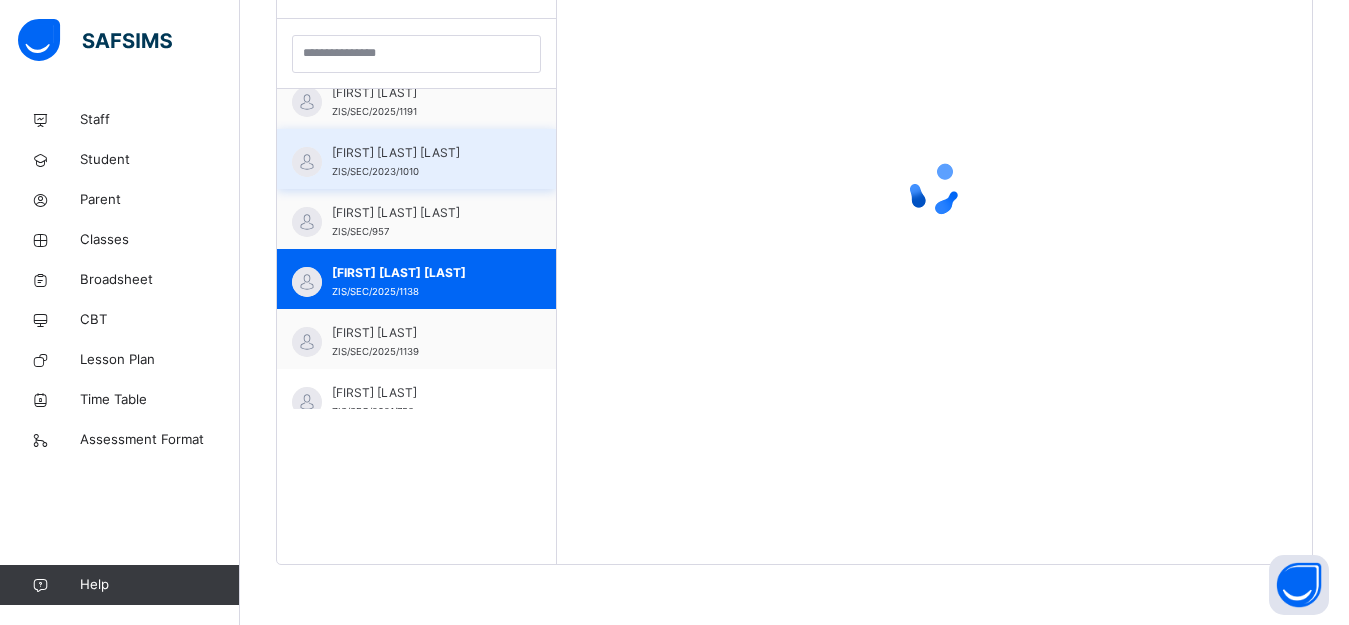 scroll, scrollTop: 581, scrollLeft: 0, axis: vertical 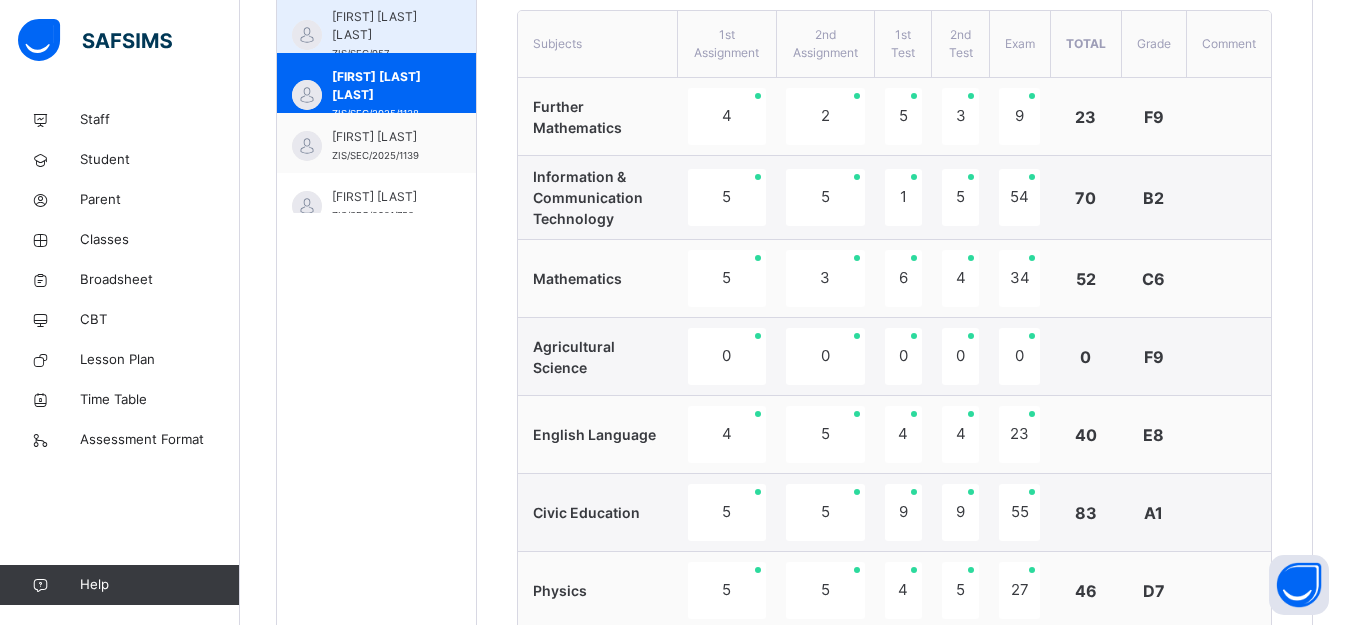 click on "MARYAM AMIRA ALHASSAN ZIS/SEC/957" at bounding box center (376, 23) 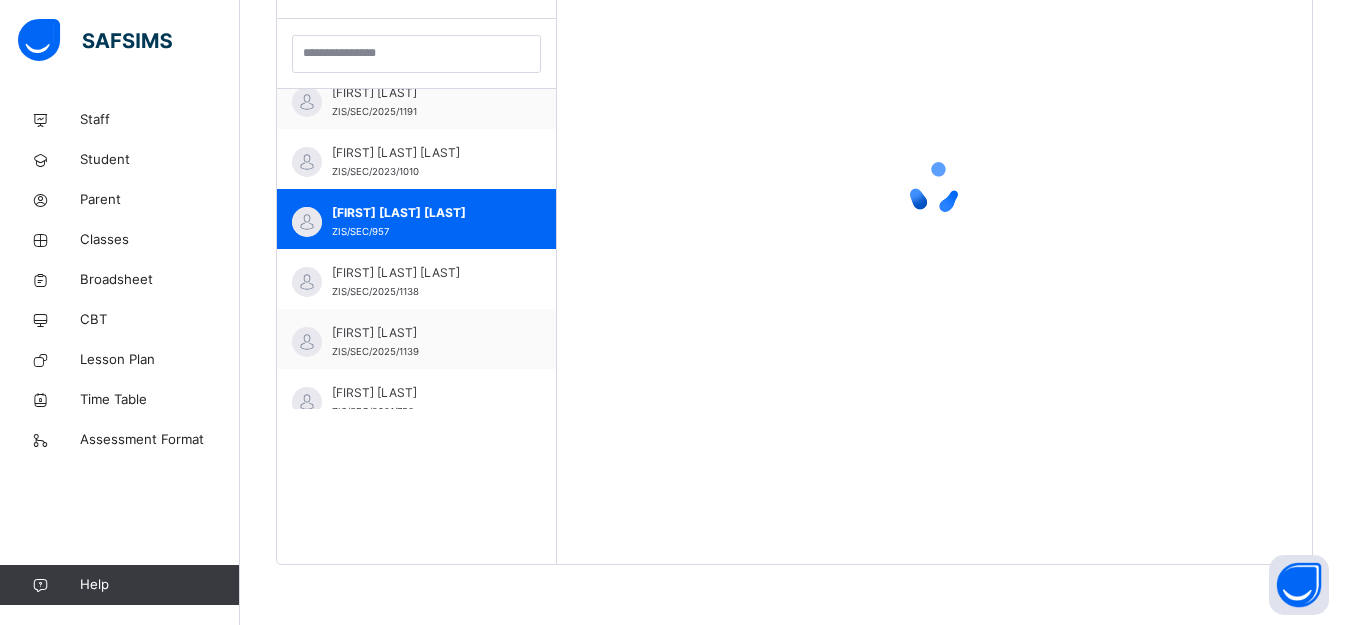 scroll, scrollTop: 581, scrollLeft: 0, axis: vertical 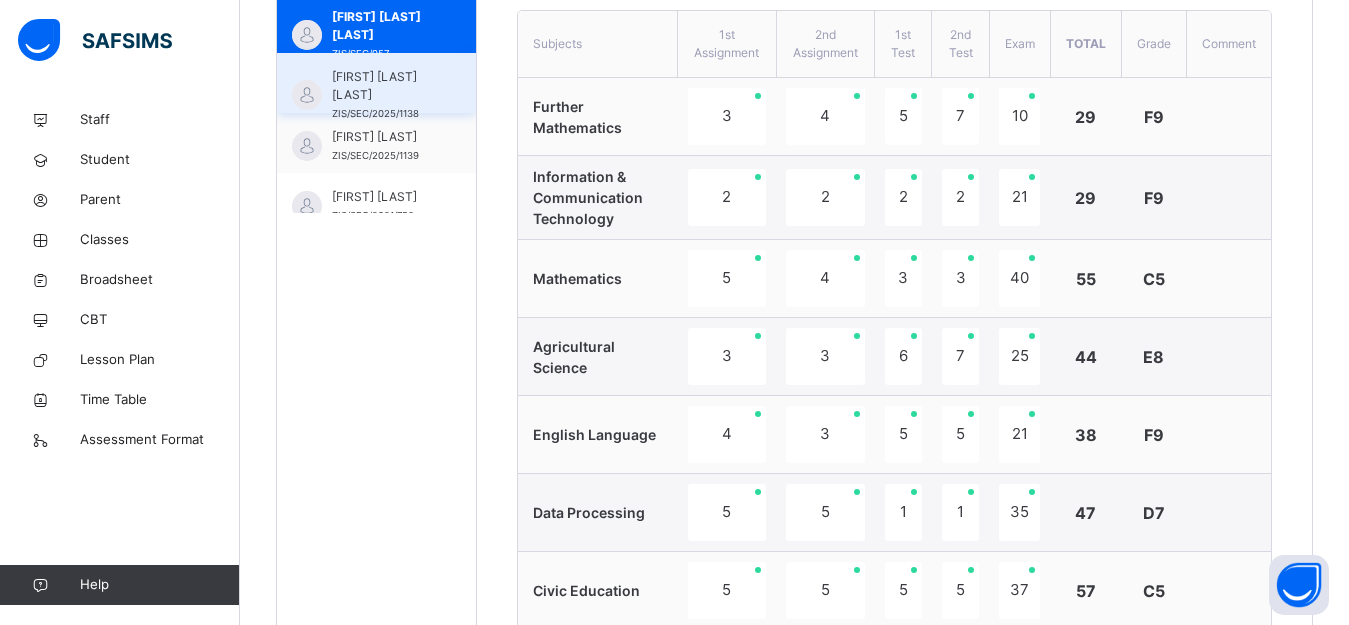 click on "MUBARAK IBRAHIM ABUBAKAR ZIS/SEC/2025/1138" at bounding box center [376, 83] 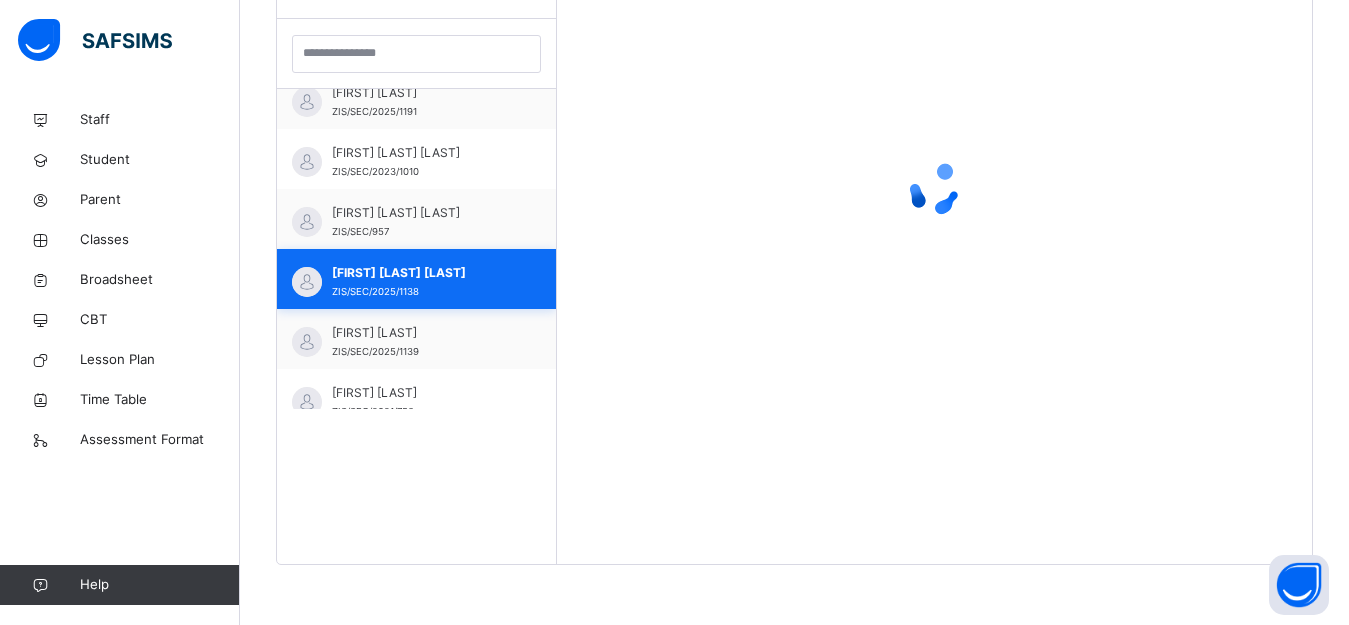 scroll, scrollTop: 581, scrollLeft: 0, axis: vertical 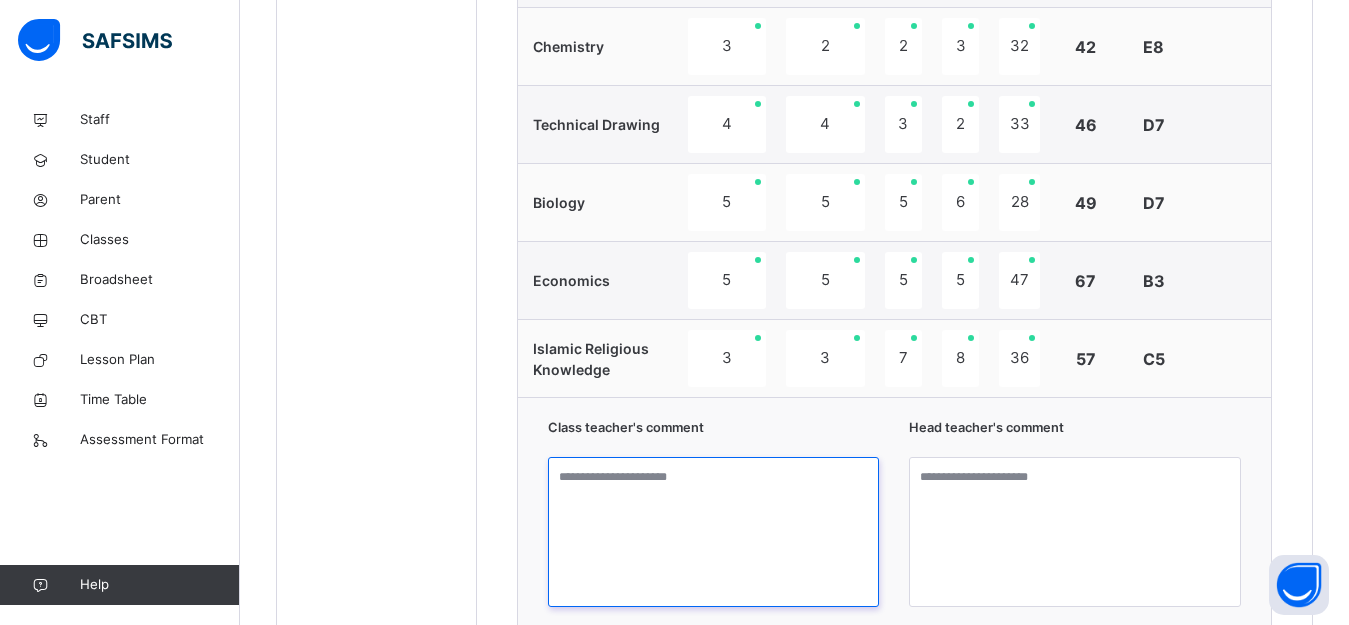 click at bounding box center (714, 532) 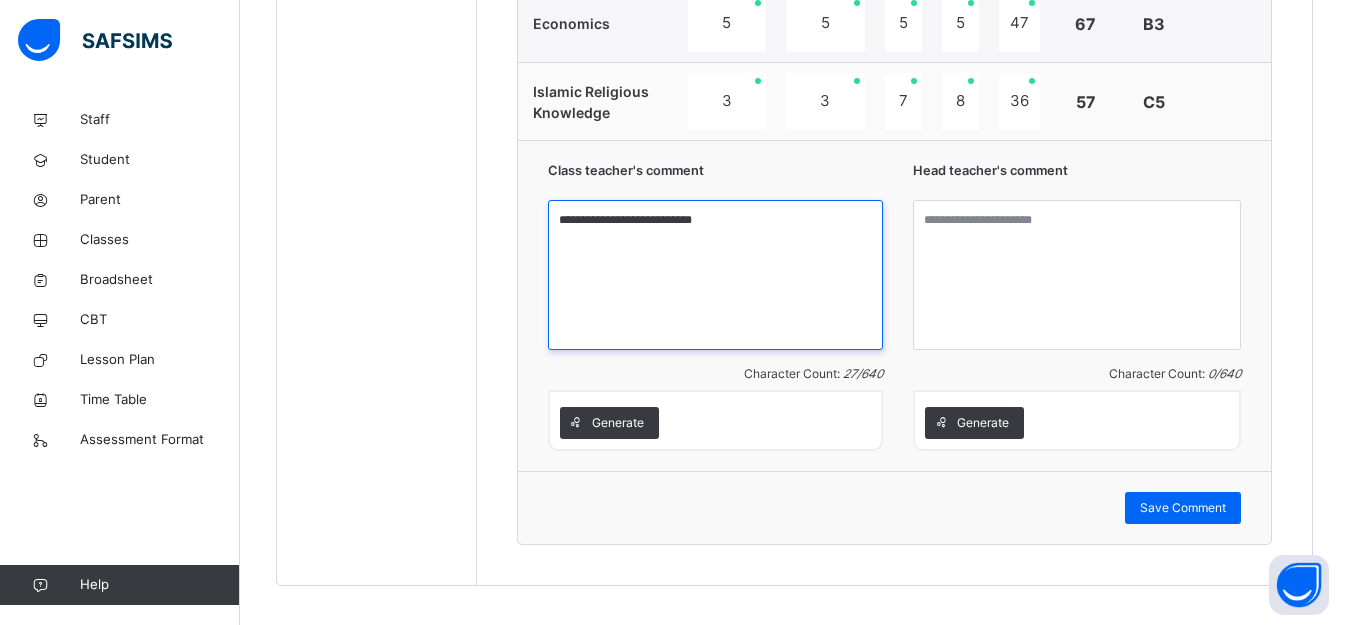 scroll, scrollTop: 1755, scrollLeft: 0, axis: vertical 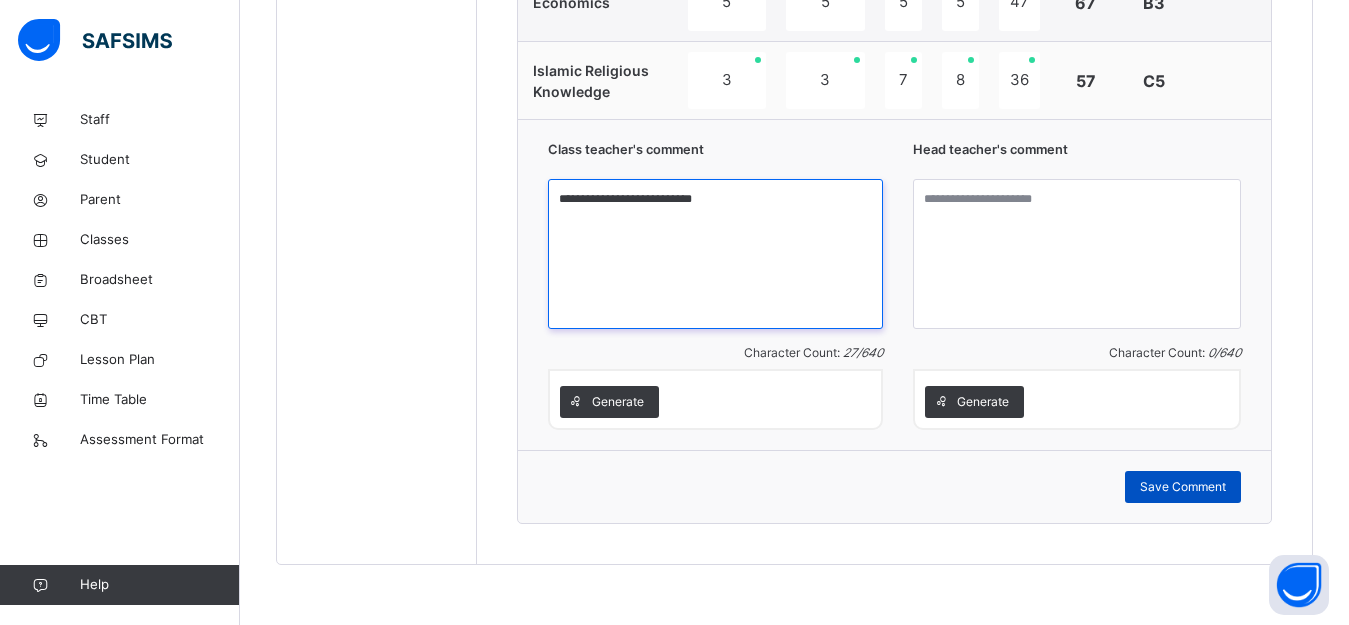 type on "**********" 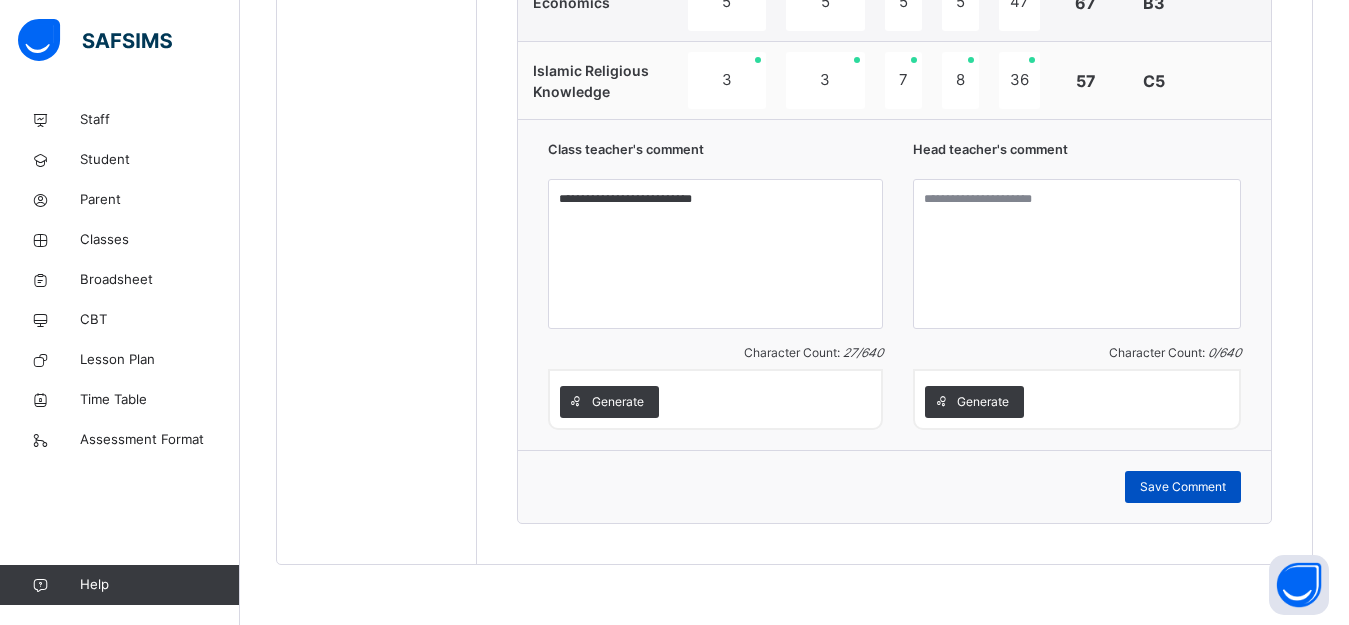 click on "Save Comment" at bounding box center (1183, 487) 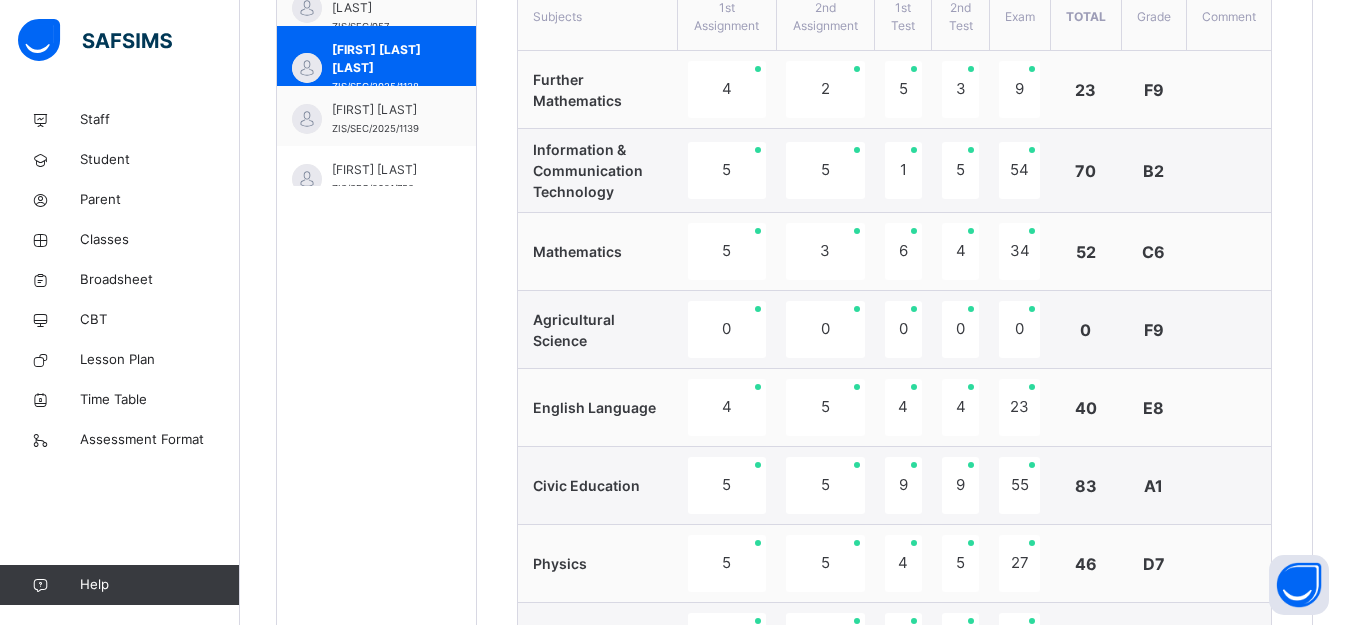 scroll, scrollTop: 755, scrollLeft: 0, axis: vertical 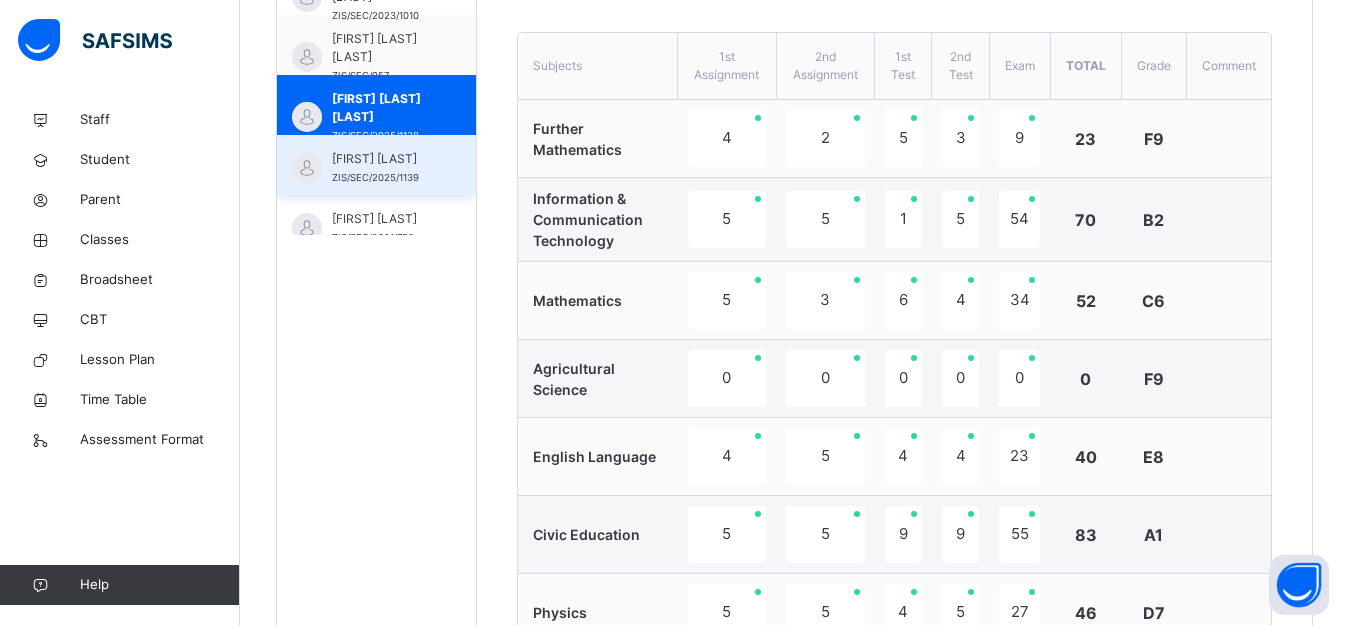click on "MUHAMMED UMAR HAFIZ" at bounding box center [381, 159] 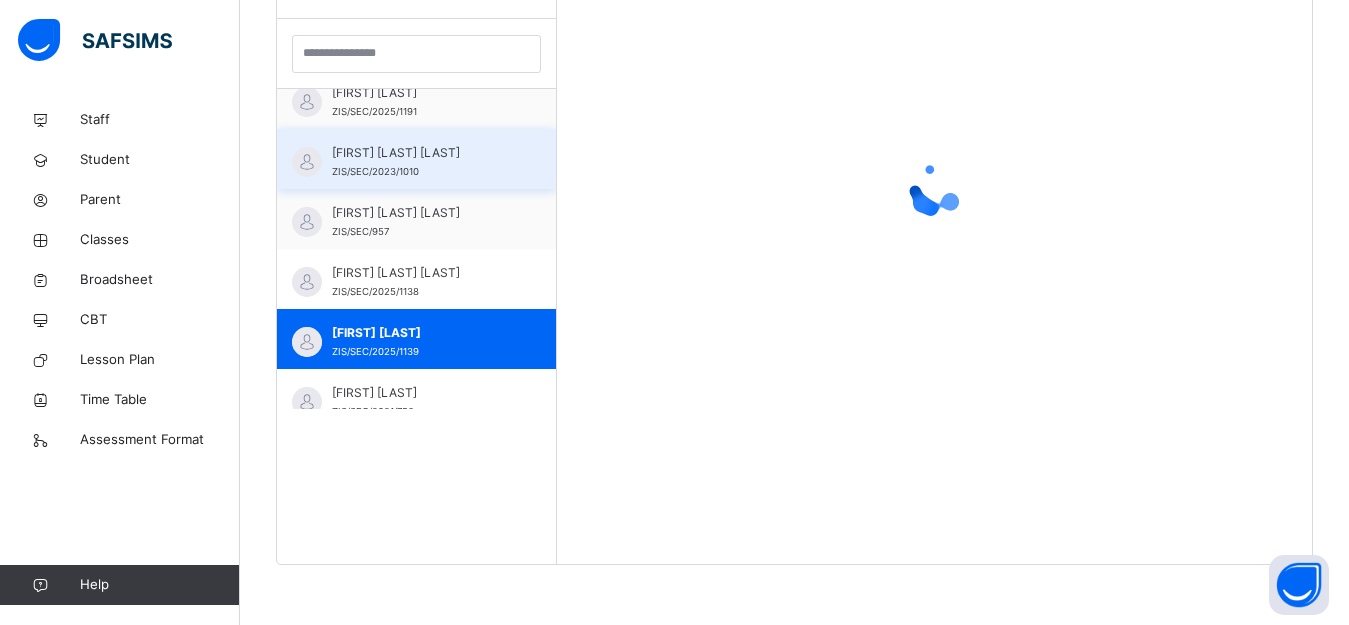scroll, scrollTop: 581, scrollLeft: 0, axis: vertical 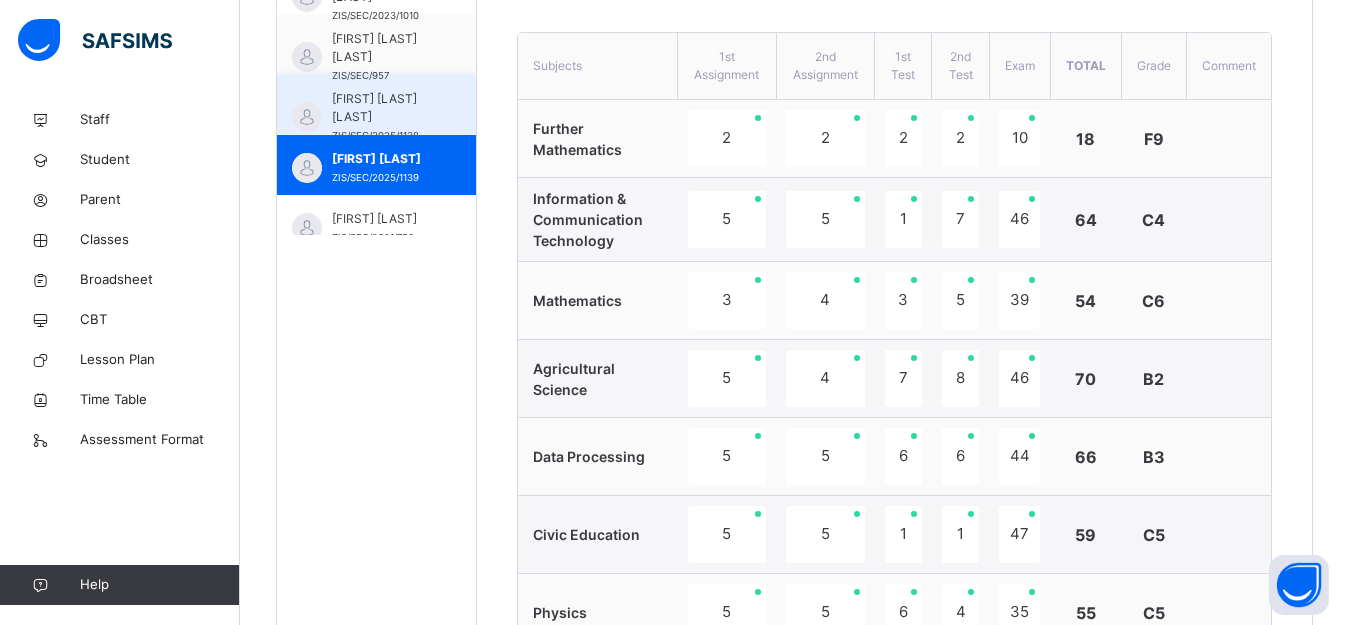 click on "MUBARAK IBRAHIM ABUBAKAR" at bounding box center [381, 108] 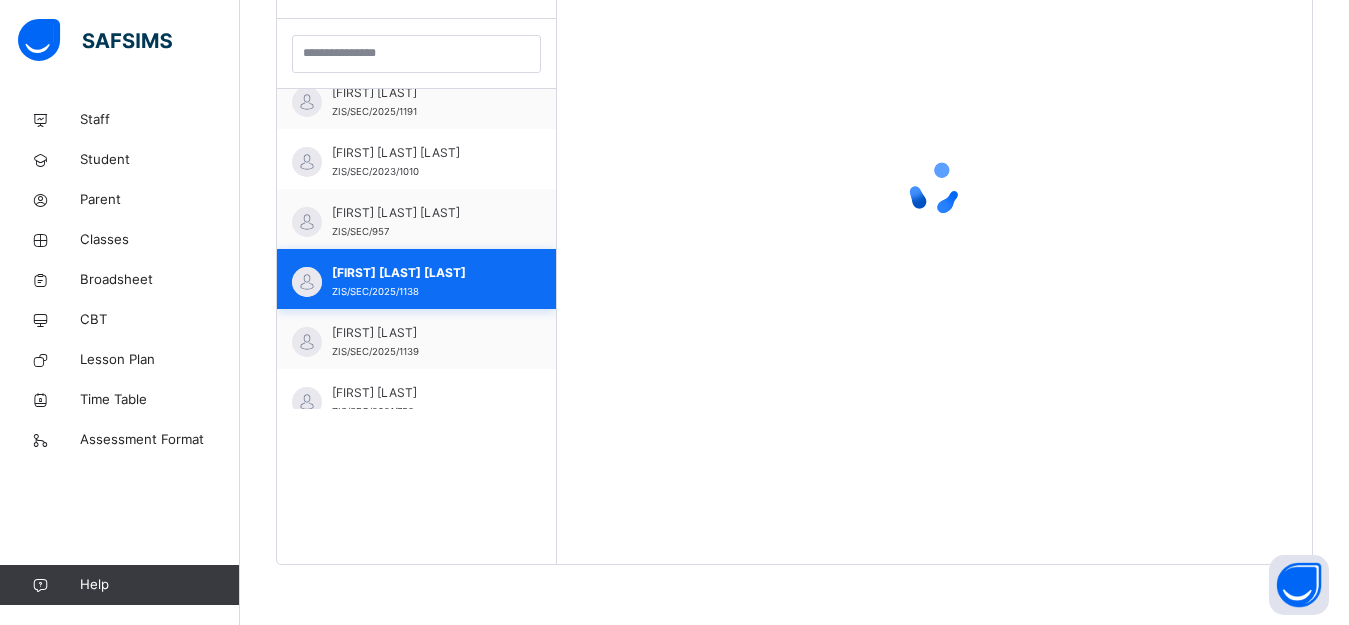 scroll, scrollTop: 581, scrollLeft: 0, axis: vertical 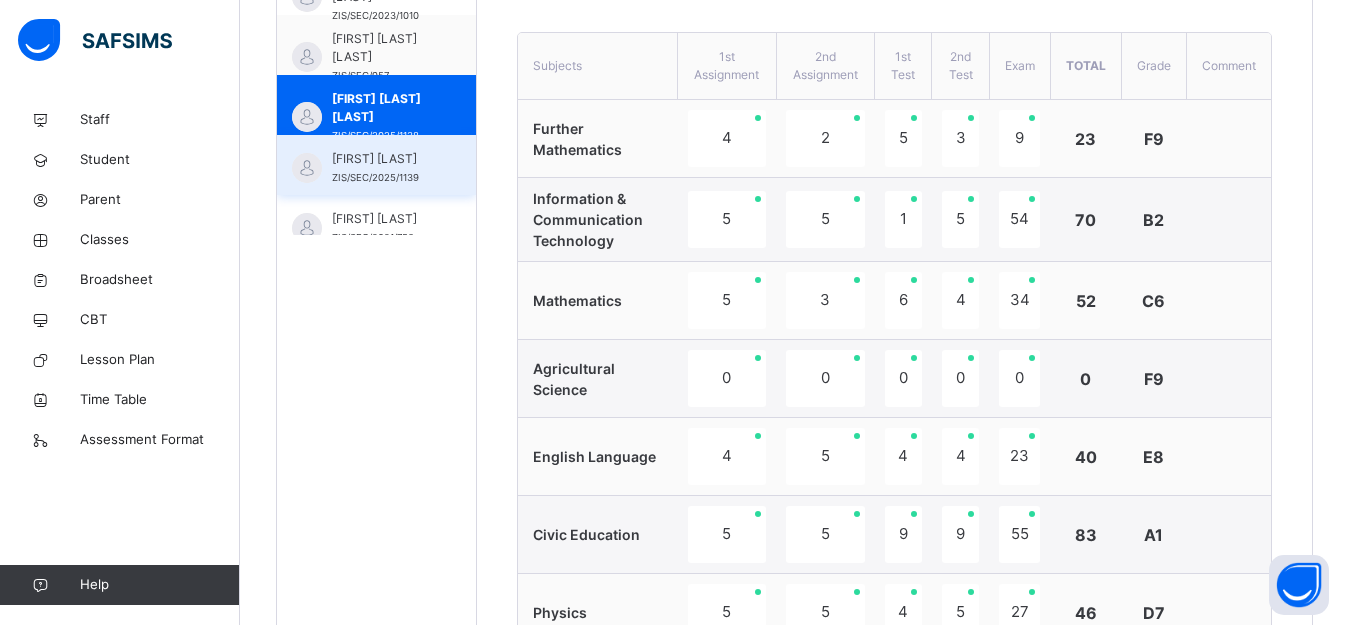 click on "MUHAMMED UMAR HAFIZ ZIS/SEC/2025/1139" at bounding box center (376, 165) 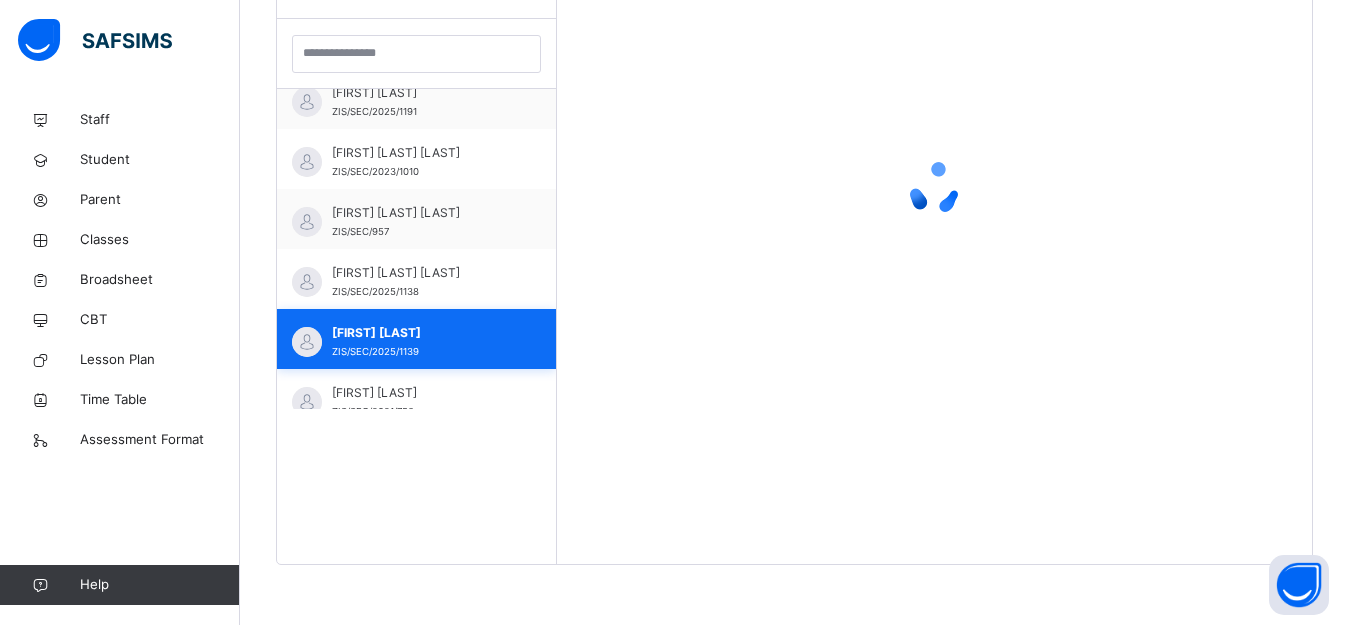scroll, scrollTop: 581, scrollLeft: 0, axis: vertical 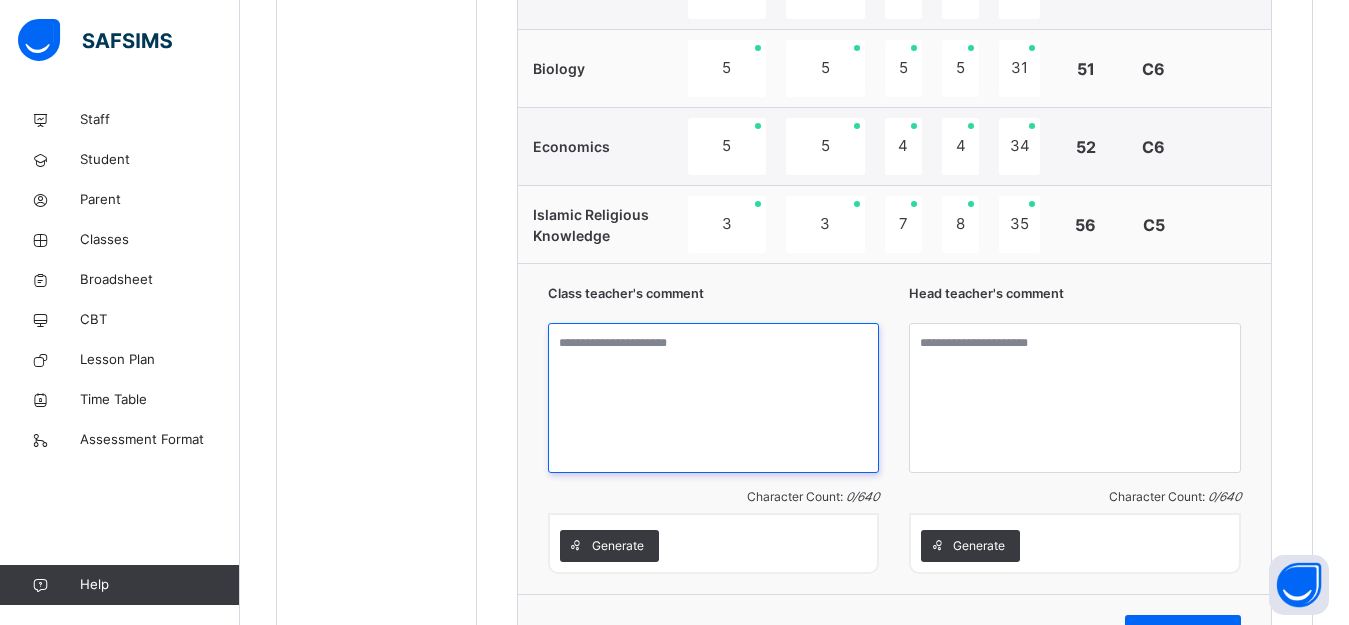 click at bounding box center (714, 398) 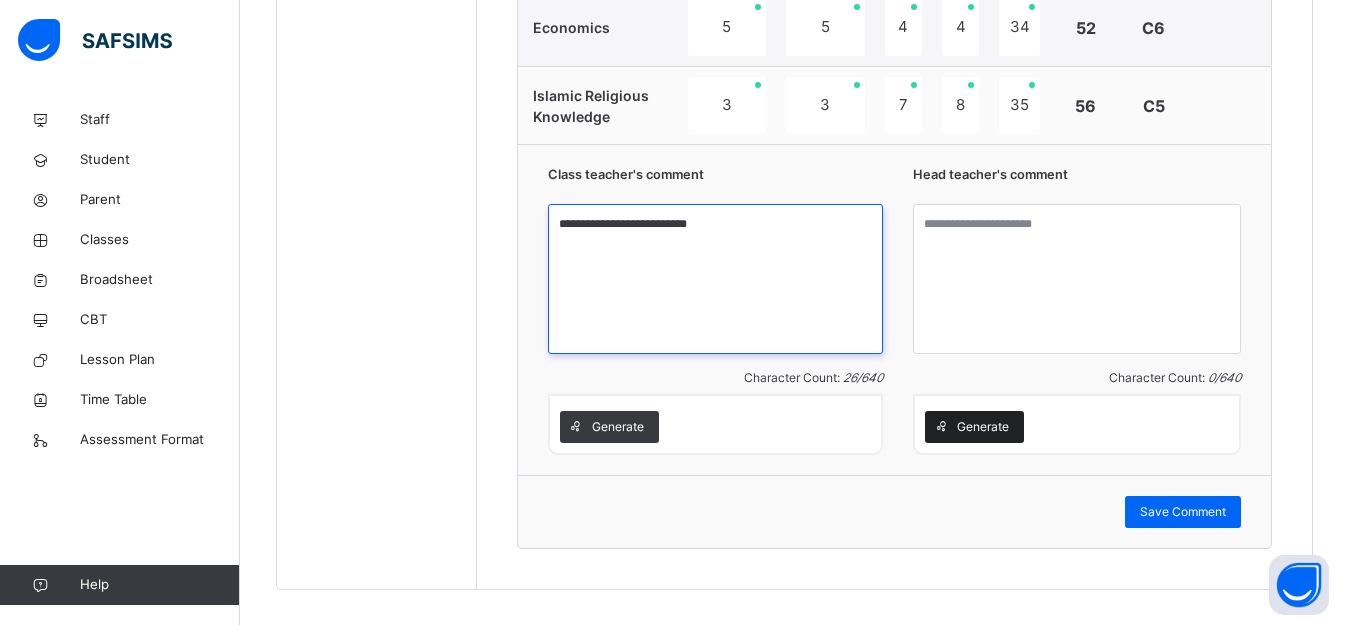 scroll, scrollTop: 1599, scrollLeft: 0, axis: vertical 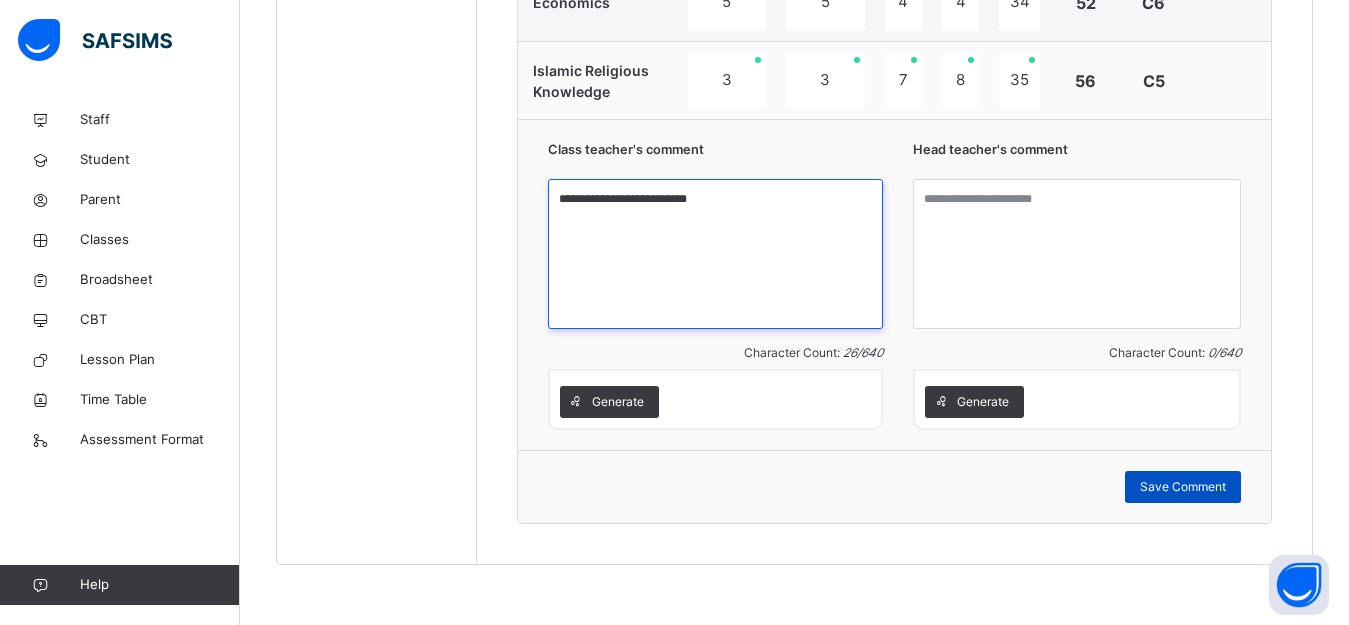 type on "**********" 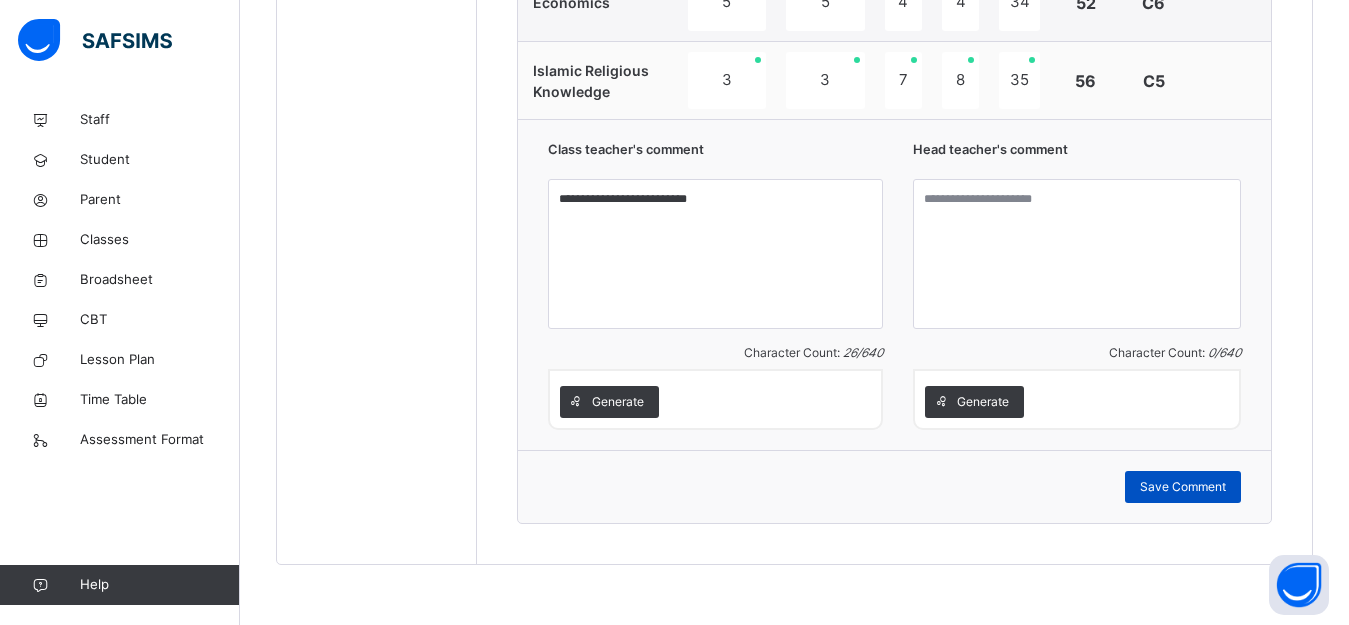 click on "Save Comment" at bounding box center (1183, 487) 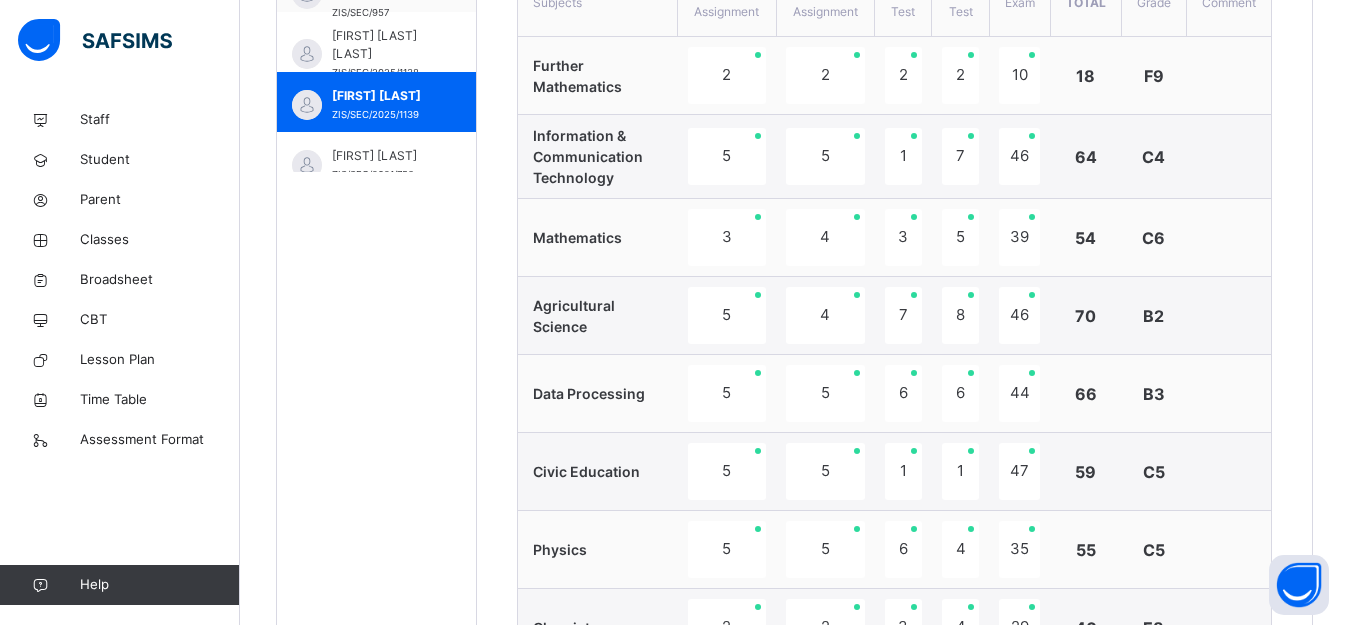 scroll, scrollTop: 799, scrollLeft: 0, axis: vertical 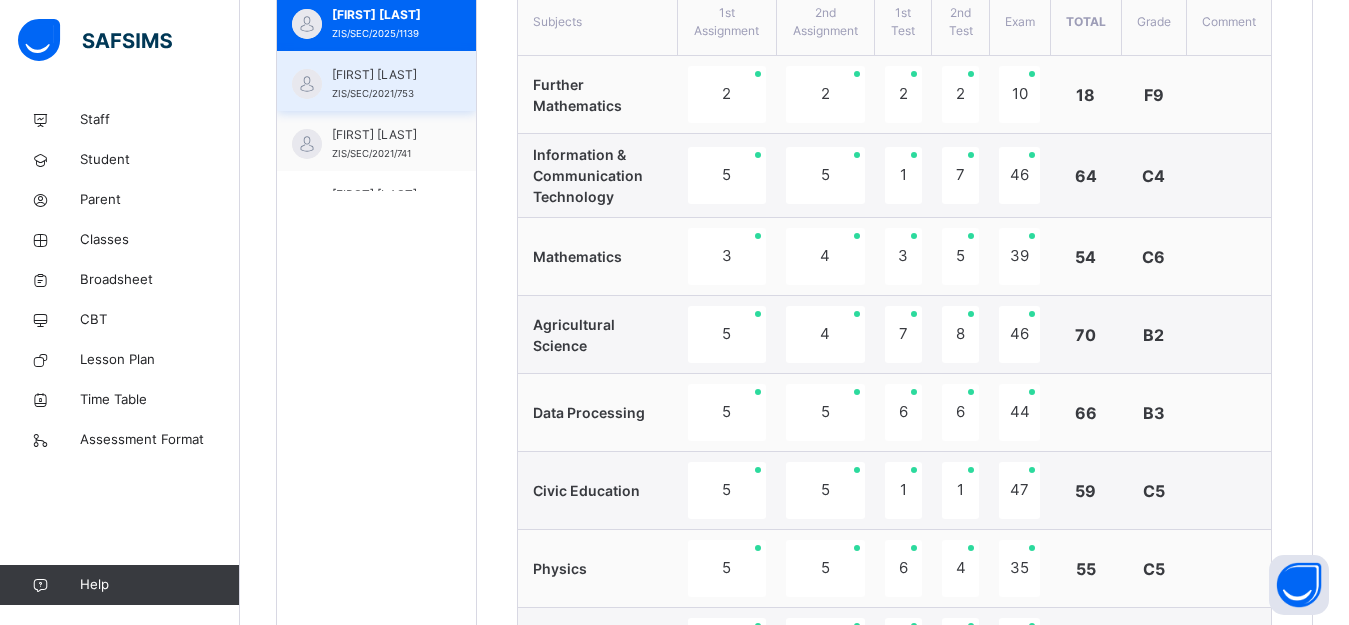 click on "MUKTAR NANA FRIDASI ZIS/SEC/2021/753" at bounding box center (376, 81) 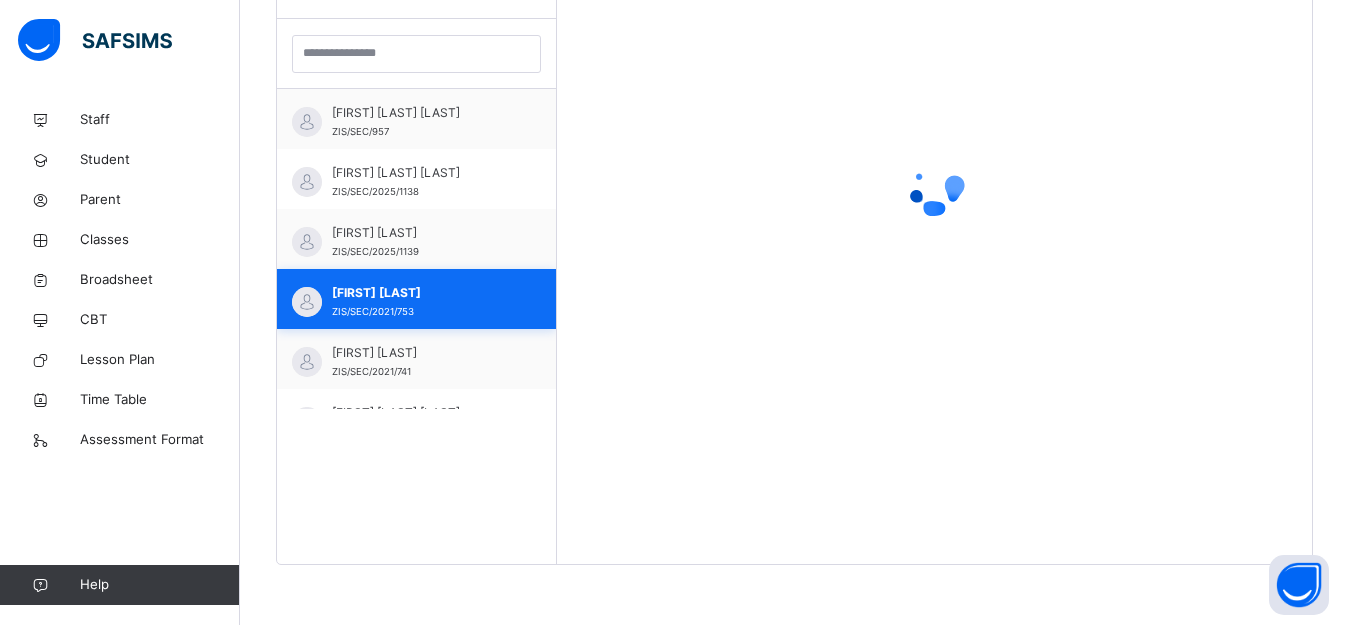 scroll, scrollTop: 581, scrollLeft: 0, axis: vertical 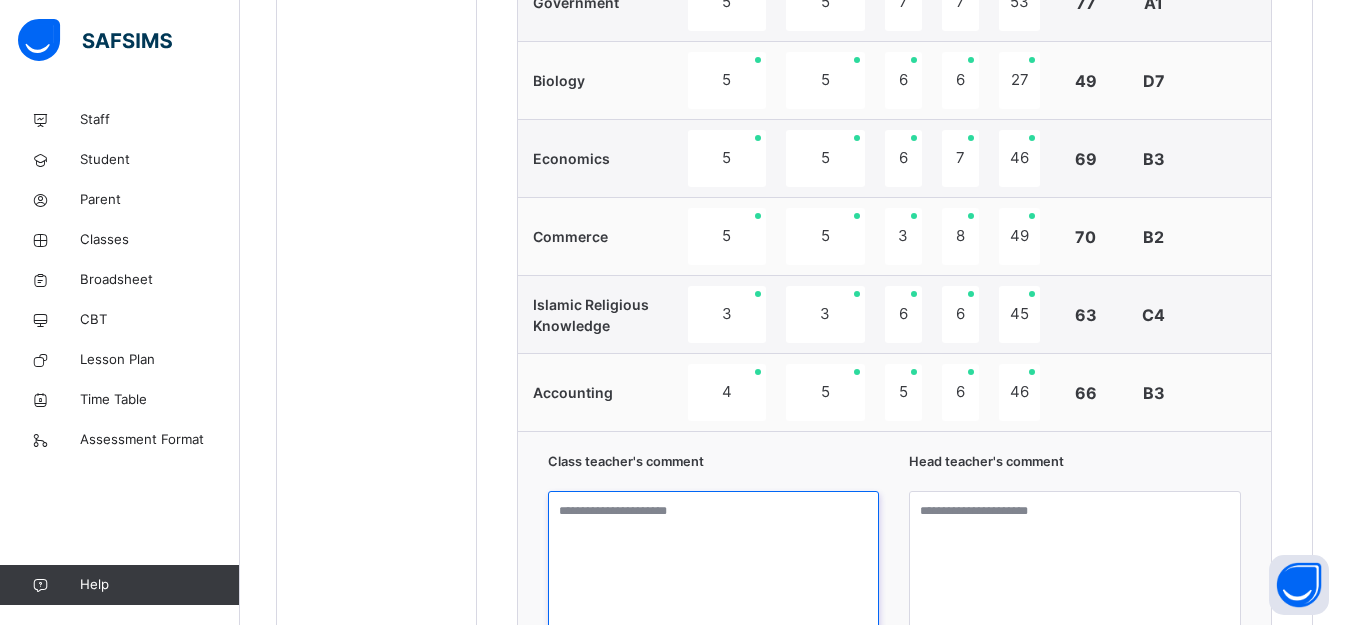 click at bounding box center (714, 566) 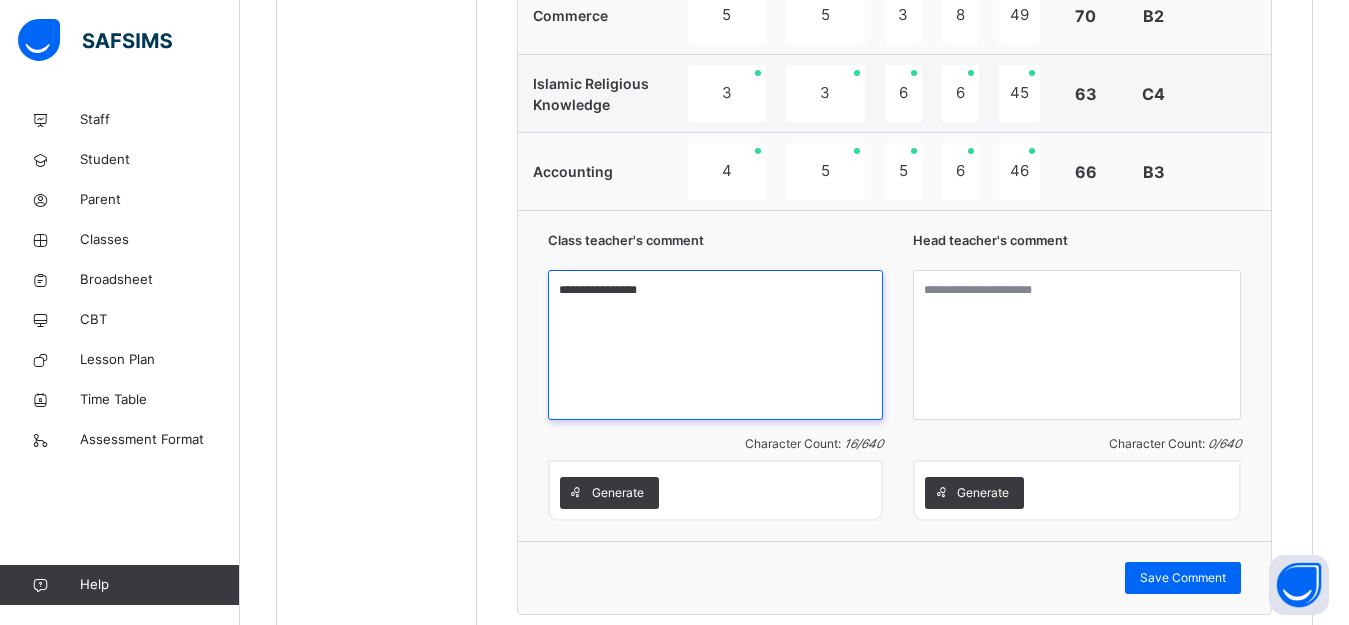 scroll, scrollTop: 1899, scrollLeft: 0, axis: vertical 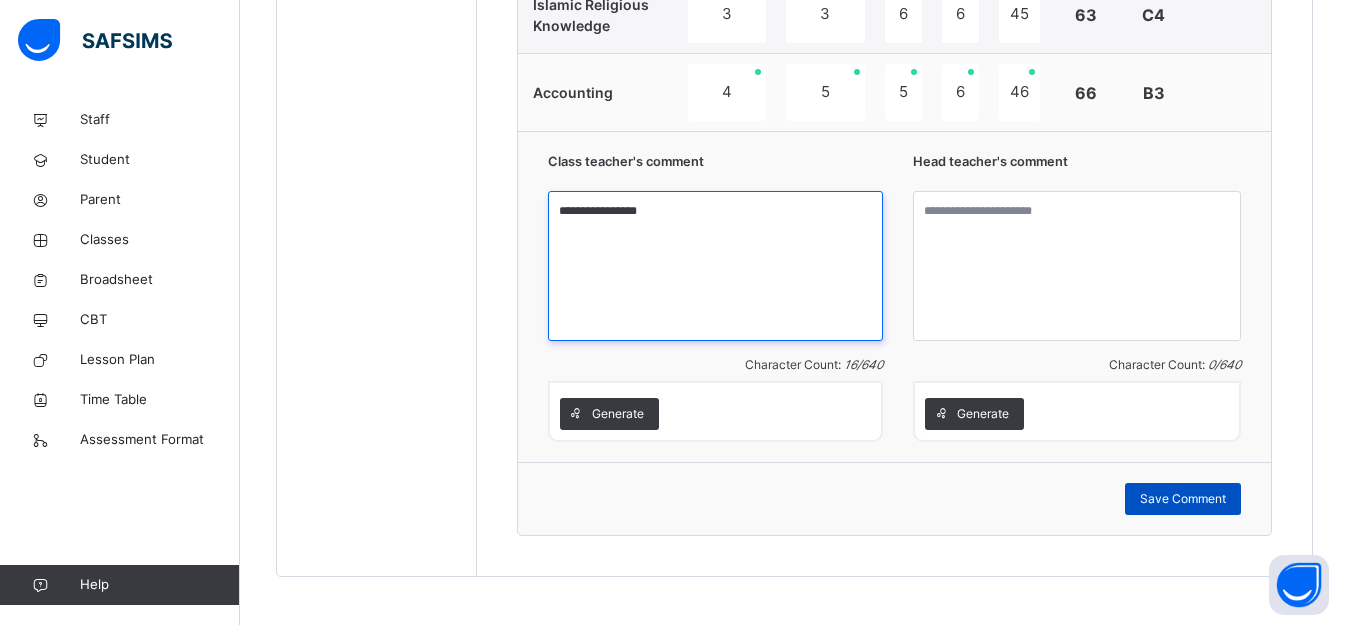 type on "**********" 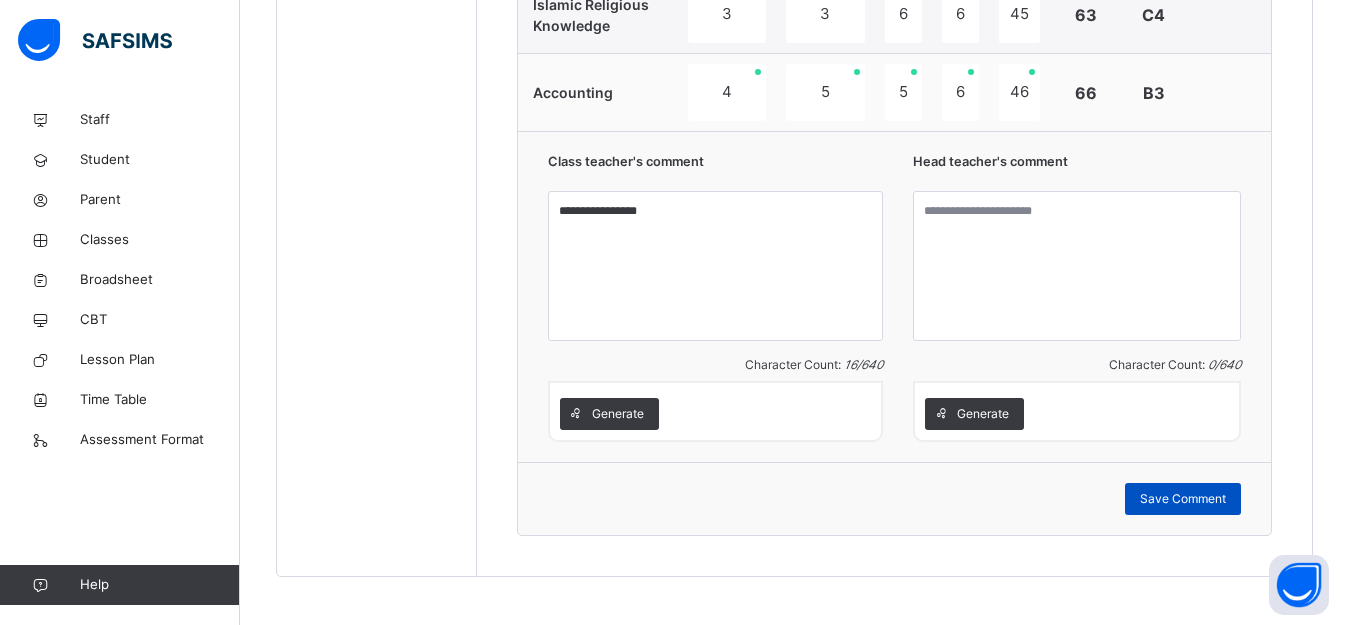 click on "Save Comment" at bounding box center [1183, 499] 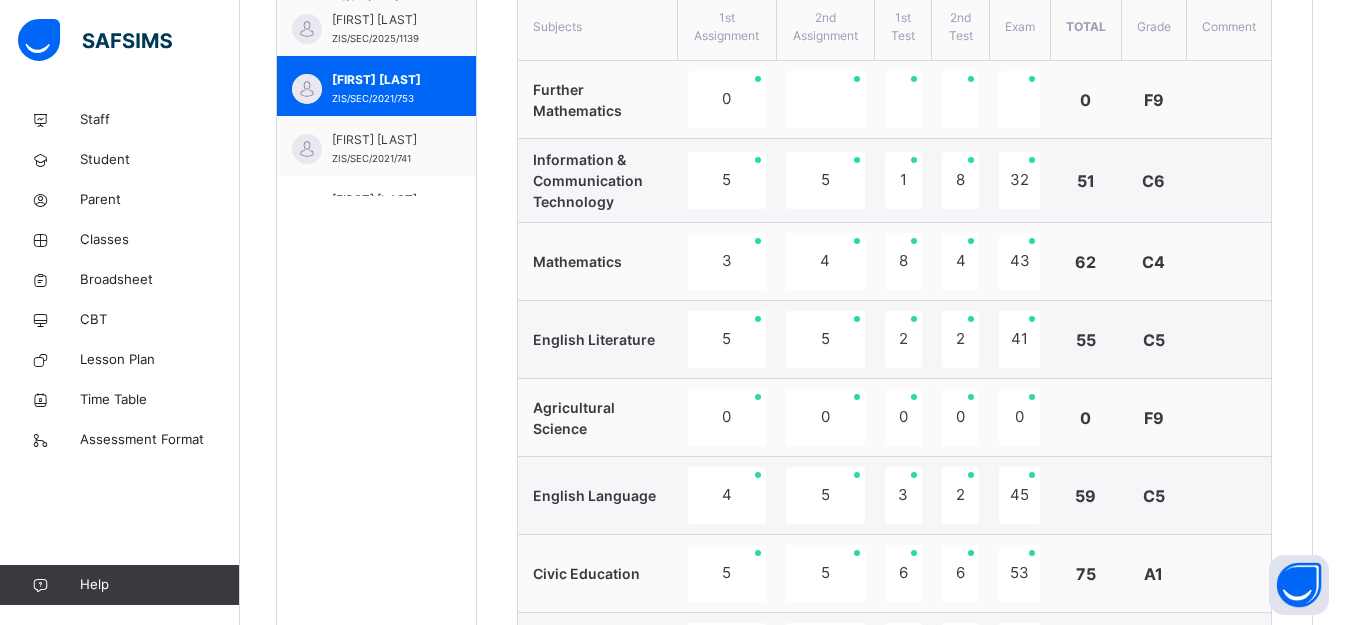 scroll, scrollTop: 699, scrollLeft: 0, axis: vertical 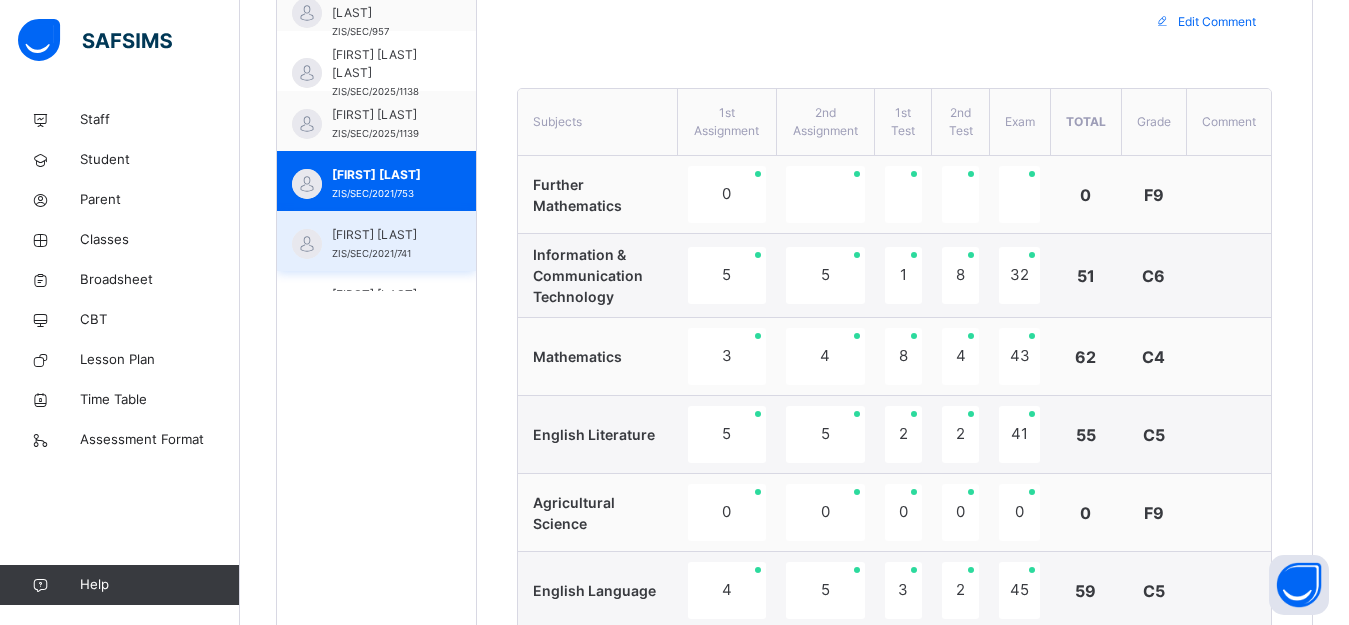 click on "MUNIRAH  ZAKARI" at bounding box center (381, 235) 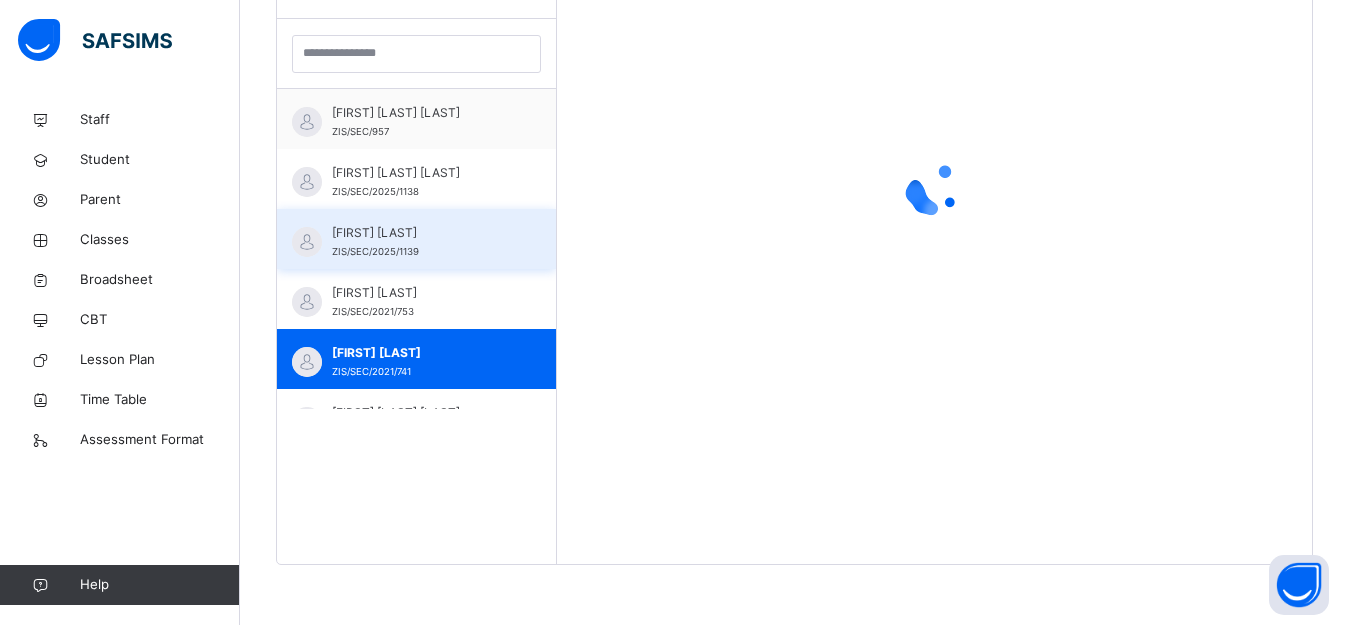 scroll, scrollTop: 581, scrollLeft: 0, axis: vertical 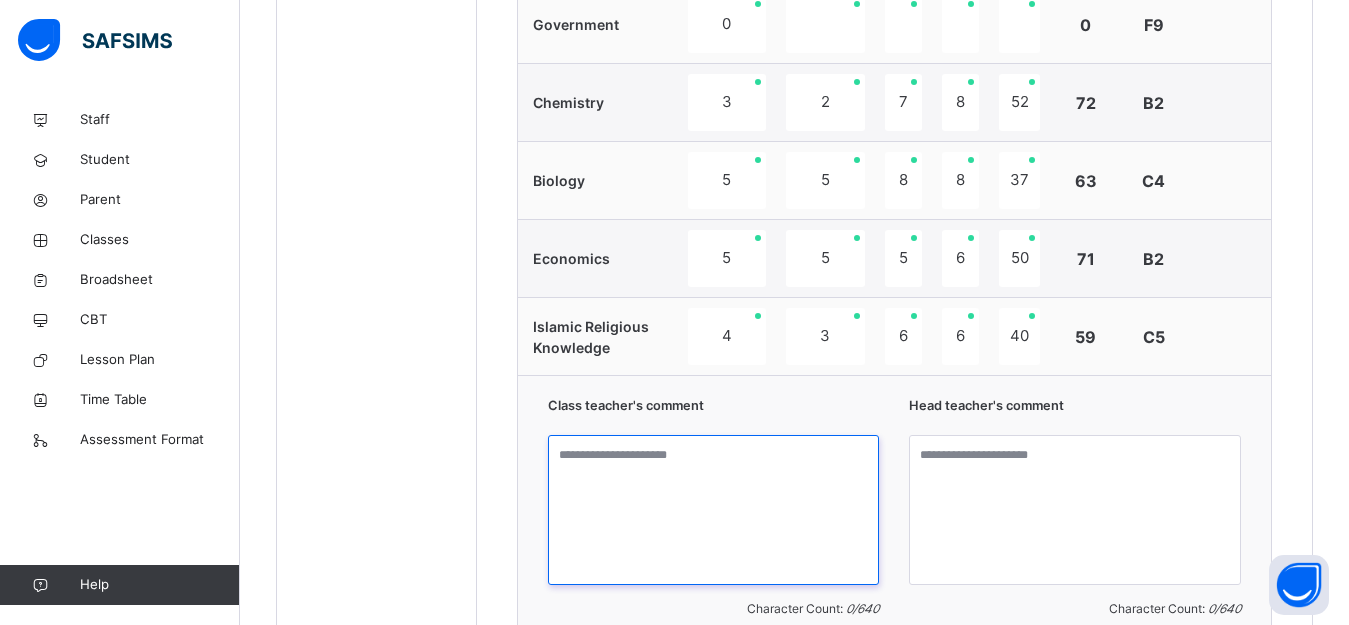 click at bounding box center (714, 510) 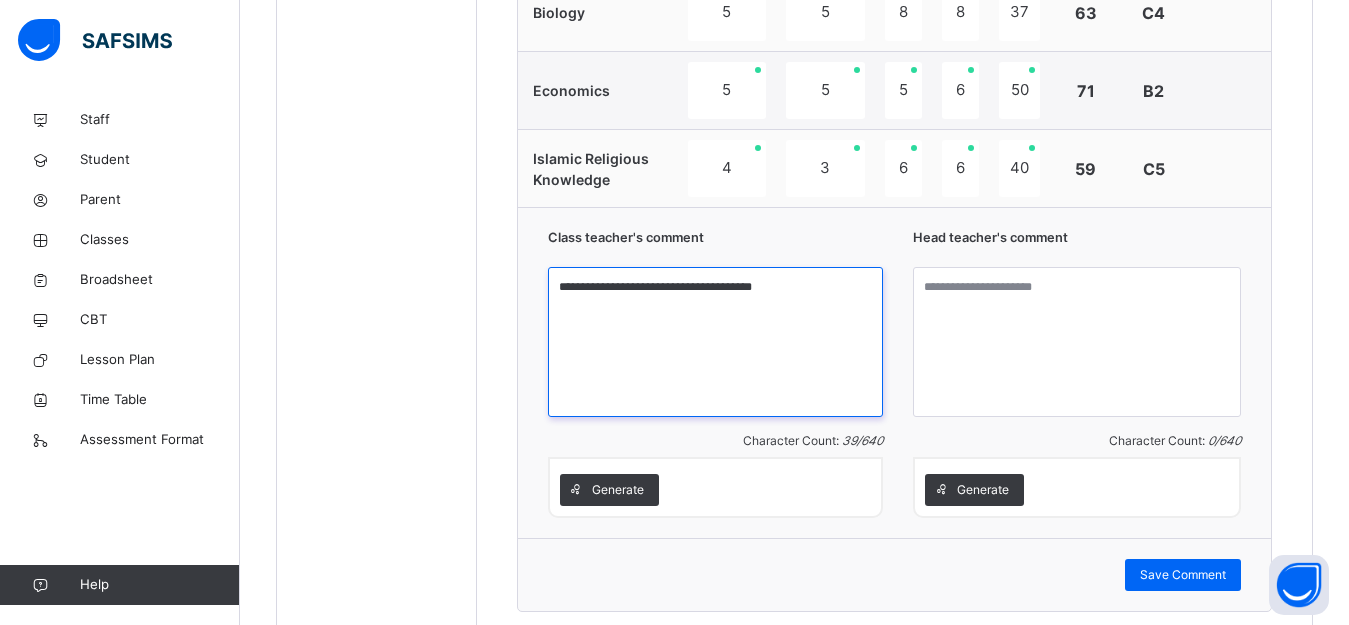 scroll, scrollTop: 1755, scrollLeft: 0, axis: vertical 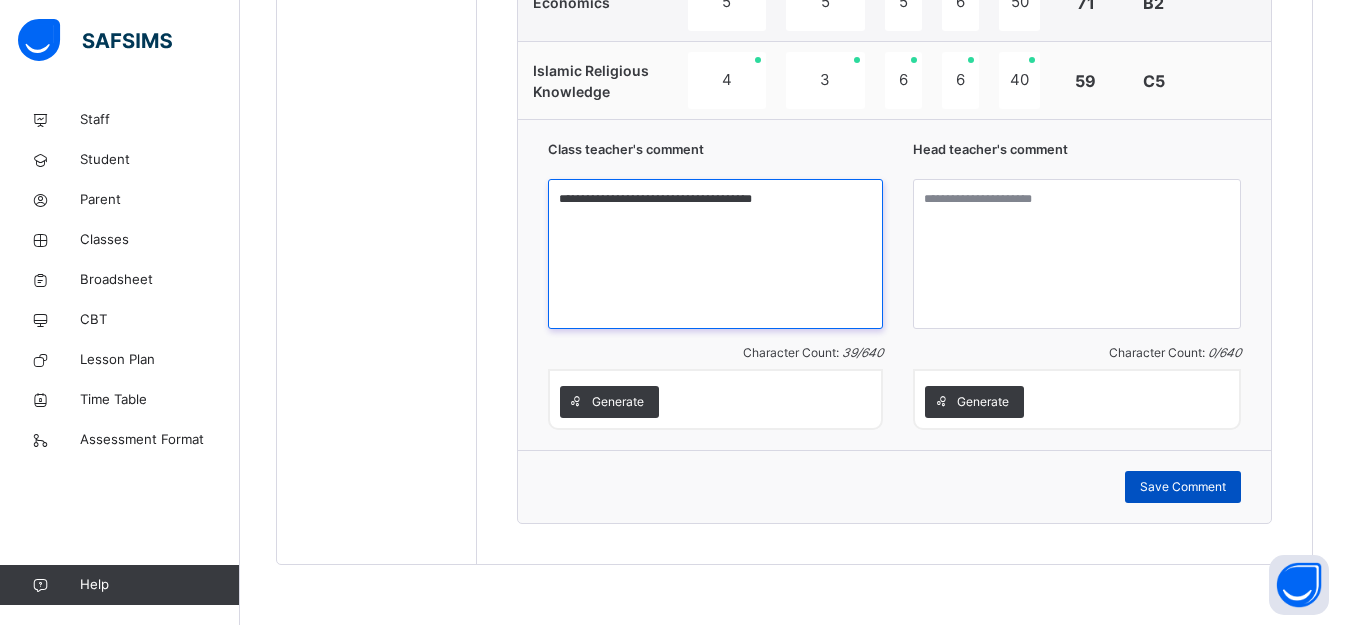 type on "**********" 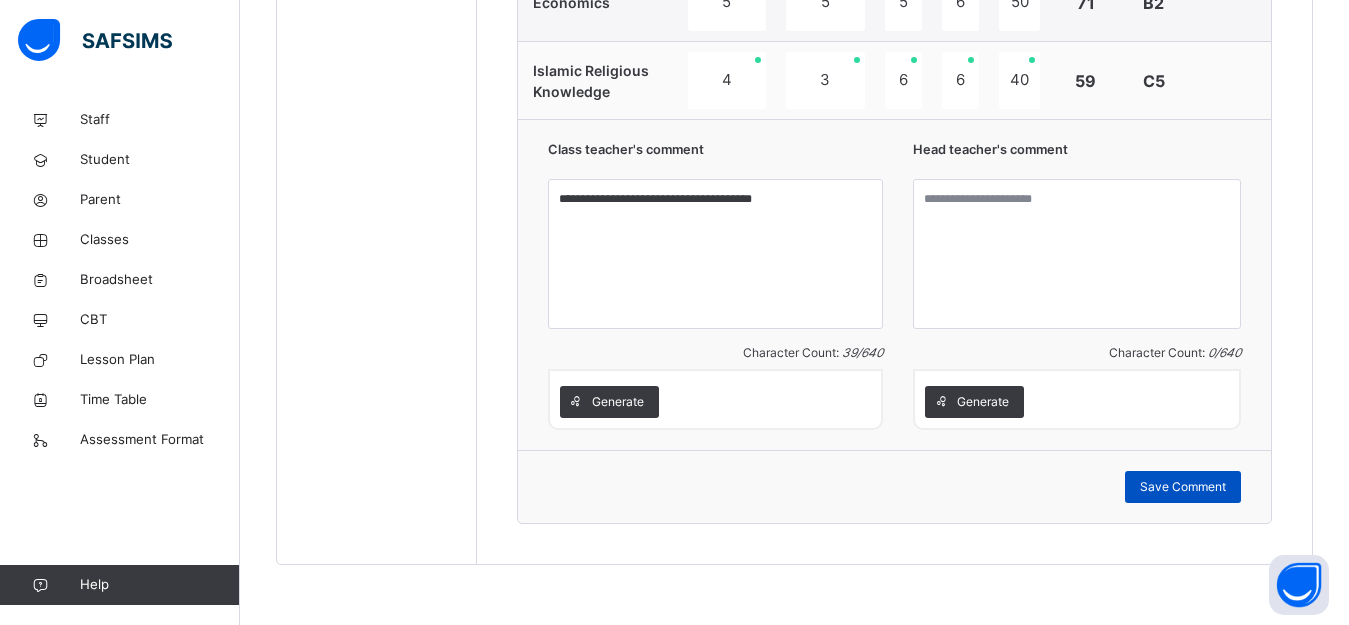 click on "Save Comment" at bounding box center (1183, 487) 